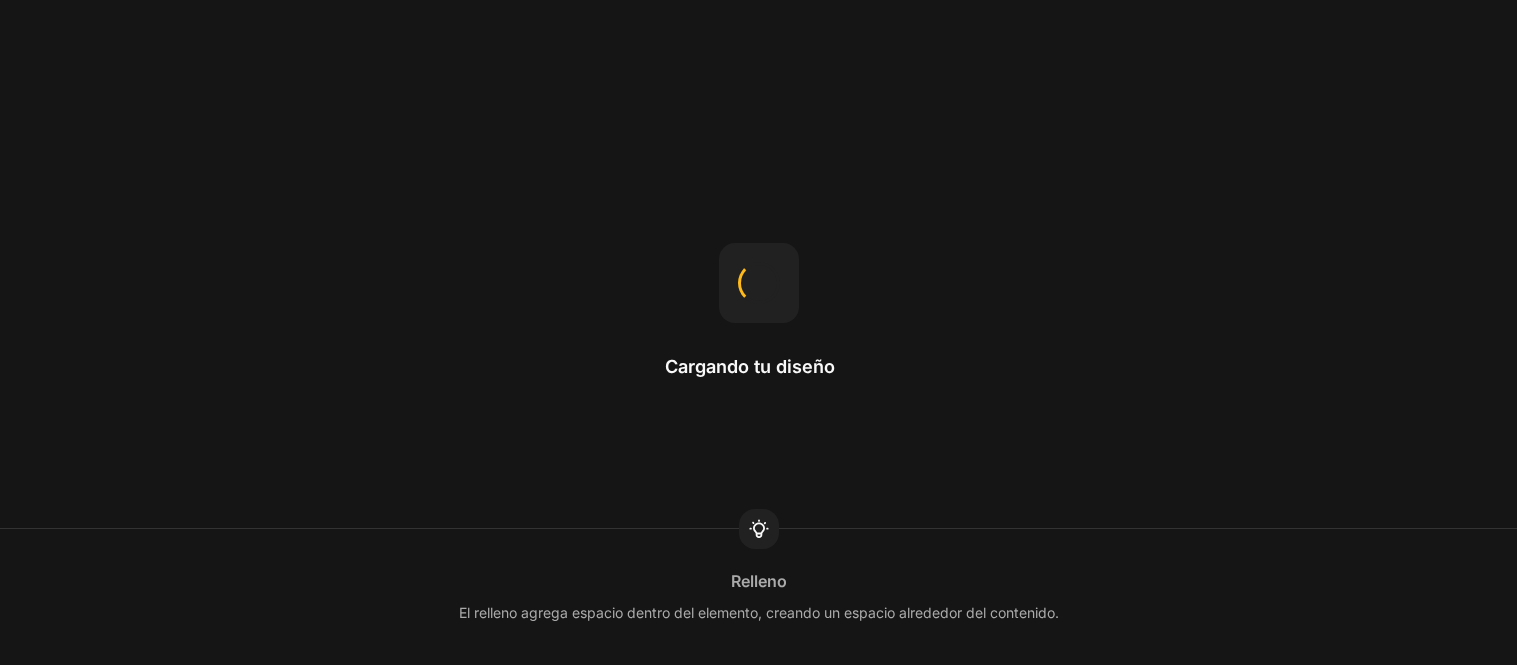 scroll, scrollTop: 0, scrollLeft: 0, axis: both 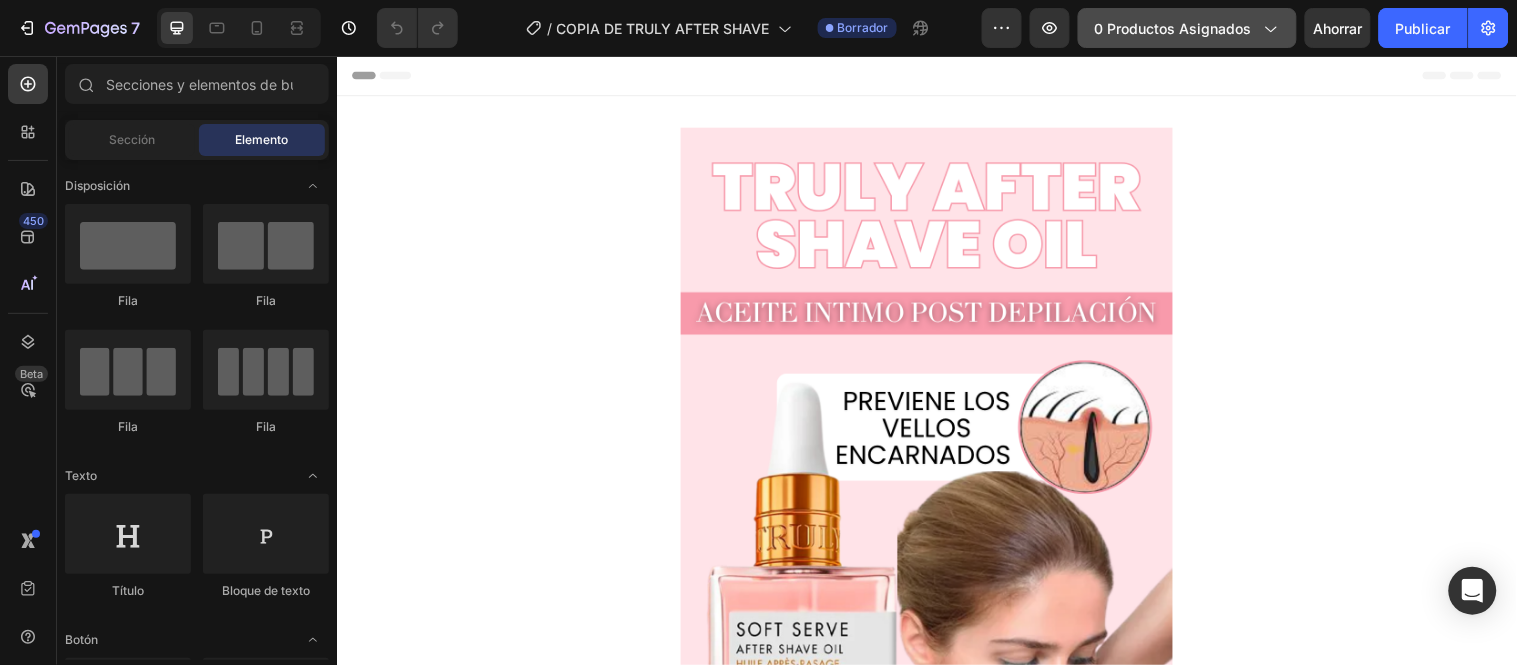 click on "0 productos asignados" at bounding box center [1187, 28] 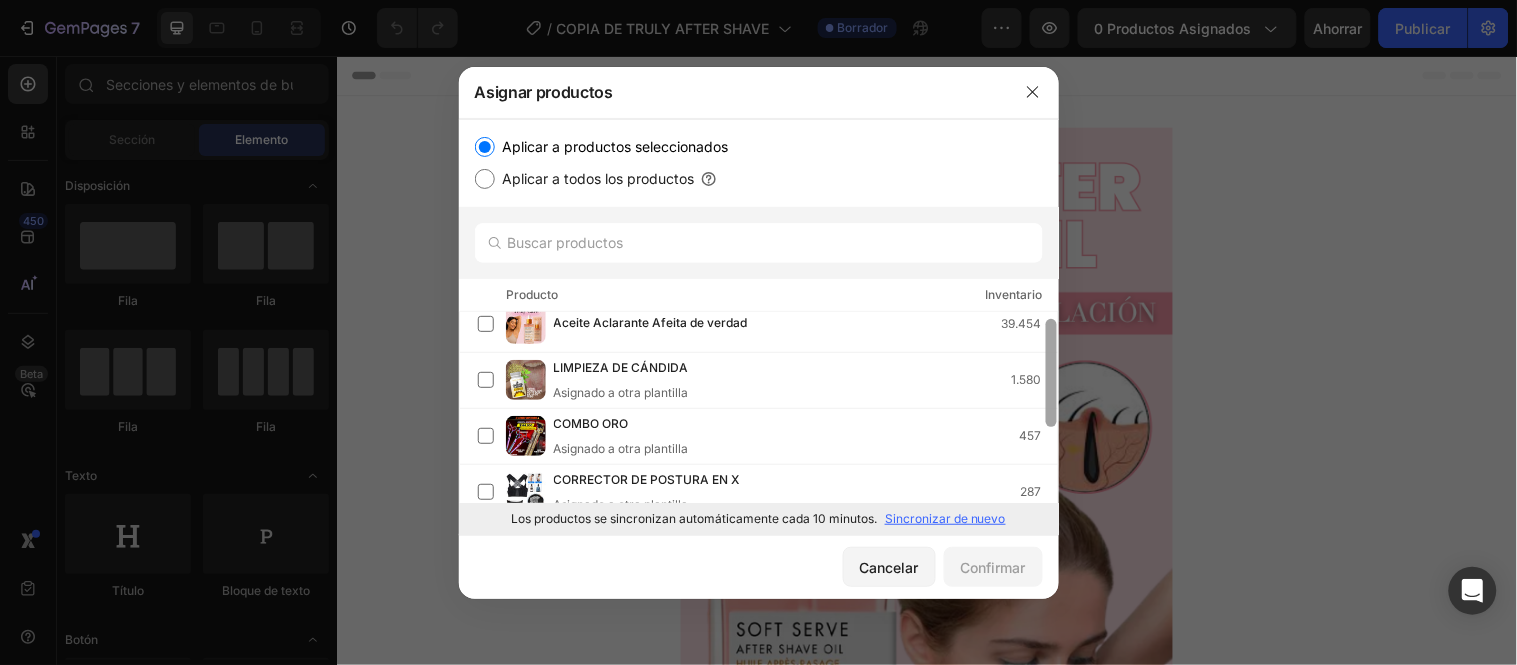 scroll, scrollTop: 42, scrollLeft: 0, axis: vertical 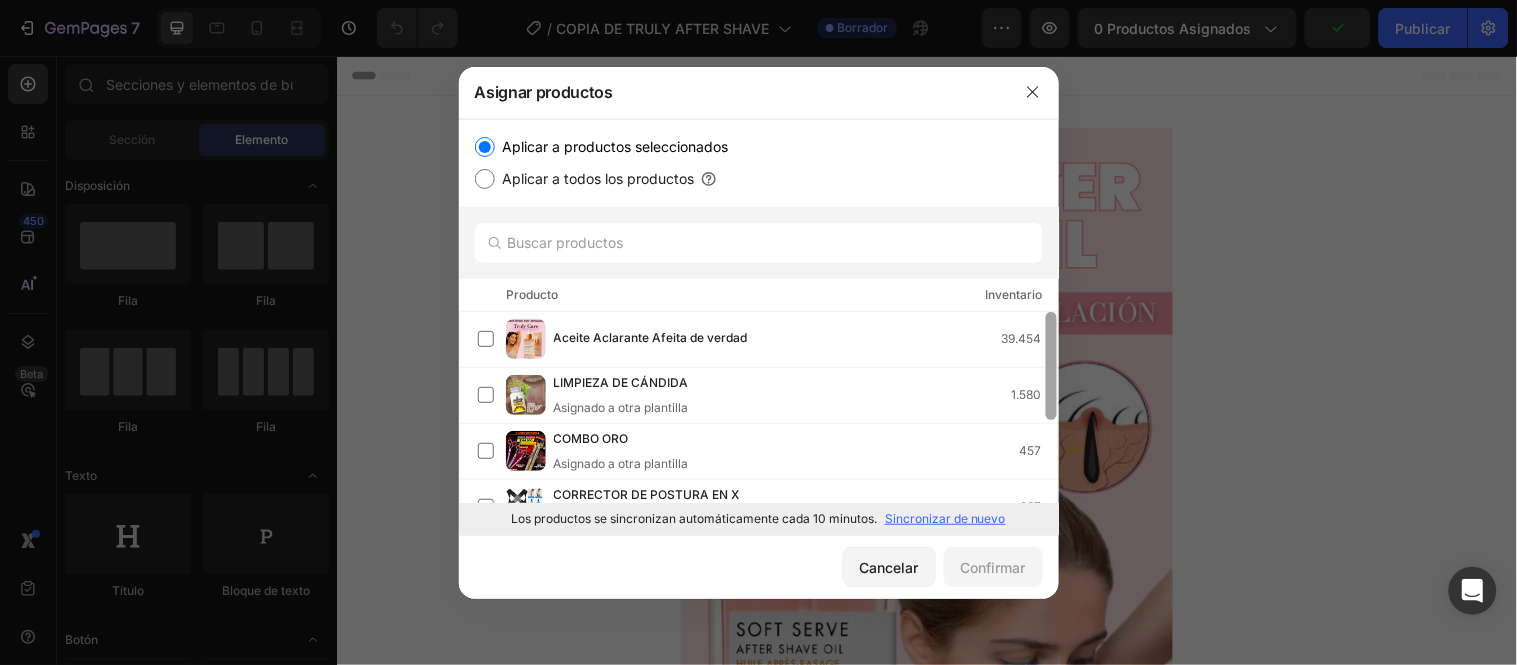 drag, startPoint x: 1048, startPoint y: 336, endPoint x: 1048, endPoint y: 461, distance: 125 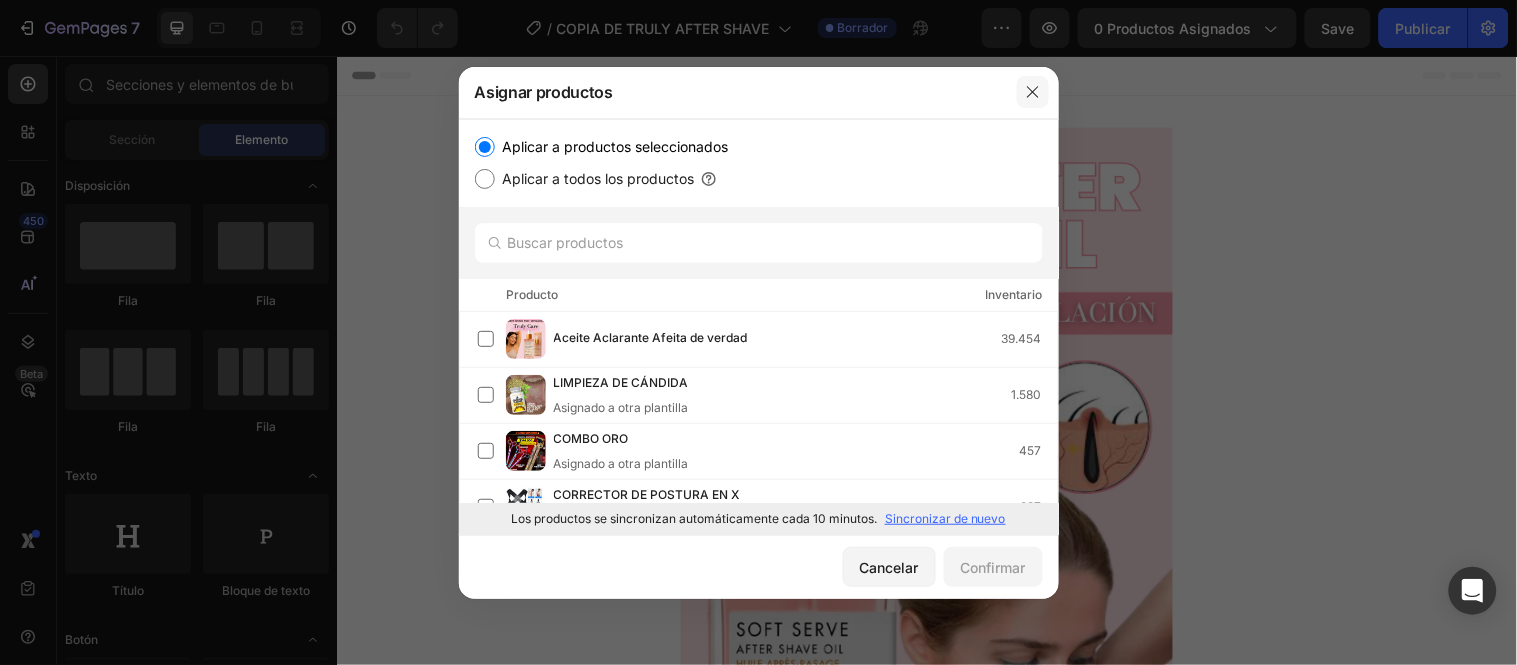 click 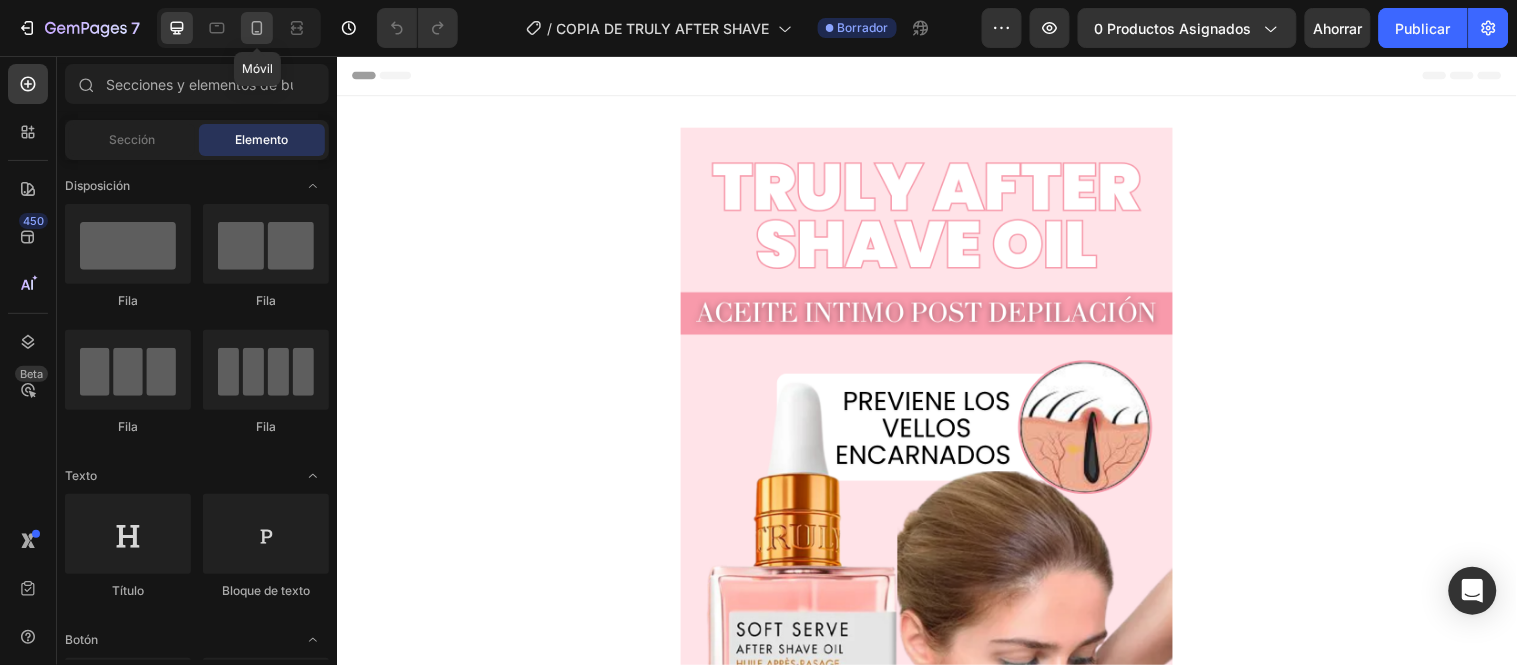 click 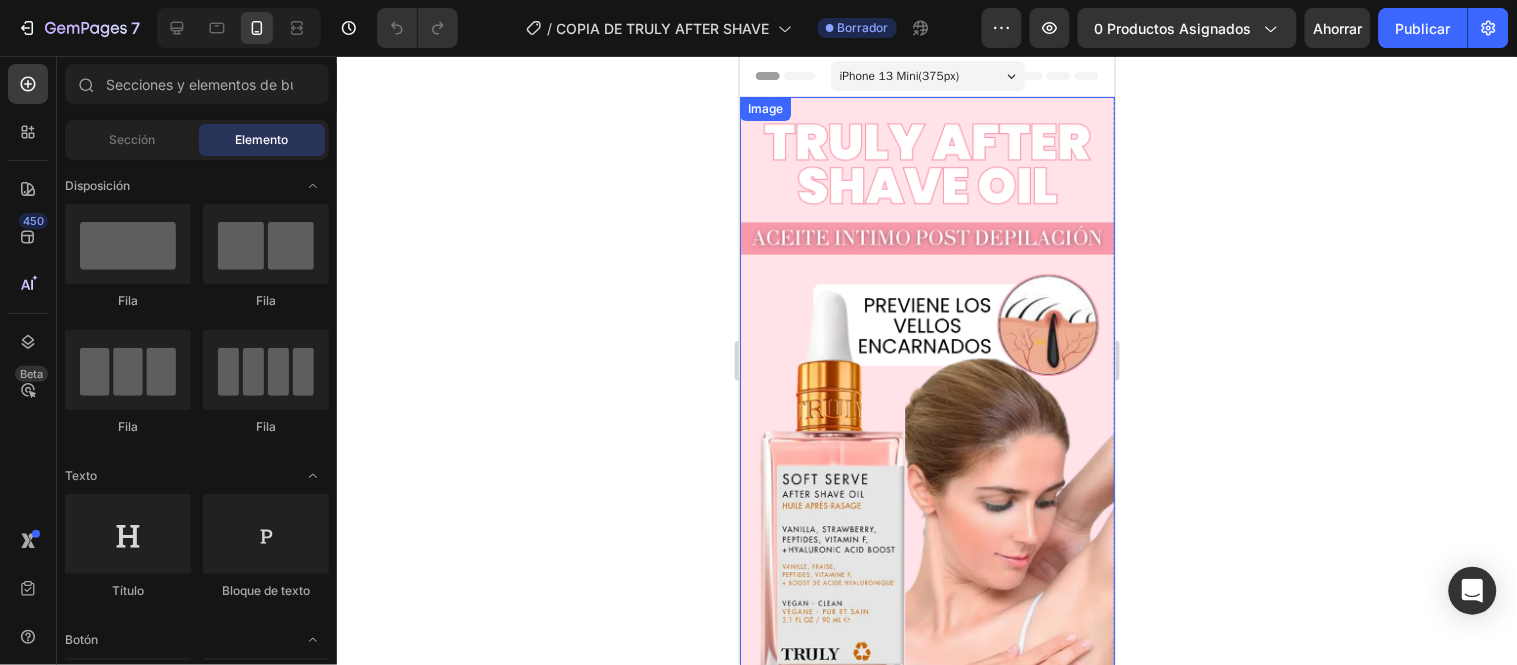 click at bounding box center (926, 523) 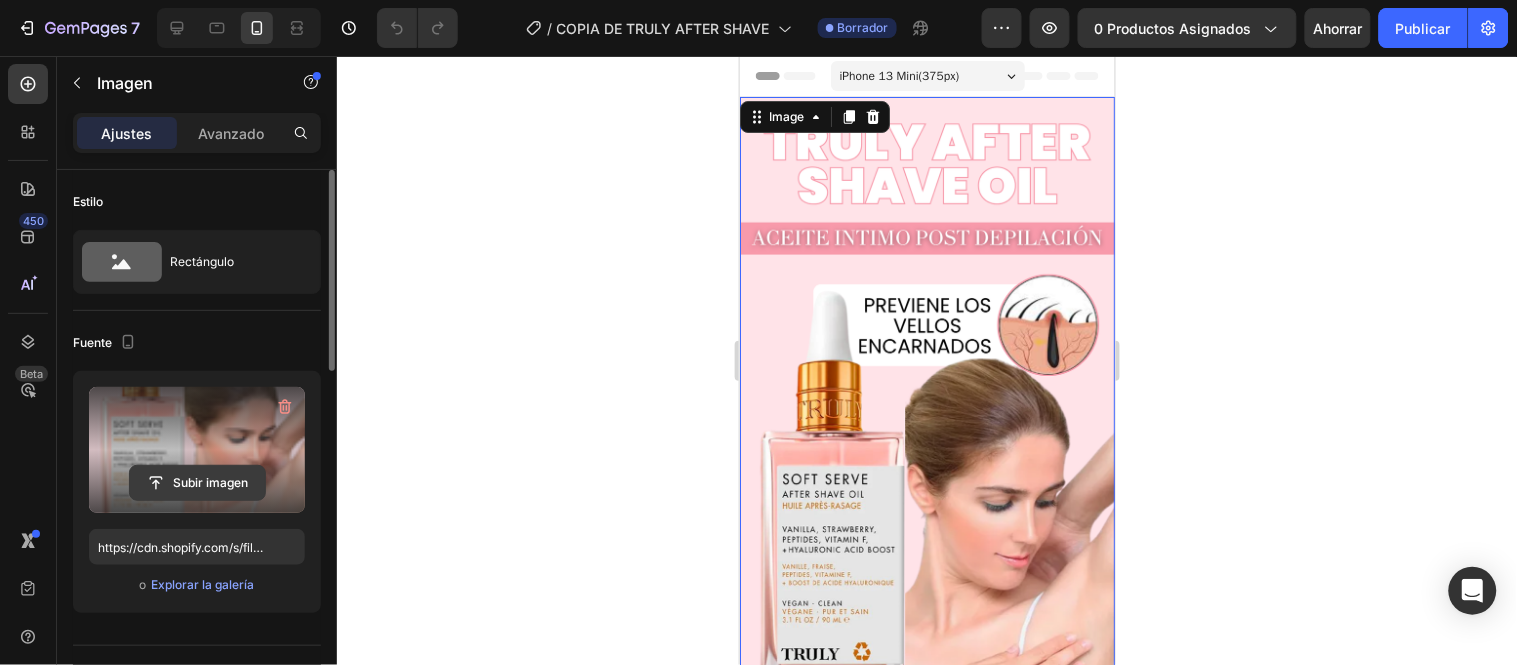 click 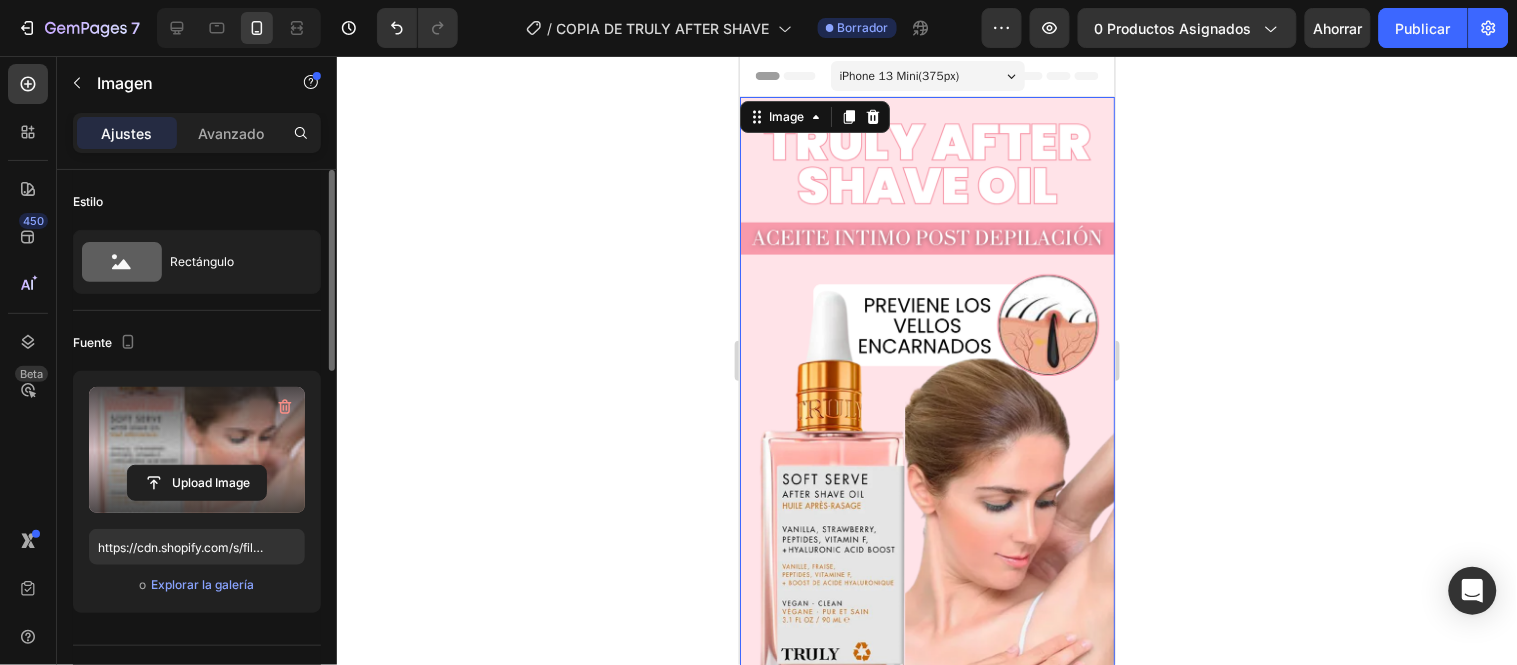type on "https://cdn.shopify.com/s/files/1/0657/2779/1155/files/gempages_575997339626373663-24e24c50-1ad7-4a4a-b903-863363e9acc2.webp" 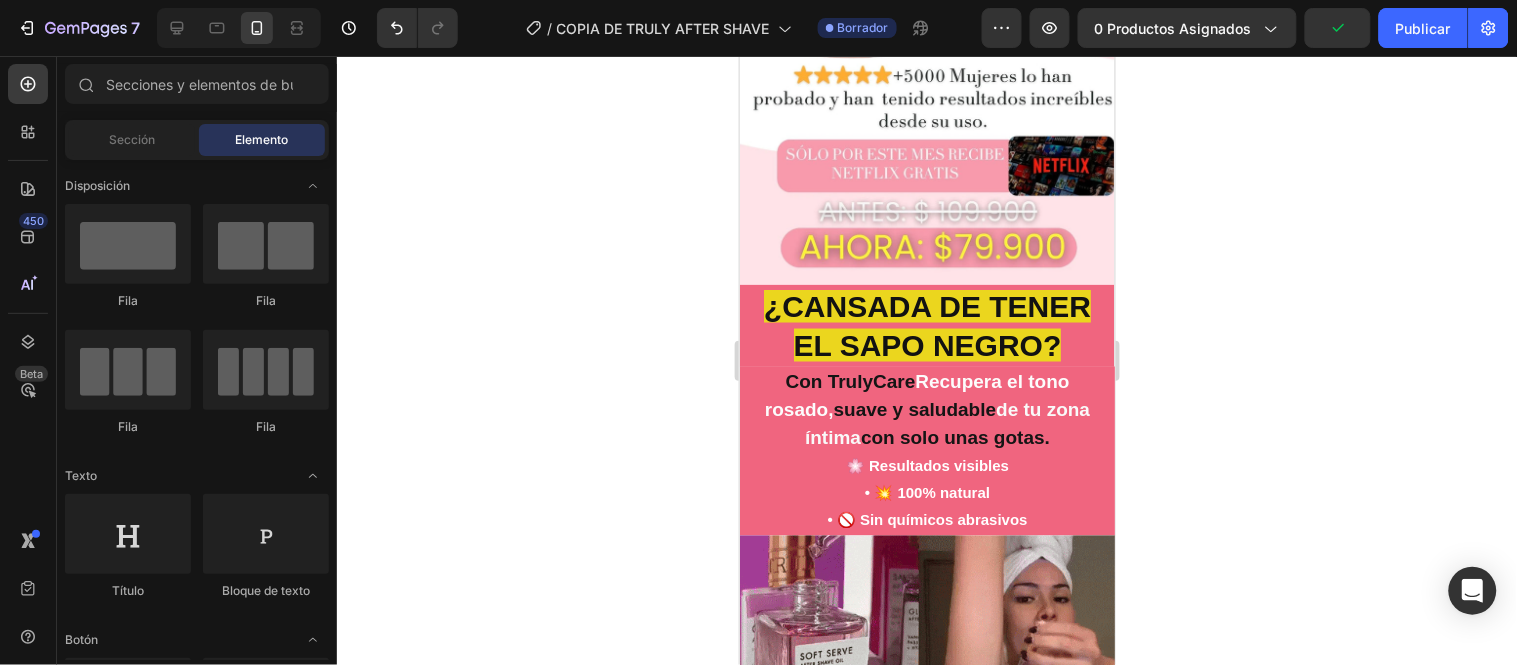 scroll, scrollTop: 707, scrollLeft: 0, axis: vertical 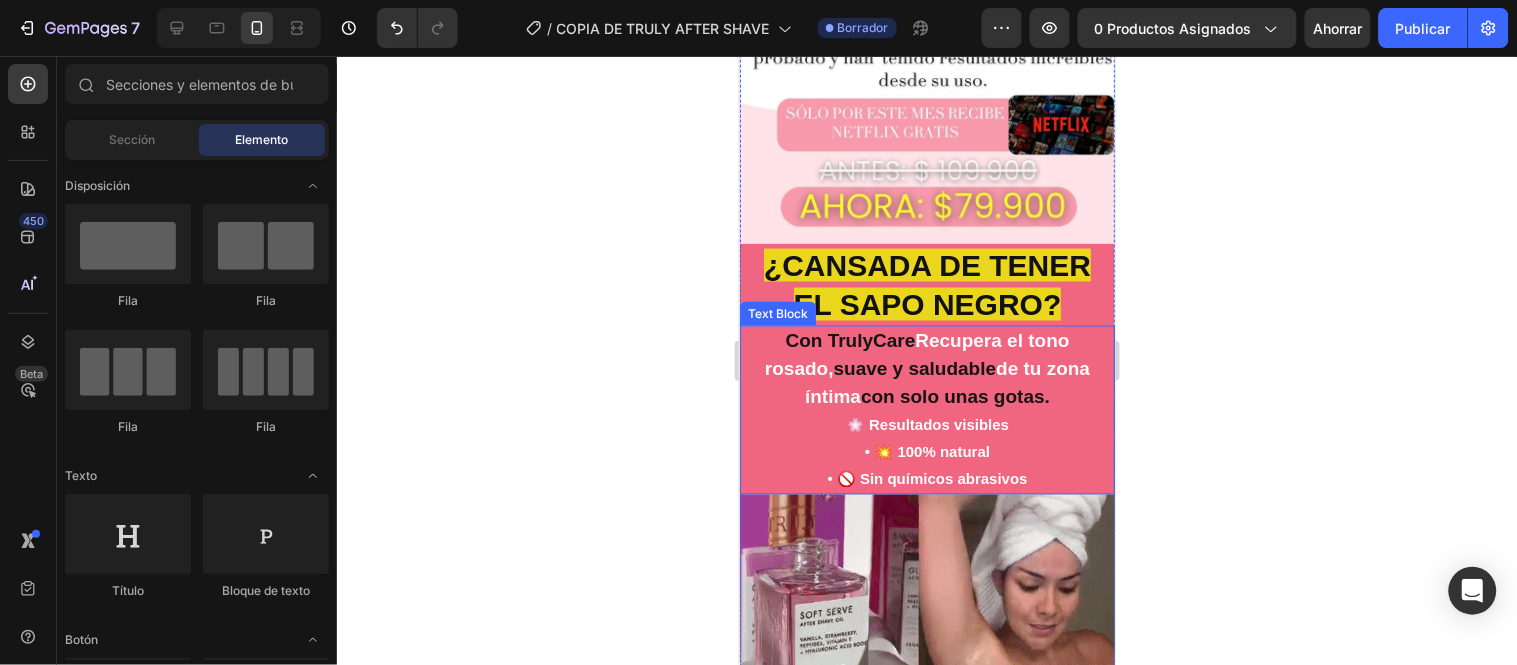 click on "Con TrulyCare  Recupera el tono rosado ,  suave y saludable  de tu zona íntima  con solo unas gotas. 🌸 Resultados visibles" at bounding box center (926, 382) 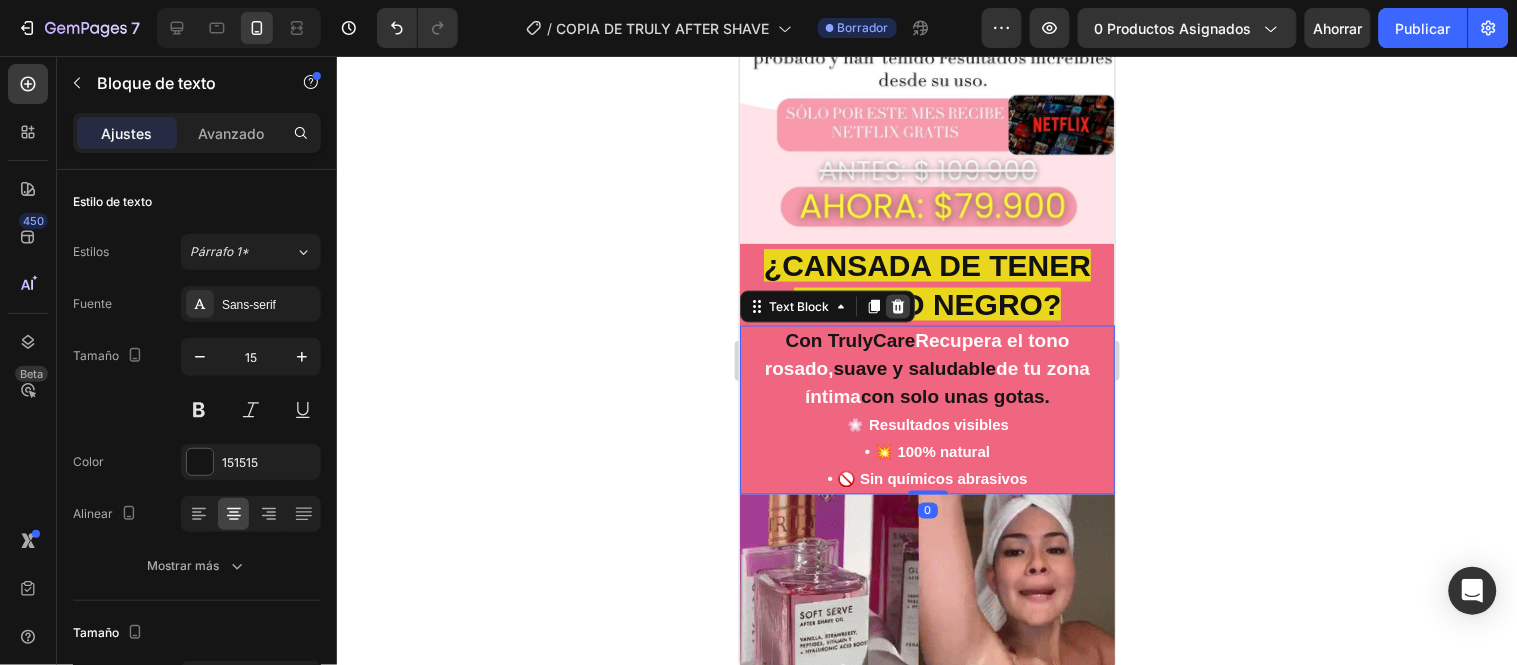 click 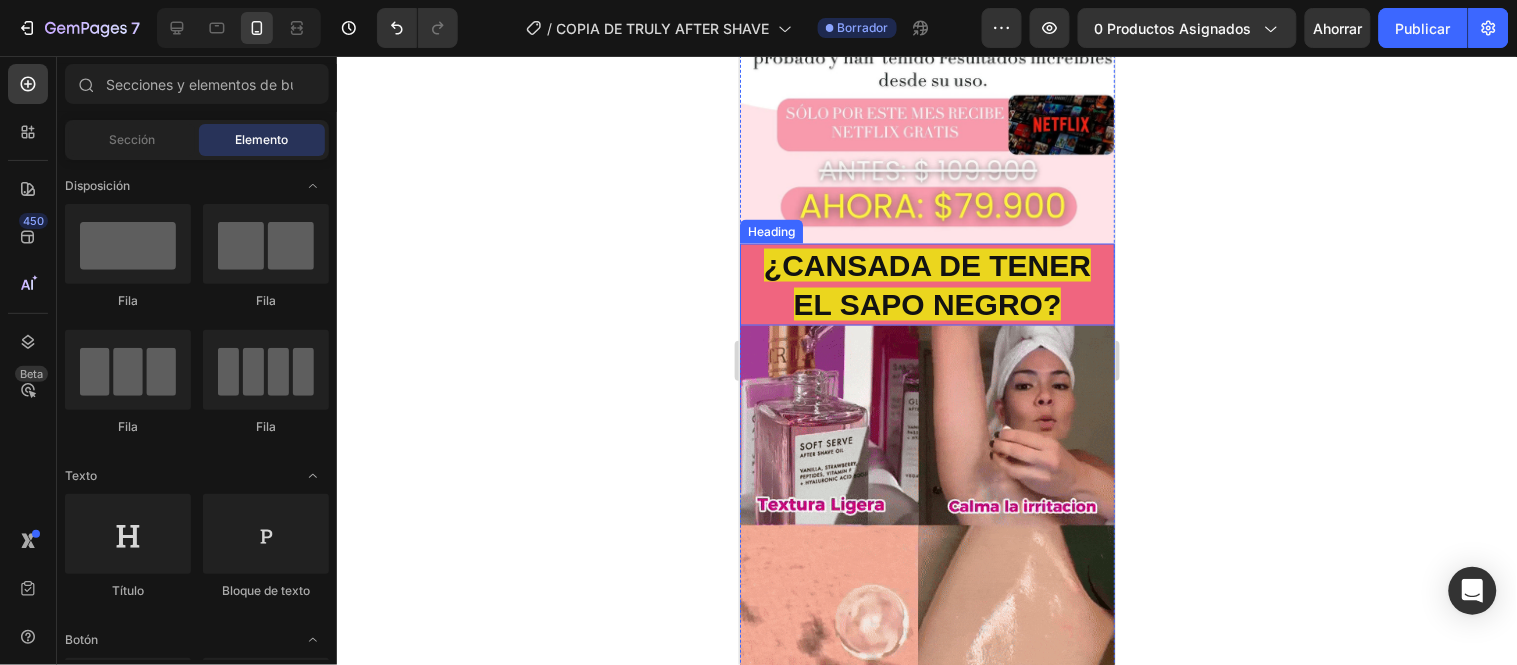 click on "¿CANSADA DE TENER EL SAPO NEGRO?" at bounding box center (926, 284) 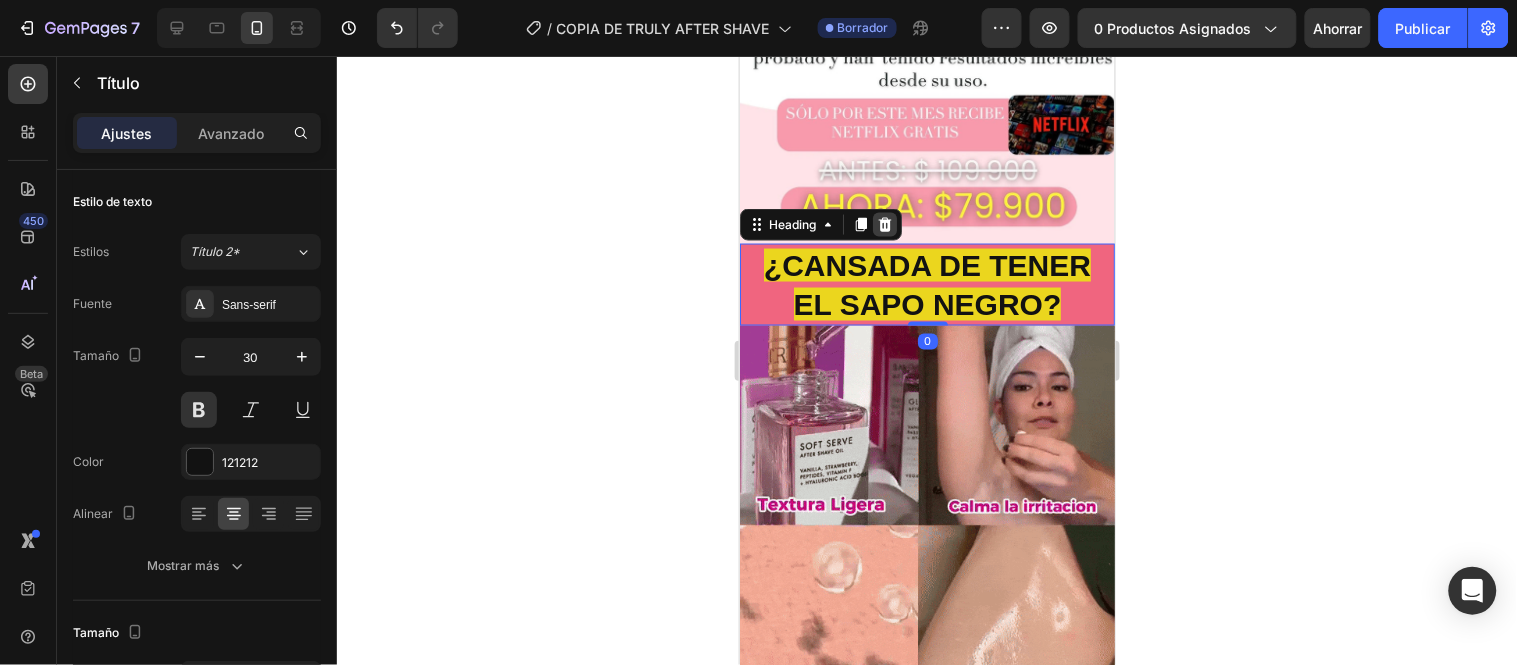 click 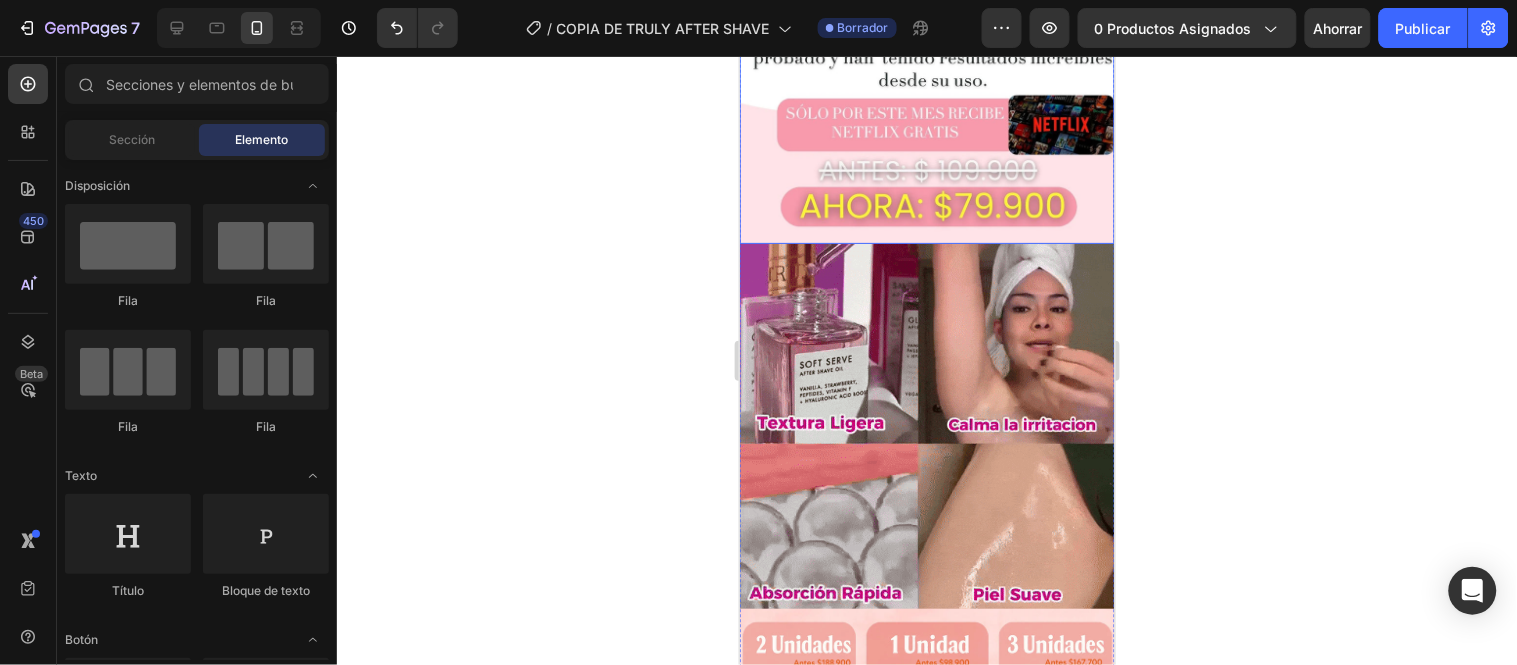 click at bounding box center [926, -184] 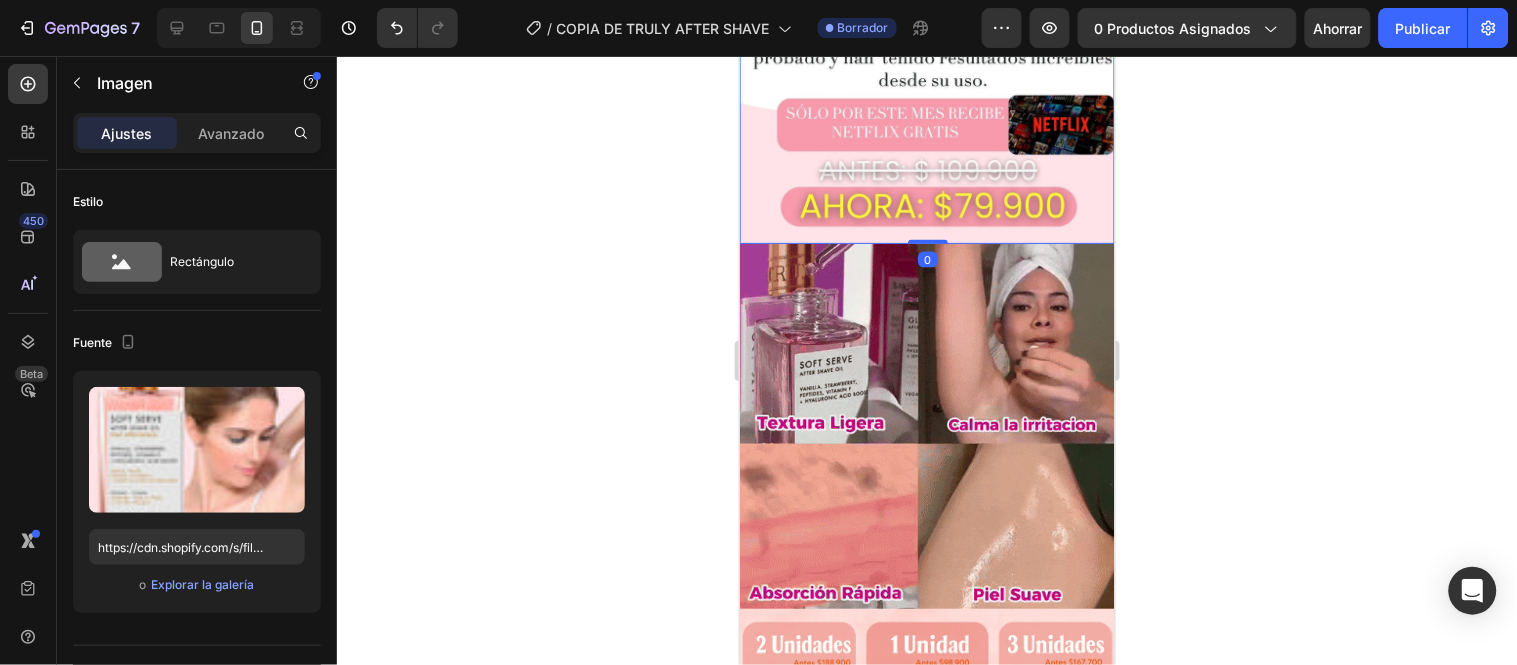 drag, startPoint x: 1516, startPoint y: 385, endPoint x: 1516, endPoint y: 248, distance: 137 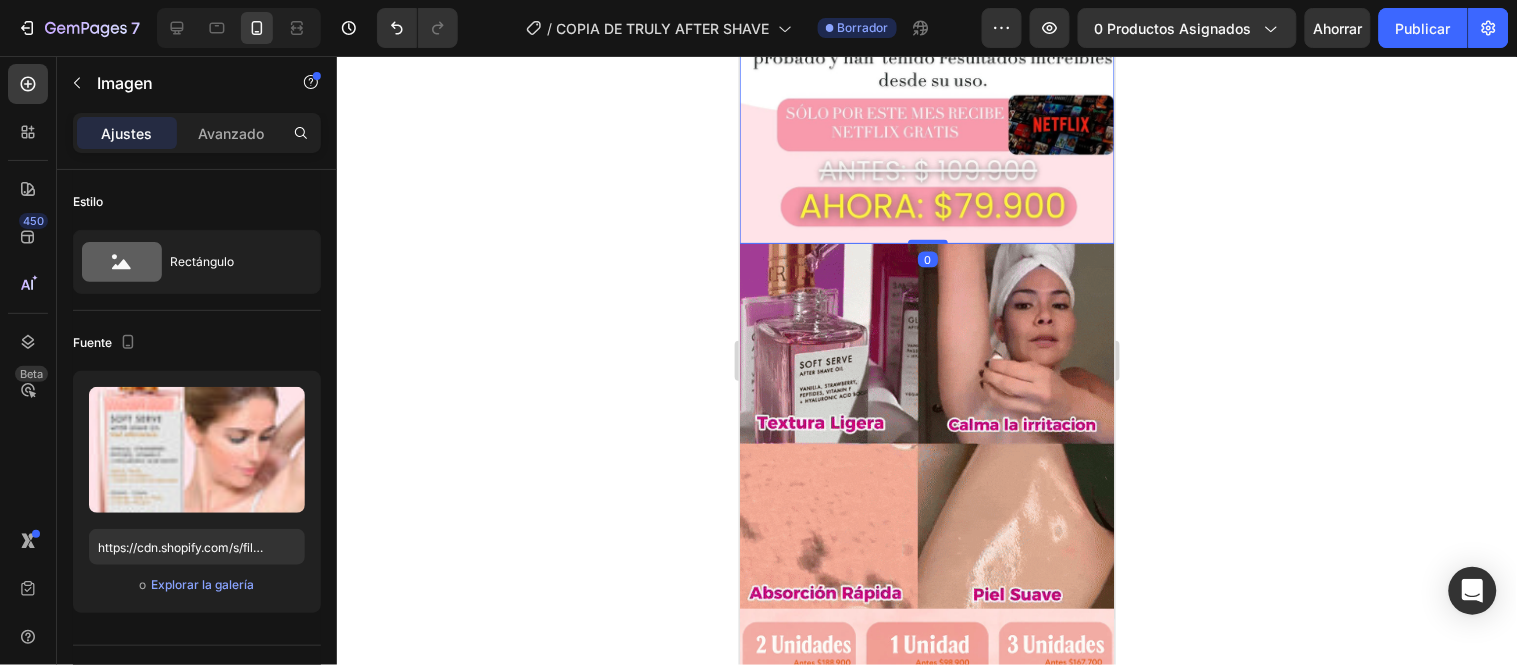 click 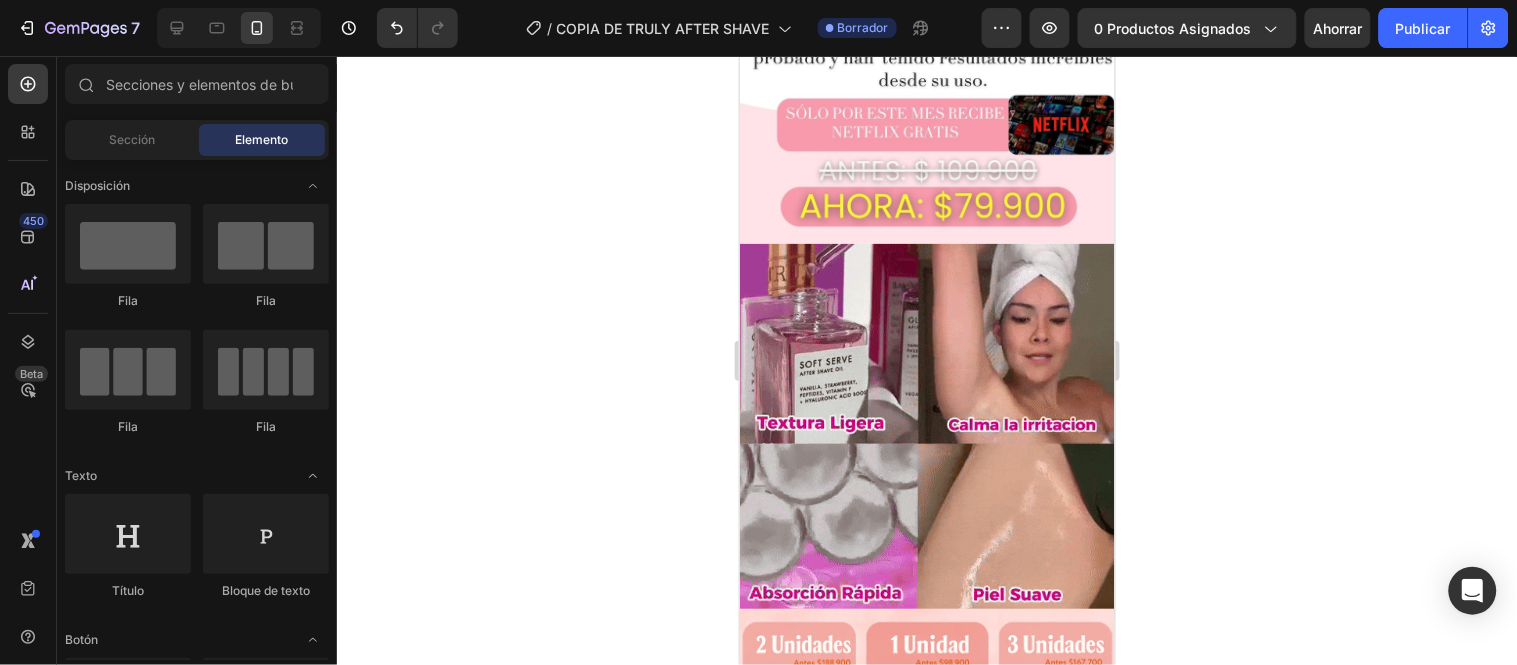 click 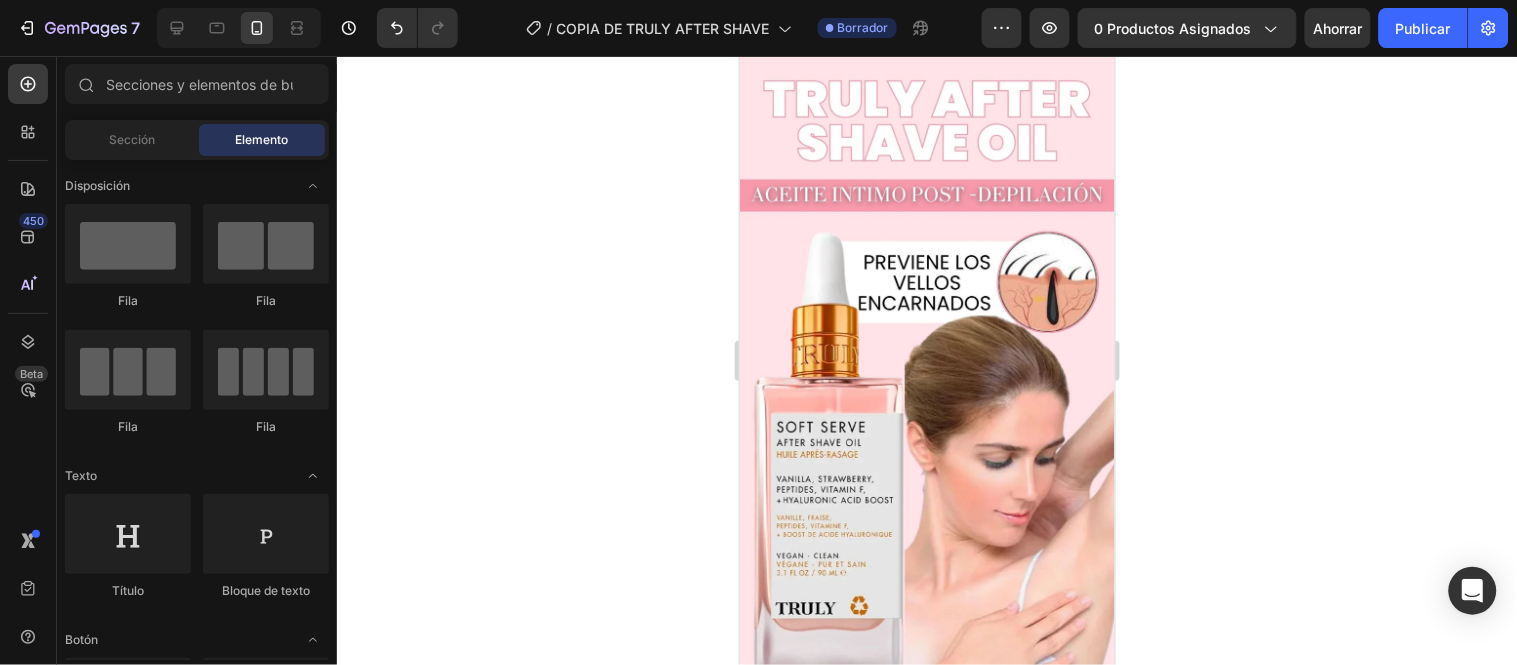 scroll, scrollTop: 0, scrollLeft: 0, axis: both 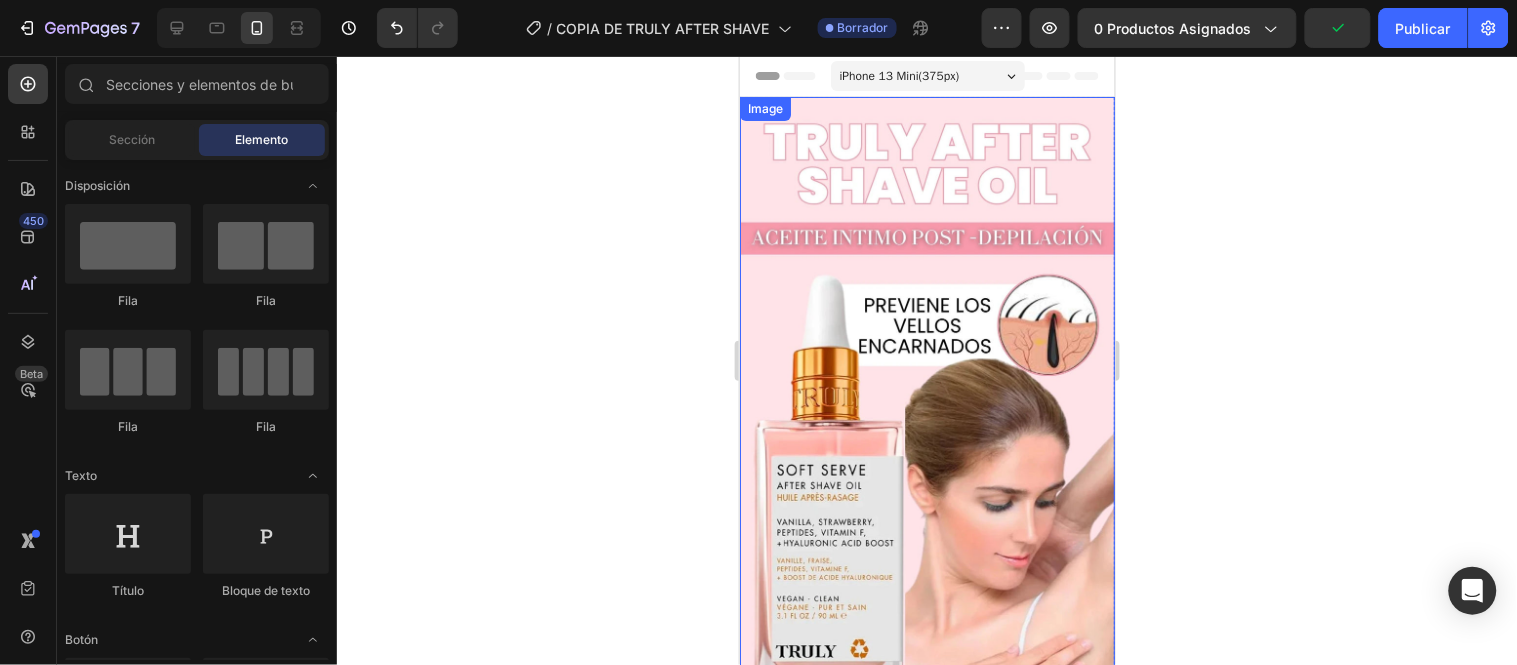 click at bounding box center [926, 523] 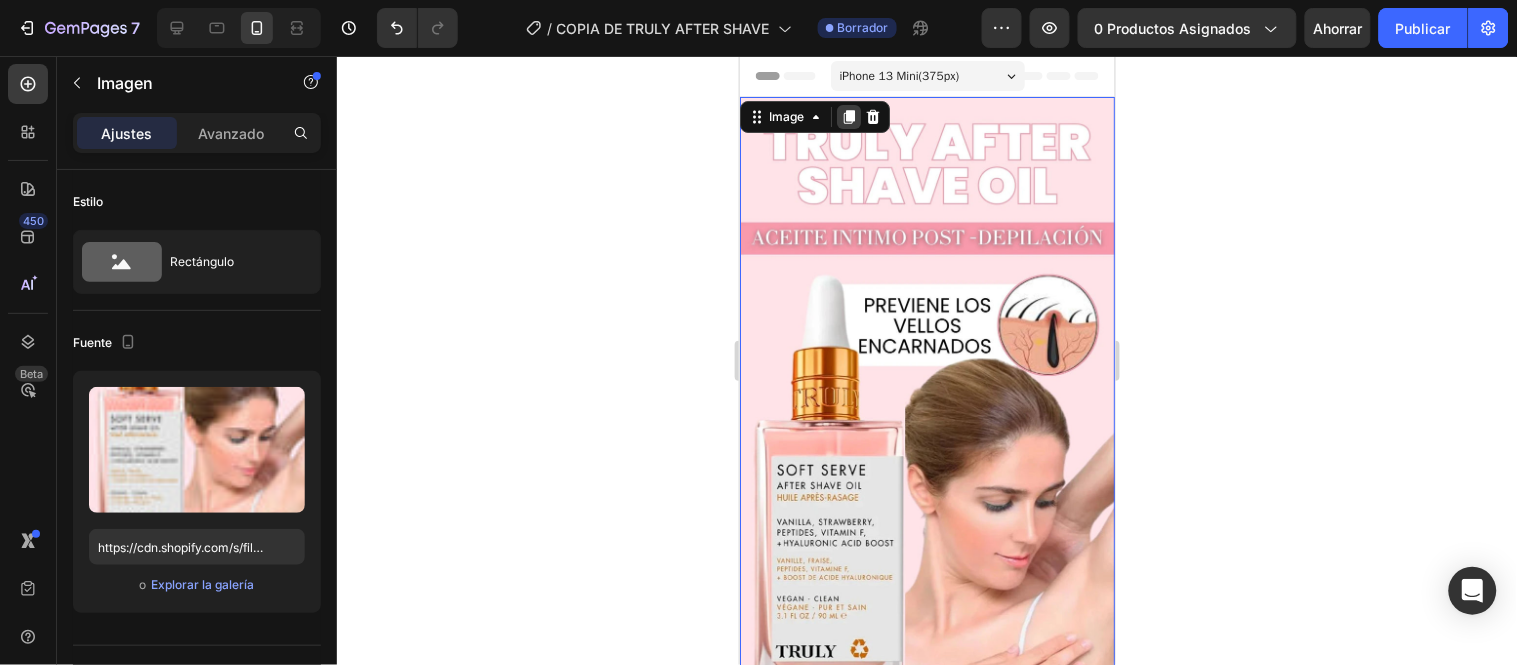 click 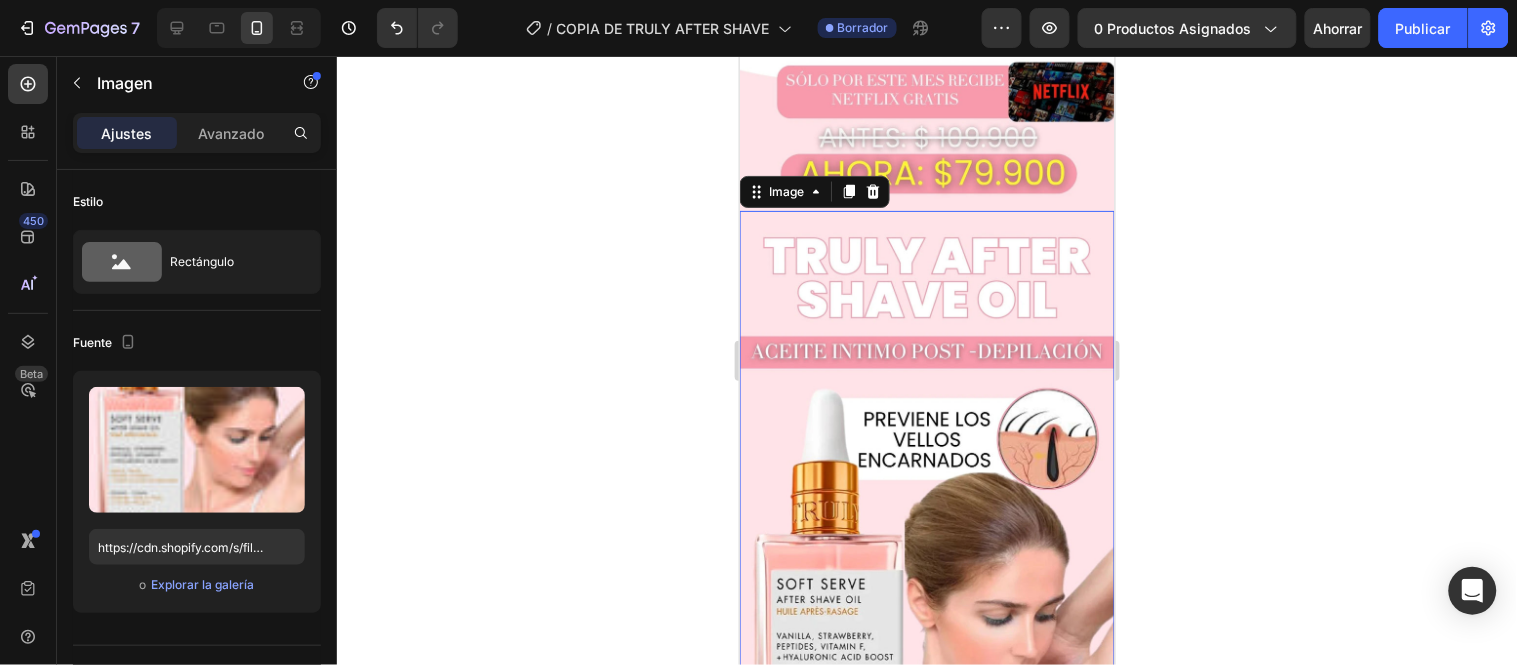 scroll, scrollTop: 788, scrollLeft: 0, axis: vertical 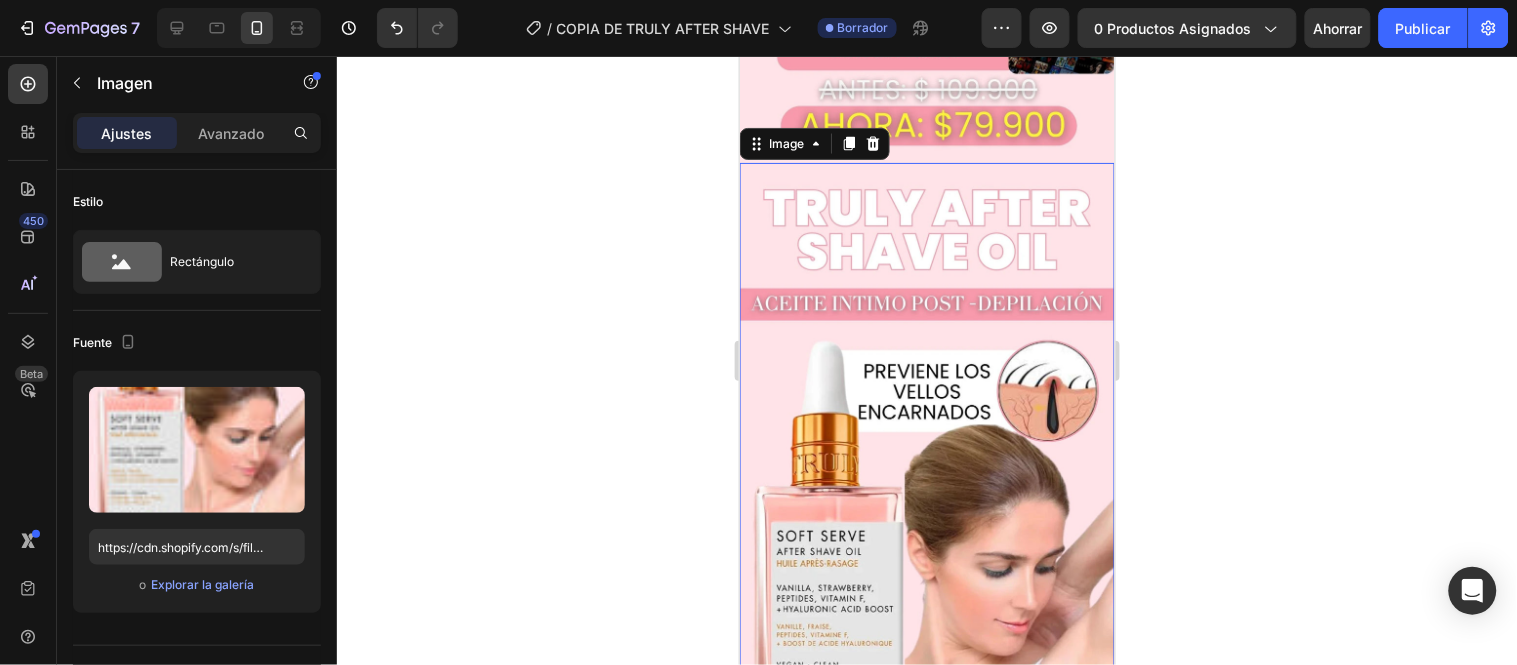 click at bounding box center (926, 589) 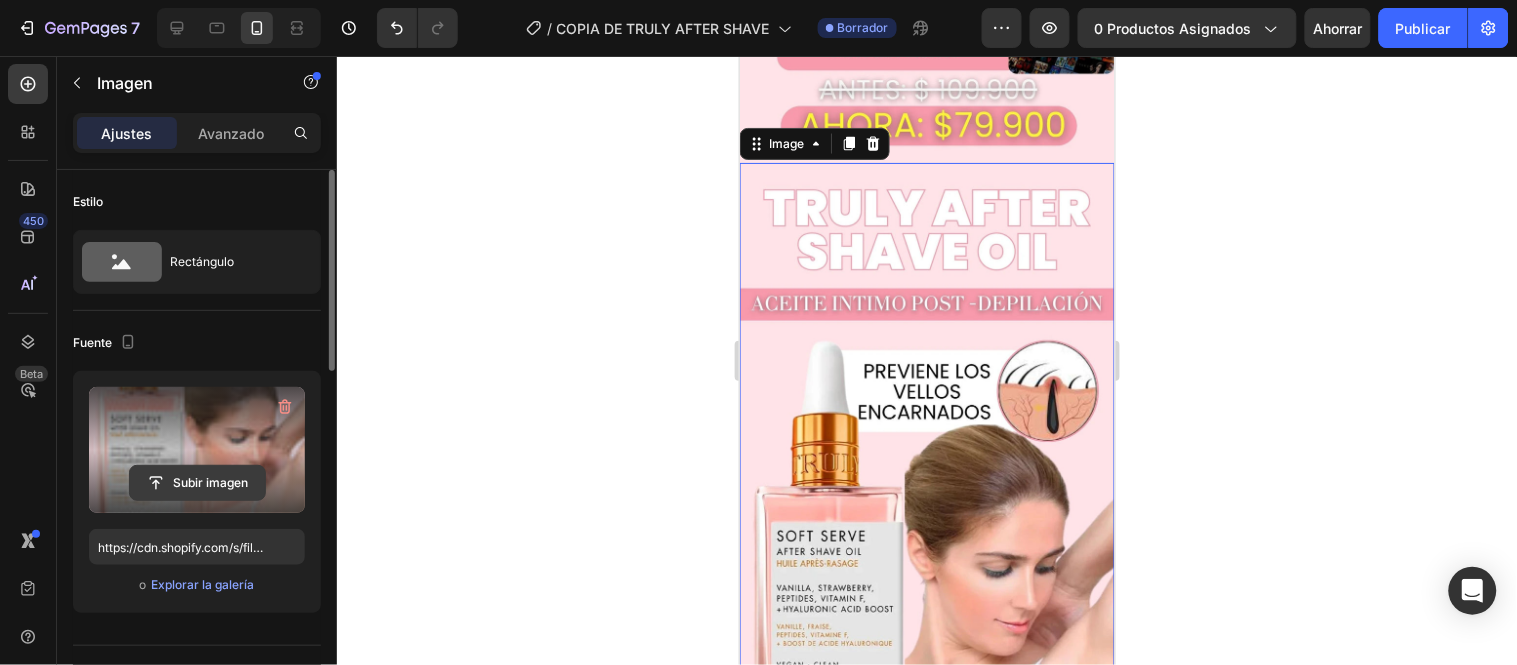 click 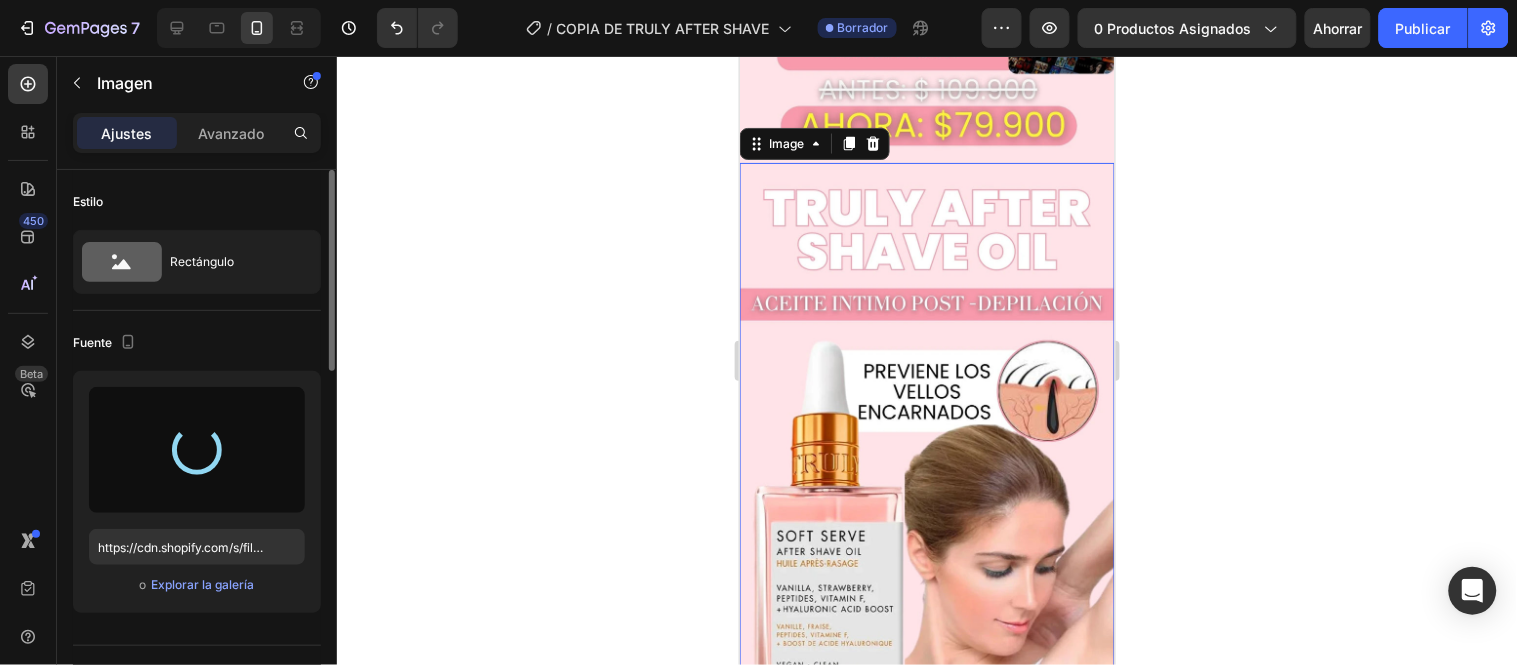 type on "https://cdn.shopify.com/s/files/1/0657/2779/1155/files/gempages_575997339626373663-f8f4406e-dace-4076-a93b-17d0f5adf2d0.webp" 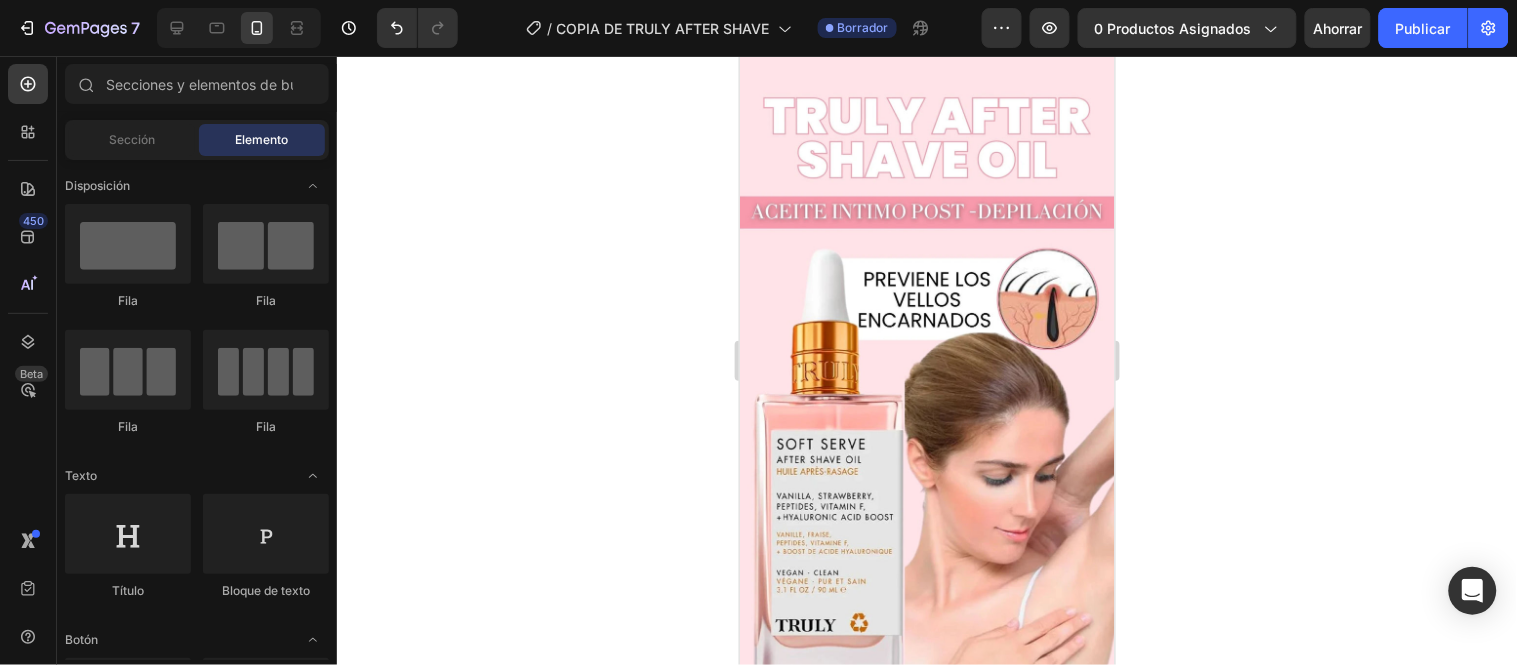 scroll, scrollTop: 936, scrollLeft: 0, axis: vertical 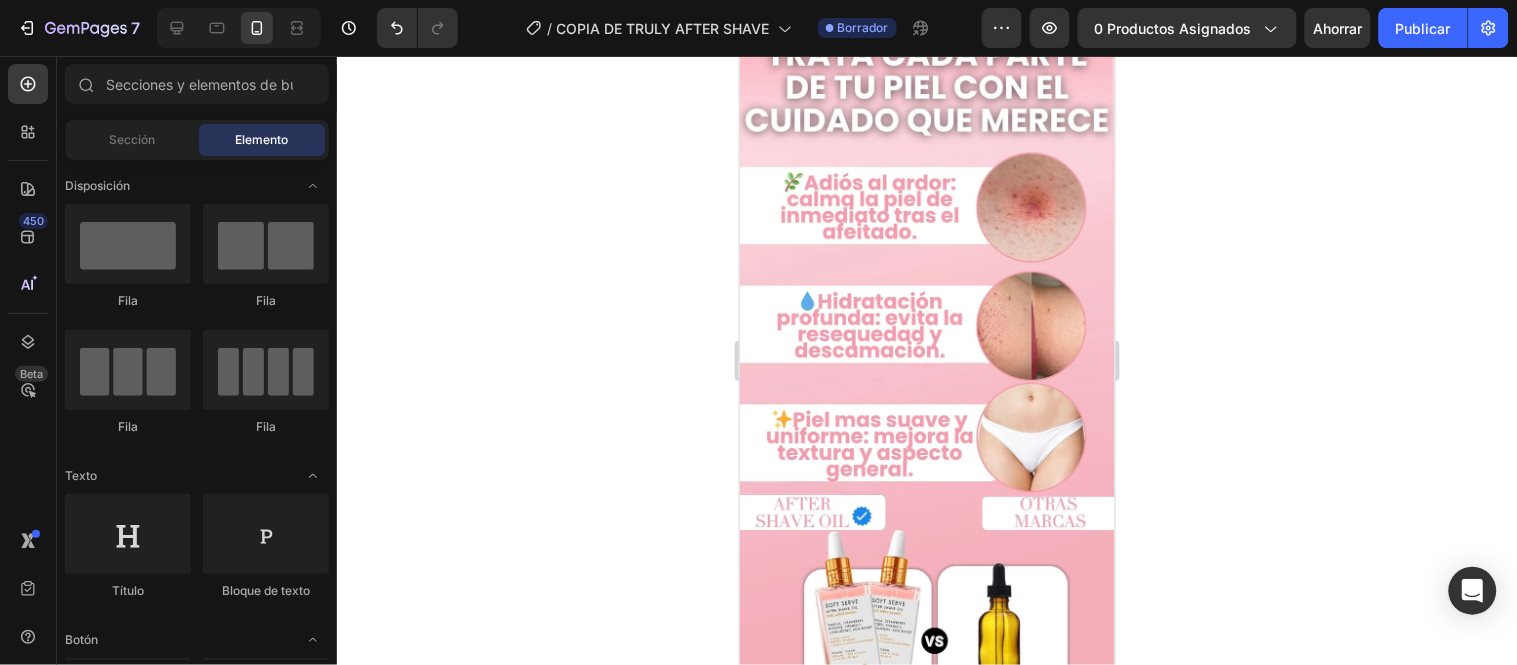 drag, startPoint x: 1103, startPoint y: 183, endPoint x: 1860, endPoint y: 255, distance: 760.4163 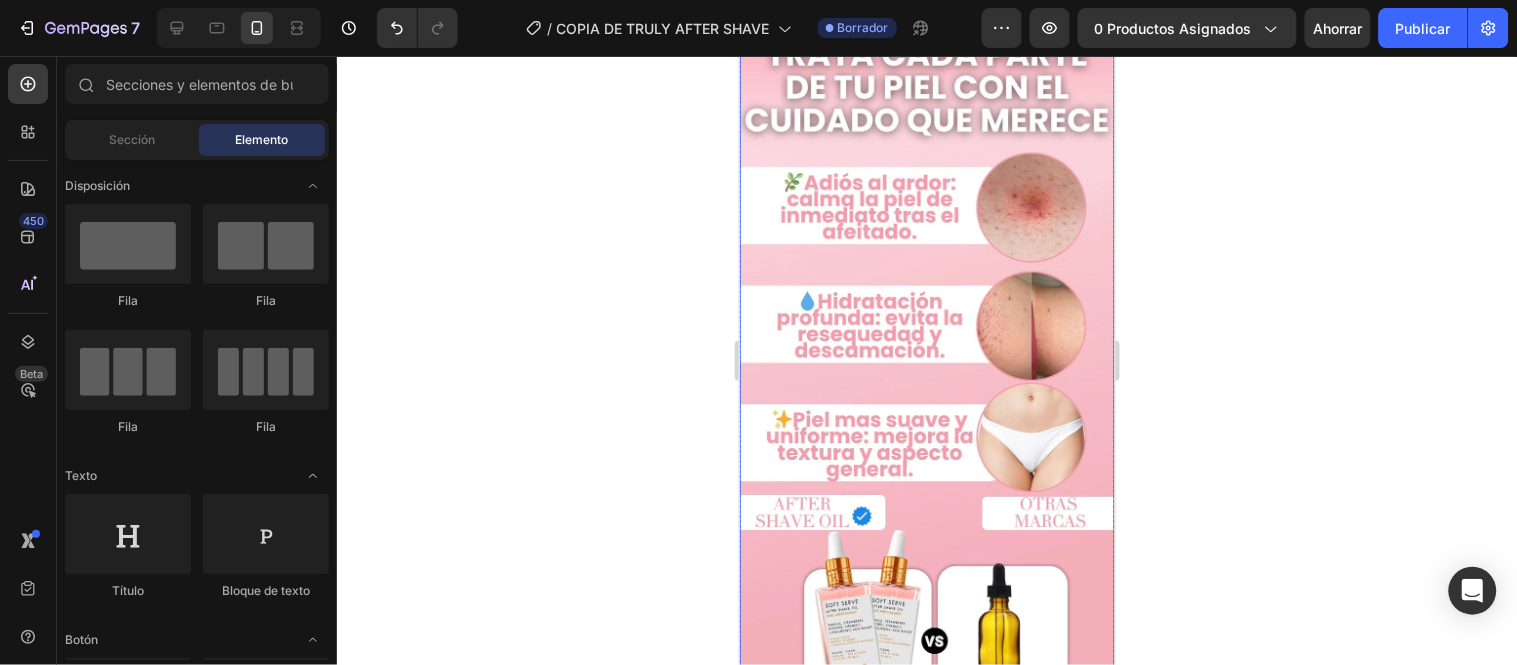 click at bounding box center [926, 441] 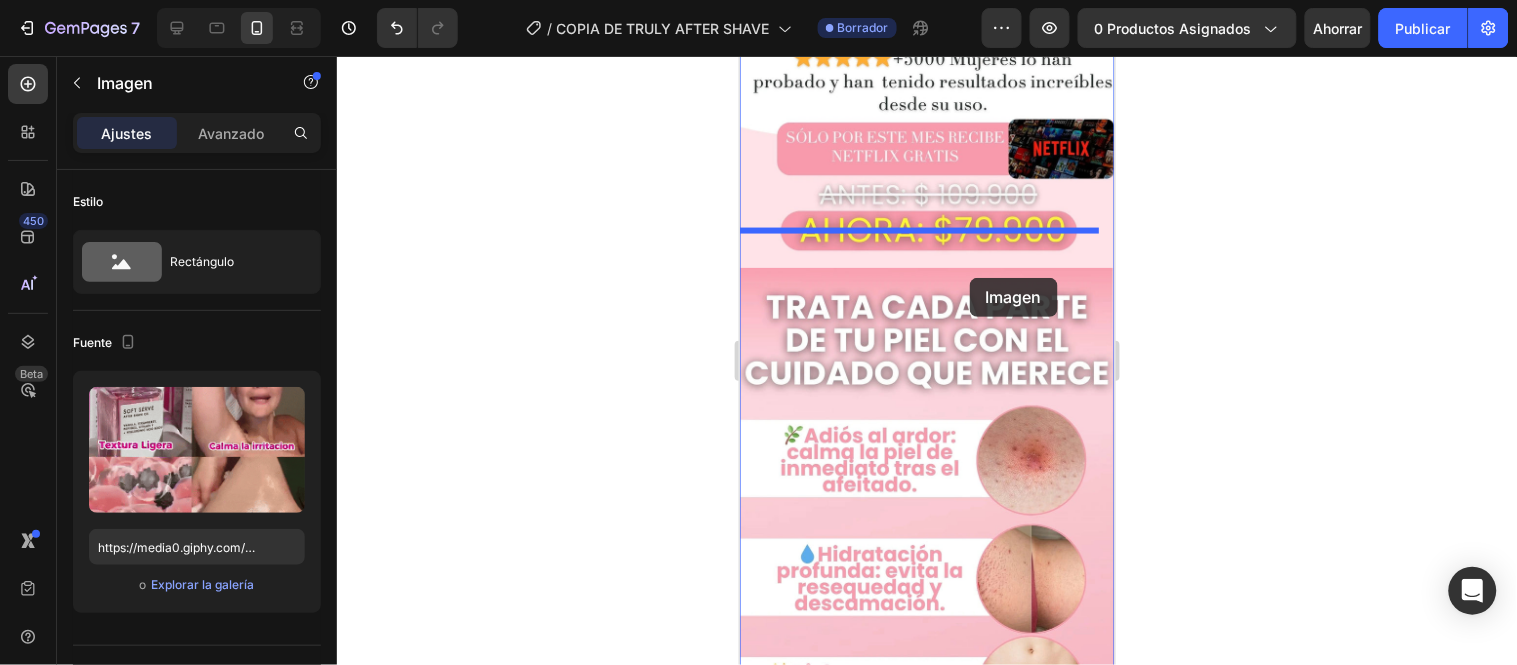 scroll, scrollTop: 616, scrollLeft: 0, axis: vertical 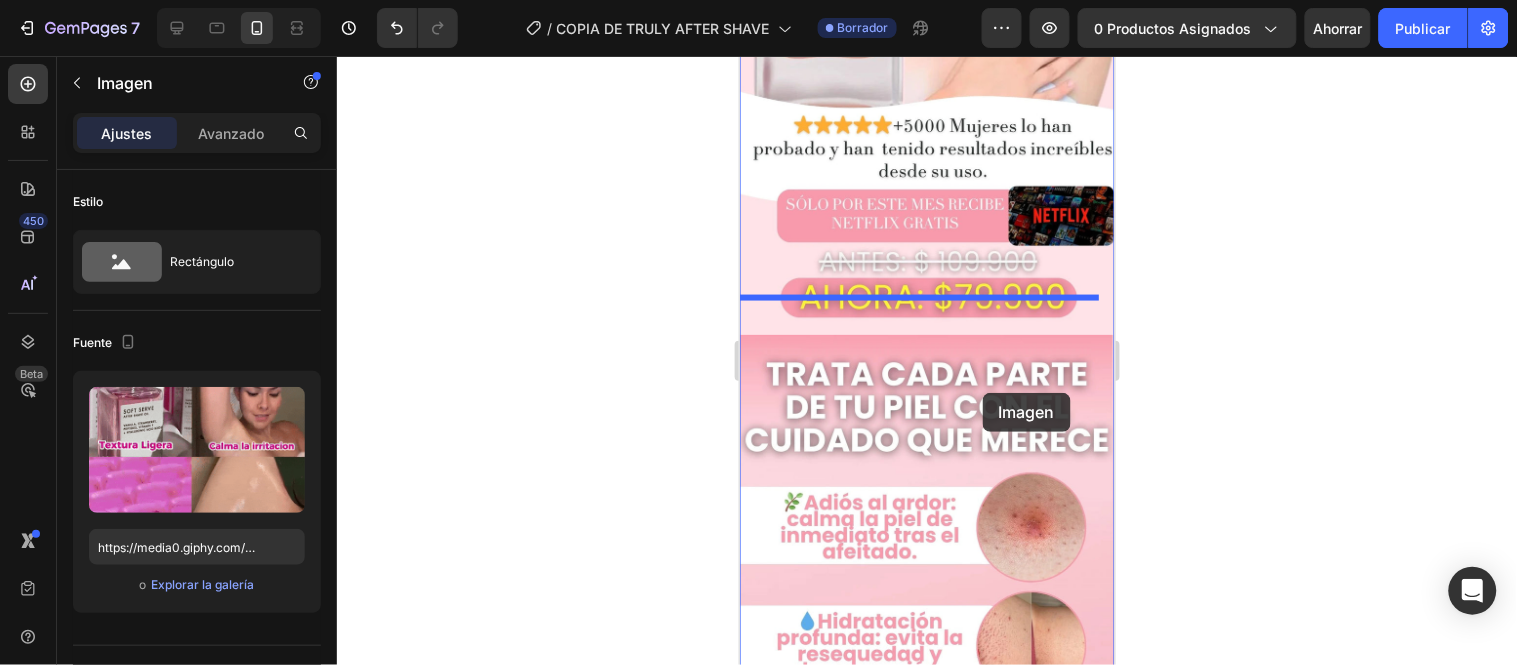 drag, startPoint x: 968, startPoint y: 262, endPoint x: 982, endPoint y: 392, distance: 130.75168 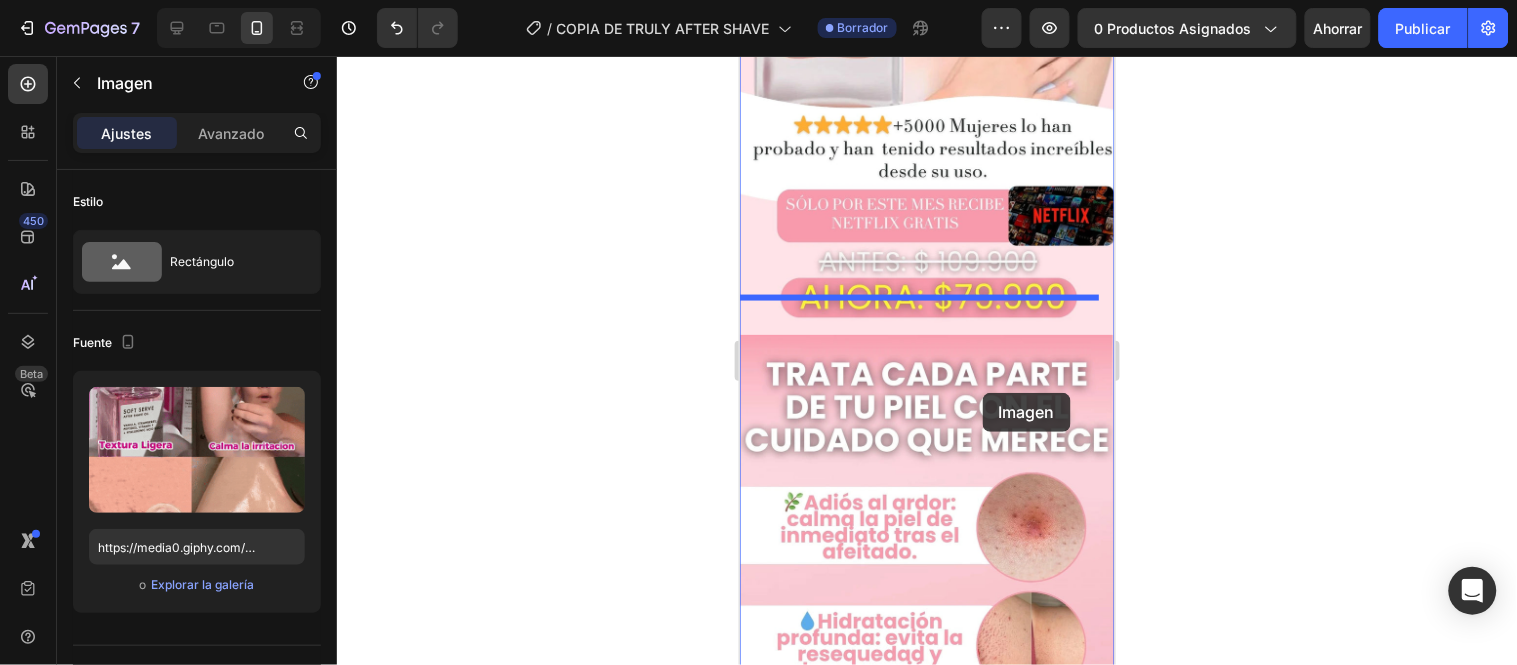 click on "iPhone 13 Mini  ( 375 px) iPhone 13 Mini iPhone 13 Pro iPhone 11 Pro Max iPhone 15 Pro Max Pixel 7 Galaxy S8+ Galaxy S20 Ultra iPad Mini iPad Air iPad Pro Header Image Image Image   0 Image   0 Image Row ESTA OFERTA ACABA PRONTO Heading Row Releasit COD Form & Upsells Releasit COD Form & Upsells
Drop element here Product 00 Horas 08 Minutos 38 Segundos Countdown Timer Image Image El aceite viral que le  devolverá el color  y la vida a tus  Partes intimas Heading Image
Drop element here Releasit COD Form & Upsells Releasit COD Form & Upsells Product Image Image Section 1 Root Start with Sections from sidebar Add sections Add elements Start with Generating from URL or image Add section Choose templates inspired by CRO experts Generate layout from URL or image Add blank section then drag & drop elements Footer" at bounding box center (926, 1651) 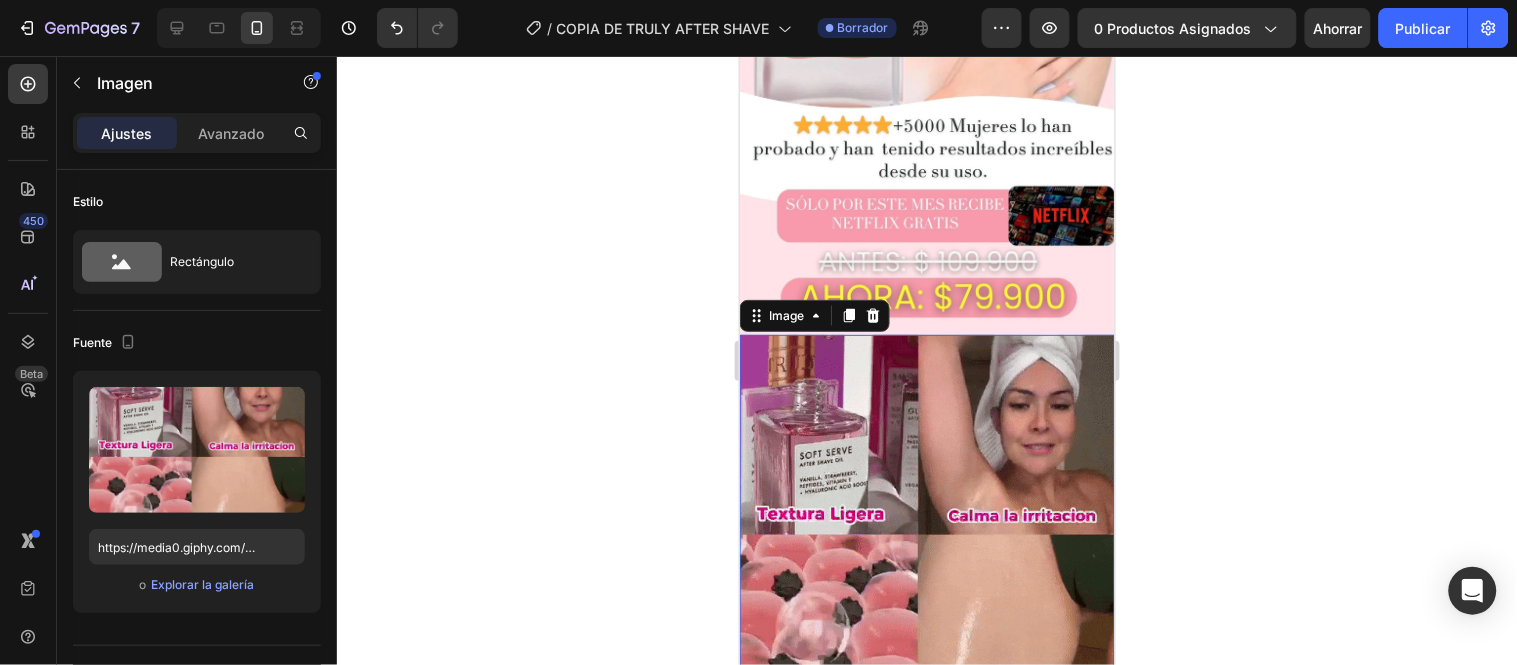 click 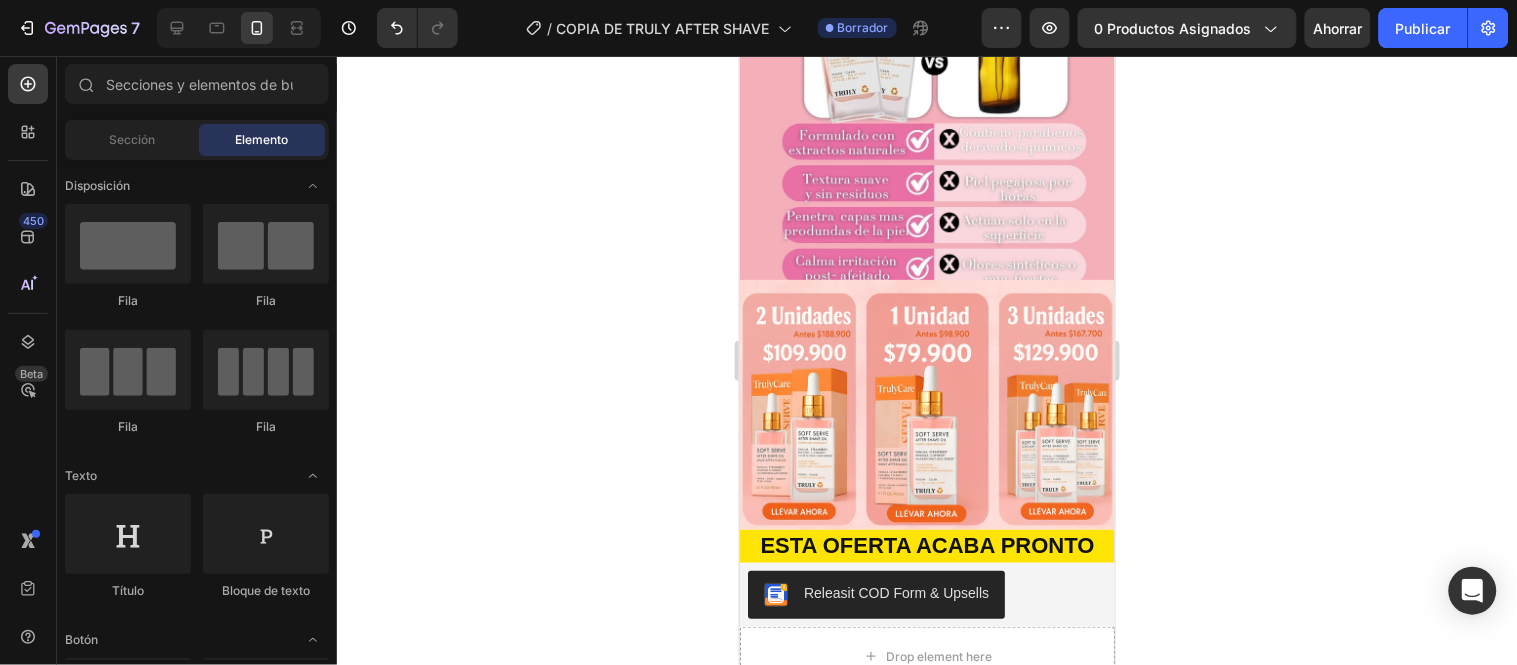scroll, scrollTop: 1946, scrollLeft: 0, axis: vertical 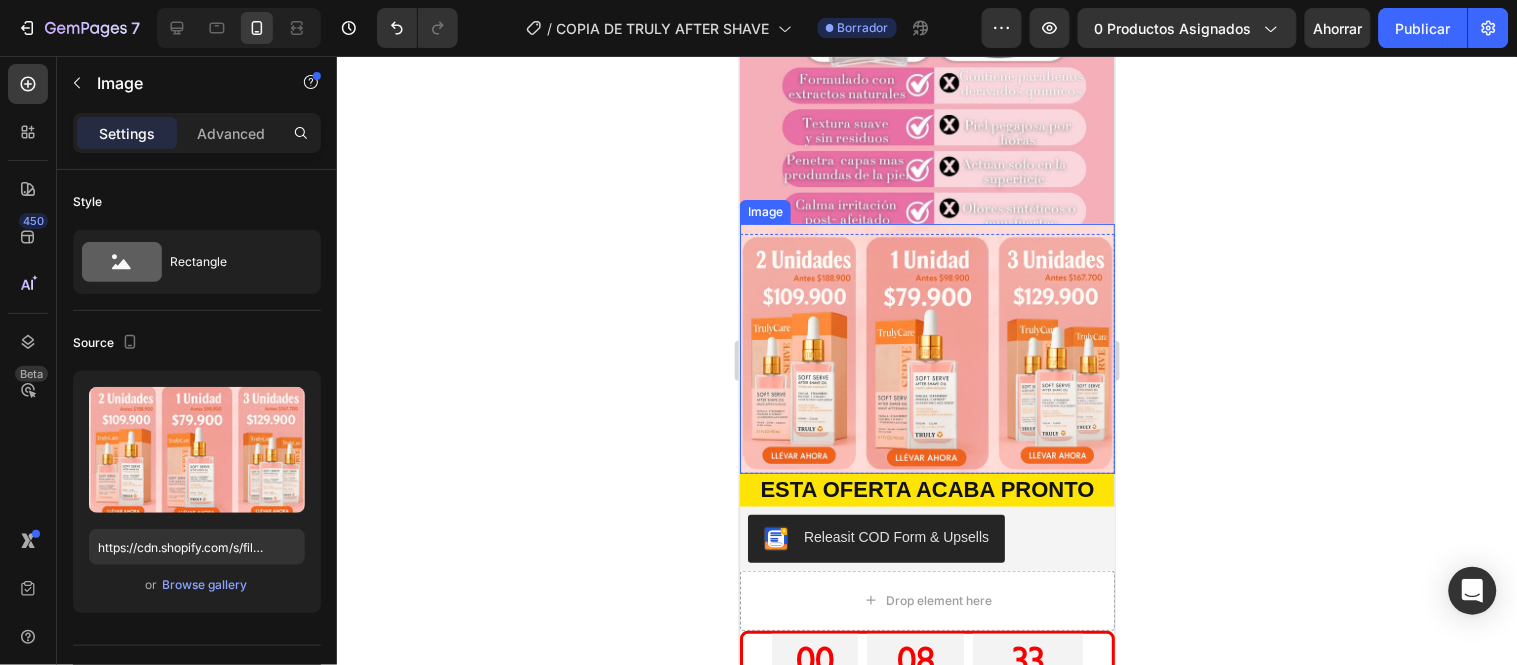 click at bounding box center [926, 348] 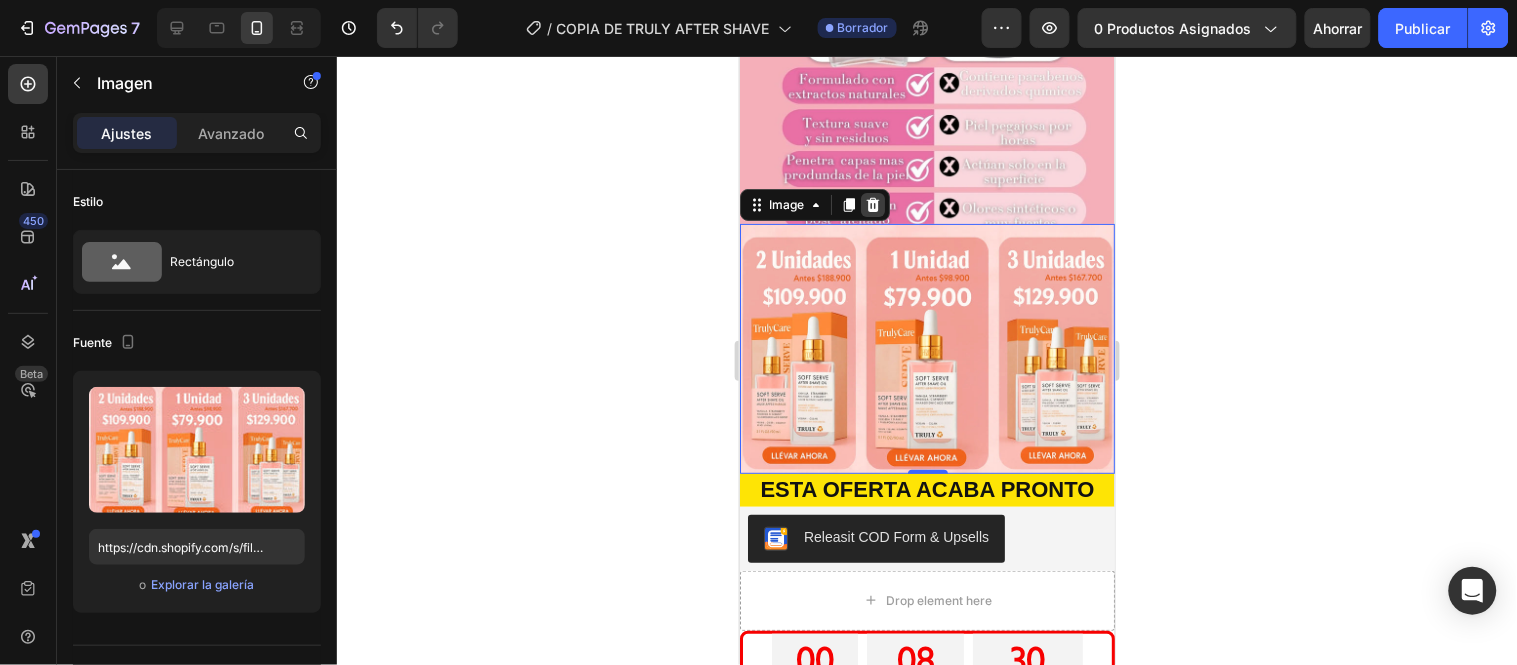 click 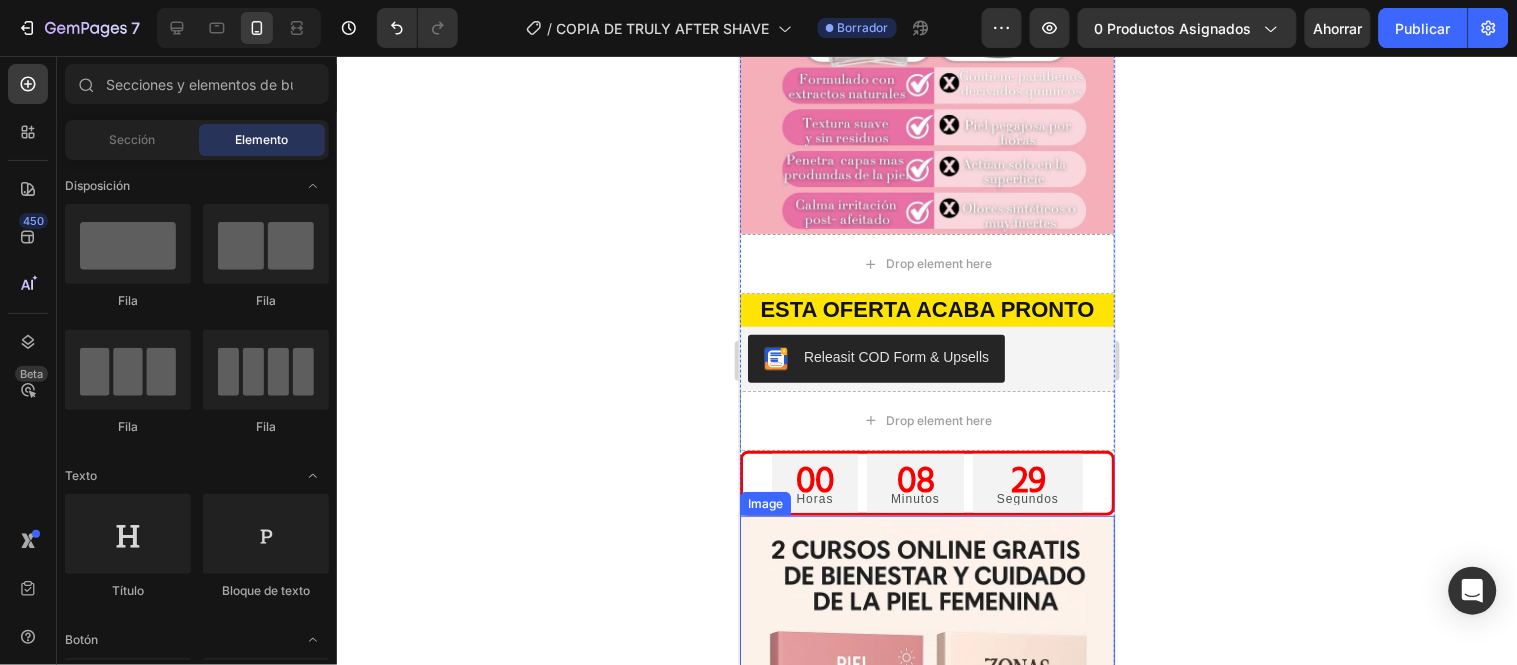click at bounding box center (926, 702) 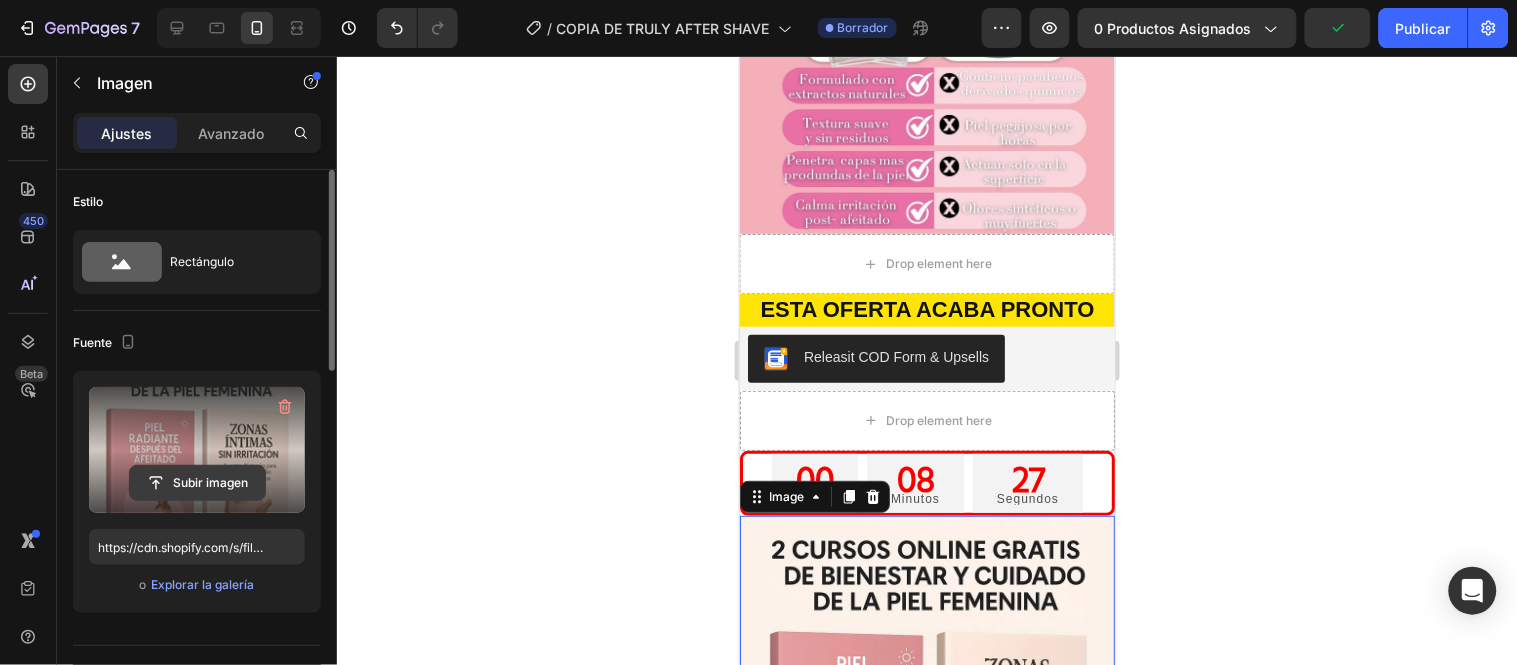 click 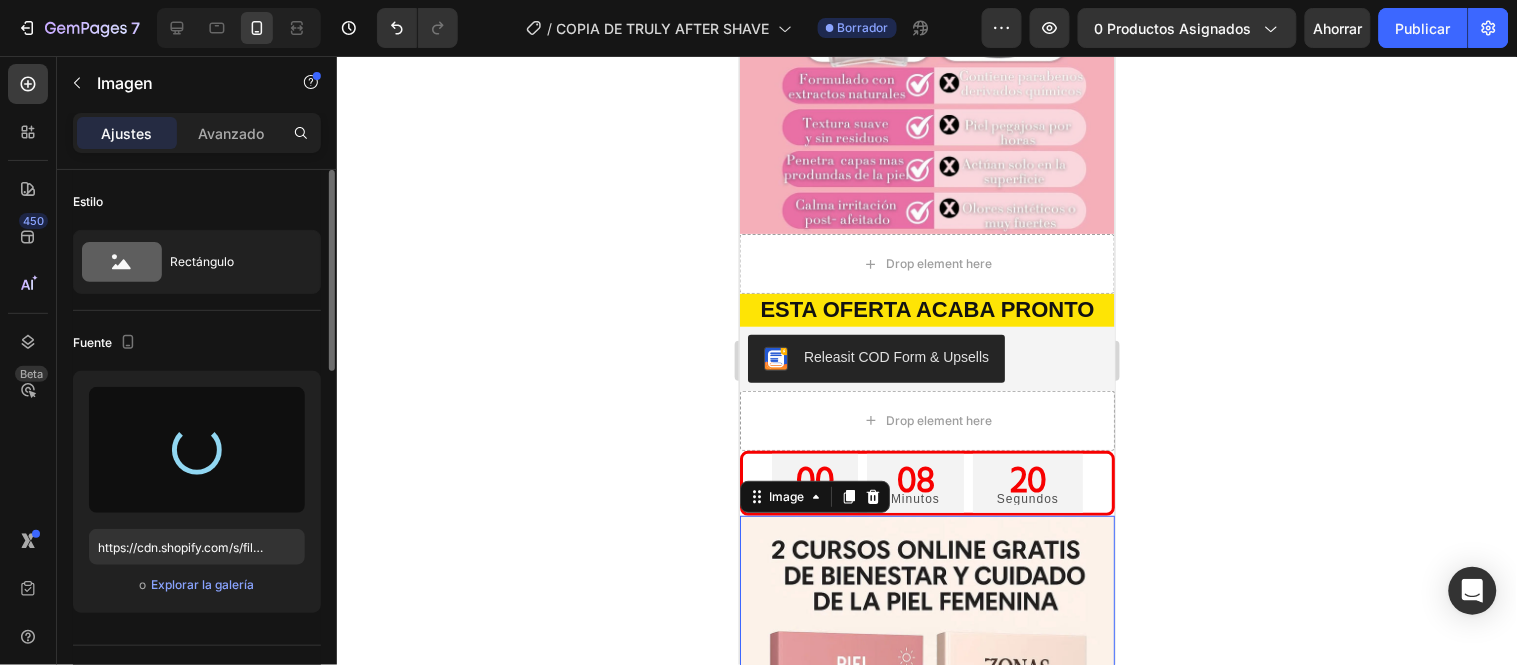 type on "https://cdn.shopify.com/s/files/1/0657/2779/1155/files/gempages_575997339626373663-b0849bbf-941a-4e89-be3e-0e523e9ba35f.webp" 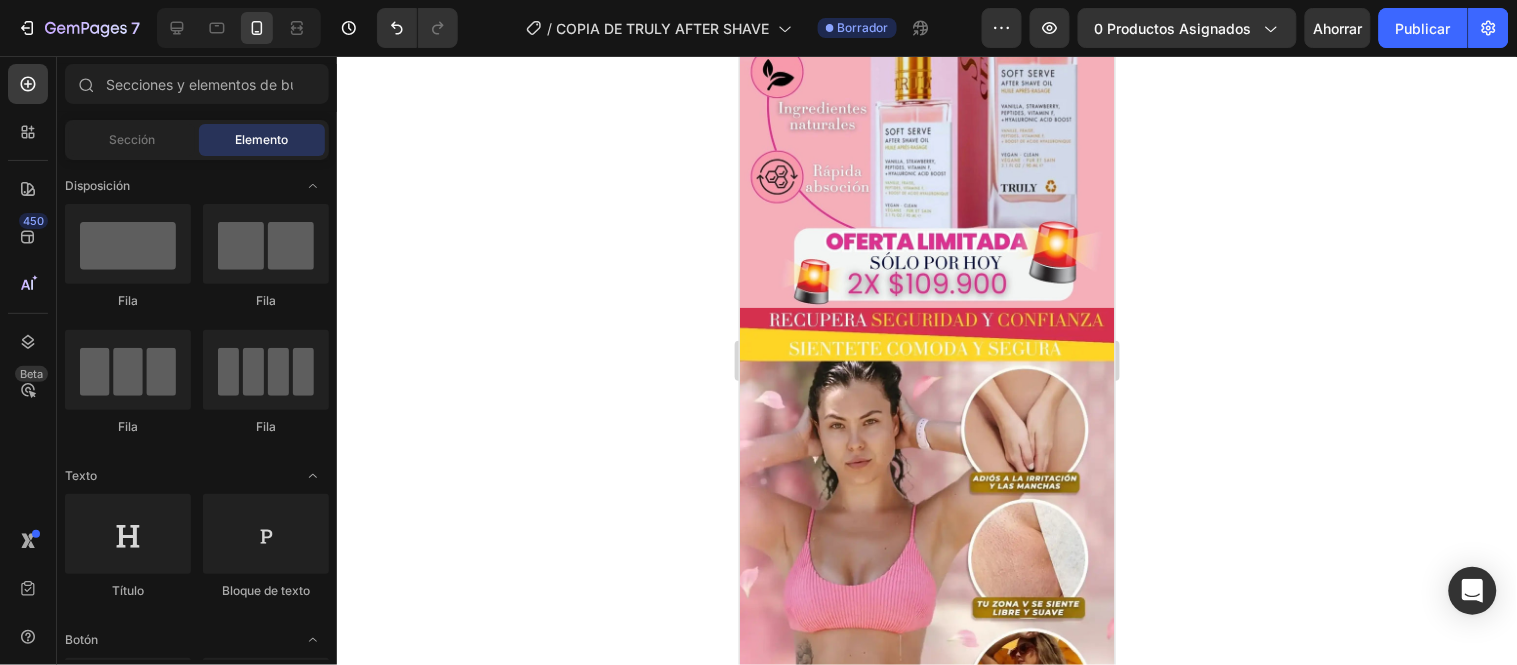 scroll, scrollTop: 3044, scrollLeft: 0, axis: vertical 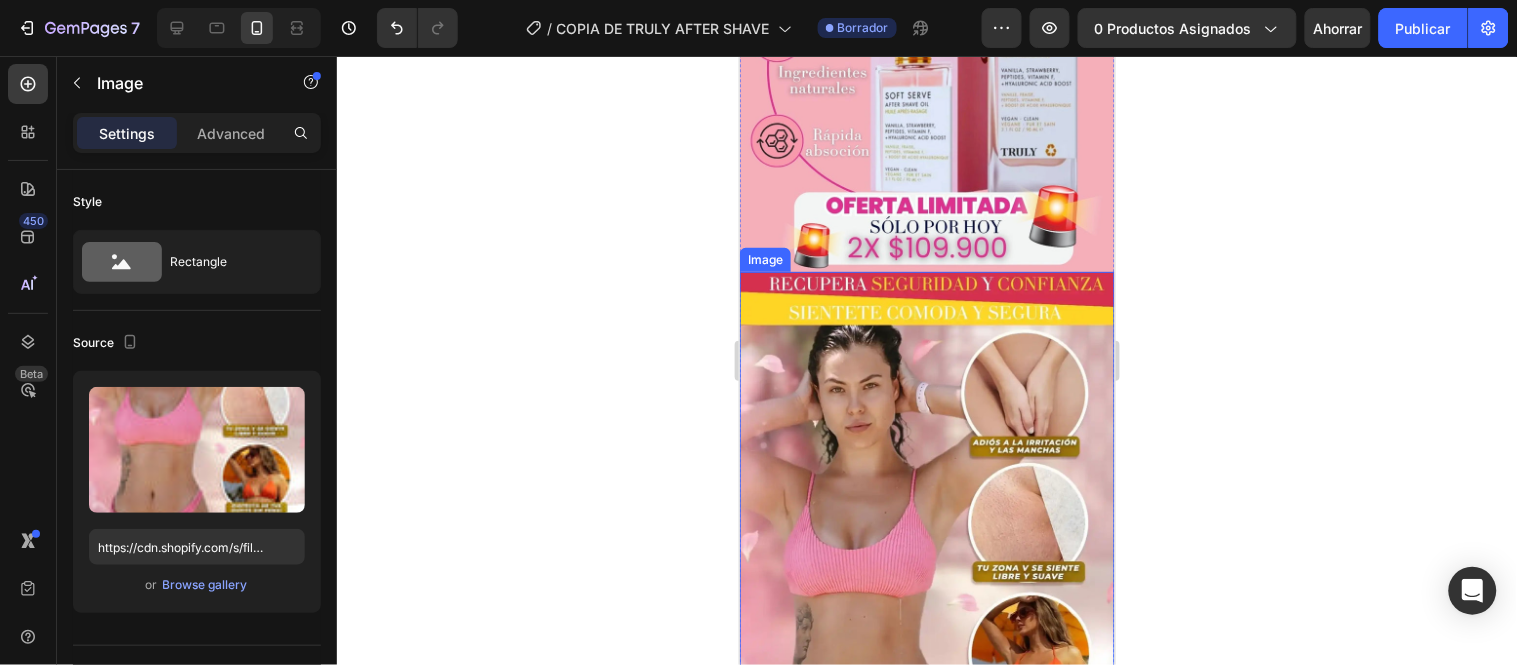 click at bounding box center [926, 604] 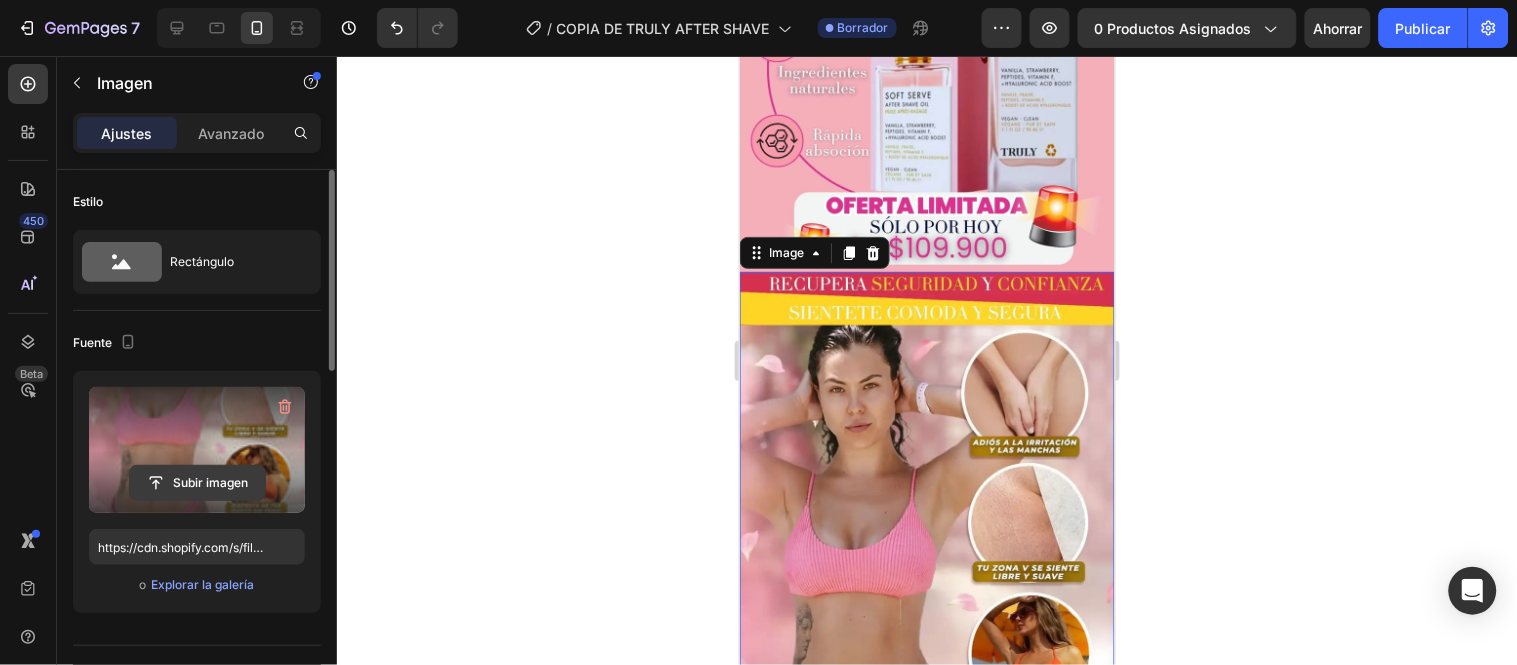click 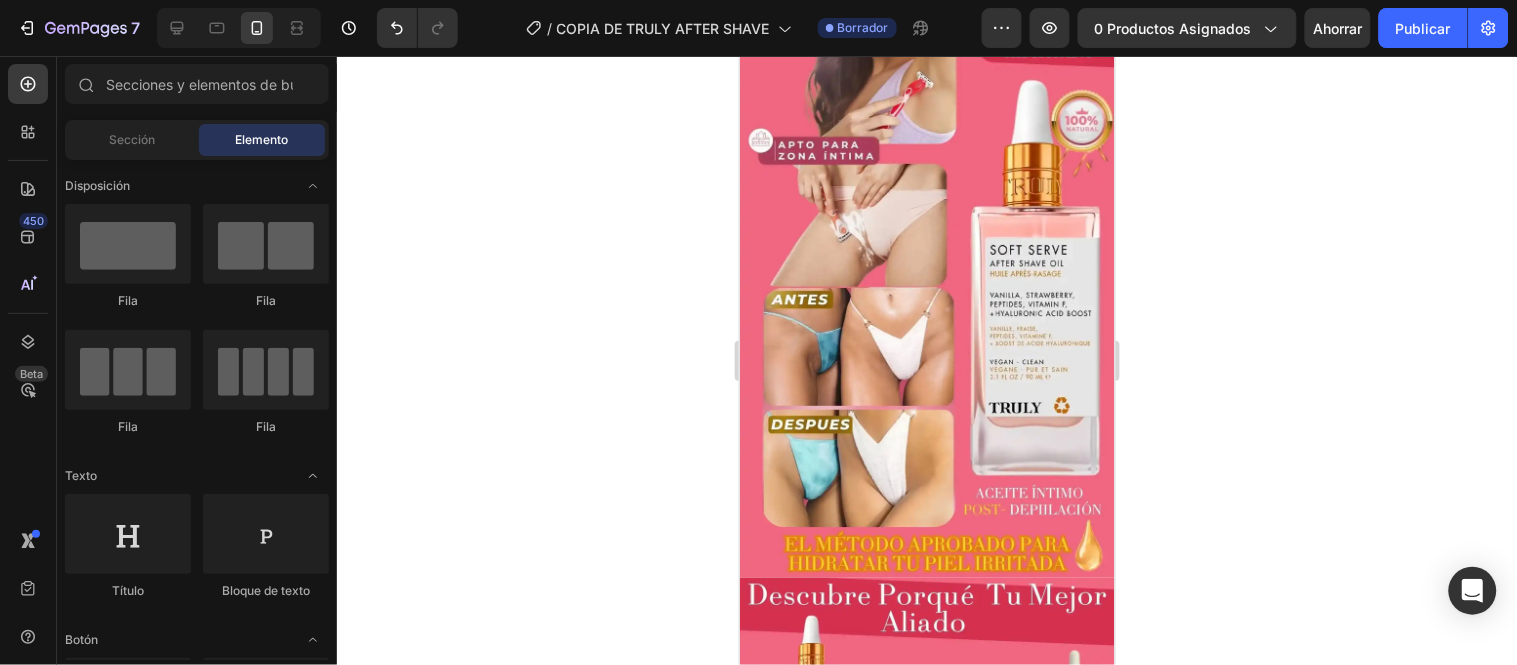 scroll, scrollTop: 4857, scrollLeft: 0, axis: vertical 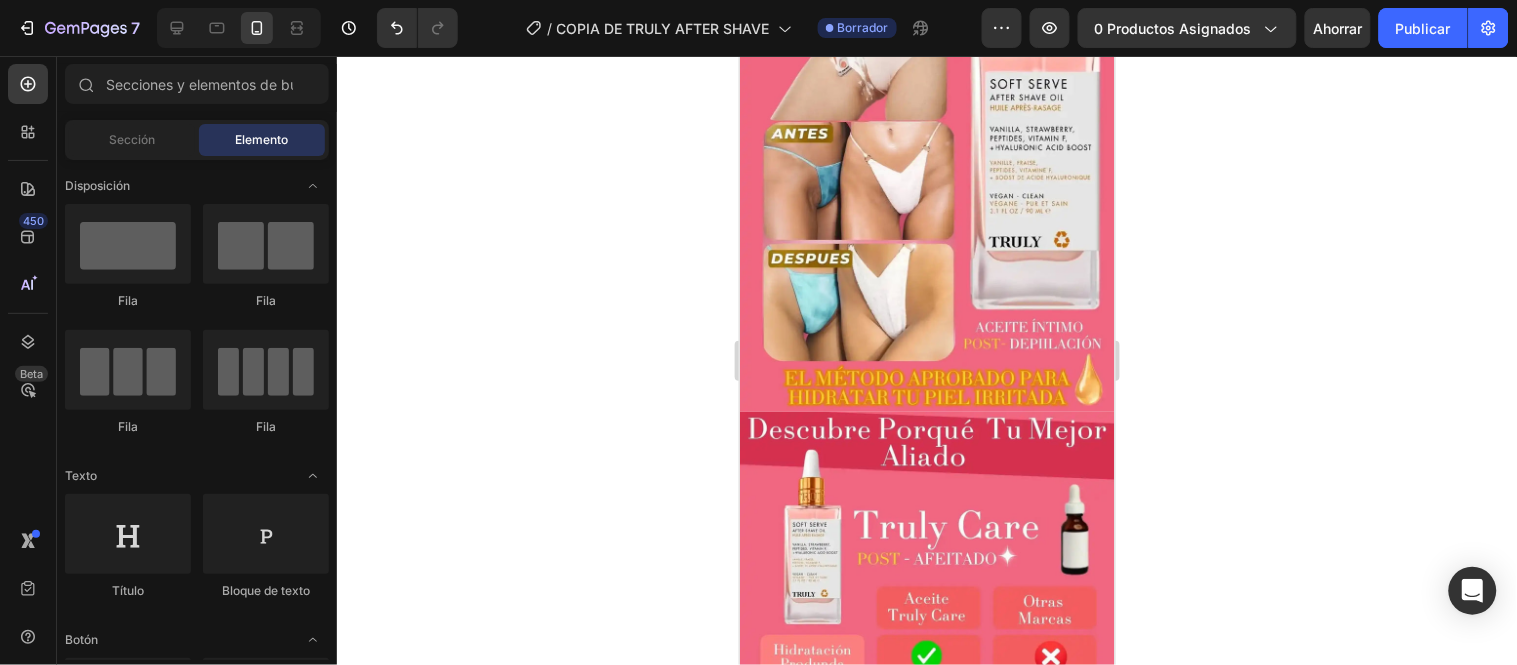 drag, startPoint x: 1104, startPoint y: 384, endPoint x: 1860, endPoint y: 610, distance: 789.0577 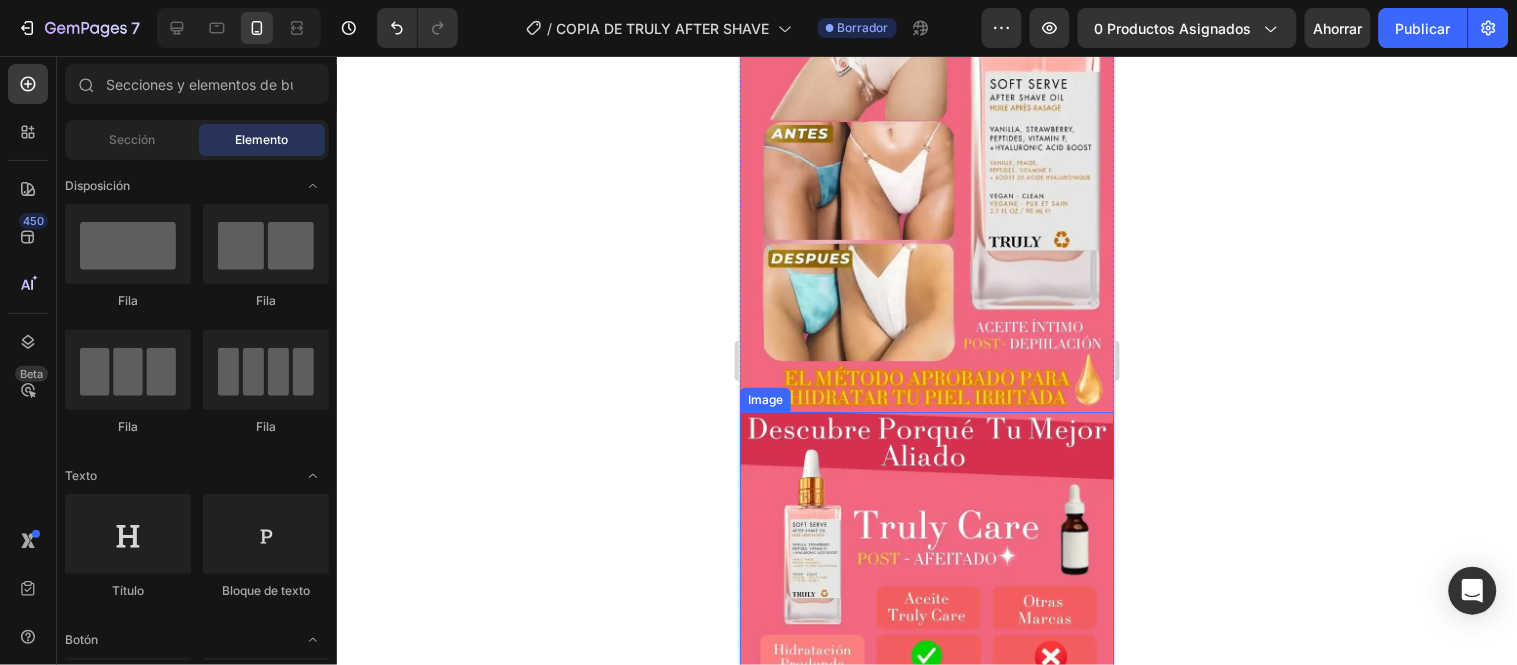 click at bounding box center [926, 744] 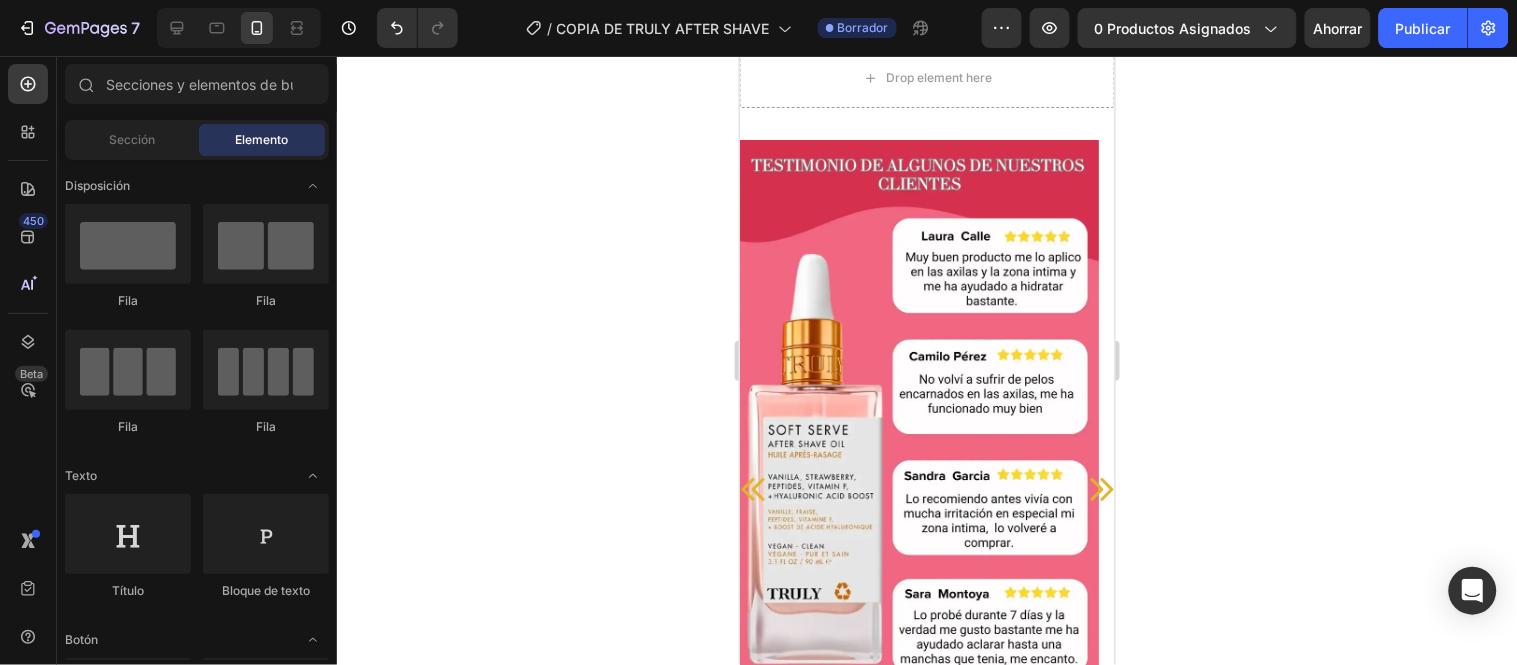 scroll, scrollTop: 5673, scrollLeft: 0, axis: vertical 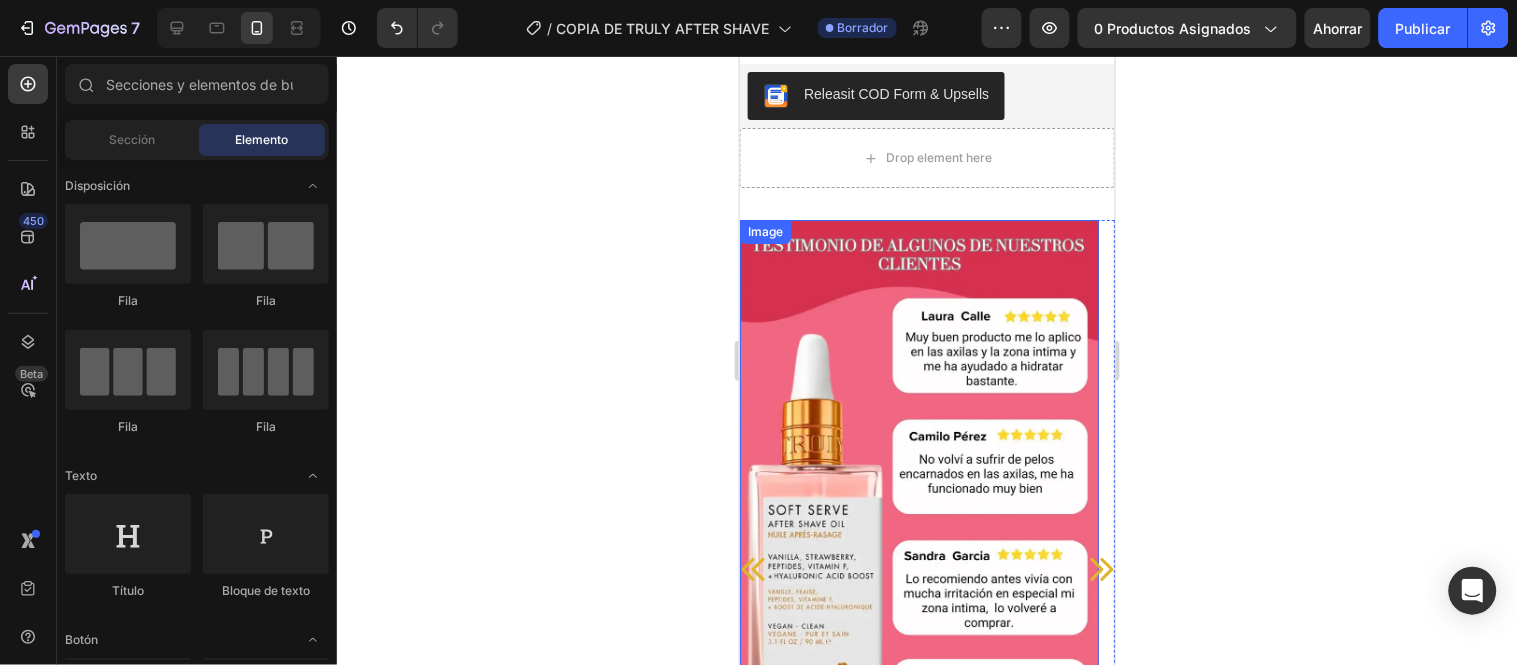 click at bounding box center (918, 538) 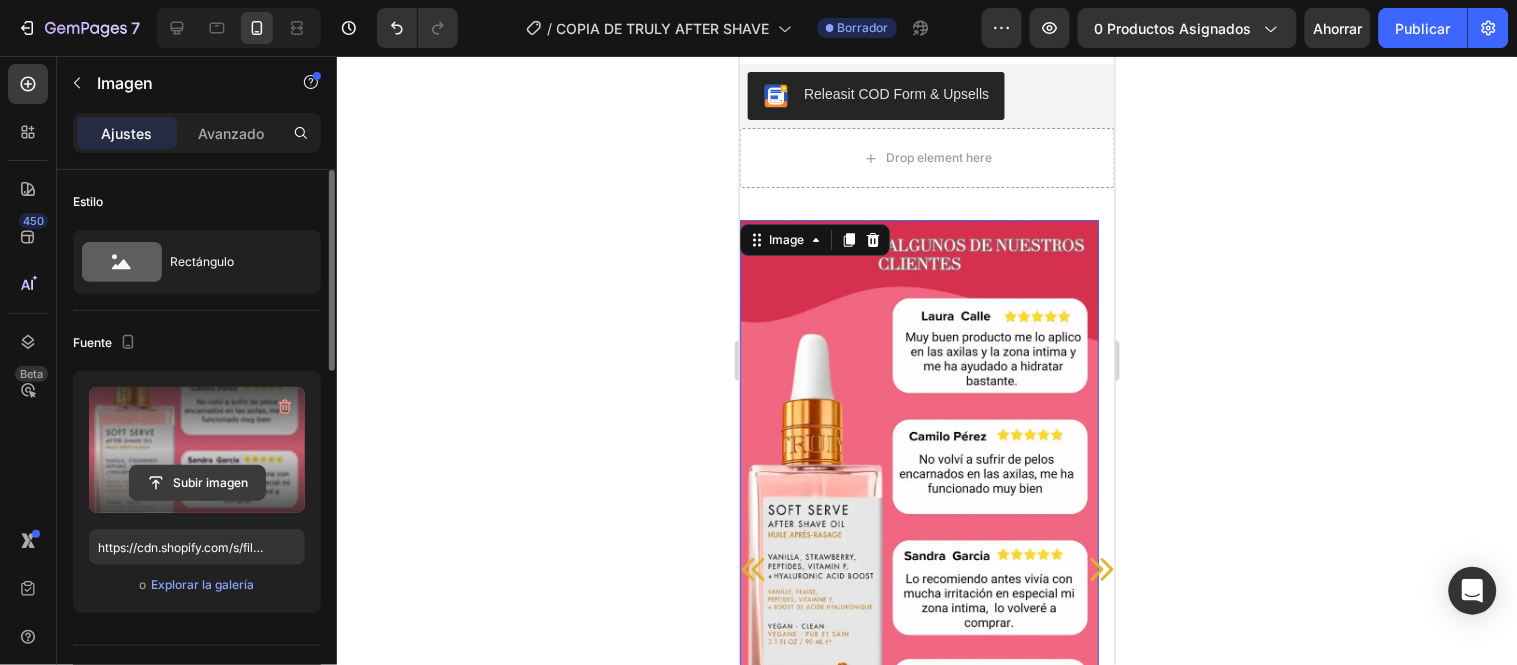 click 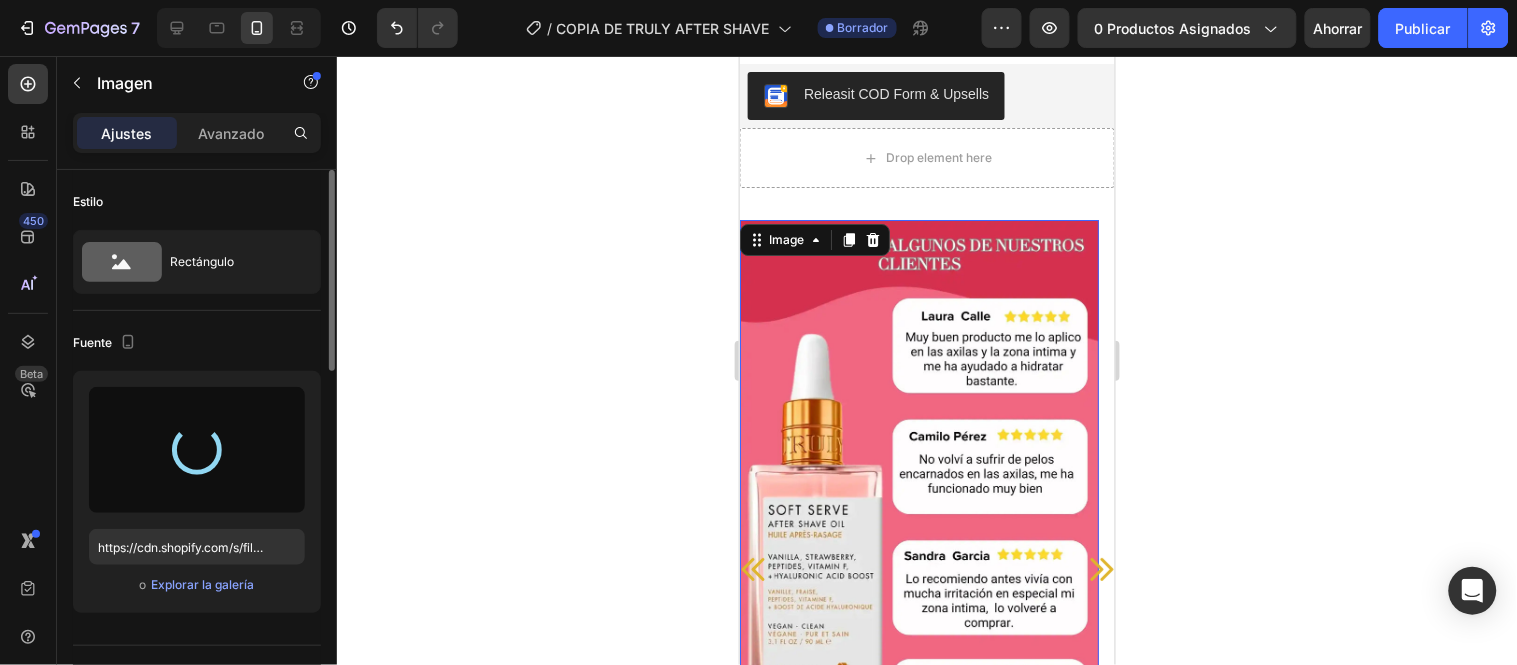 type on "https://cdn.shopify.com/s/files/1/0657/2779/1155/files/gempages_575997339626373663-0dc48445-a6d3-4f9e-8348-56991746e1ea.webp" 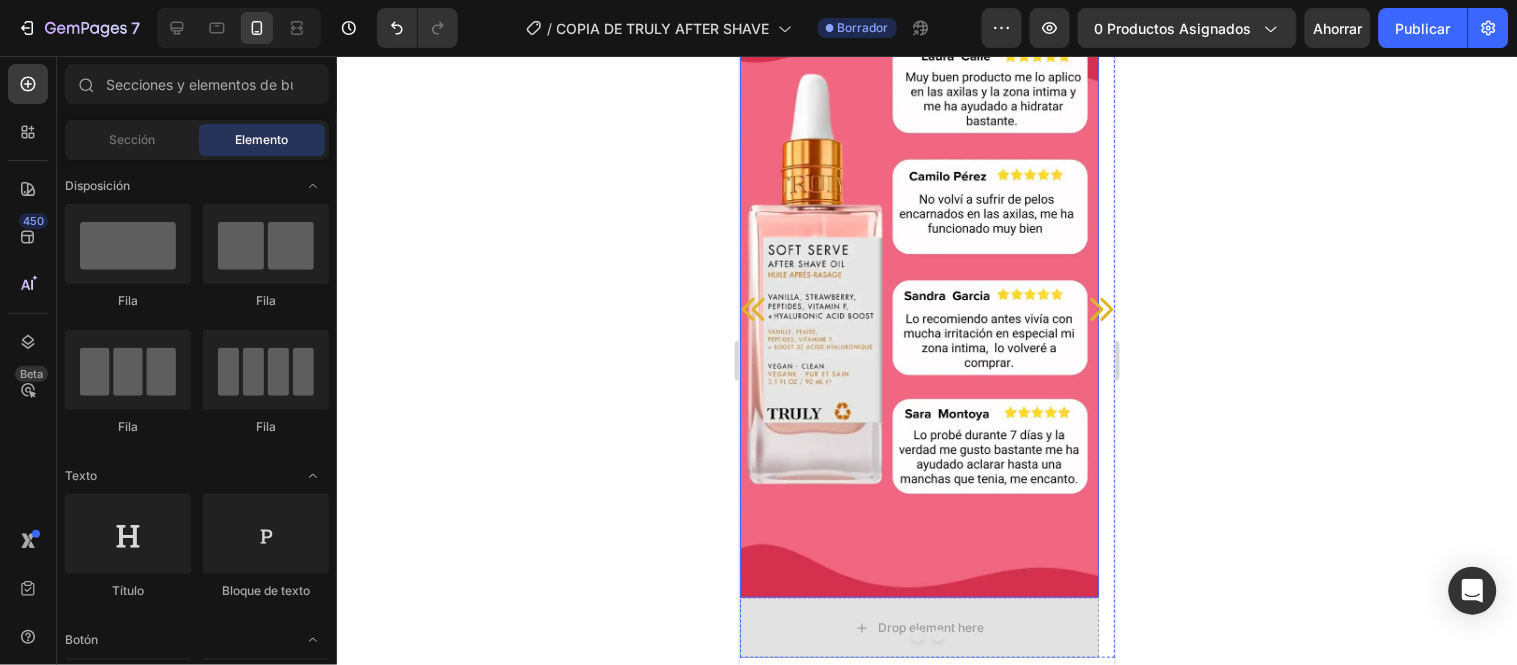 scroll, scrollTop: 5892, scrollLeft: 0, axis: vertical 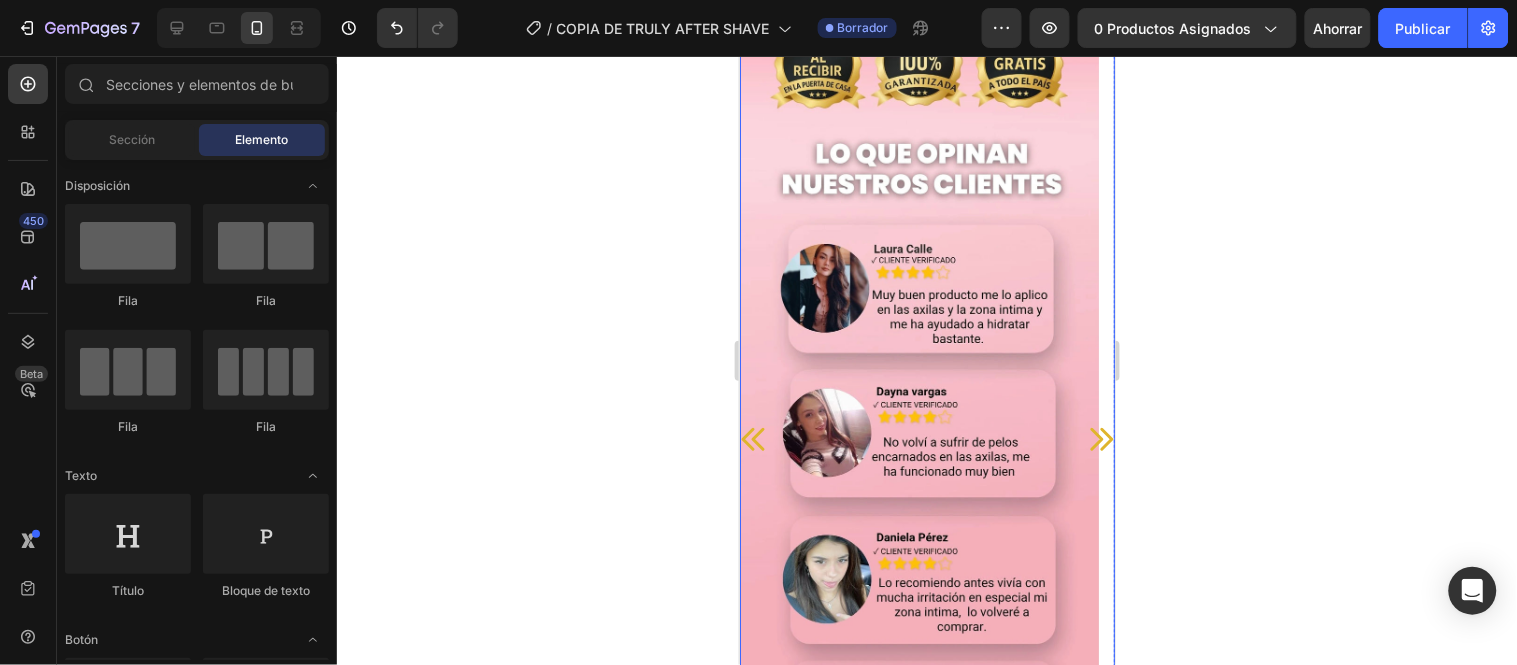 click 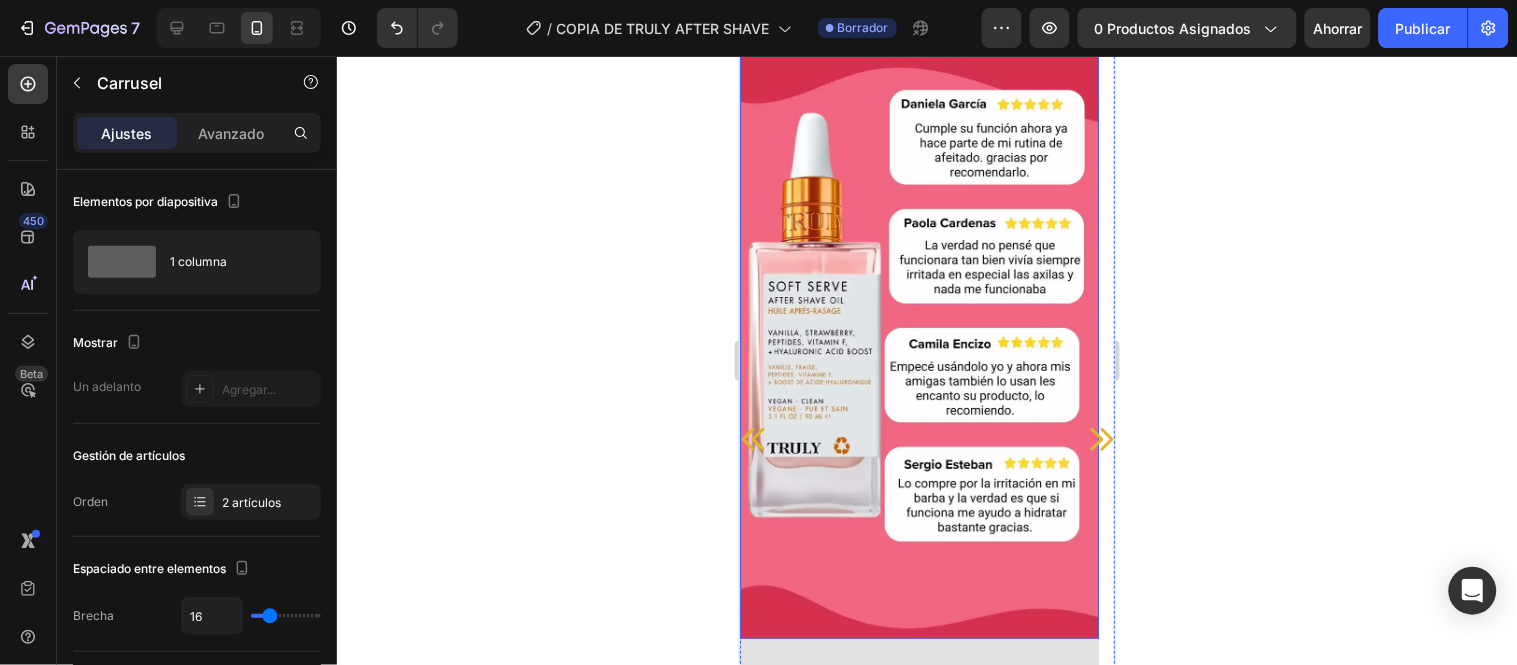 click at bounding box center (918, 319) 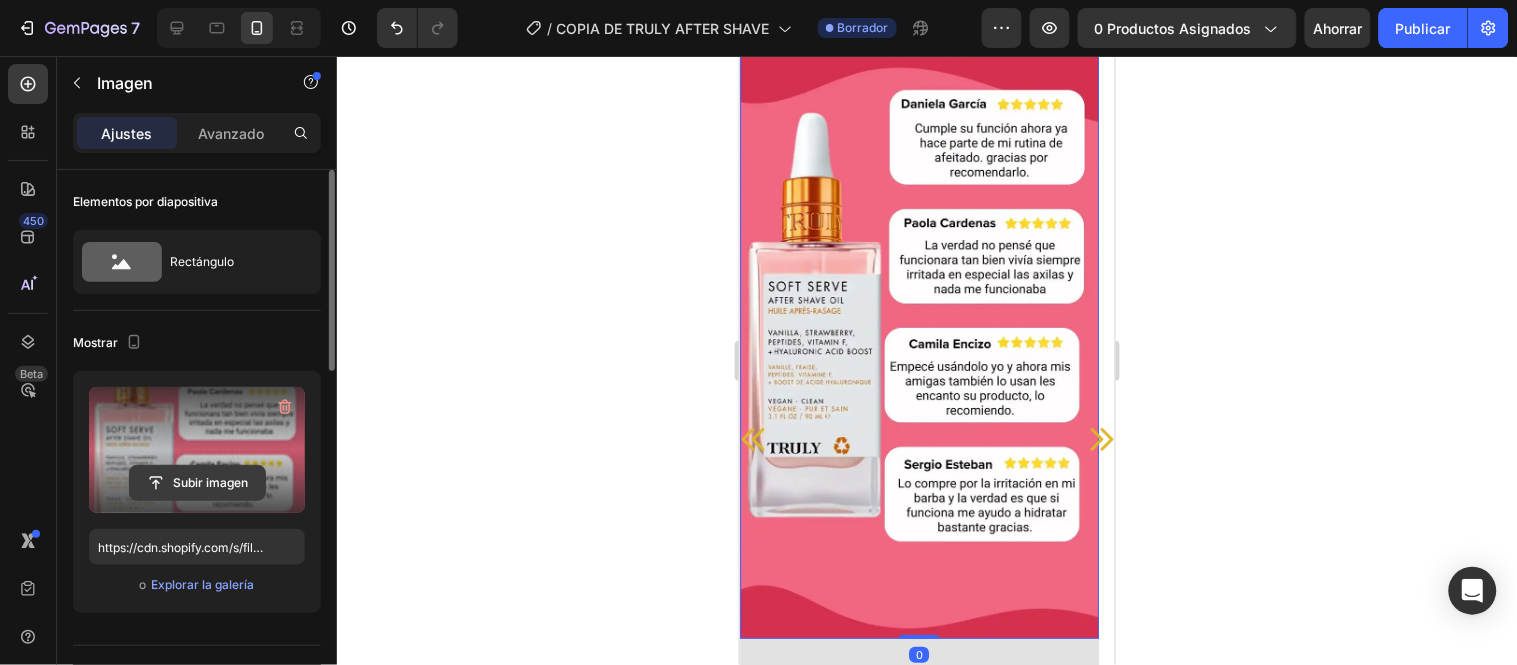 click 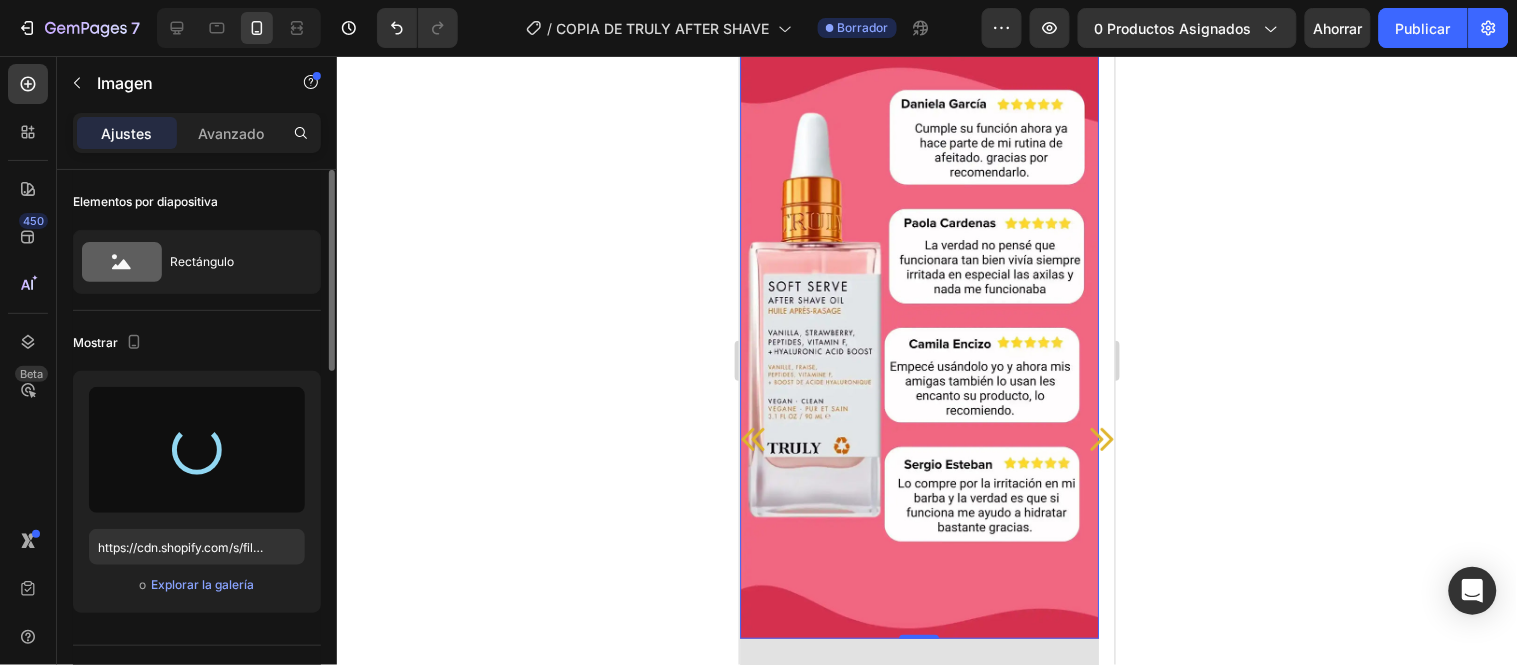 type on "https://cdn.shopify.com/s/files/1/0657/2779/1155/files/gempages_575997339626373663-be607d45-bfd0-4a31-93a7-3cb4a8268eca.webp" 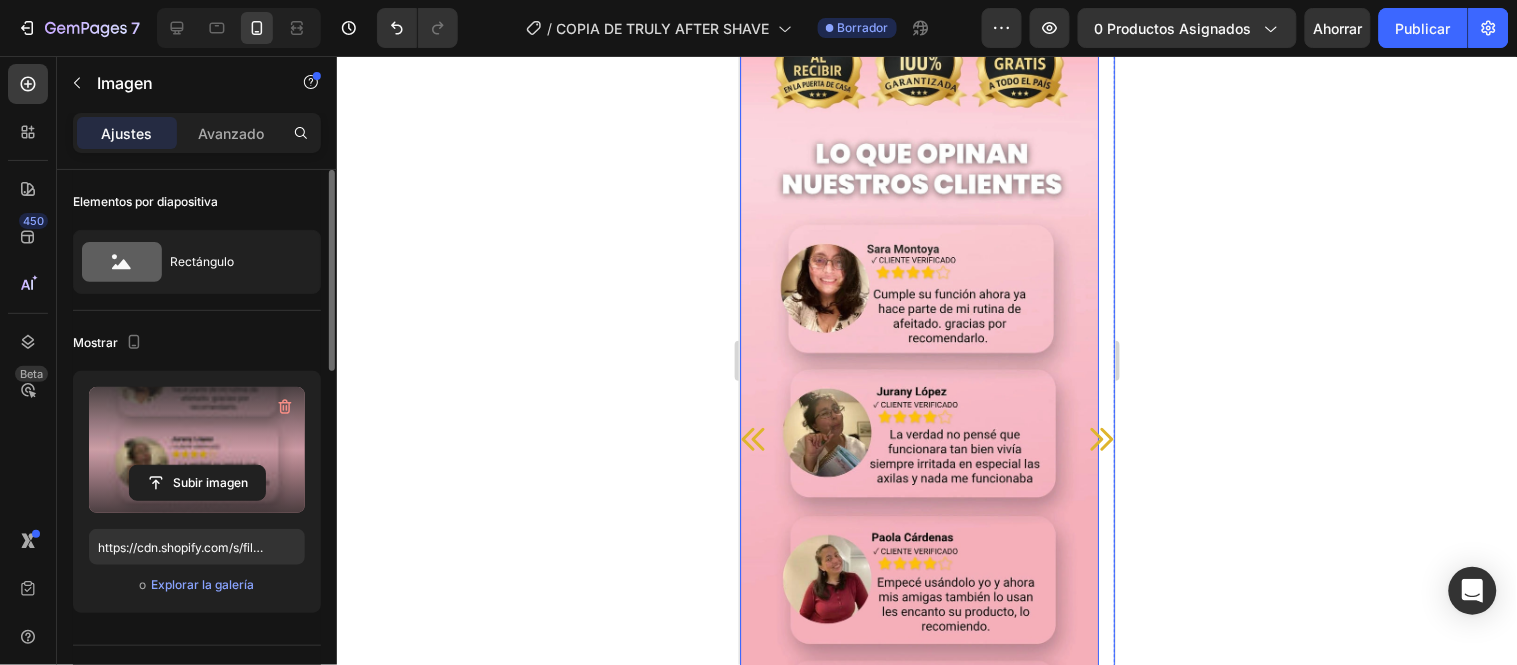 click 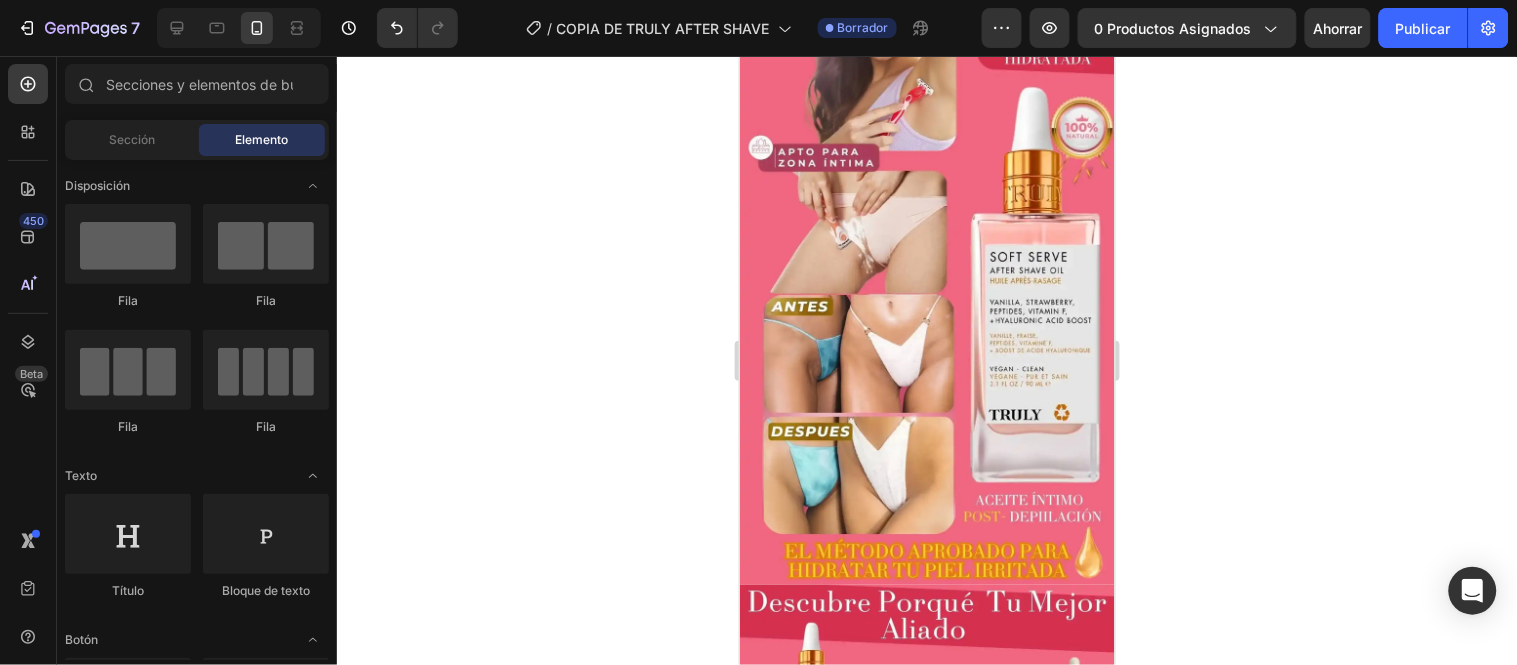 scroll, scrollTop: 4383, scrollLeft: 0, axis: vertical 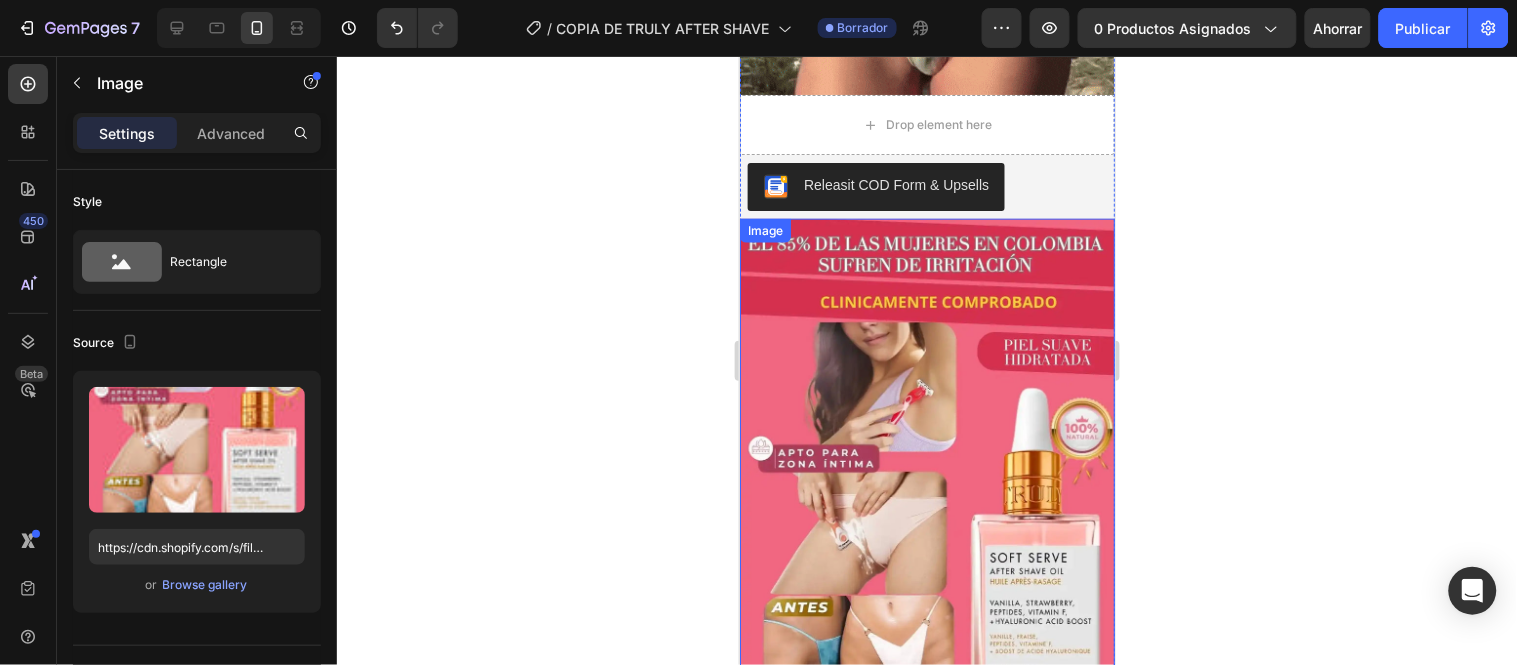click at bounding box center [926, 551] 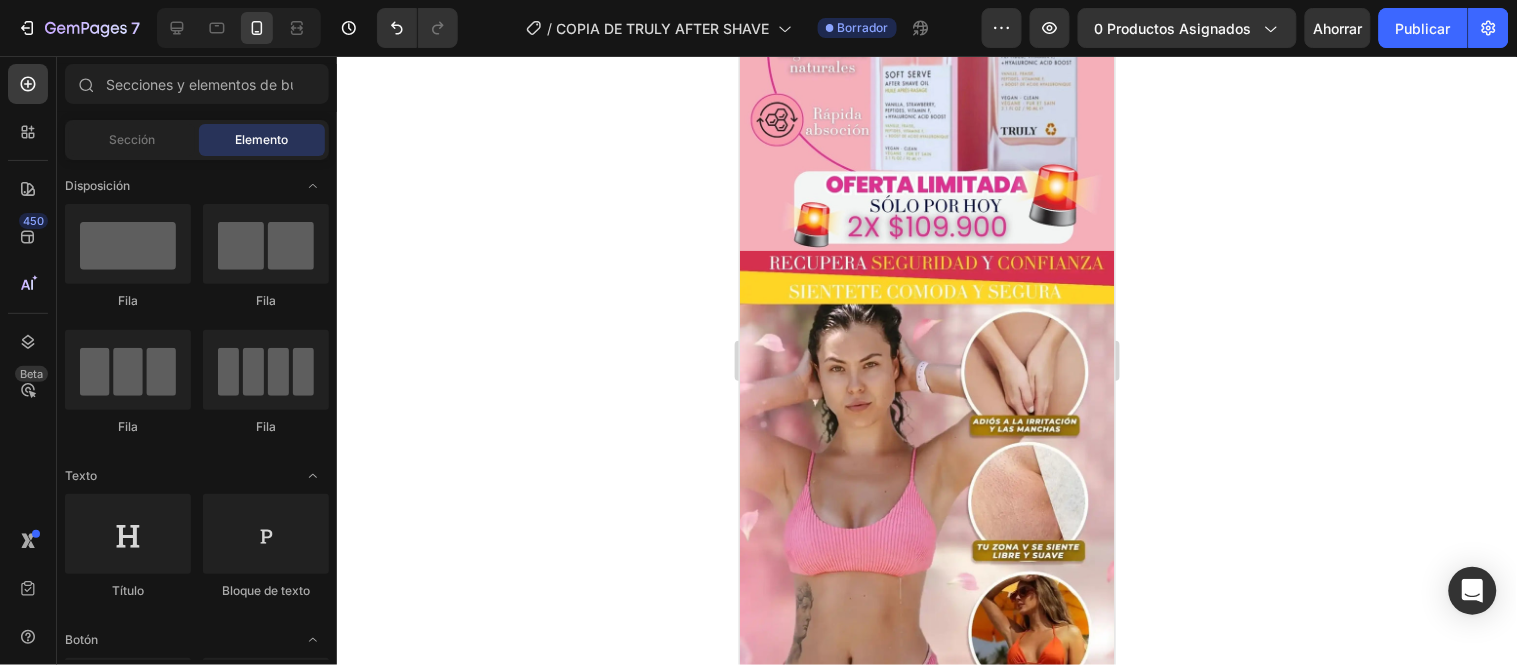 scroll, scrollTop: 3106, scrollLeft: 0, axis: vertical 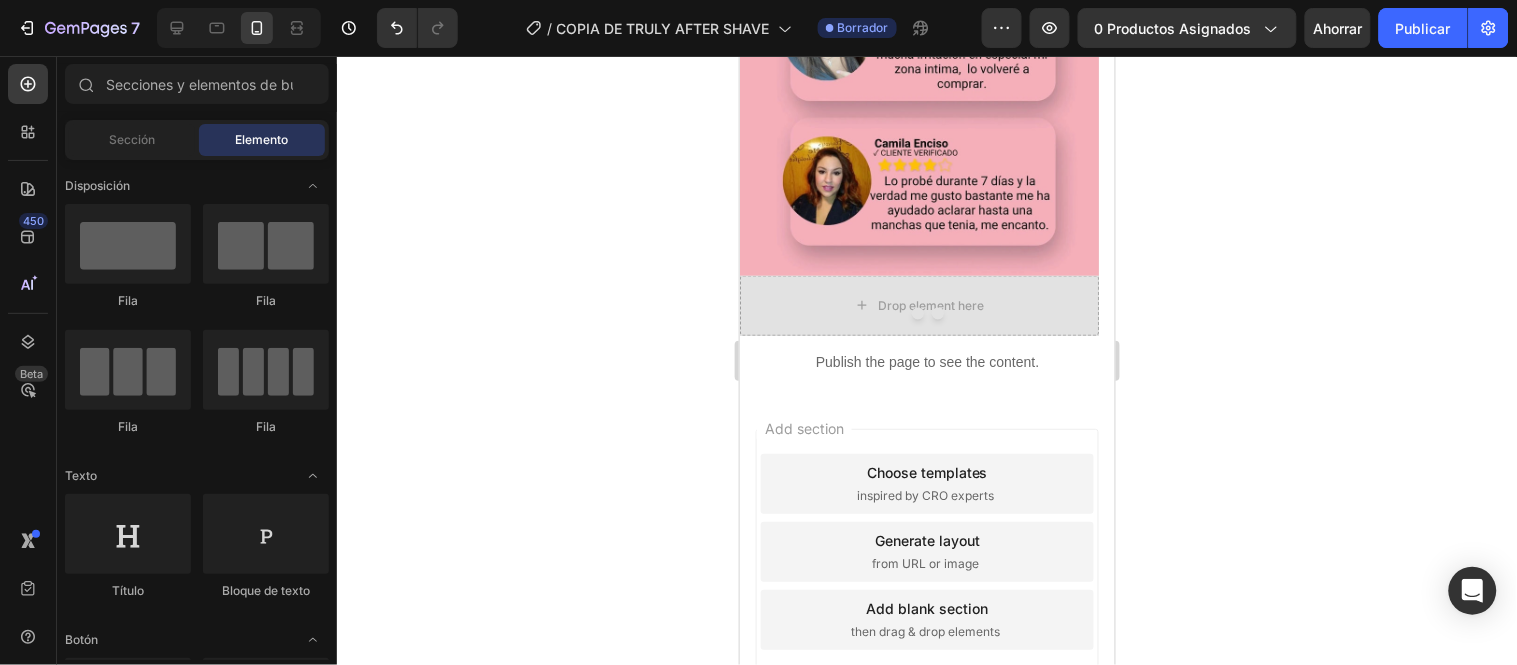 drag, startPoint x: 1106, startPoint y: 337, endPoint x: 2187, endPoint y: 298, distance: 1081.7032 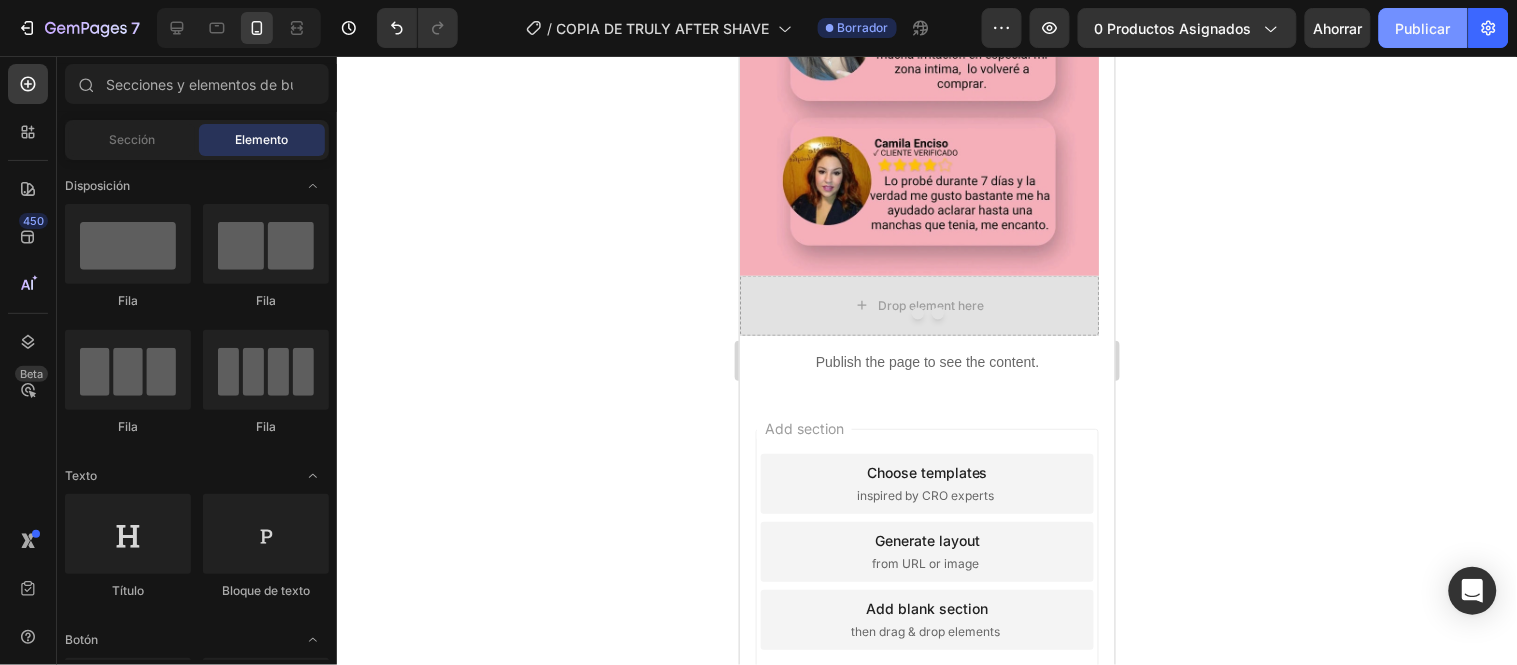 click on "Publicar" at bounding box center (1423, 28) 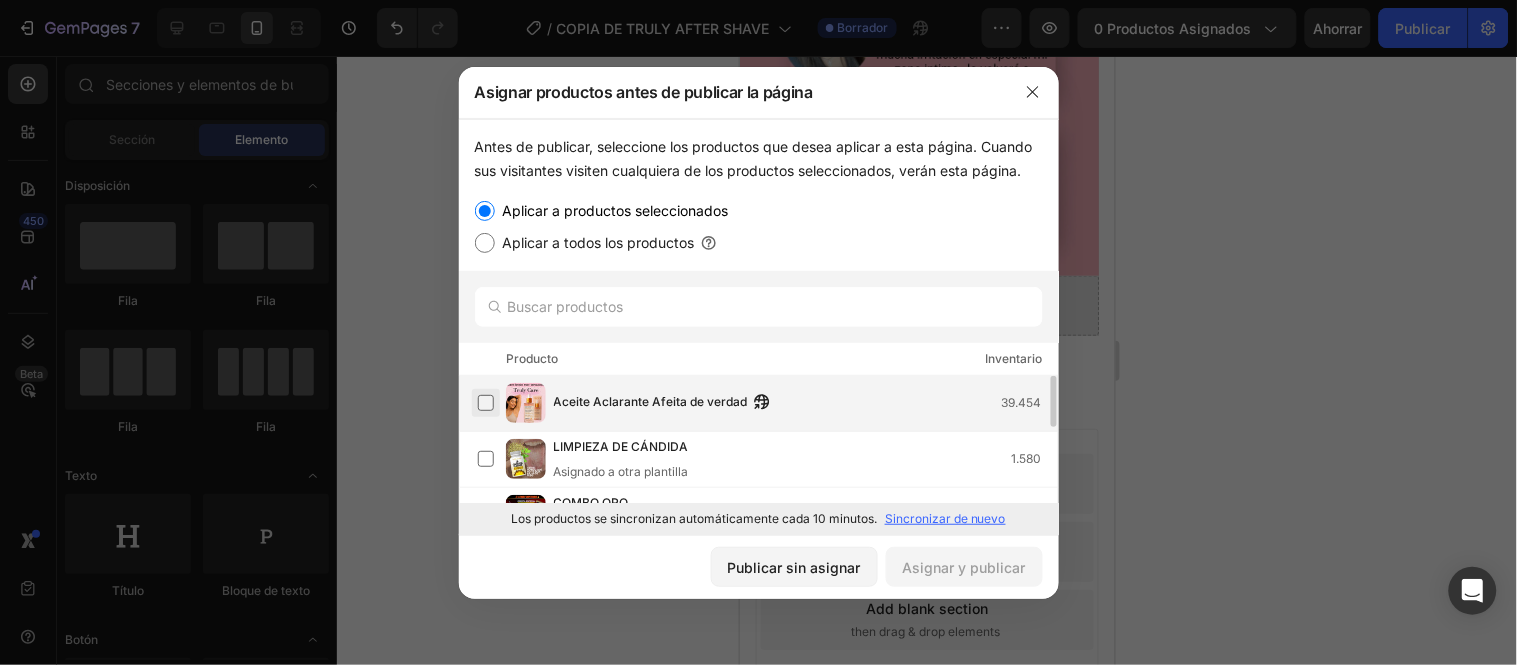 click at bounding box center (486, 403) 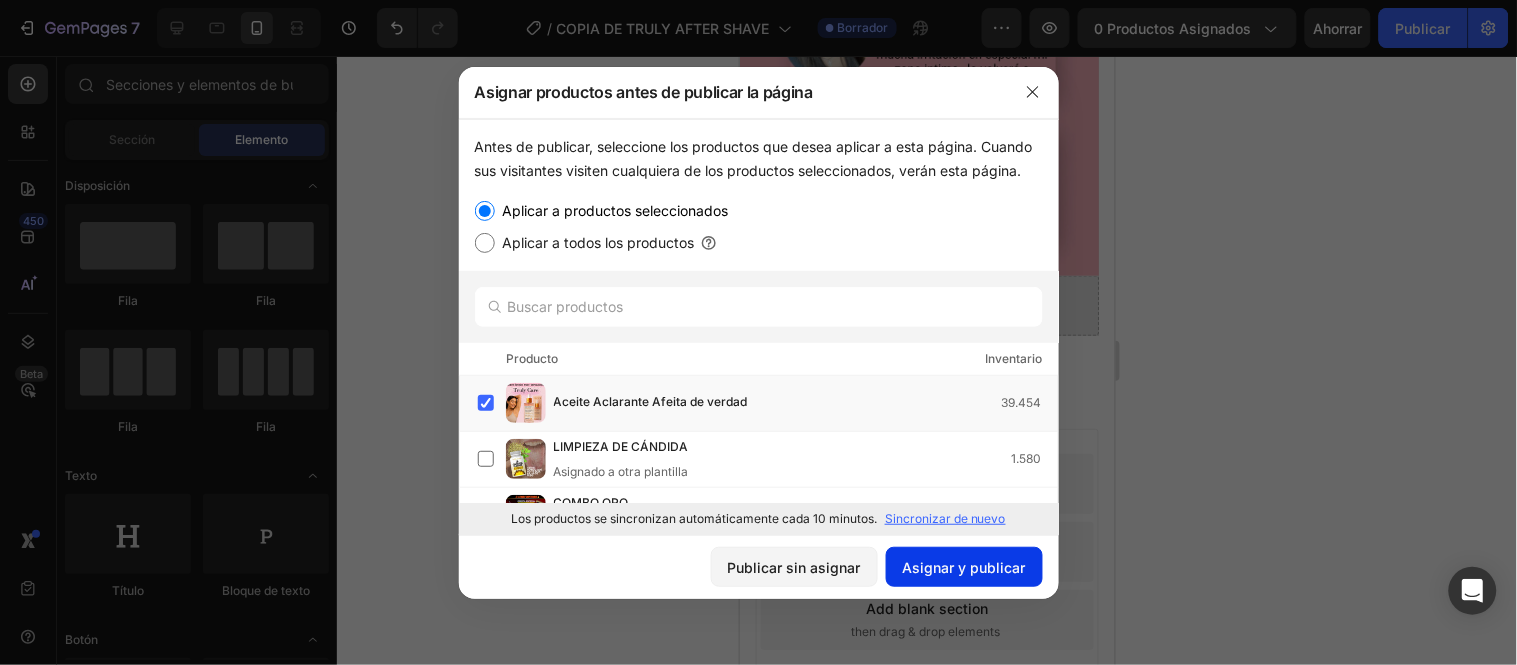 click on "Asignar y publicar" 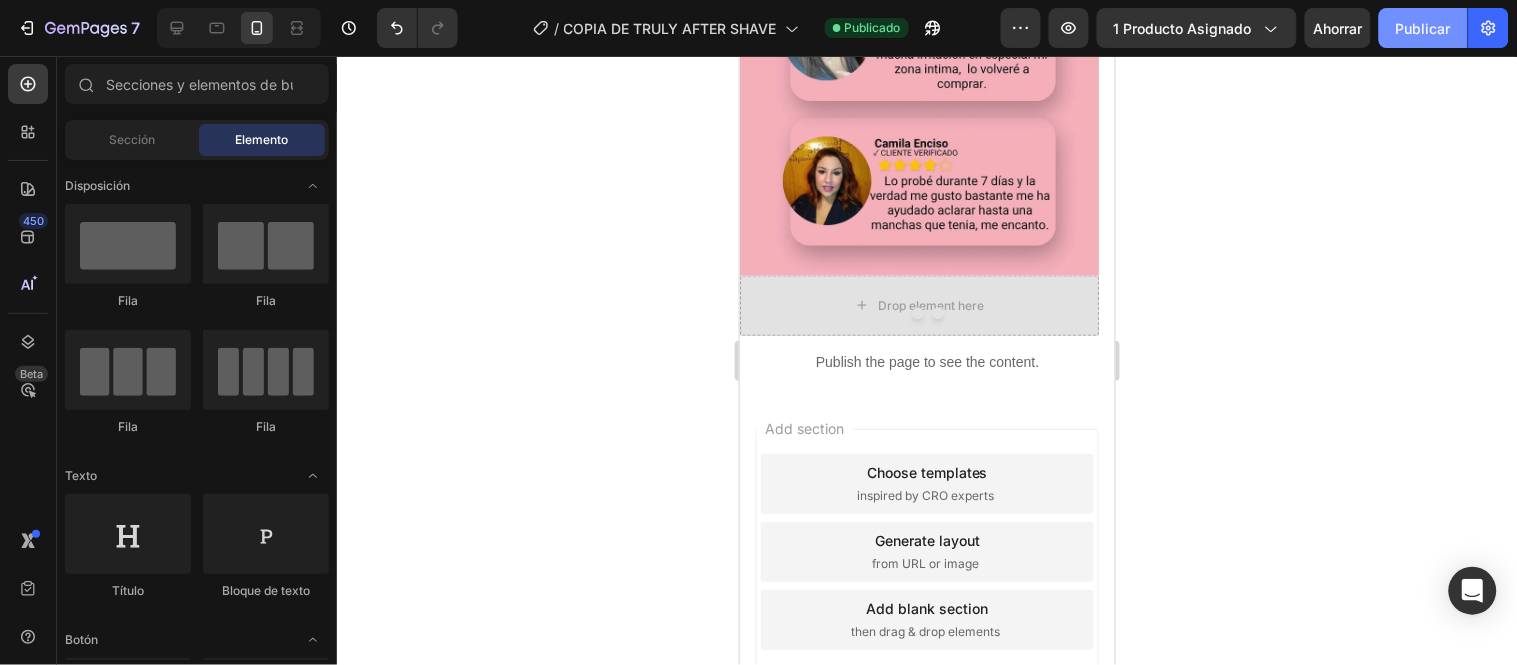 click on "Publicar" at bounding box center [1423, 28] 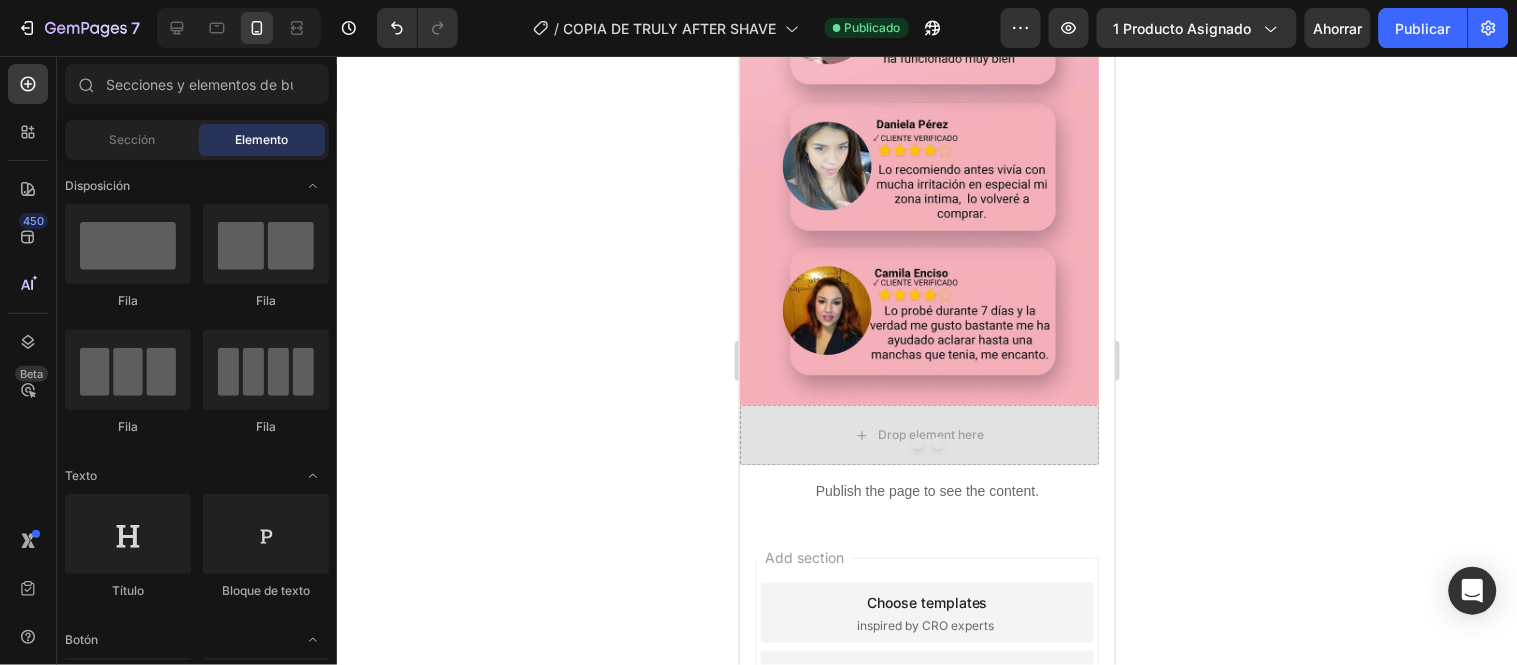scroll, scrollTop: 1248, scrollLeft: 0, axis: vertical 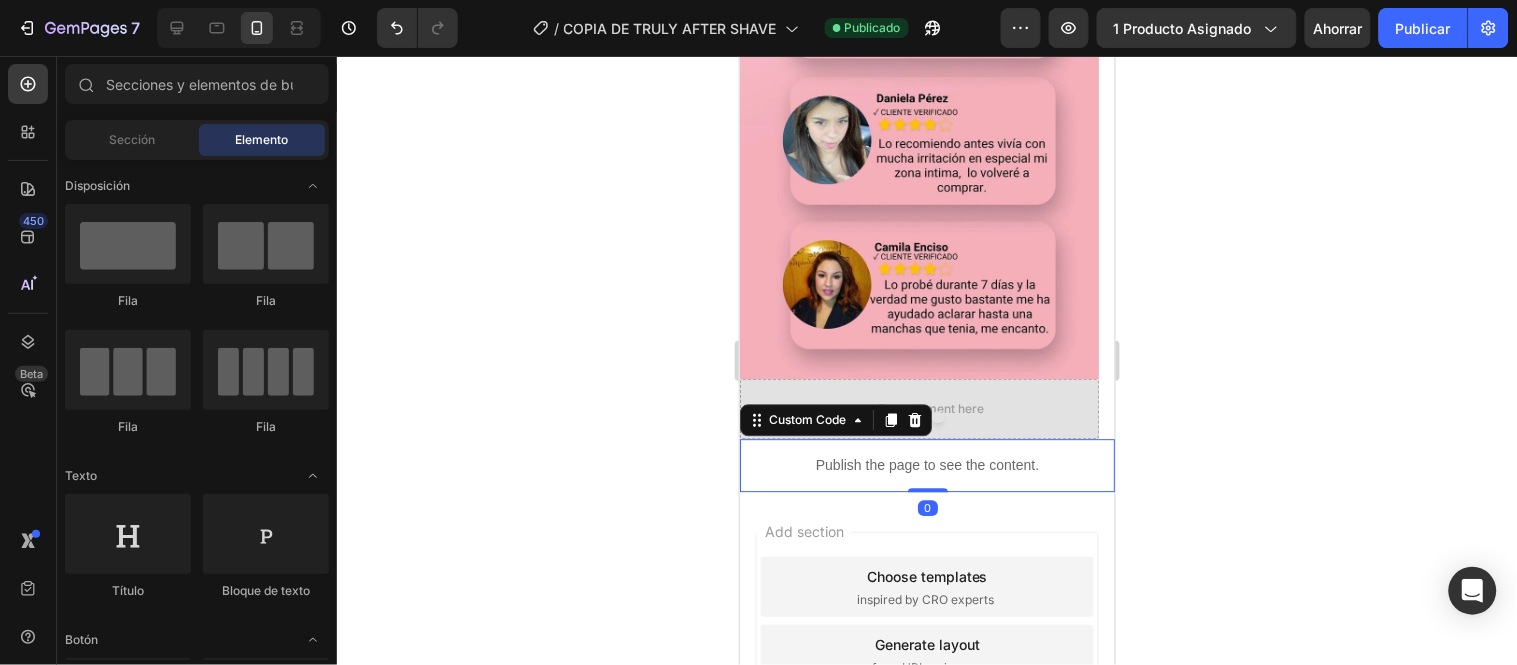 click on "Publish the page to see the content." at bounding box center (926, 464) 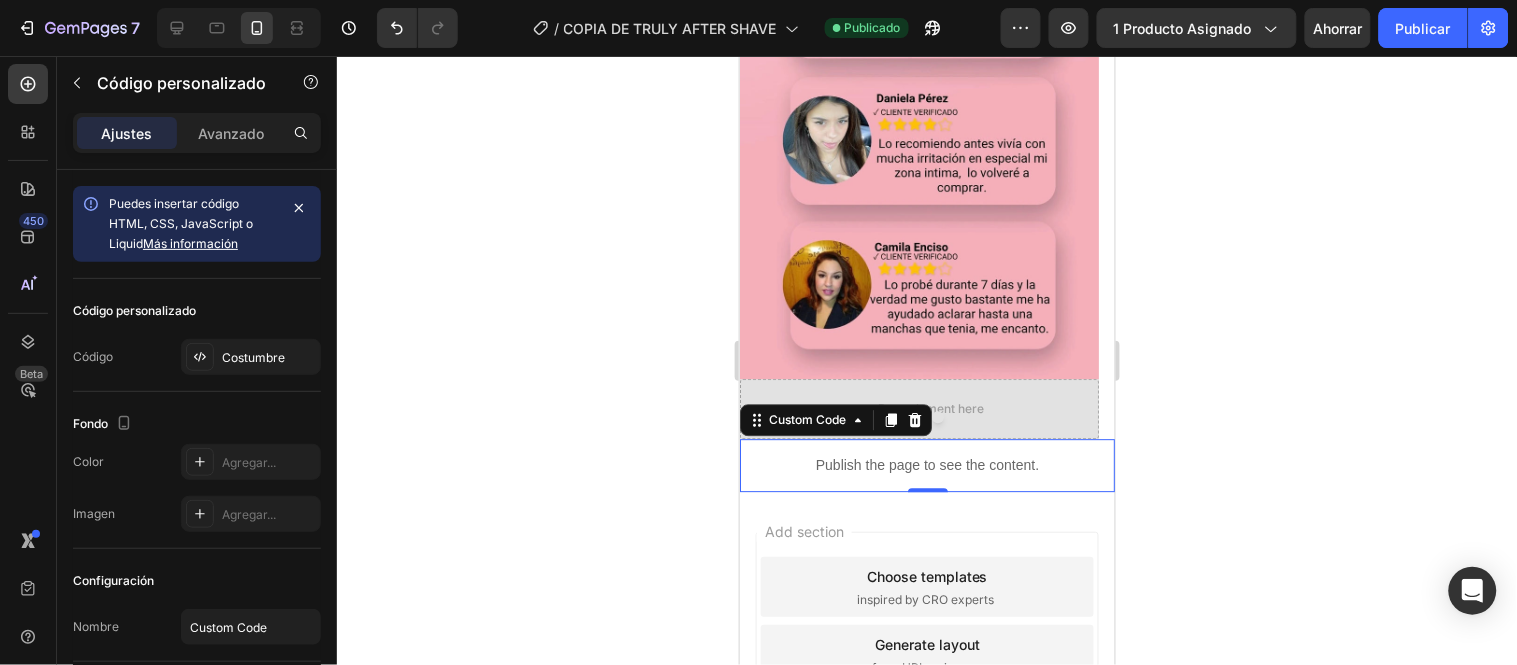 click 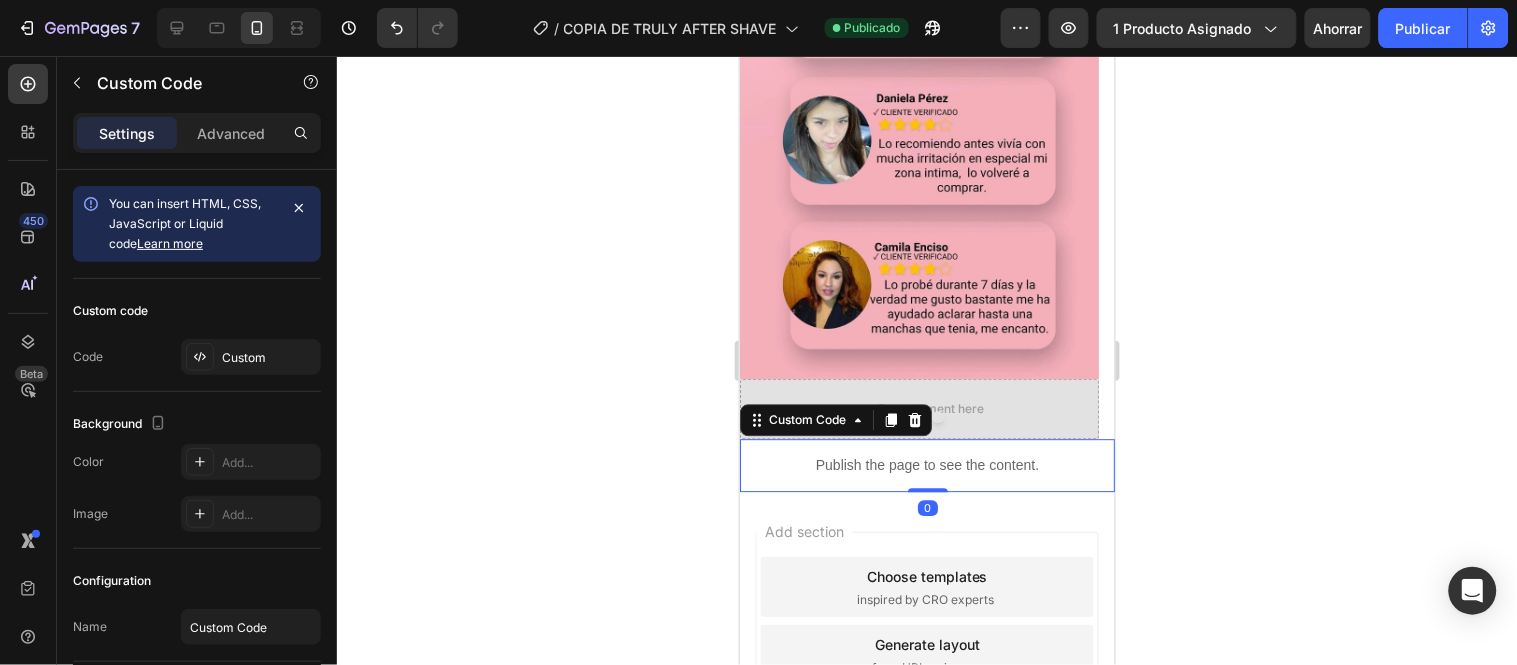 click on "Publish the page to see the content." at bounding box center [926, 464] 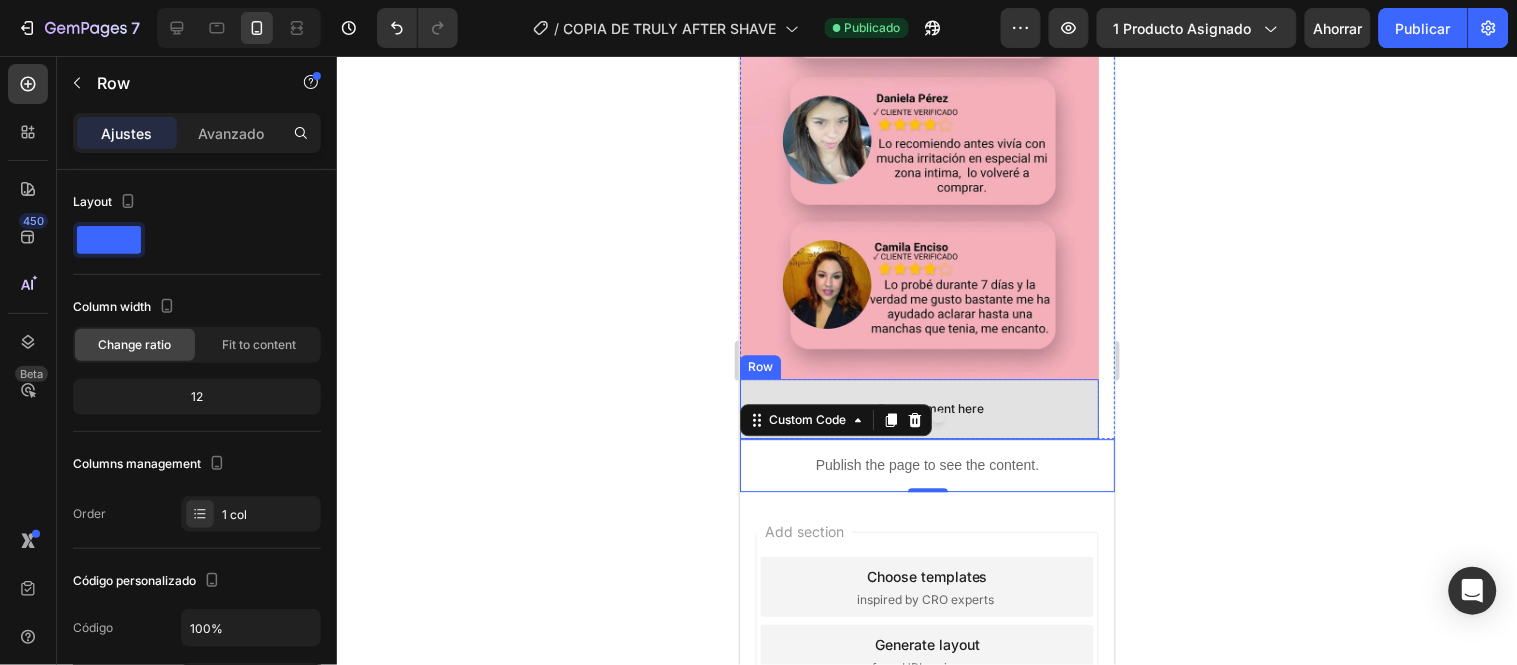 click on "Drop element here" at bounding box center (918, 408) 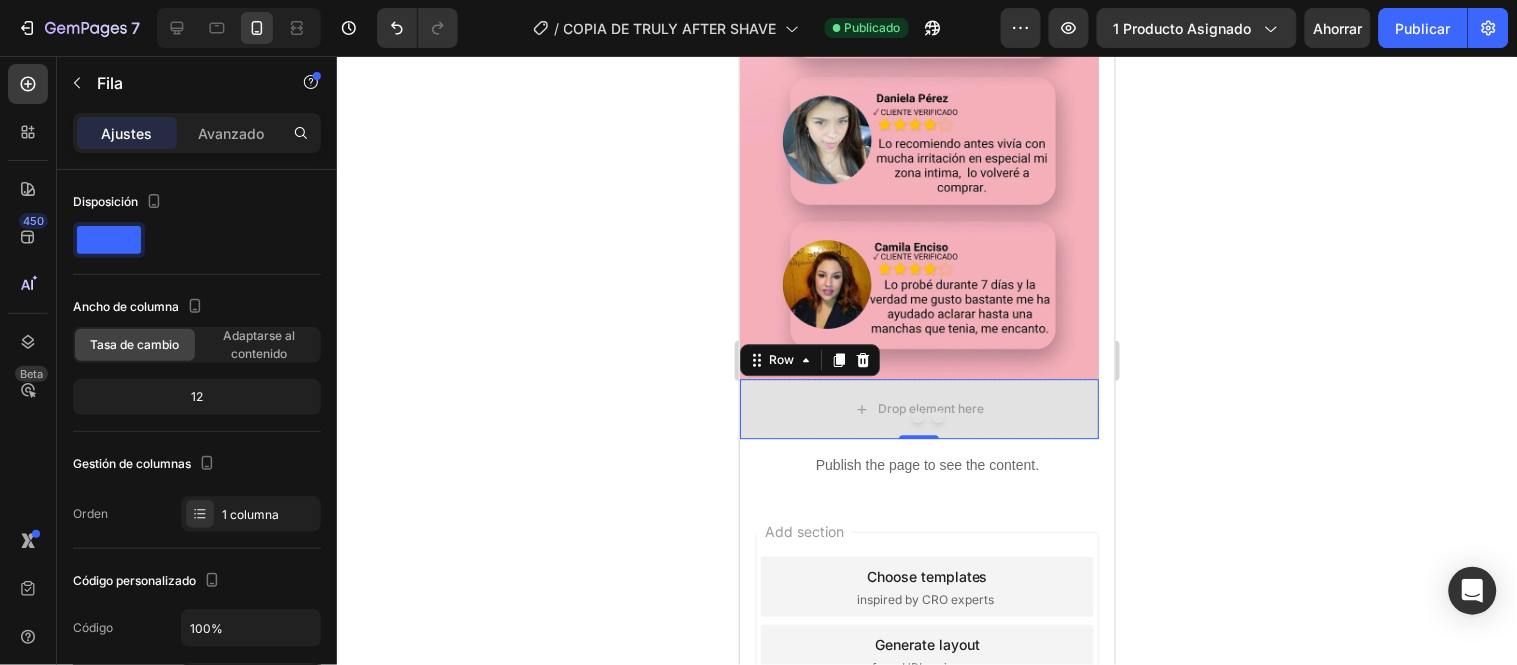 click 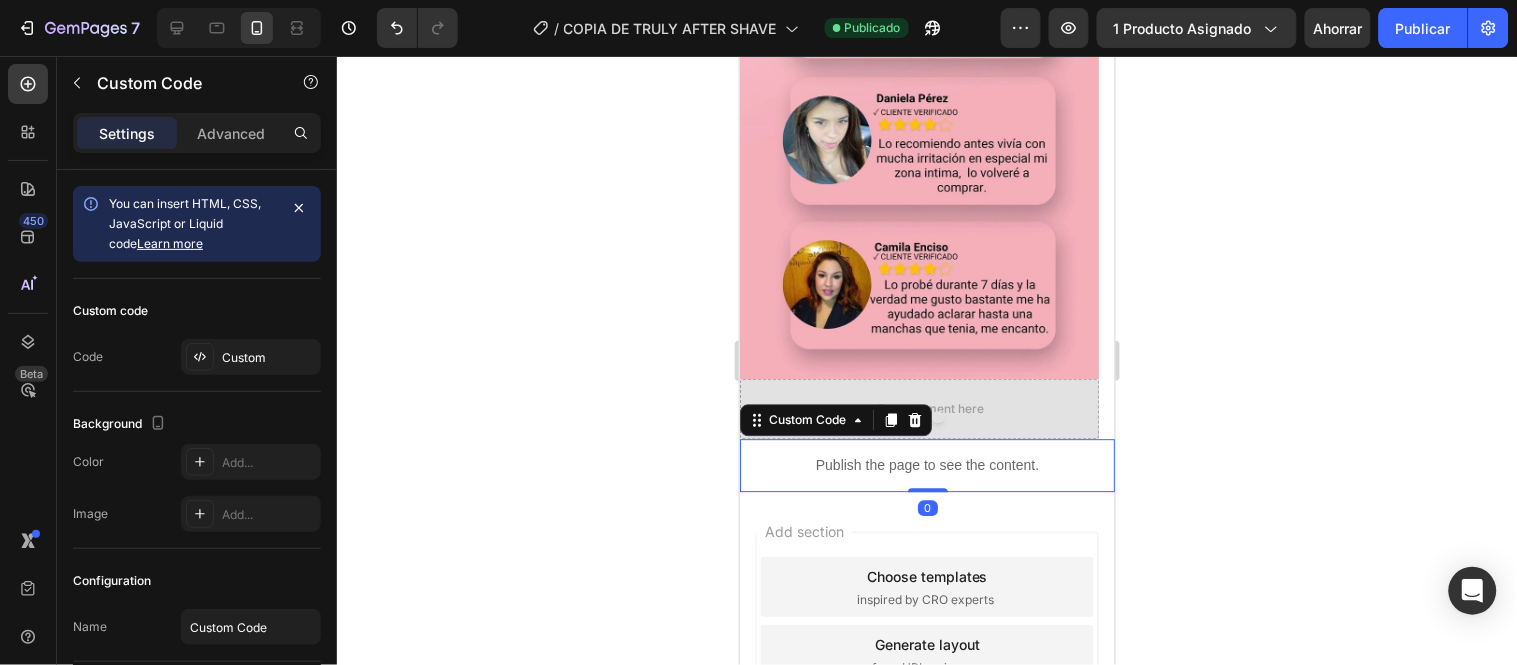 click on "Publish the page to see the content." at bounding box center (926, 464) 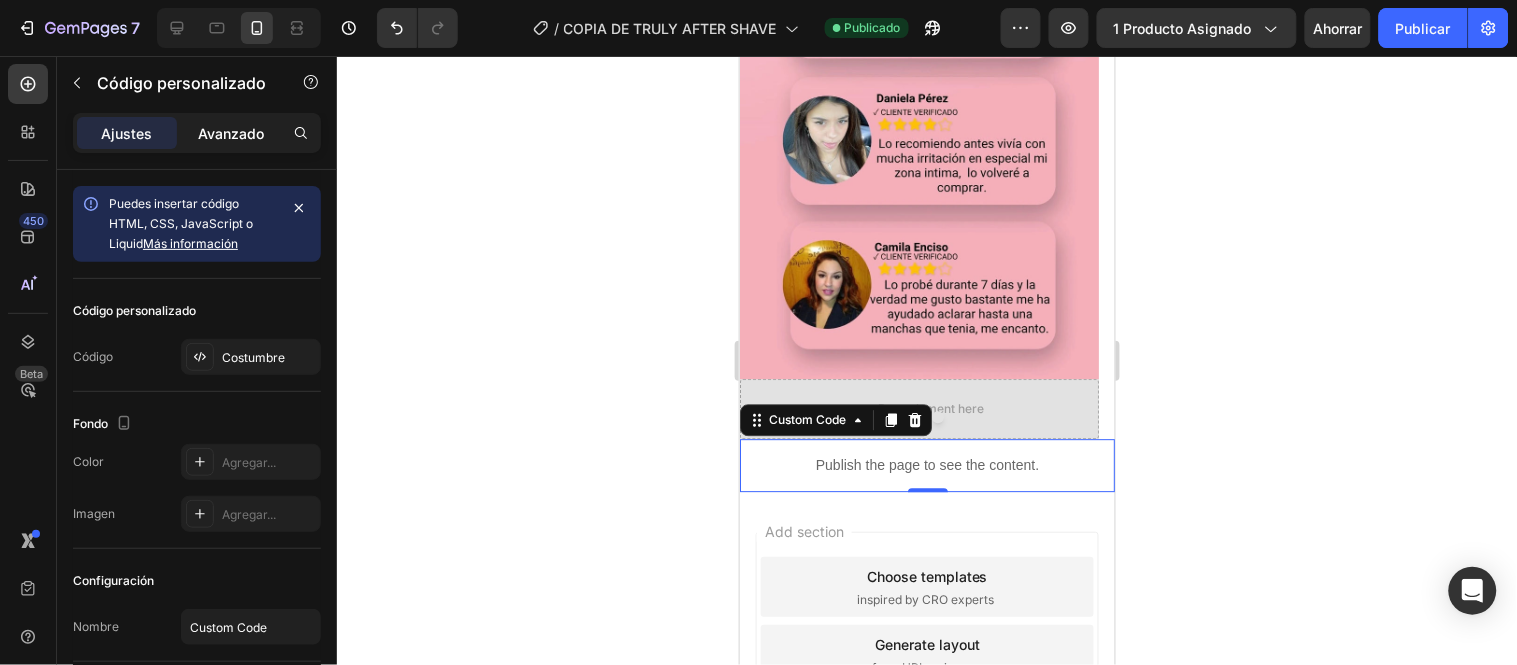 click on "Avanzado" at bounding box center [231, 133] 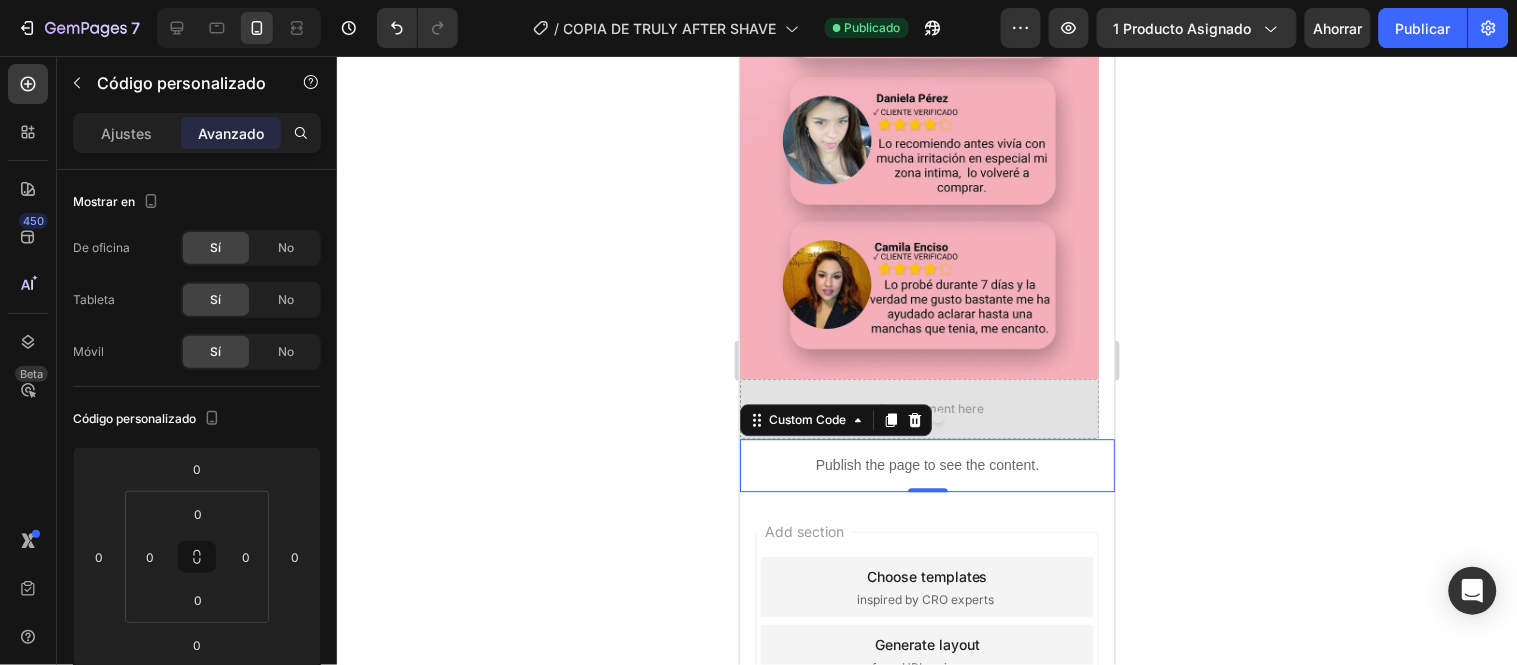 click 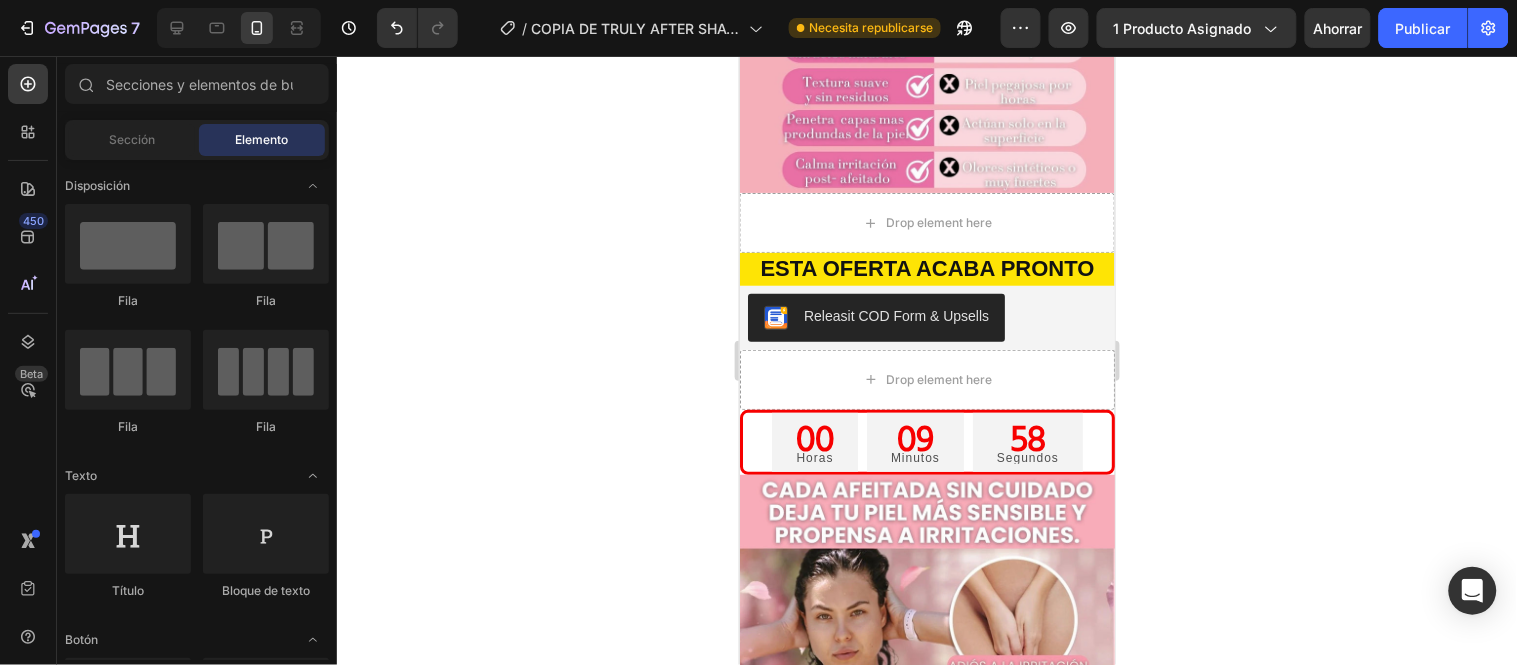 scroll, scrollTop: 1905, scrollLeft: 0, axis: vertical 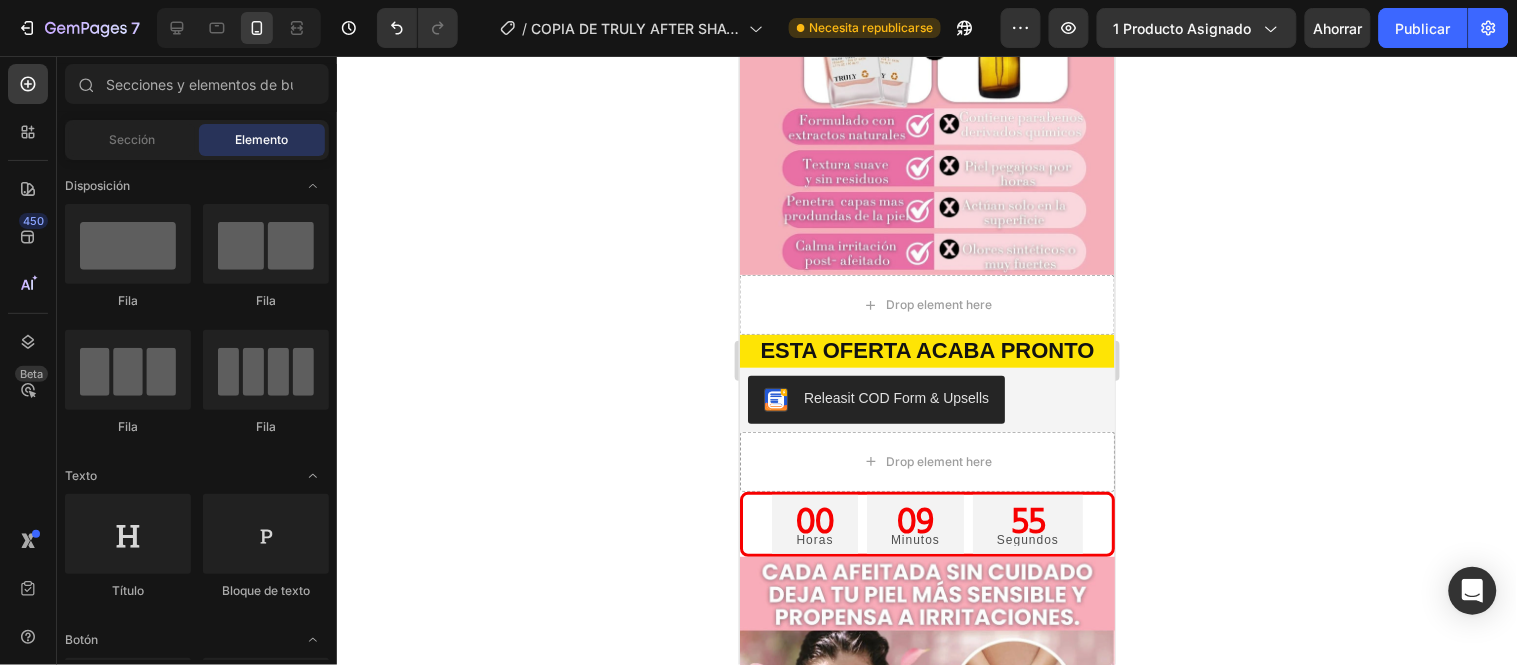click 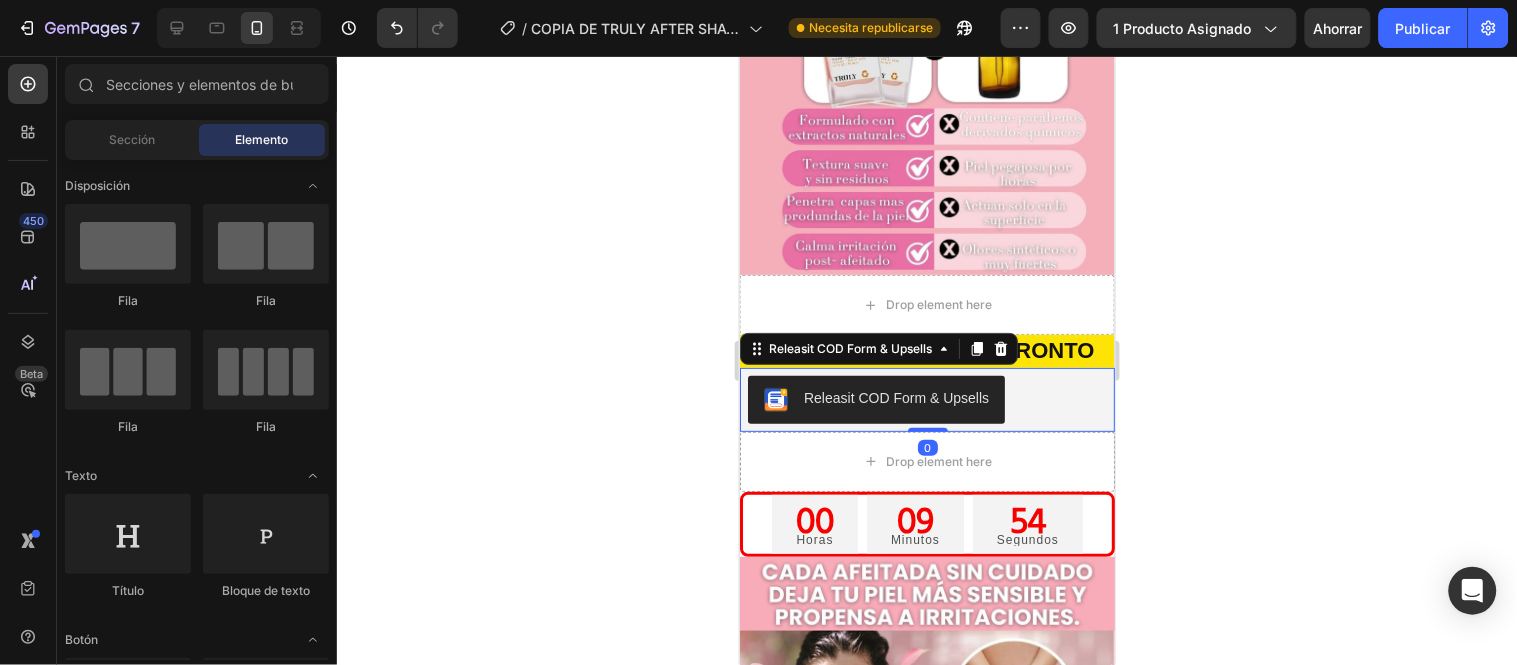 click on "Releasit COD Form & Upsells" at bounding box center [926, 399] 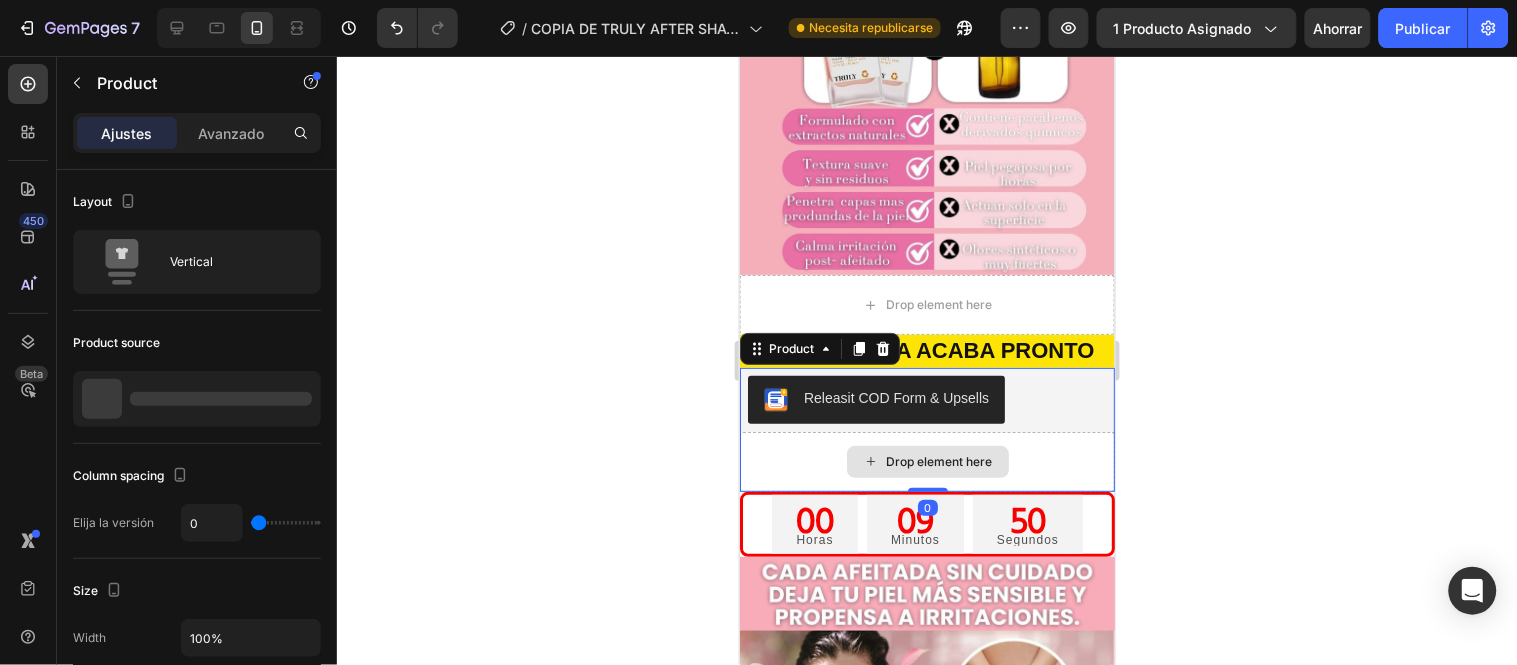 click on "Drop element here" at bounding box center [926, 461] 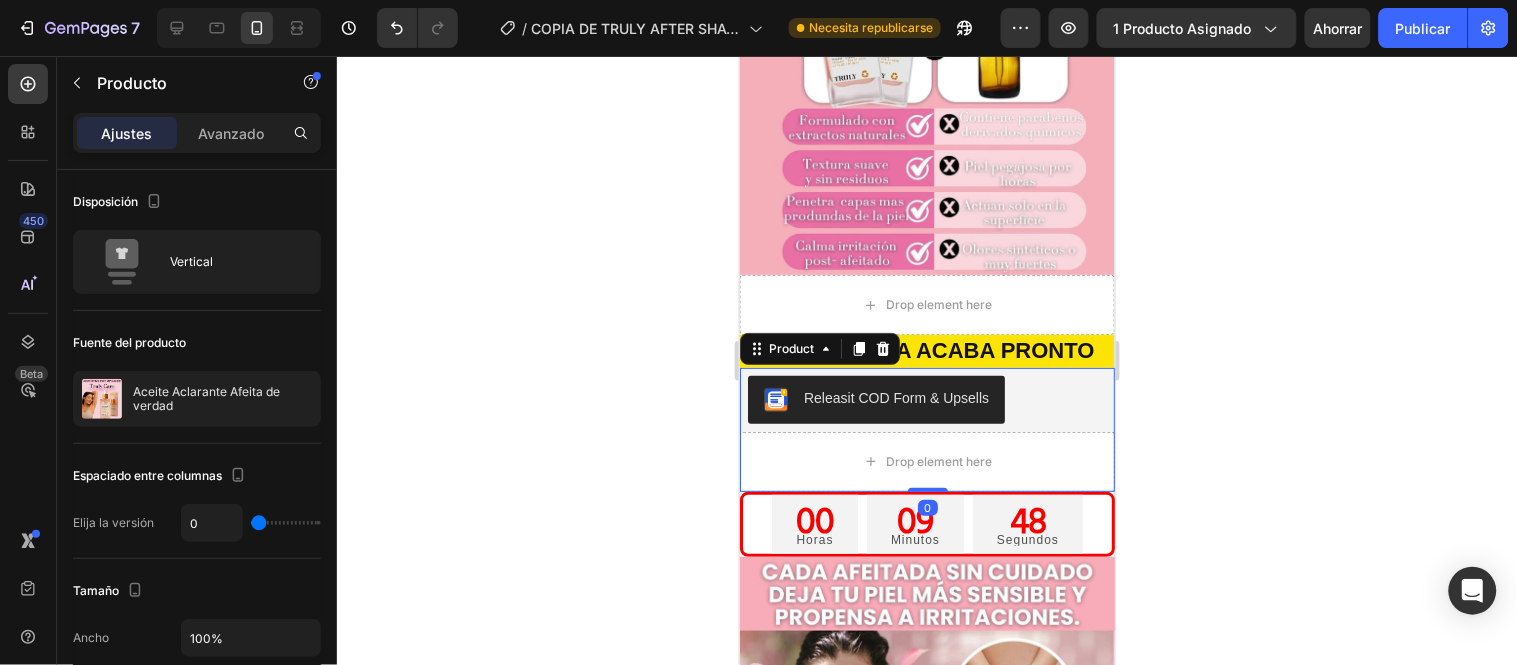 click 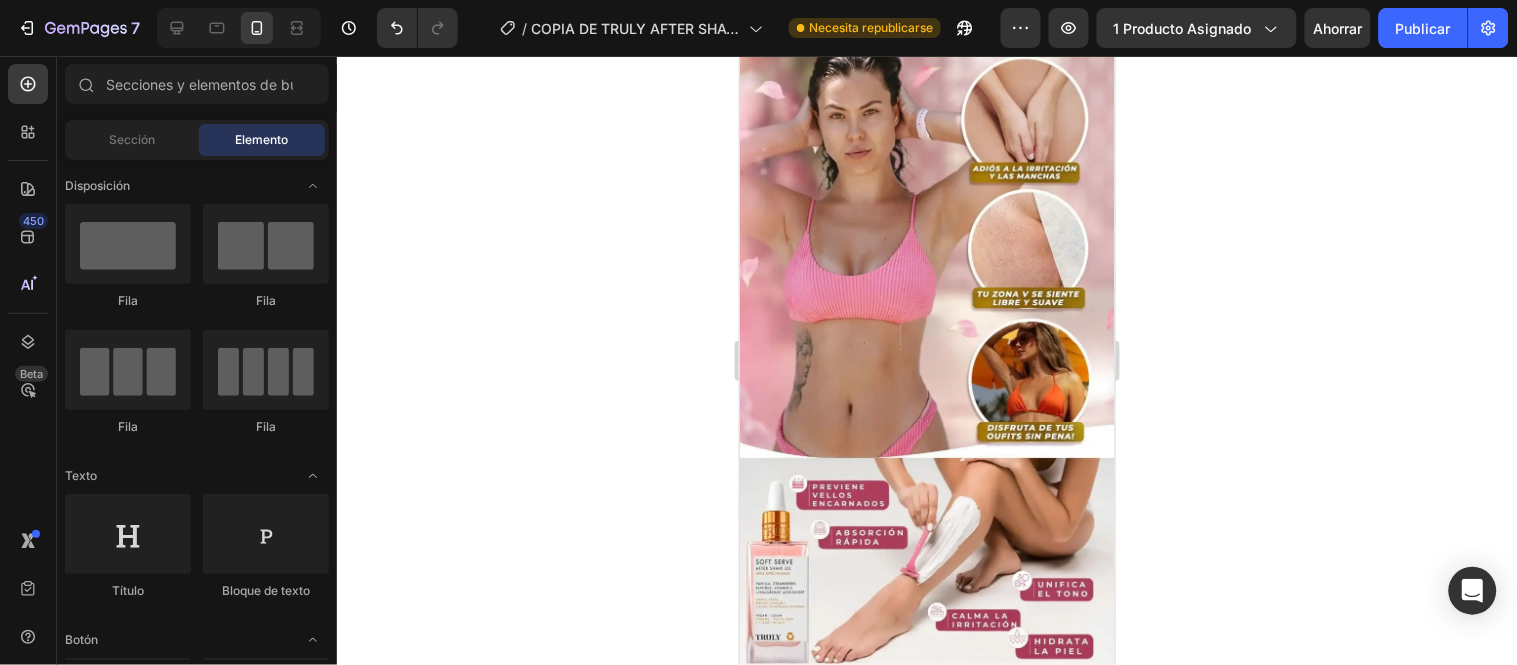 scroll, scrollTop: 3401, scrollLeft: 0, axis: vertical 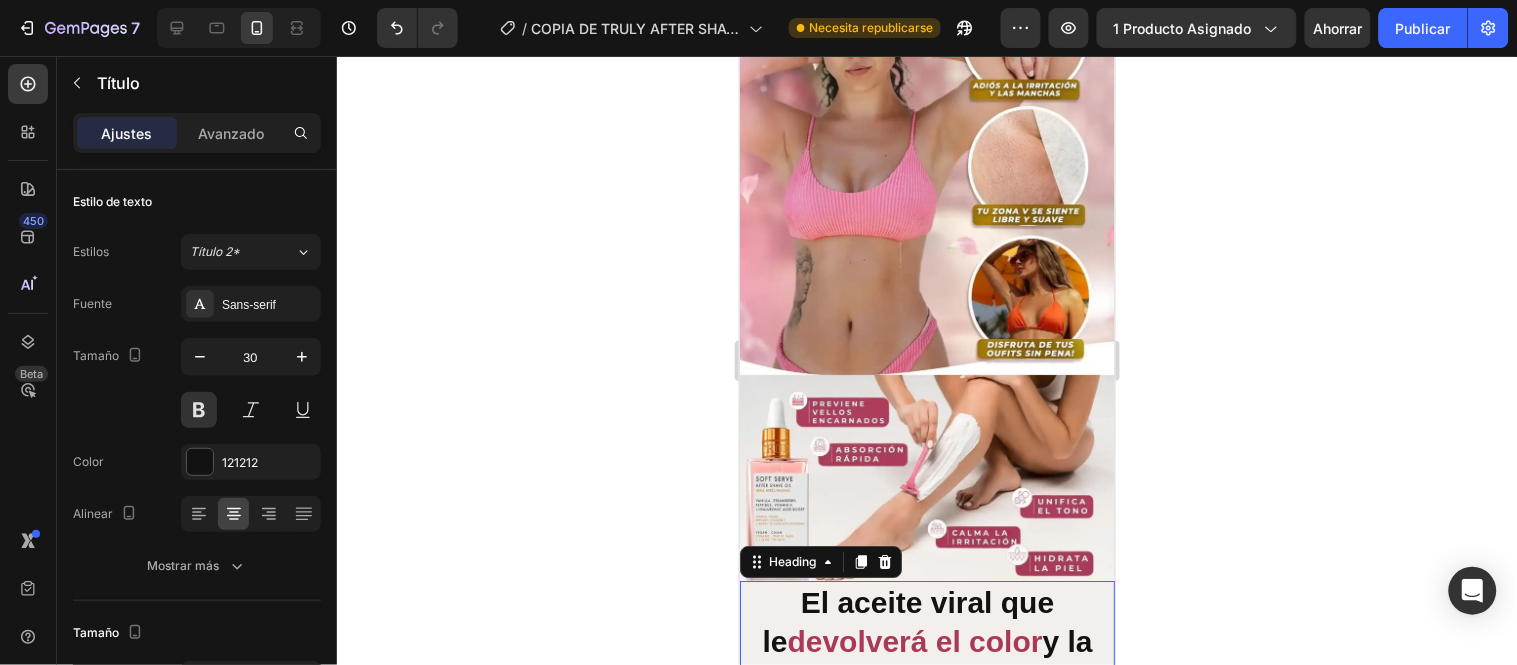 click on "El aceite viral que le  devolverá el color  y la vida a tus  Partes intimas" at bounding box center (926, 640) 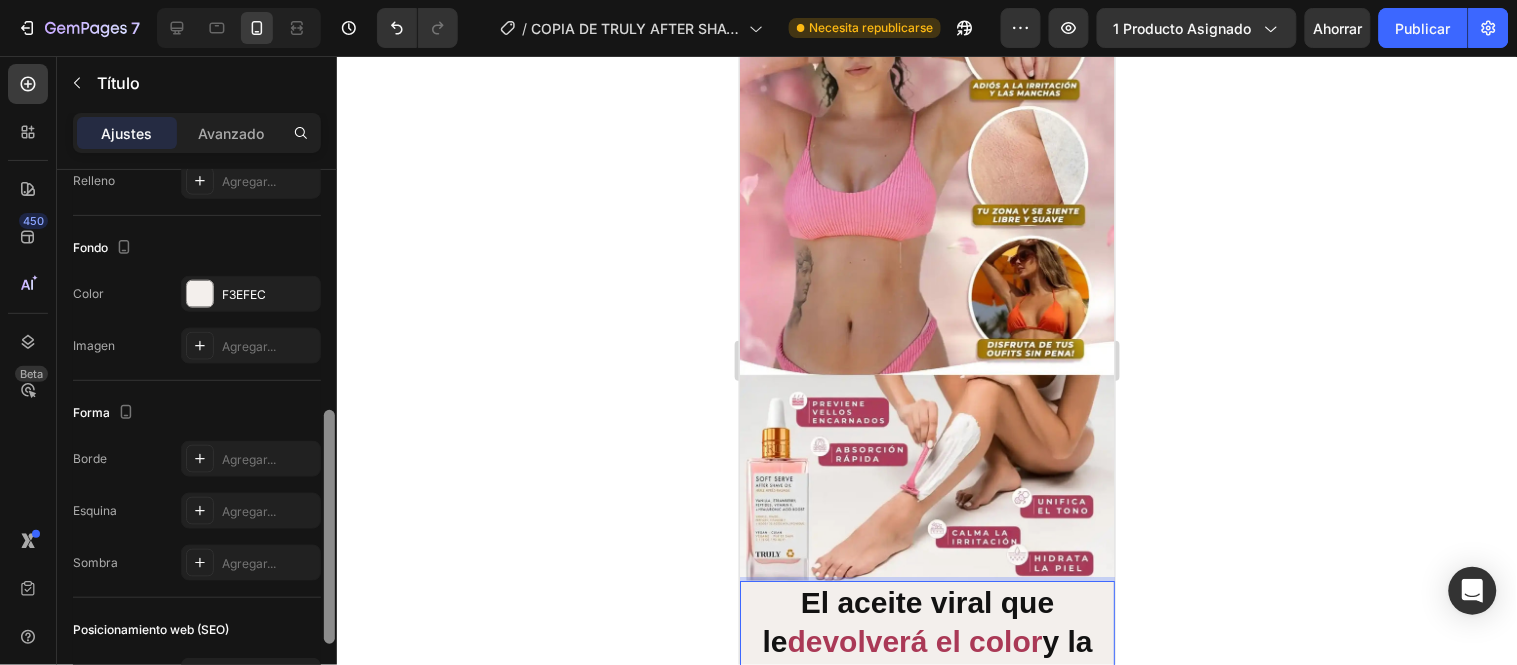 scroll, scrollTop: 556, scrollLeft: 0, axis: vertical 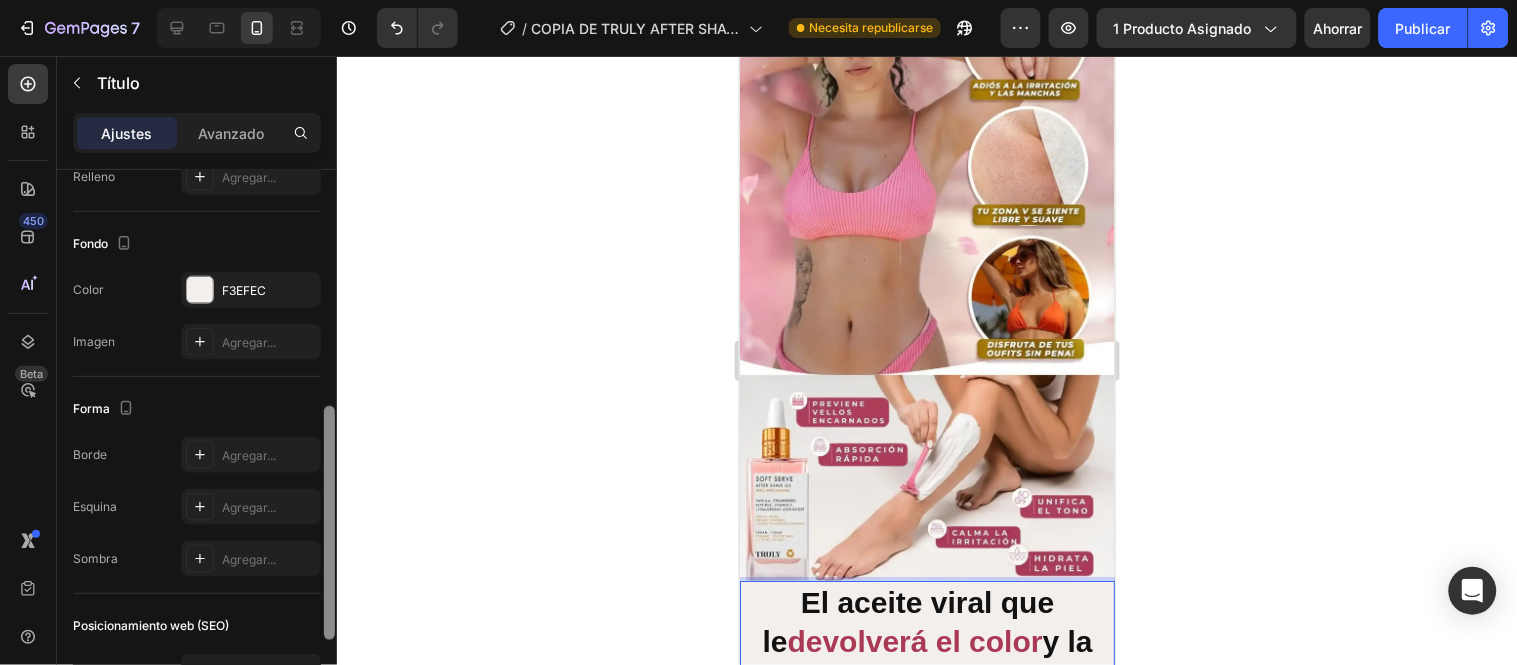 drag, startPoint x: 332, startPoint y: 198, endPoint x: 247, endPoint y: 360, distance: 182.94534 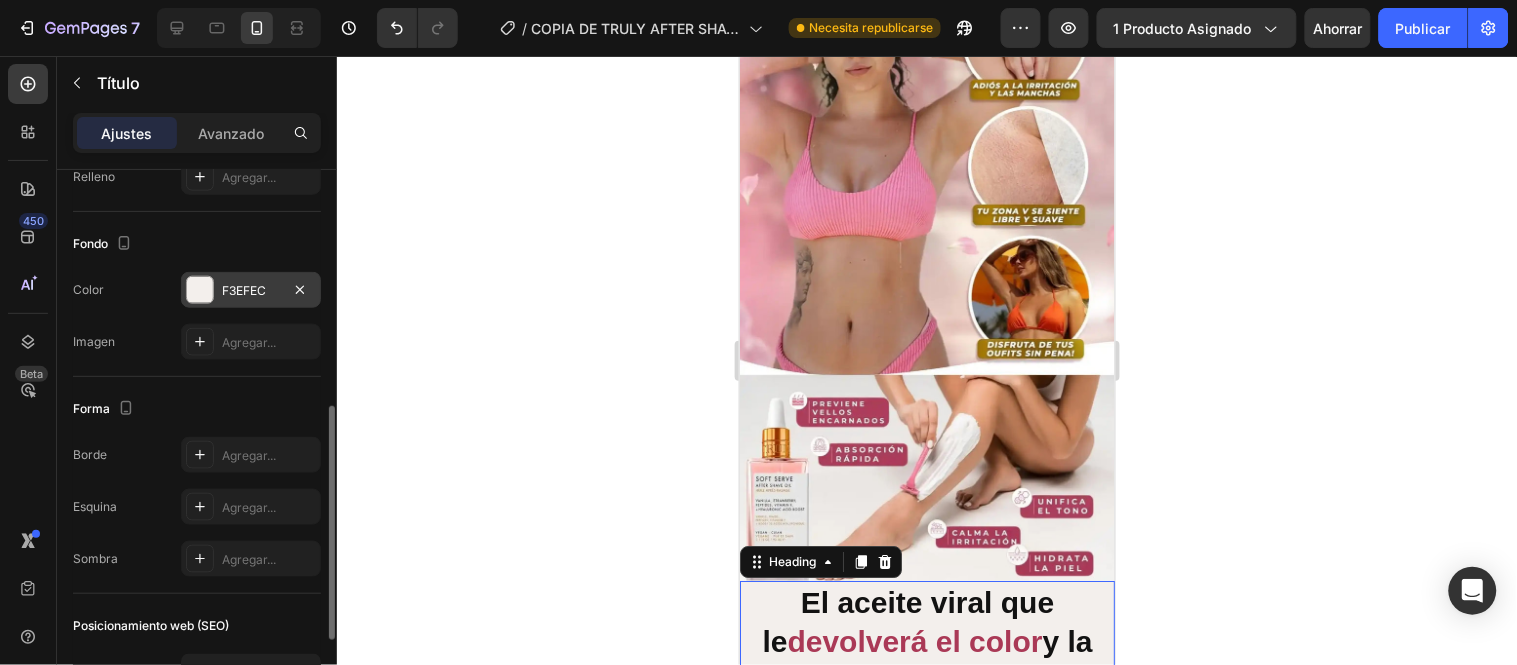 click at bounding box center [200, 290] 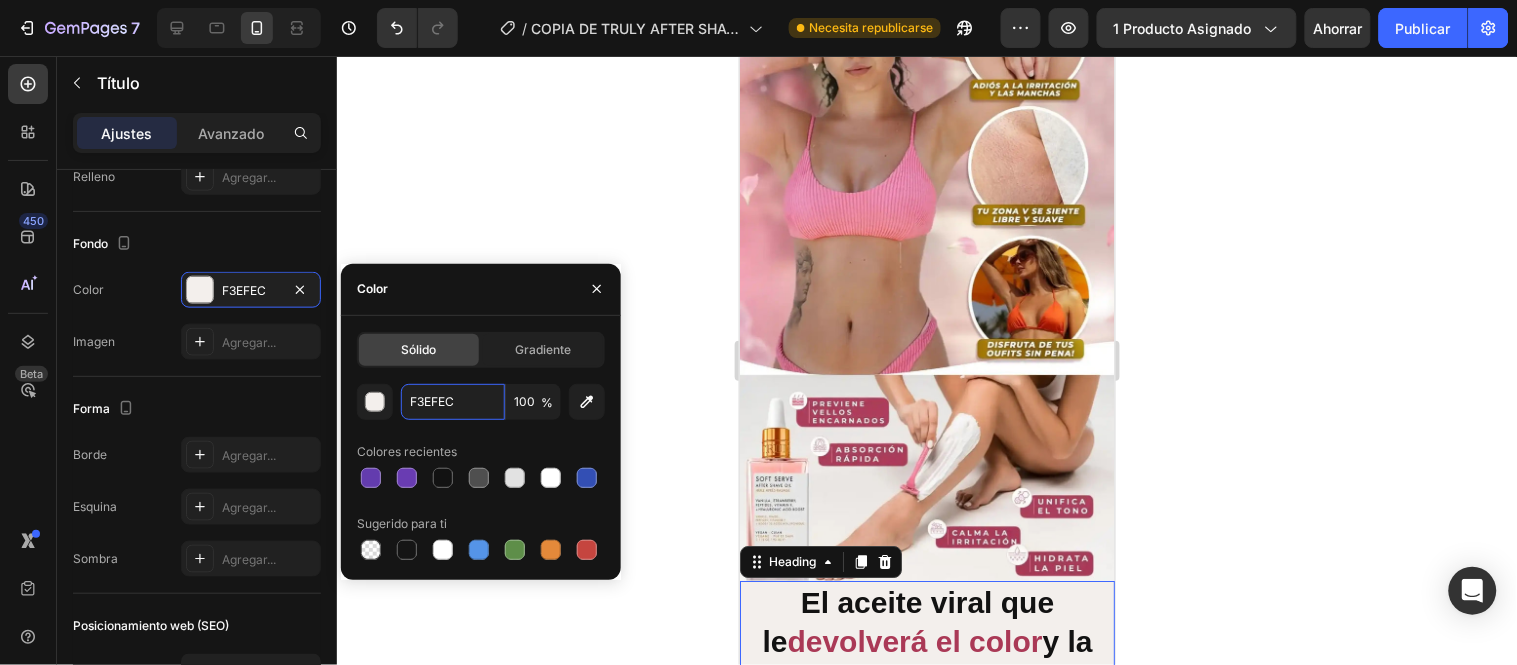 paste on "#F4AFBB" 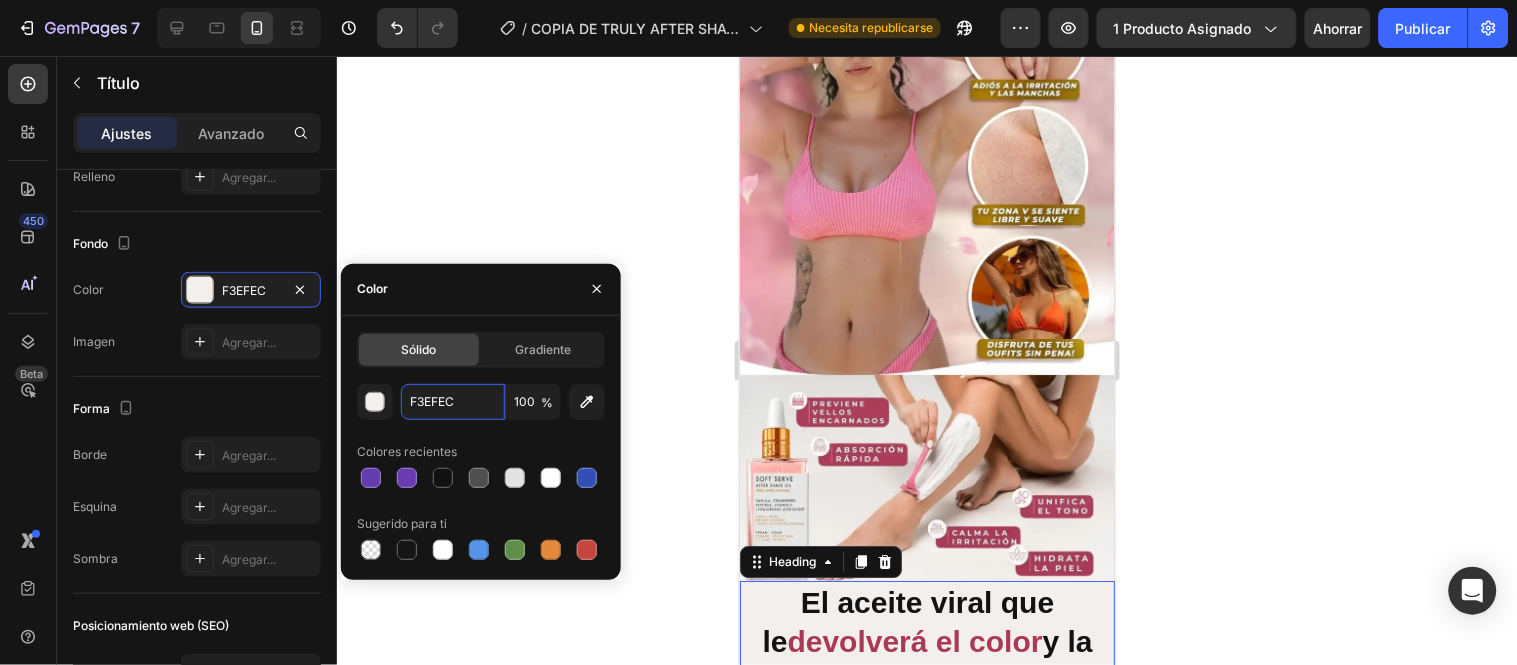 type on "#F4AFBB" 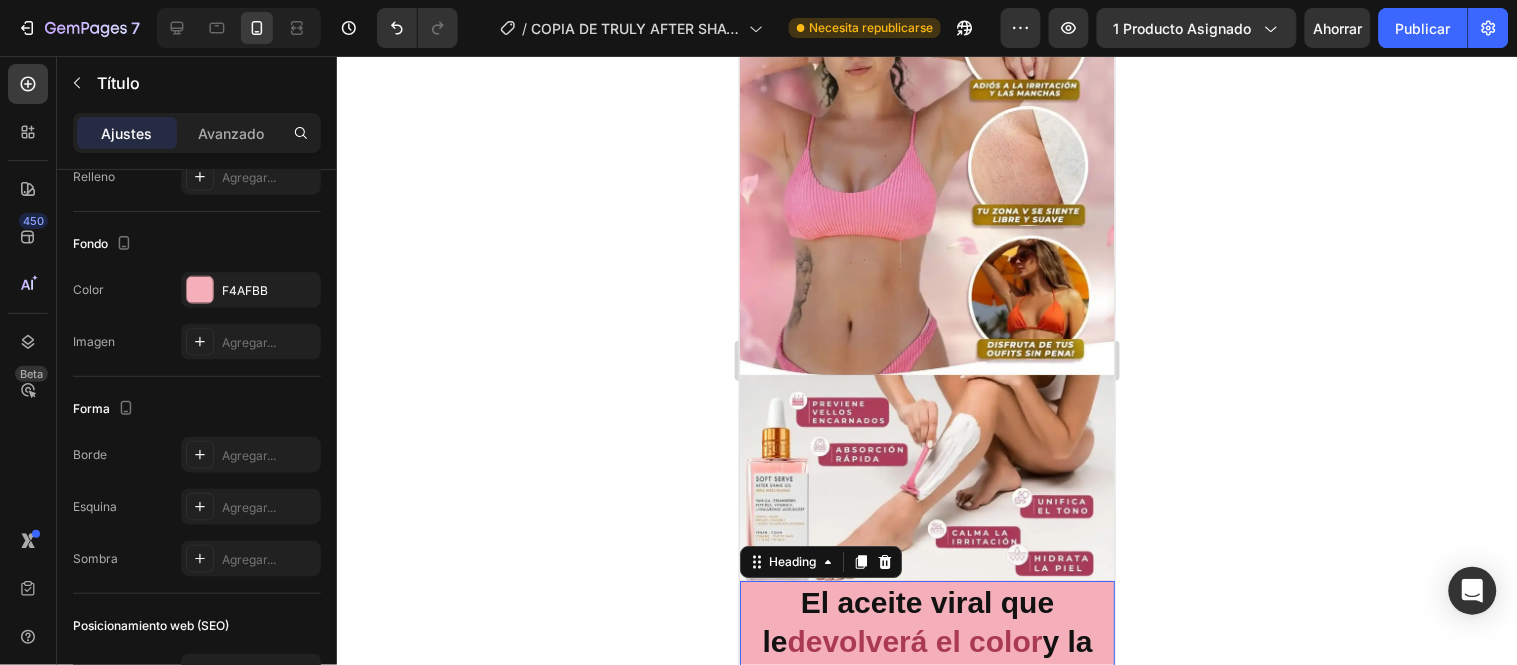 click 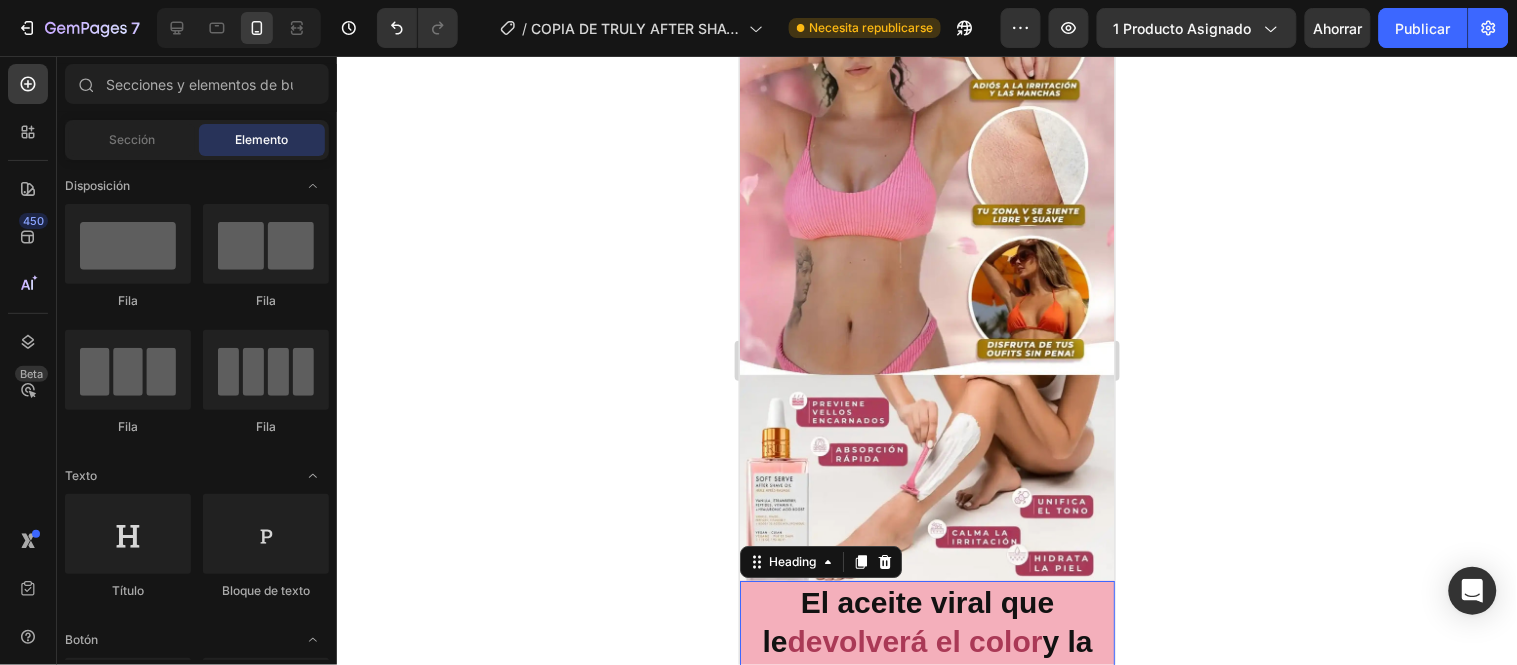 click on "El aceite viral que le  devolverá el color  y la vida a tus  Partes intimas" at bounding box center [926, 640] 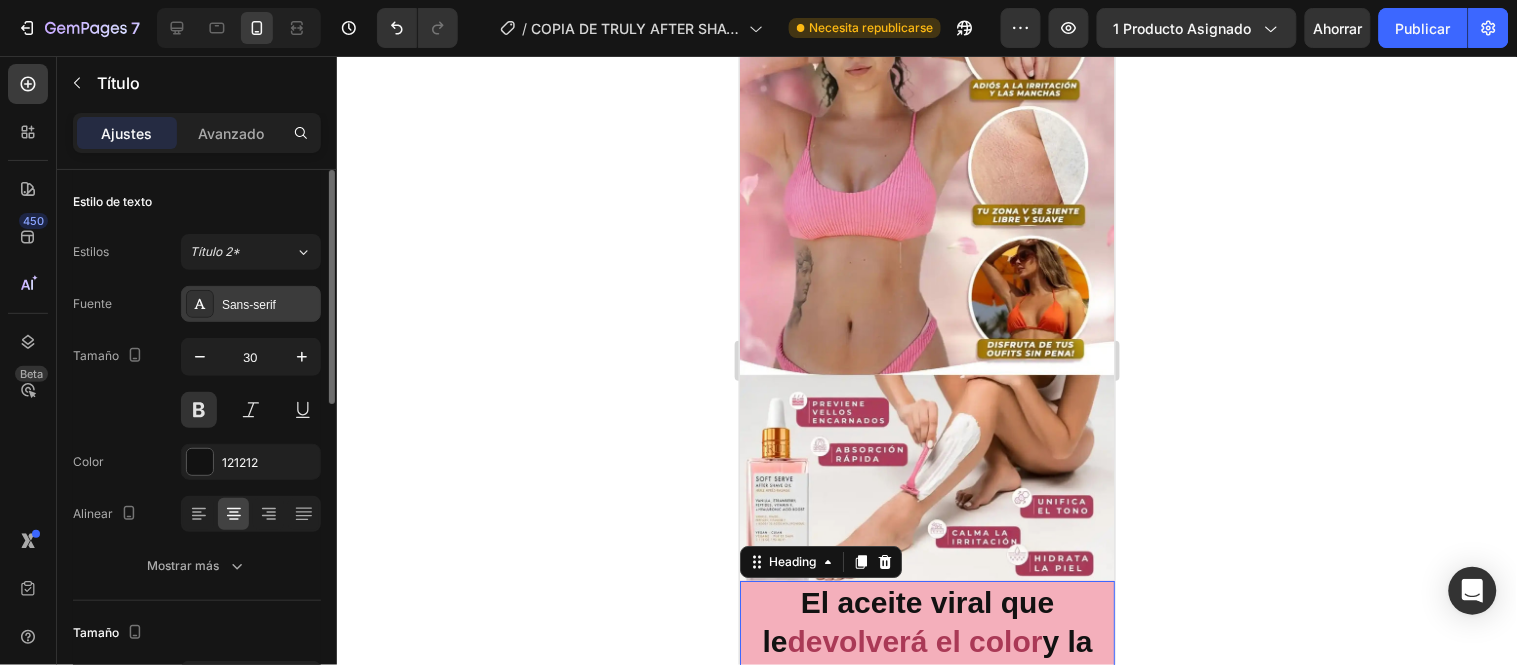 click on "Sans-serif" at bounding box center (269, 305) 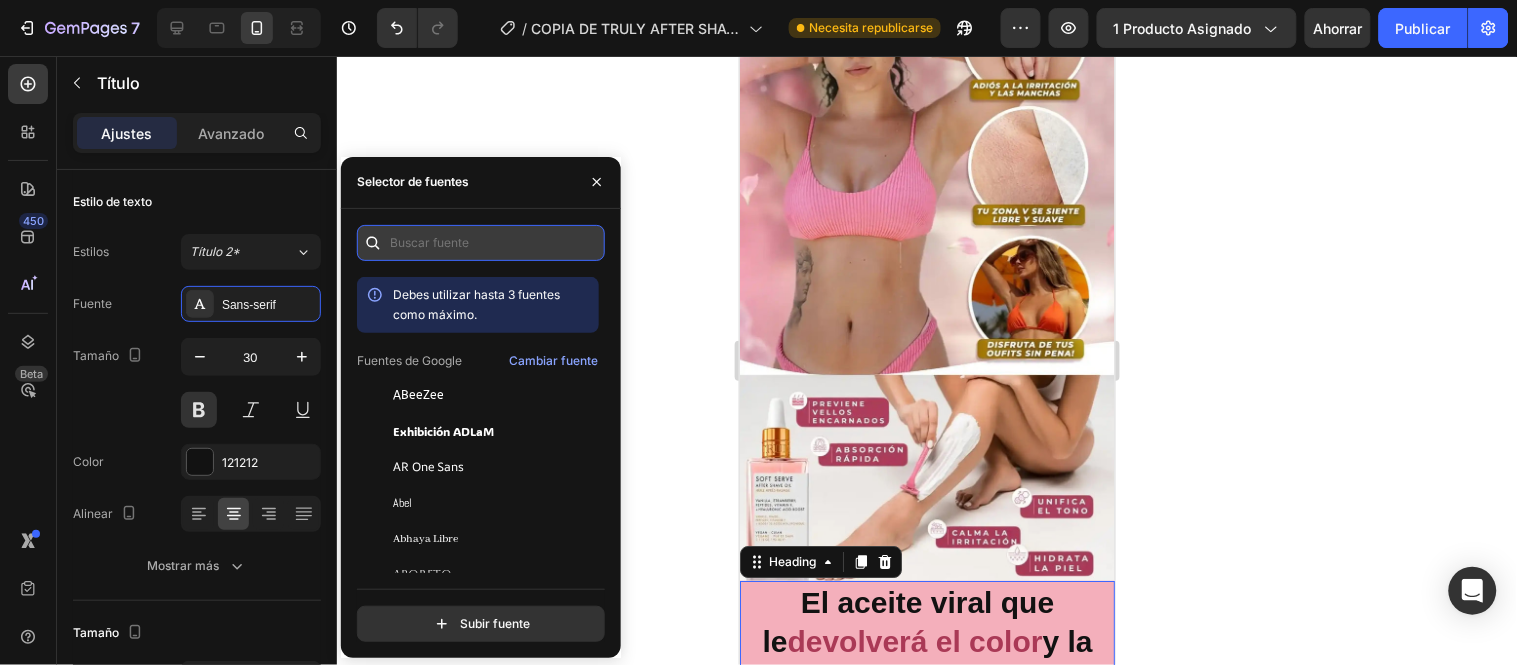 click at bounding box center (481, 243) 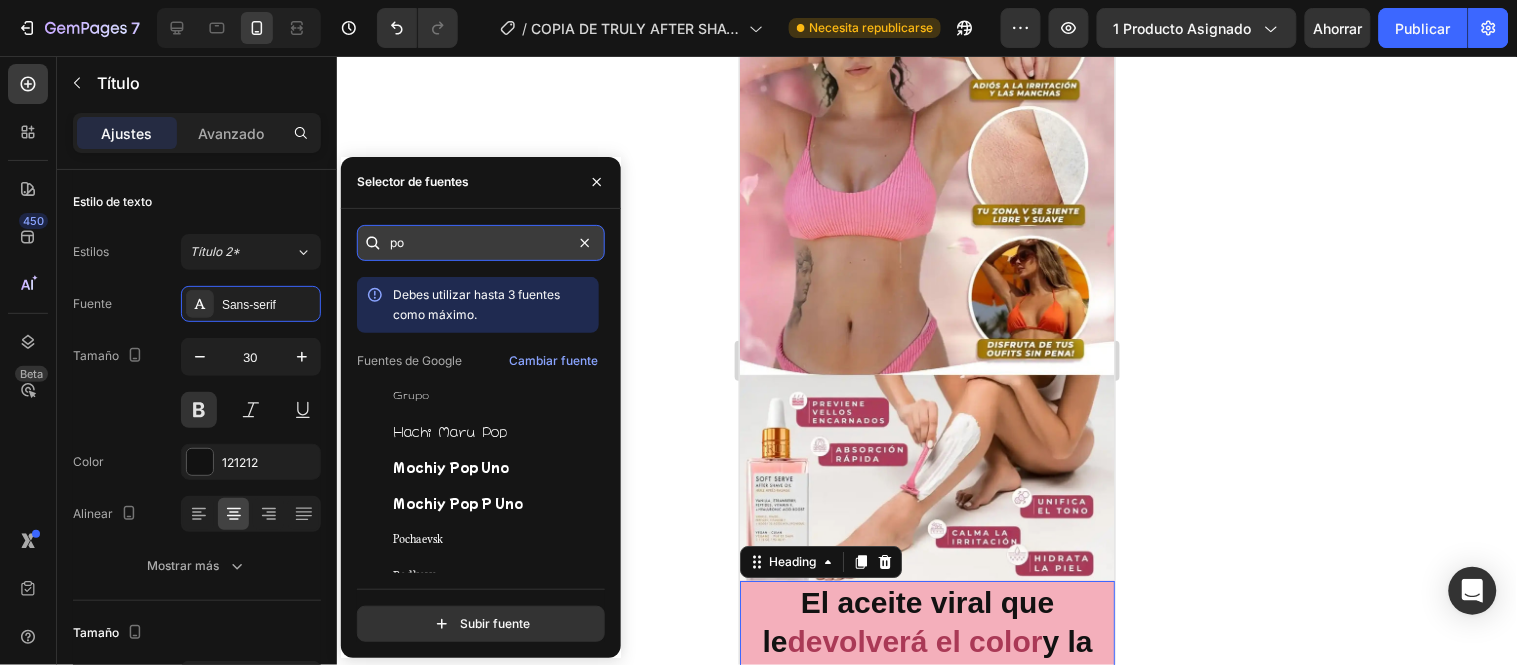 type on "p" 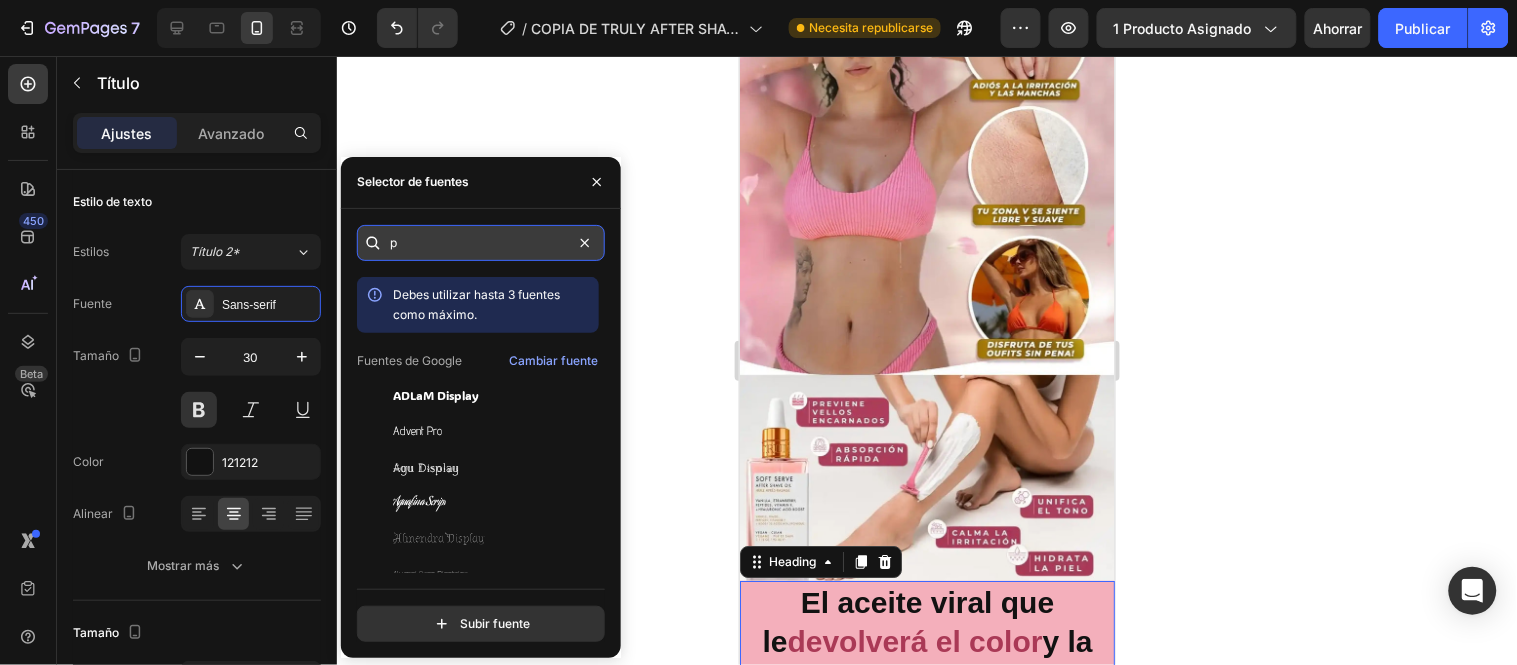 type 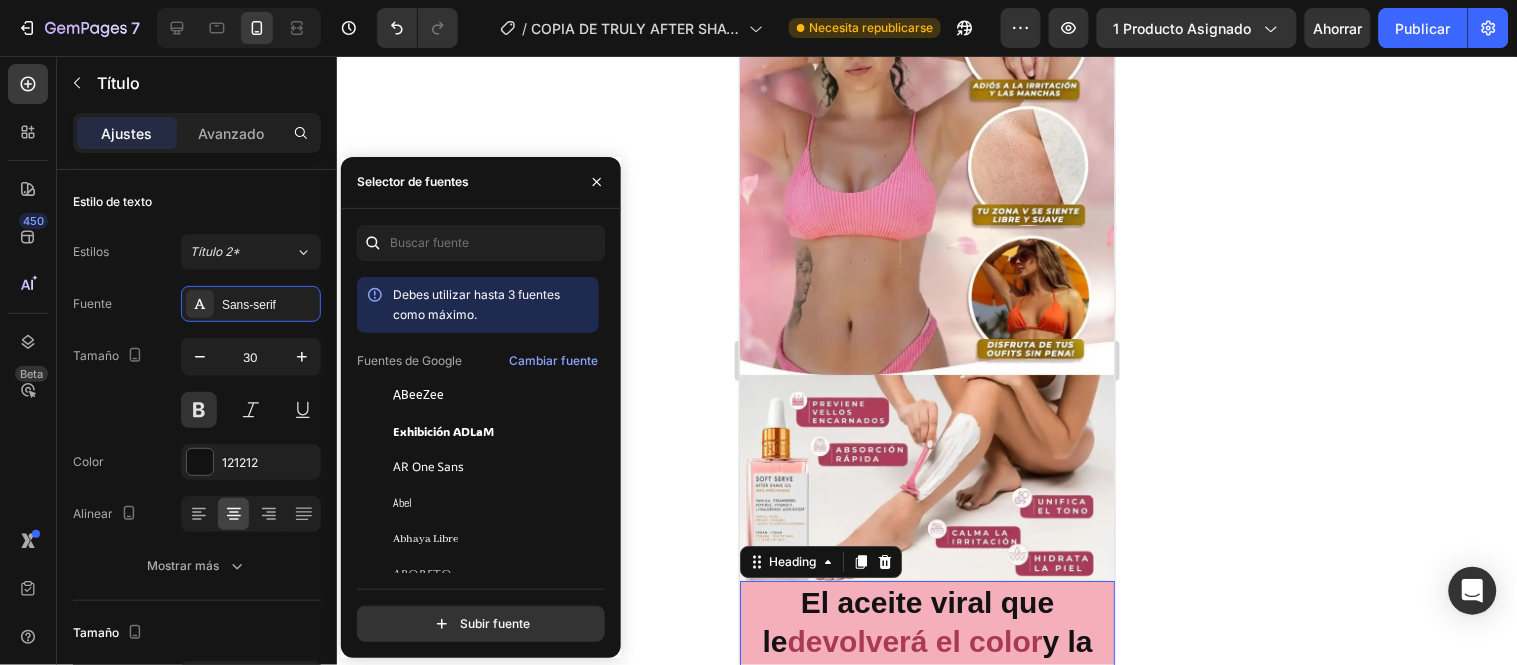 click 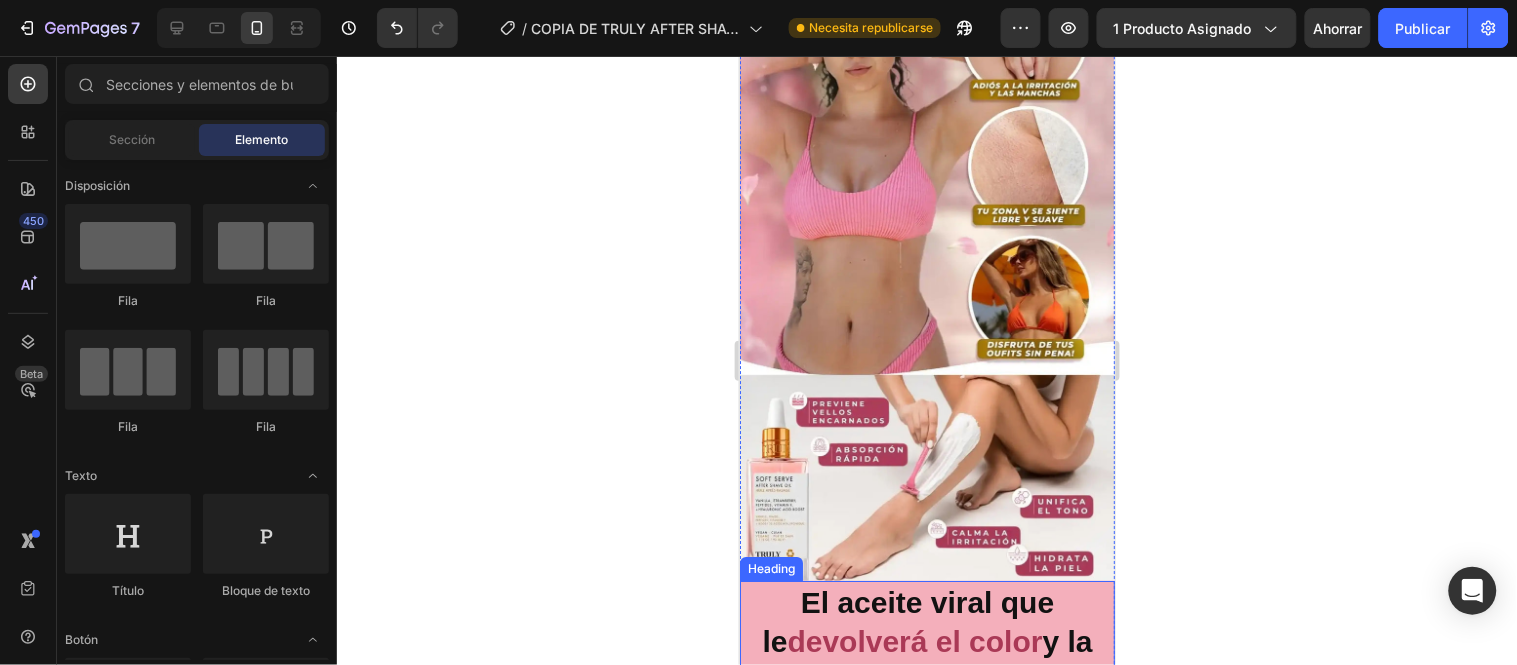 click on "devolverá el color" at bounding box center [913, 640] 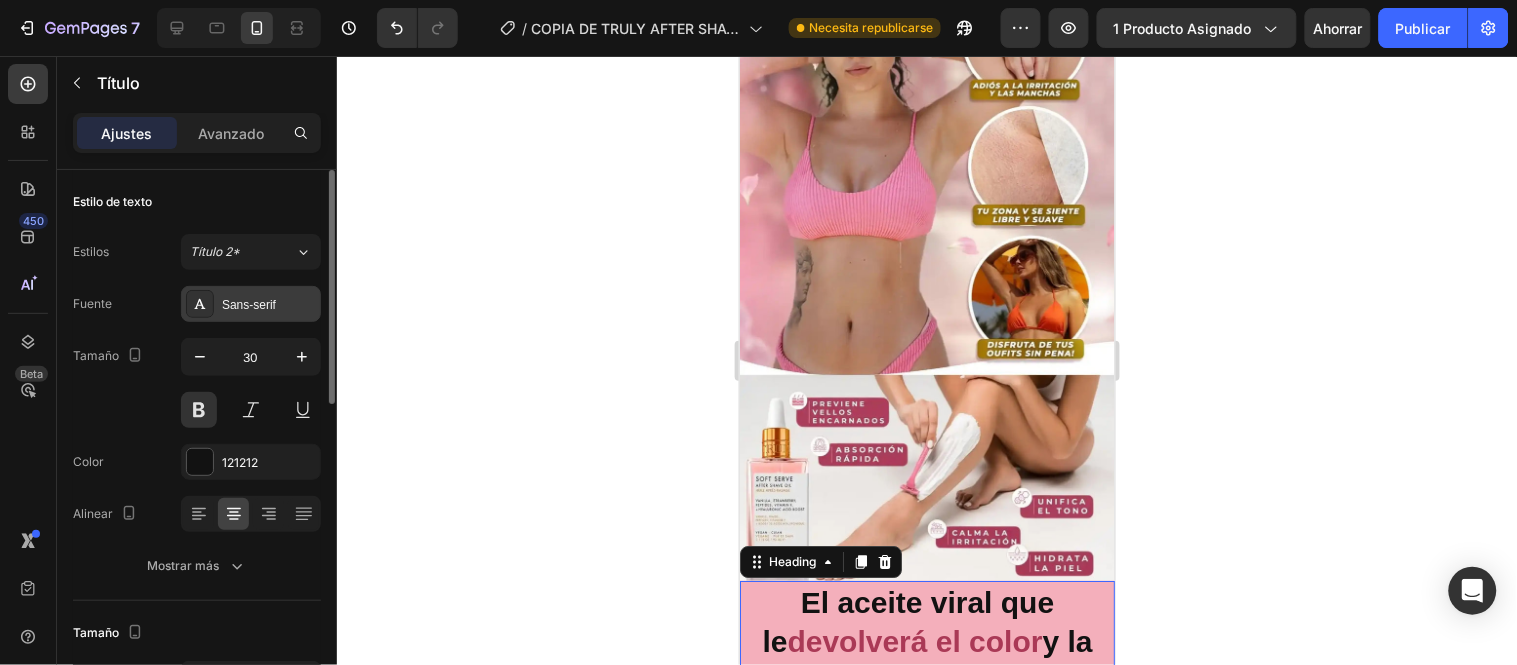 click on "Sans-serif" at bounding box center [269, 305] 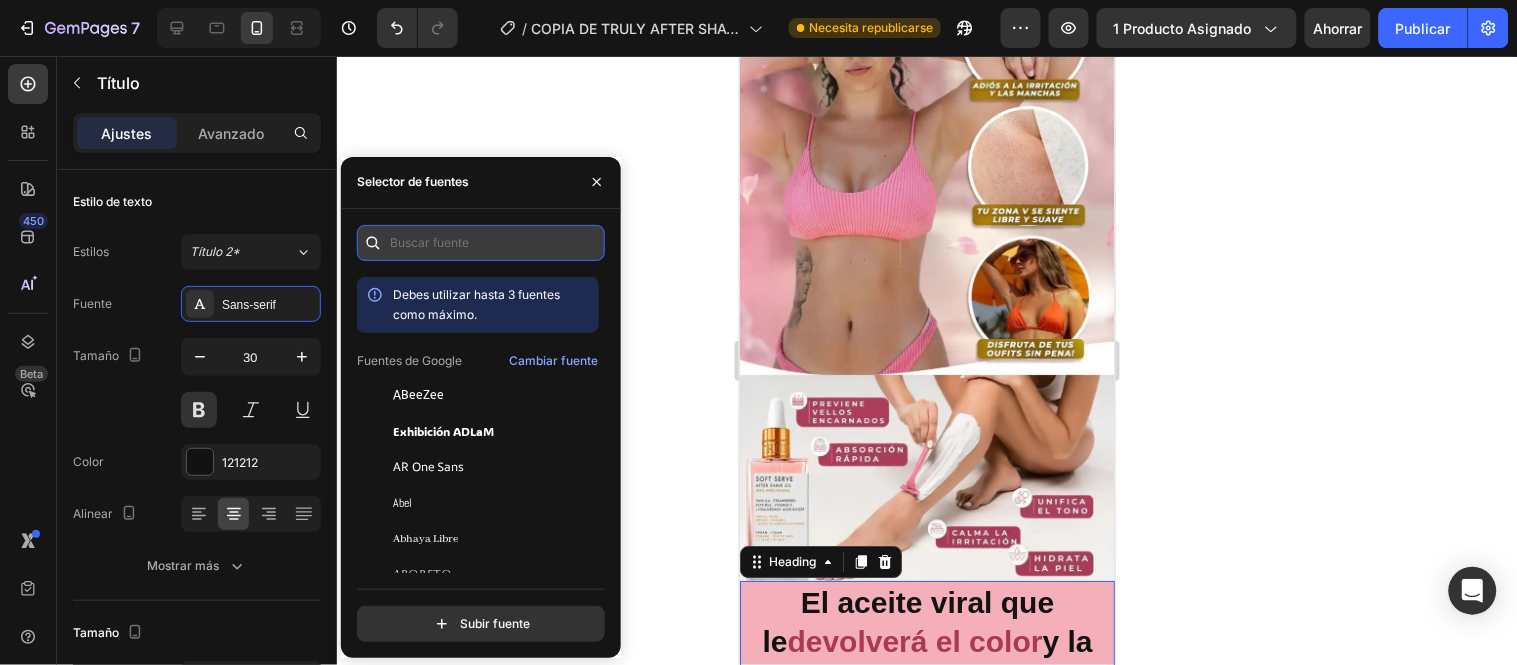 click at bounding box center [481, 243] 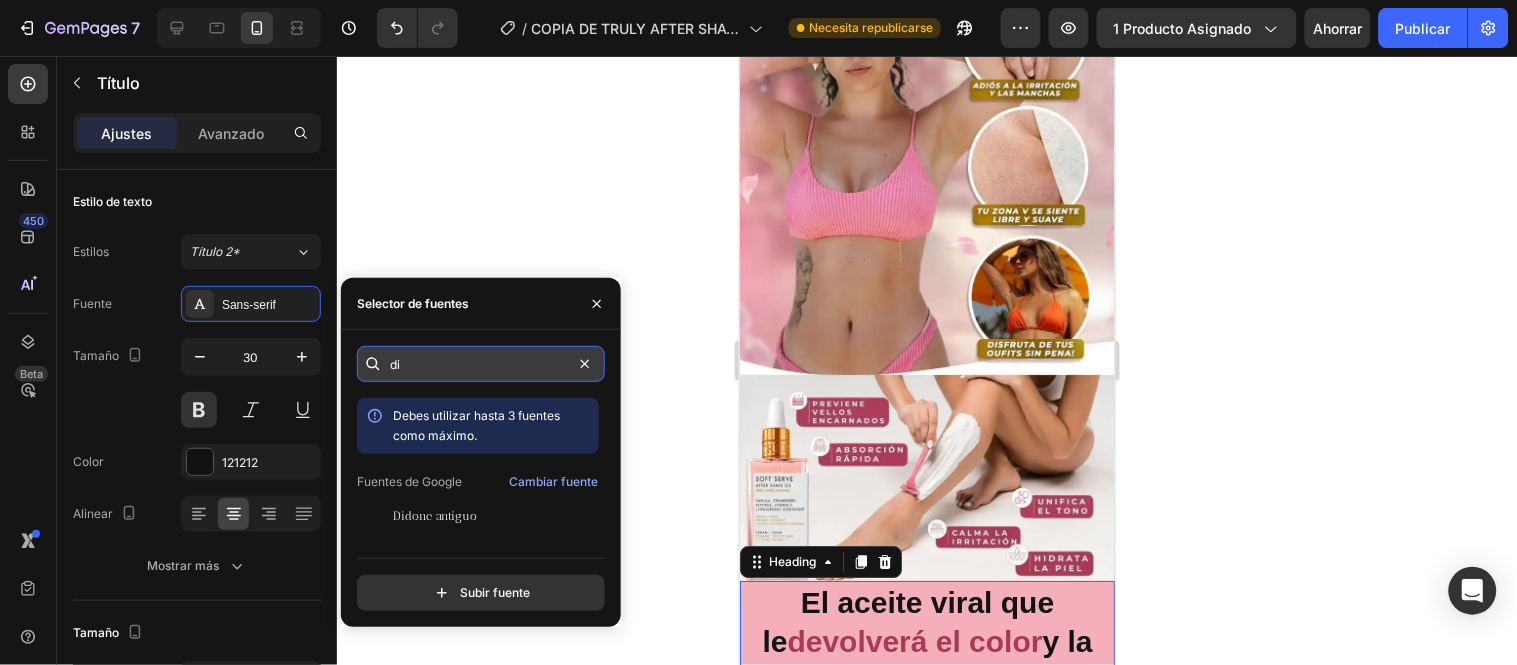 type on "d" 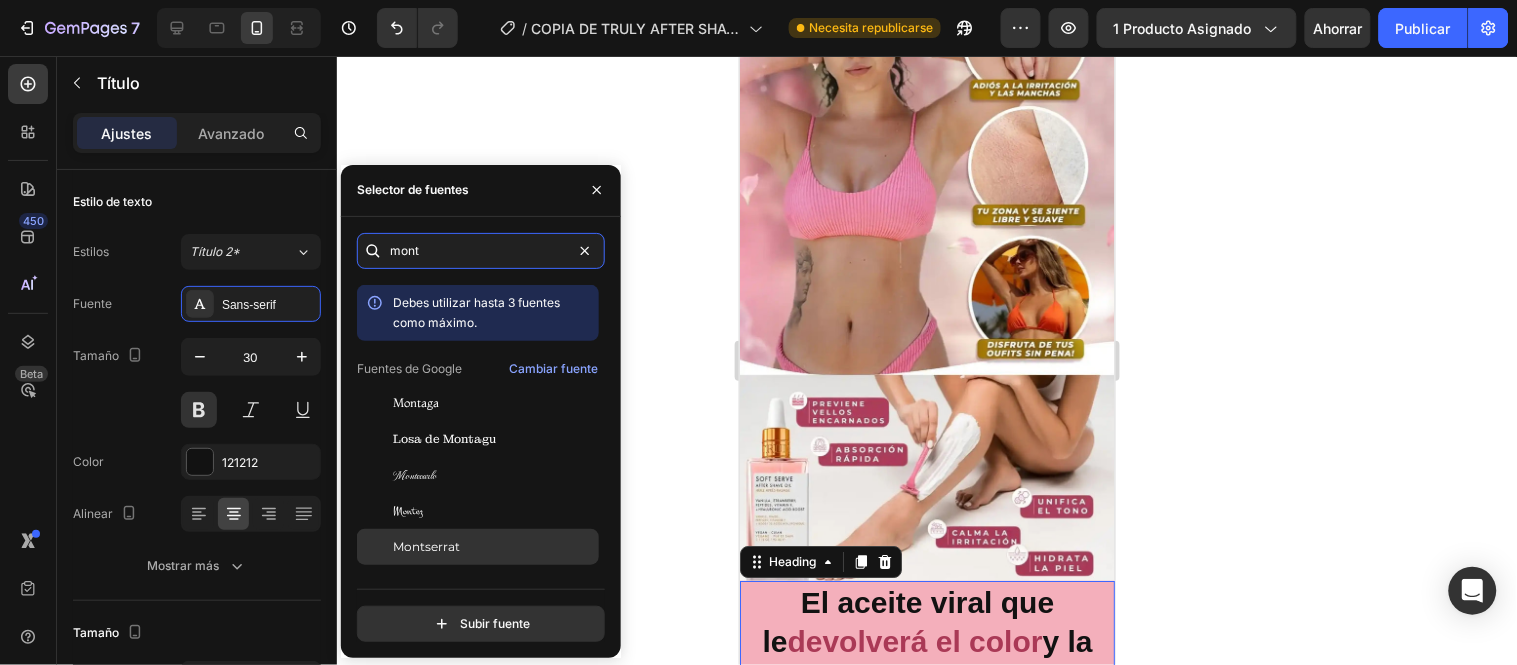 type on "mont" 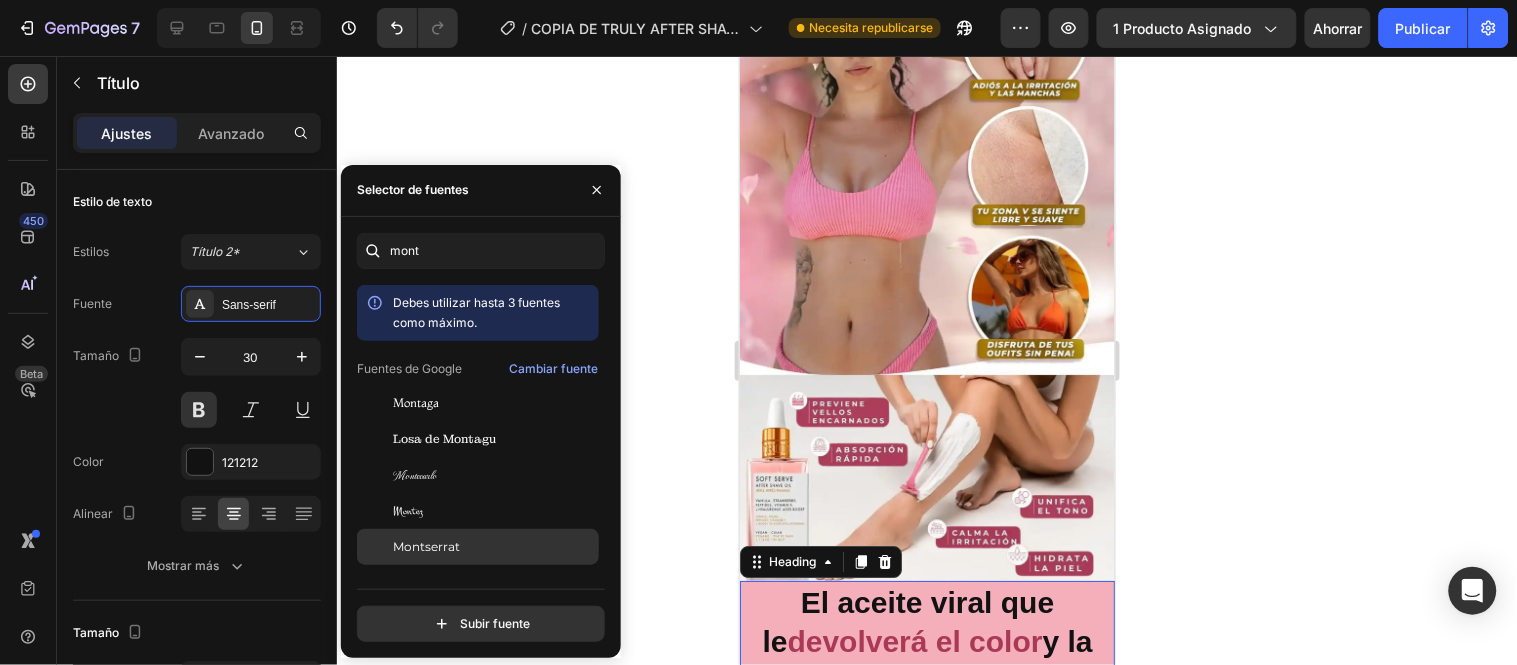 click on "Montserrat" at bounding box center [426, 546] 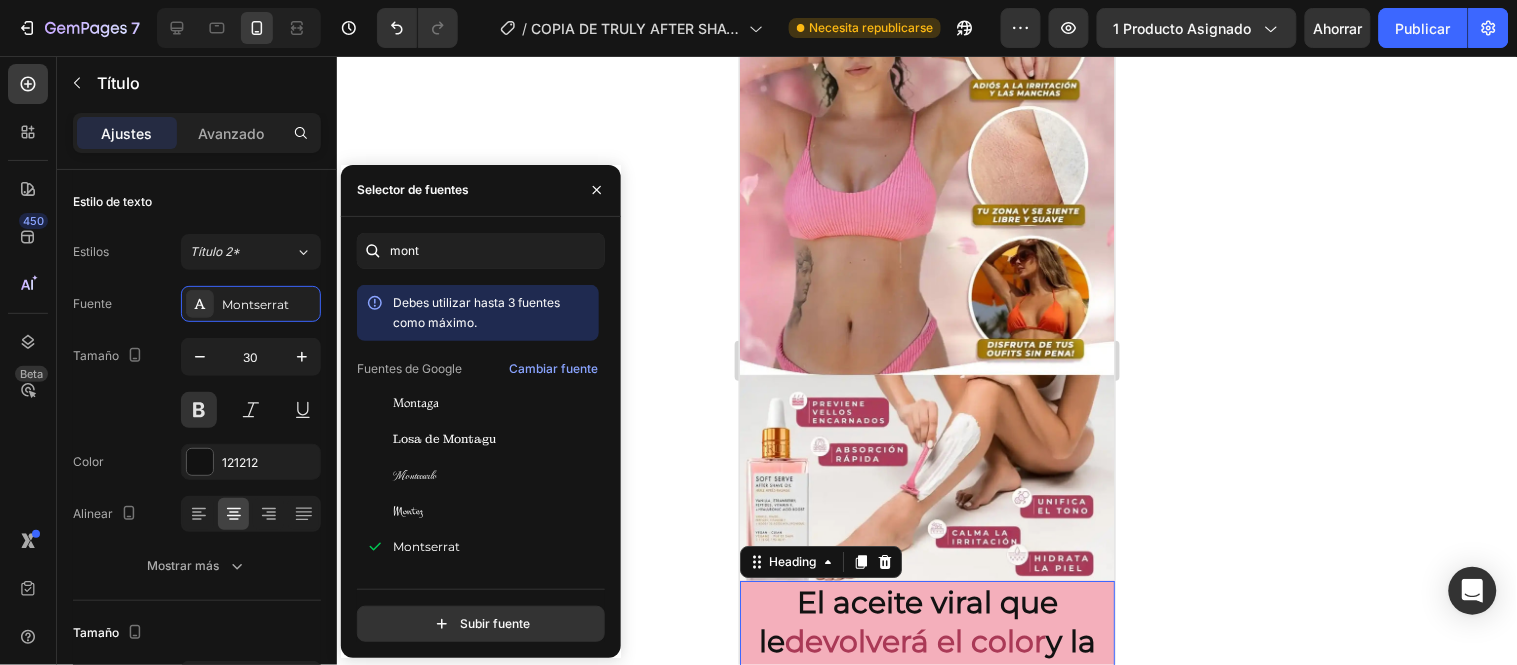 click 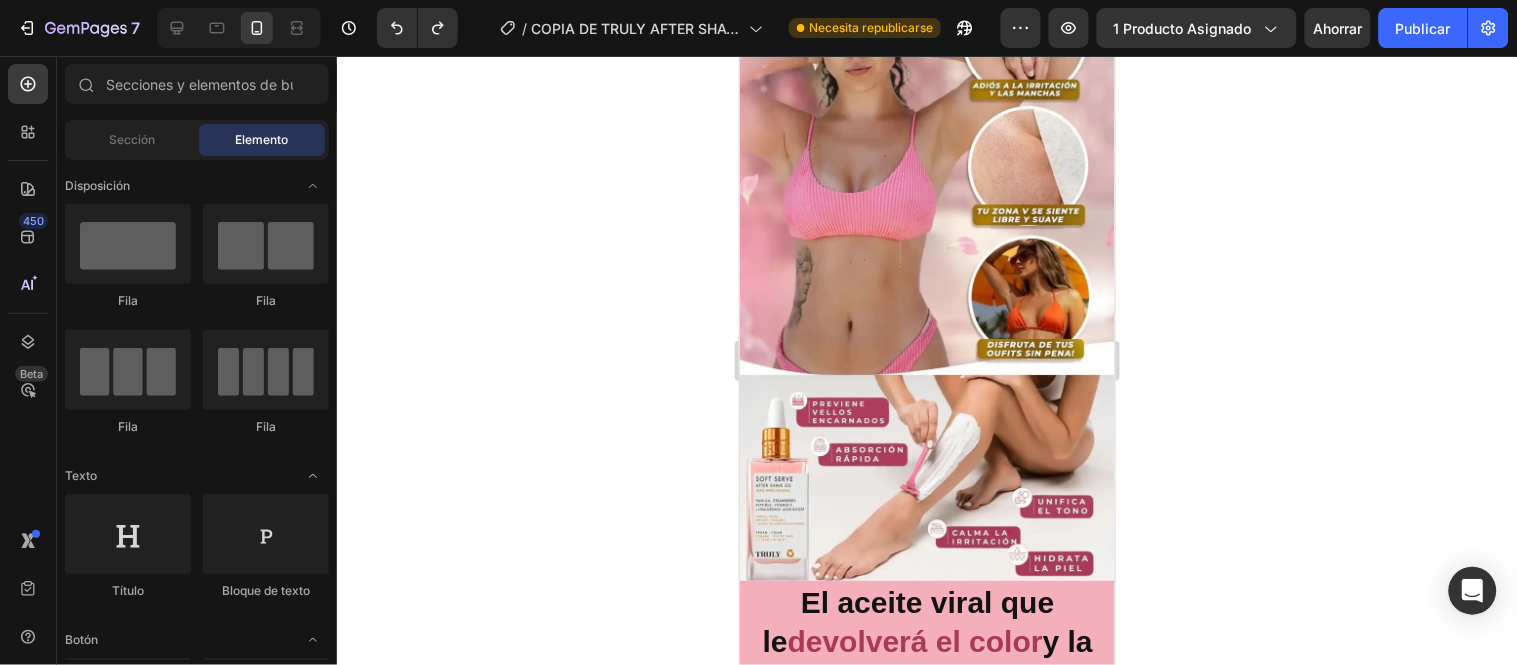 click 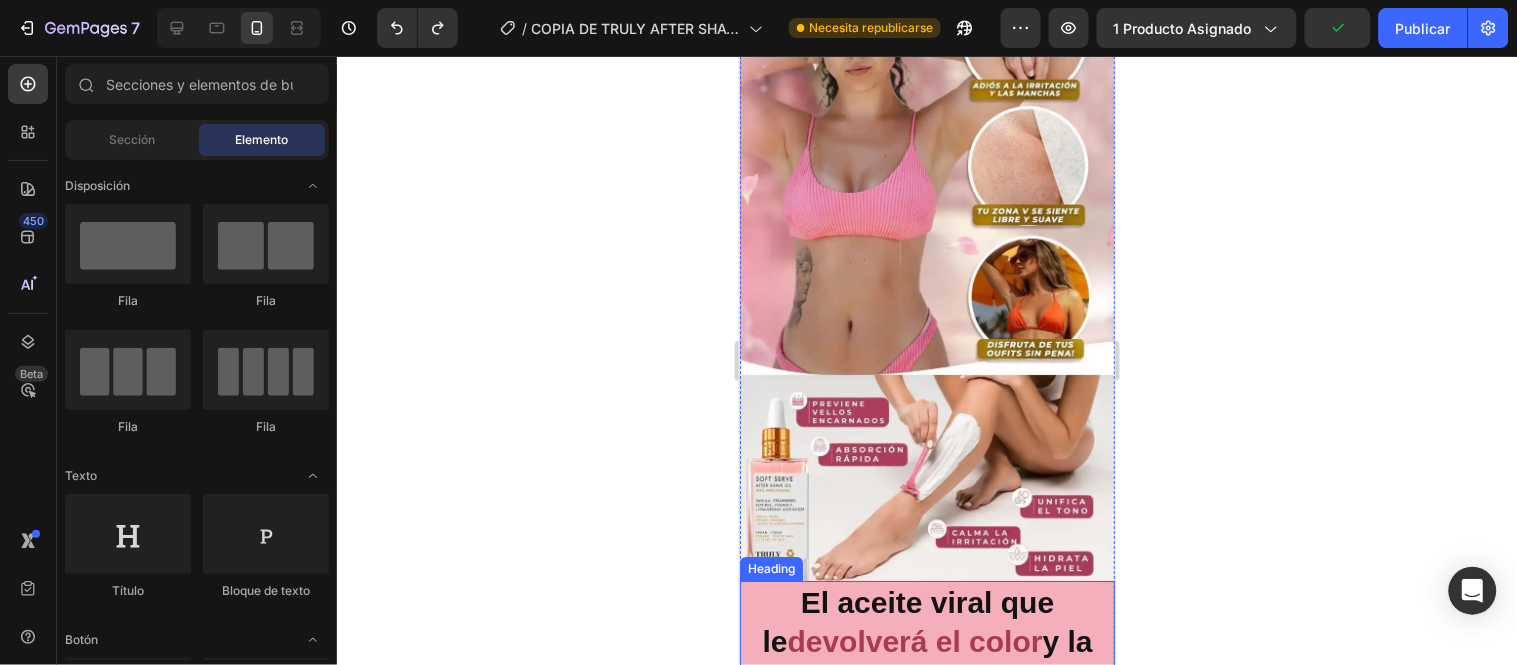 click 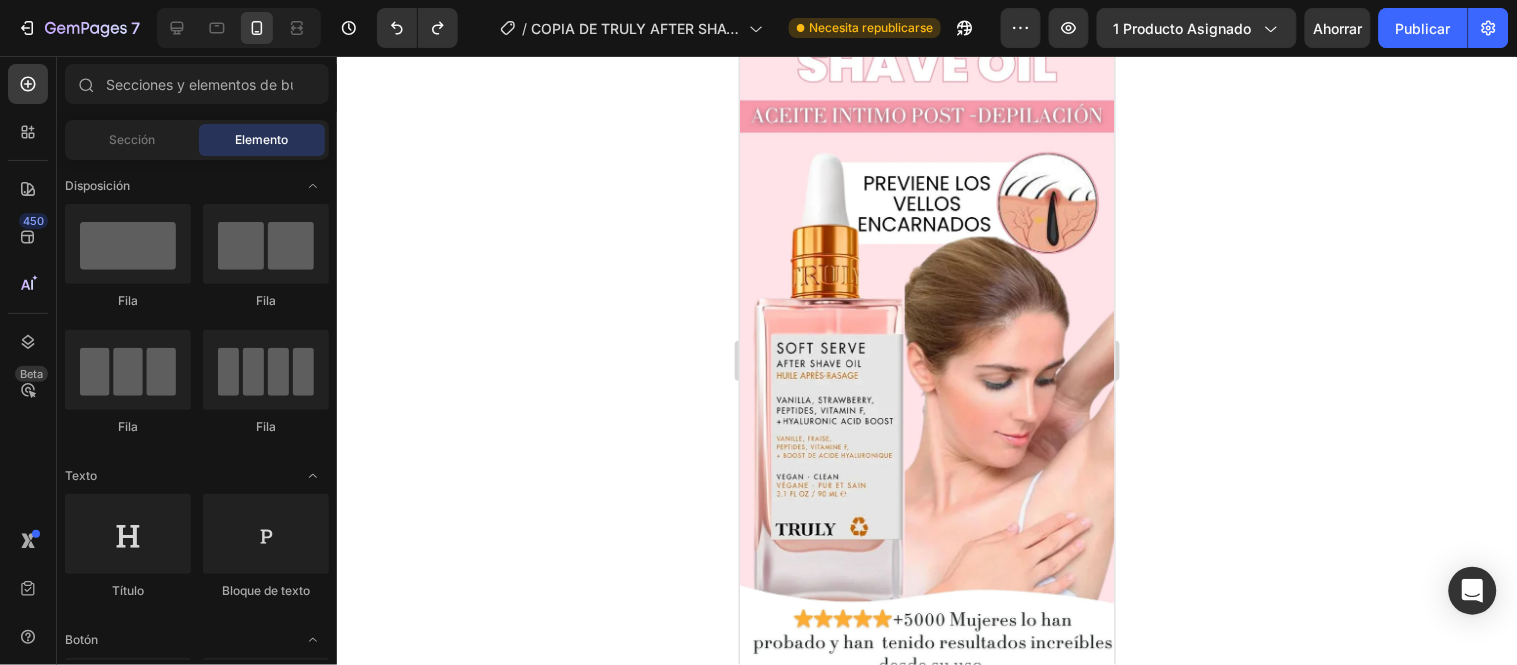 scroll, scrollTop: 0, scrollLeft: 0, axis: both 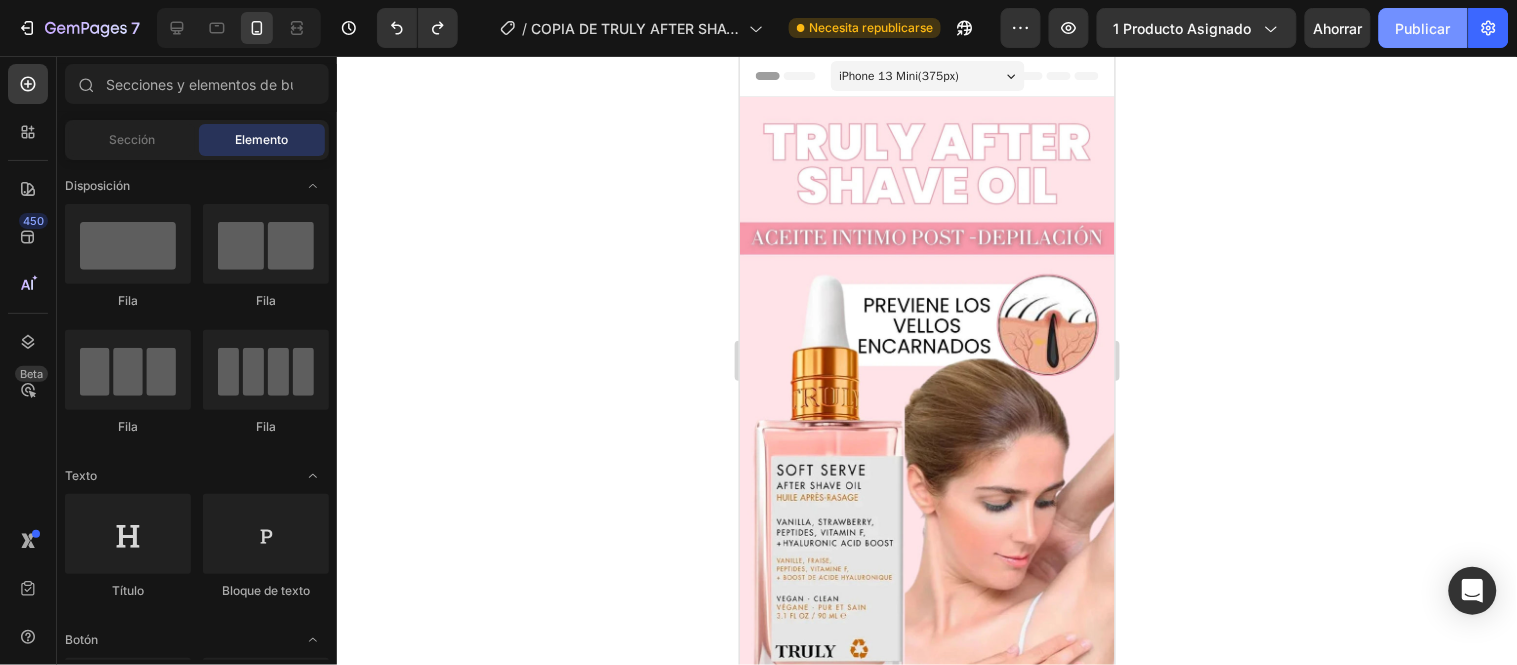 click on "Publicar" at bounding box center [1423, 28] 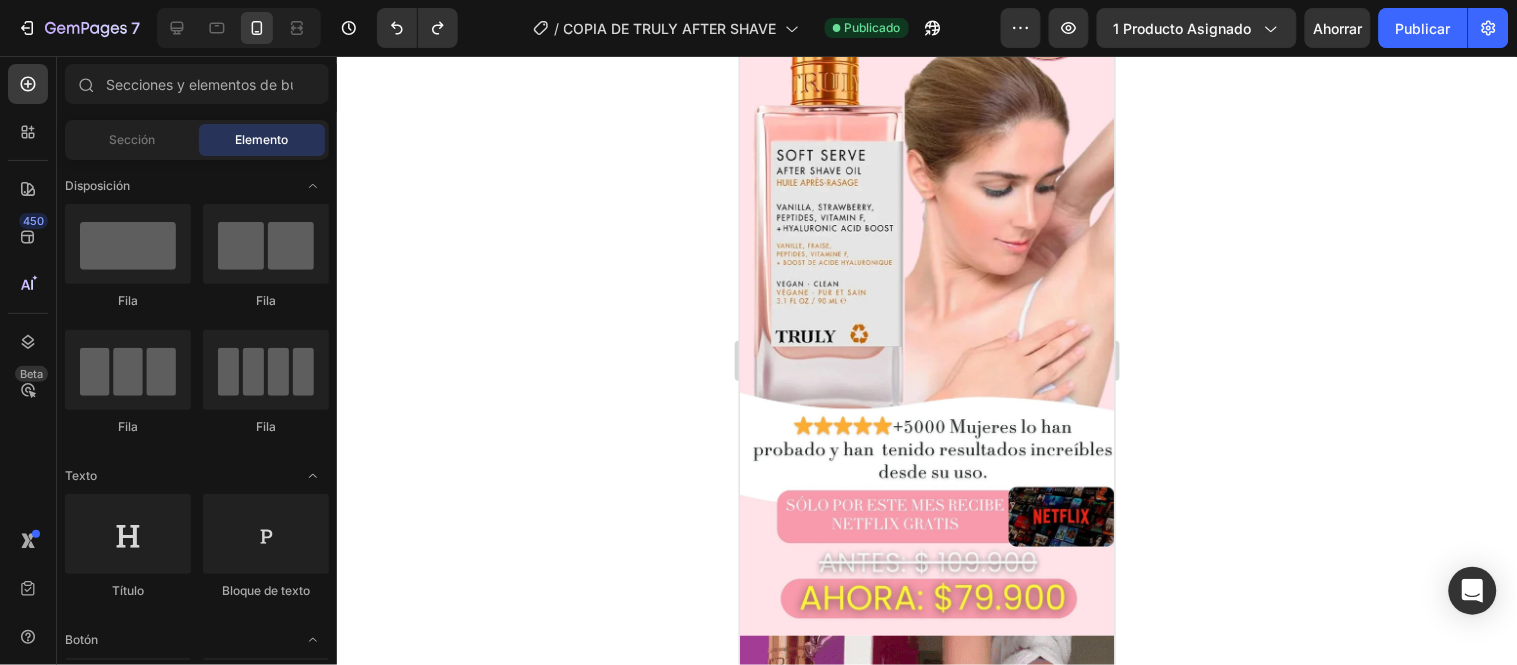 scroll, scrollTop: 370, scrollLeft: 0, axis: vertical 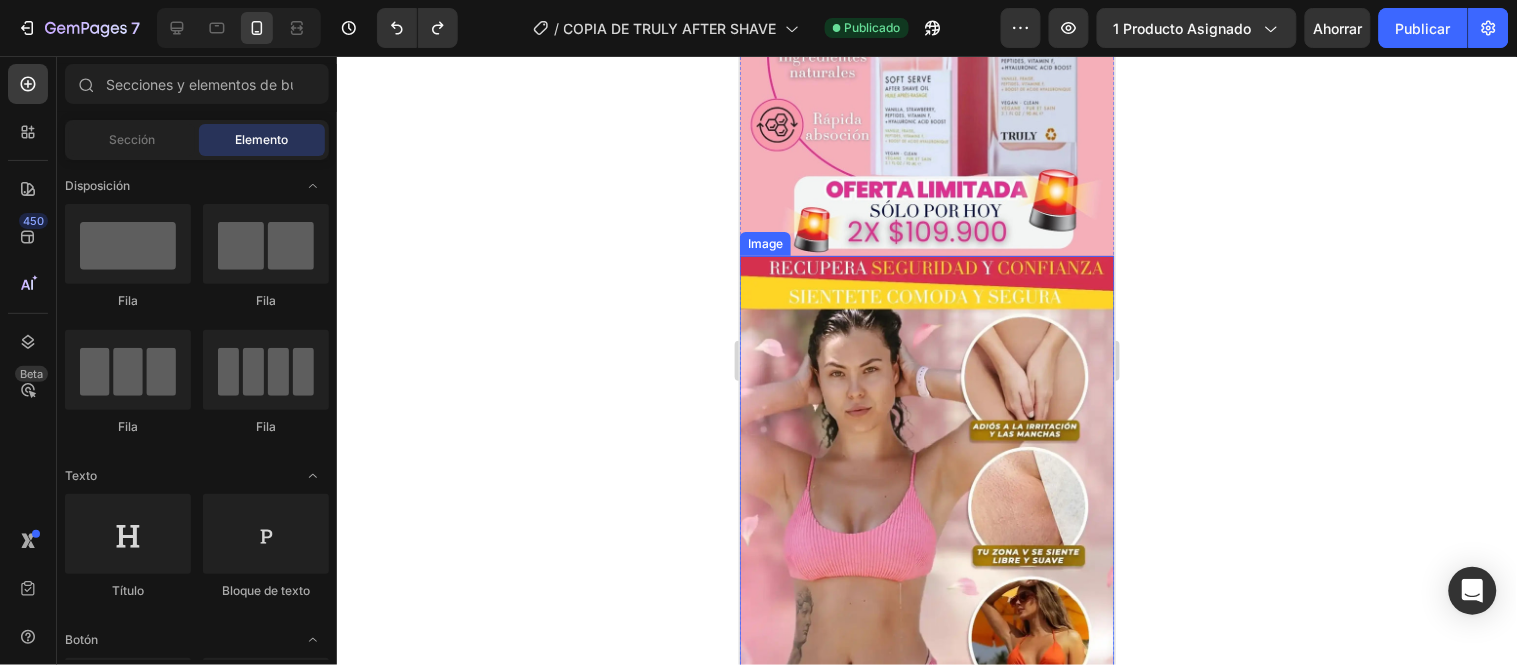 click at bounding box center (926, 588) 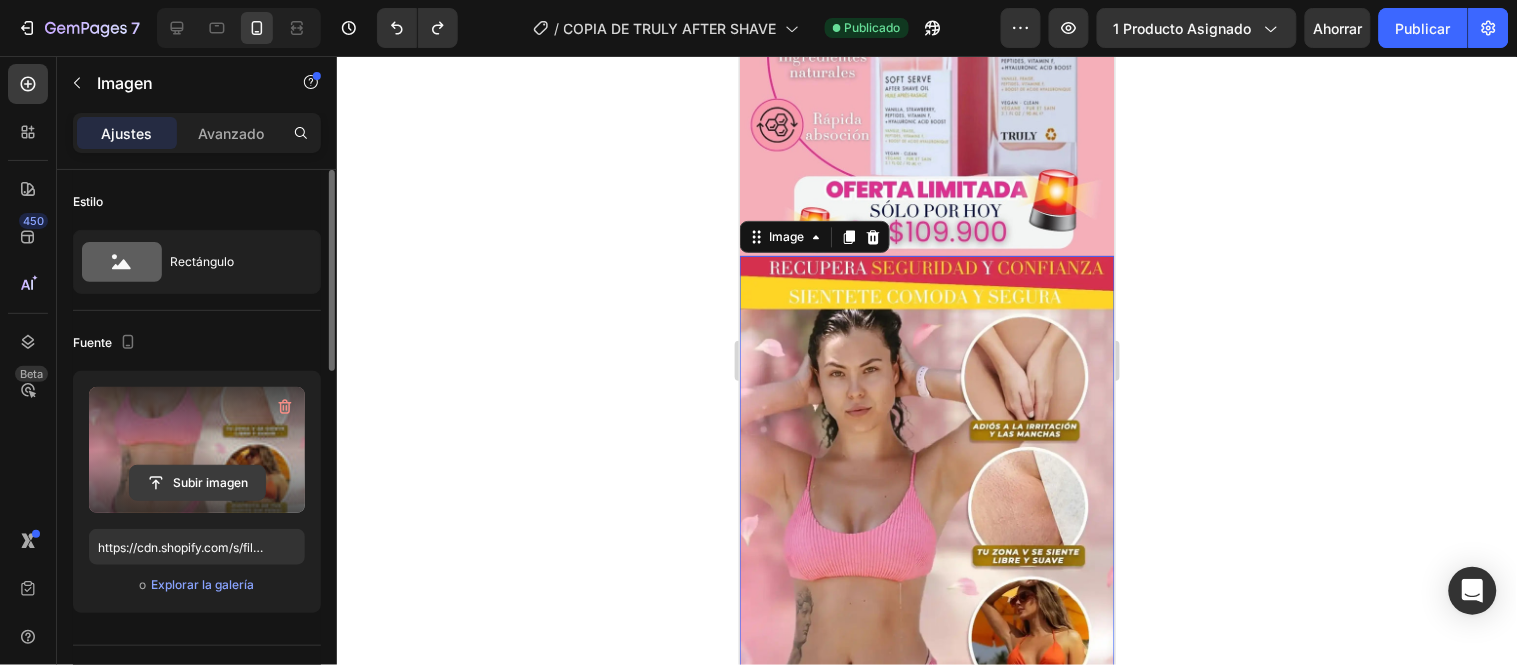 click 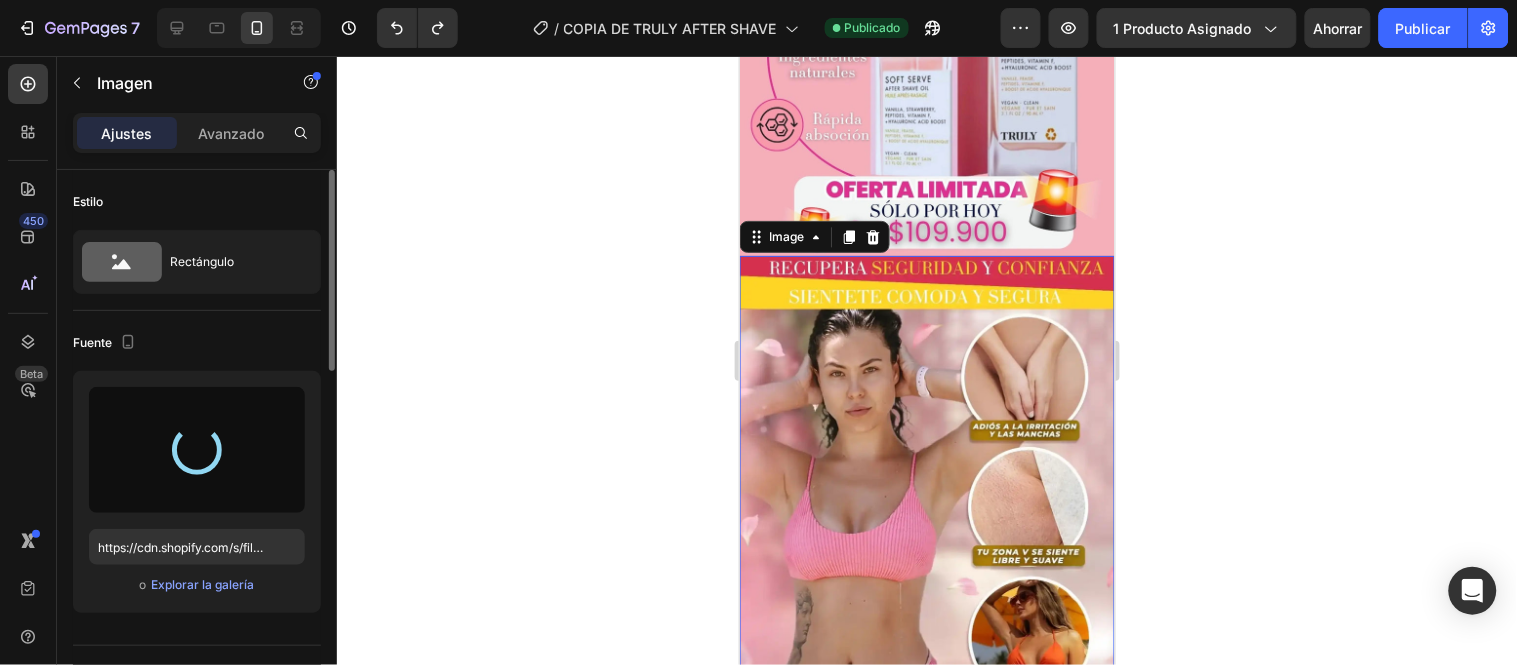 type on "https://cdn.shopify.com/s/files/1/0657/2779/1155/files/gempages_575997339626373663-134b3ce1-cabd-4838-8edc-d2d2af849b5e.webp" 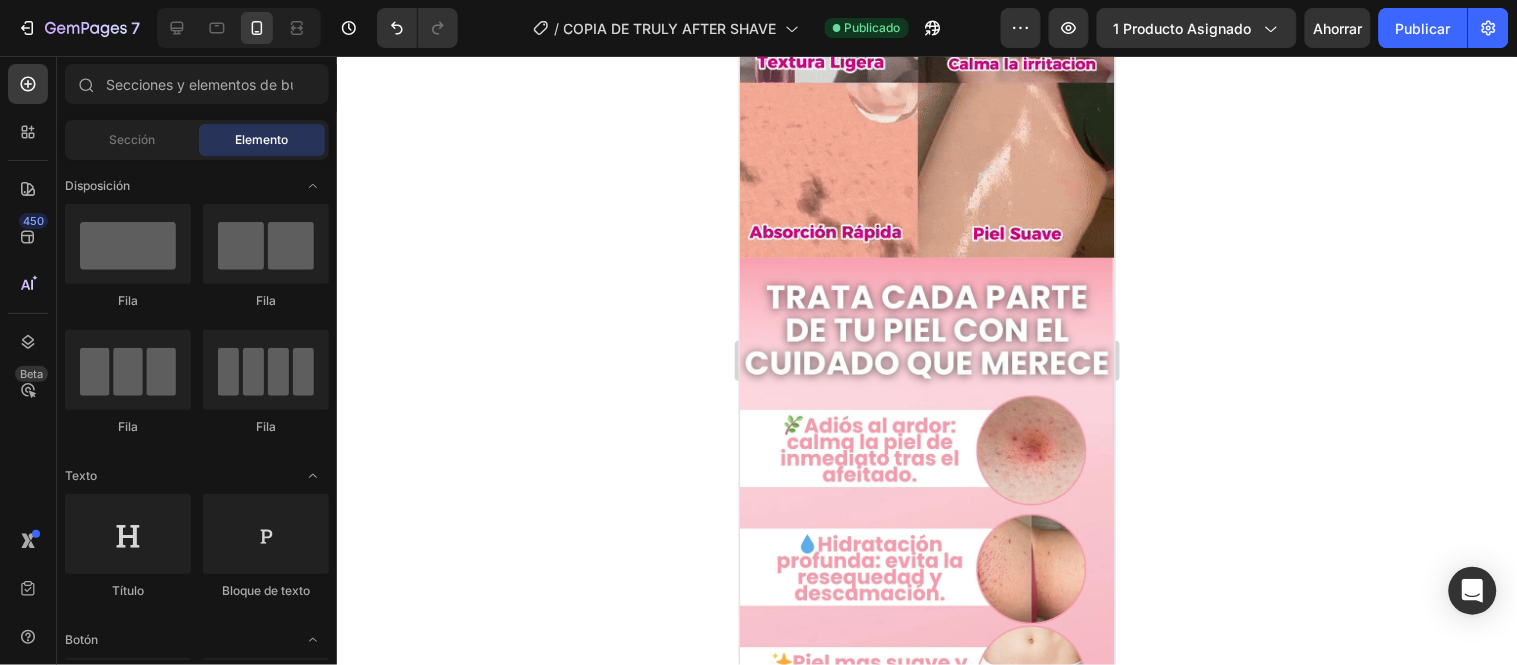 scroll, scrollTop: 3060, scrollLeft: 0, axis: vertical 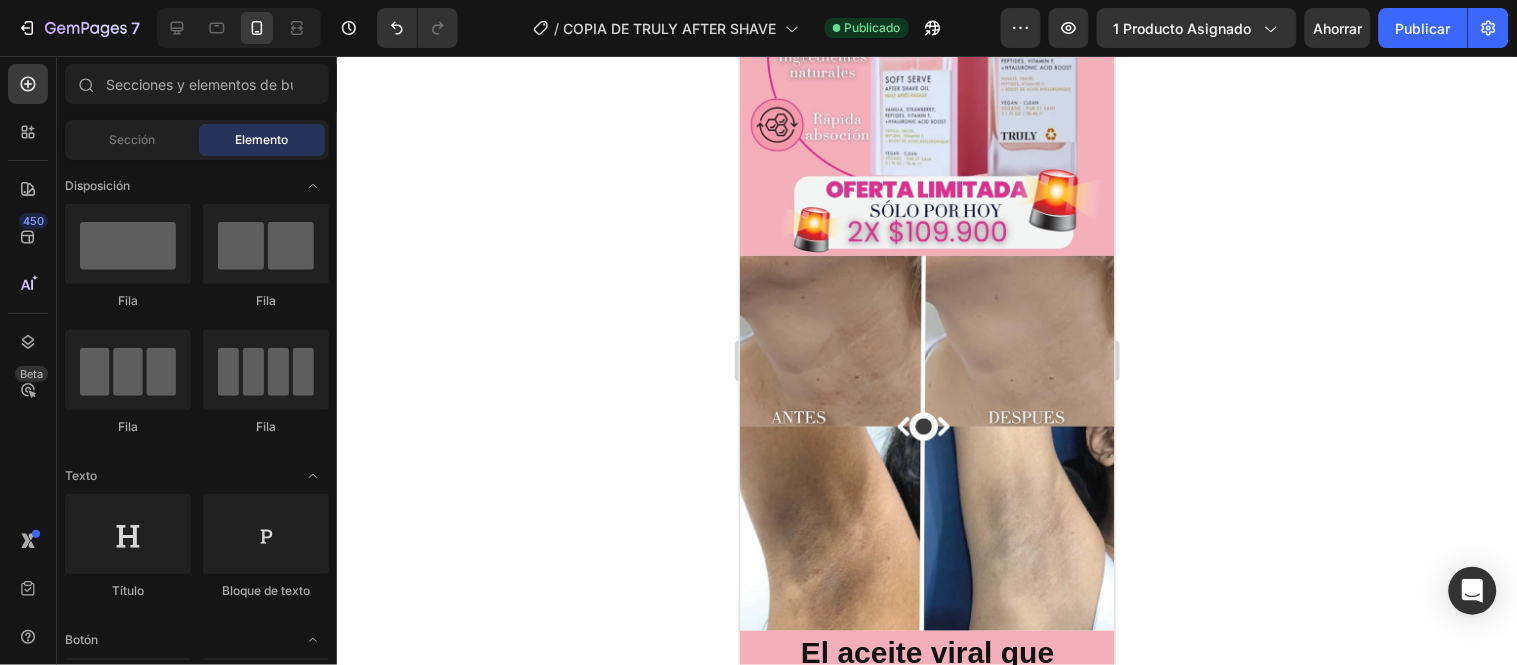 drag, startPoint x: 1102, startPoint y: 351, endPoint x: 2176, endPoint y: 102, distance: 1102.4867 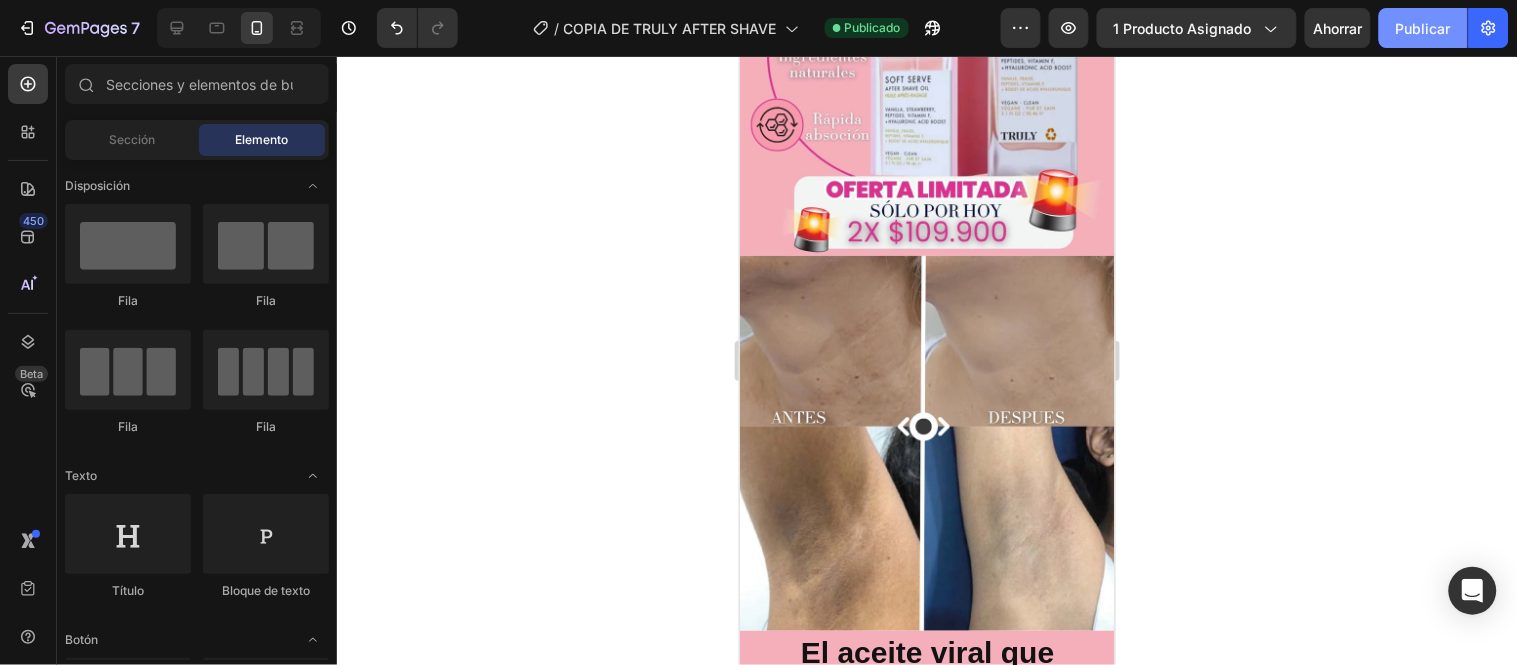 click on "Publicar" at bounding box center (1423, 28) 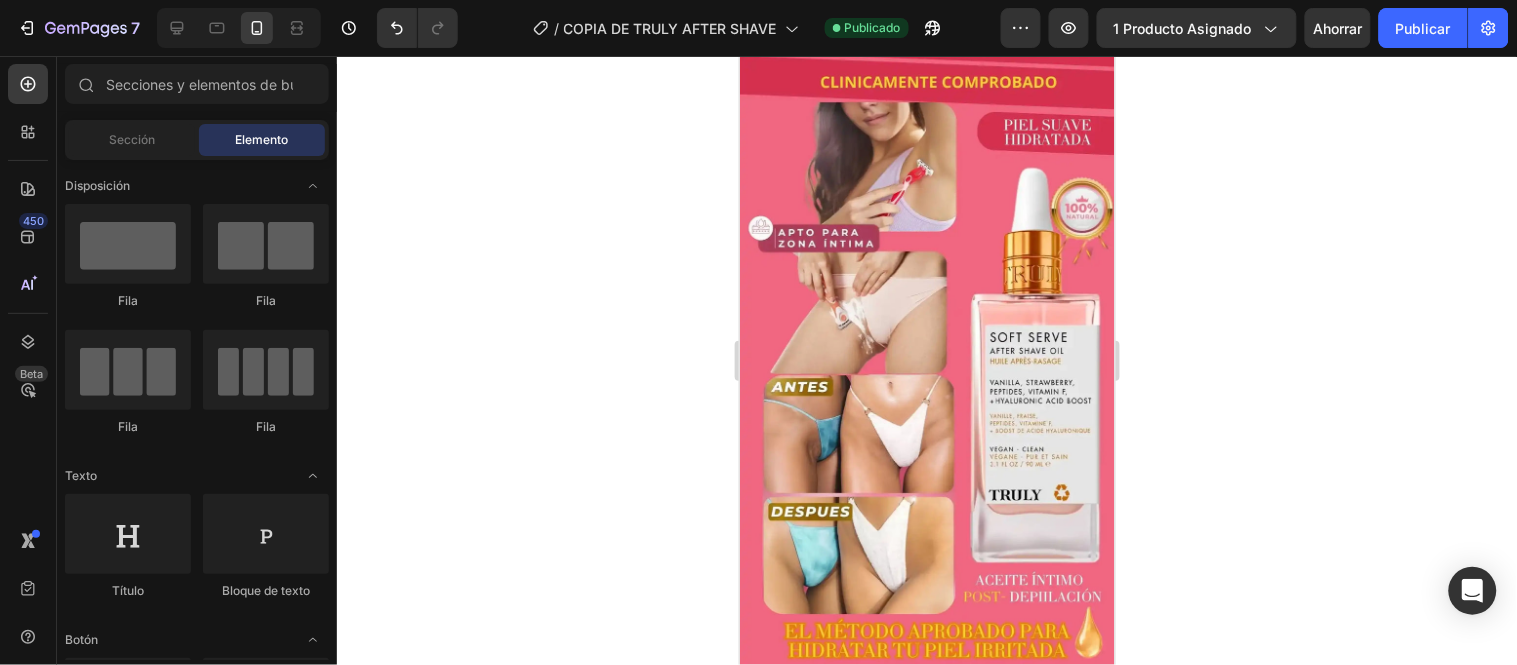 scroll, scrollTop: 4536, scrollLeft: 0, axis: vertical 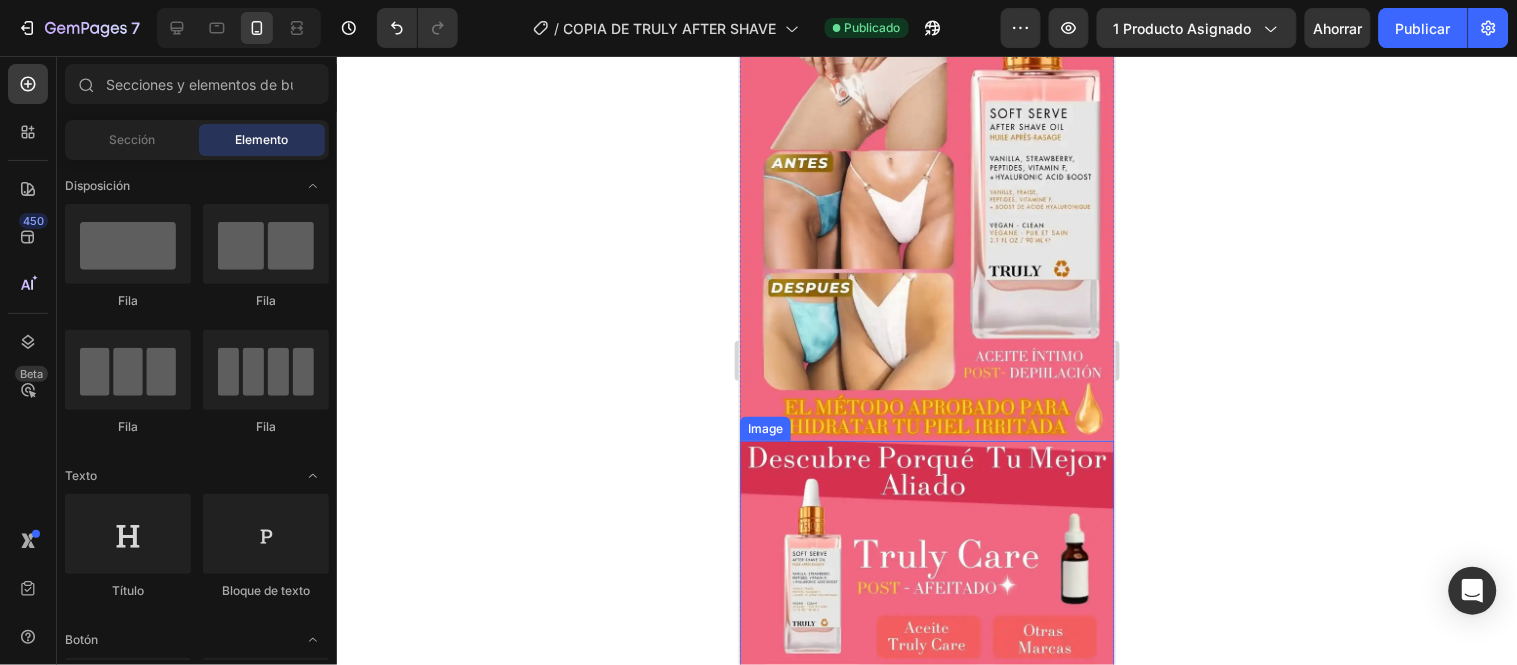 click at bounding box center (926, 773) 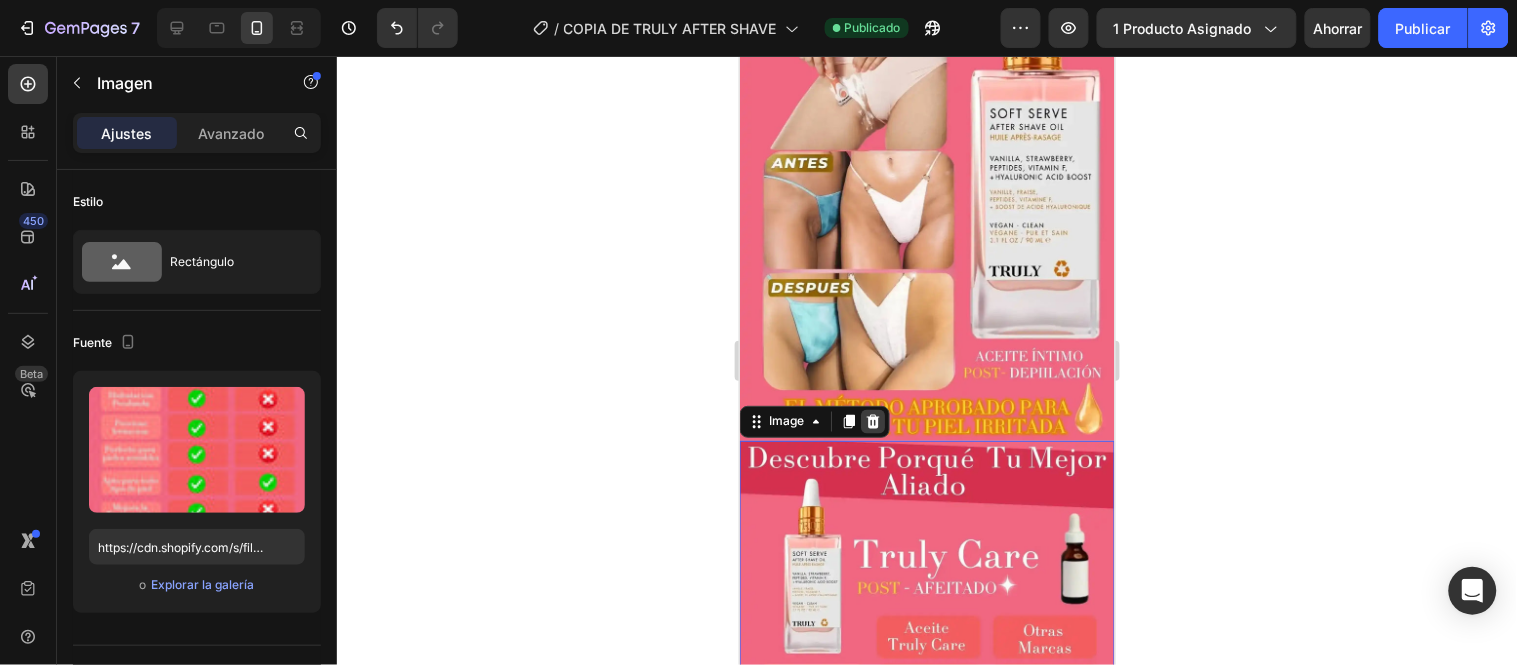 click 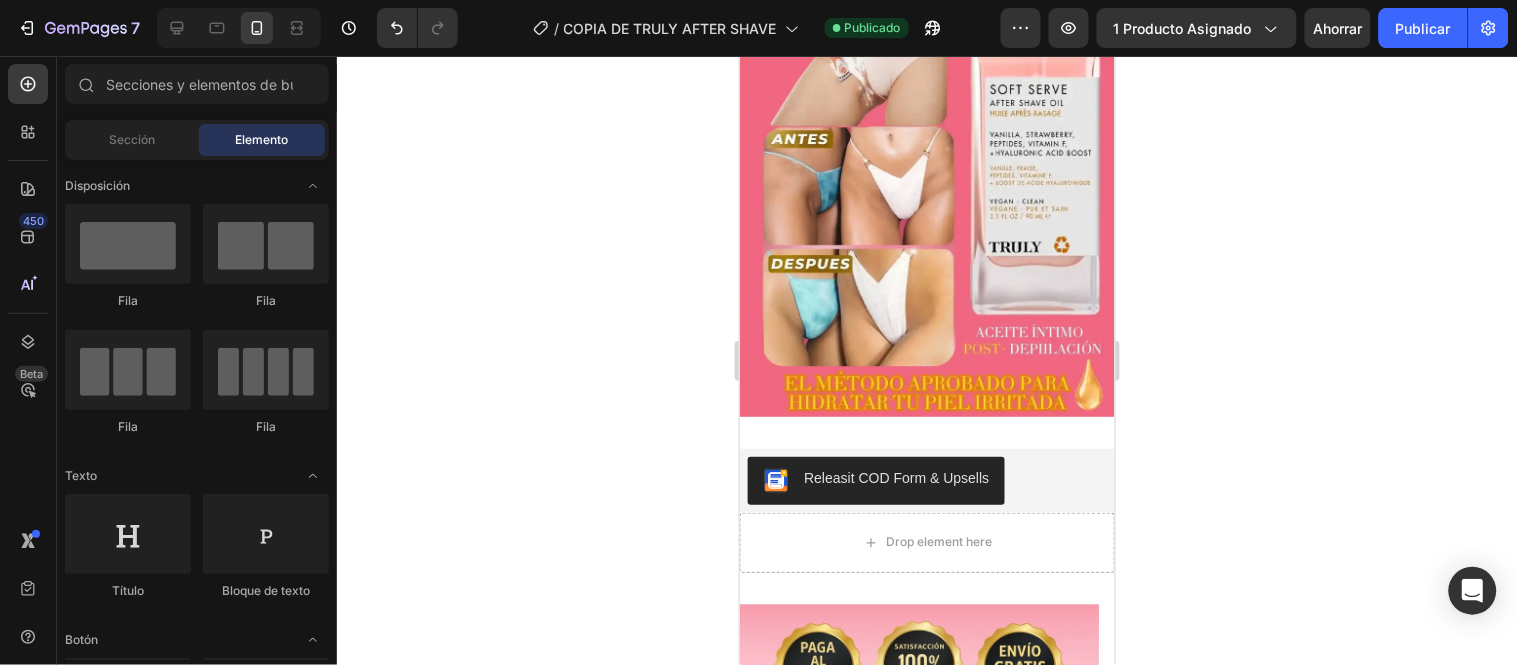 scroll, scrollTop: 4393, scrollLeft: 0, axis: vertical 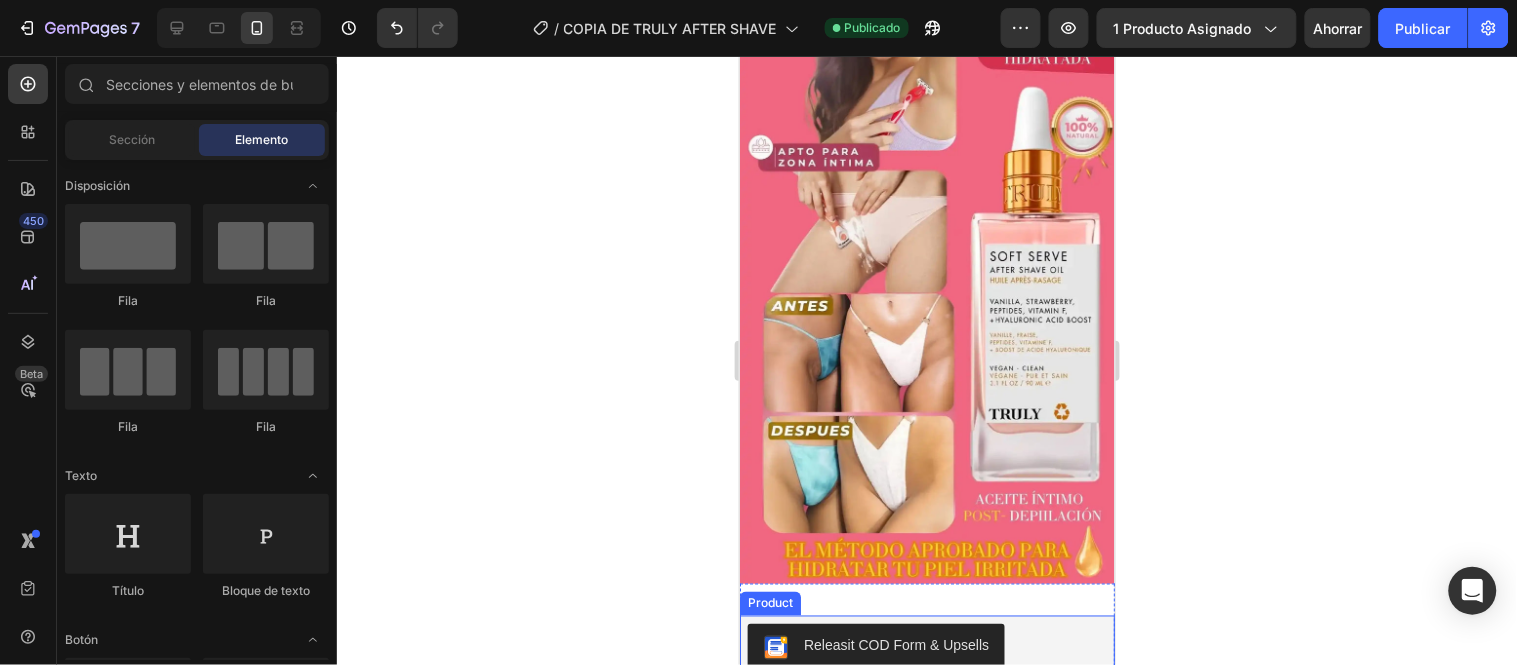 click on "Drop element here" at bounding box center (926, 709) 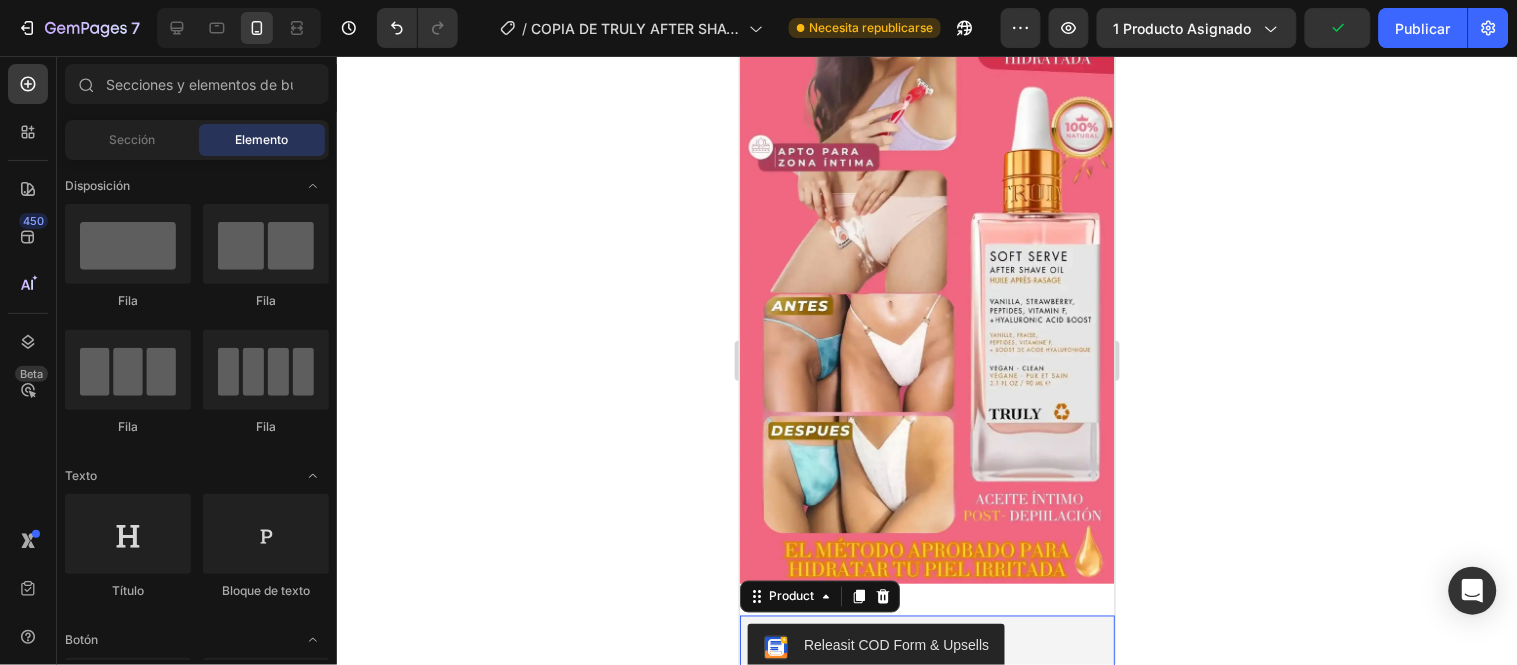 click on "Drop element here" at bounding box center [939, 709] 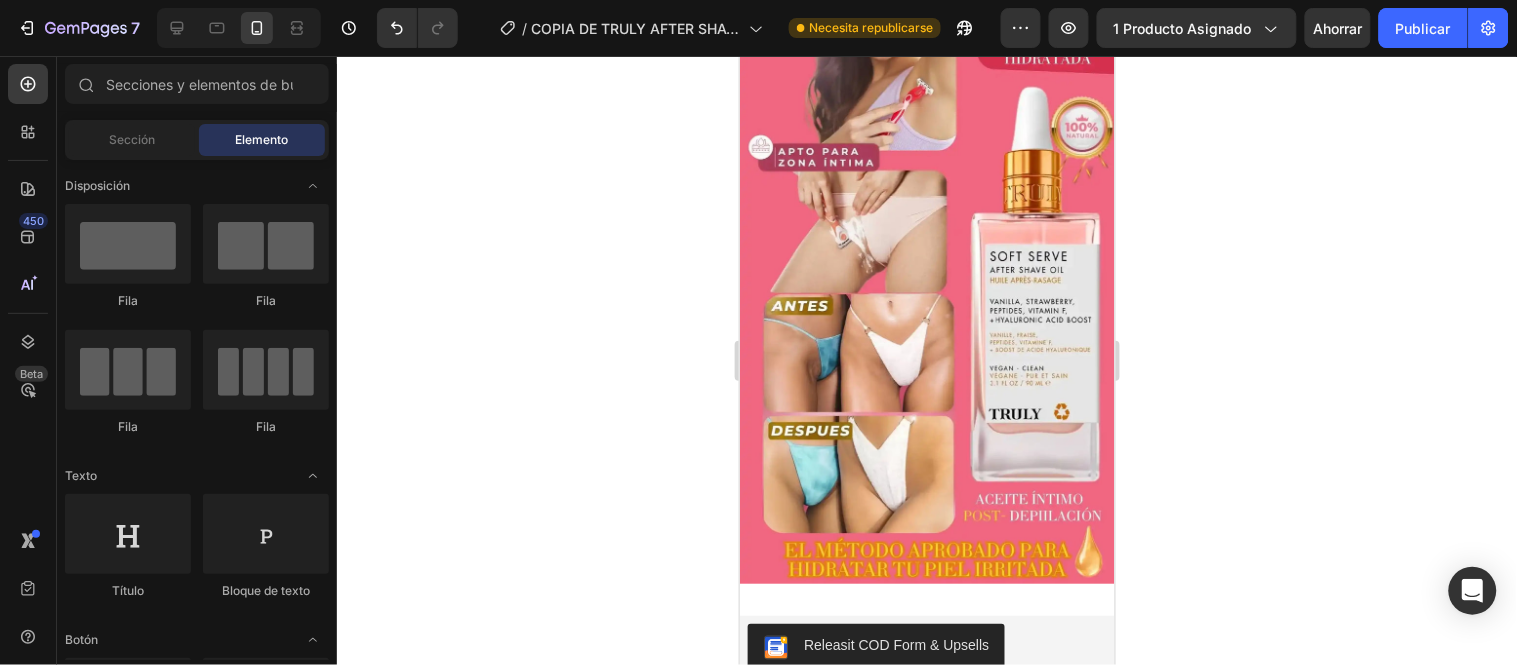 click 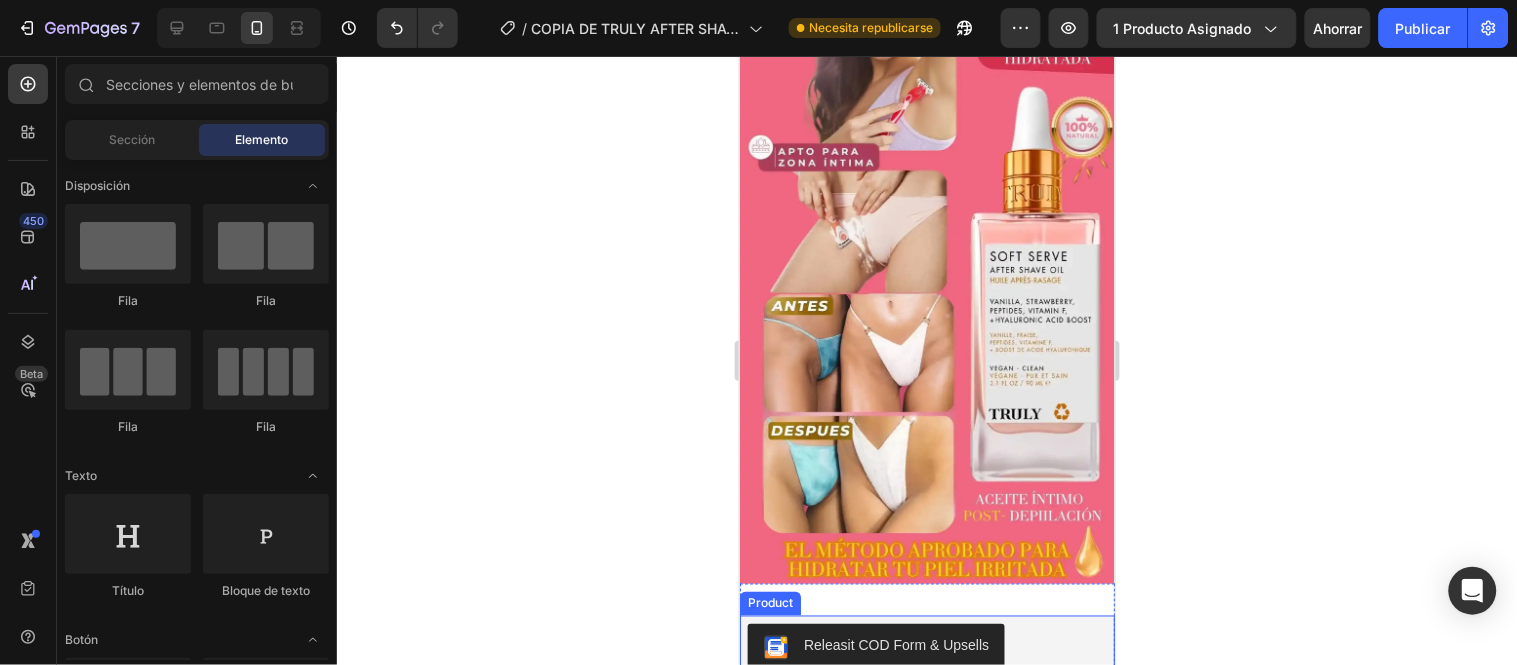 click on "Drop element here" at bounding box center (926, 709) 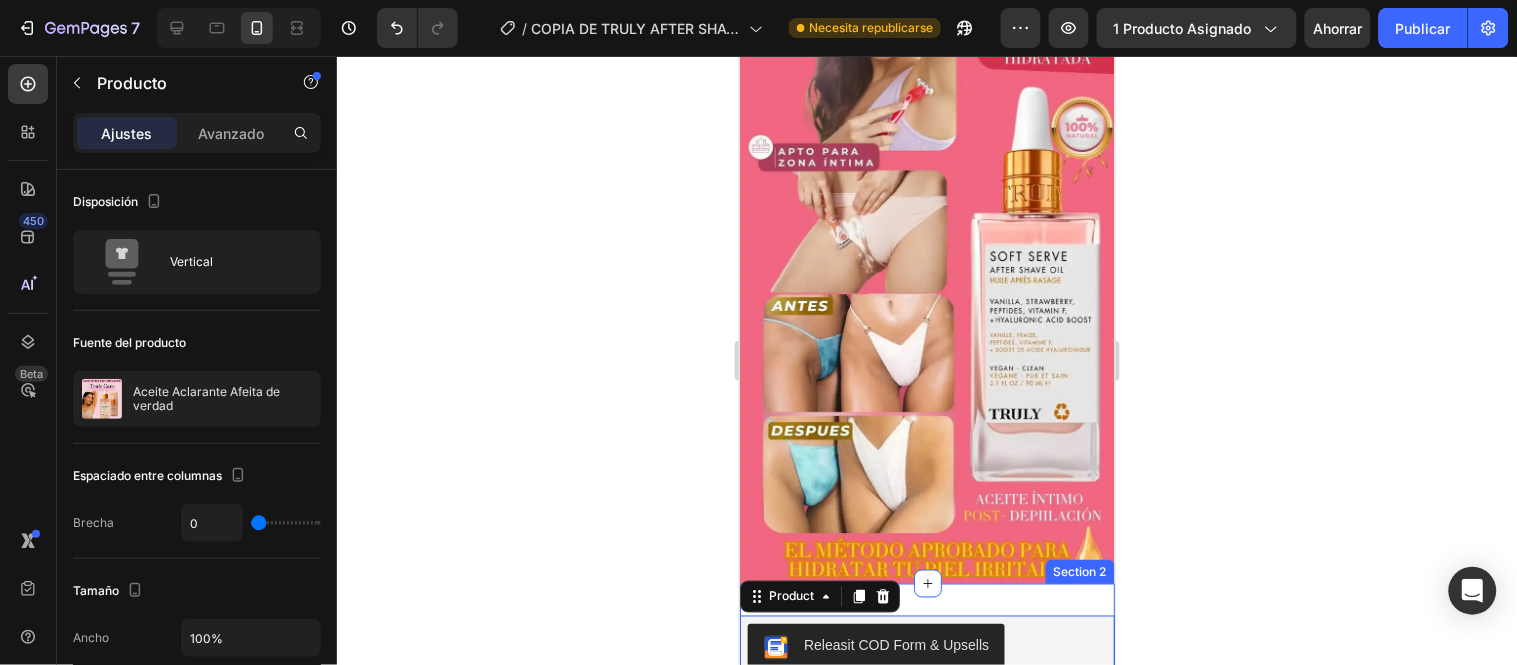 click on "Releasit COD Form & Upsells Releasit COD Form & Upsells
Drop element here Product   0 Section 2" at bounding box center [926, 677] 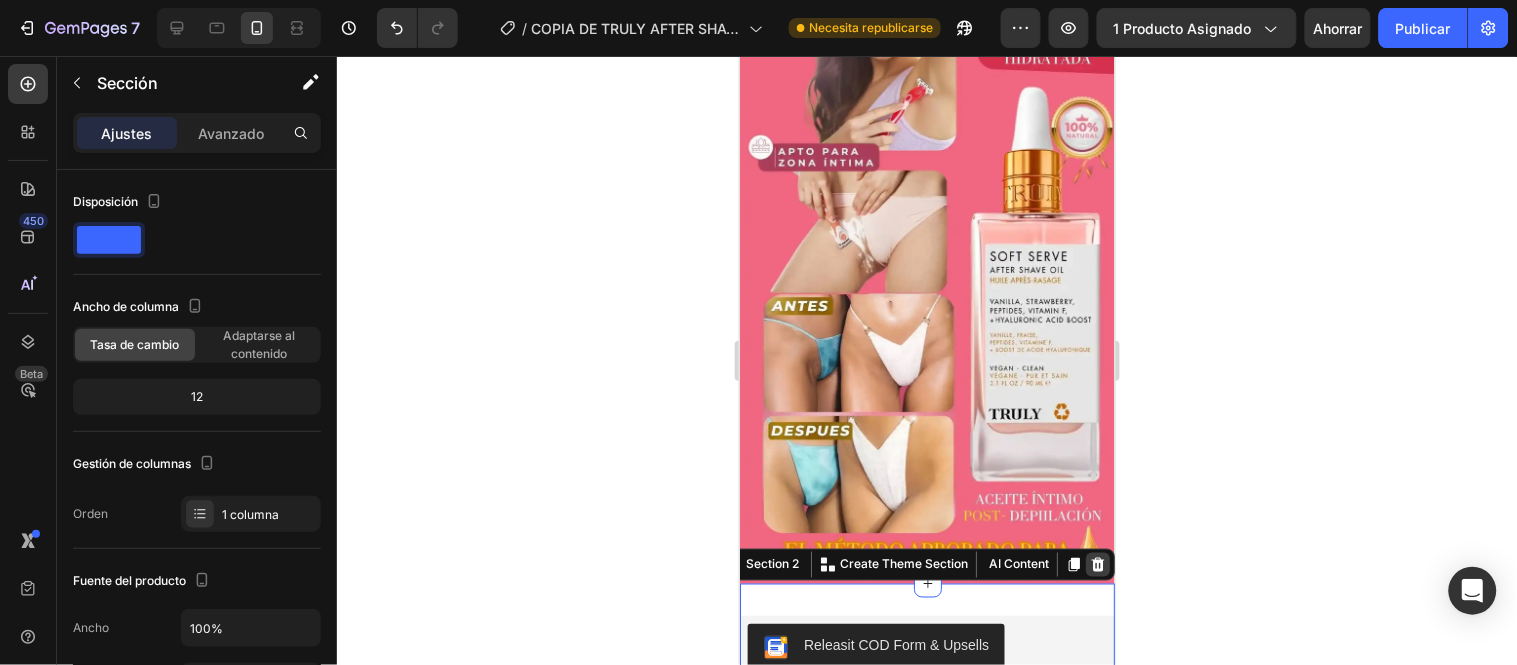 click 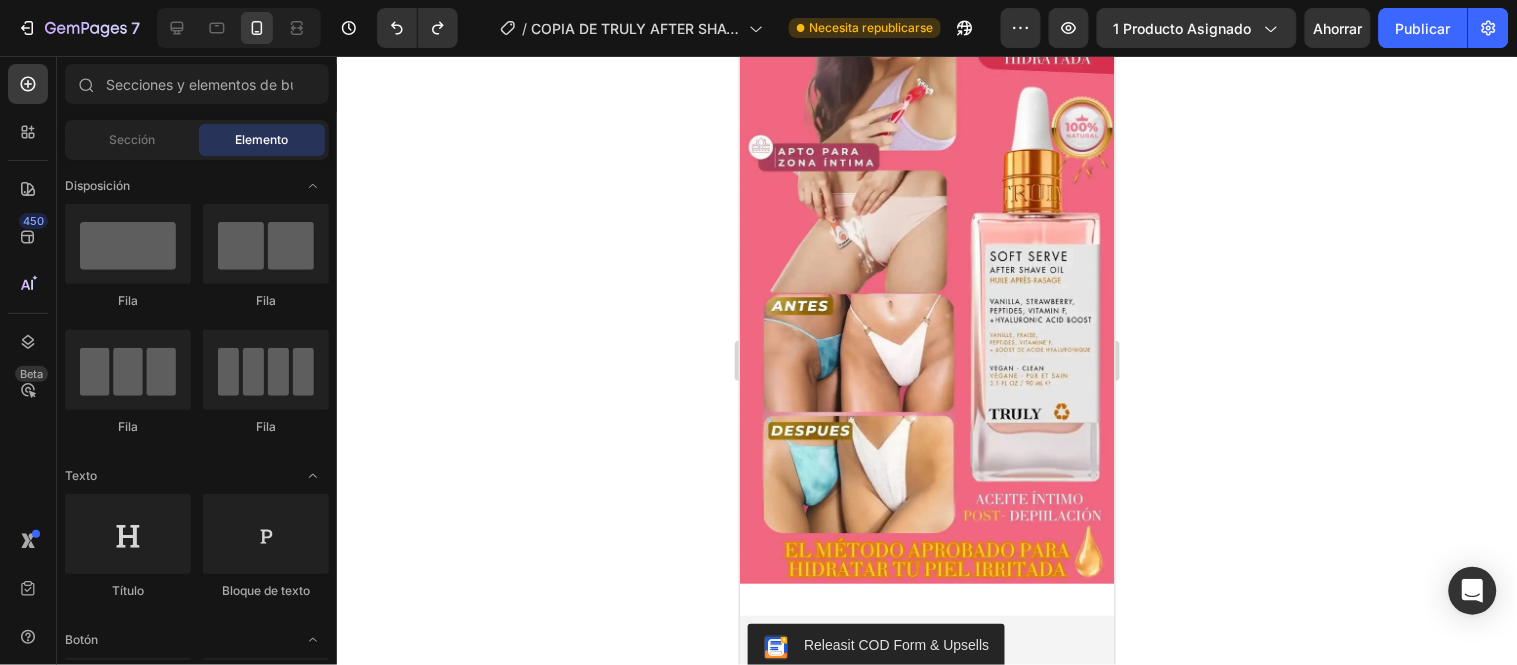 click 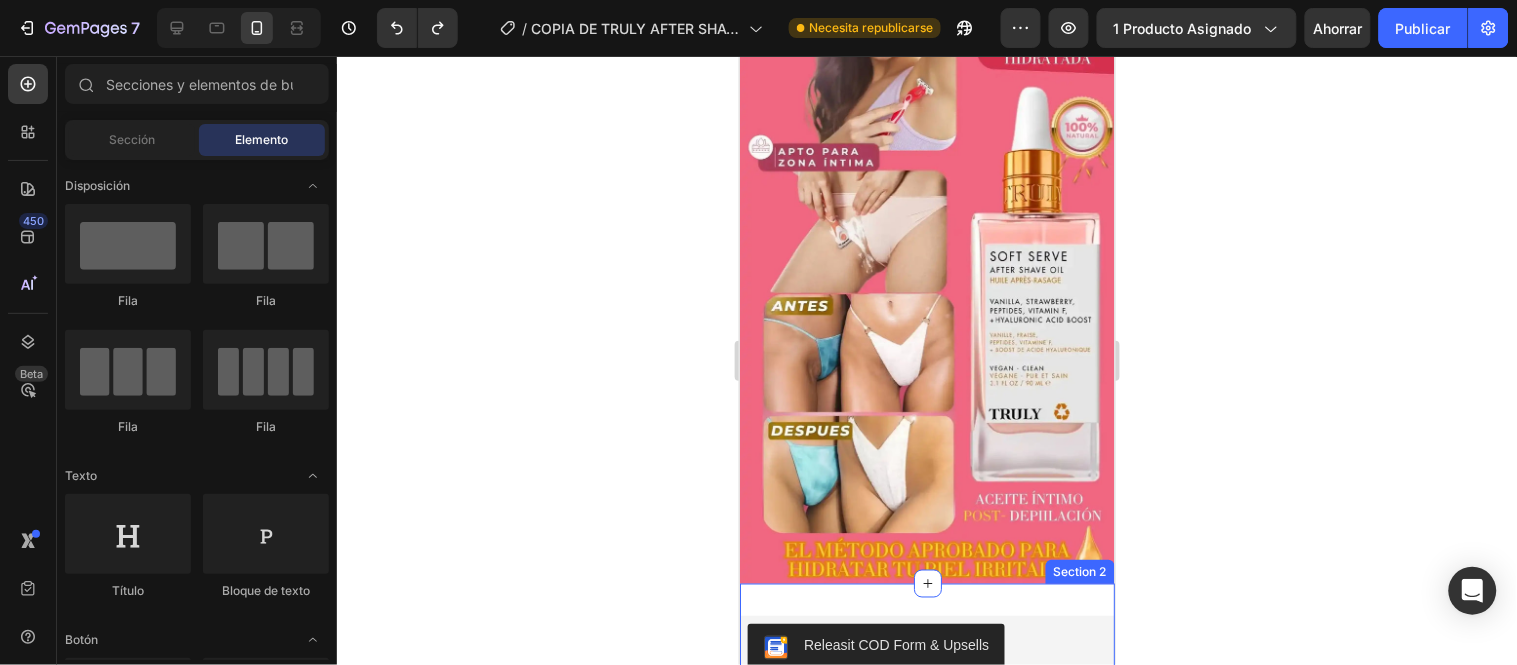 click on "Releasit COD Form & Upsells Releasit COD Form & Upsells
Drop element here Product Section 2" at bounding box center (926, 677) 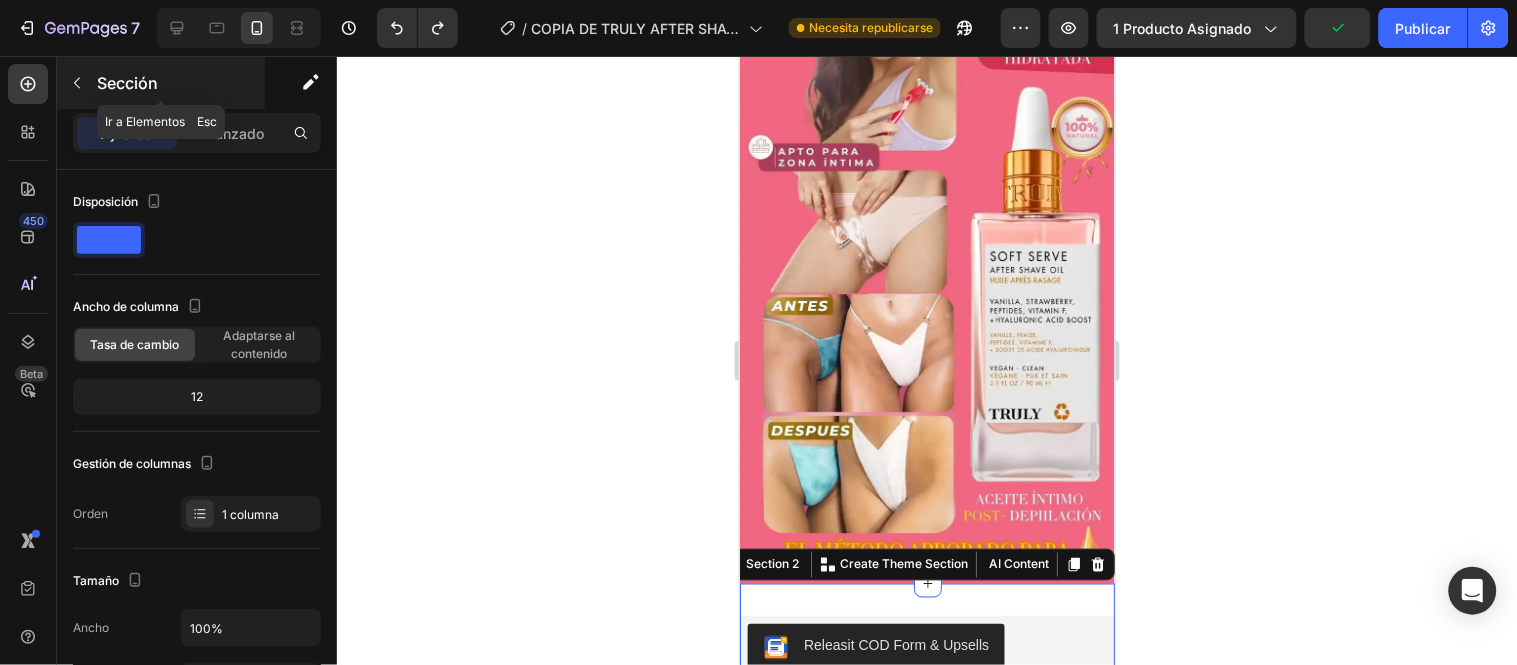 click 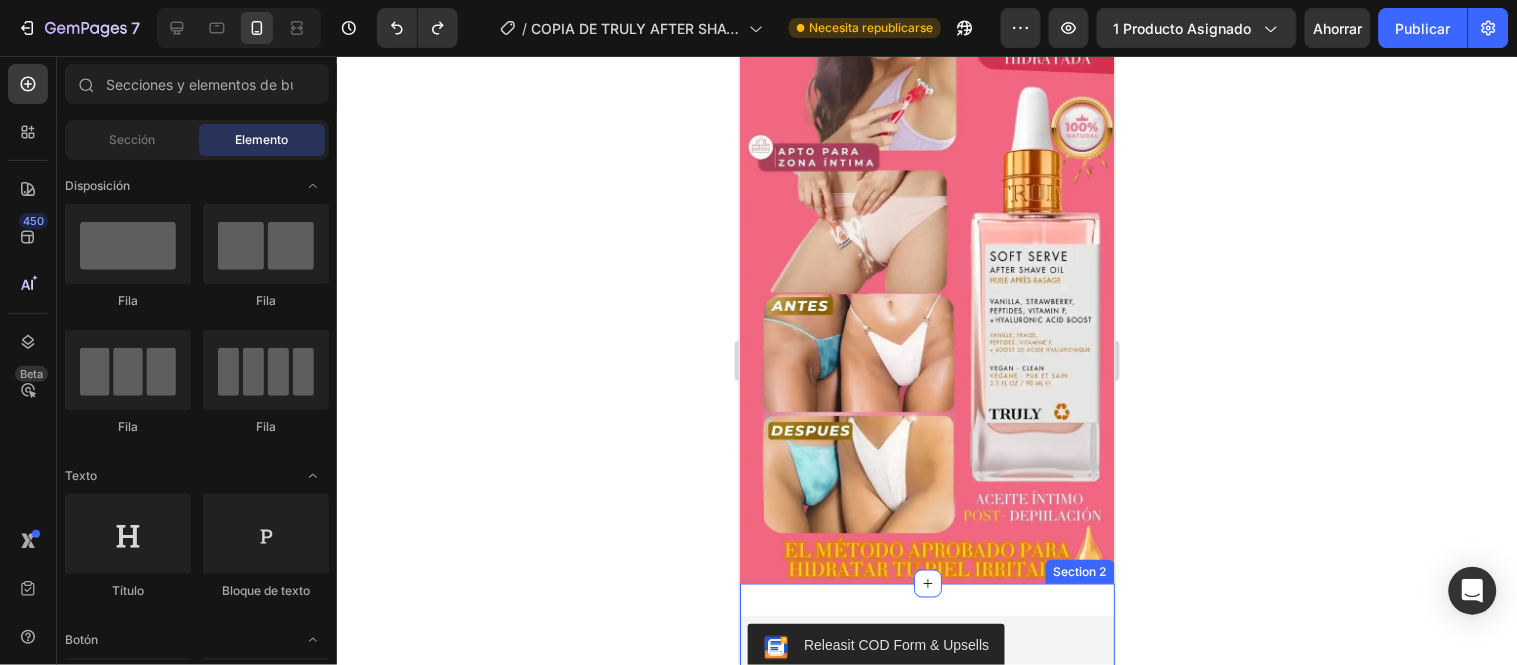 click on "Releasit COD Form & Upsells Releasit COD Form & Upsells
Drop element here Product Section 2" at bounding box center [926, 677] 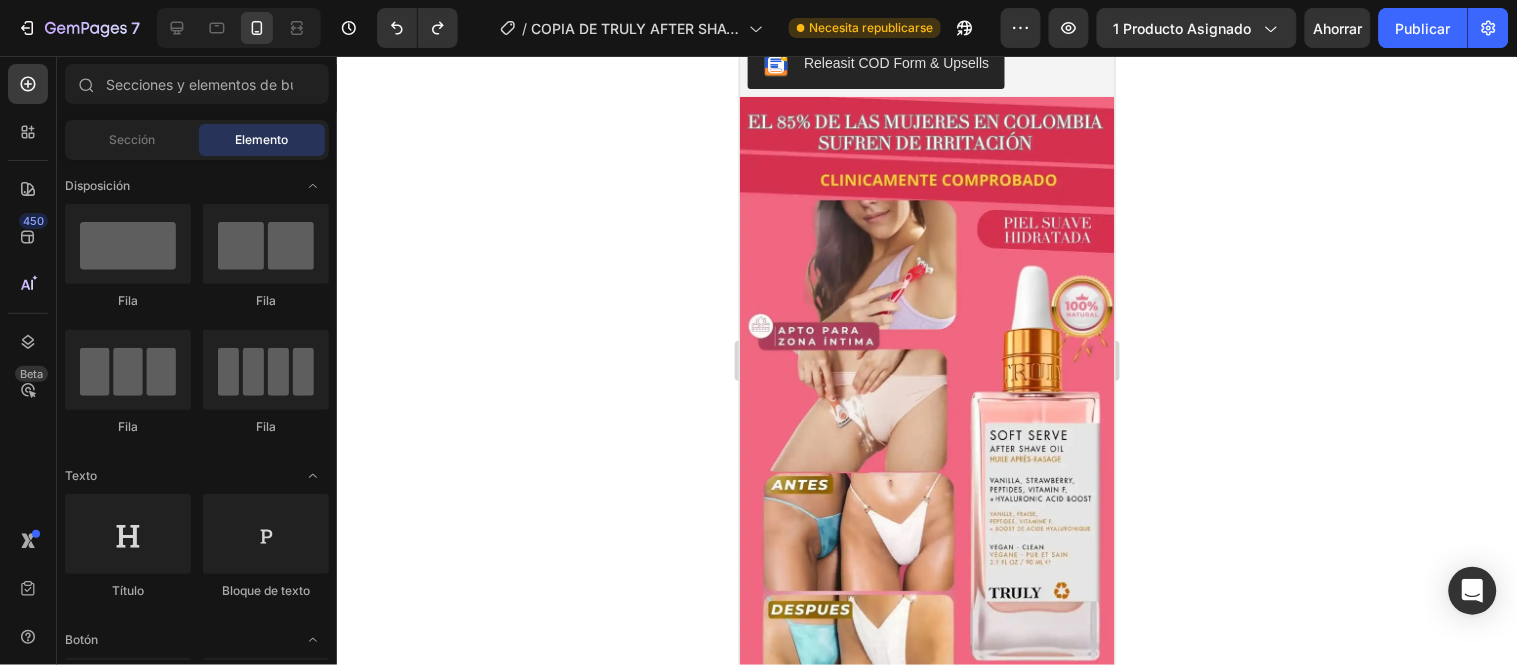 scroll, scrollTop: 4381, scrollLeft: 0, axis: vertical 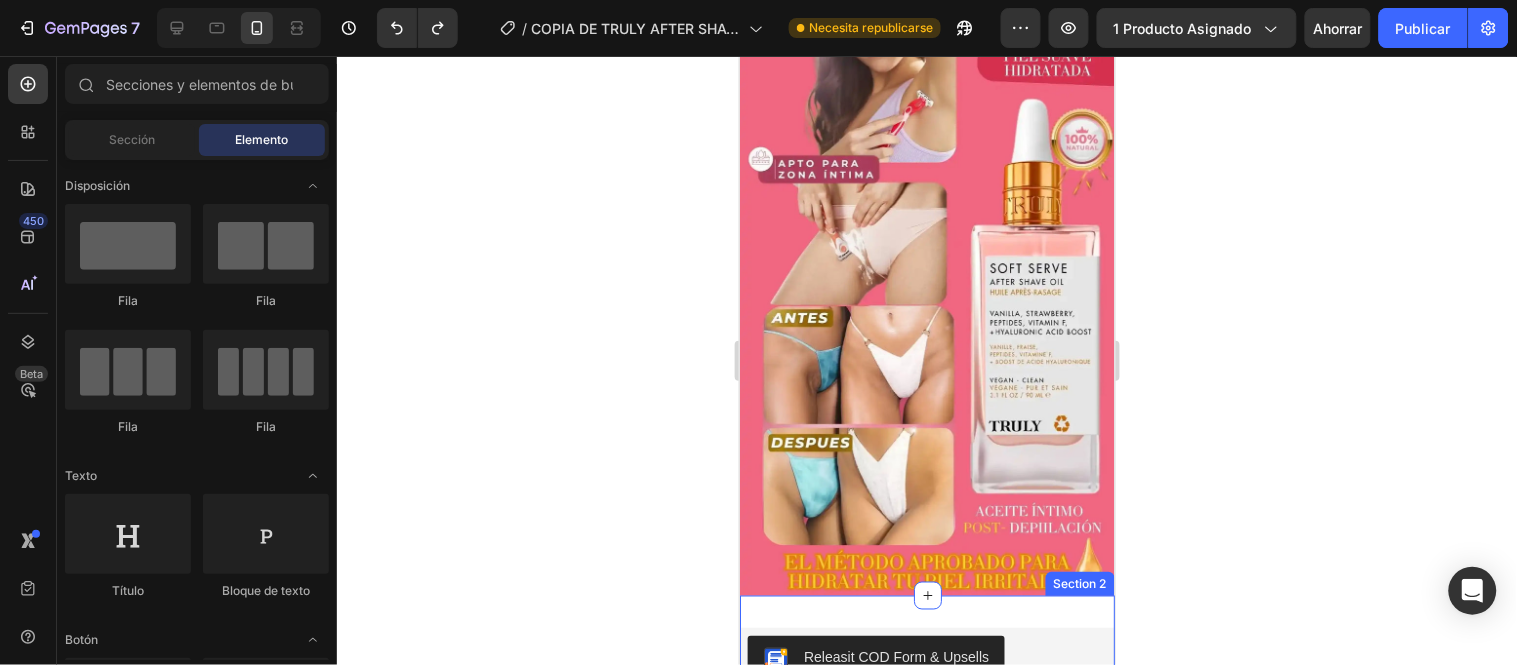click on "Releasit COD Form & Upsells Releasit COD Form & Upsells
Drop element here Product Section 2" at bounding box center [926, 689] 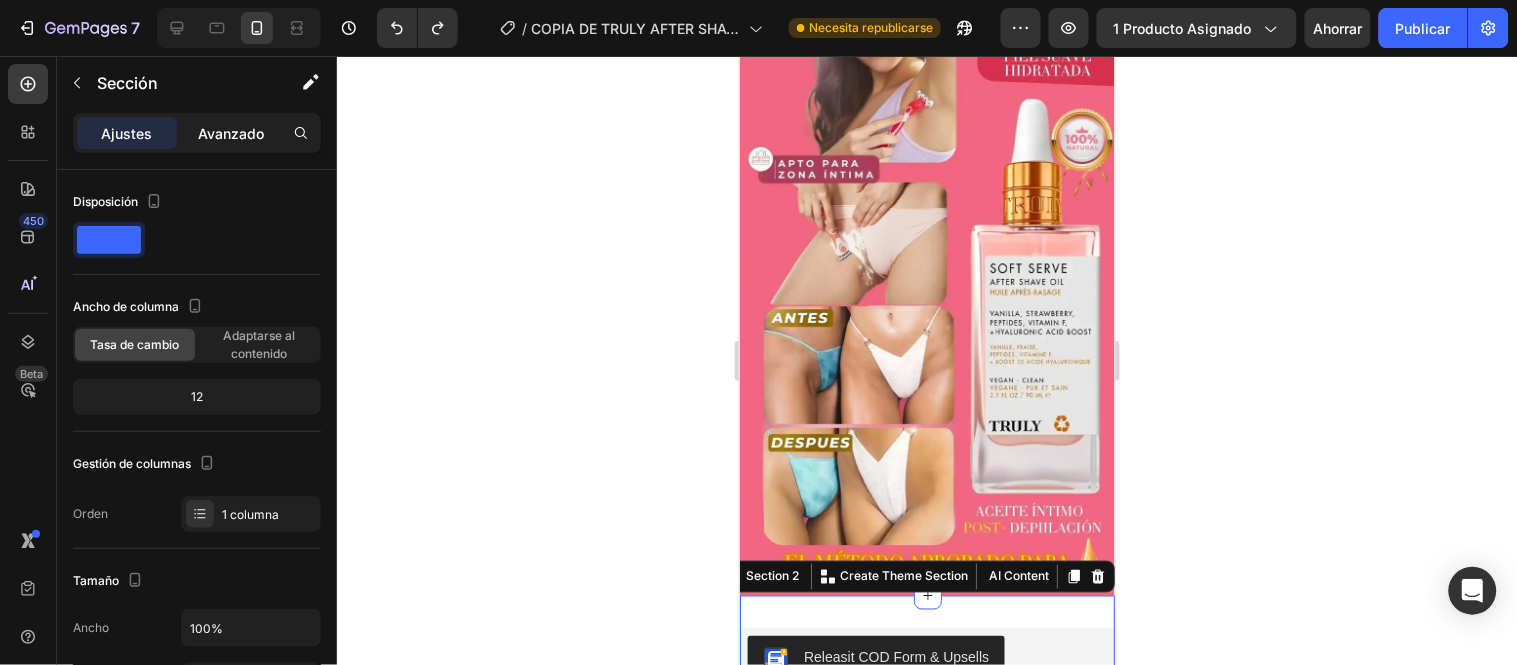 click on "Avanzado" at bounding box center [231, 133] 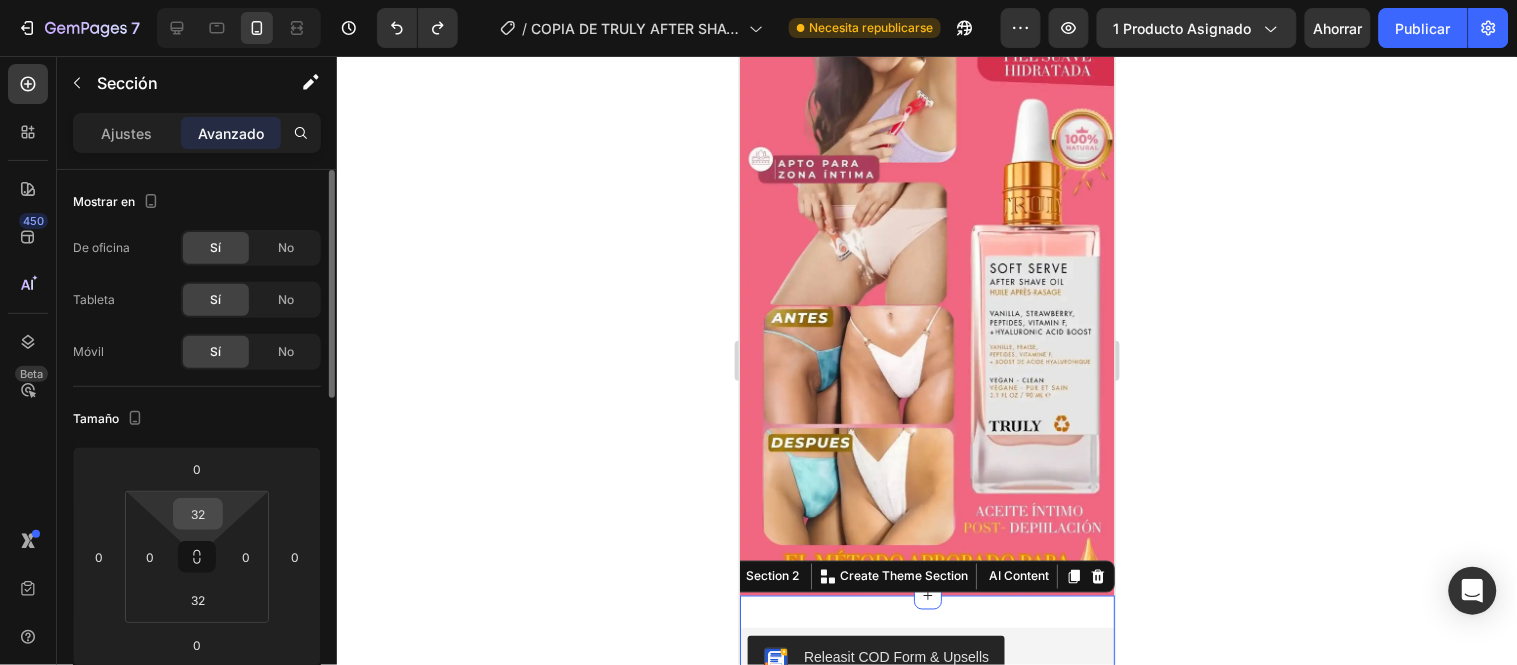 click on "32" at bounding box center (198, 514) 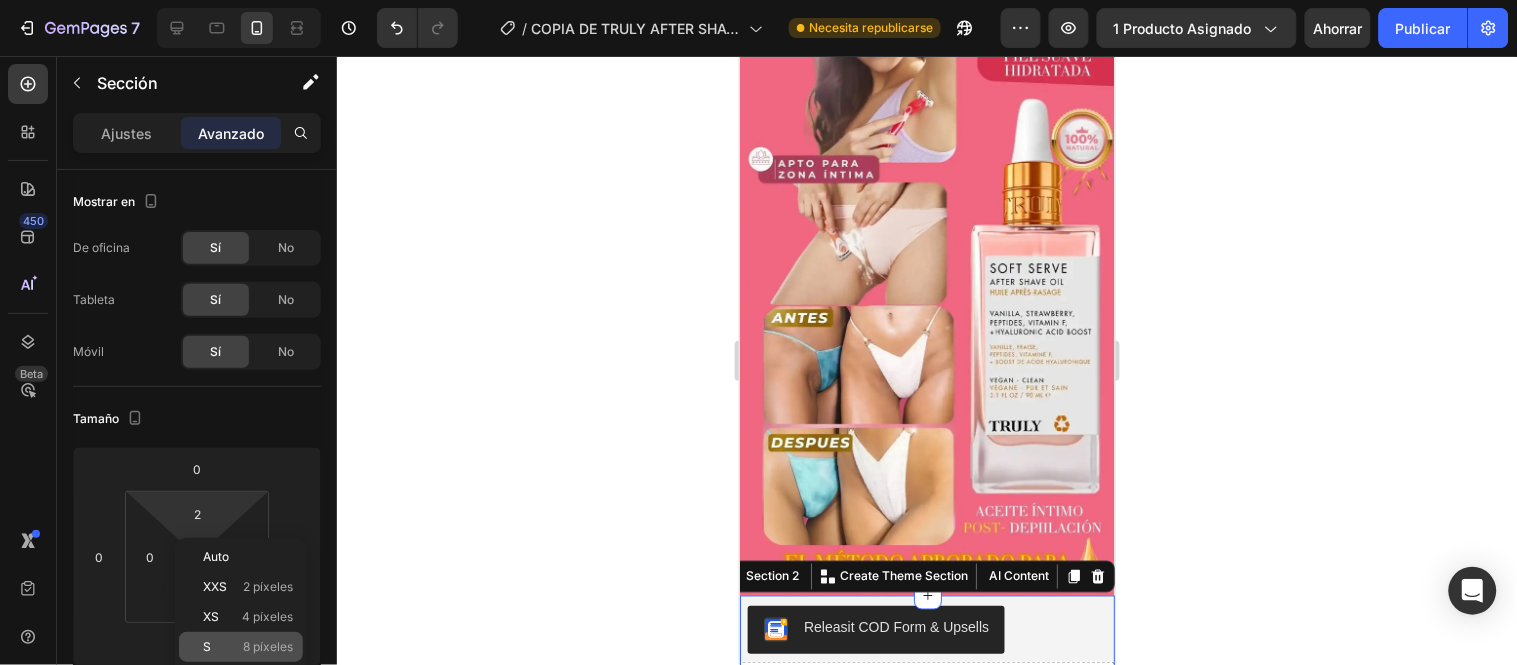click on "S 8 píxeles" 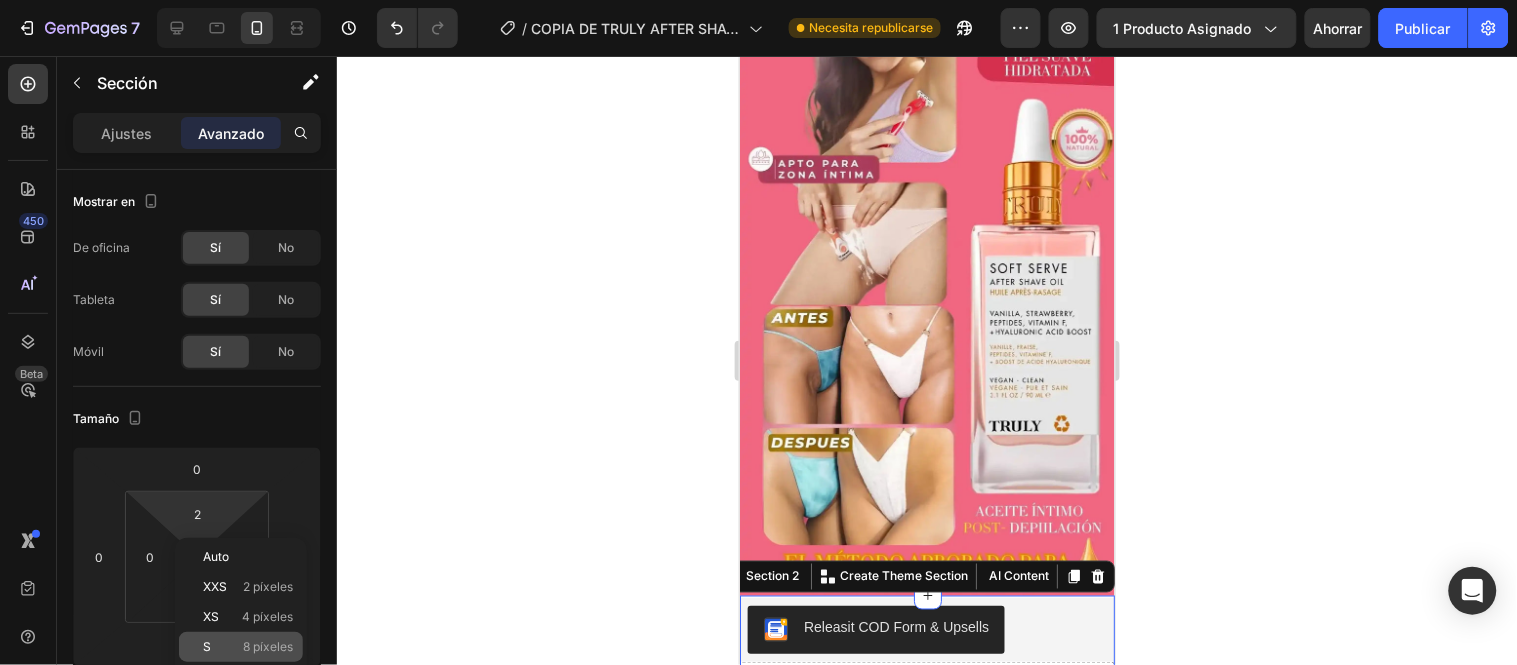 type on "8" 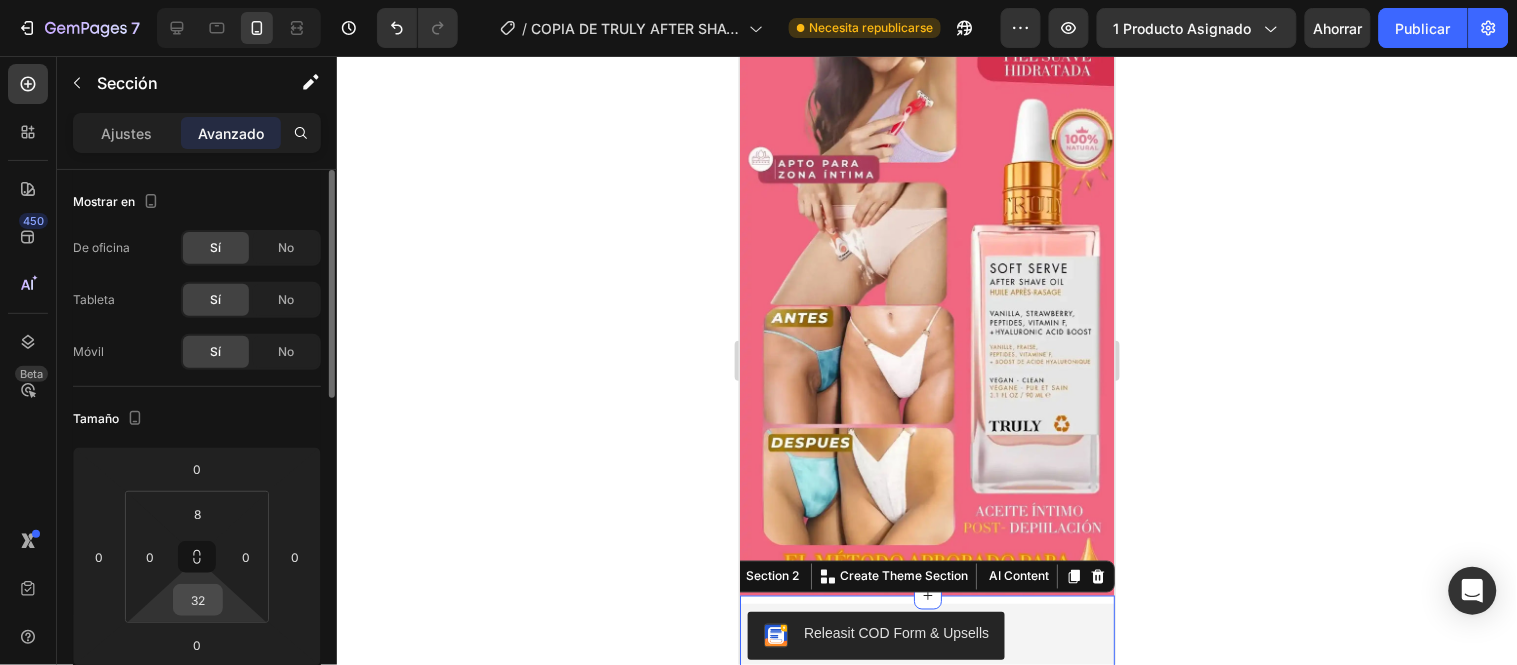 click on "32" at bounding box center [198, 600] 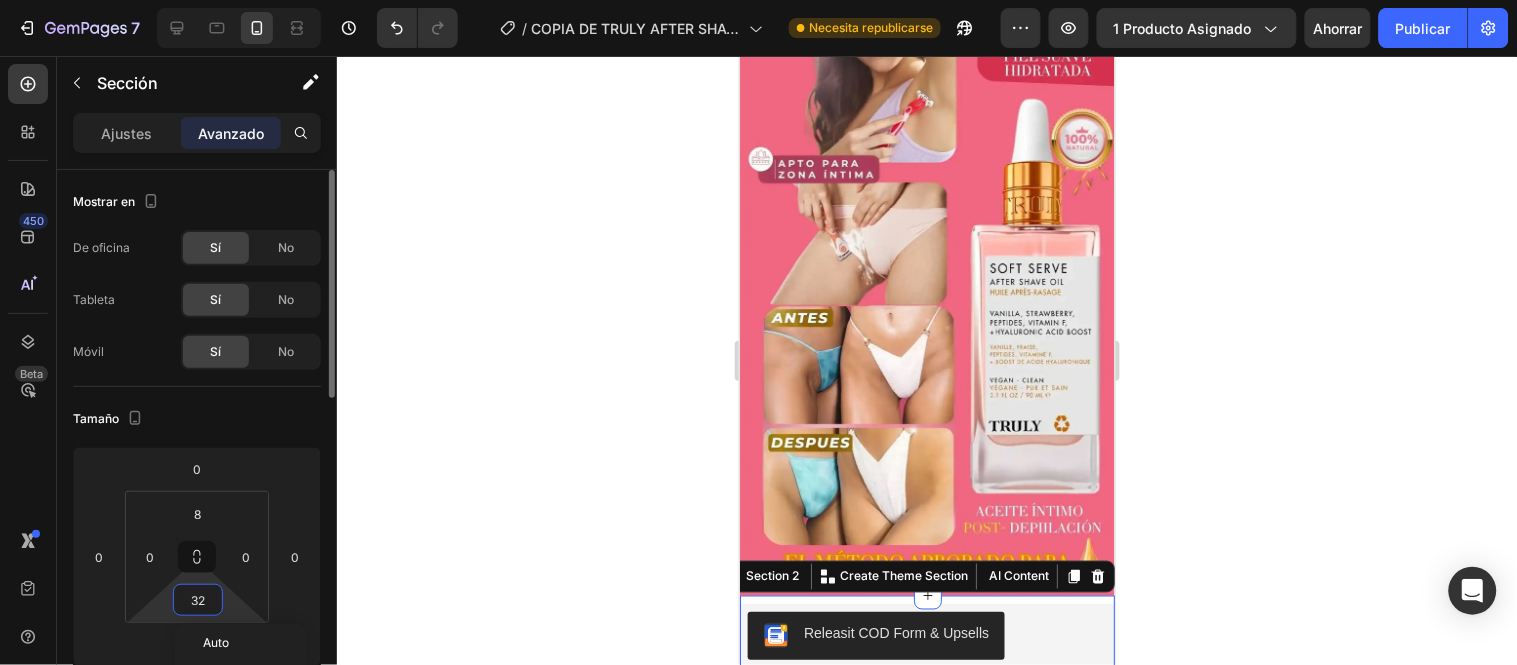 type on "8" 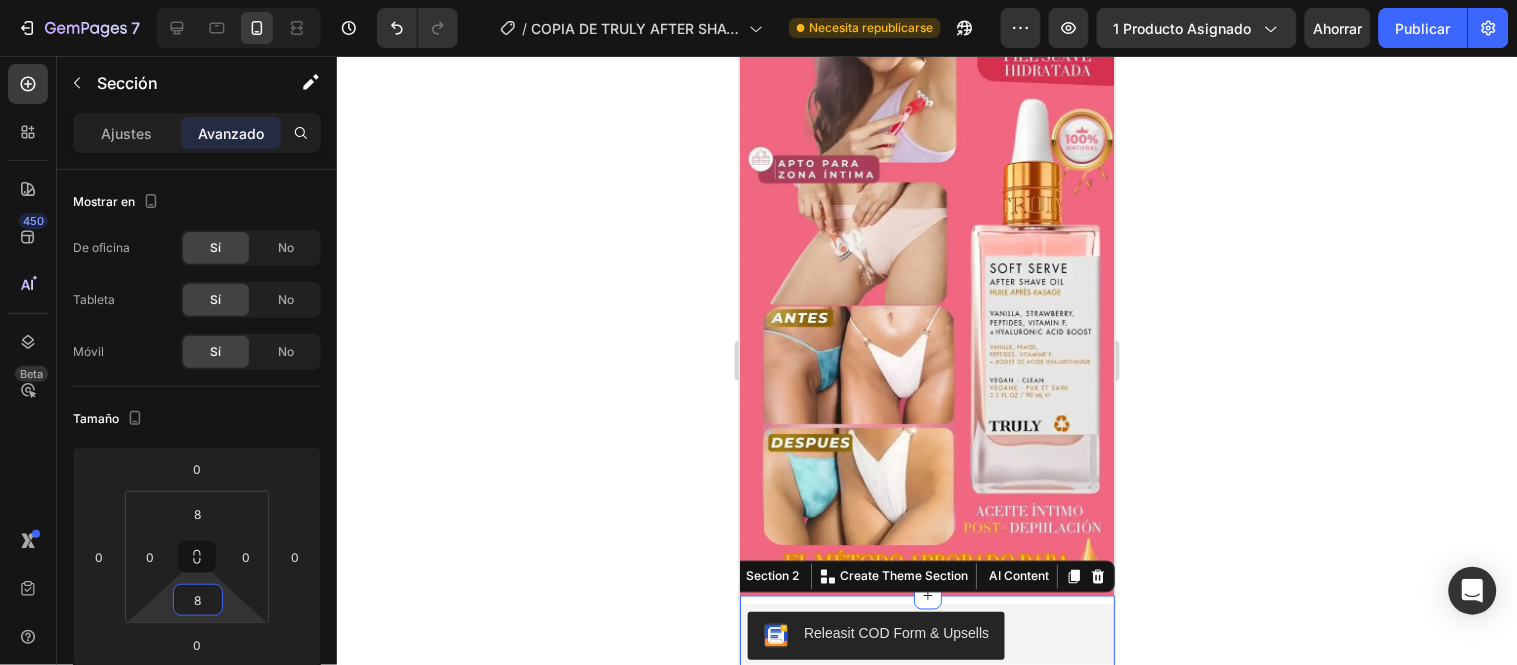 click 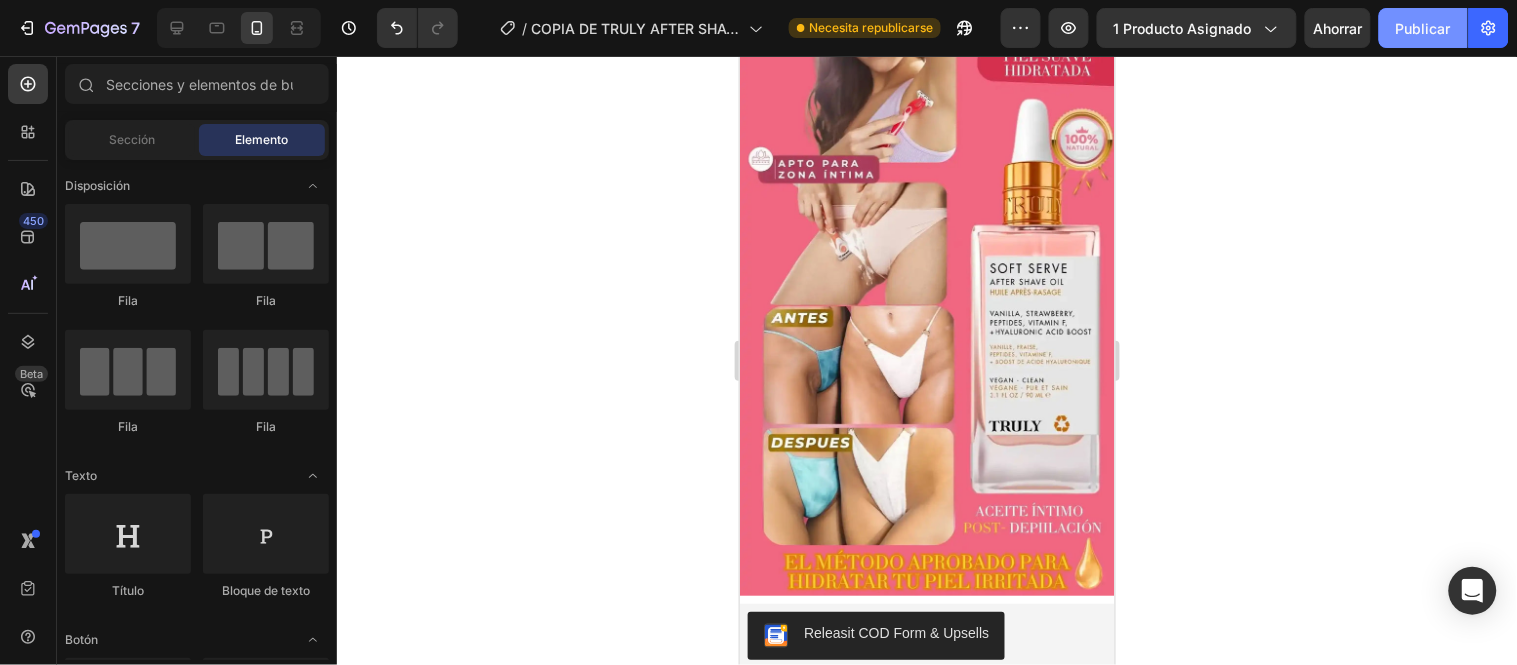 click on "Publicar" at bounding box center (1423, 28) 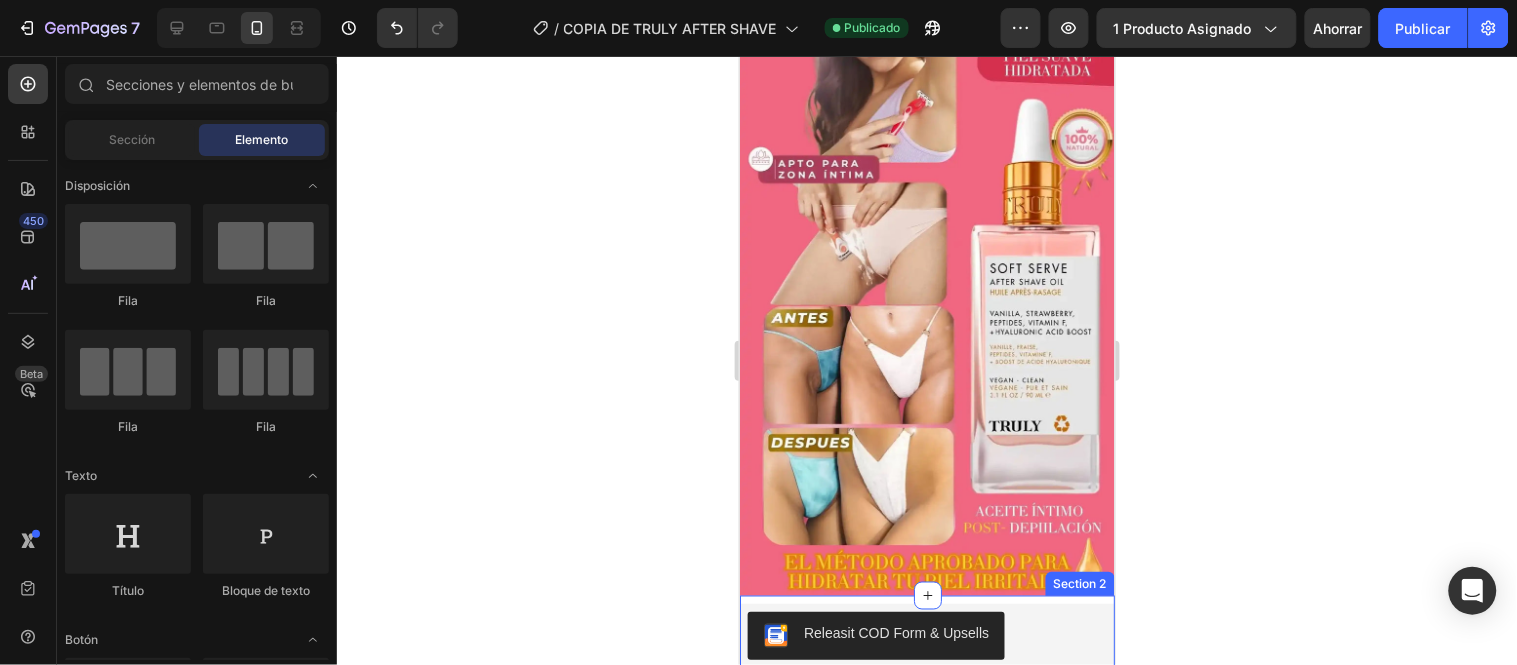 click on "Releasit COD Form & Upsells Releasit COD Form & Upsells
Drop element here Product Section 2" at bounding box center (926, 665) 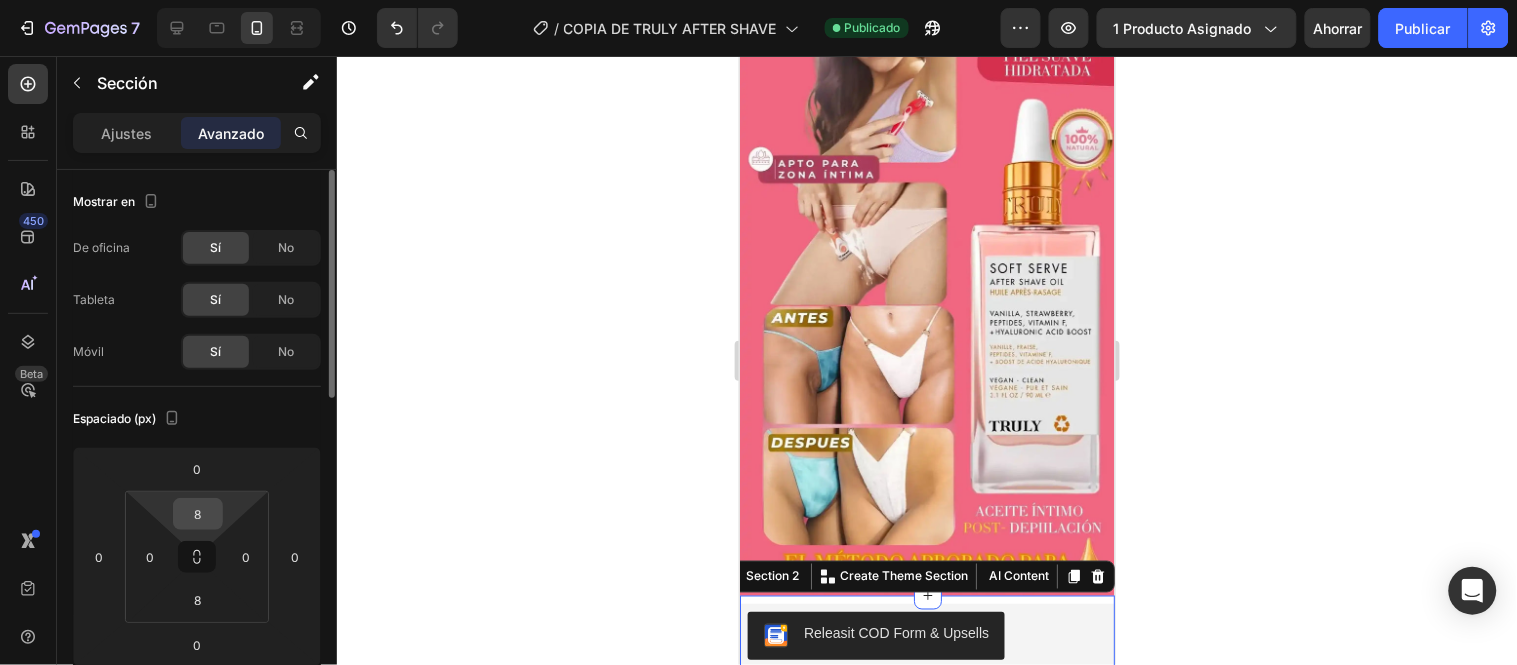click on "8" at bounding box center (198, 514) 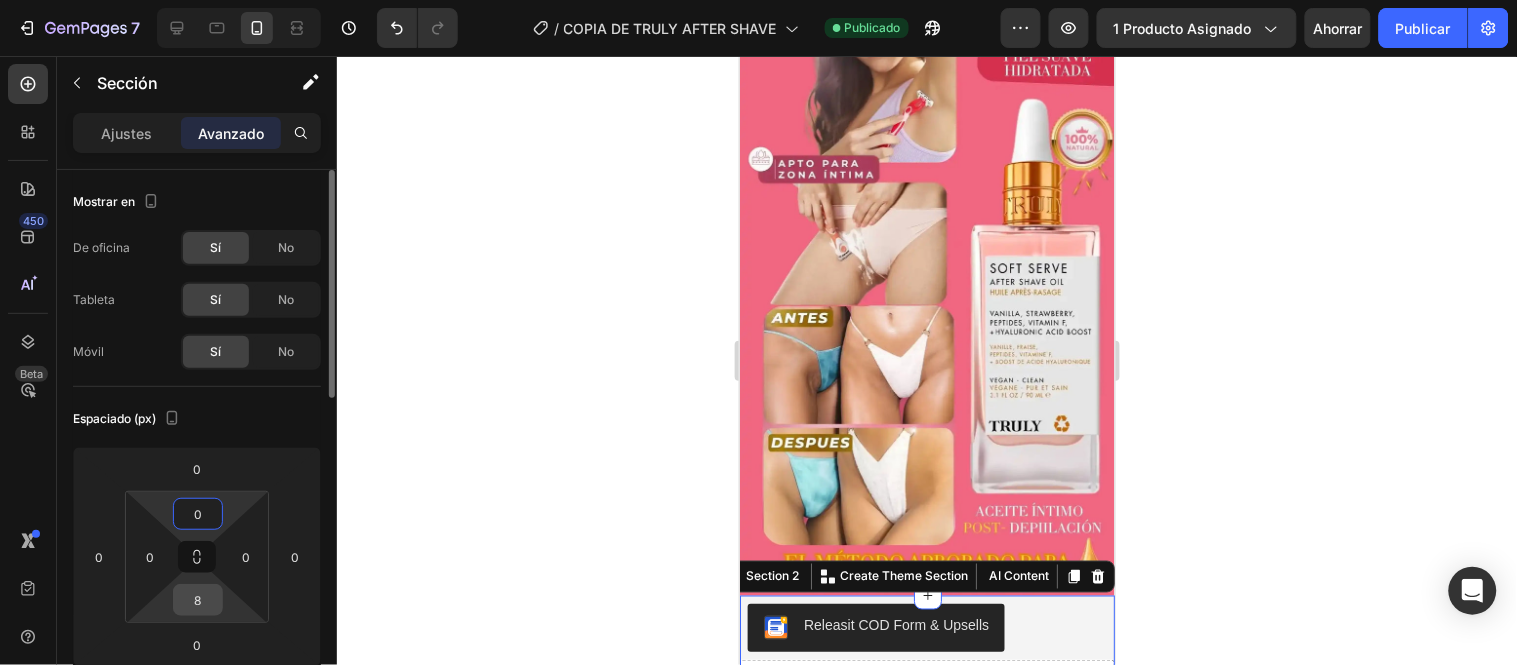 type on "0" 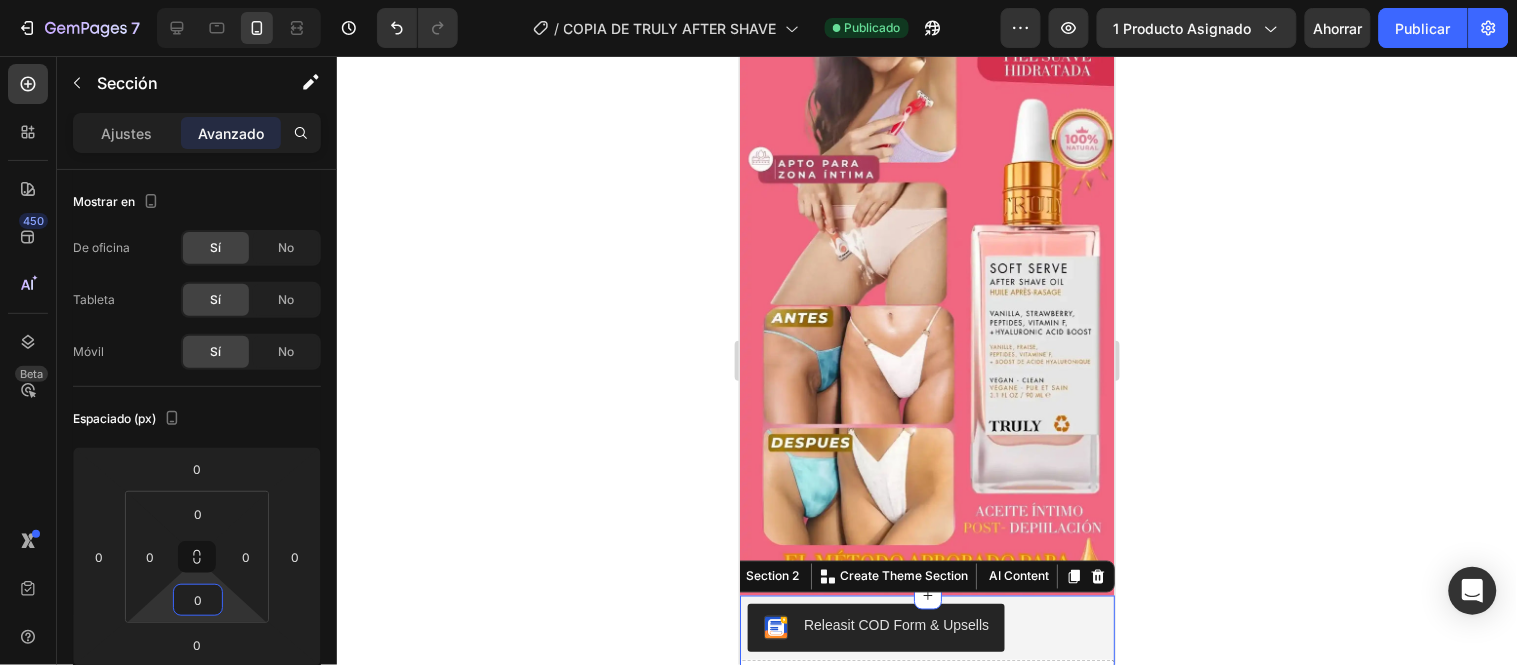 type on "0" 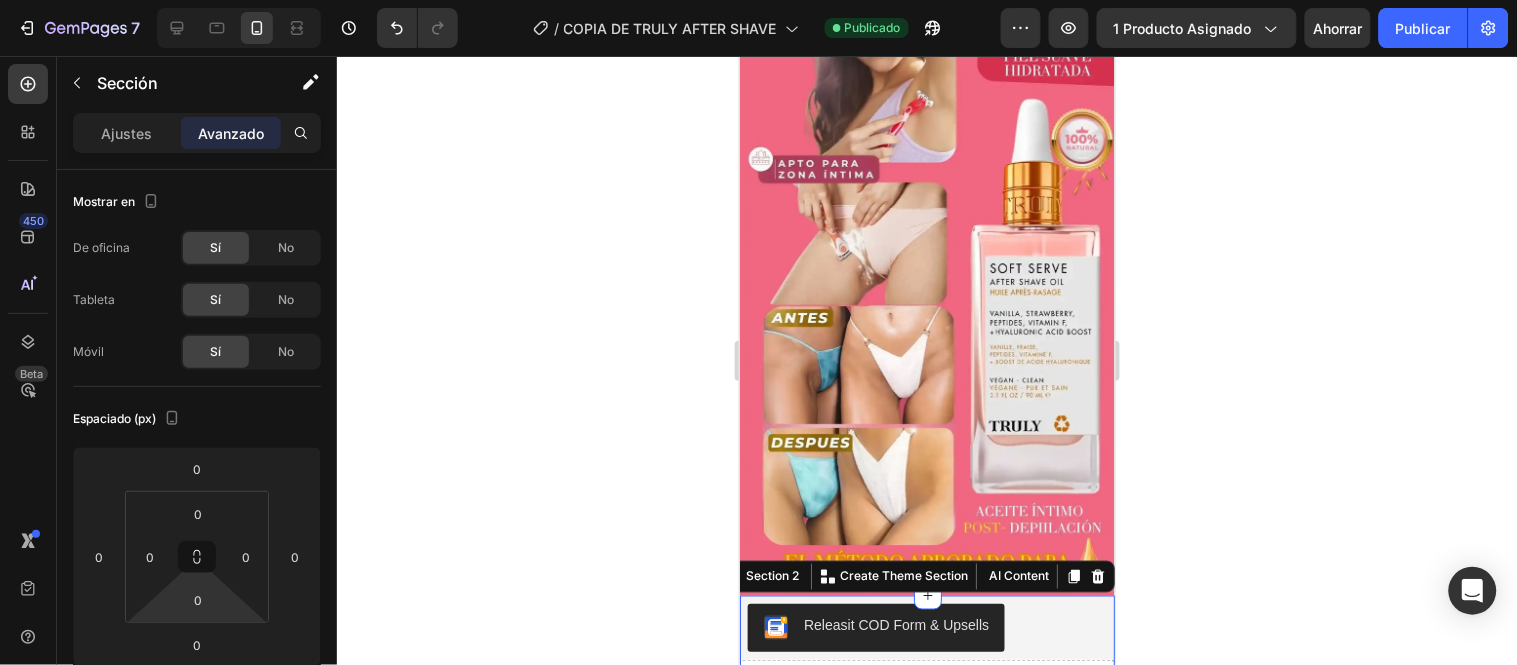 click 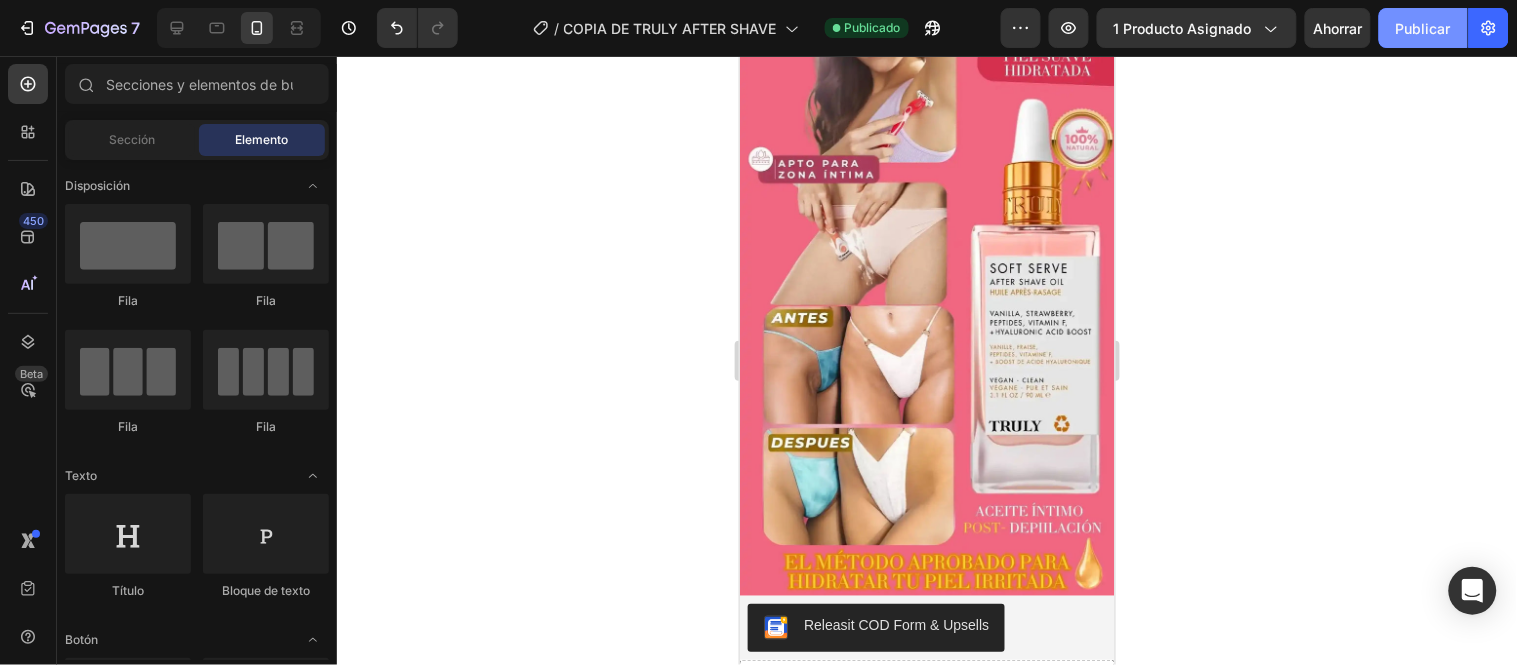 click on "Publicar" at bounding box center [1423, 28] 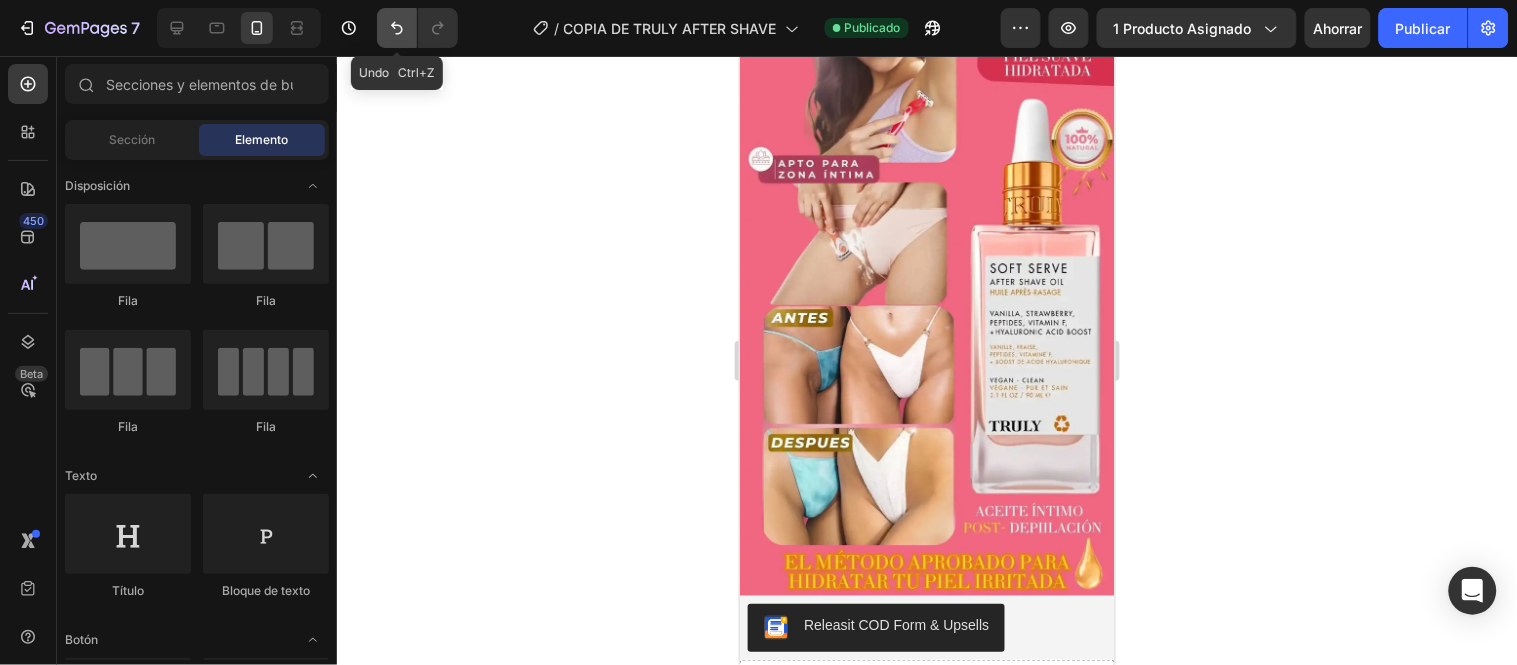 click 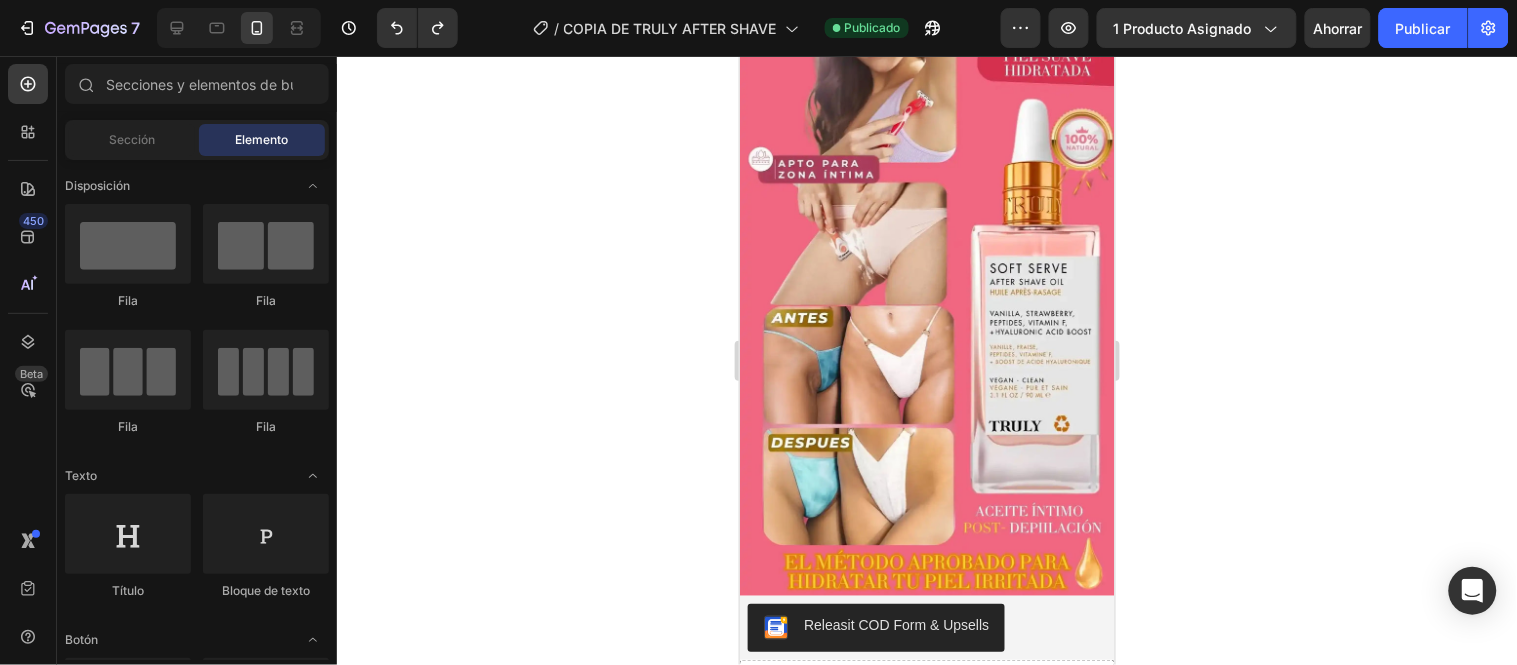 click 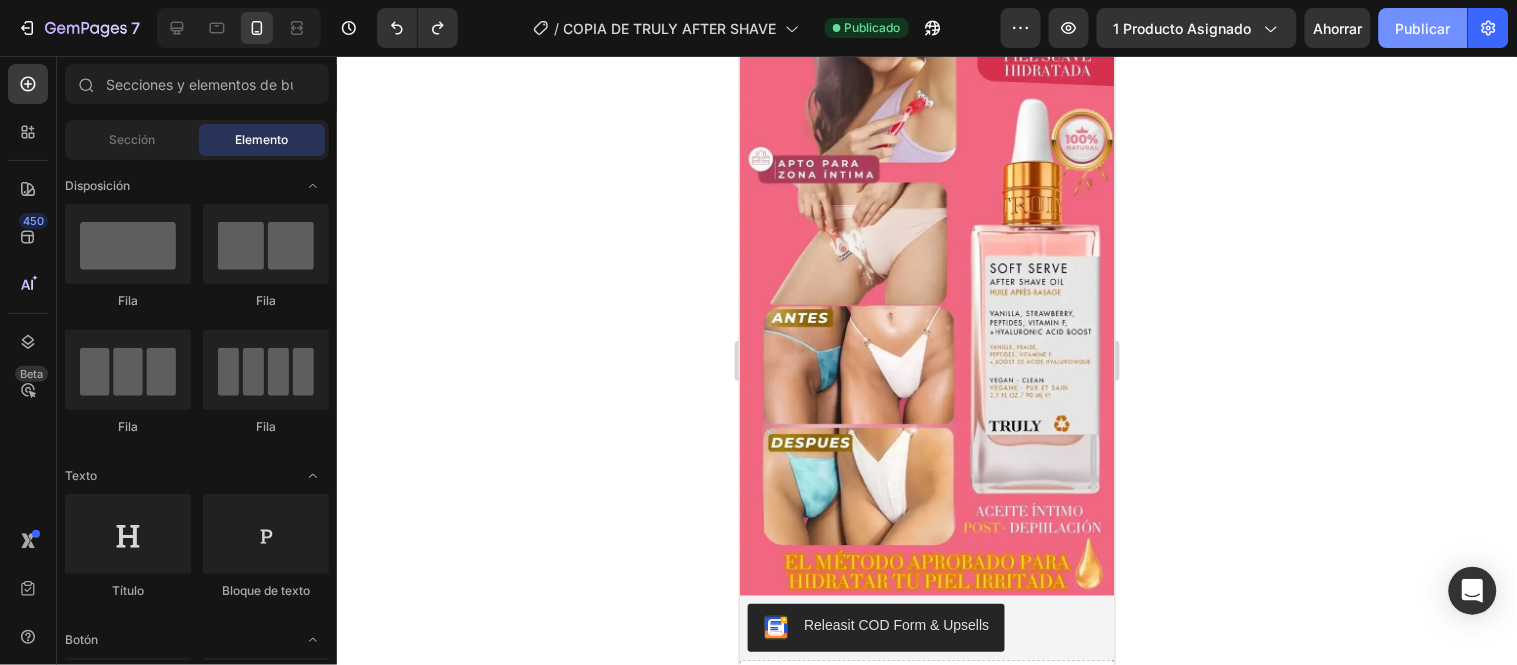 click on "Publicar" 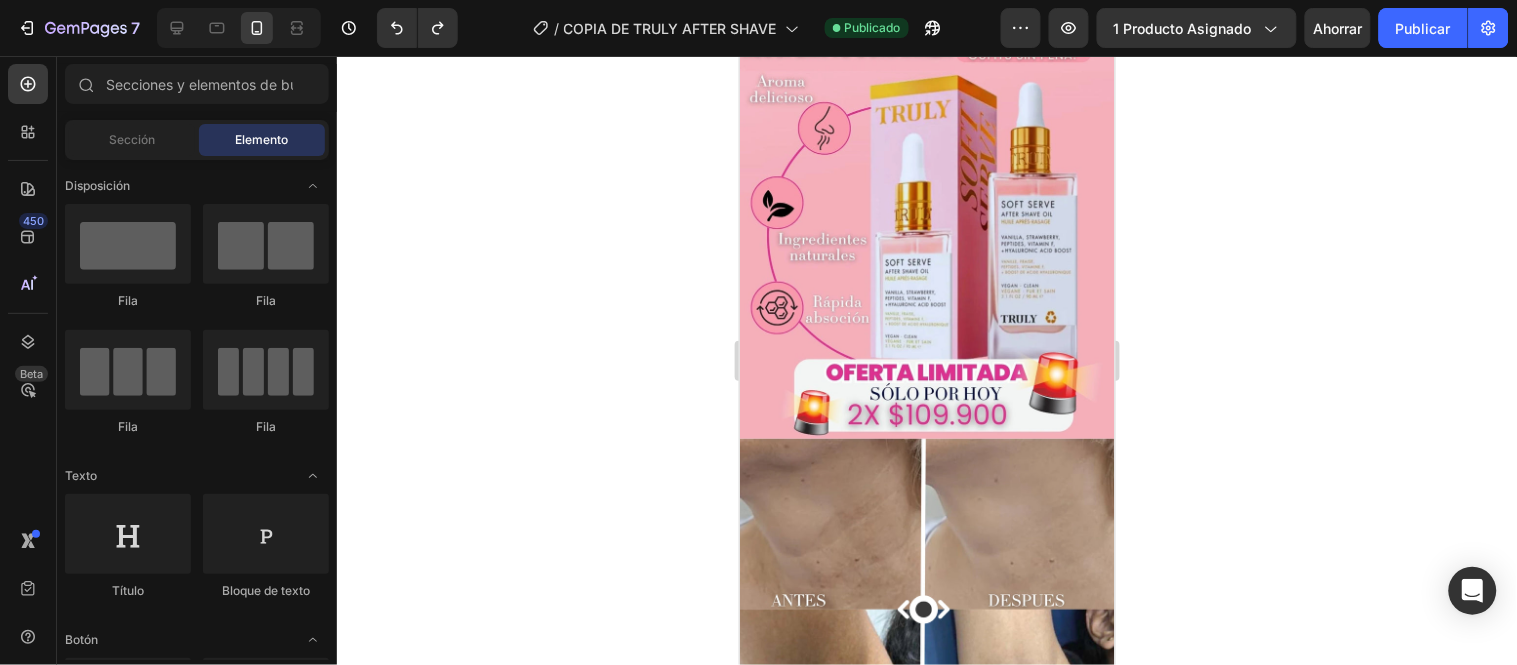 scroll, scrollTop: 2831, scrollLeft: 0, axis: vertical 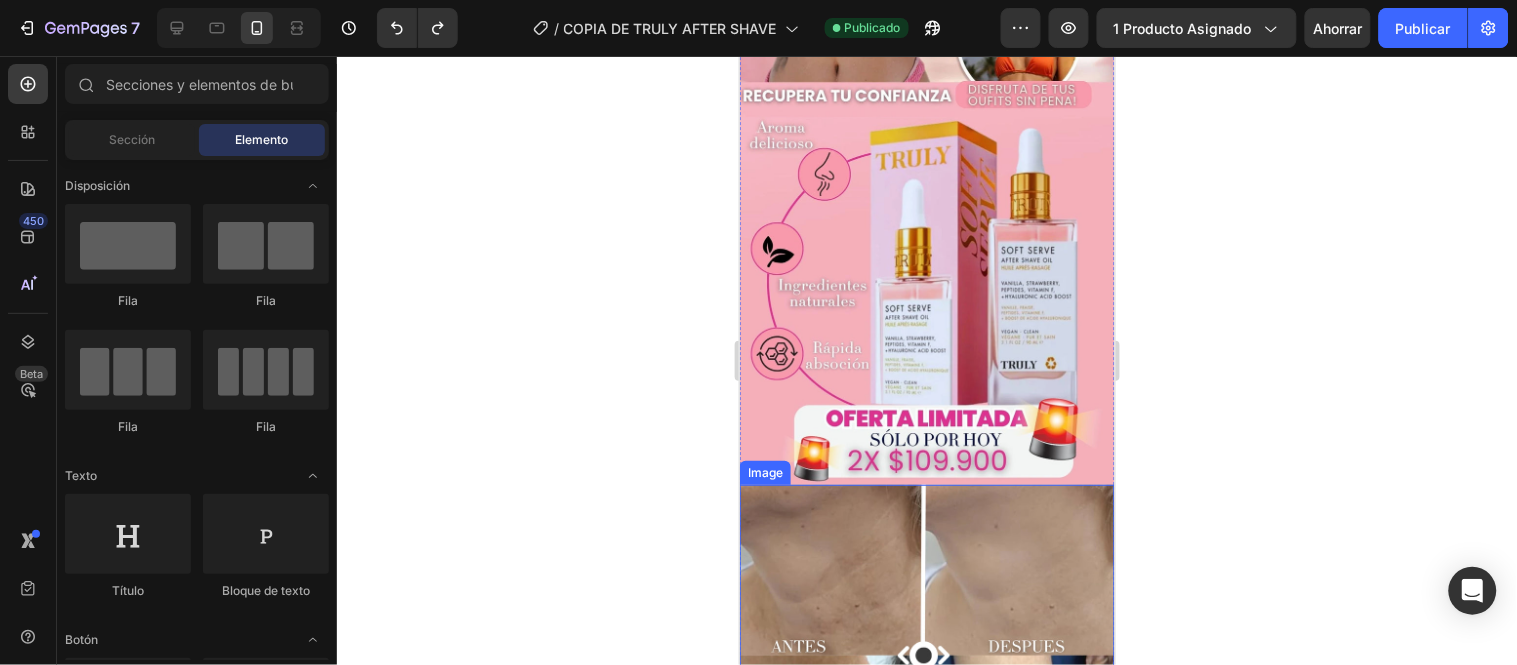 click at bounding box center (926, 671) 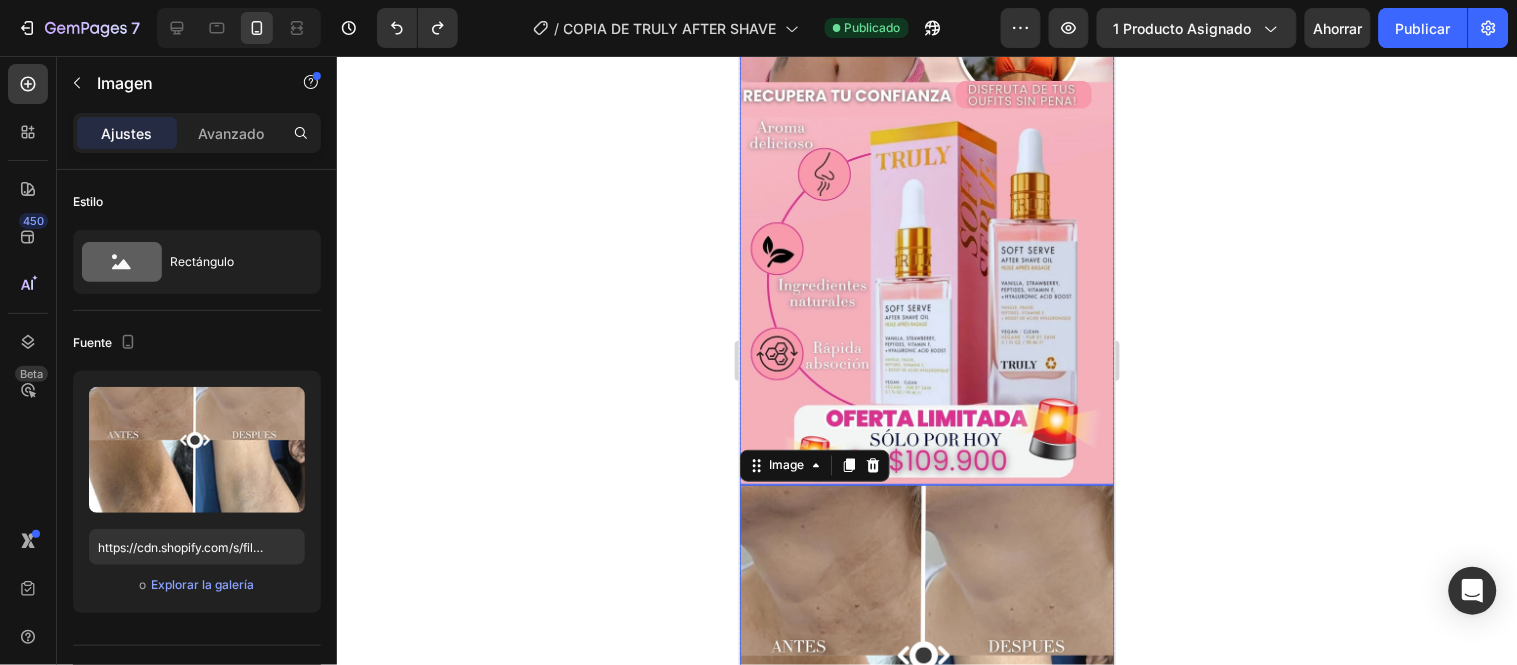 click at bounding box center [926, 57] 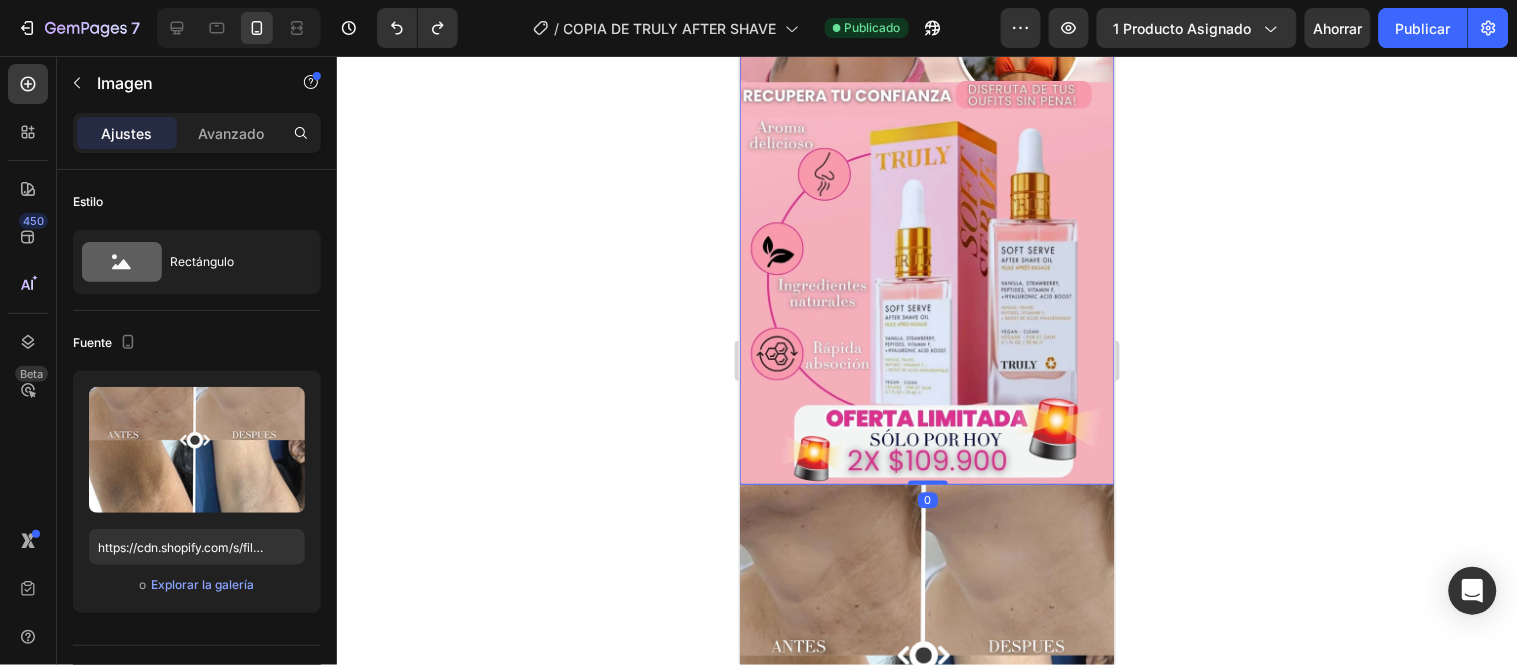 scroll, scrollTop: 555, scrollLeft: 0, axis: vertical 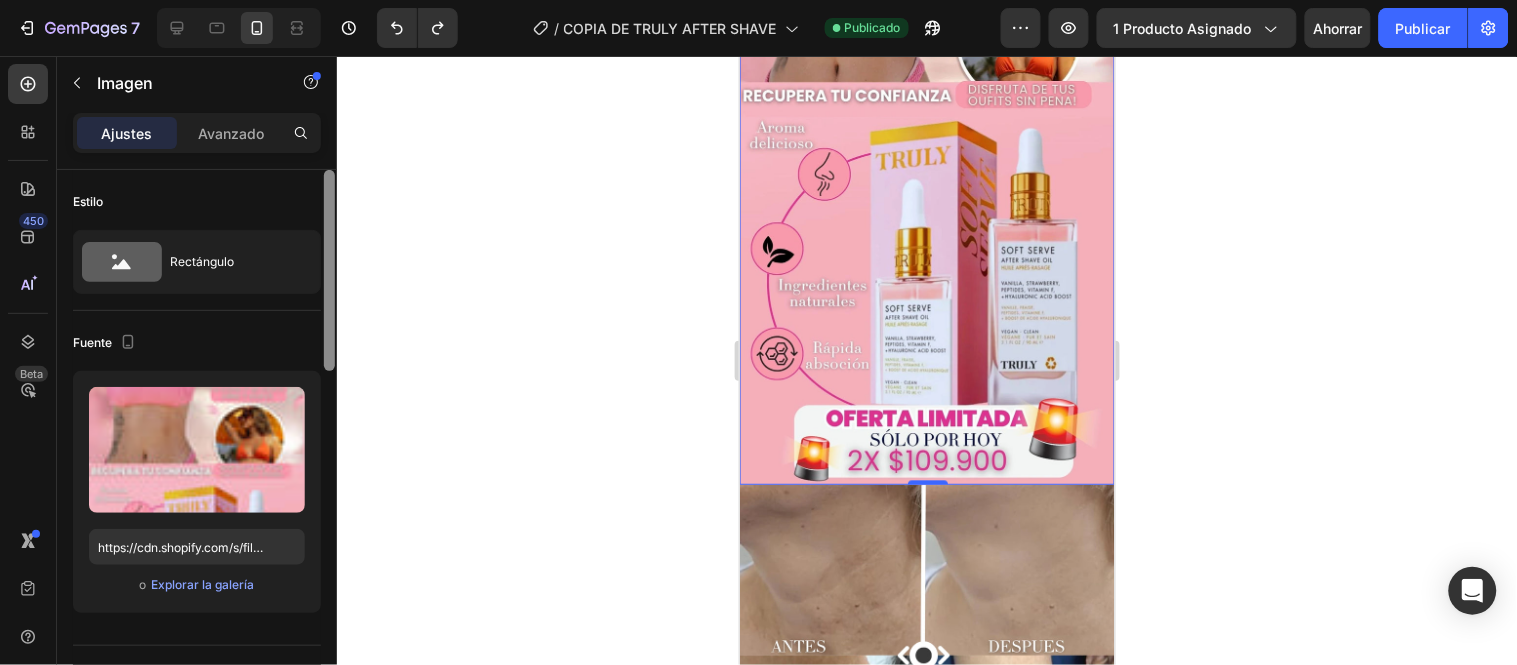 drag, startPoint x: 330, startPoint y: 394, endPoint x: 397, endPoint y: 141, distance: 261.72122 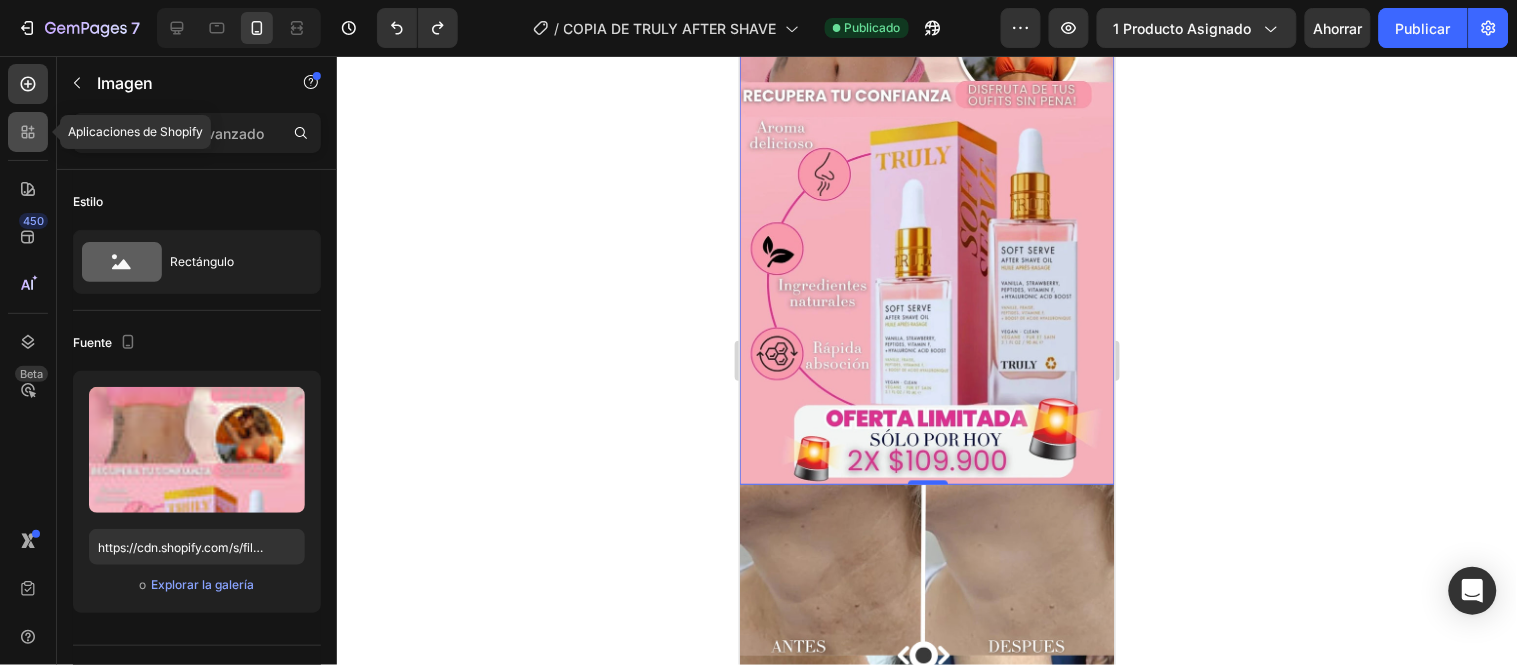 click 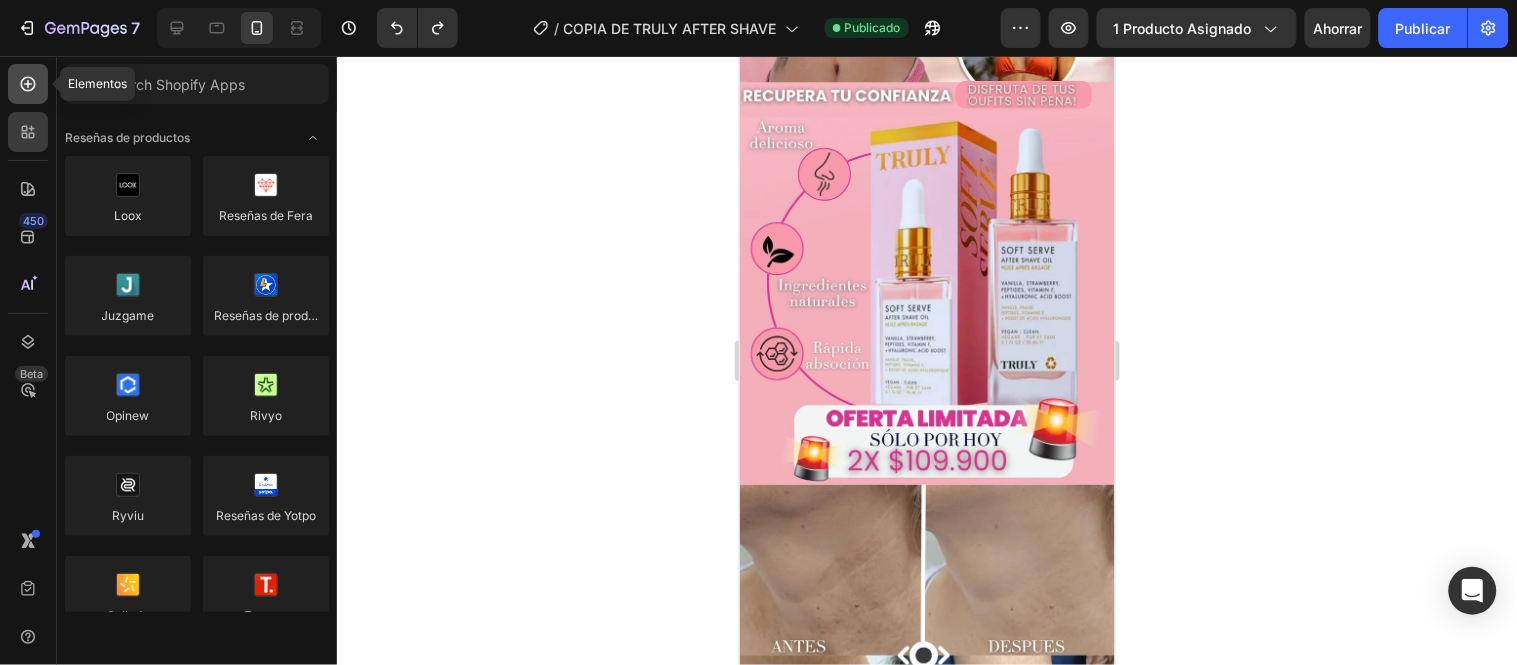 click 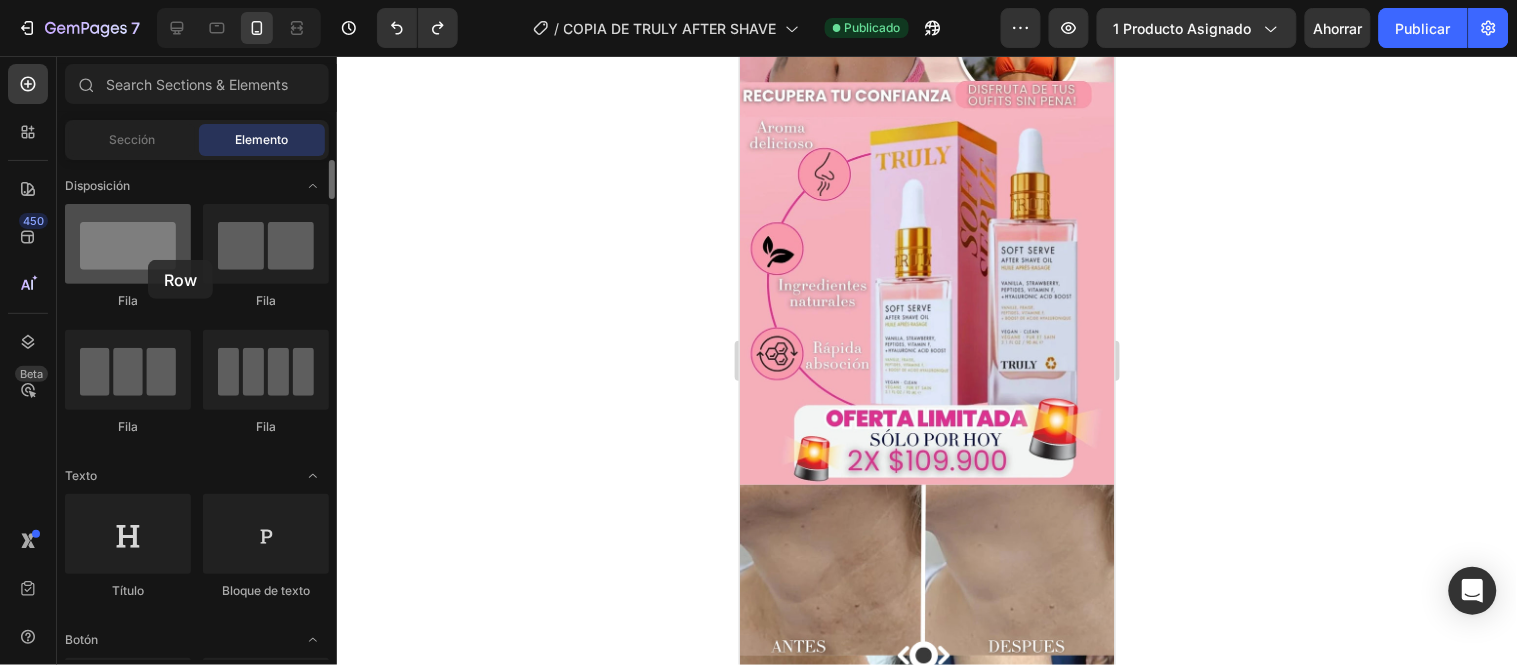 click at bounding box center (128, 244) 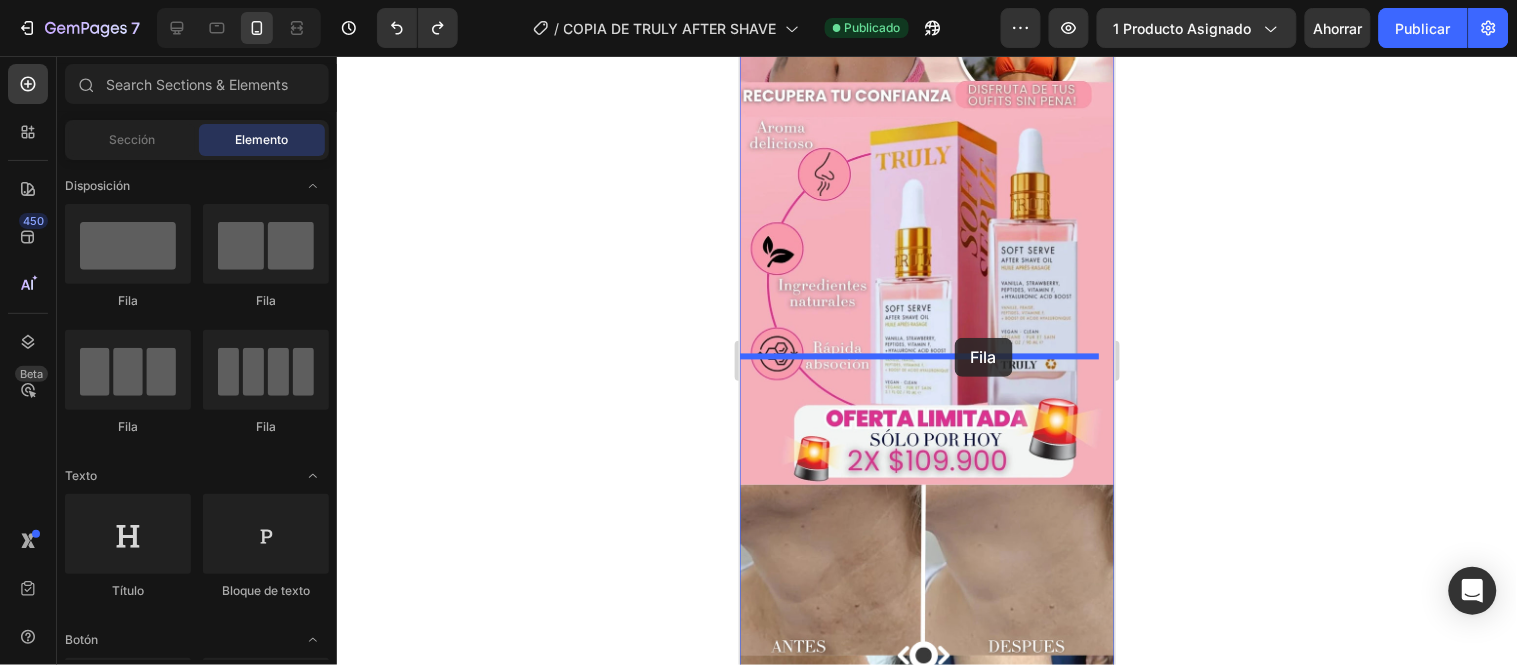 drag, startPoint x: 886, startPoint y: 312, endPoint x: 954, endPoint y: 337, distance: 72.44998 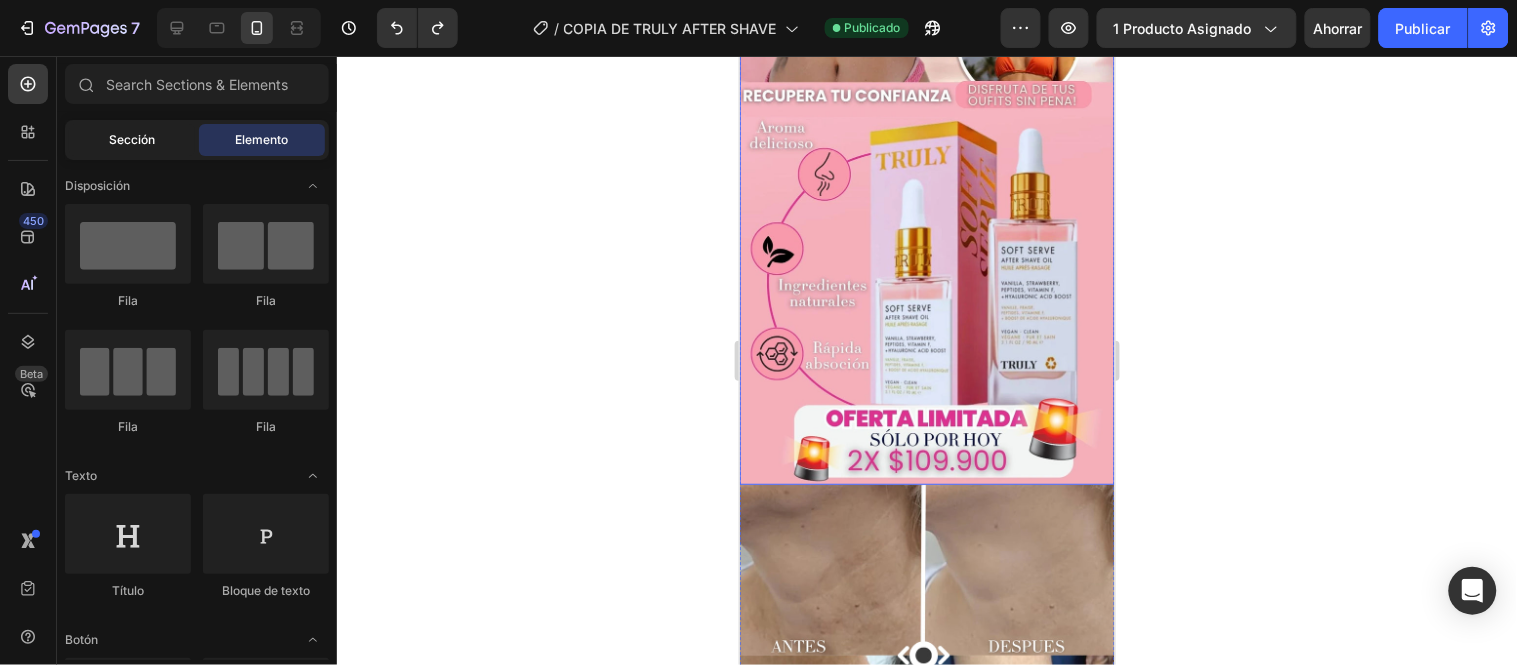 click on "Sección" 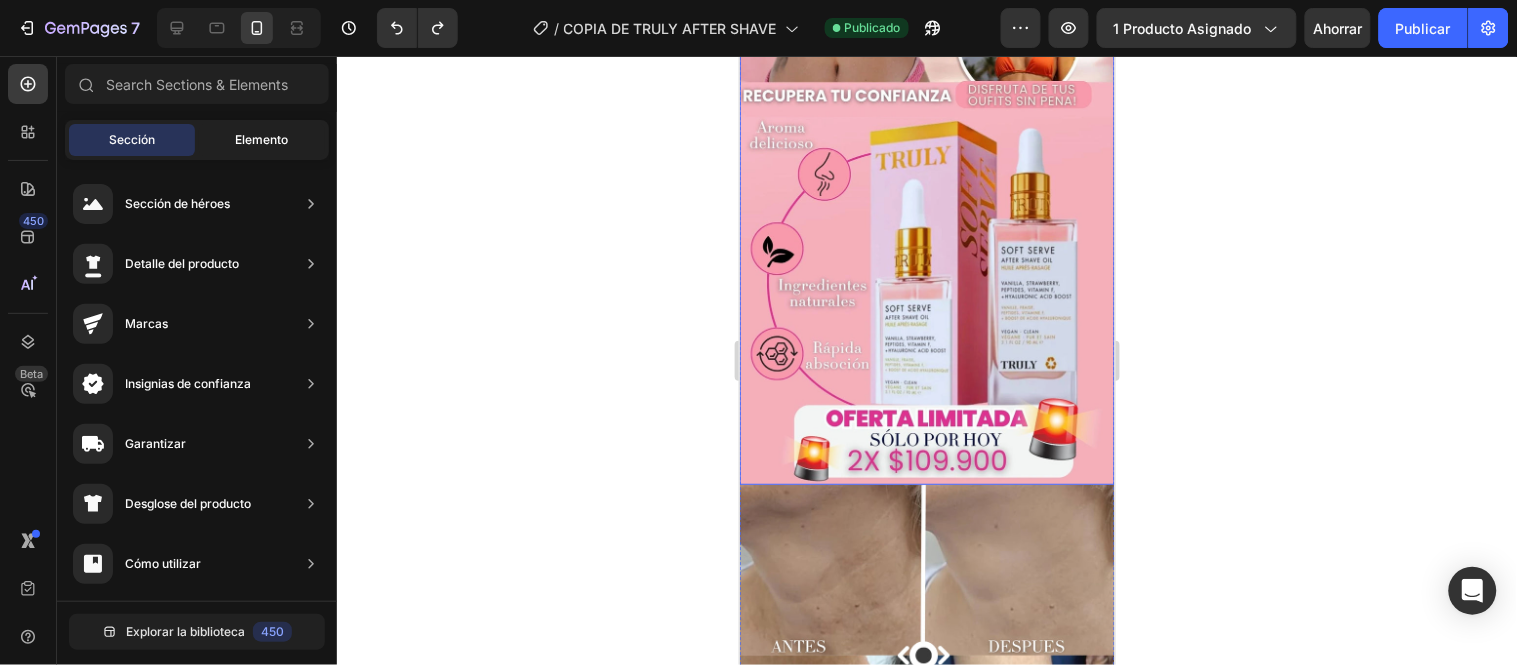 click on "Elemento" at bounding box center (262, 139) 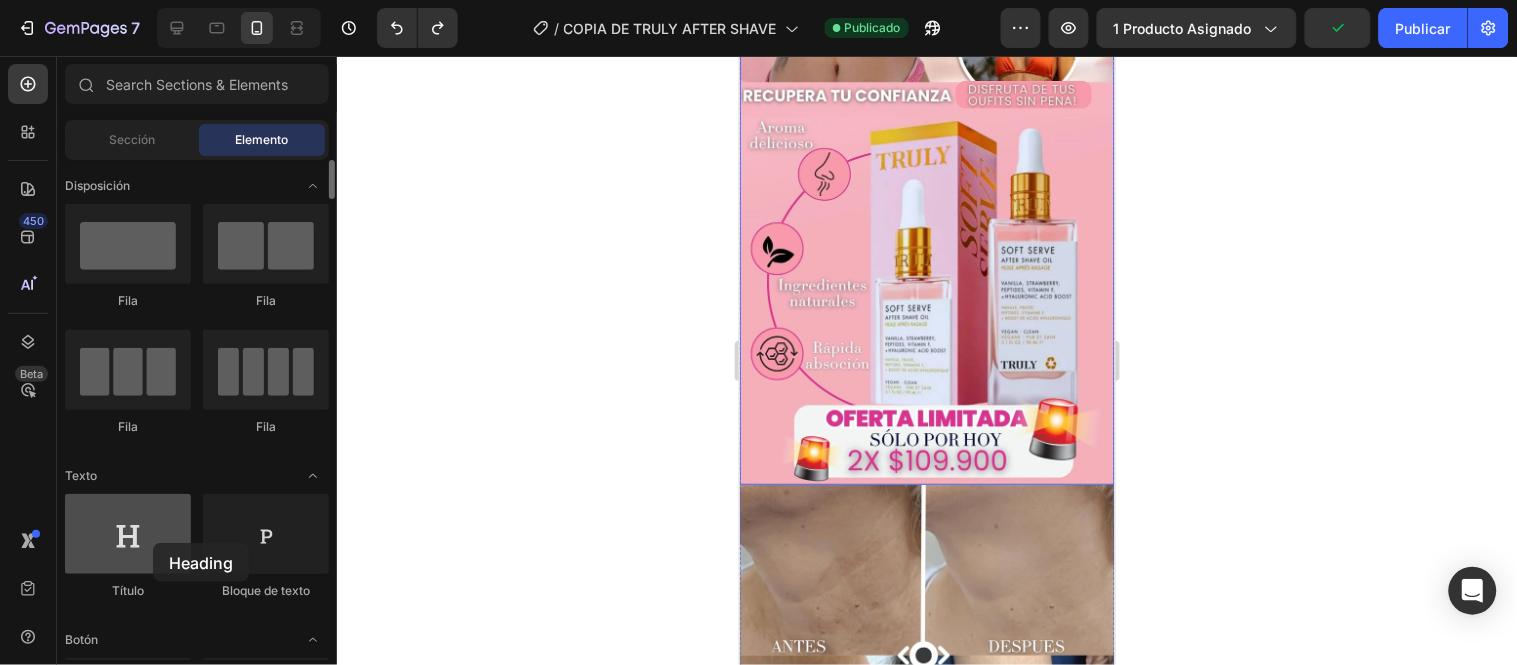 click at bounding box center [128, 534] 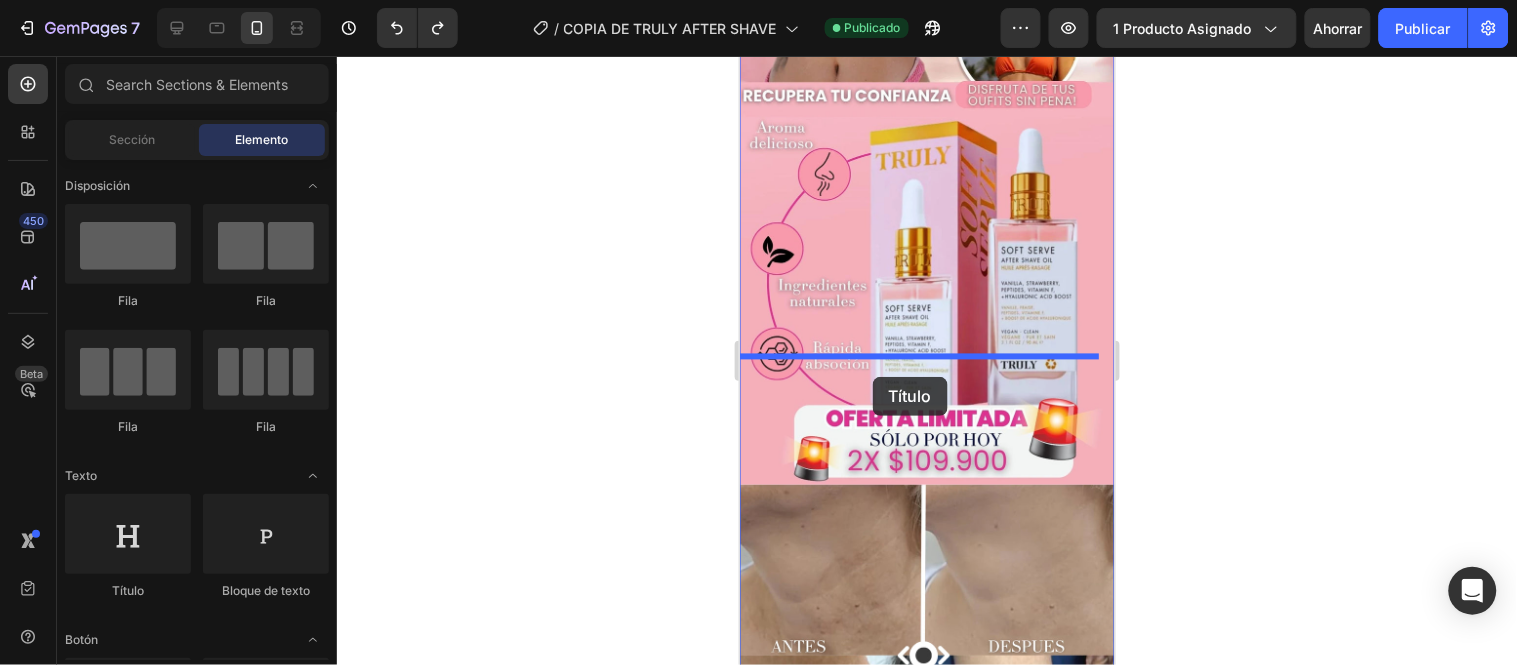 drag, startPoint x: 939, startPoint y: 589, endPoint x: 872, endPoint y: 376, distance: 223.28905 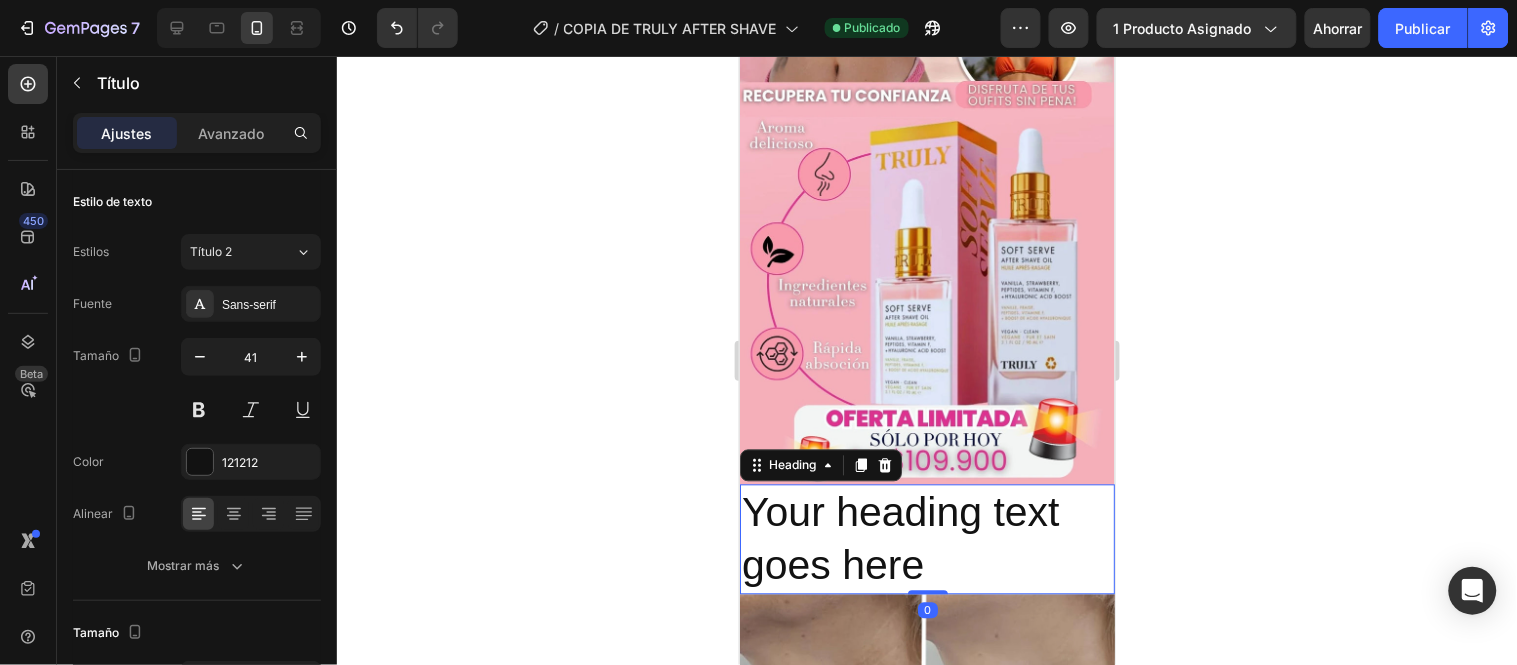 click on "Your heading text goes here" at bounding box center [926, 539] 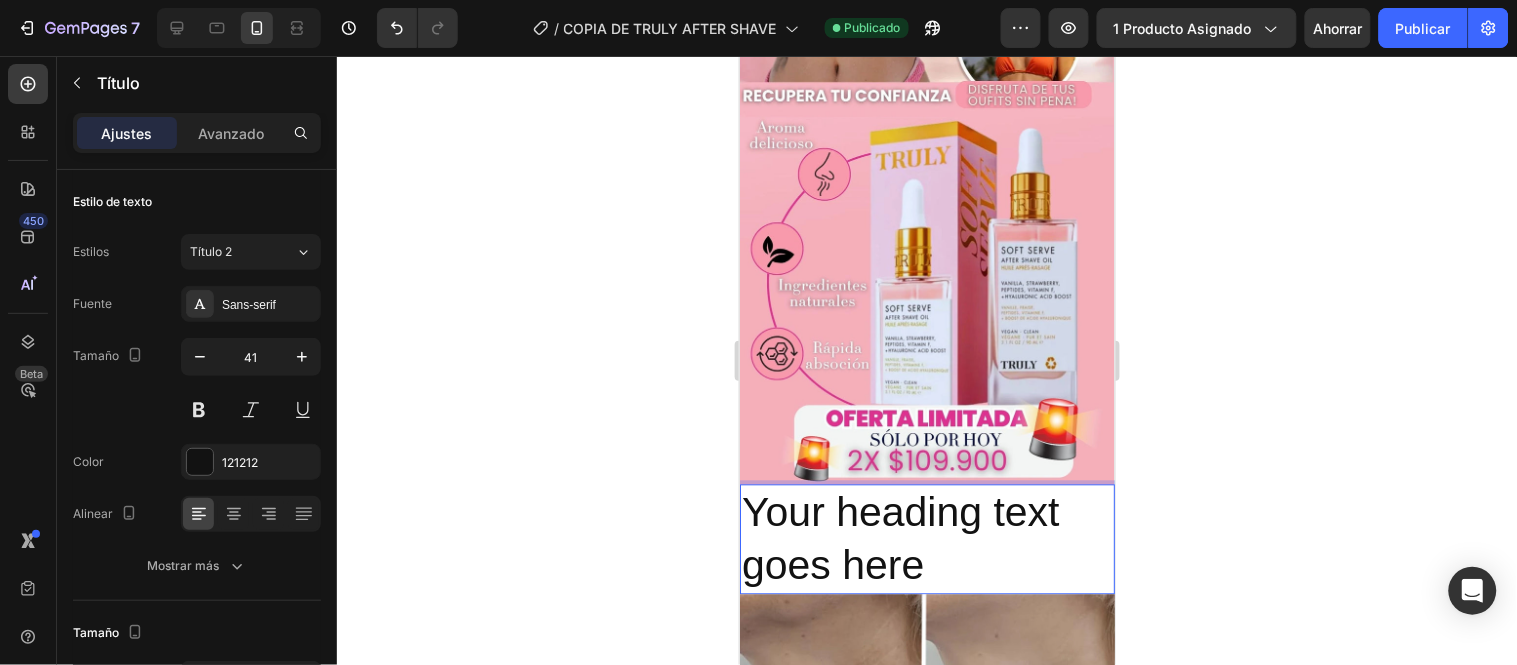 click on "Your heading text goes here" at bounding box center [926, 539] 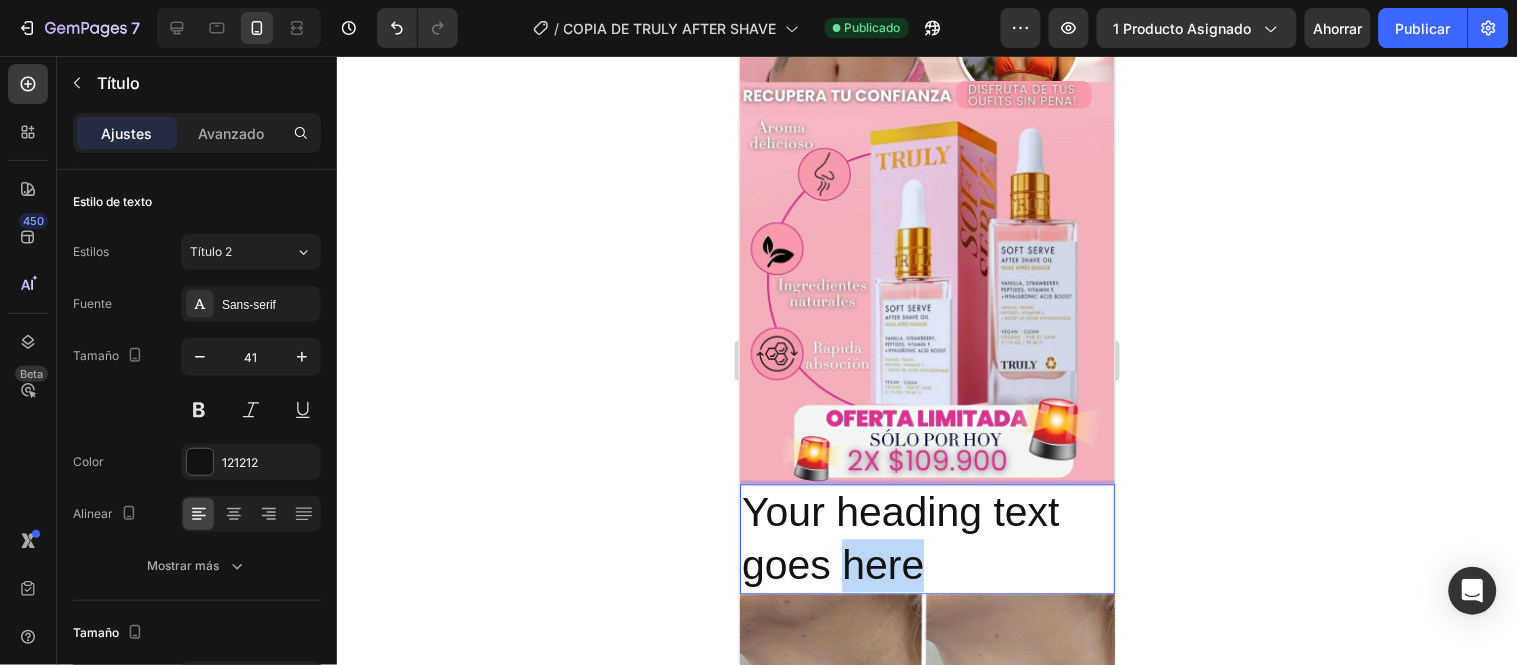 click on "Your heading text goes here" at bounding box center [926, 539] 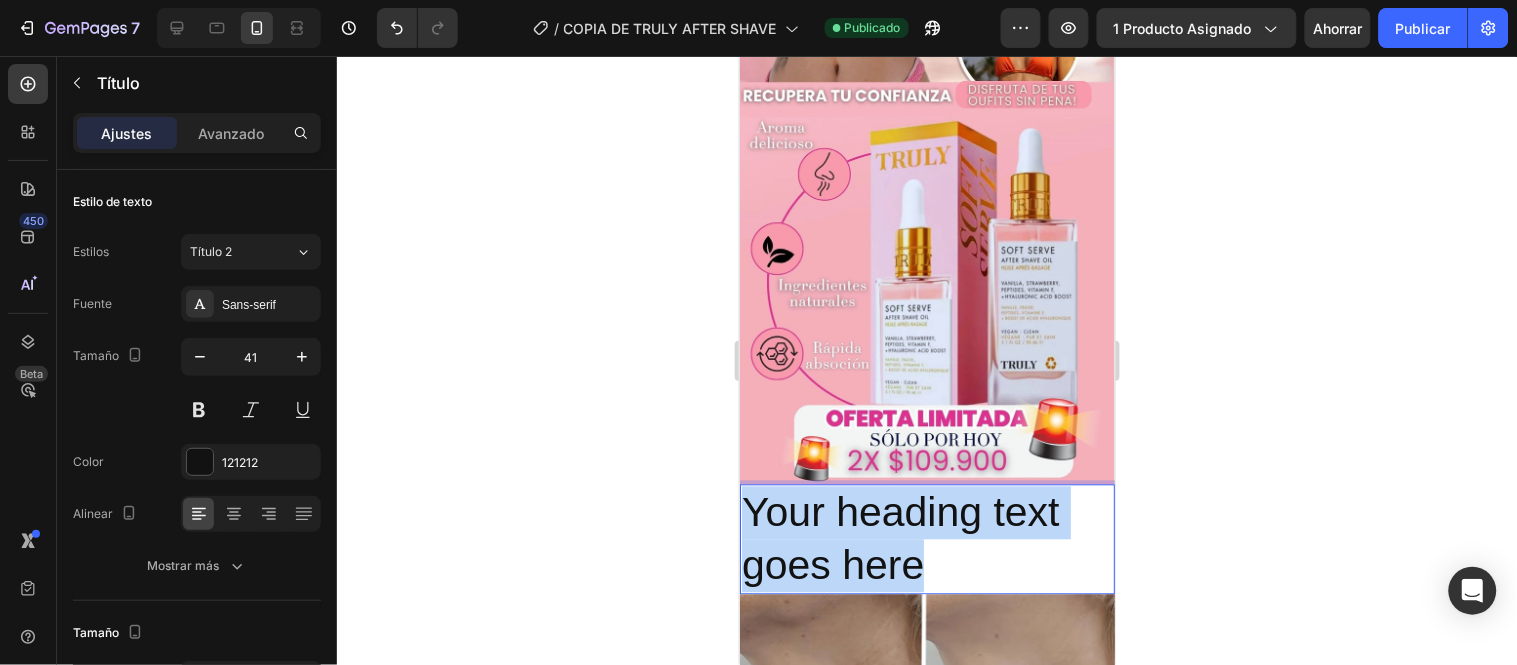click on "Your heading text goes here" at bounding box center (926, 539) 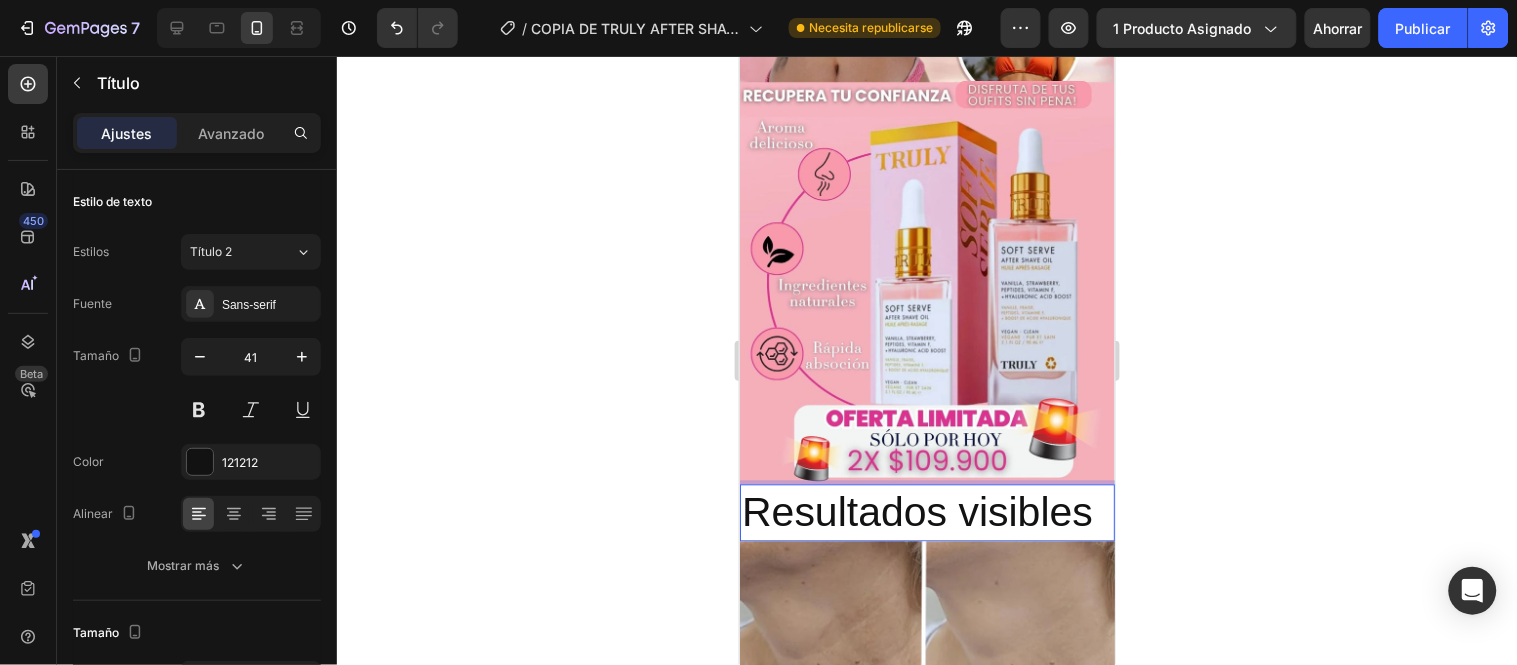 click on "Resultados visibles" at bounding box center (926, 512) 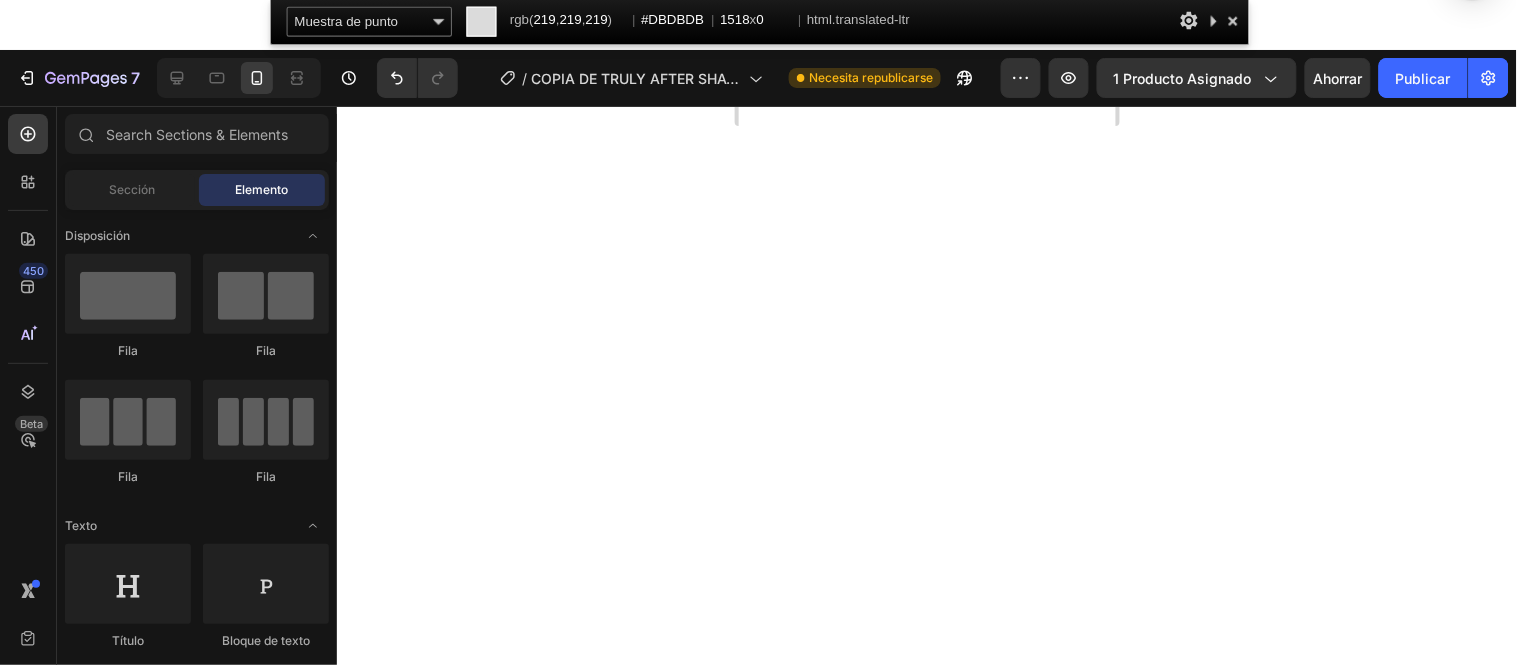click at bounding box center [1233, 21] 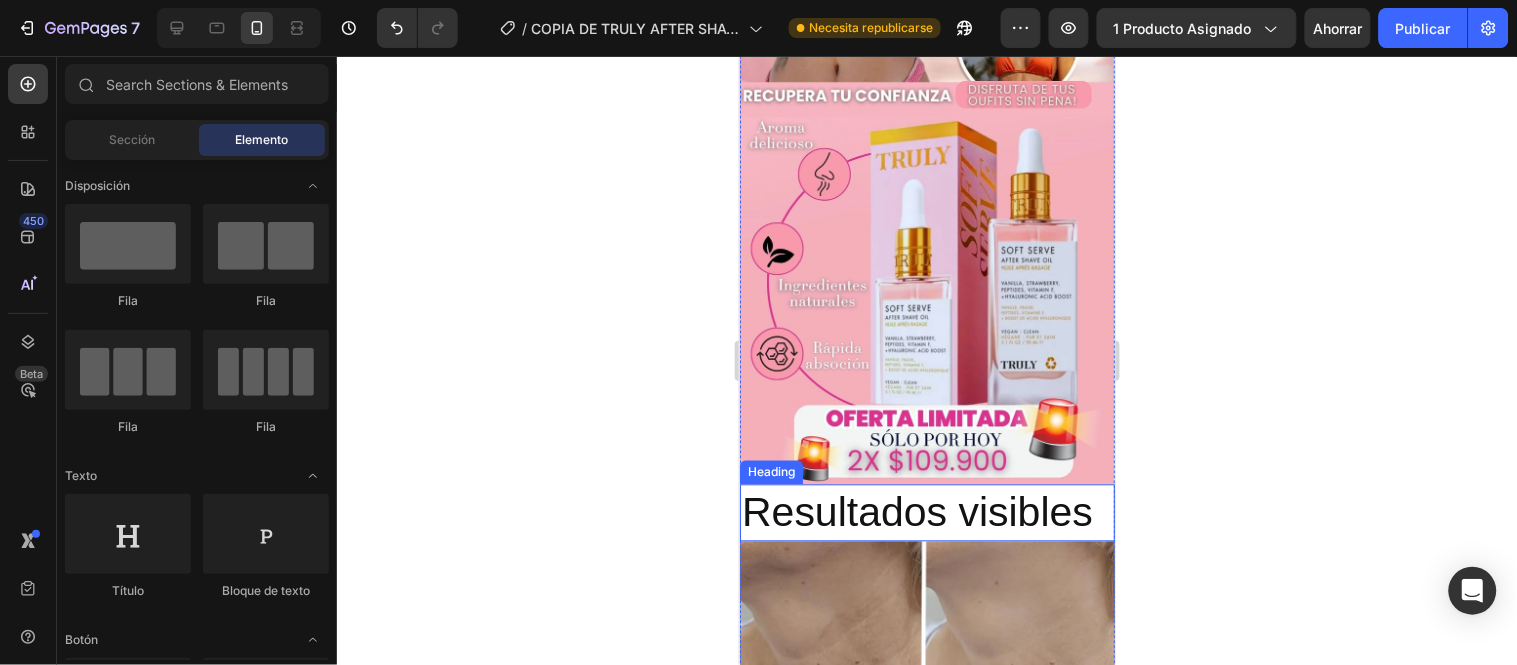 click on "Resultados visibles" at bounding box center [926, 512] 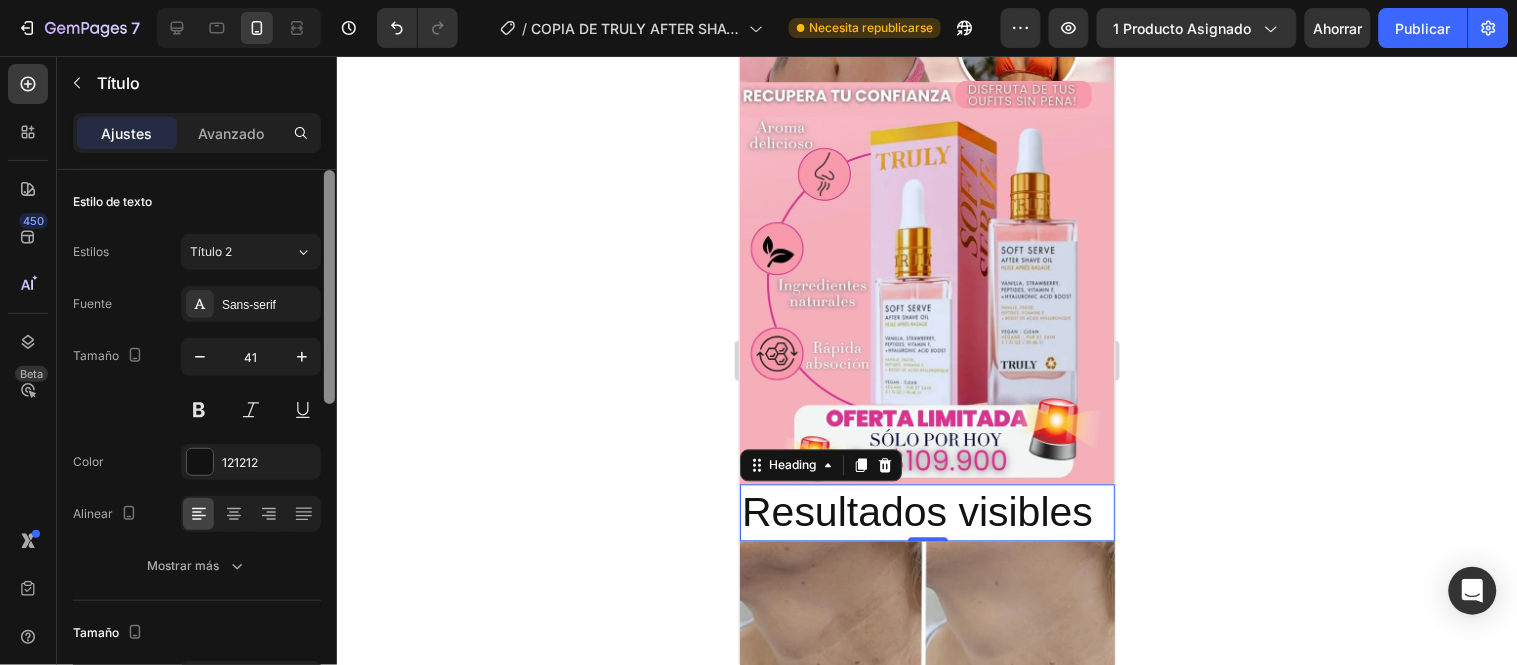 scroll, scrollTop: 552, scrollLeft: 0, axis: vertical 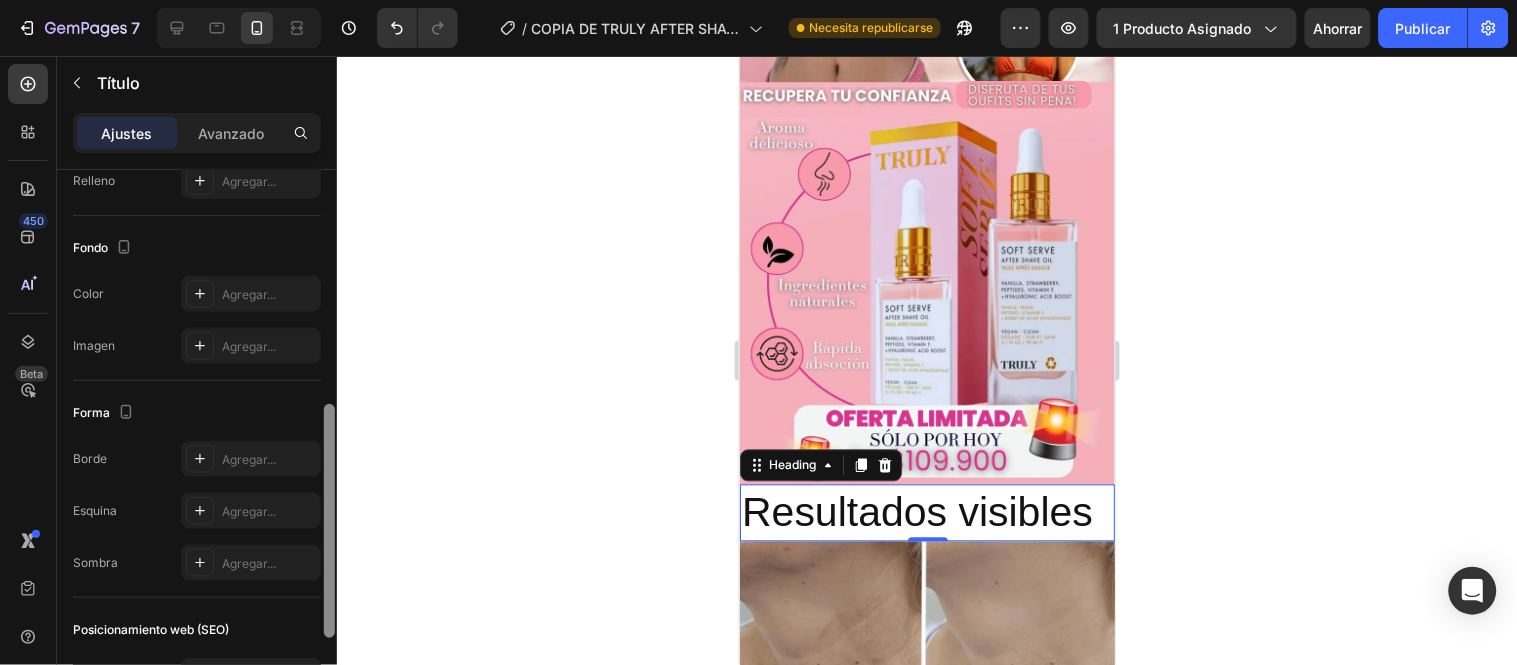 drag, startPoint x: 336, startPoint y: 294, endPoint x: 334, endPoint y: 376, distance: 82.02438 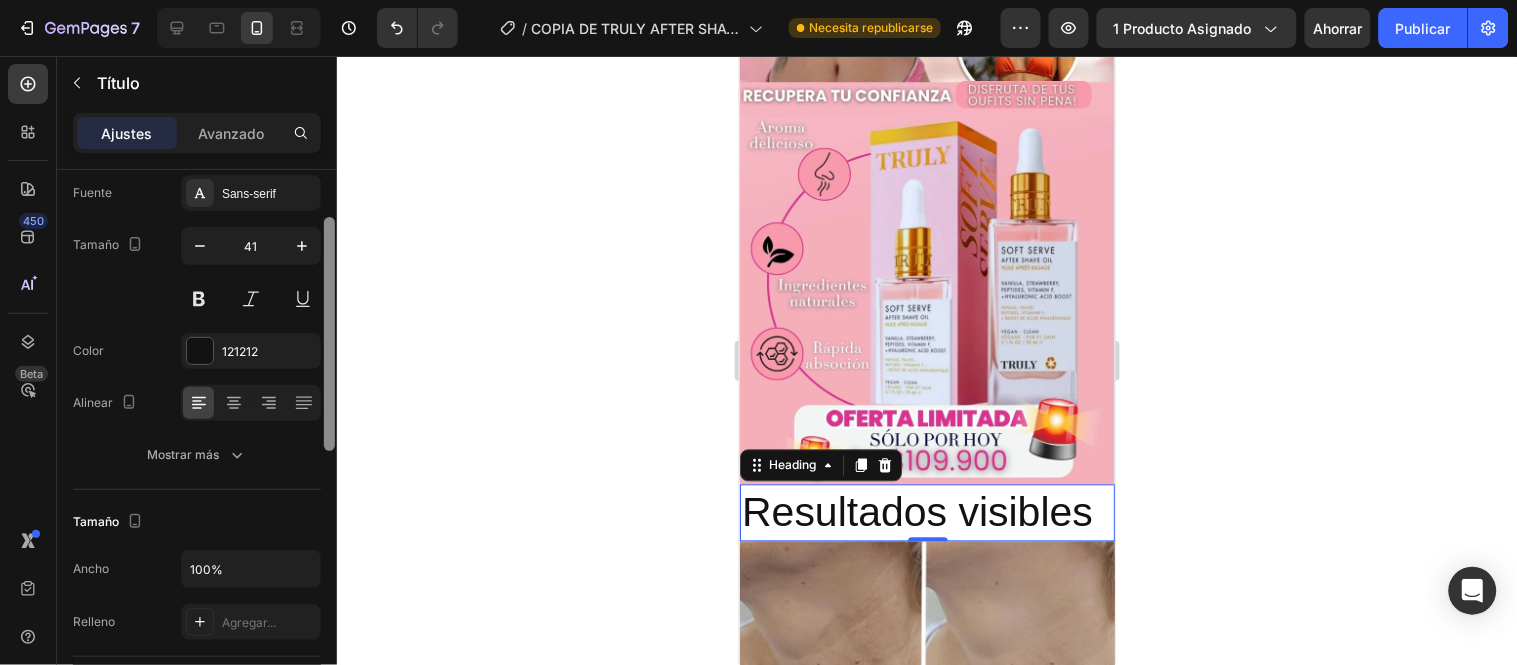 scroll, scrollTop: 98, scrollLeft: 0, axis: vertical 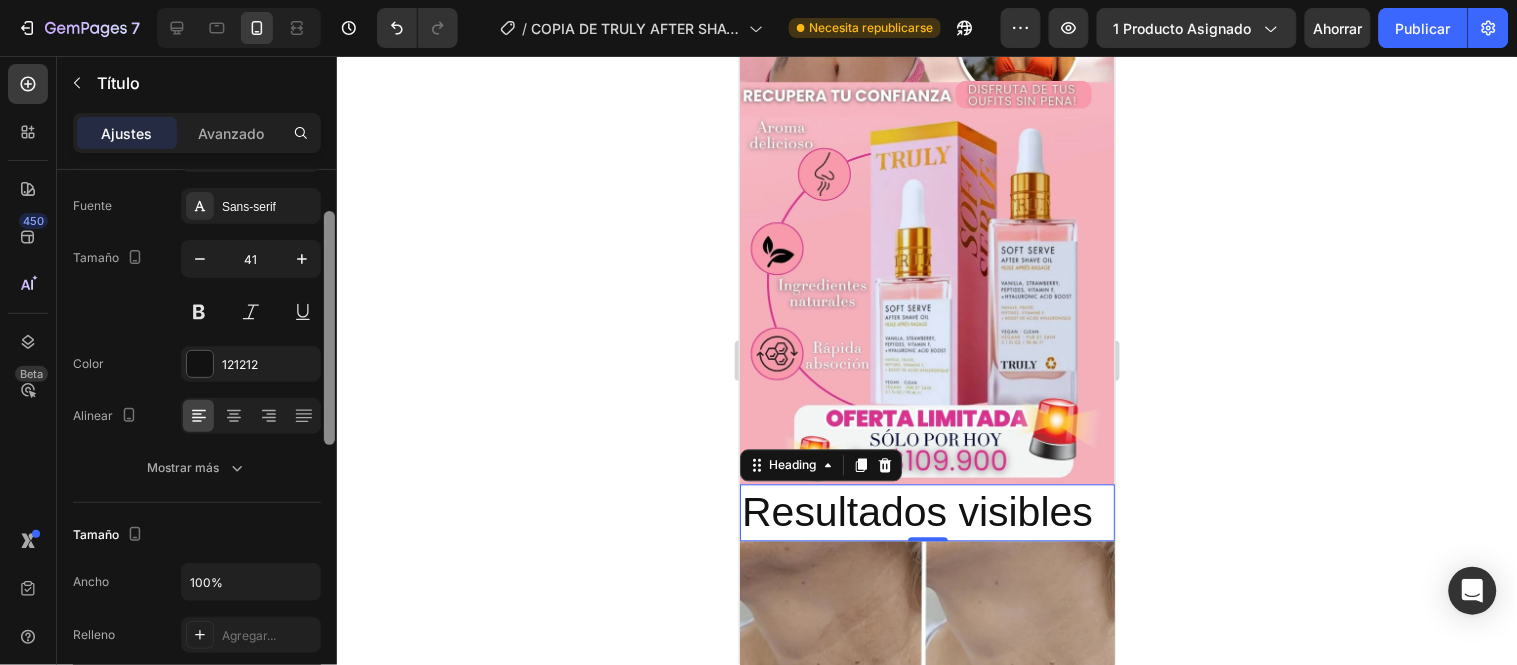 drag, startPoint x: 331, startPoint y: 443, endPoint x: 373, endPoint y: 250, distance: 197.51709 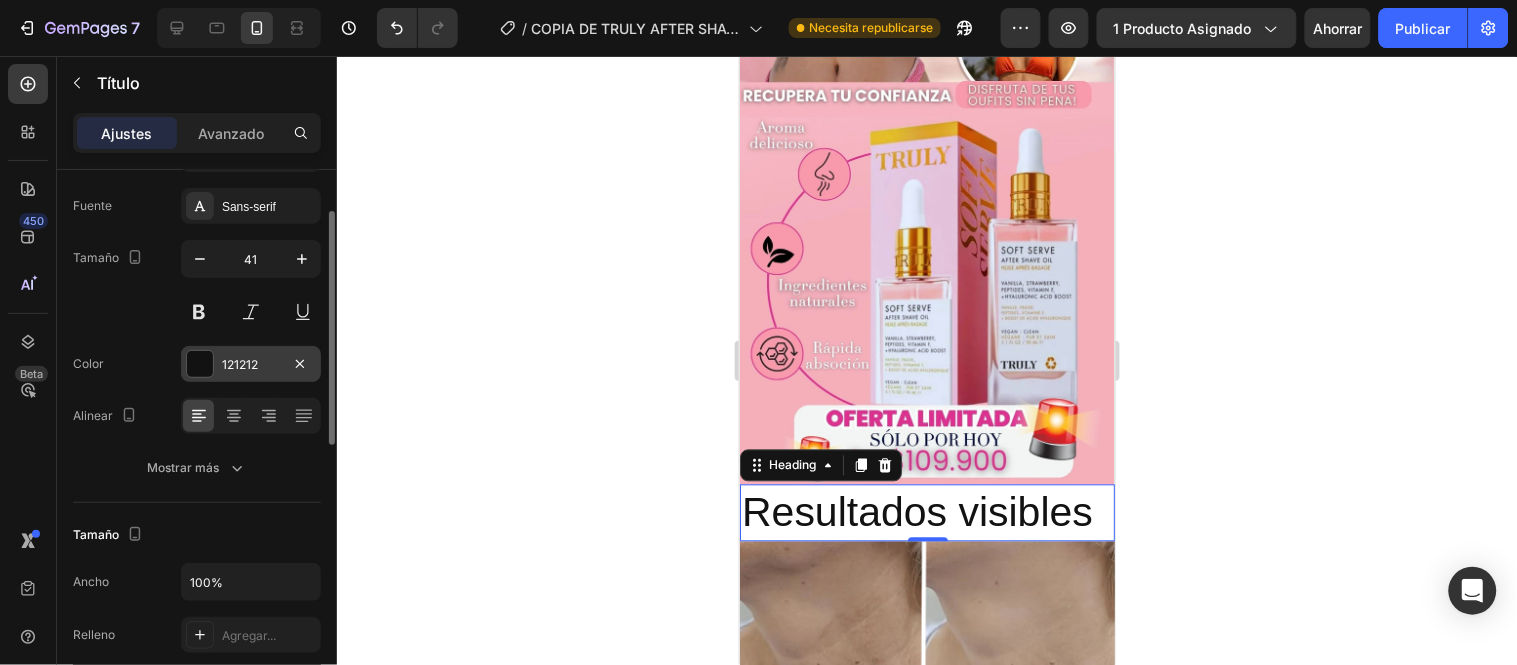 click at bounding box center [200, 364] 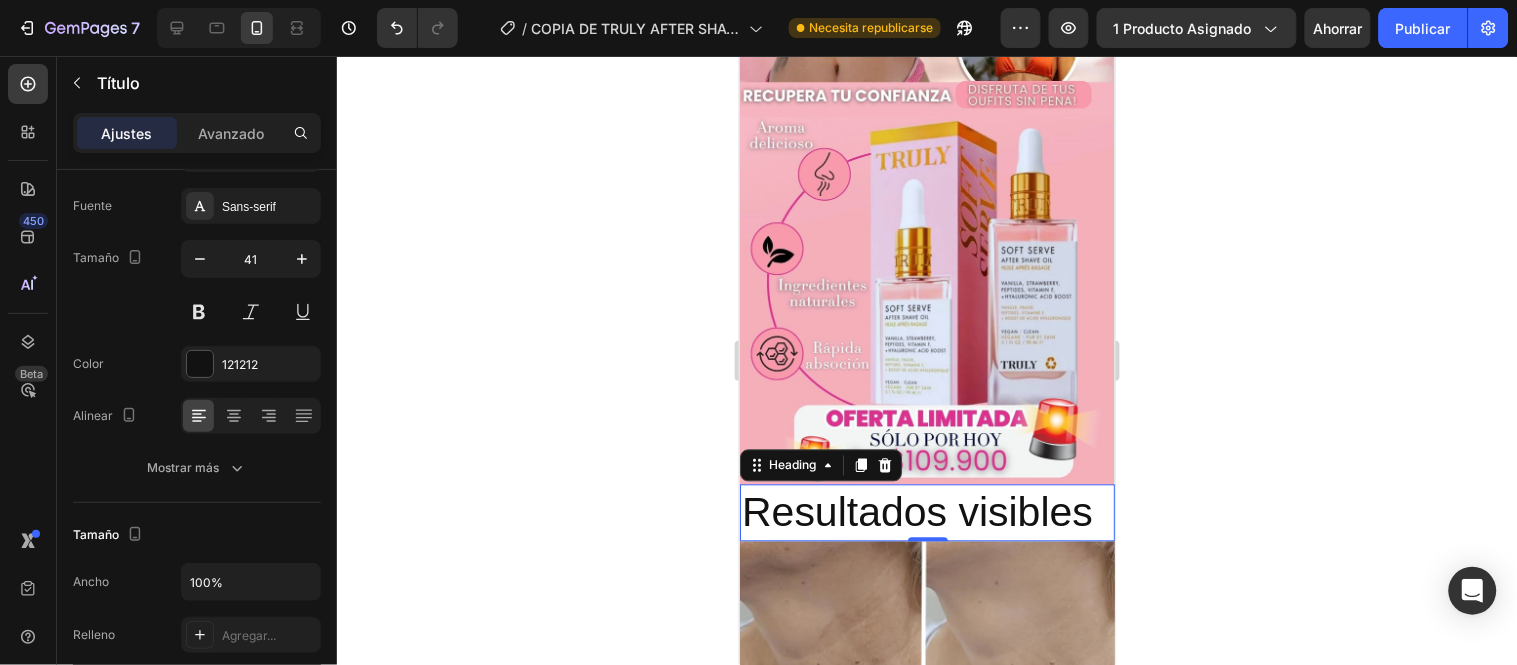 click 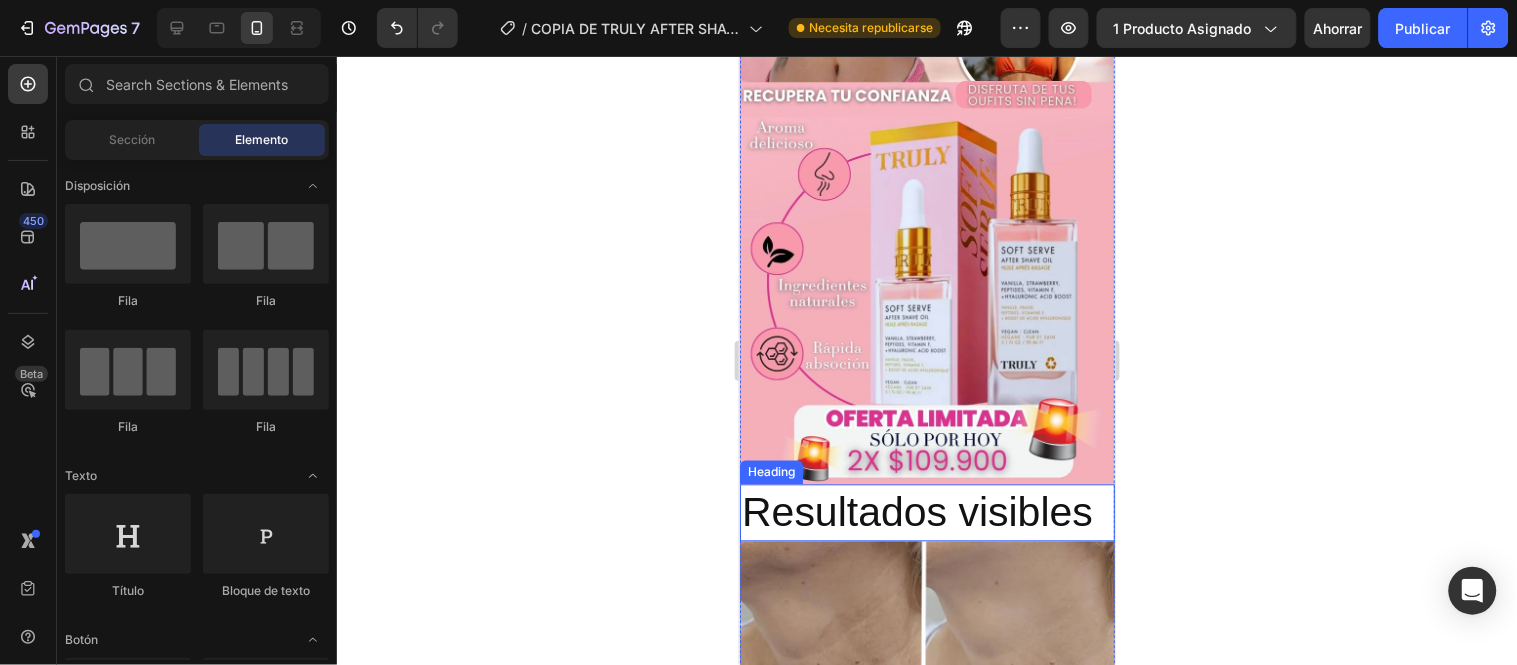 click on "Resultados visibles" at bounding box center (926, 512) 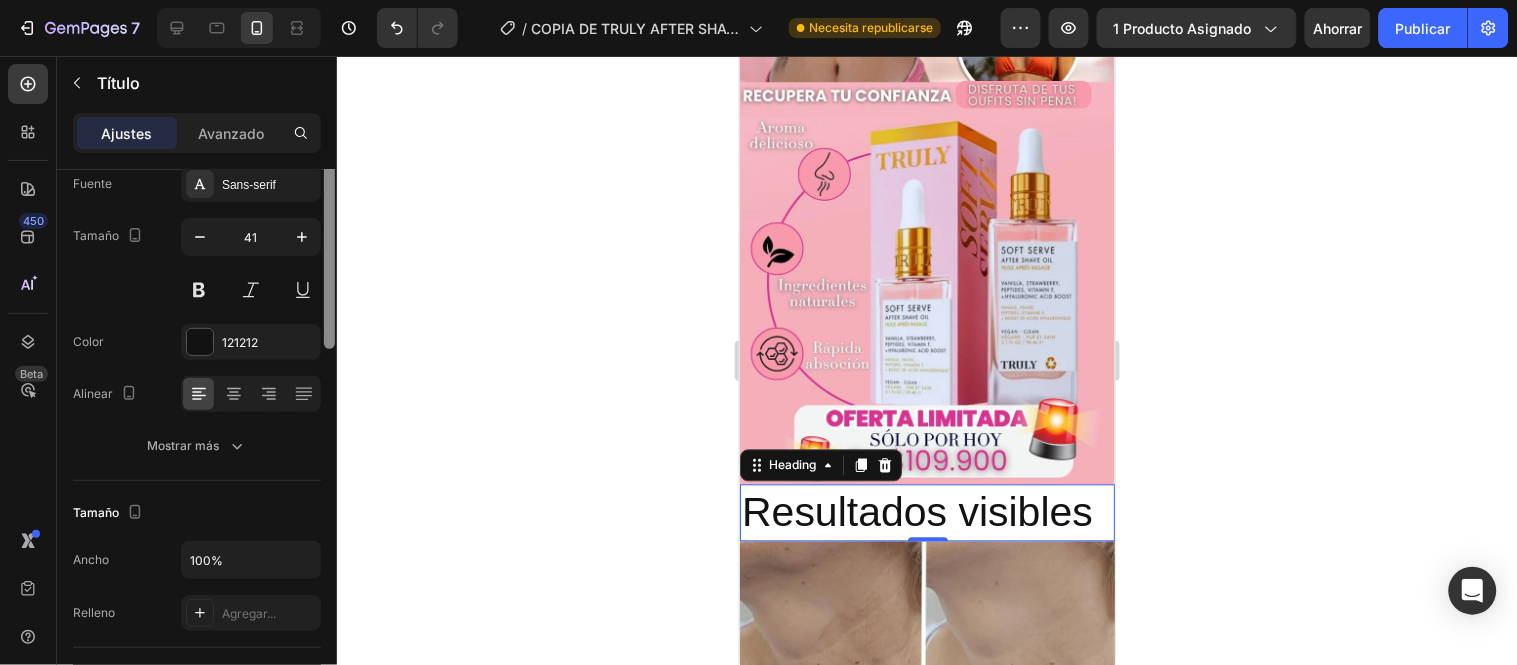 scroll, scrollTop: 0, scrollLeft: 0, axis: both 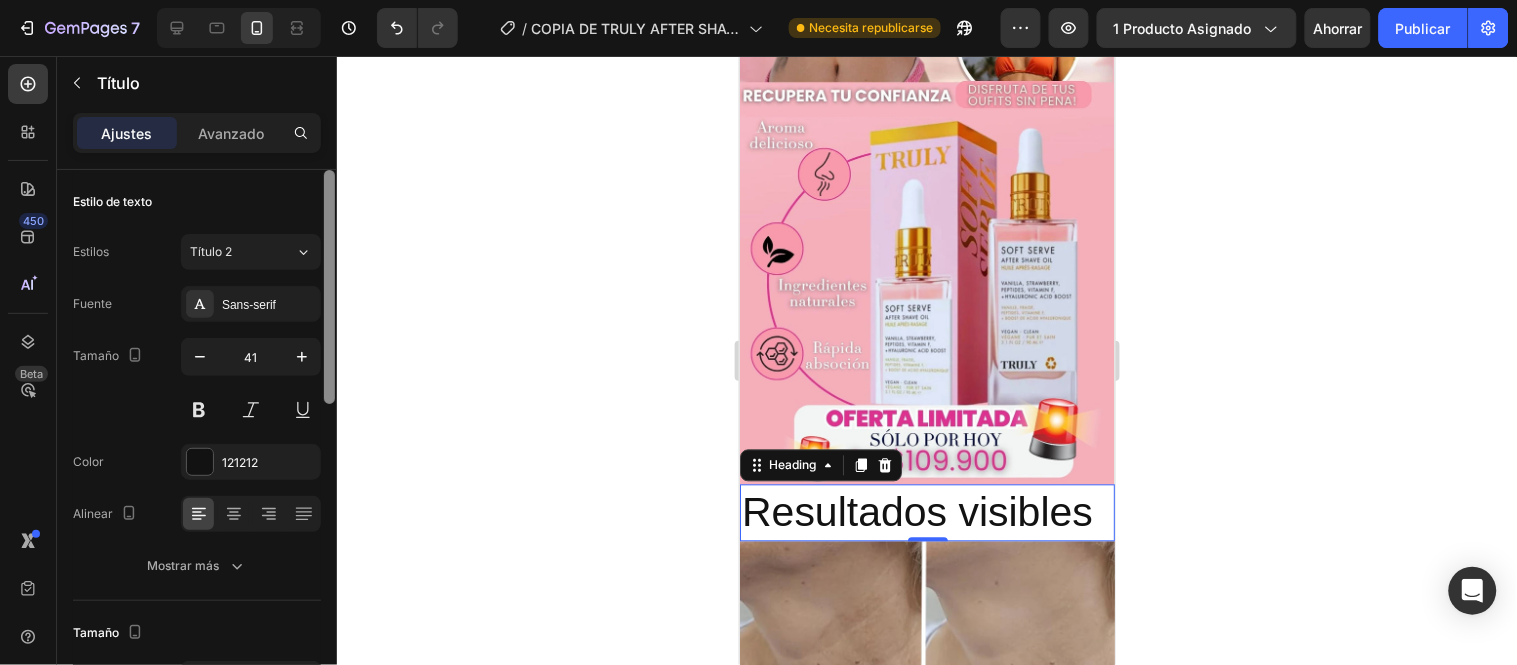 drag, startPoint x: 330, startPoint y: 296, endPoint x: 465, endPoint y: 213, distance: 158.47397 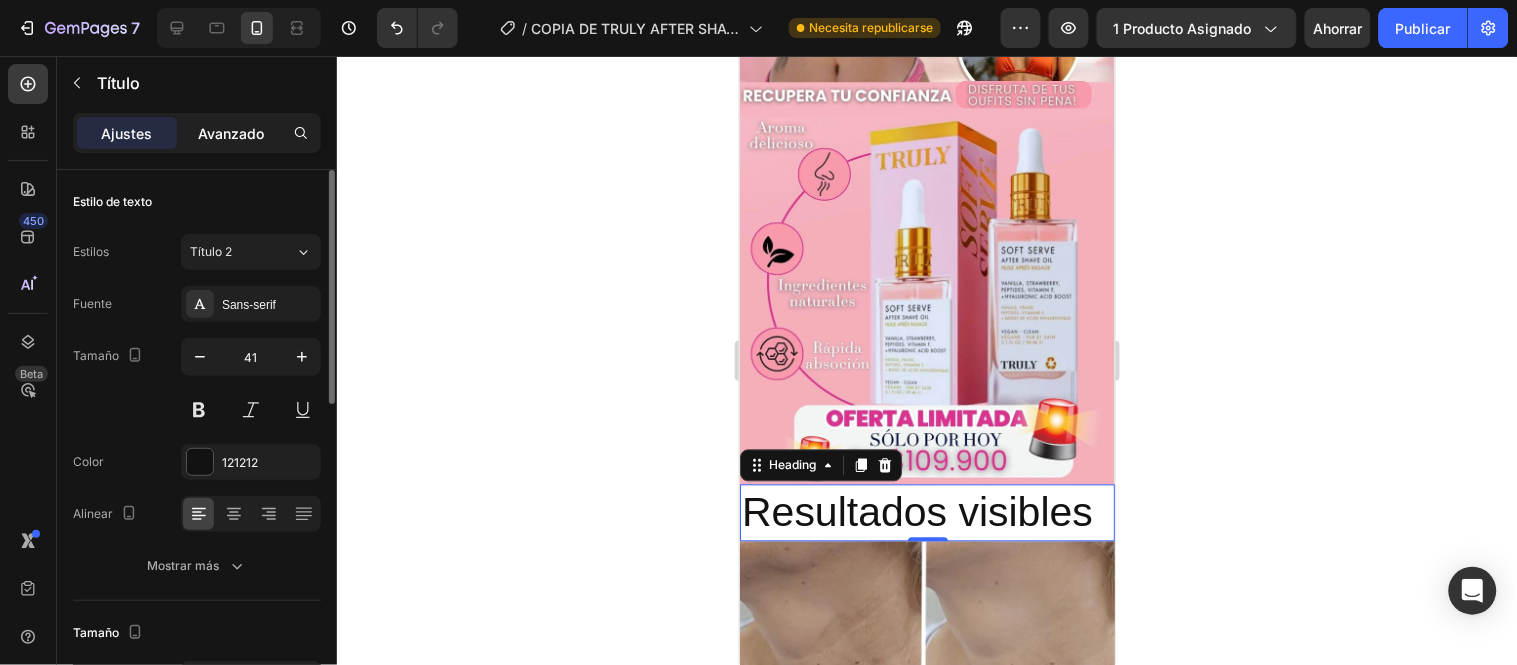click on "Avanzado" at bounding box center (231, 133) 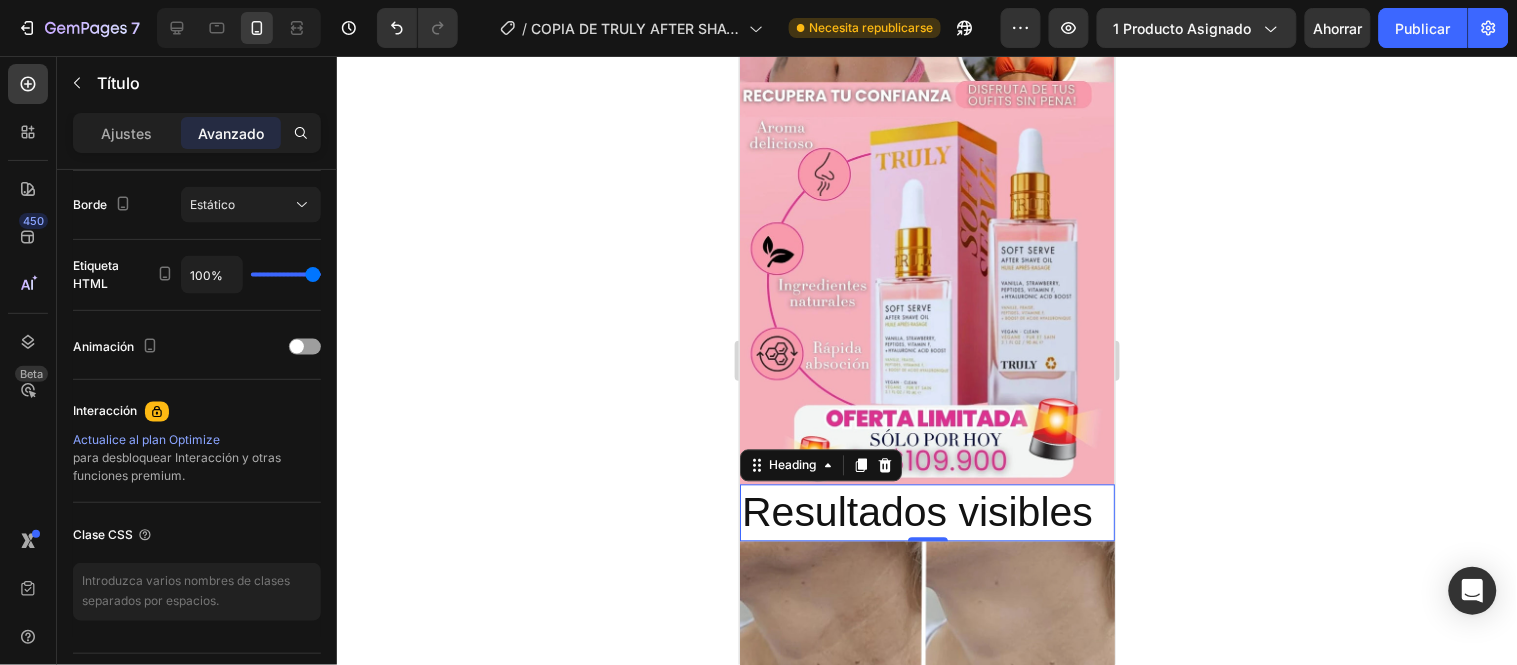 scroll, scrollTop: 0, scrollLeft: 0, axis: both 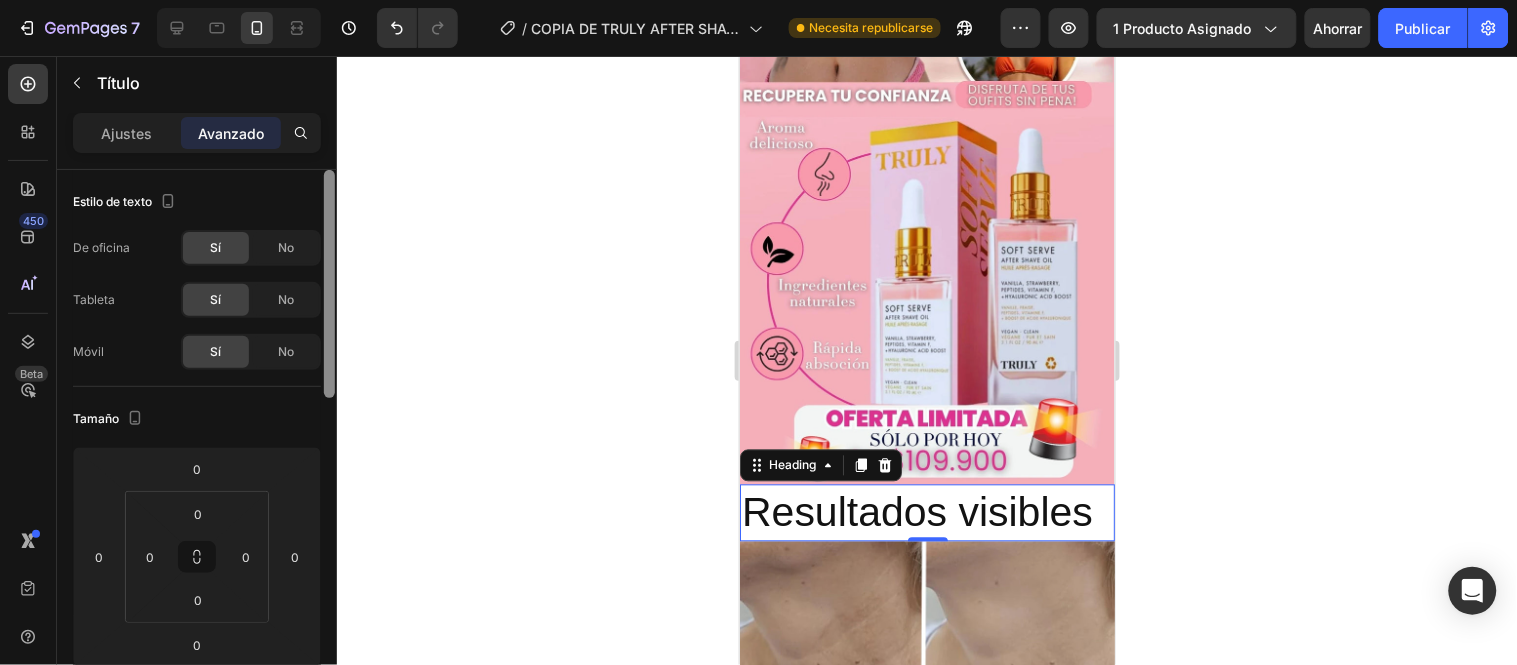 drag, startPoint x: 327, startPoint y: 205, endPoint x: 410, endPoint y: 131, distance: 111.19802 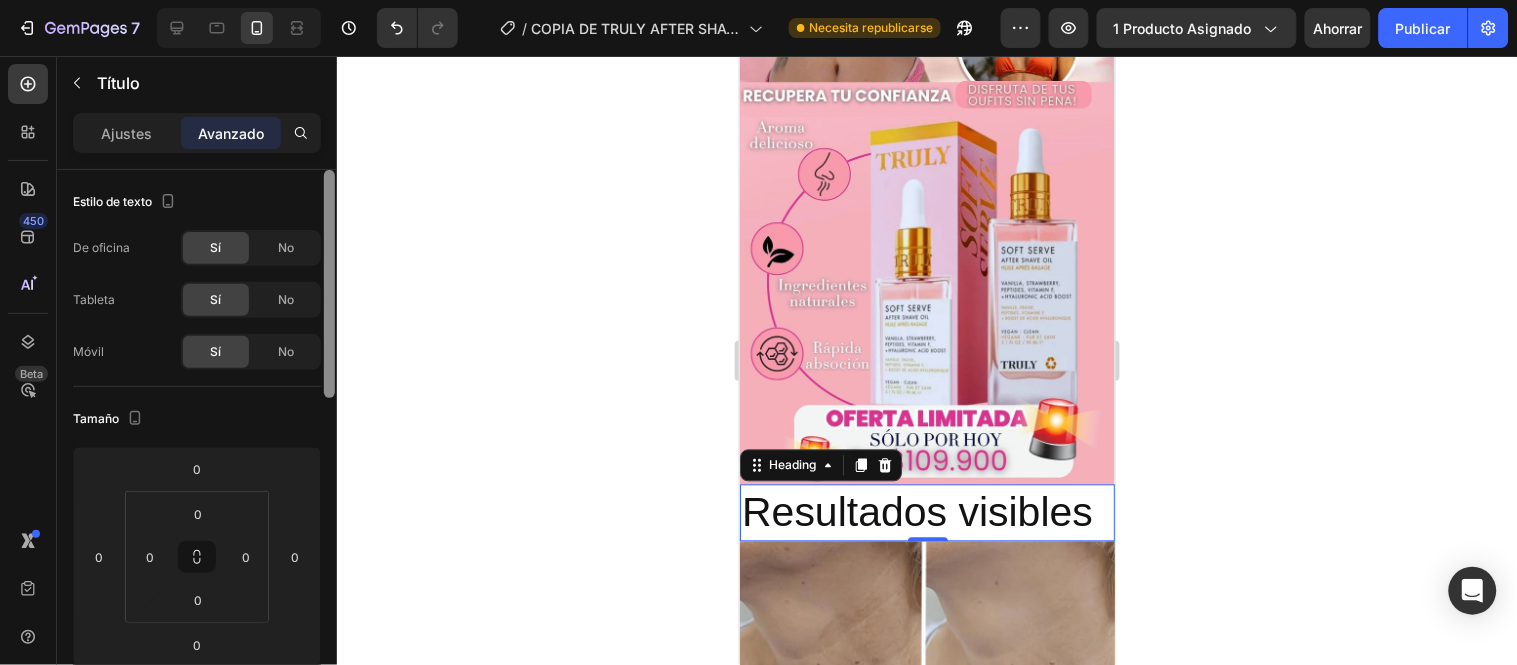 click on "7 Version history / COPIA DE TRULY AFTER SHAVE Necesita republicarse Avance 1 producto asignado Ahorrar Publicar 450 Beta Secciones(18) Elementos(84) Sección Elemento Sección de héroes Detalle del producto Marcas Insignias de confianza Garantizar Desglose del producto Cómo utilizar Testimonios Comparar Manojo Preguntas frecuentes Prueba social Historia de la marca Lista de productos Recopilación Lista de blogs Contacto Sticky Añadir al carrito Pie de página personalizado Explorar la biblioteca 450 Disposición
Fila
Fila
Fila
Fila Texto
Título
Bloque de texto Botón
Botón
Botón Medios de comunicación" 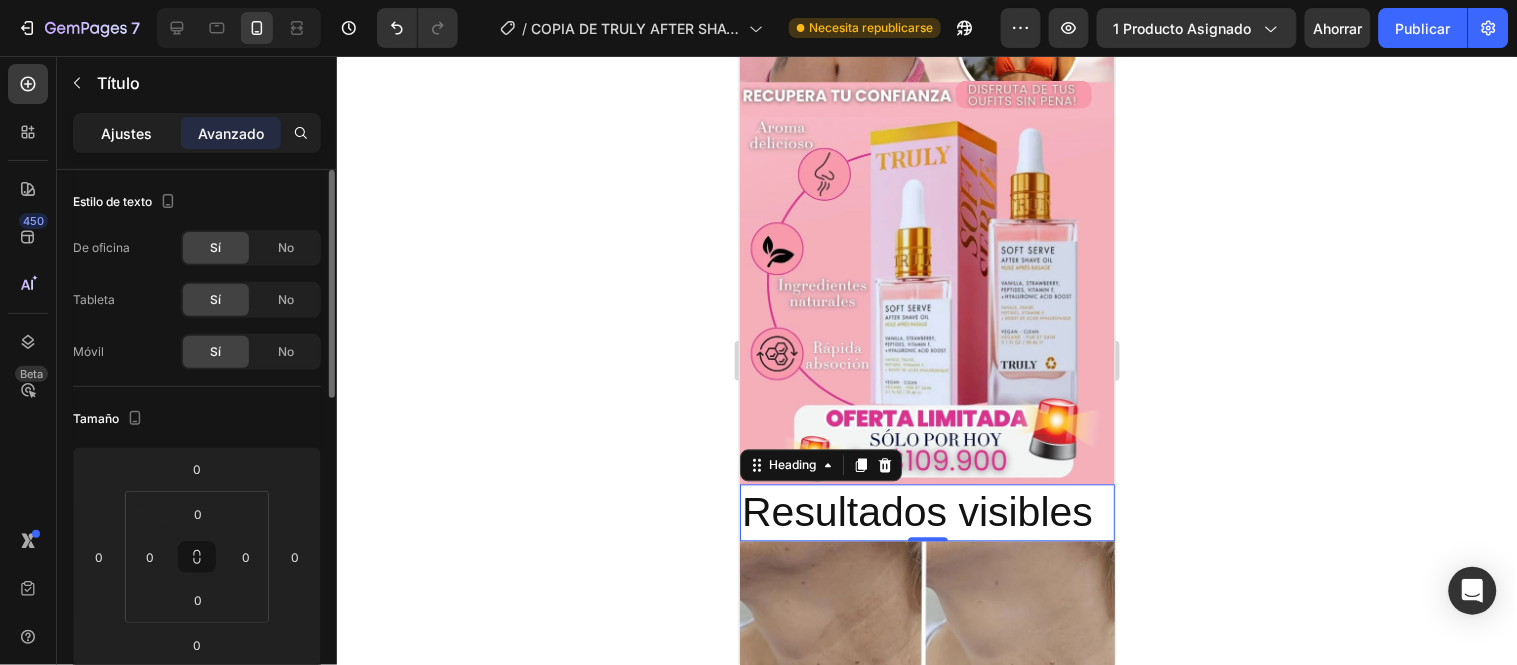 click on "Ajustes" 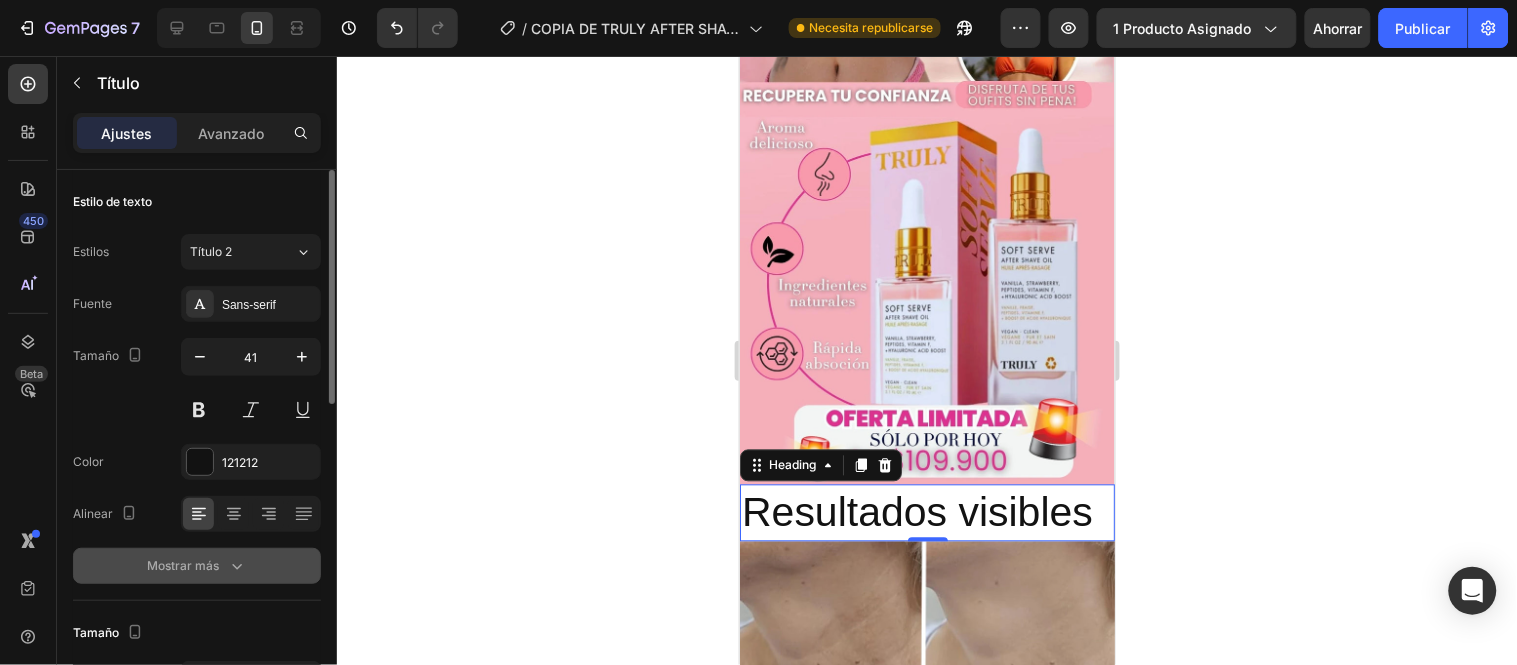 click on "Mostrar más" at bounding box center [197, 566] 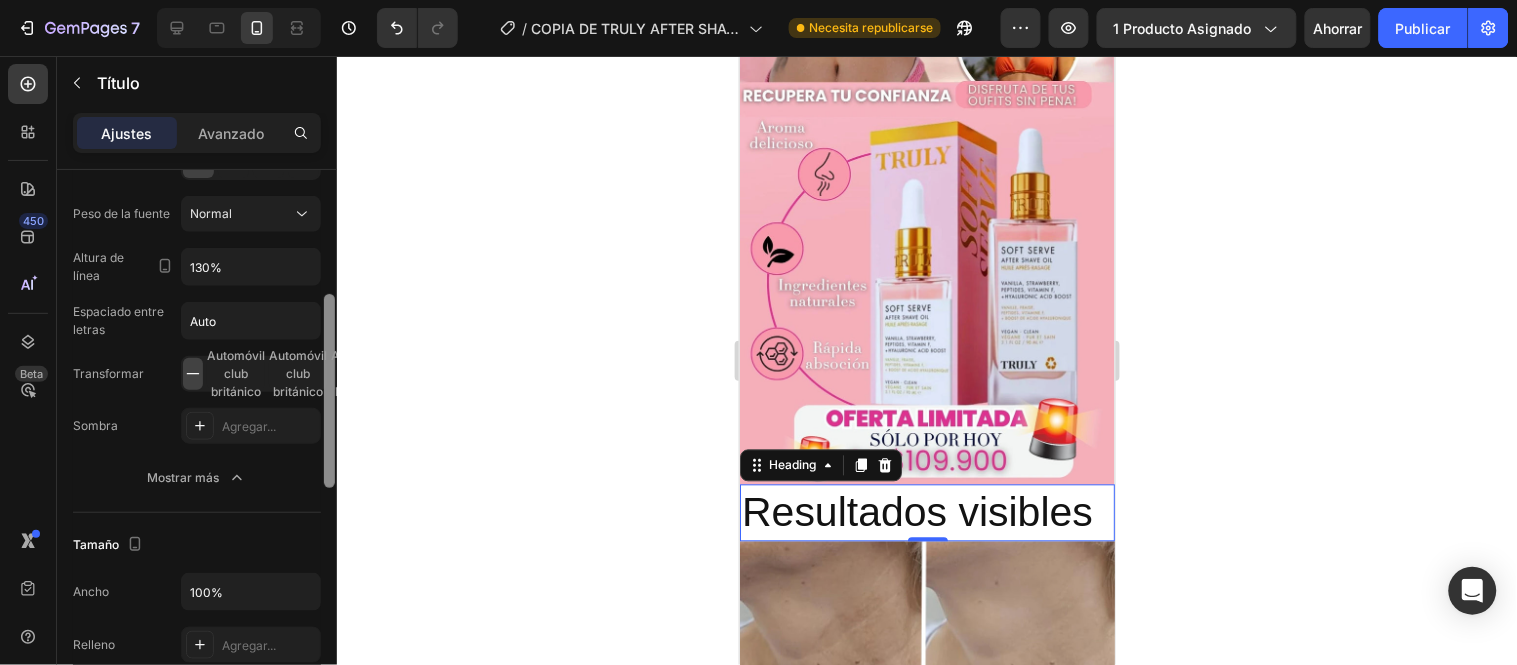 drag, startPoint x: 331, startPoint y: 285, endPoint x: 328, endPoint y: 415, distance: 130.0346 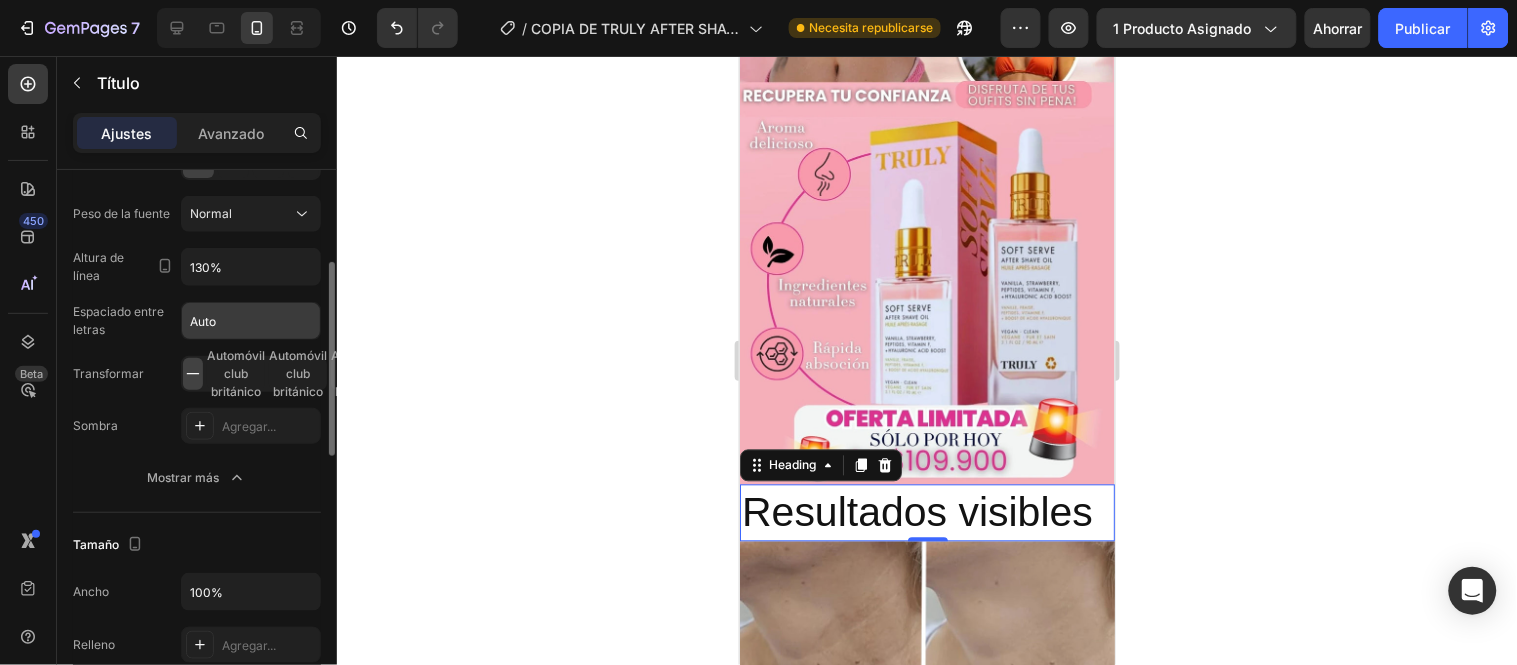 scroll, scrollTop: 328, scrollLeft: 0, axis: vertical 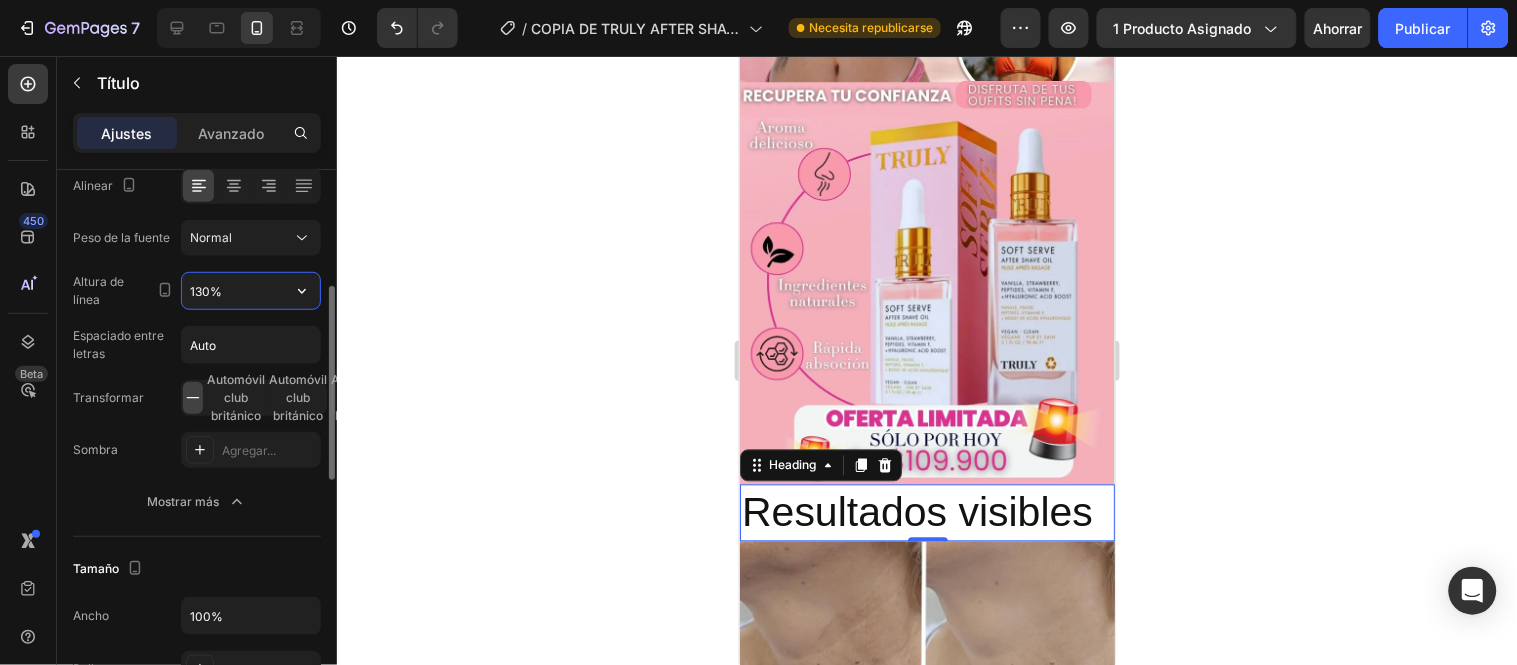 click on "130%" at bounding box center [251, 291] 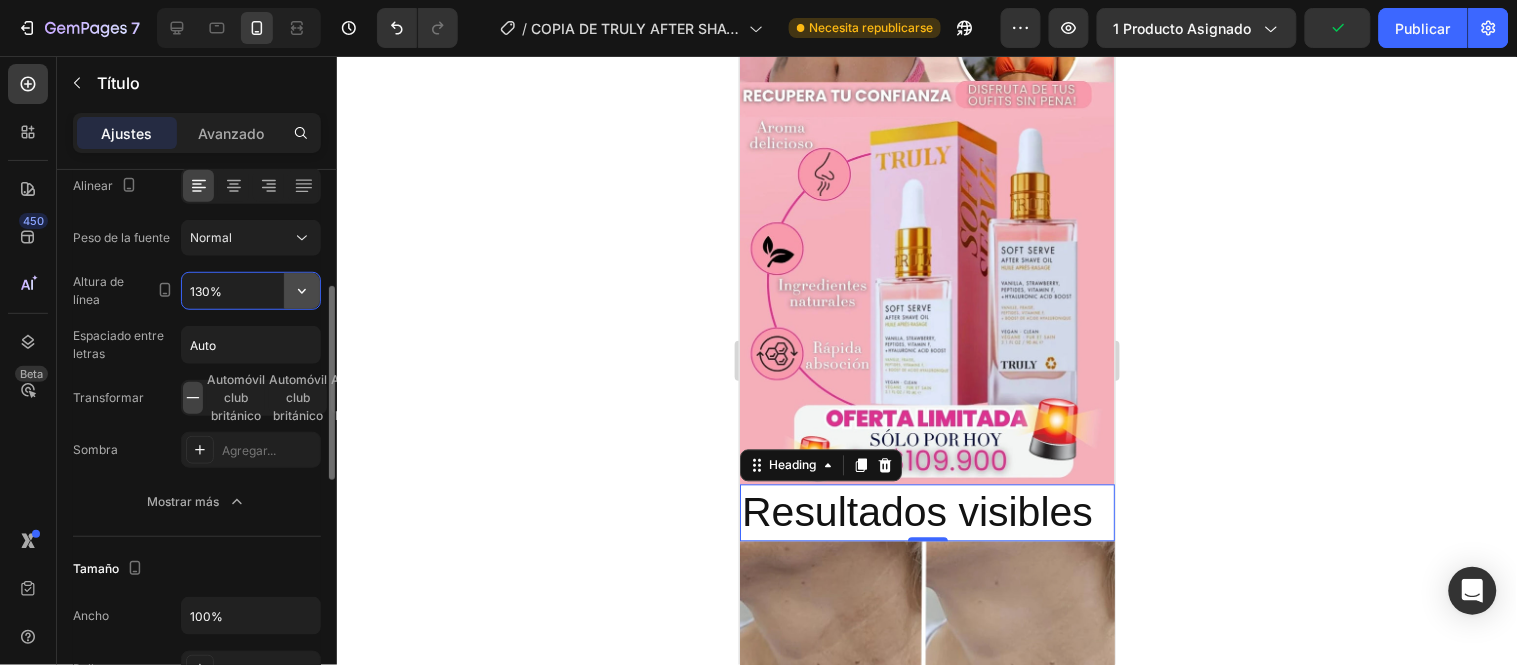 click 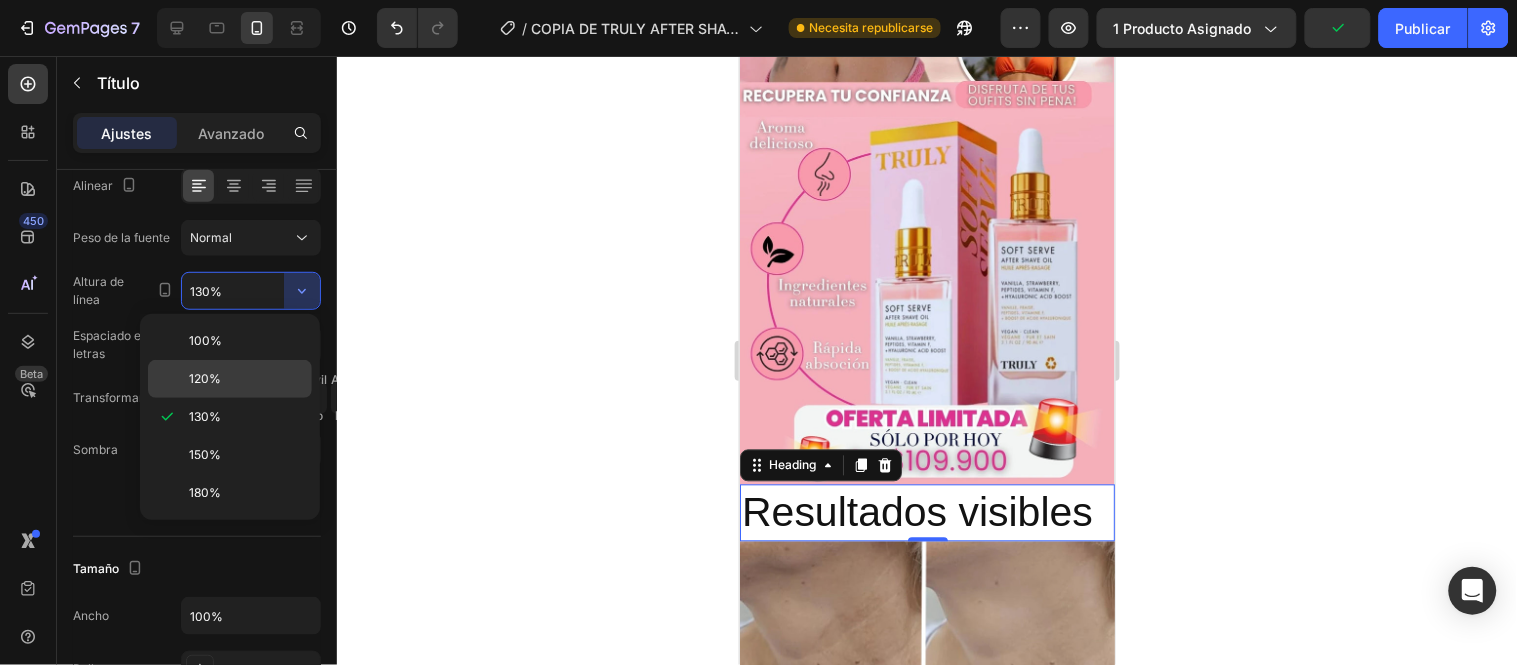 click on "120%" at bounding box center (246, 379) 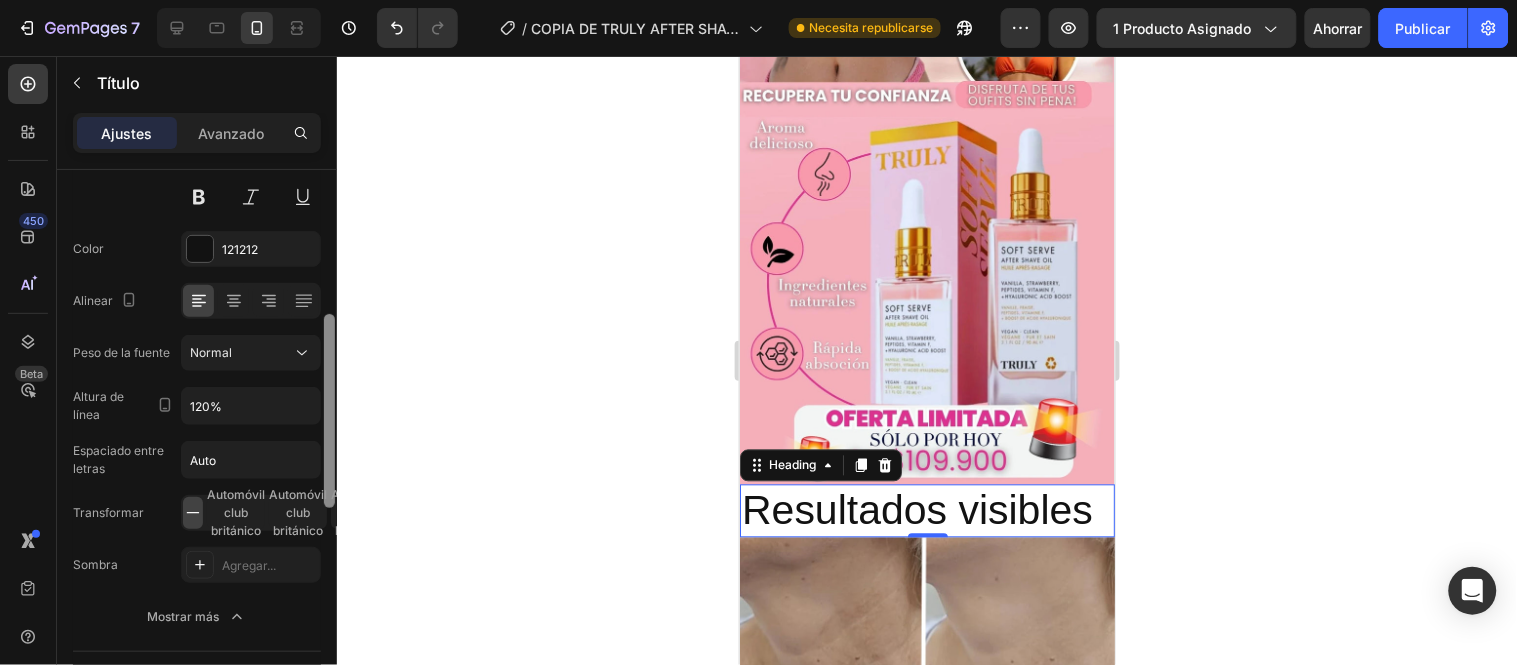 scroll, scrollTop: 264, scrollLeft: 0, axis: vertical 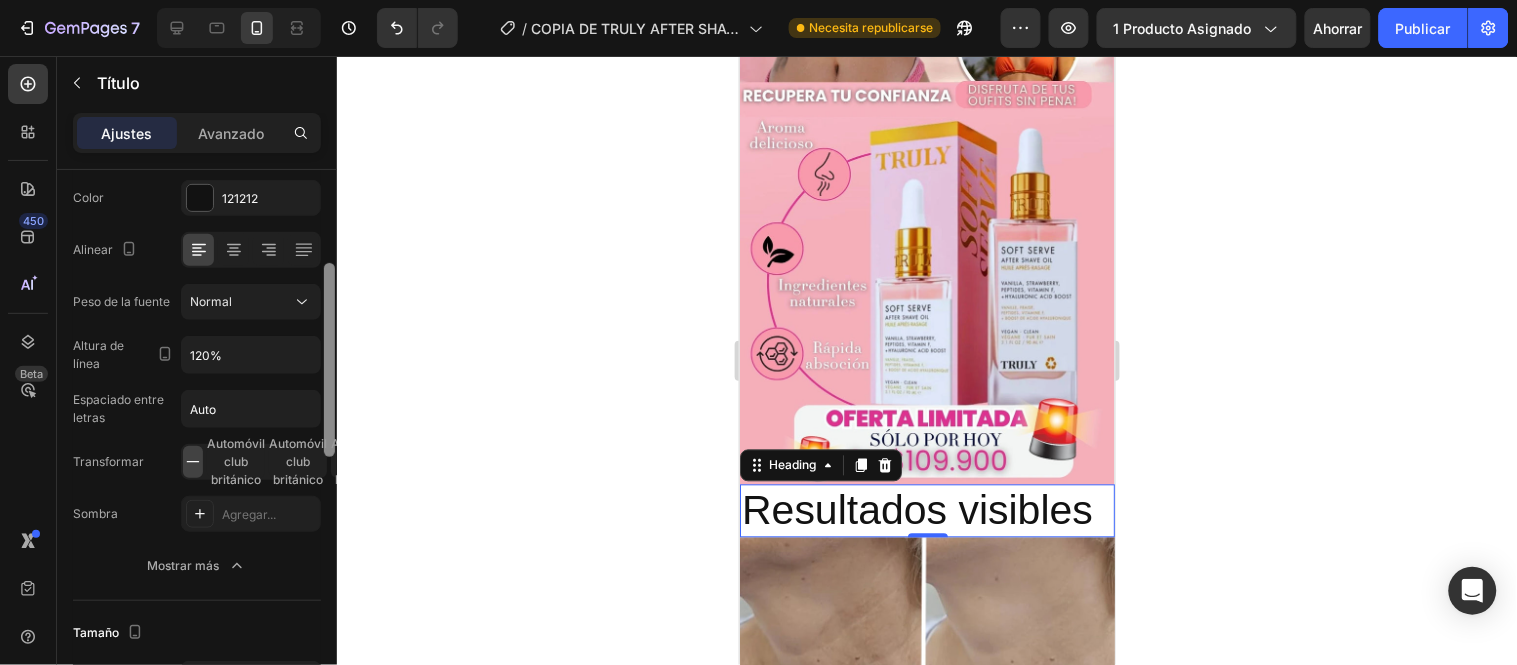 drag, startPoint x: 326, startPoint y: 303, endPoint x: 351, endPoint y: 280, distance: 33.970577 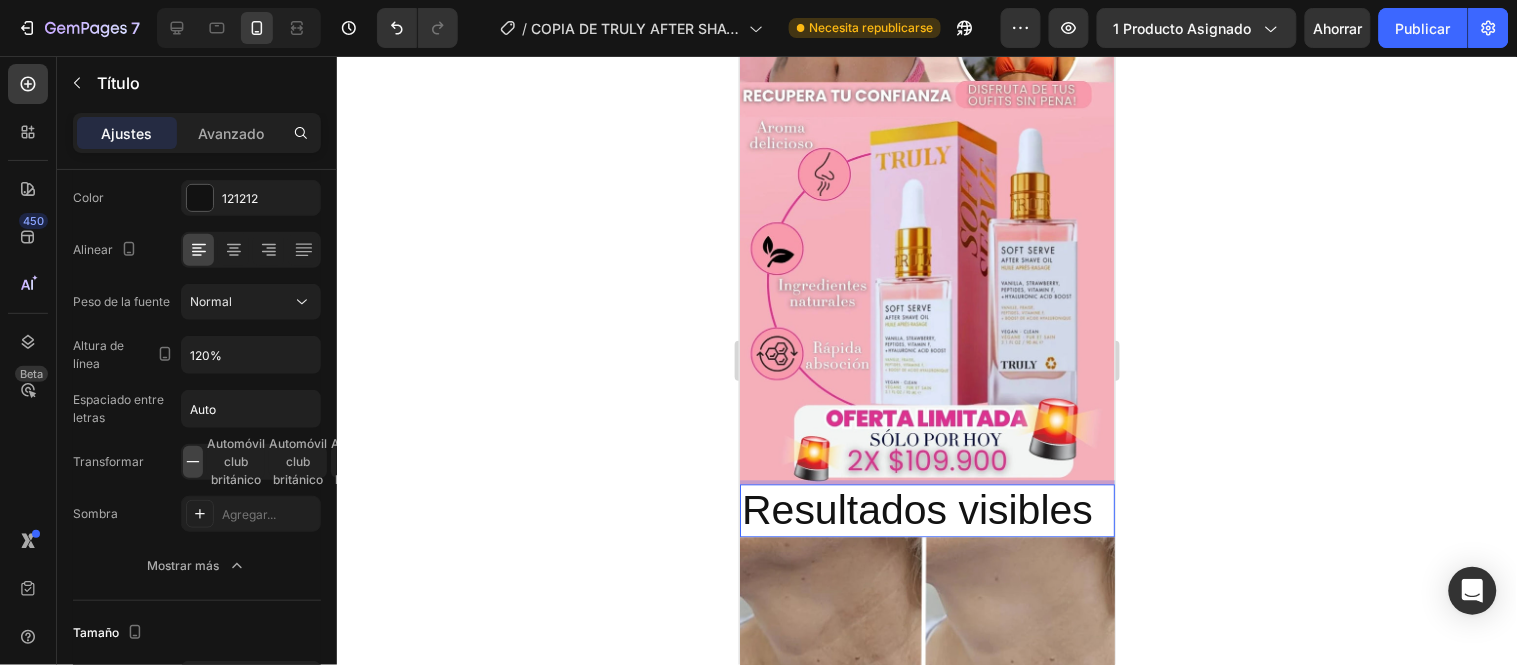 click on "Resultados visibles" at bounding box center (926, 510) 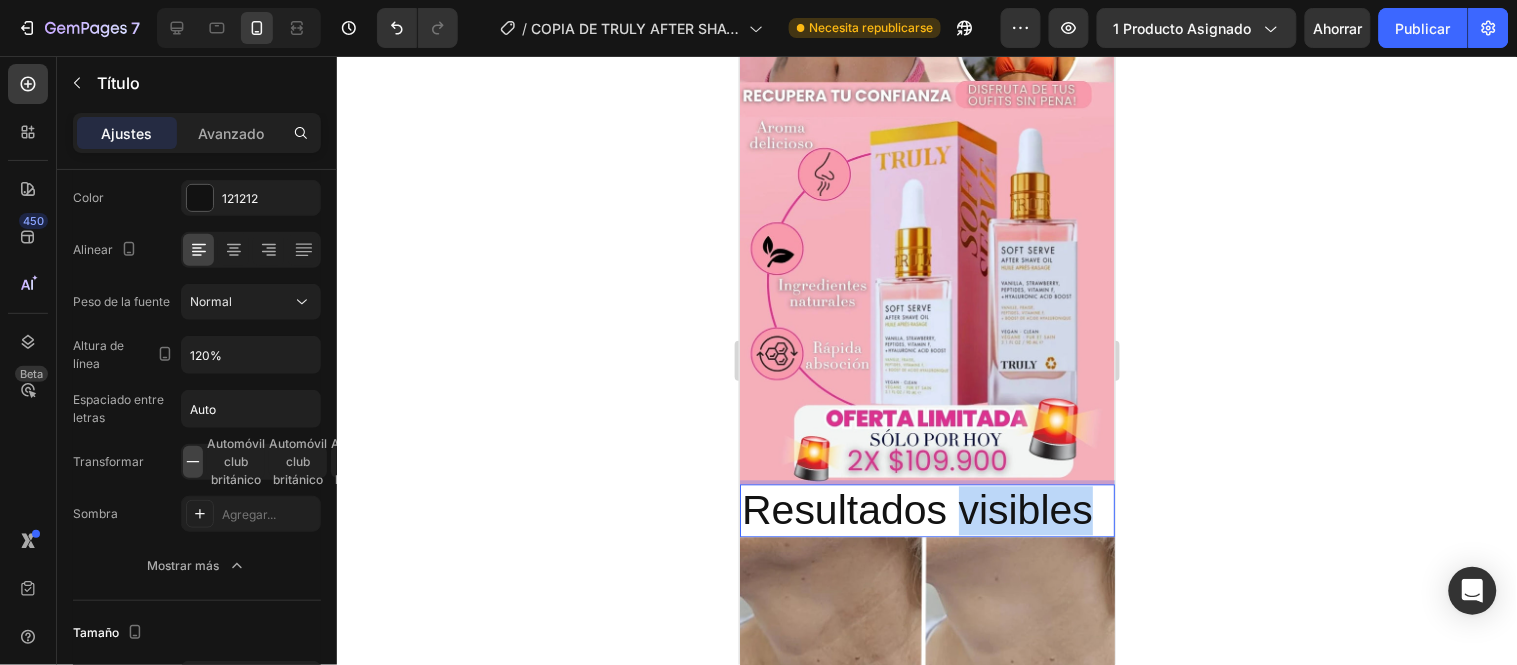 click on "Resultados visibles" at bounding box center [926, 510] 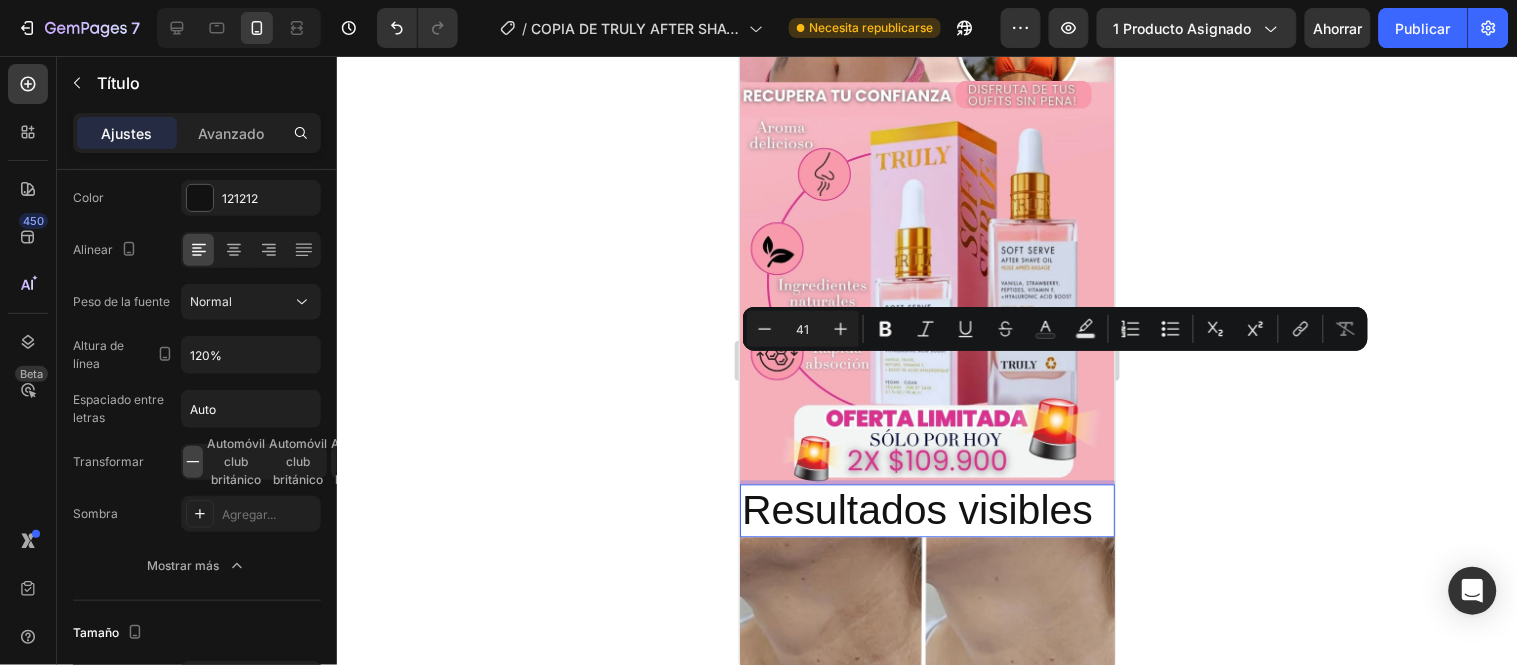 click on "Resultados visibles" at bounding box center [926, 510] 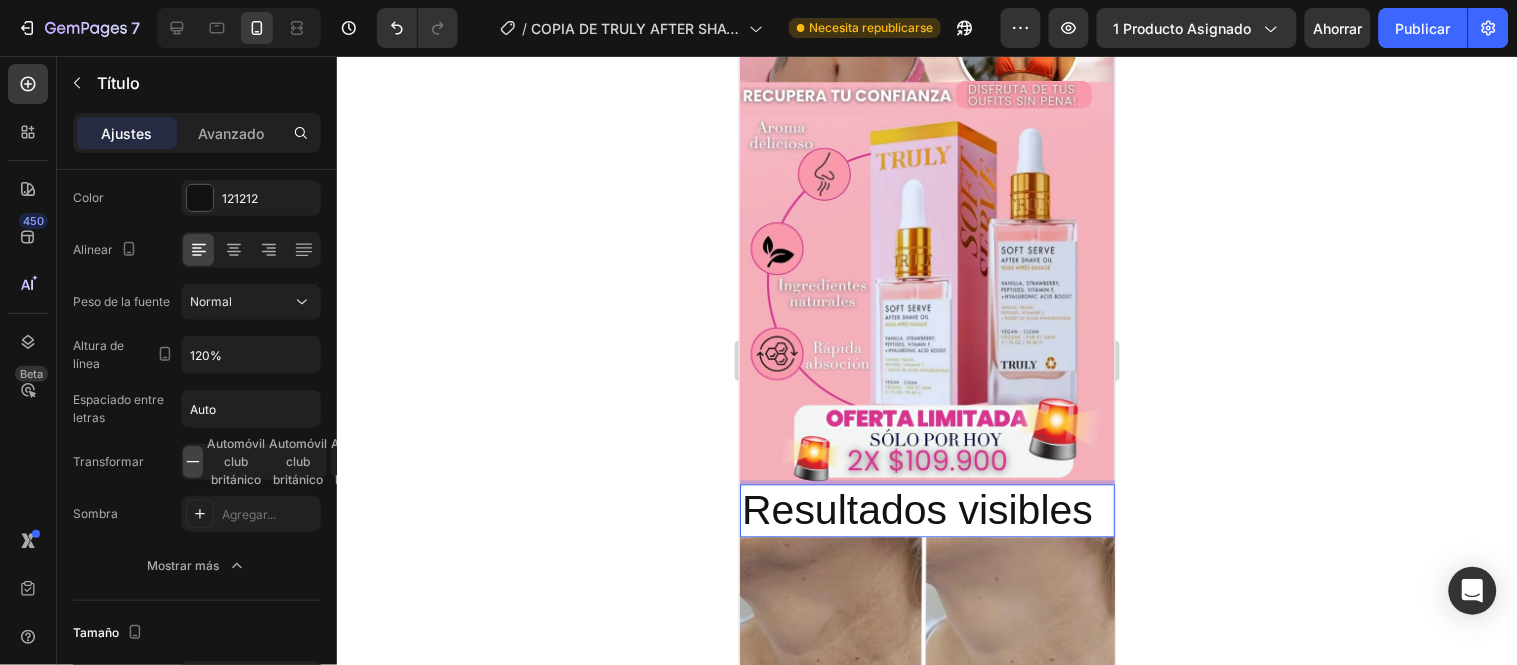 click on "Resultados visibles" at bounding box center (926, 510) 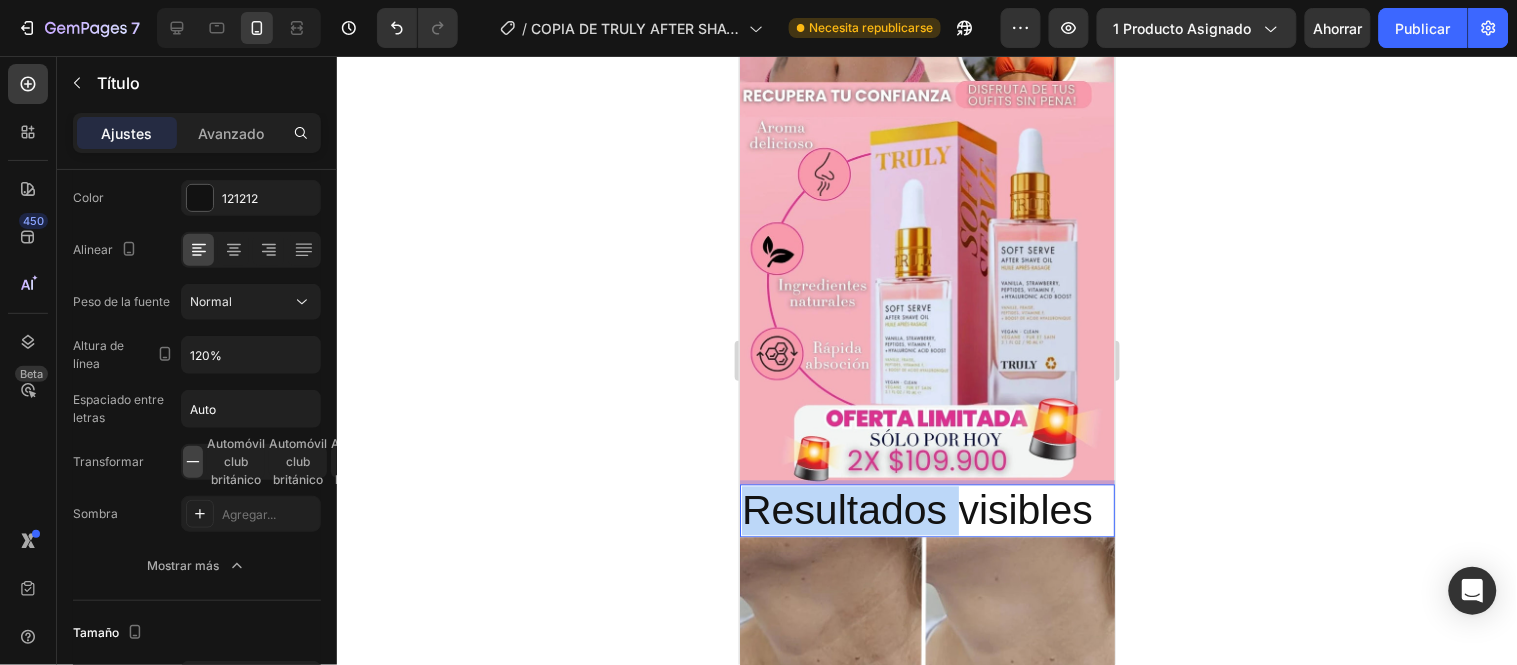 click on "Resultados visibles" at bounding box center [926, 510] 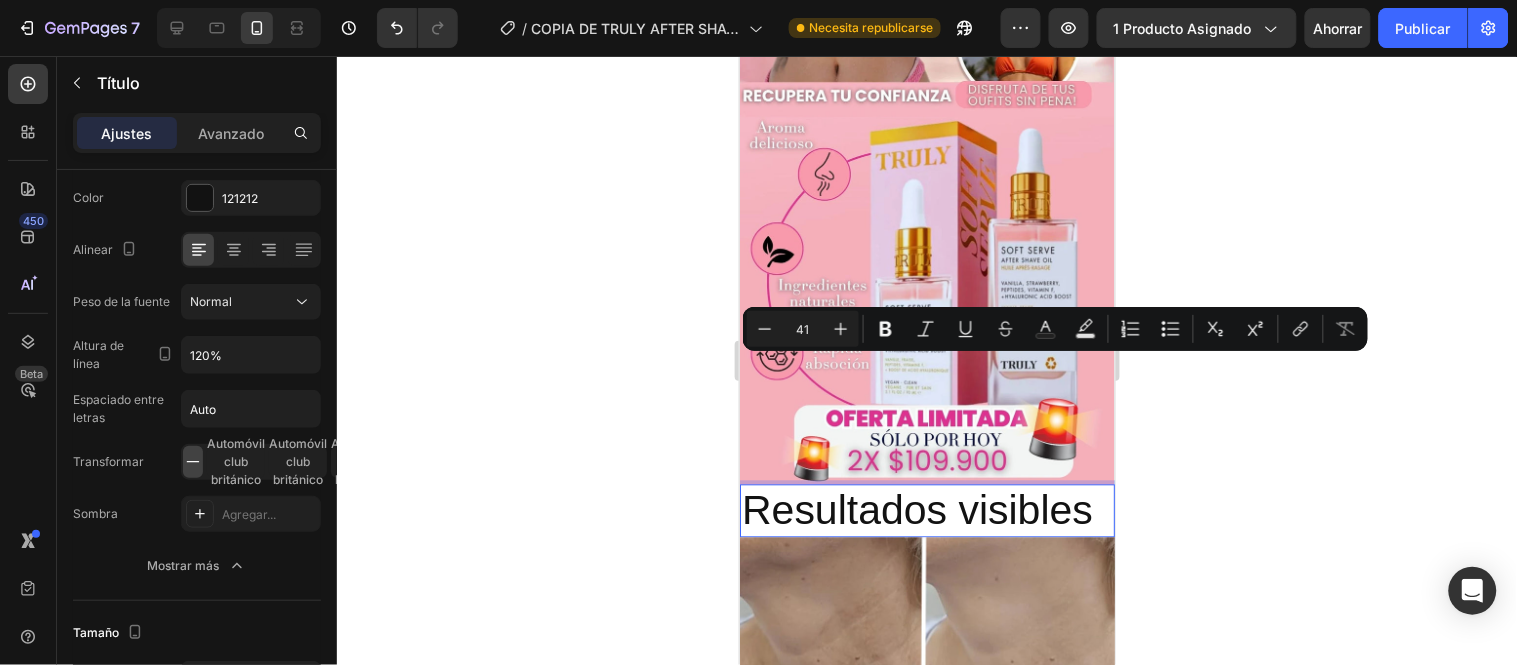 click on "Resultados visibles" at bounding box center [926, 510] 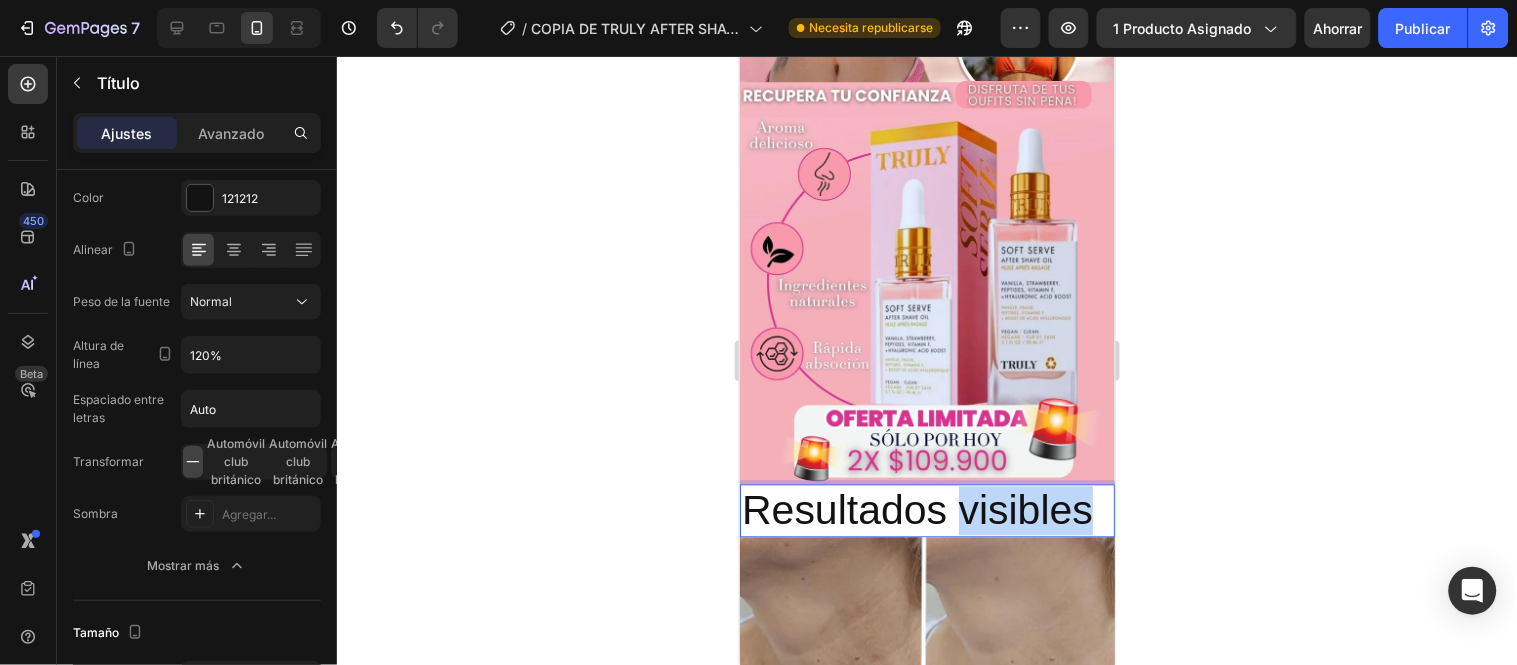 click on "Resultados visibles" at bounding box center [926, 510] 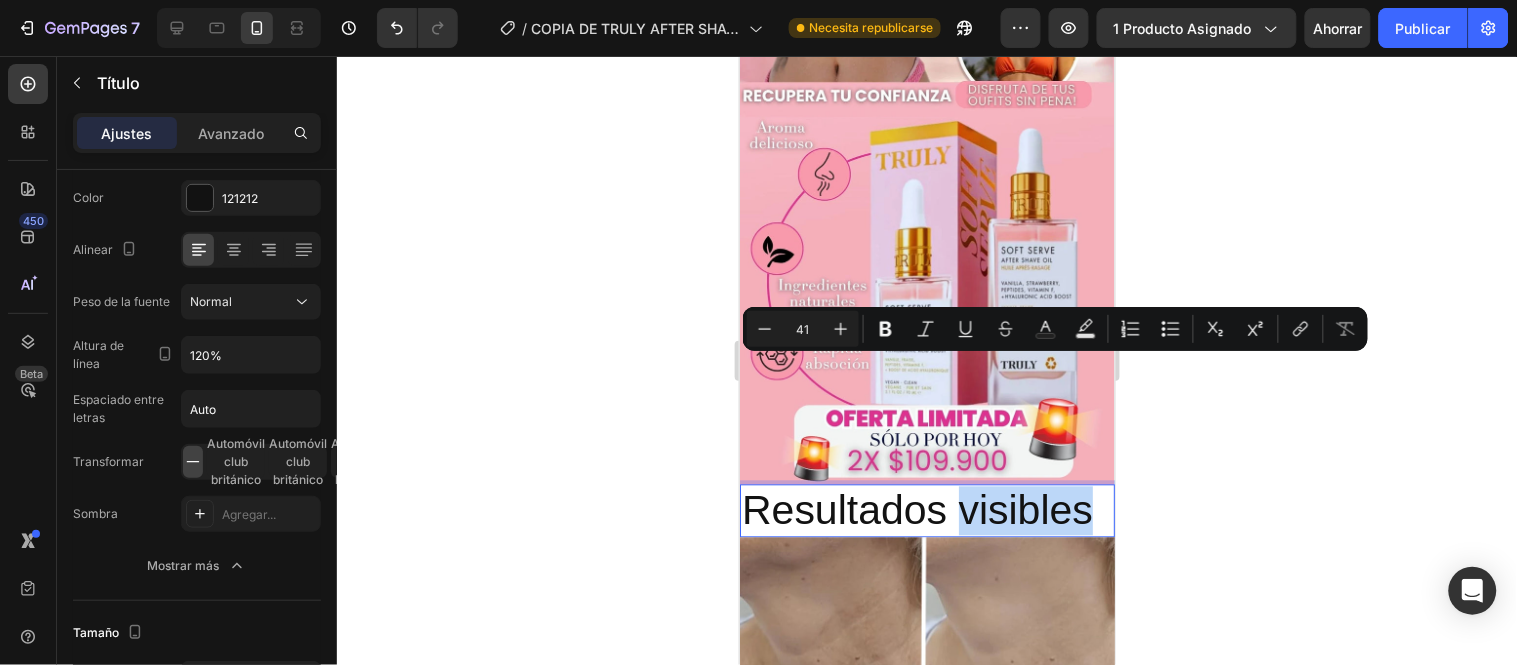click on "Resultados visibles" at bounding box center (926, 510) 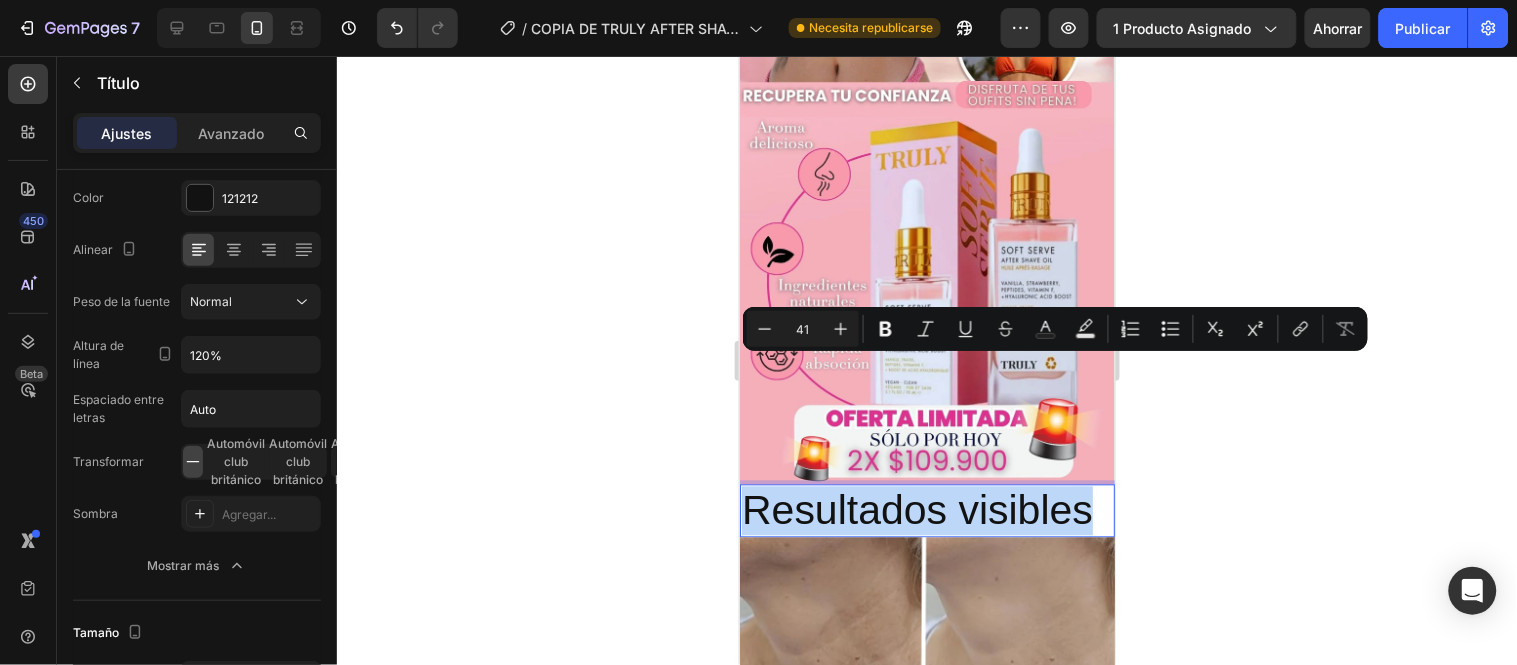 drag, startPoint x: 745, startPoint y: 381, endPoint x: 1112, endPoint y: 396, distance: 367.3064 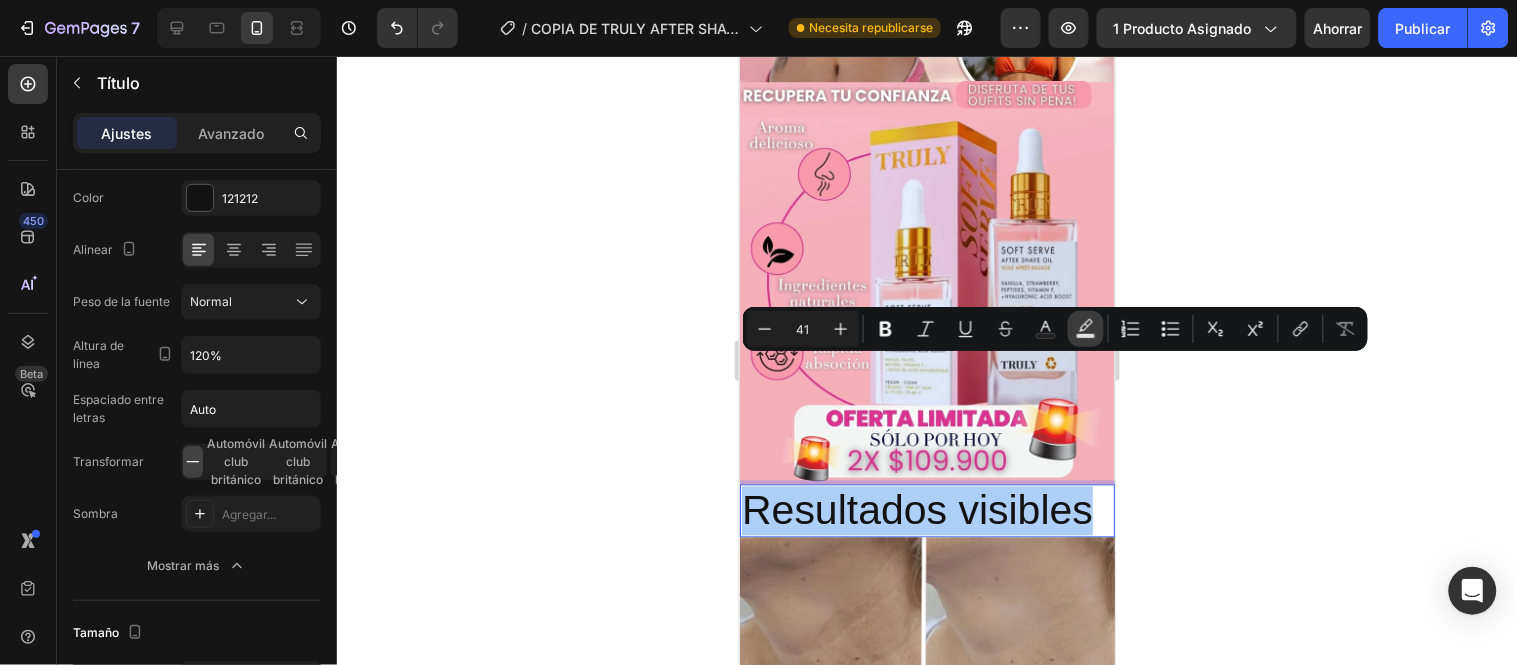 click on "Text Background Color" at bounding box center [1086, 329] 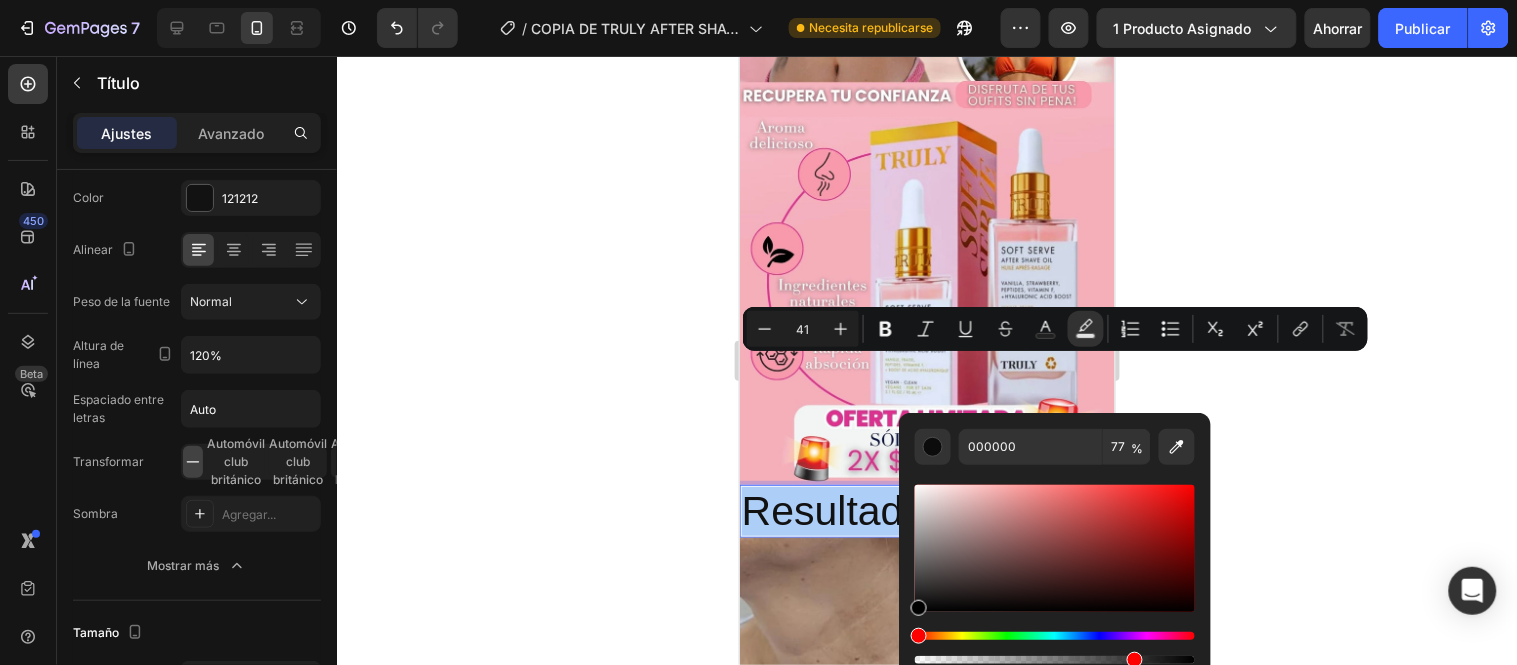 click at bounding box center [1055, 548] 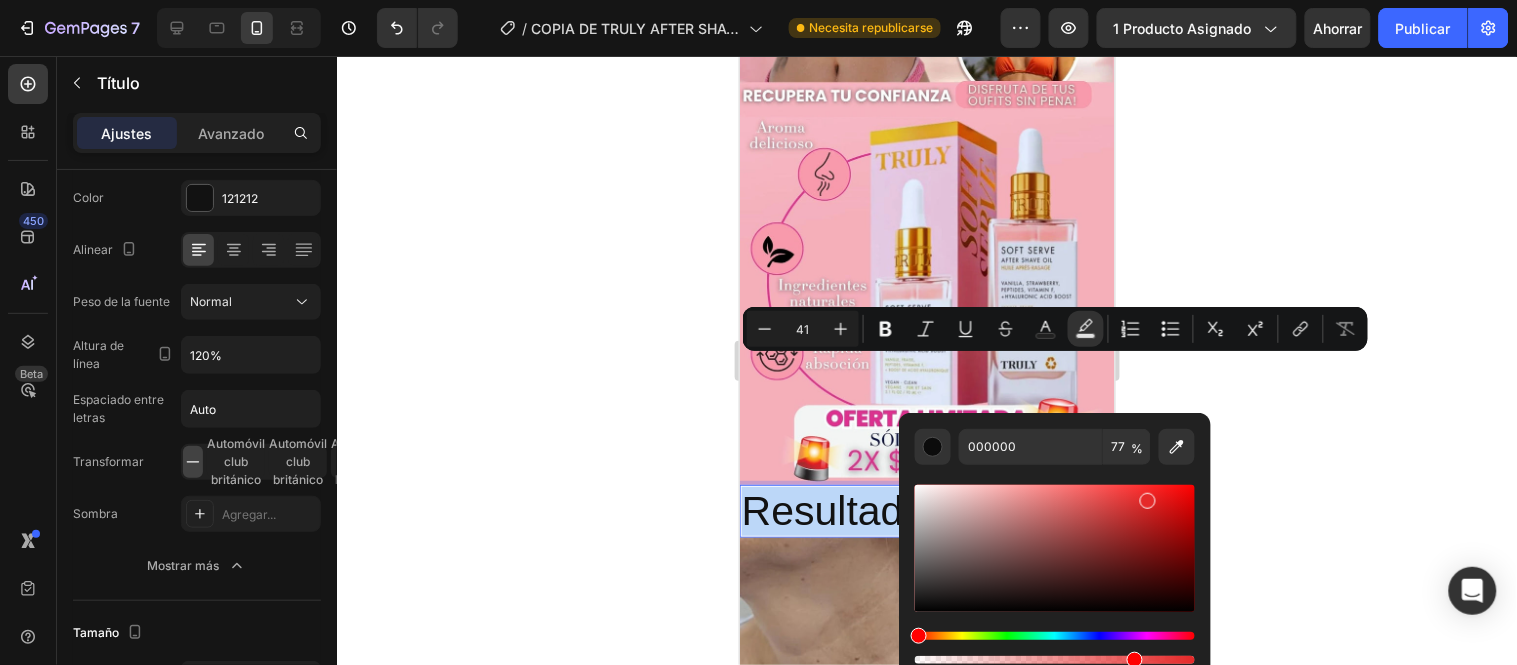 type on "E52929" 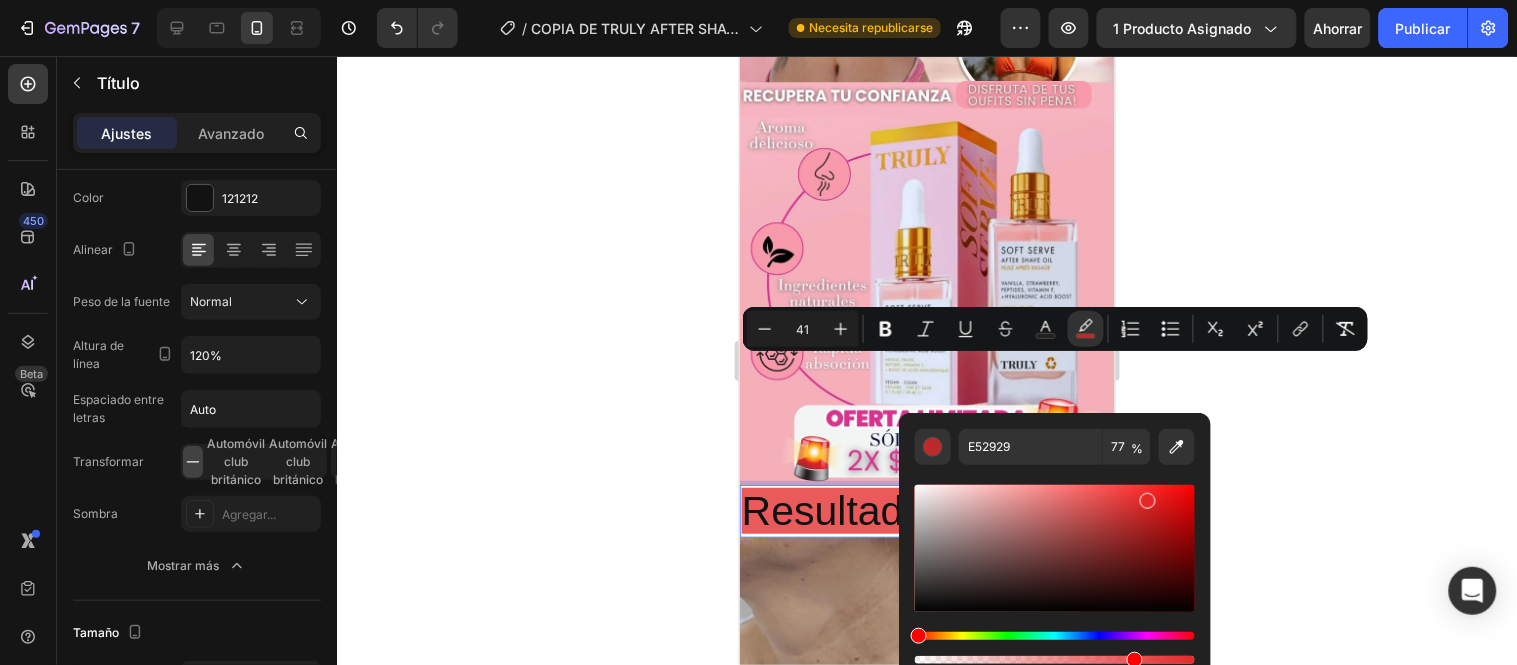 click 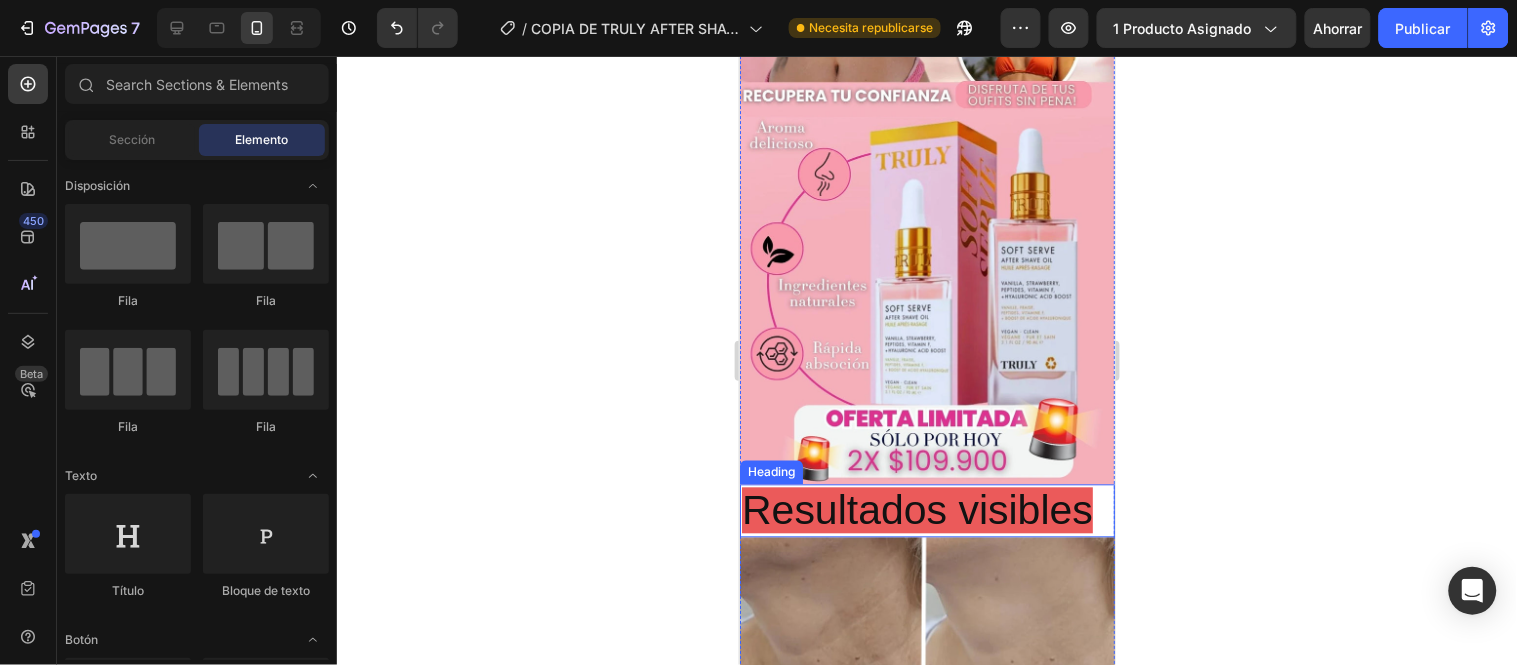 click on "Resultados visibles" at bounding box center (916, 510) 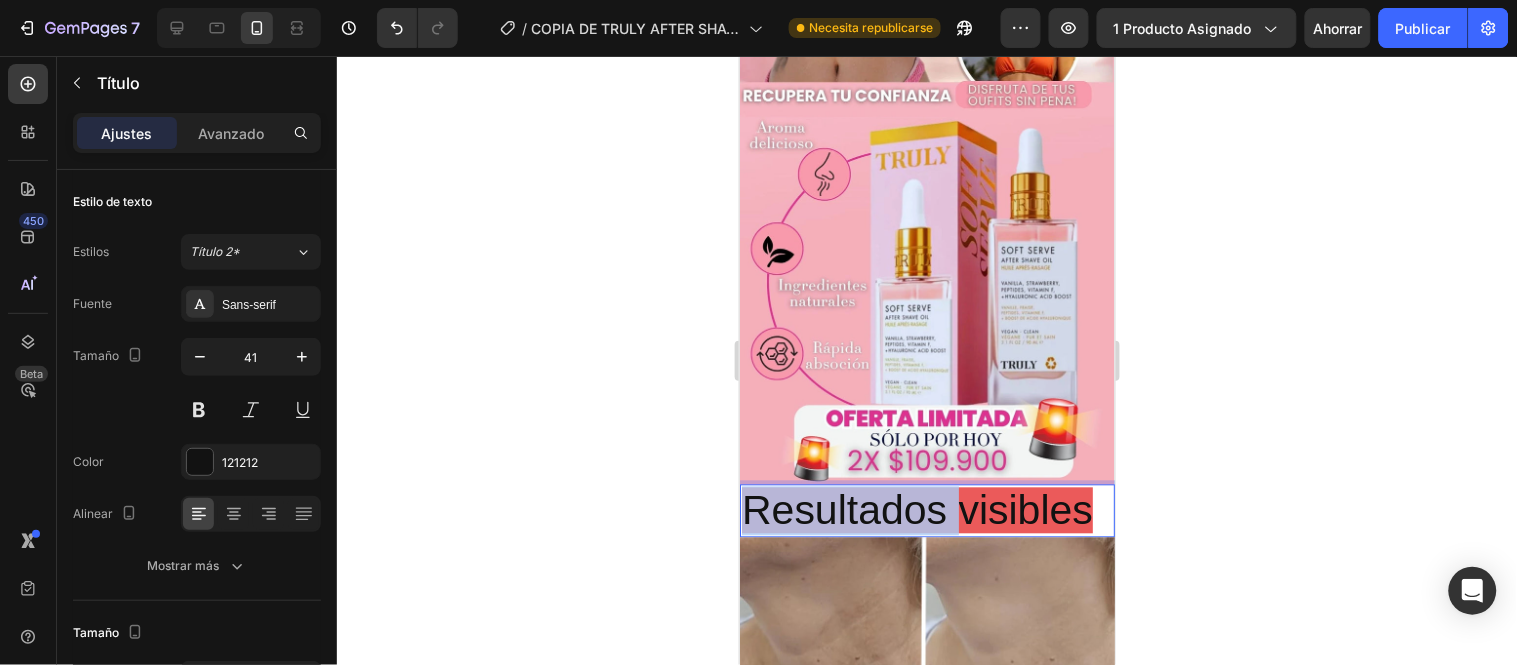 click on "Resultados visibles" at bounding box center [916, 510] 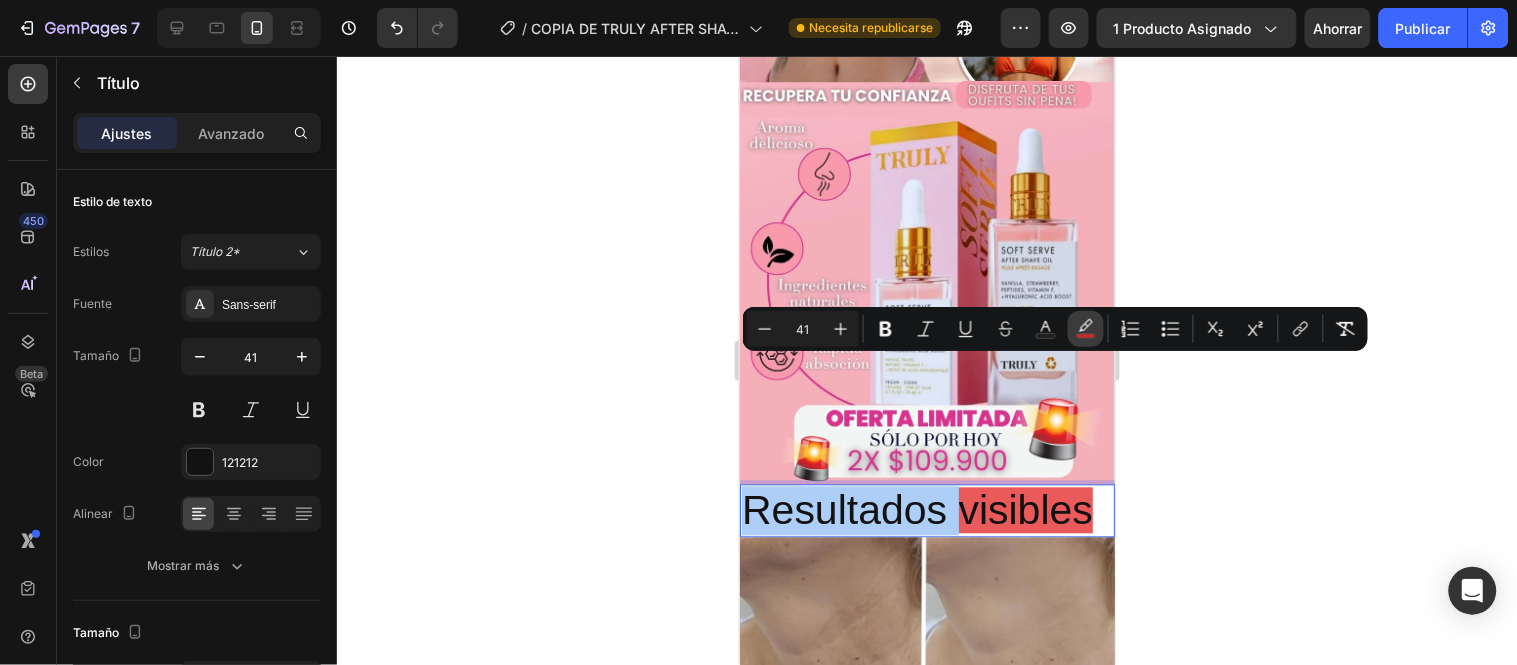 click 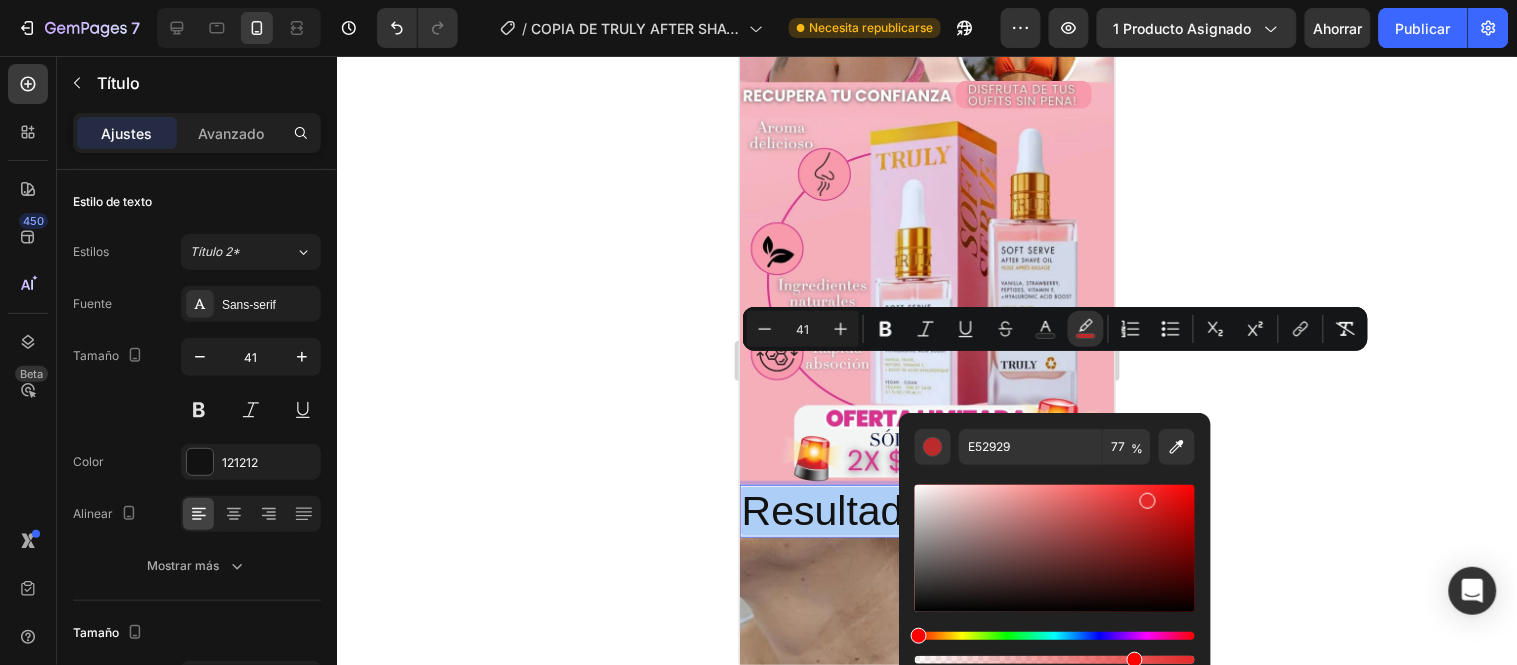type 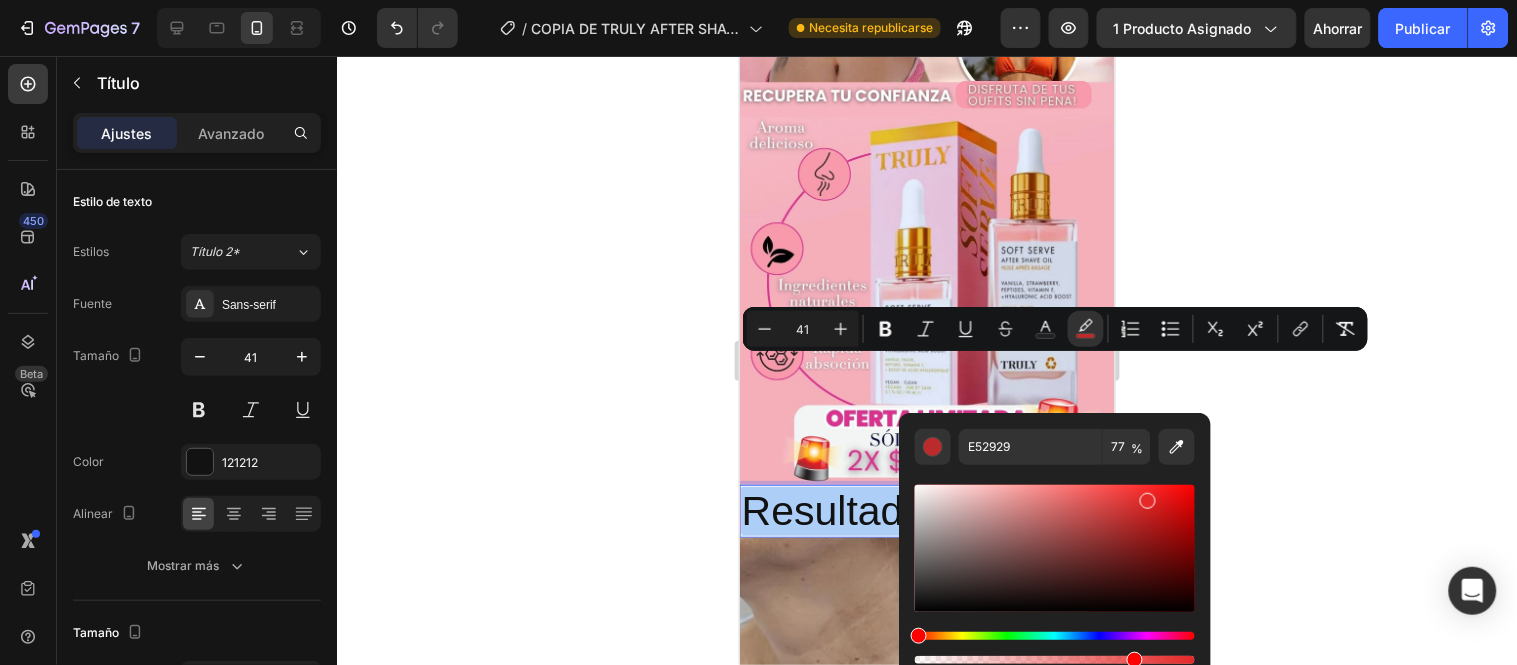 type 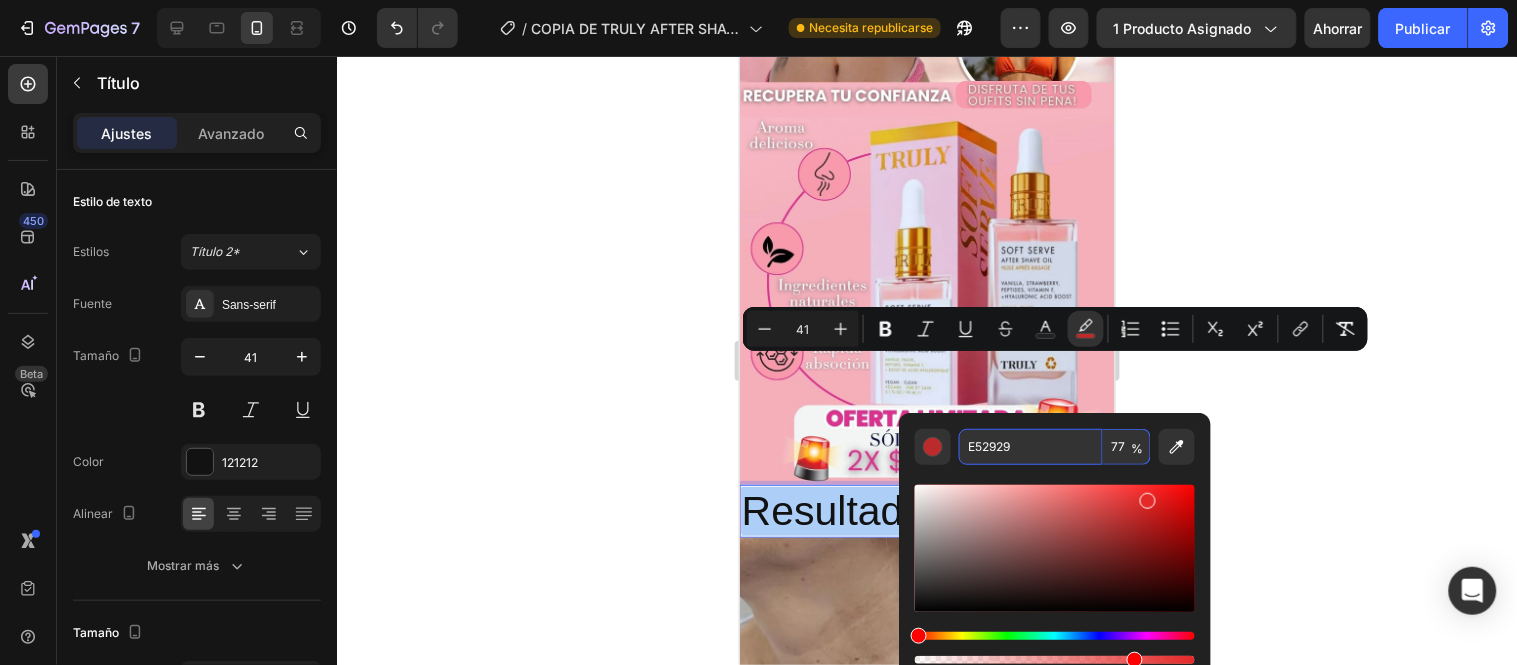 click on "E52929" at bounding box center [1031, 447] 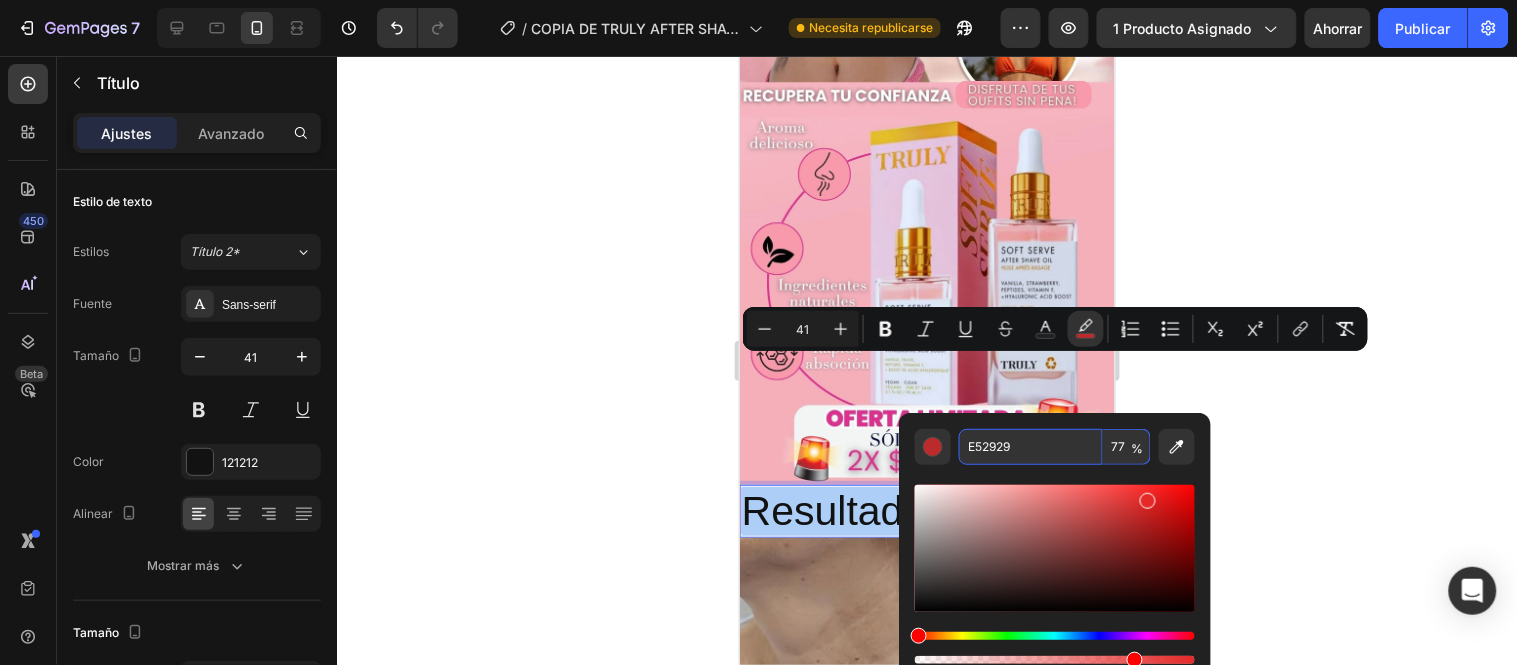 drag, startPoint x: 1041, startPoint y: 444, endPoint x: 953, endPoint y: 438, distance: 88.20431 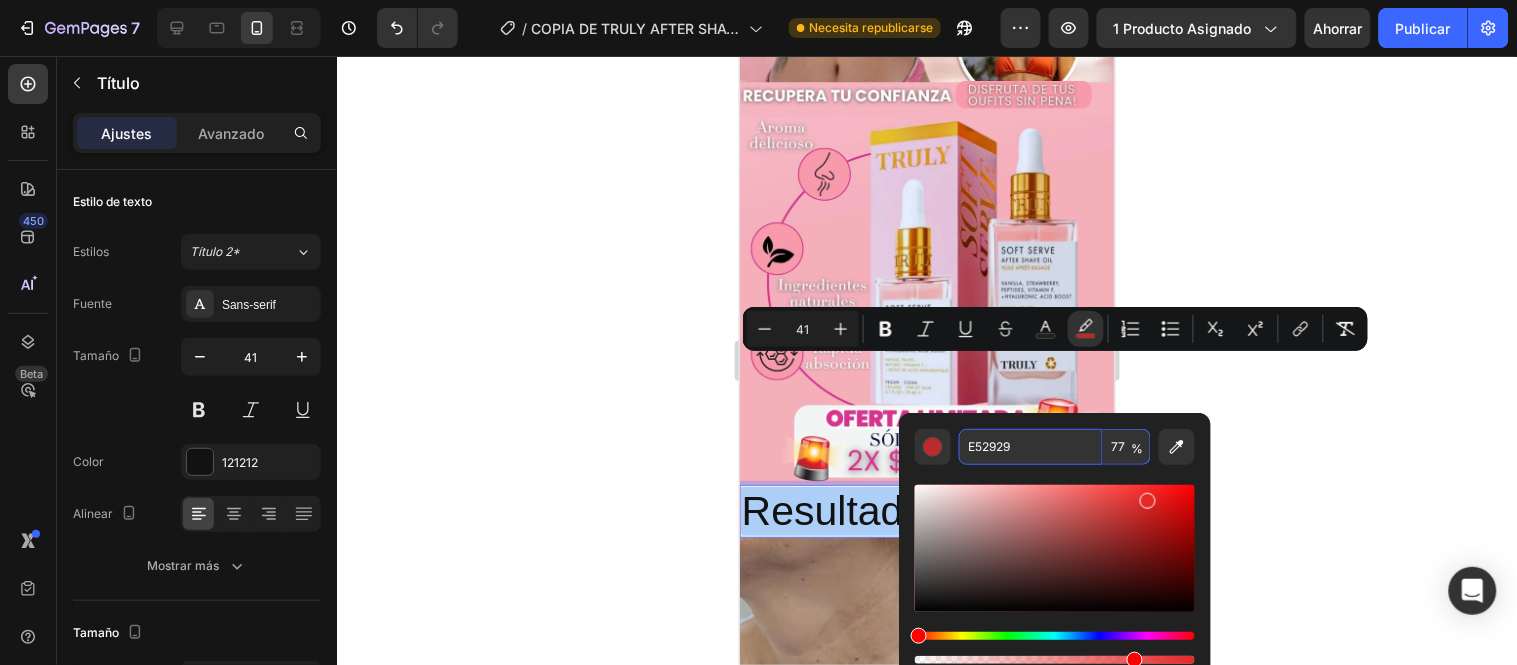 click on "E52929 77 %" at bounding box center (1055, 447) 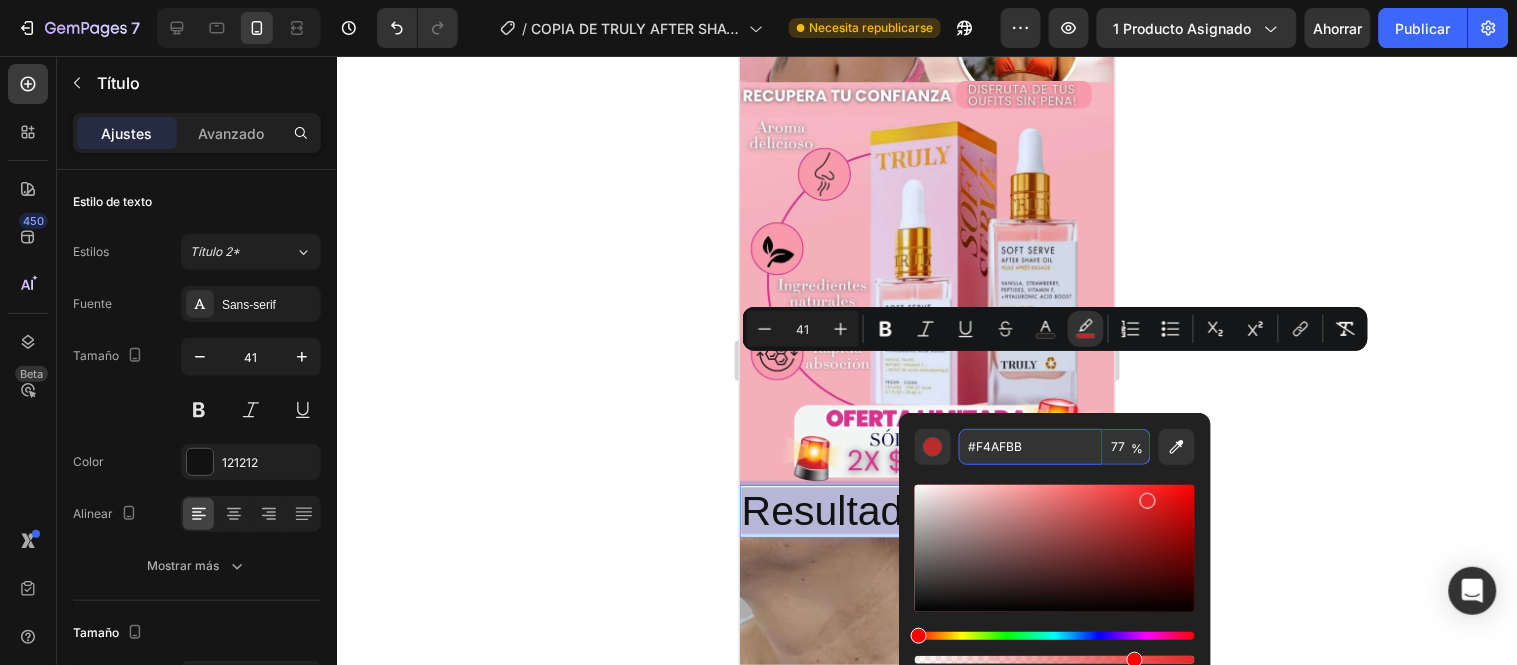 type on "F4AFBB" 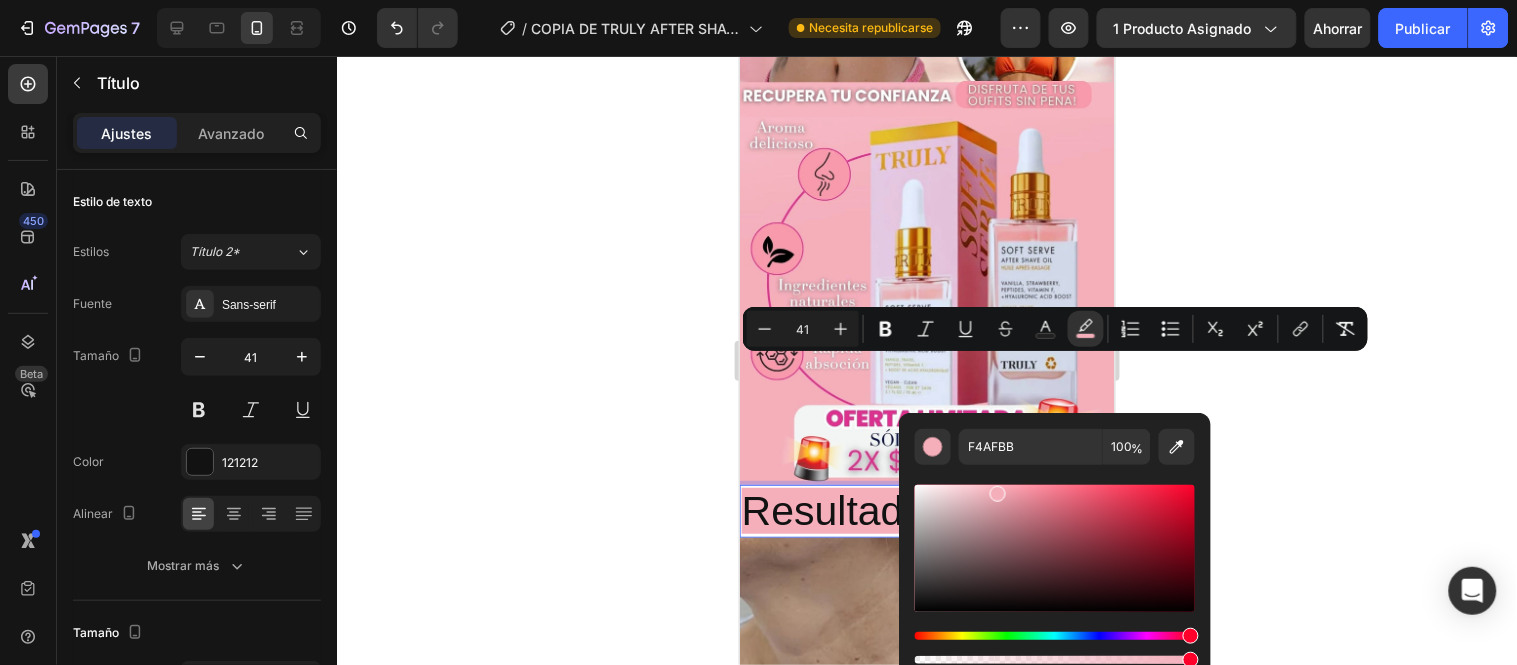 click 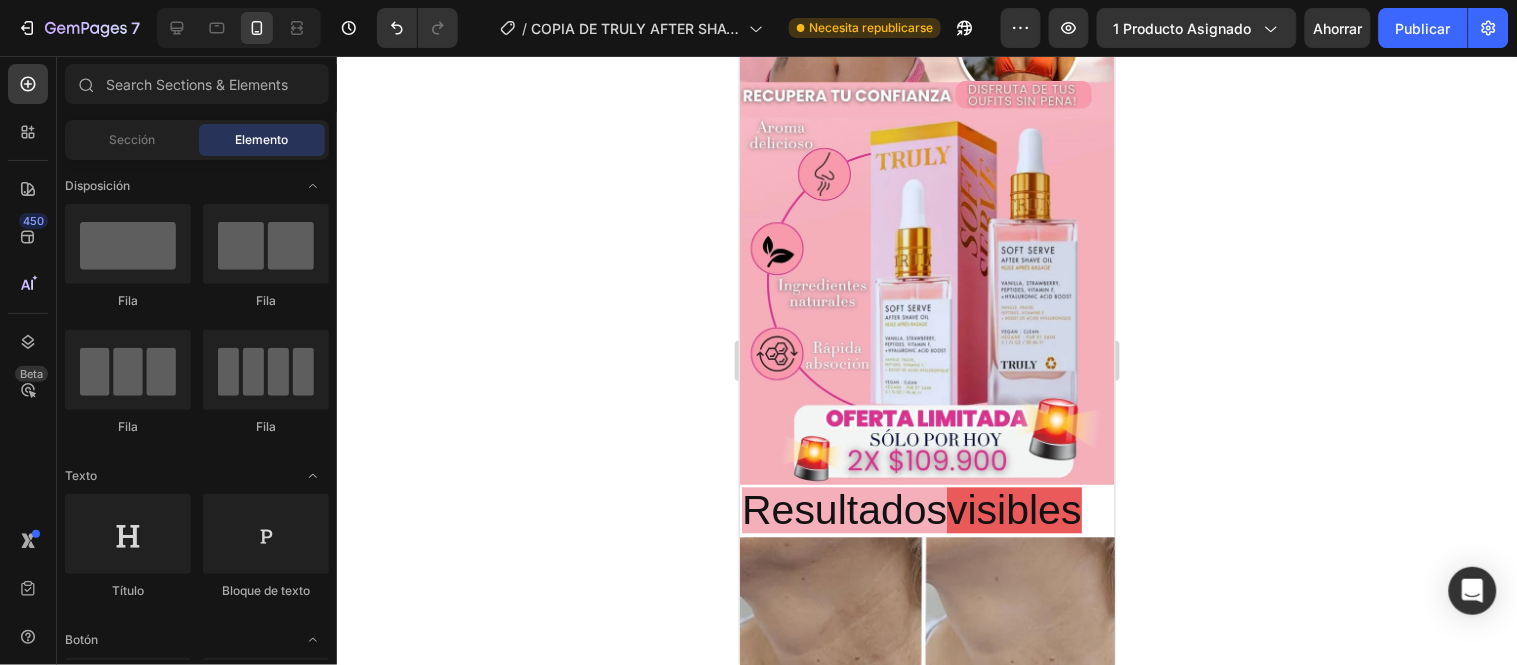 click 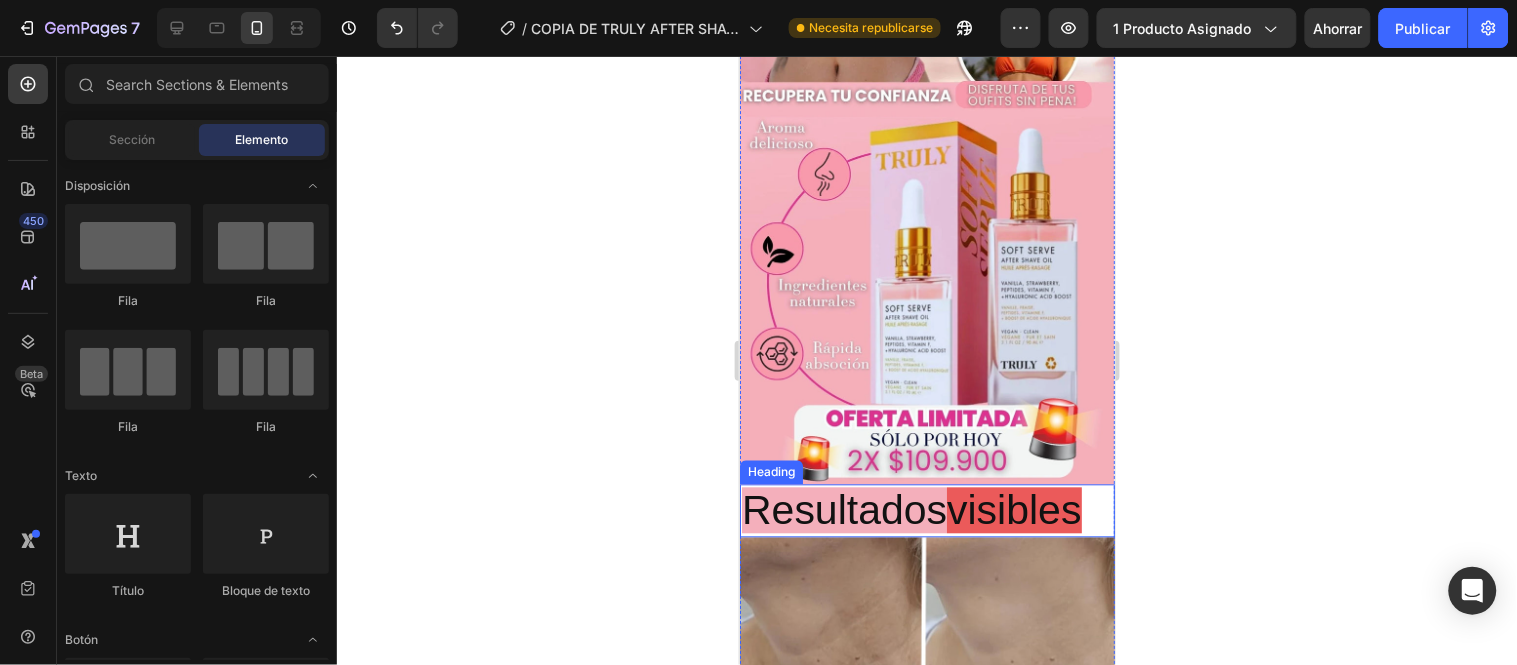 click on "visibles" at bounding box center (1013, 510) 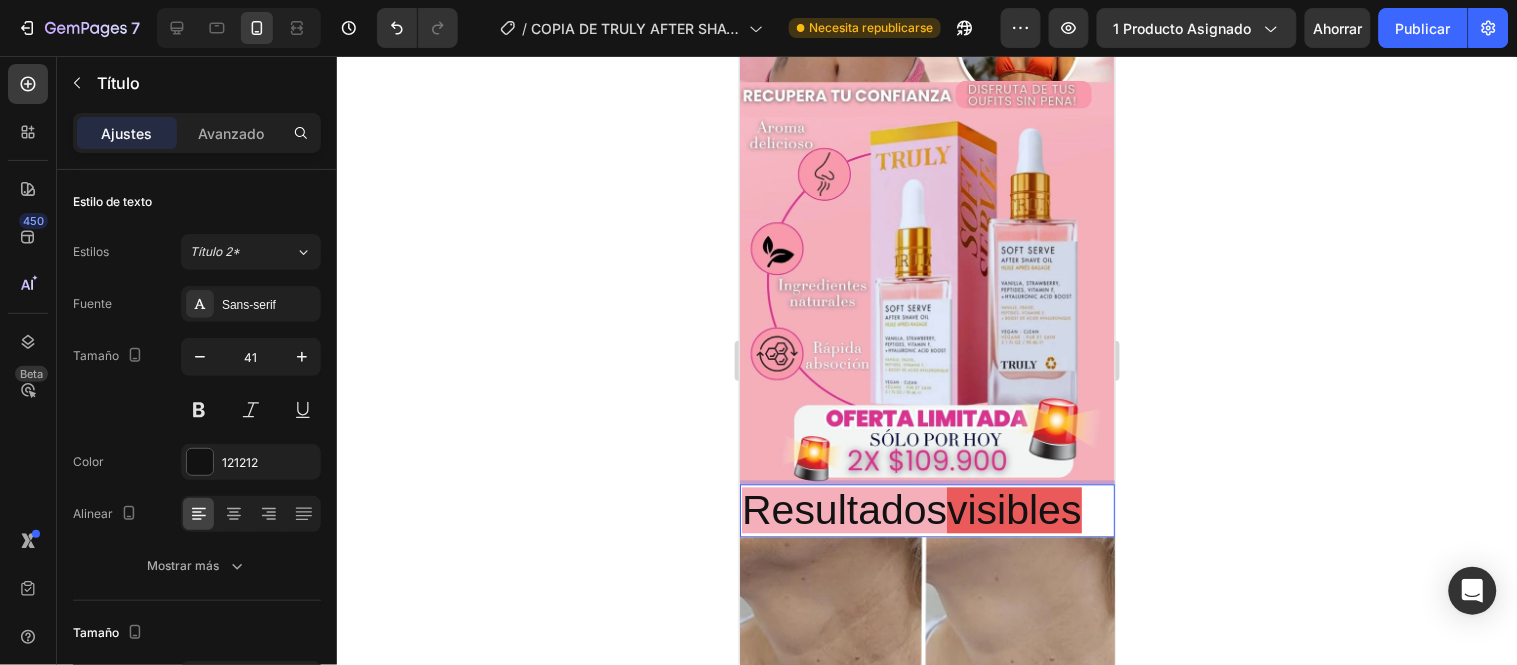 click on "visibles" at bounding box center (1013, 510) 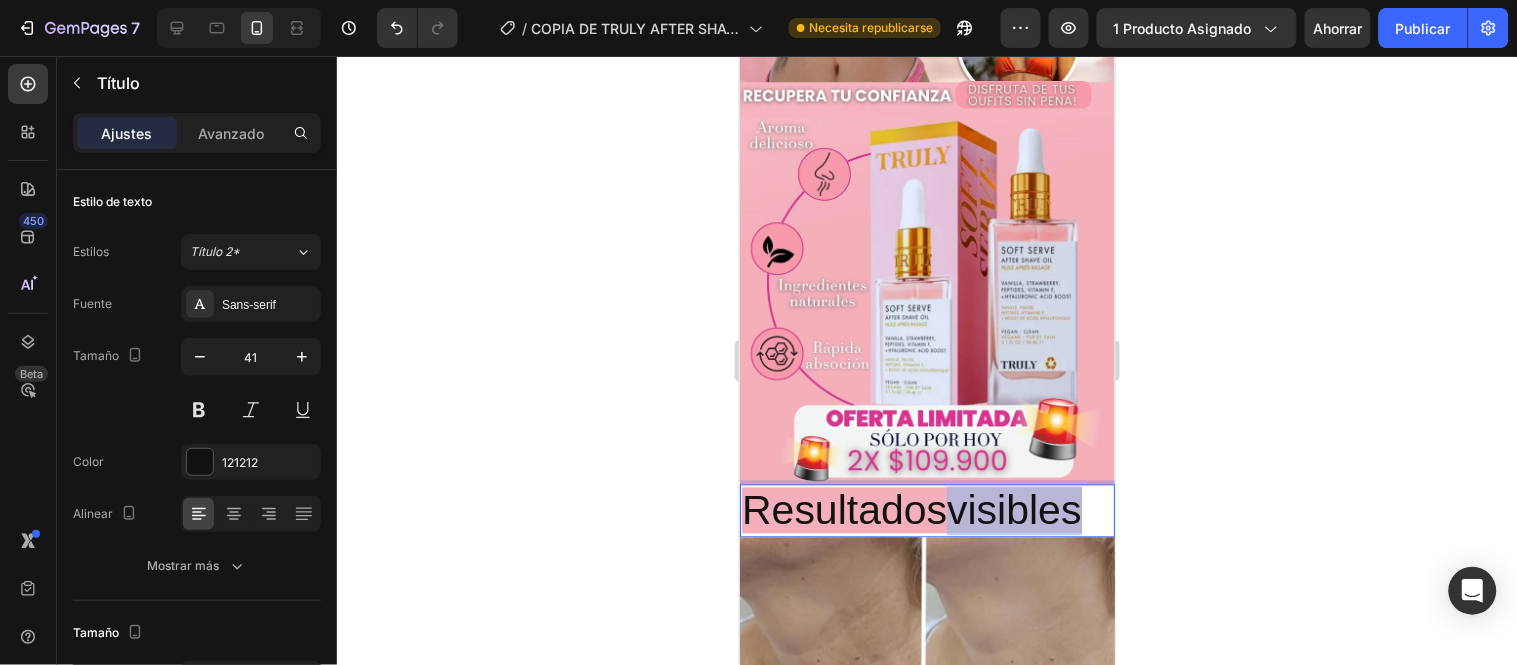 click on "visibles" at bounding box center [1013, 510] 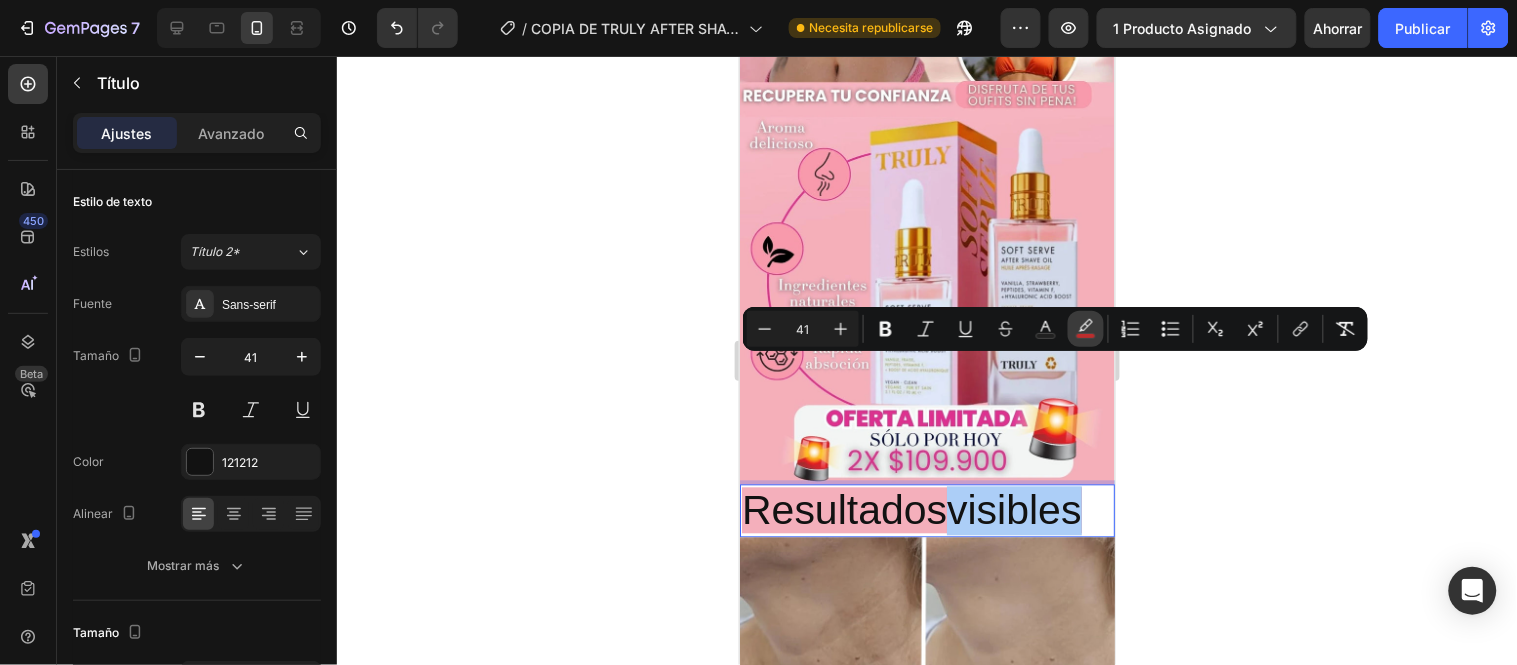 click 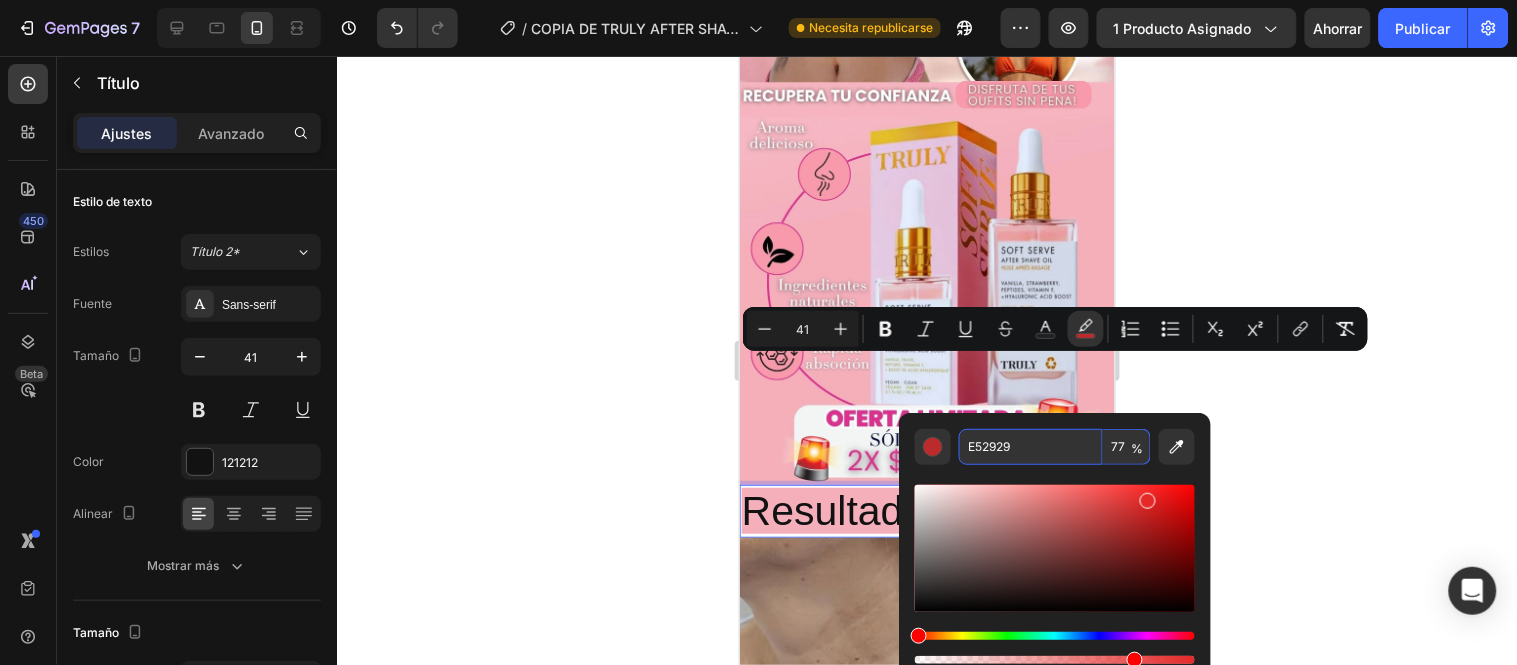 paste on "#F4AFBB" 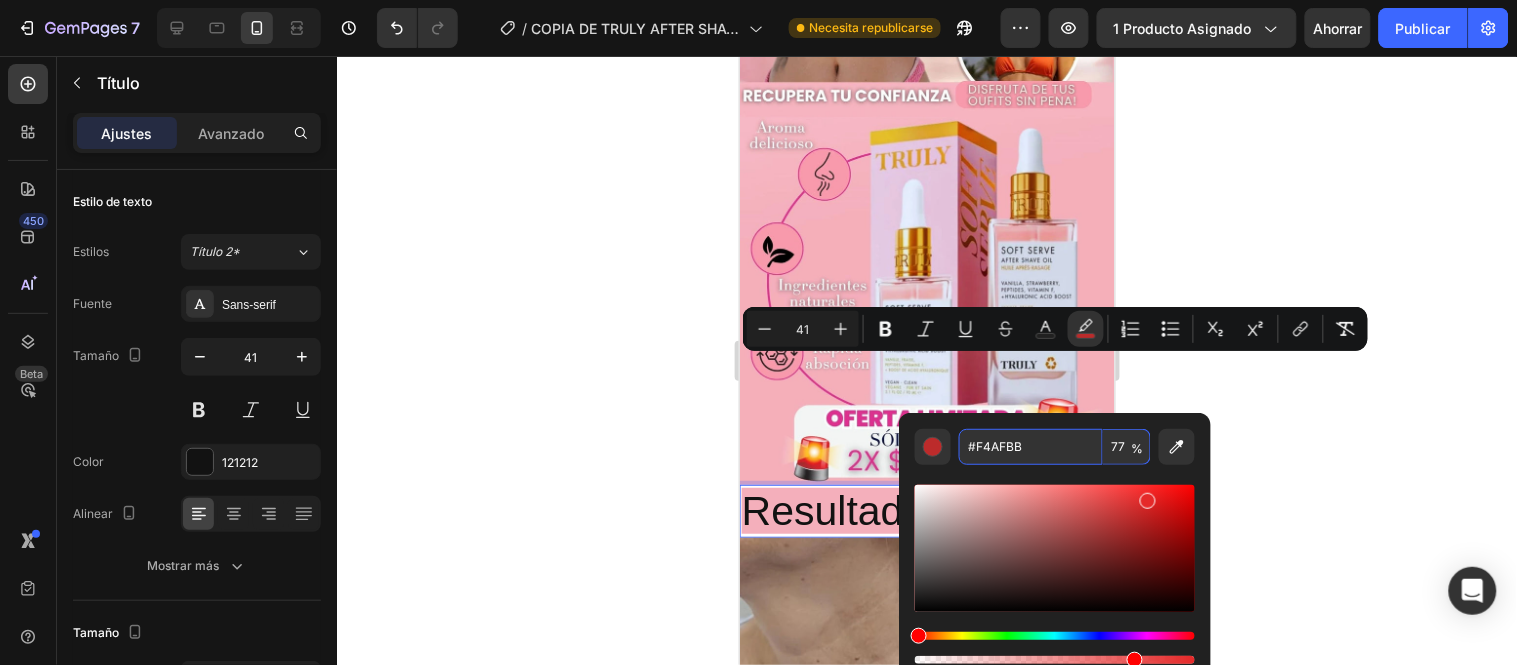 type on "F4AFBB" 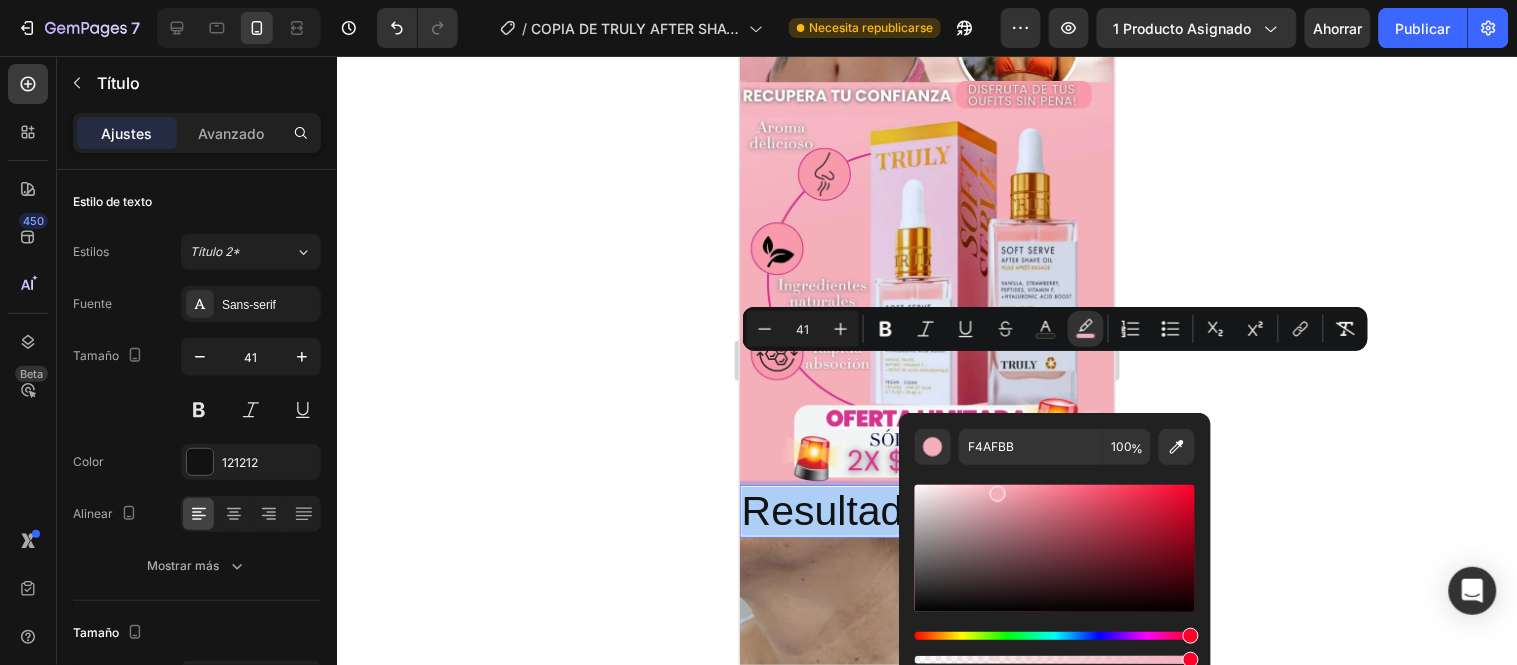 click 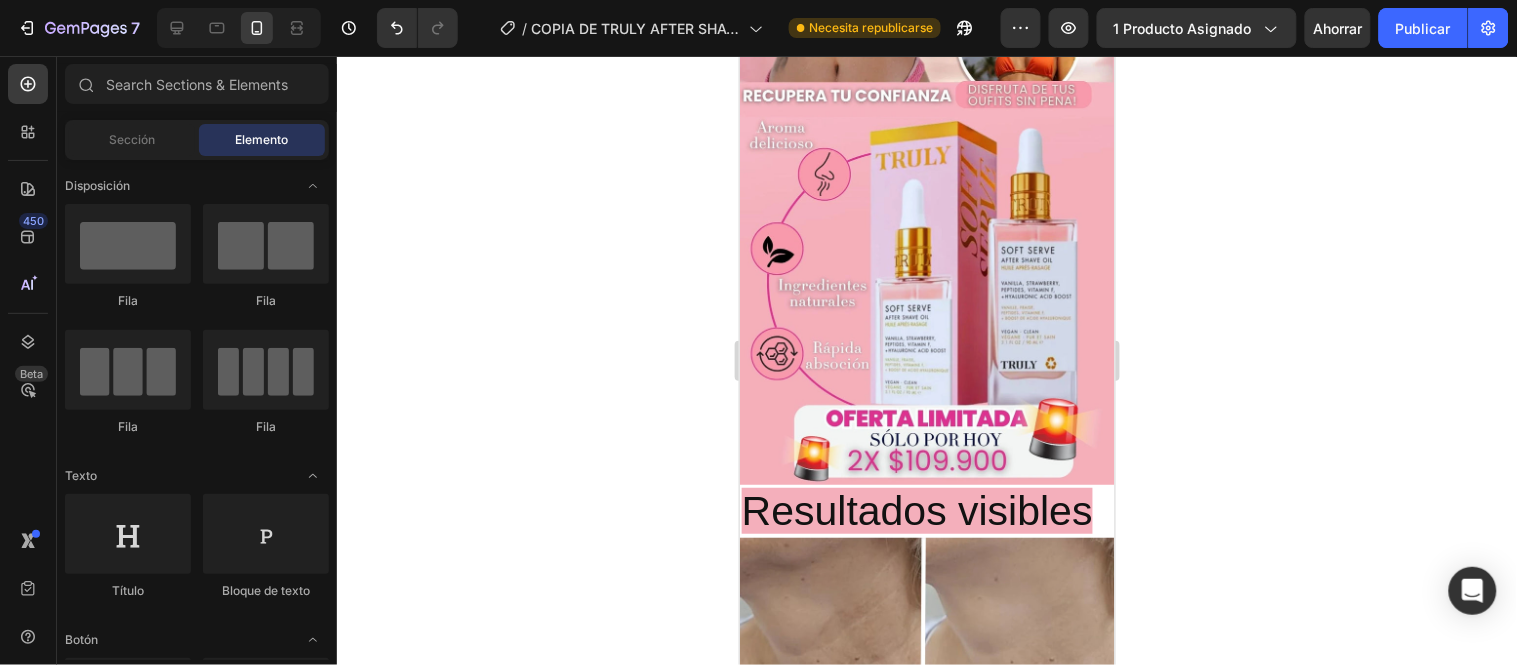 click 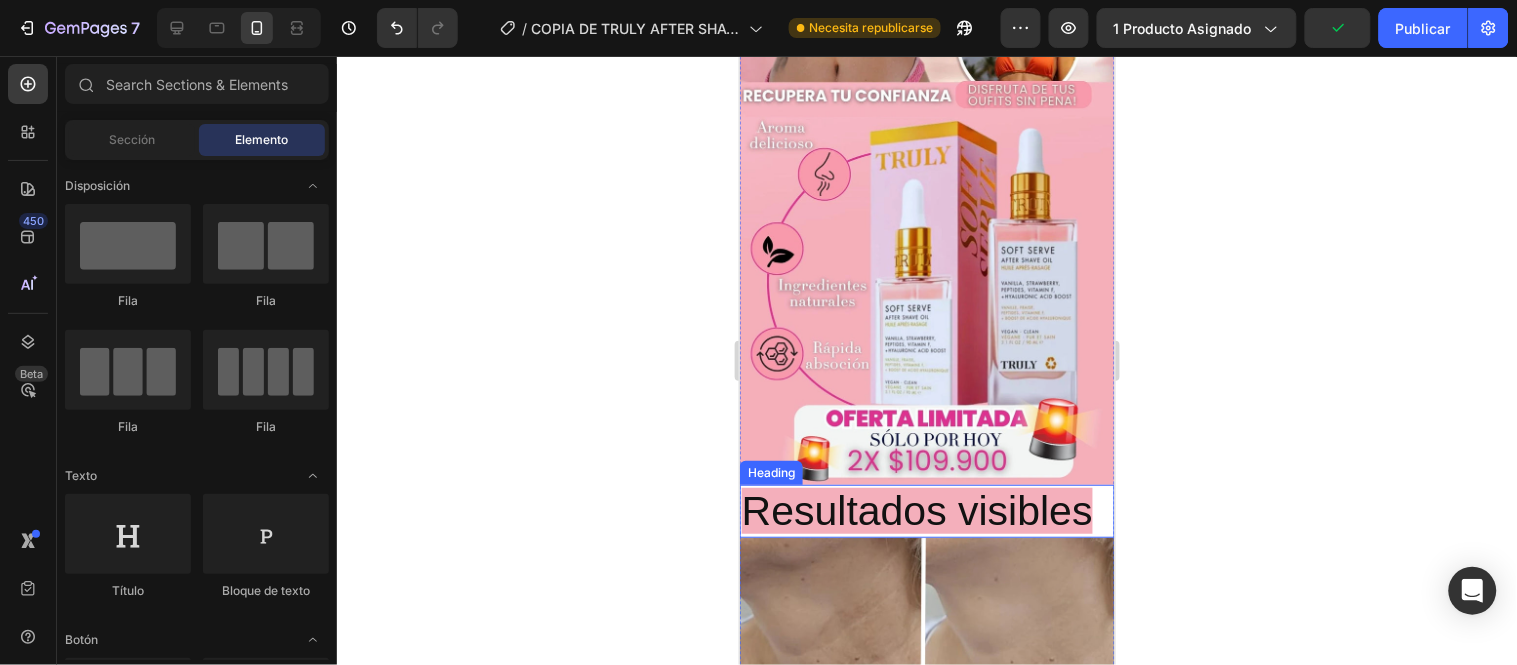 click on "Resultados visibles" at bounding box center [916, 510] 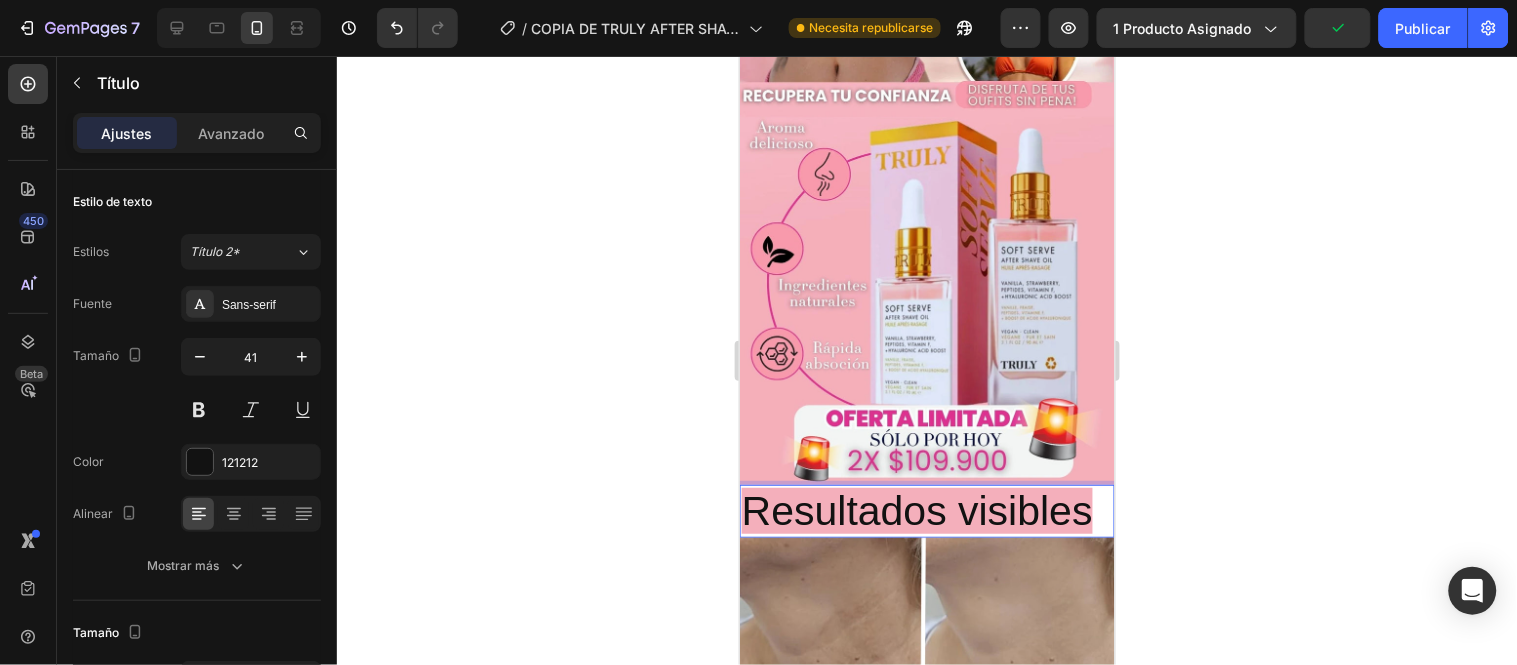 click on "Resultados visibles" at bounding box center [916, 510] 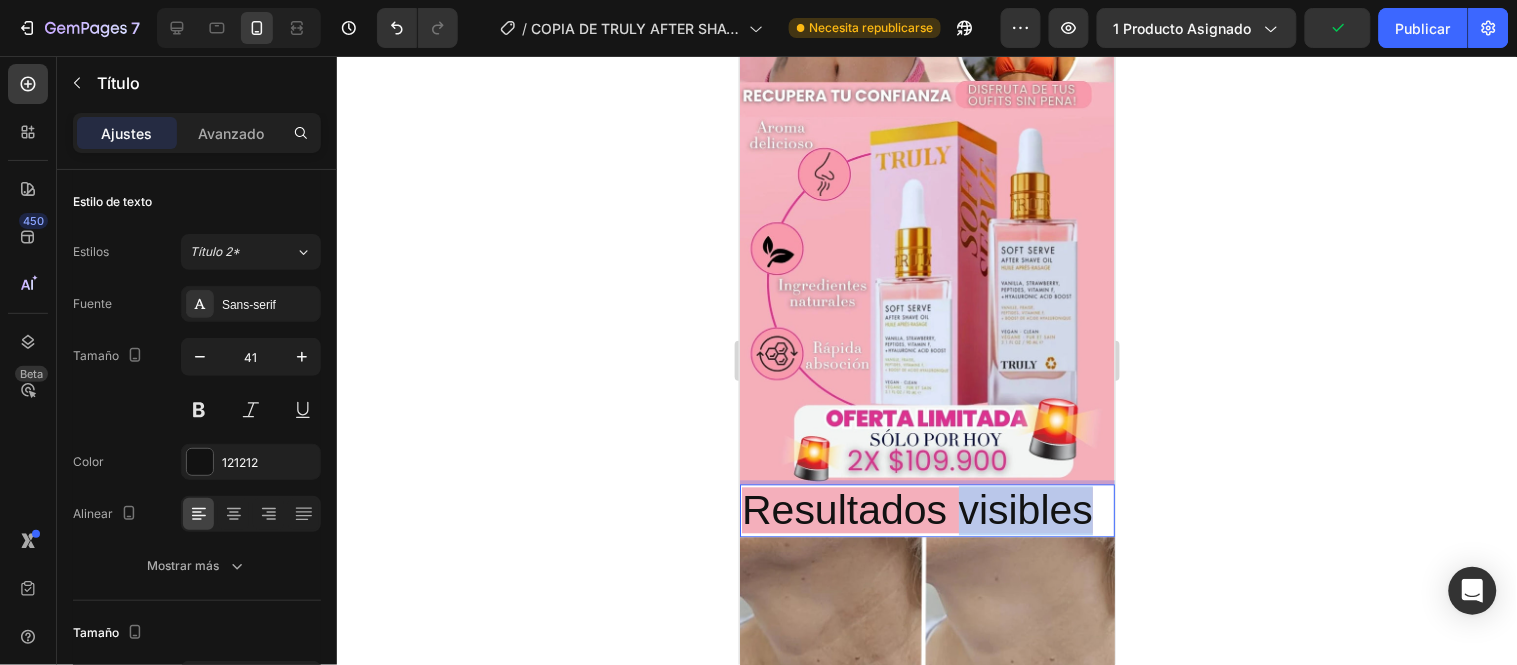 click on "Resultados visibles" at bounding box center [916, 510] 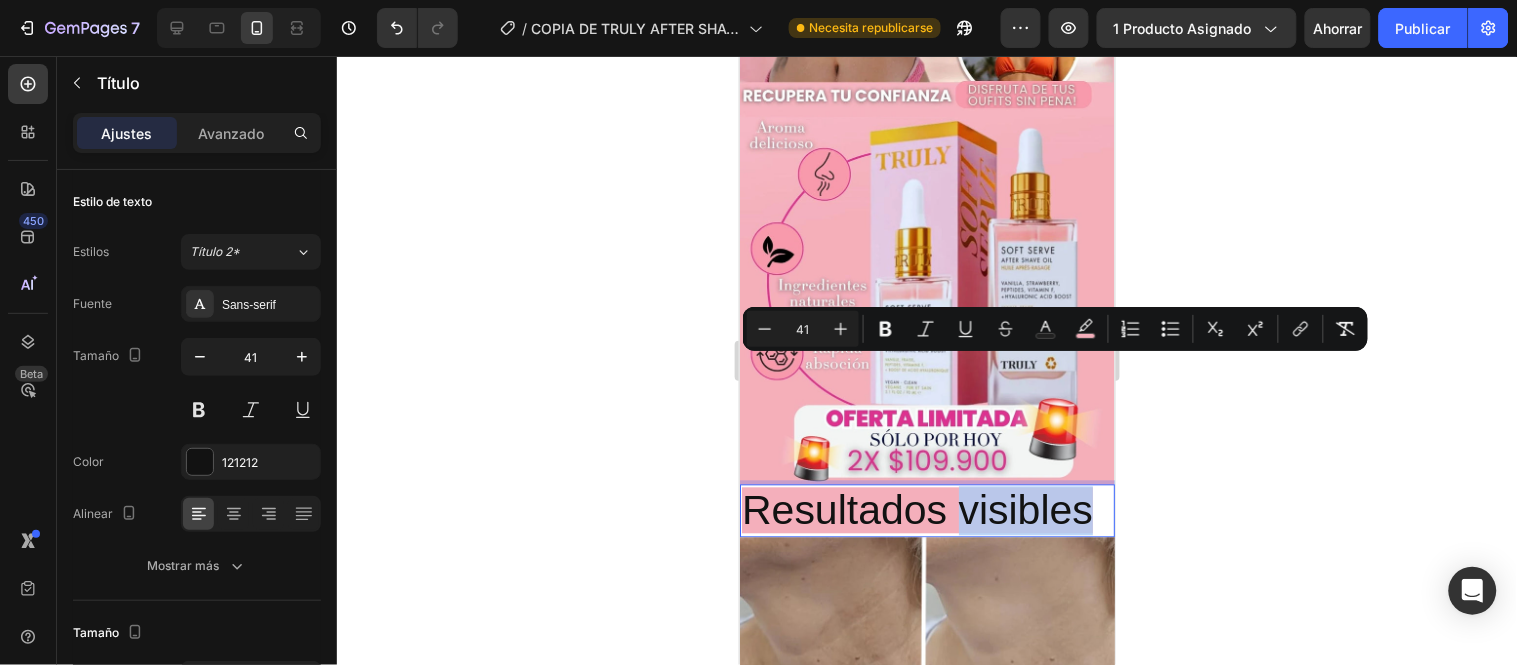 click on "Resultados visibles" at bounding box center [916, 510] 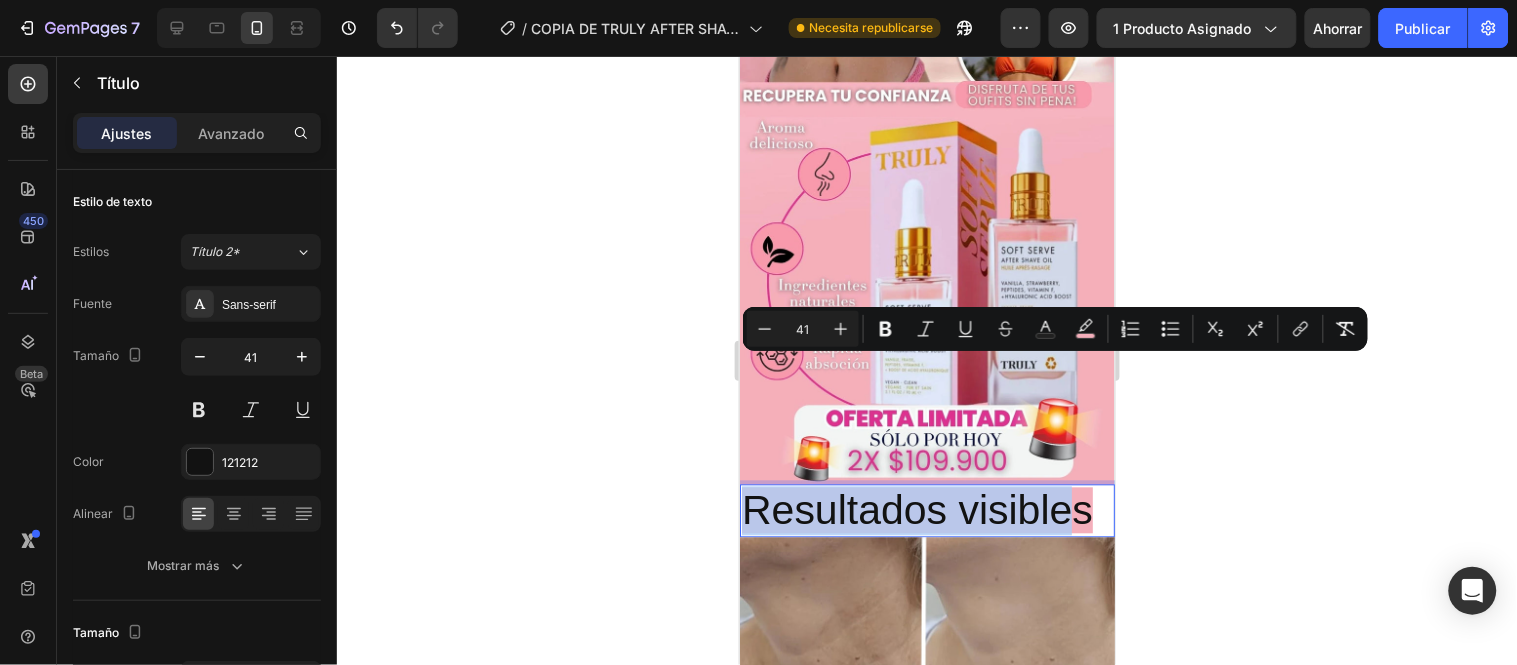 drag, startPoint x: 1081, startPoint y: 384, endPoint x: 742, endPoint y: 387, distance: 339.01328 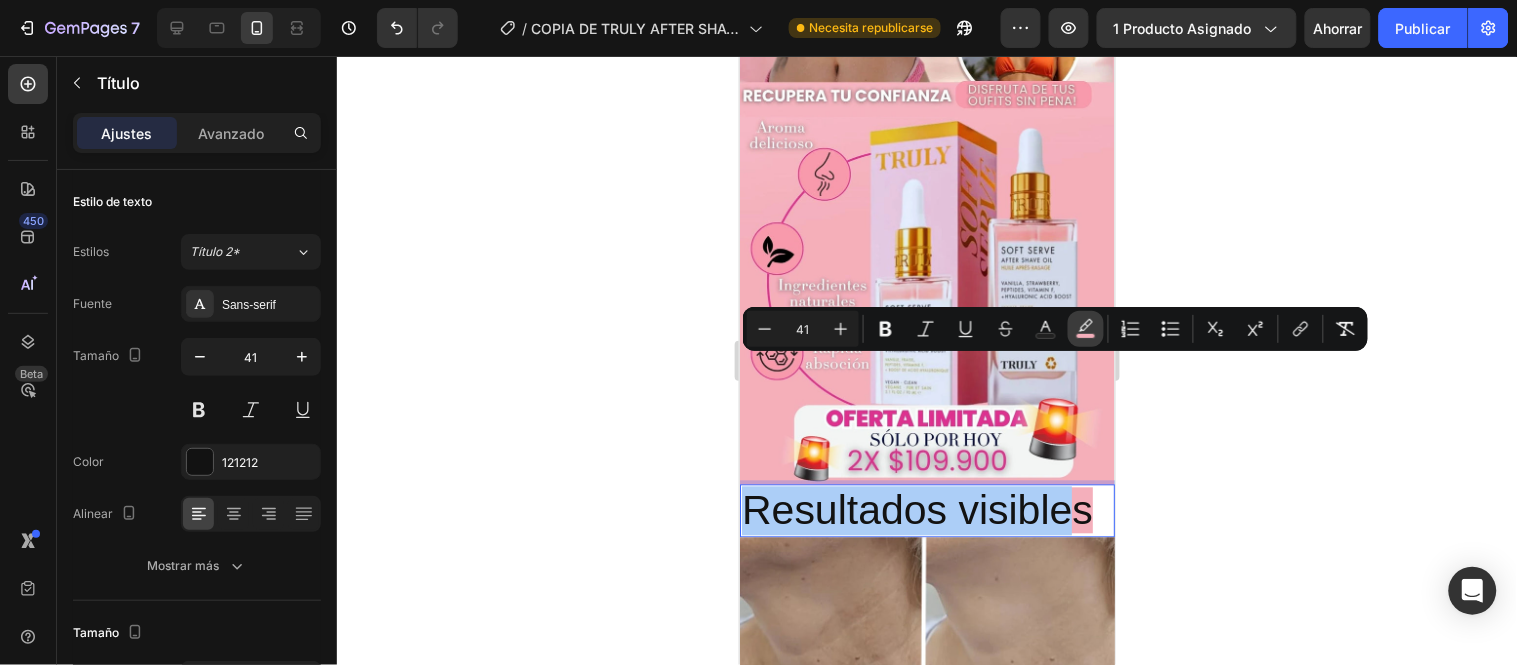click 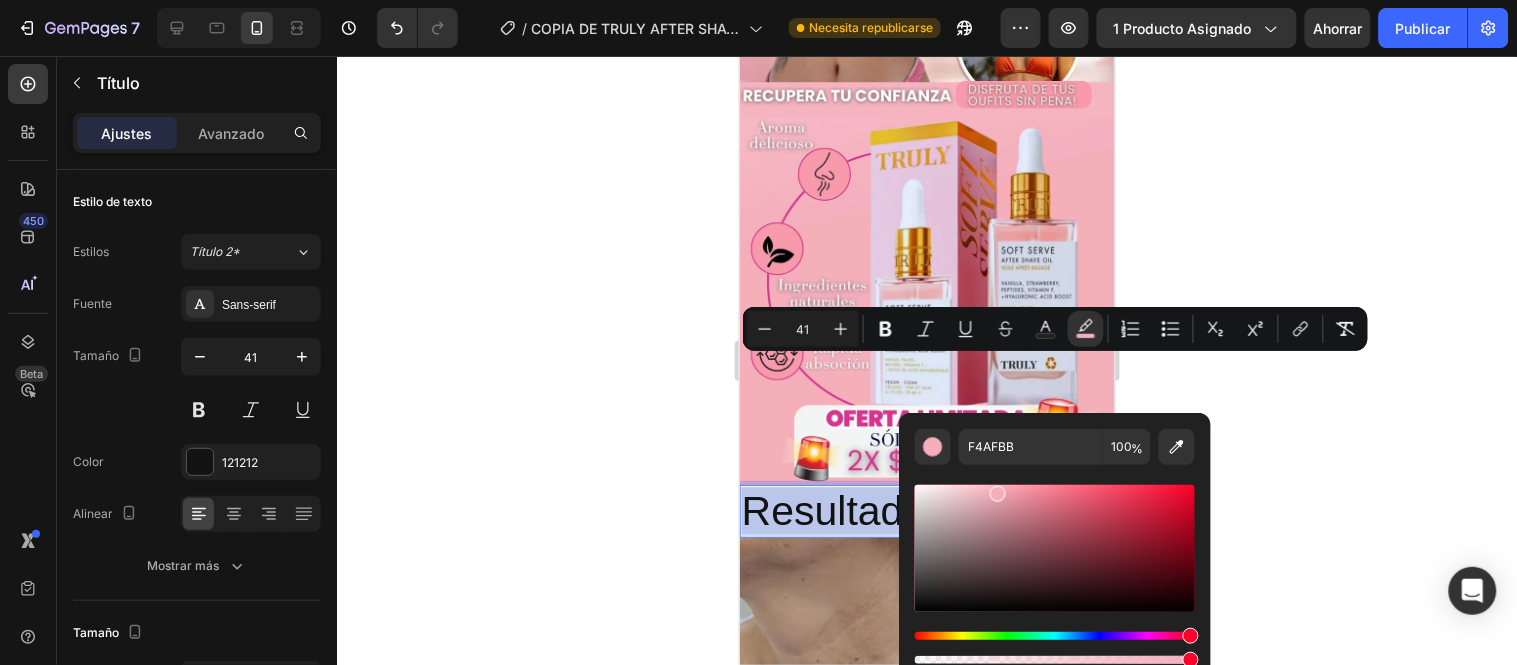 click on "Resultados visibles" at bounding box center [916, 510] 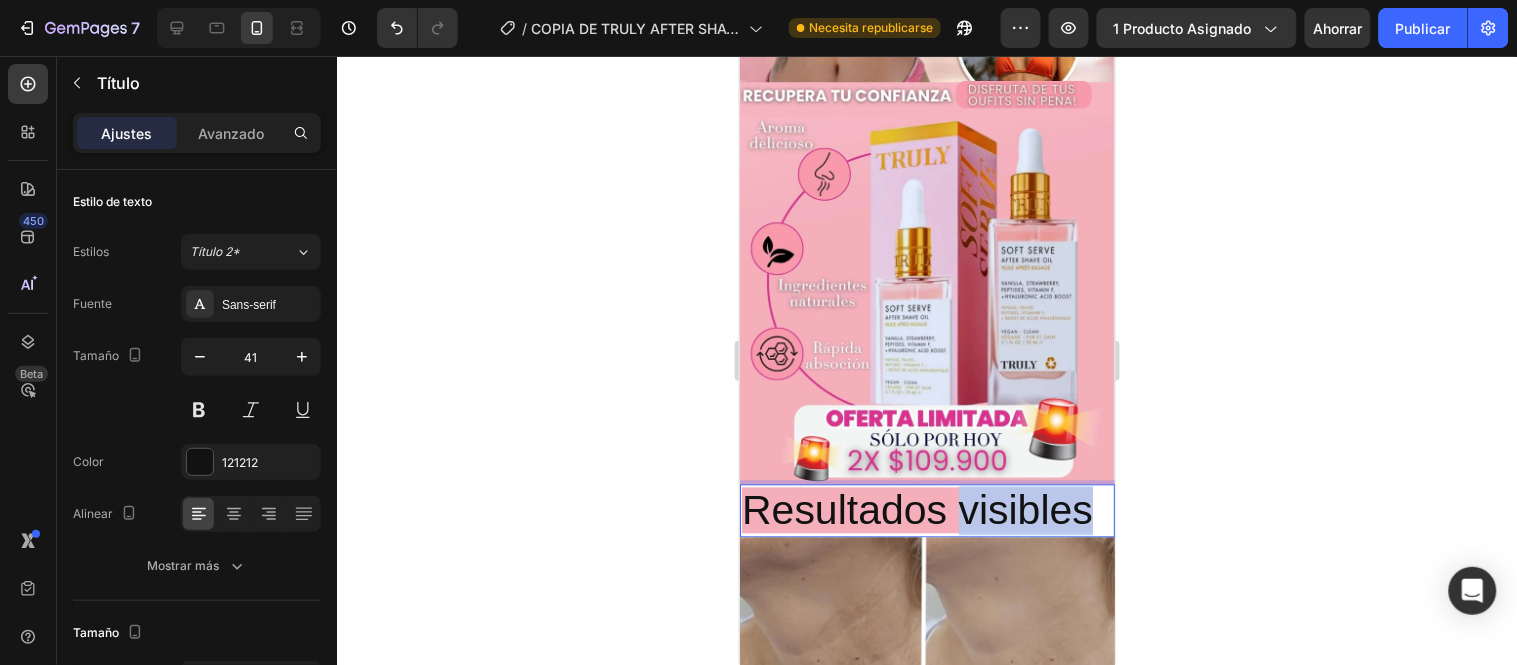 click on "Resultados visibles" at bounding box center (916, 510) 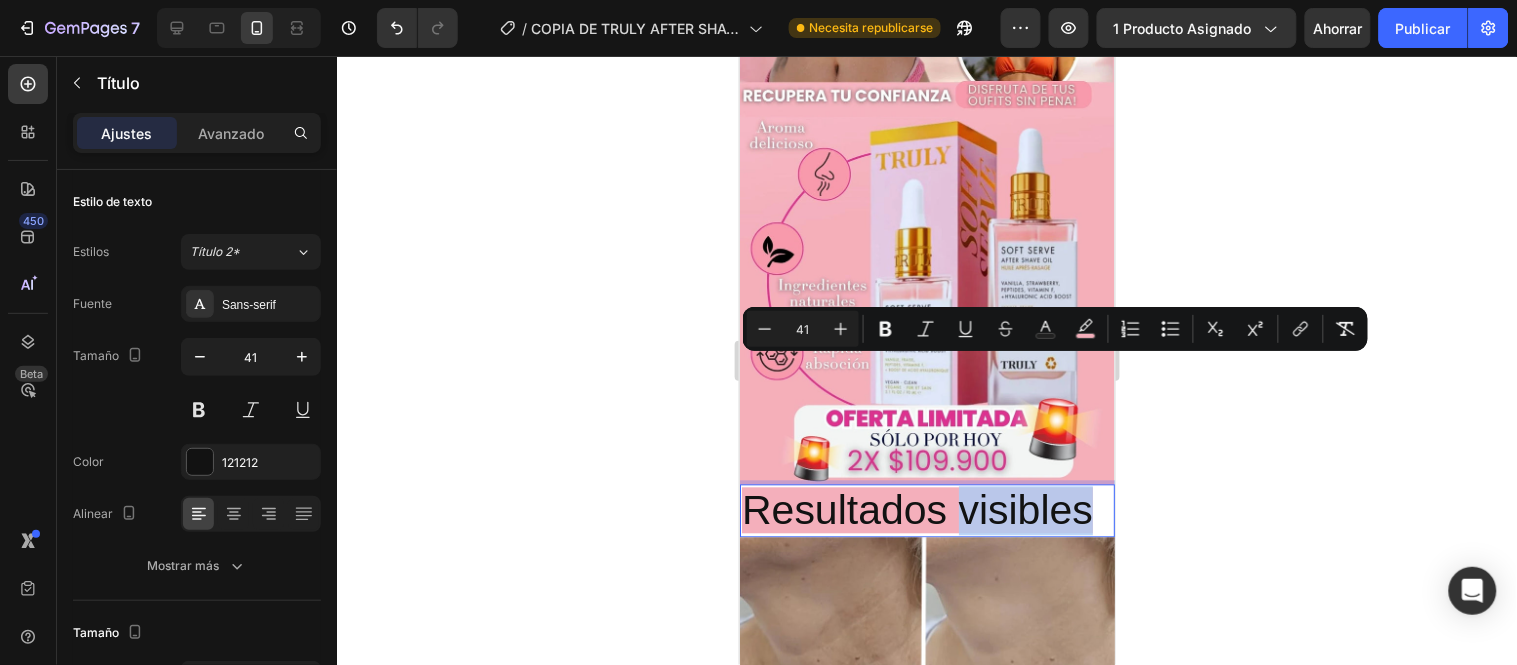 drag, startPoint x: 1071, startPoint y: 383, endPoint x: 863, endPoint y: 382, distance: 208.00241 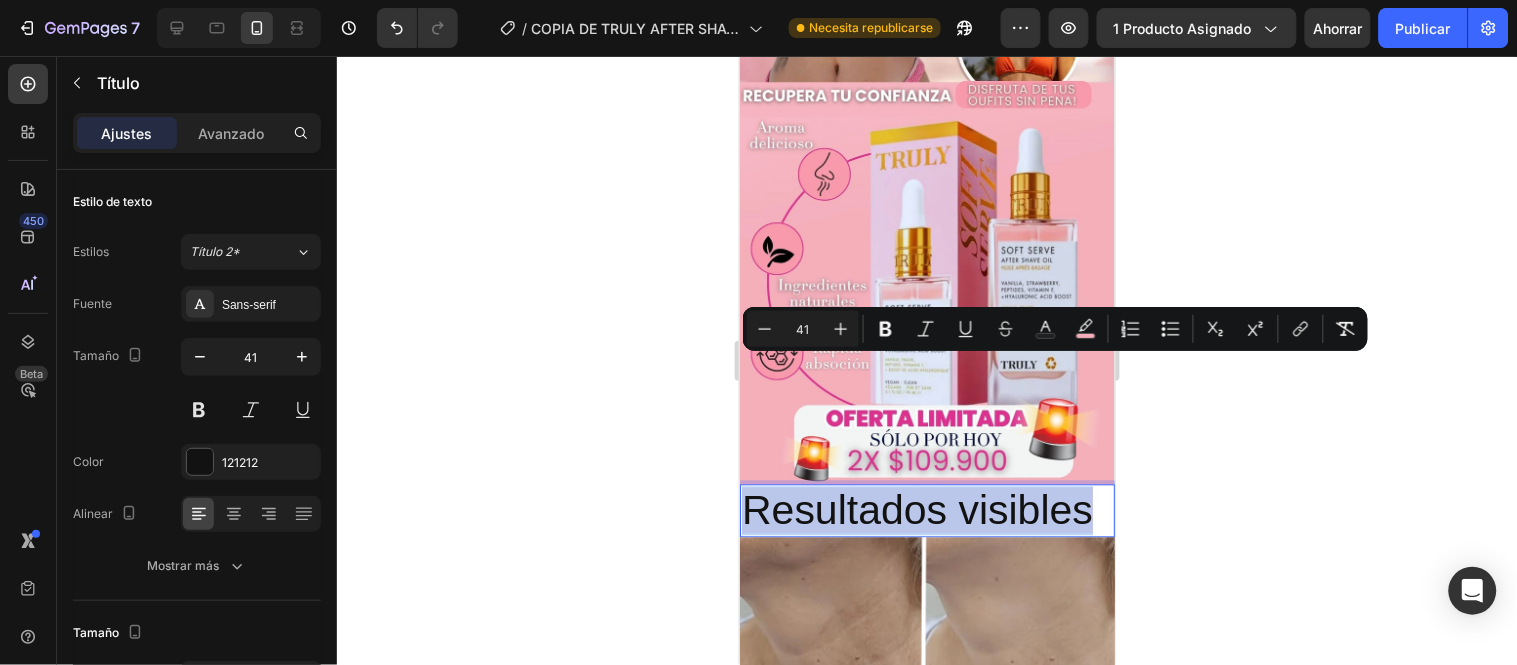 drag, startPoint x: 744, startPoint y: 381, endPoint x: 1090, endPoint y: 387, distance: 346.05203 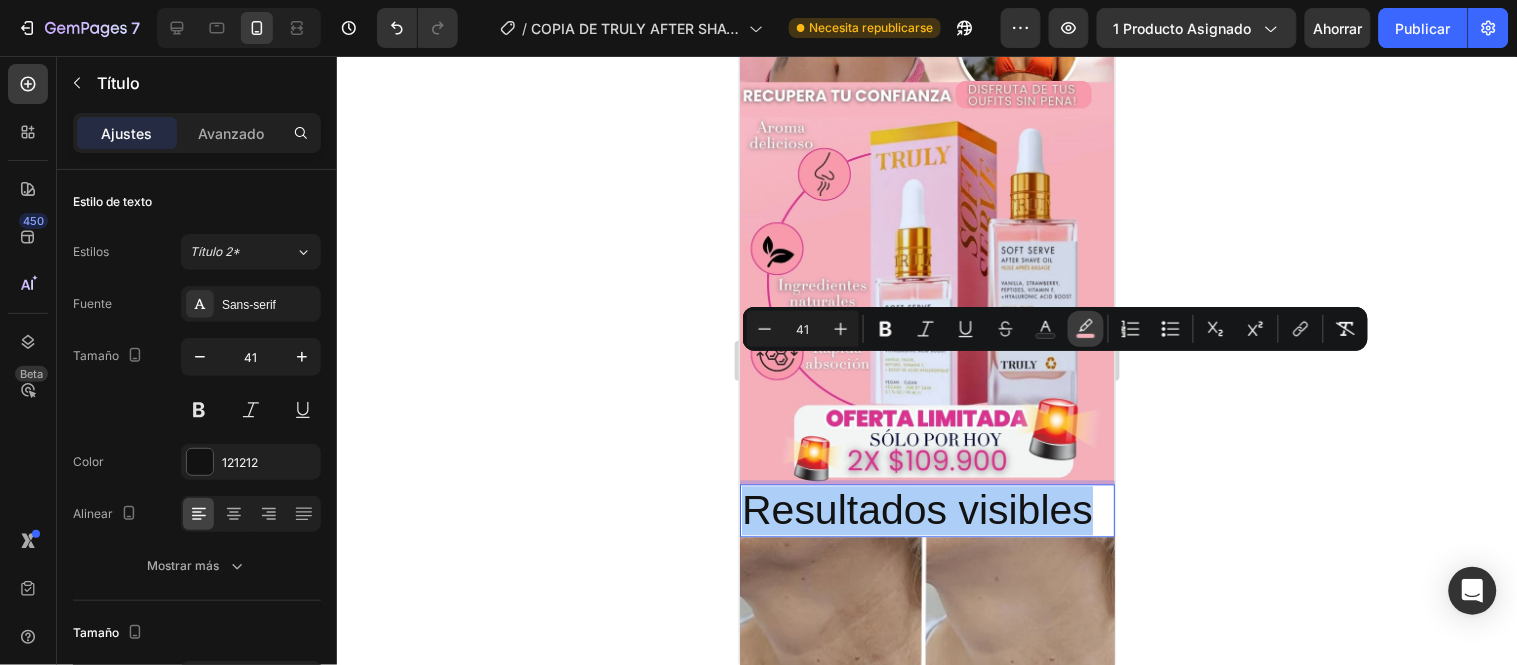 click 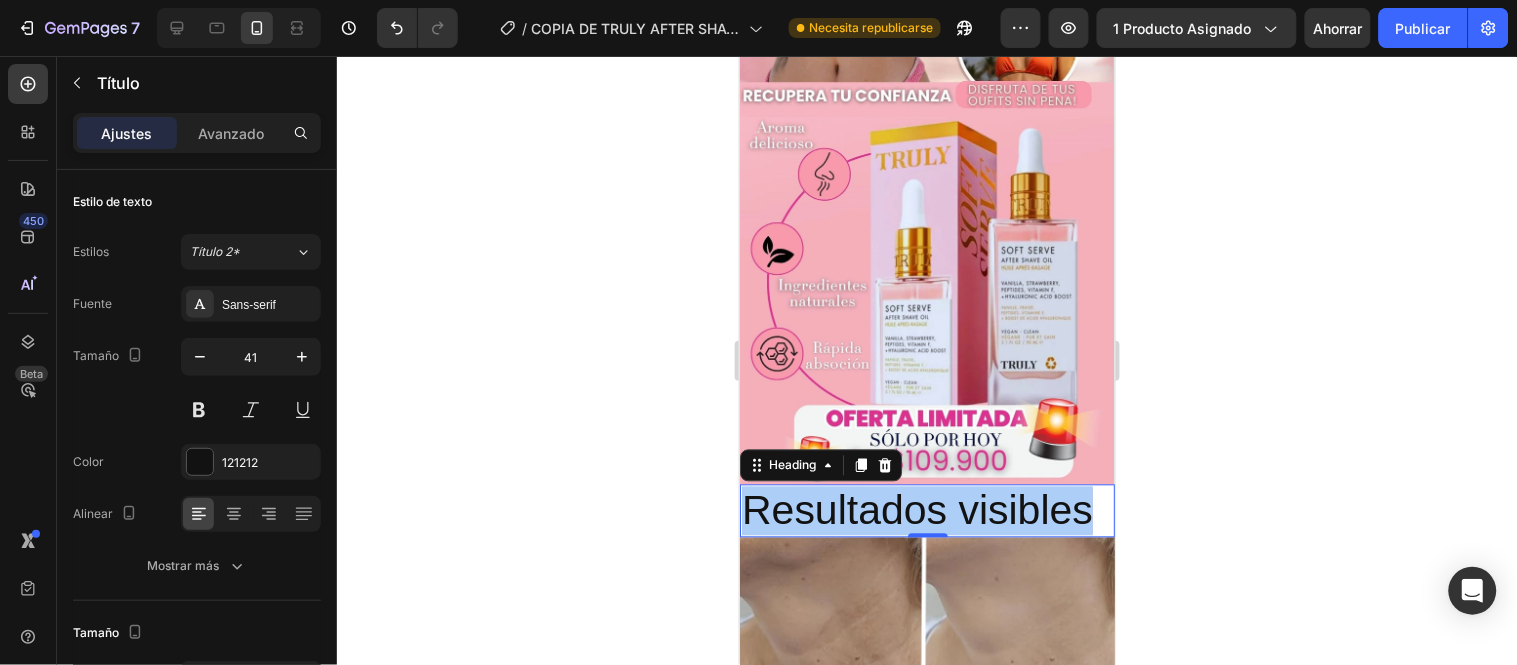 click 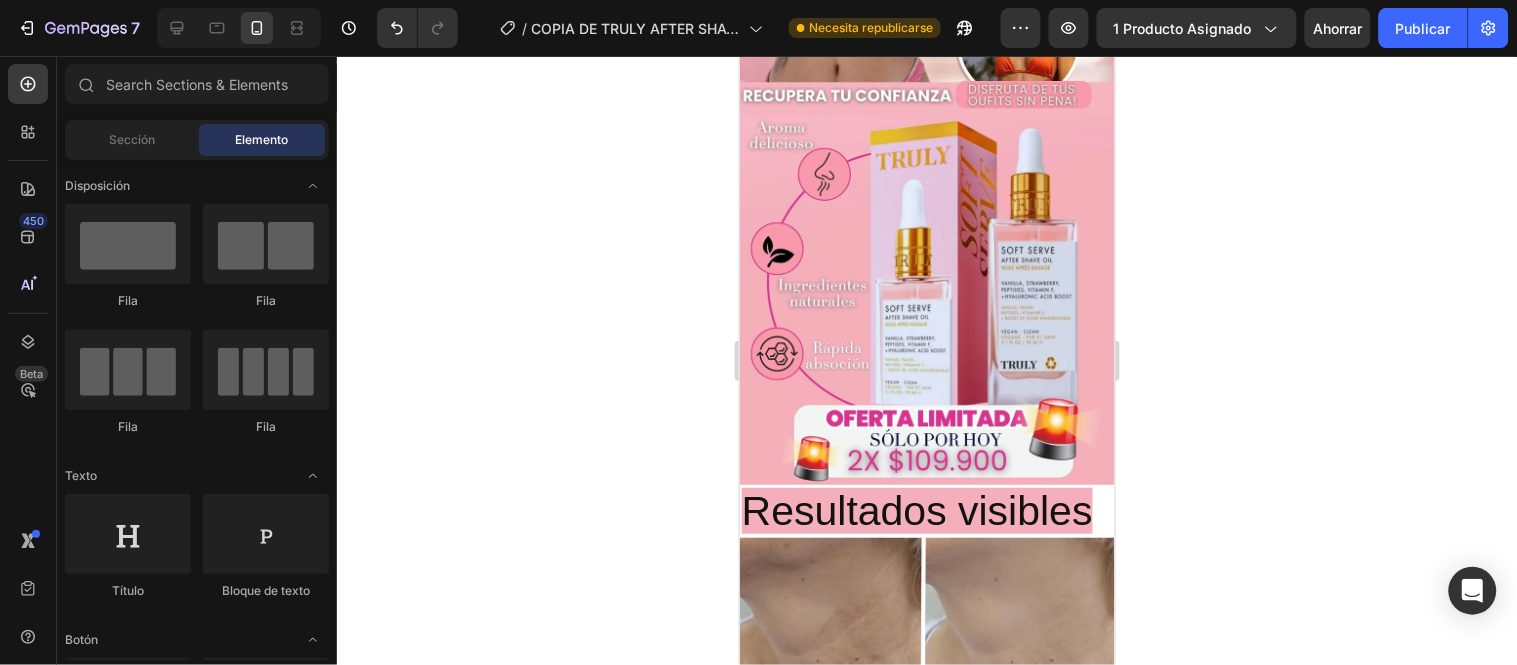 click 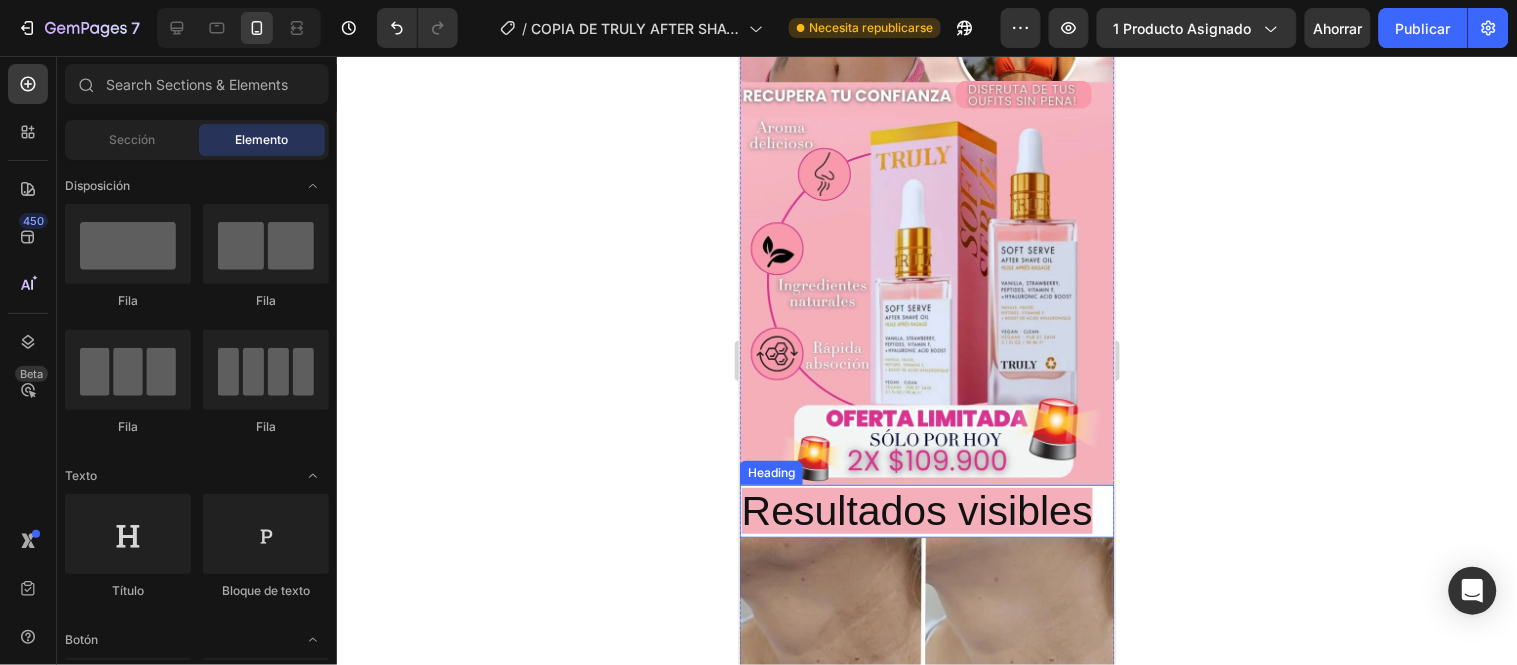 click on "Resultados visibles" at bounding box center [916, 510] 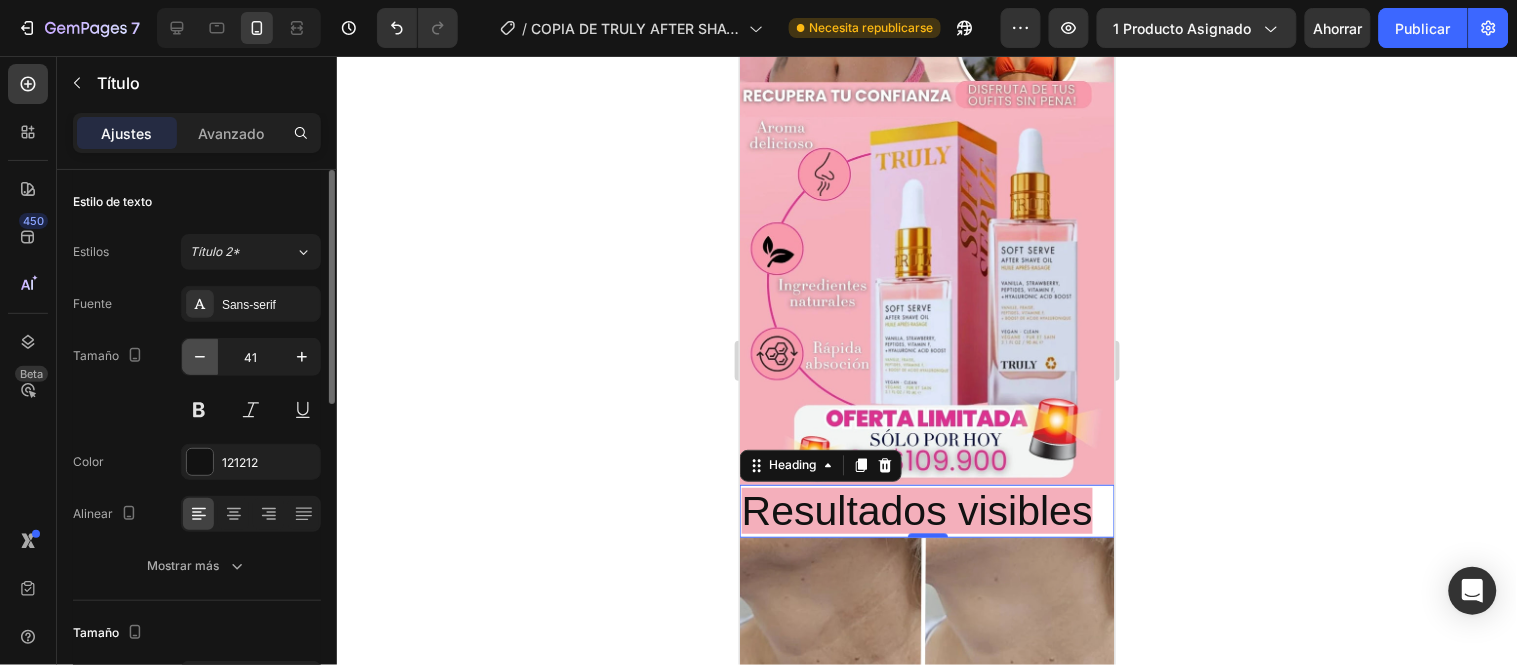 click 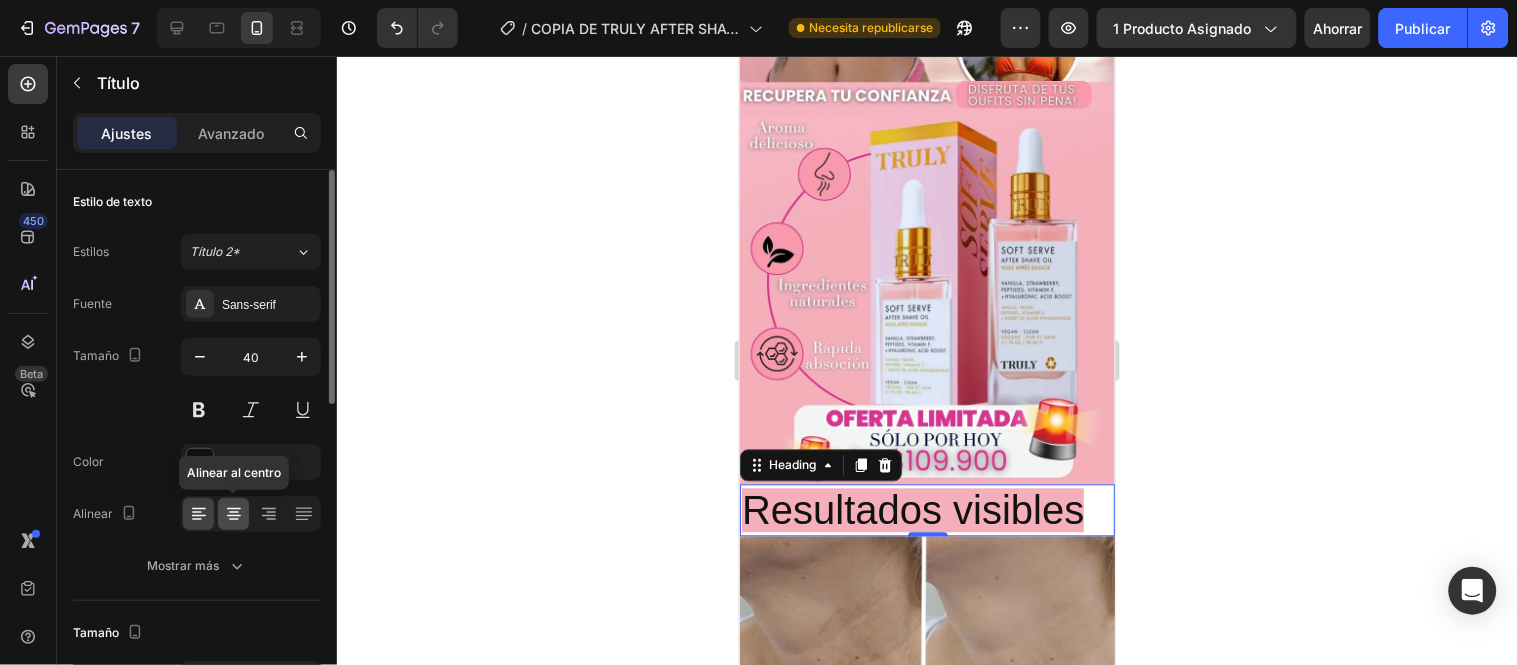 click 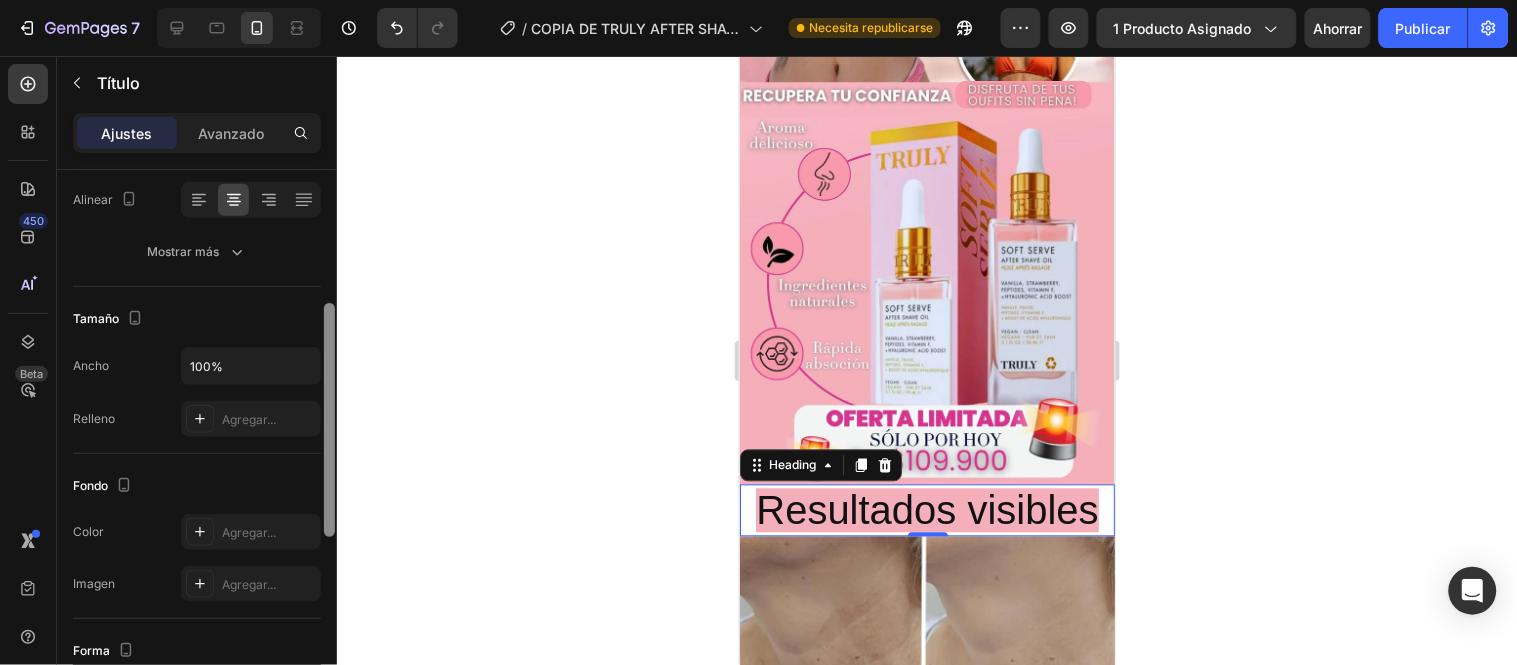 scroll, scrollTop: 345, scrollLeft: 0, axis: vertical 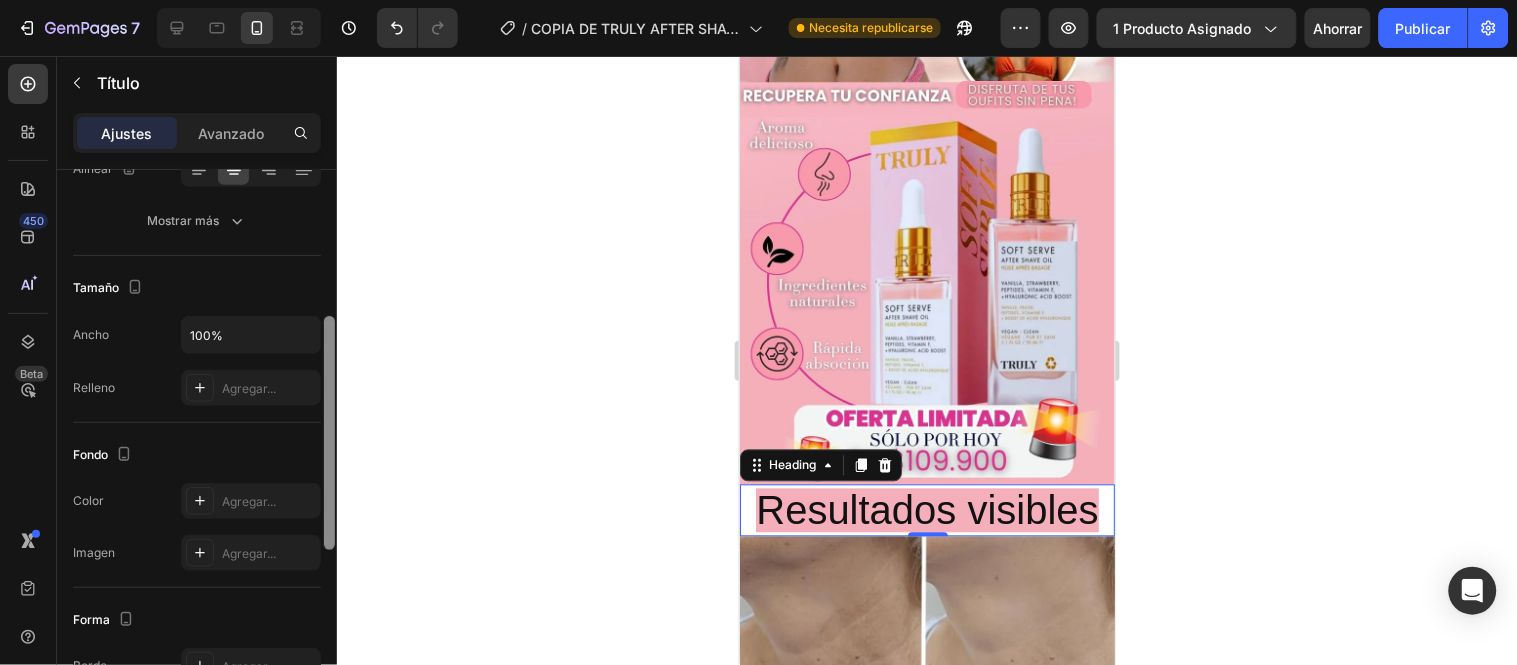 drag, startPoint x: 328, startPoint y: 263, endPoint x: 332, endPoint y: 410, distance: 147.05441 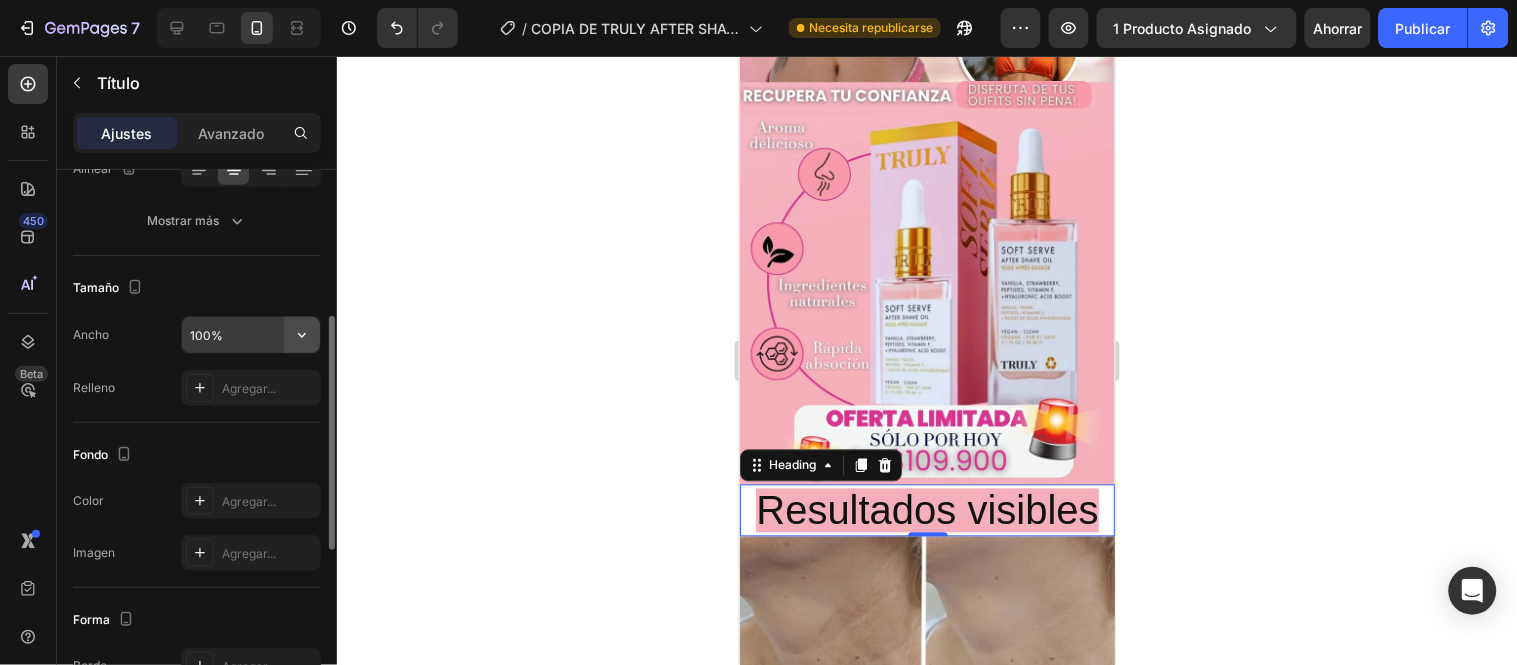 click 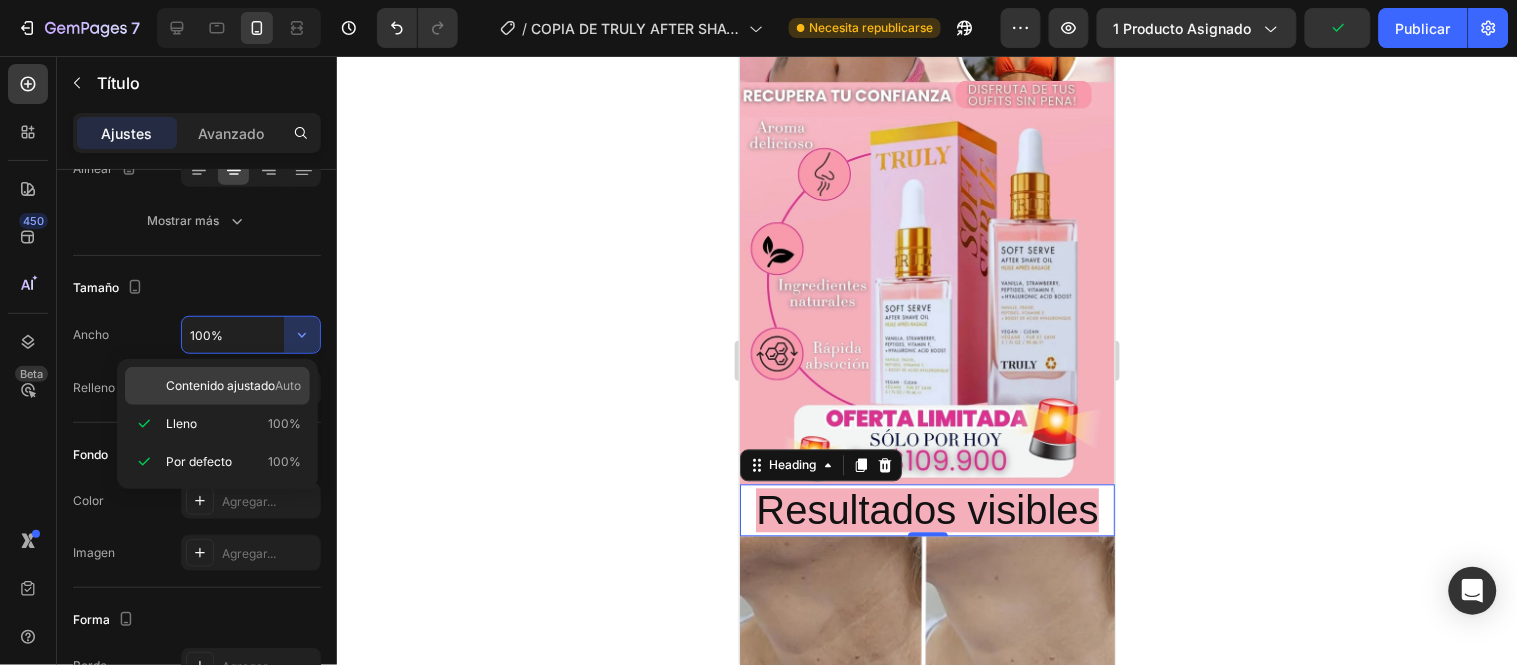 click on "Contenido ajustado" at bounding box center [220, 385] 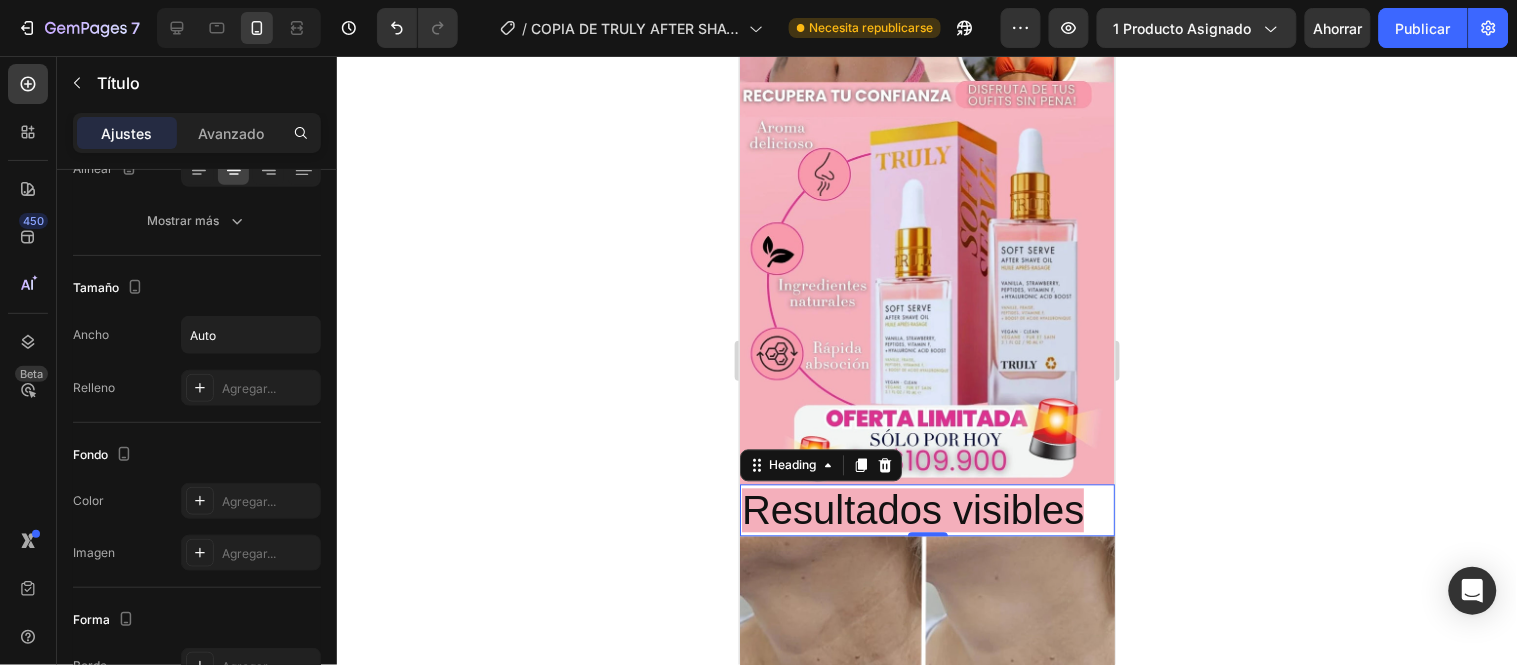 type on "100%" 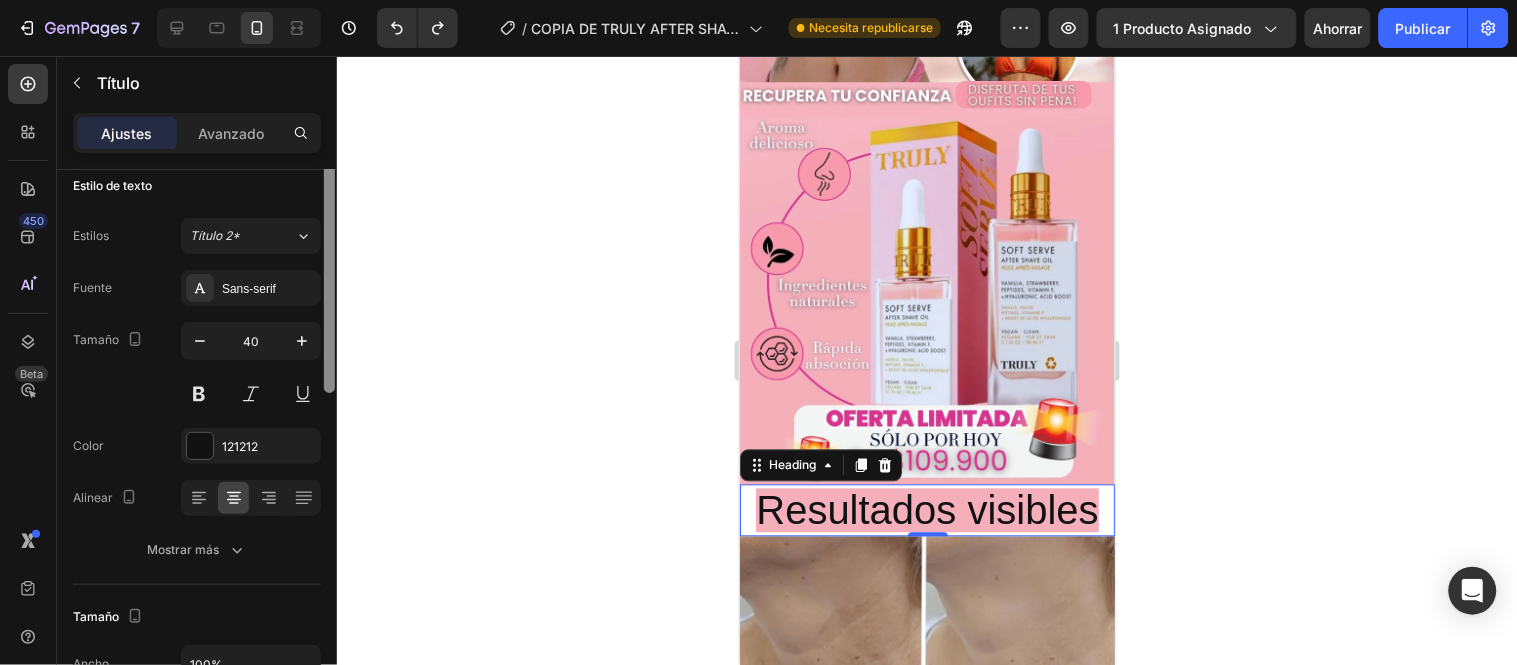 scroll, scrollTop: 0, scrollLeft: 0, axis: both 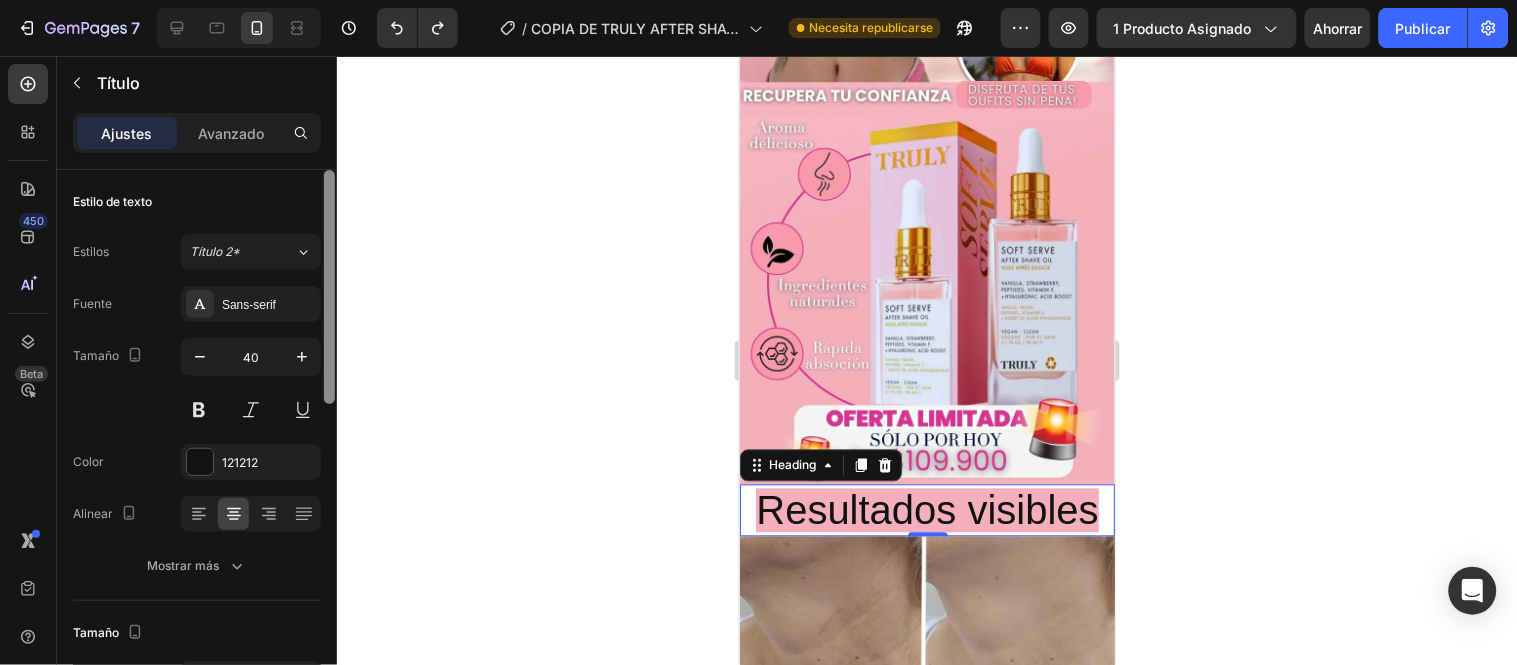 drag, startPoint x: 333, startPoint y: 334, endPoint x: 365, endPoint y: 133, distance: 203.53133 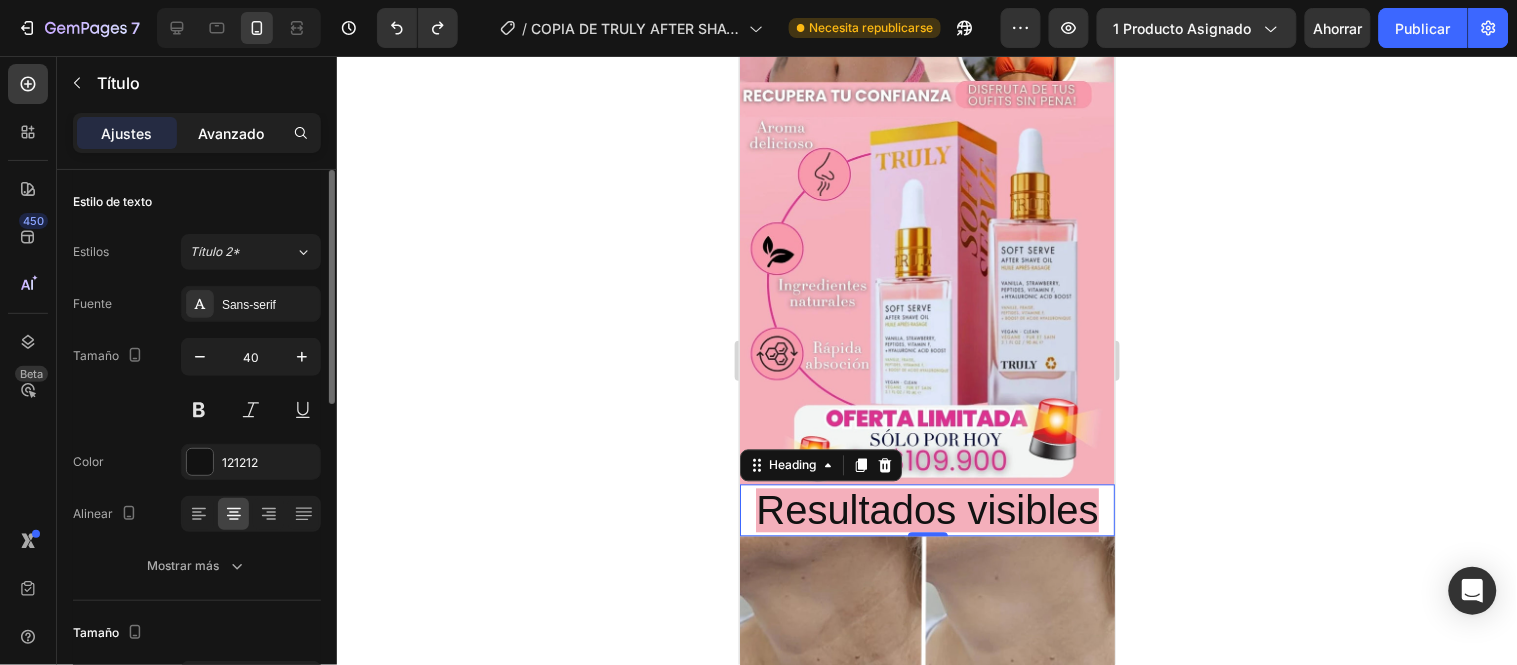 click on "Avanzado" at bounding box center [231, 133] 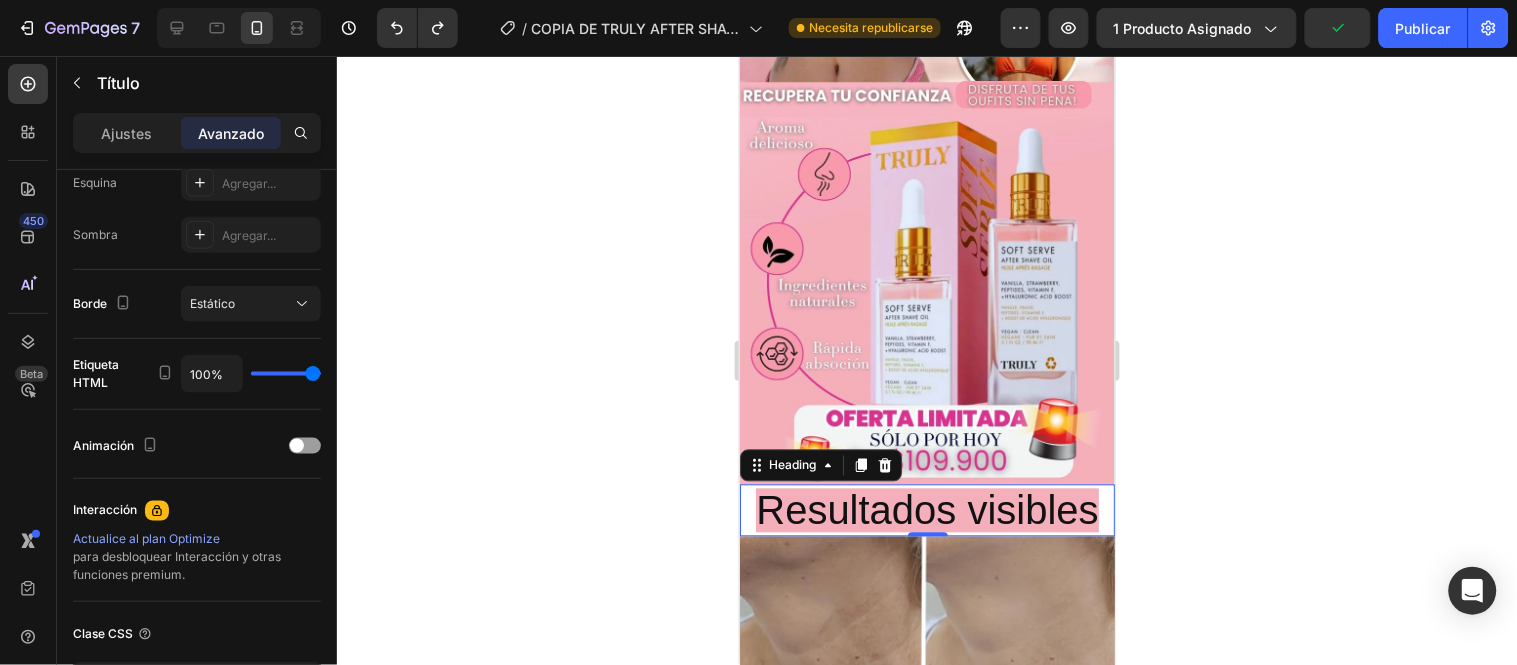 scroll, scrollTop: 0, scrollLeft: 0, axis: both 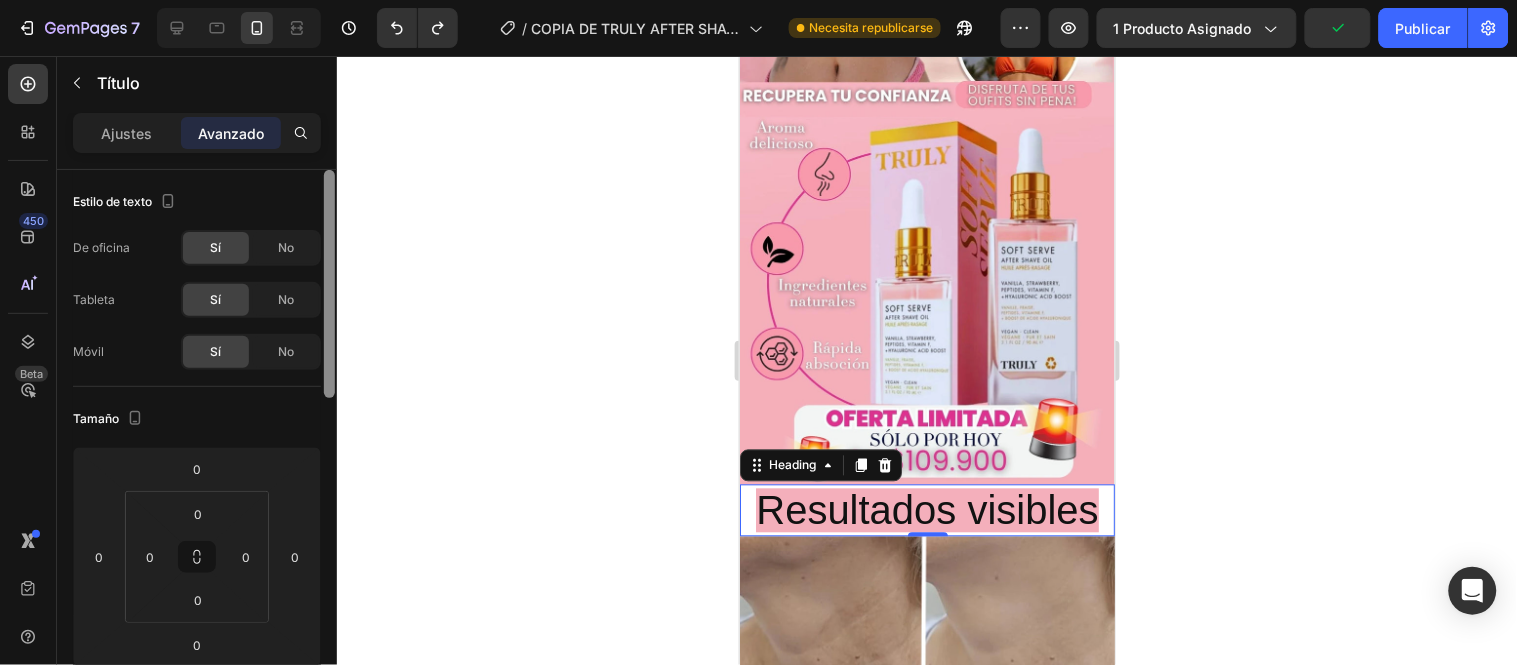 drag, startPoint x: 328, startPoint y: 191, endPoint x: 365, endPoint y: 138, distance: 64.63745 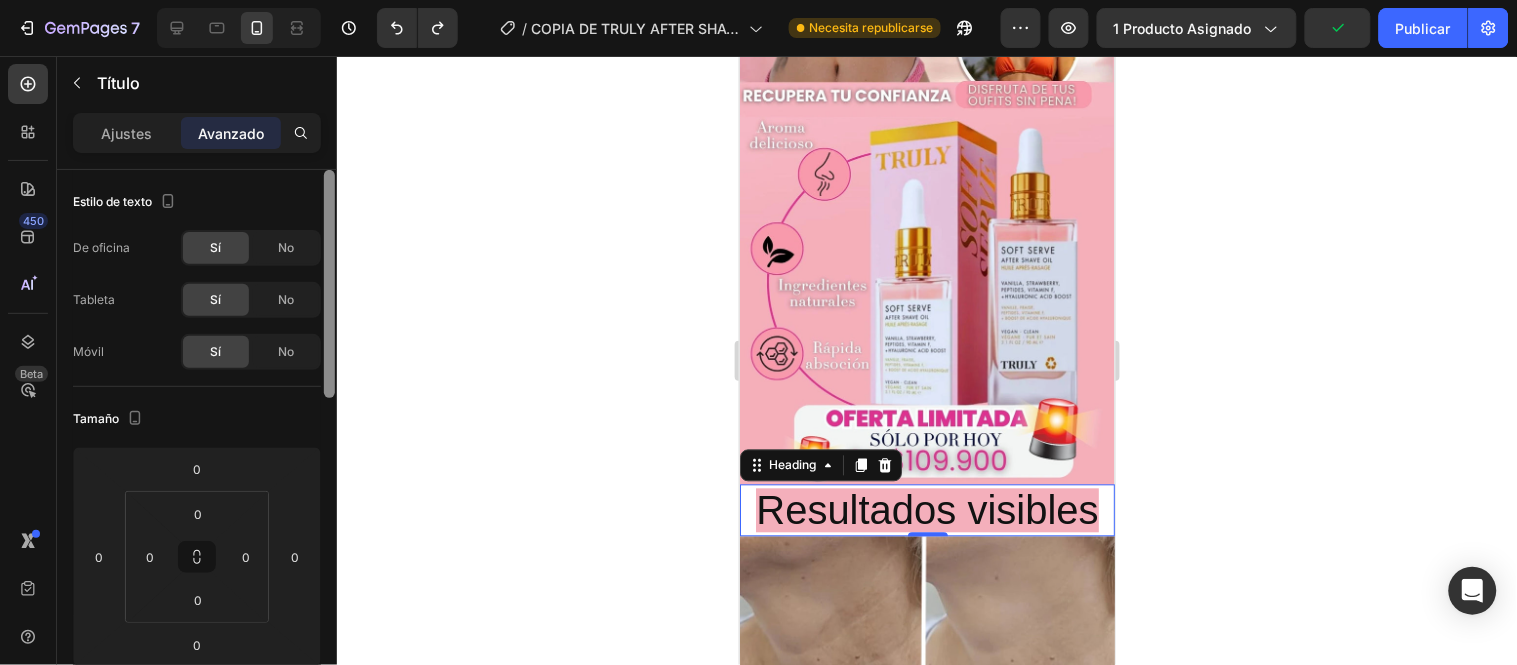 click on "7 Version history / COPIA DE TRULY AFTER SHAVE Necesita republicarse Avance 1 producto asignado Publicar 450 Beta Secciones(18) Elementos(84) Sección Elemento Sección de héroes Detalle del producto Marcas Insignias de confianza Garantizar Desglose del producto Cómo utilizar Testimonios Comparar Manojo Preguntas frecuentes Prueba social Historia de la marca Lista de productos Recopilación Lista de blogs Contacto Sticky Añadir al carrito Pie de página personalizado Explorar la biblioteca 450 Disposición
Fila
Fila
Fila
Fila Texto
Título
Bloque de texto Botón
Botón
Botón Medios de comunicación" 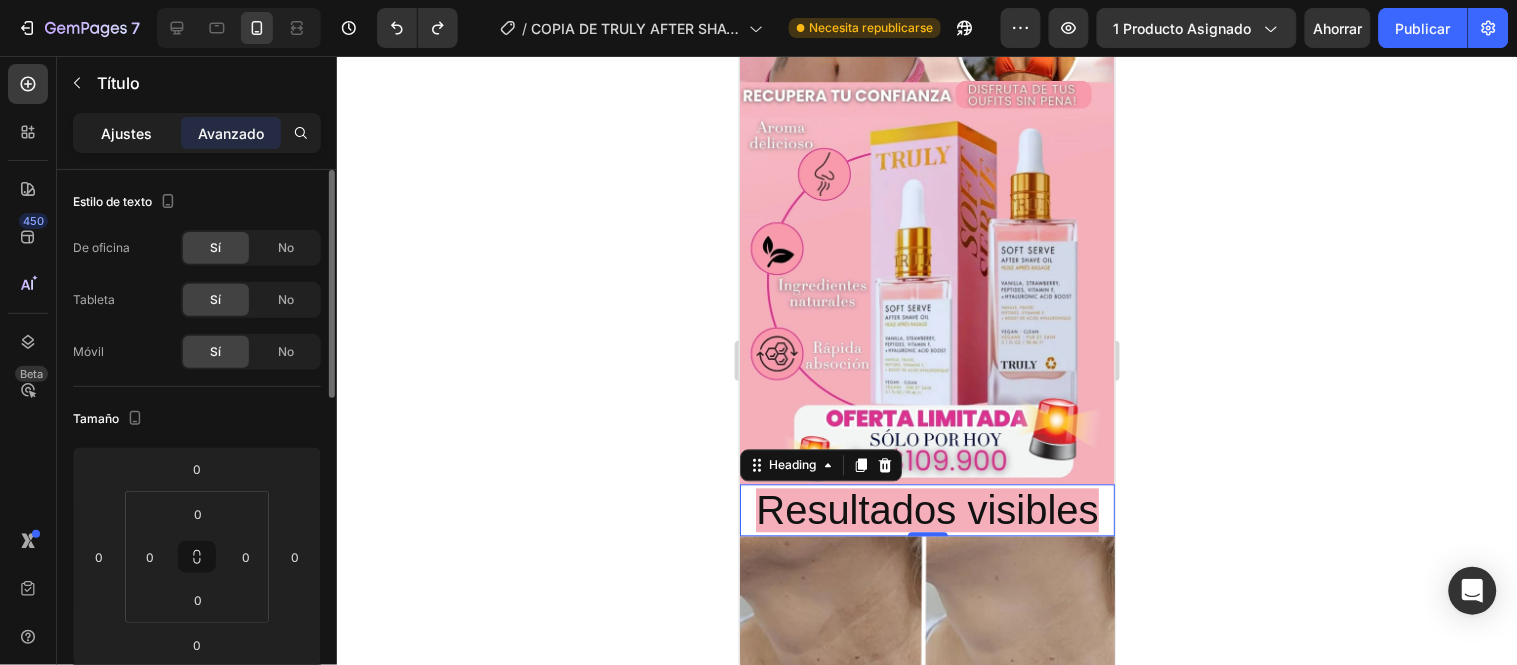 click on "Ajustes" 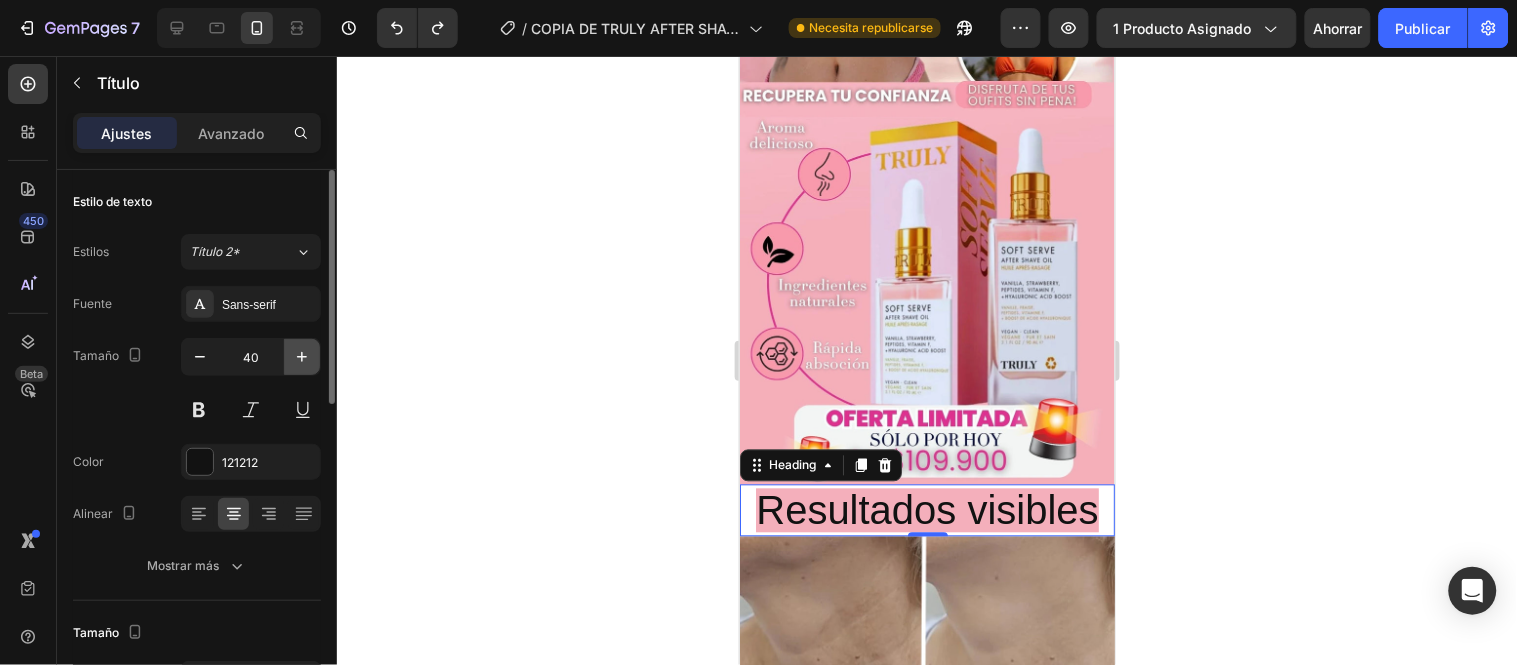 click 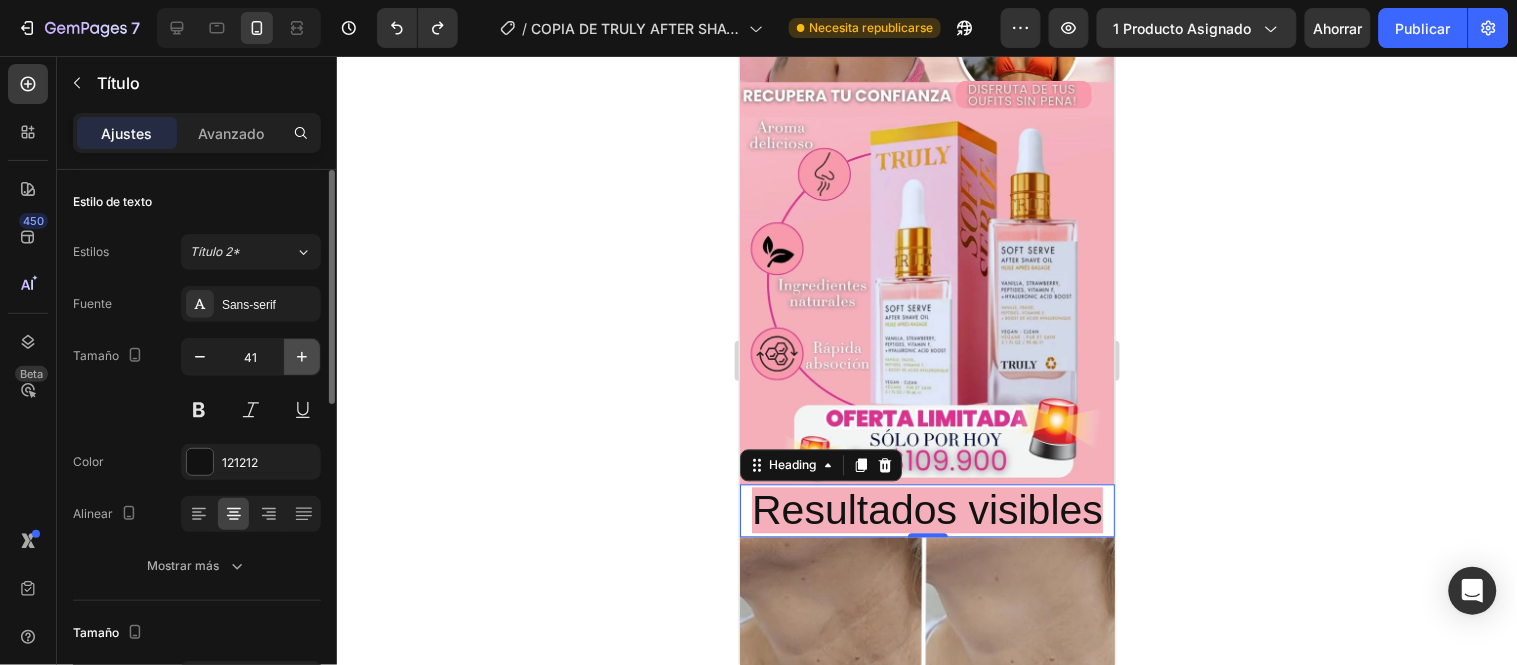 click 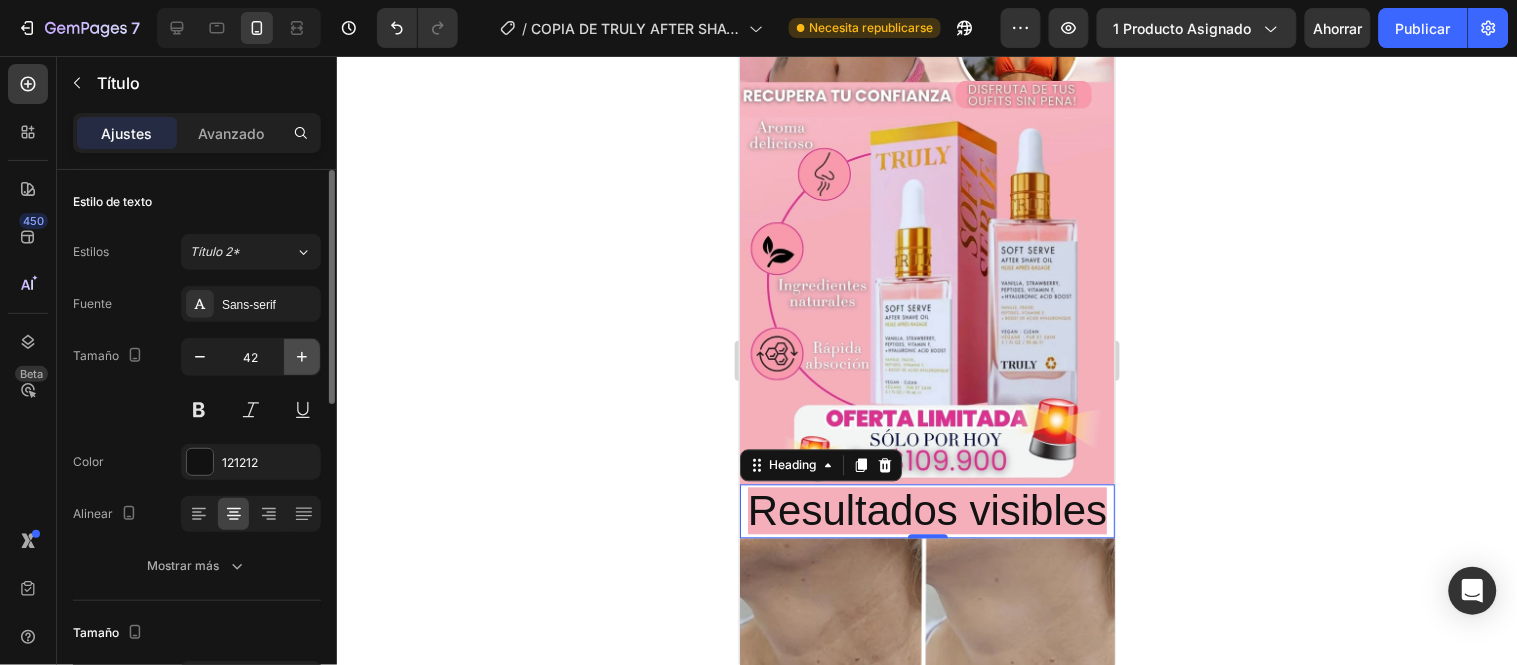 type 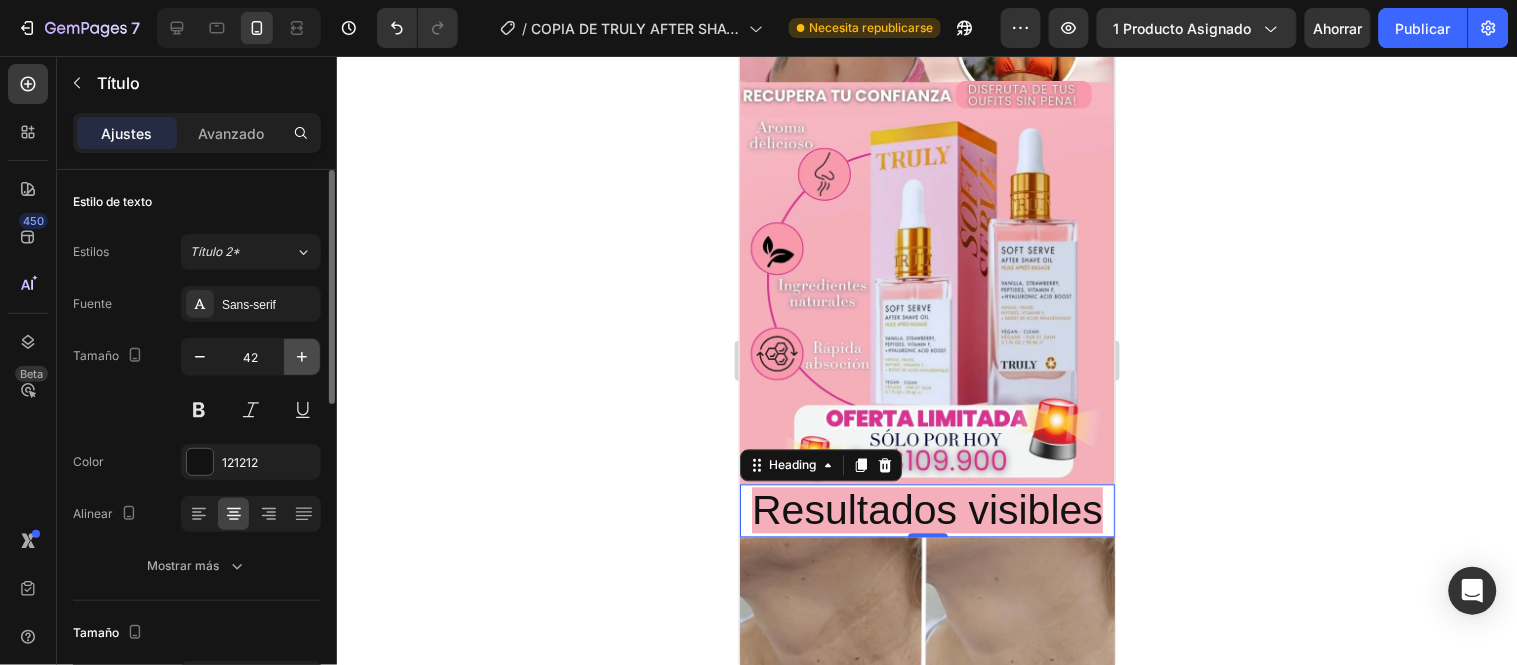 type on "41" 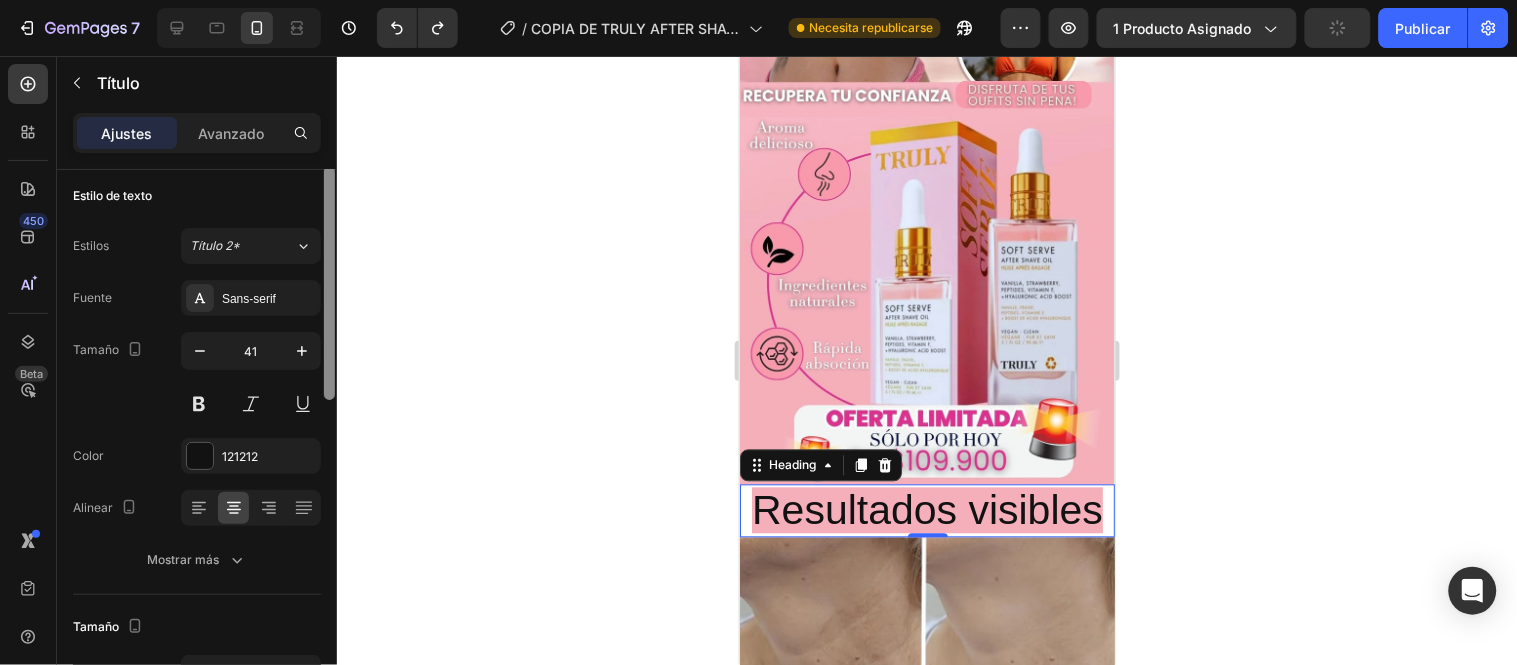 scroll, scrollTop: 0, scrollLeft: 0, axis: both 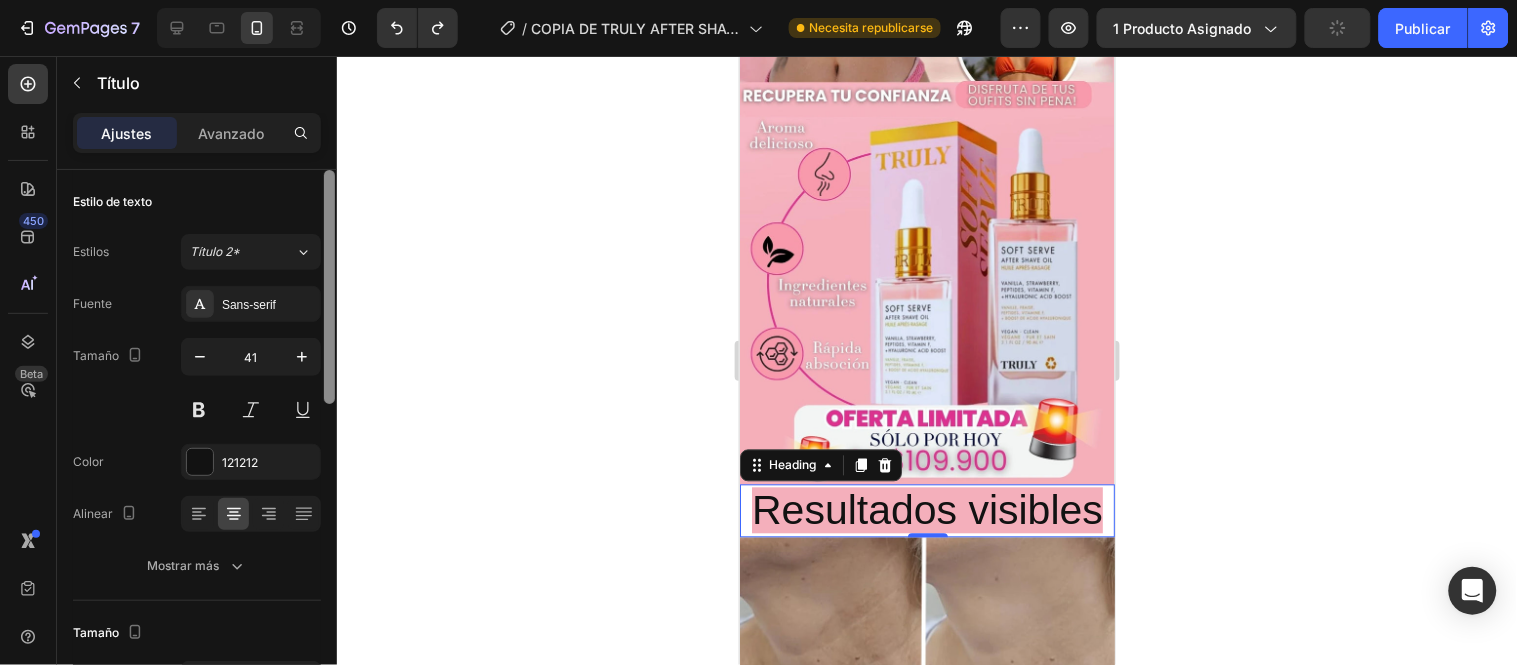 drag, startPoint x: 328, startPoint y: 210, endPoint x: 373, endPoint y: 172, distance: 58.898216 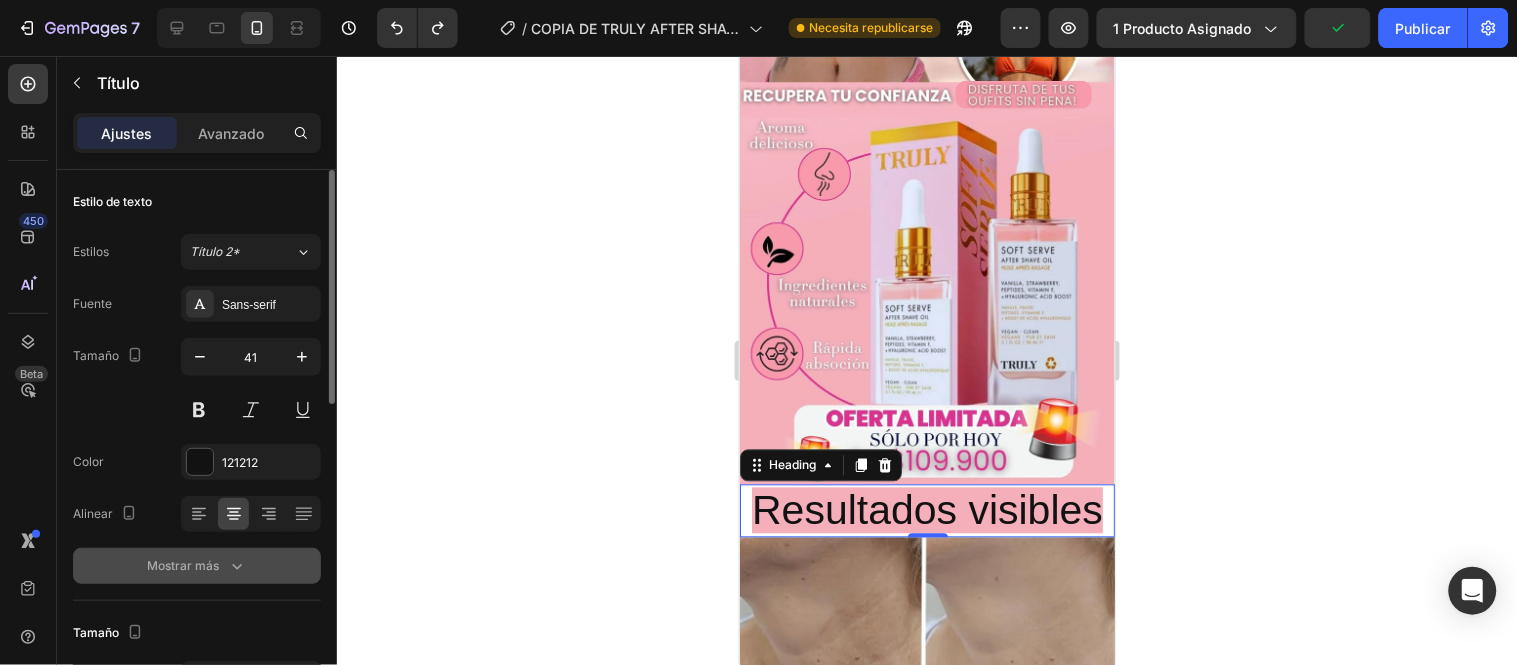 click on "Mostrar más" 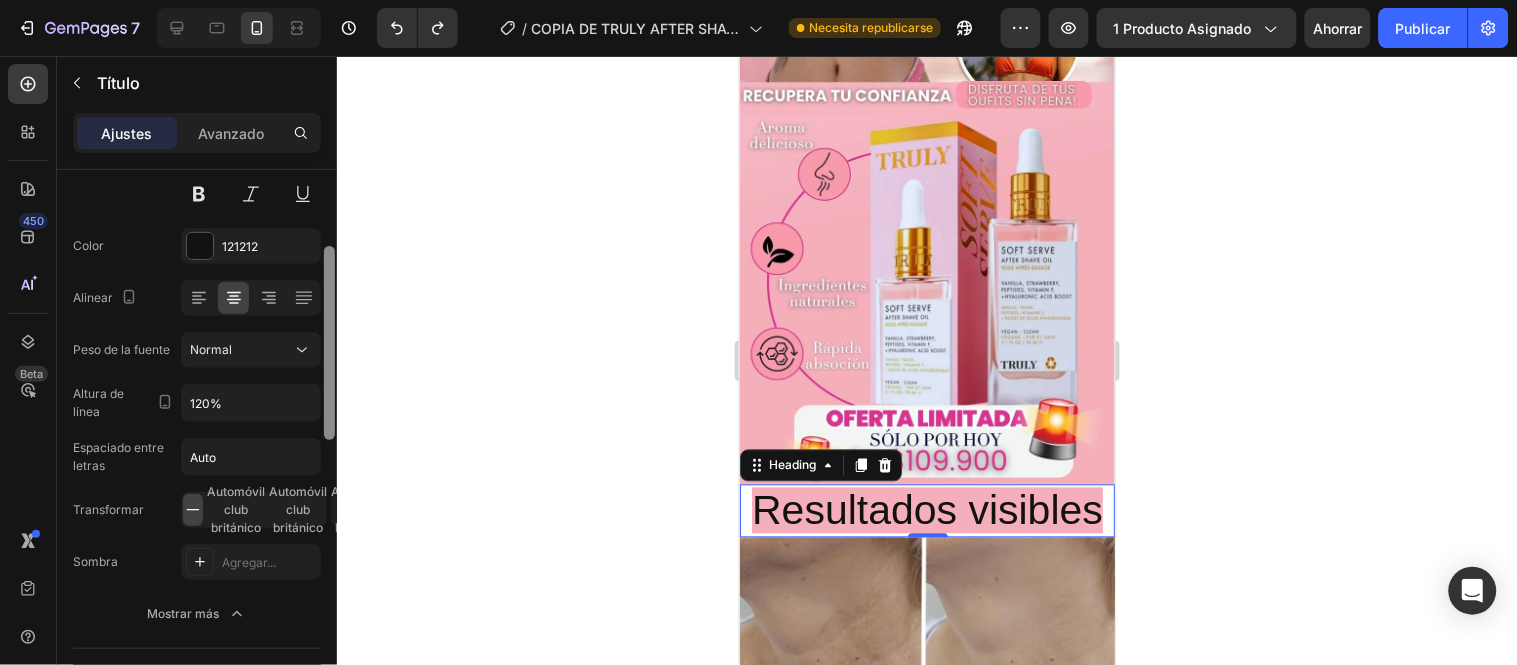 scroll, scrollTop: 227, scrollLeft: 0, axis: vertical 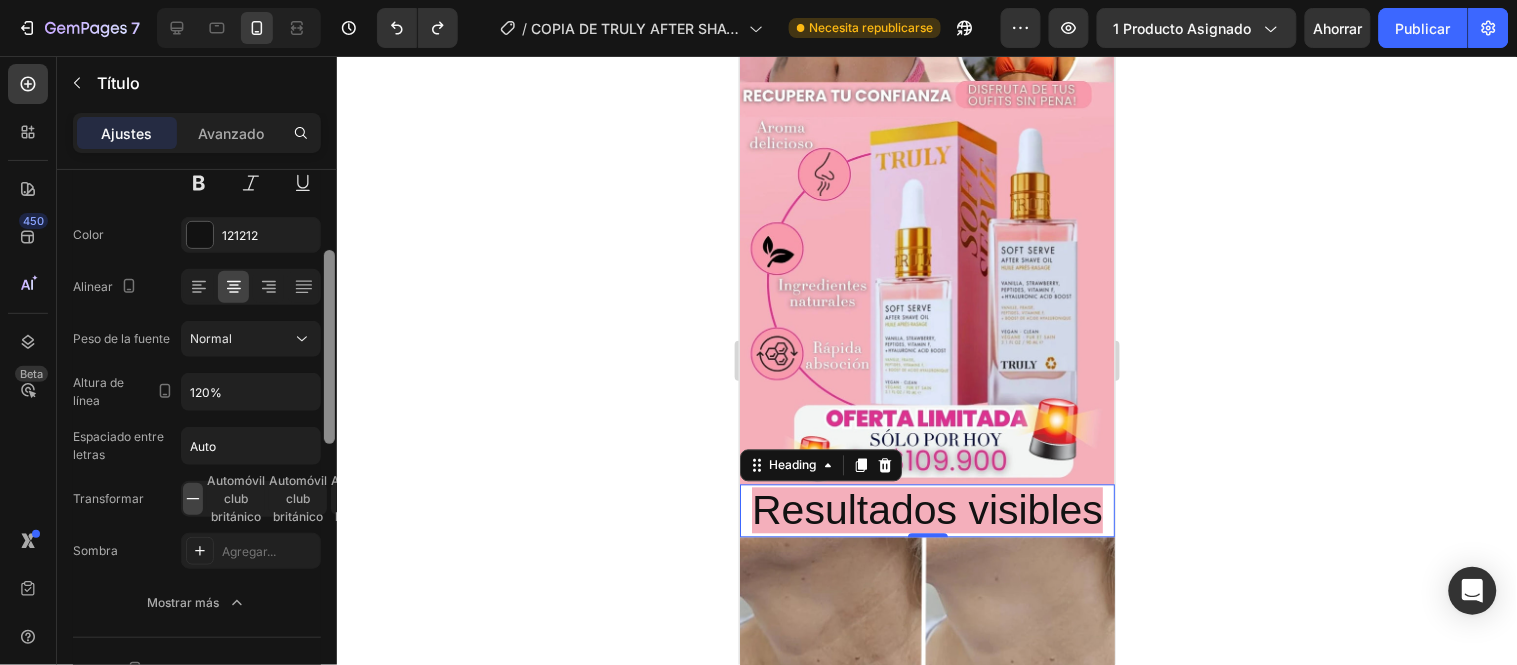 drag, startPoint x: 332, startPoint y: 234, endPoint x: 333, endPoint y: 331, distance: 97.00516 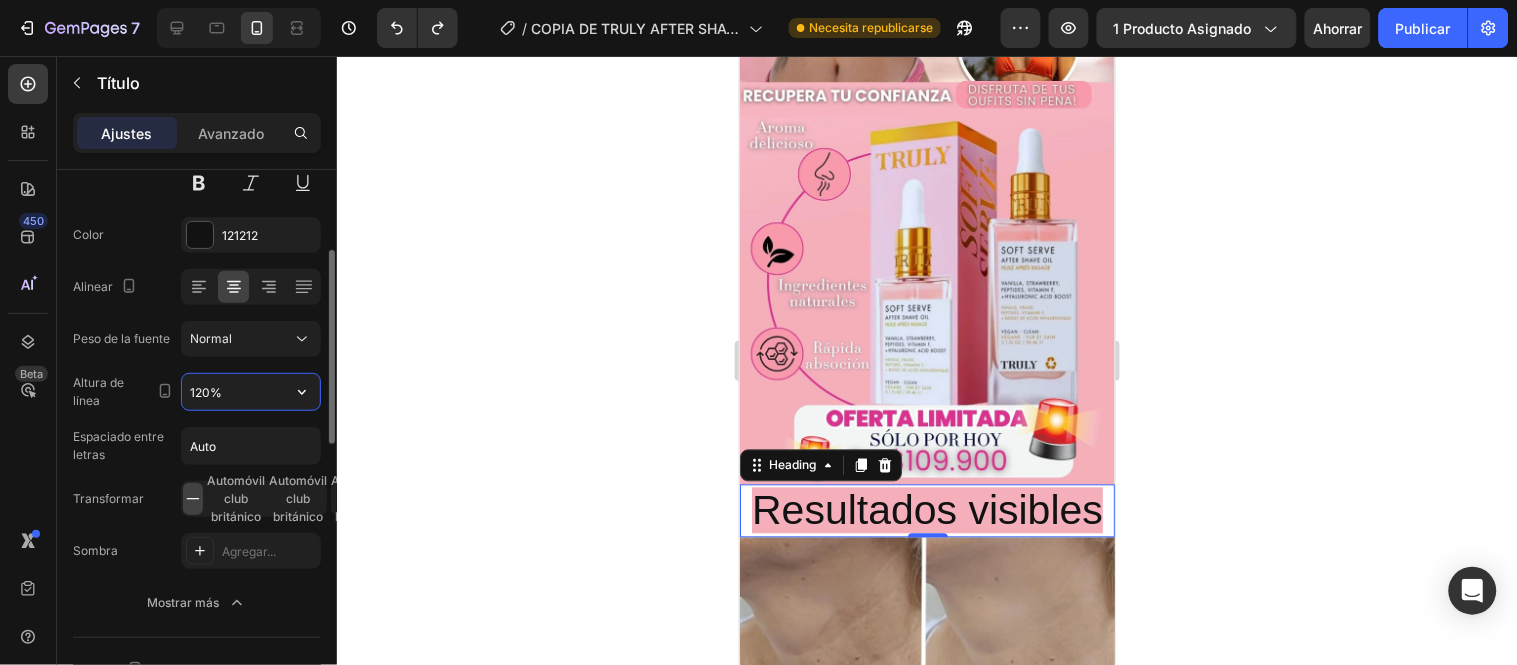 click on "120%" at bounding box center (251, 392) 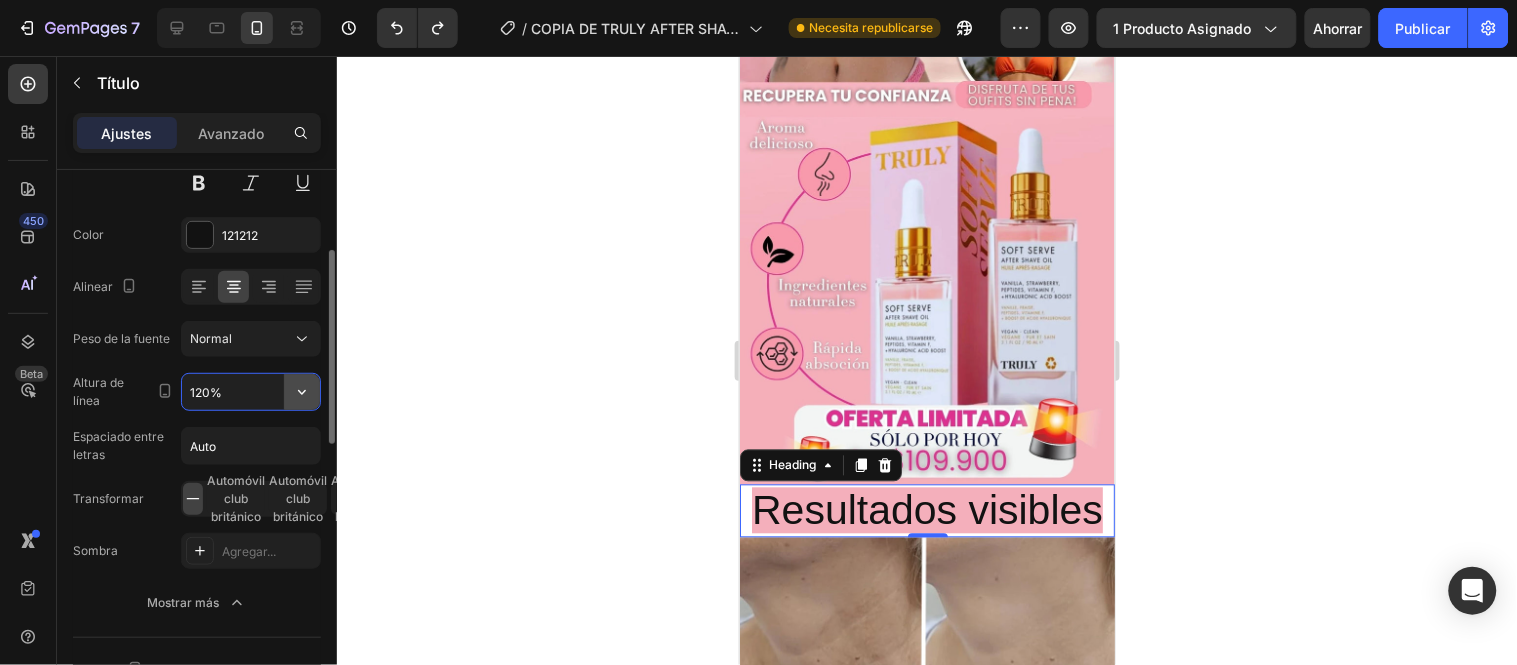 click 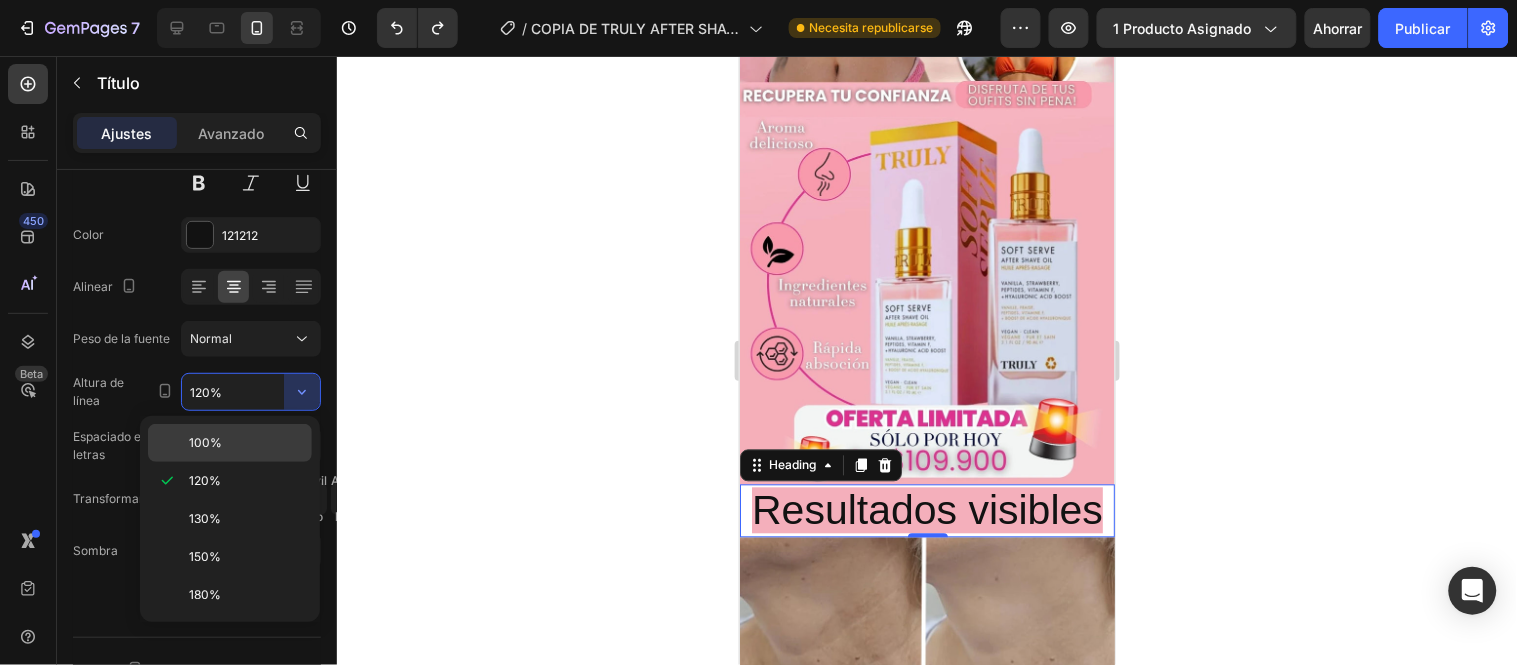 click on "100%" at bounding box center [246, 443] 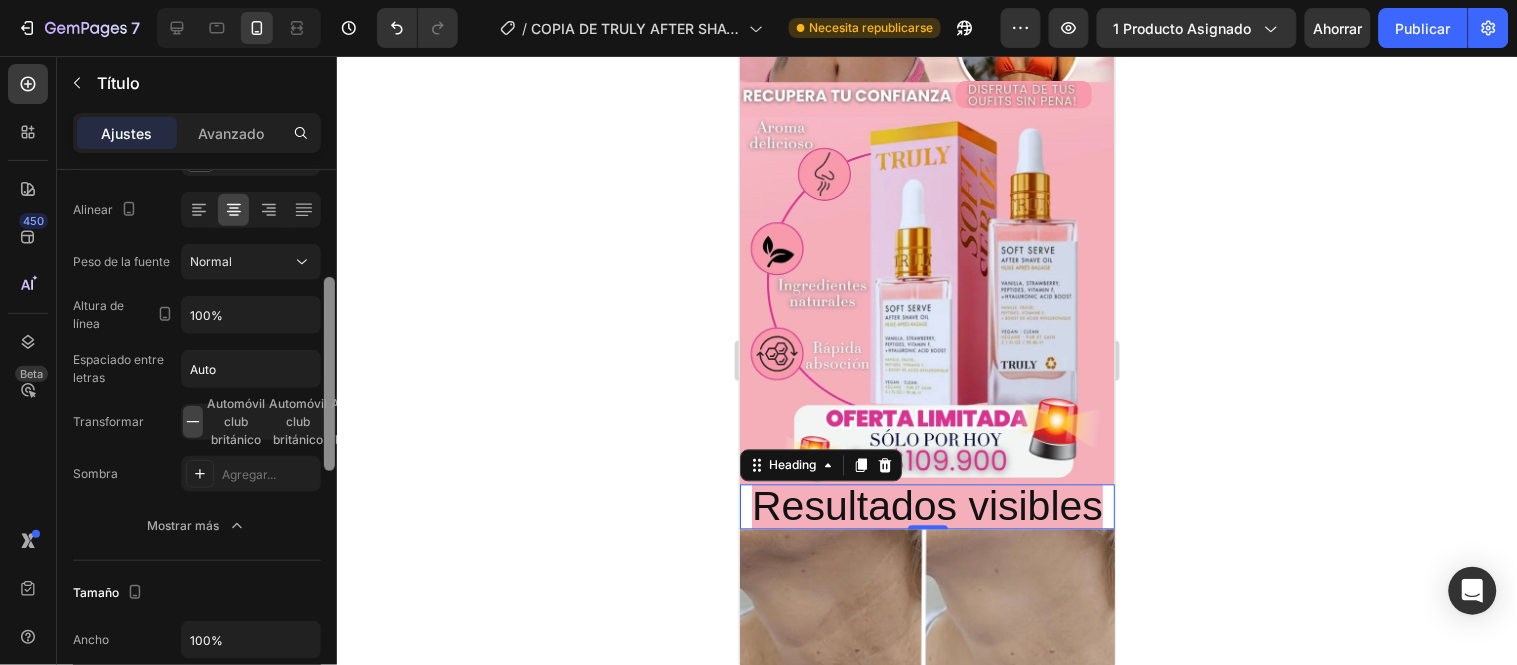 scroll, scrollTop: 323, scrollLeft: 0, axis: vertical 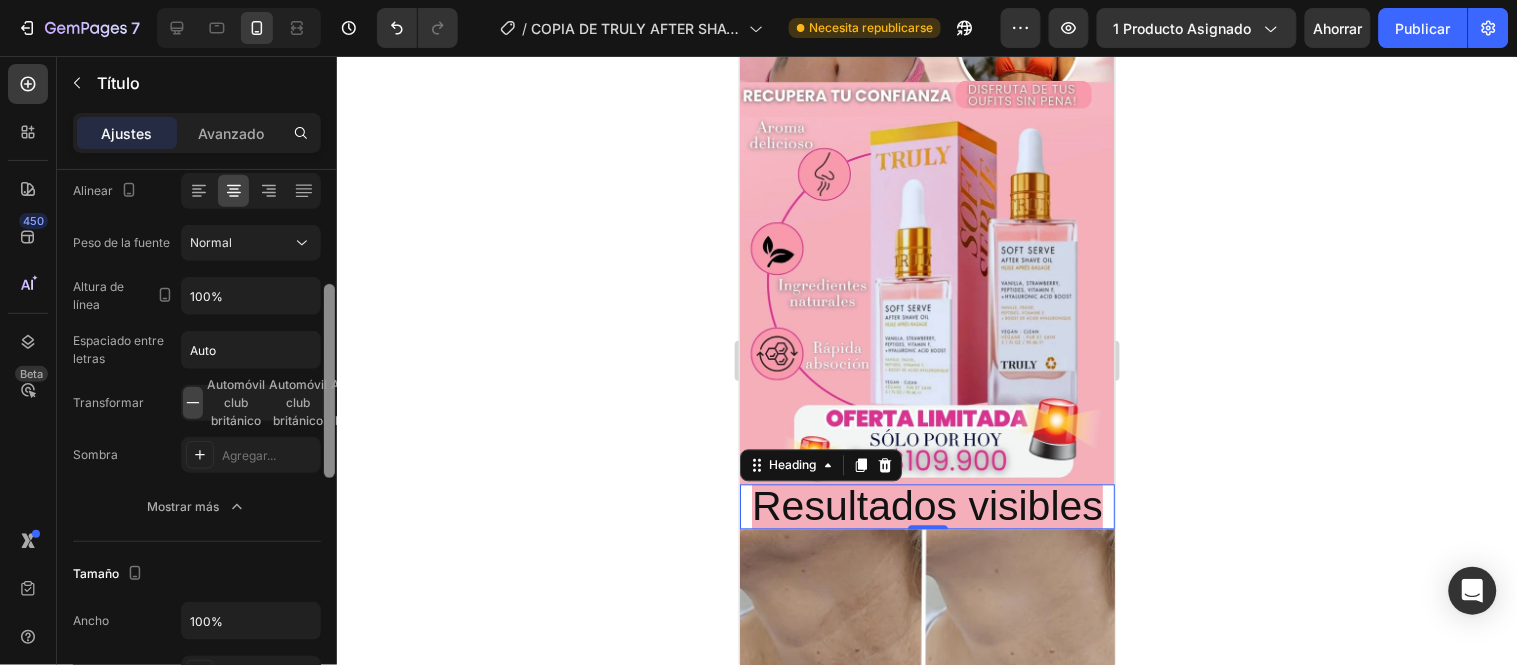 drag, startPoint x: 332, startPoint y: 268, endPoint x: 333, endPoint y: 302, distance: 34.0147 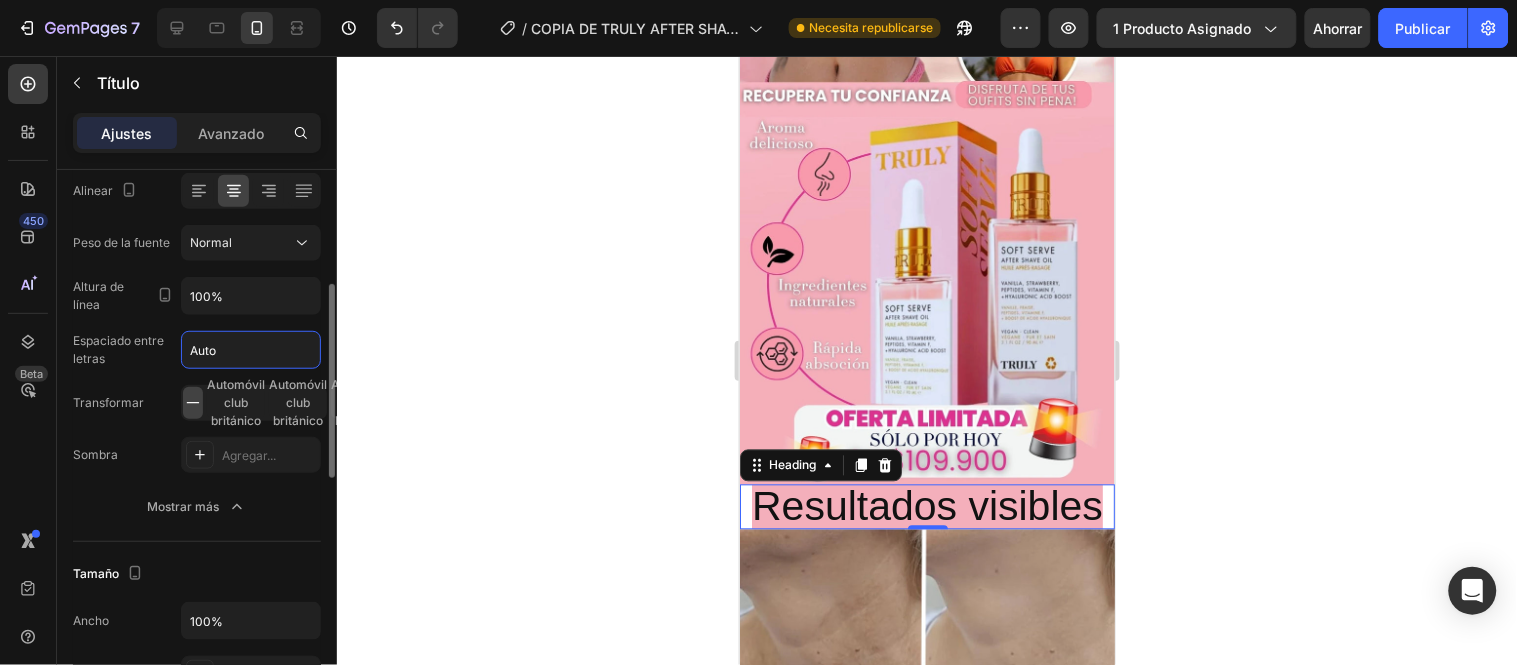 click on "Auto" at bounding box center (251, 350) 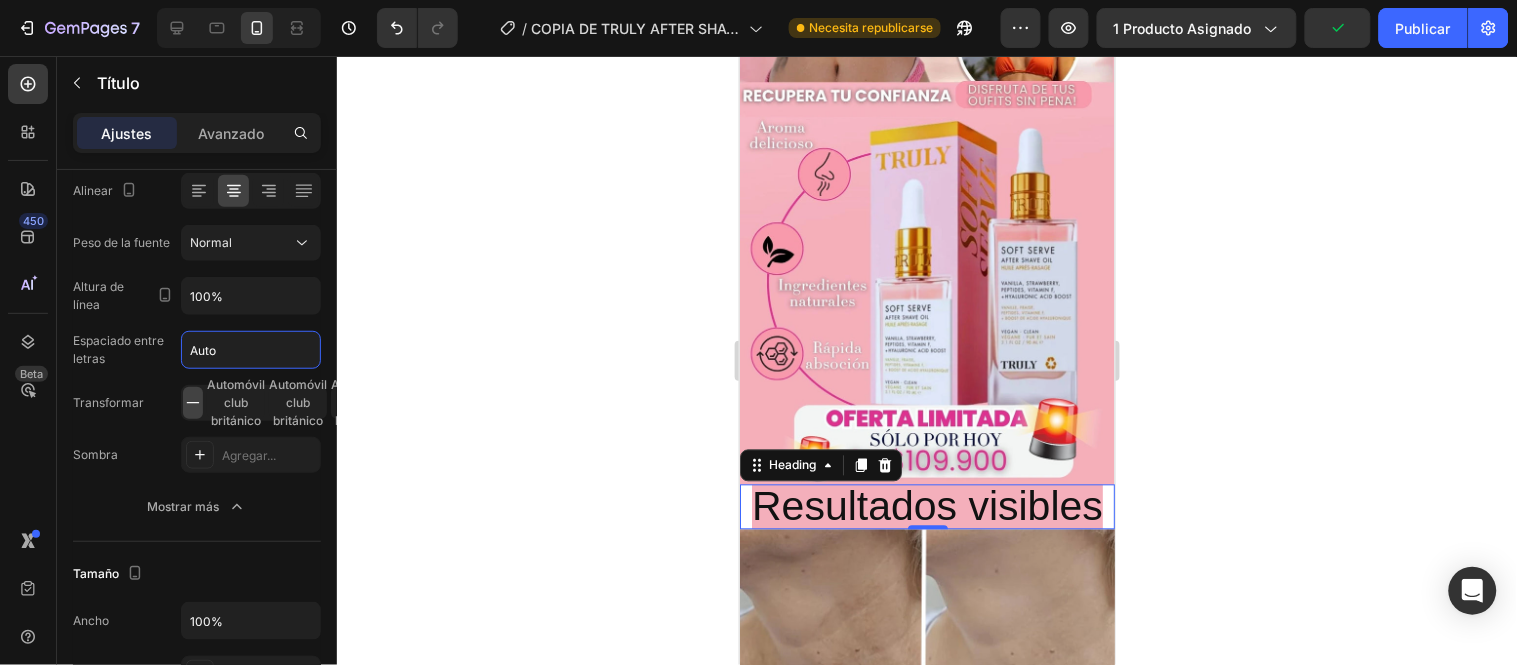 click 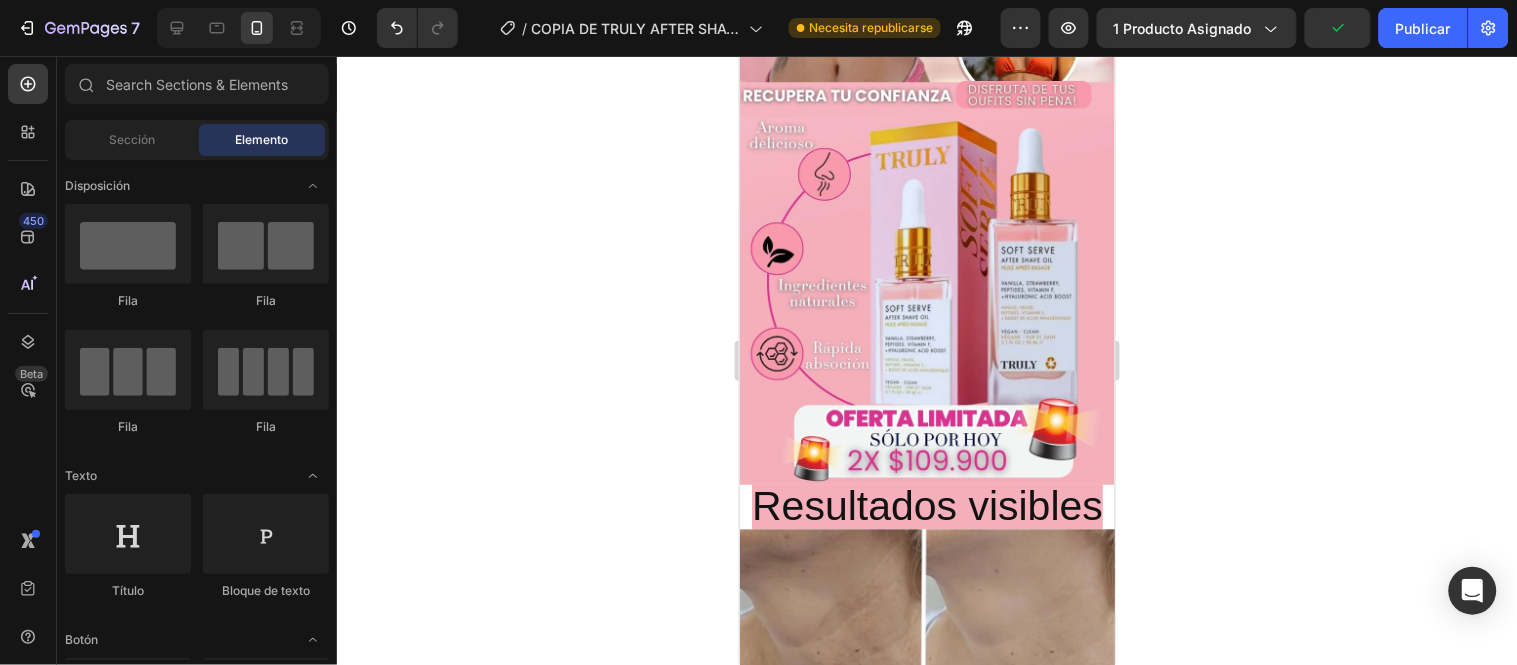 click 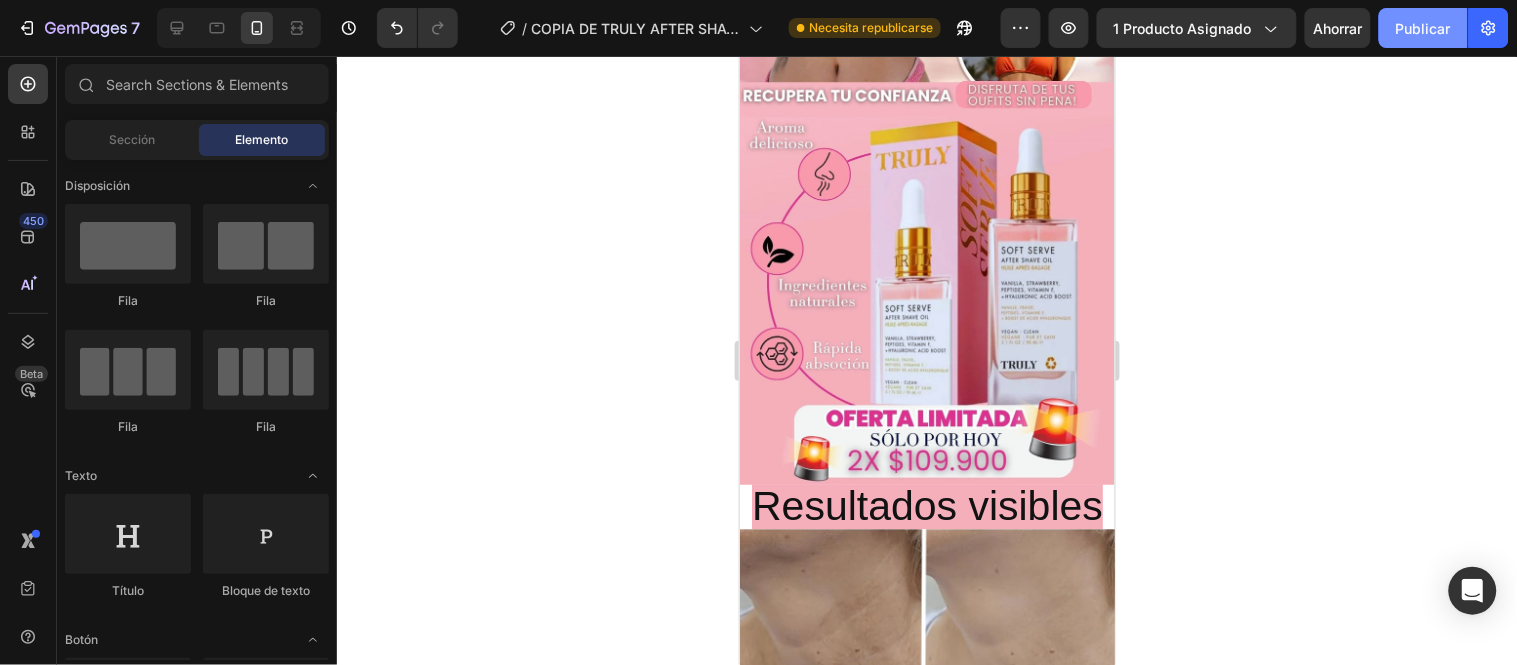 click on "Publicar" 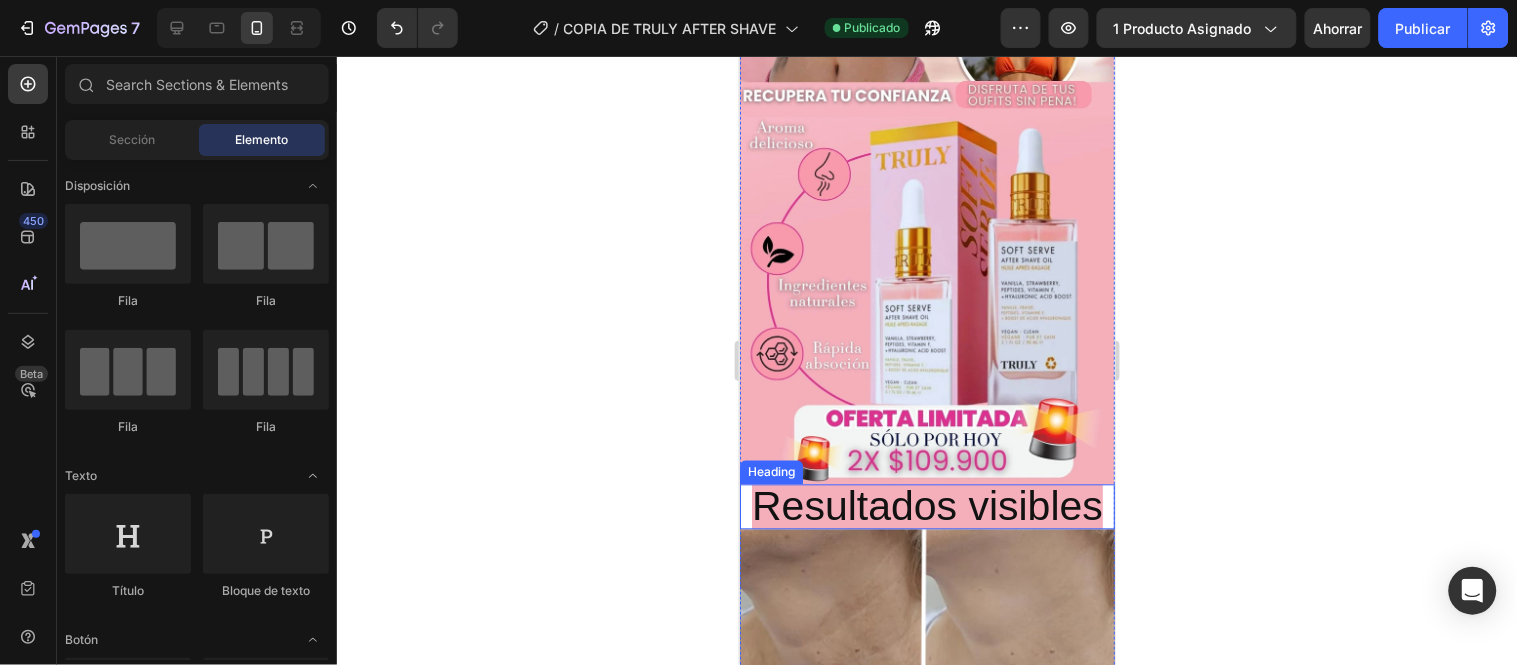 click on "Resultados visibles" at bounding box center [926, 506] 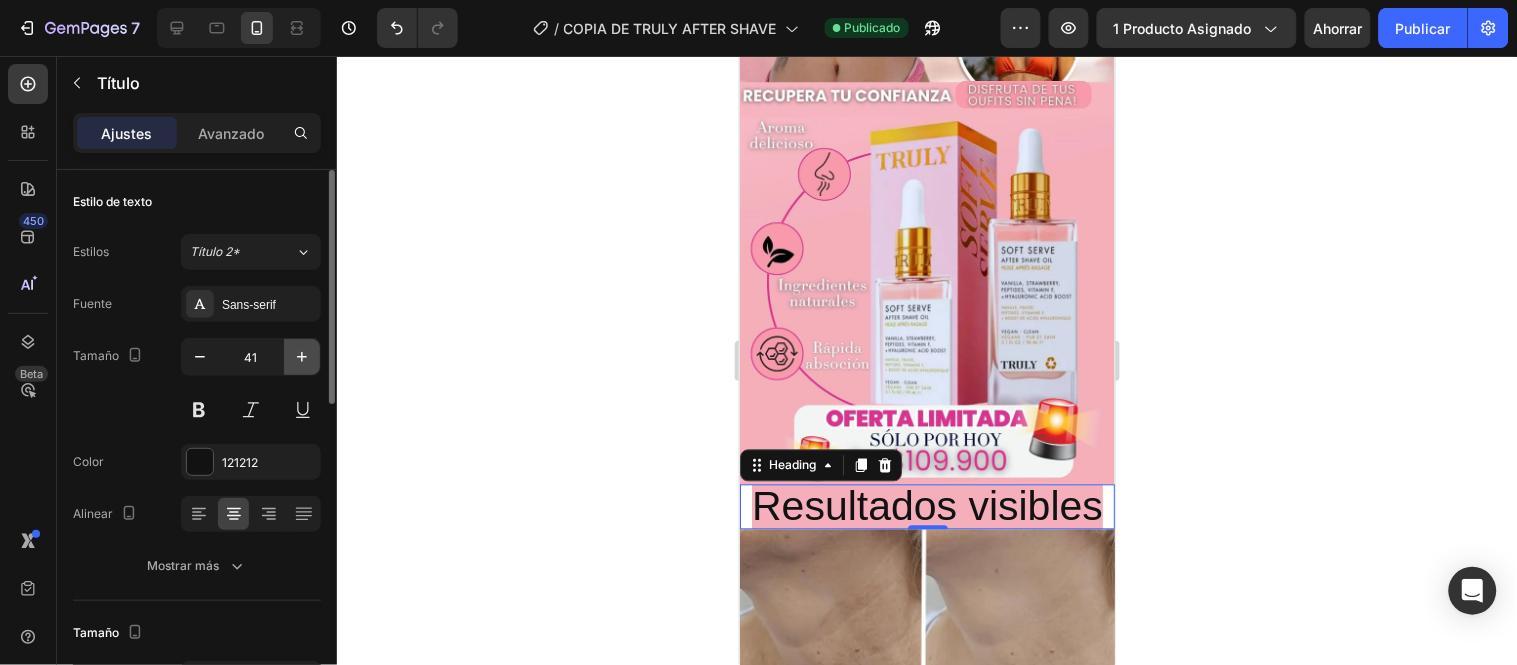 click 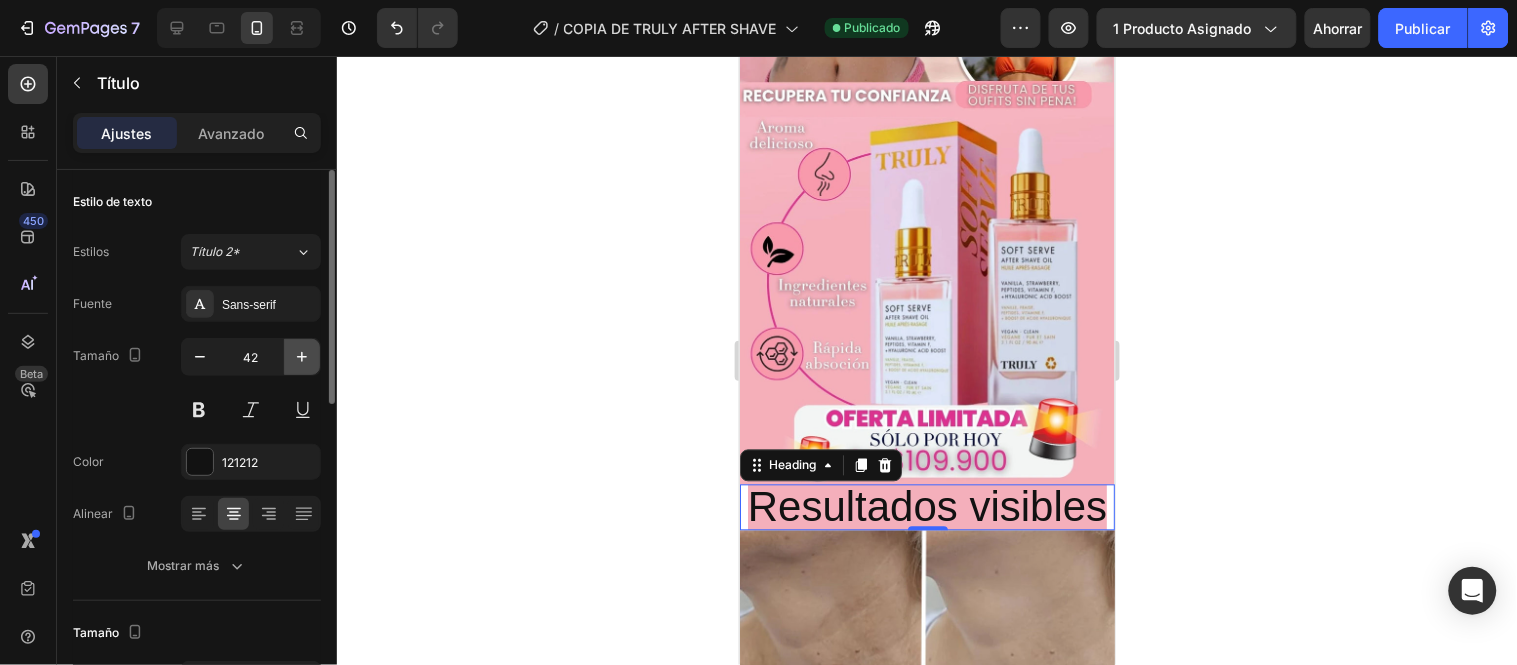 type 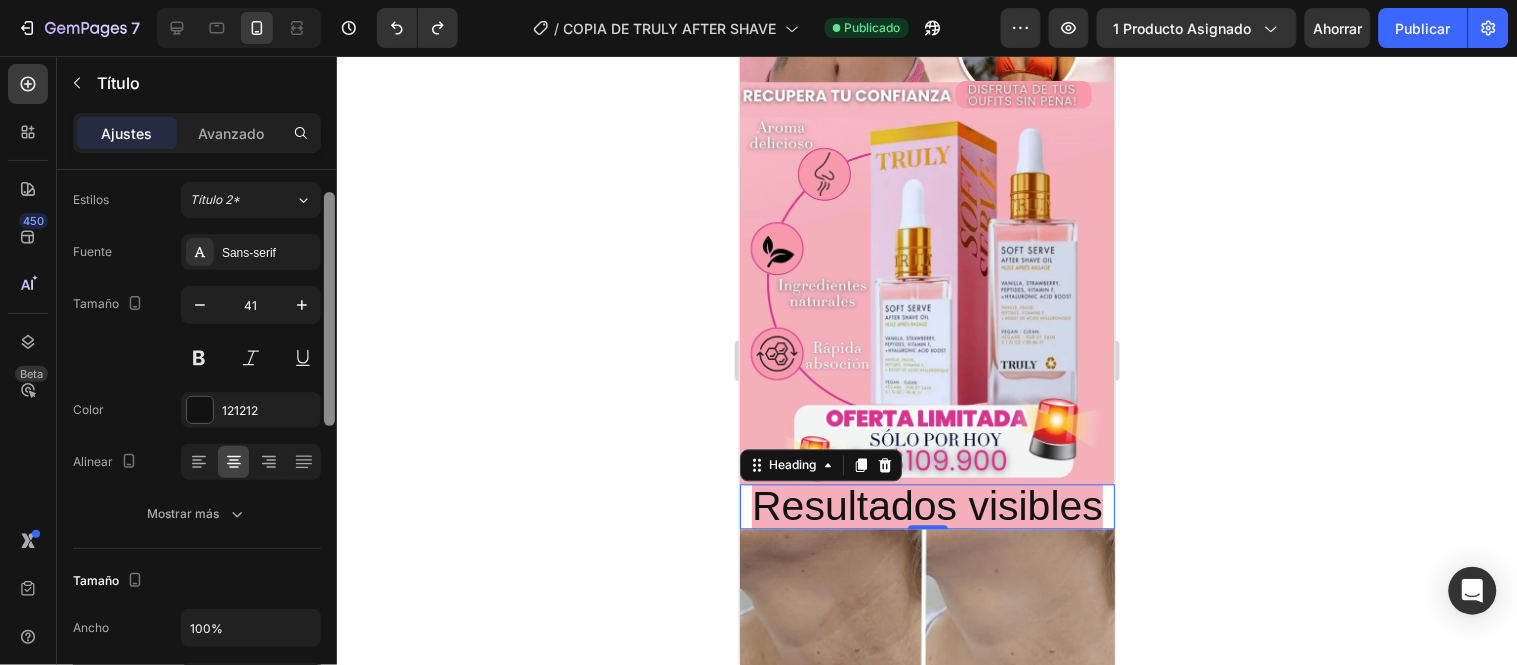 scroll, scrollTop: 80, scrollLeft: 0, axis: vertical 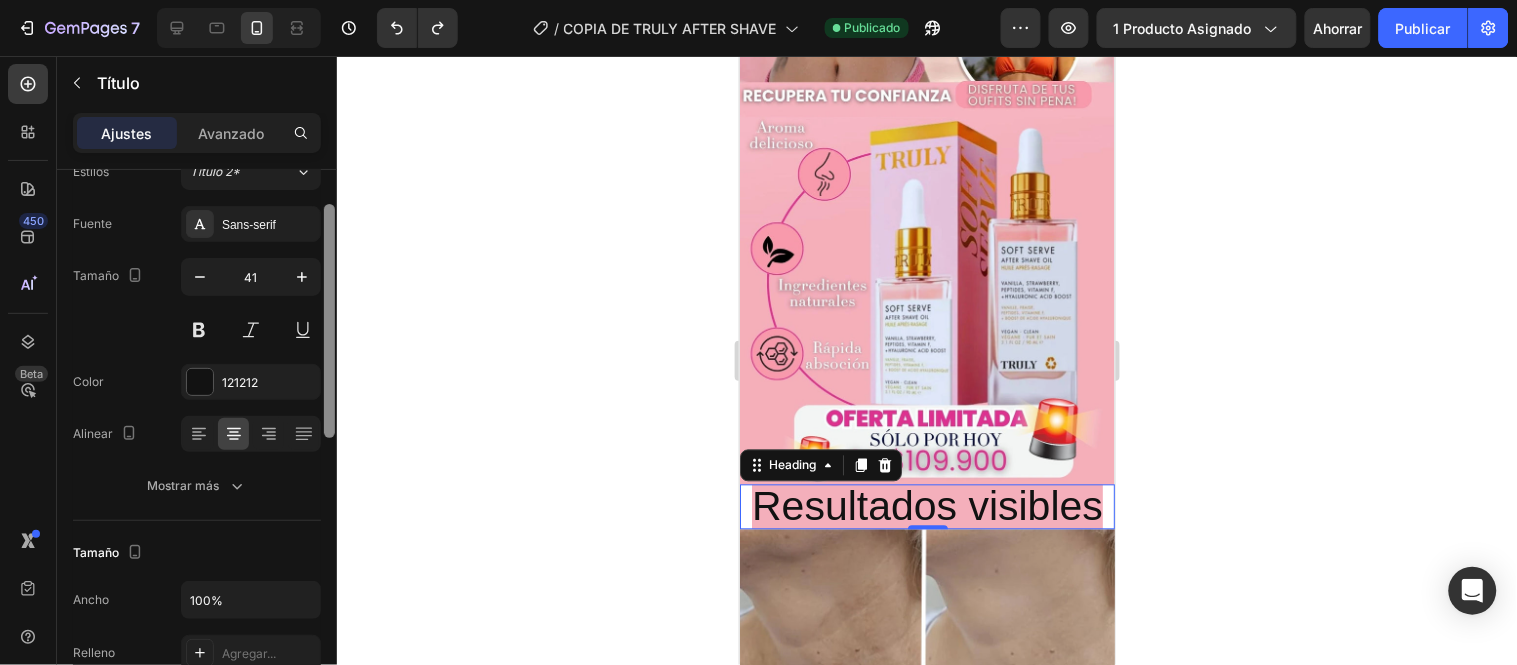 drag, startPoint x: 328, startPoint y: 196, endPoint x: 334, endPoint y: 230, distance: 34.525352 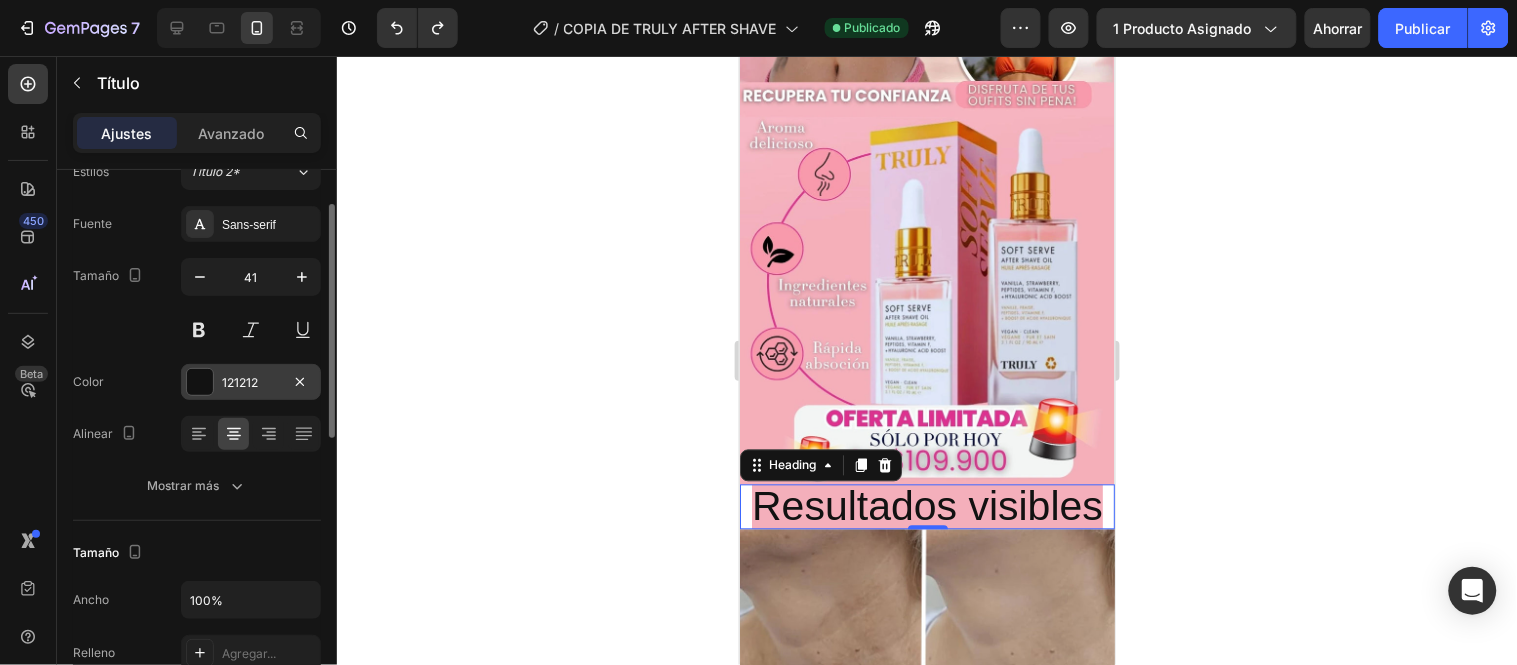 click at bounding box center [200, 382] 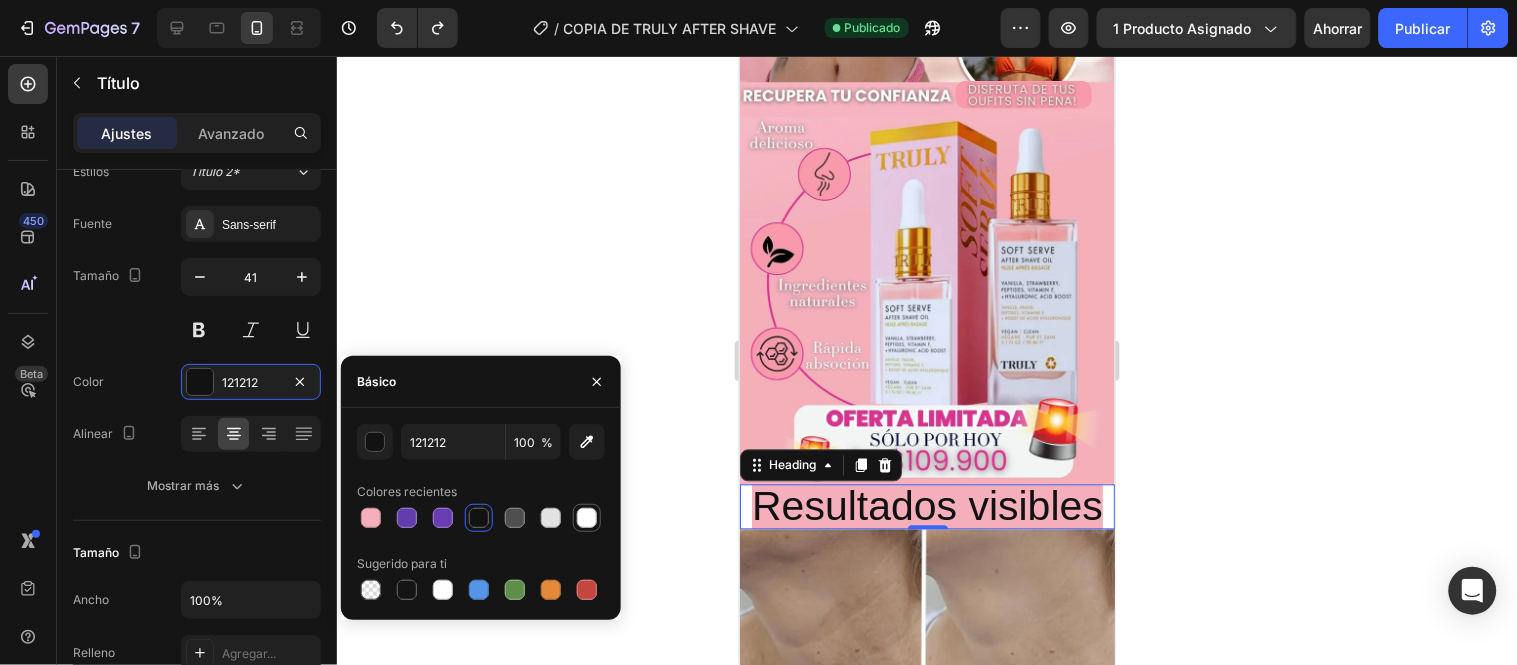 click at bounding box center (587, 518) 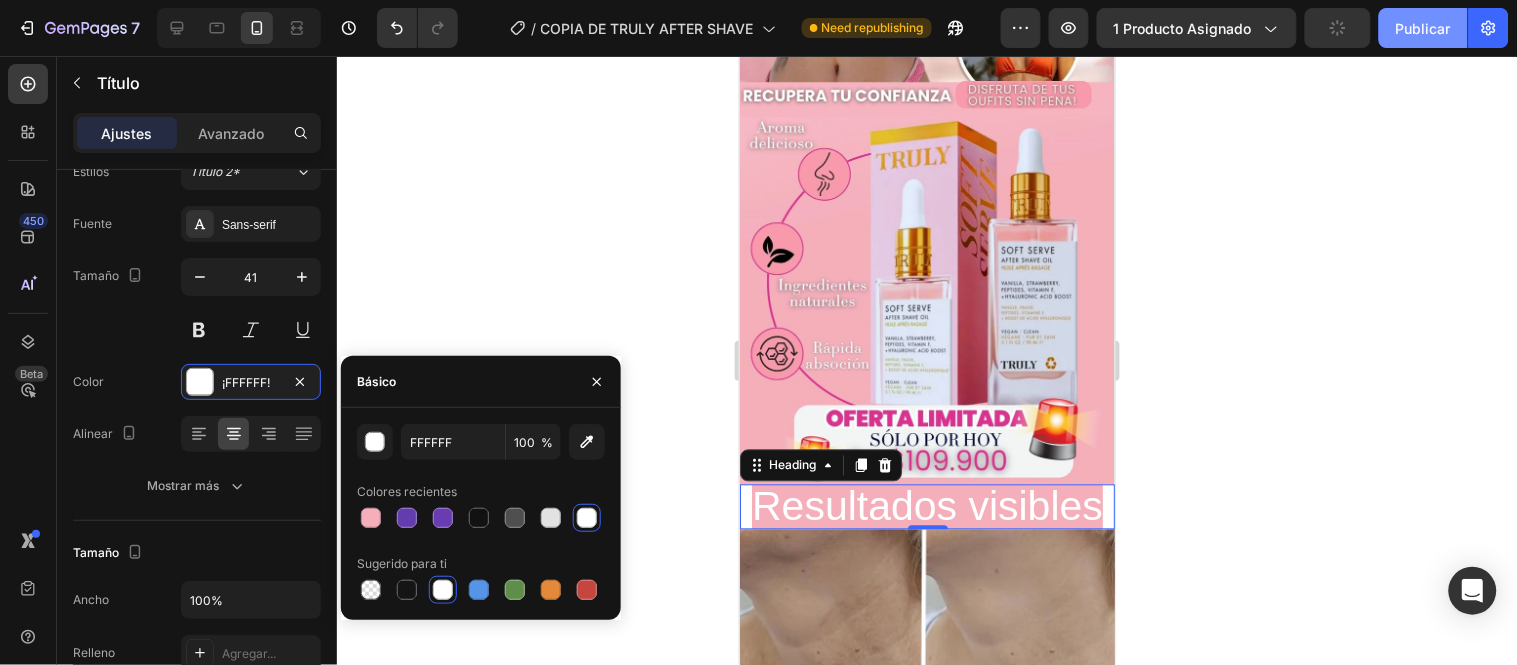click on "Publicar" at bounding box center [1423, 28] 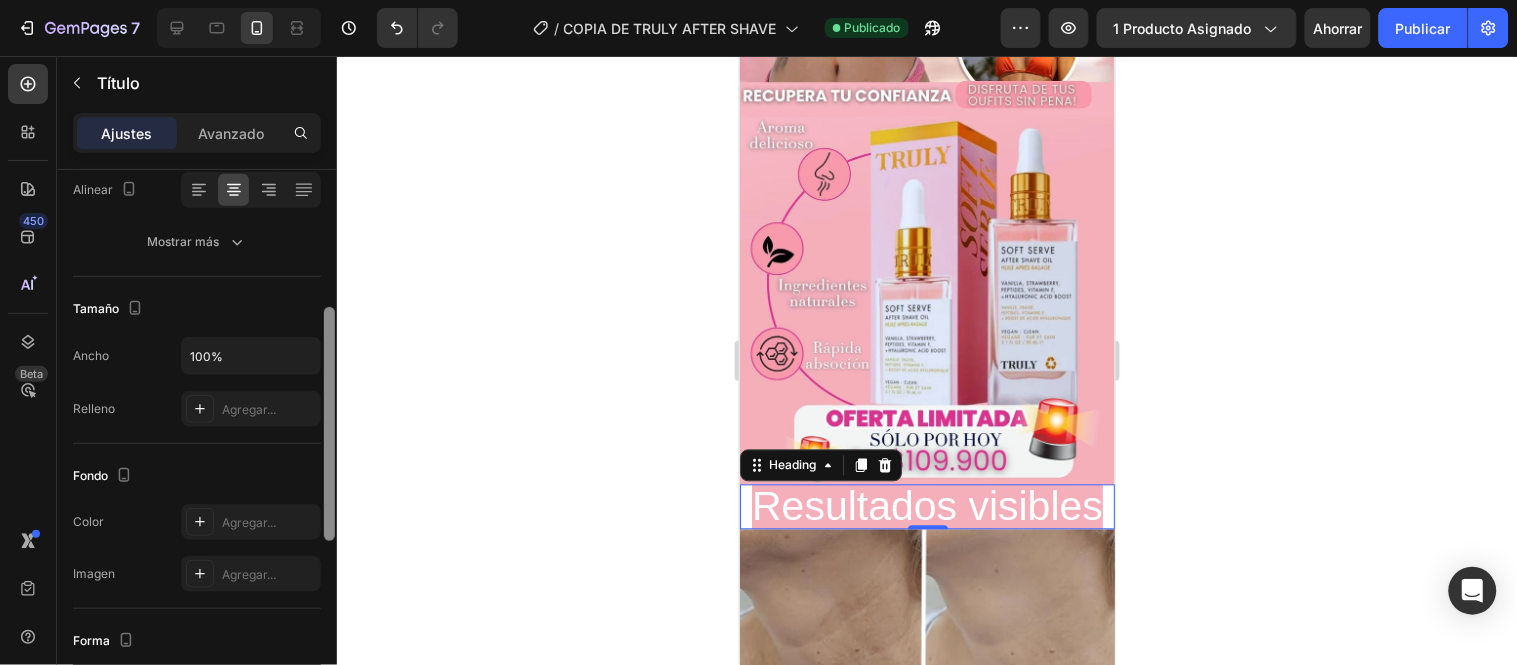 scroll, scrollTop: 368, scrollLeft: 0, axis: vertical 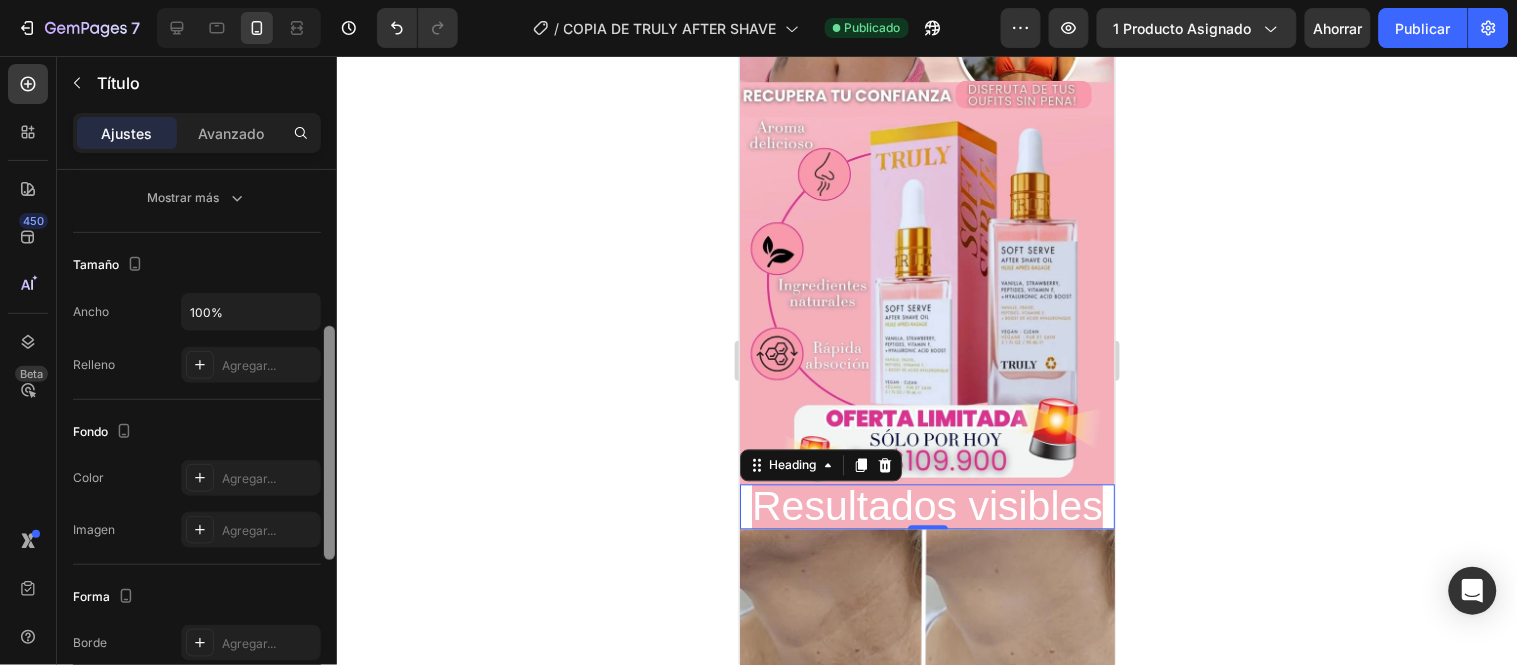 drag, startPoint x: 330, startPoint y: 257, endPoint x: 328, endPoint y: 380, distance: 123.01626 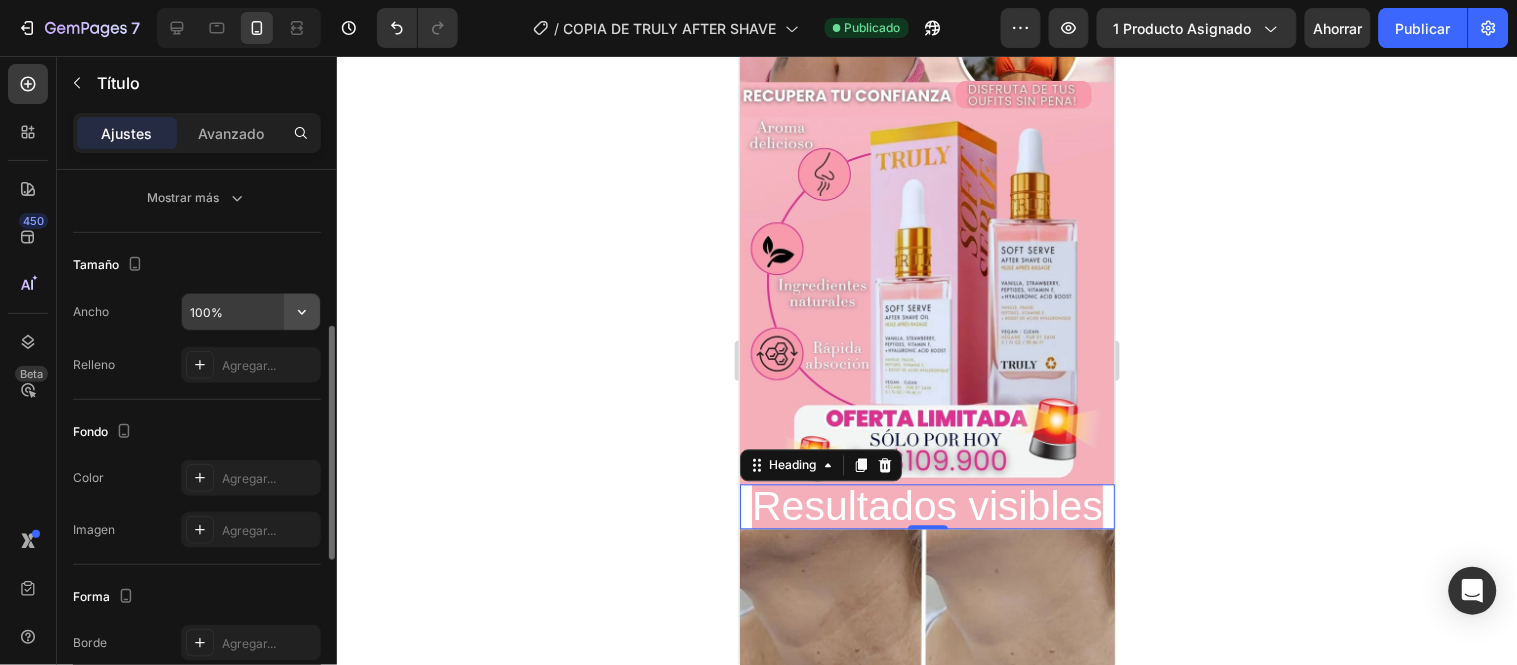 click 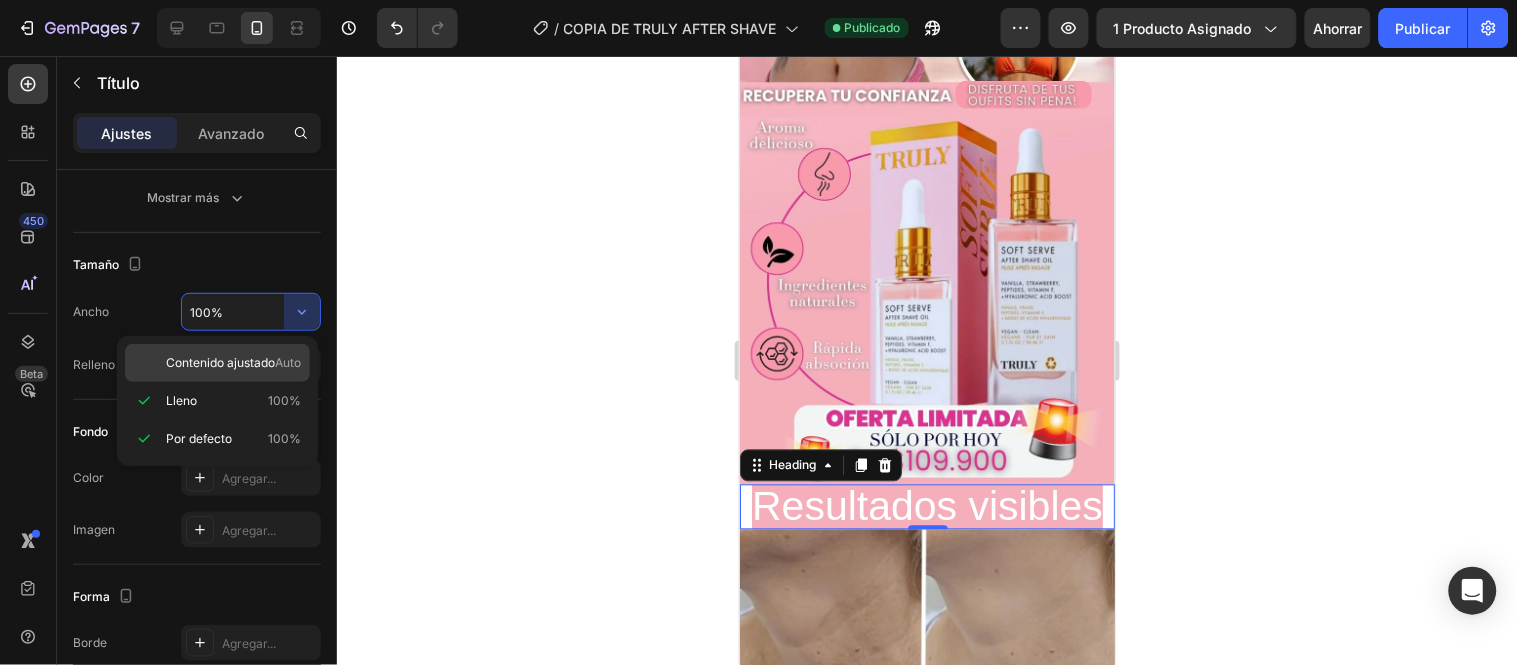 click on "Contenido ajustado" at bounding box center (220, 363) 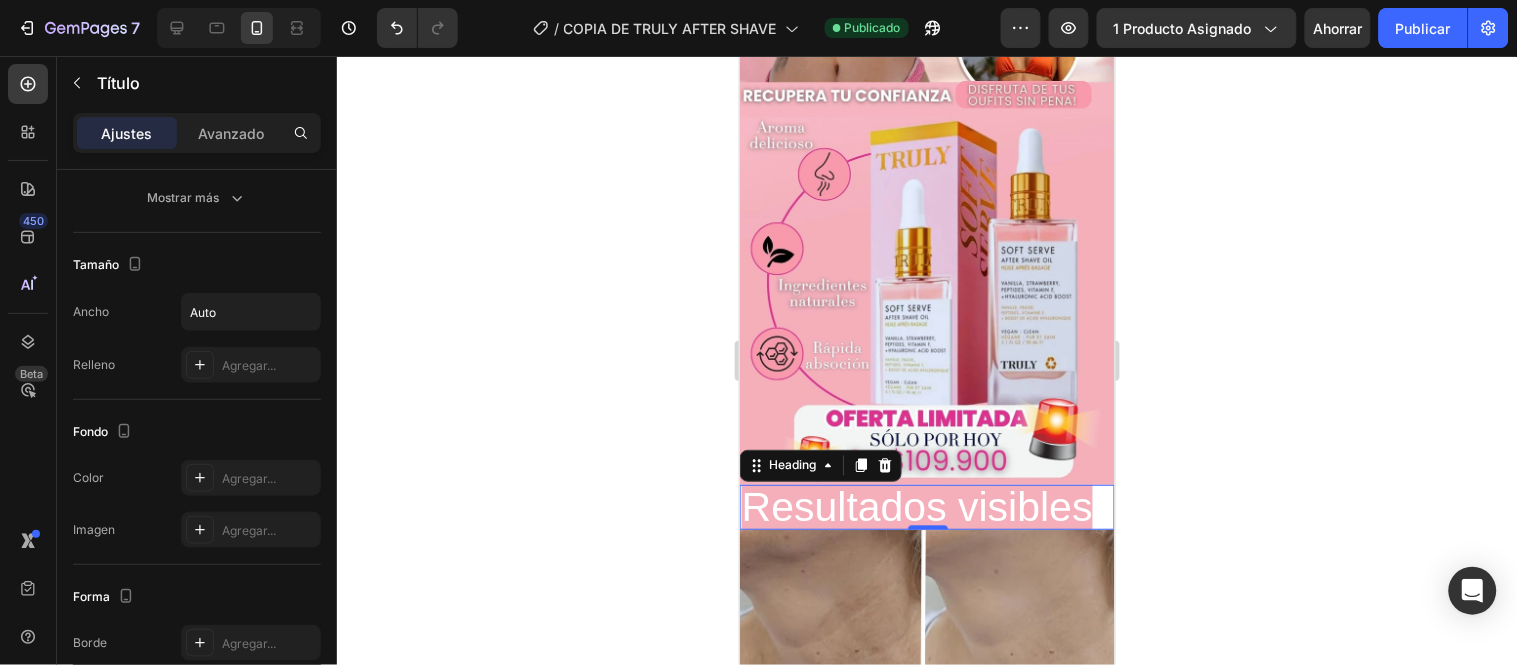 click 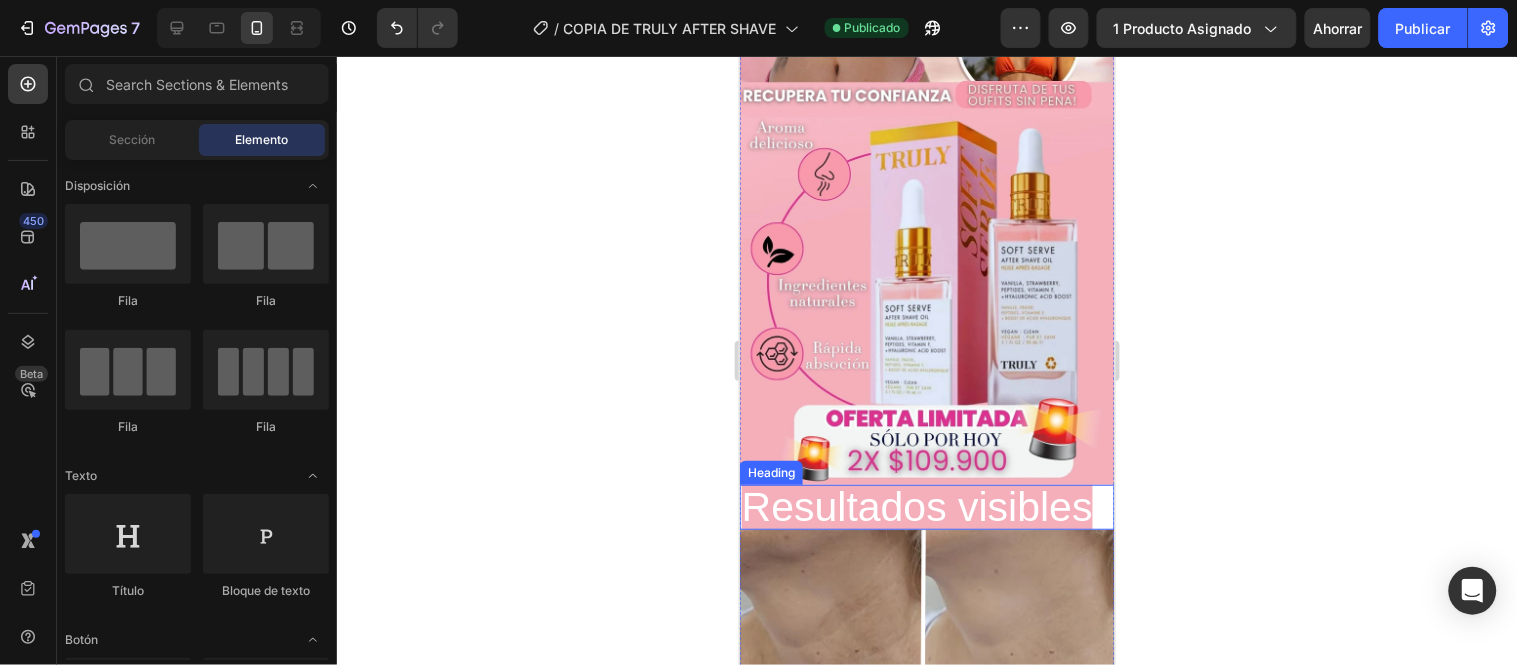 click on "⁠⁠⁠⁠⁠⁠⁠ Resultados visibles" at bounding box center (916, 506) 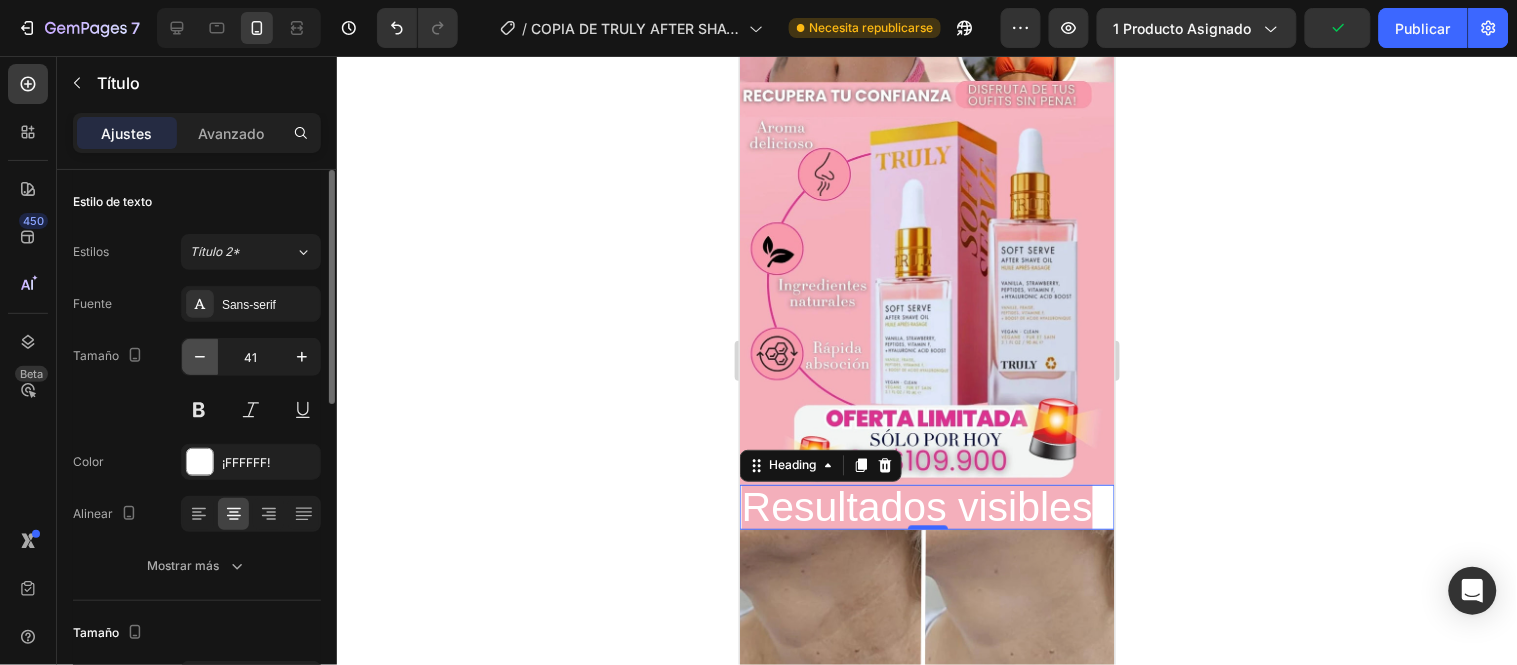 click 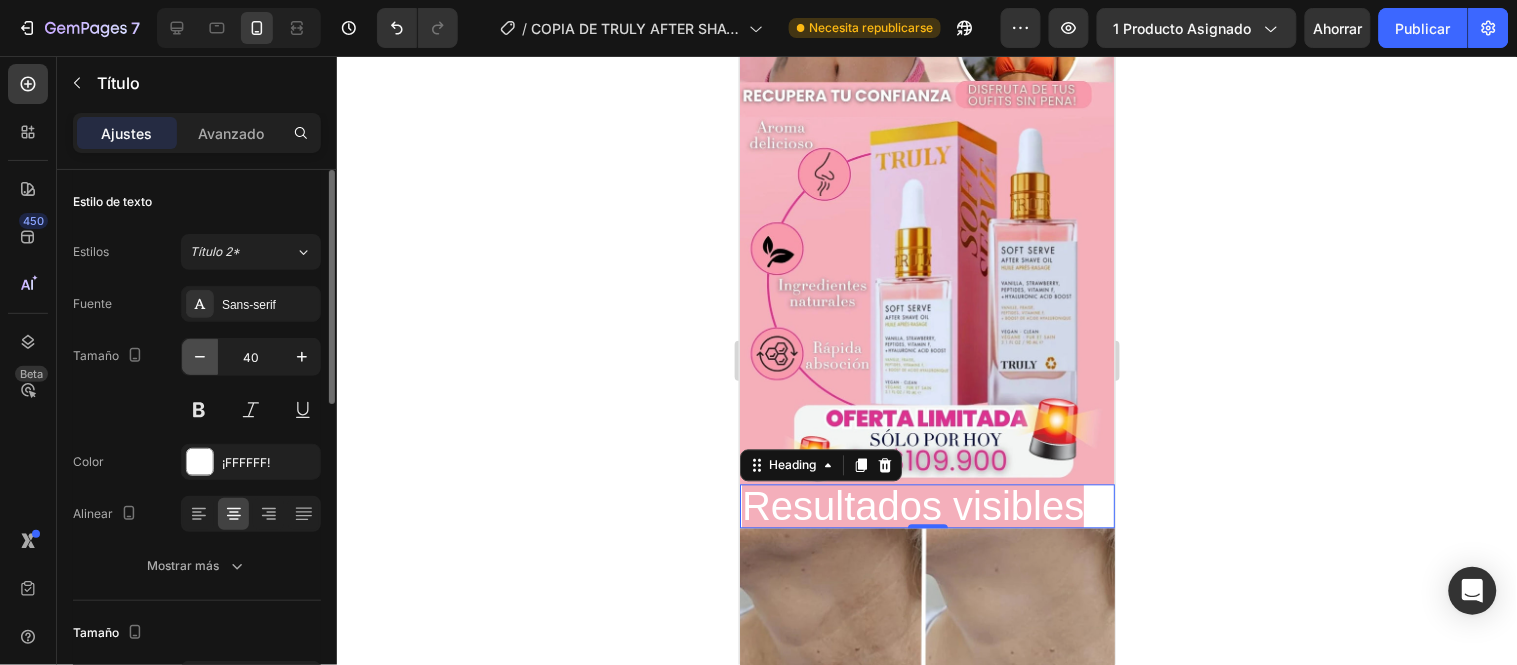 click 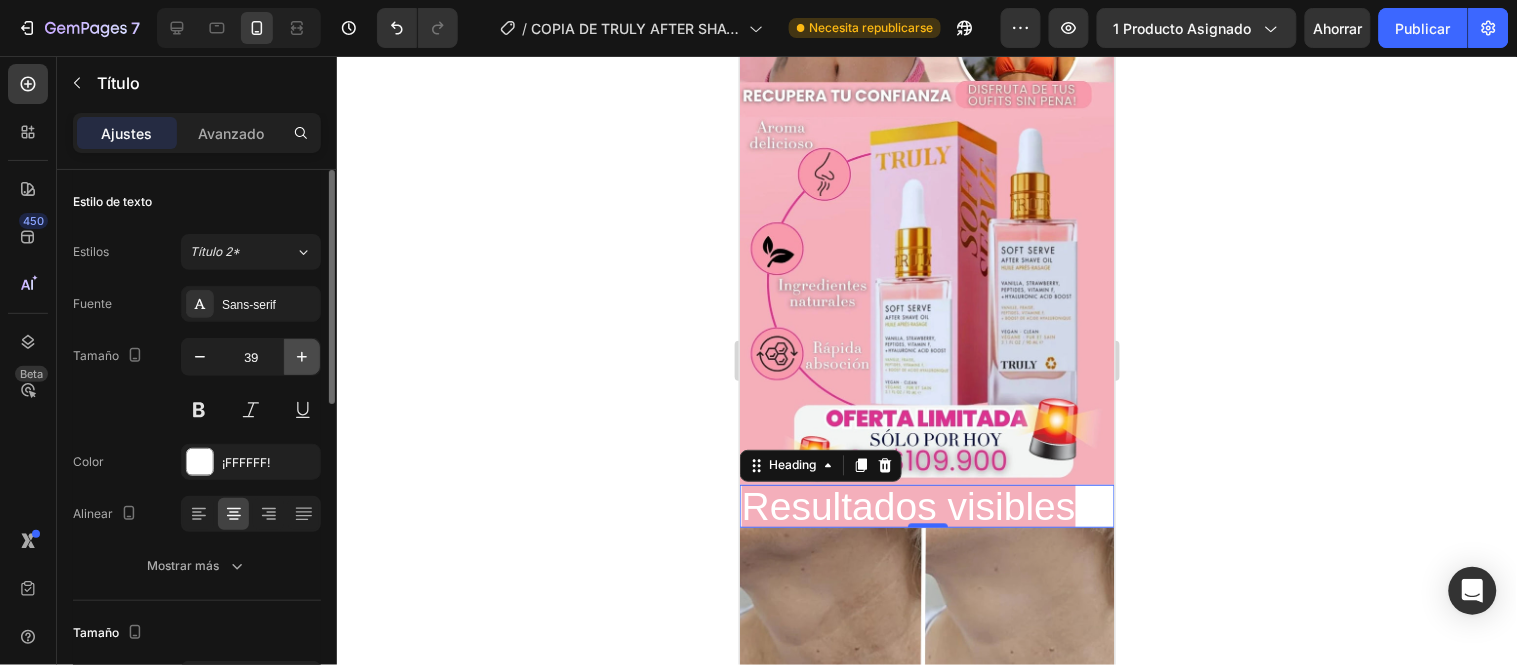 click 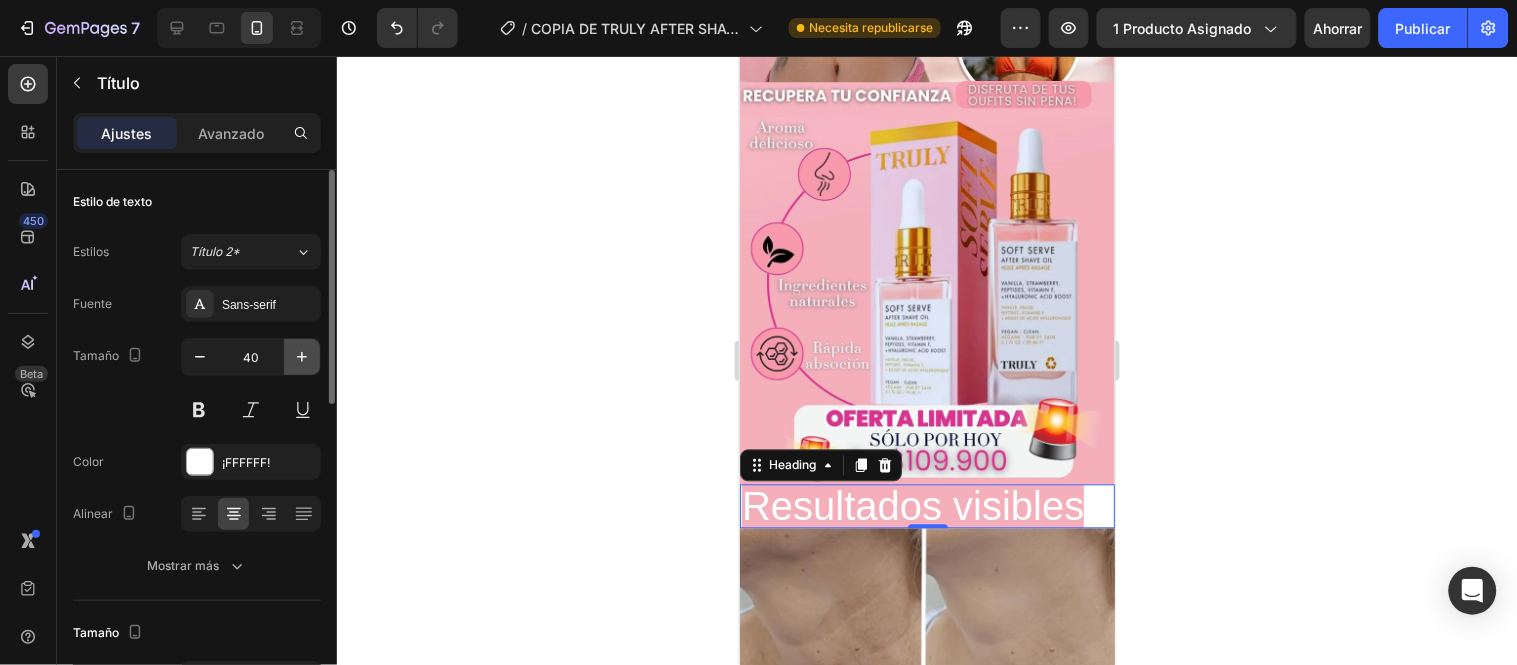 click 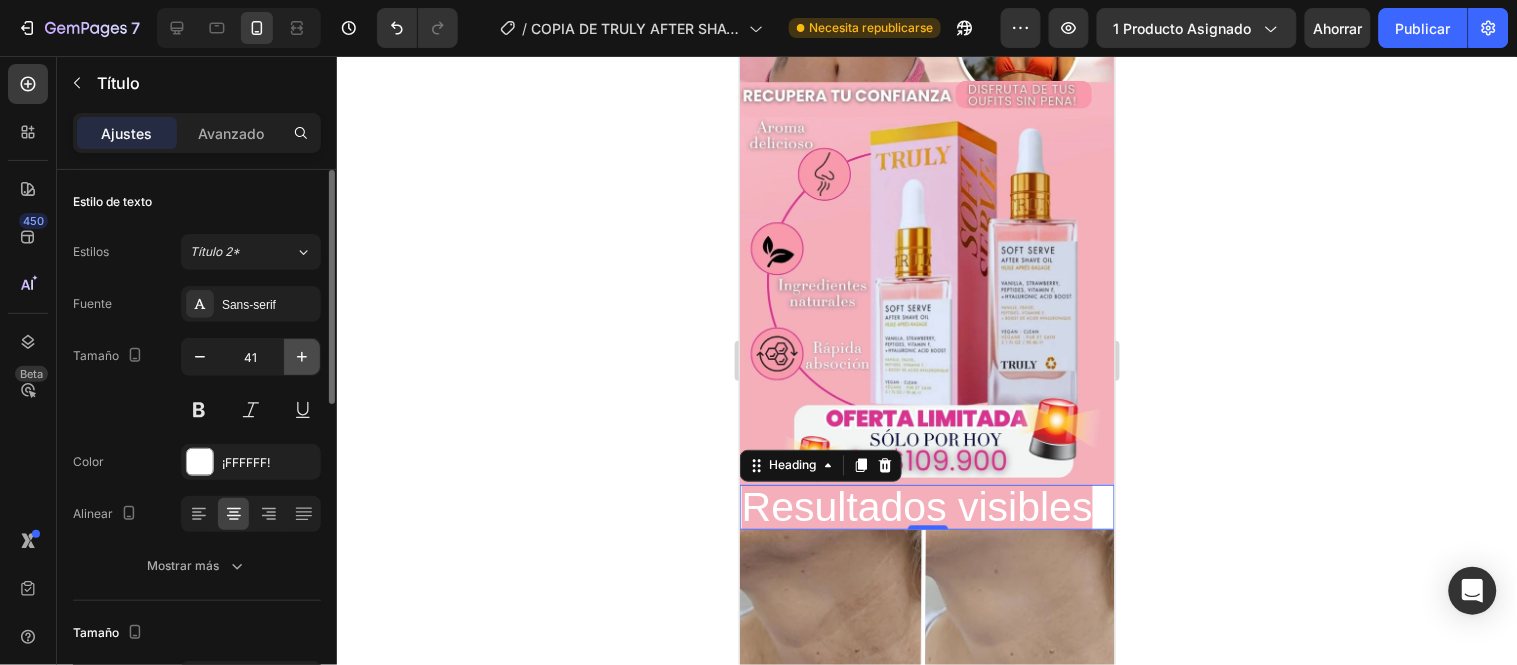 click 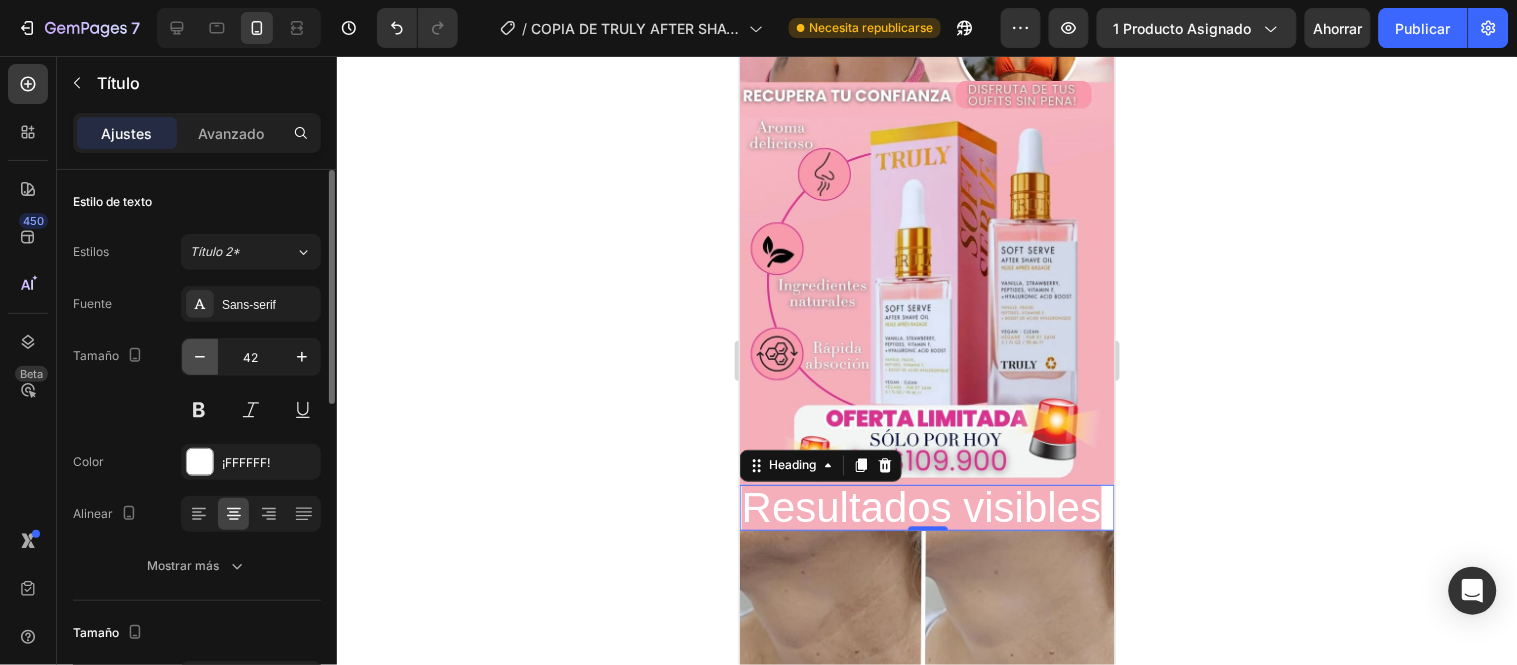 click 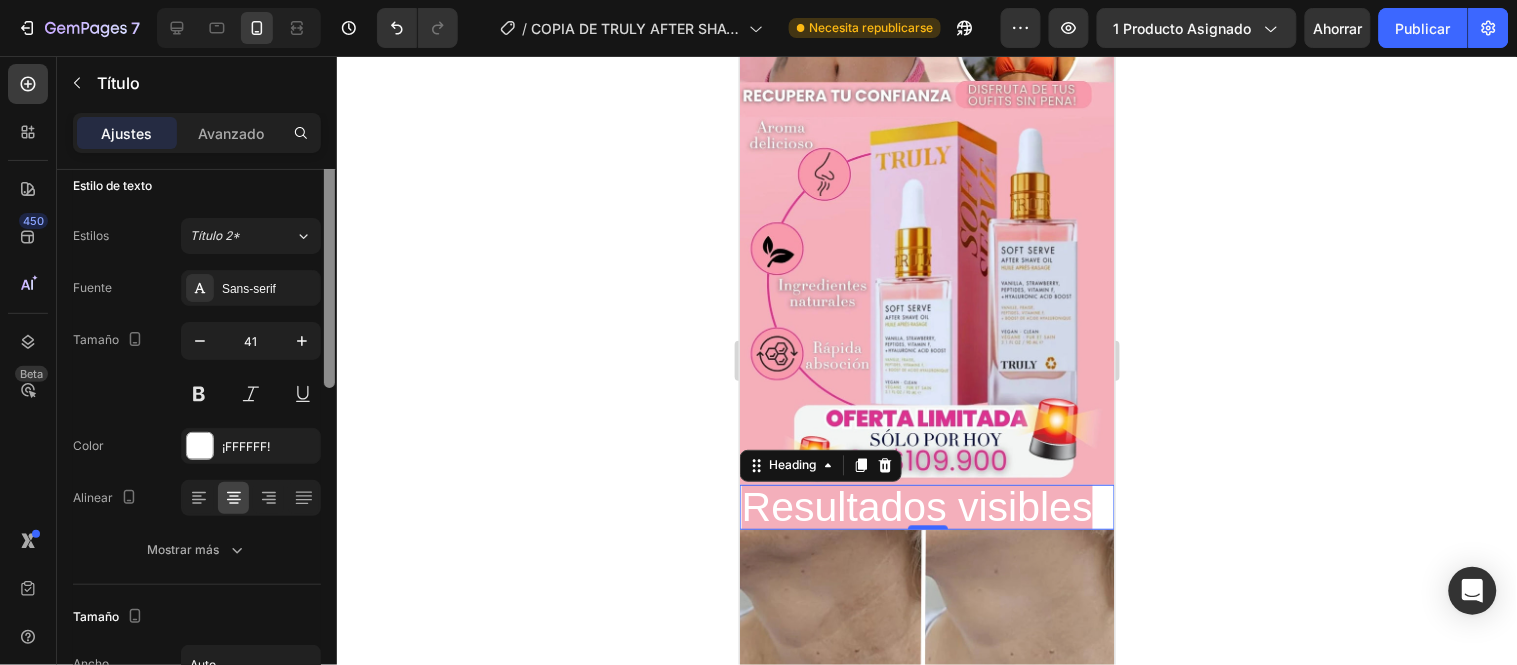 scroll, scrollTop: 0, scrollLeft: 0, axis: both 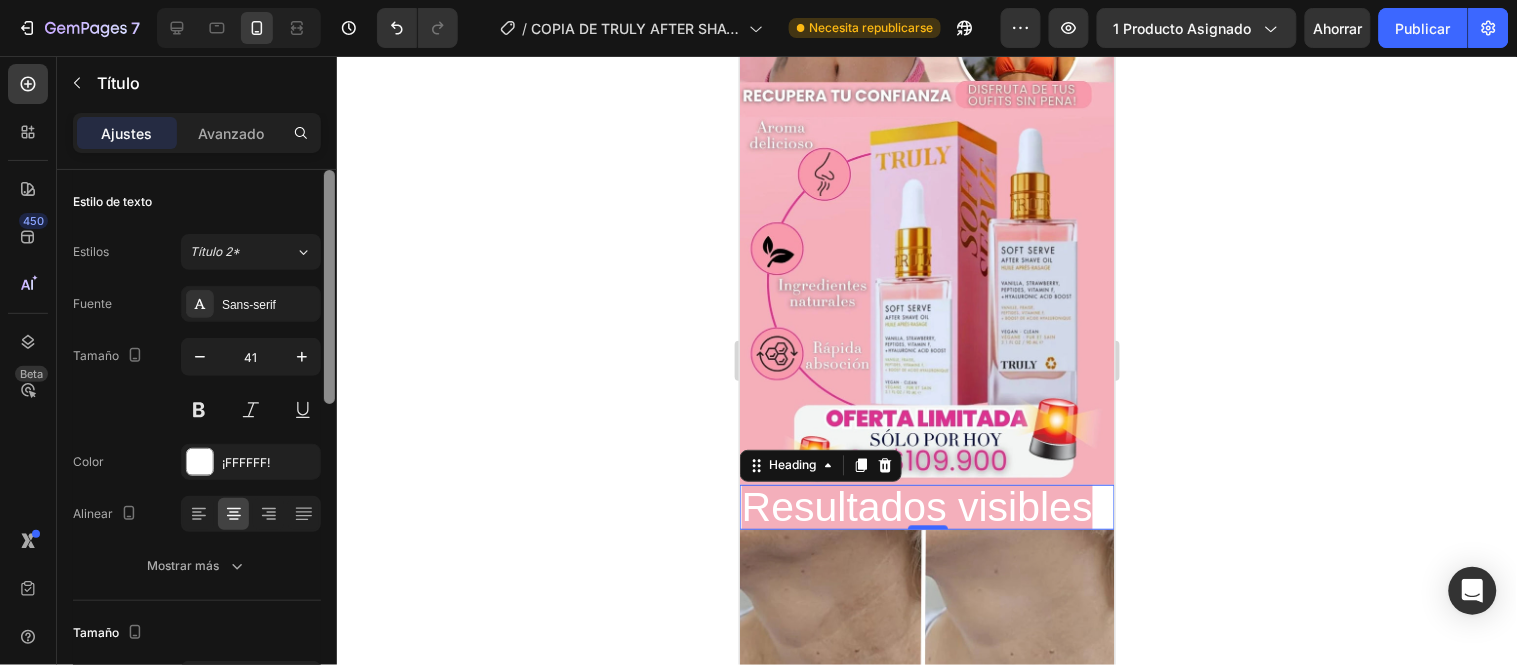drag, startPoint x: 328, startPoint y: 265, endPoint x: 352, endPoint y: 190, distance: 78.74643 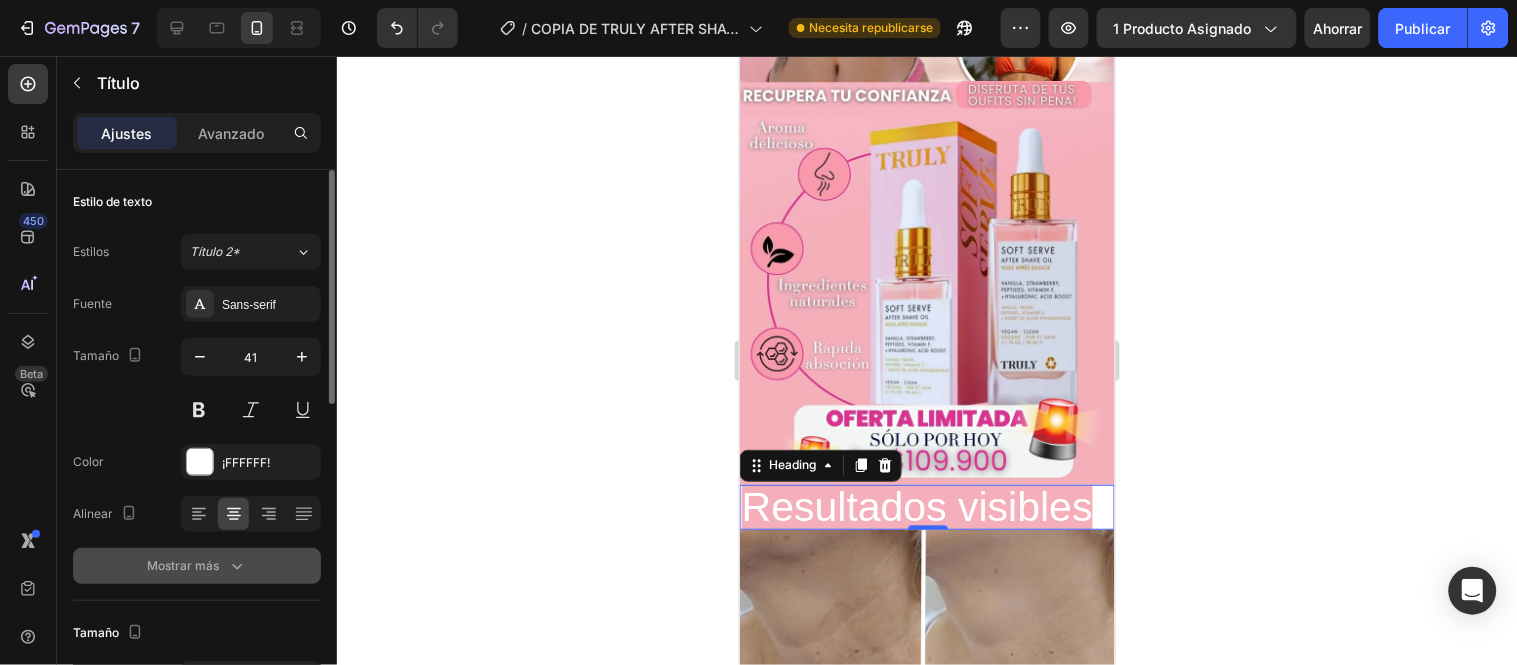 click on "Mostrar más" at bounding box center [197, 566] 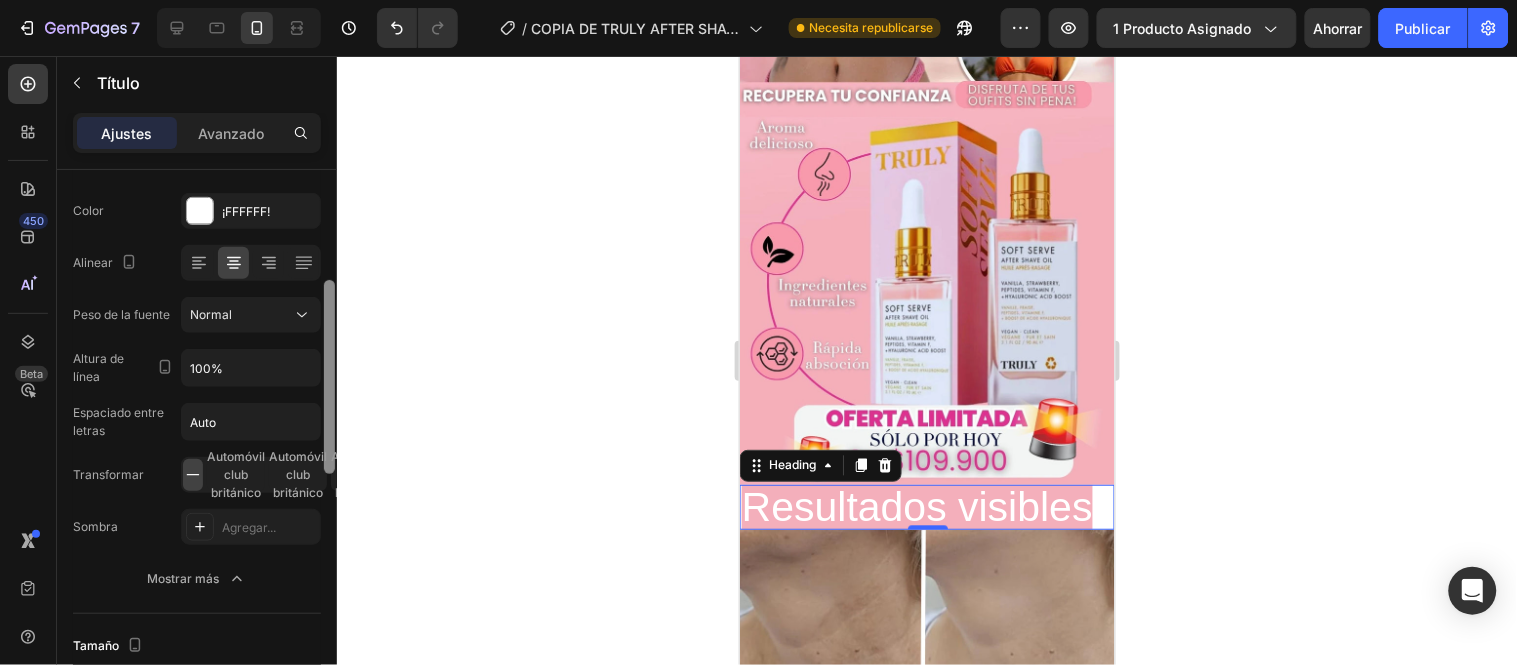 scroll, scrollTop: 267, scrollLeft: 0, axis: vertical 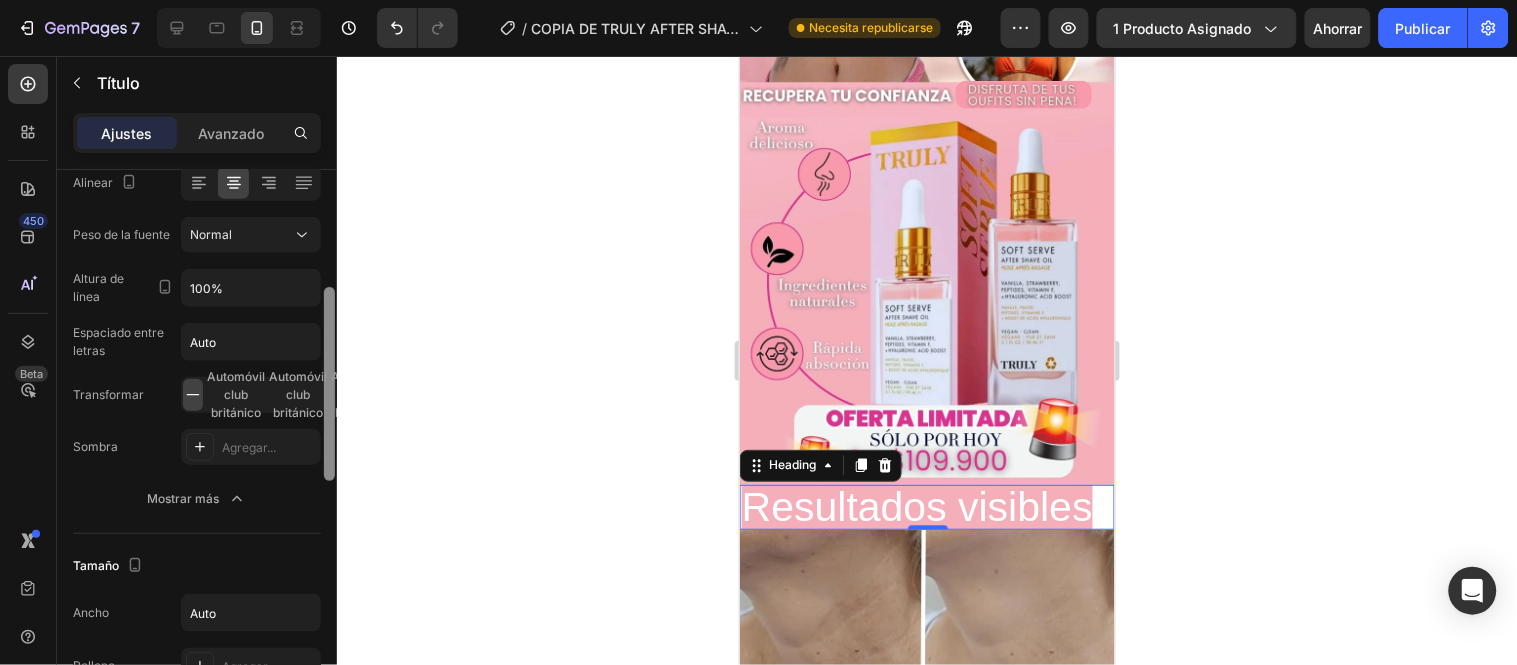 drag, startPoint x: 330, startPoint y: 220, endPoint x: 325, endPoint y: 373, distance: 153.08168 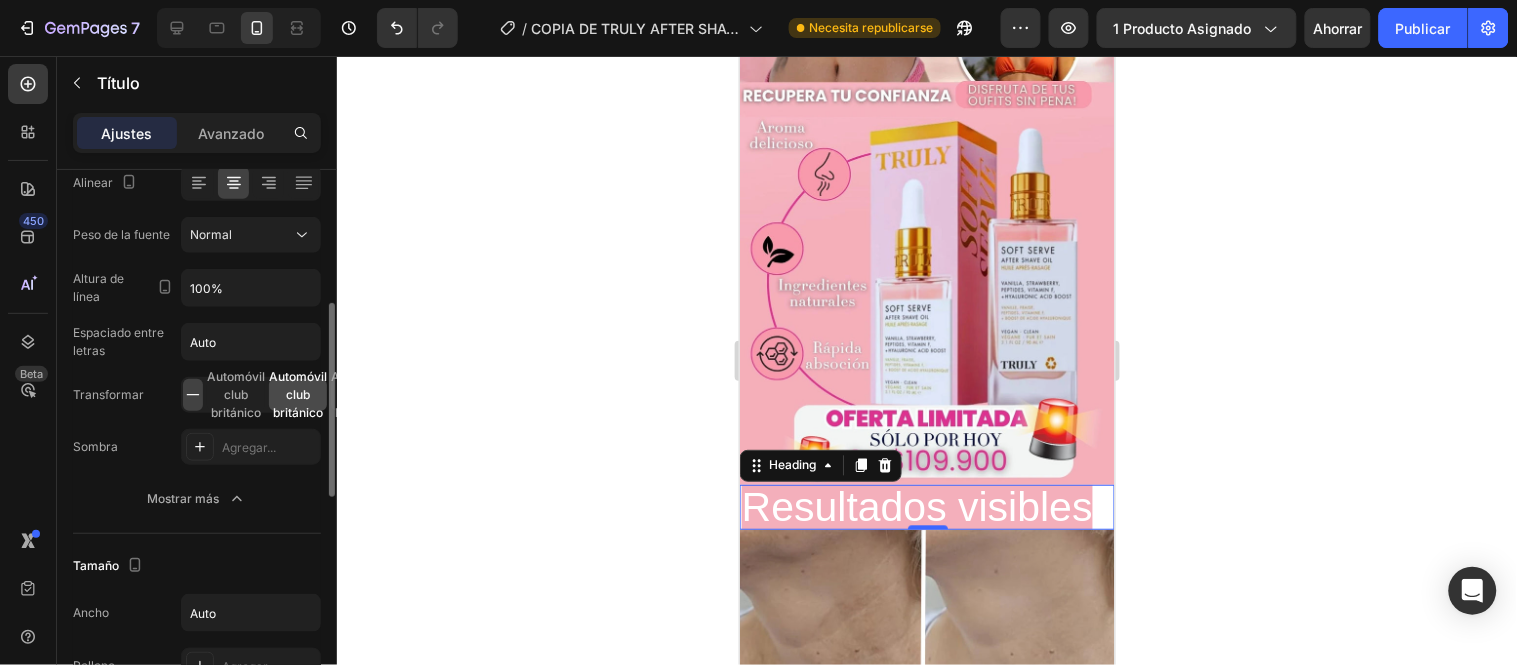 scroll, scrollTop: 343, scrollLeft: 0, axis: vertical 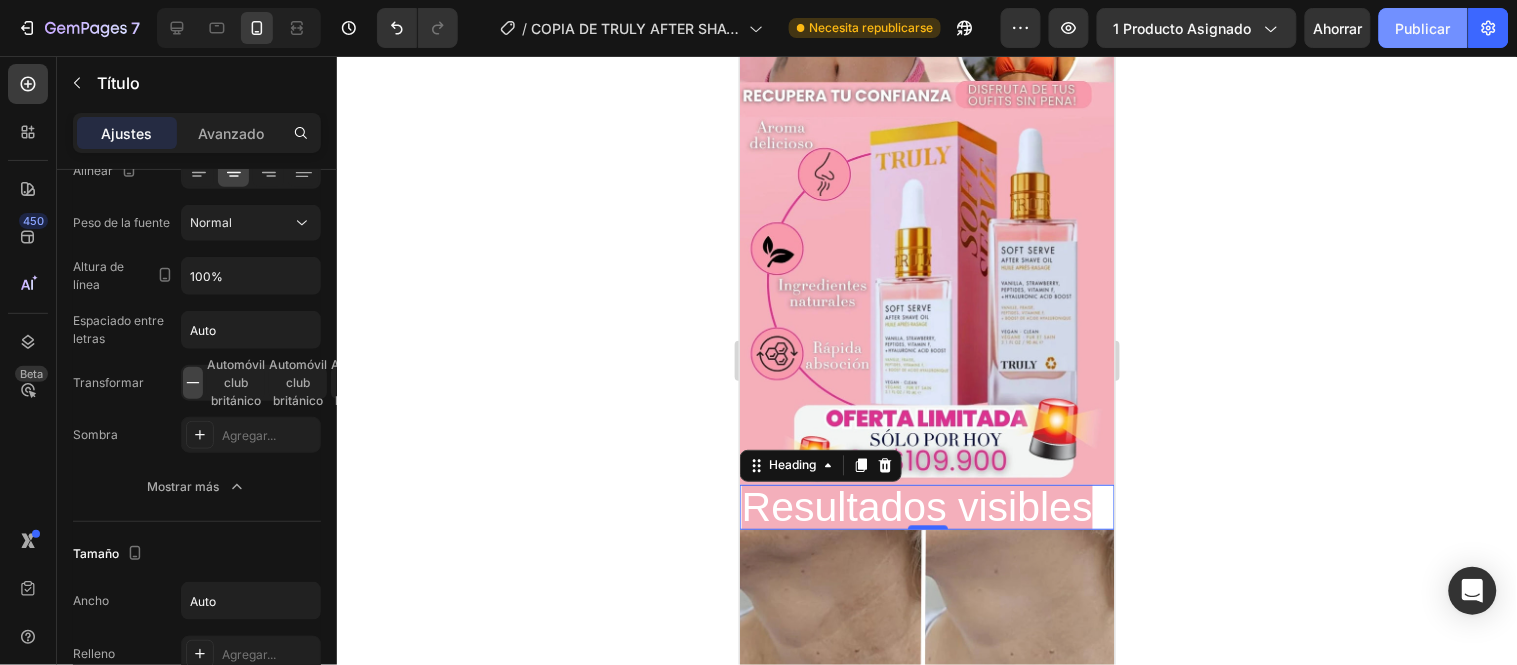 click on "Publicar" at bounding box center [1423, 28] 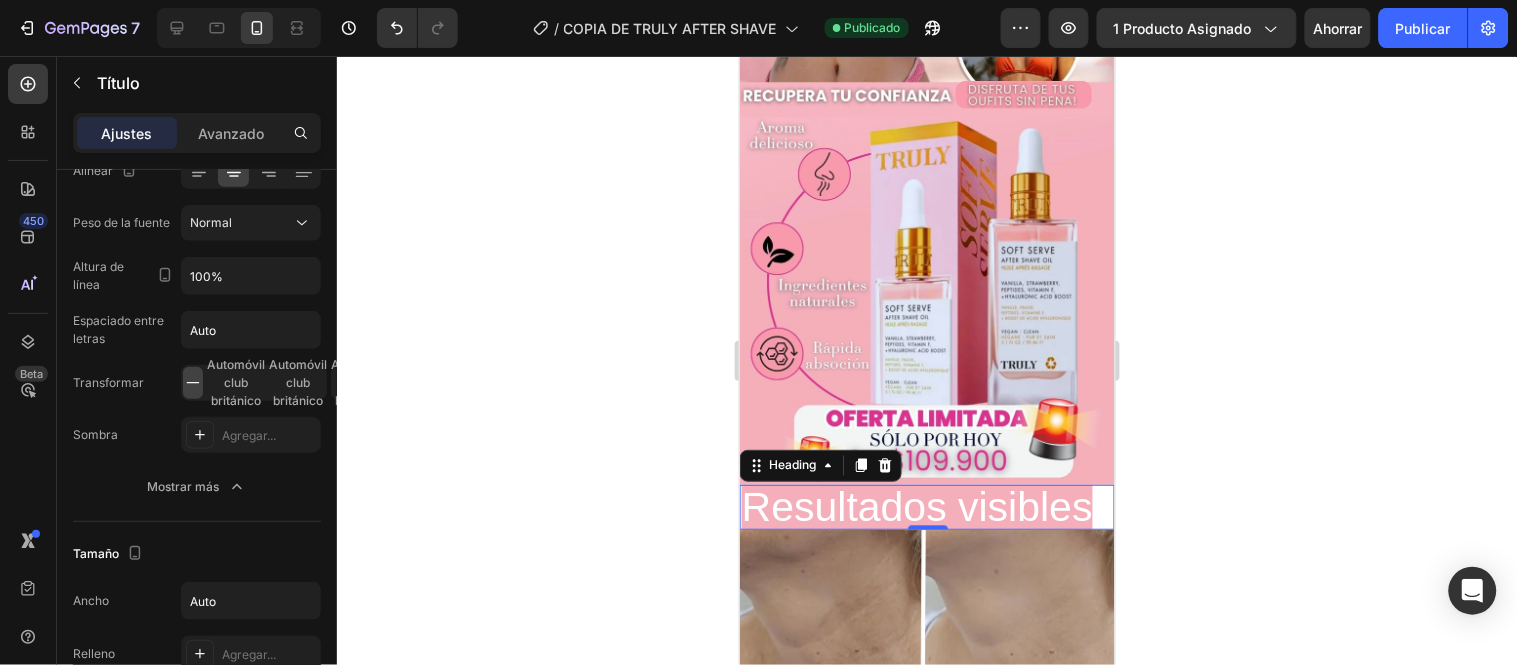 scroll, scrollTop: 2820, scrollLeft: 0, axis: vertical 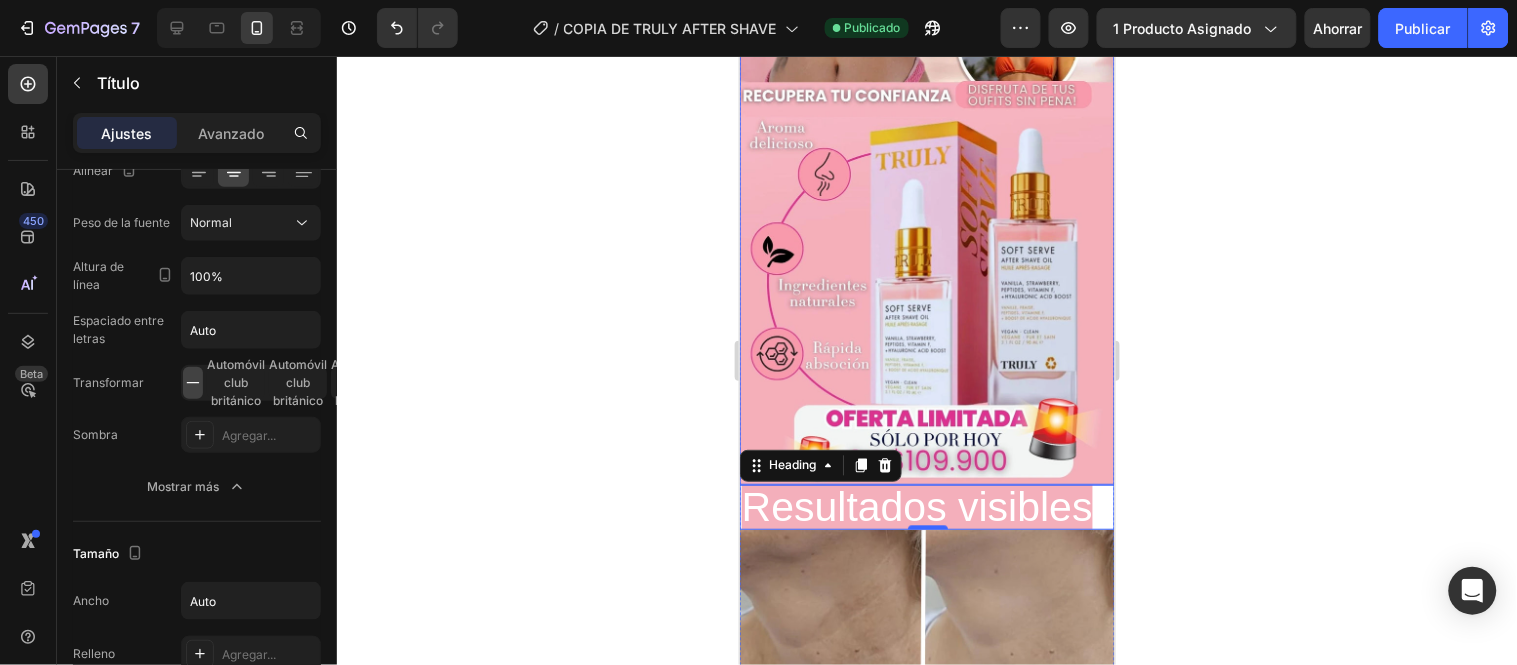 click at bounding box center [926, 57] 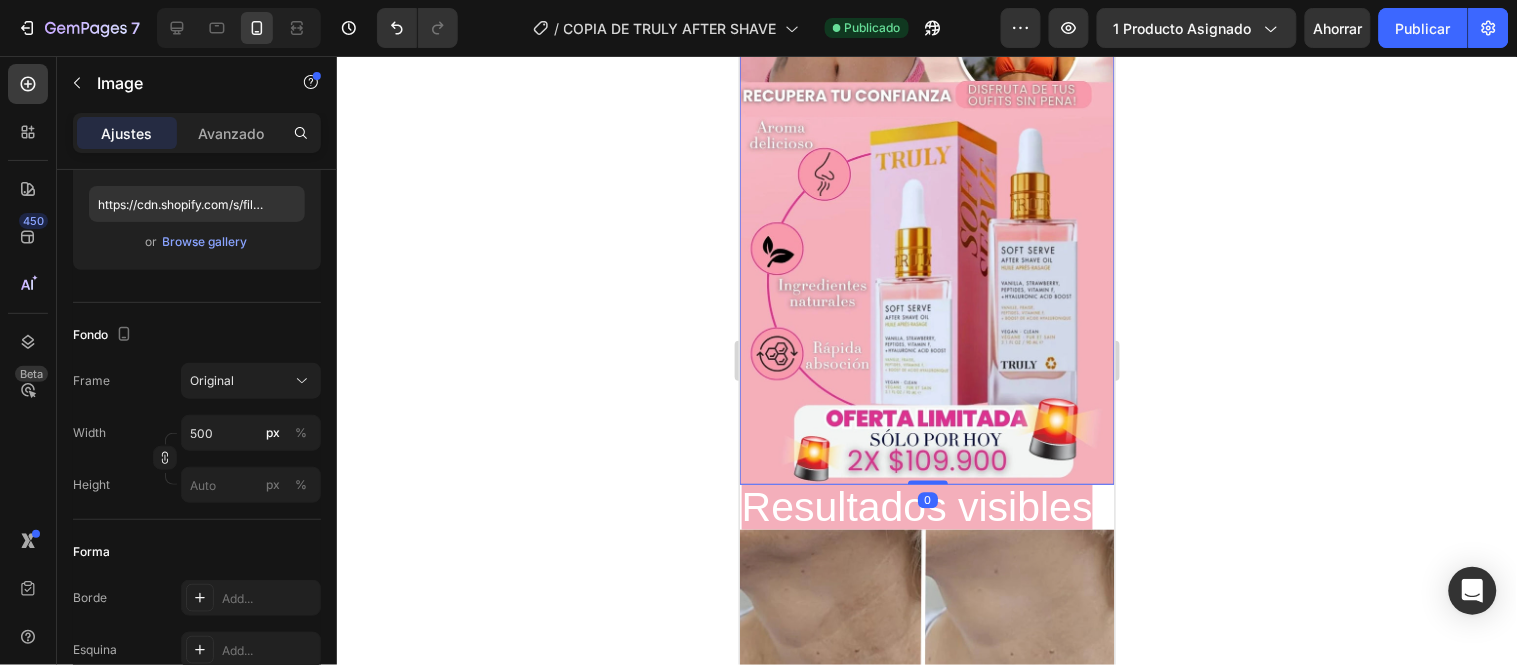 scroll, scrollTop: 0, scrollLeft: 0, axis: both 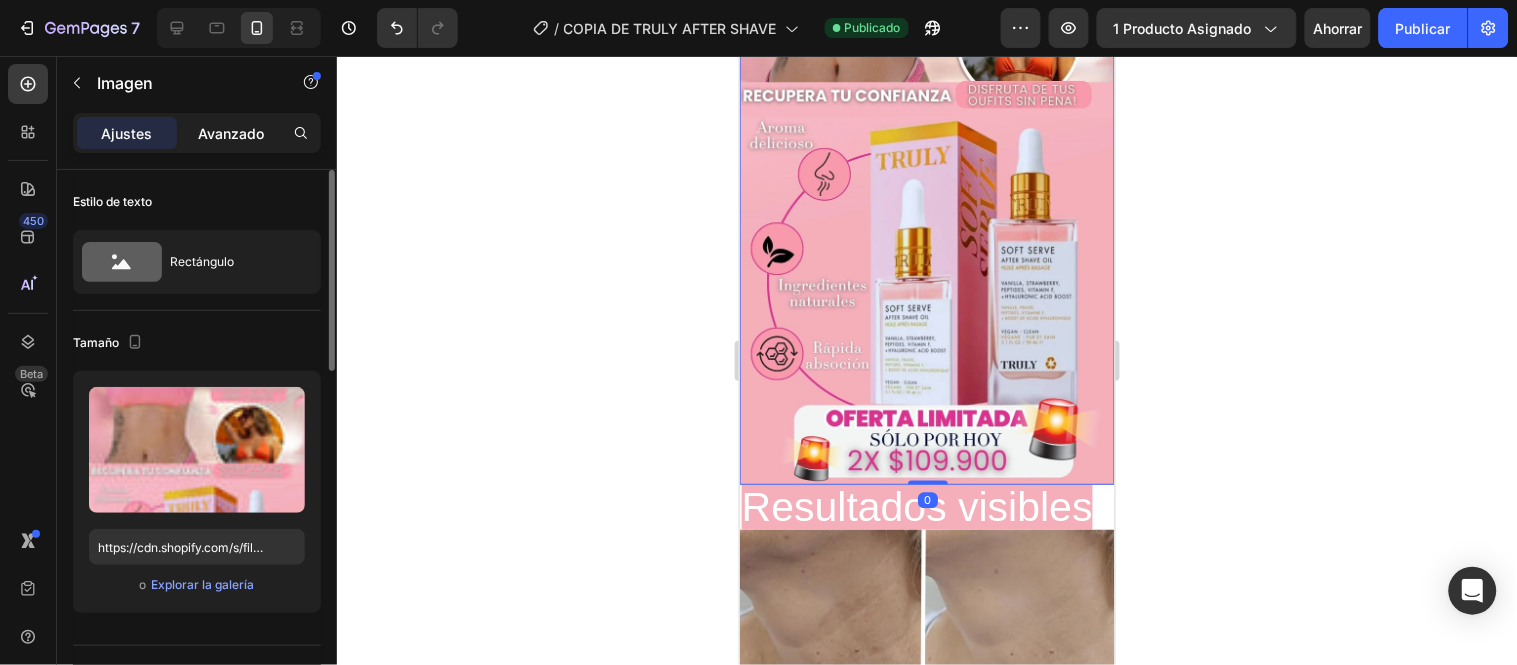 click on "Avanzado" at bounding box center [231, 133] 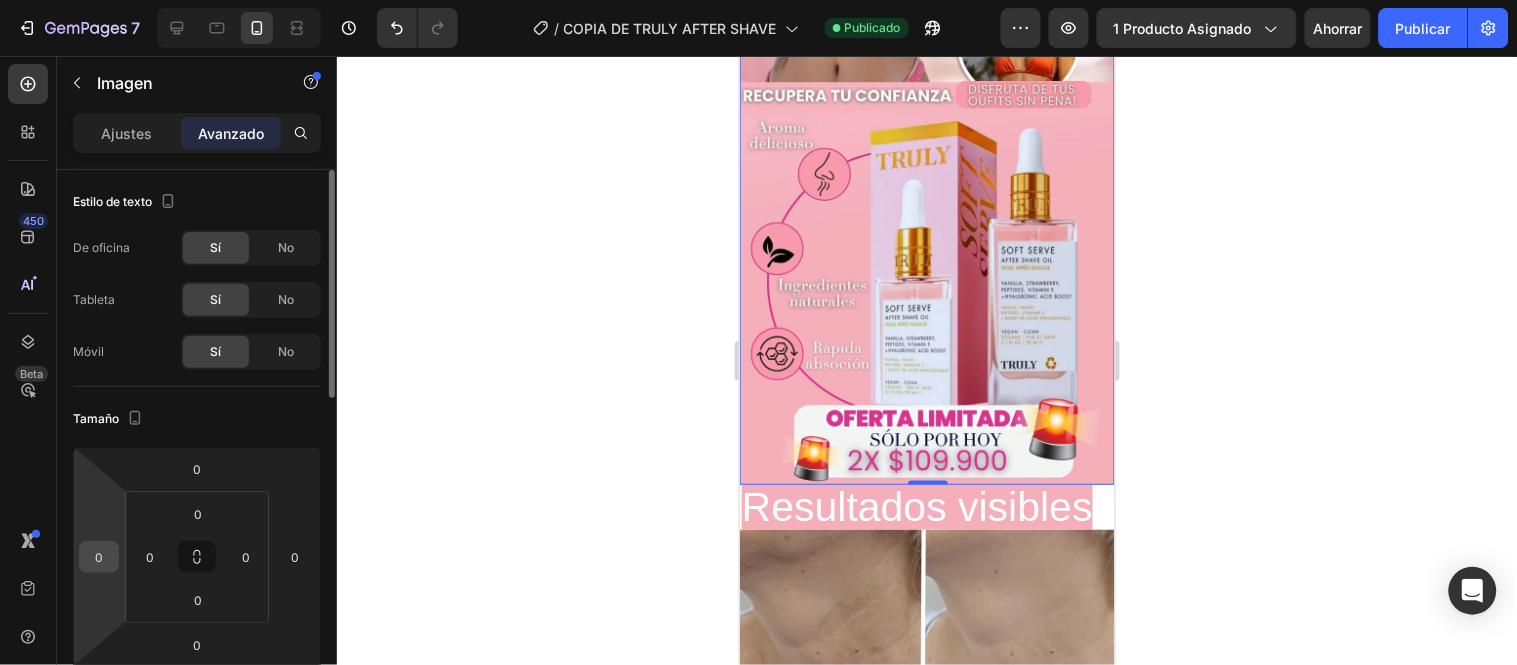 click on "0" at bounding box center (99, 557) 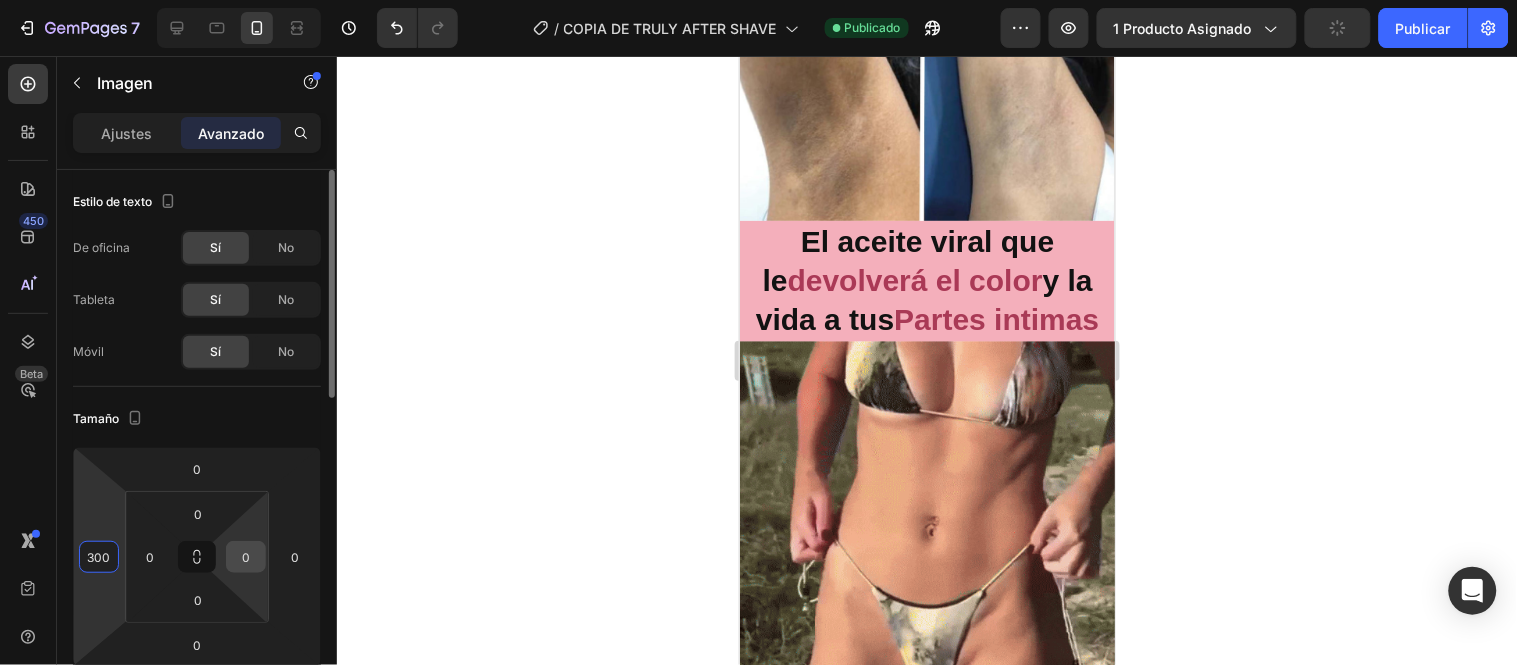type on "300" 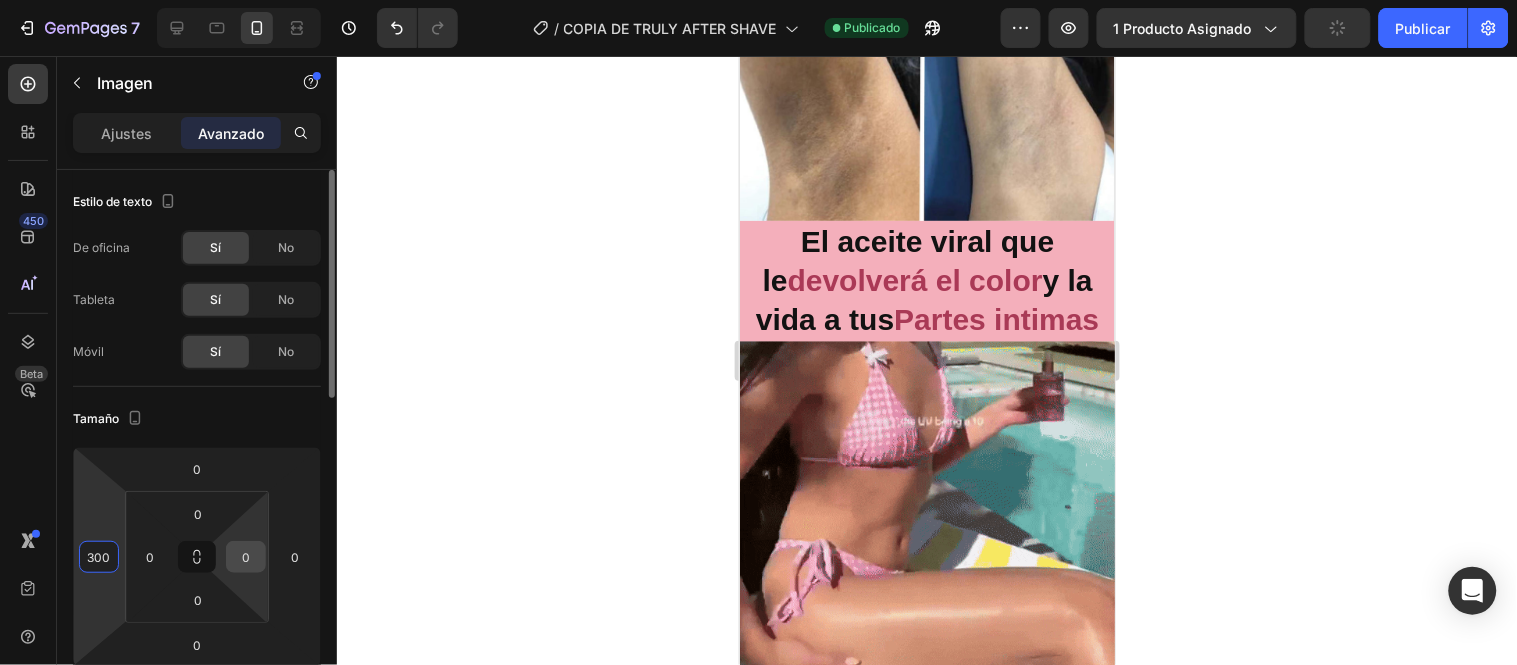 click on "0" at bounding box center [246, 557] 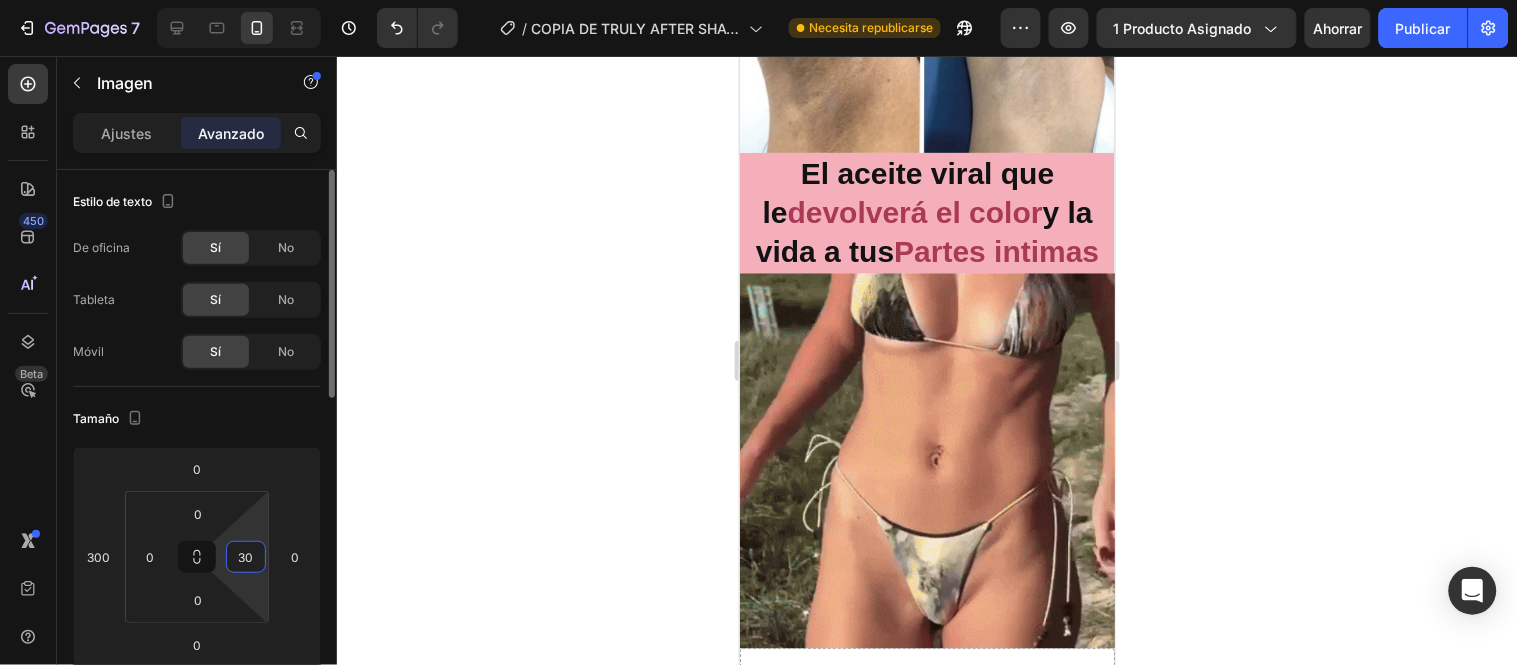 type on "300" 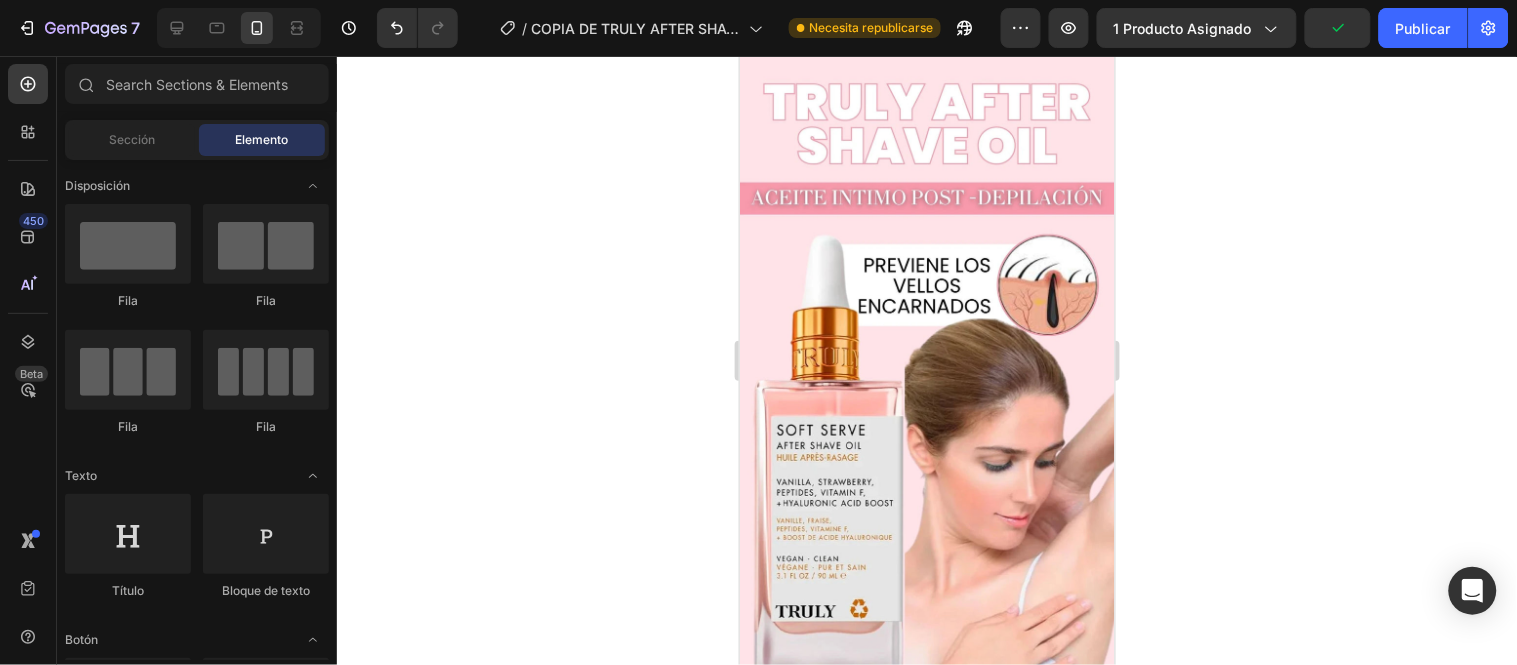 scroll, scrollTop: 0, scrollLeft: 0, axis: both 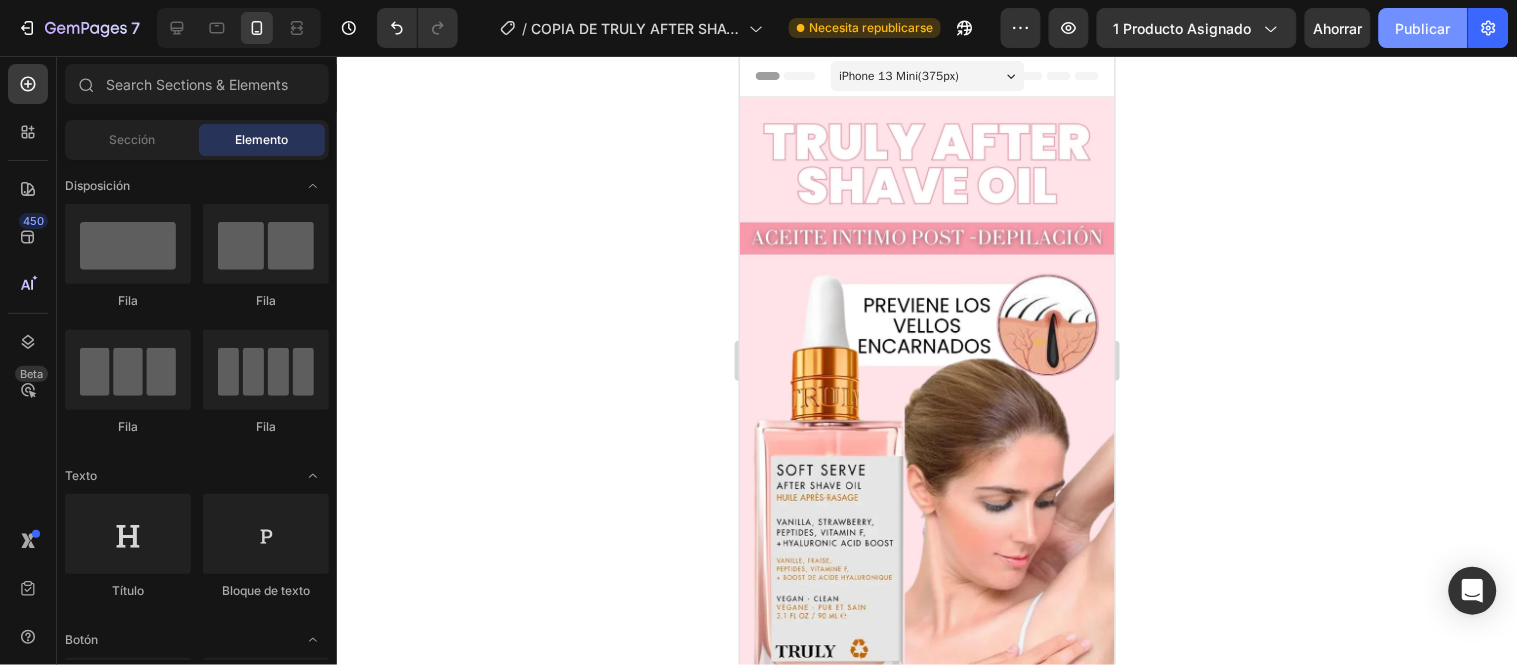click on "Publicar" at bounding box center (1423, 28) 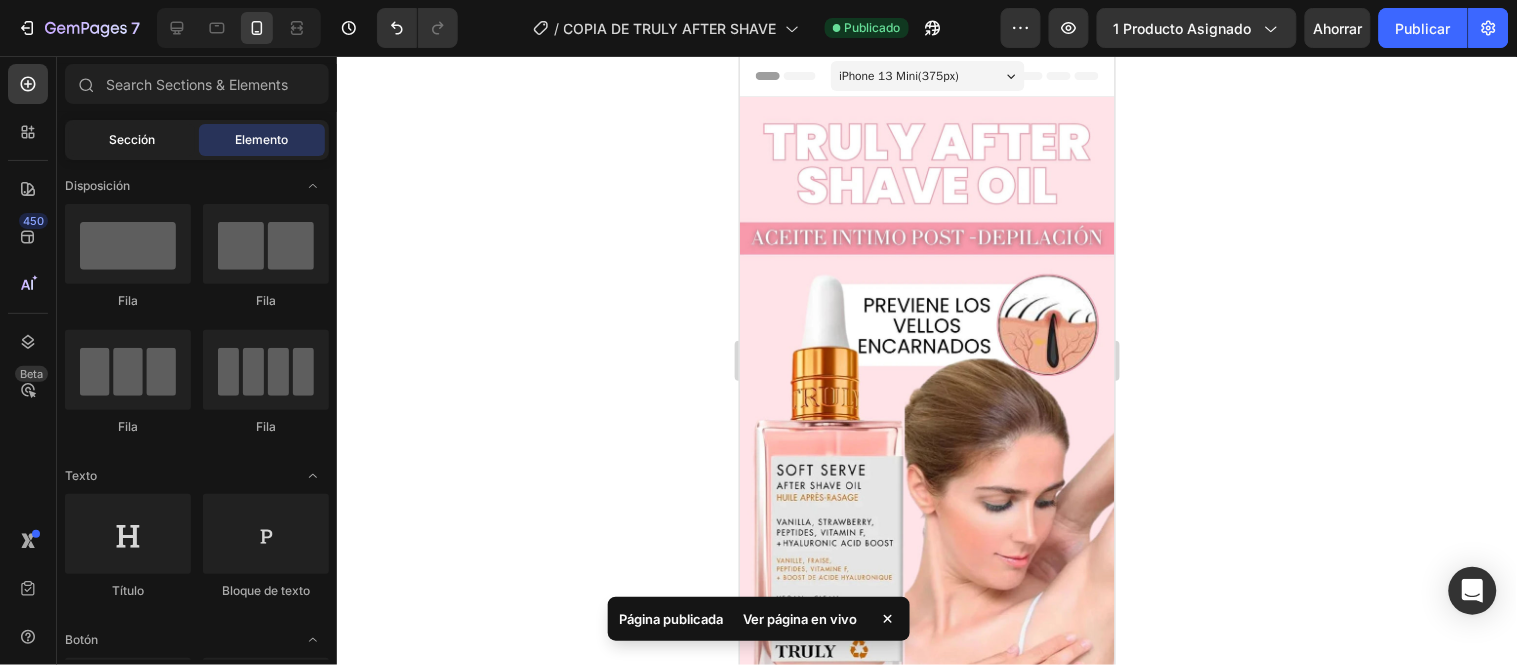 click on "Sección" at bounding box center [132, 139] 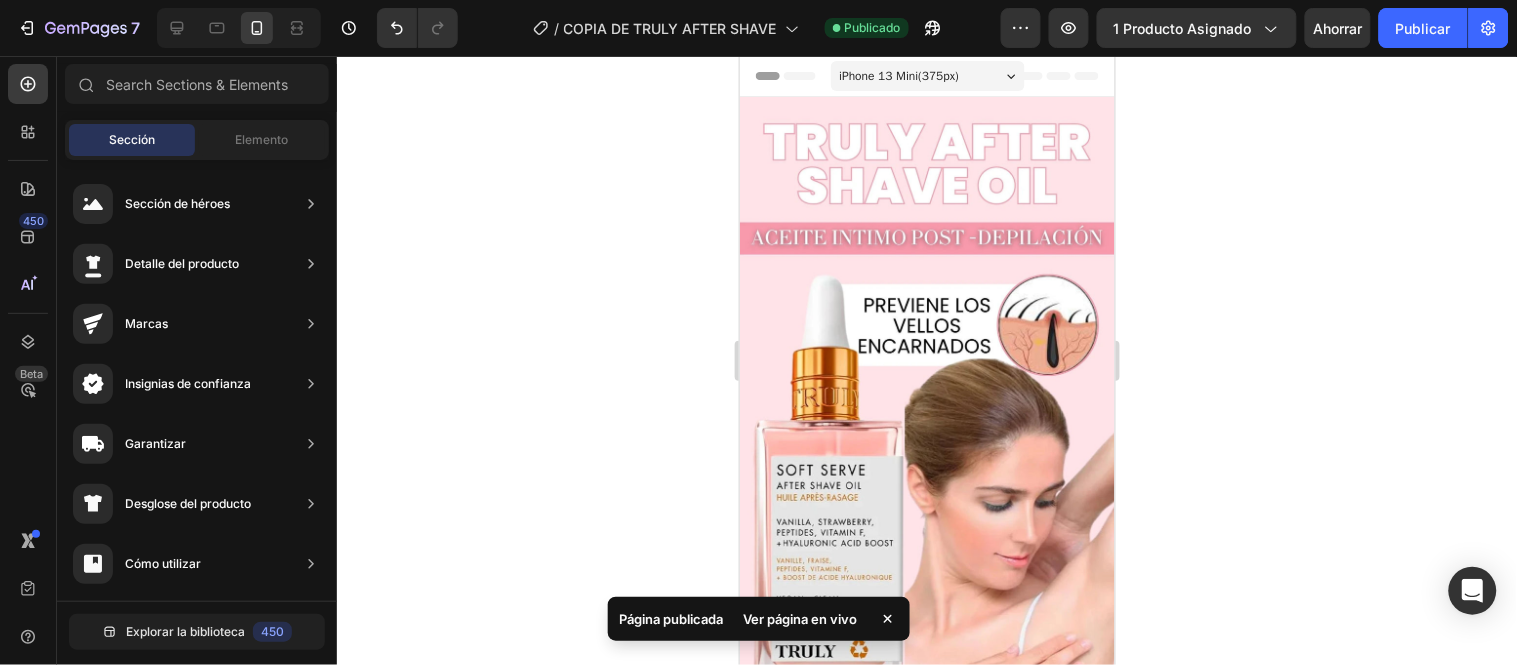 drag, startPoint x: 1313, startPoint y: 314, endPoint x: 1132, endPoint y: 313, distance: 181.00276 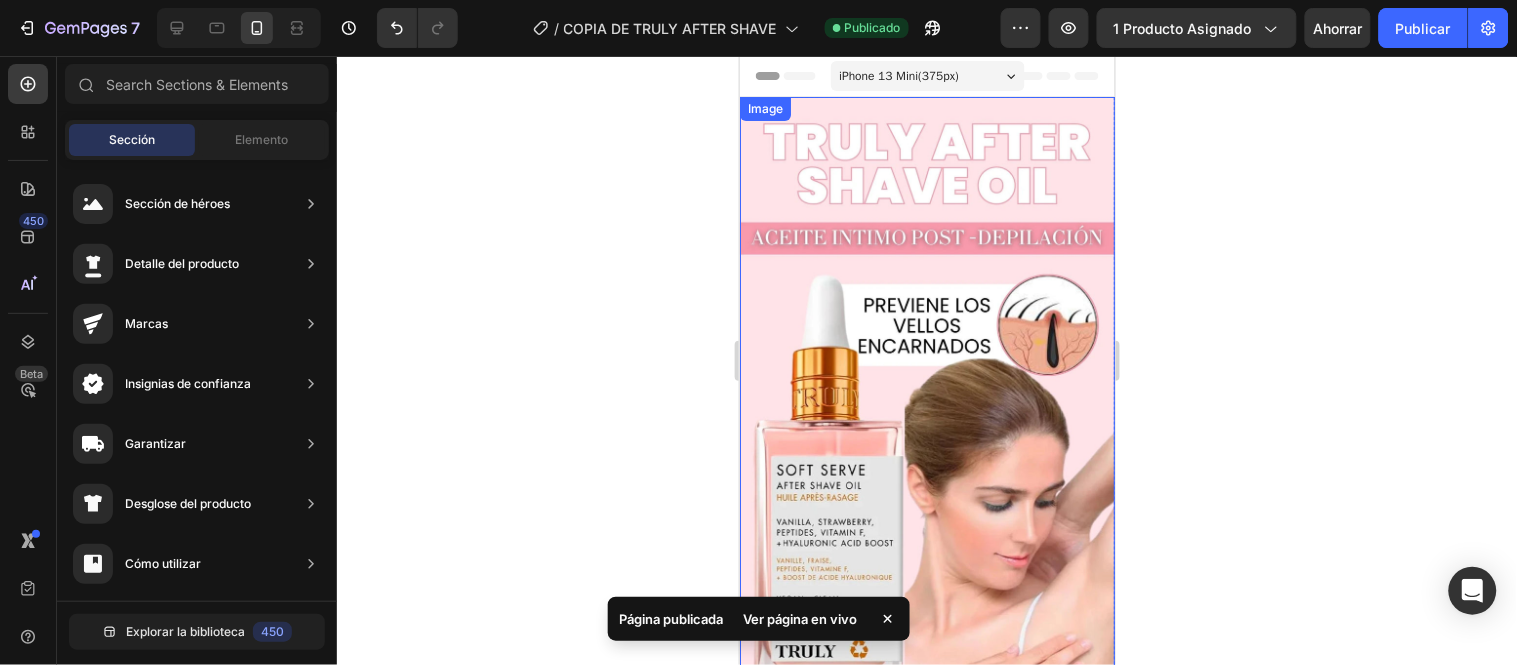 click at bounding box center [926, 523] 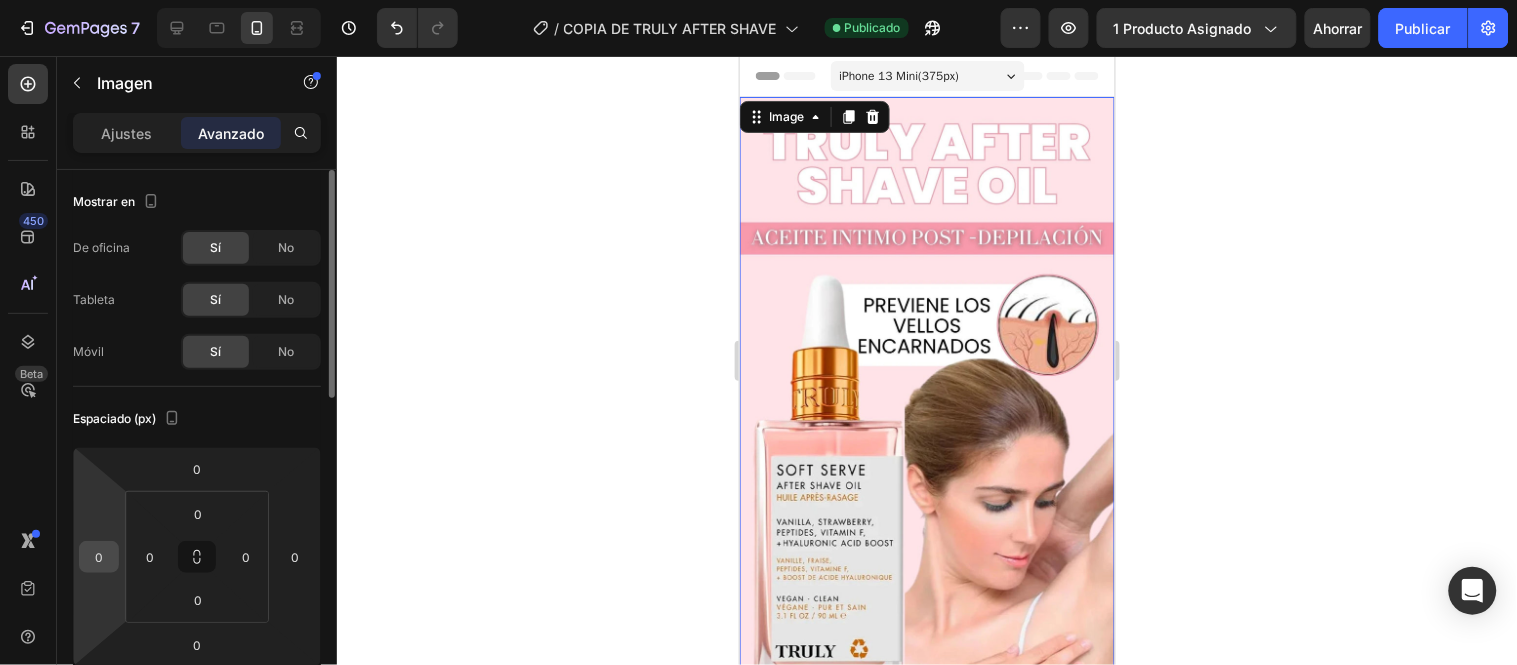 click on "0" at bounding box center (99, 557) 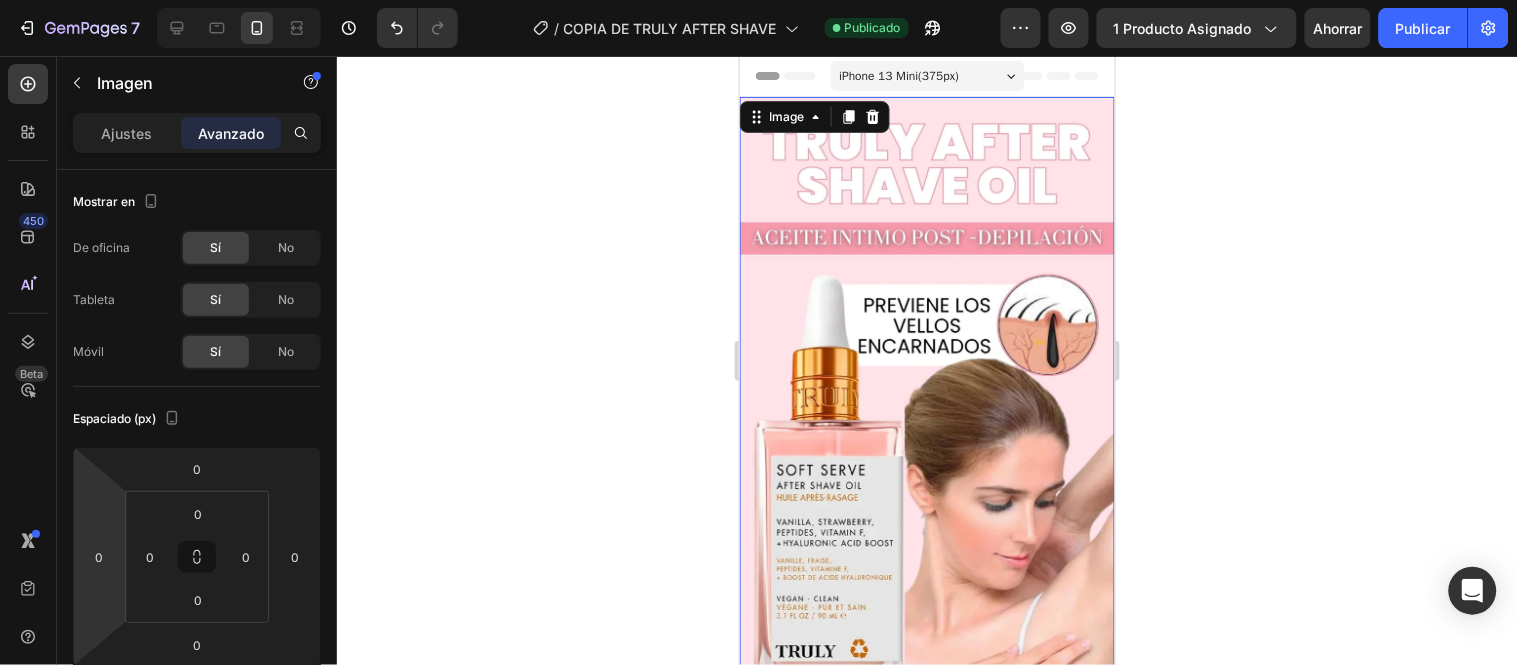 click 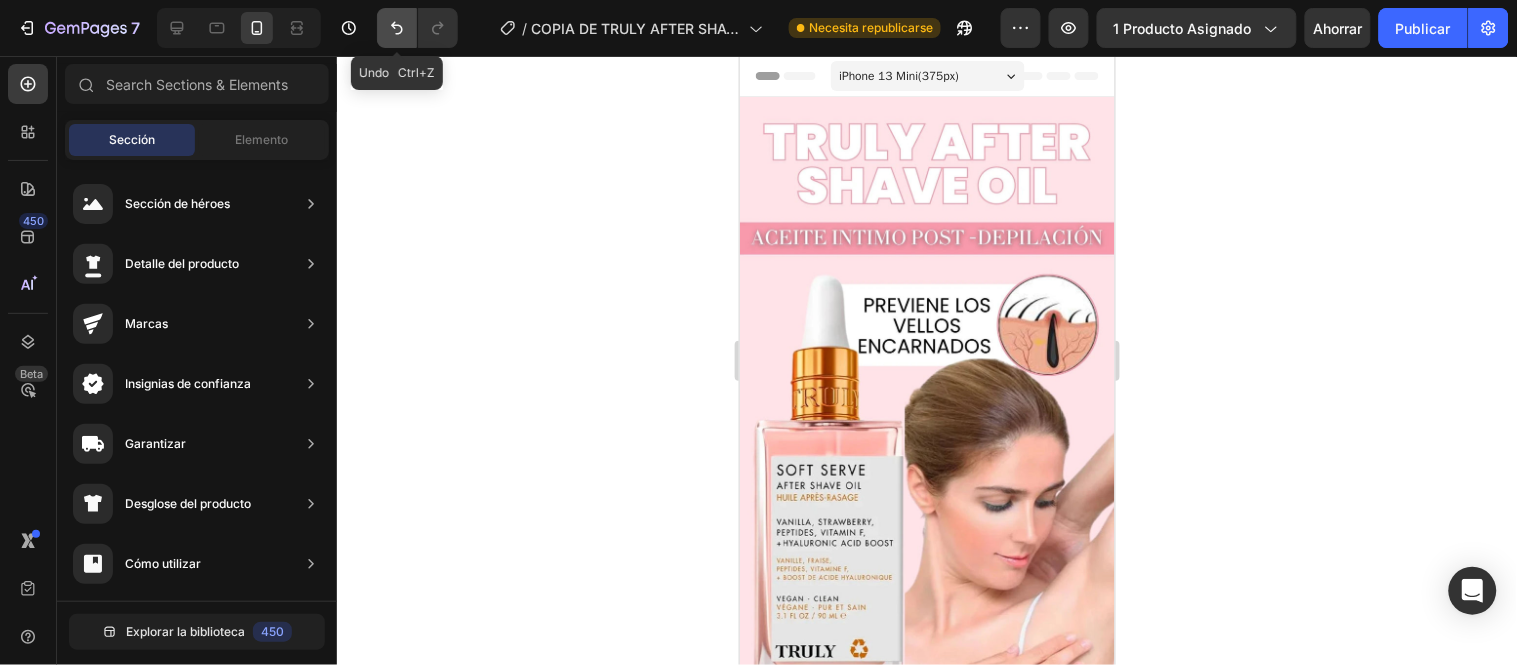 click 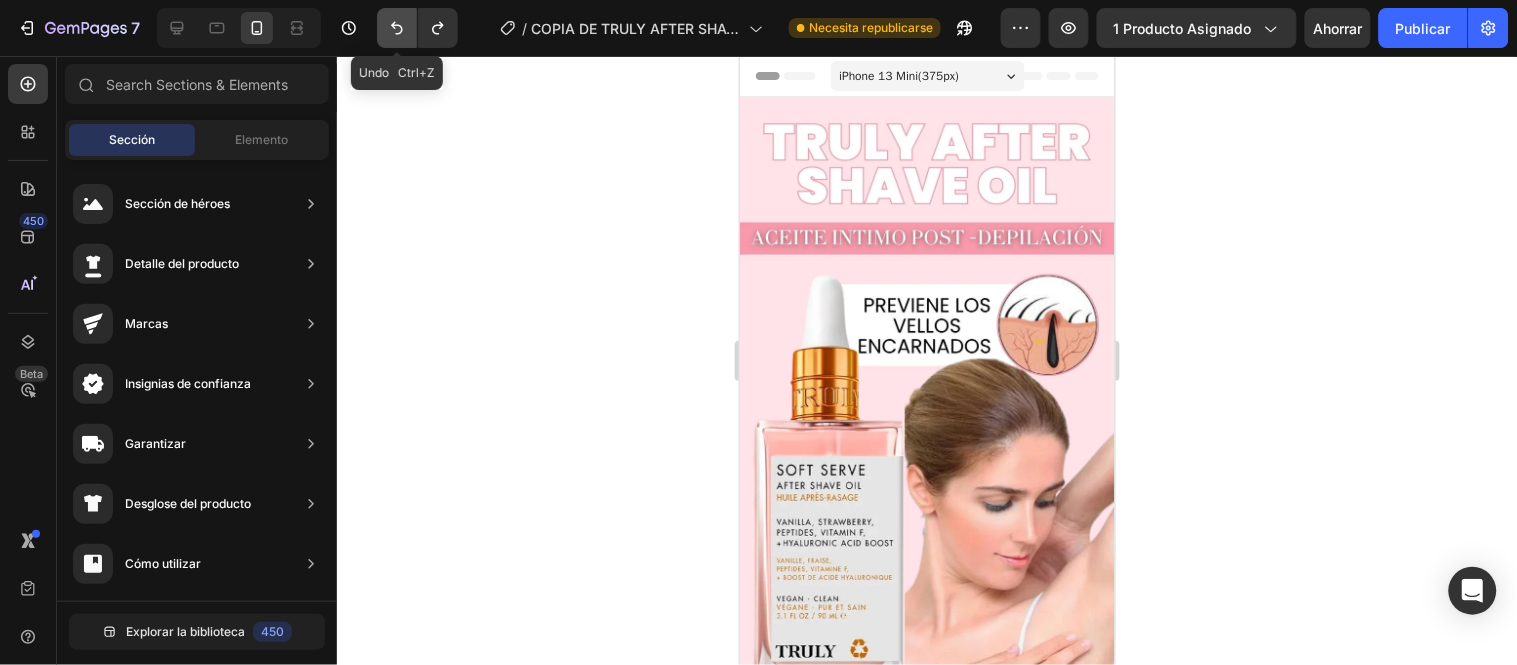 click 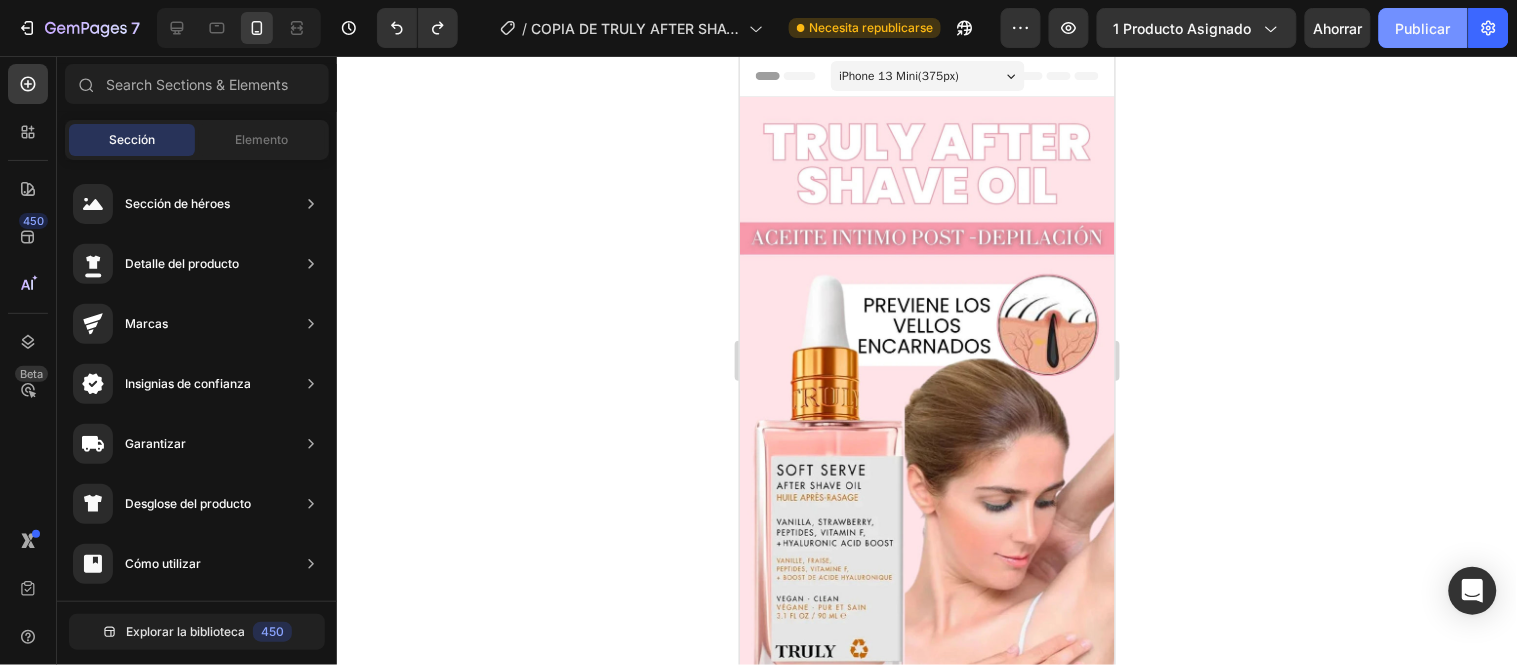 click on "Publicar" at bounding box center [1423, 28] 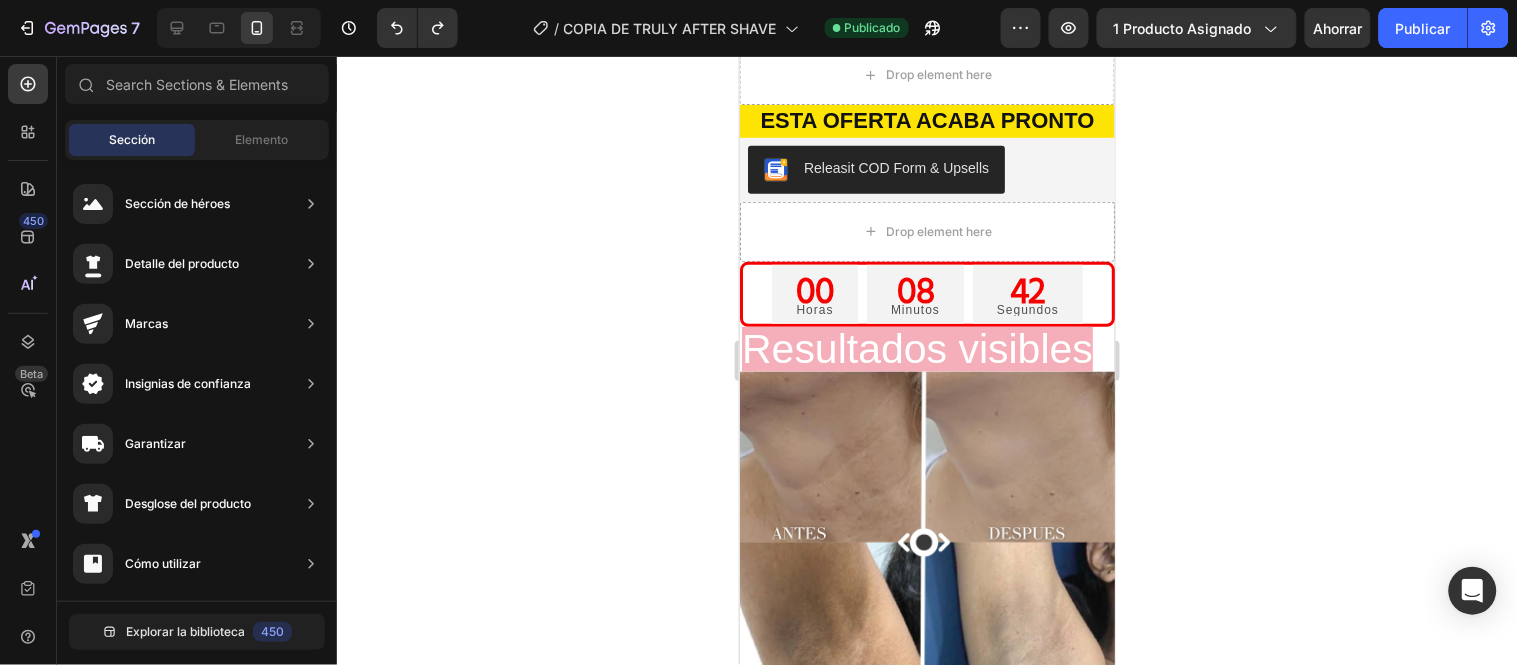 scroll, scrollTop: 2155, scrollLeft: 0, axis: vertical 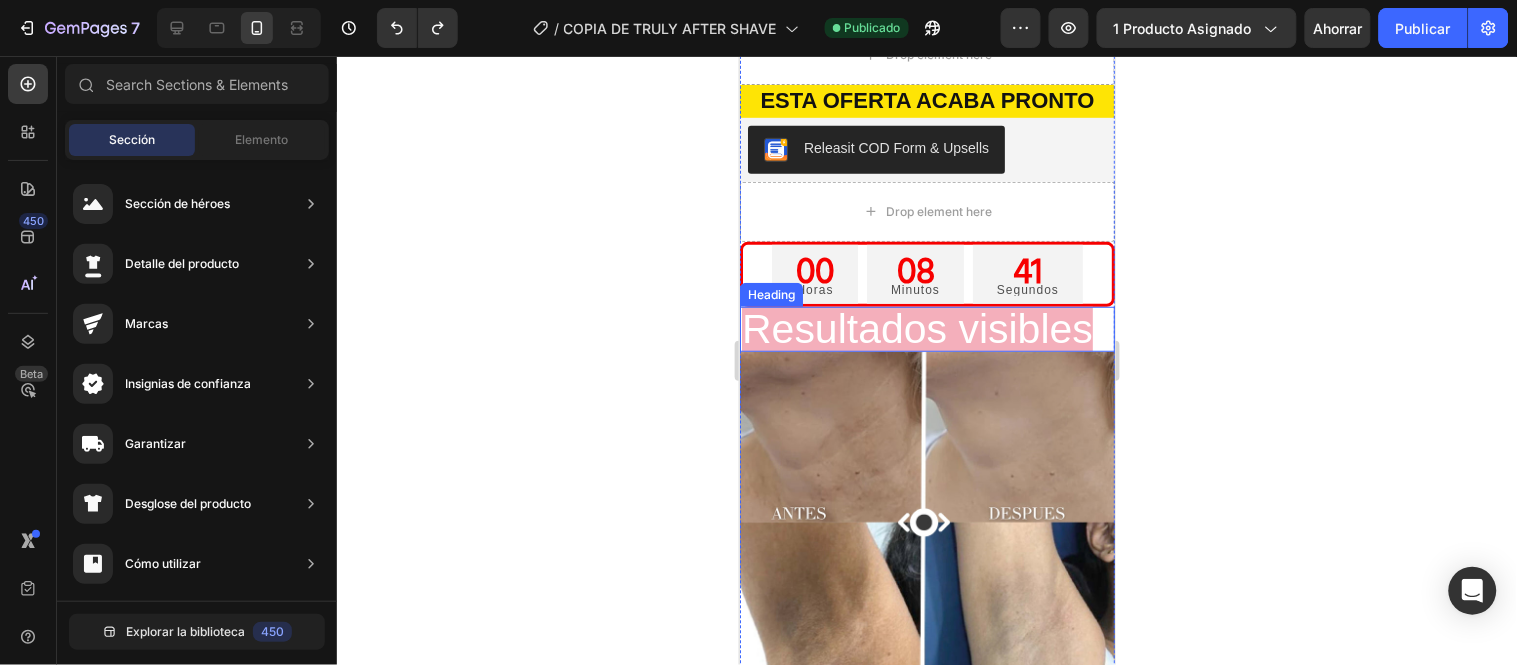 click on "Resultados visibles" at bounding box center [916, 328] 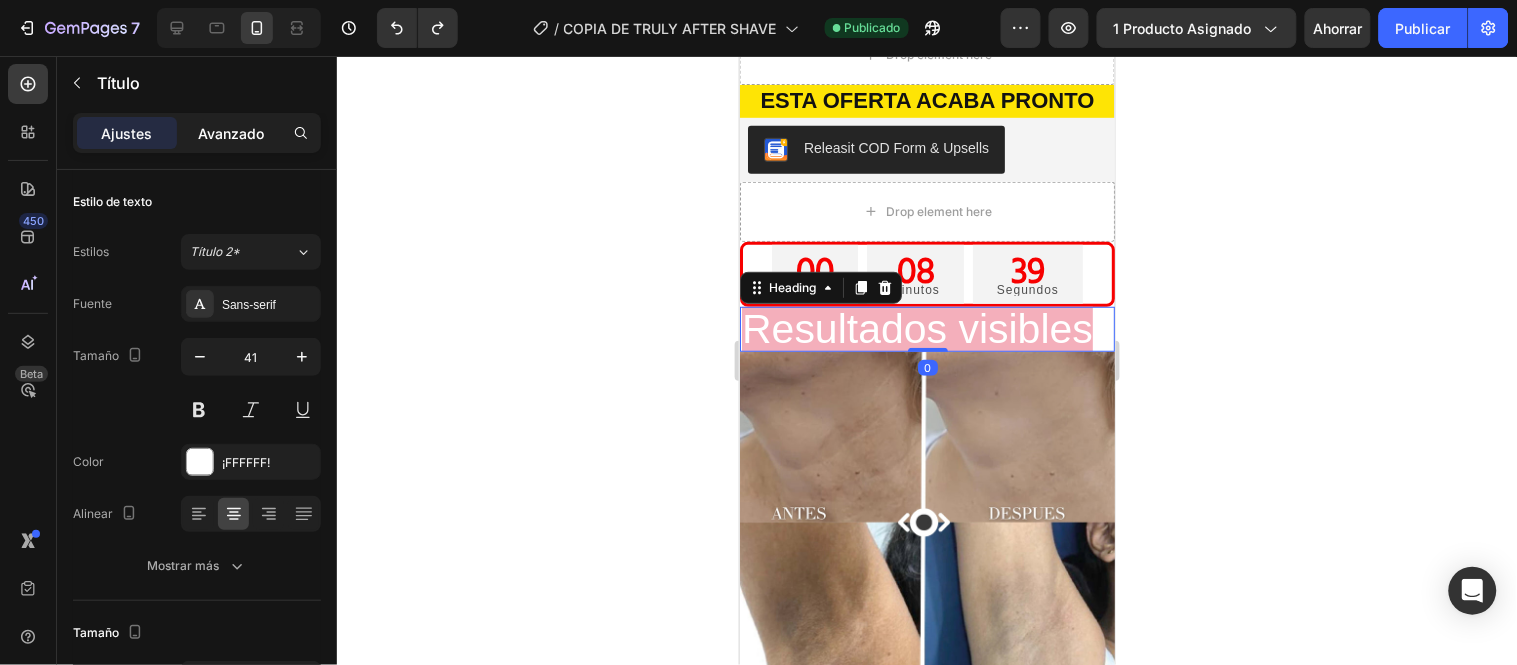 click on "Avanzado" at bounding box center (231, 133) 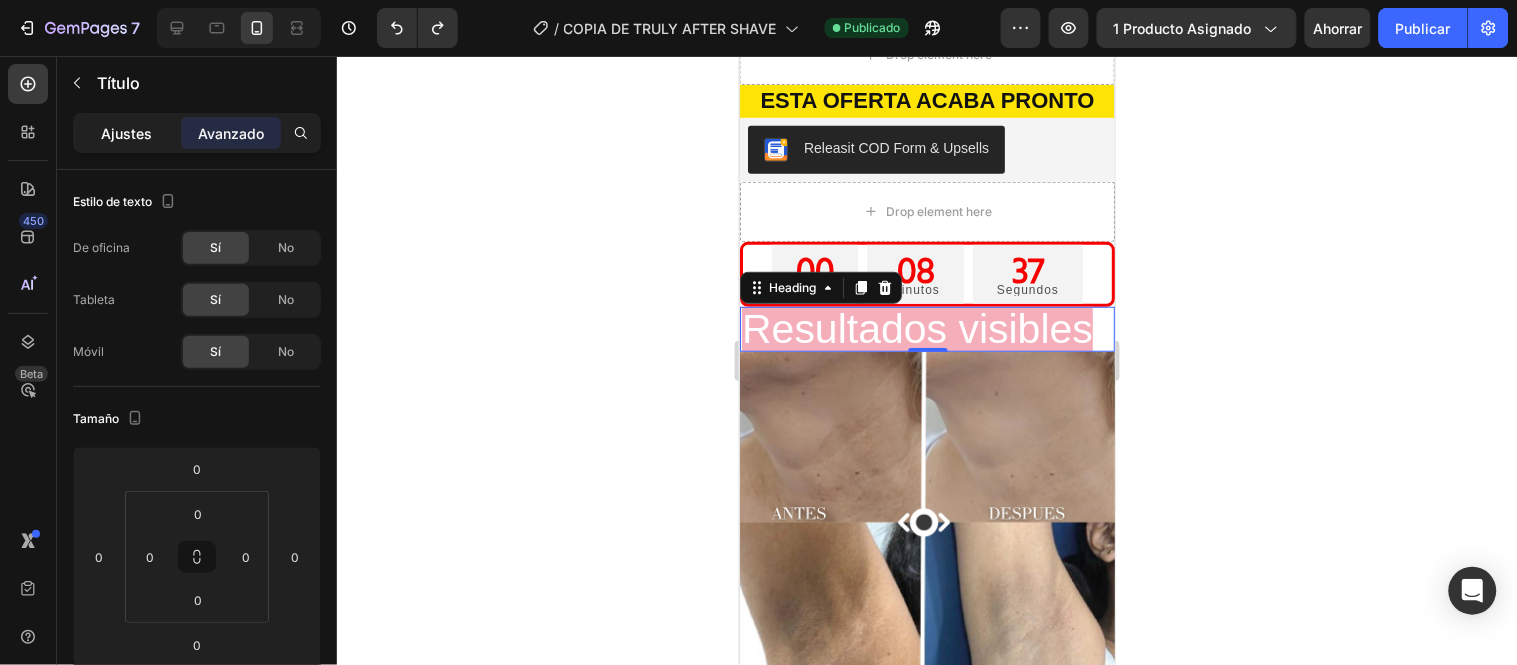 click on "Ajustes" at bounding box center (127, 133) 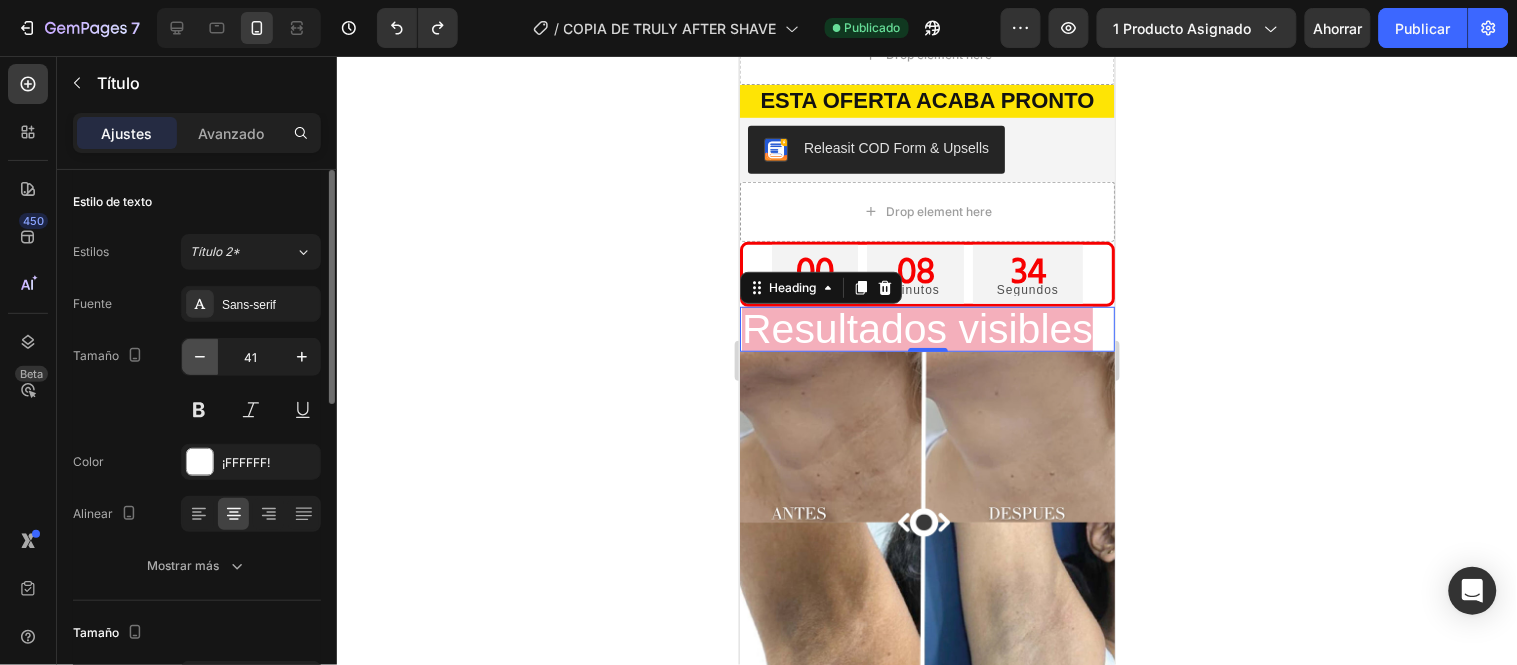 click 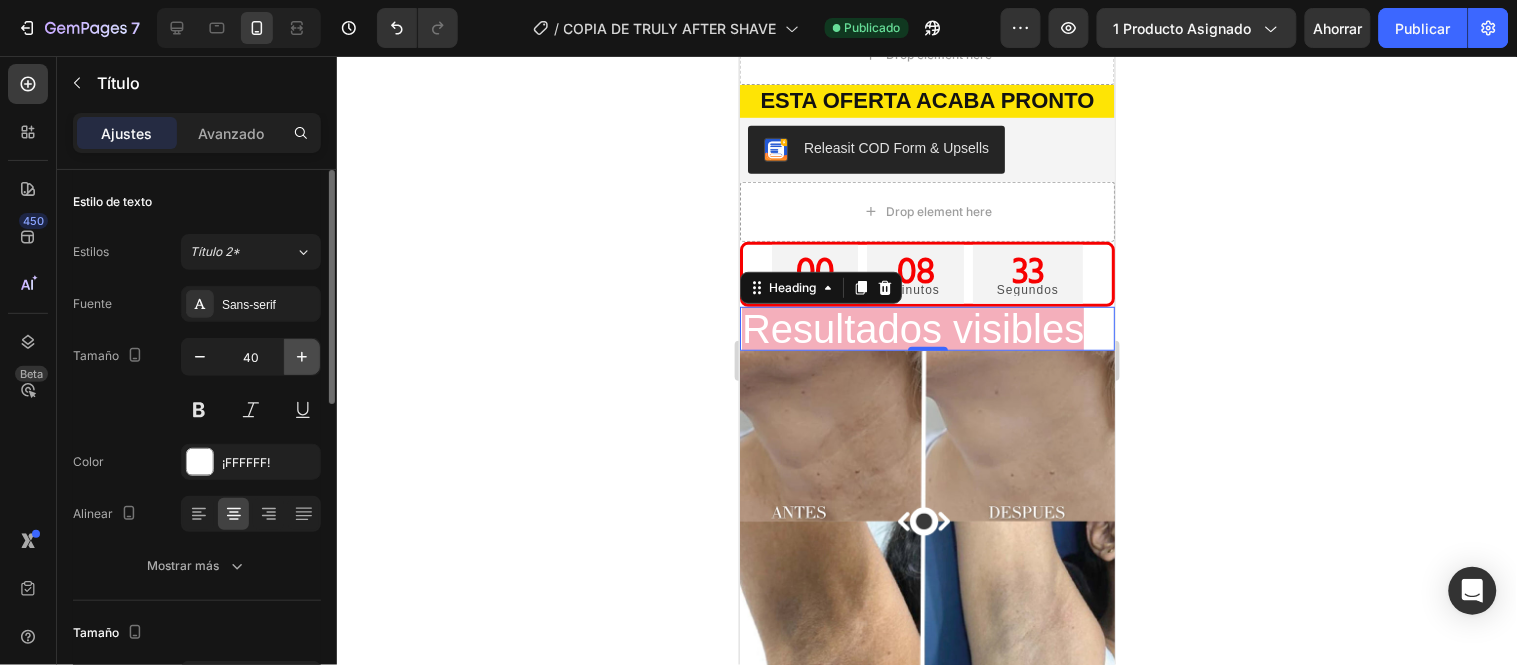 click 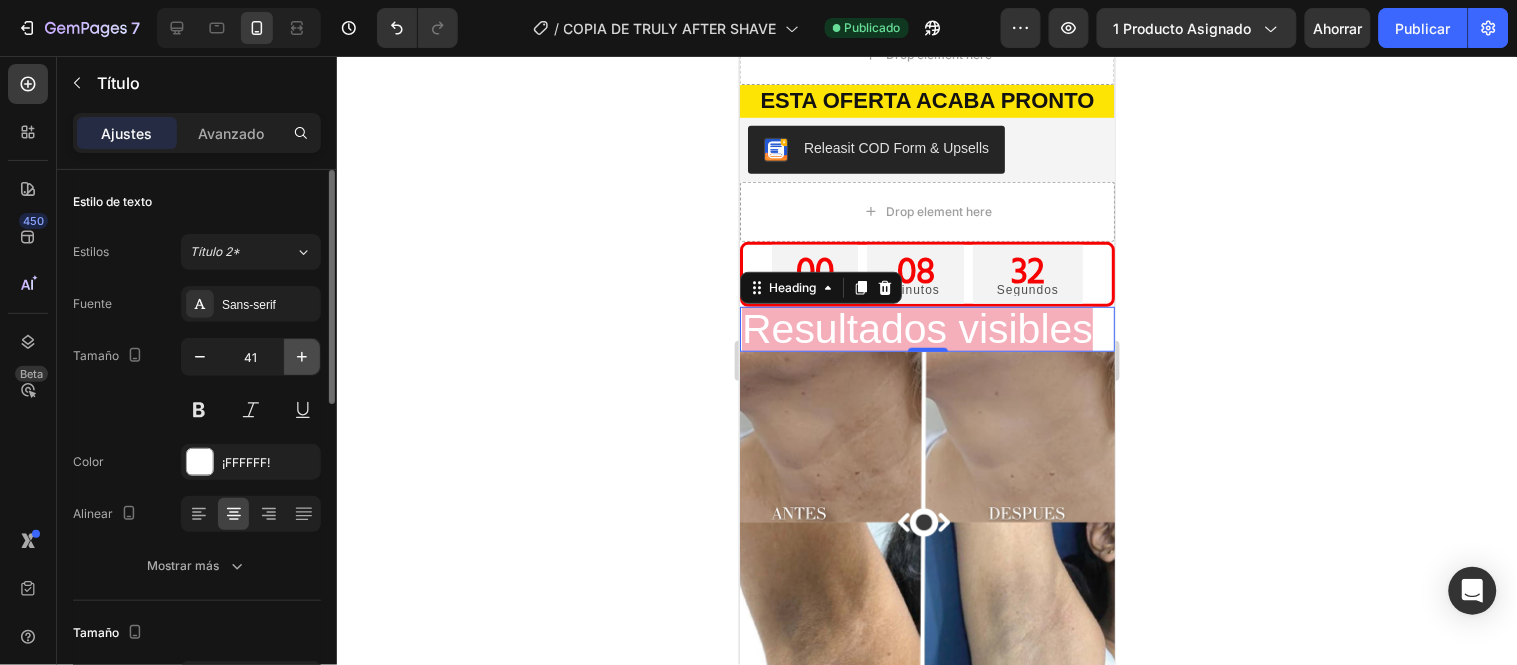 click 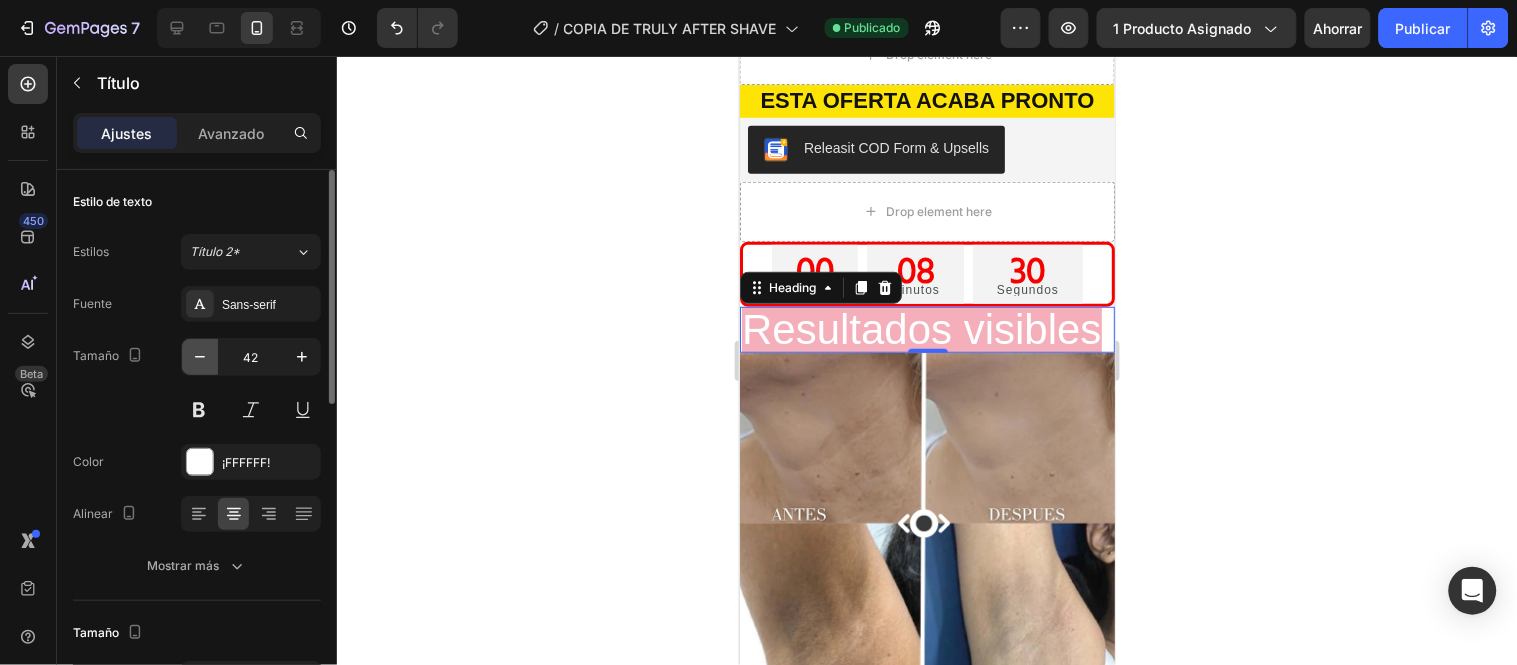 click 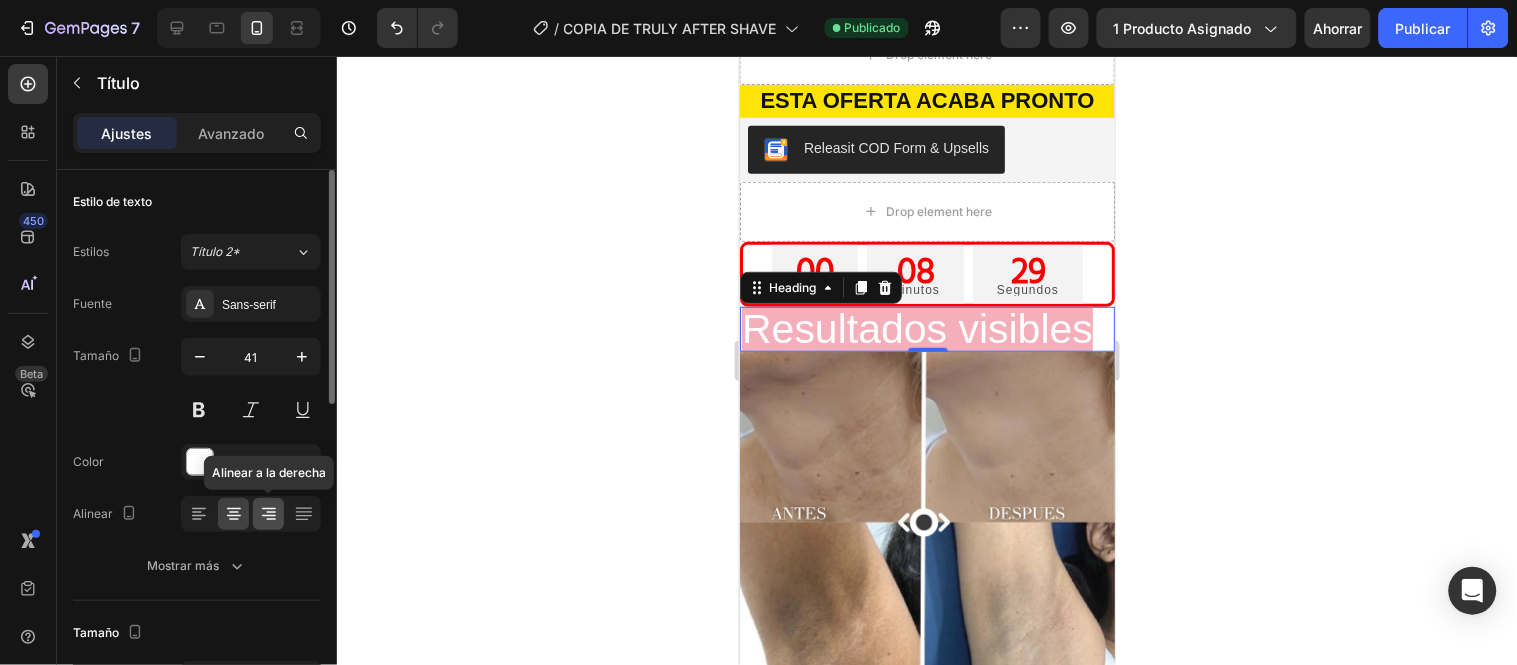 click 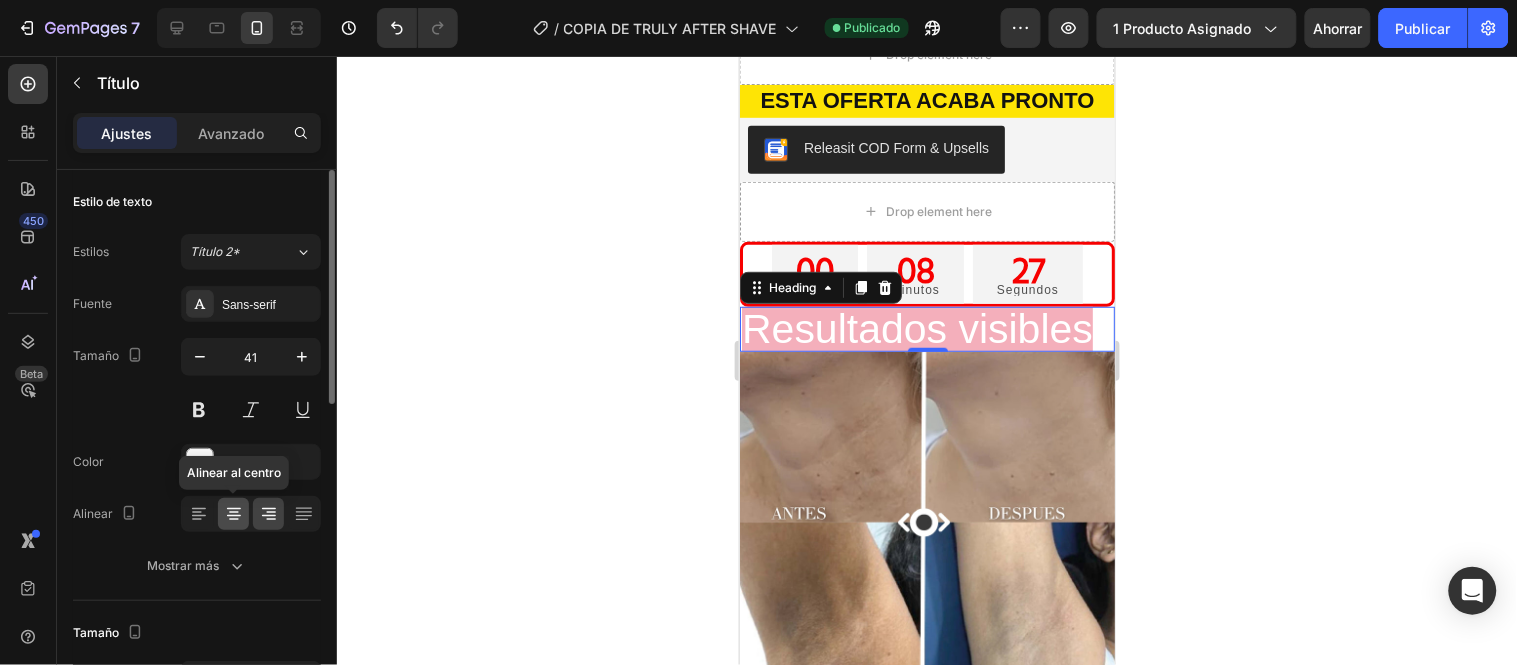click 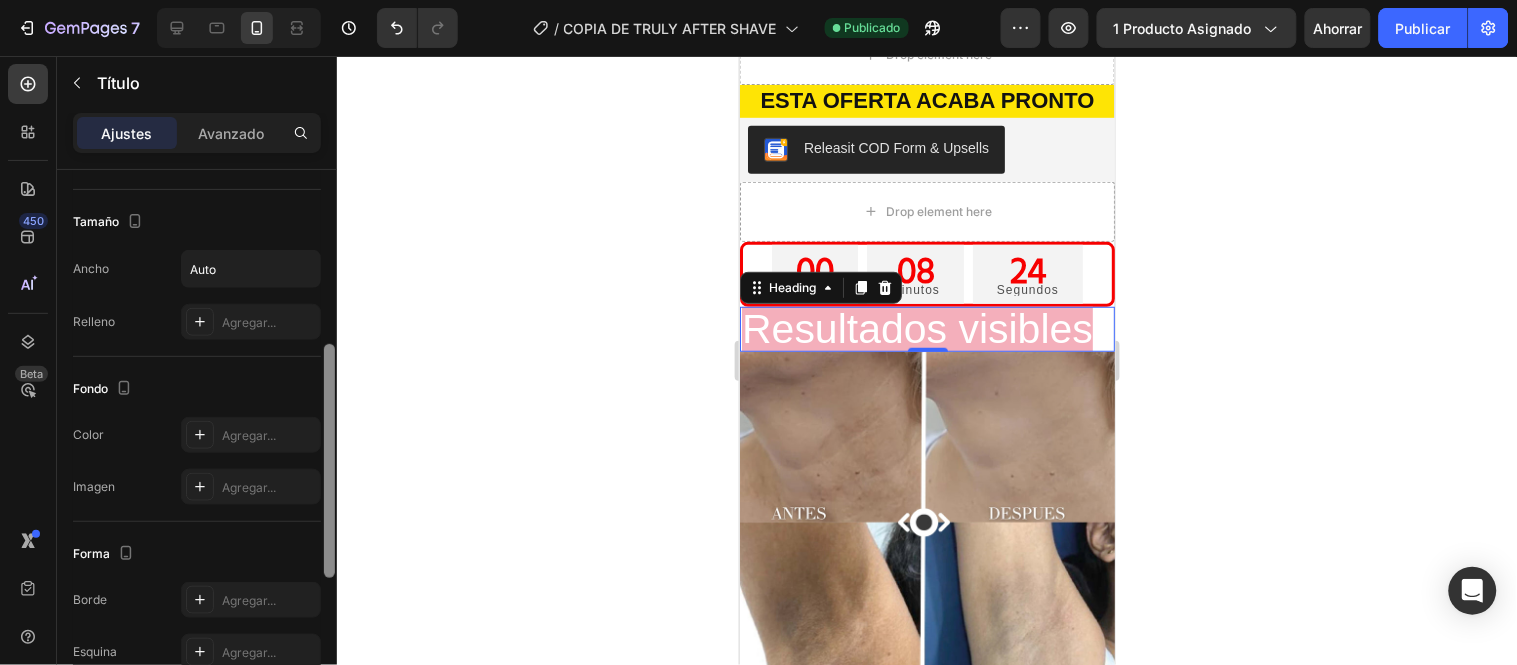 scroll, scrollTop: 420, scrollLeft: 0, axis: vertical 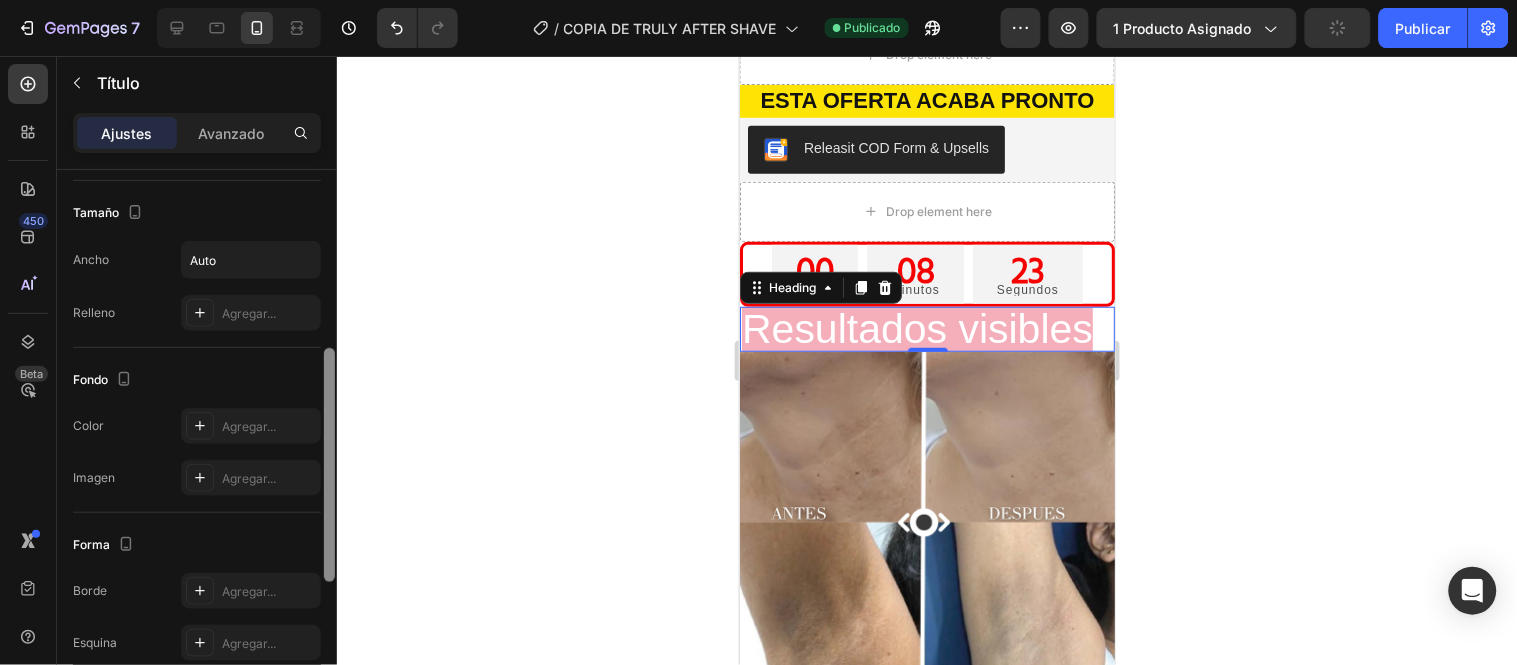 drag, startPoint x: 330, startPoint y: 293, endPoint x: 62, endPoint y: 261, distance: 269.9037 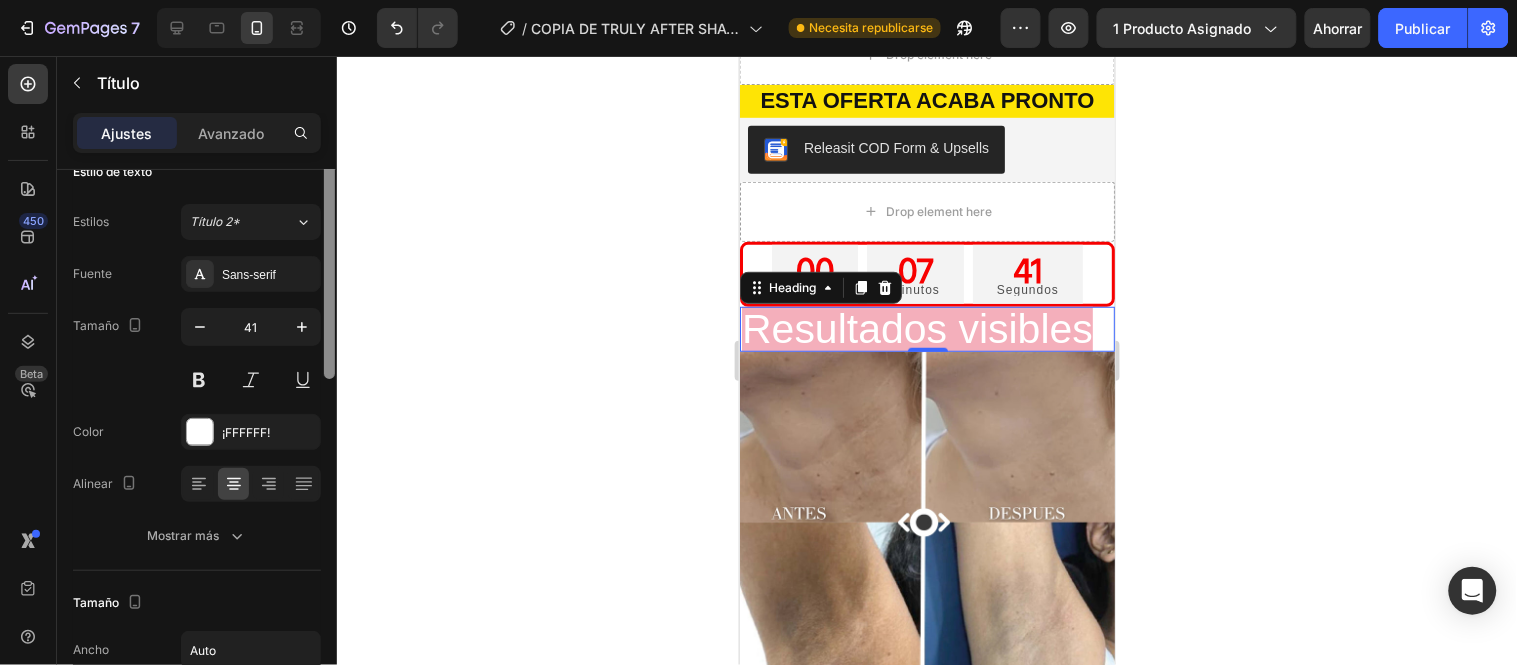 scroll, scrollTop: 0, scrollLeft: 0, axis: both 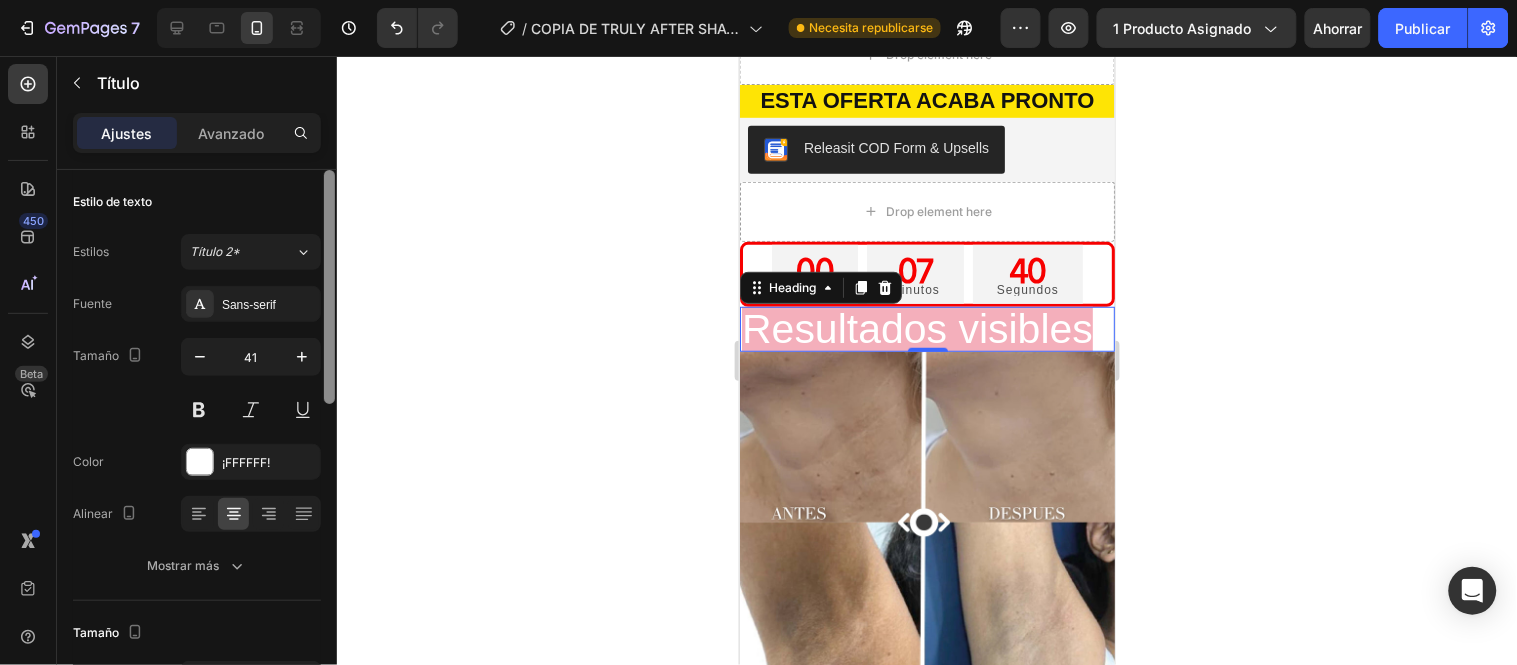 drag, startPoint x: 332, startPoint y: 364, endPoint x: 388, endPoint y: 140, distance: 230.89392 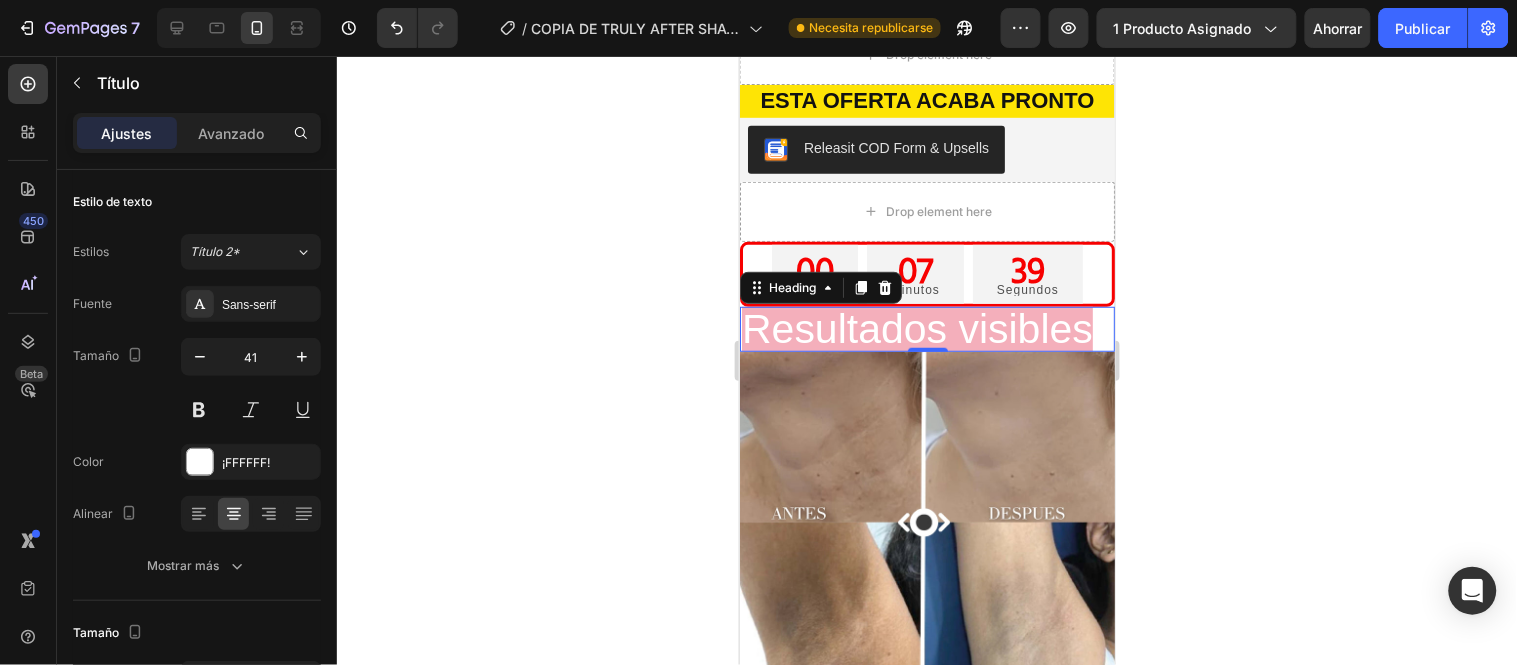 click on "Ajustes" at bounding box center (127, 133) 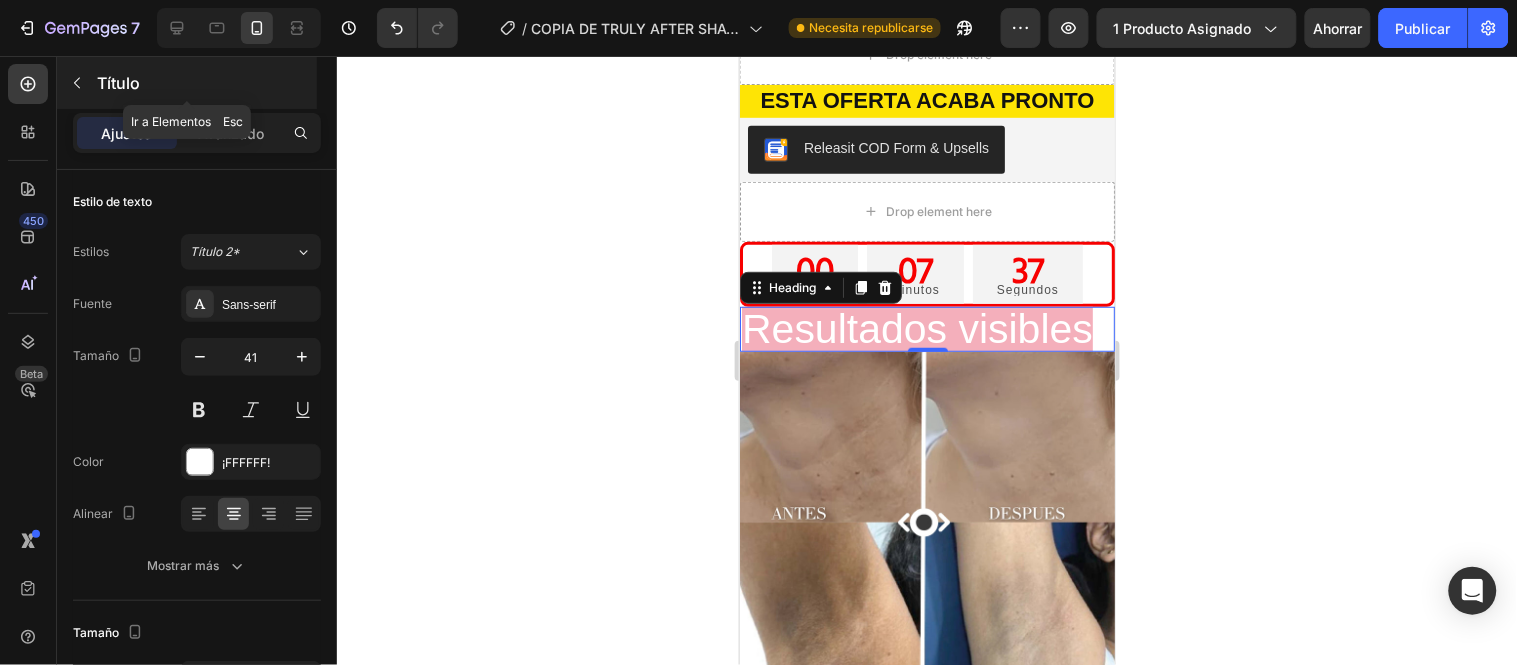 click 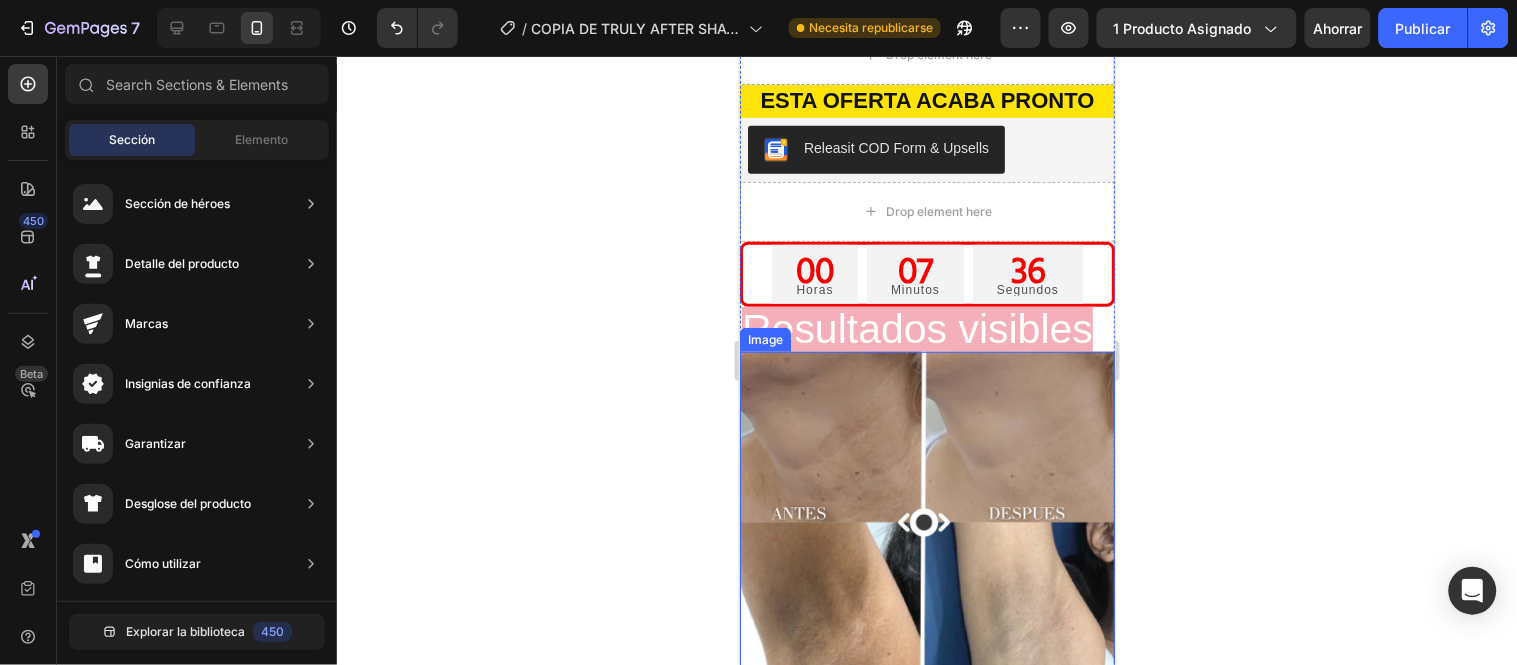 click at bounding box center (926, 538) 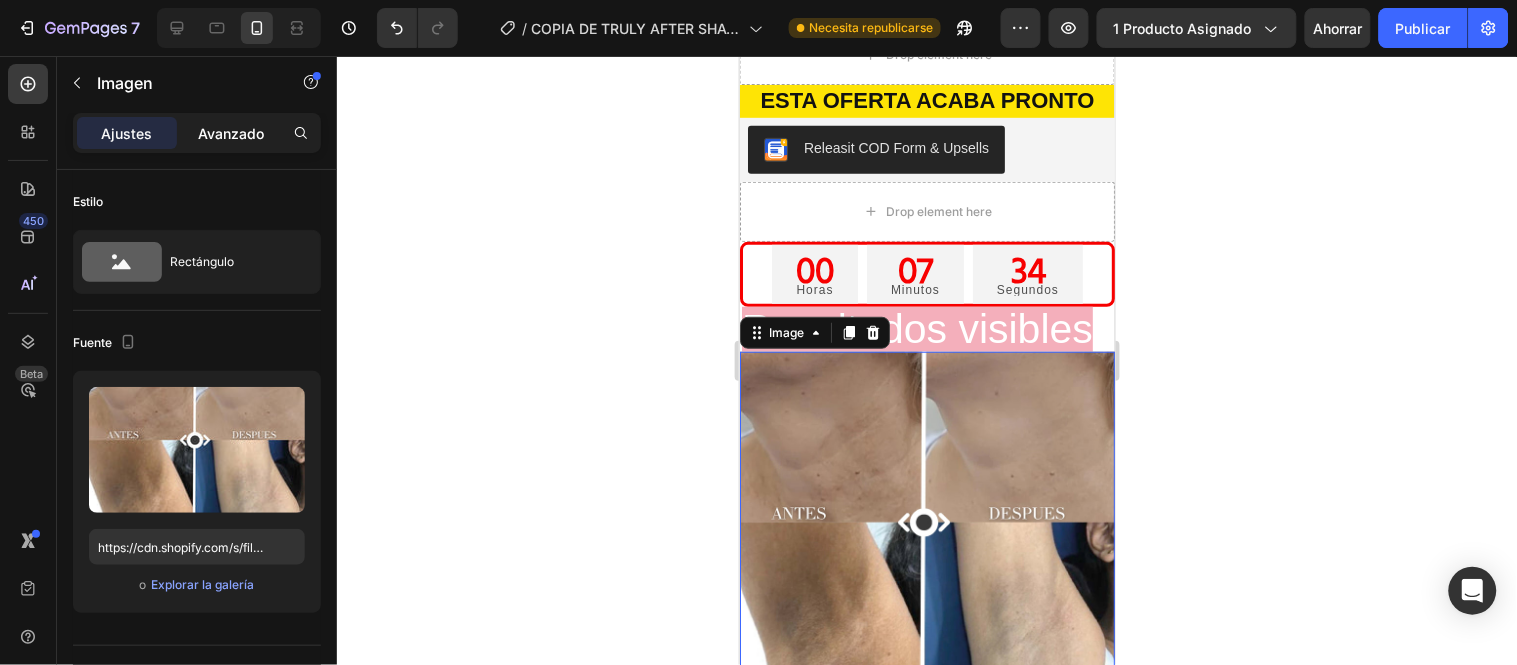 click on "Avanzado" at bounding box center (231, 133) 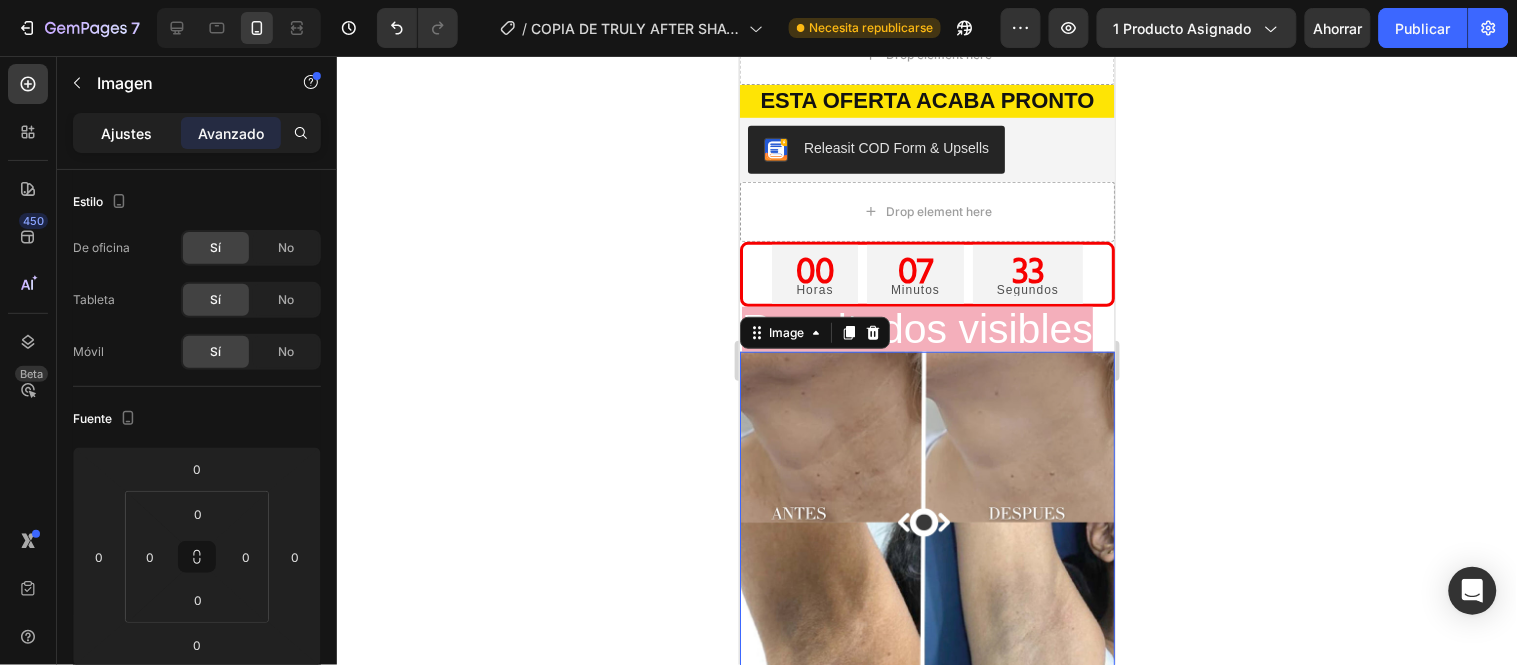 click on "Ajustes" at bounding box center [127, 133] 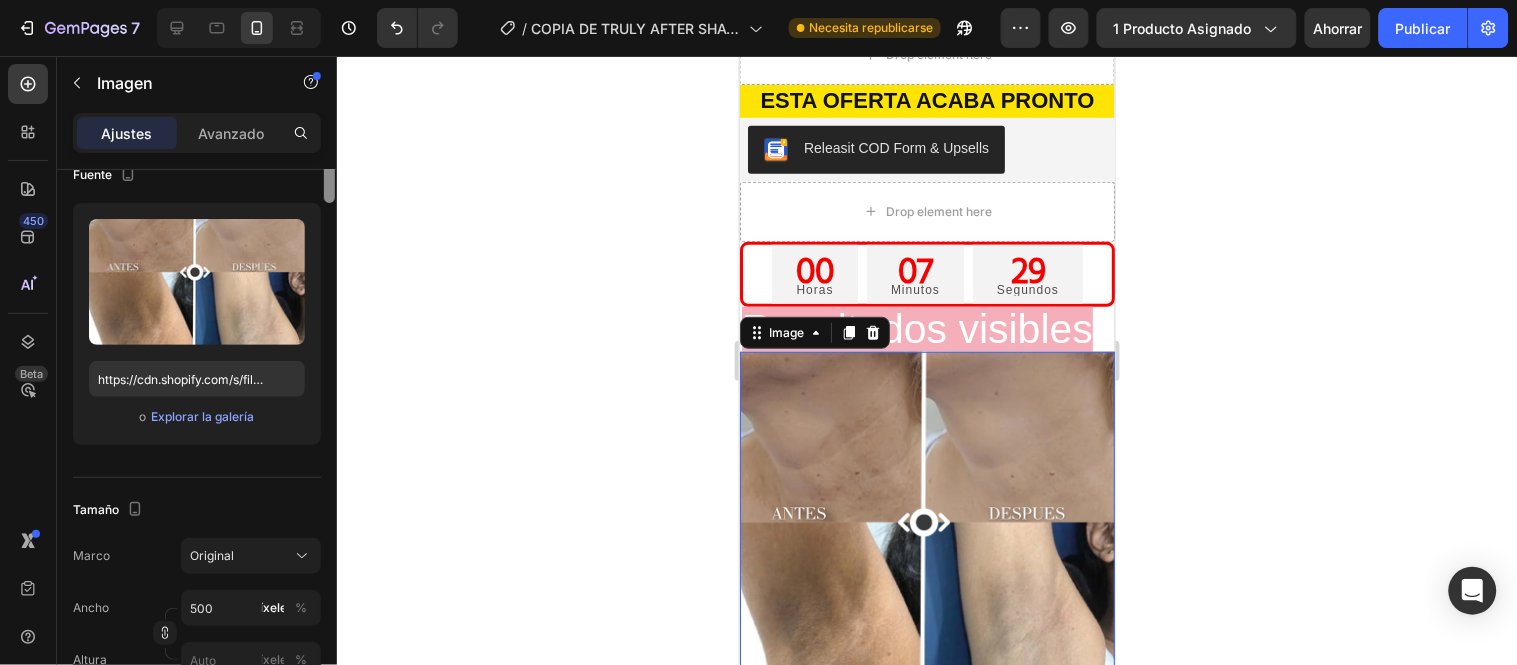 scroll, scrollTop: 0, scrollLeft: 0, axis: both 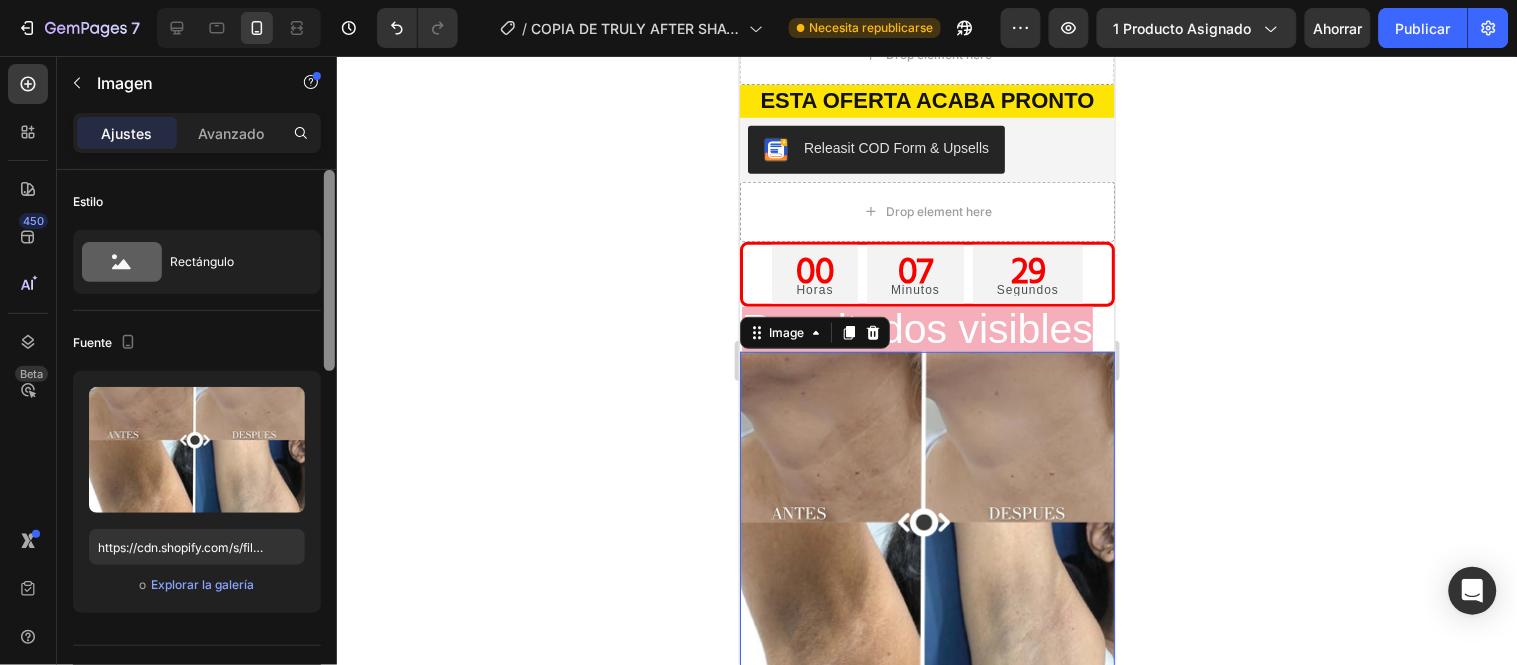 drag, startPoint x: 328, startPoint y: 202, endPoint x: 380, endPoint y: 83, distance: 129.86531 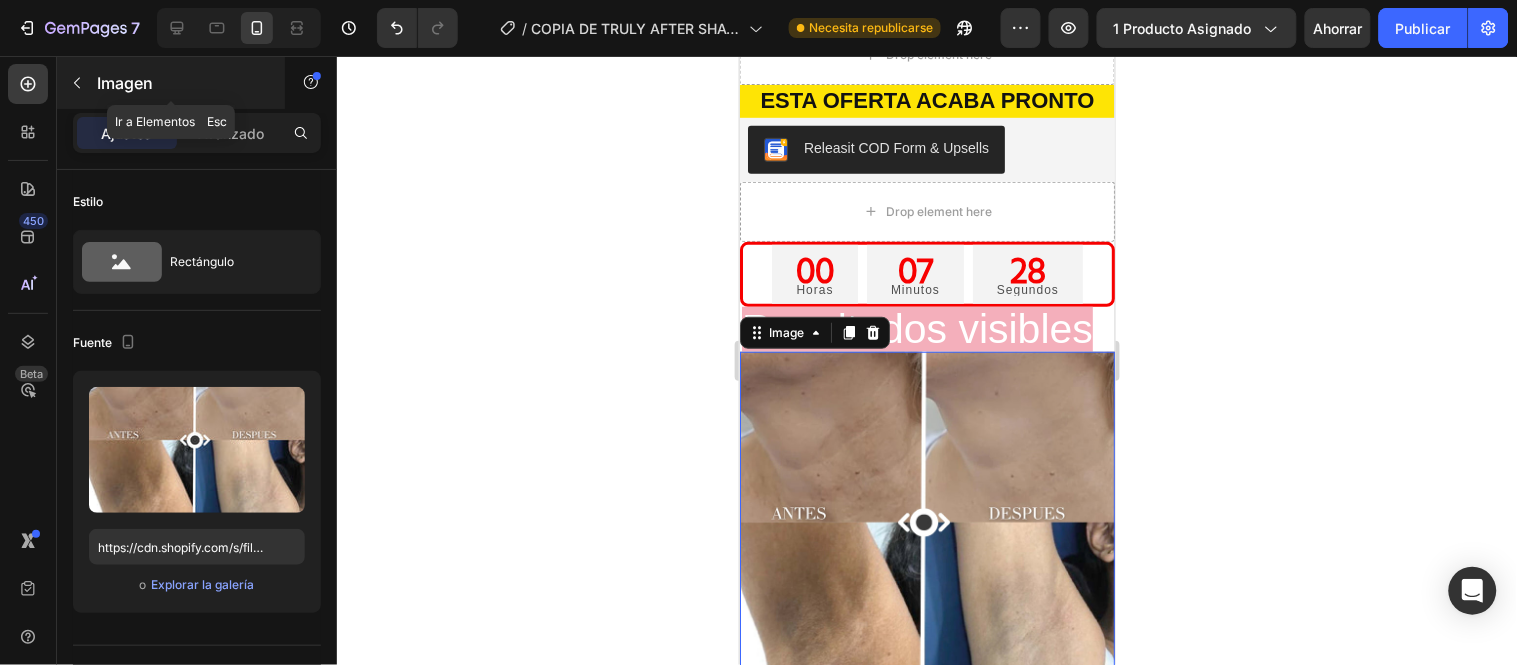 click 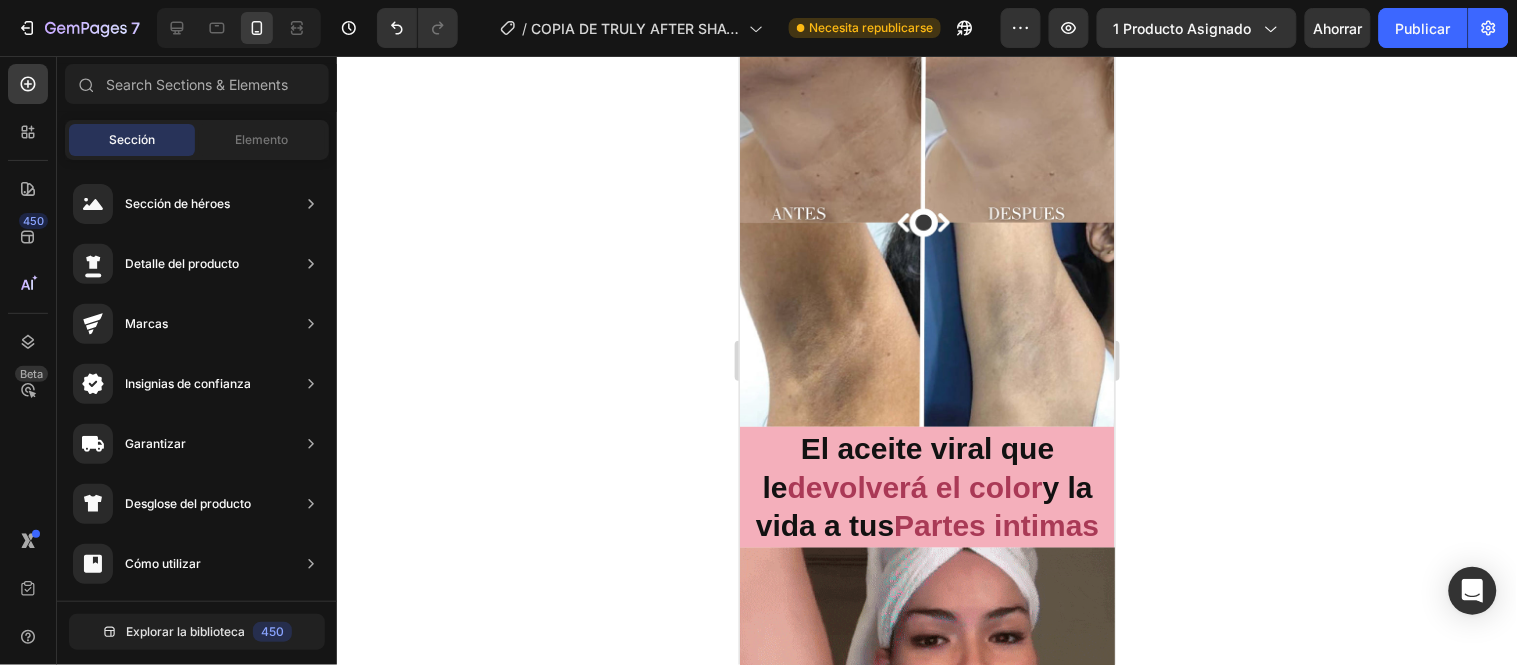 scroll, scrollTop: 2557, scrollLeft: 0, axis: vertical 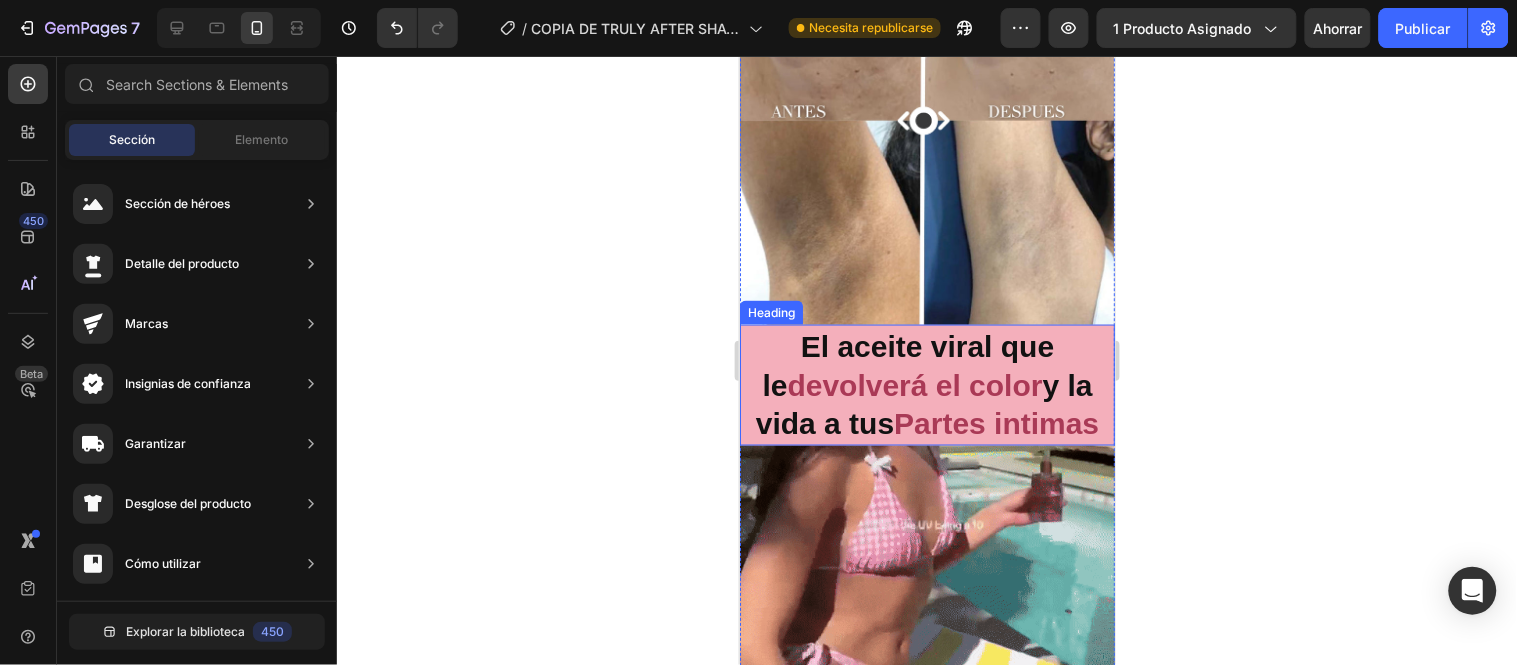 click on "El aceite viral que le  devolverá el color  y la vida a tus  Partes intimas" at bounding box center (926, 384) 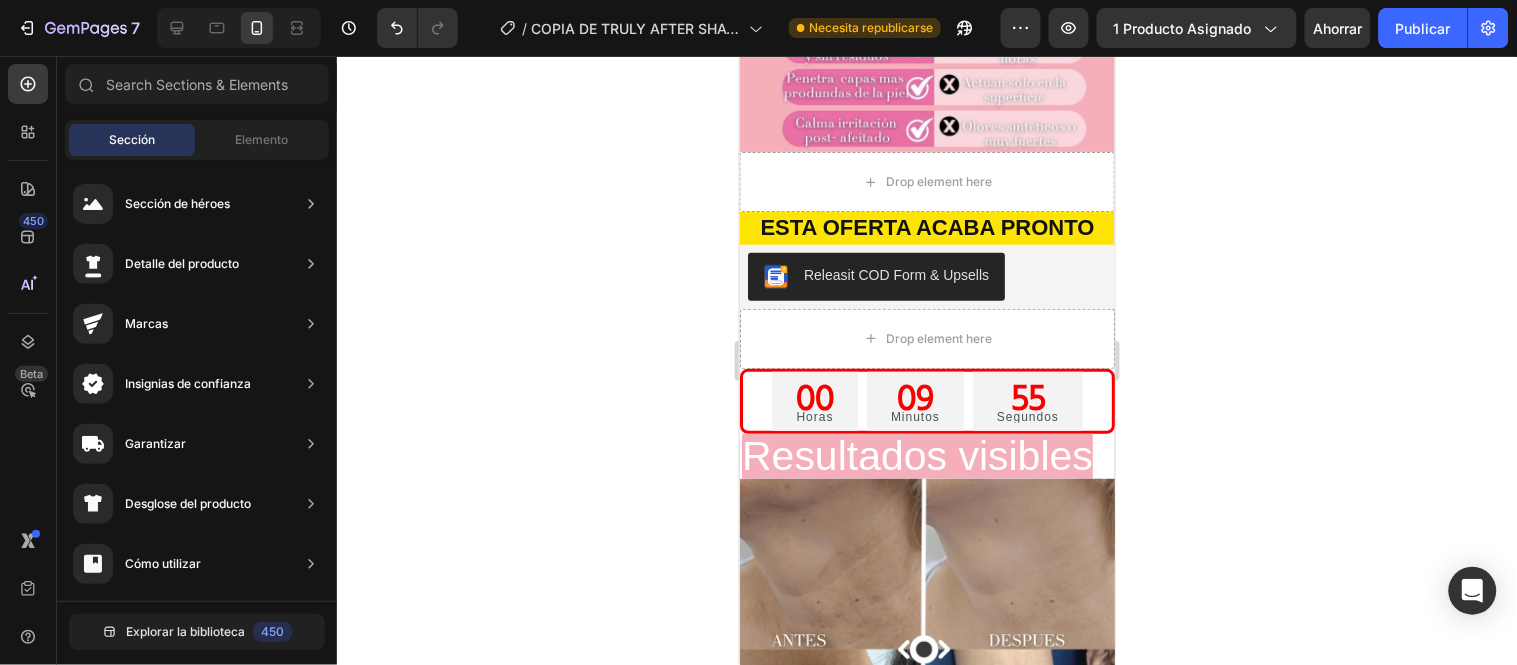 scroll, scrollTop: 2050, scrollLeft: 0, axis: vertical 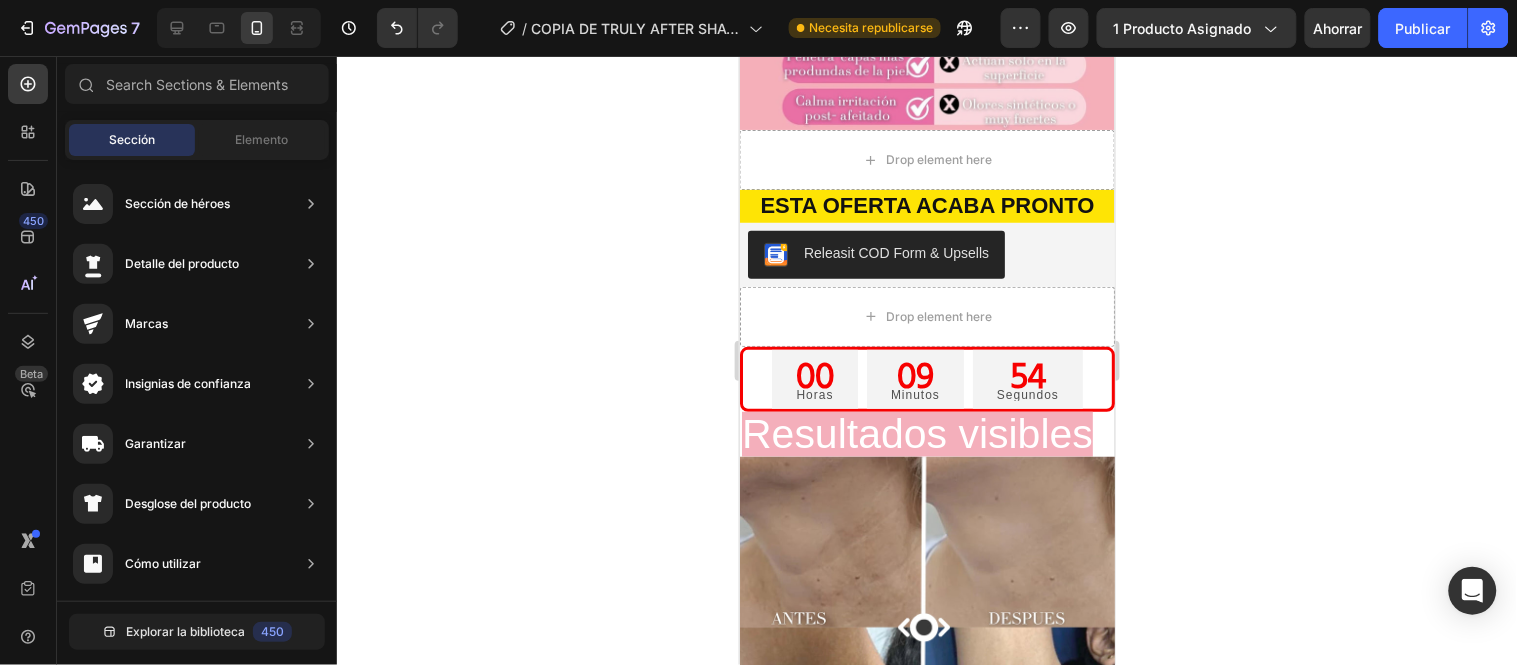 drag, startPoint x: 1109, startPoint y: 366, endPoint x: 1987, endPoint y: 260, distance: 884.3755 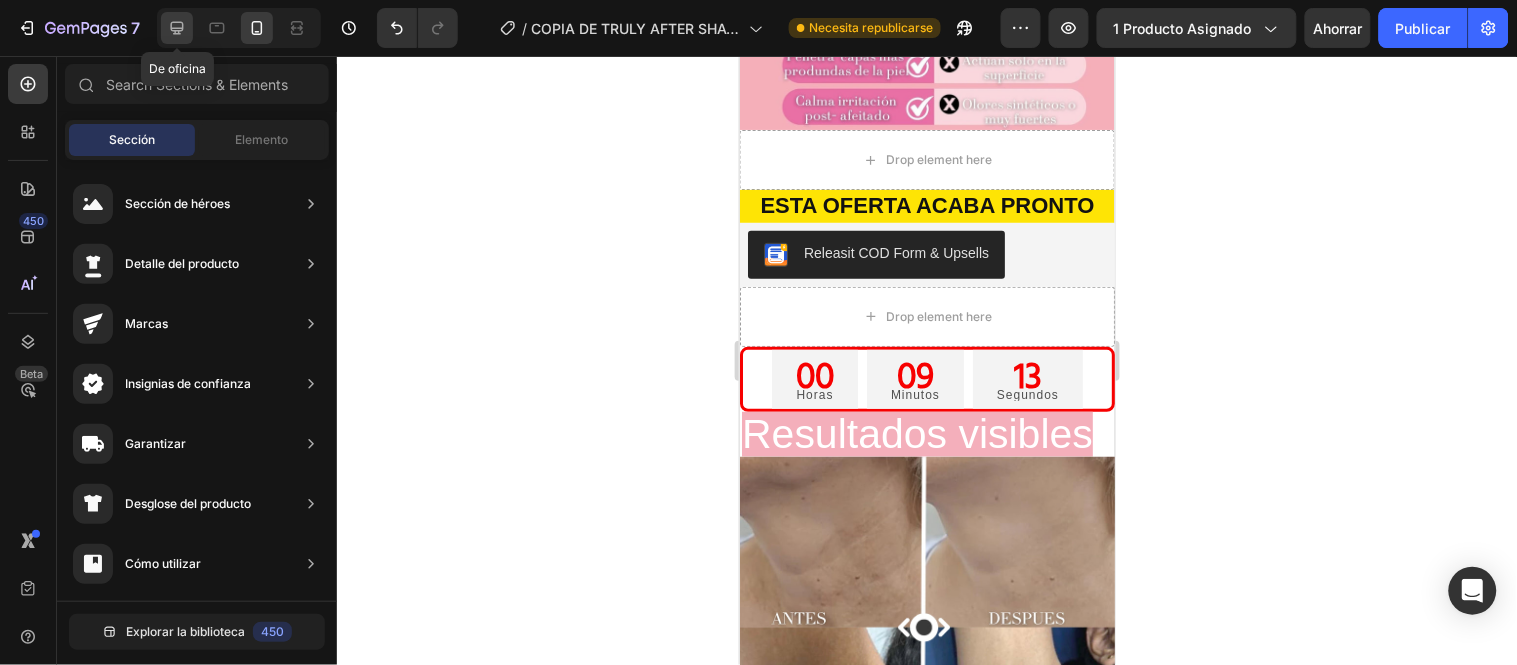 click 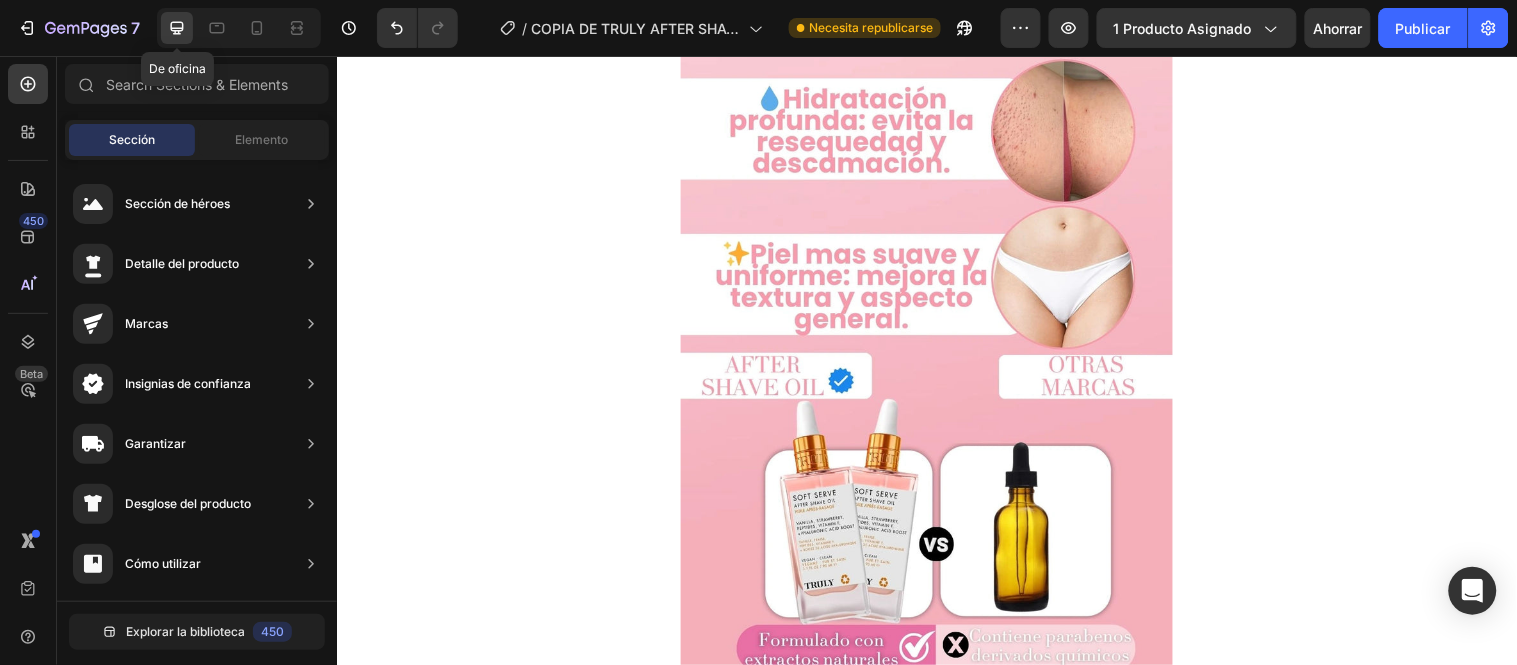 scroll, scrollTop: 2833, scrollLeft: 0, axis: vertical 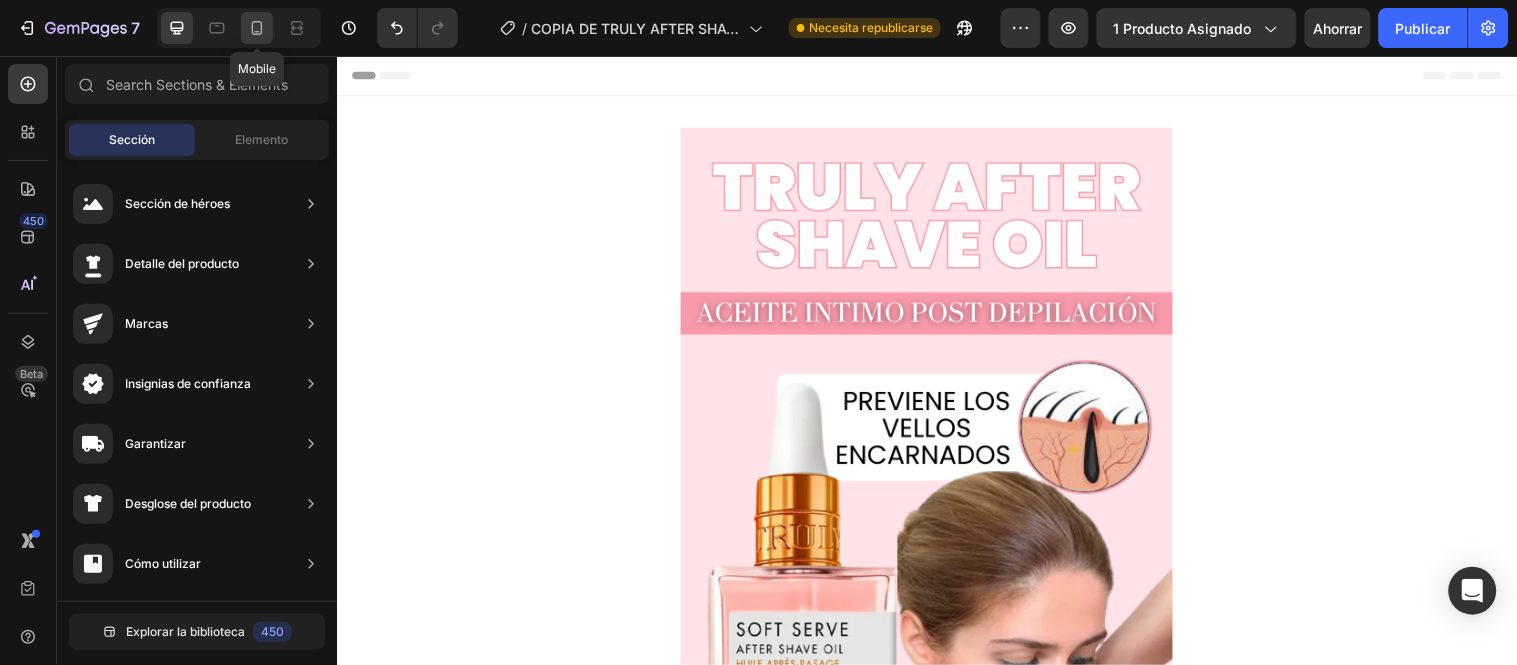 click 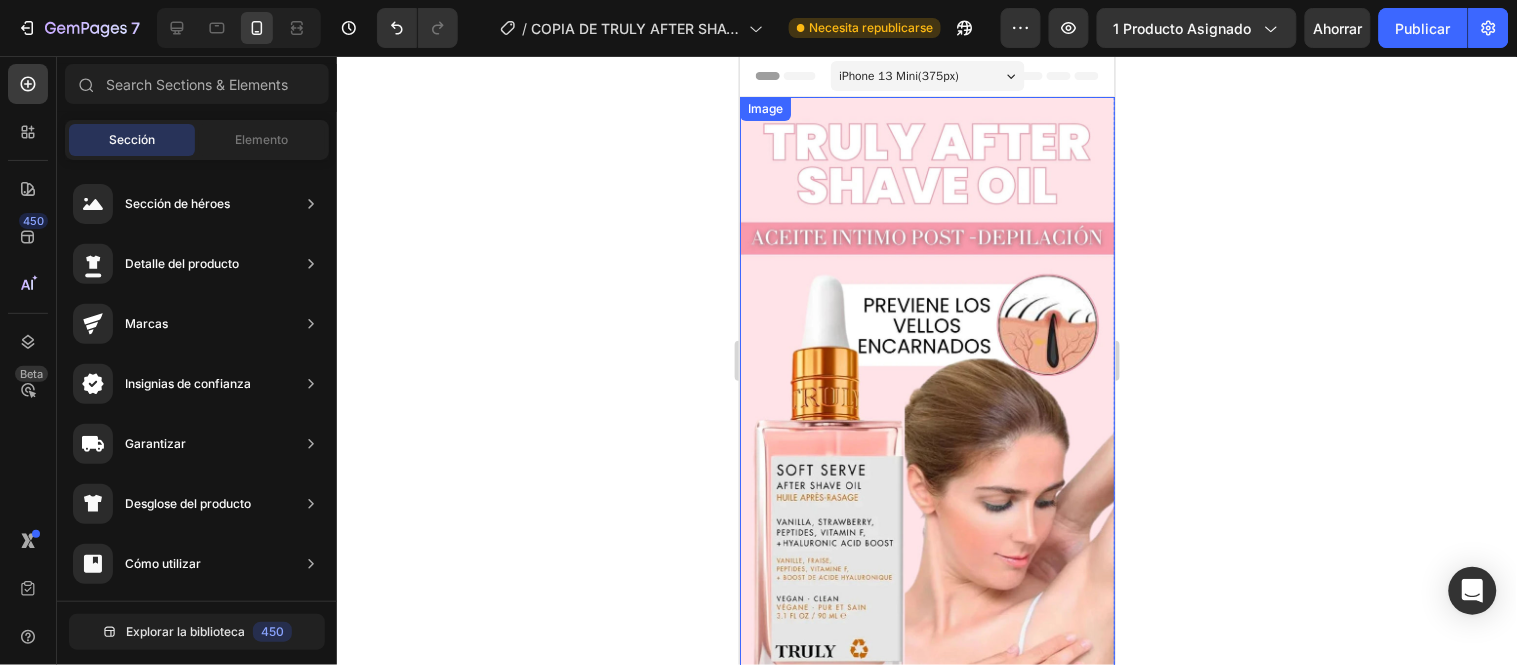 click at bounding box center [926, 523] 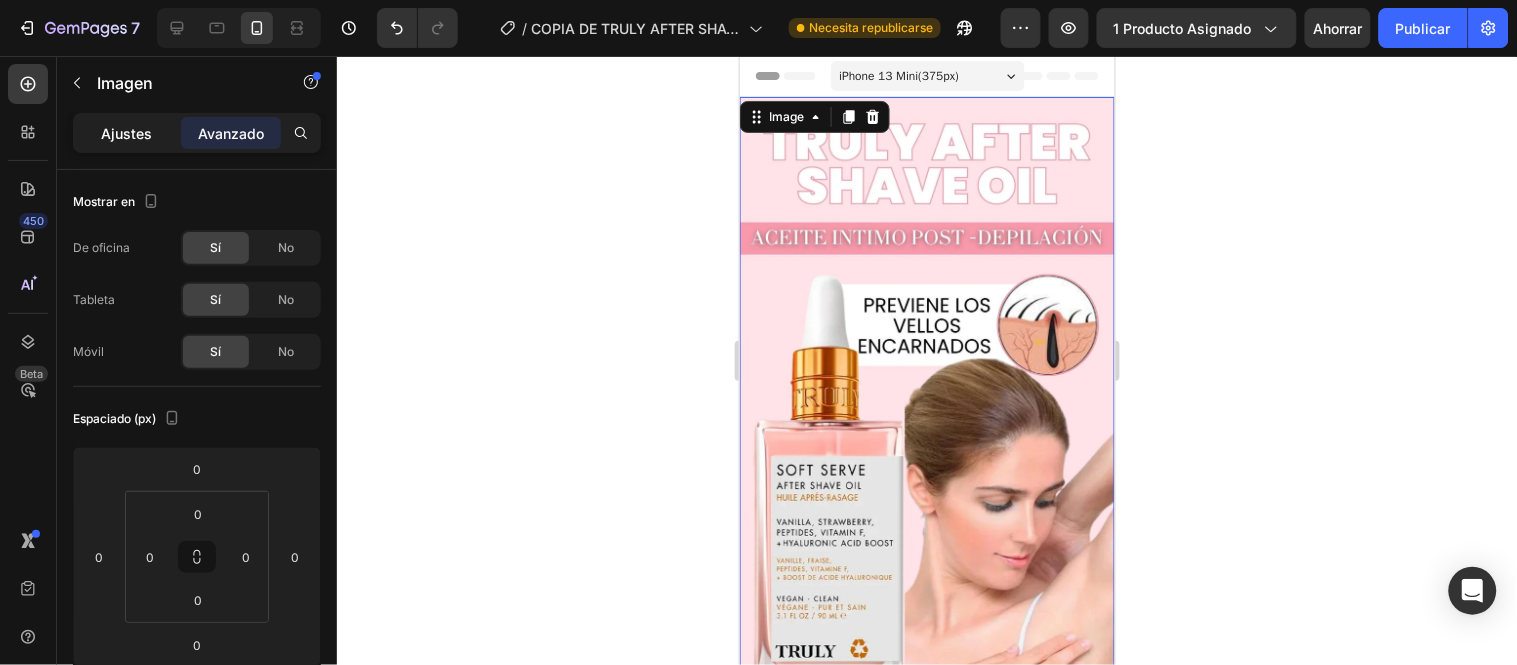 click on "Ajustes" at bounding box center [127, 133] 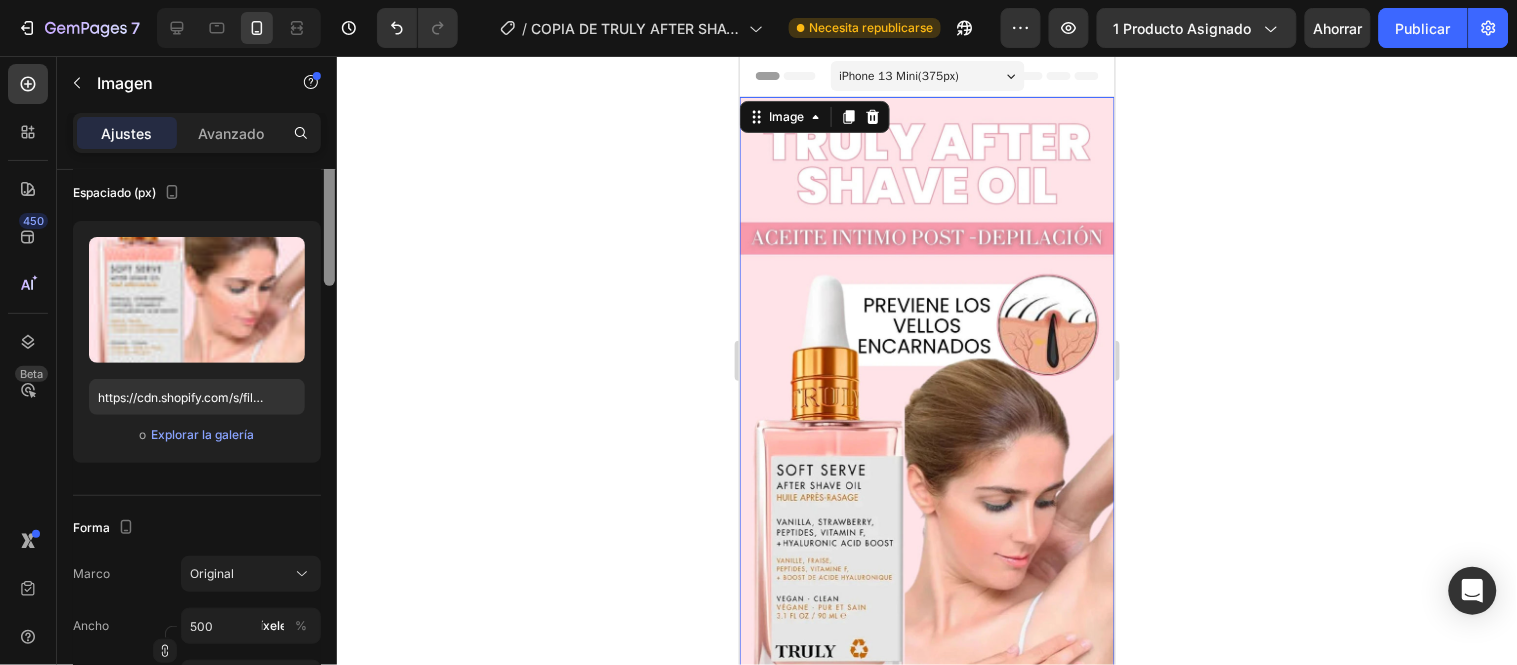 scroll, scrollTop: 0, scrollLeft: 0, axis: both 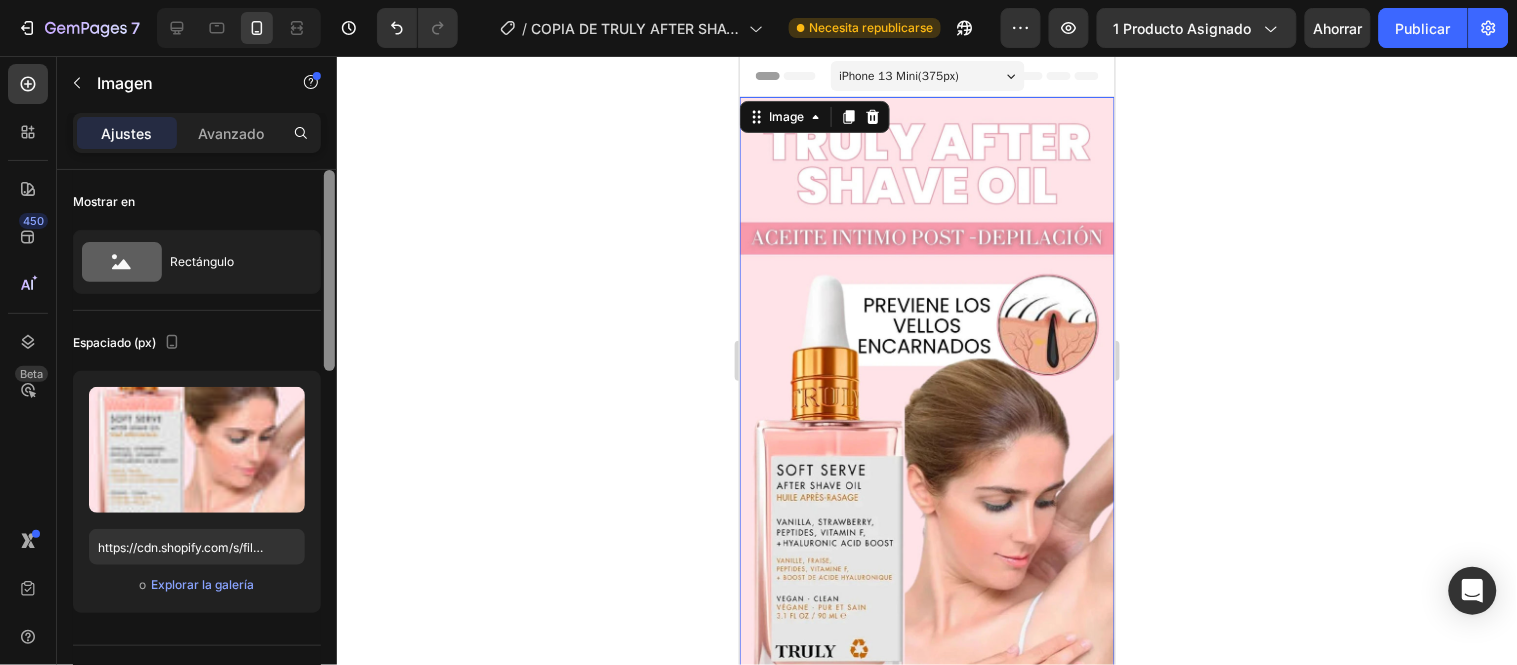 drag, startPoint x: 328, startPoint y: 266, endPoint x: 474, endPoint y: 161, distance: 179.83603 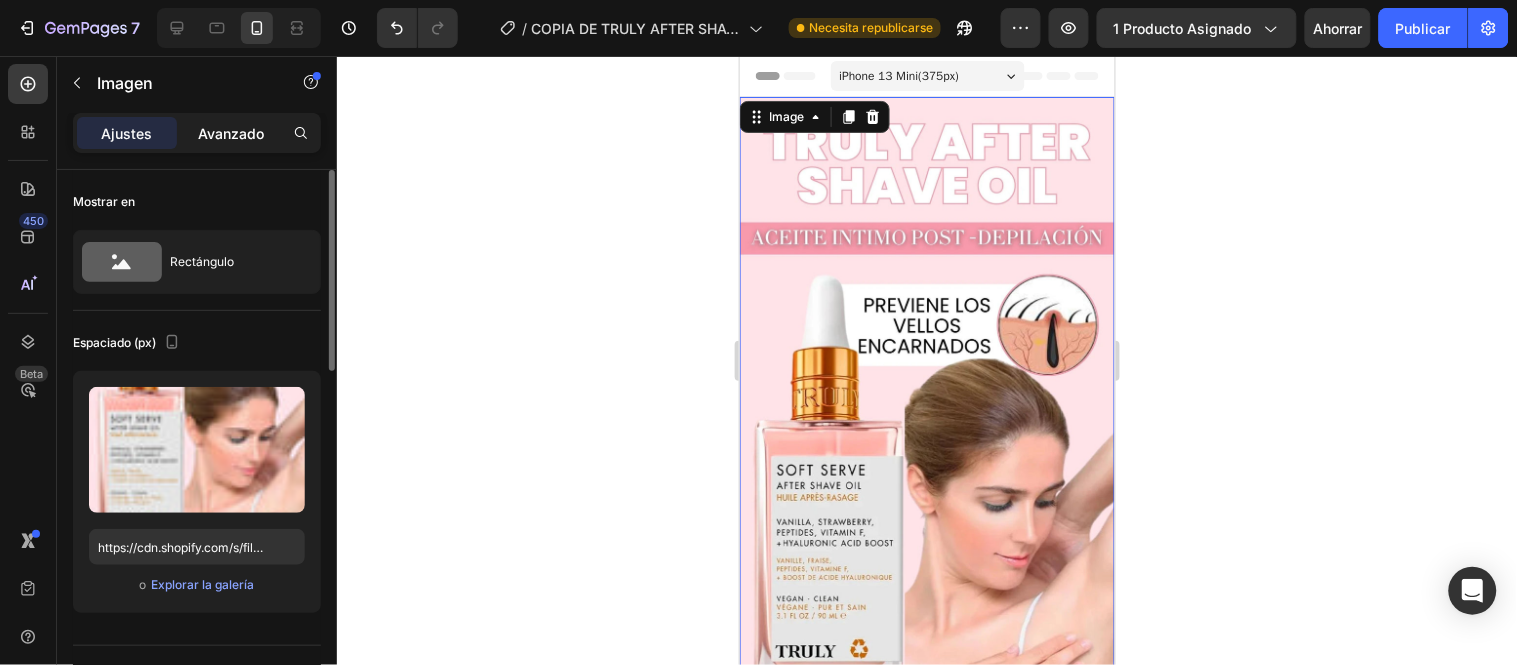 click on "Avanzado" at bounding box center (231, 133) 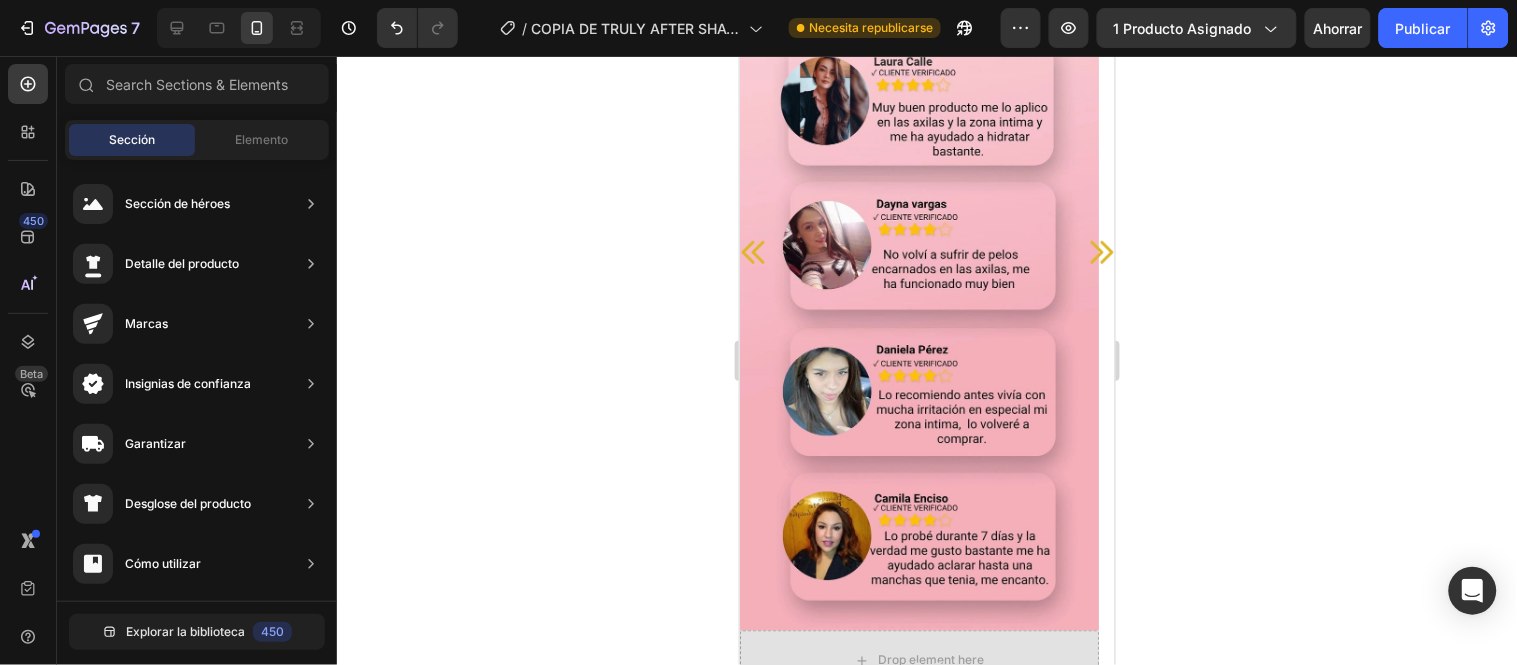 scroll, scrollTop: 4223, scrollLeft: 0, axis: vertical 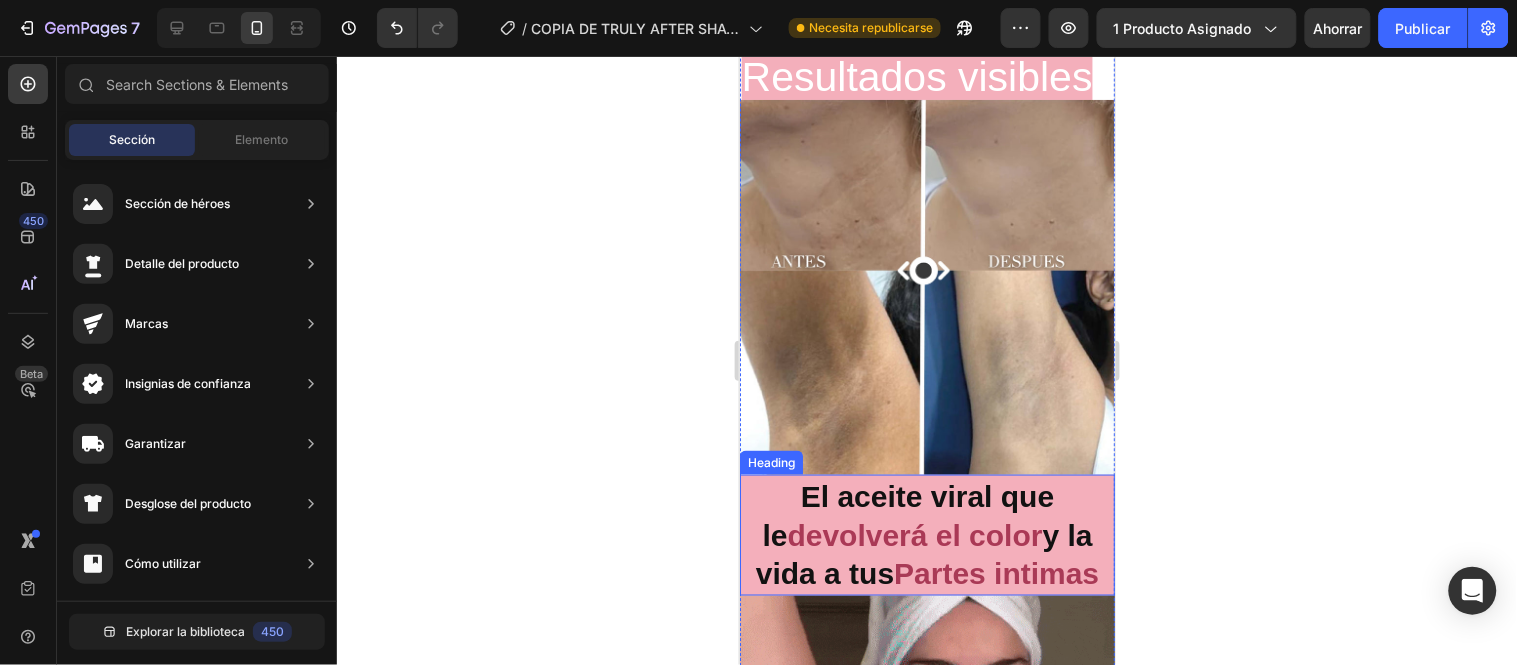 click on "devolverá el color" at bounding box center [913, 534] 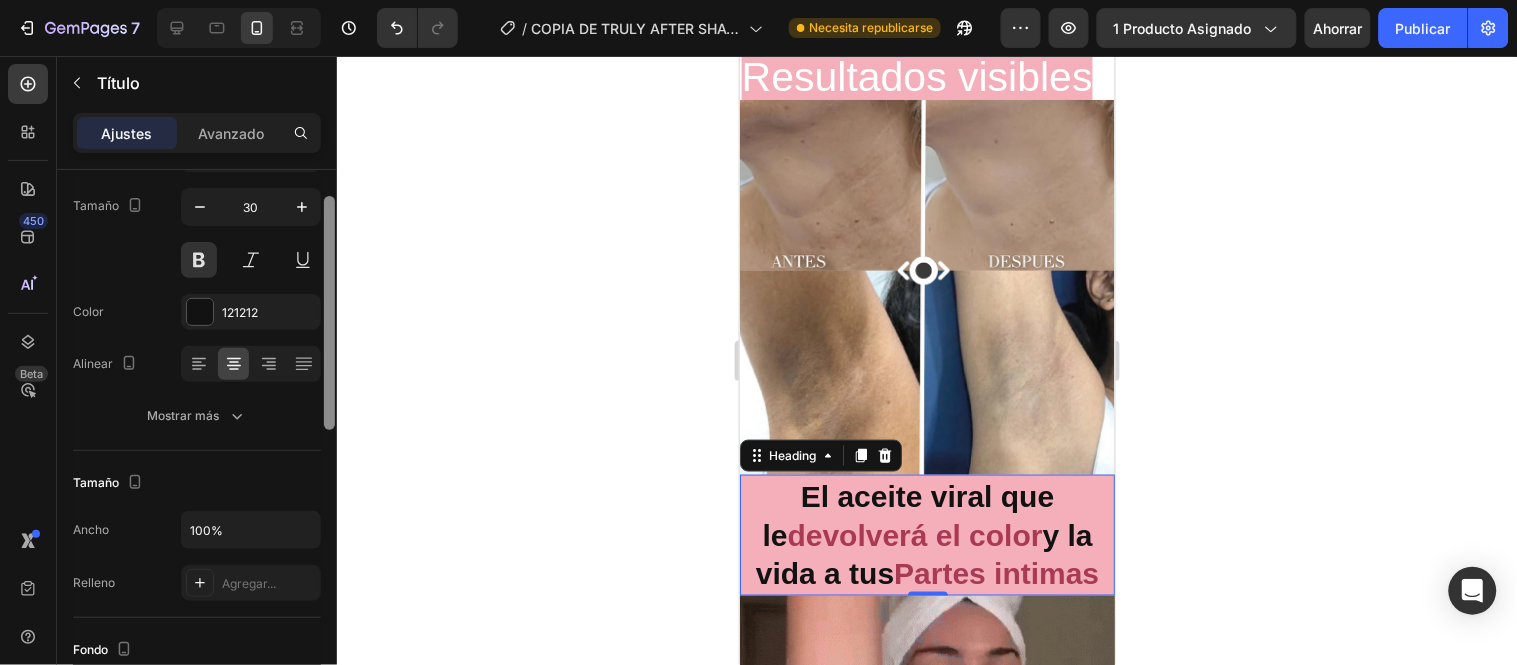 drag, startPoint x: 333, startPoint y: 303, endPoint x: 296, endPoint y: 377, distance: 82.73451 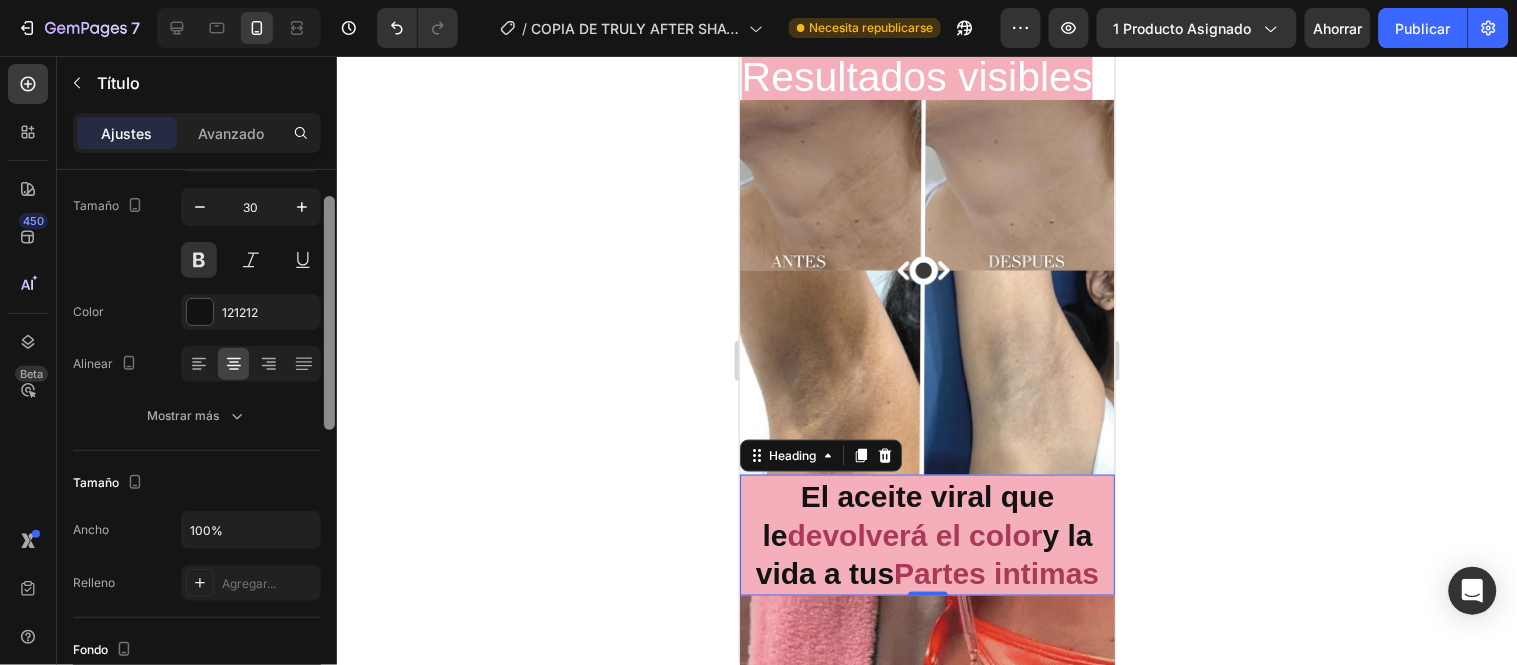 click on "Estilo de texto Estilos Título 2* Fuente Sans-serif Tamaño 30 Color 121212 Alinear Mostrar más Tamaño Ancho 100% Relleno Agregar... Fondo Los cambios podrían quedar ocultos por el vídeo. Color F4AFBB Imagen Agregar... Forma Borde Agregar... Esquina Agregar... Sombra Agregar... Posicionamiento web (SEO) Etiqueta HTML H2 Alinear Eliminar elemento" at bounding box center (197, 446) 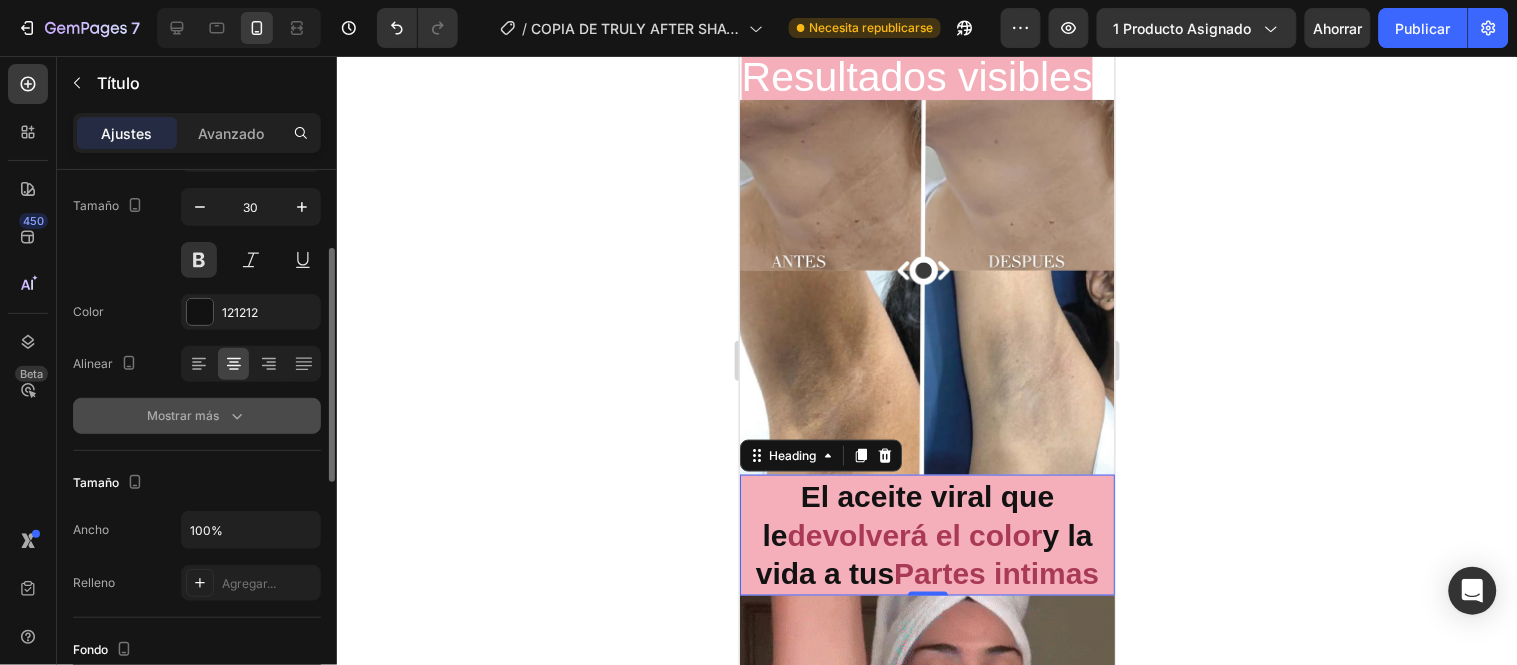 scroll, scrollTop: 160, scrollLeft: 0, axis: vertical 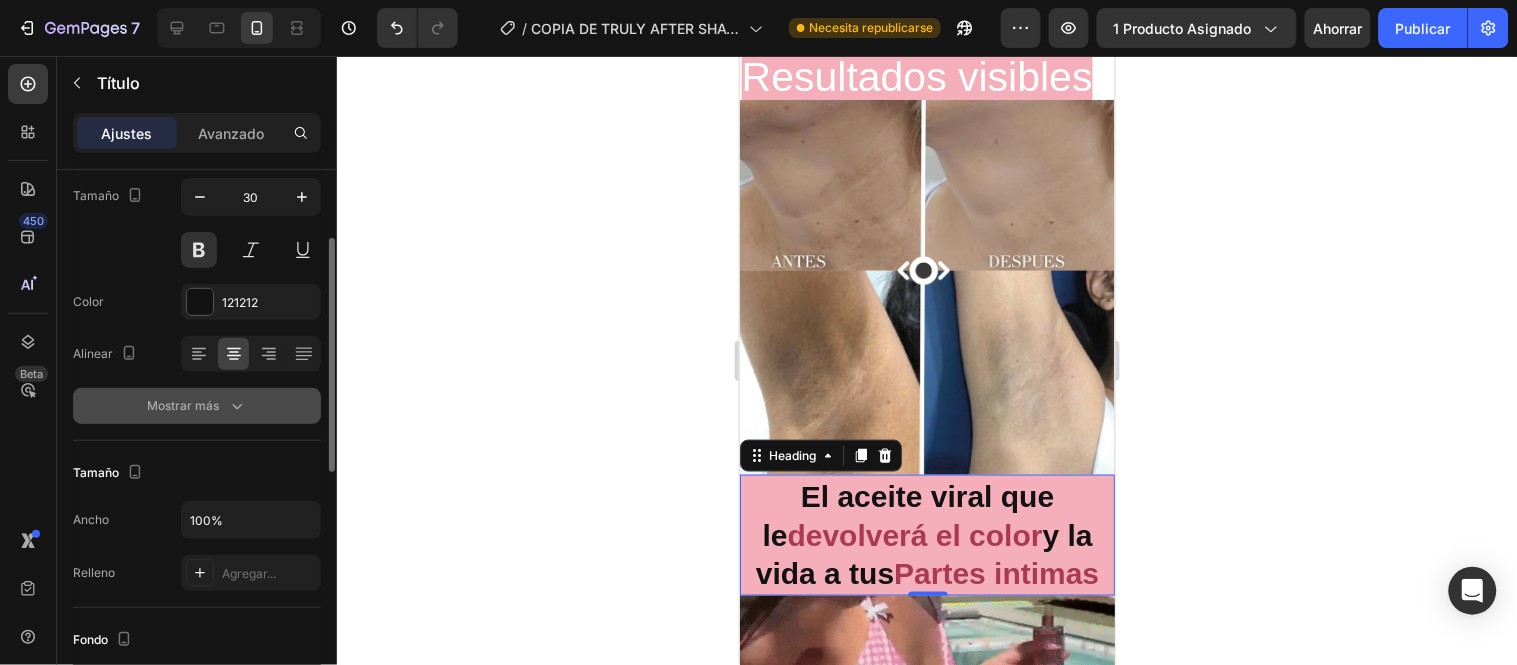 click on "Mostrar más" at bounding box center (197, 406) 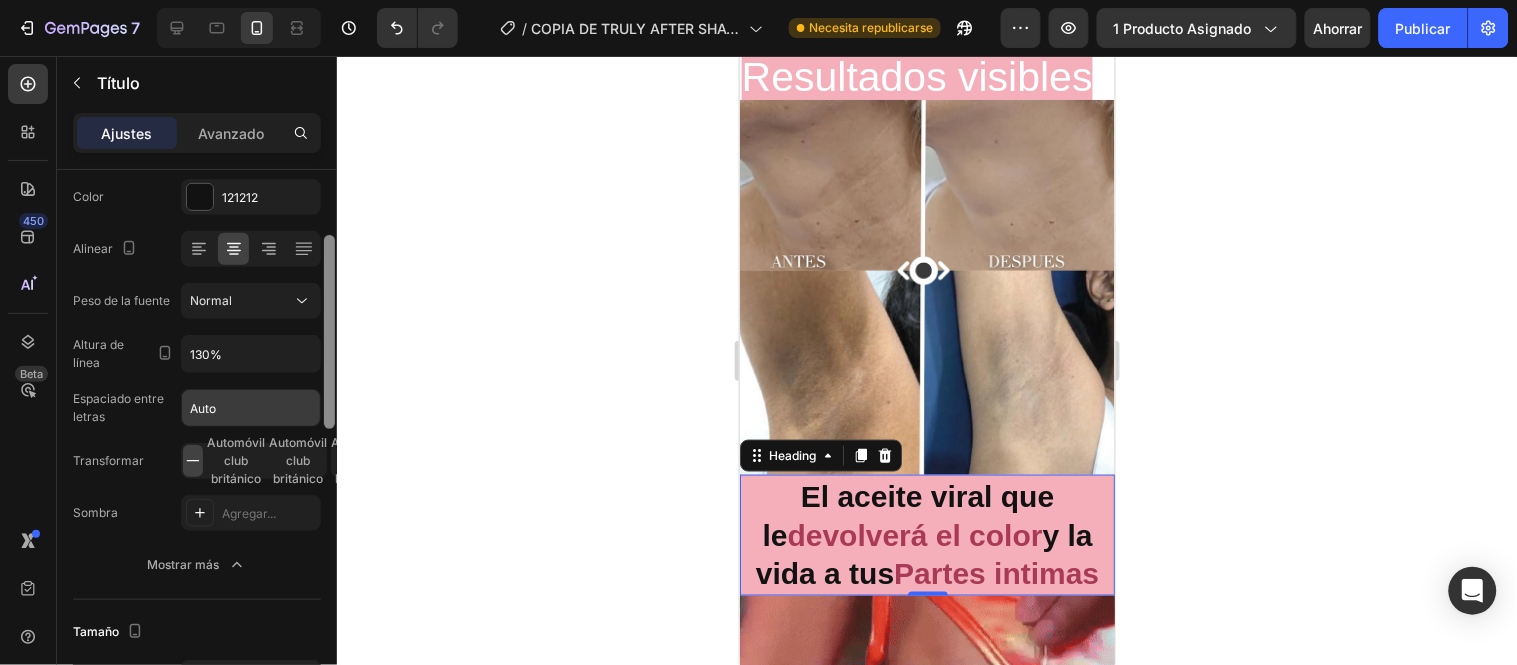 drag, startPoint x: 331, startPoint y: 375, endPoint x: 310, endPoint y: 408, distance: 39.115215 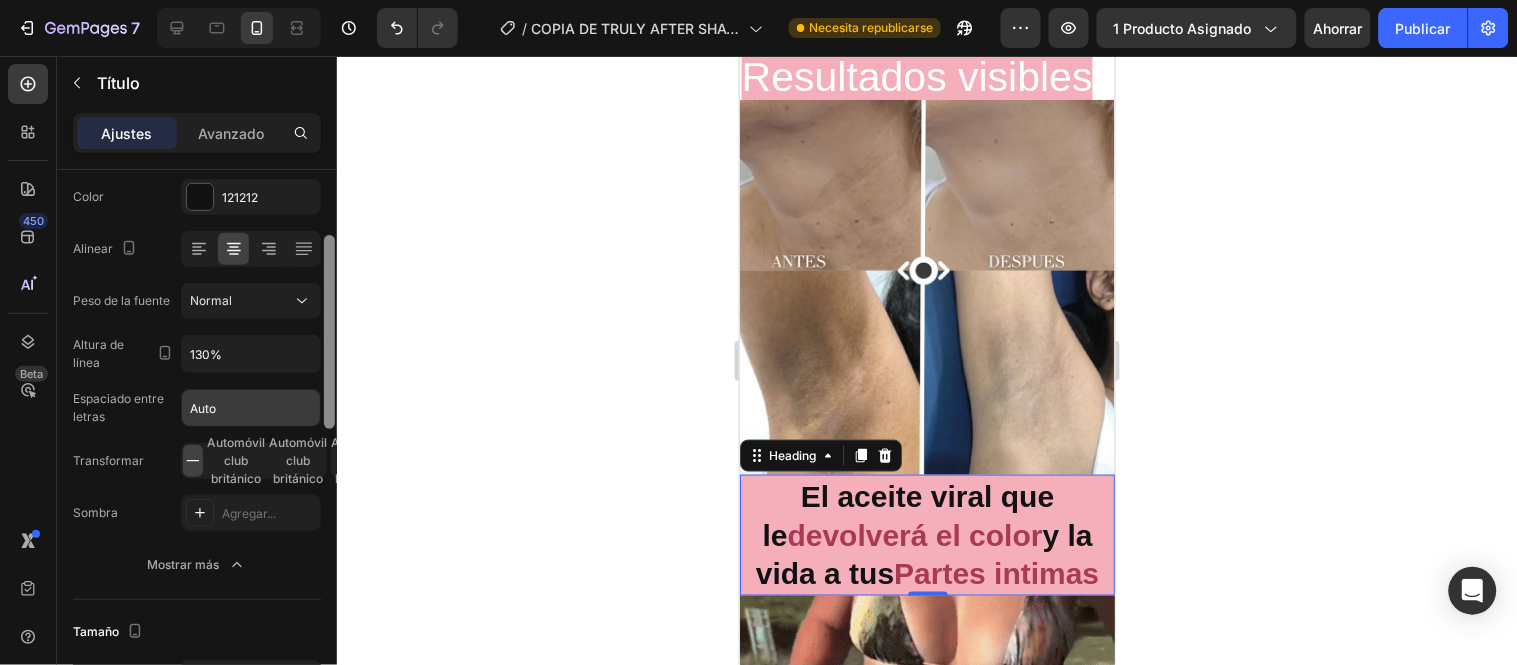 click on "Estilo de texto Estilos Título 2* Fuente Sans-serif Tamaño 30 Color 121212 Alinear Peso de la fuente Normal Altura de línea 130% Espaciado entre letras Auto Transformar [BRAND] [BRAND] [BRAND] Sombra Agregar... Mostrar más Tamaño Ancho 100% Relleno Agregar... Fondo Los cambios podrían quedar ocultos por el vídeo. Color F4AFBB Imagen Agregar... Forma Borde Agregar... Esquina Agregar... Sombra Agregar... Posicionamiento web (SEO) Etiqueta HTML H2 Alinear Eliminar elemento" at bounding box center (197, 446) 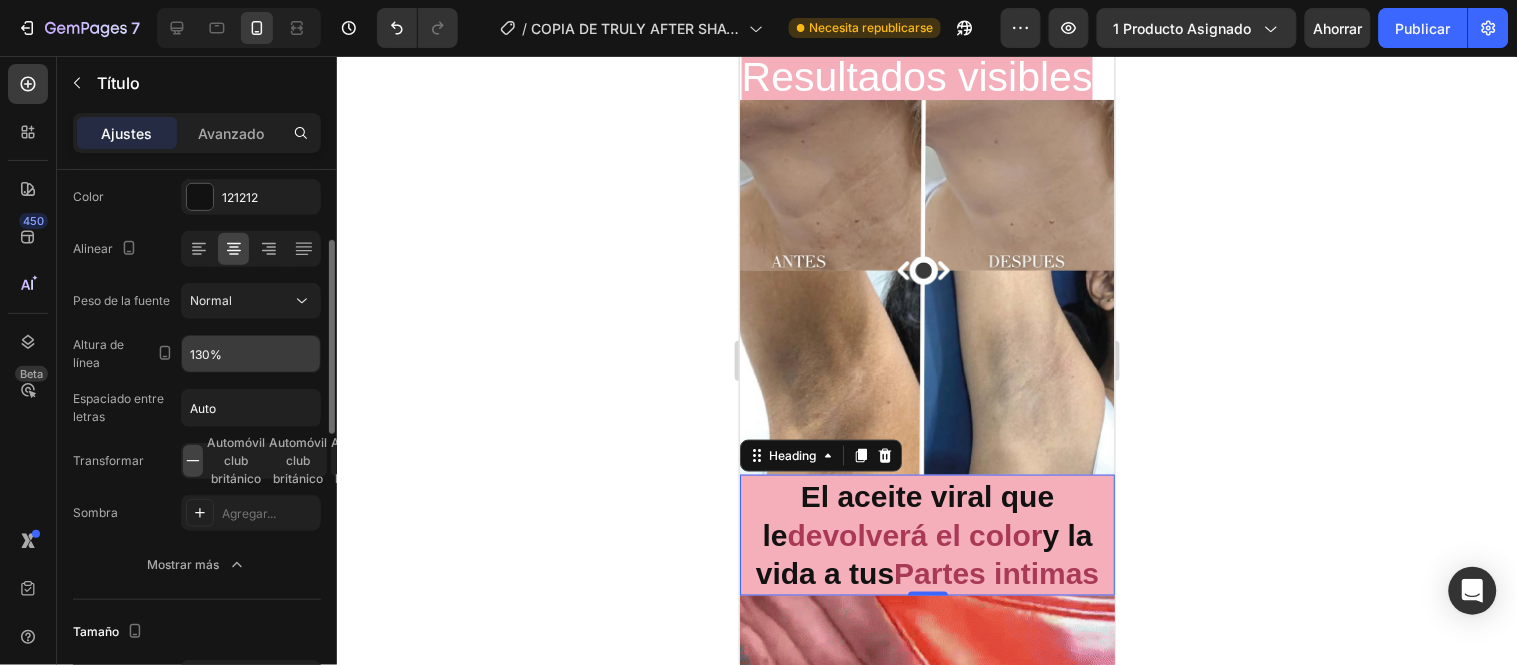scroll, scrollTop: 248, scrollLeft: 0, axis: vertical 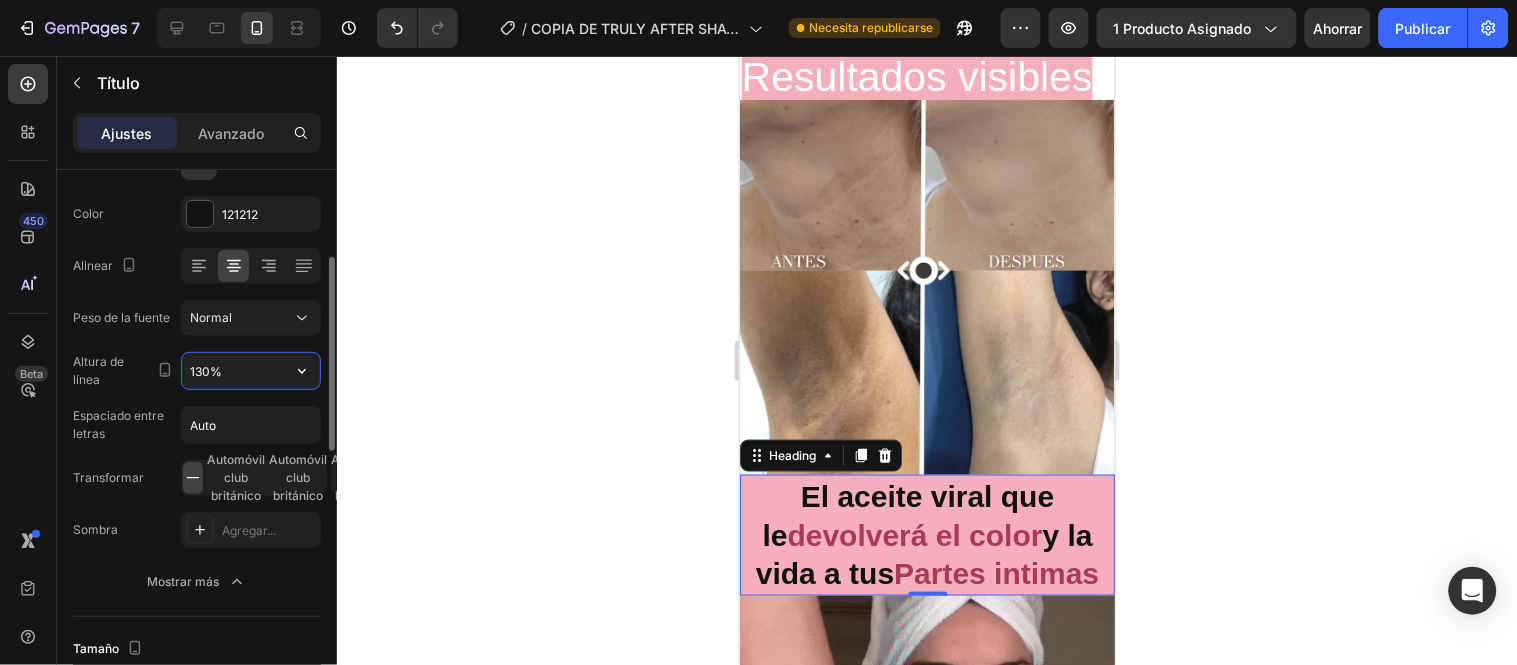 click on "130%" at bounding box center (251, 371) 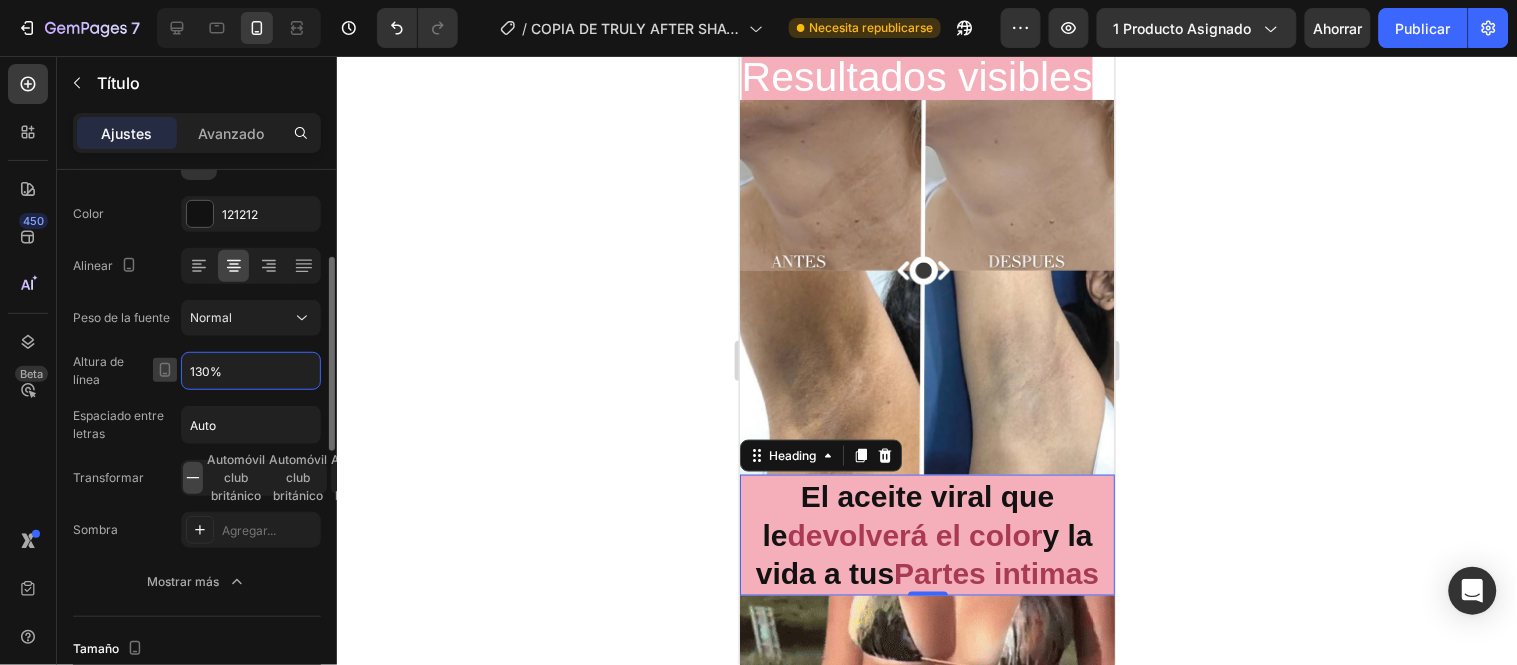 click 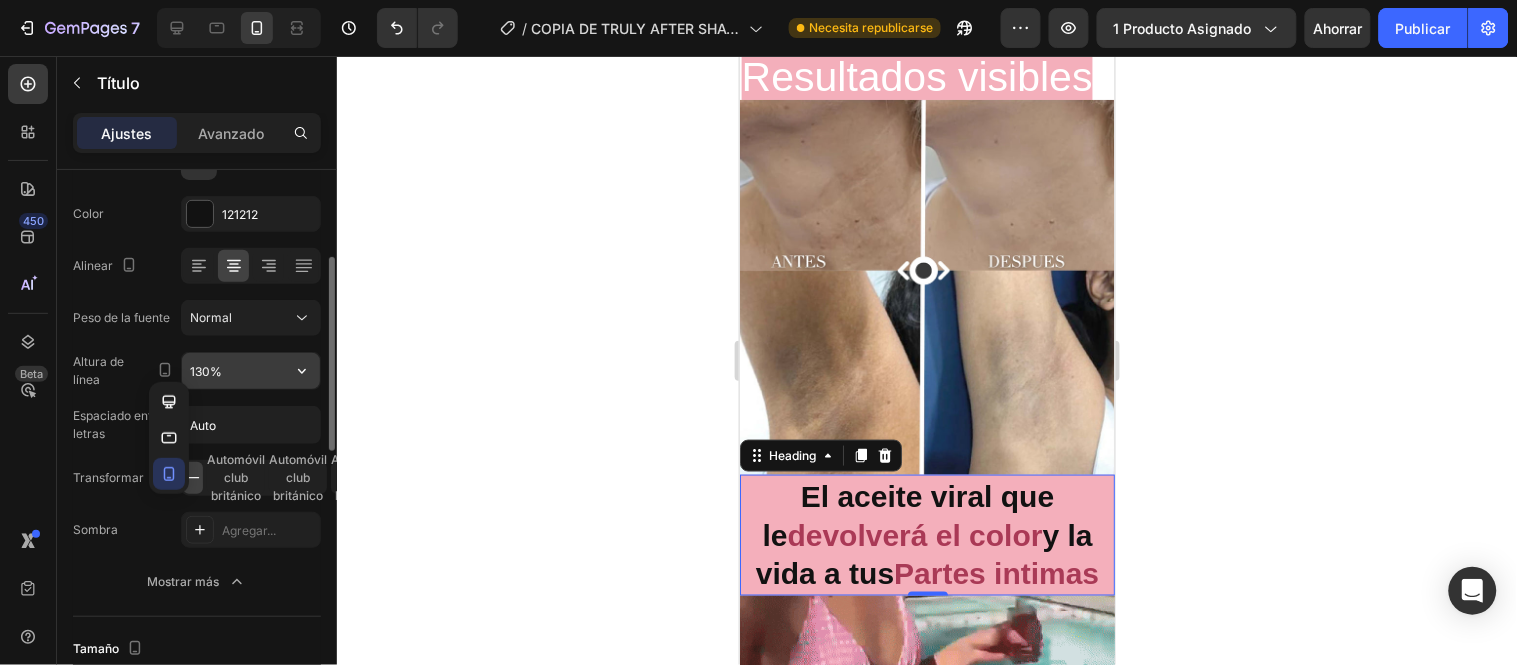 click 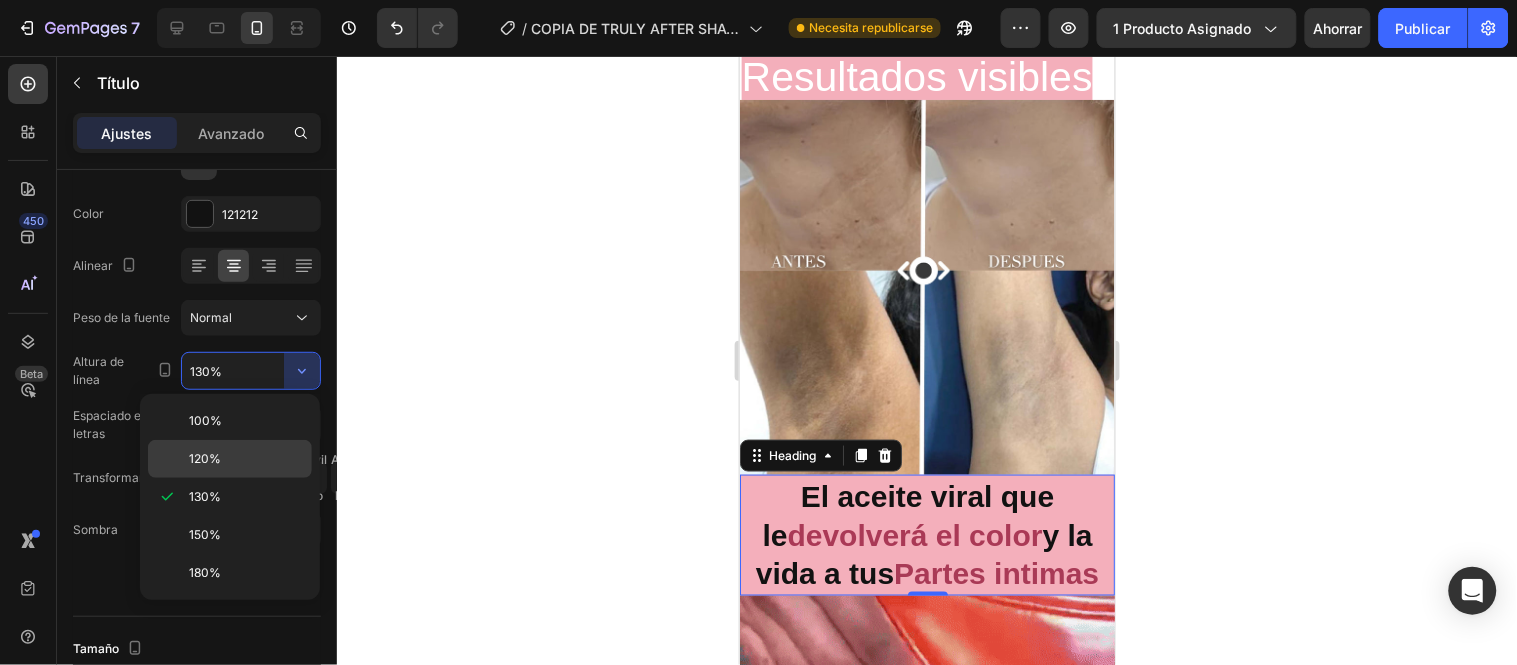 click on "120%" at bounding box center (246, 459) 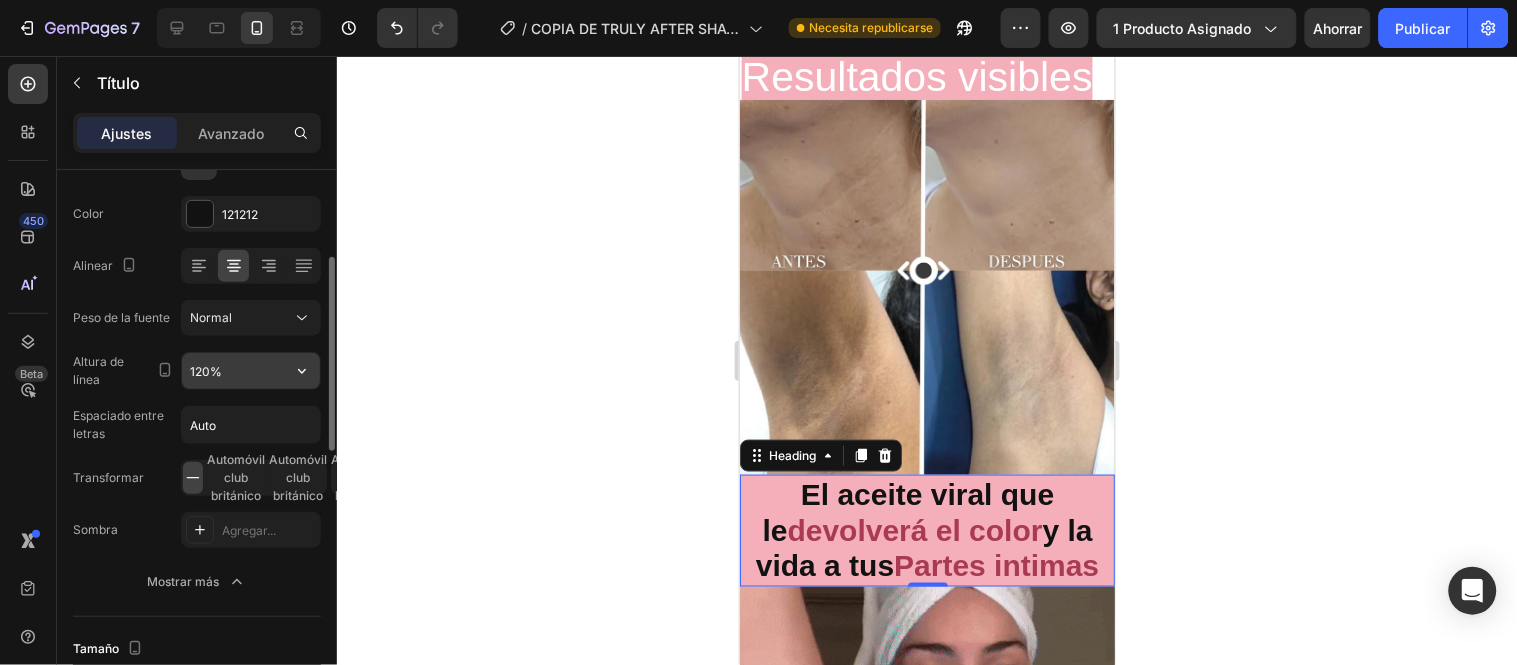 click 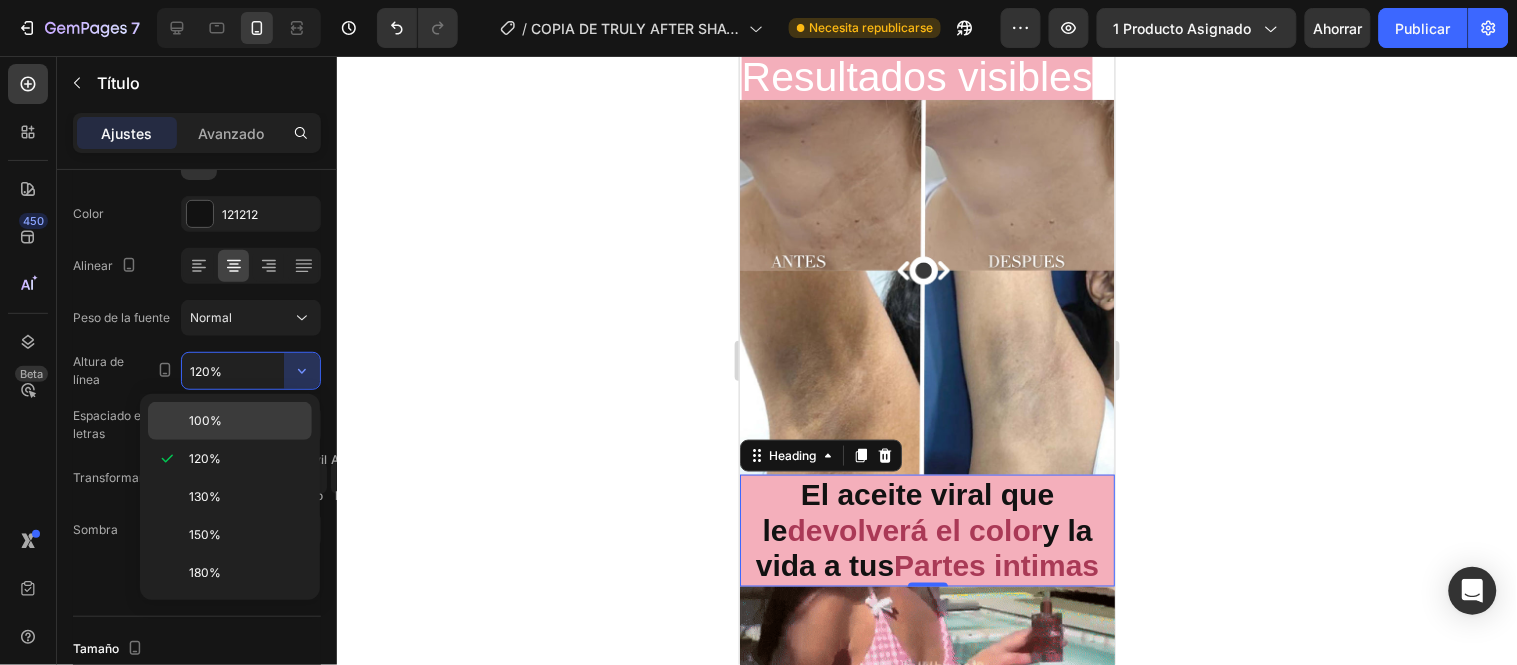 click on "100%" at bounding box center [205, 420] 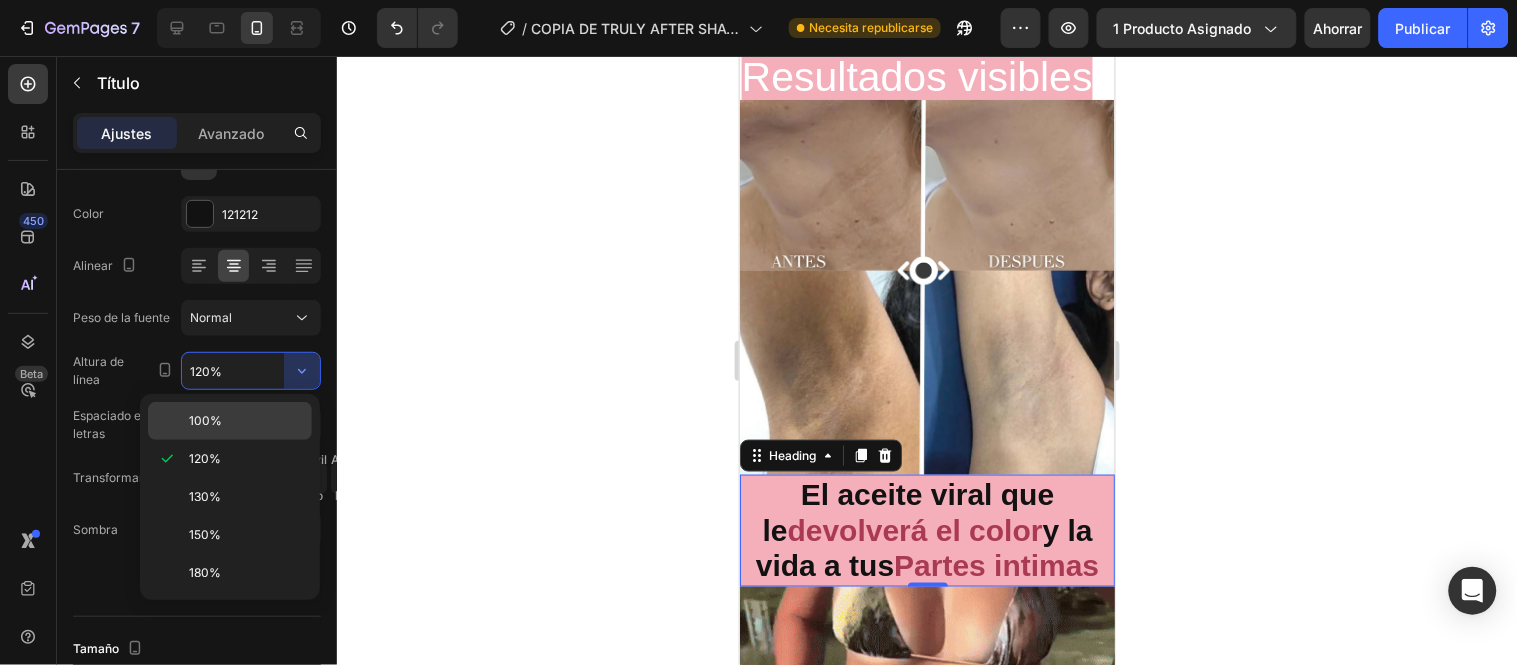 type on "100%" 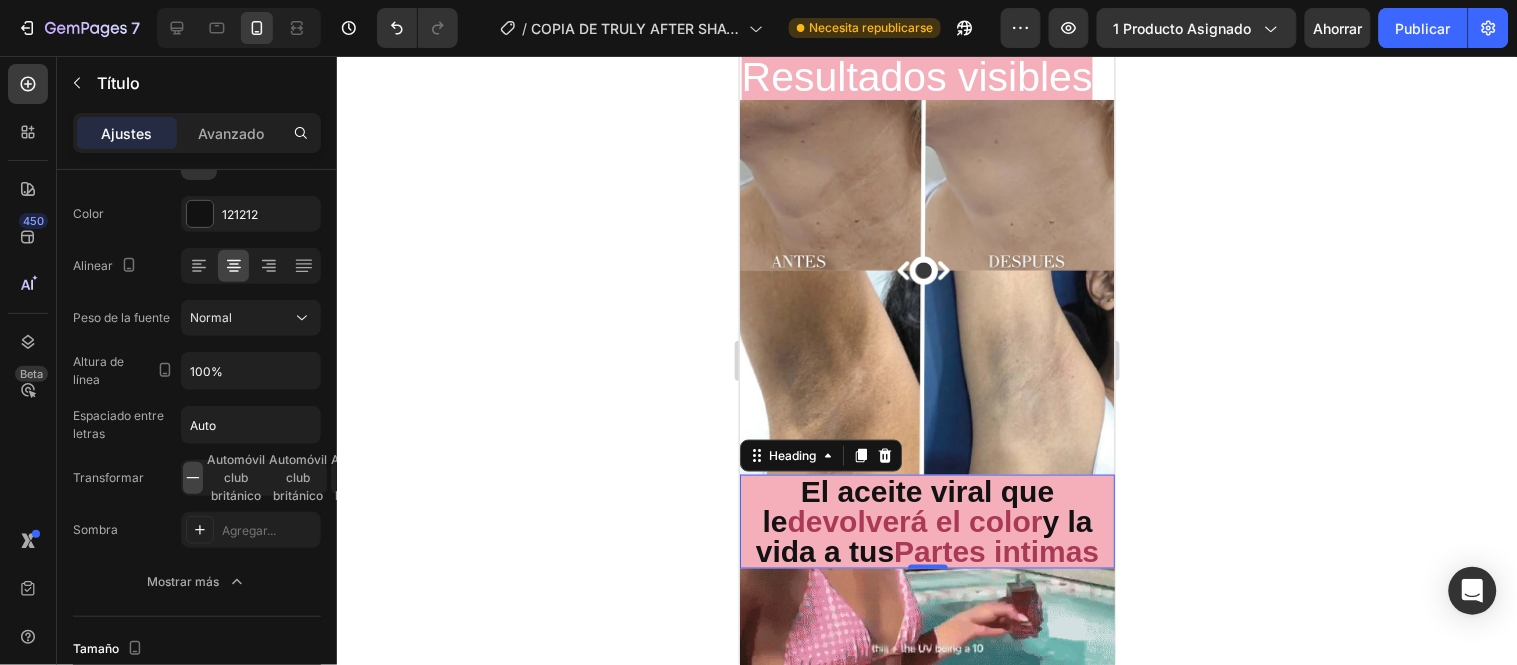 click 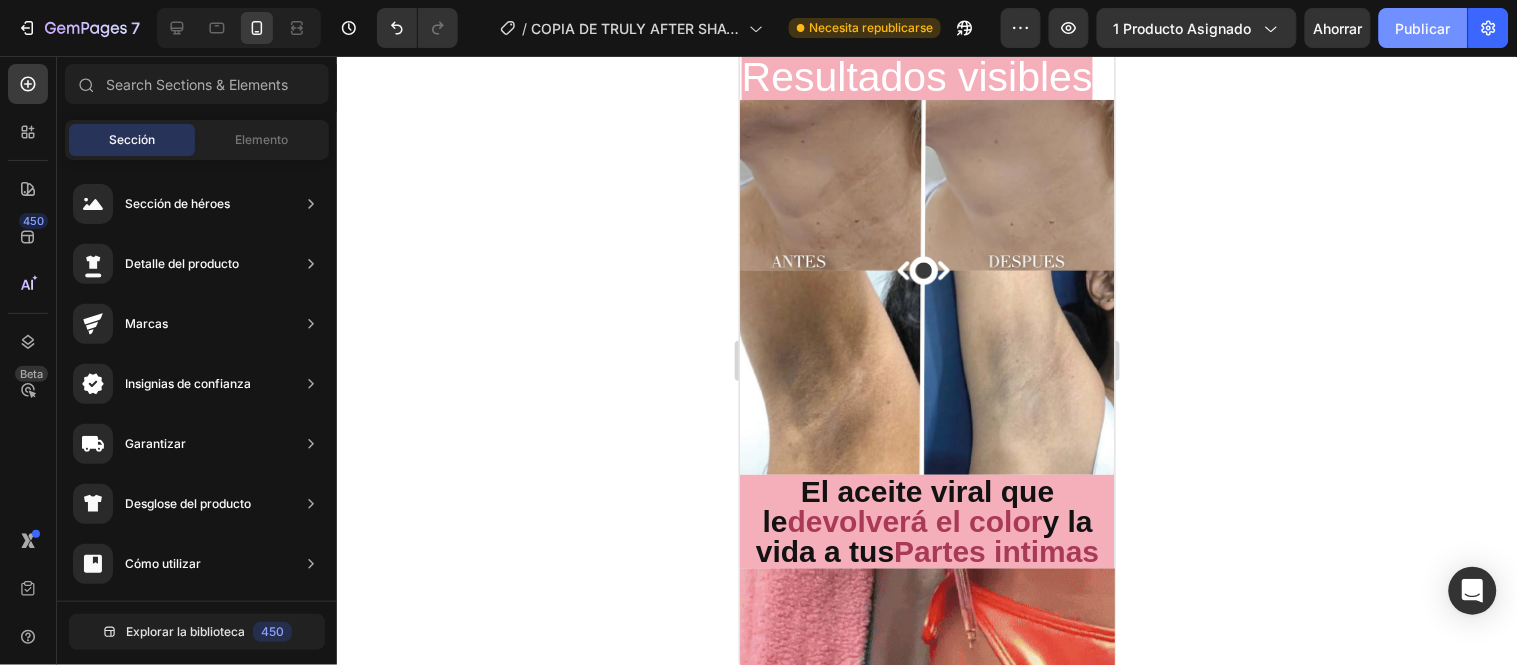 click on "Publicar" 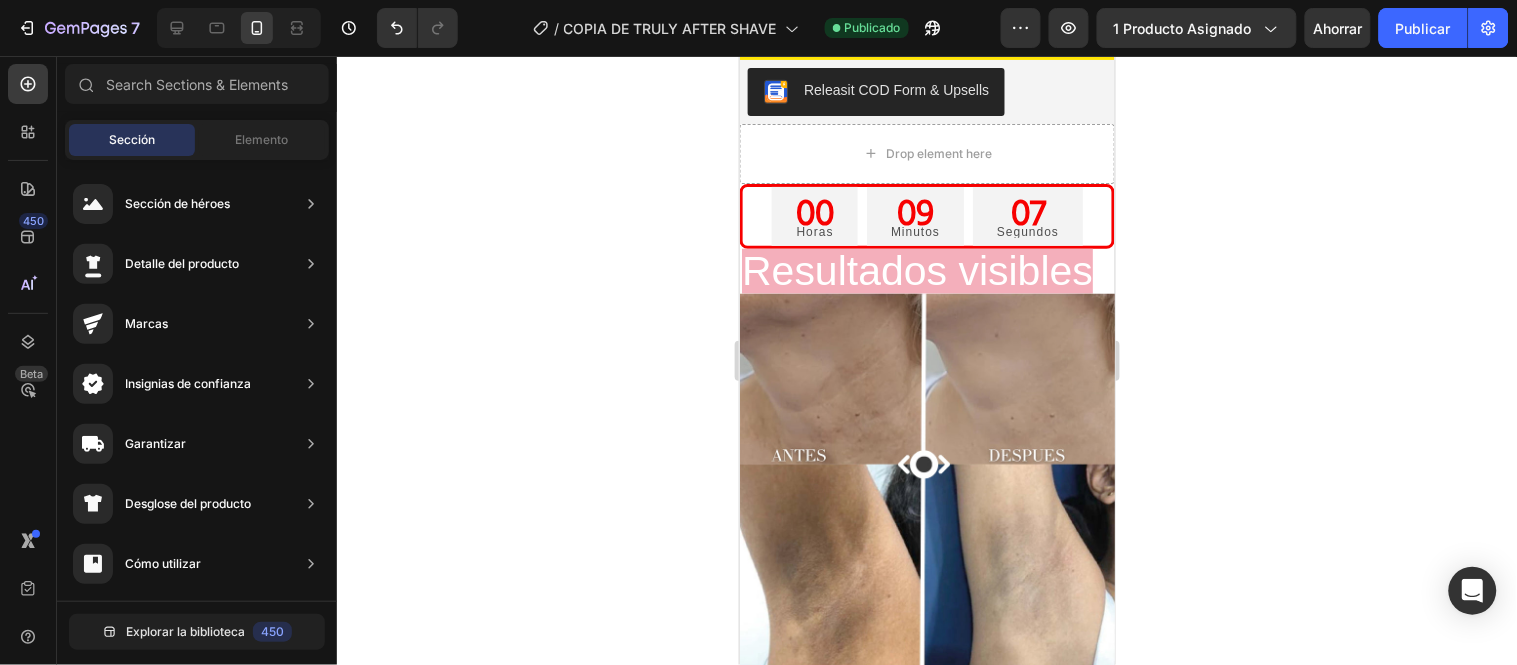 scroll, scrollTop: 1976, scrollLeft: 0, axis: vertical 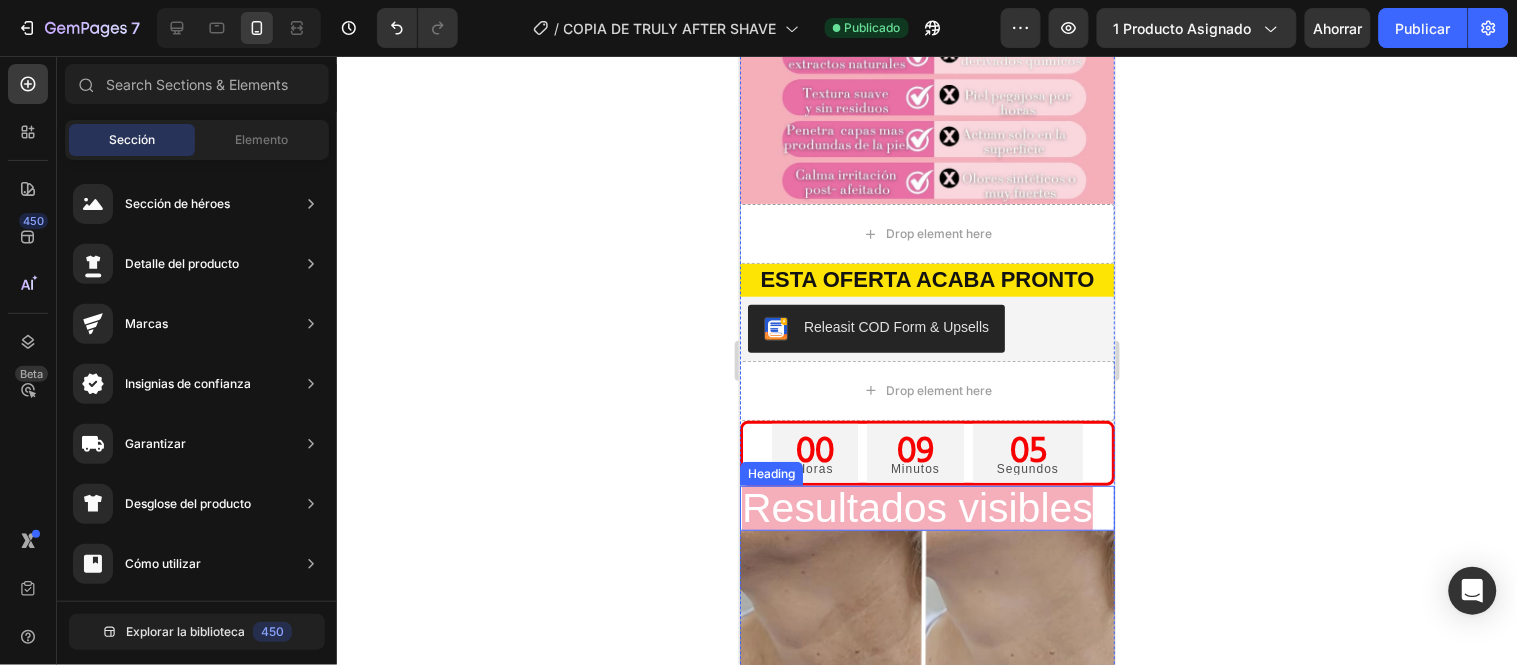 click on "Resultados visibles" at bounding box center [916, 507] 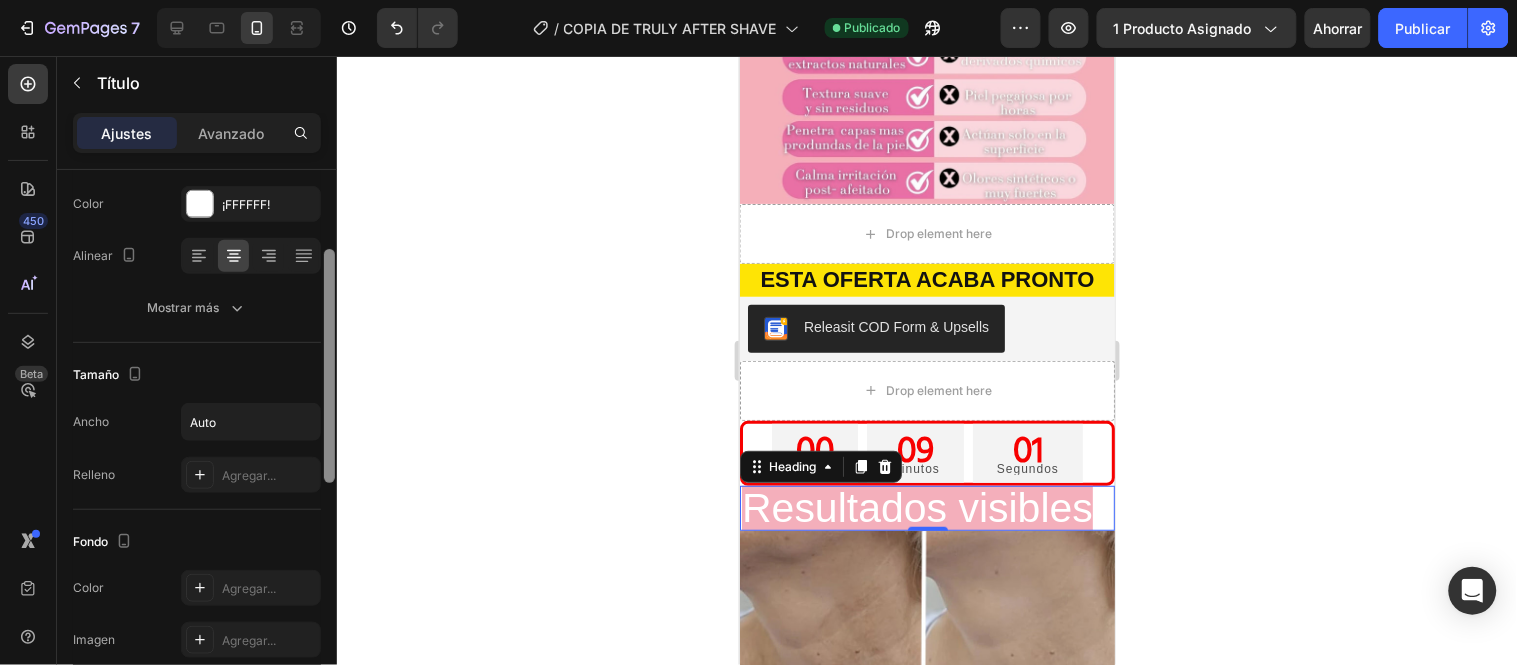 scroll, scrollTop: 218, scrollLeft: 0, axis: vertical 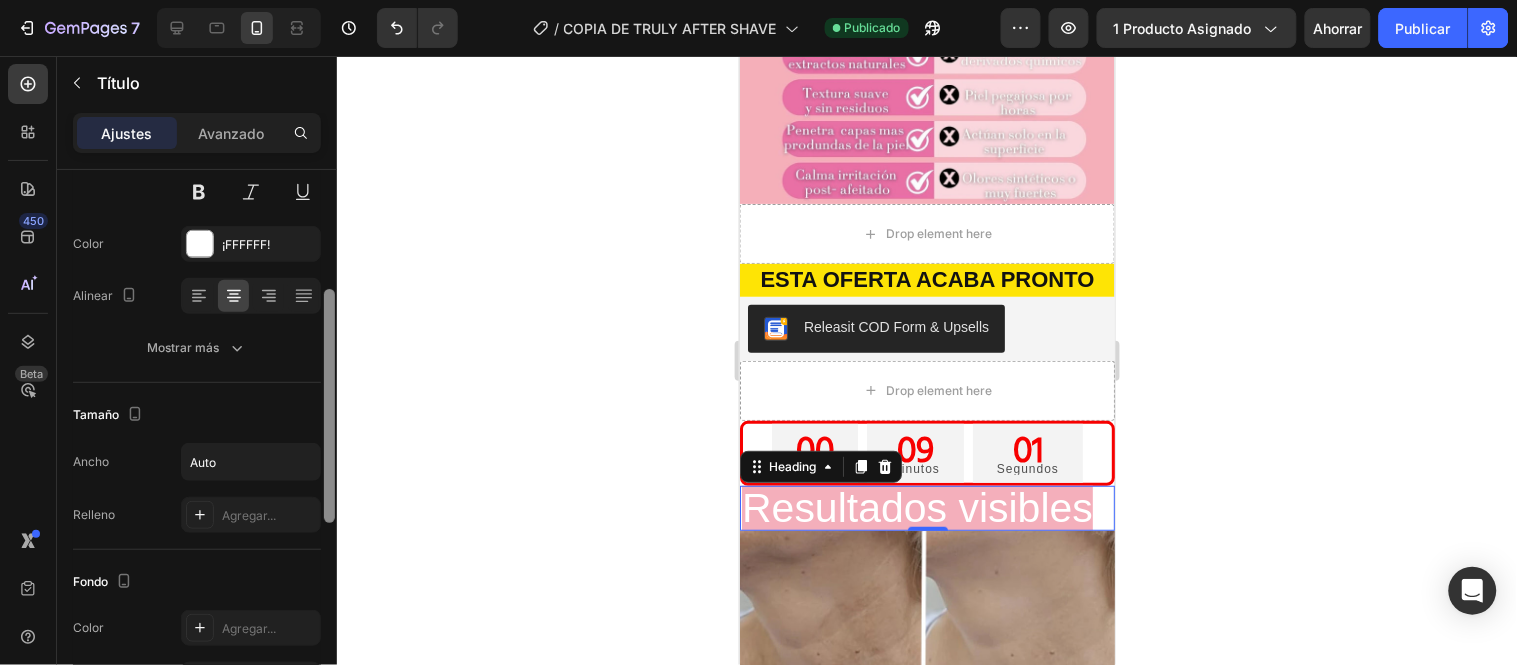 drag, startPoint x: 328, startPoint y: 251, endPoint x: 325, endPoint y: 344, distance: 93.04838 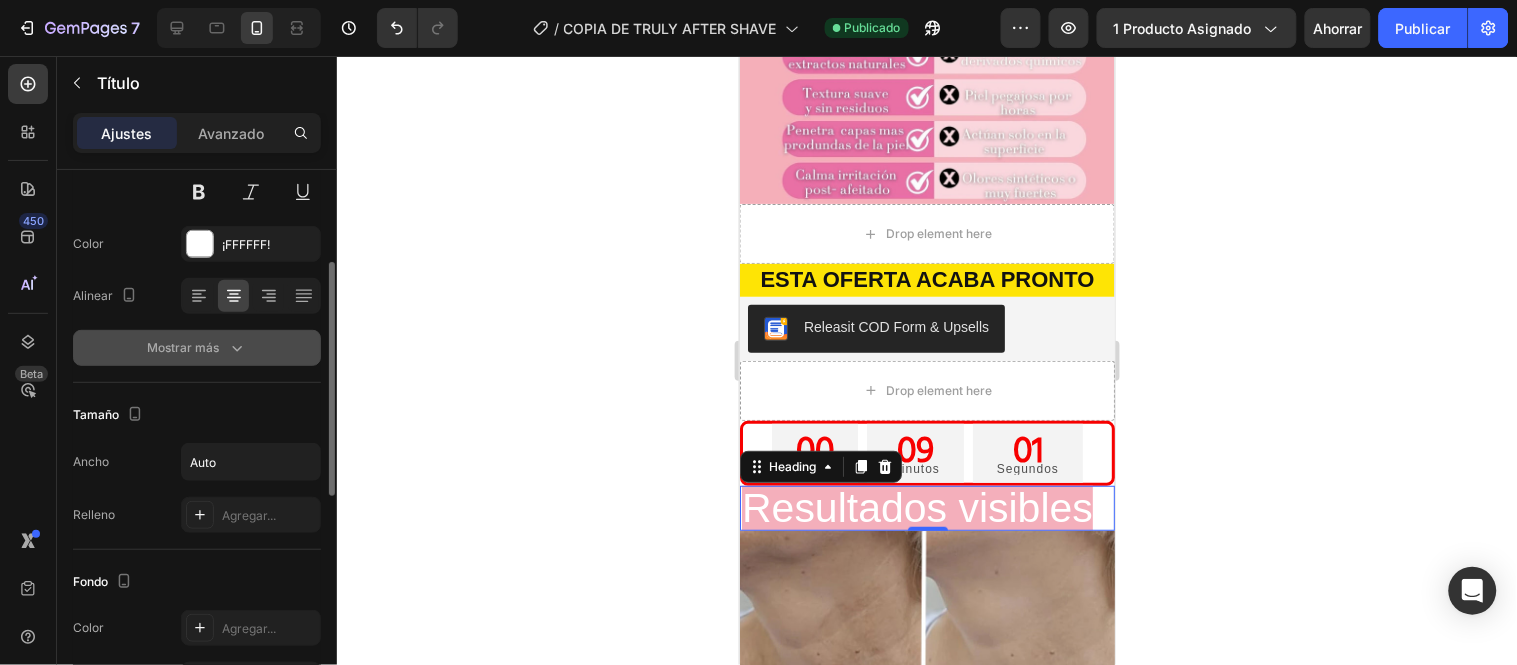 click 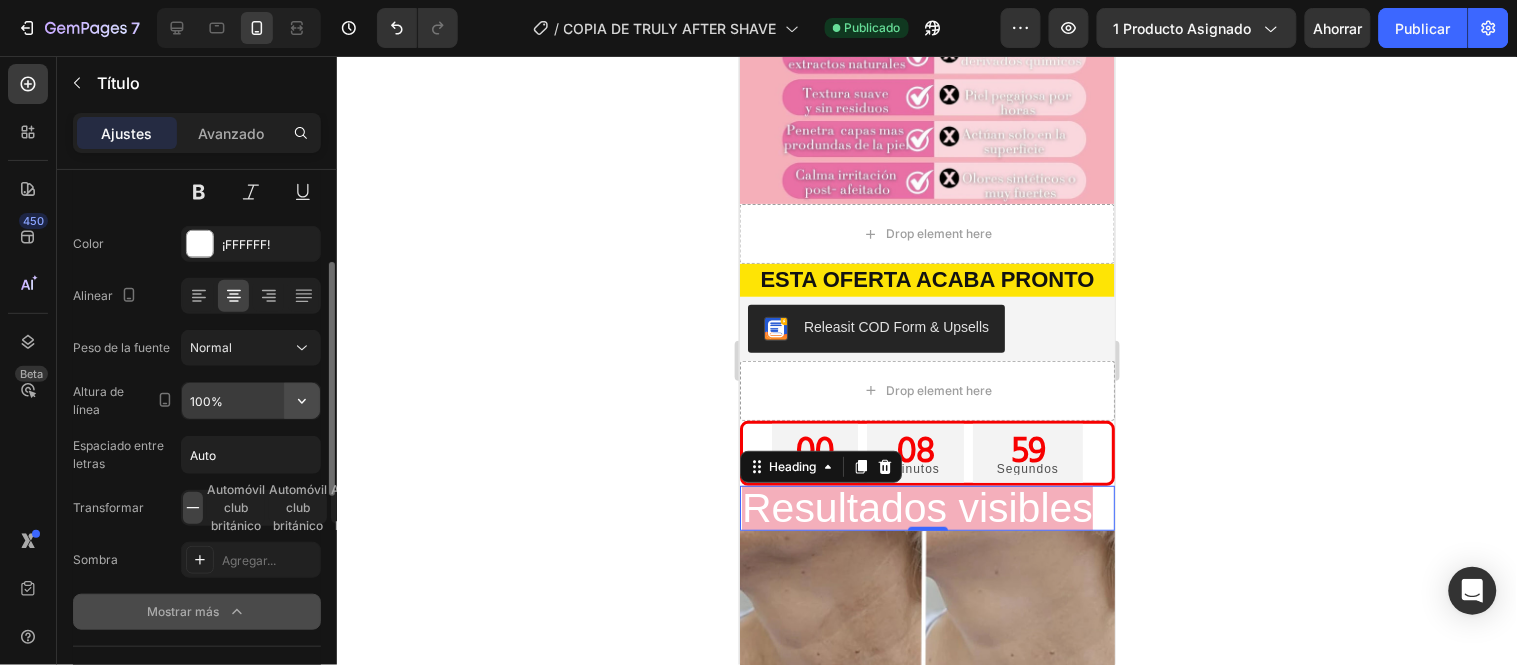click 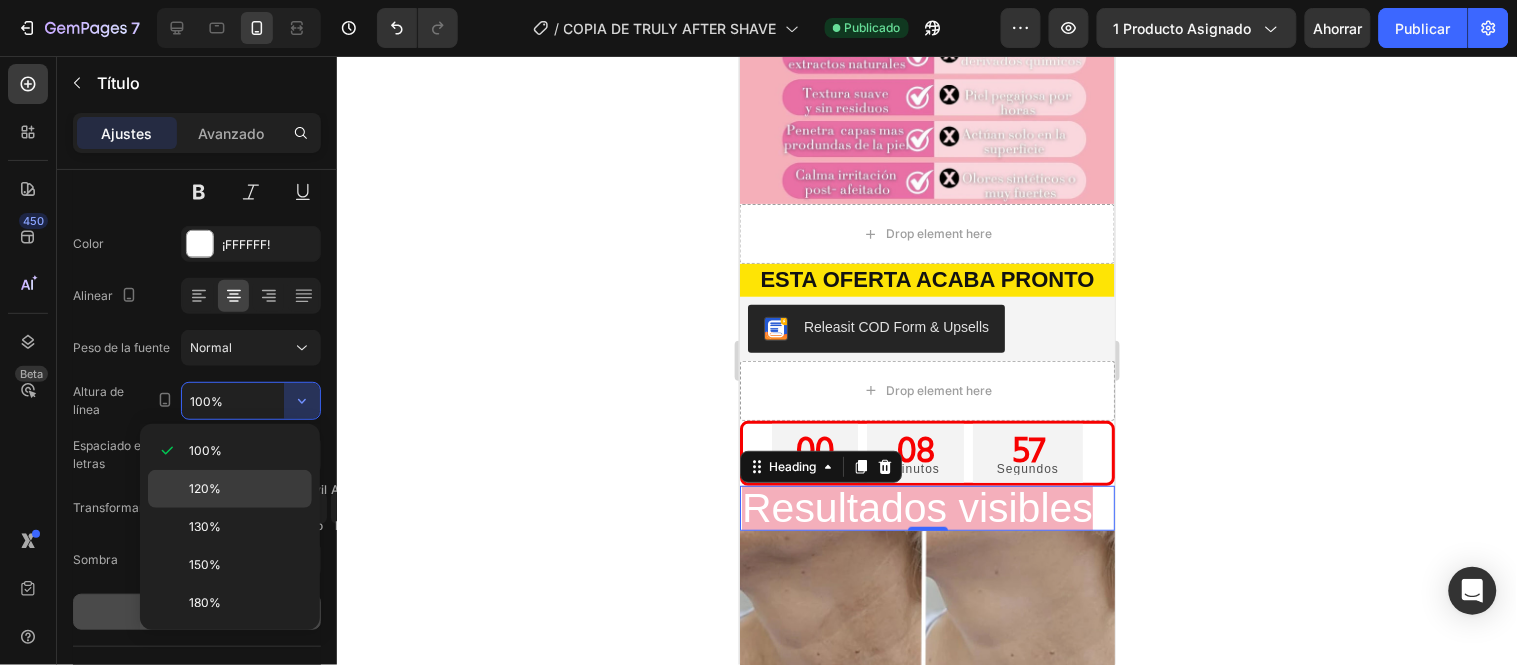 click on "120%" at bounding box center [246, 489] 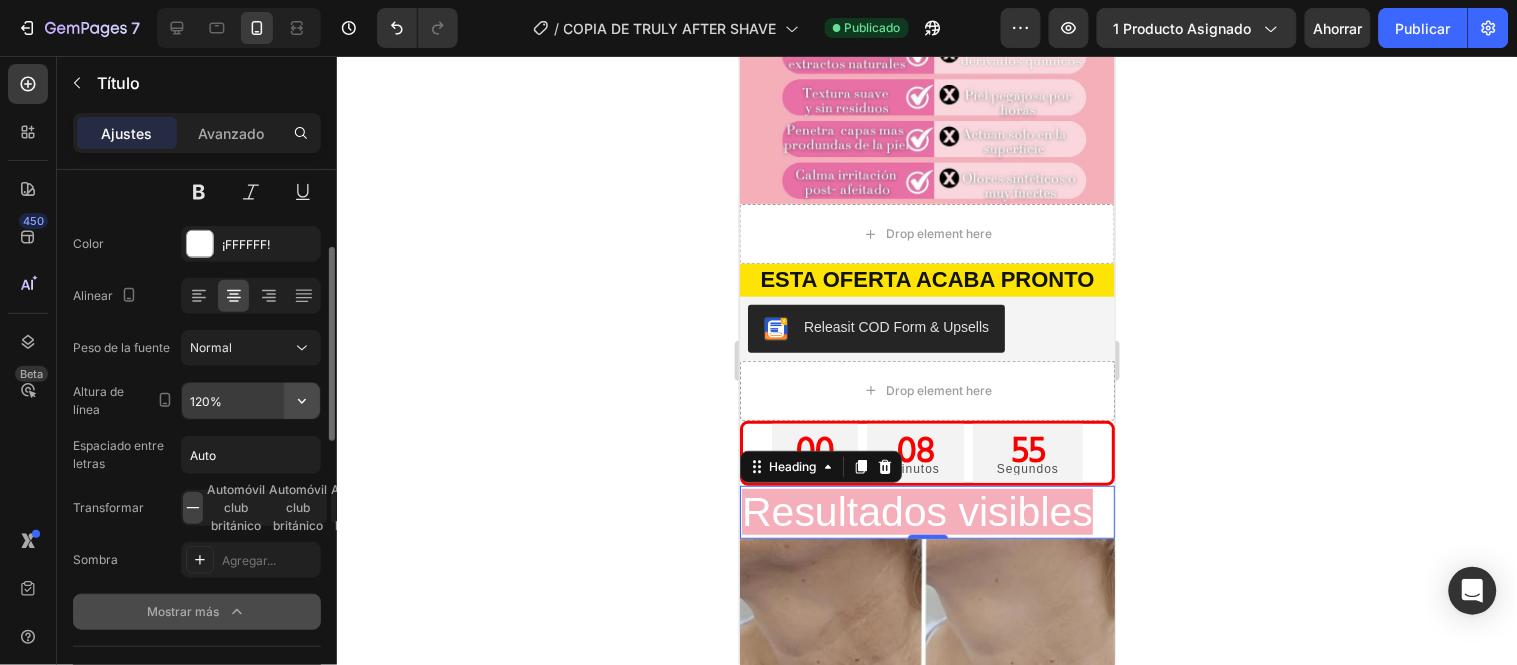 click 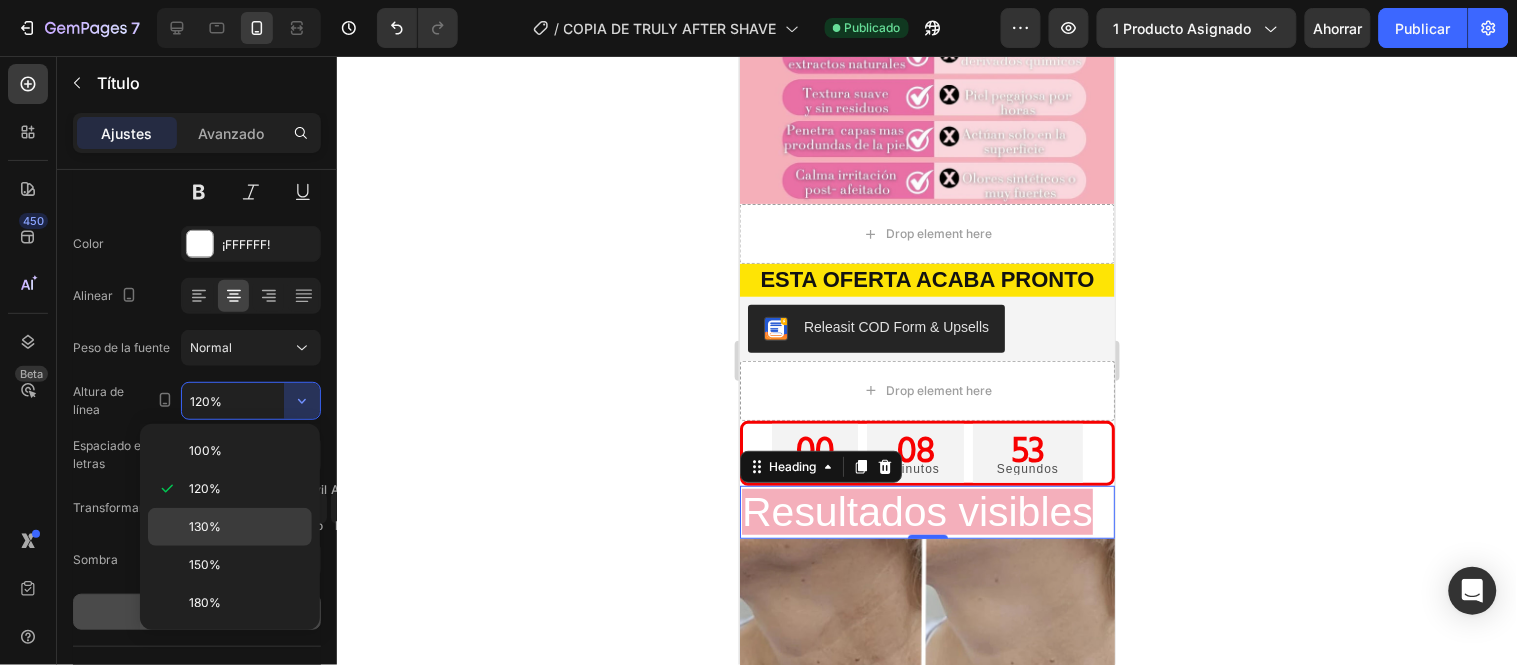 click on "130%" at bounding box center (205, 526) 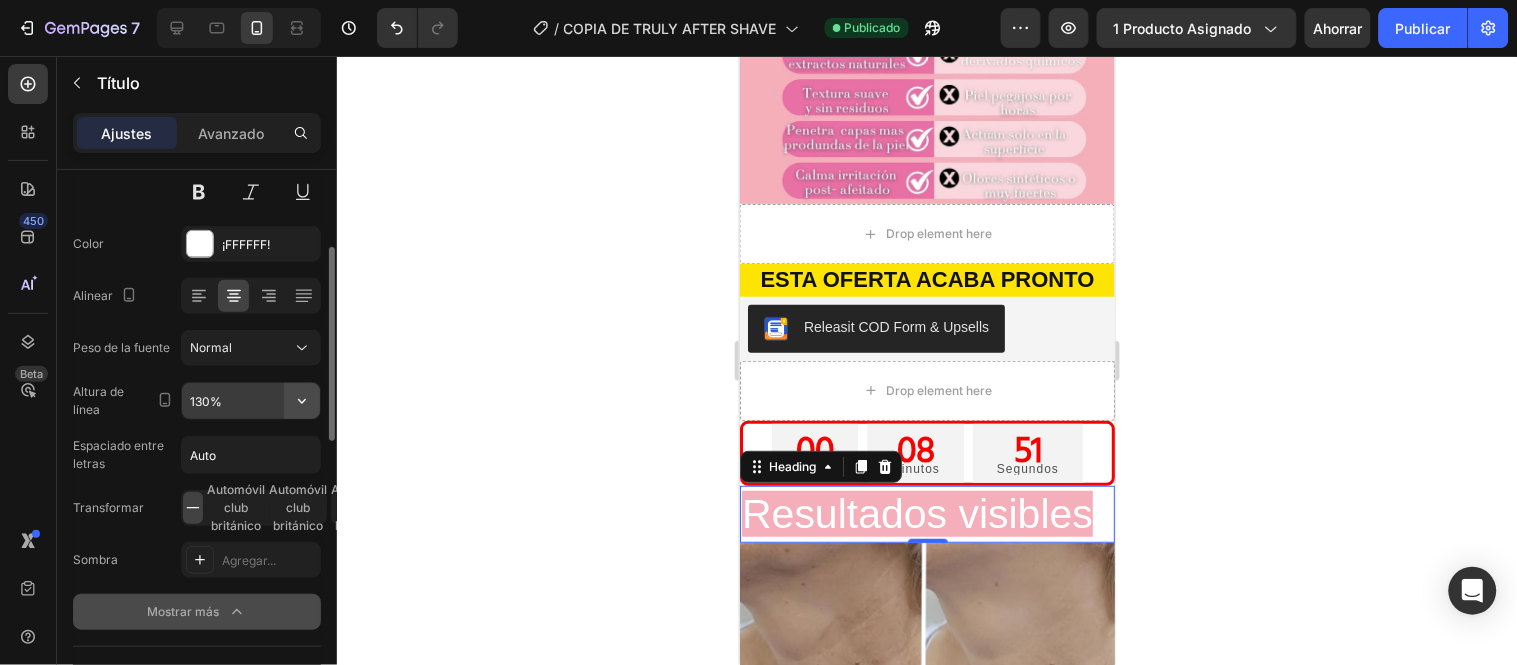 click 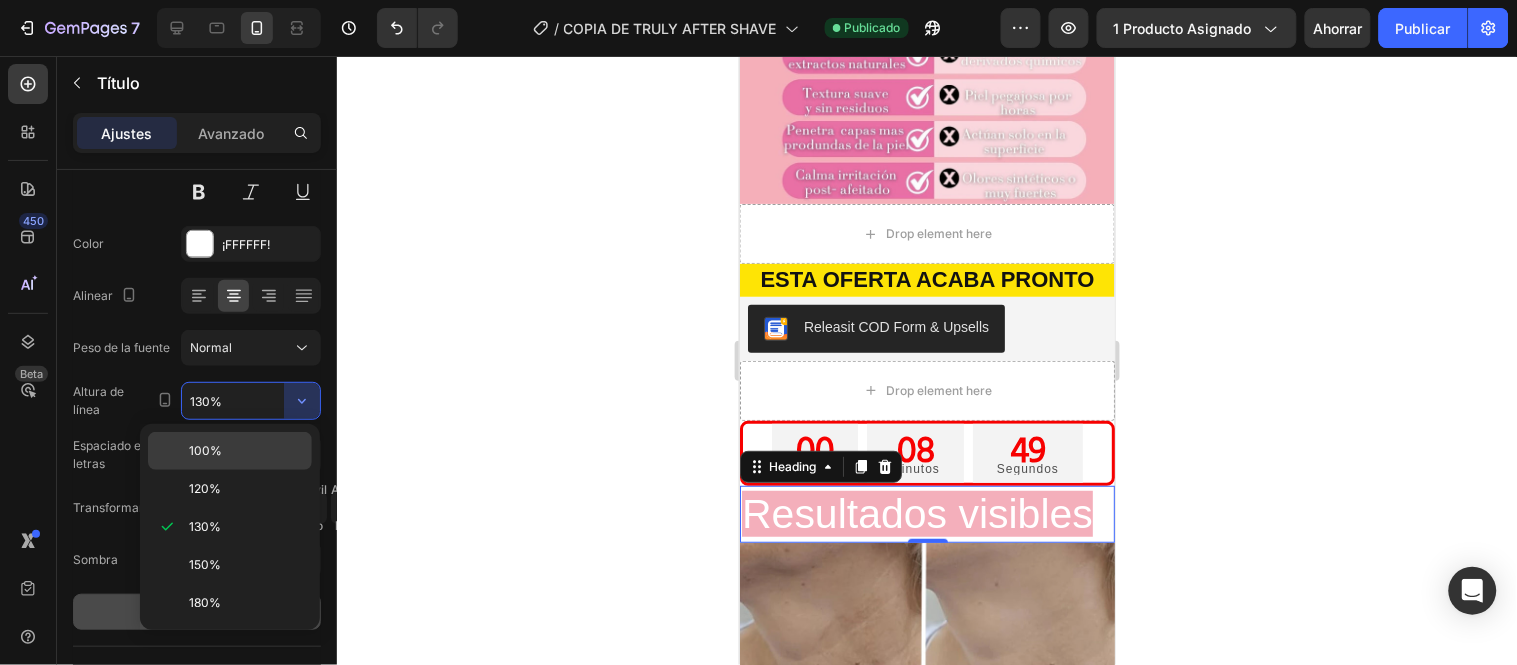 click on "100%" at bounding box center (246, 451) 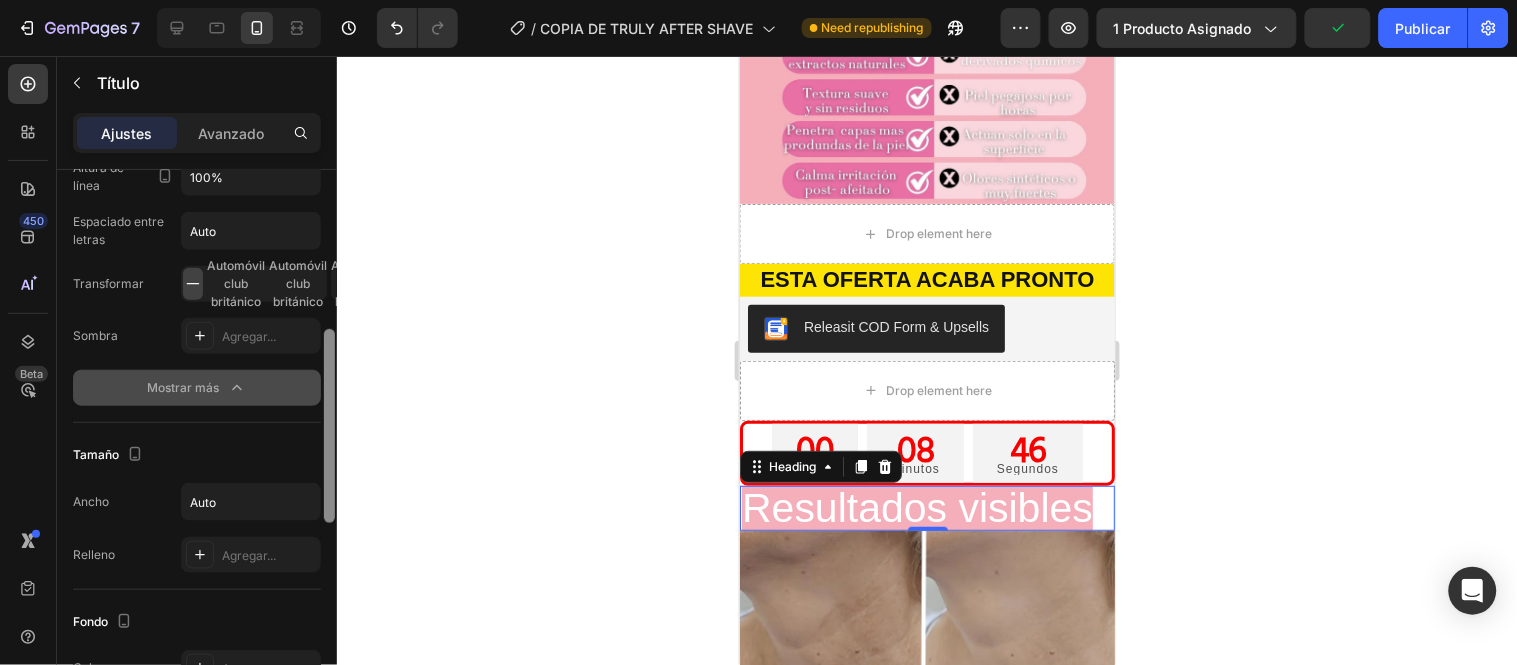 scroll, scrollTop: 450, scrollLeft: 0, axis: vertical 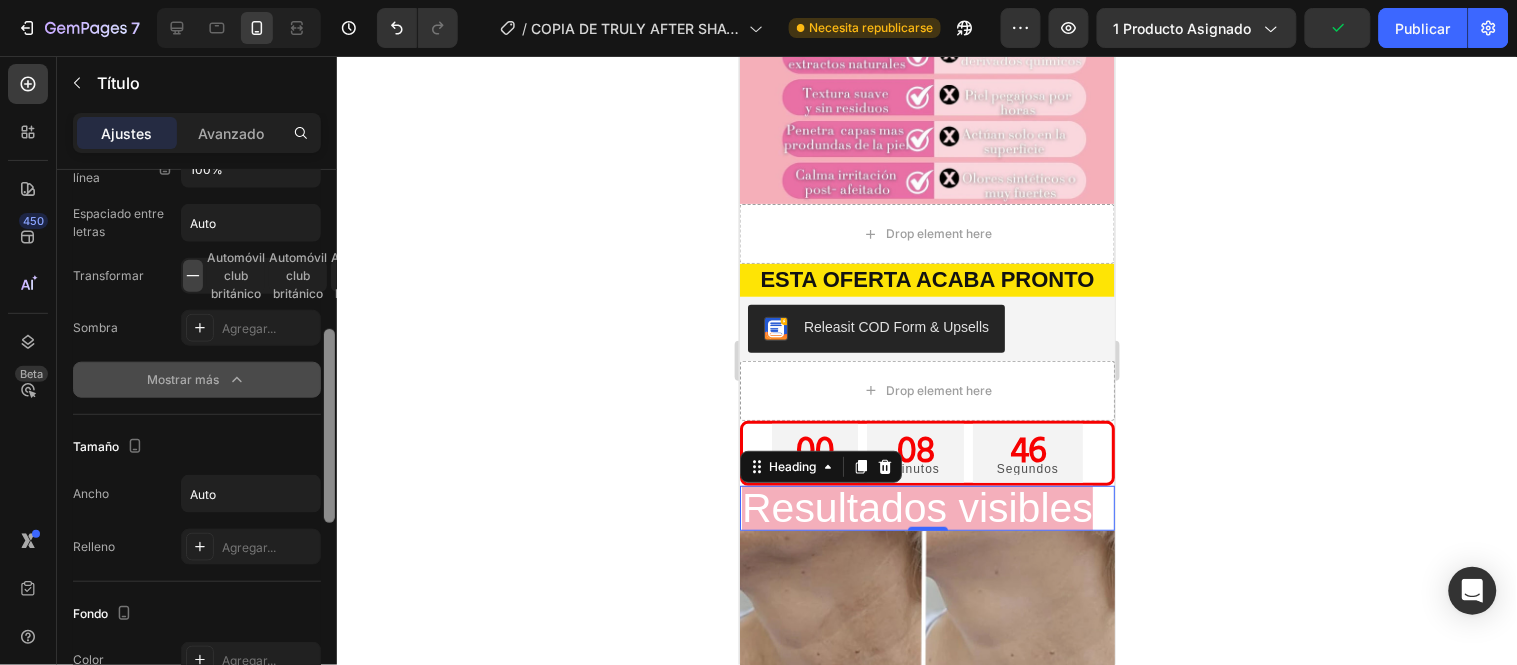 drag, startPoint x: 333, startPoint y: 320, endPoint x: 336, endPoint y: 385, distance: 65.06919 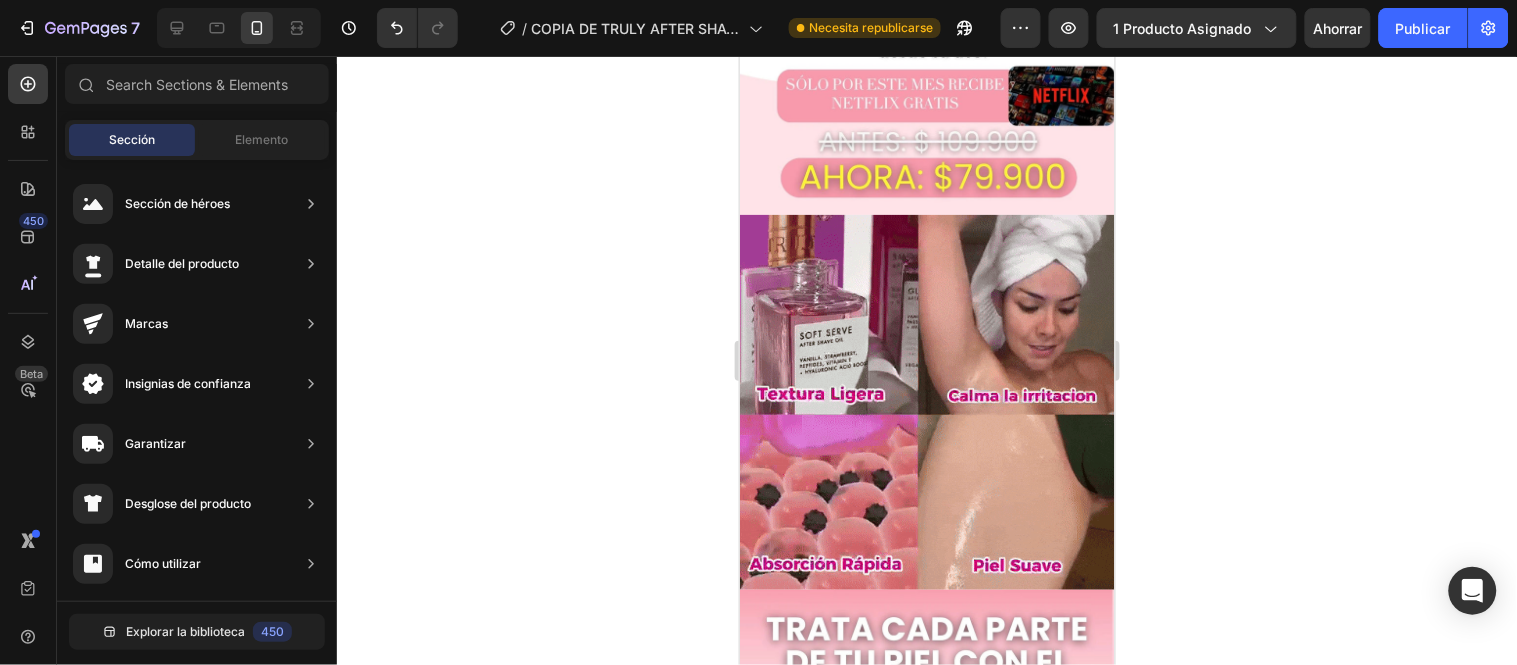 scroll, scrollTop: 705, scrollLeft: 0, axis: vertical 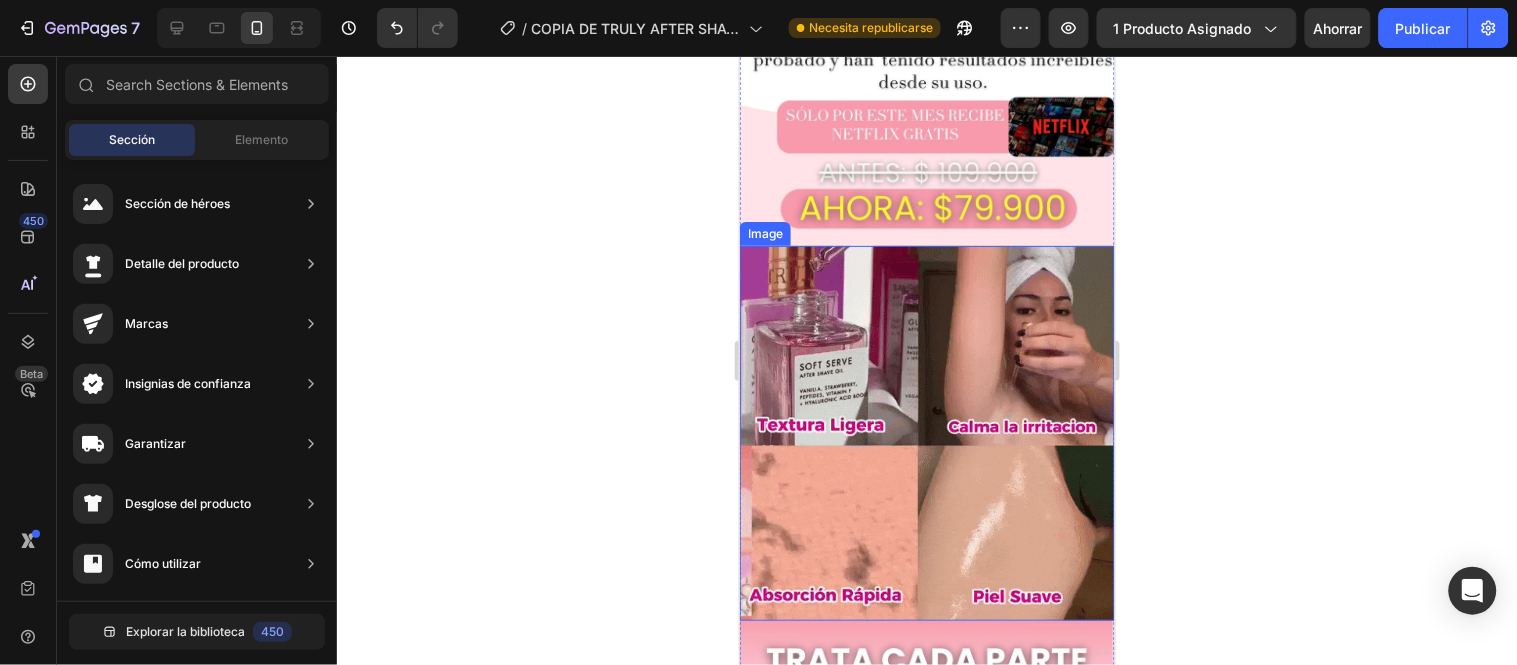 click at bounding box center [926, 432] 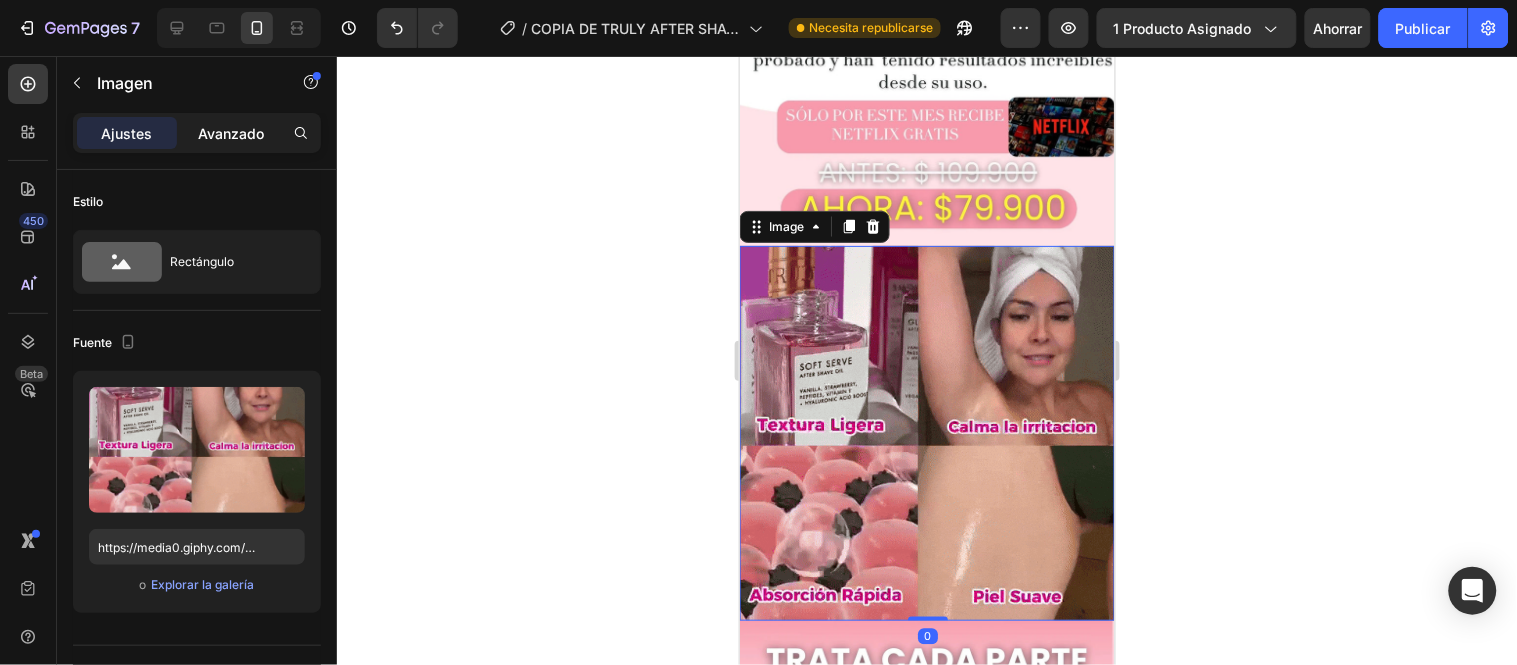 click on "Avanzado" at bounding box center (231, 133) 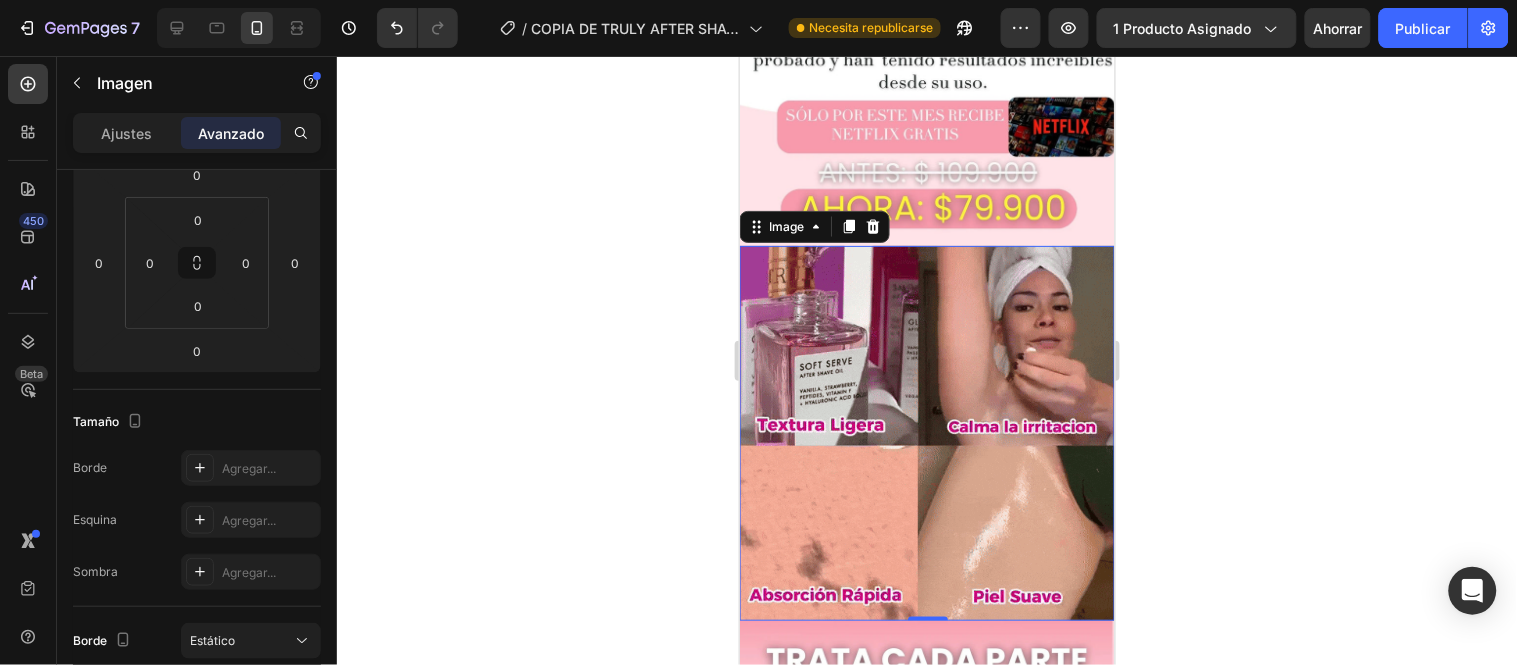 scroll, scrollTop: 0, scrollLeft: 0, axis: both 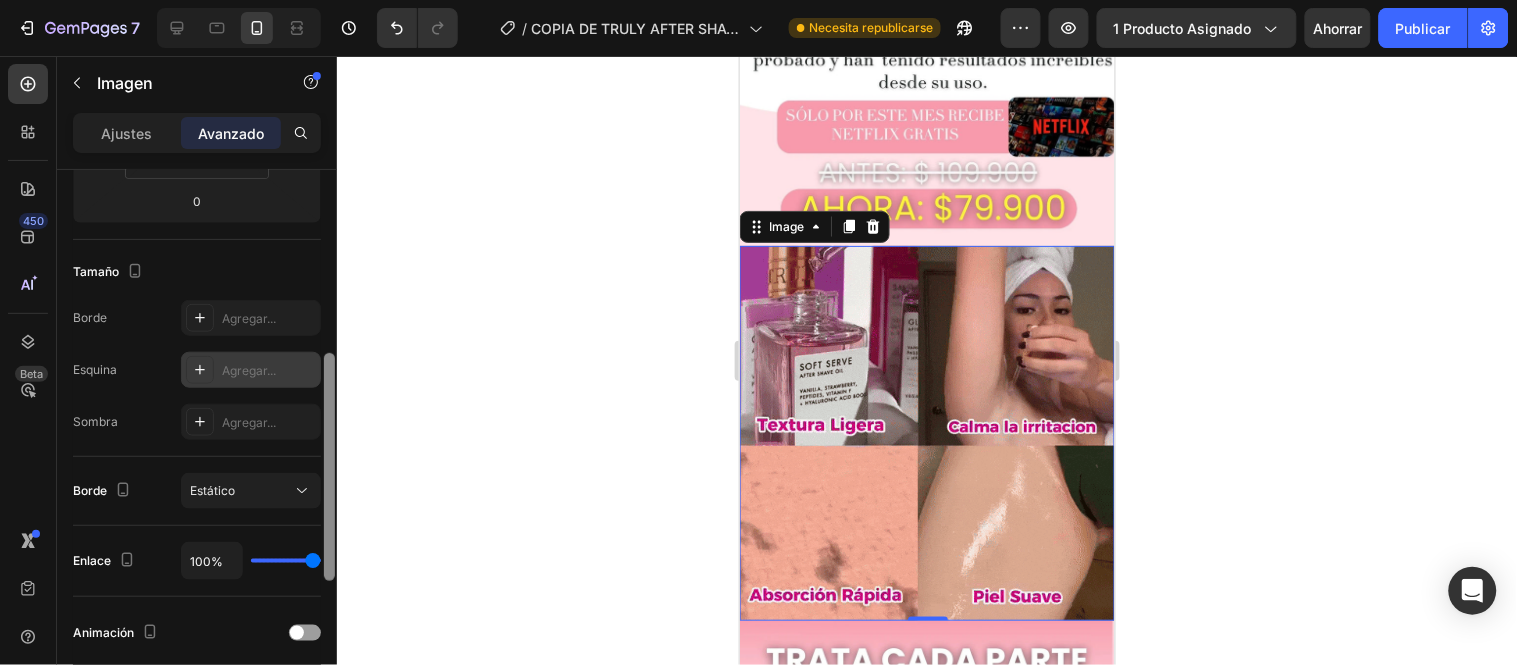 drag, startPoint x: 331, startPoint y: 228, endPoint x: 296, endPoint y: 384, distance: 159.87808 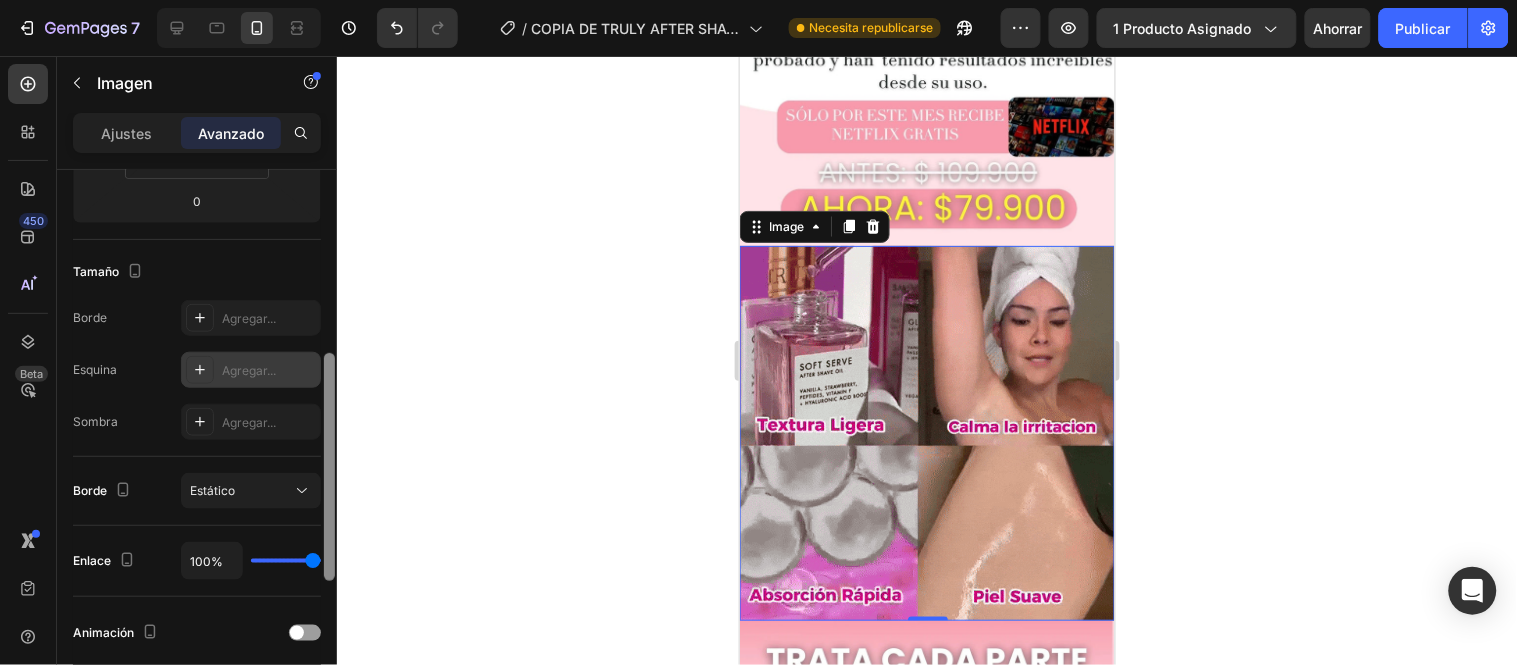 click on "7 Version history / COPIA DE TRULY AFTER SHAVE Necesita republicarse Avance 1 producto asignado Ahorrar Publicar 450 Beta Secciones(18) Elementos(84) Sección Elemento Sección de héroes Detalle del producto Marcas Insignias de confianza Garantizar Desglose del producto Cómo utilizar Testimonios Comparar Manojo Preguntas frecuentes Prueba social Historia de la marca Lista de productos Recopilación Lista de blogs Contacto Sticky Añadir al carrito Pie de página personalizado Explorar la biblioteca 450 Disposición
Fila
Fila
Fila
Fila Texto
Título
Bloque de texto Botón
Botón
Botón Medios de comunicación" 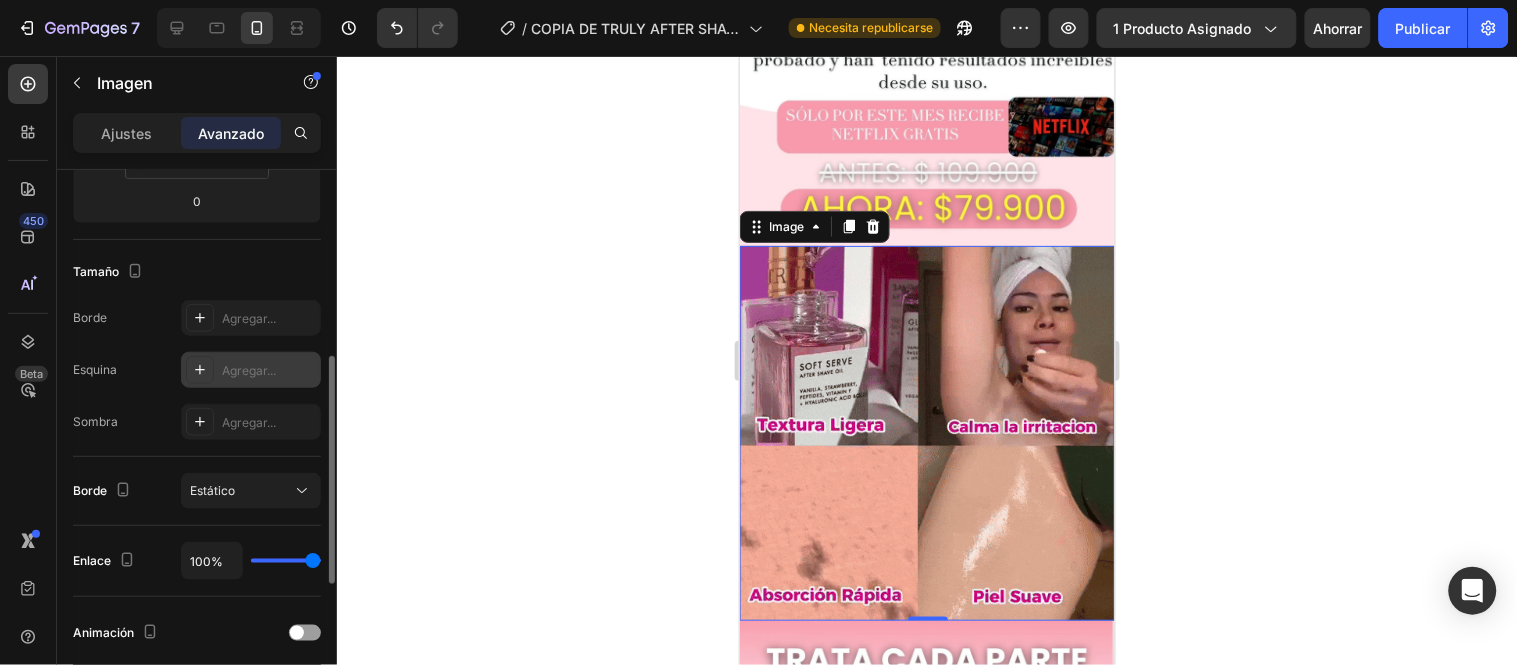 scroll, scrollTop: 446, scrollLeft: 0, axis: vertical 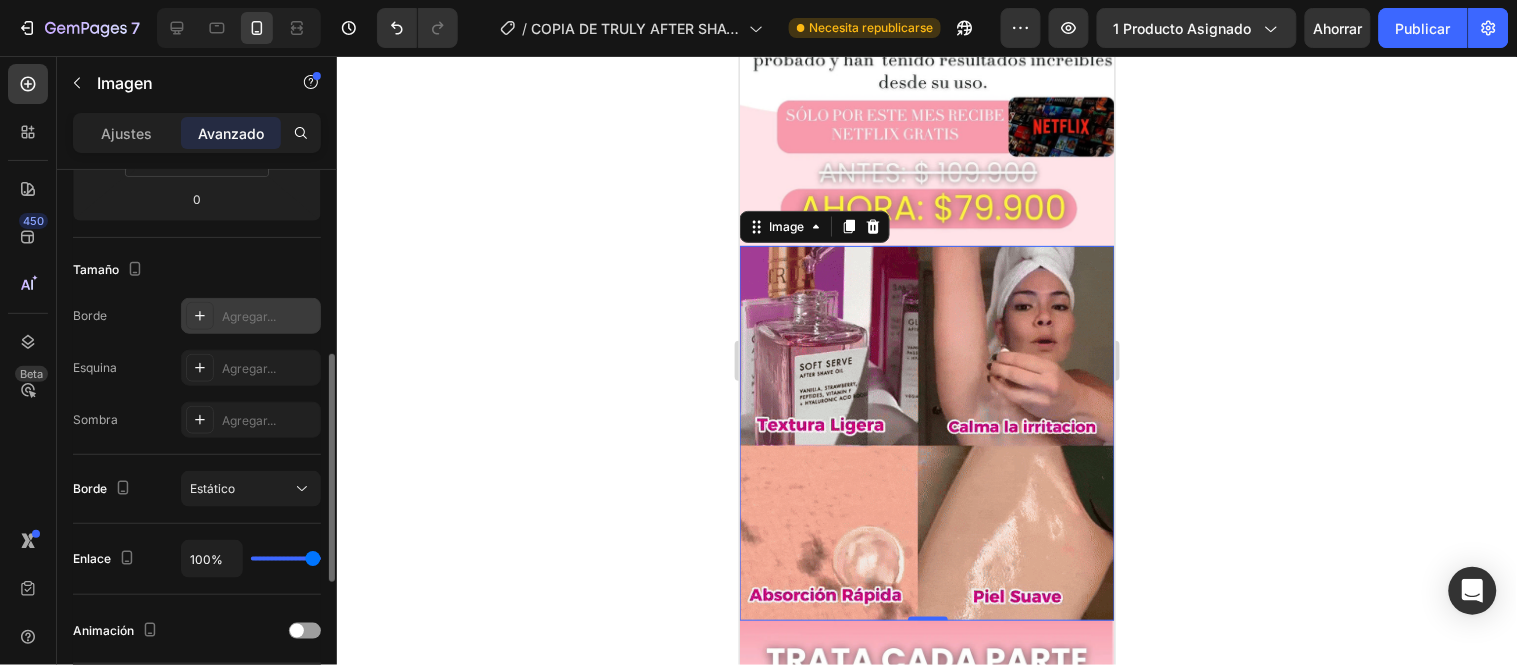 click 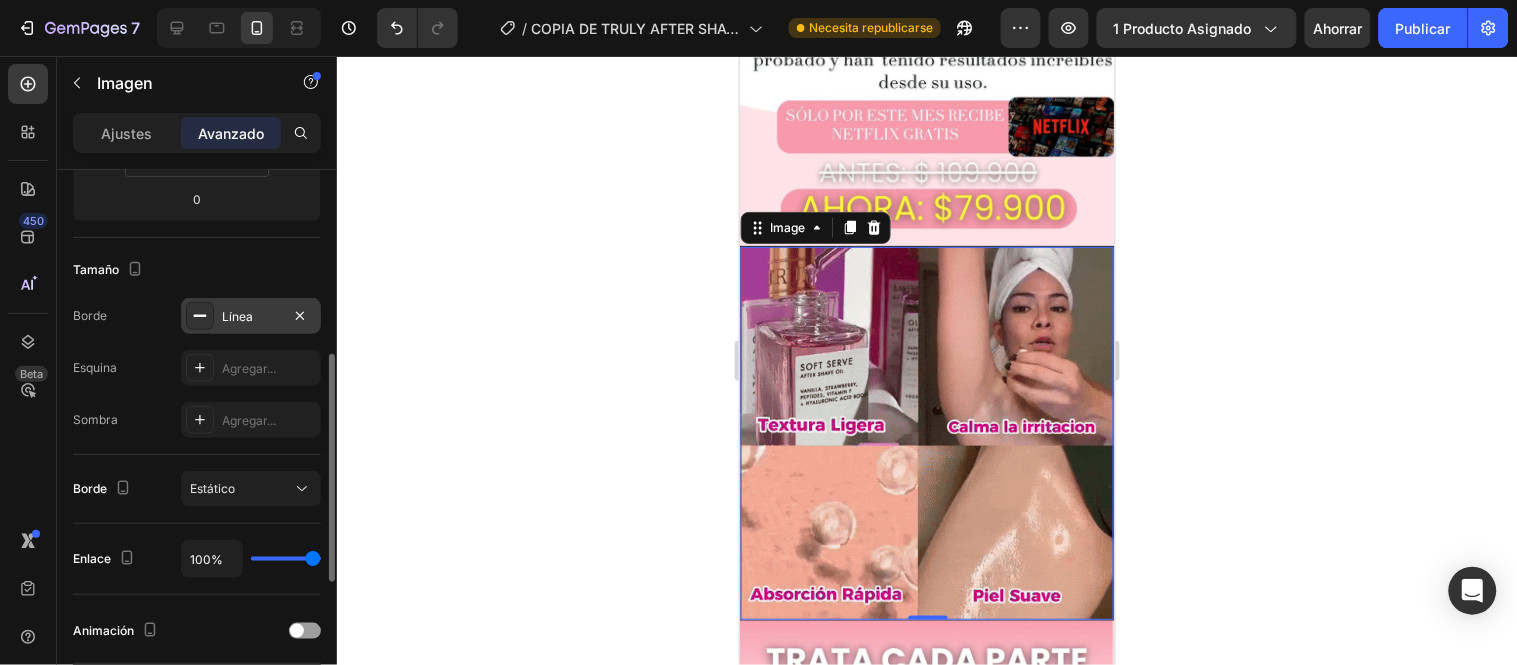 click 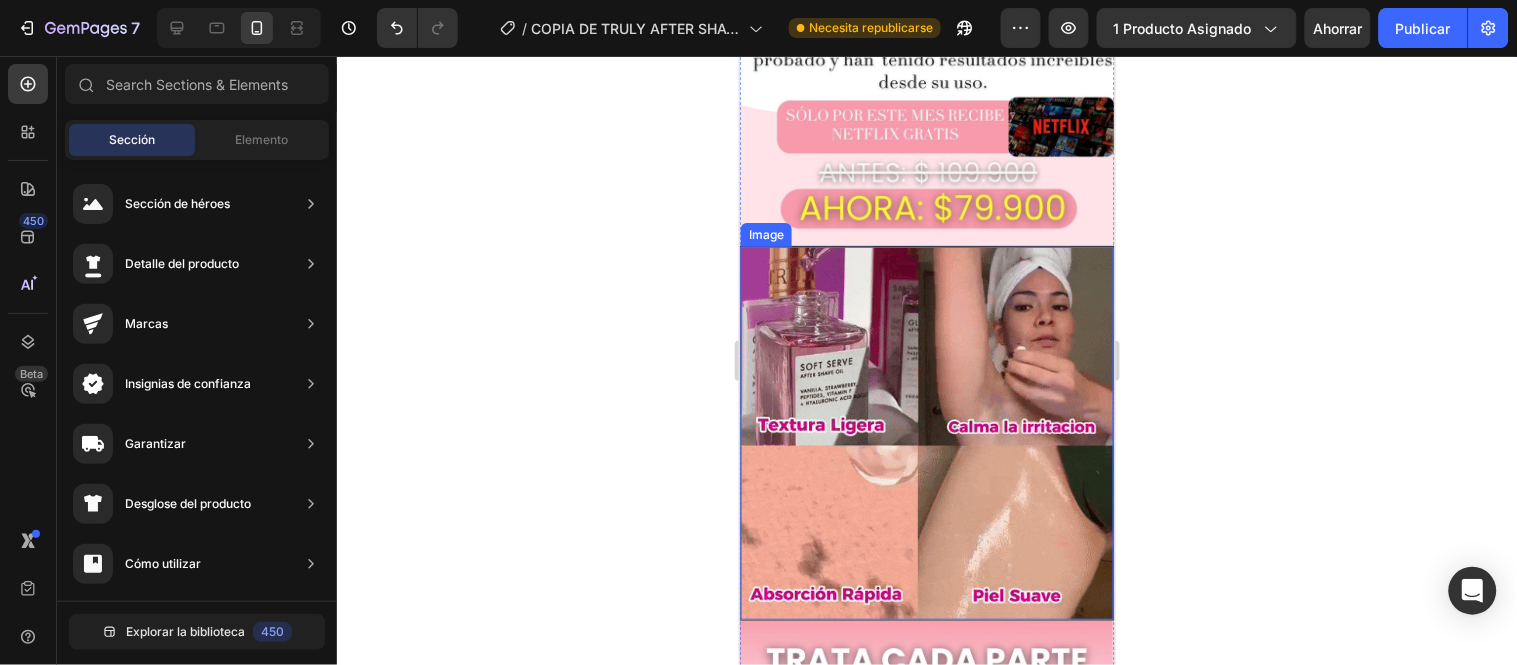 click at bounding box center [926, 432] 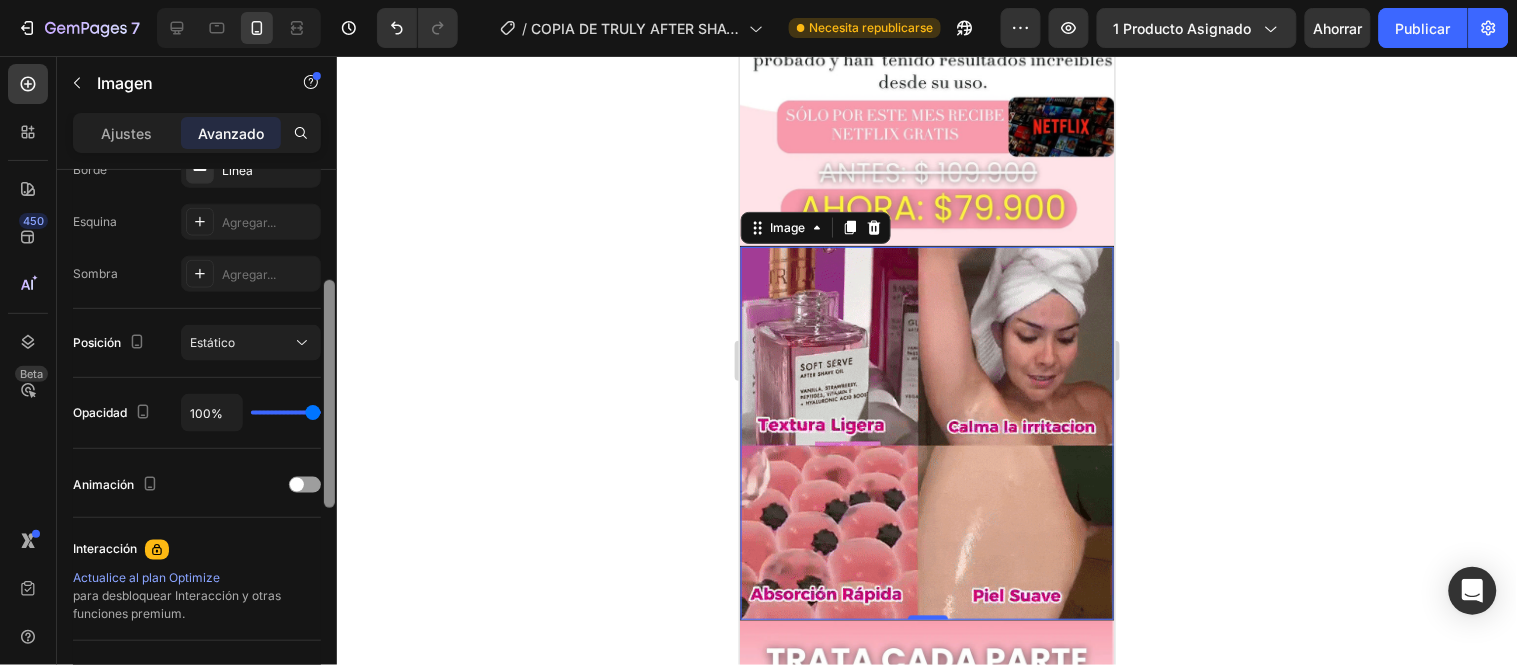 scroll, scrollTop: 471, scrollLeft: 0, axis: vertical 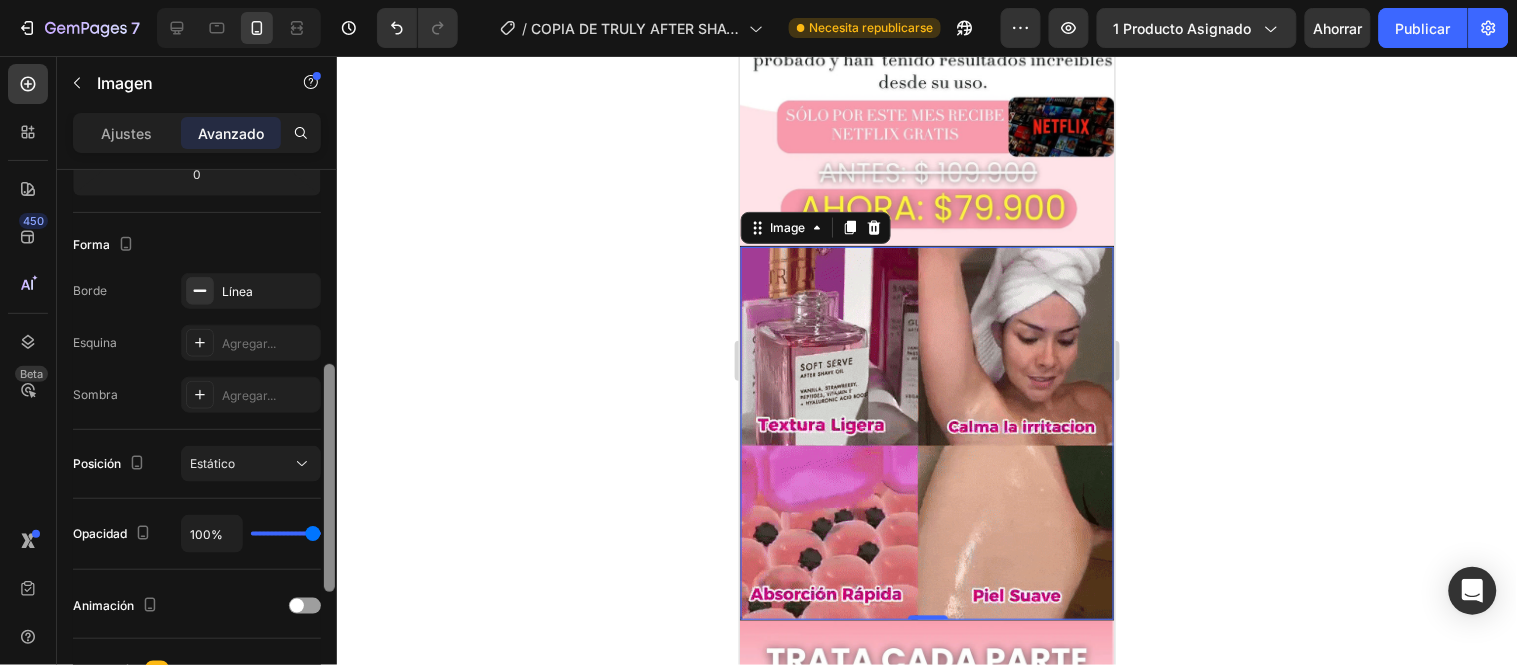 drag, startPoint x: 331, startPoint y: 178, endPoint x: 340, endPoint y: 373, distance: 195.20758 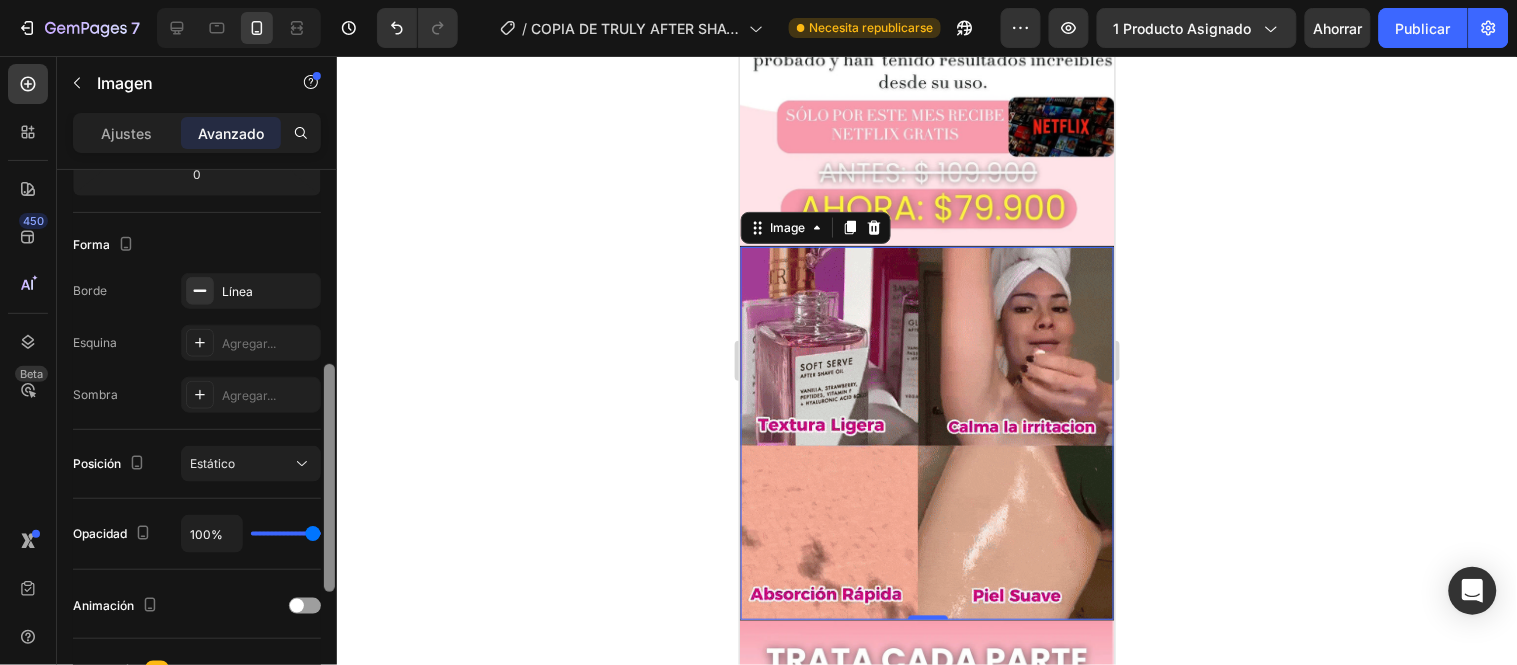 click on "7 Version history / COPIA DE TRULY AFTER SHAVE Necesita republicarse Avance 1 producto asignado Ahorrar Publicar 450 Beta Secciones(18) Elementos(84) Sección Elemento Sección de héroes Detalle del producto Marcas Insignias de confianza Garantizar Desglose del producto Cómo utilizar Testimonios Comparar Manojo Preguntas frecuentes Prueba social Historia de la marca Lista de productos Recopilación Lista de blogs Contacto Sticky Añadir al carrito Pie de página personalizado Explorar la biblioteca 450 Disposición
Fila
Fila
Fila
Fila Texto
Título
Bloque de texto Botón
Botón
Botón Medios de comunicación" 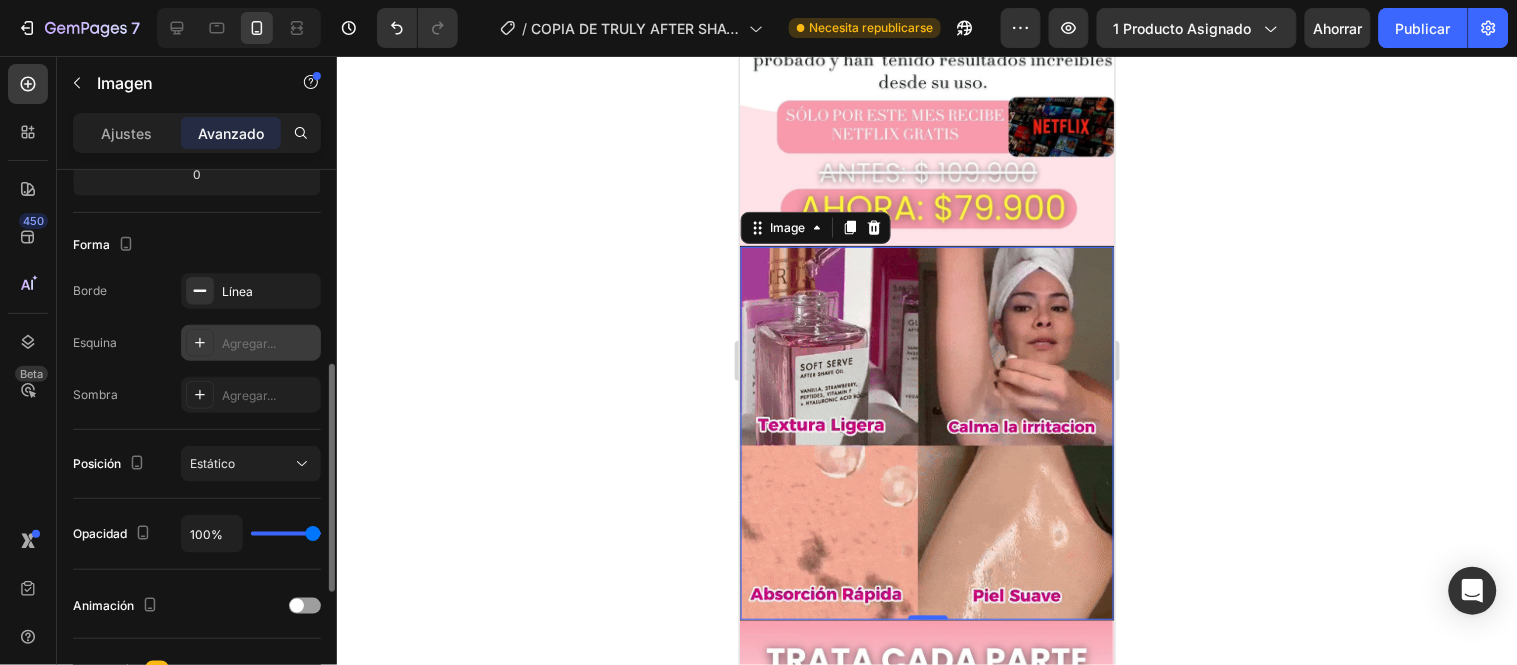 click 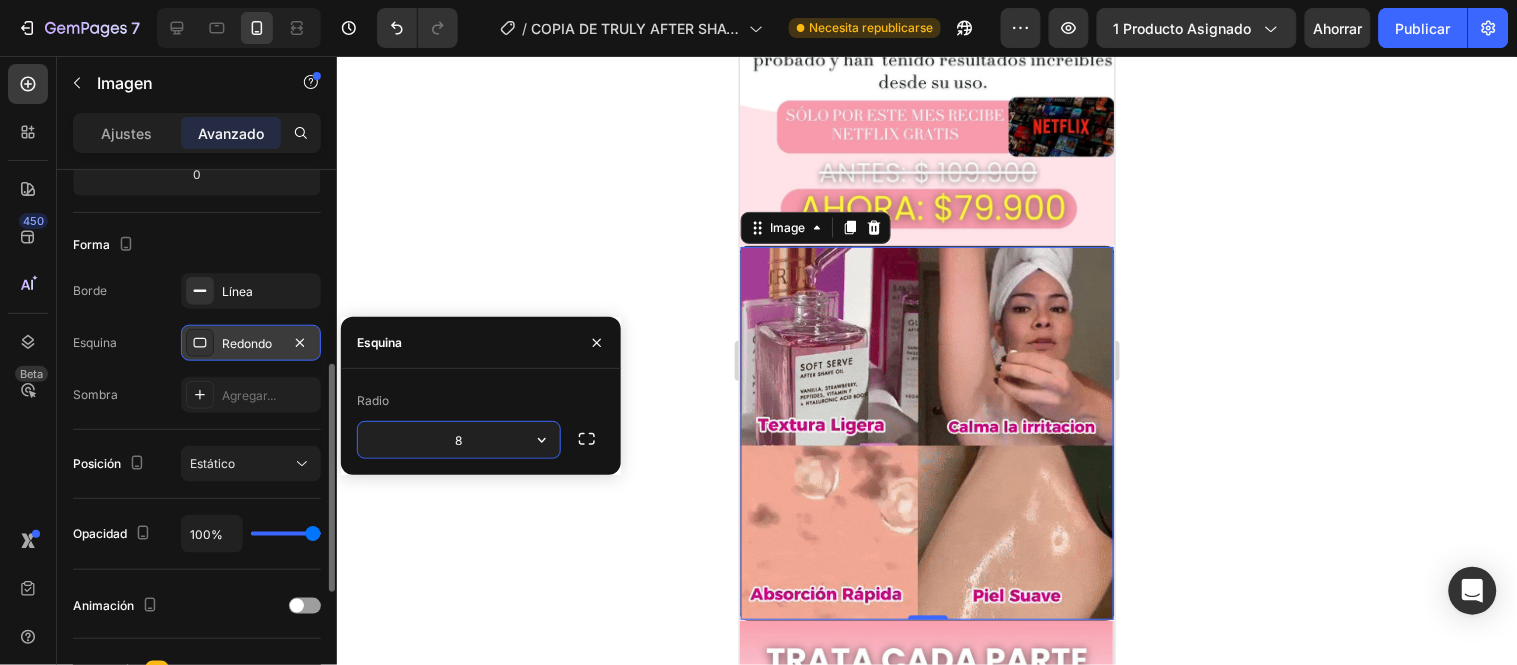 click 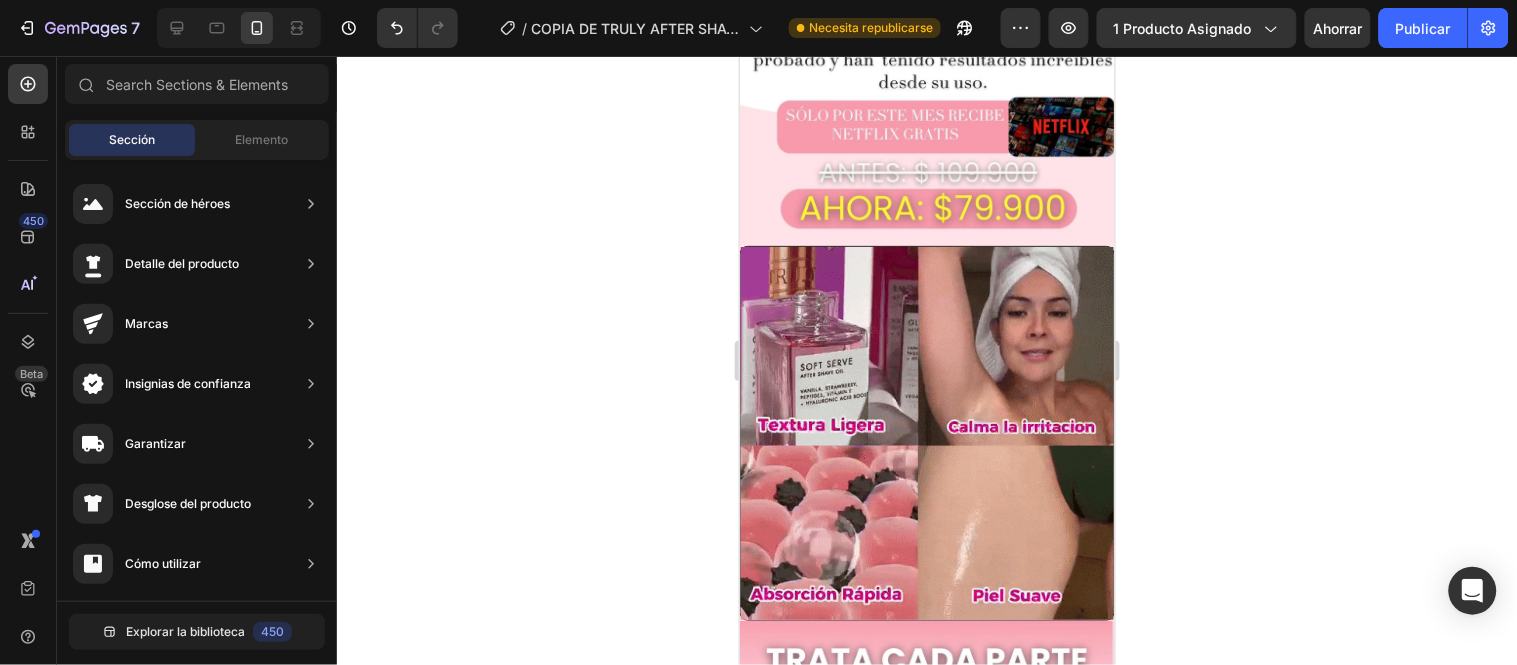 click 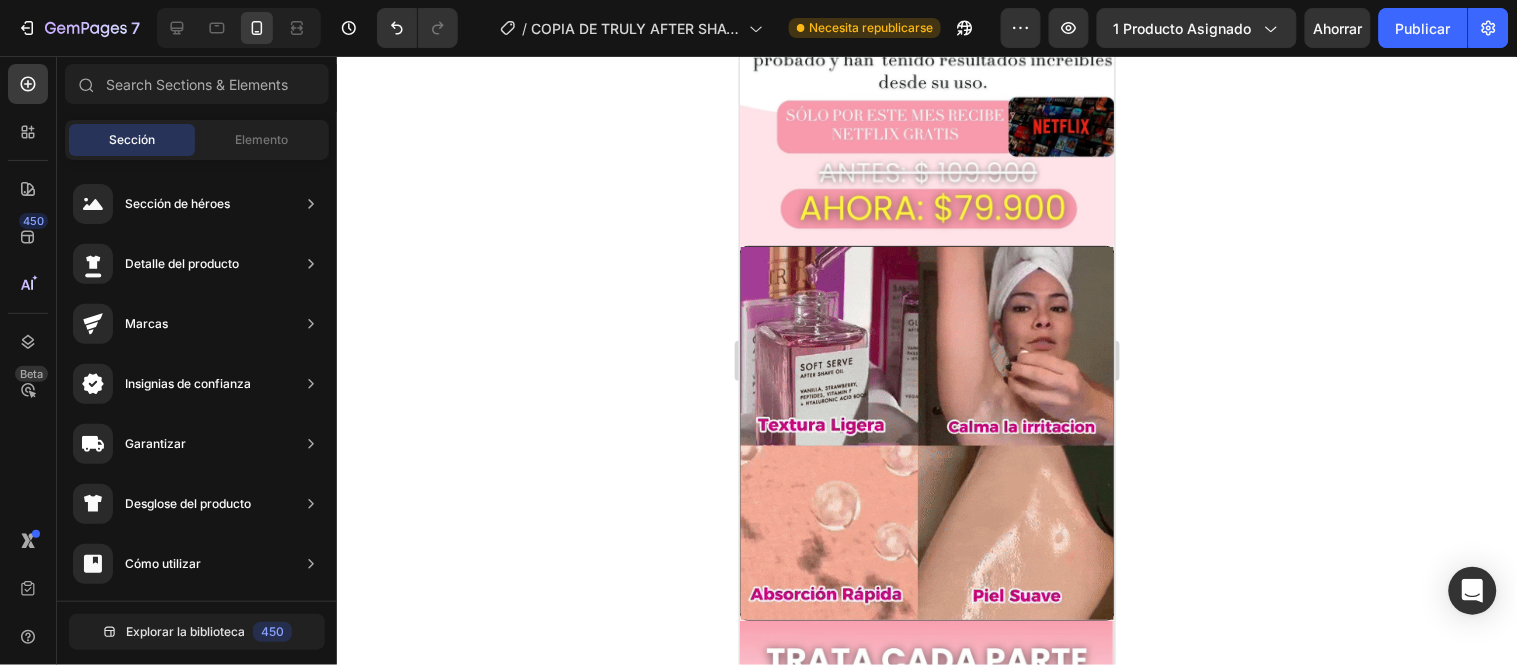 click 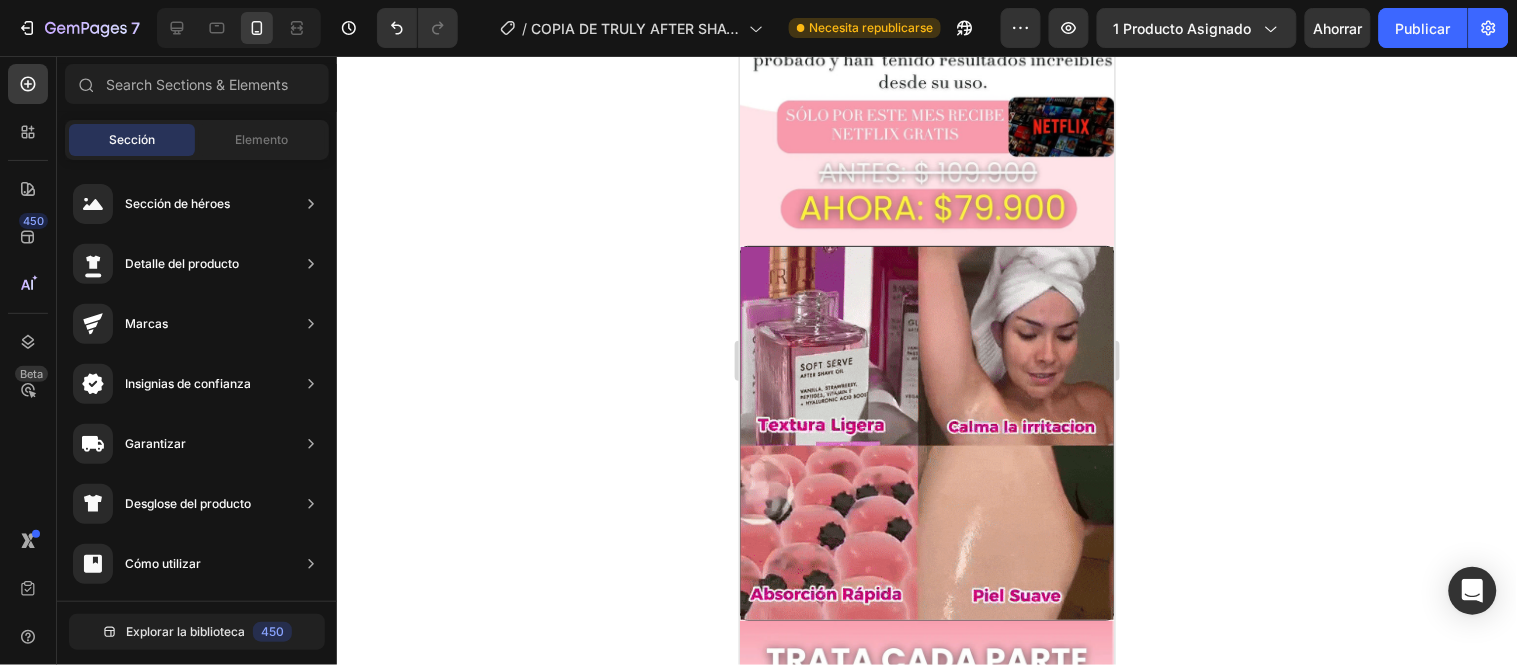 click 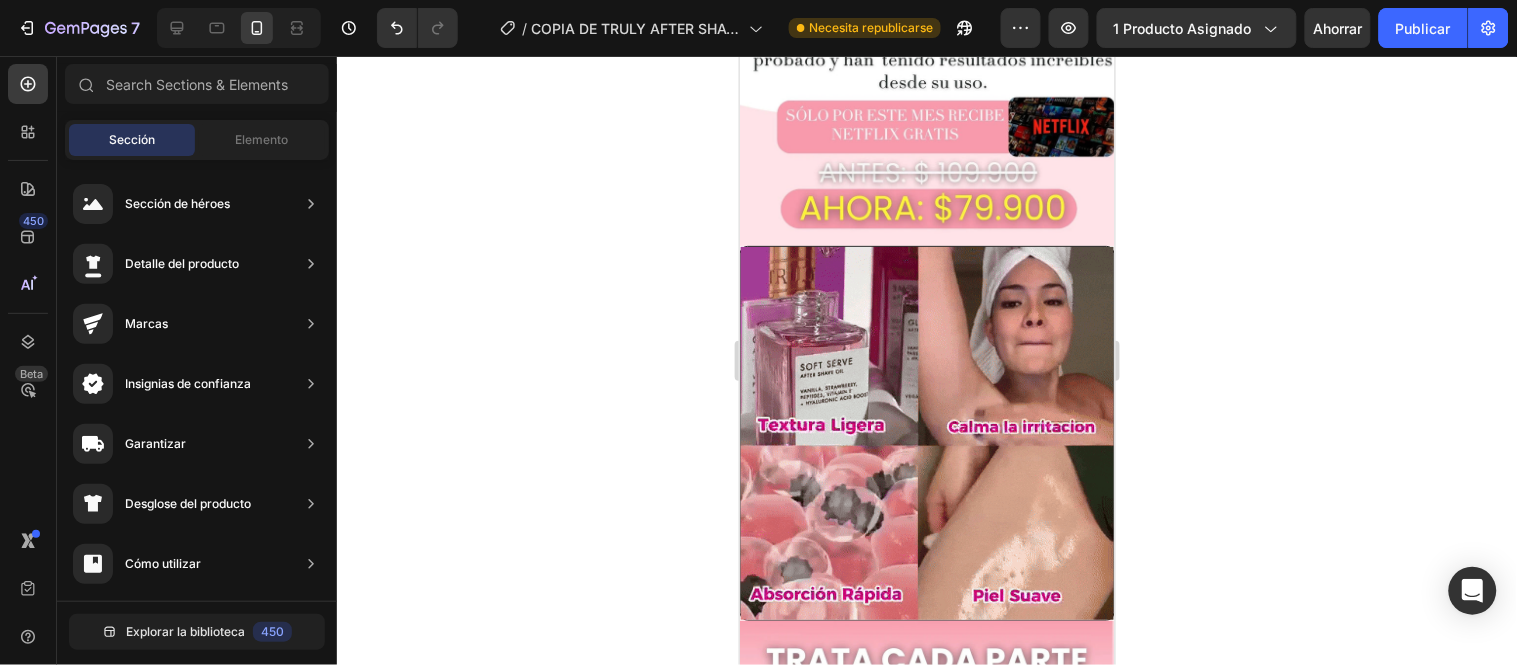 click 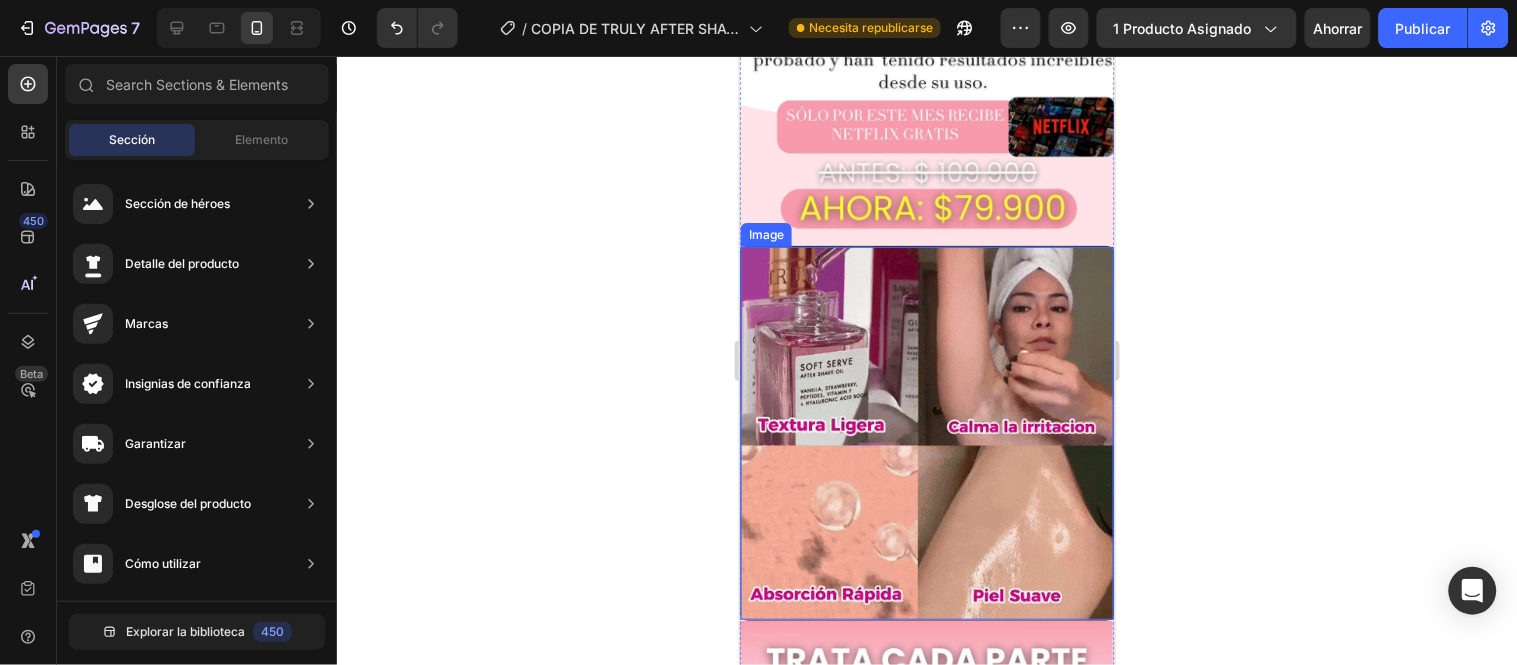click at bounding box center (926, 432) 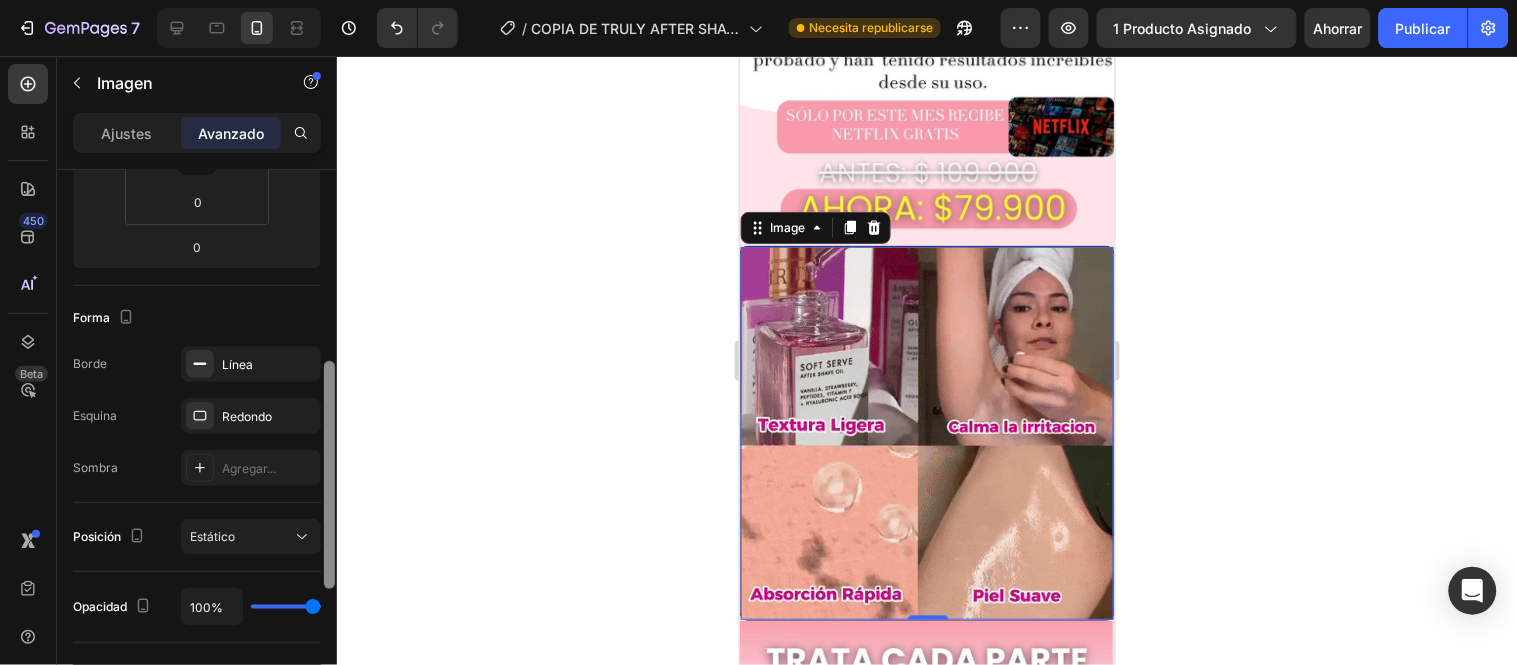 scroll, scrollTop: 417, scrollLeft: 0, axis: vertical 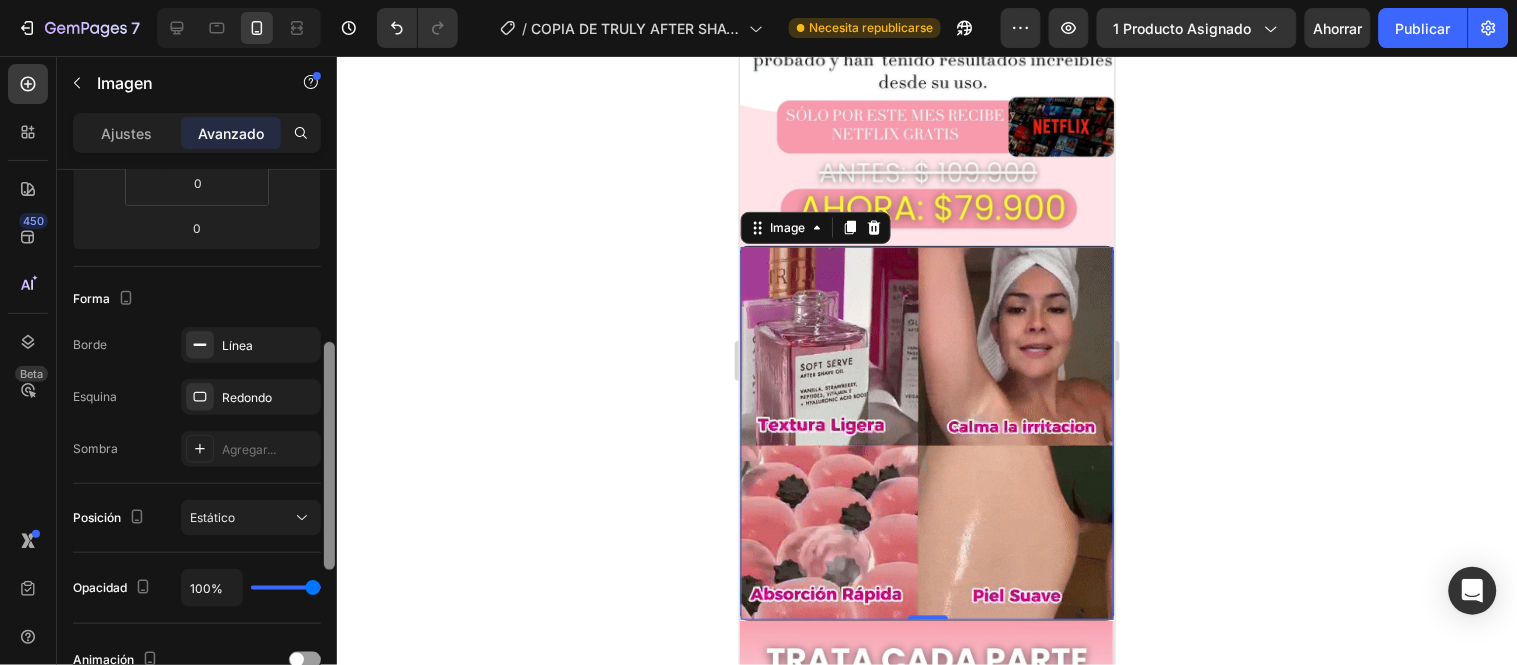 drag, startPoint x: 333, startPoint y: 193, endPoint x: 336, endPoint y: 366, distance: 173.02602 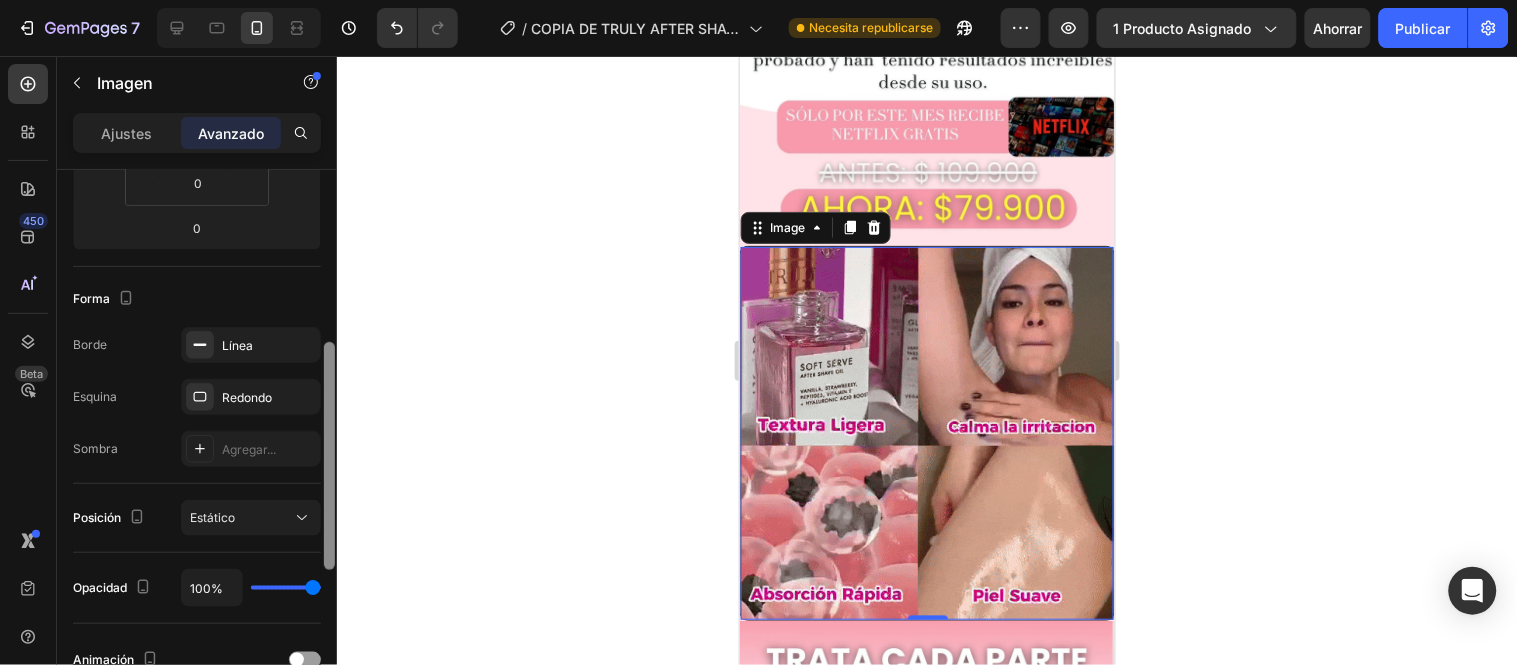 click at bounding box center [329, 446] 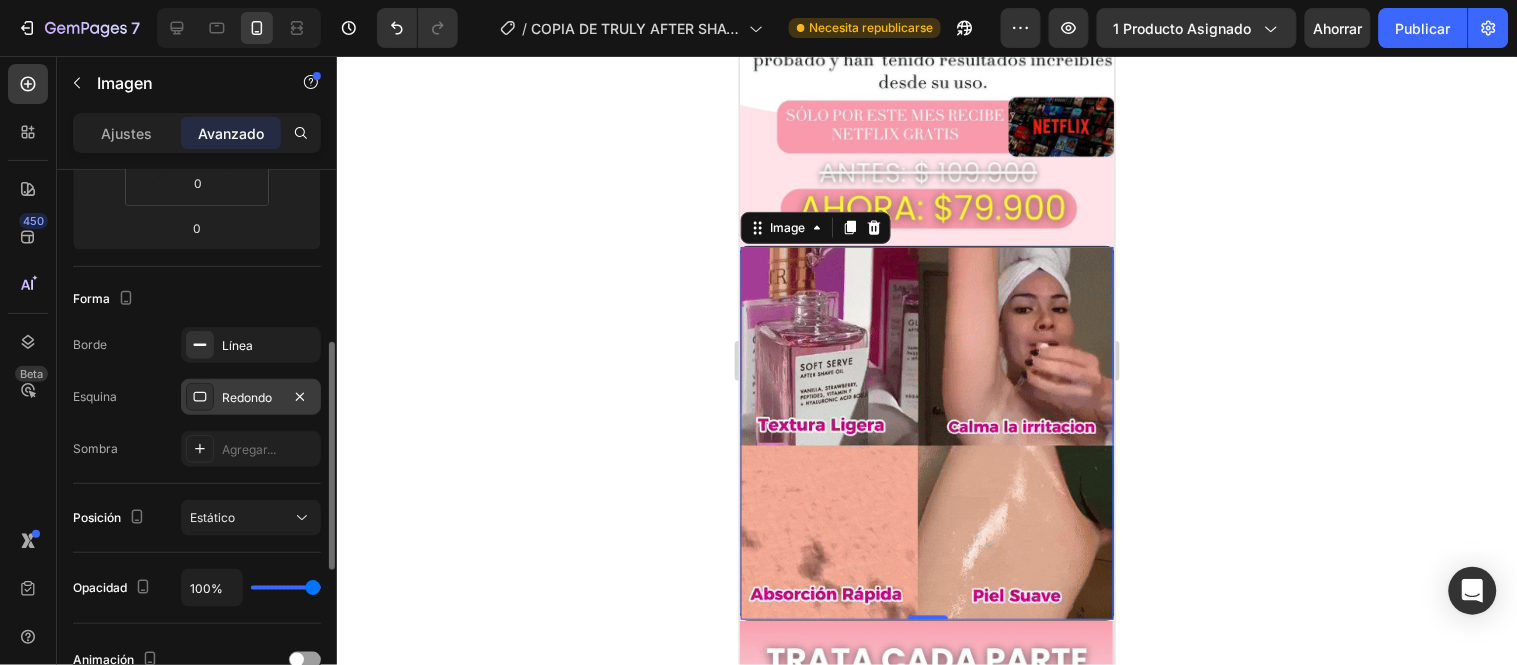 click on "Redondo" at bounding box center (251, 398) 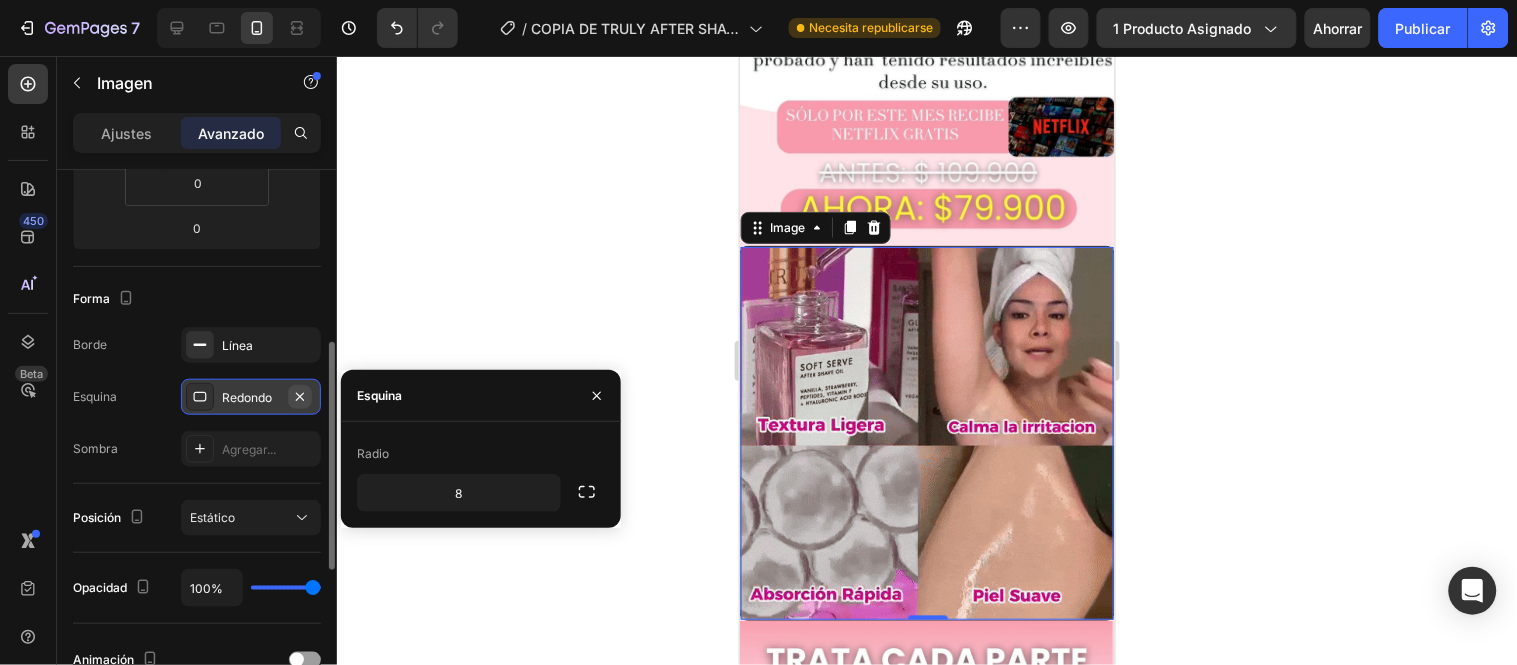 click 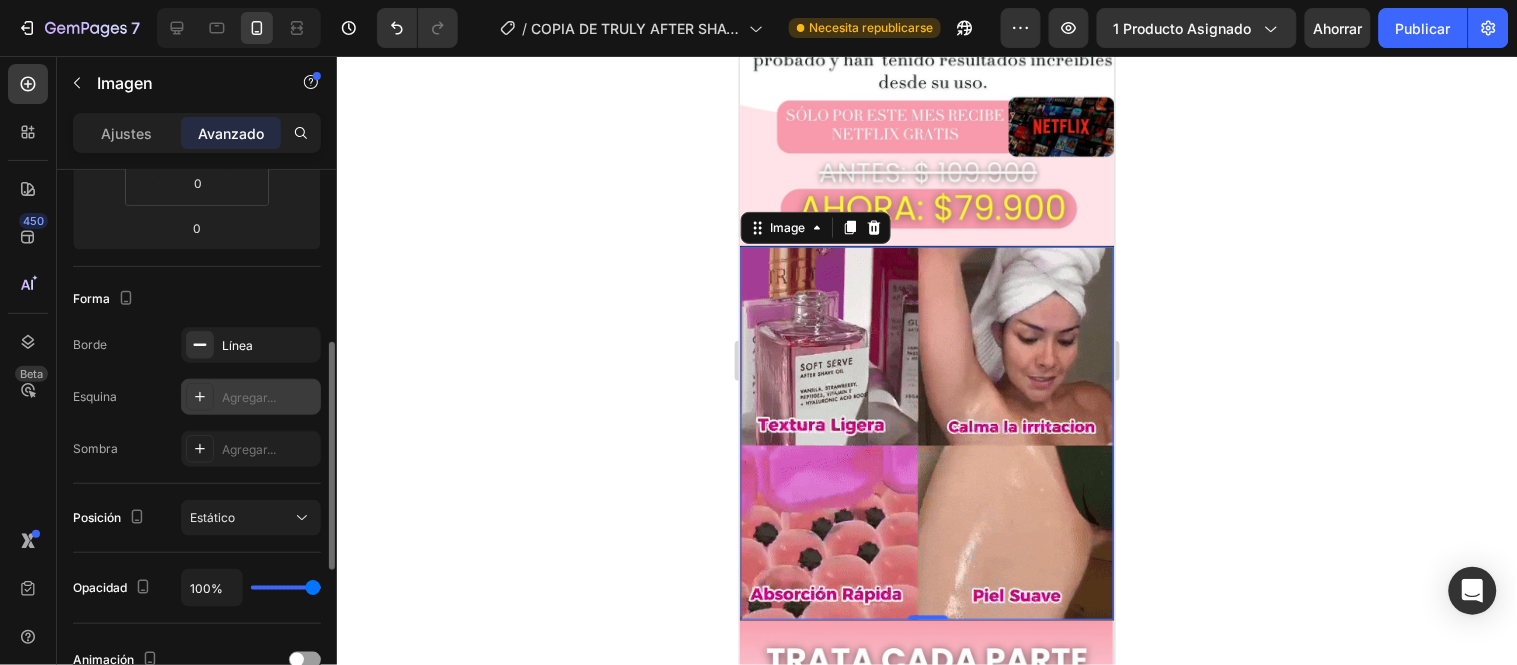 click 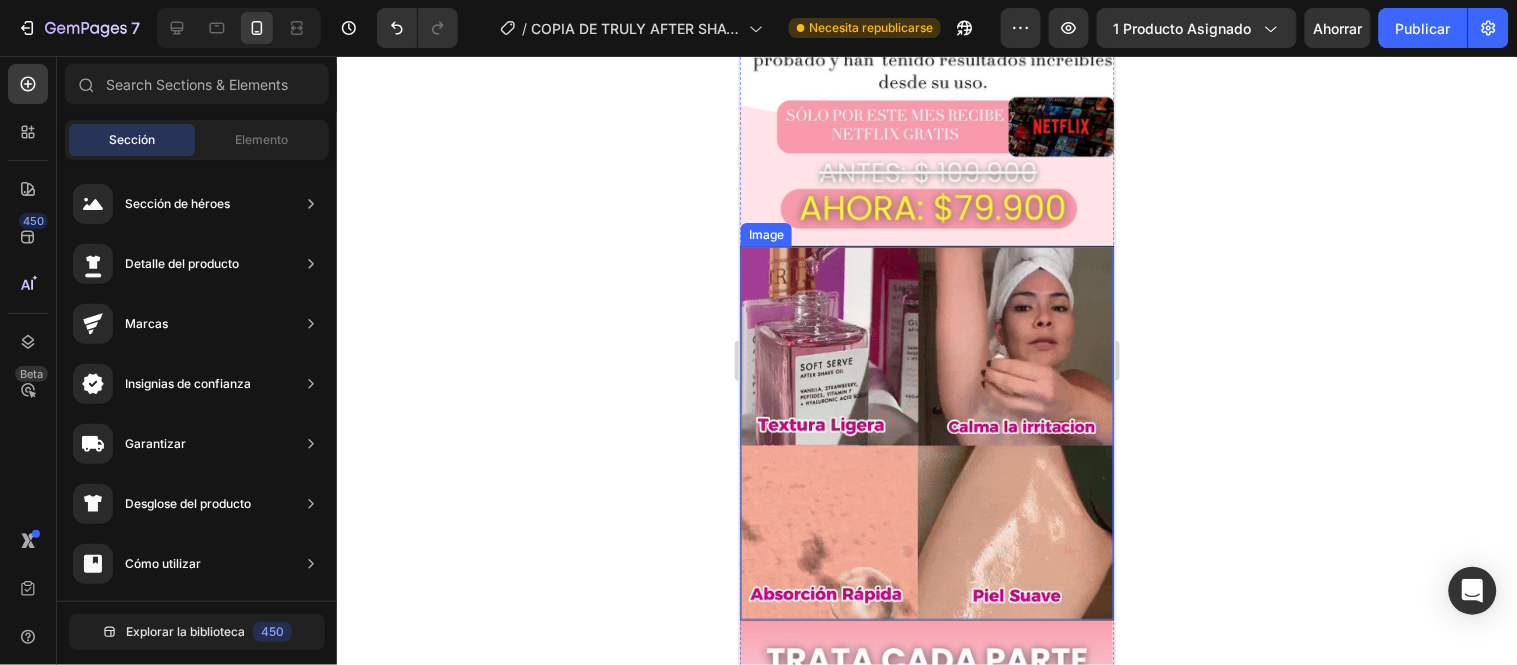 click at bounding box center [926, 432] 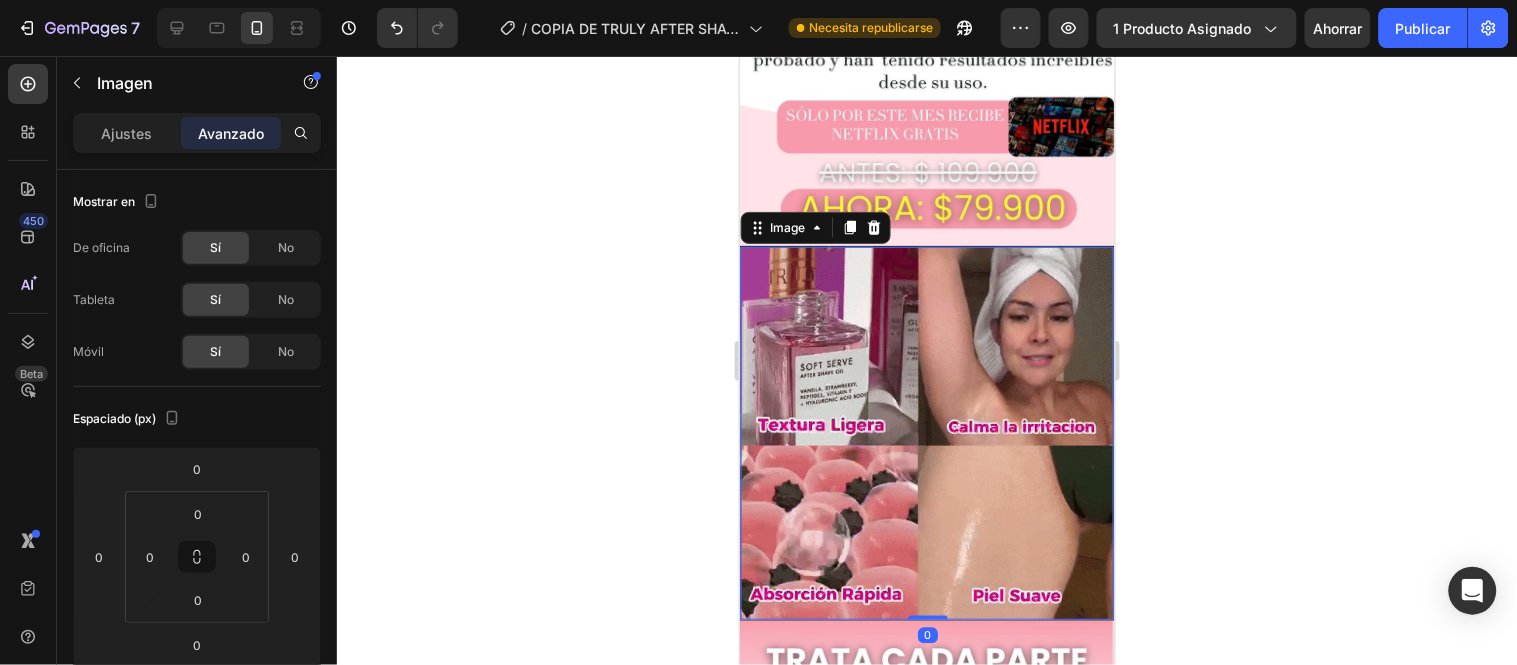 click at bounding box center (926, 432) 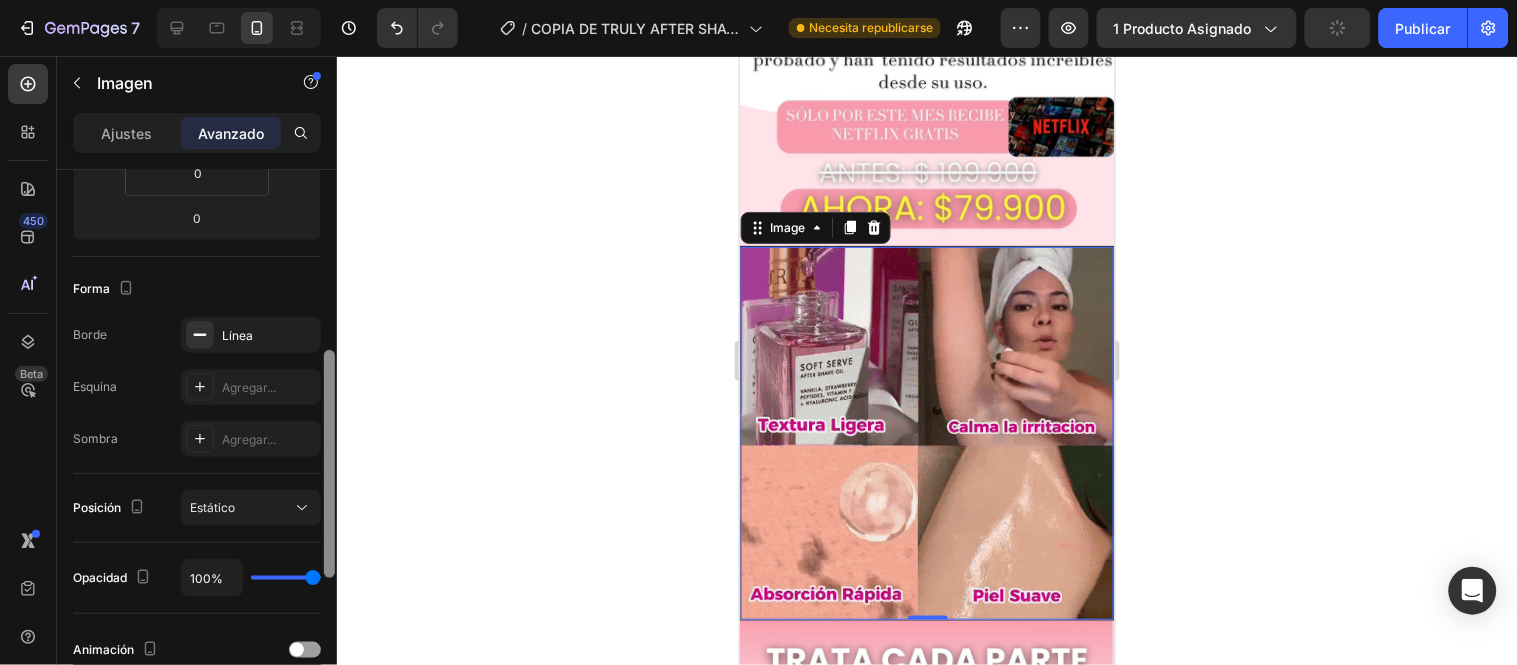scroll, scrollTop: 430, scrollLeft: 0, axis: vertical 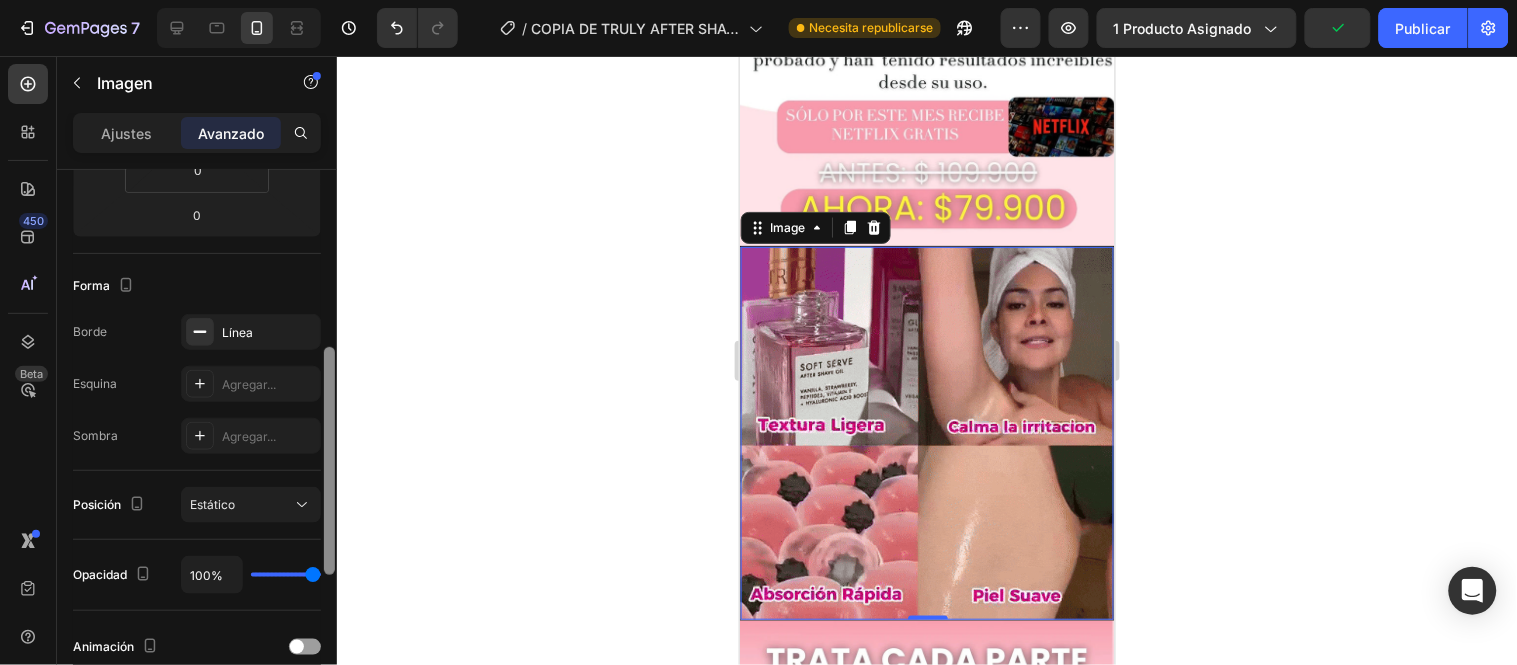 drag, startPoint x: 327, startPoint y: 217, endPoint x: 331, endPoint y: 395, distance: 178.04494 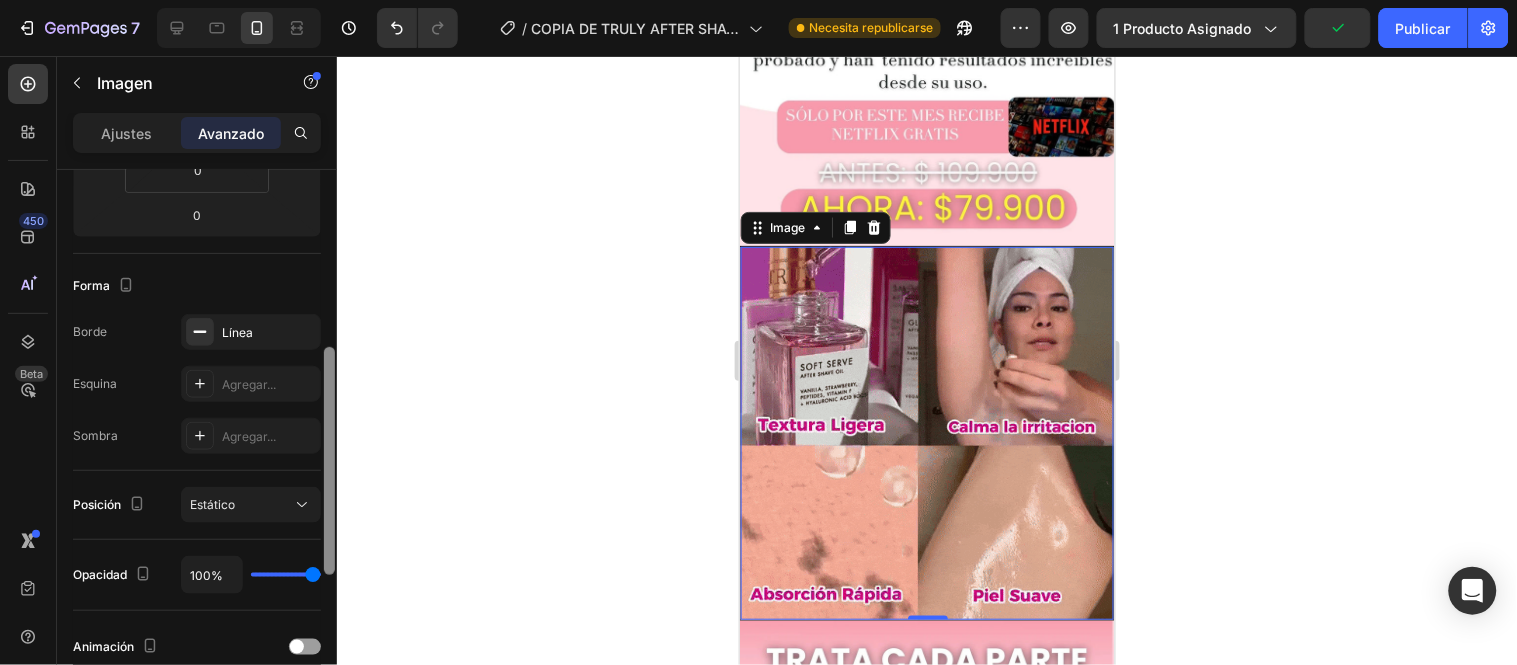 click at bounding box center (329, 461) 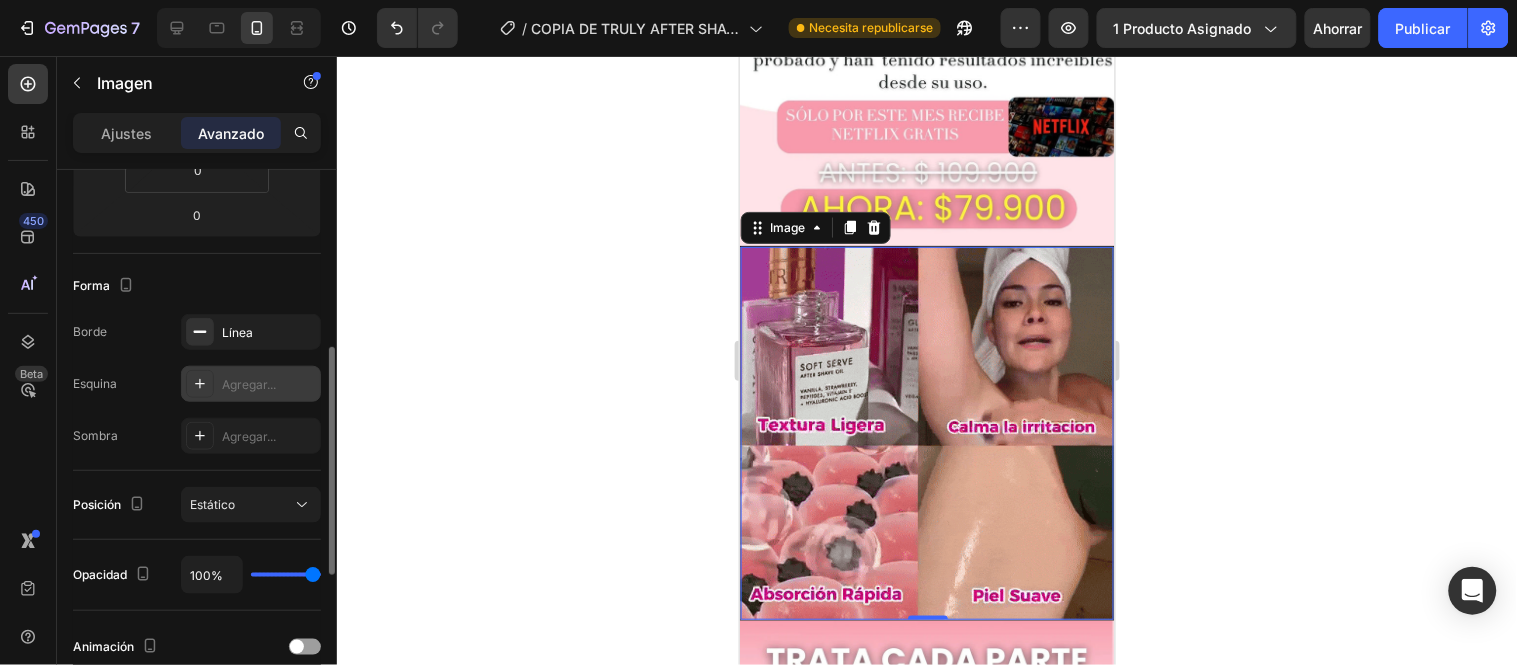 click 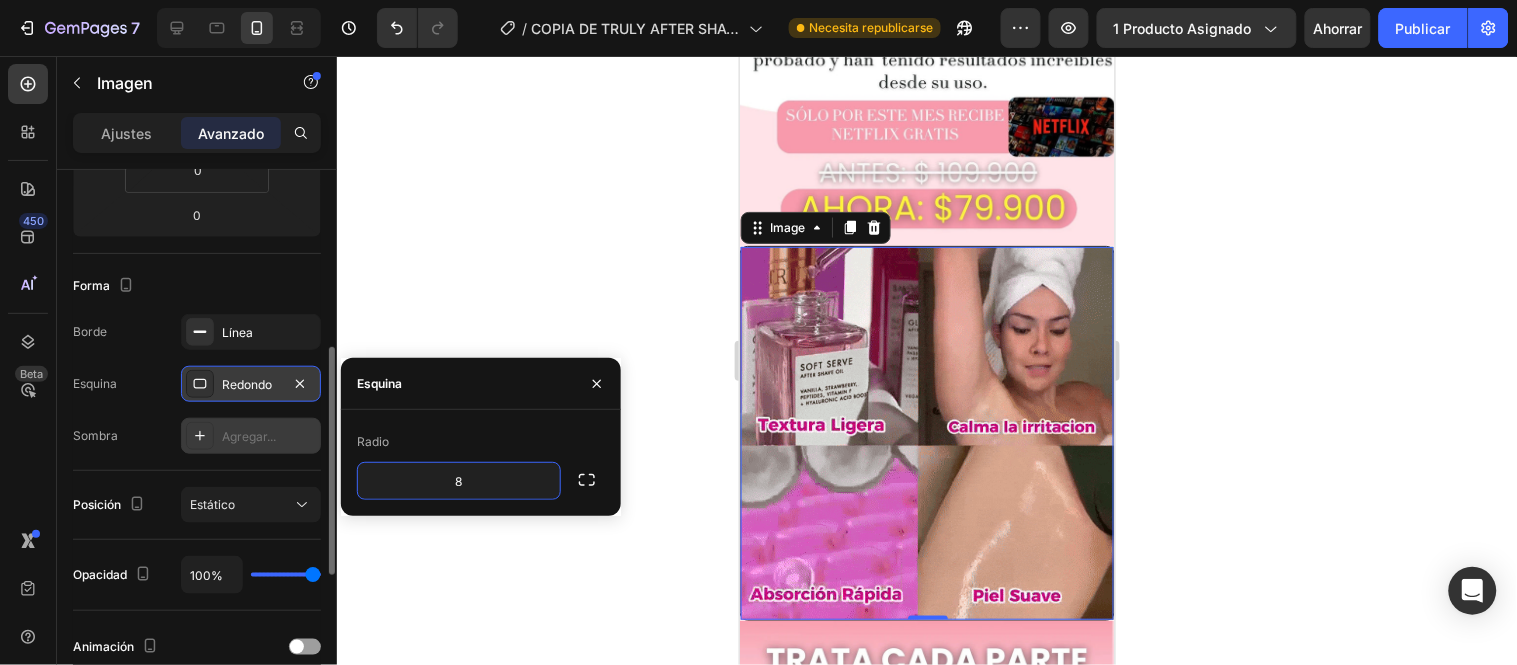 click 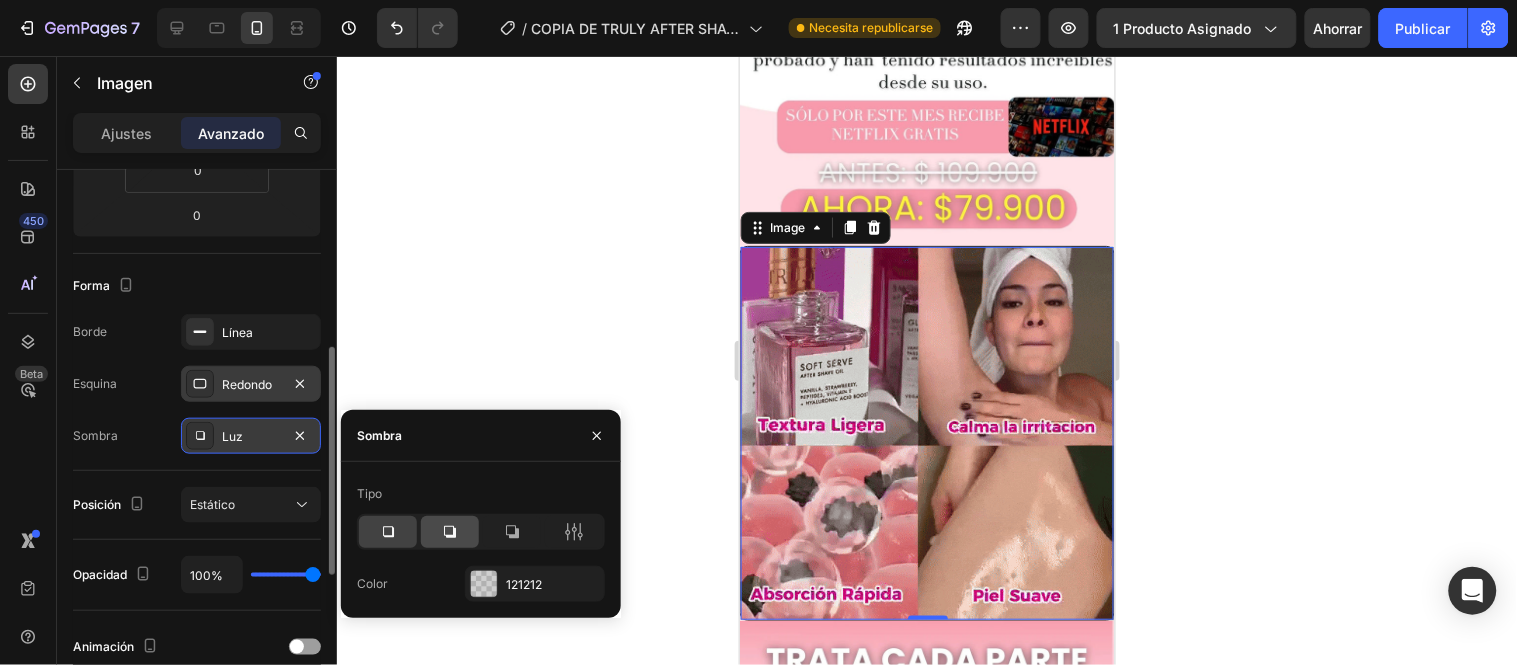 click 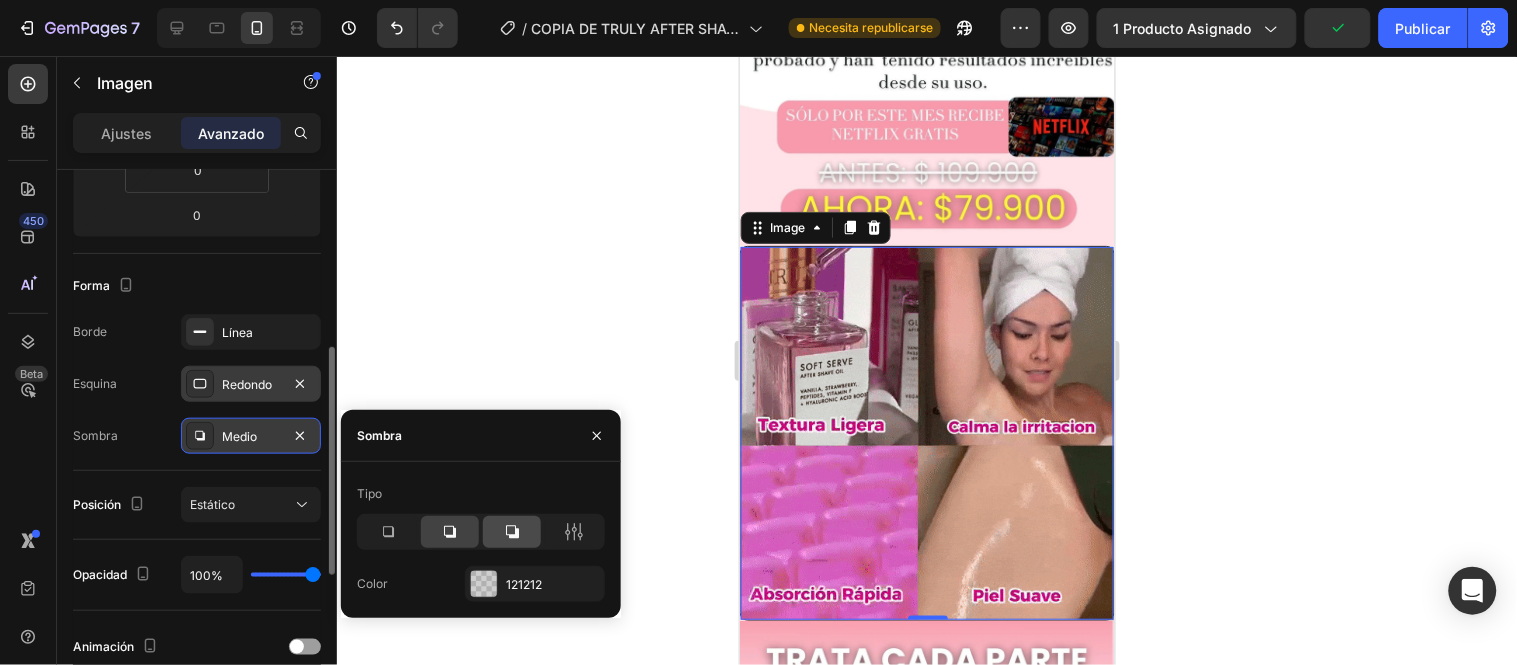 click 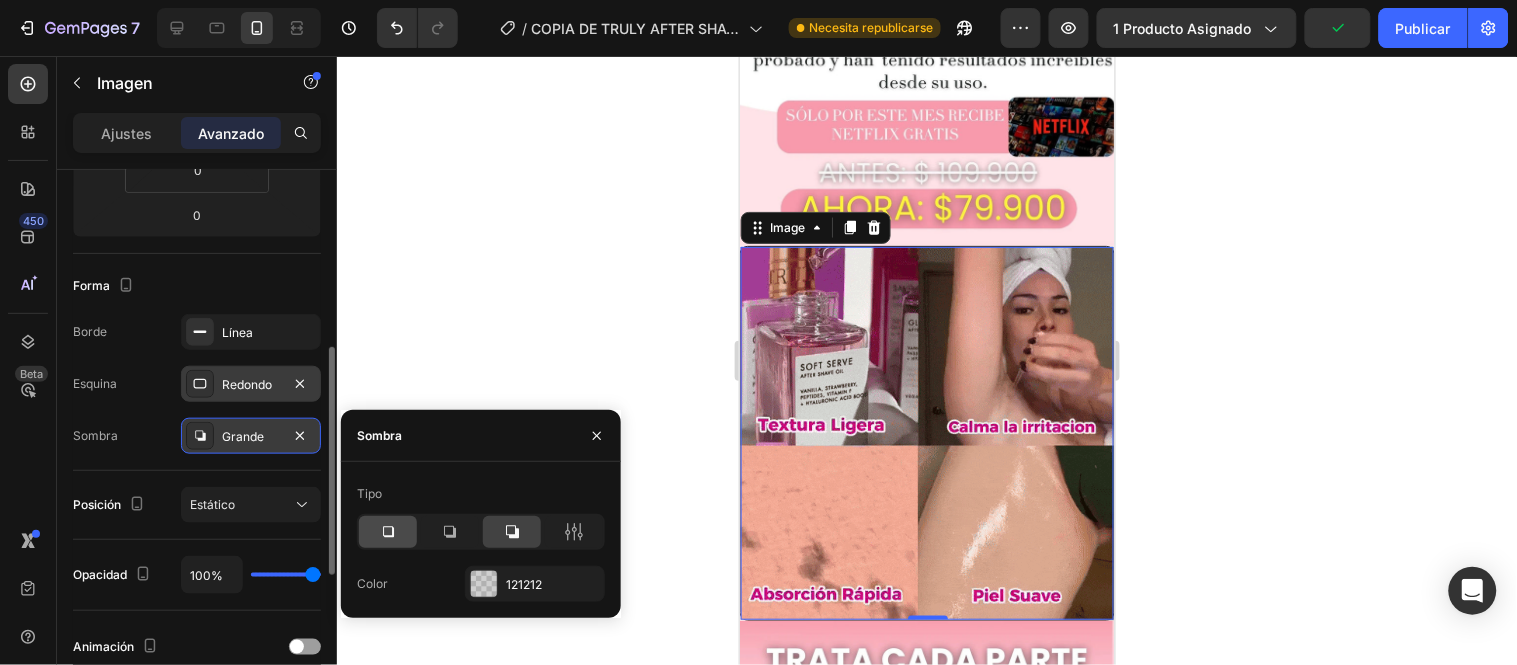 click 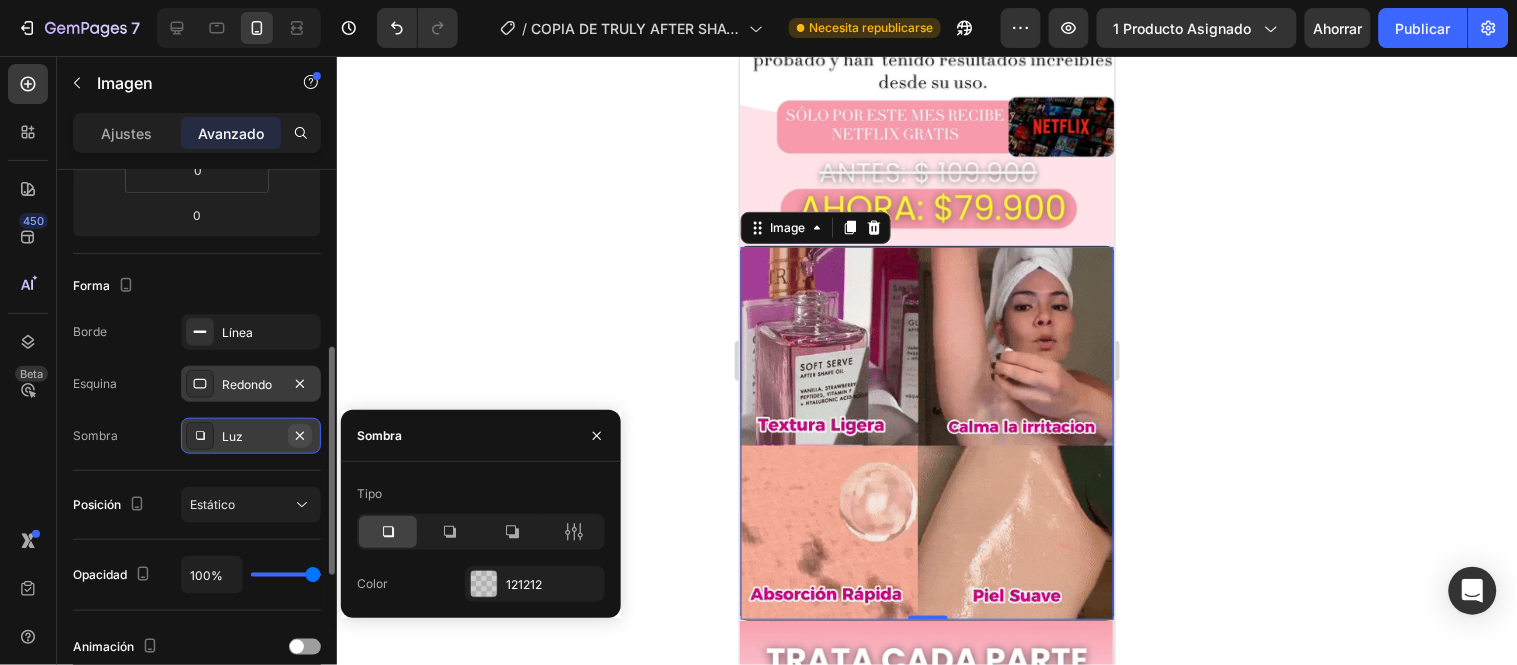 click 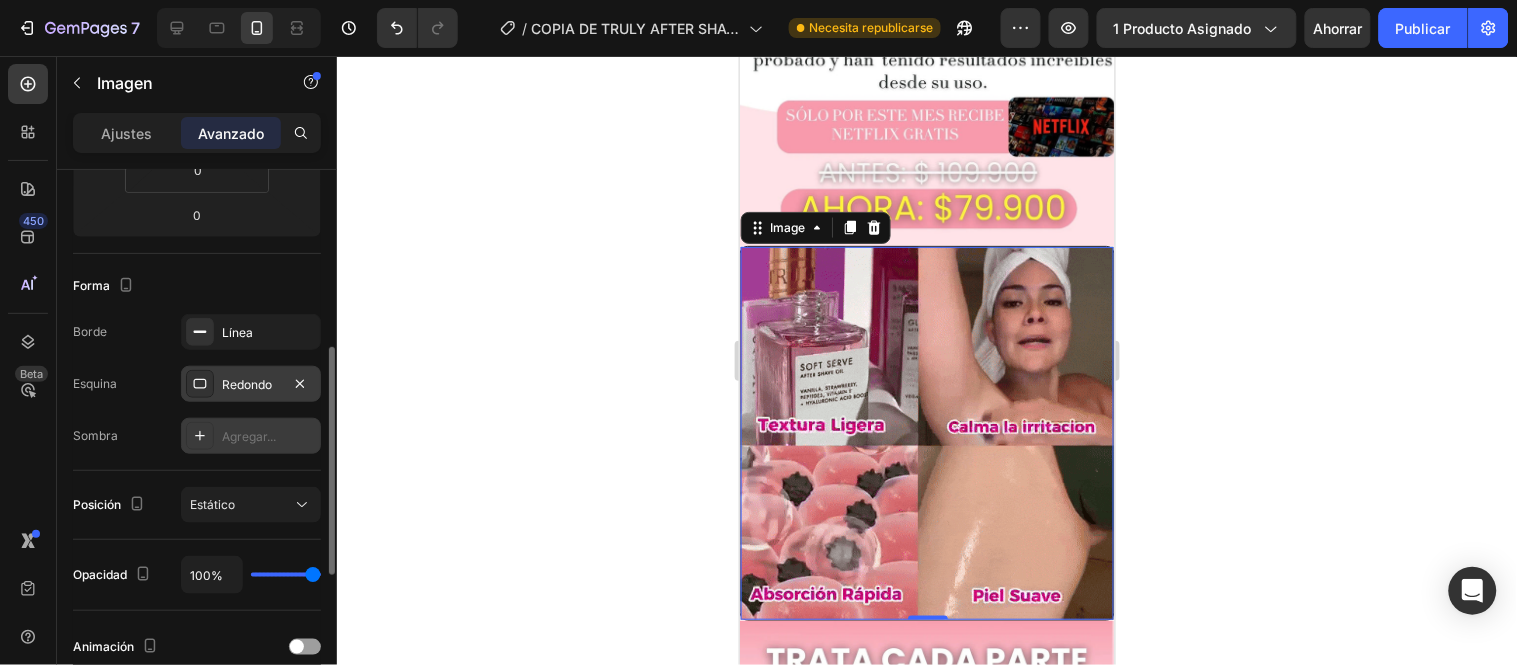 click 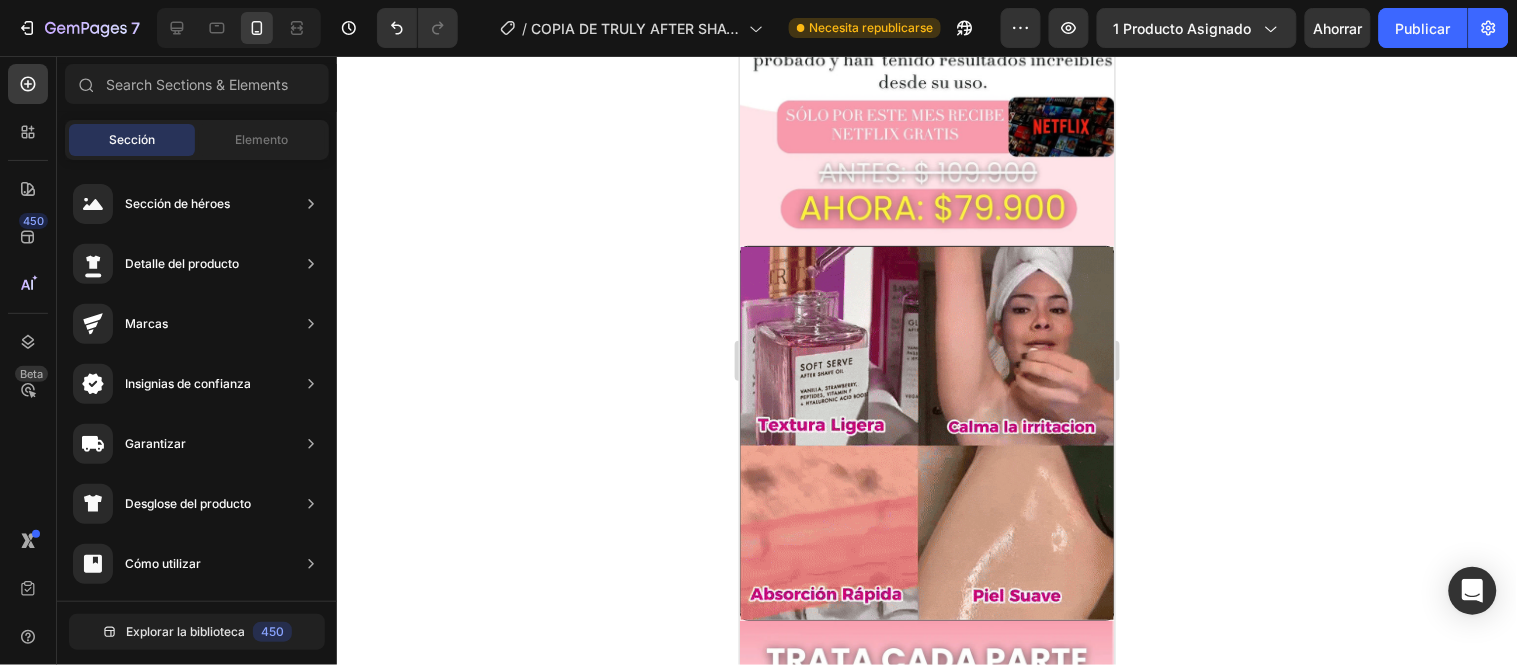 click 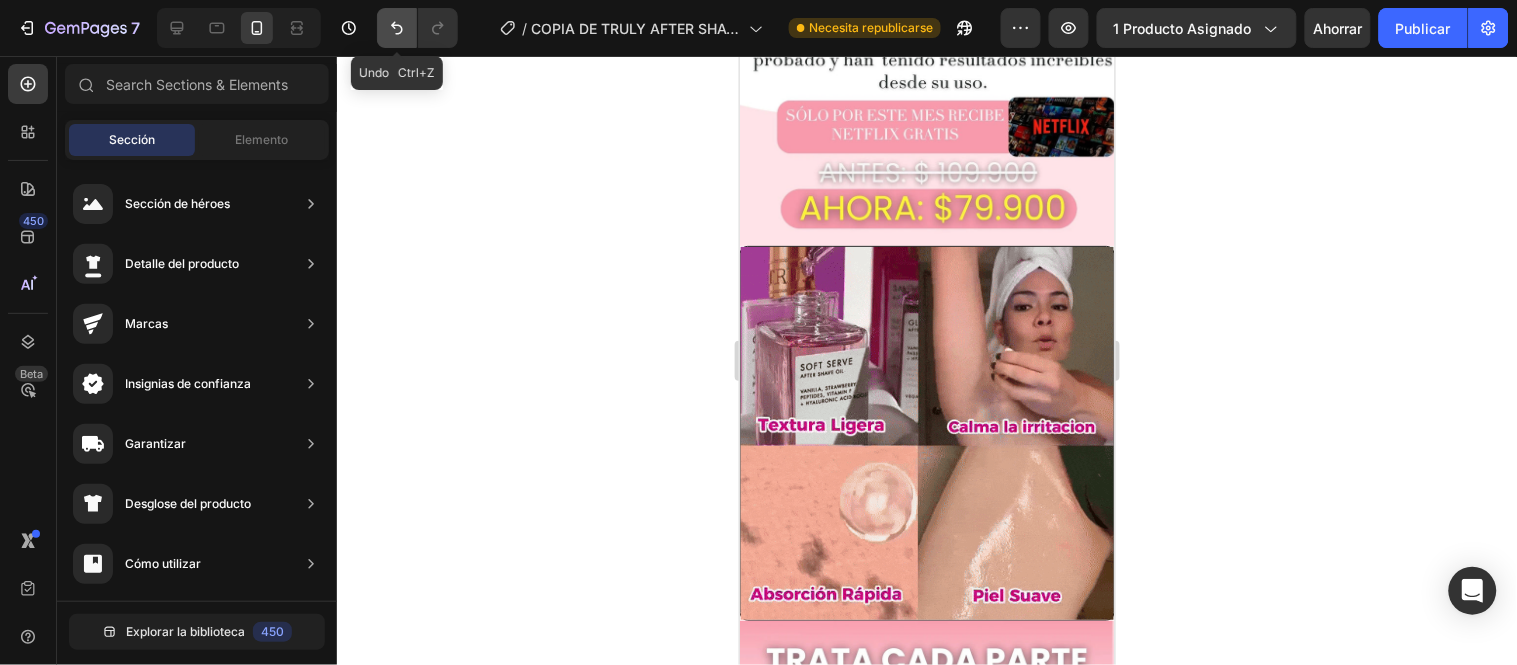 click 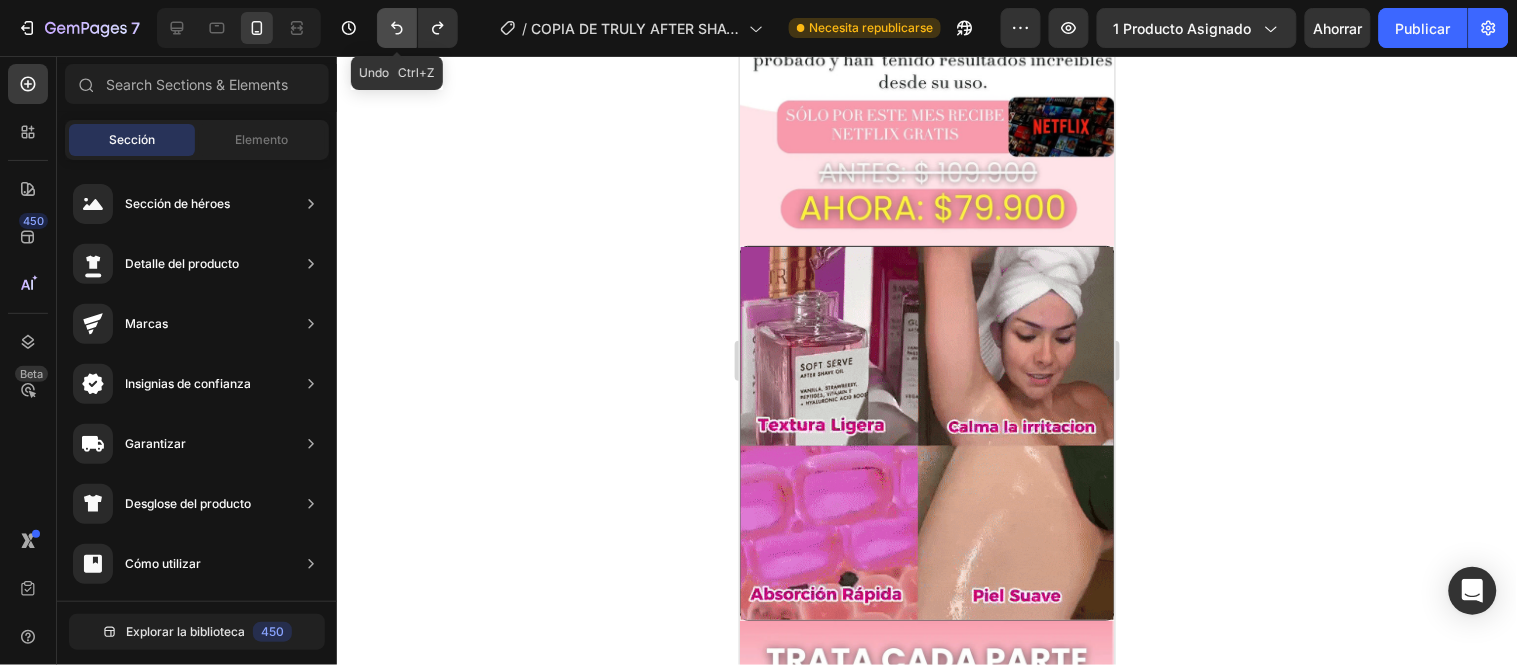 click 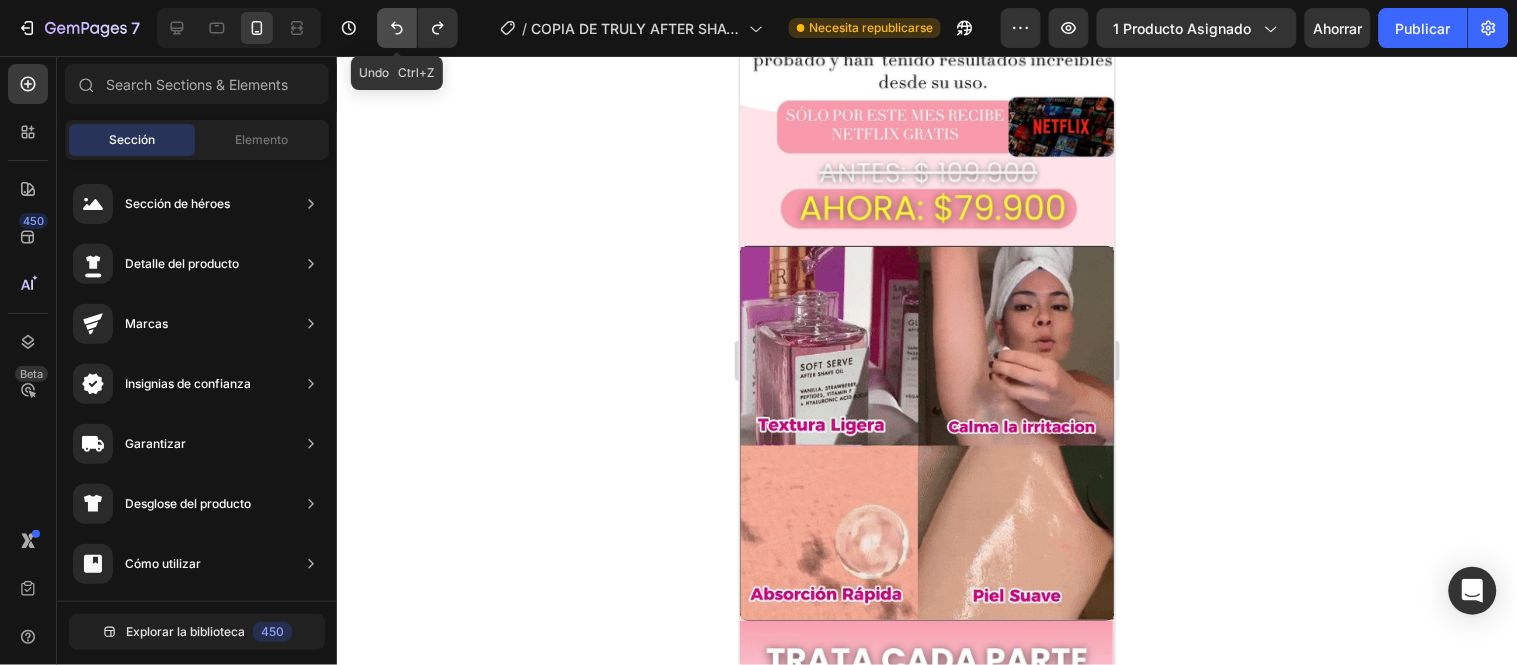 click 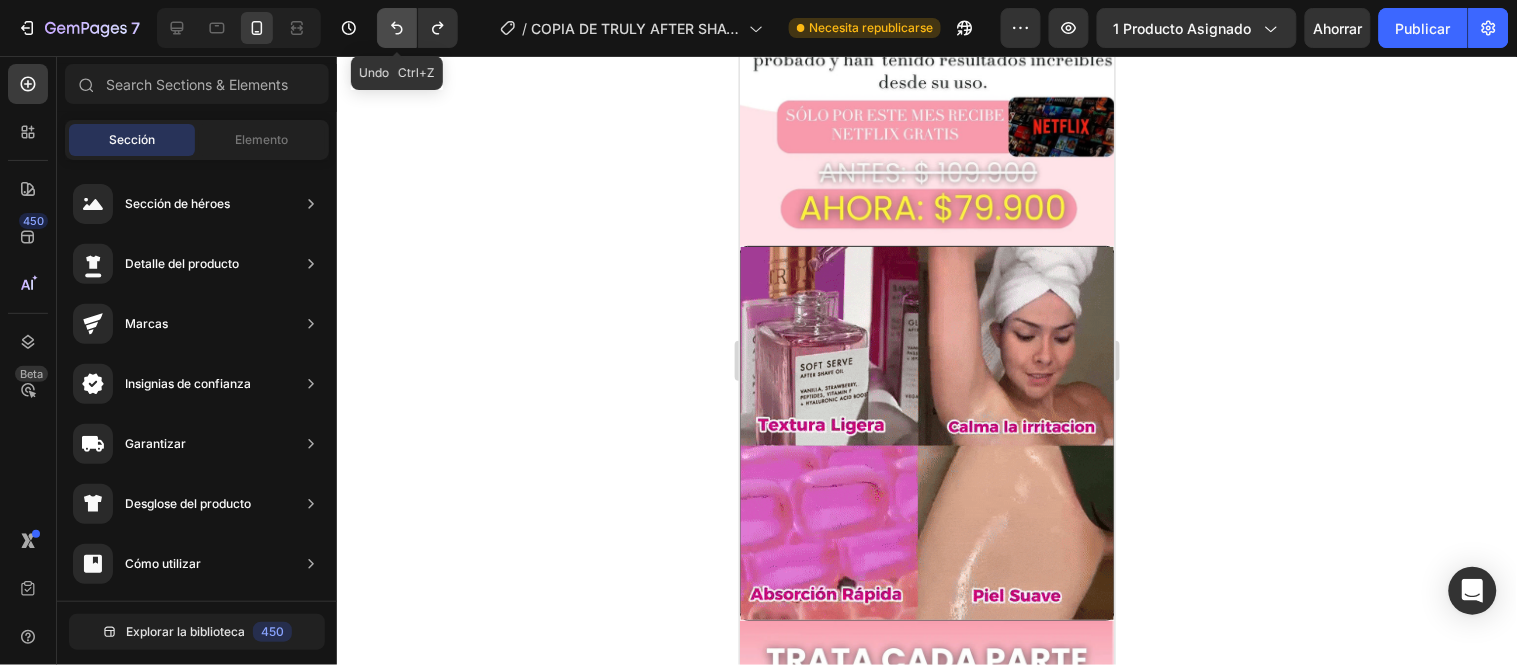 click 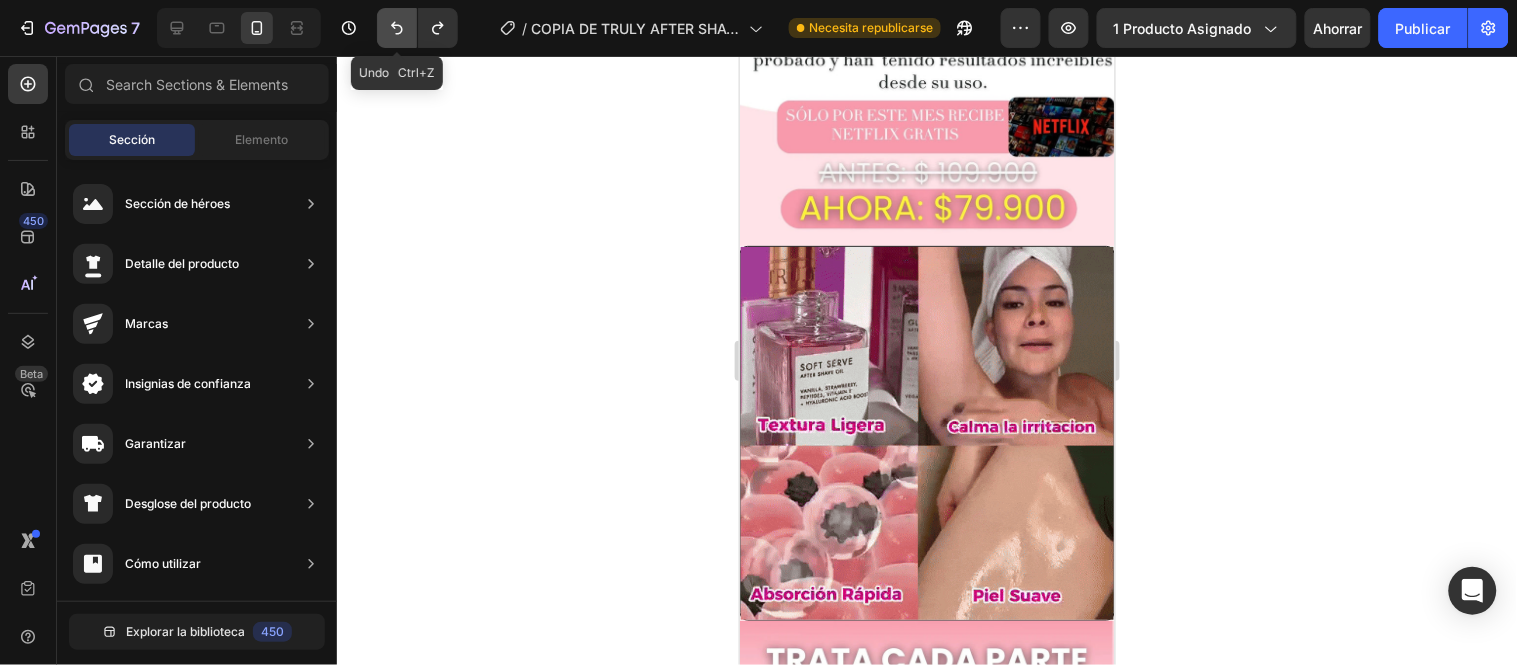 click 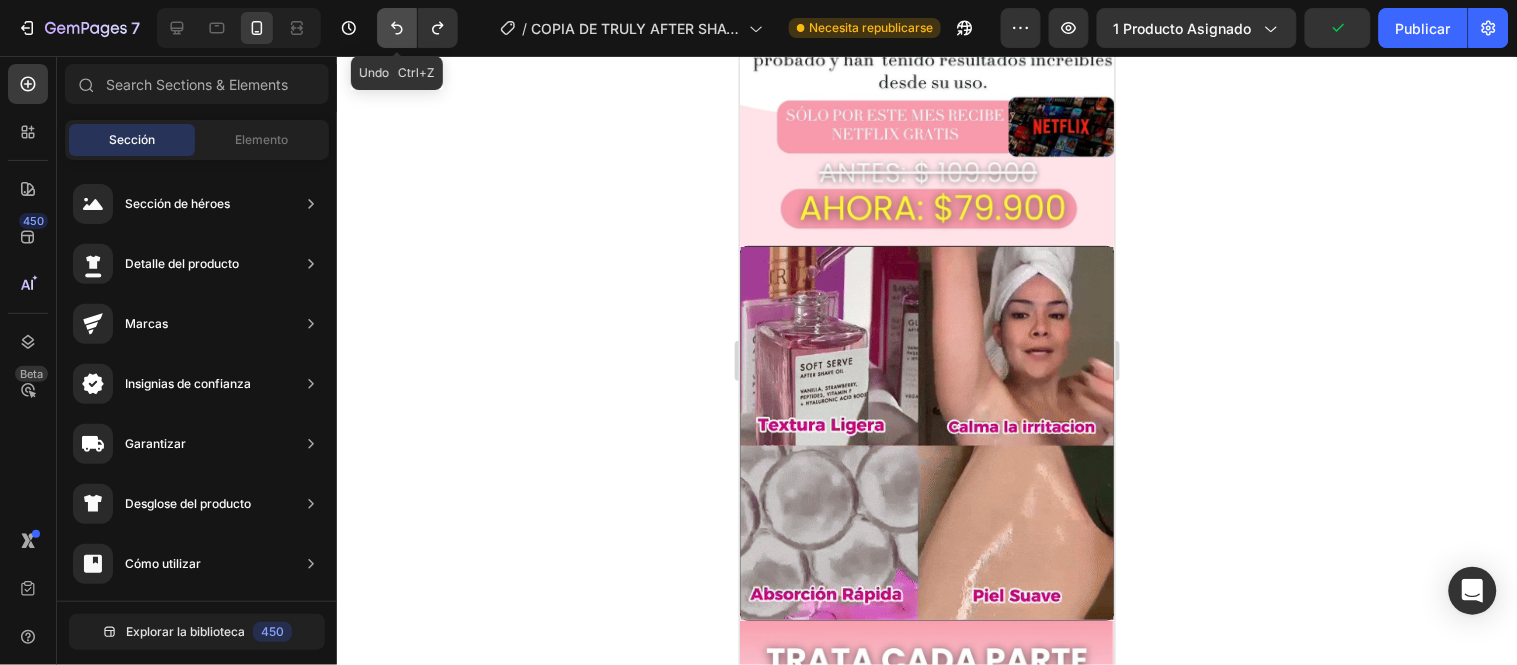 click 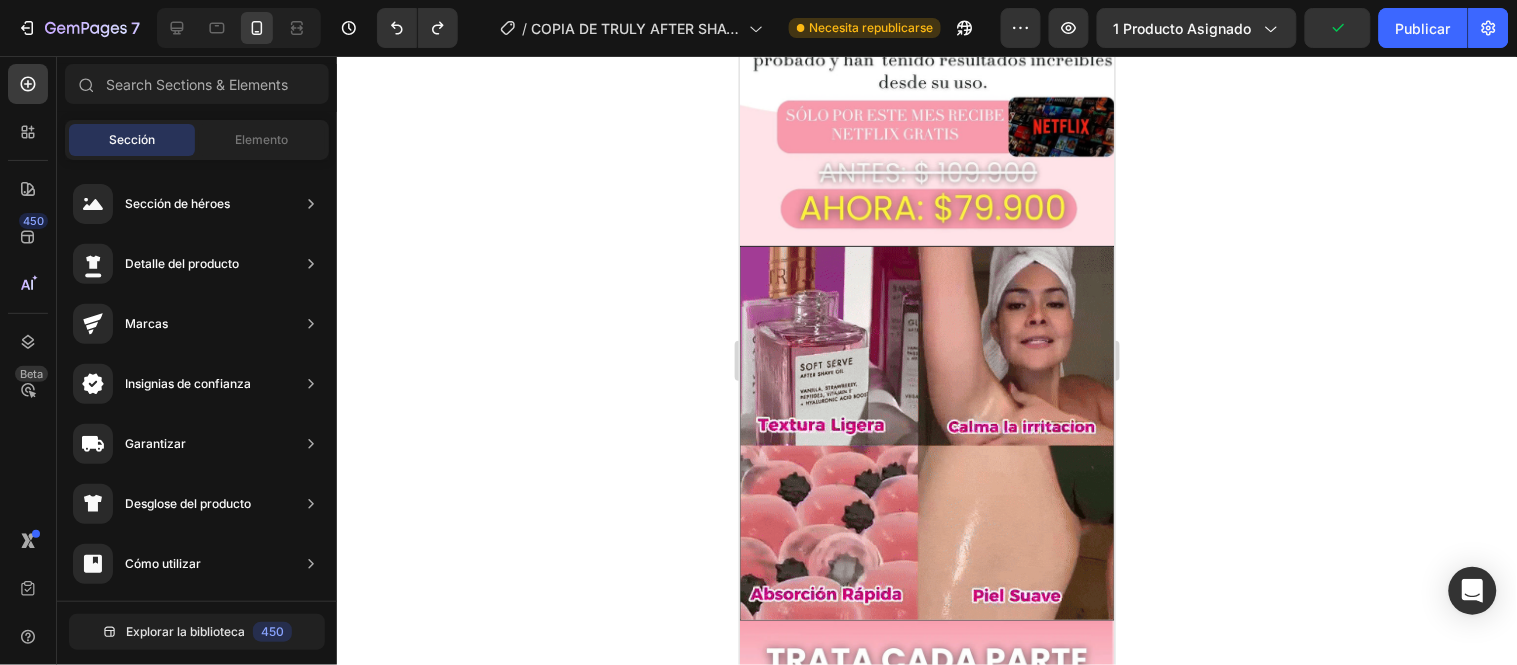 click 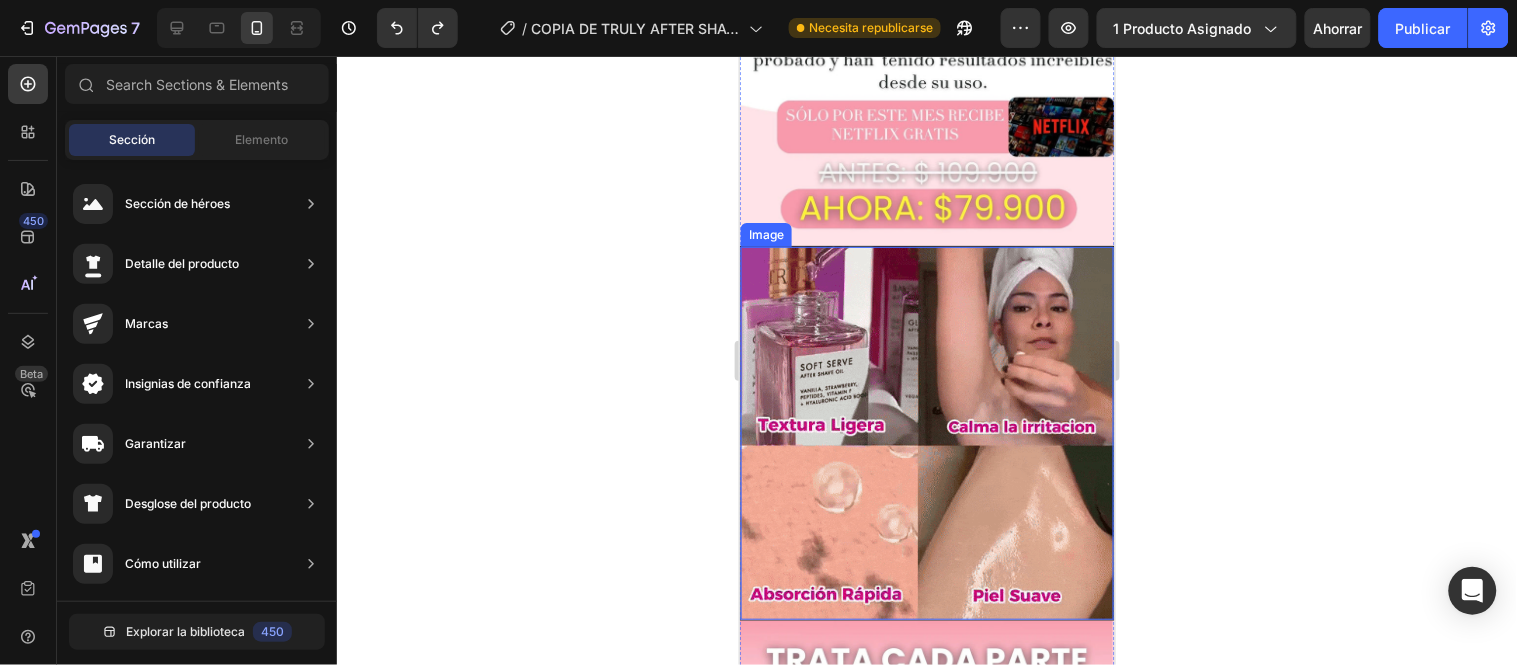 click at bounding box center (926, 432) 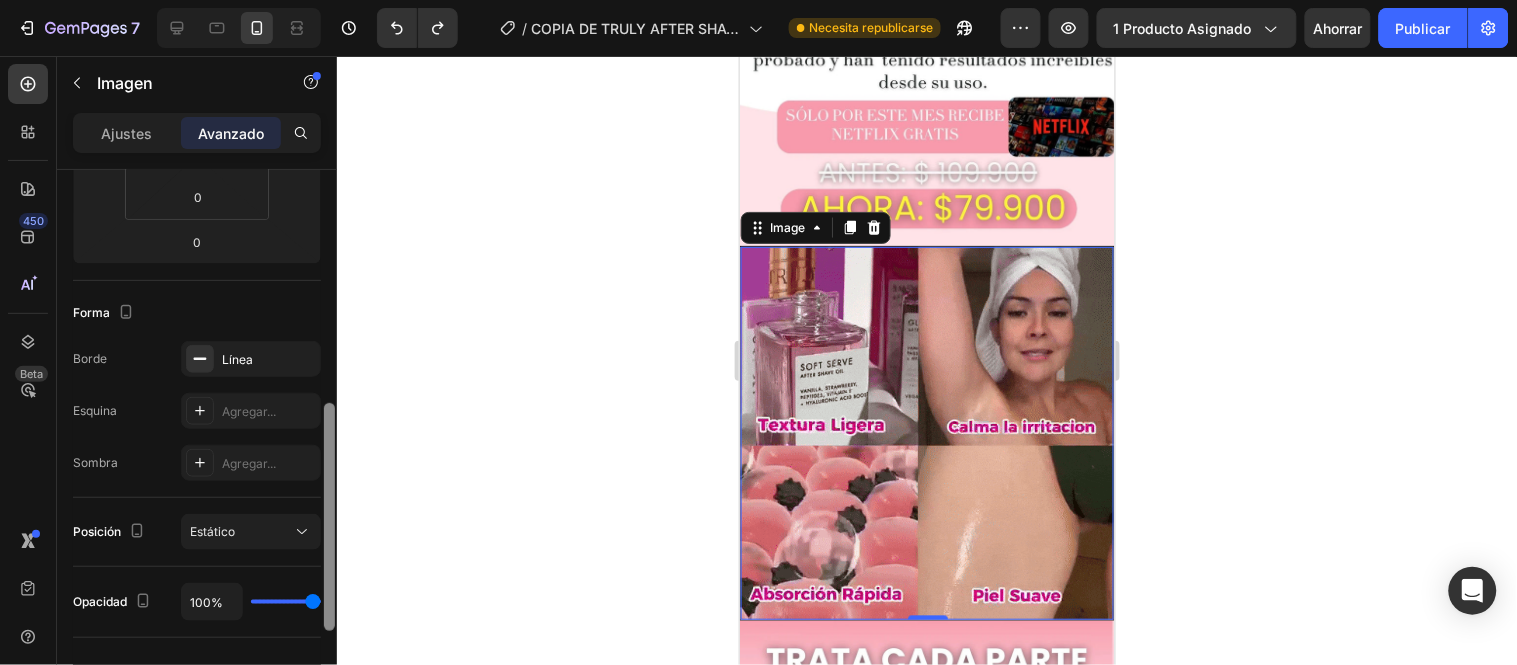 scroll, scrollTop: 456, scrollLeft: 0, axis: vertical 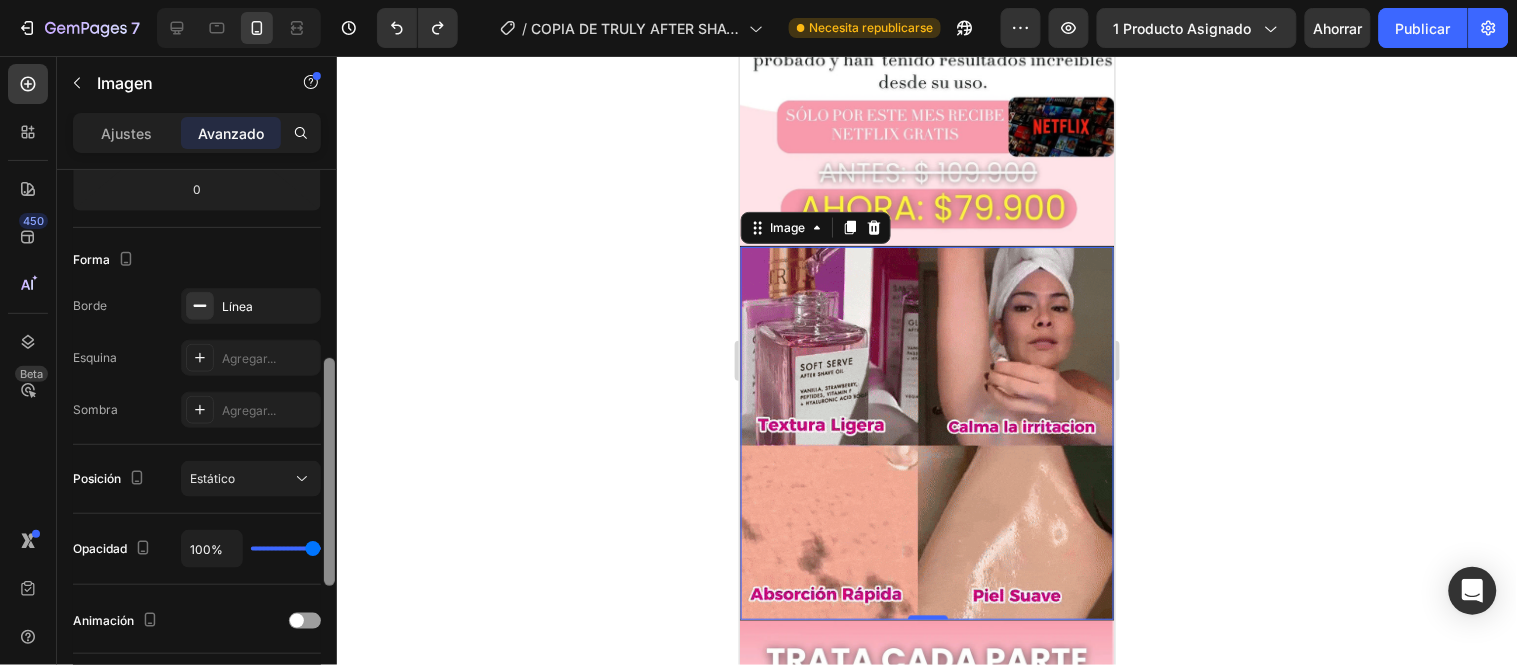 drag, startPoint x: 328, startPoint y: 287, endPoint x: 332, endPoint y: 476, distance: 189.04233 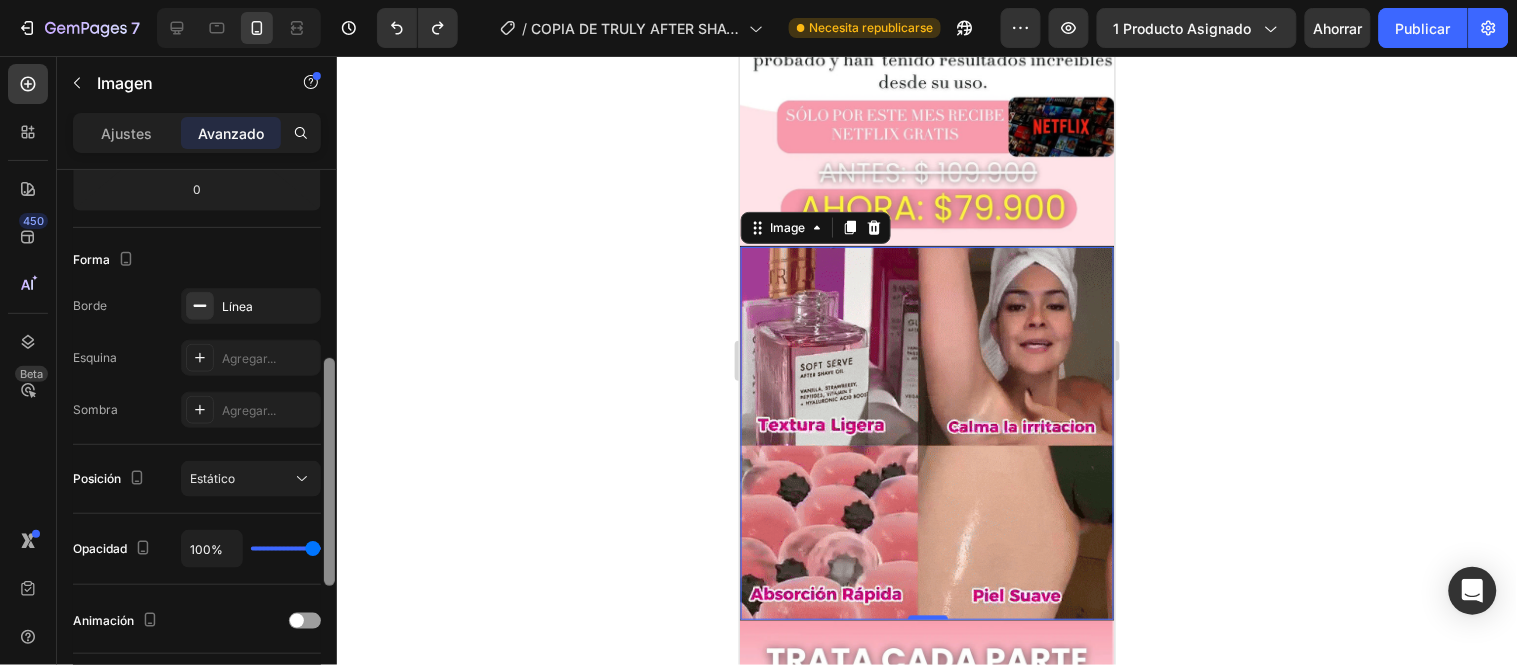 click at bounding box center [329, 472] 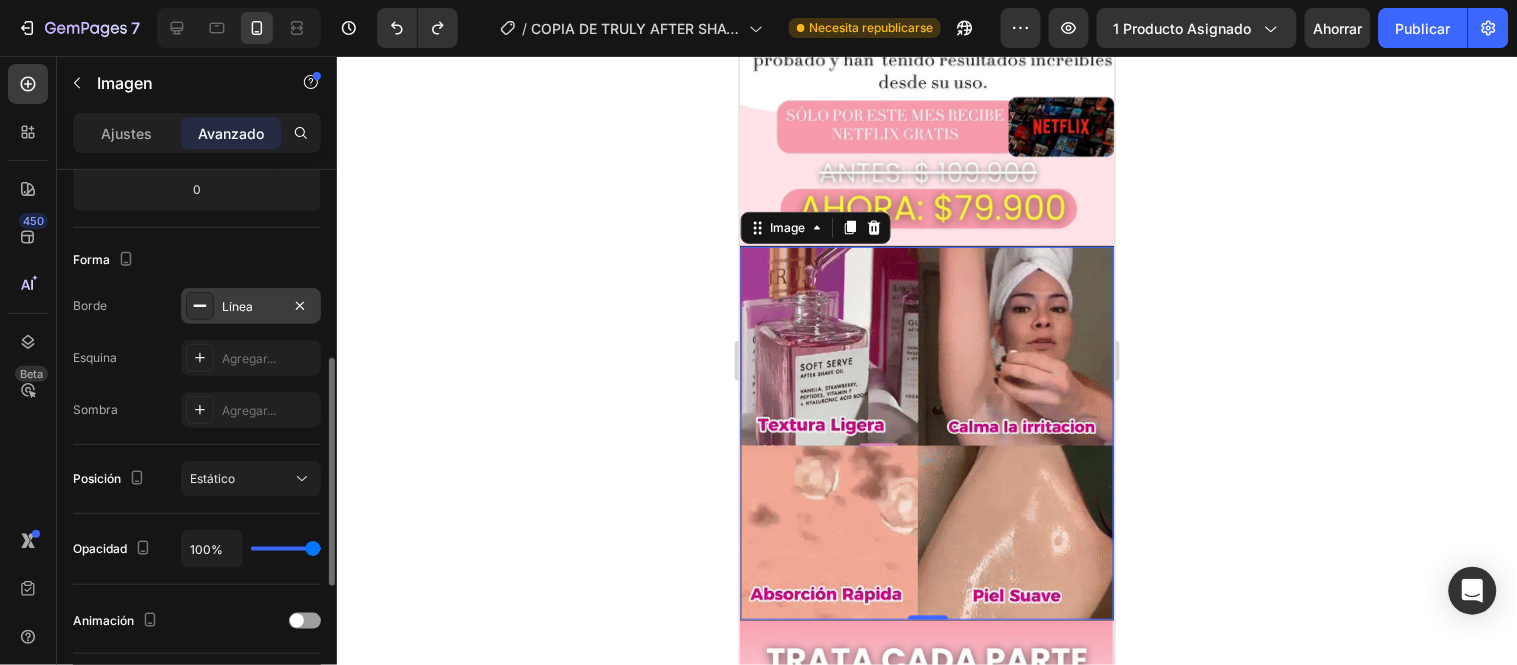 click at bounding box center (200, 306) 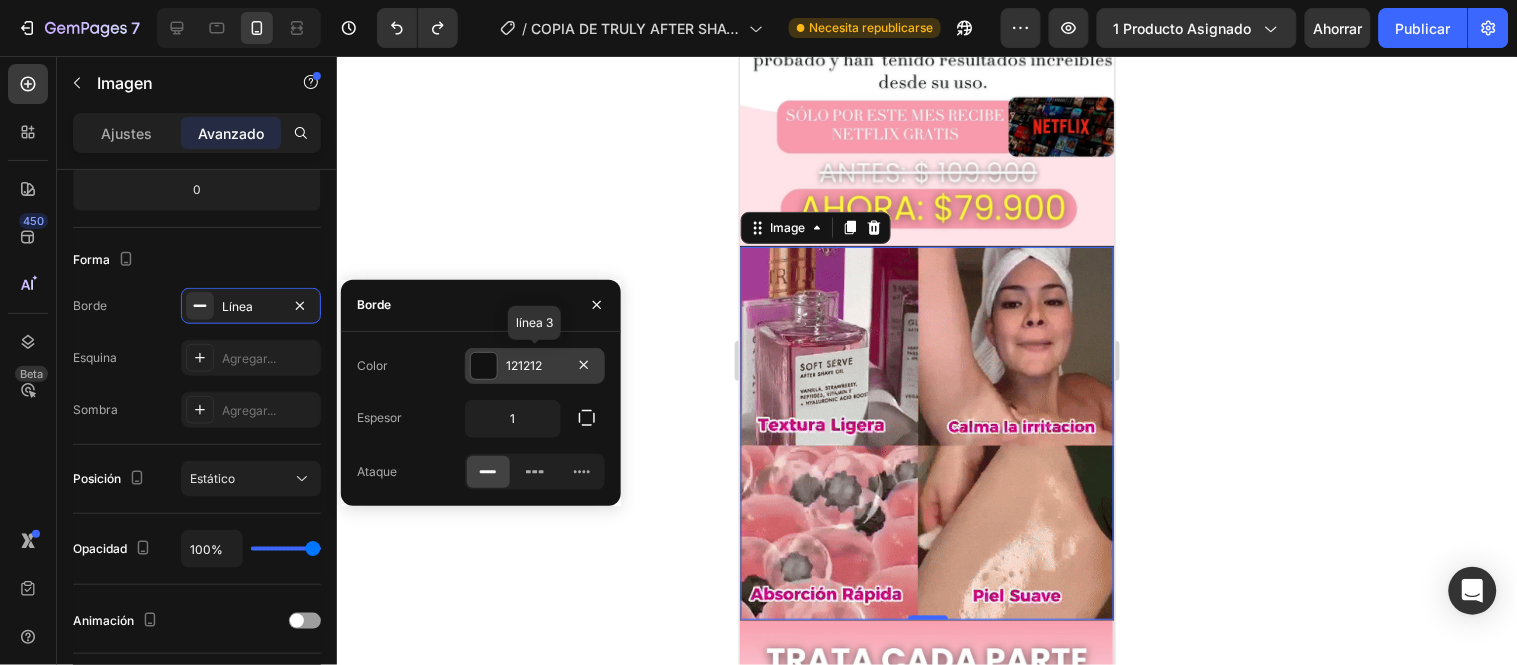 click on "121212" at bounding box center [535, 366] 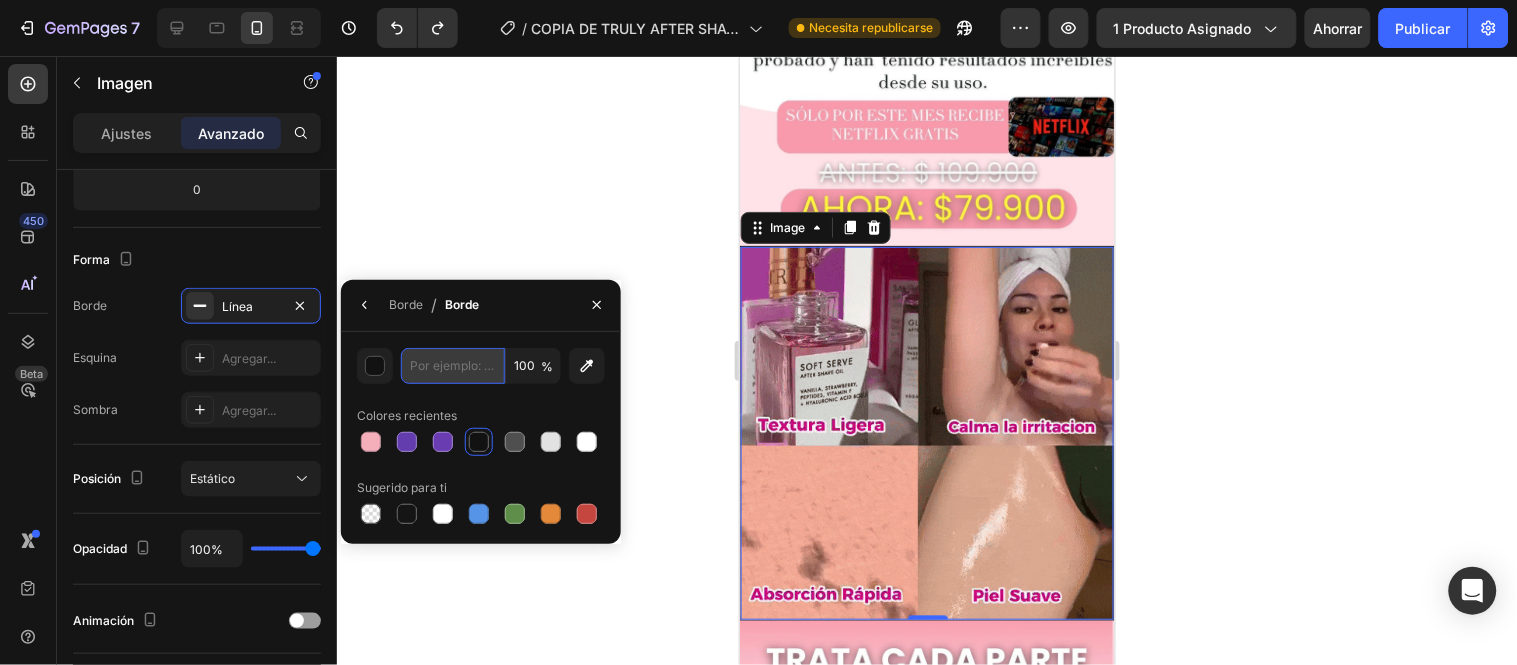 paste on "#F4AFBB" 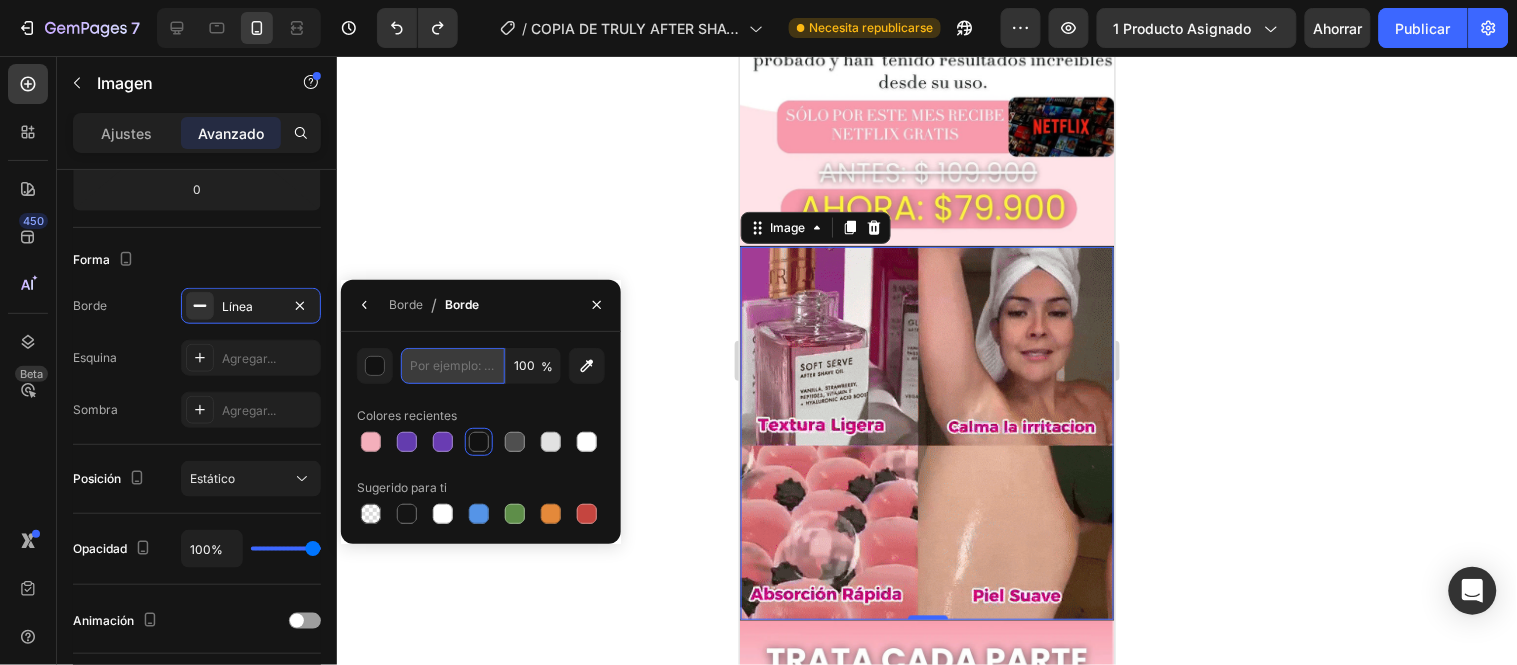 type on "#F4AFBB" 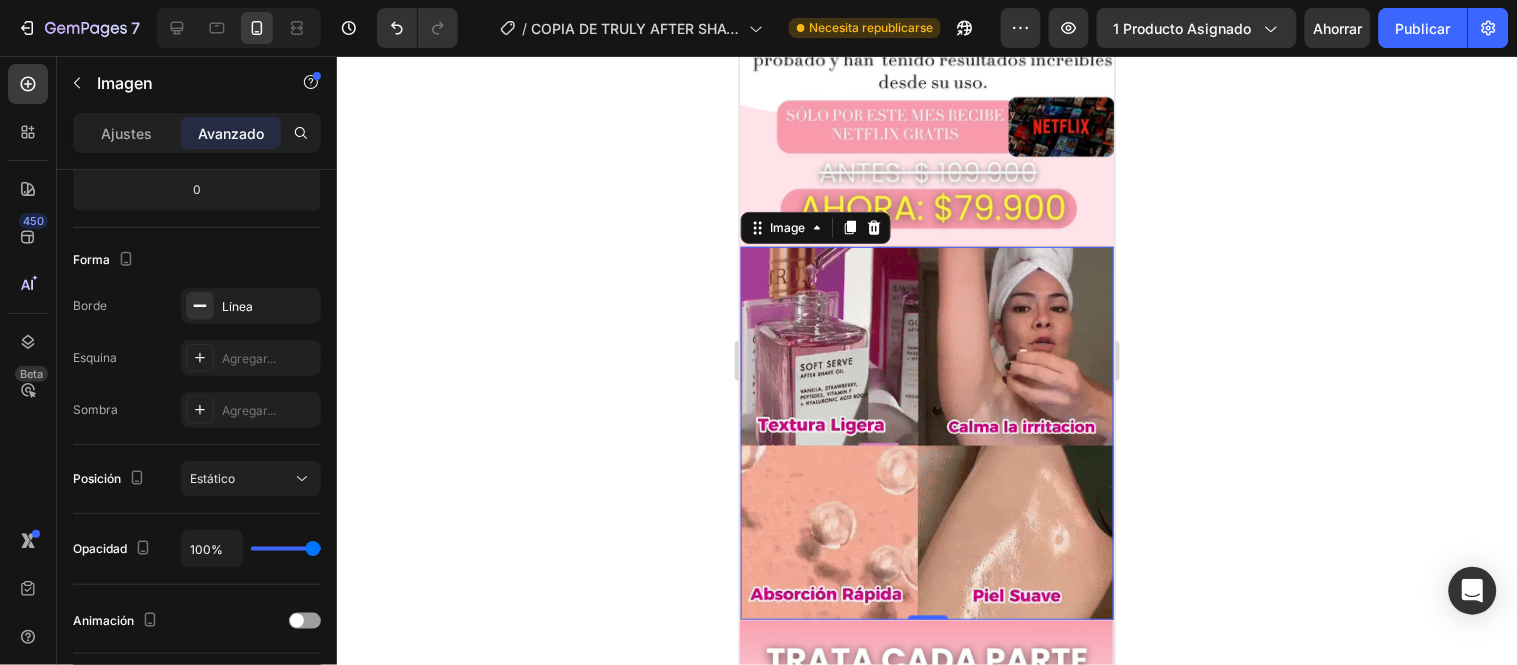 click 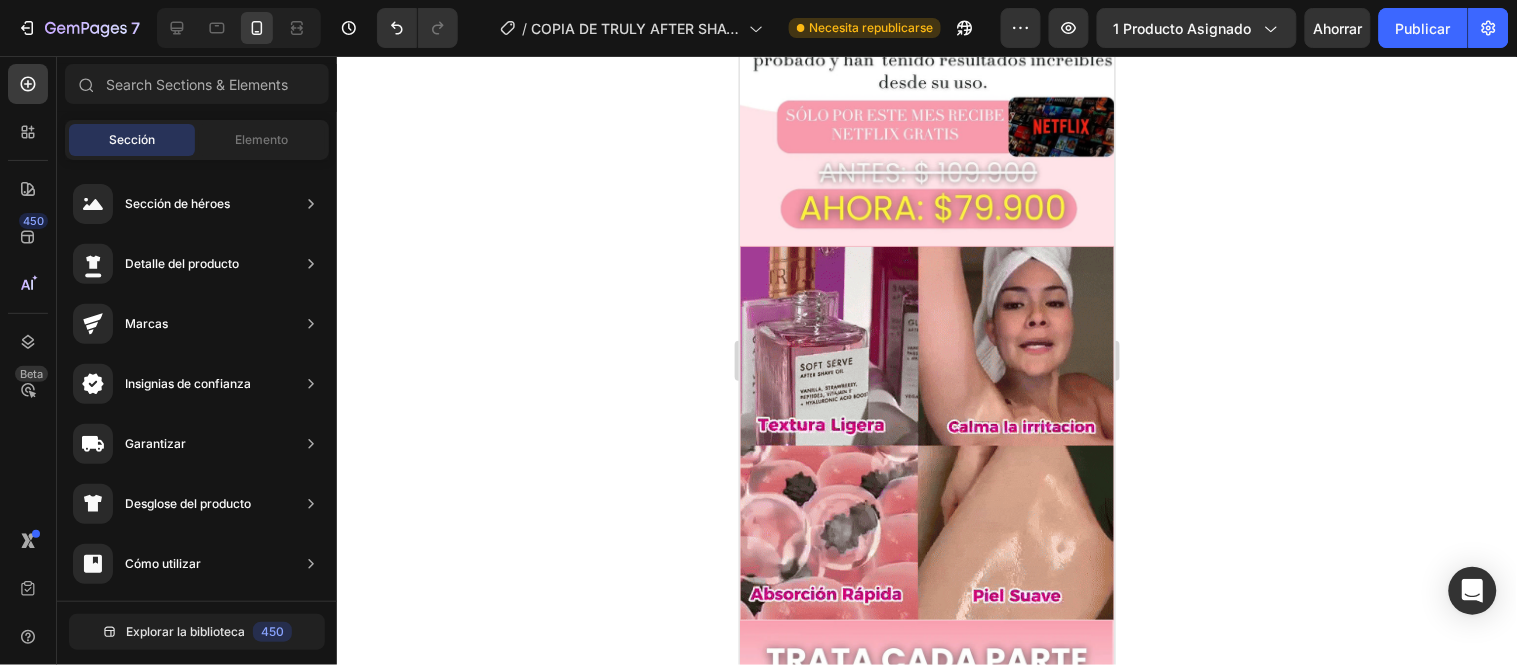 click 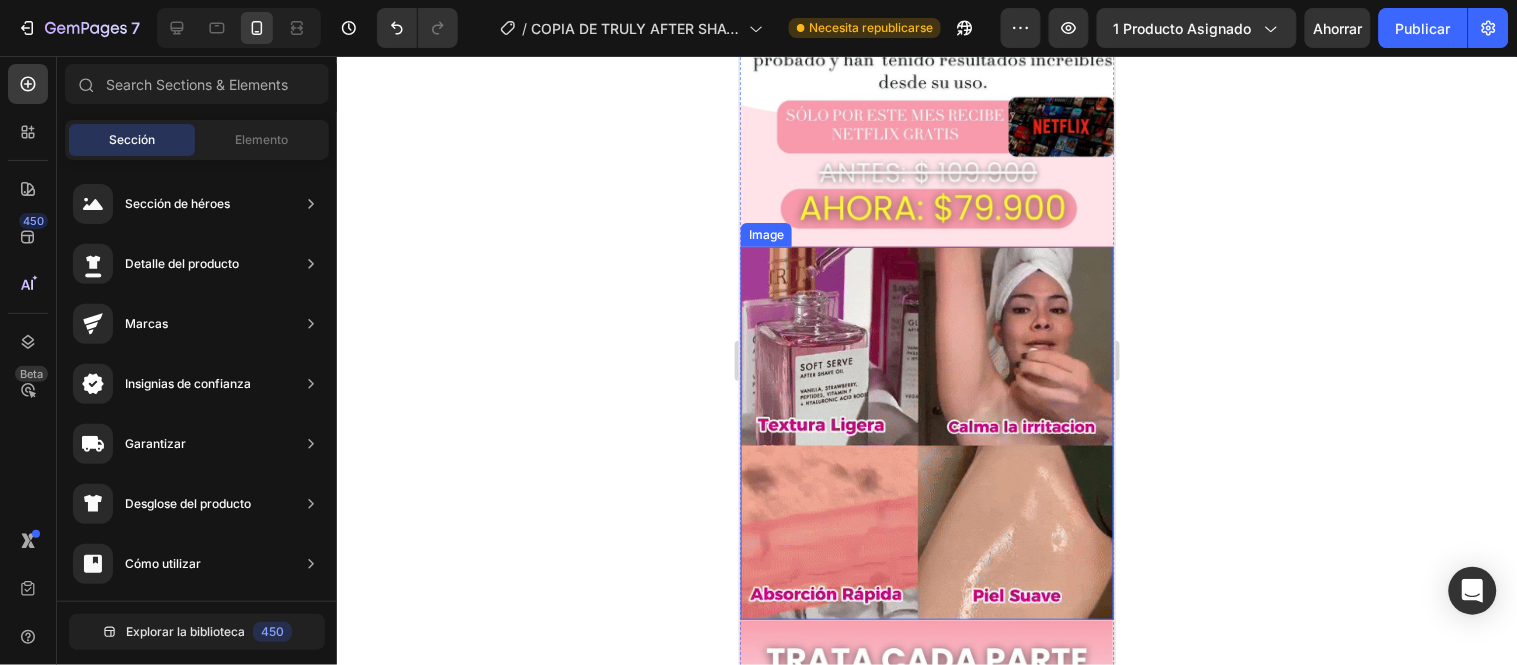 click at bounding box center [926, 432] 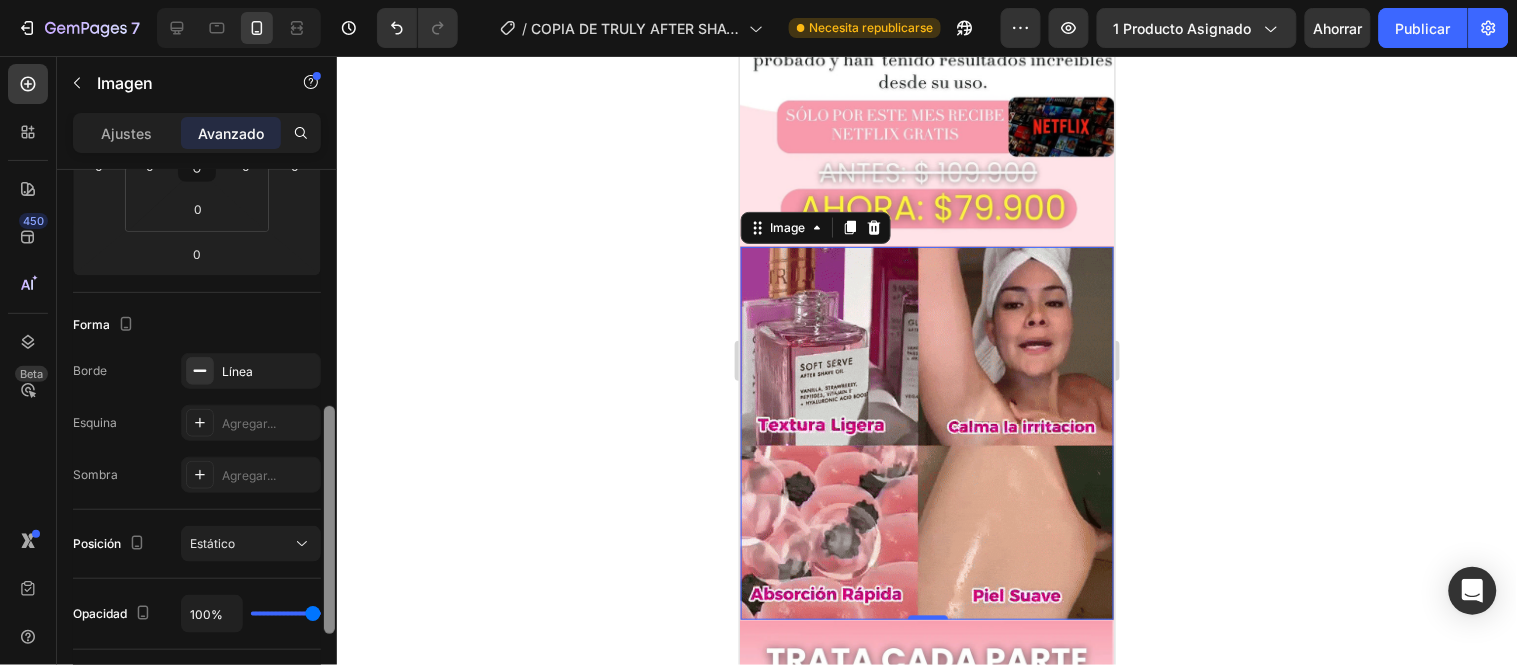 scroll, scrollTop: 461, scrollLeft: 0, axis: vertical 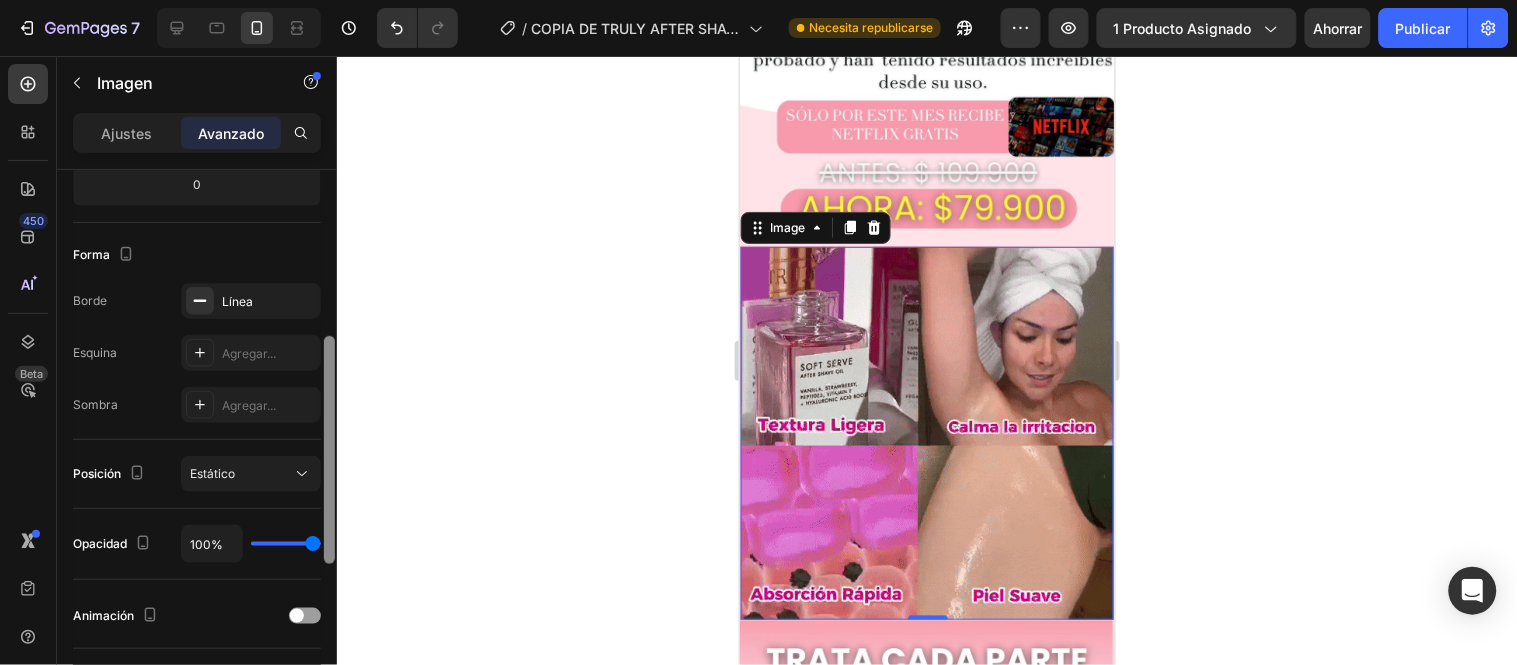 drag, startPoint x: 331, startPoint y: 210, endPoint x: 338, endPoint y: 401, distance: 191.12823 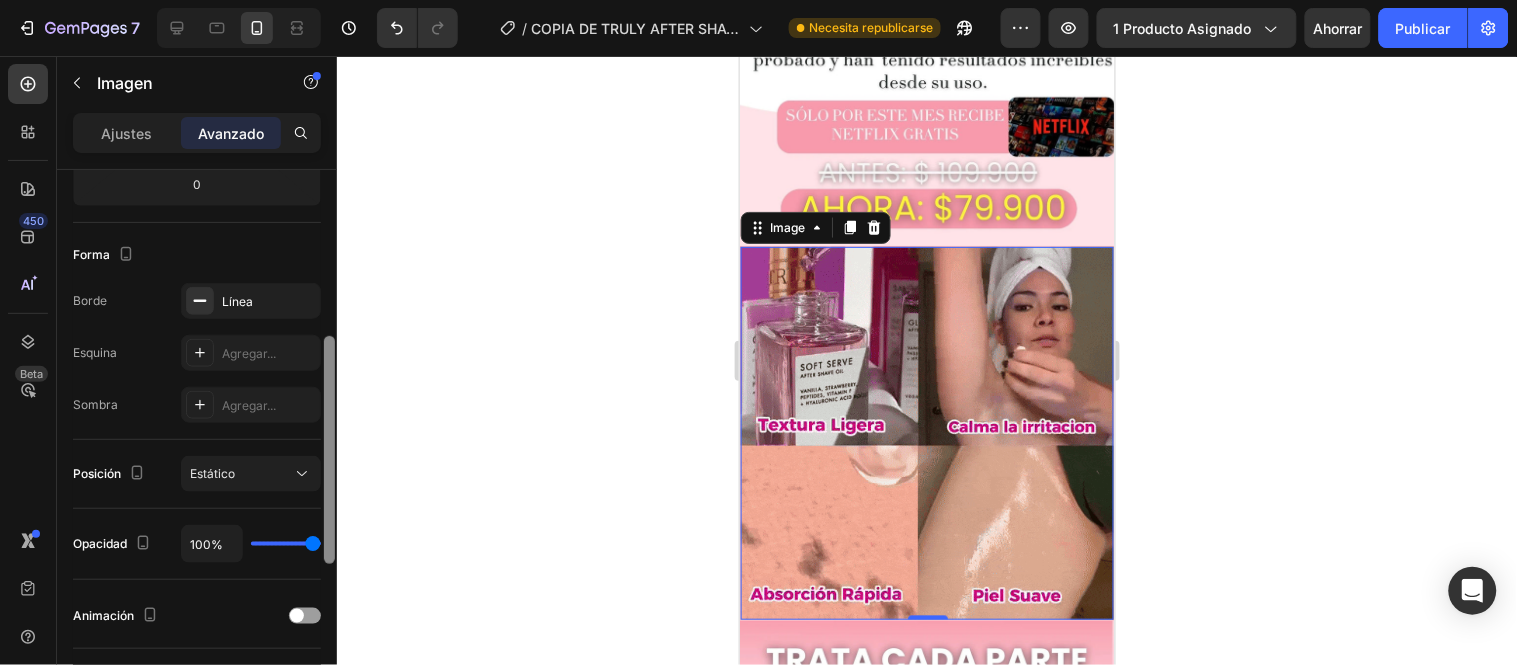 click on "7 Version history / COPIA DE TRULY AFTER SHAVE Necesita republicarse Avance 1 producto asignado Ahorrar Publicar 450 Beta Secciones(18) Elementos(84) Sección Elemento Sección de héroes Detalle del producto Marcas Insignias de confianza Garantizar Desglose del producto Cómo utilizar Testimonios Comparar Manojo Preguntas frecuentes Prueba social Historia de la marca Lista de productos Recopilación Lista de blogs Contacto Sticky Añadir al carrito Pie de página personalizado Explorar la biblioteca 450 Disposición
Fila
Fila
Fila
Fila Texto
Título
Bloque de texto Botón
Botón
Botón Medios de comunicación" 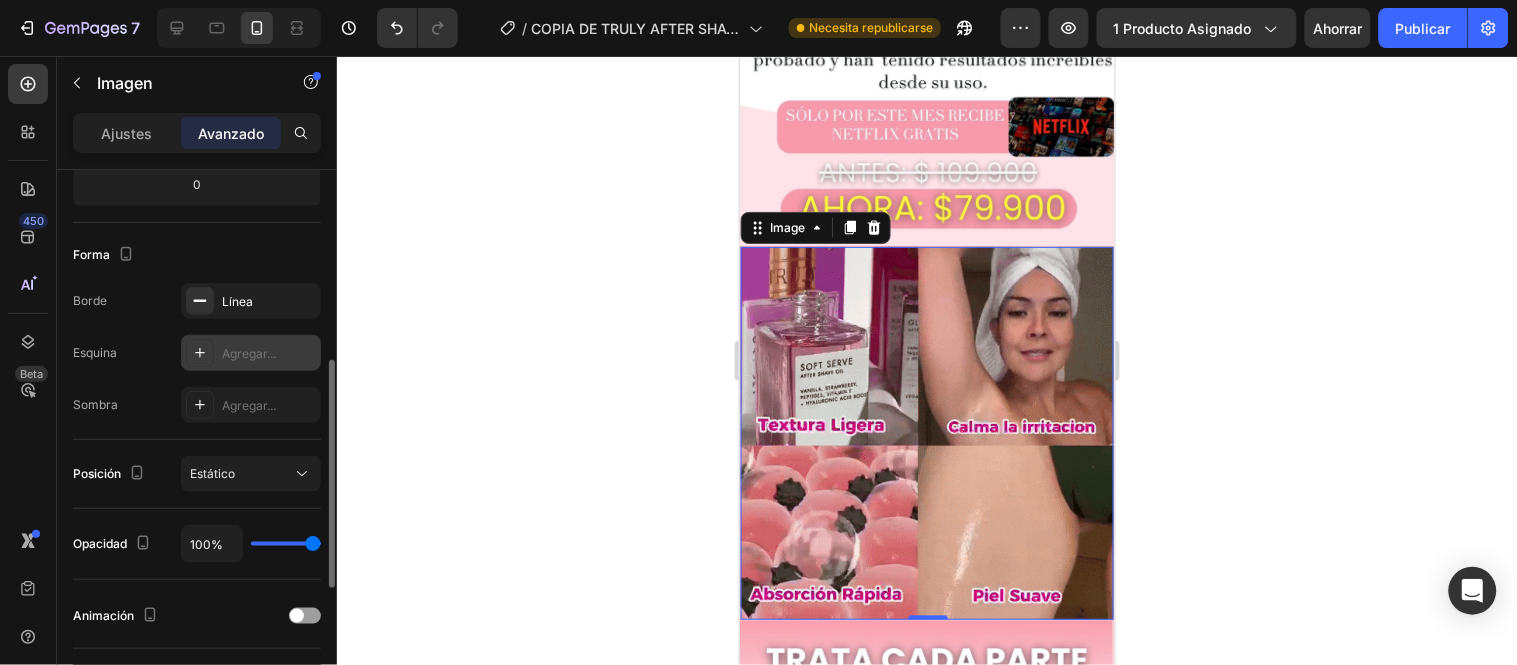 click 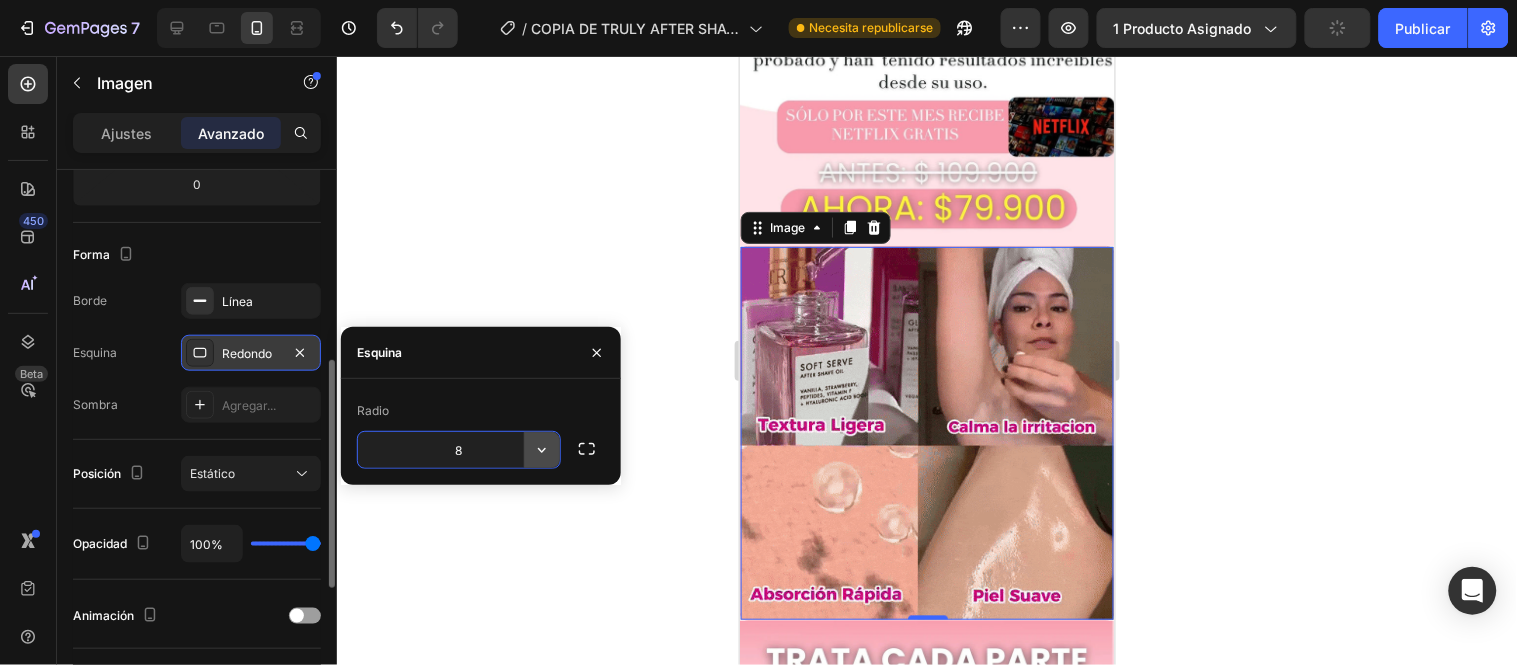 click 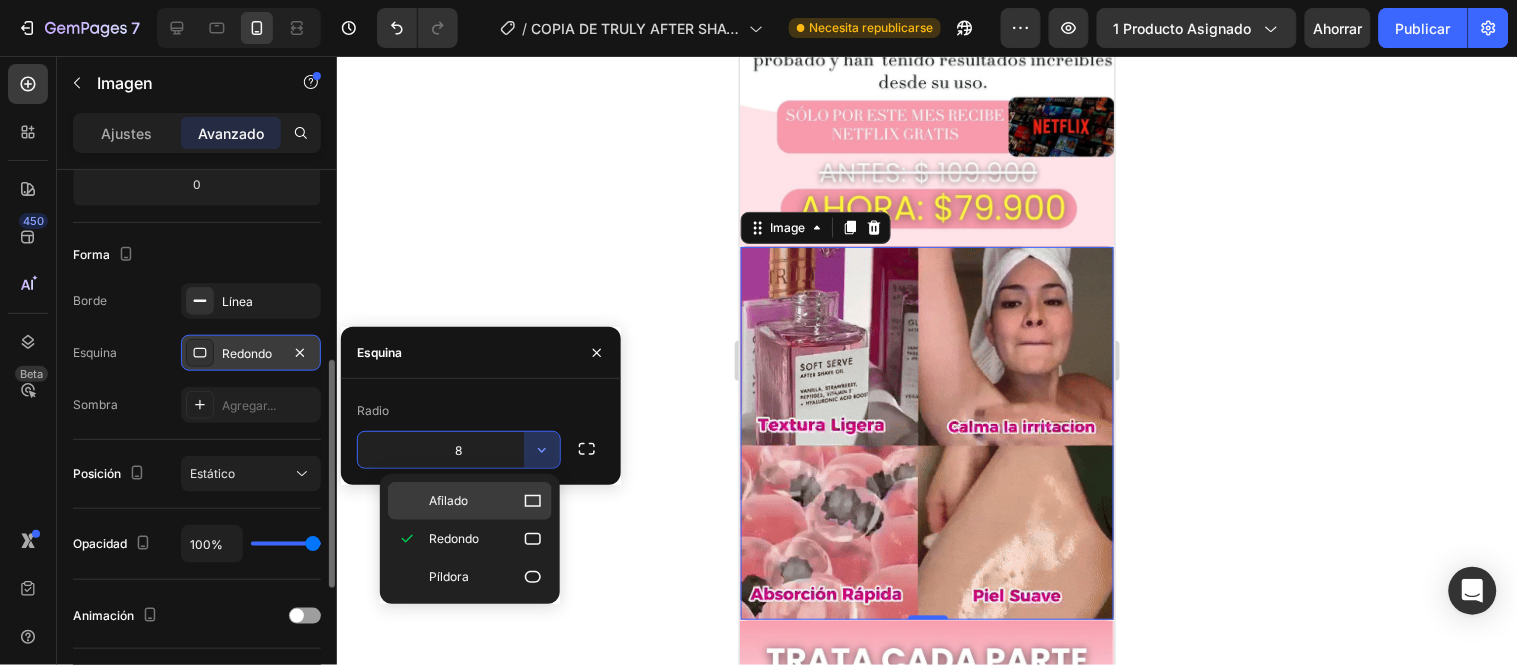 click on "Afilado" at bounding box center (486, 501) 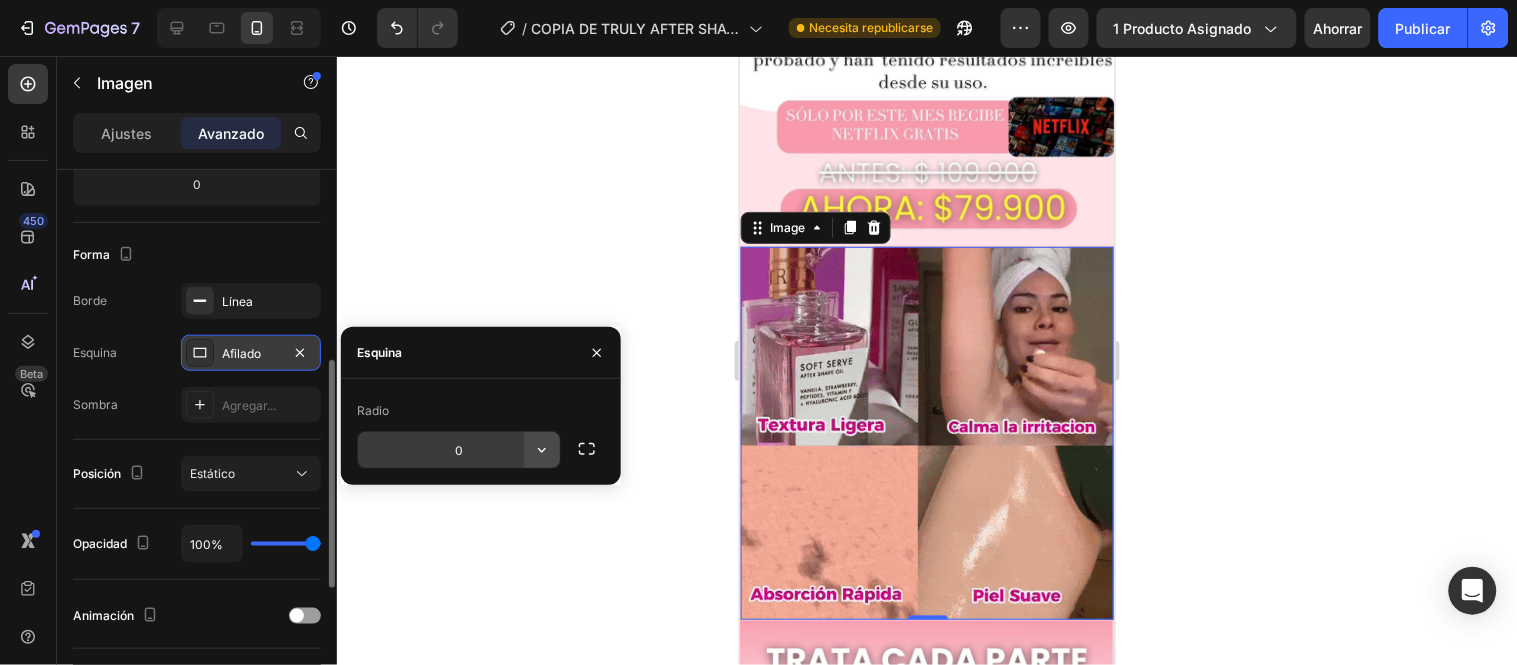click 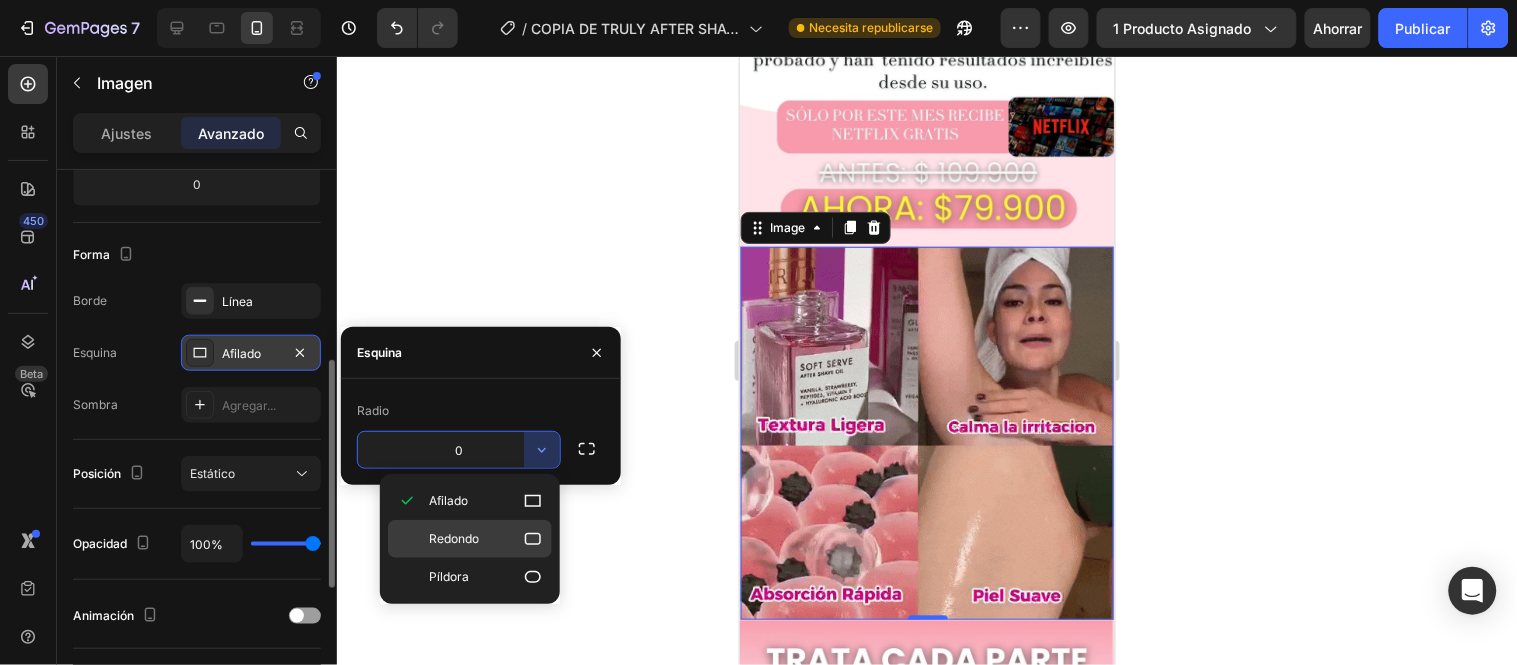 click on "Redondo" at bounding box center (486, 539) 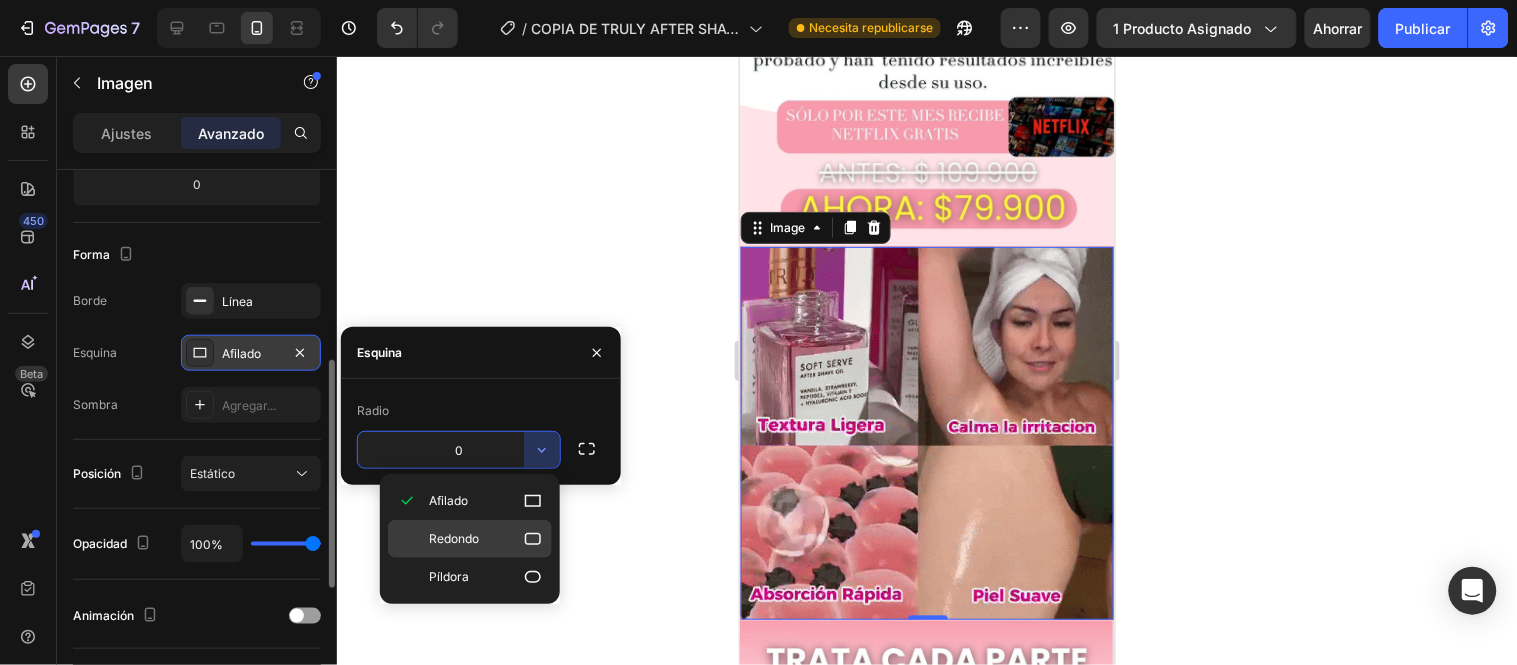 type on "8" 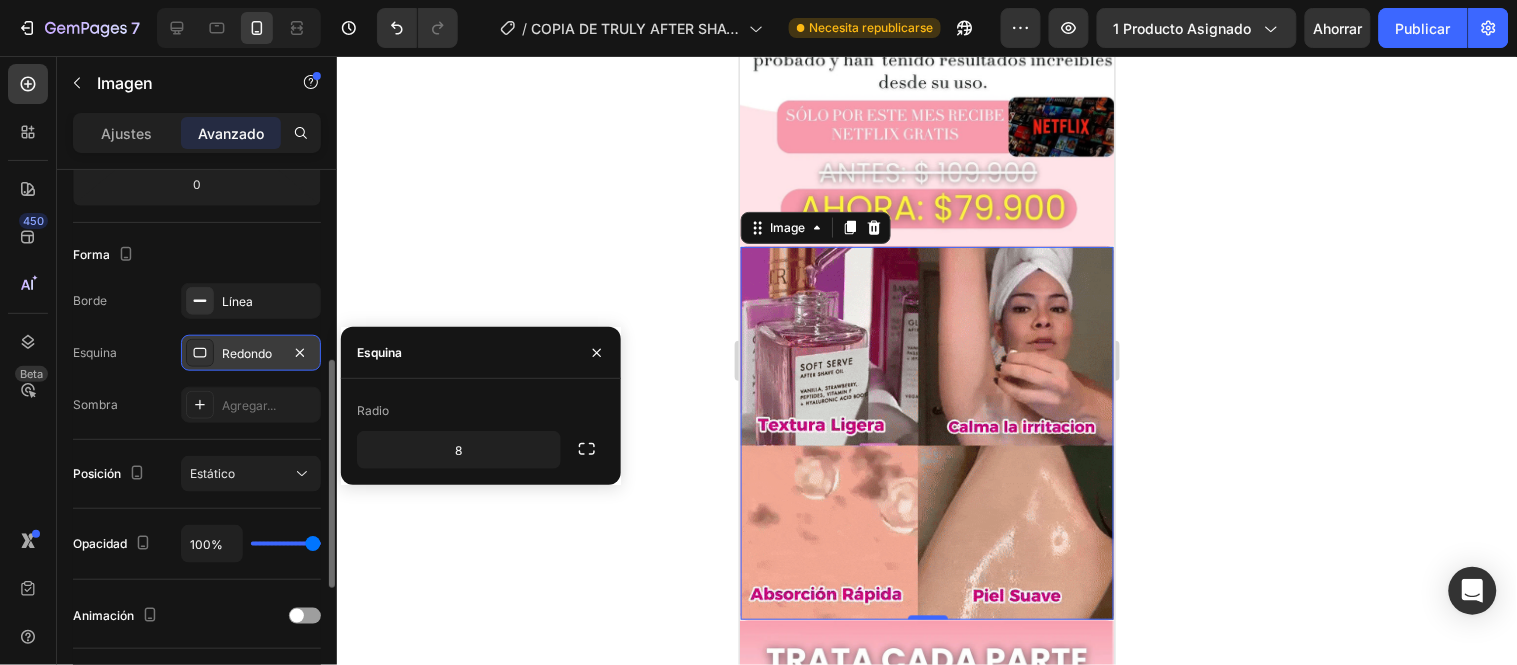 click 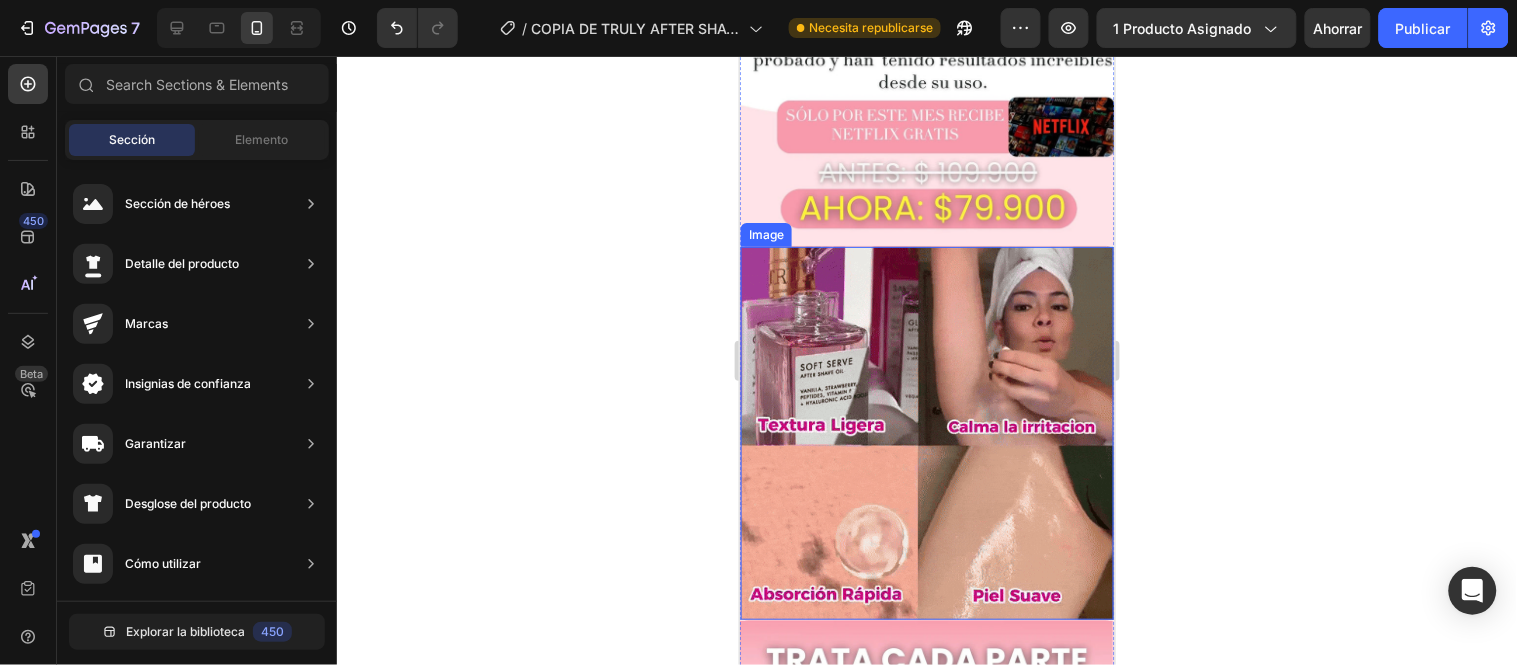 drag, startPoint x: 1291, startPoint y: 362, endPoint x: 909, endPoint y: 301, distance: 386.83975 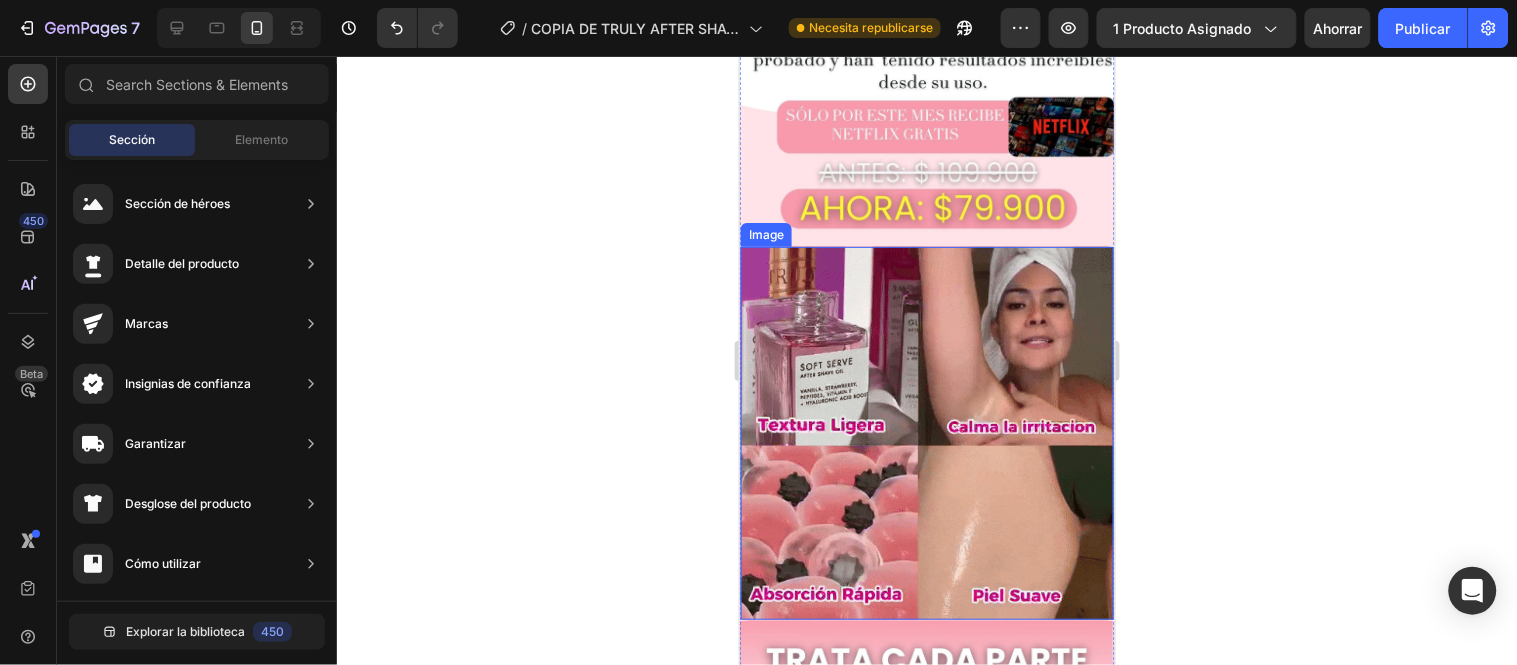 click at bounding box center (926, 432) 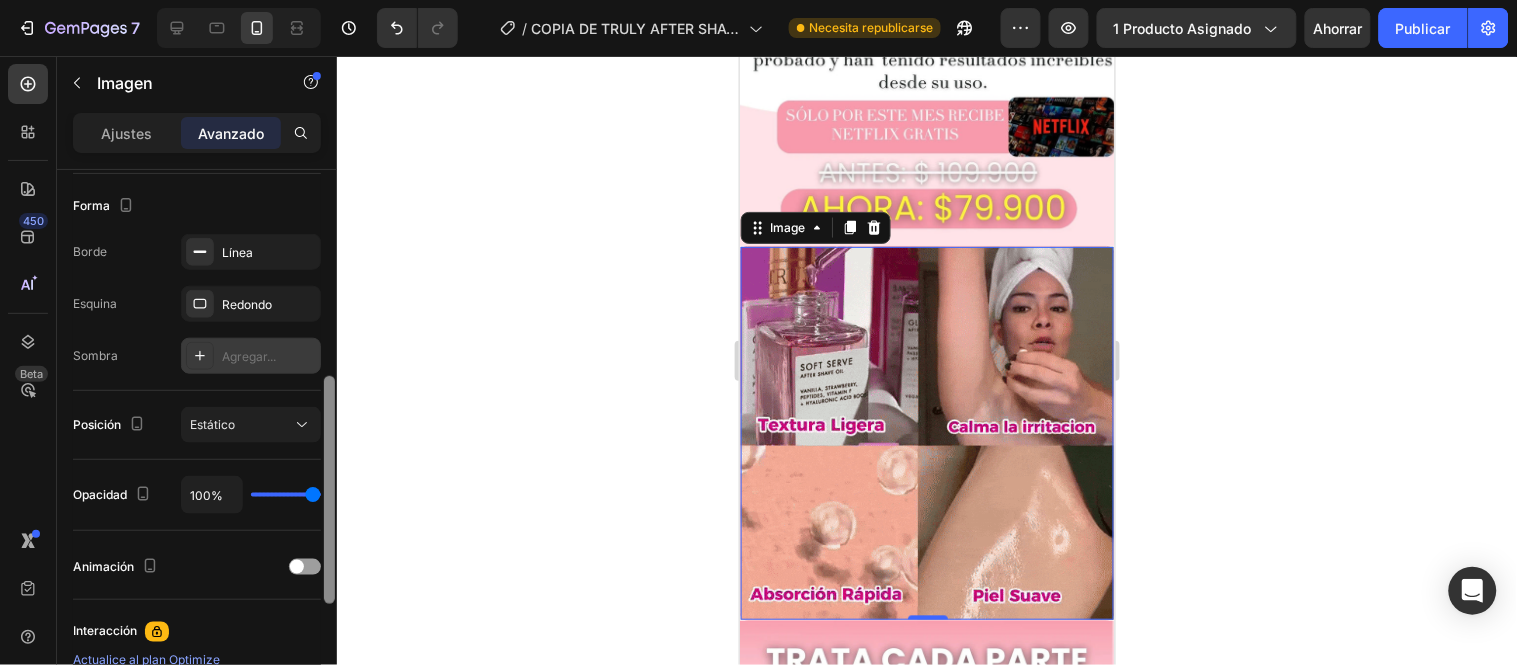 drag, startPoint x: 334, startPoint y: 207, endPoint x: 313, endPoint y: 375, distance: 169.30742 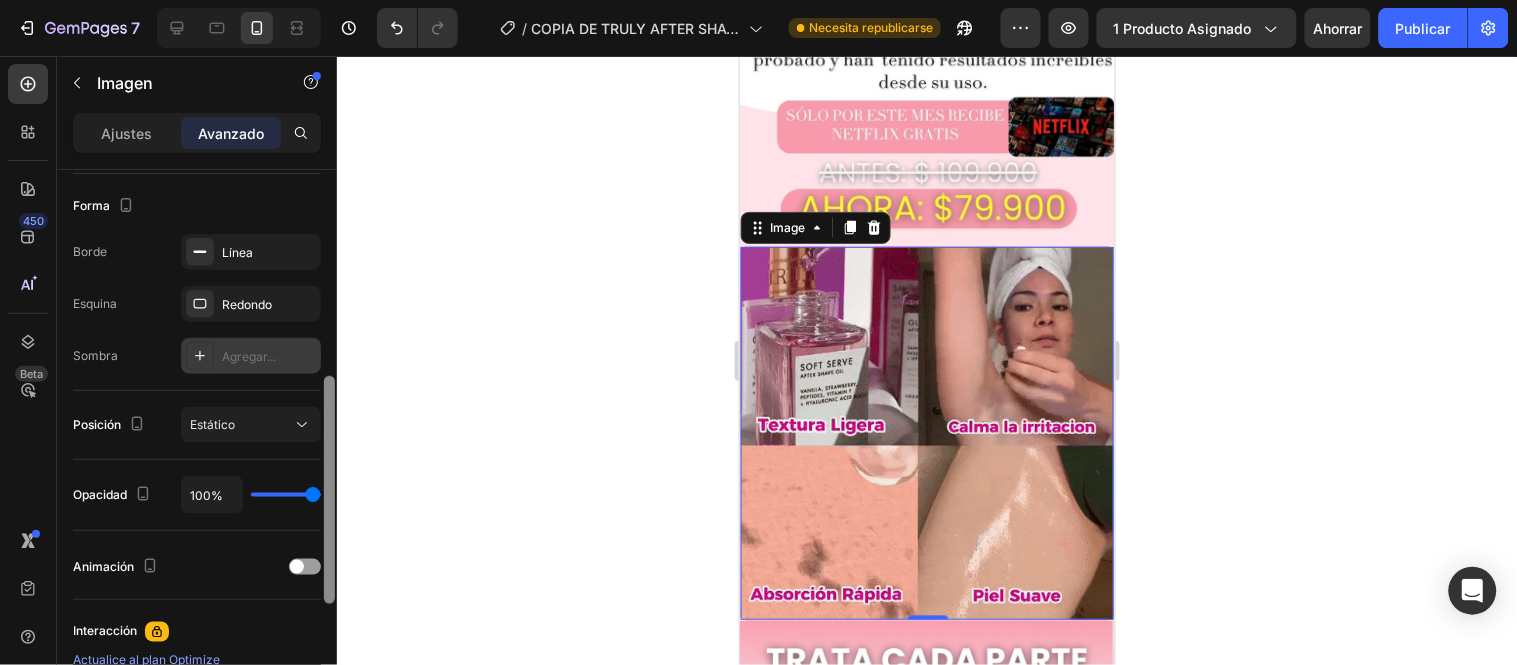 click at bounding box center (329, 490) 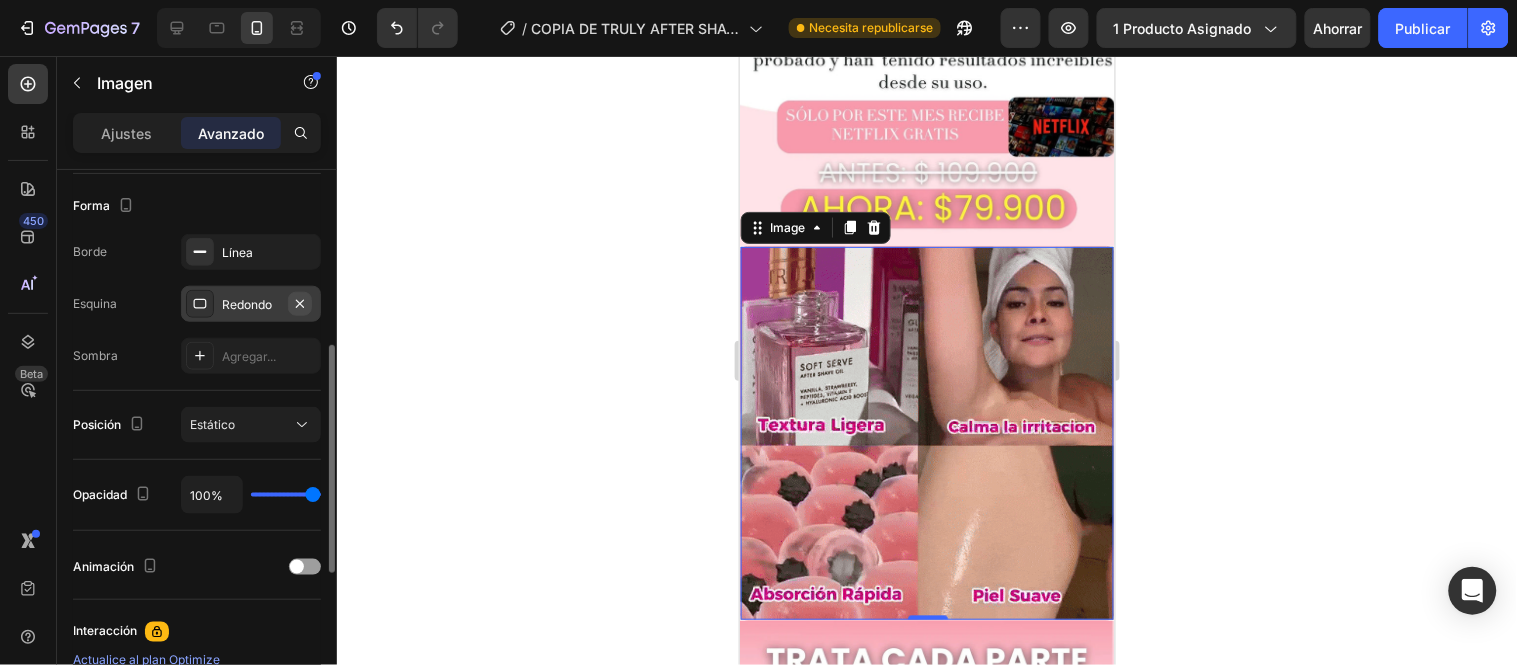 scroll, scrollTop: 485, scrollLeft: 0, axis: vertical 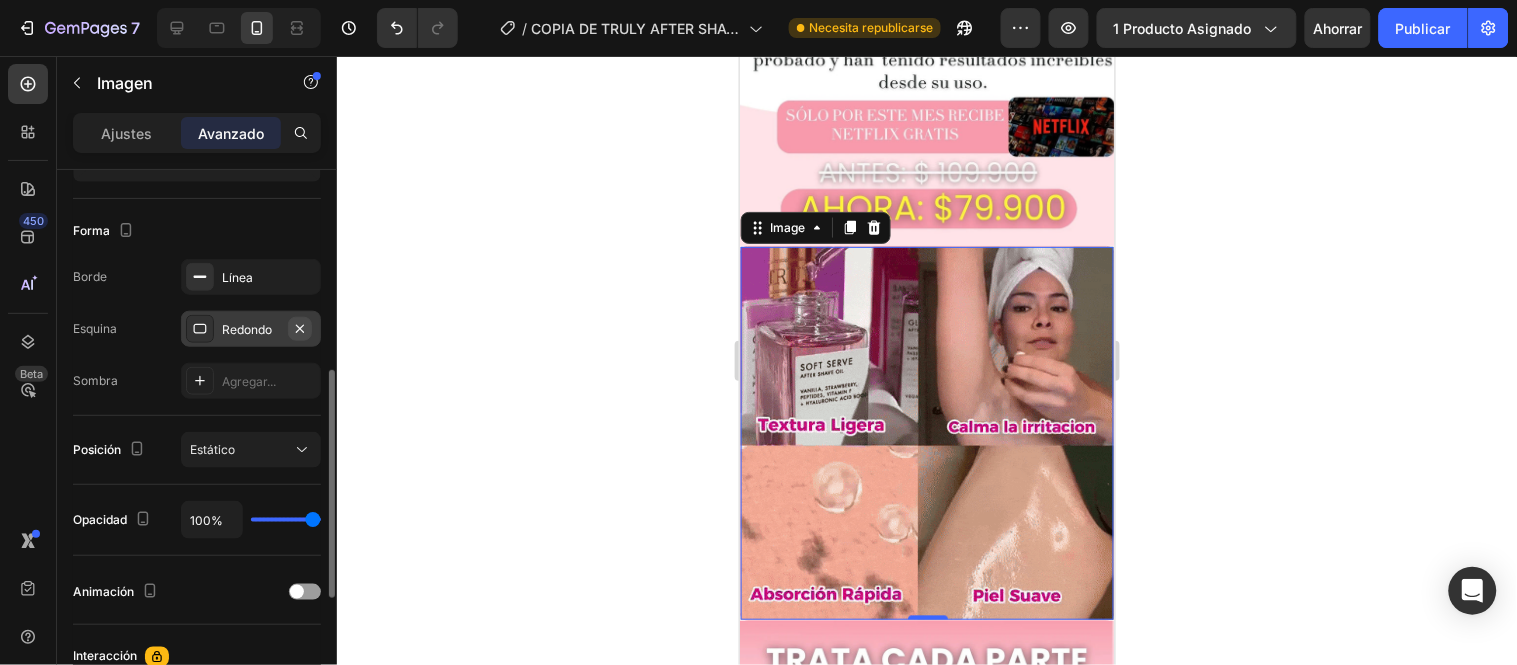 click 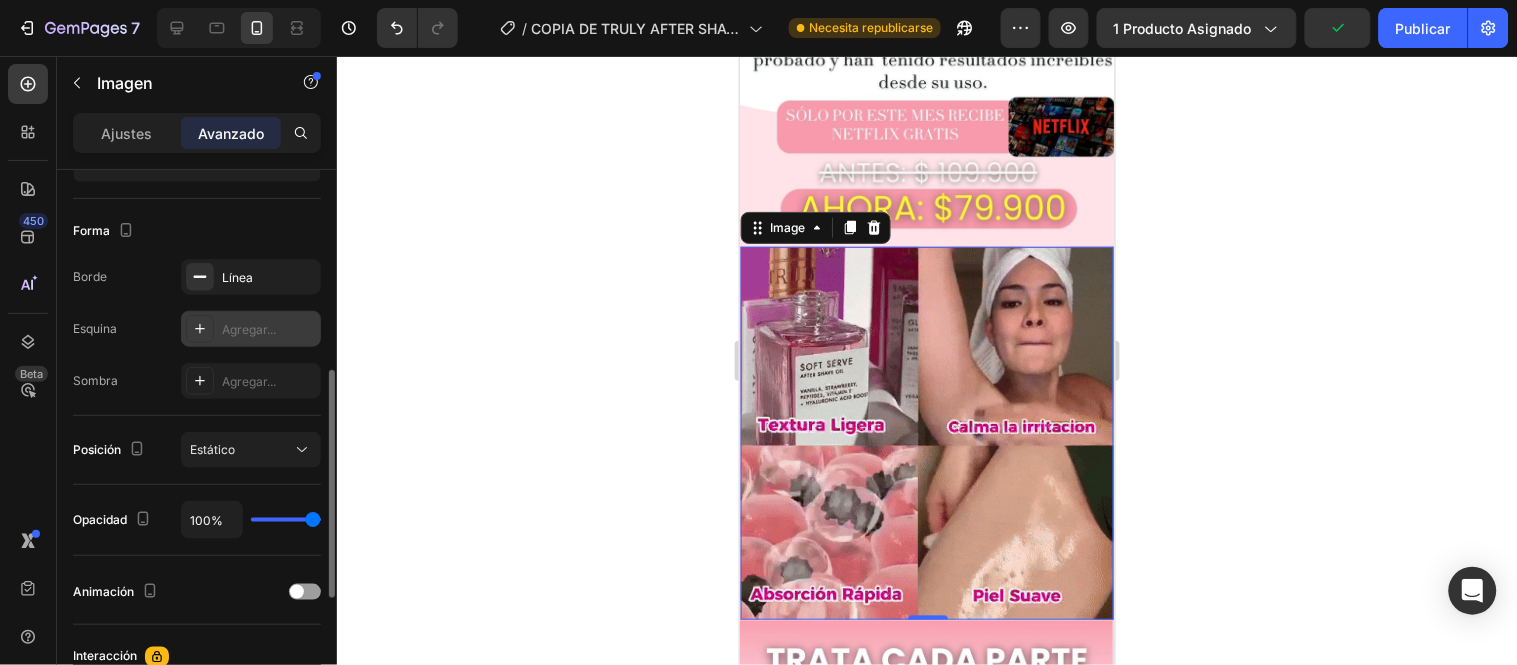 click at bounding box center [200, 329] 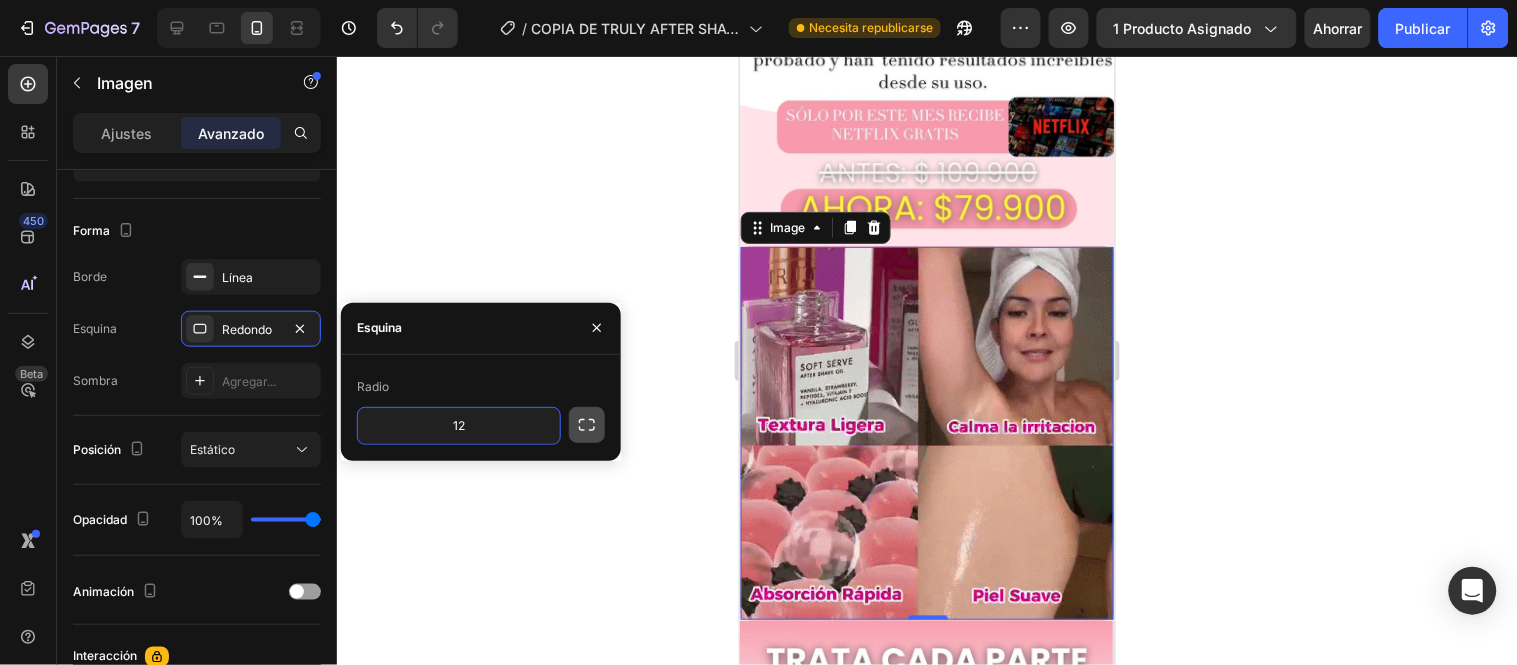 type on "12" 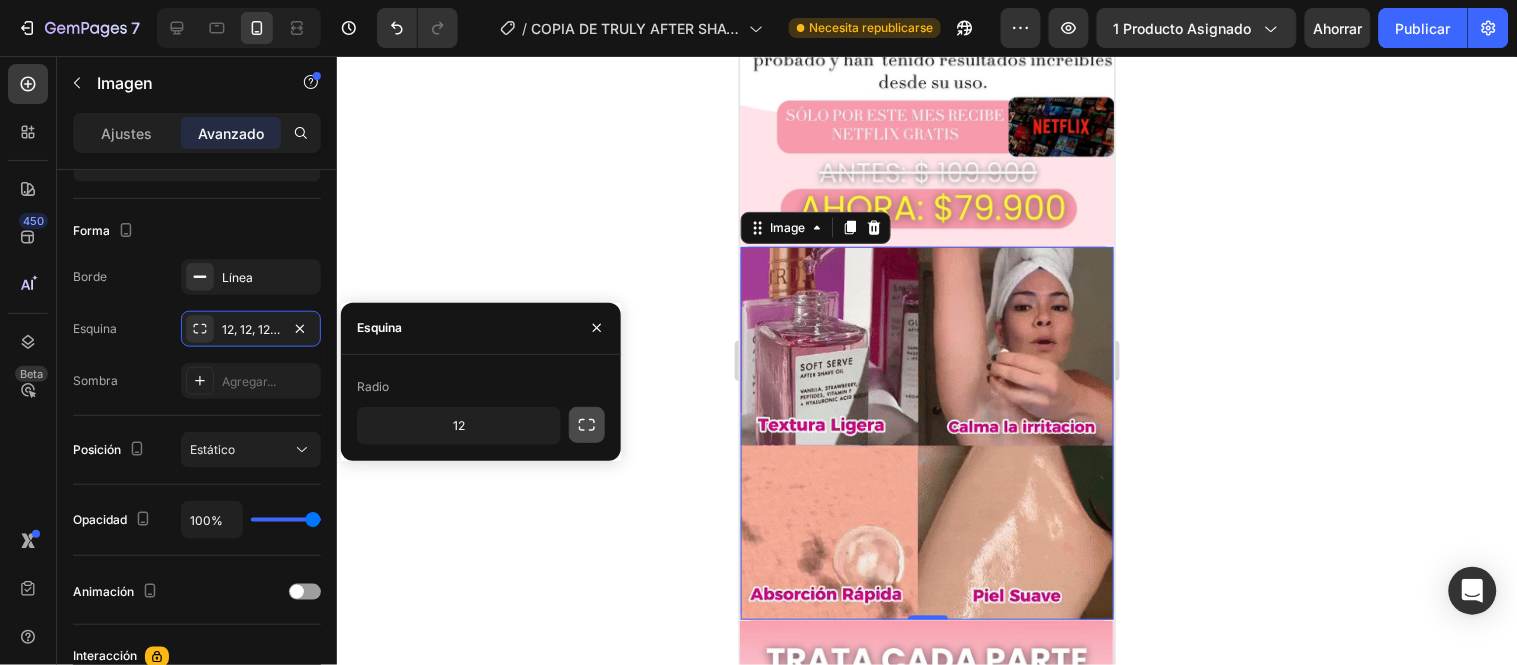 click 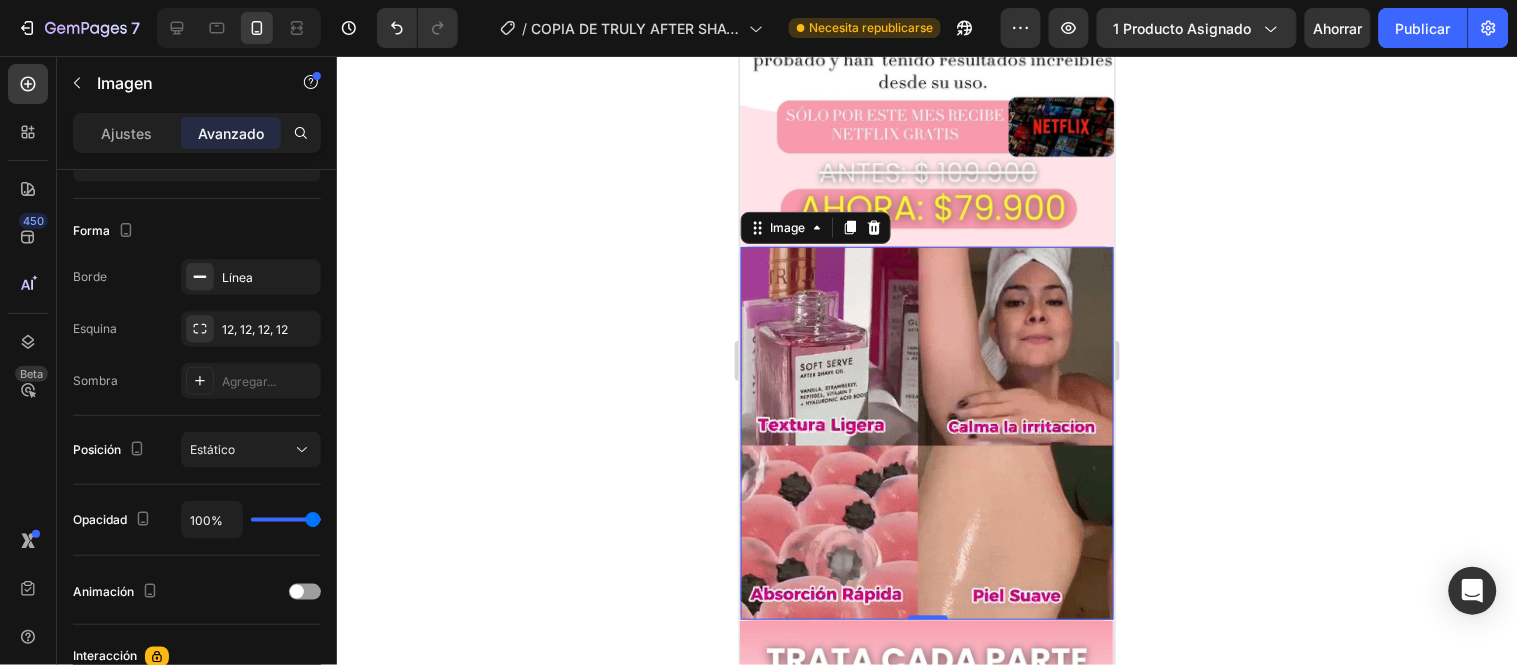 click 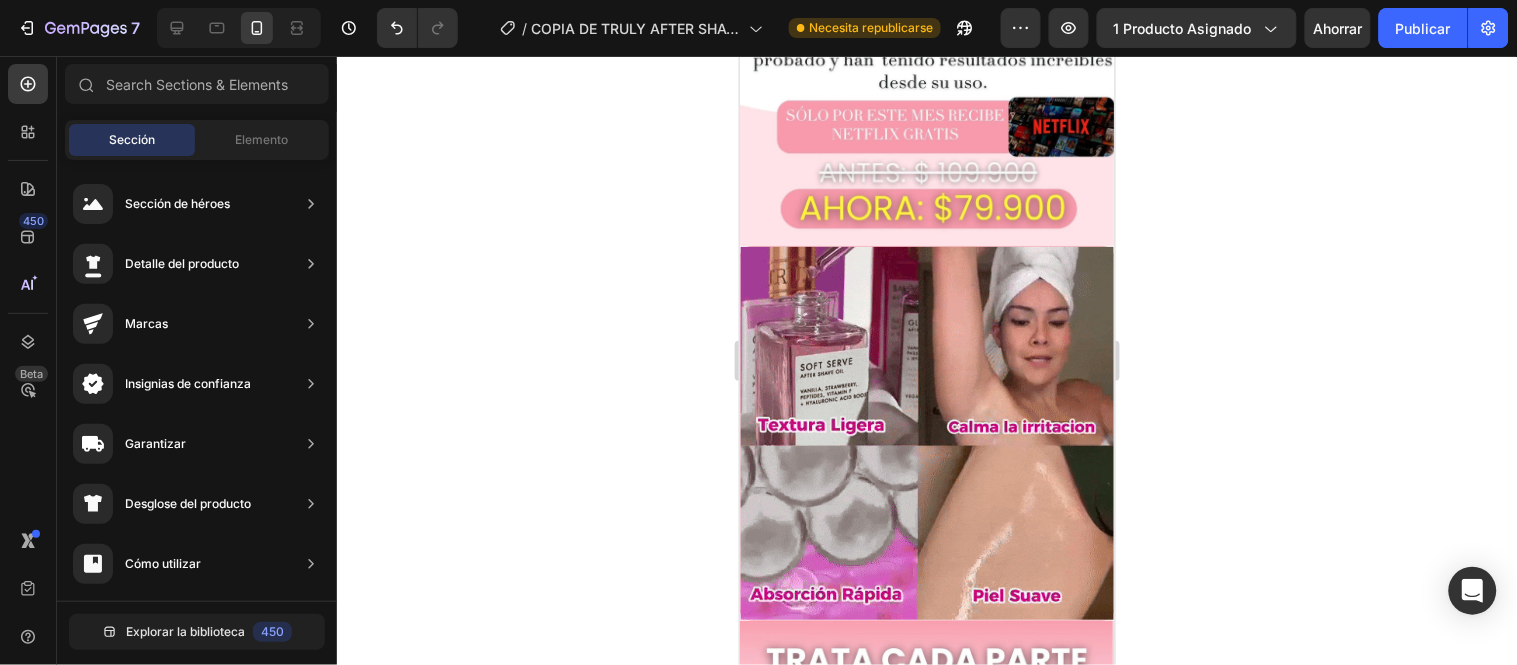 click 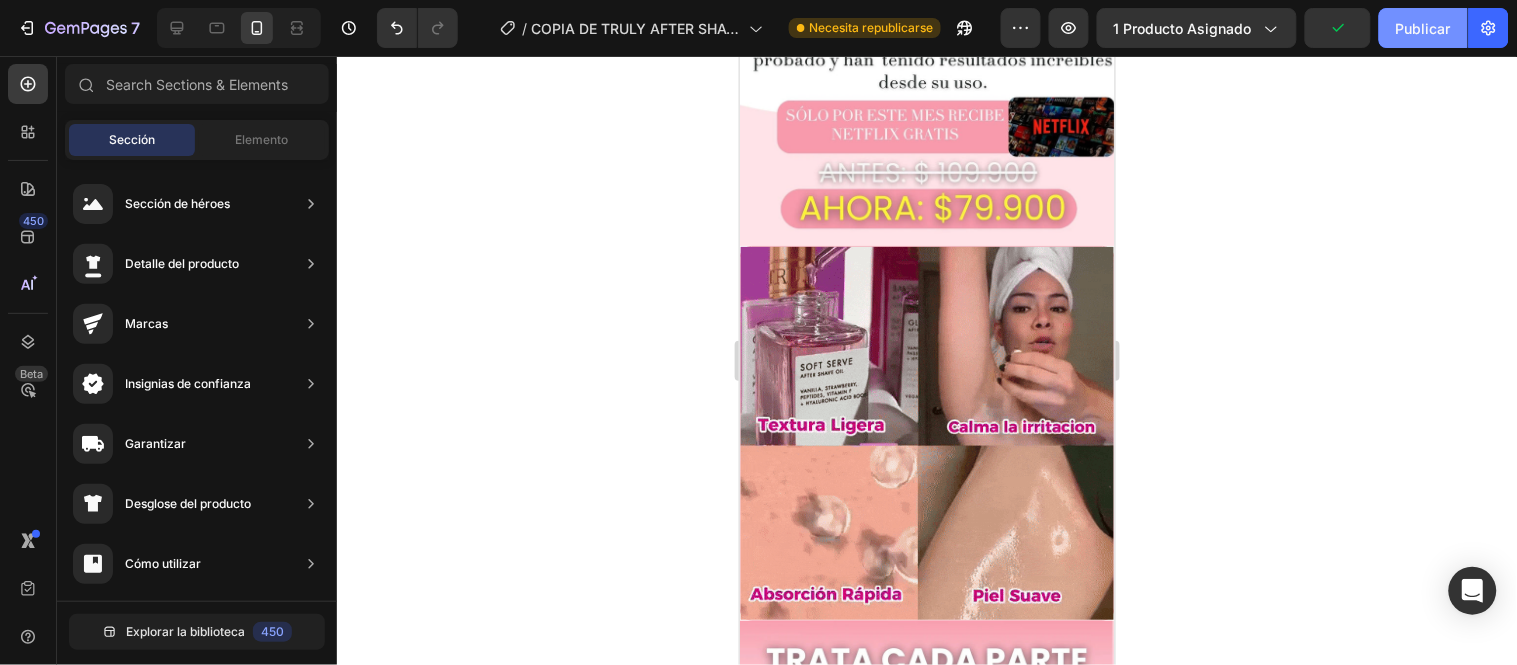 click on "Publicar" 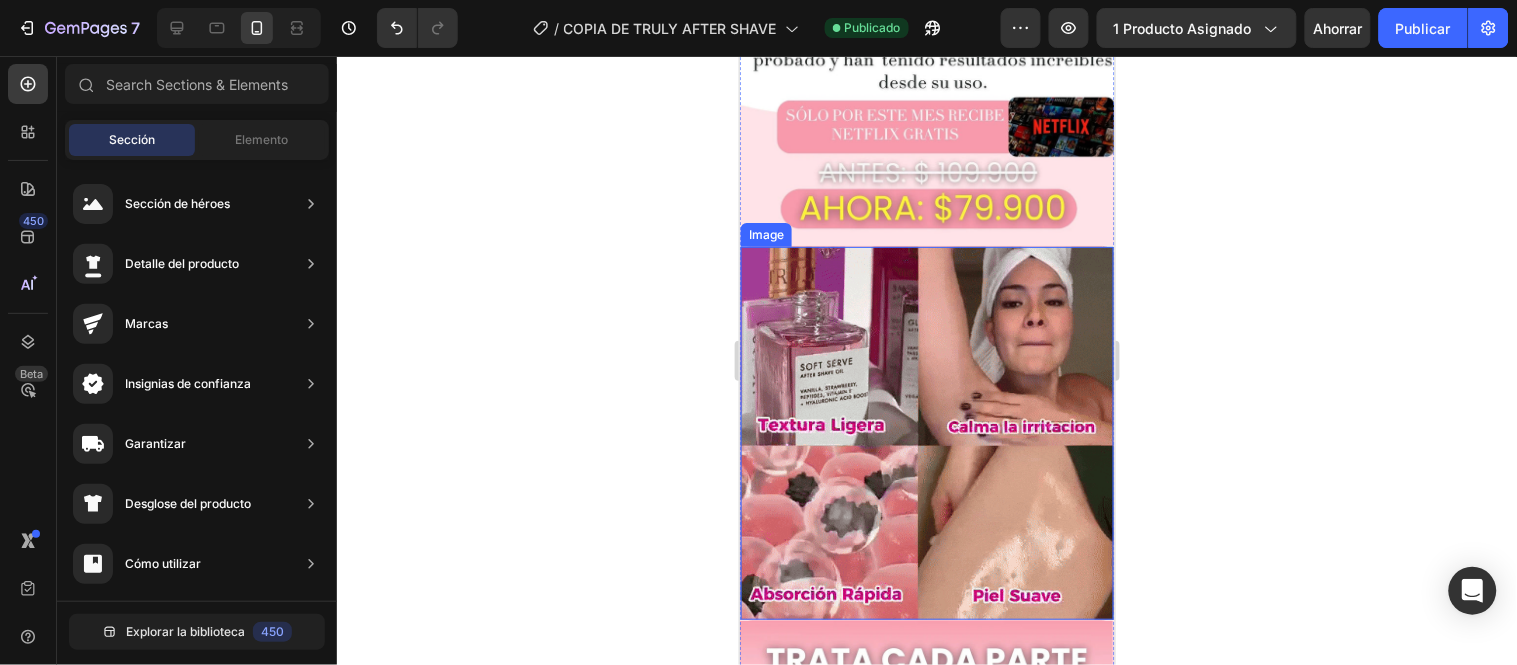 click at bounding box center (926, 432) 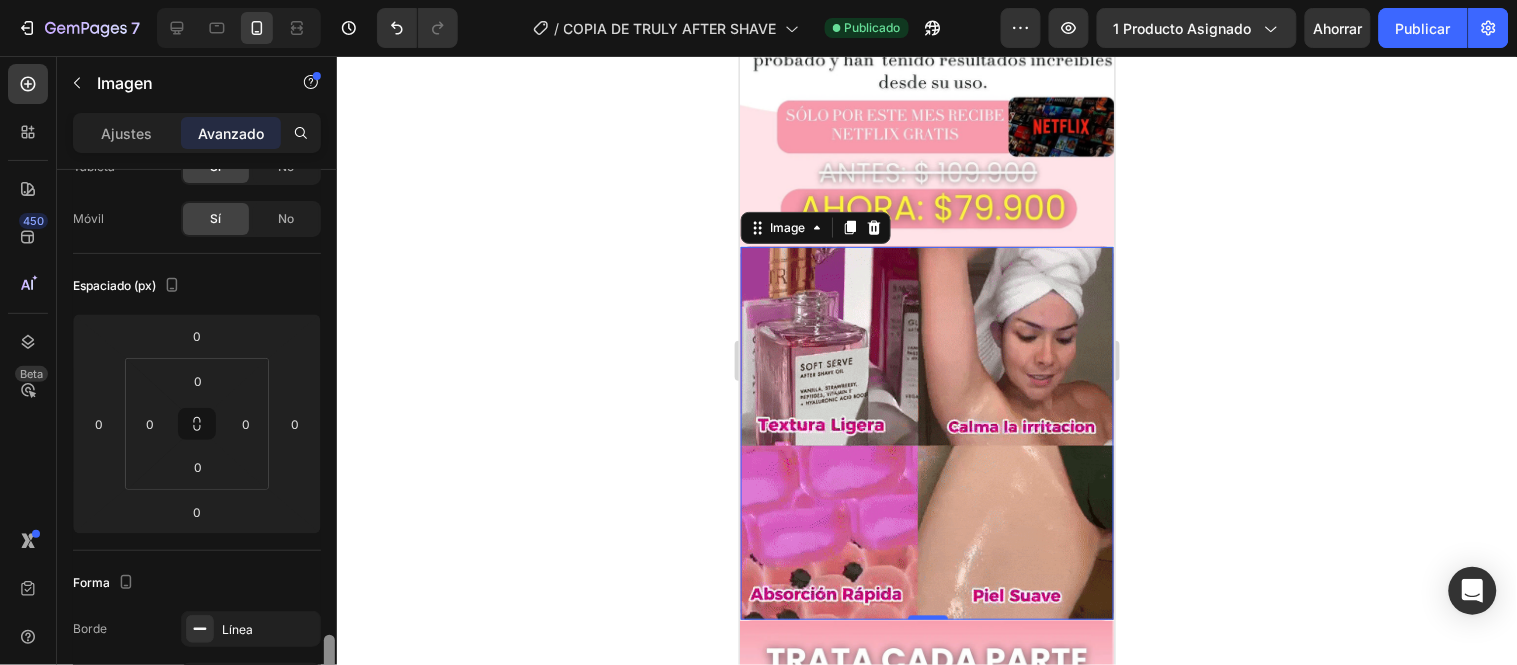 scroll, scrollTop: 430, scrollLeft: 0, axis: vertical 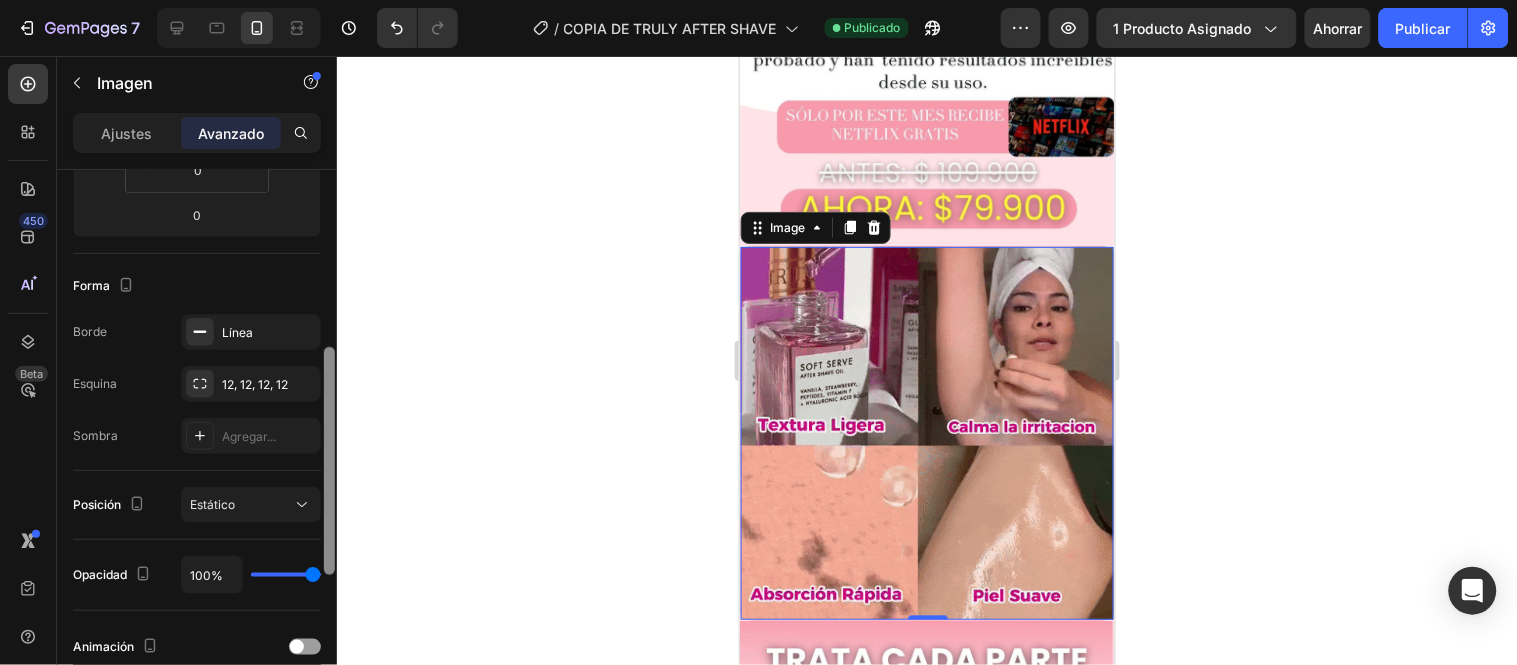 drag, startPoint x: 328, startPoint y: 208, endPoint x: 328, endPoint y: 386, distance: 178 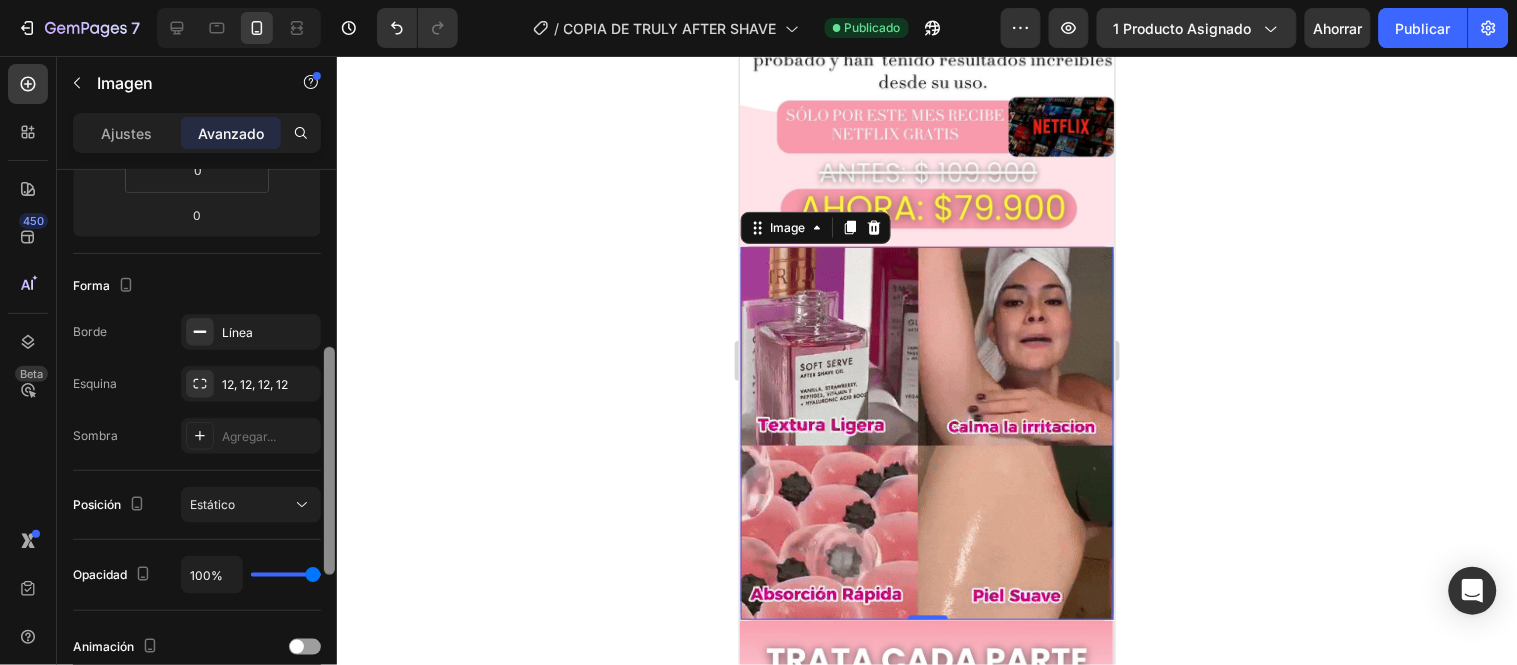 click at bounding box center (329, 461) 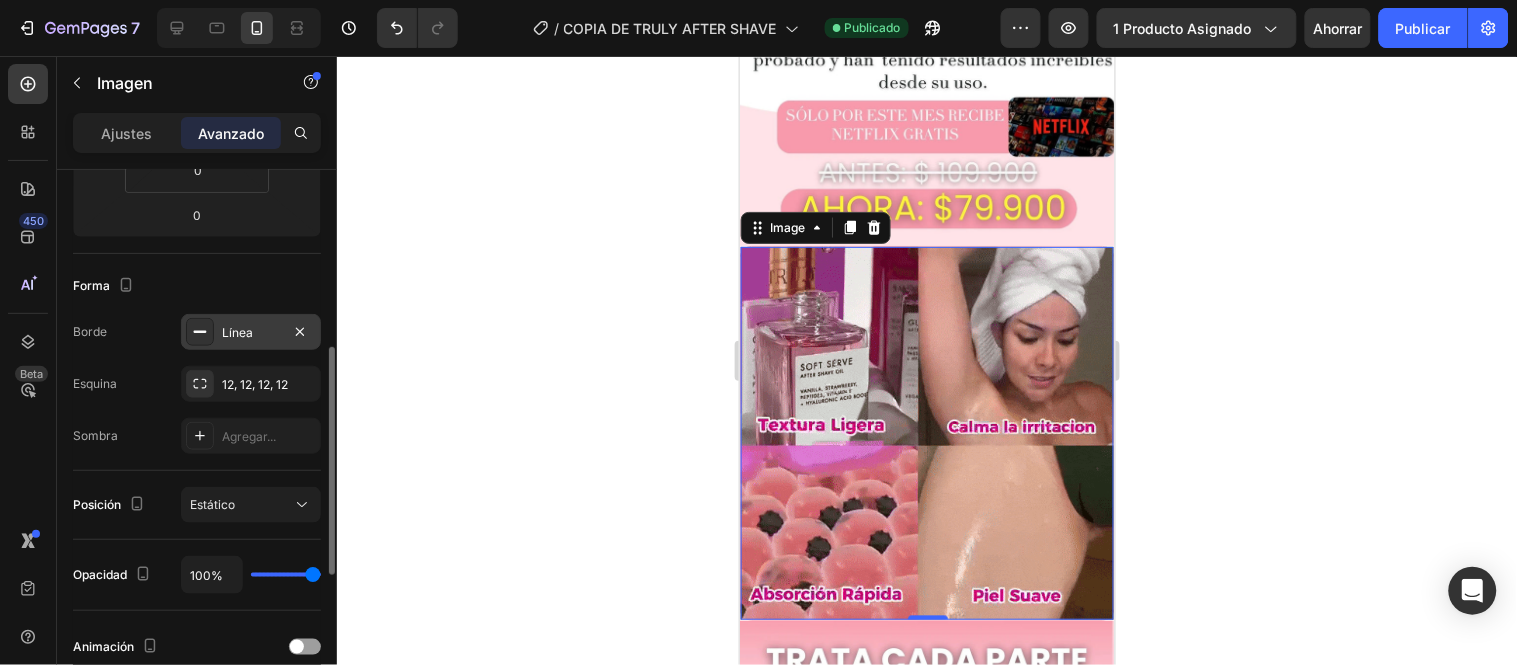 click on "Línea" at bounding box center (237, 332) 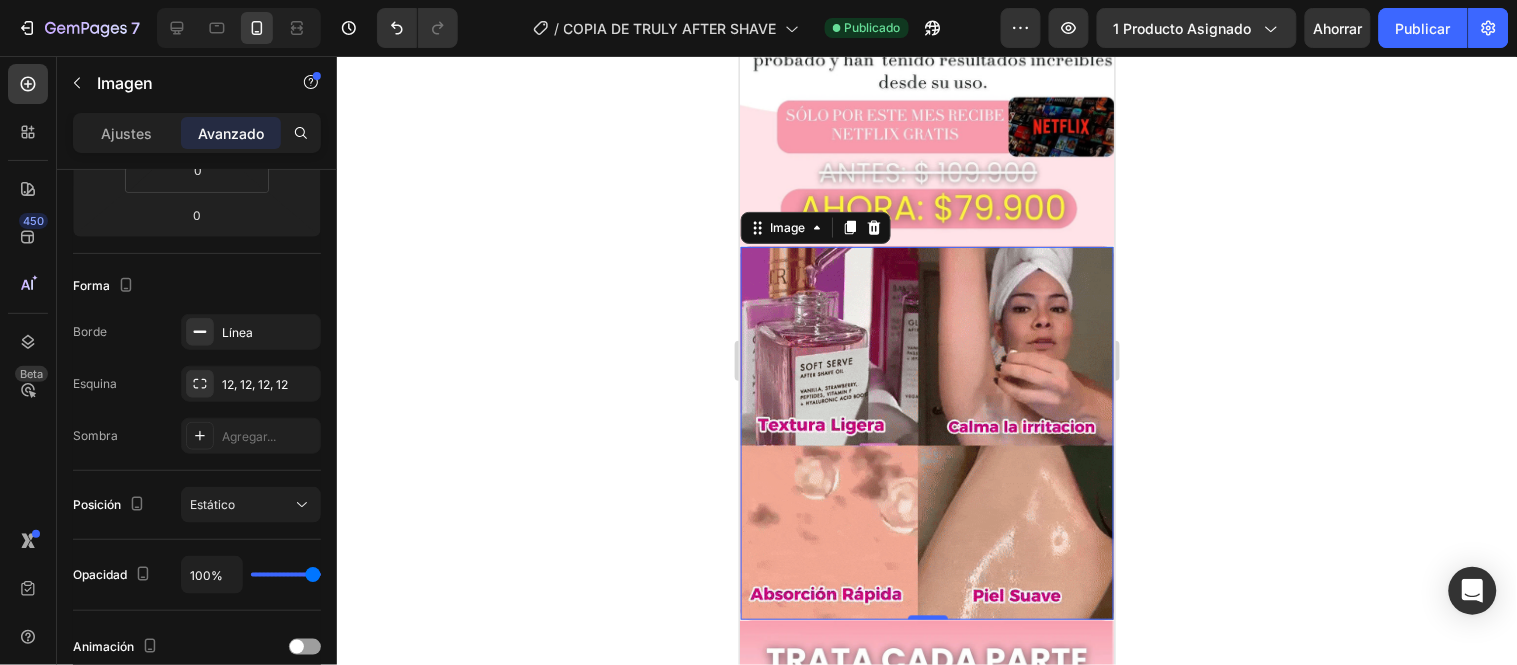 click 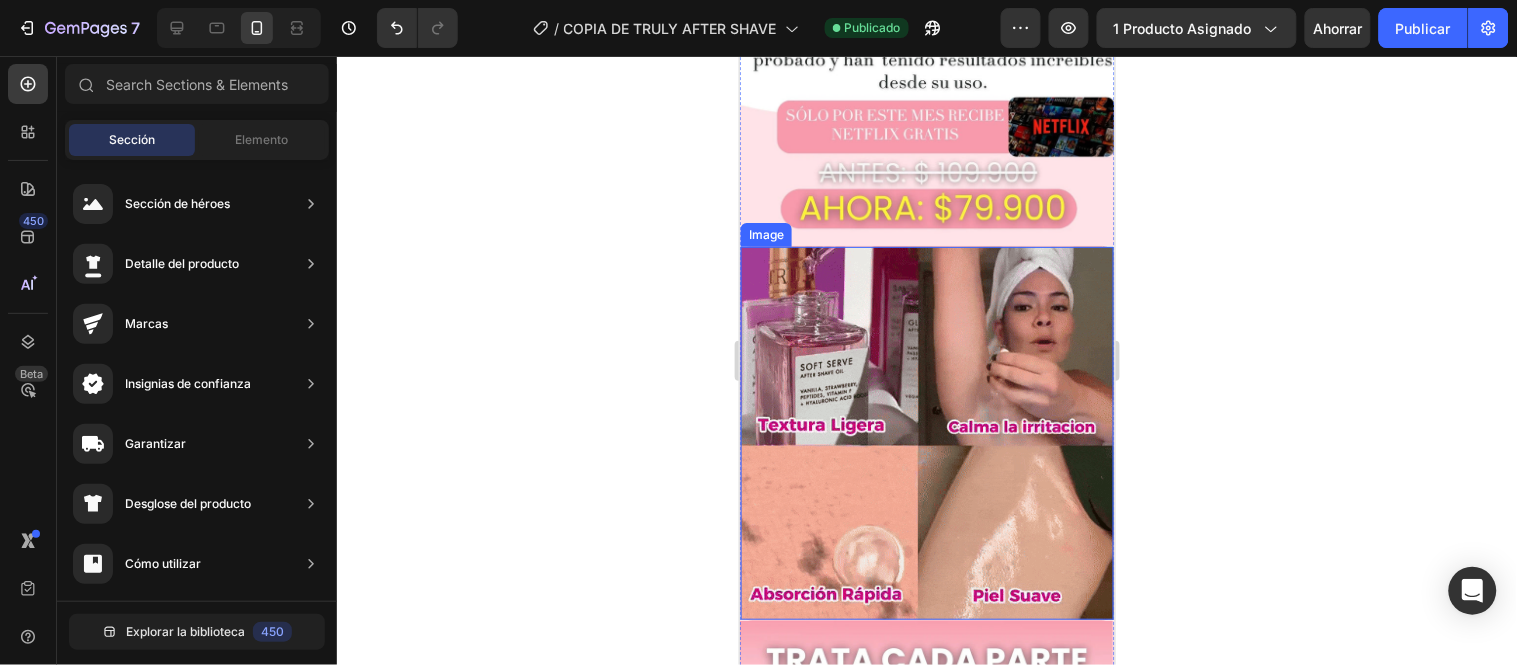 click at bounding box center [926, 432] 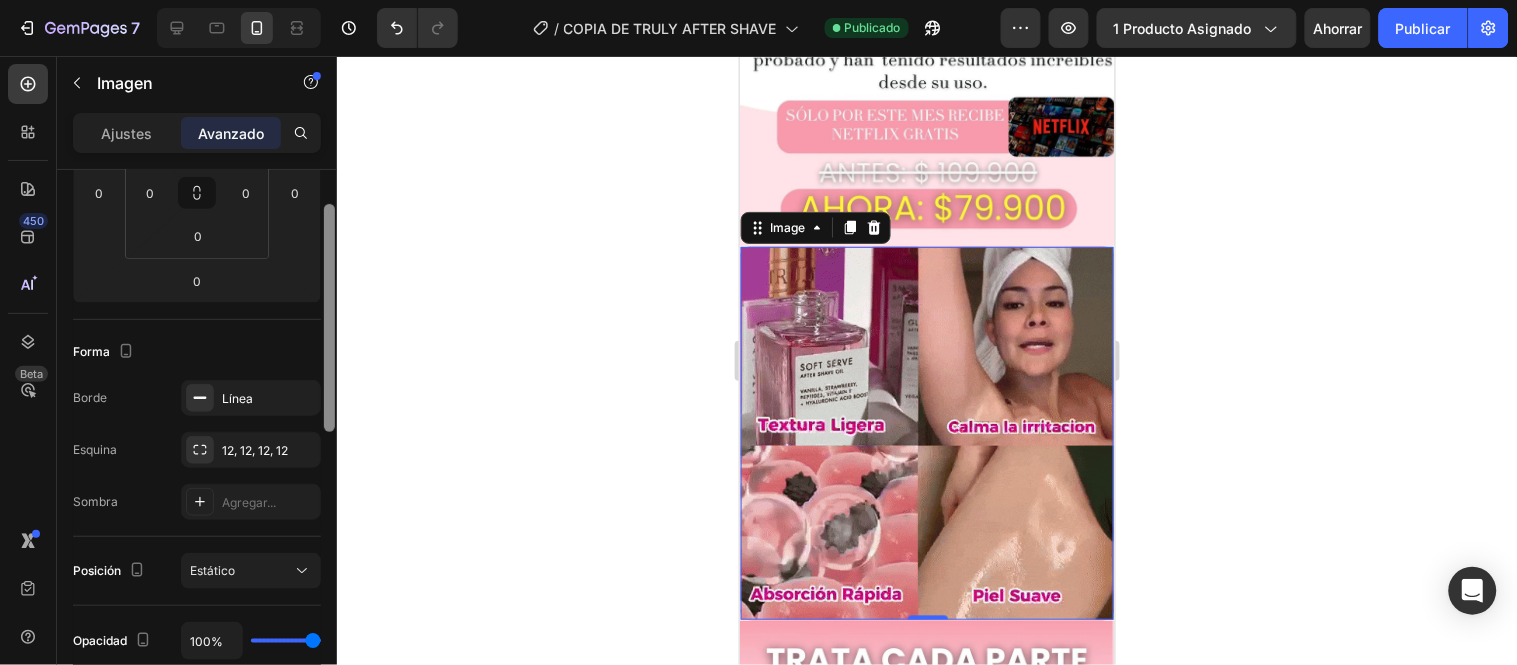 scroll, scrollTop: 282, scrollLeft: 0, axis: vertical 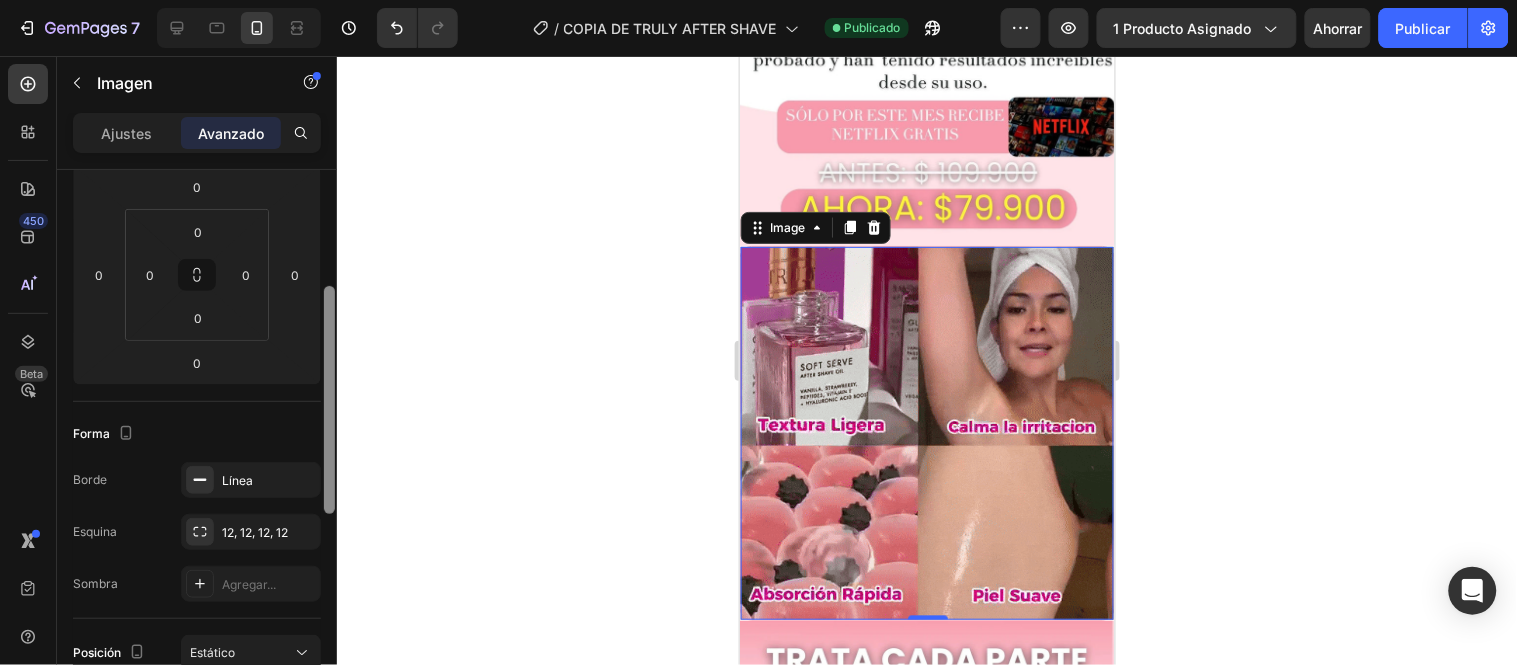 drag, startPoint x: 331, startPoint y: 314, endPoint x: 332, endPoint y: 431, distance: 117.00427 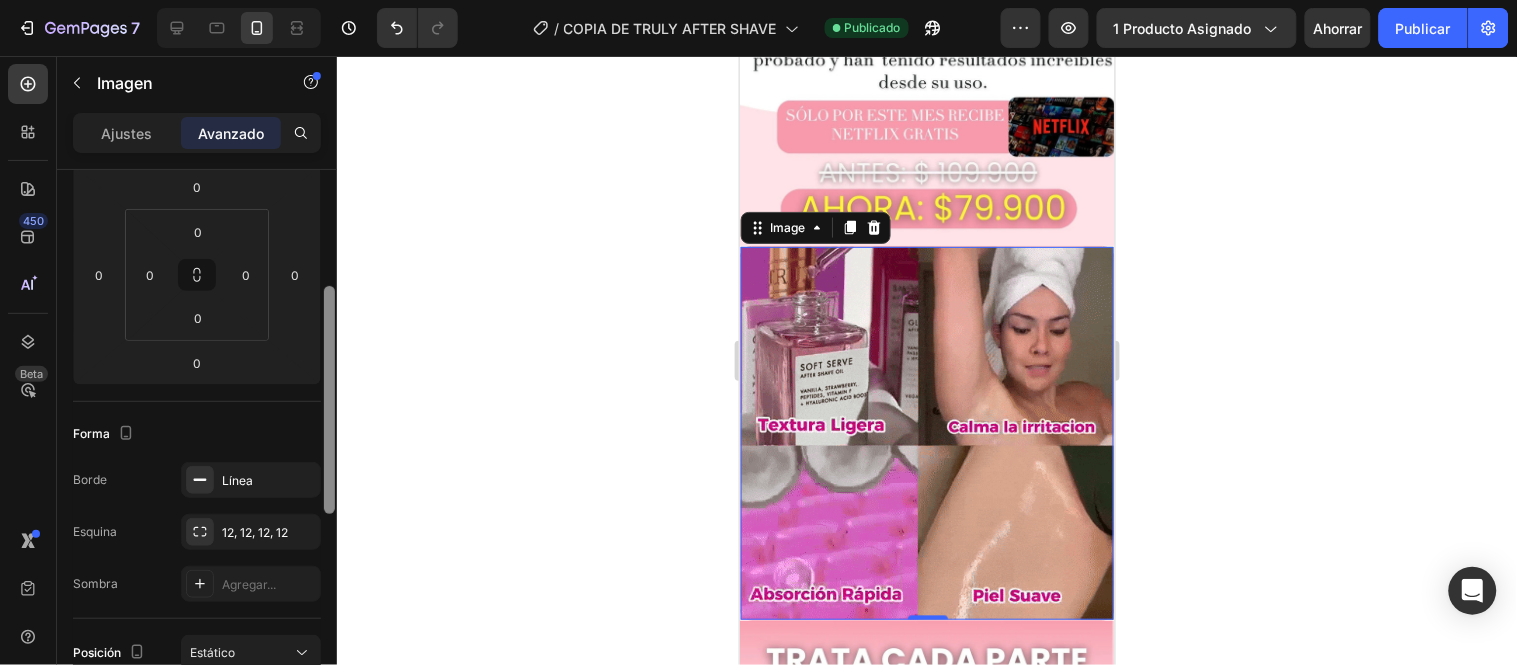 click at bounding box center [329, 400] 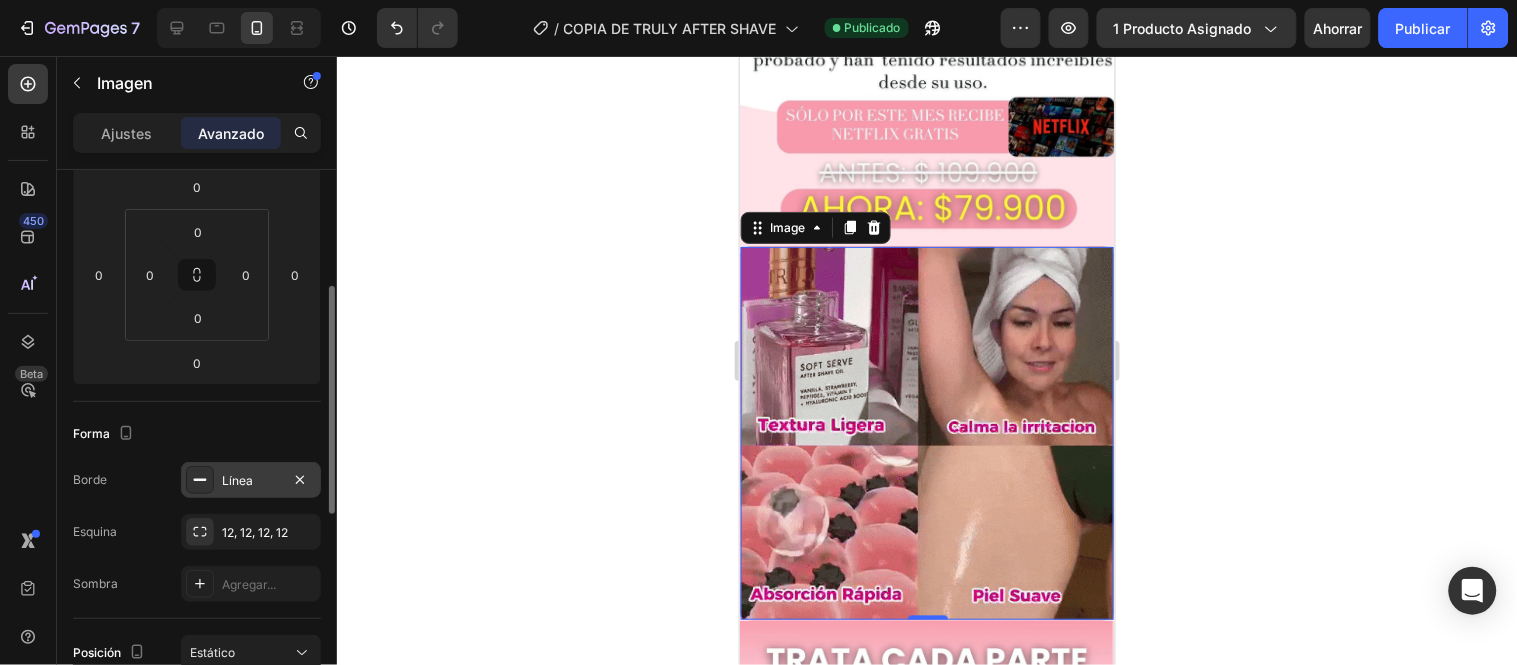 click on "Línea" at bounding box center (251, 481) 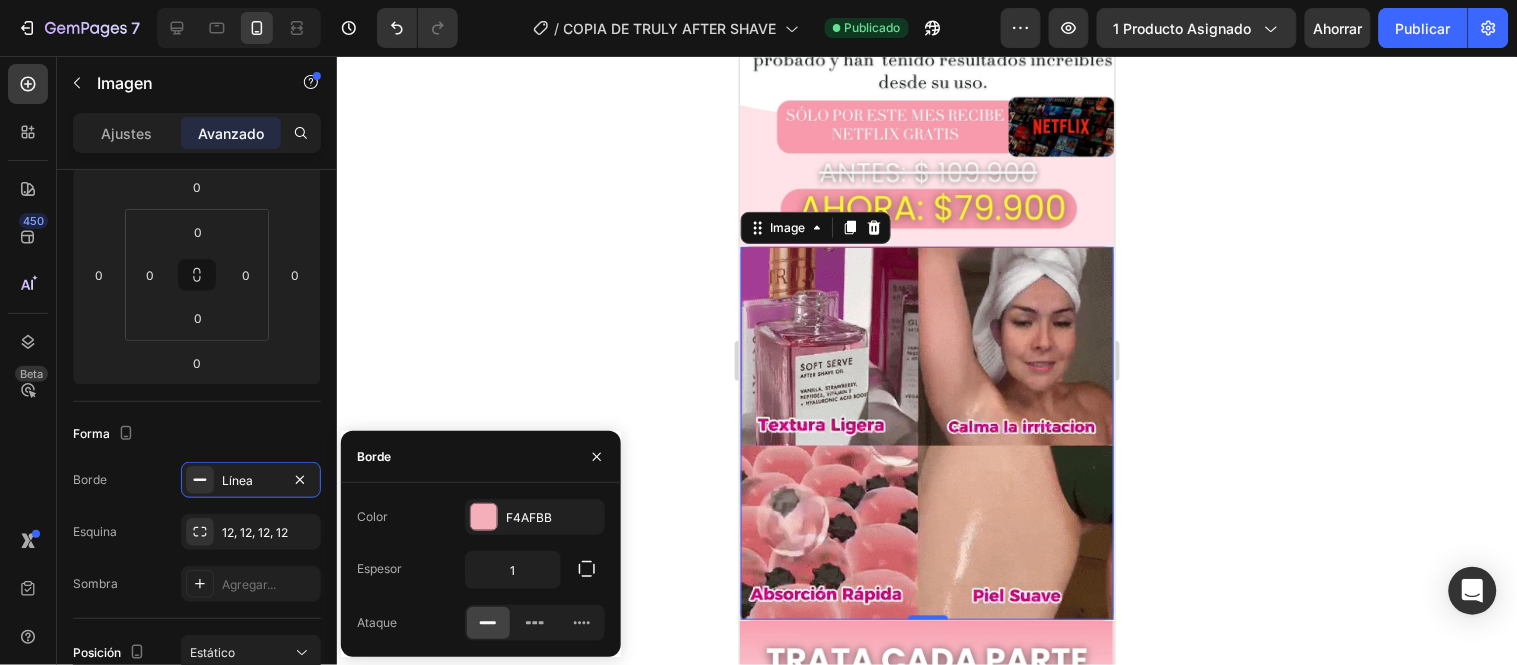 click 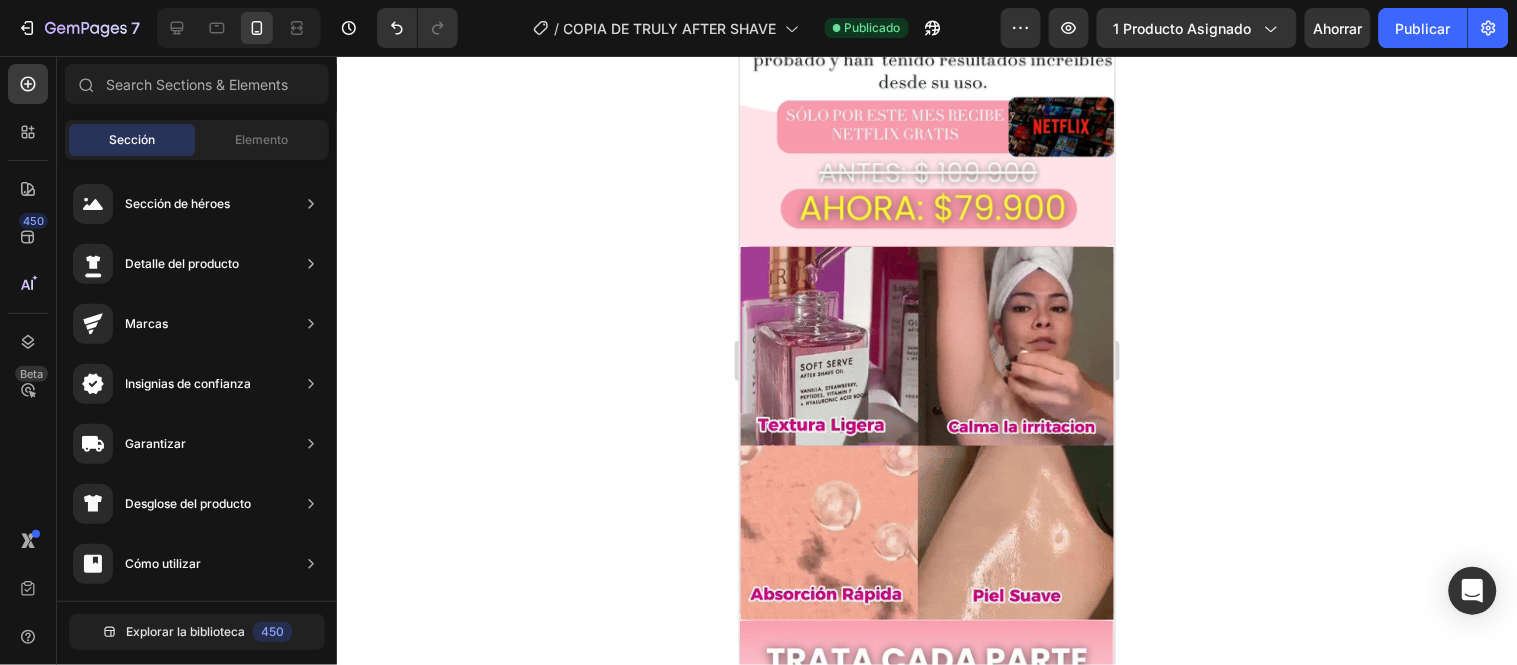 click 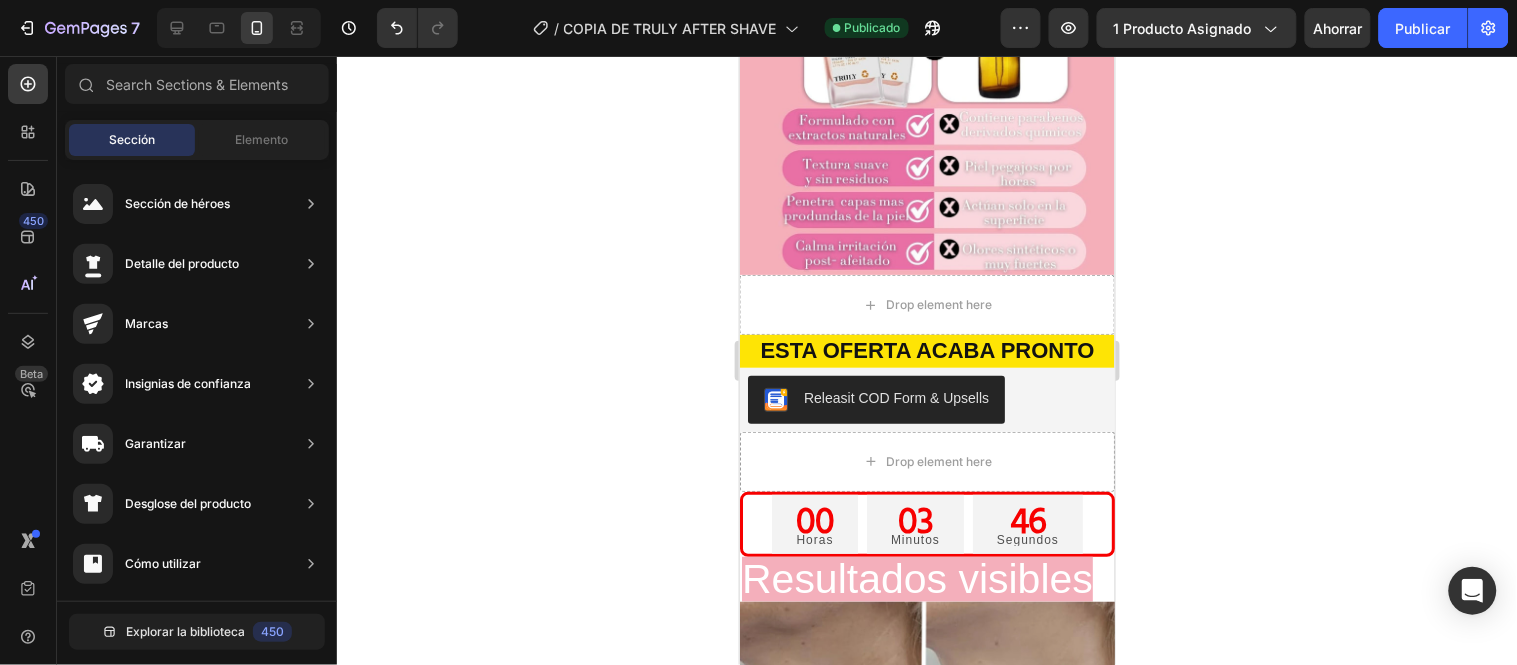 scroll, scrollTop: 2038, scrollLeft: 0, axis: vertical 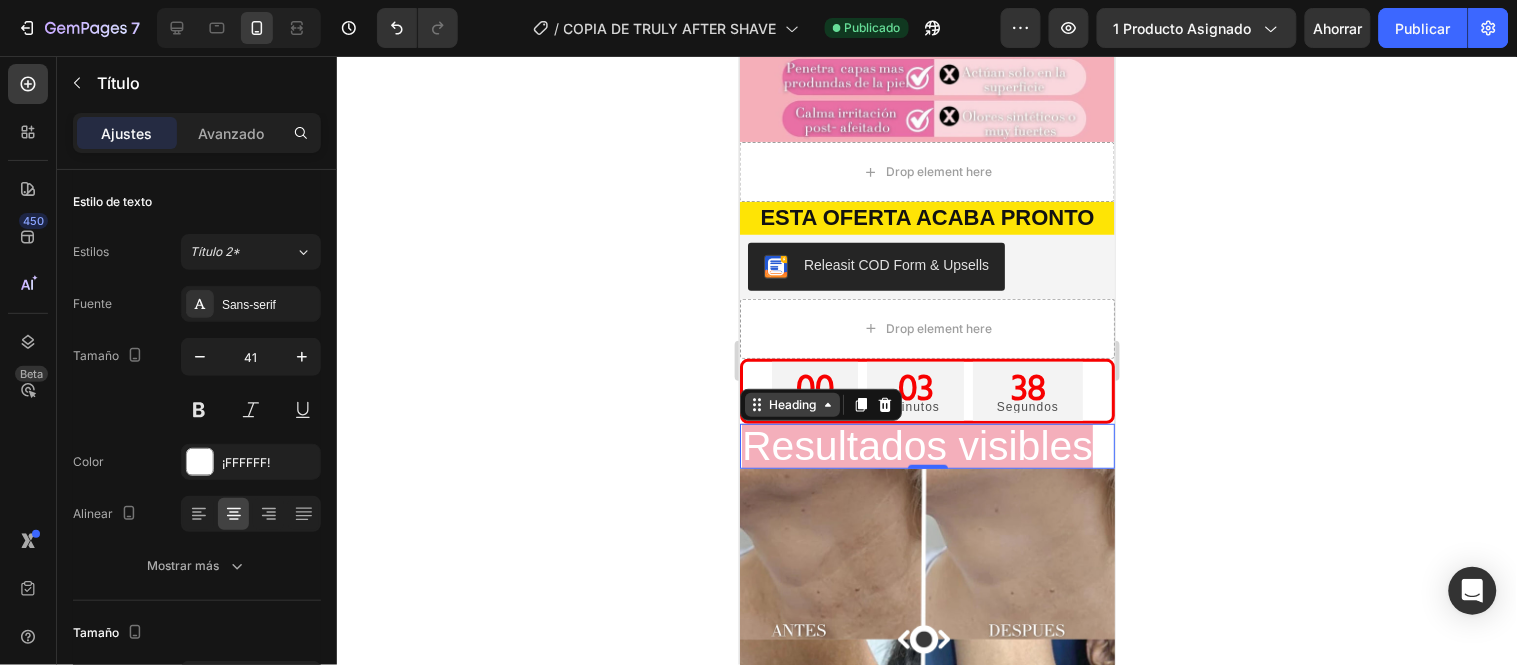 click on "Heading" at bounding box center [791, 404] 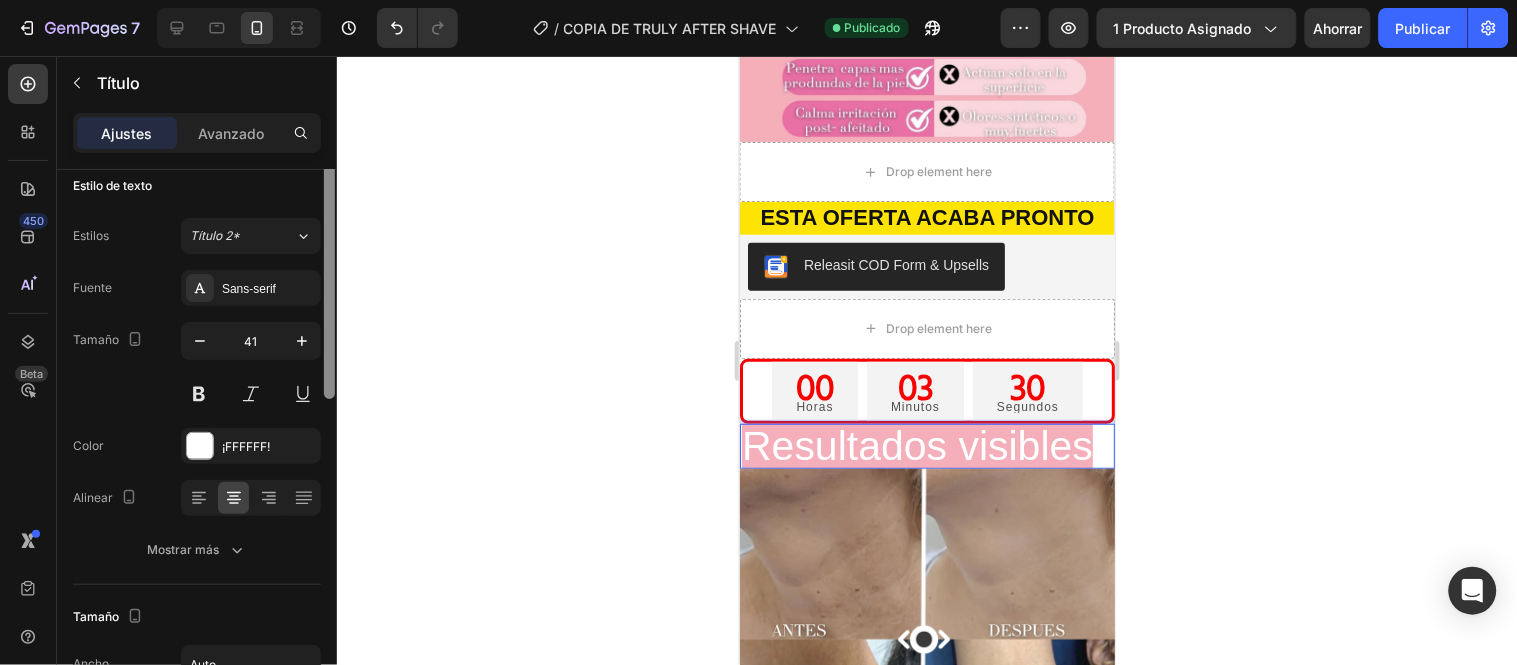 scroll, scrollTop: 2, scrollLeft: 0, axis: vertical 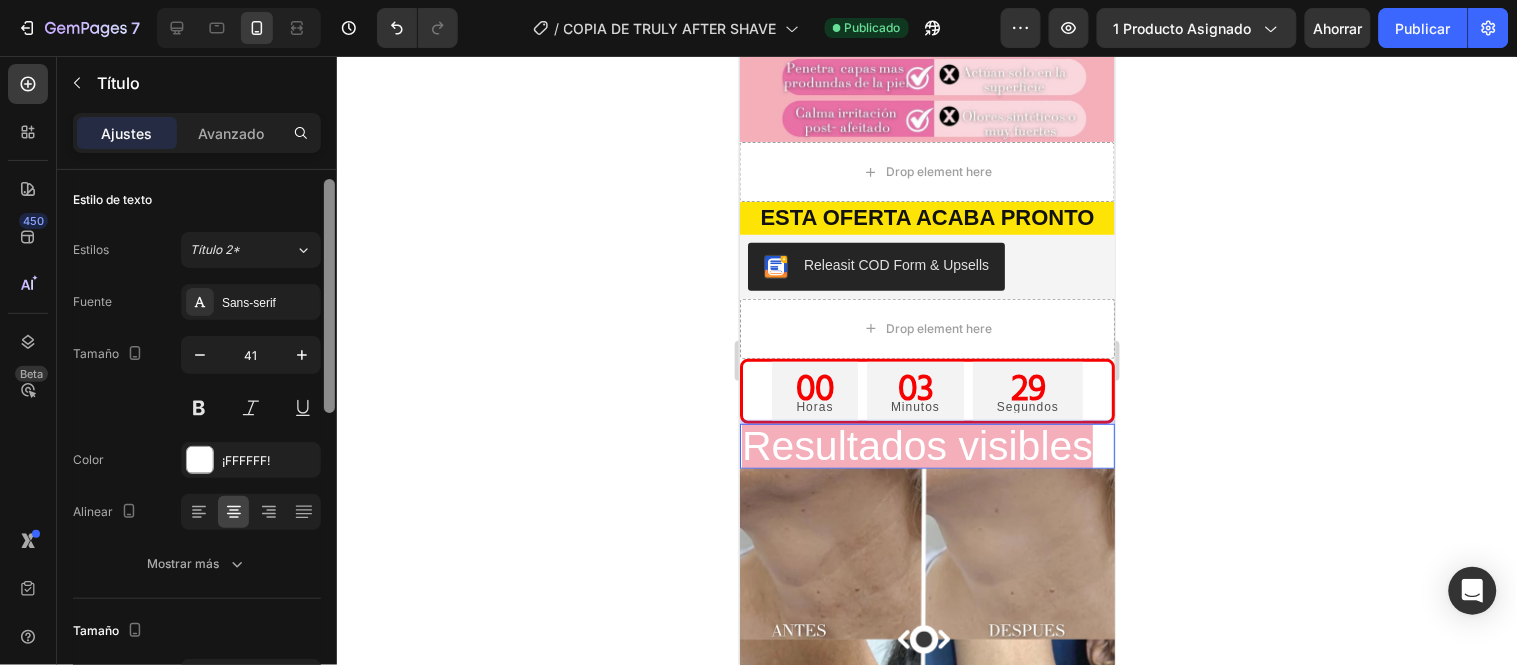 drag, startPoint x: 325, startPoint y: 191, endPoint x: 348, endPoint y: 157, distance: 41.04875 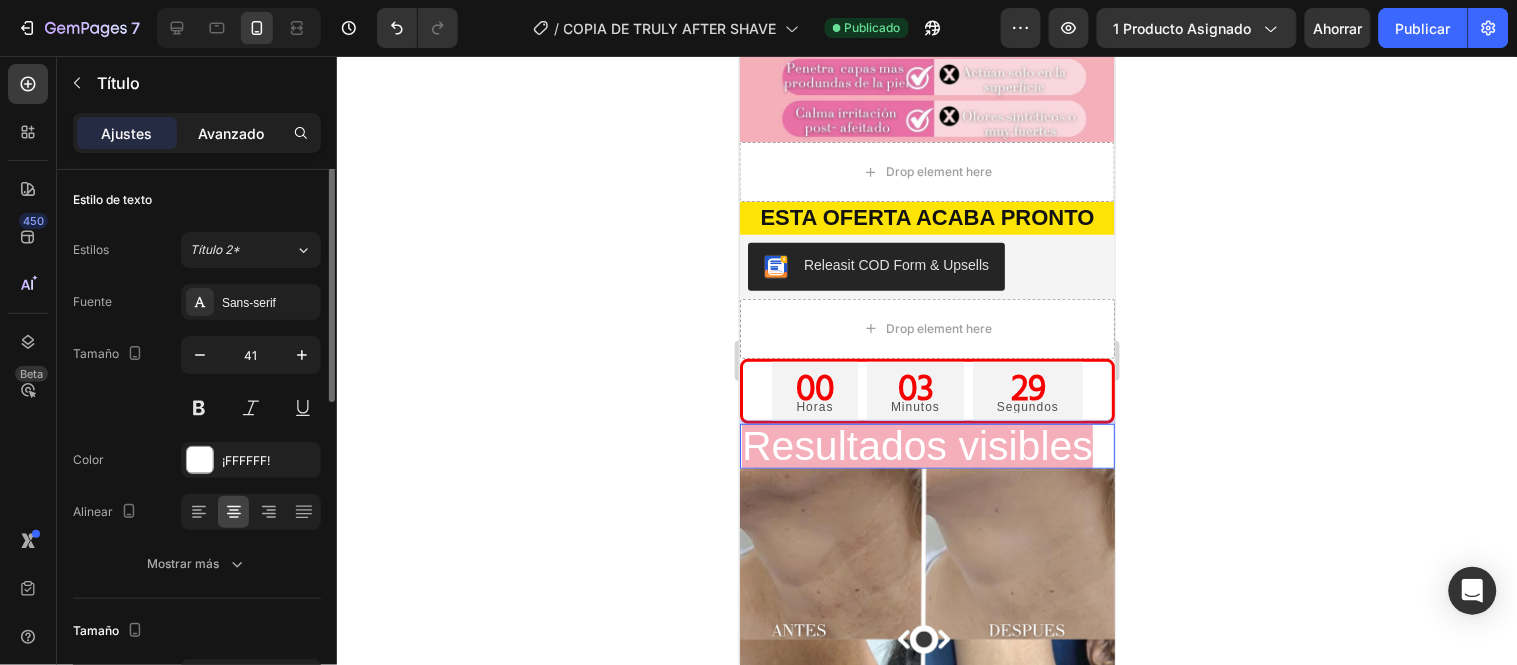 scroll, scrollTop: 0, scrollLeft: 0, axis: both 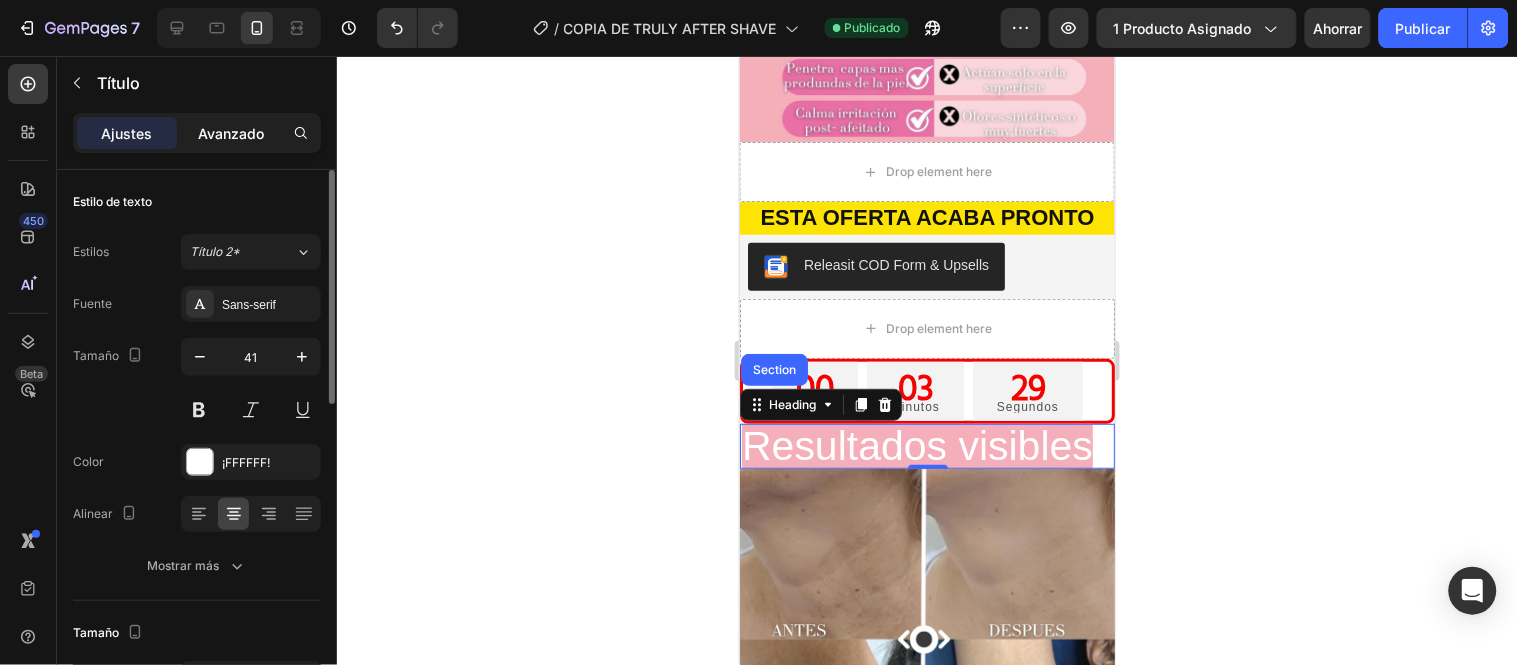 click on "Avanzado" at bounding box center [231, 133] 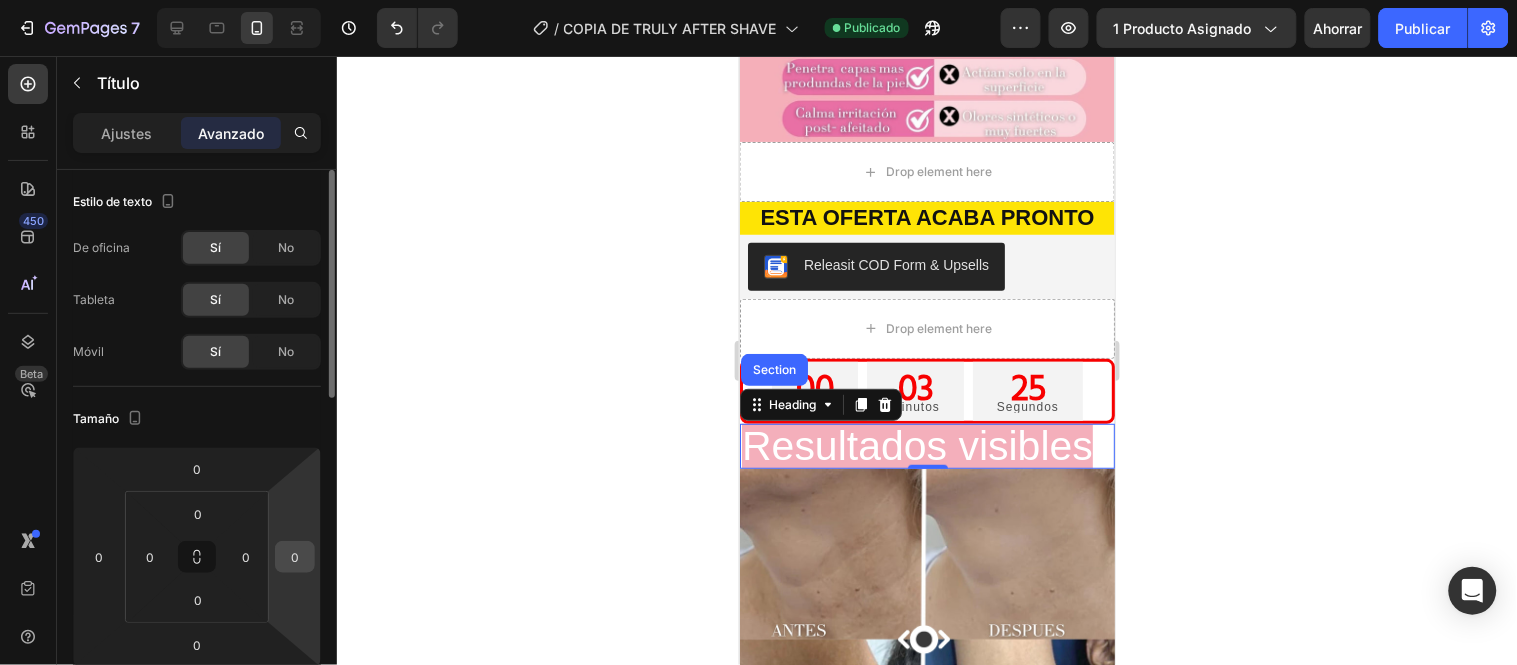 click on "0" at bounding box center (295, 557) 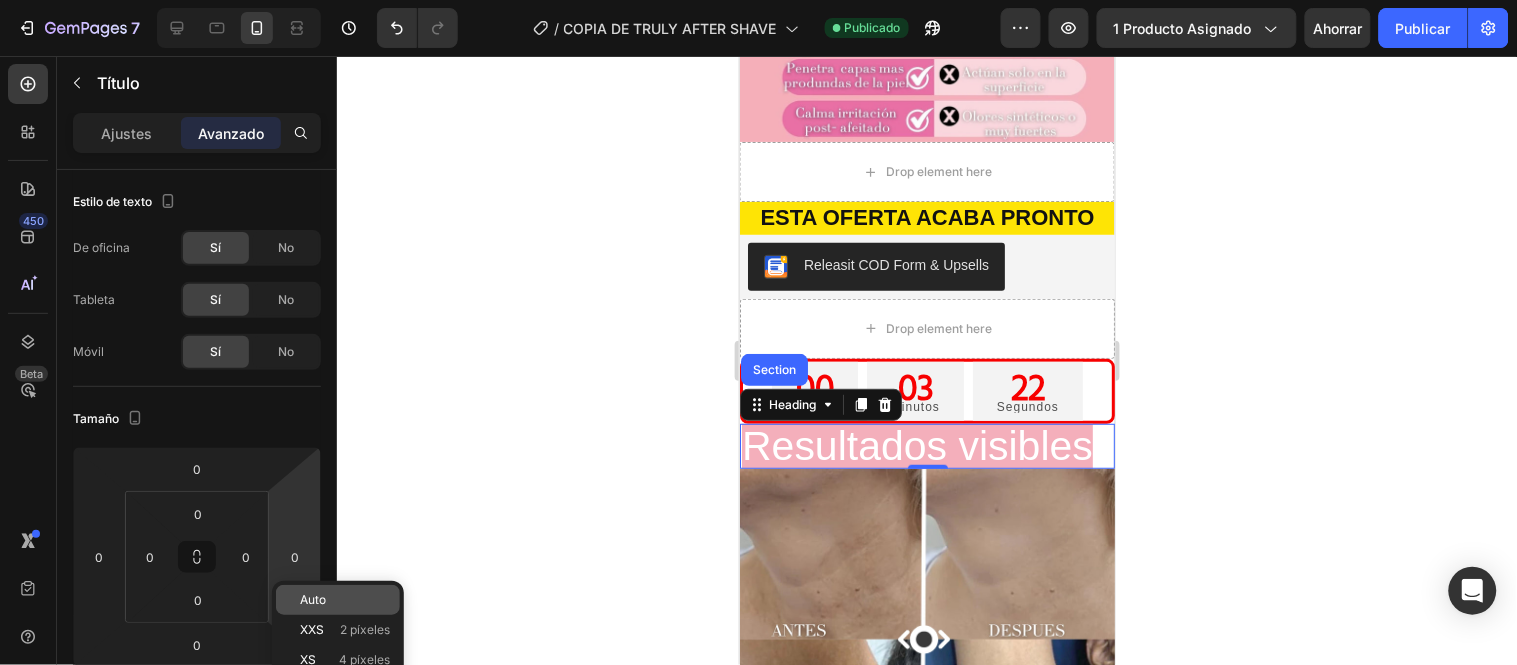 click on "Auto" at bounding box center (345, 600) 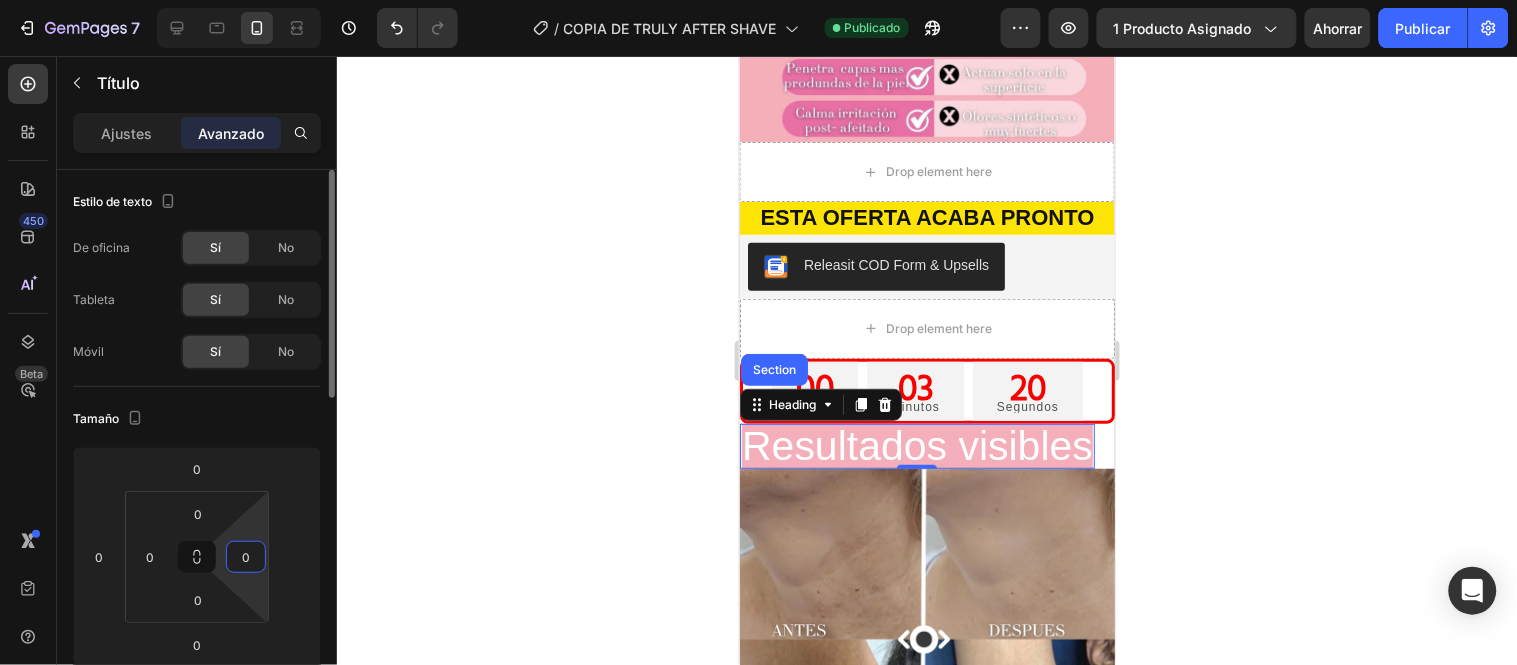 click on "0" at bounding box center [246, 557] 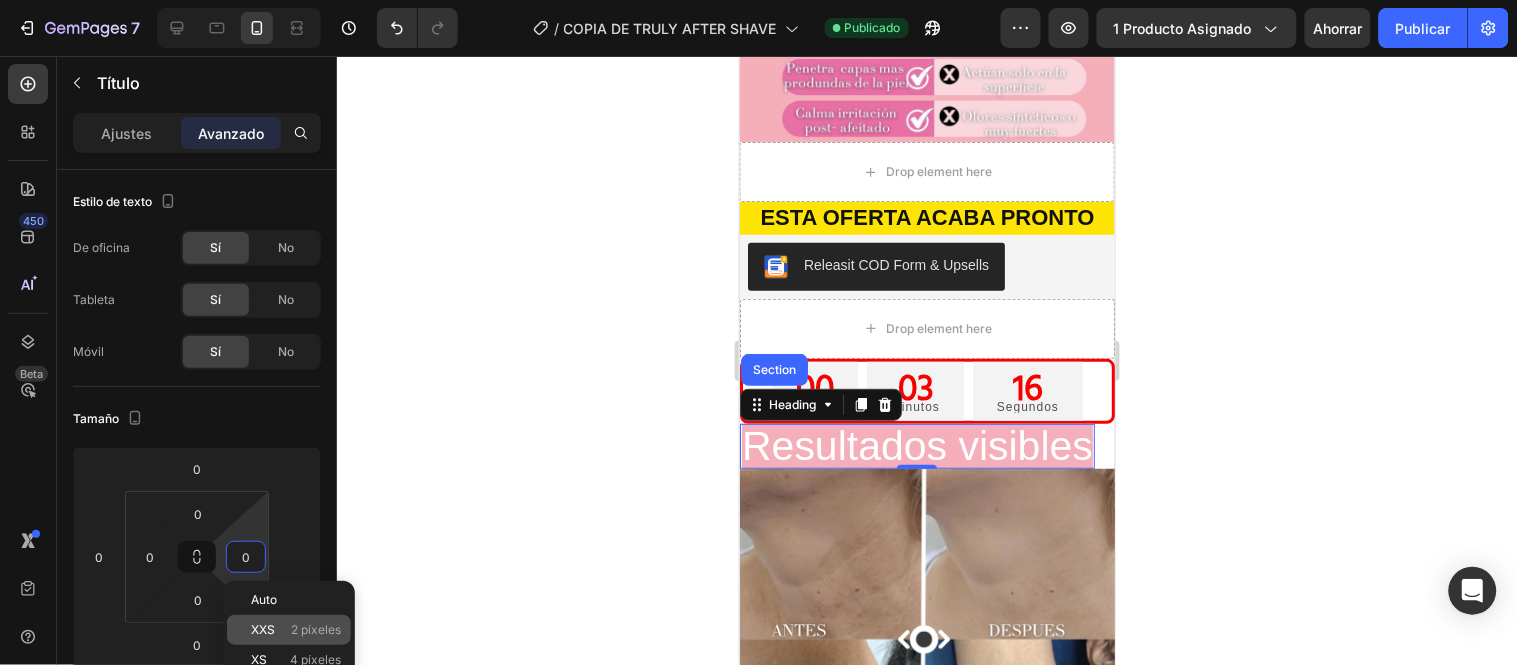 click on "2 píxeles" at bounding box center (316, 629) 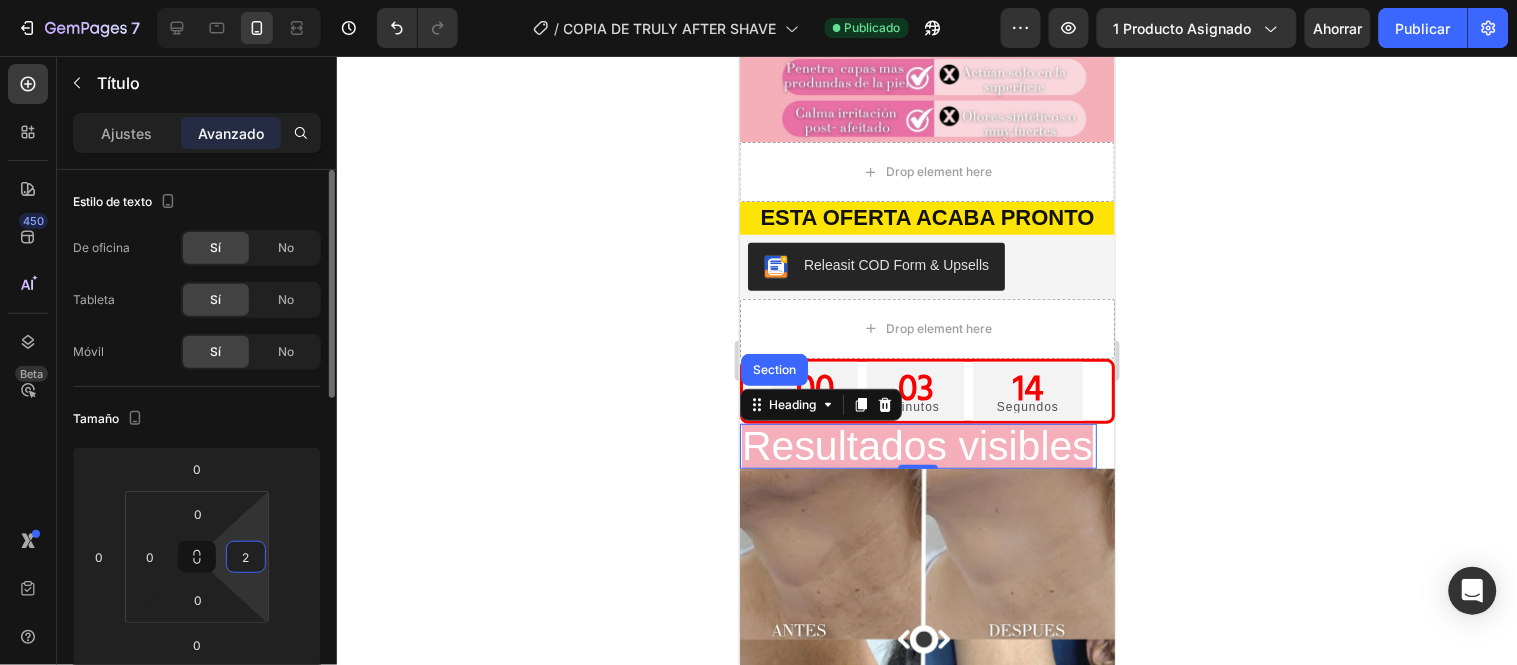 click on "2" at bounding box center (246, 557) 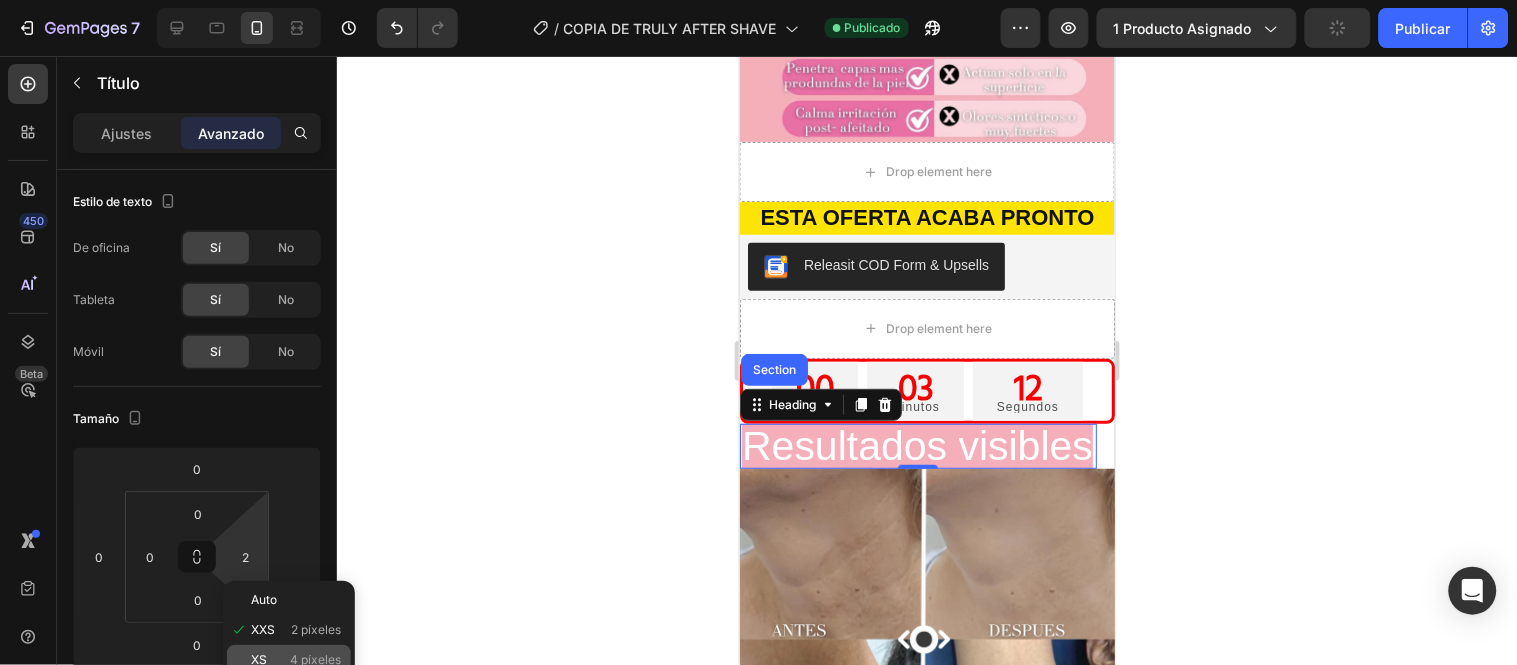 click on "4 píxeles" at bounding box center [315, 659] 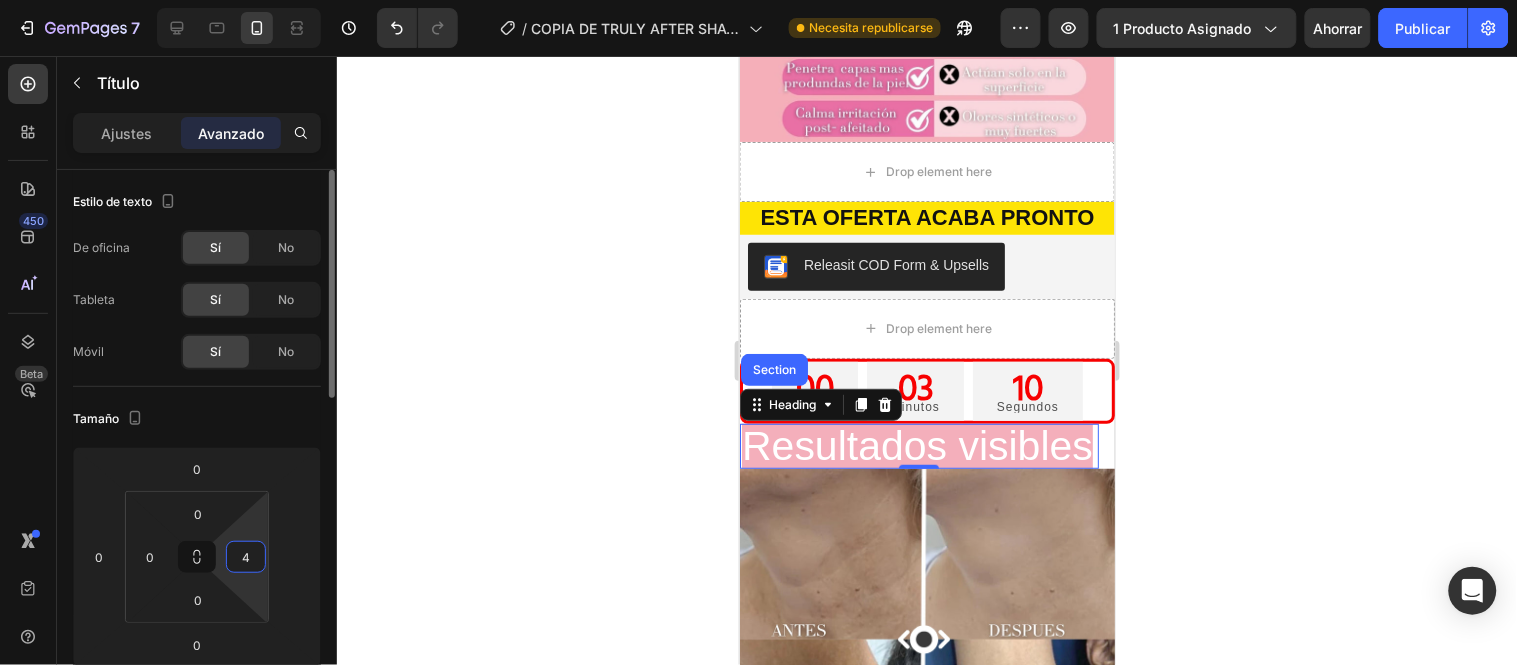 click on "4" at bounding box center [246, 557] 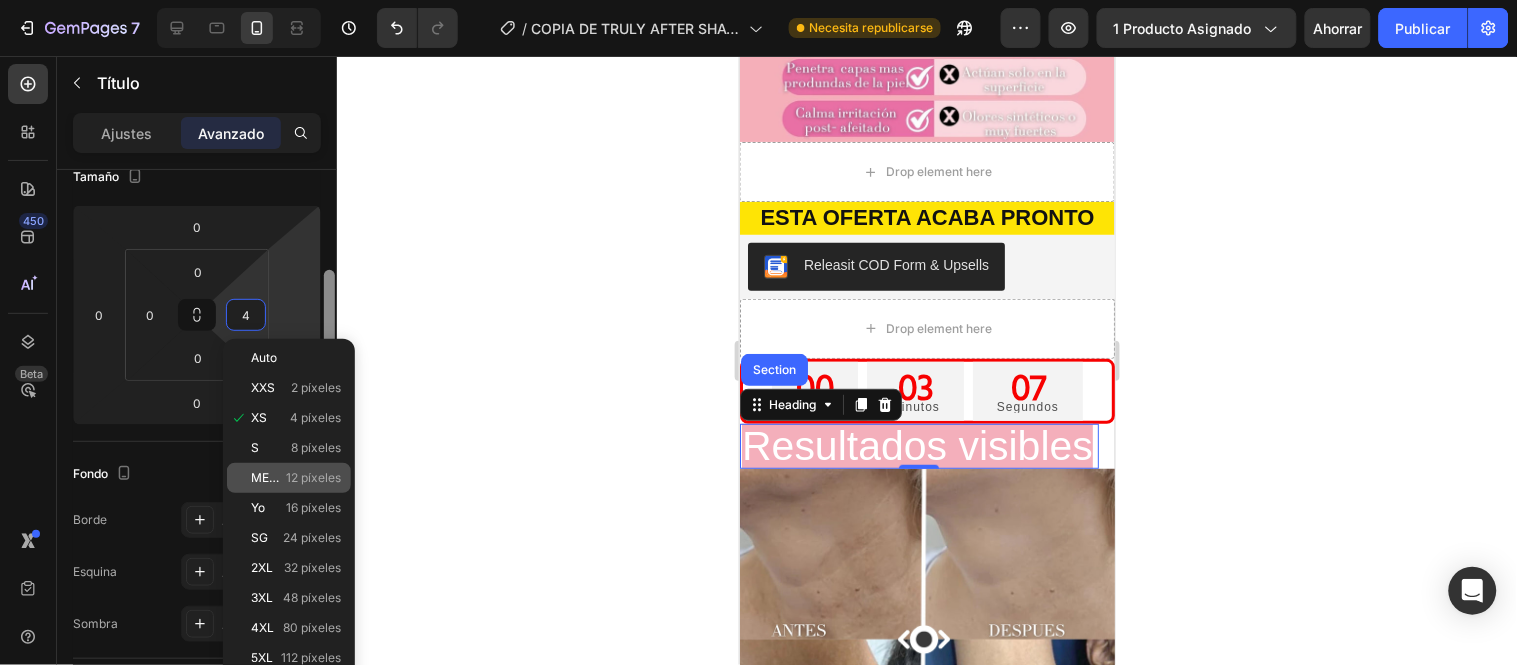 scroll, scrollTop: 258, scrollLeft: 0, axis: vertical 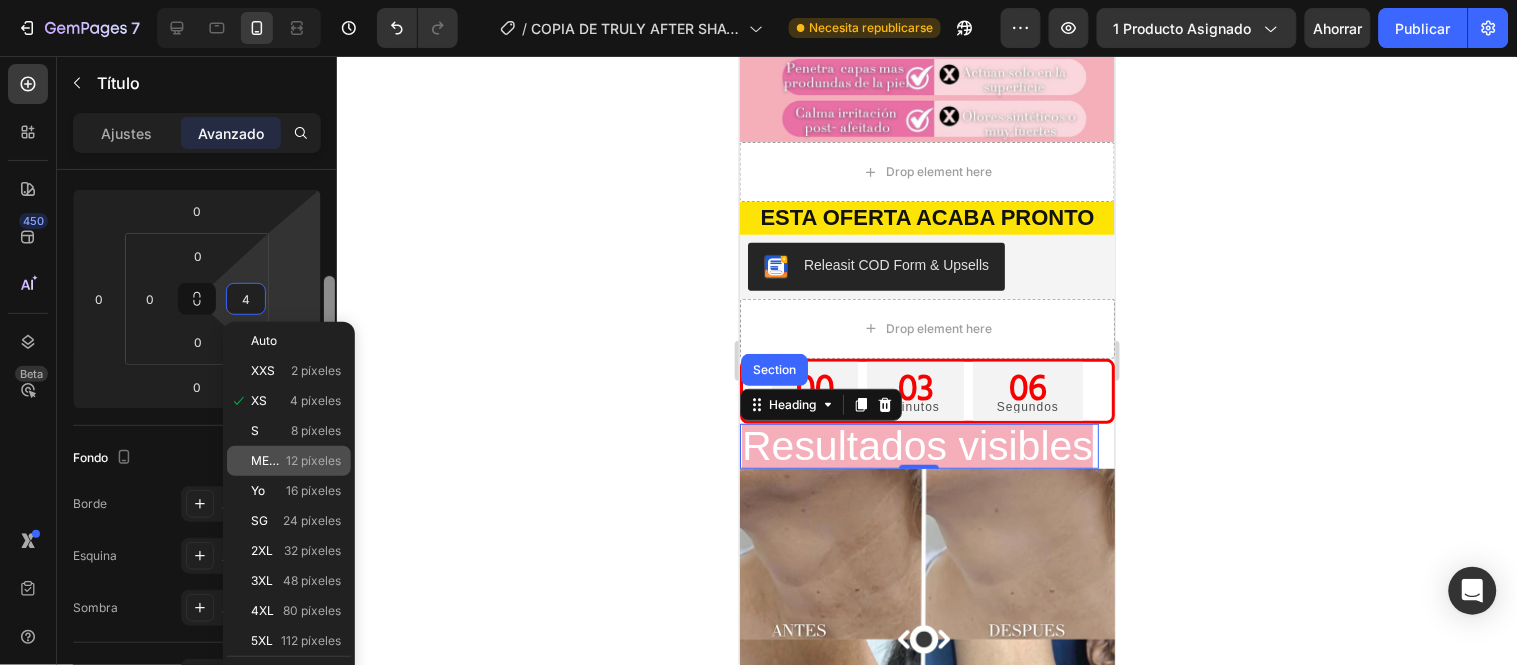drag, startPoint x: 331, startPoint y: 347, endPoint x: 345, endPoint y: 454, distance: 107.912 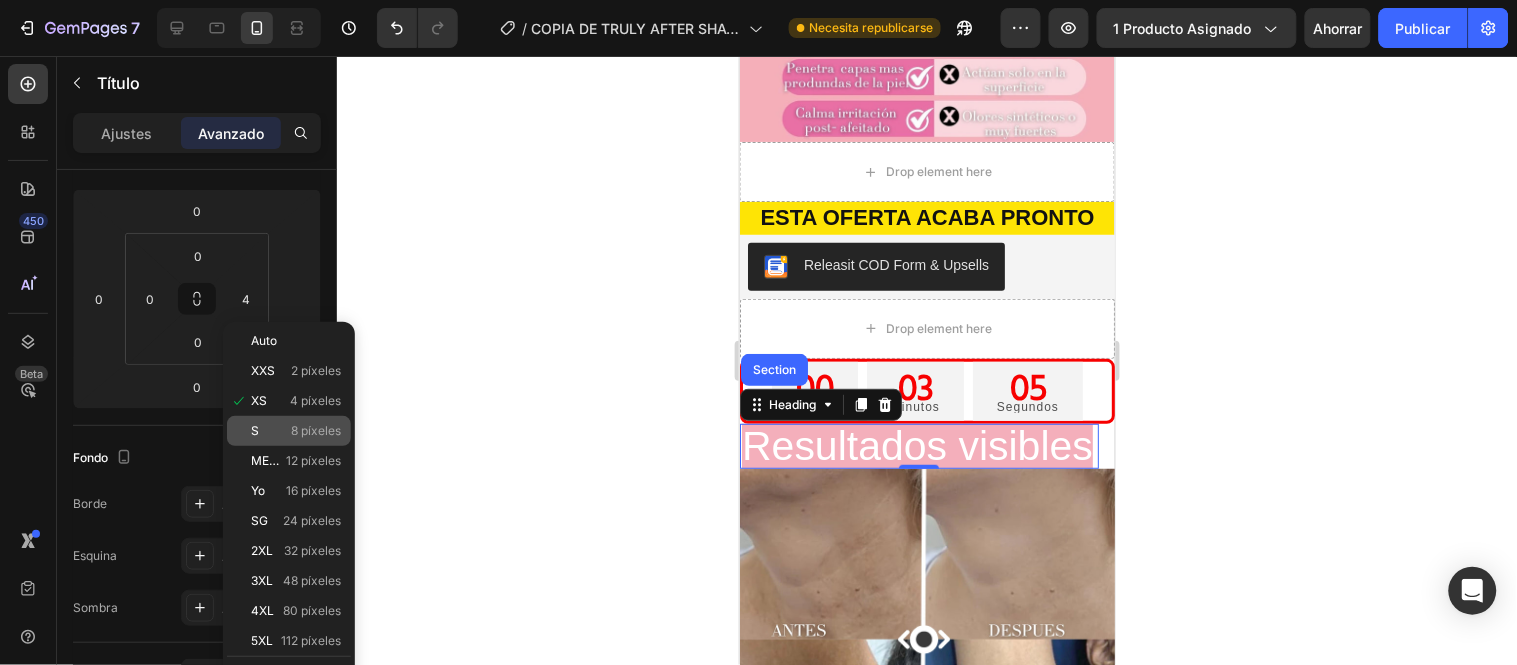 click on "8 píxeles" at bounding box center (316, 430) 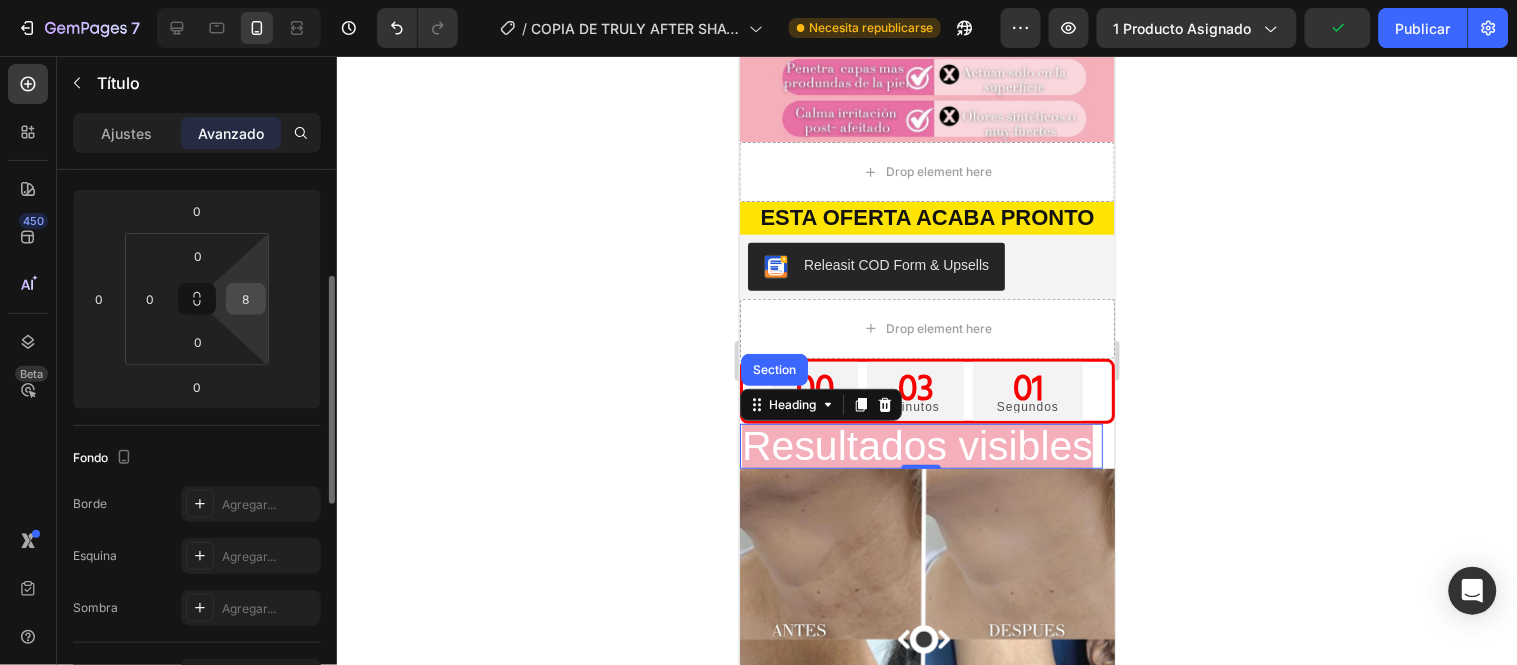 click on "8" at bounding box center [246, 299] 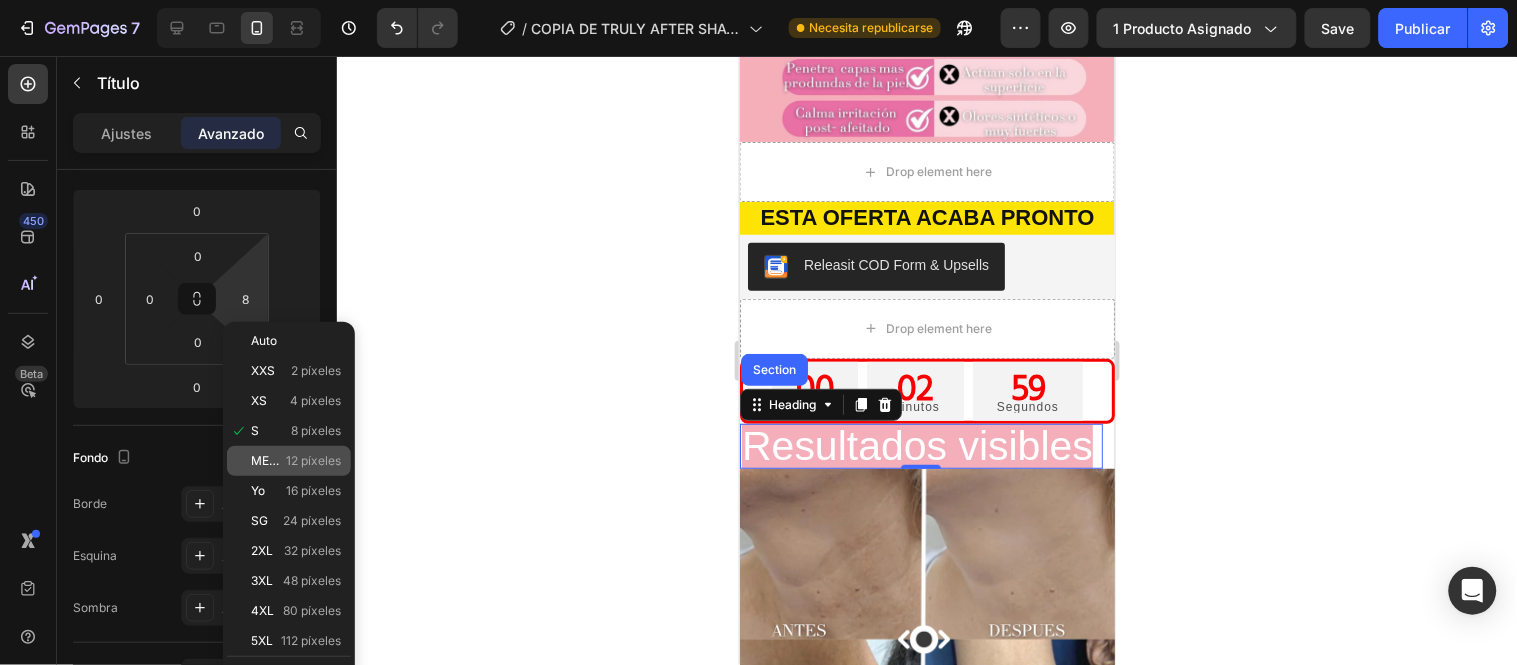 click on "12 píxeles" at bounding box center [313, 460] 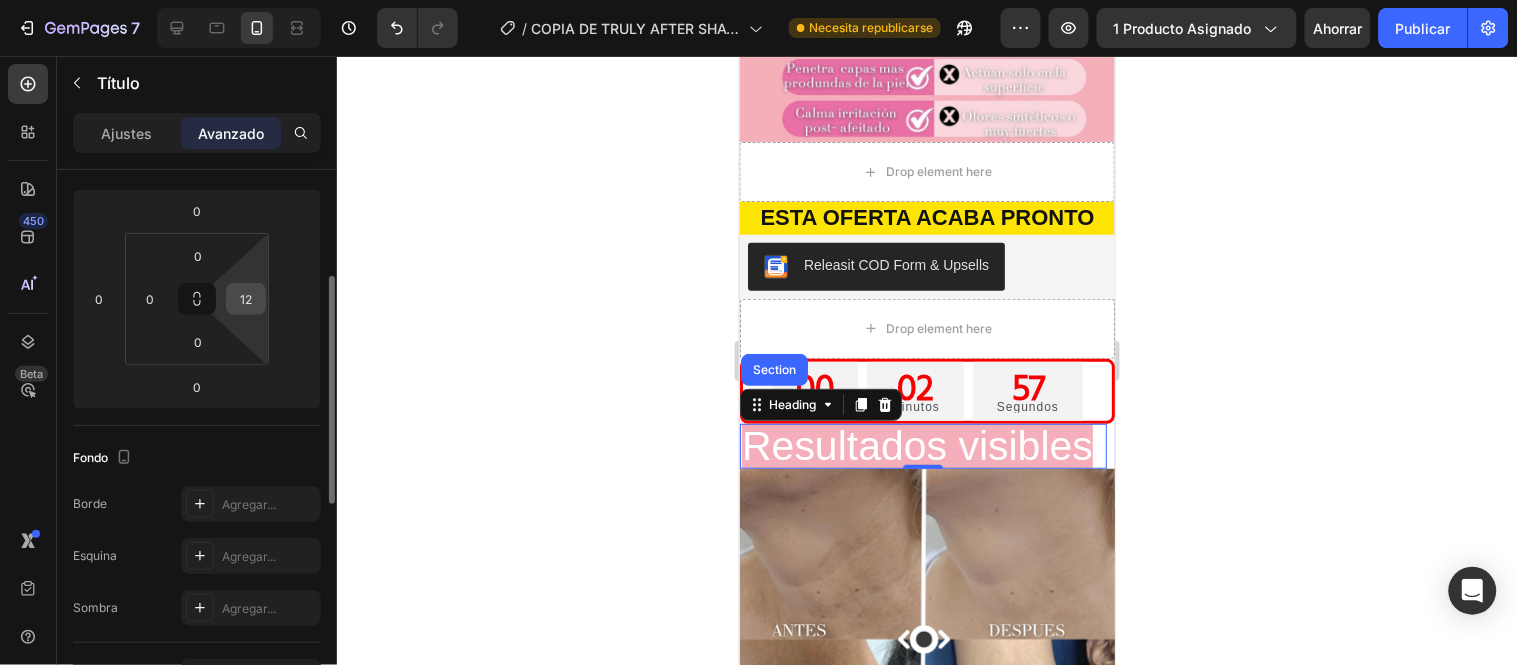 click on "12" at bounding box center [246, 299] 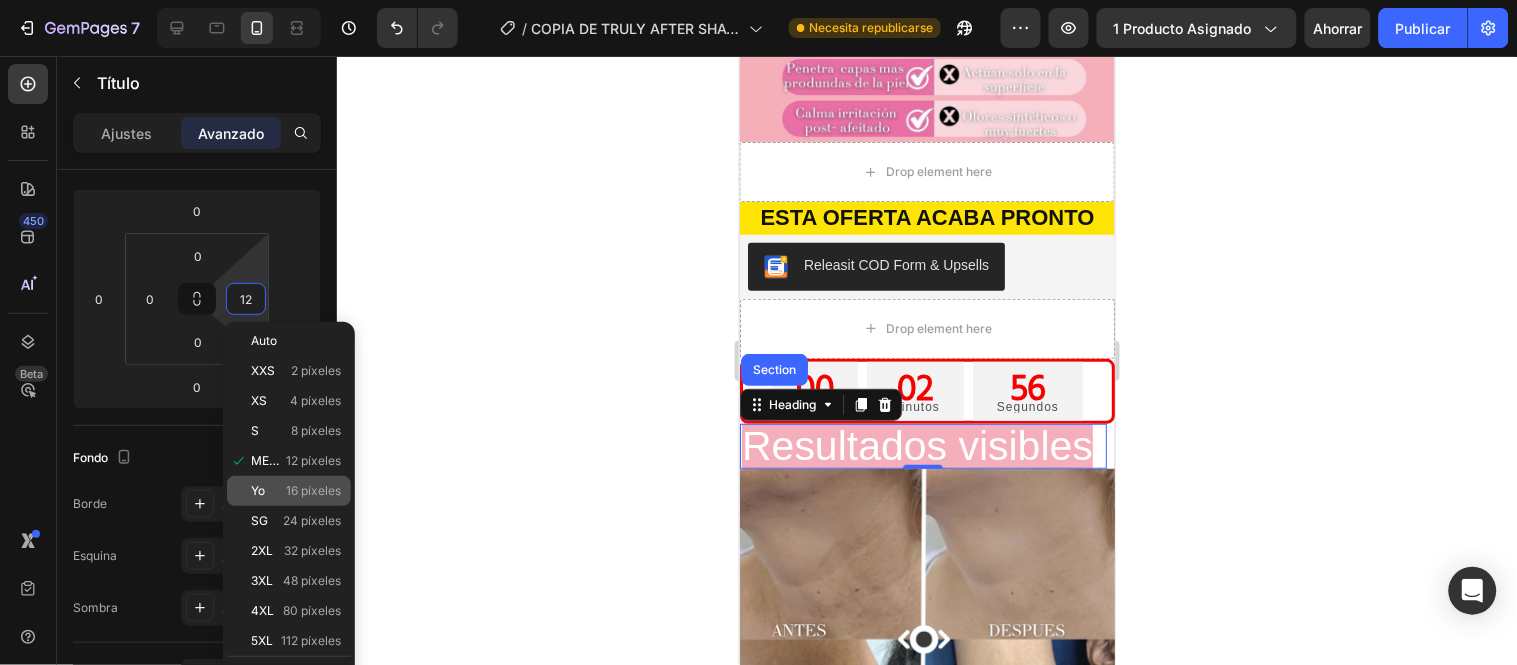 click on "Yo 16 píxeles" 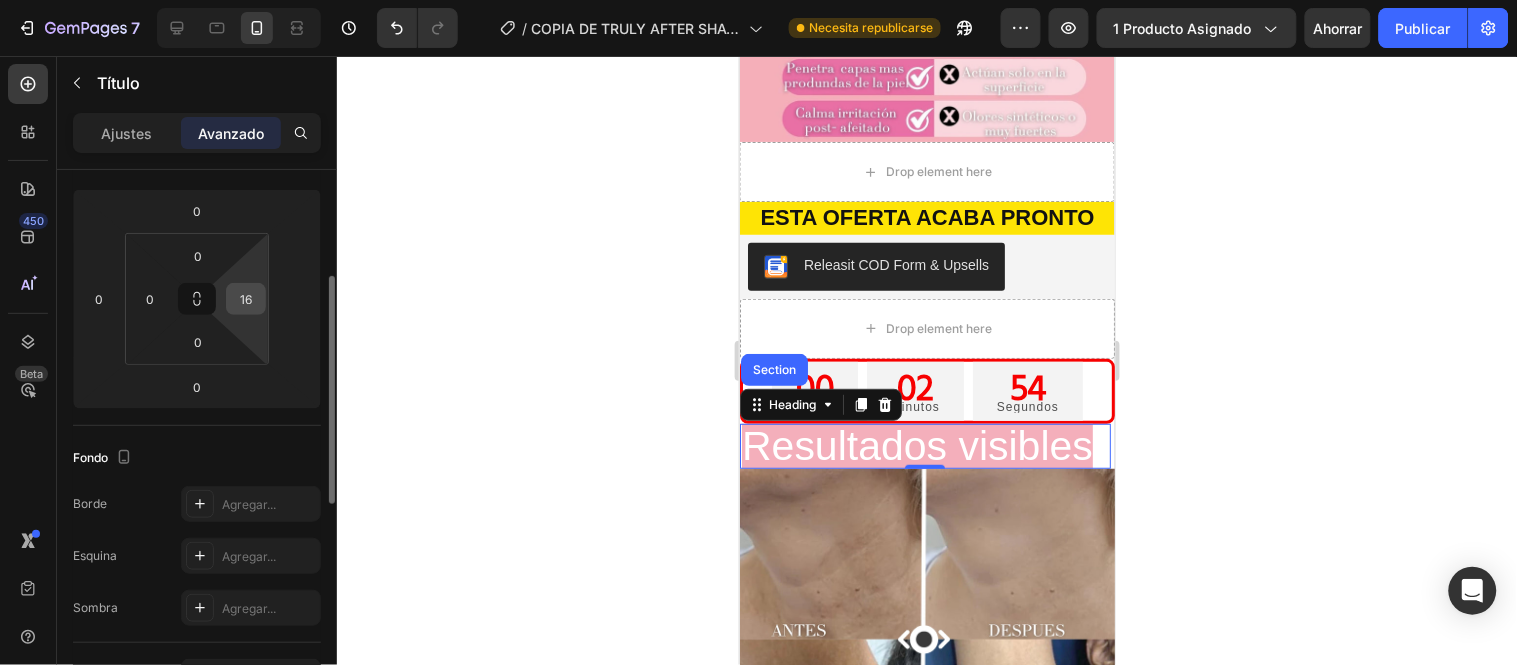 click on "16" at bounding box center [246, 299] 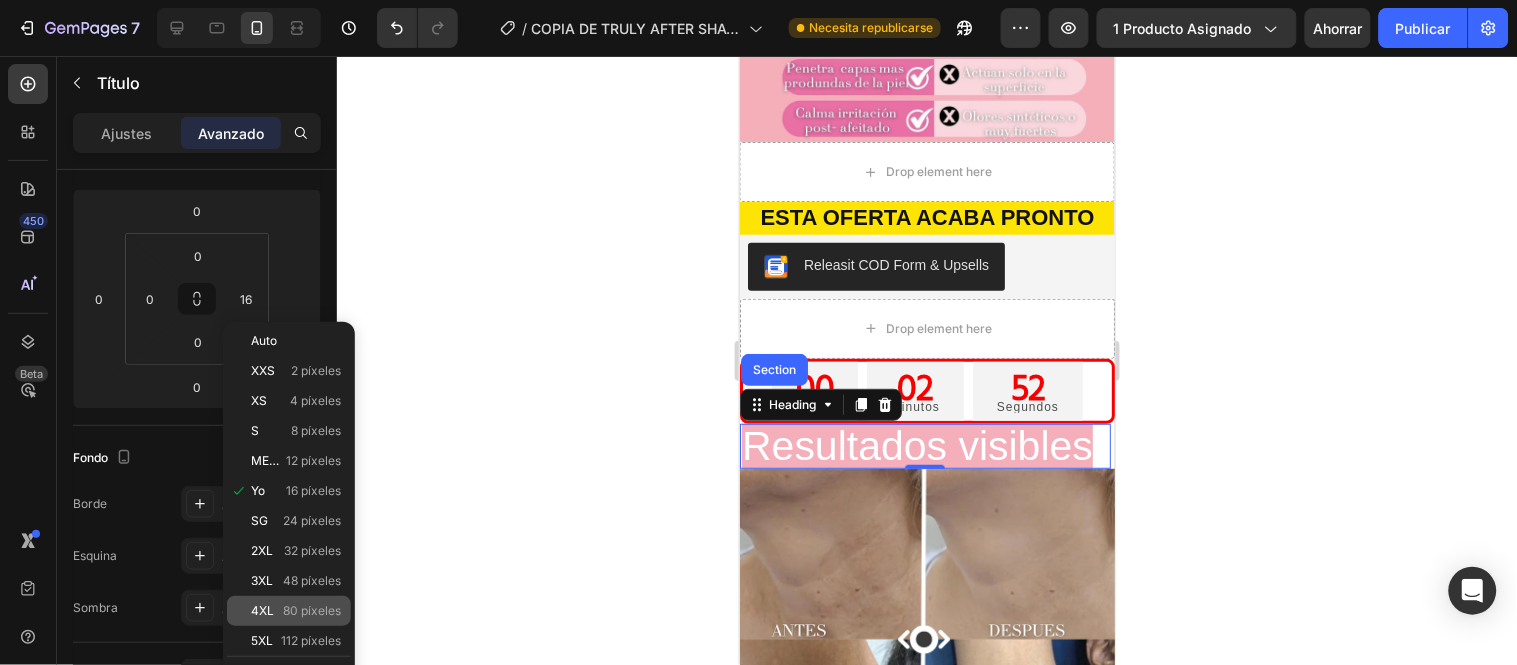 click on "80 píxeles" at bounding box center [312, 610] 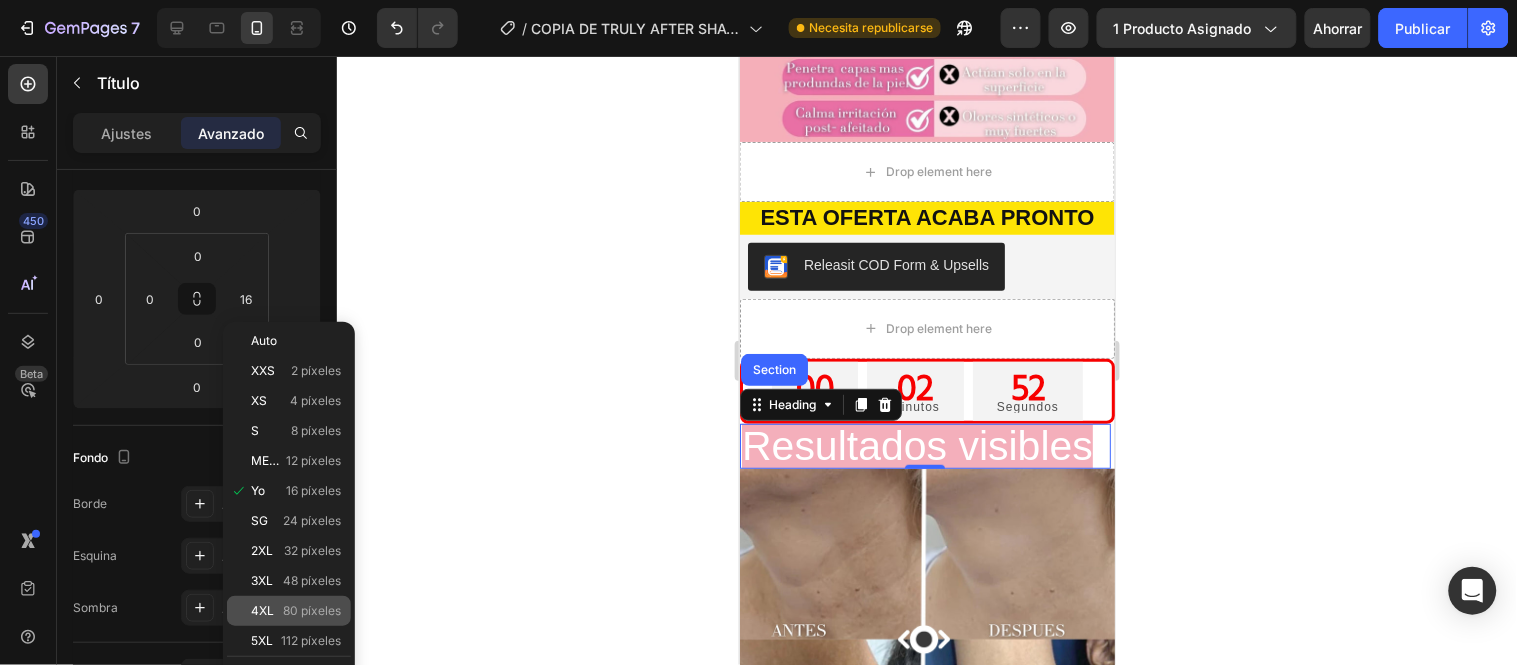 type on "80" 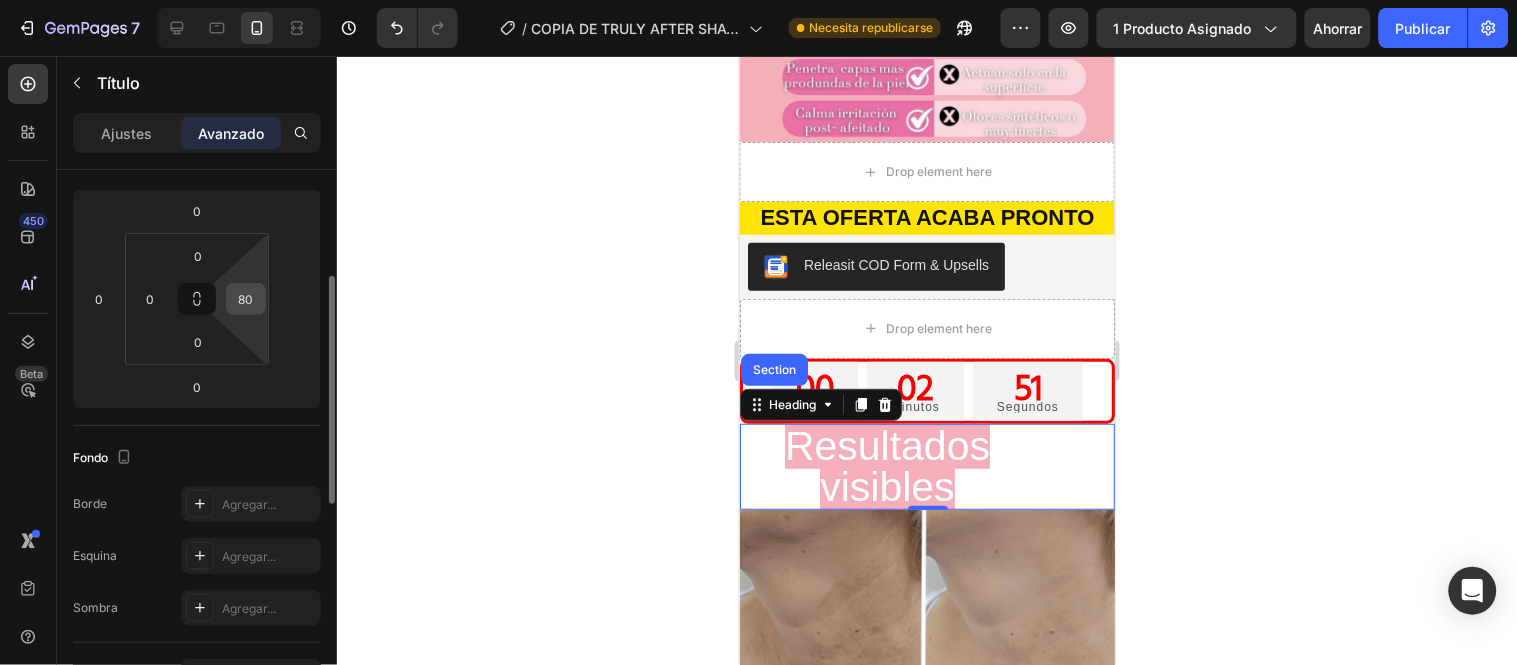 click on "80" at bounding box center (246, 299) 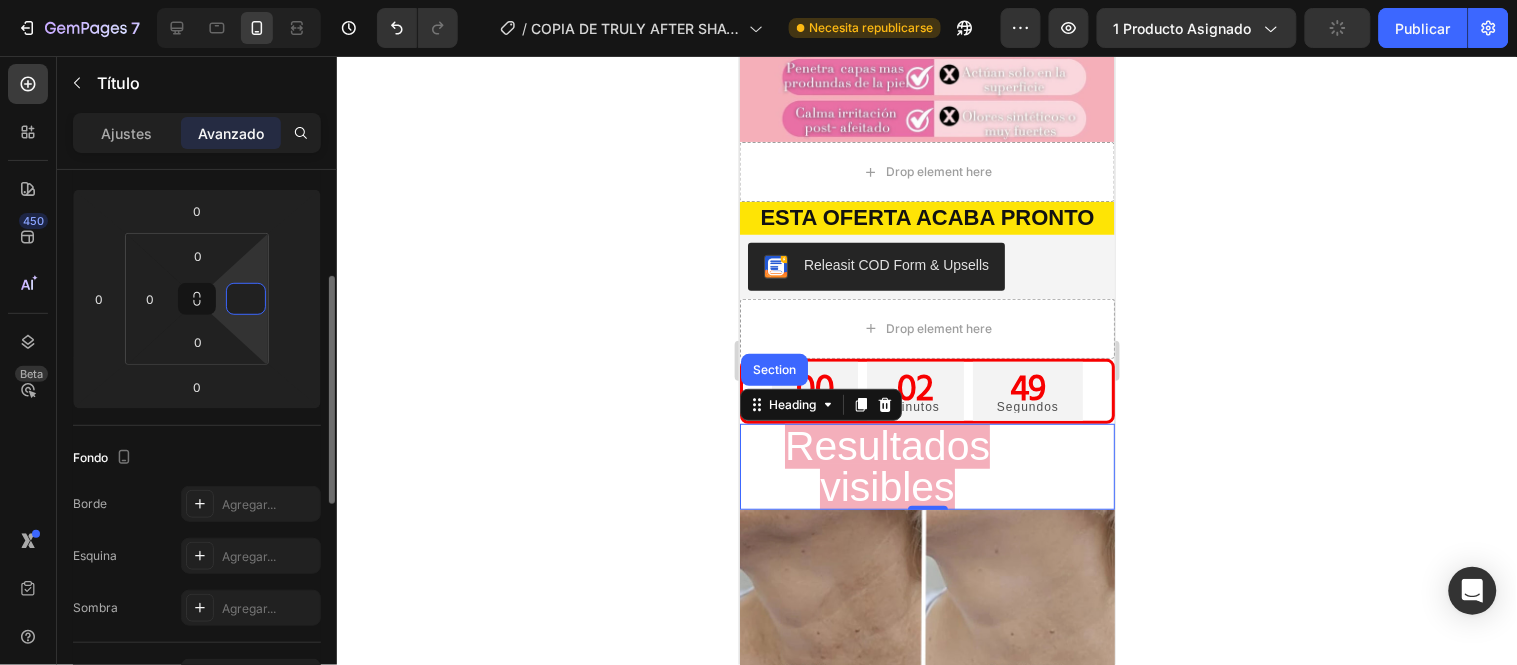 type on "0" 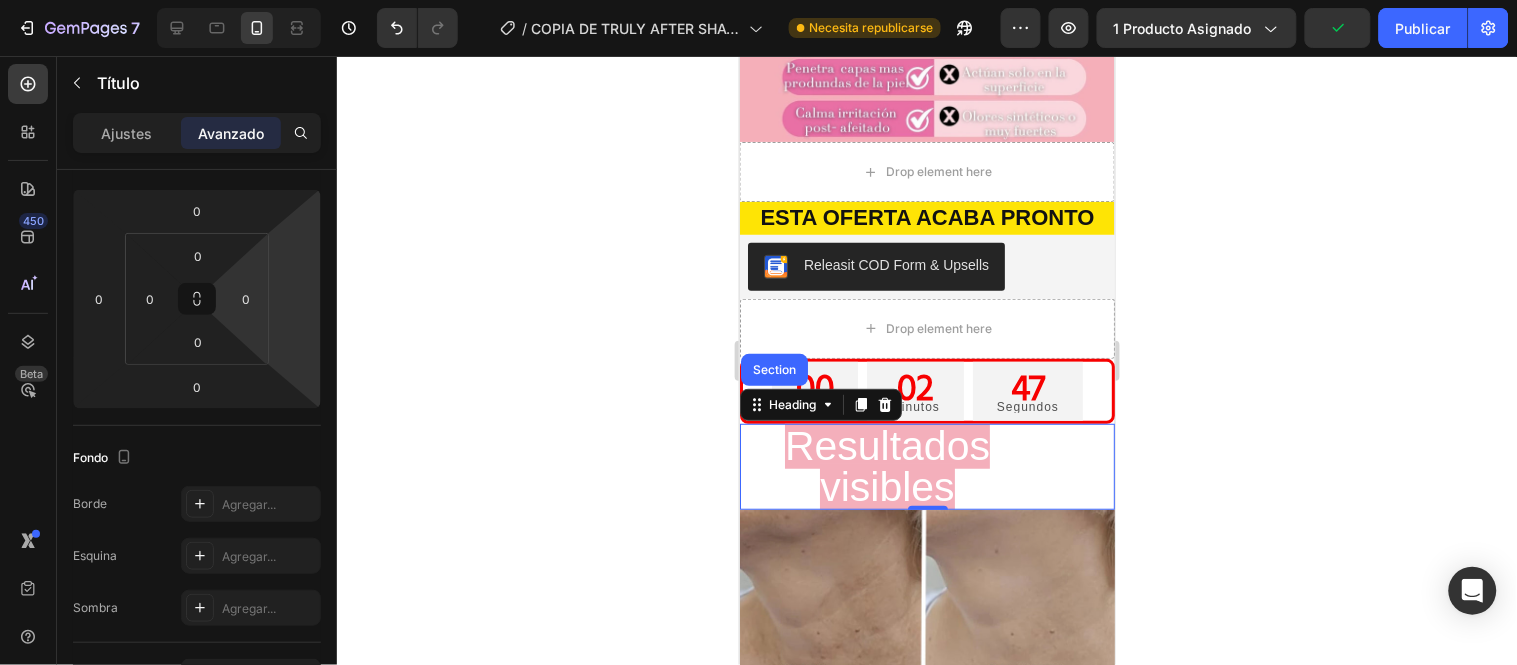 click 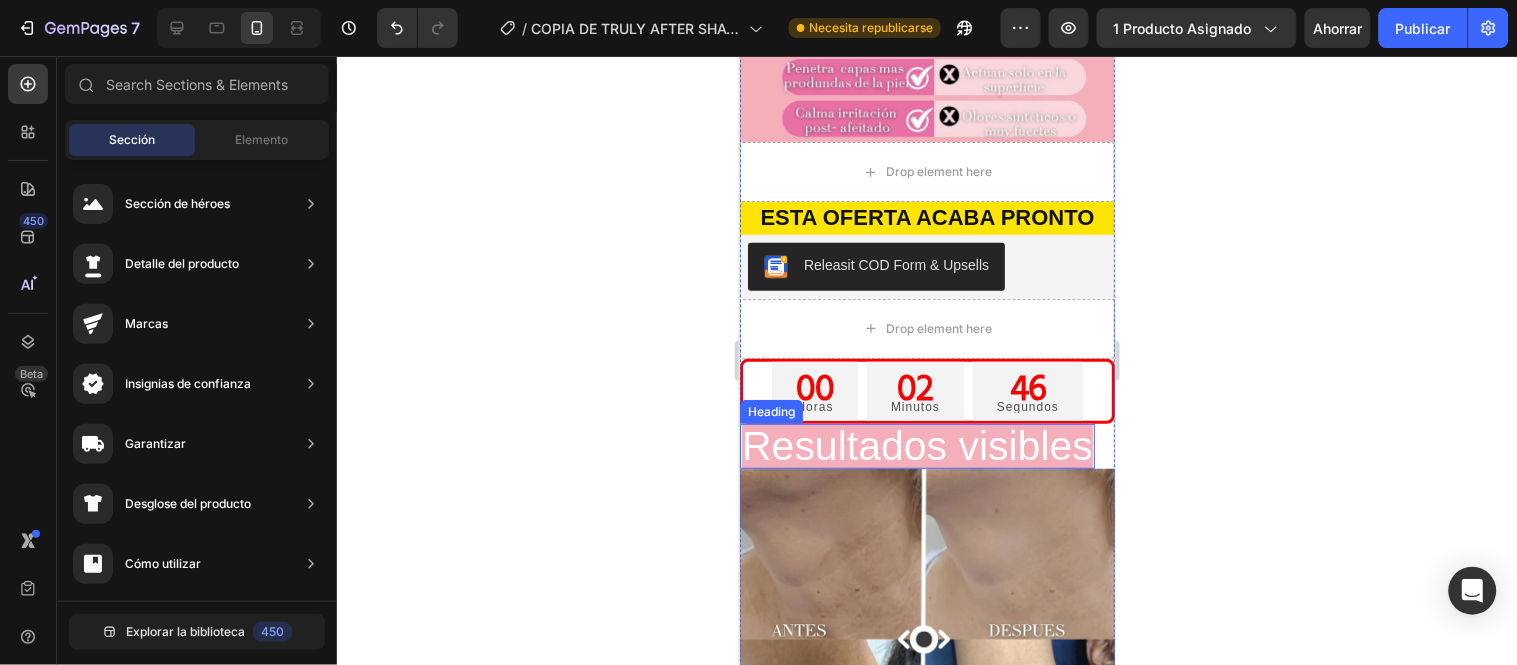 click on "Resultados visibles" at bounding box center [916, 445] 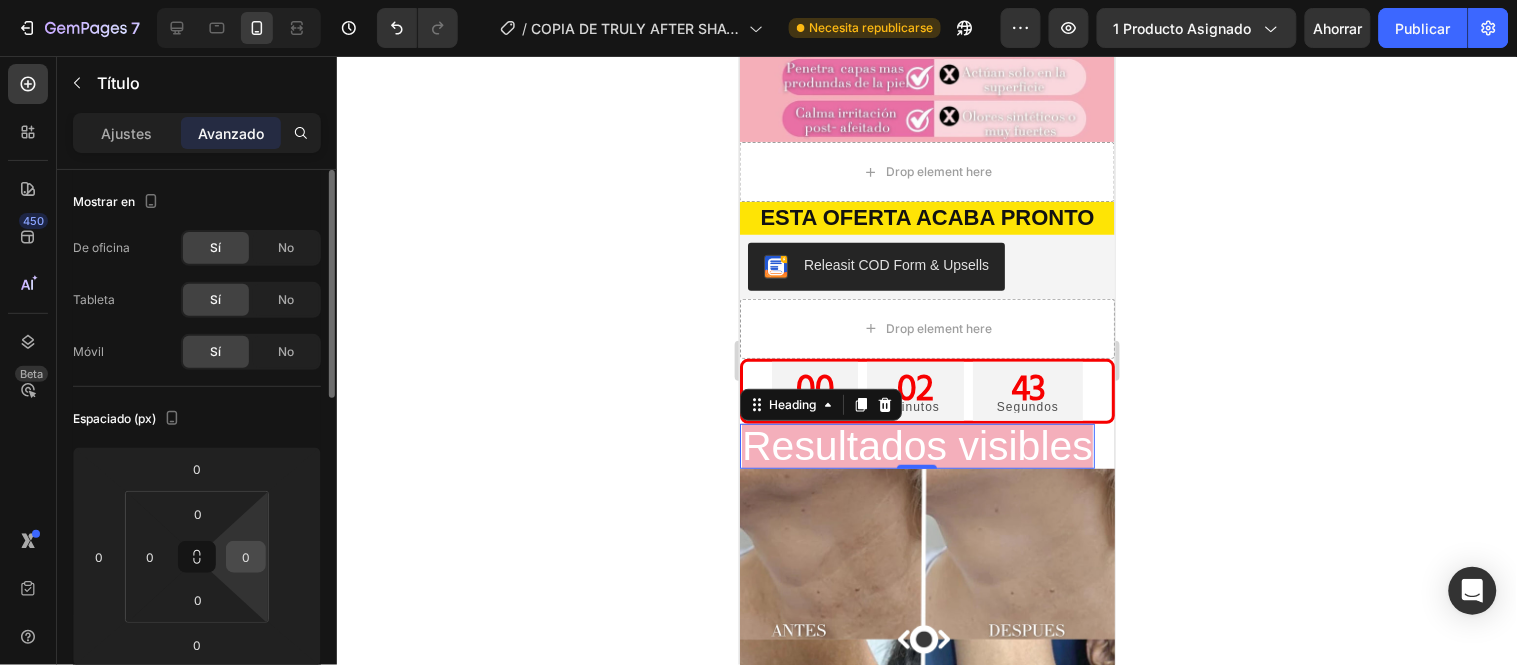 click on "0" at bounding box center [246, 557] 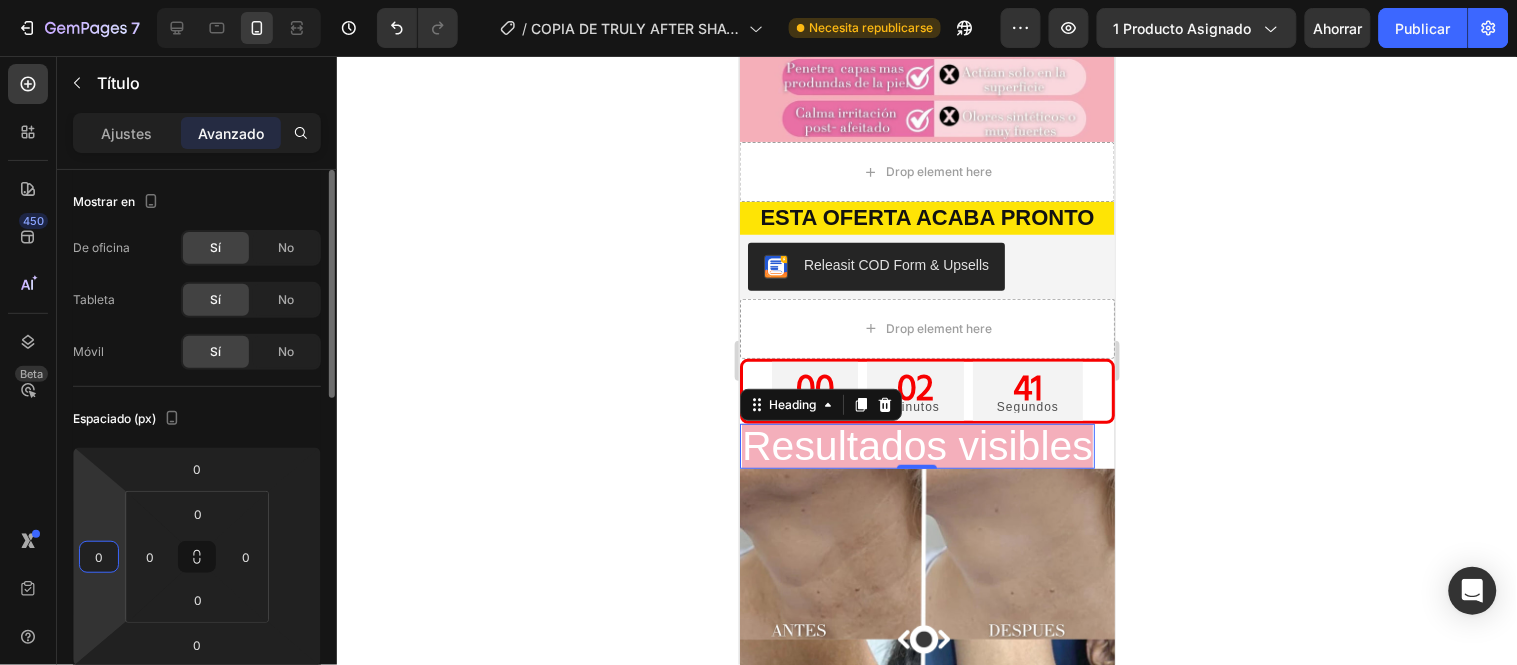 click on "0" at bounding box center [99, 557] 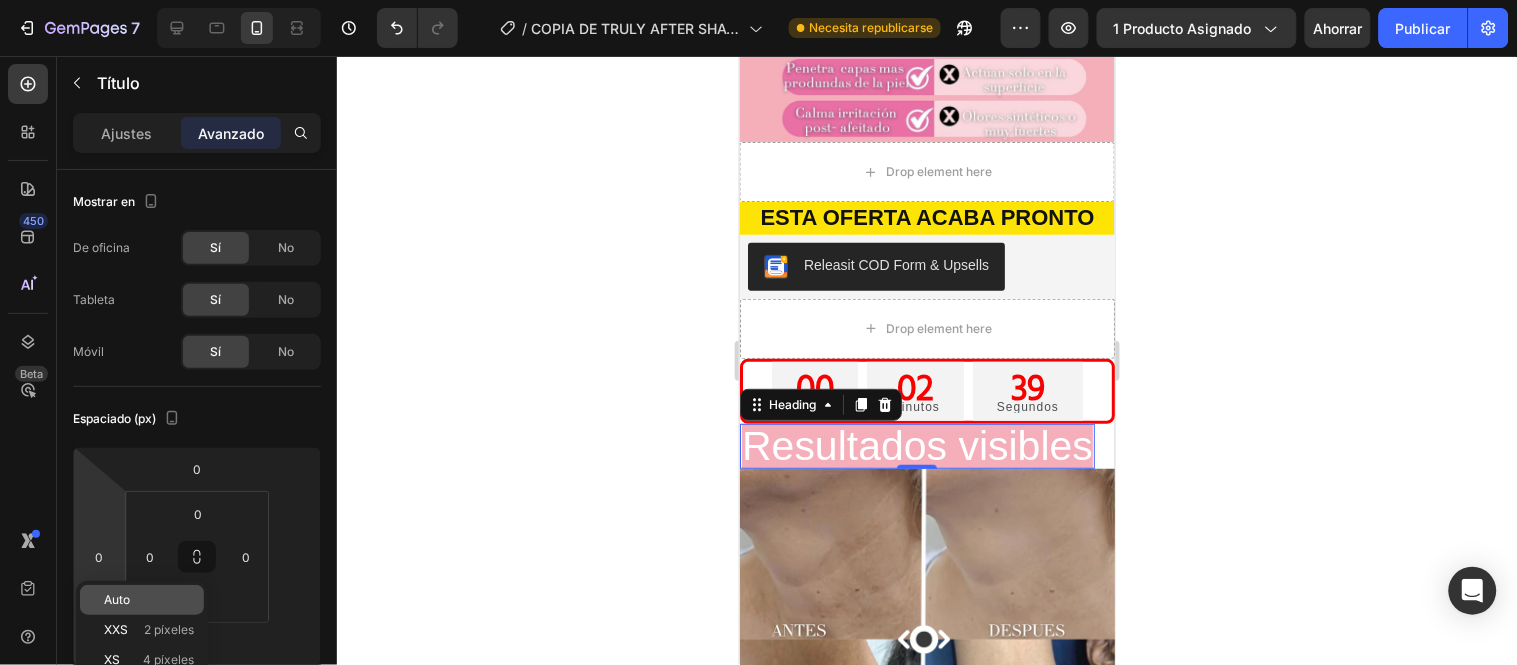 click on "Auto" 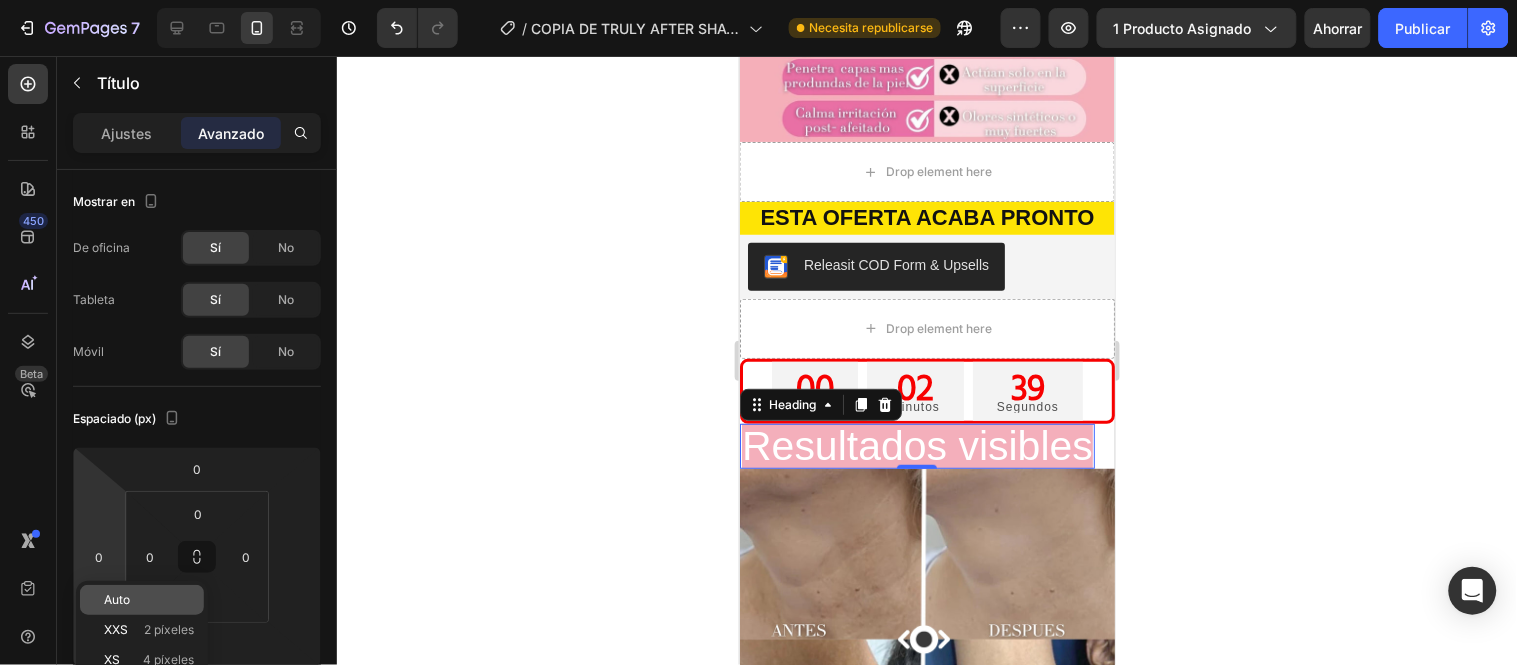 type 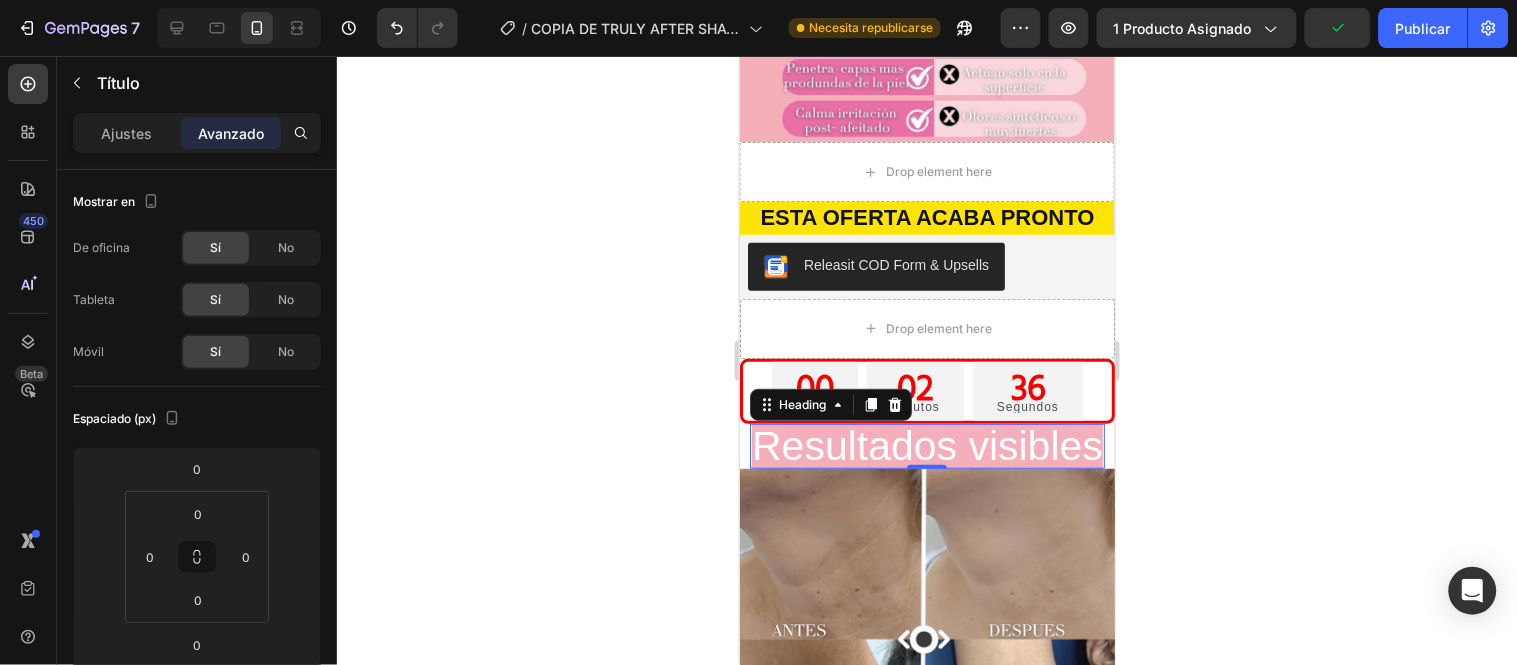 click 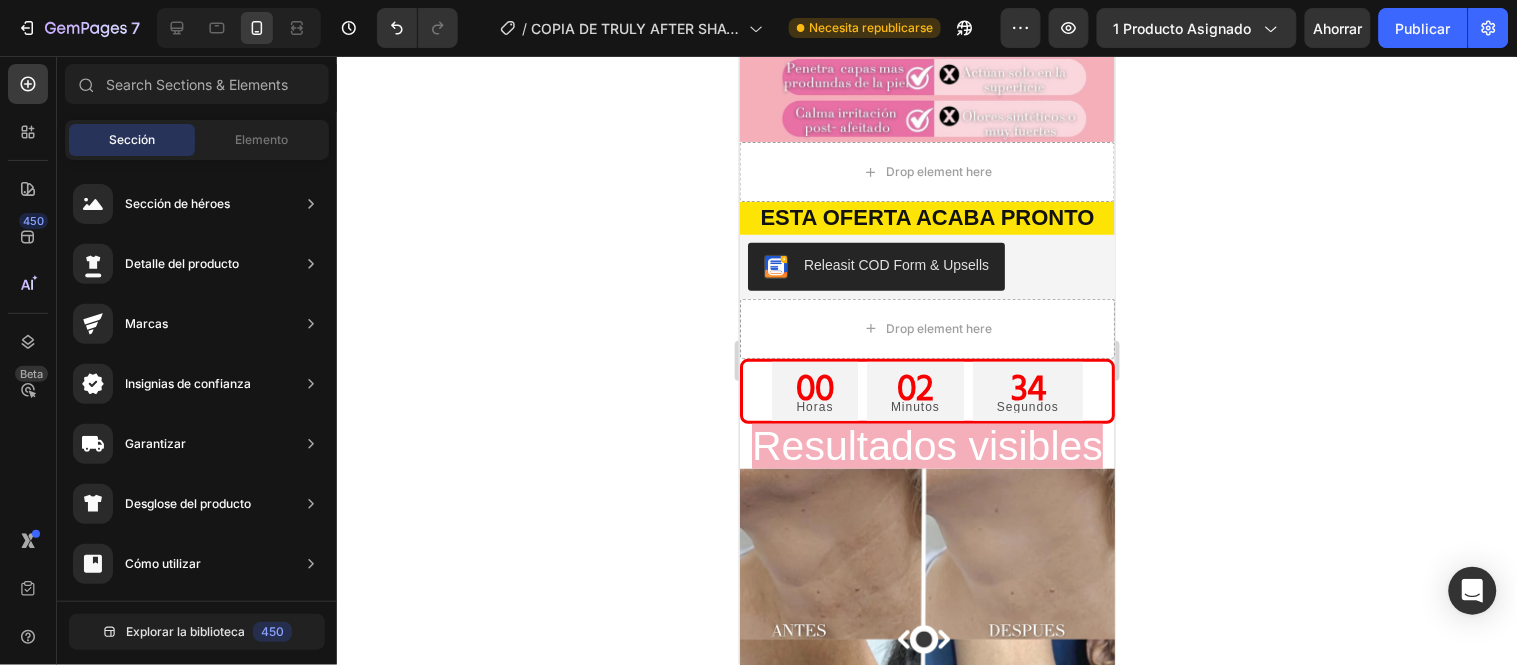 click 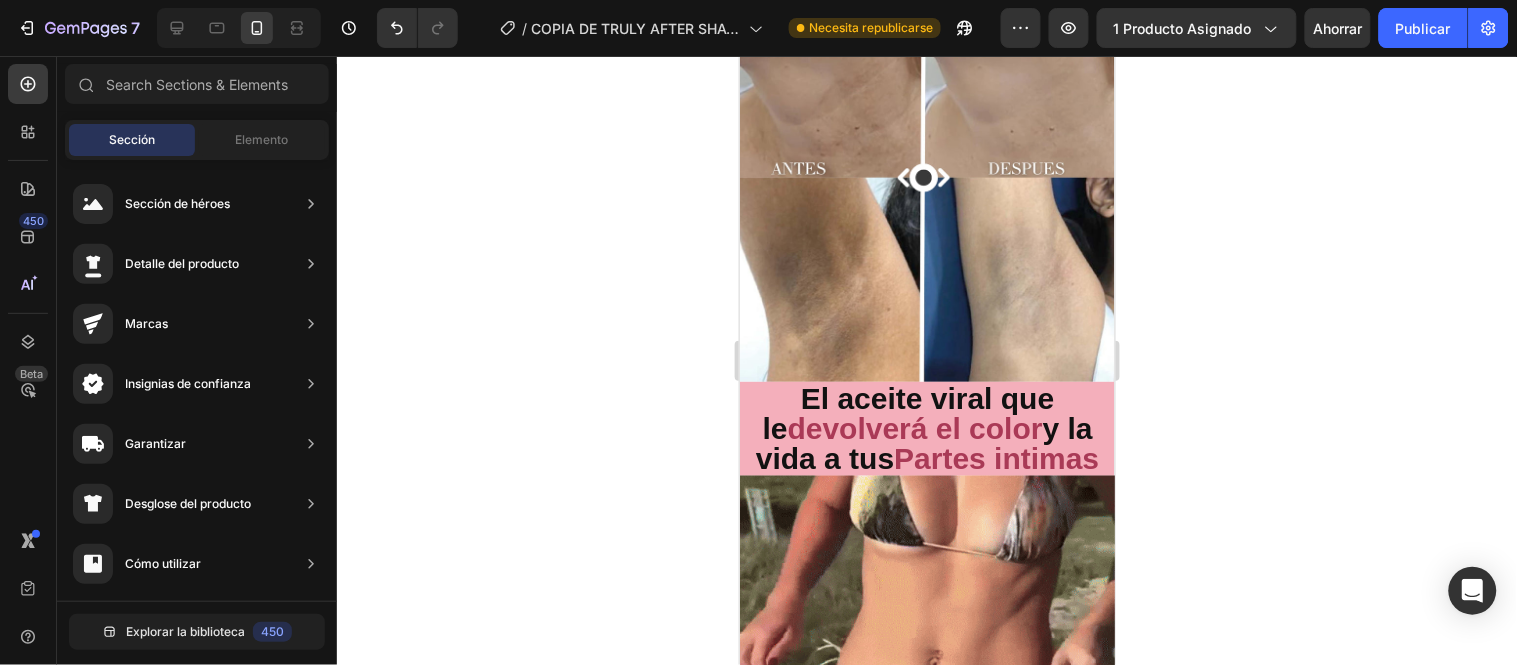 scroll, scrollTop: 2223, scrollLeft: 0, axis: vertical 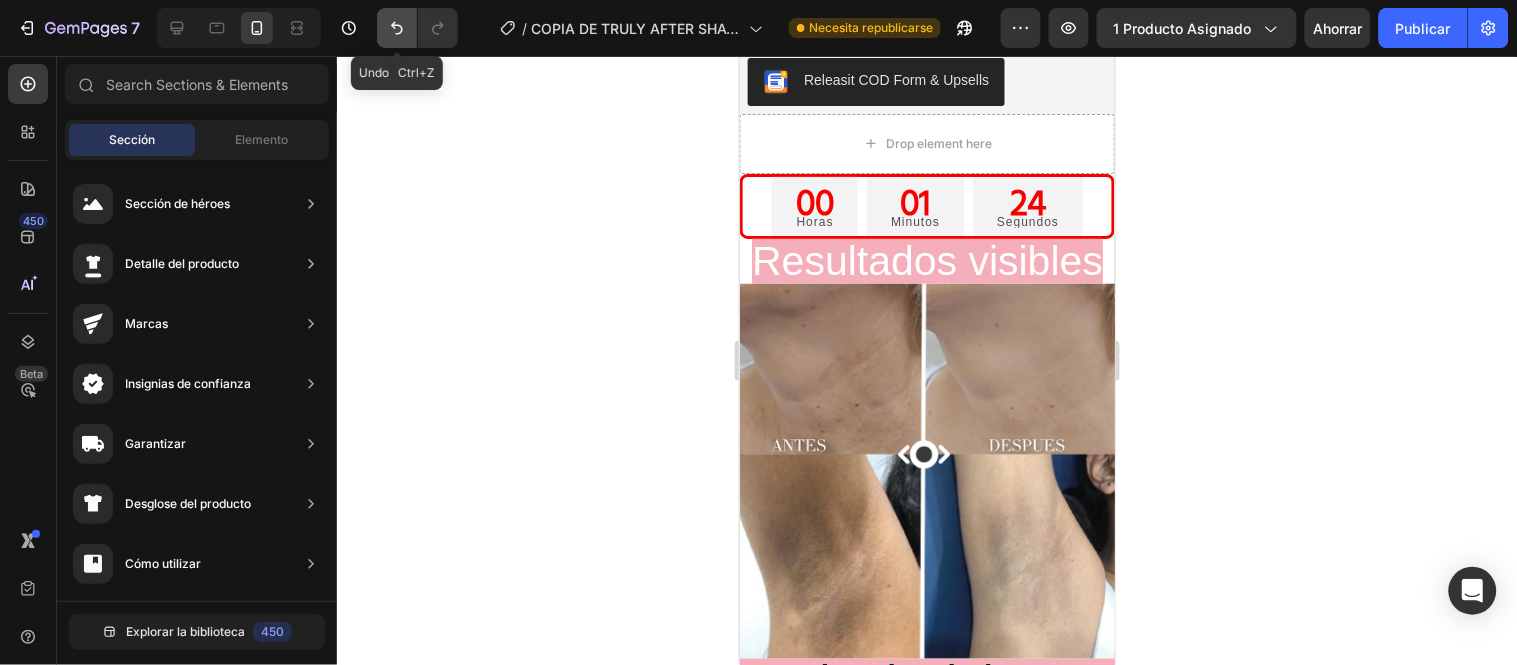click 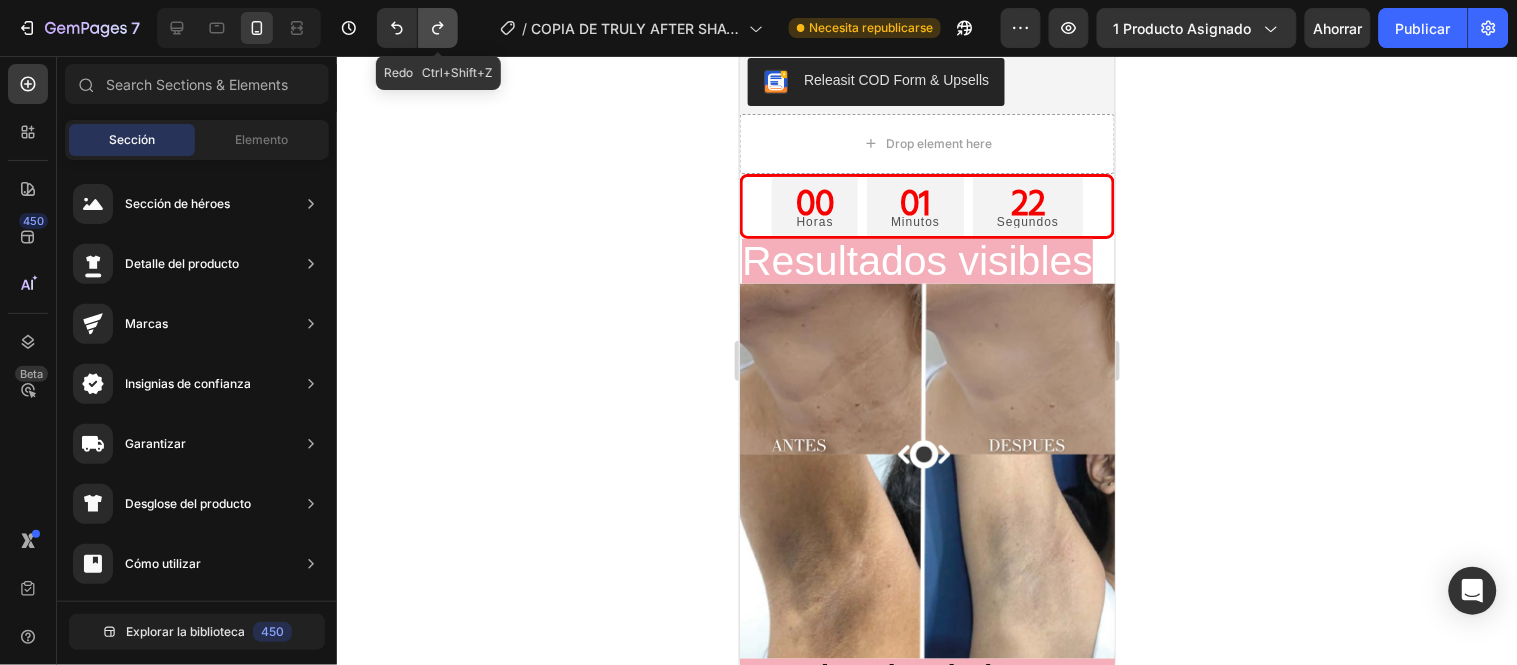 click 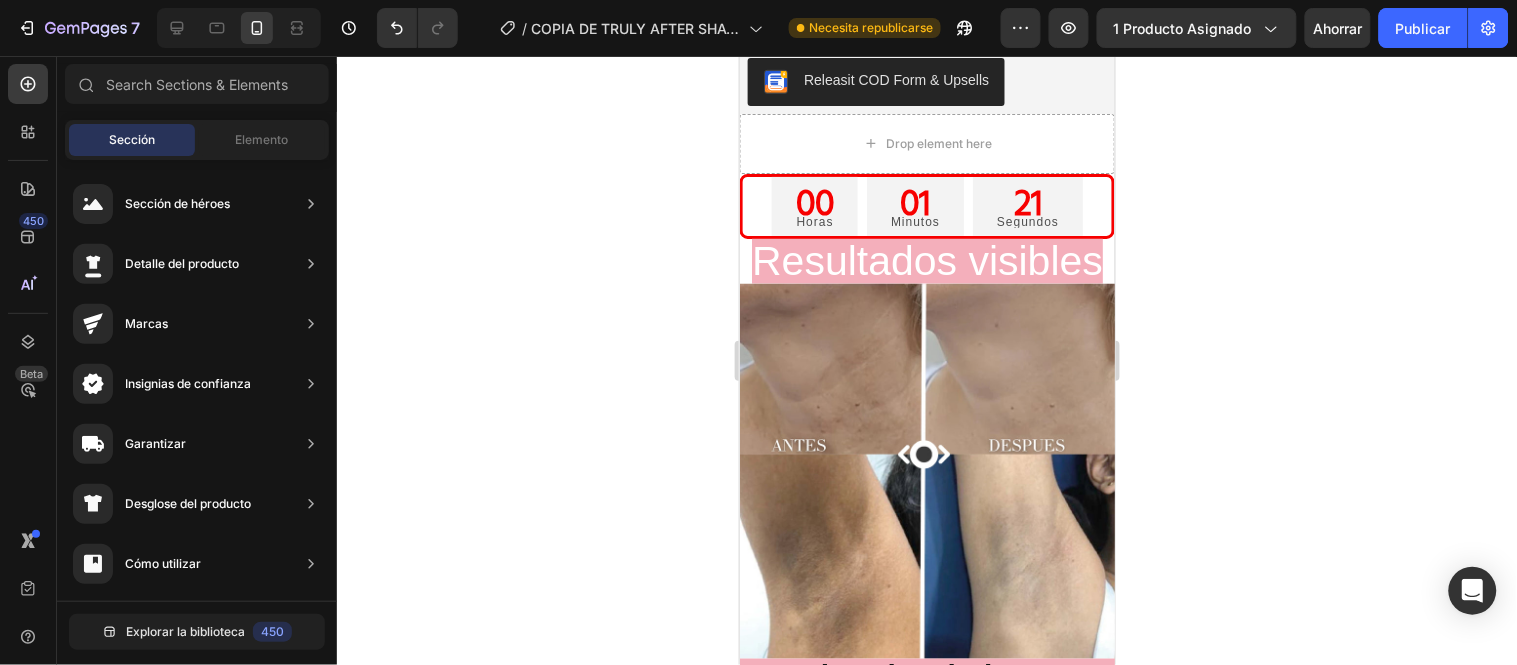 click 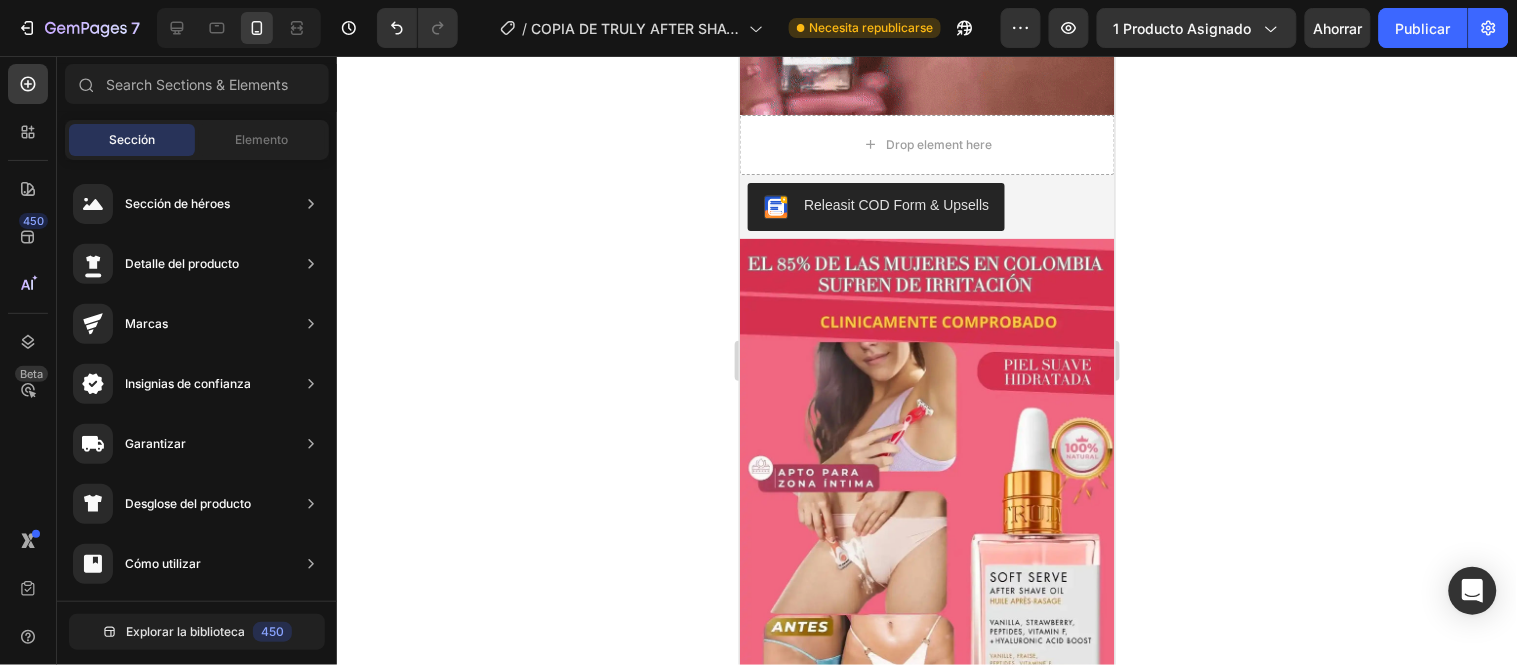 scroll, scrollTop: 3123, scrollLeft: 0, axis: vertical 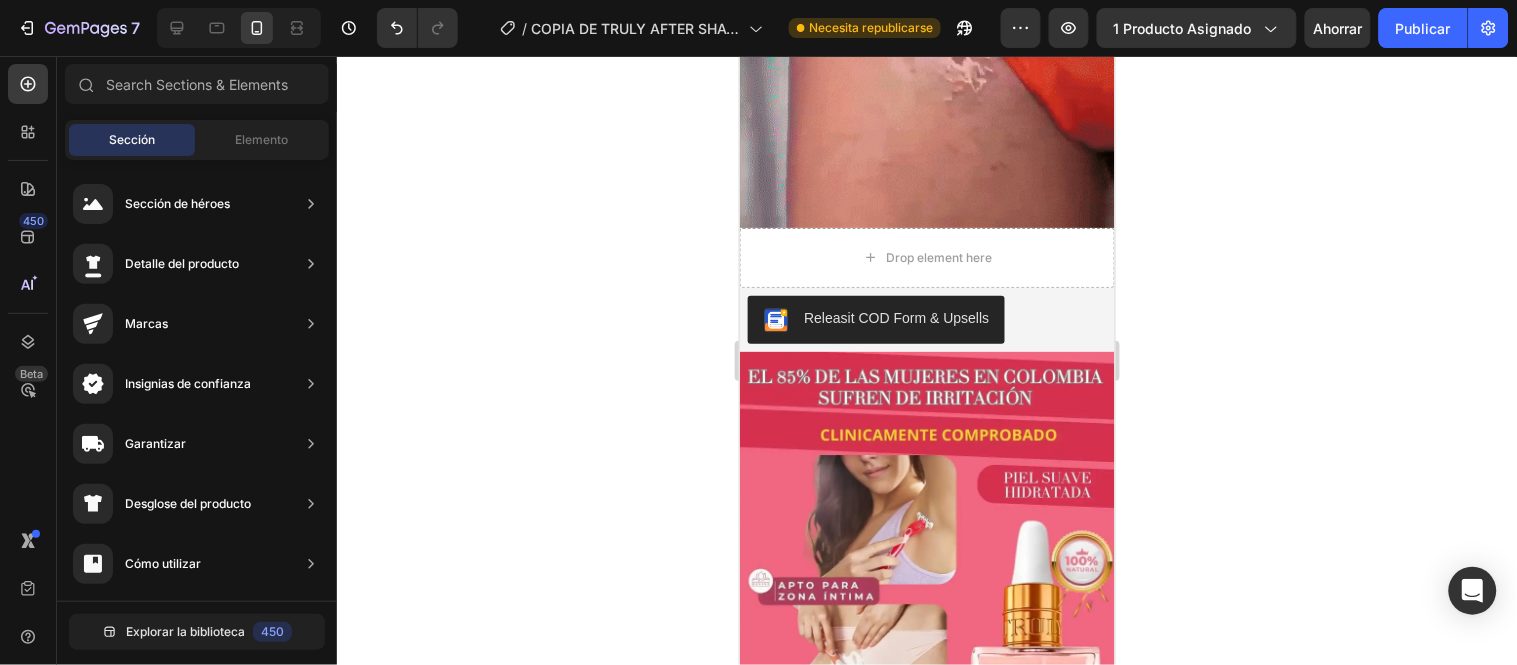 click 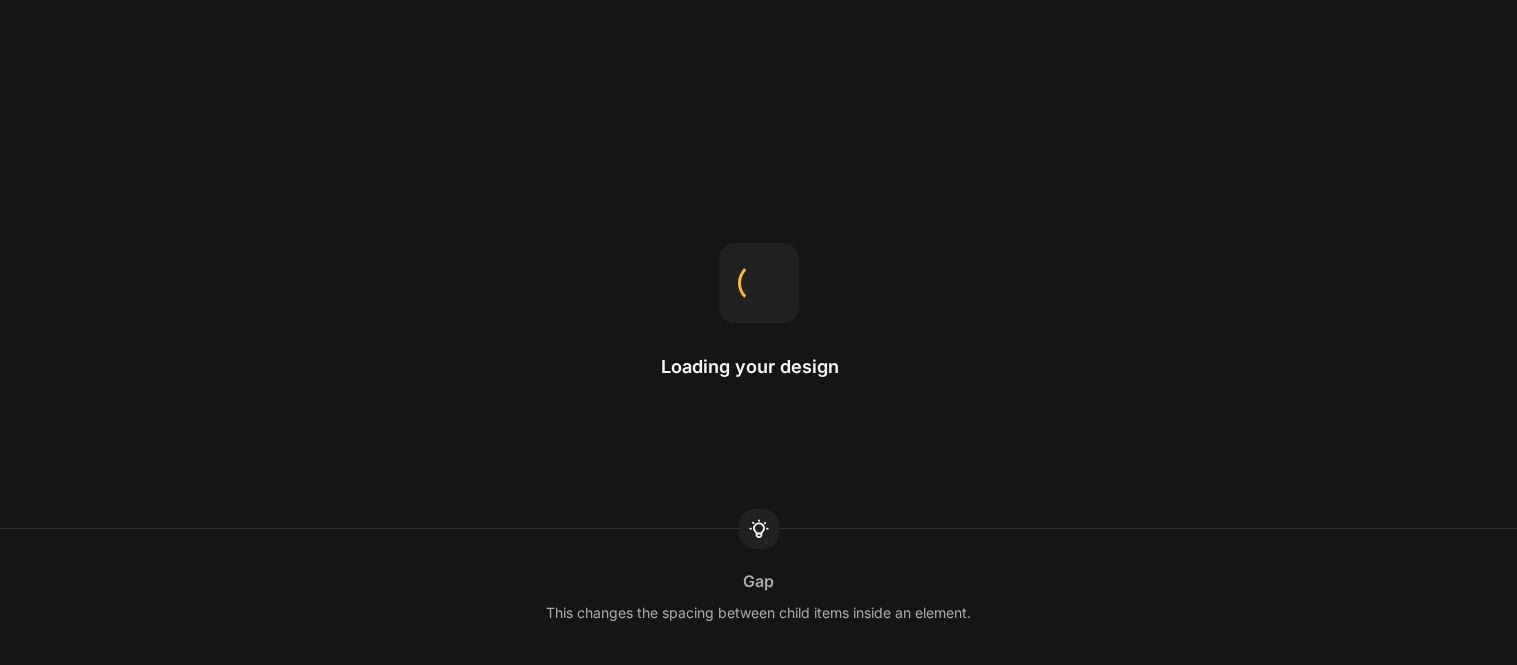 scroll, scrollTop: 0, scrollLeft: 0, axis: both 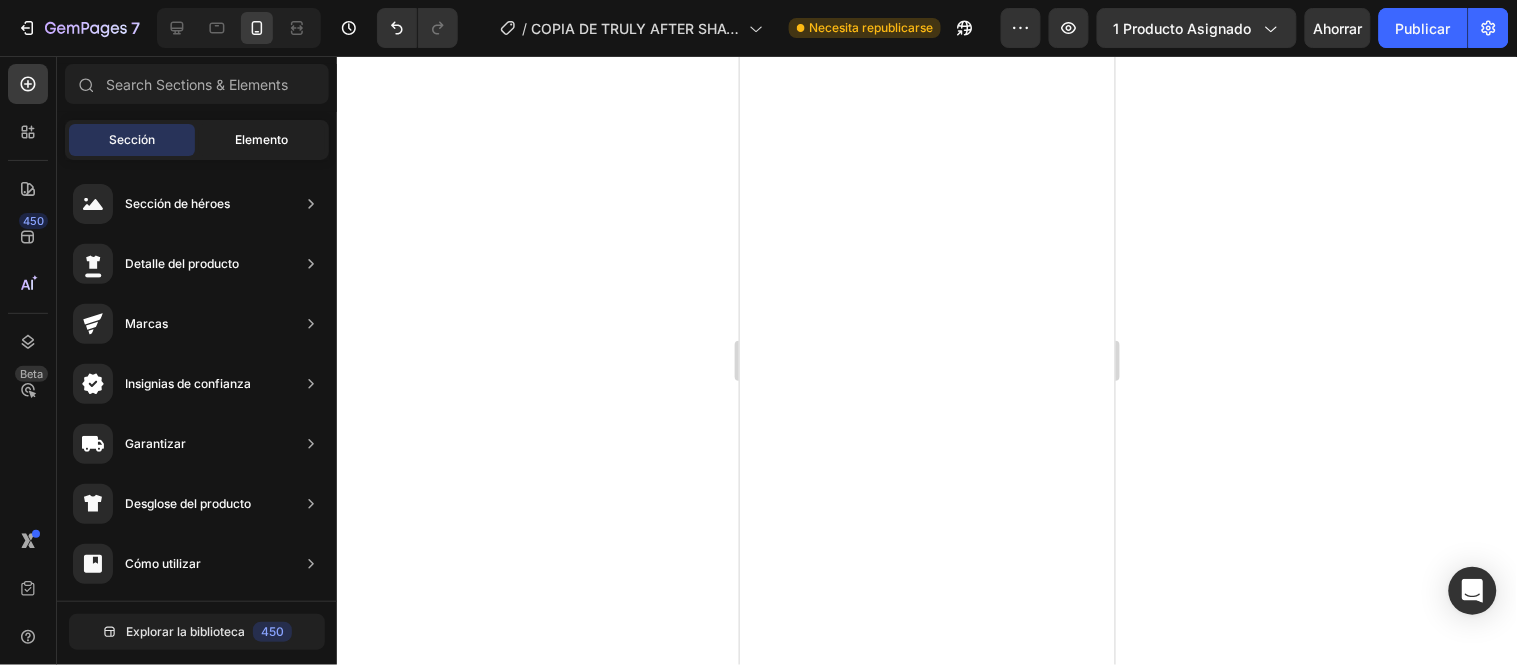 click on "Elemento" 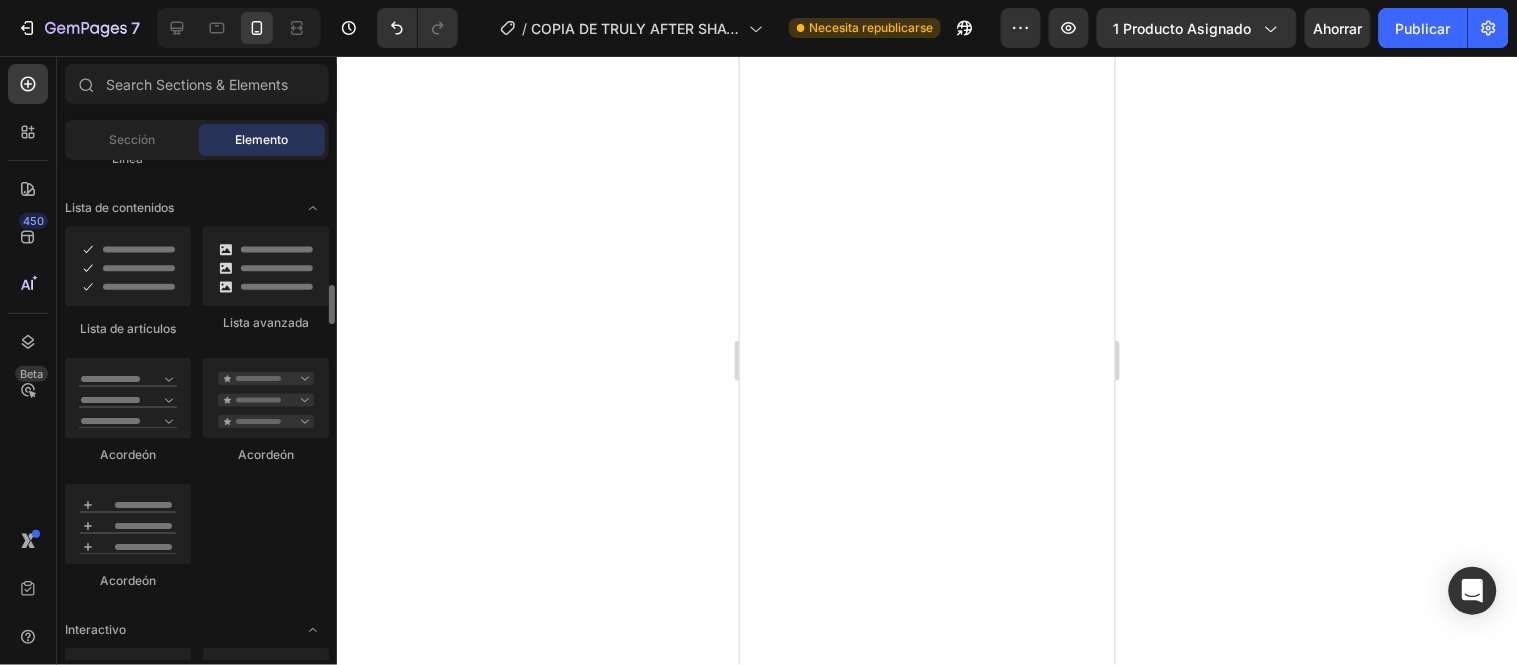 scroll, scrollTop: 1620, scrollLeft: 0, axis: vertical 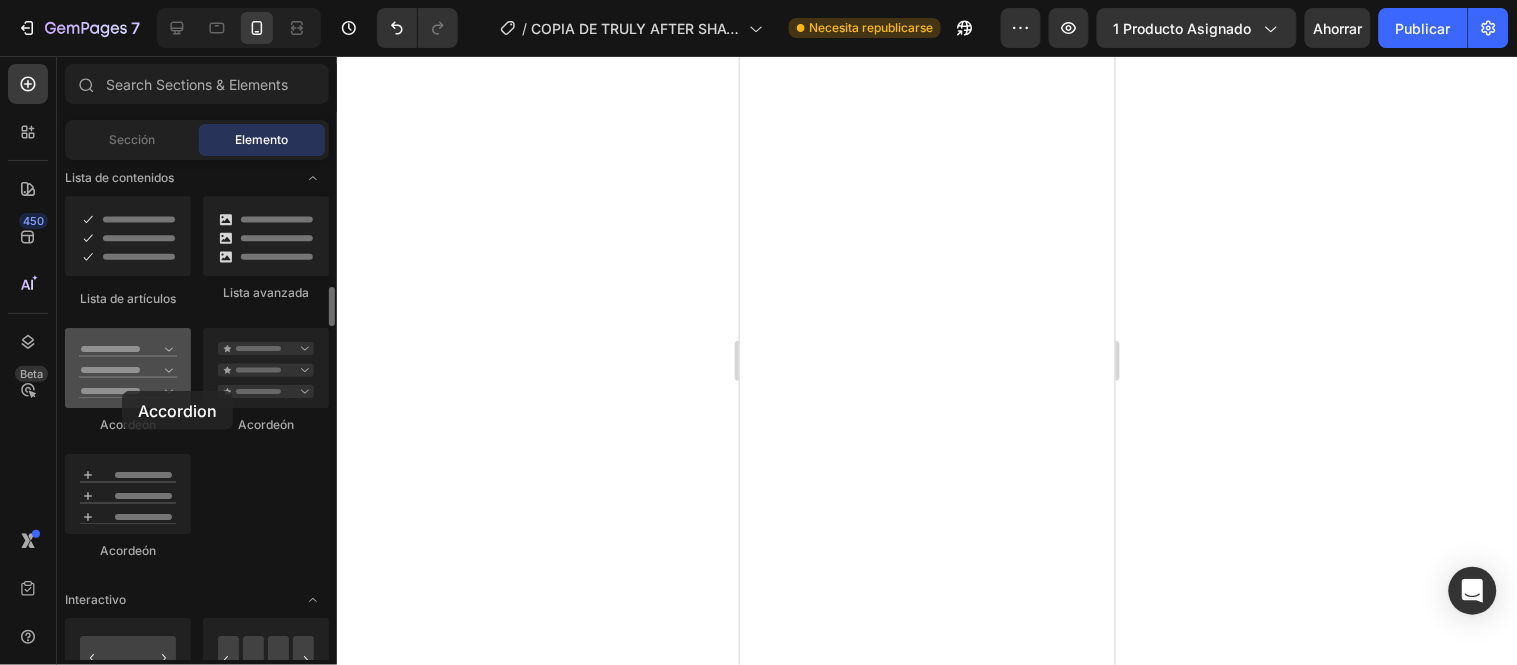 click at bounding box center [128, 368] 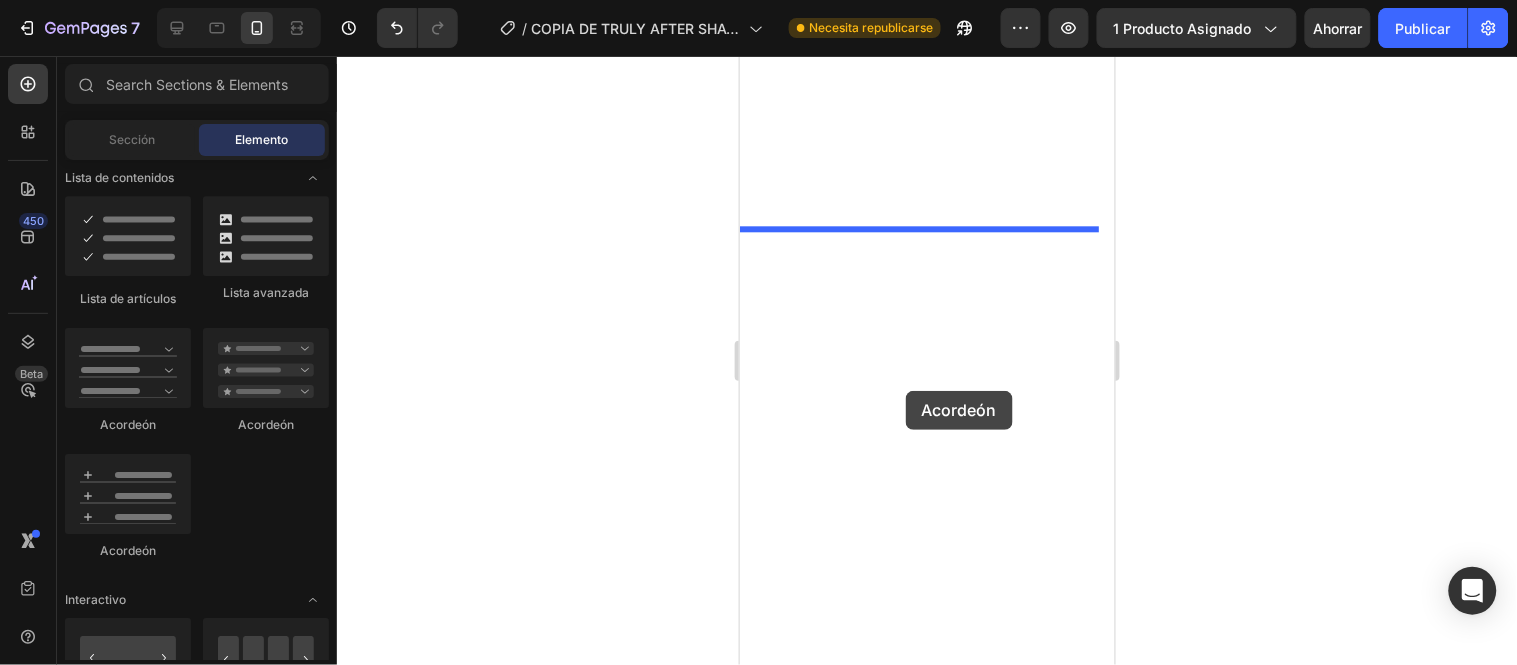 drag, startPoint x: 861, startPoint y: 446, endPoint x: 905, endPoint y: 390, distance: 71.21797 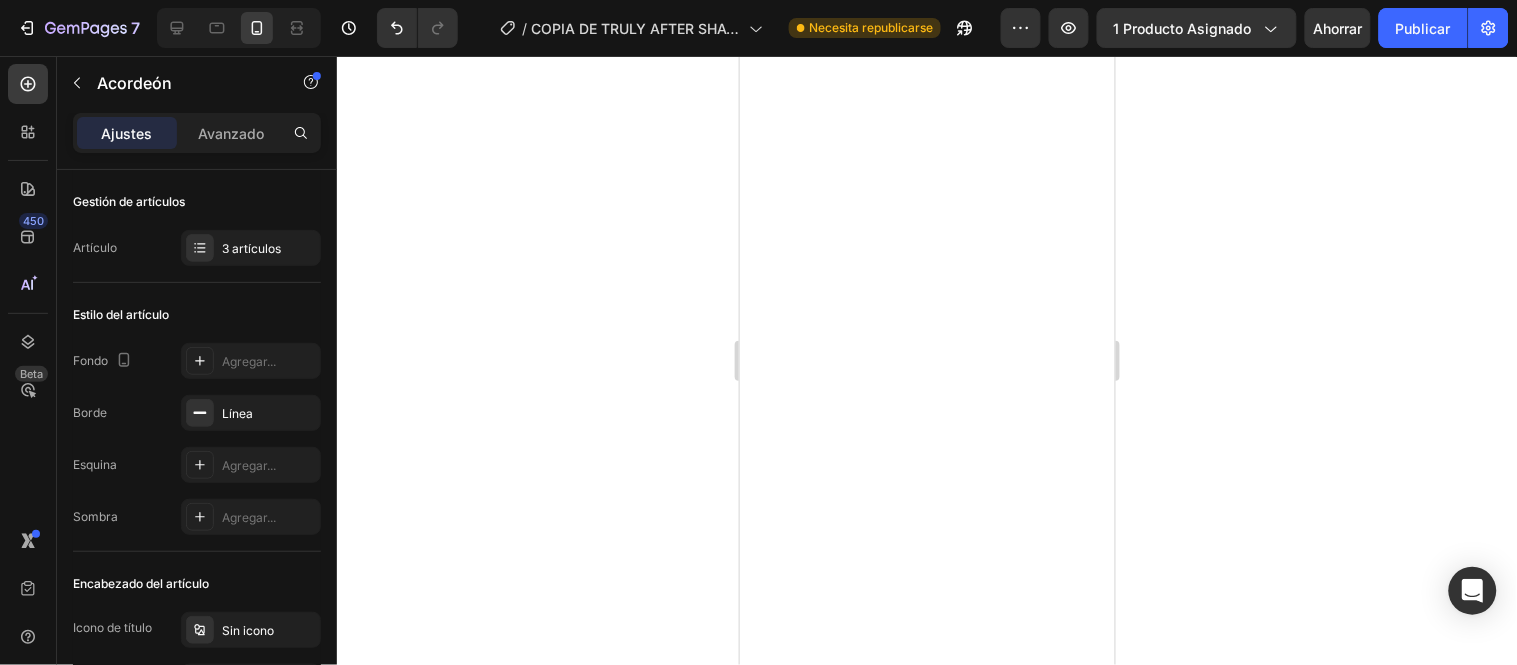 click at bounding box center (926, -163) 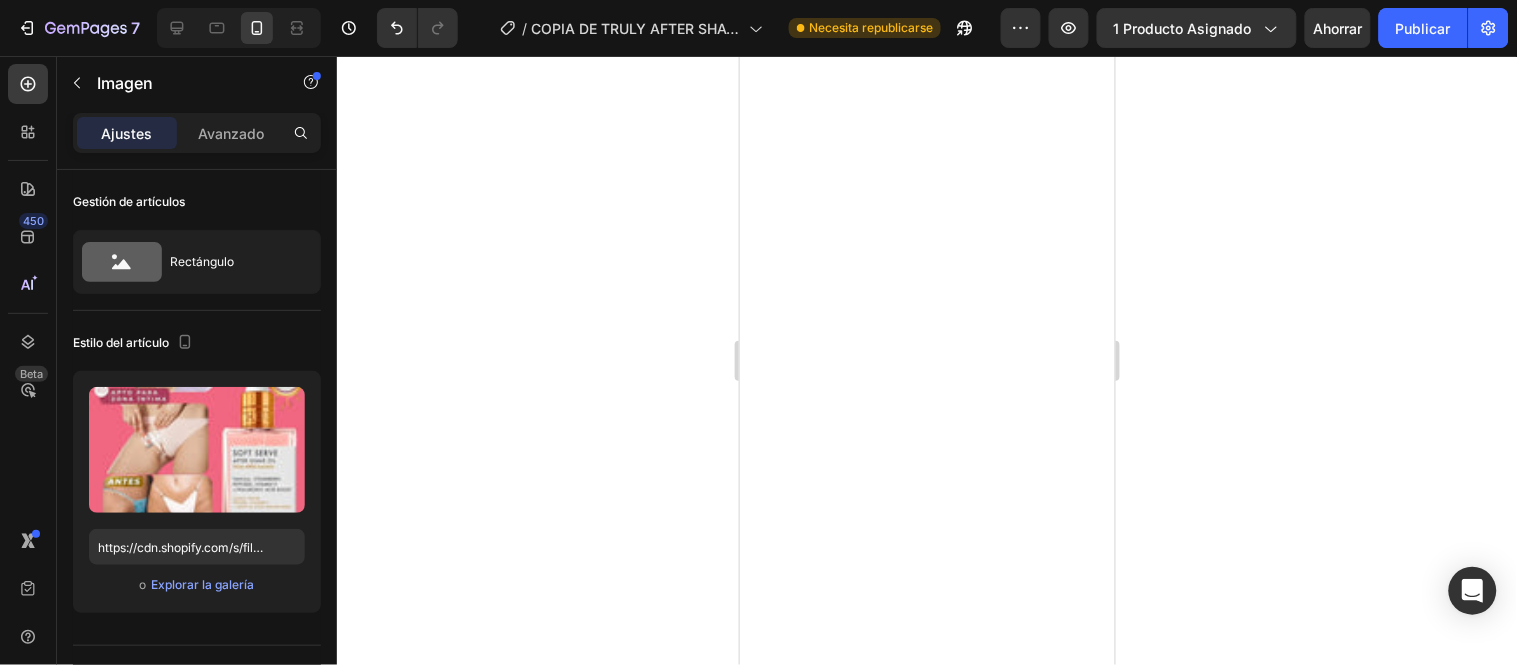click 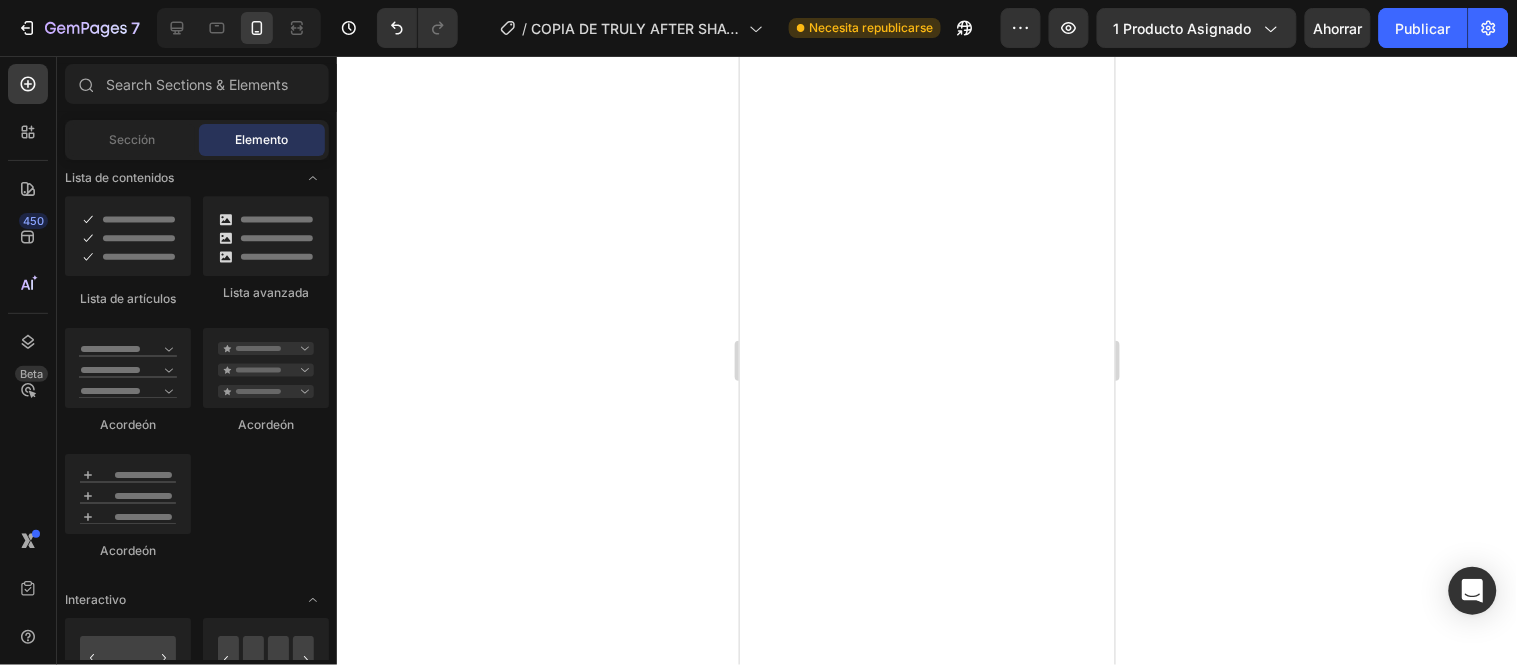 click 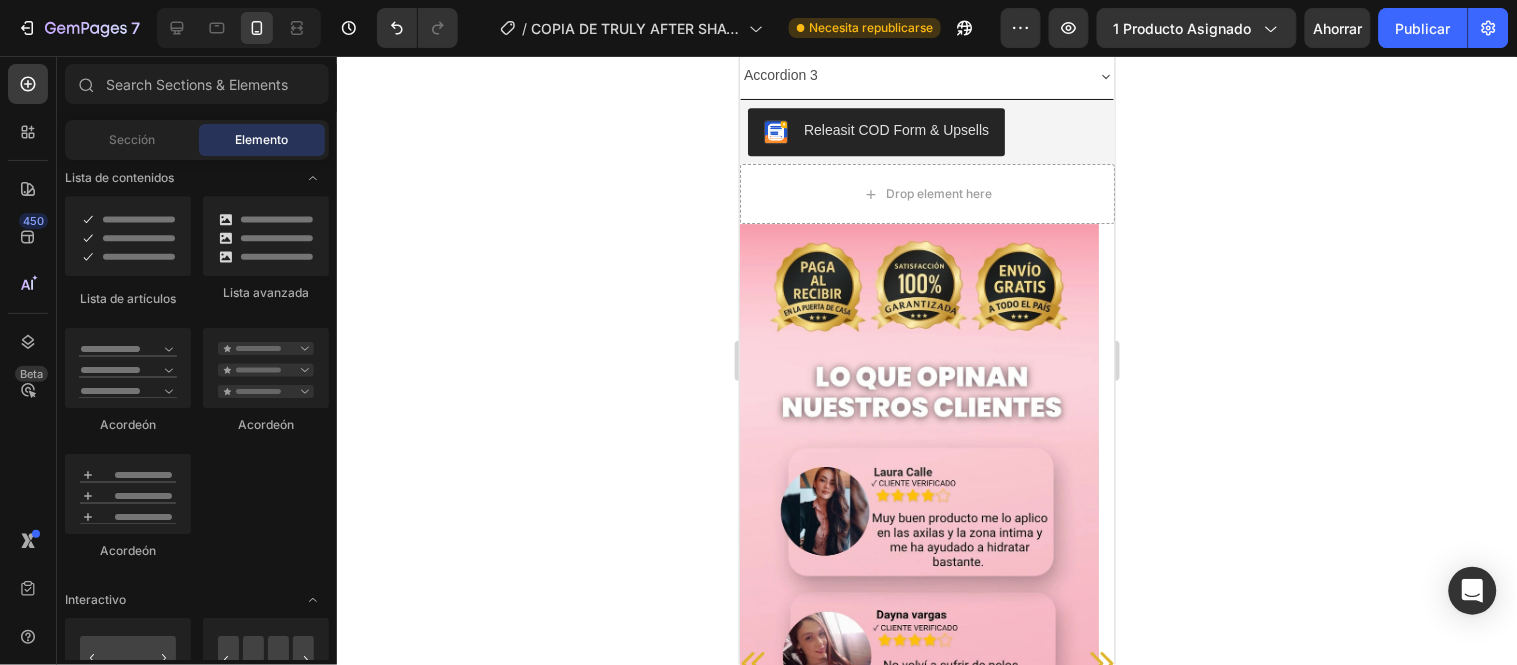 scroll, scrollTop: 2974, scrollLeft: 0, axis: vertical 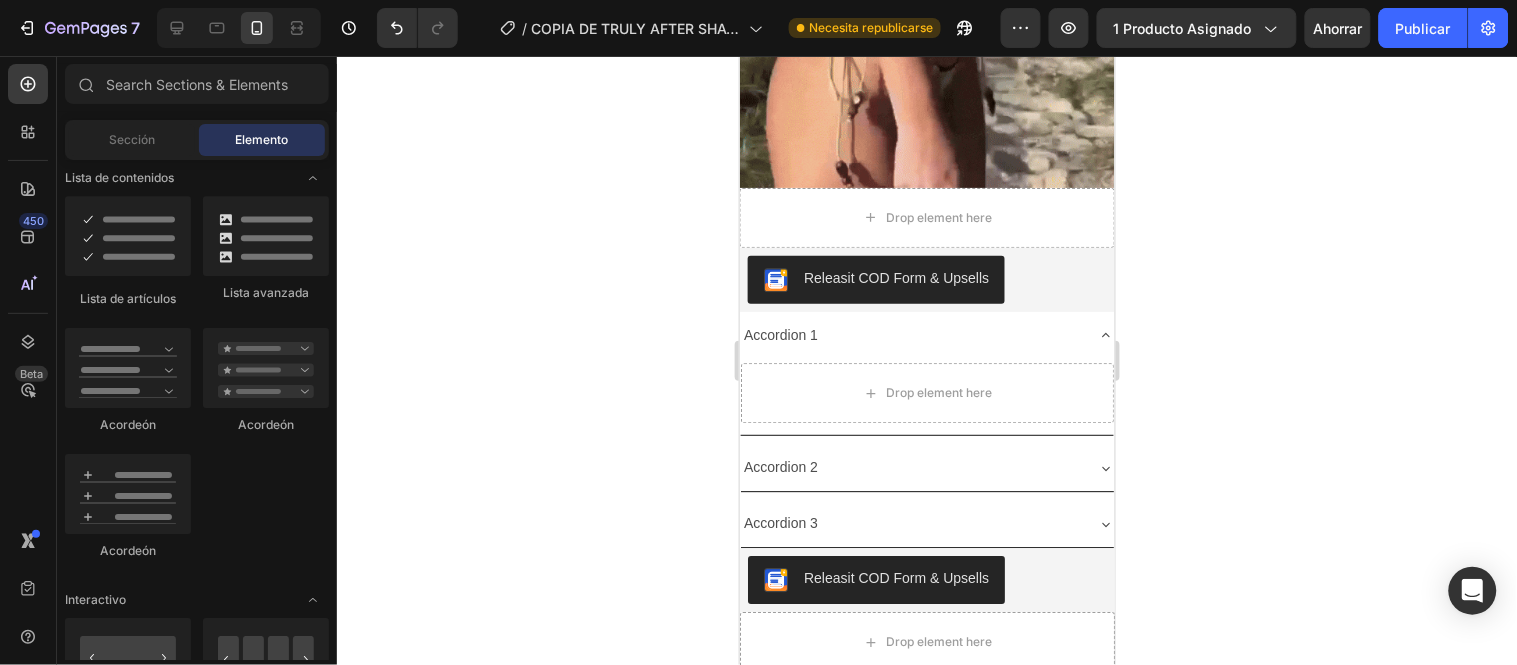 click 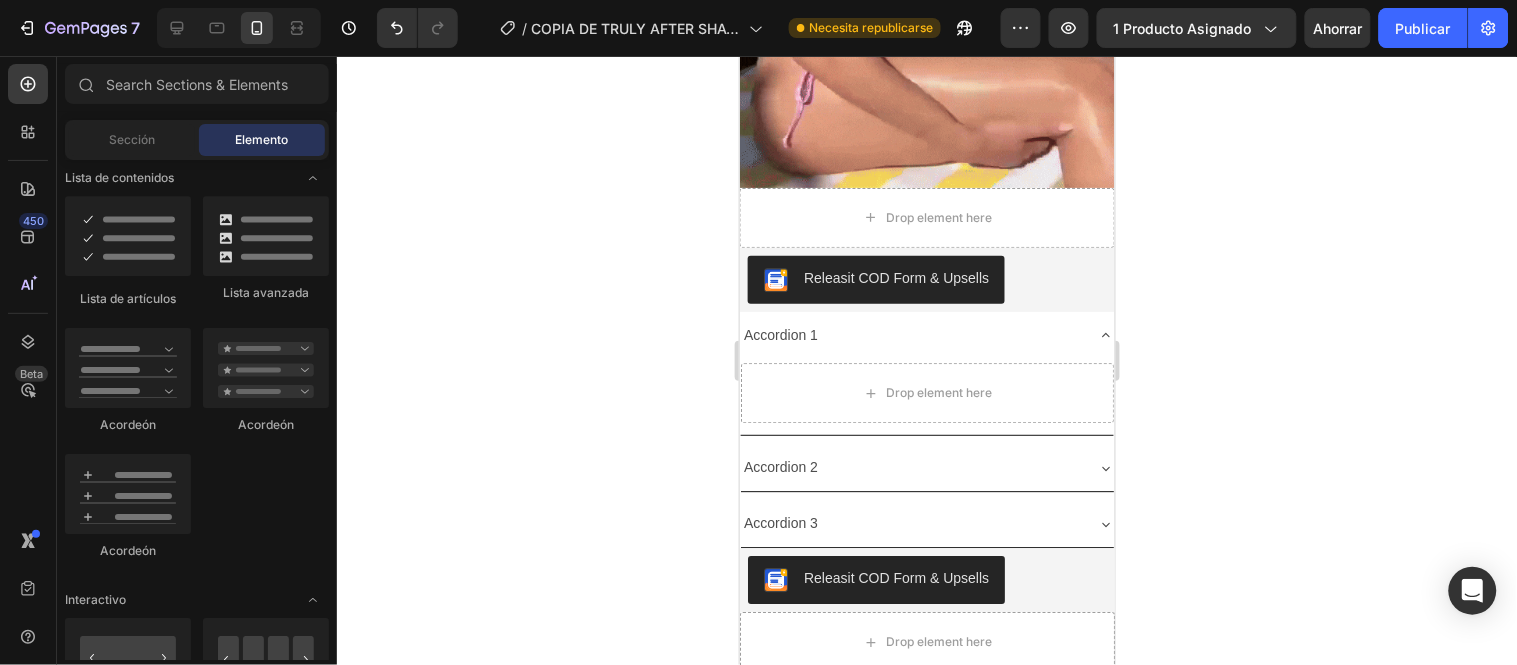 click 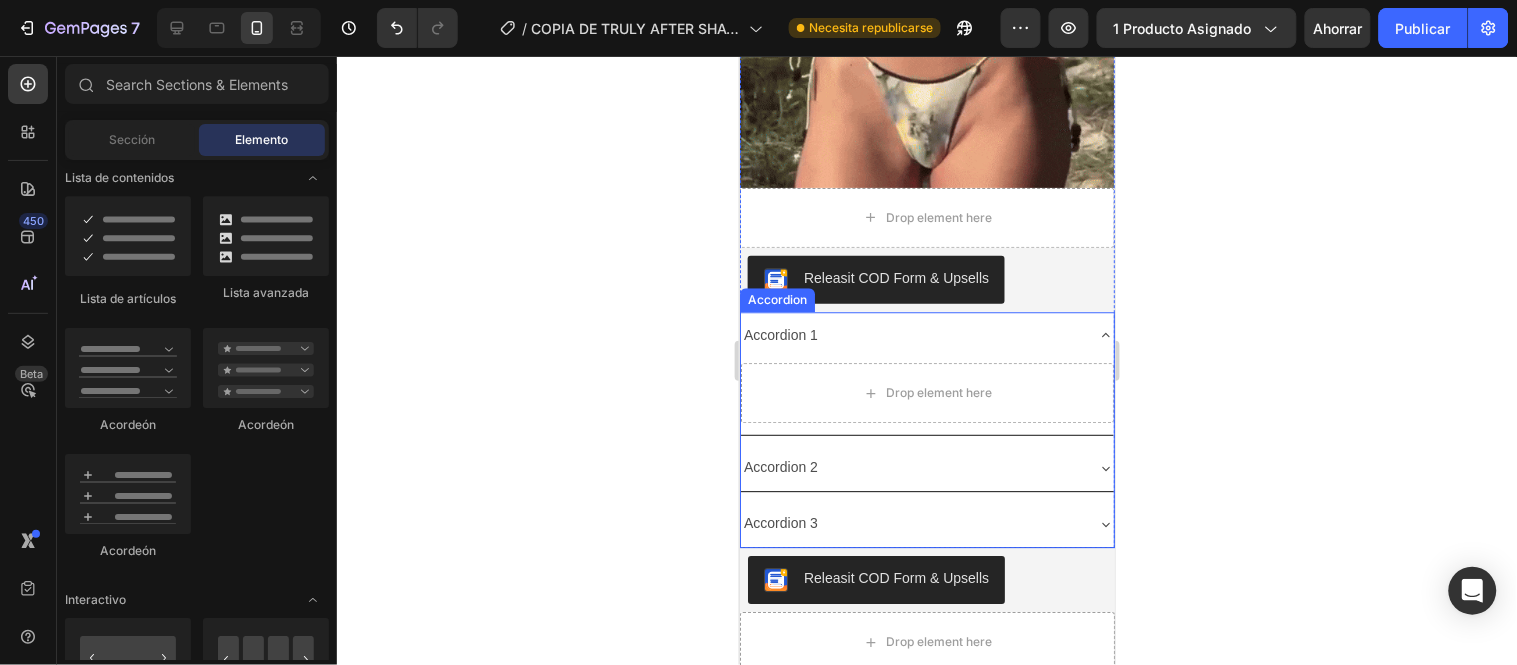 click 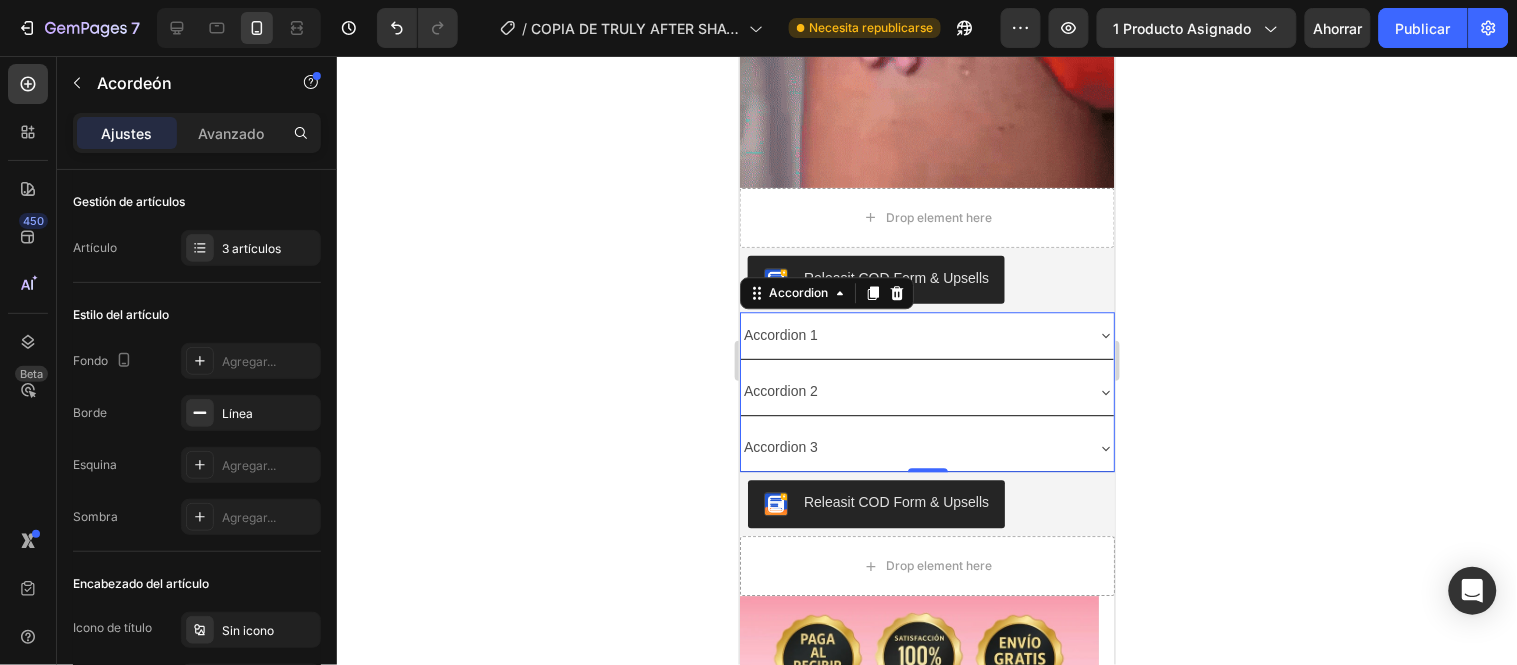 click on "Accordion 1" at bounding box center (780, 334) 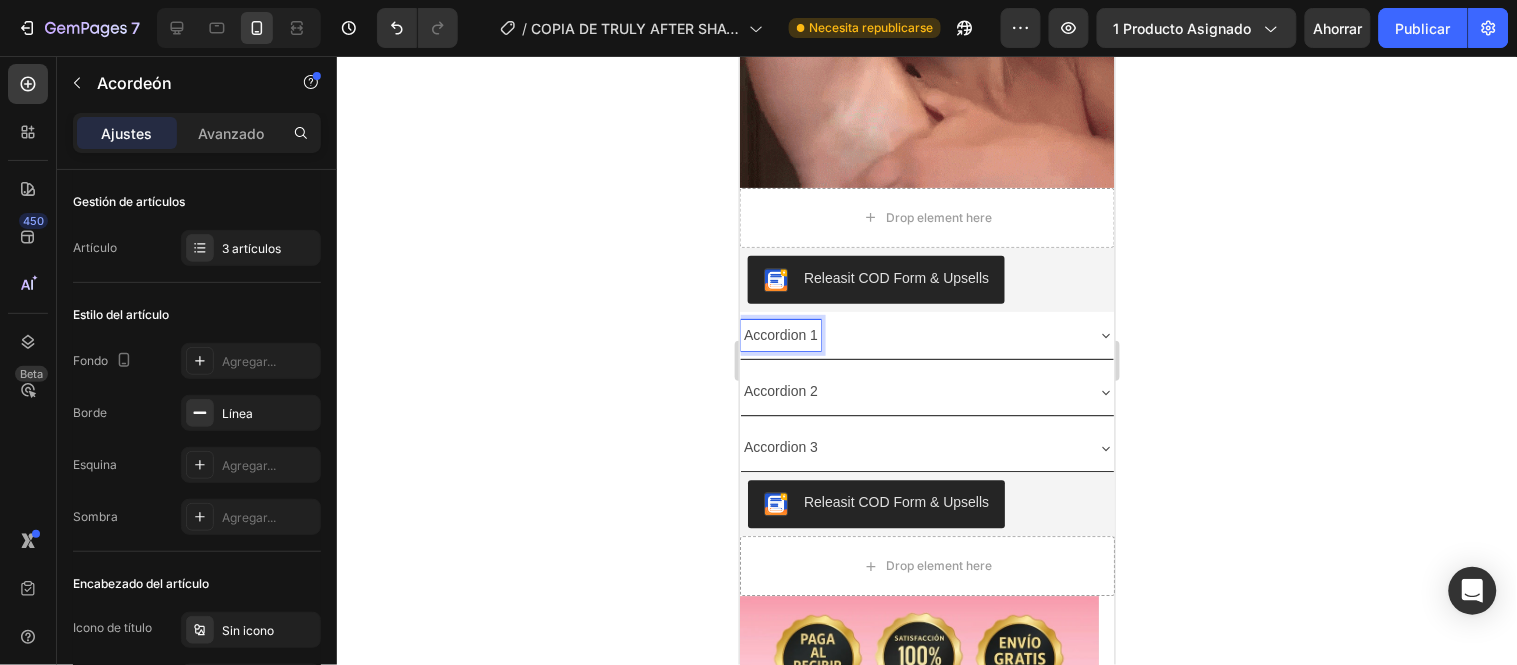 click on "Accordion 1" at bounding box center (780, 334) 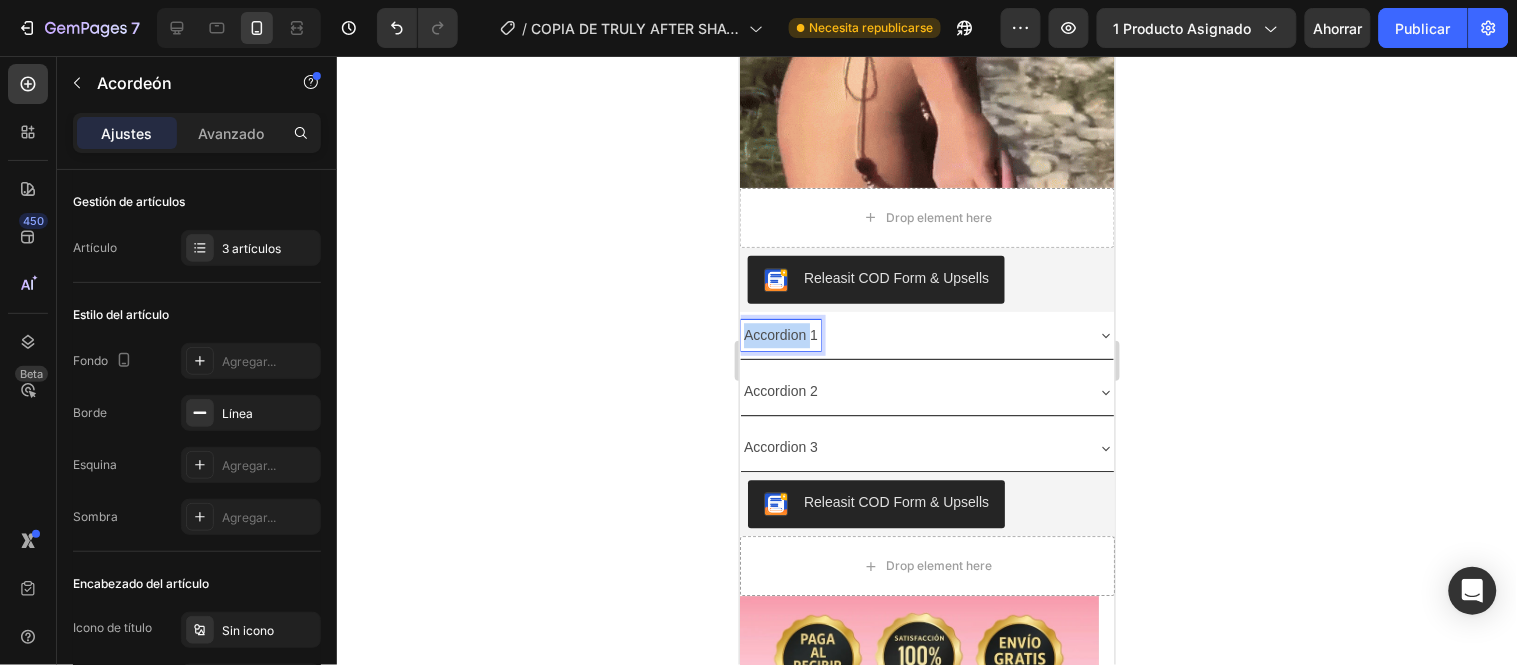 click on "Accordion 1" at bounding box center [780, 334] 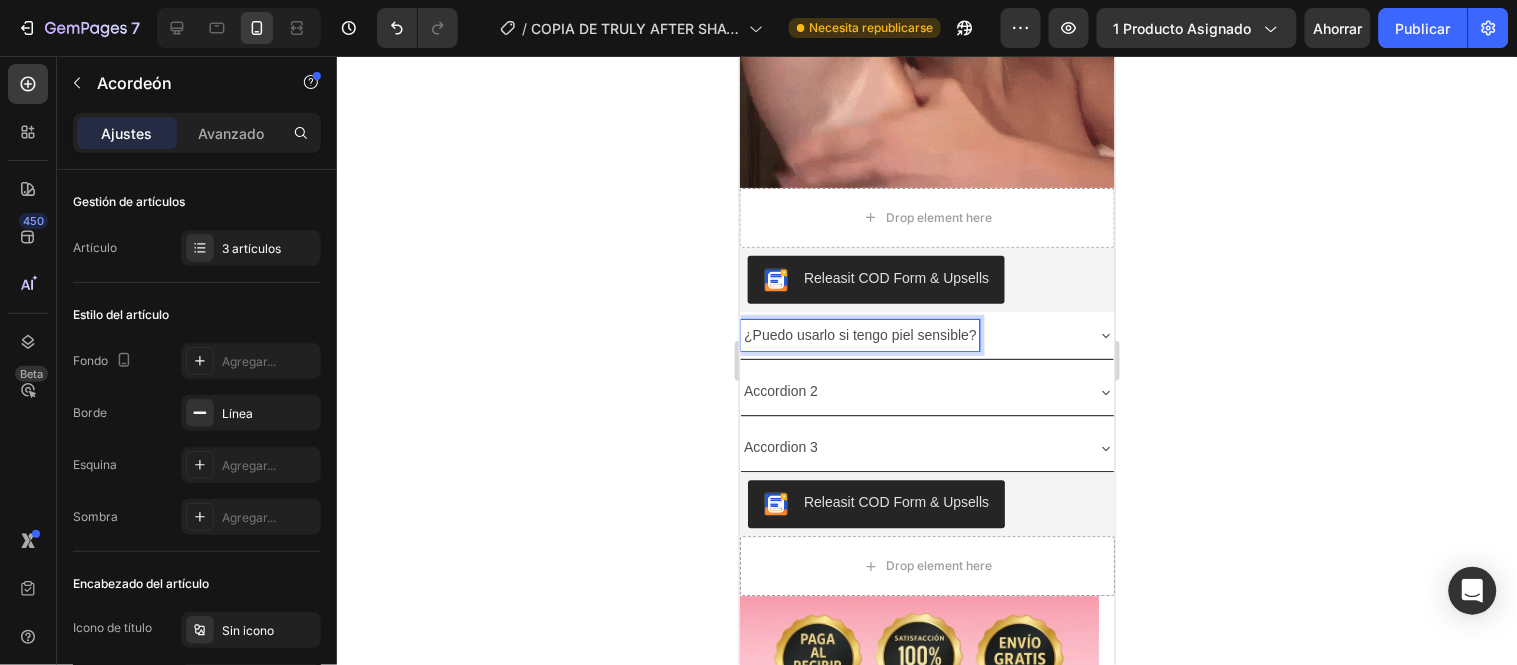 click on "¿Puedo usarlo si tengo piel sensible?" at bounding box center (859, 334) 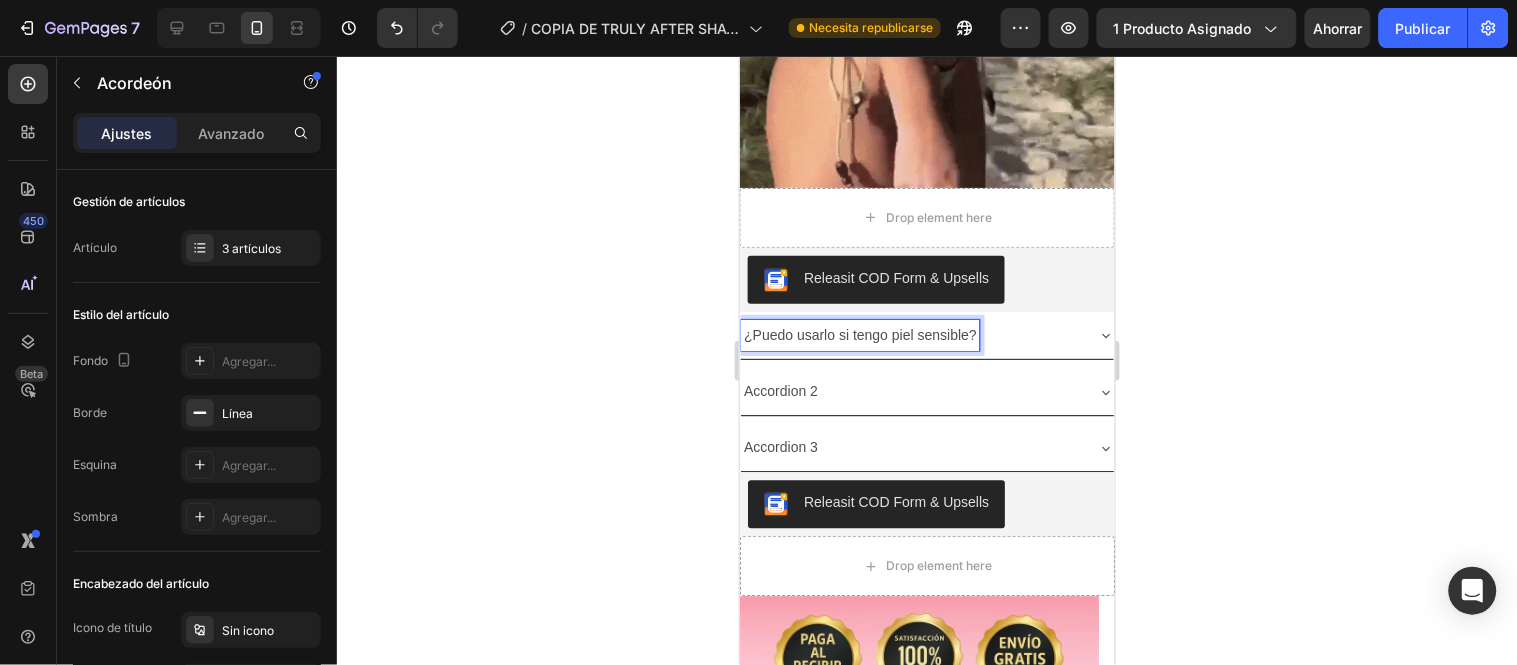 click on "¿Puedo usarlo si tengo piel sensible?" at bounding box center (859, 334) 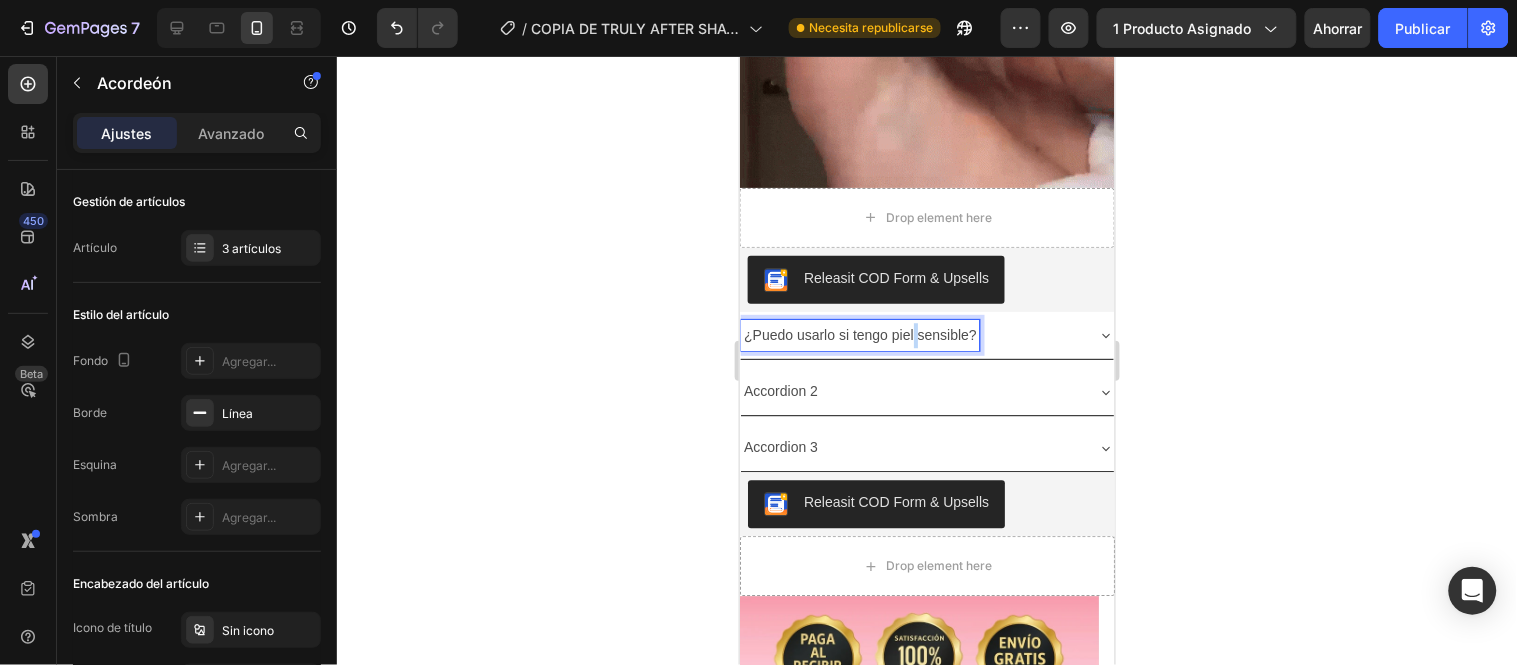 click on "¿Puedo usarlo si tengo piel sensible?" at bounding box center (859, 334) 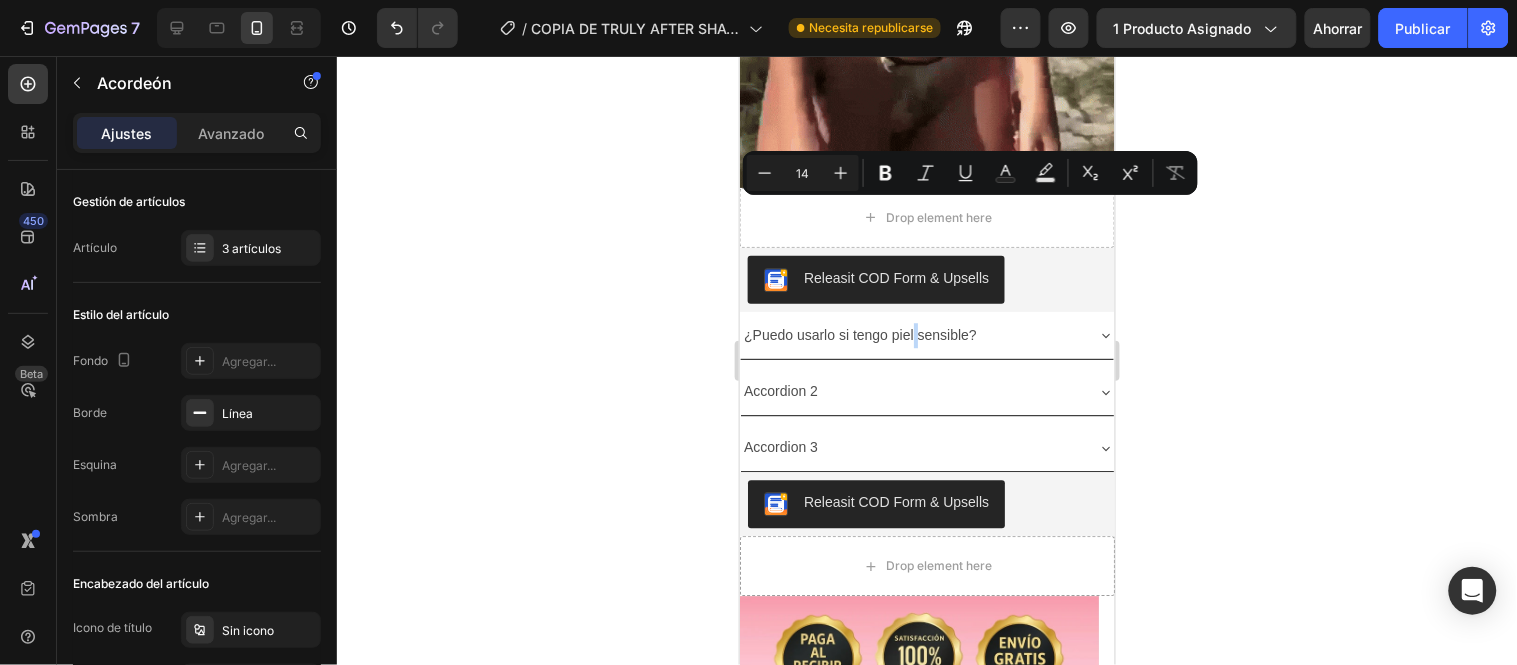 click 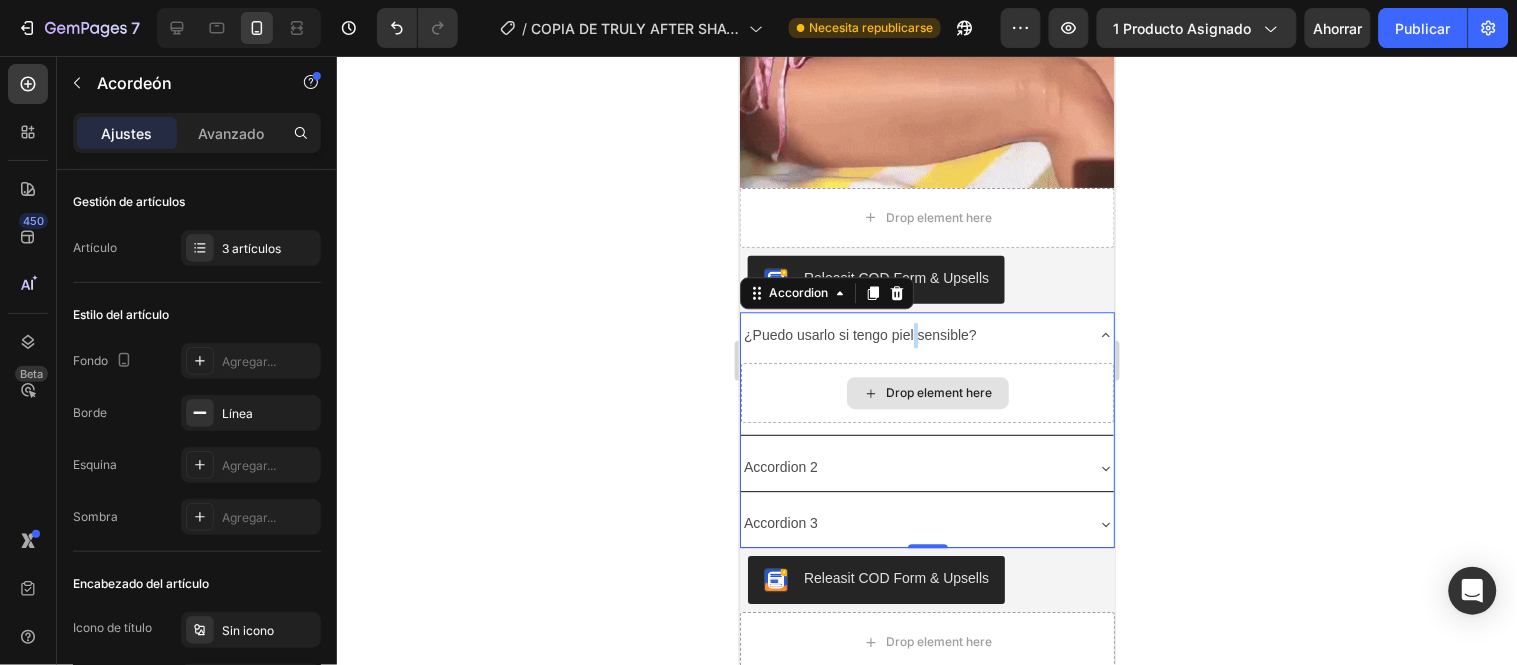click on "Drop element here" at bounding box center (939, 392) 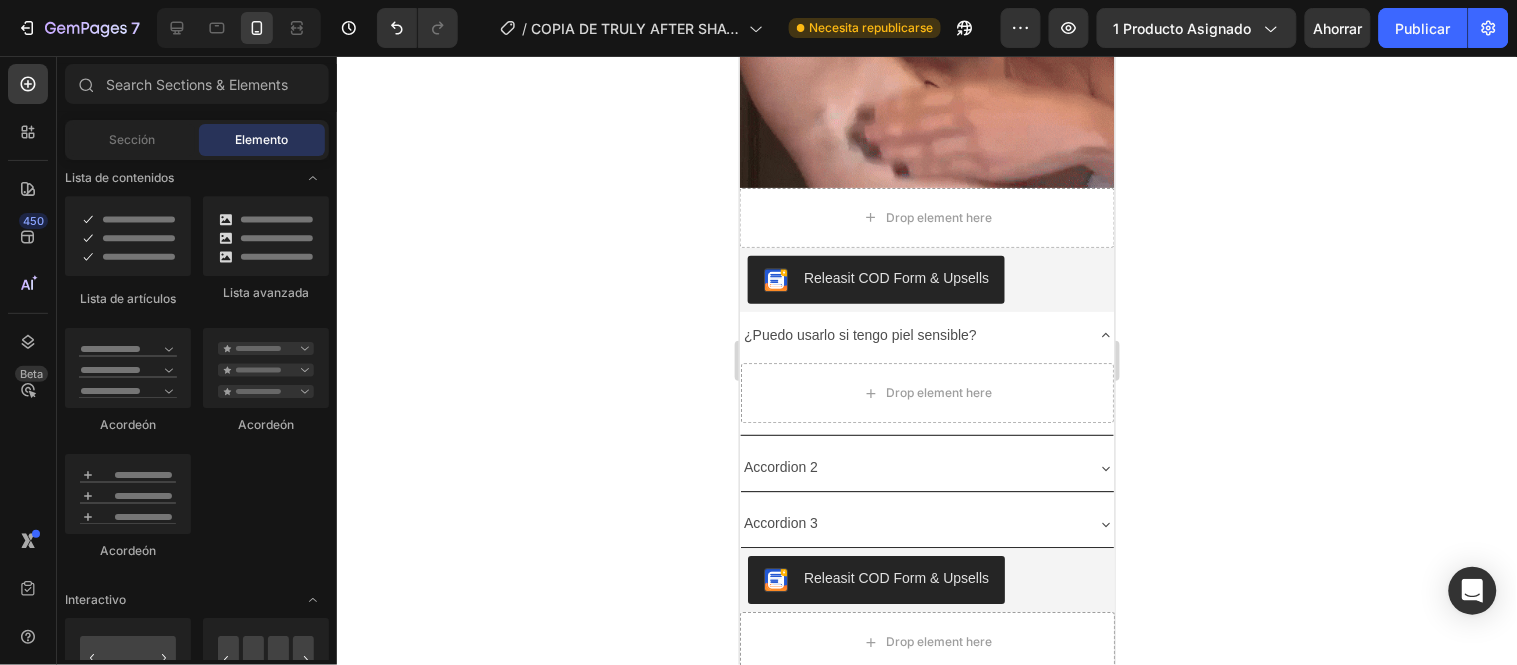 click on "Lista de artículos
Lista avanzada
Acordeón
Acordeón
Acordeón" 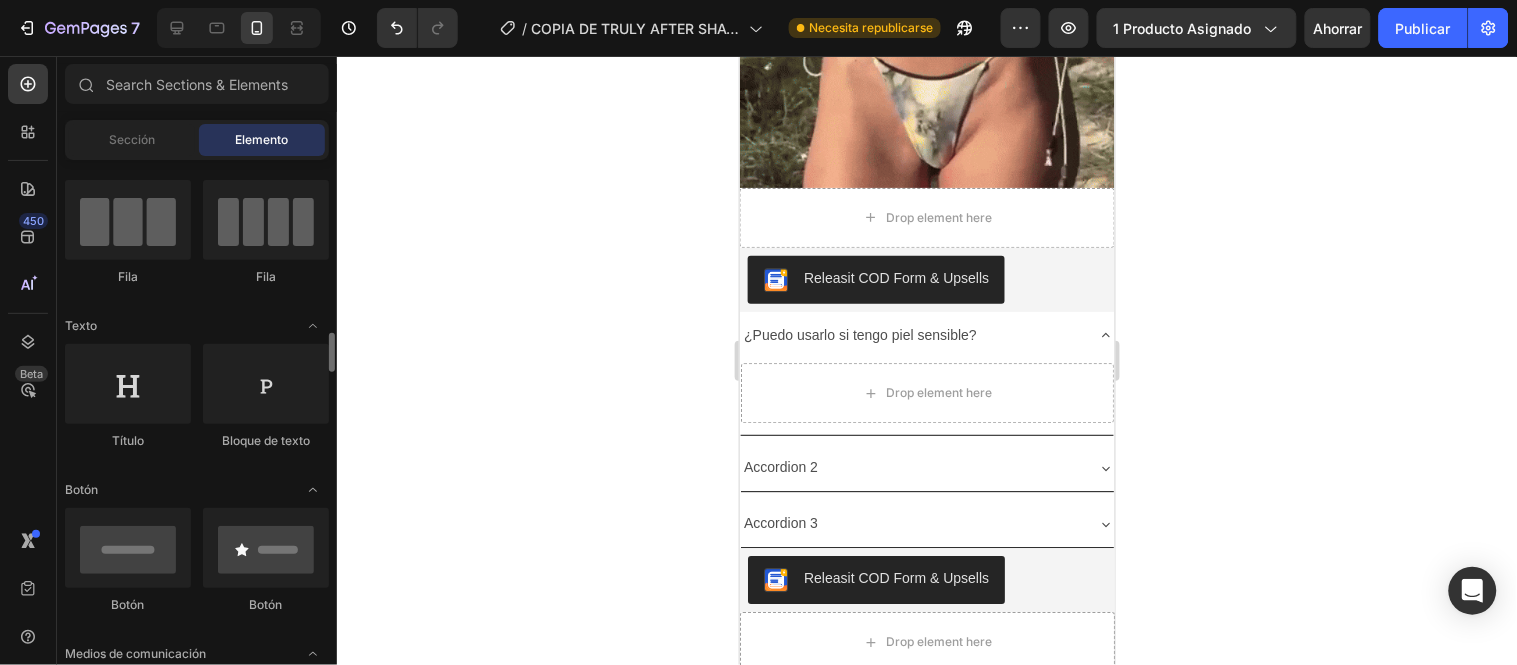 scroll, scrollTop: 30, scrollLeft: 0, axis: vertical 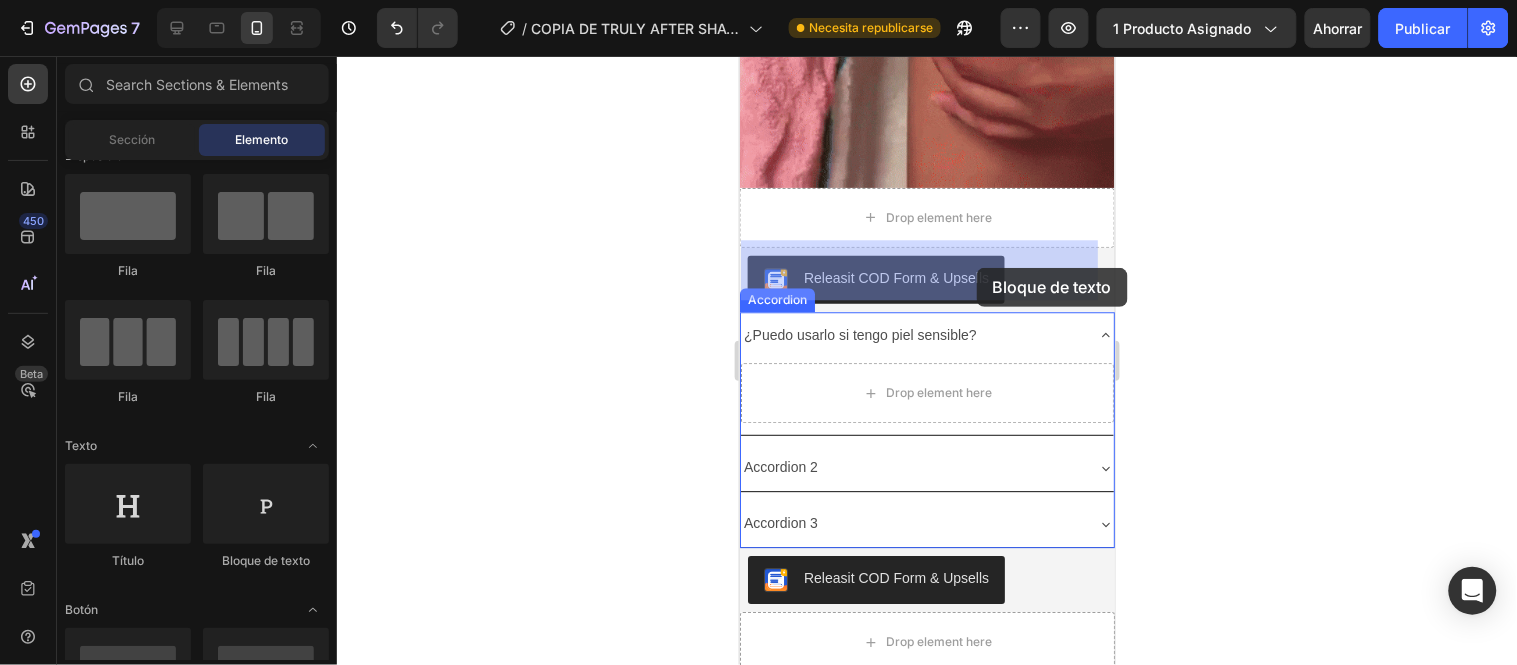 drag, startPoint x: 1014, startPoint y: 572, endPoint x: 976, endPoint y: 267, distance: 307.3581 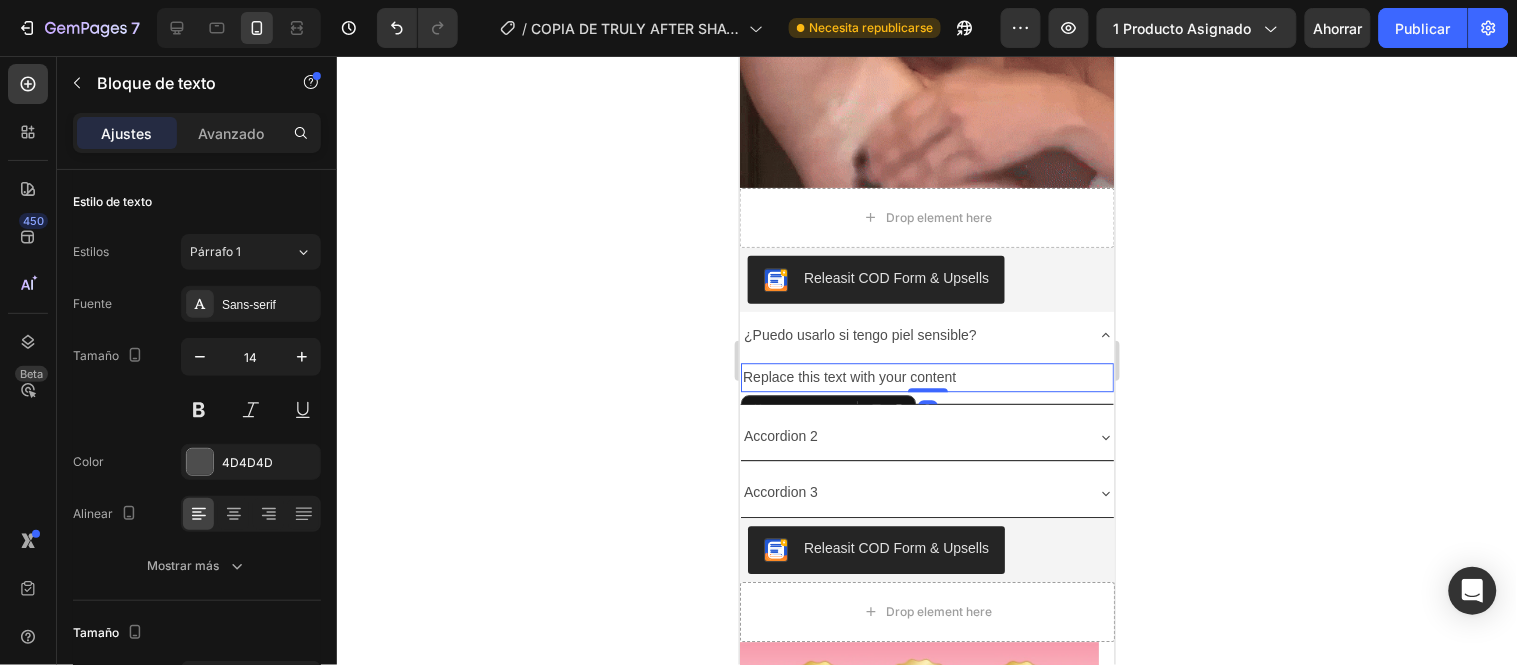 click on "Replace this text with your content" at bounding box center (926, 376) 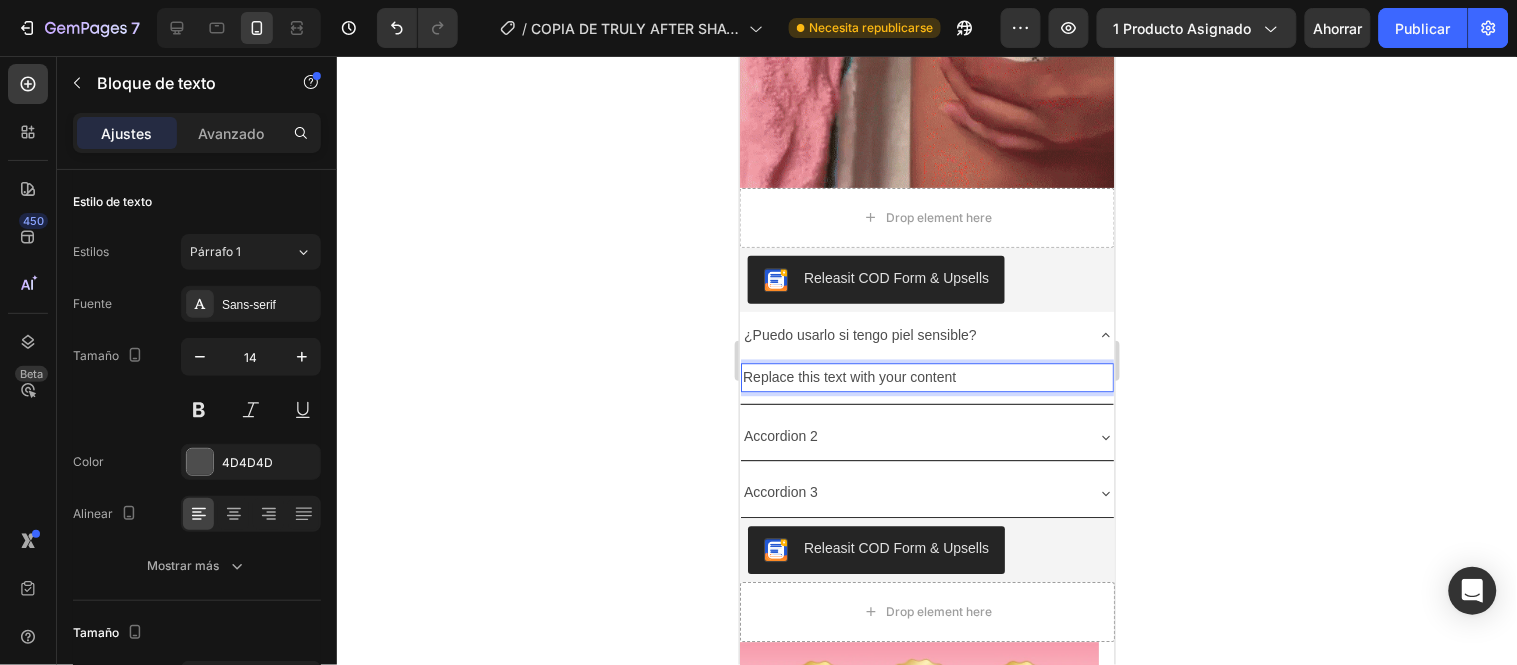 click on "Replace this text with your content" at bounding box center (926, 376) 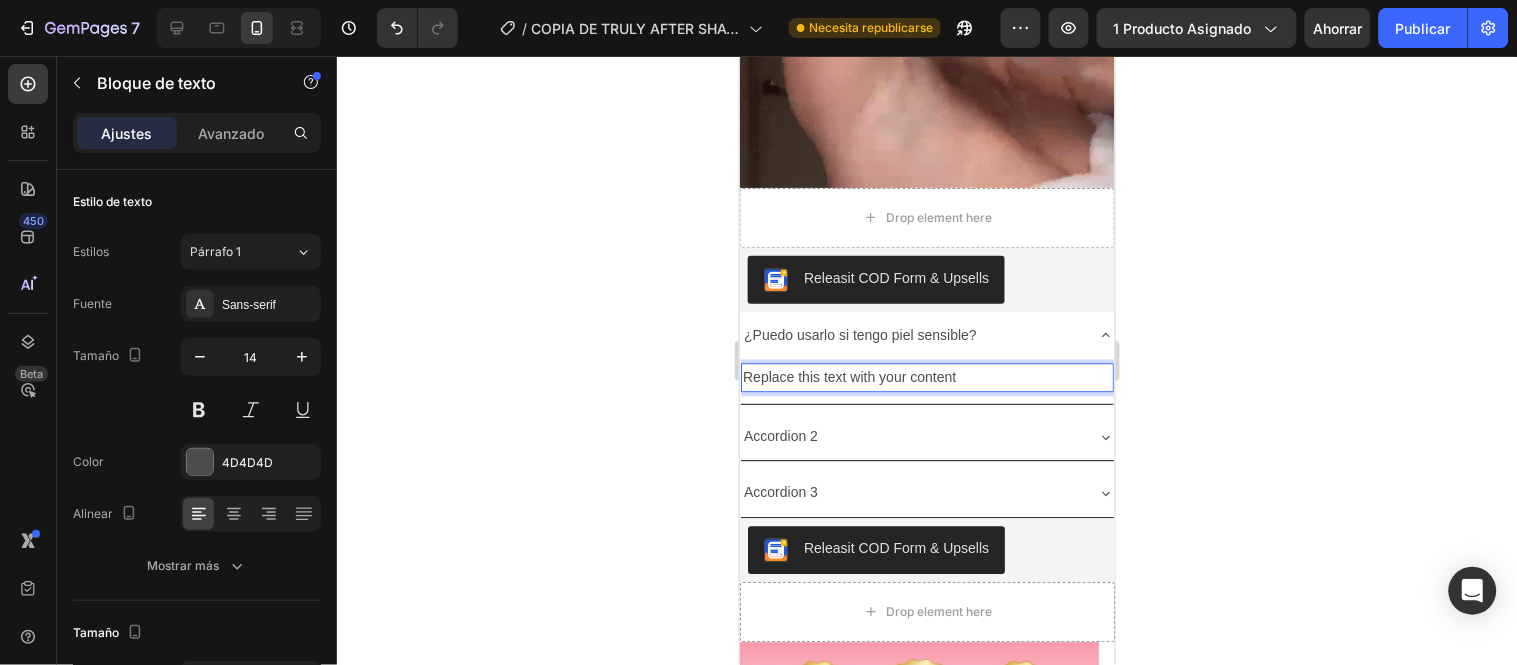 click on "Replace this text with your content" at bounding box center (926, 376) 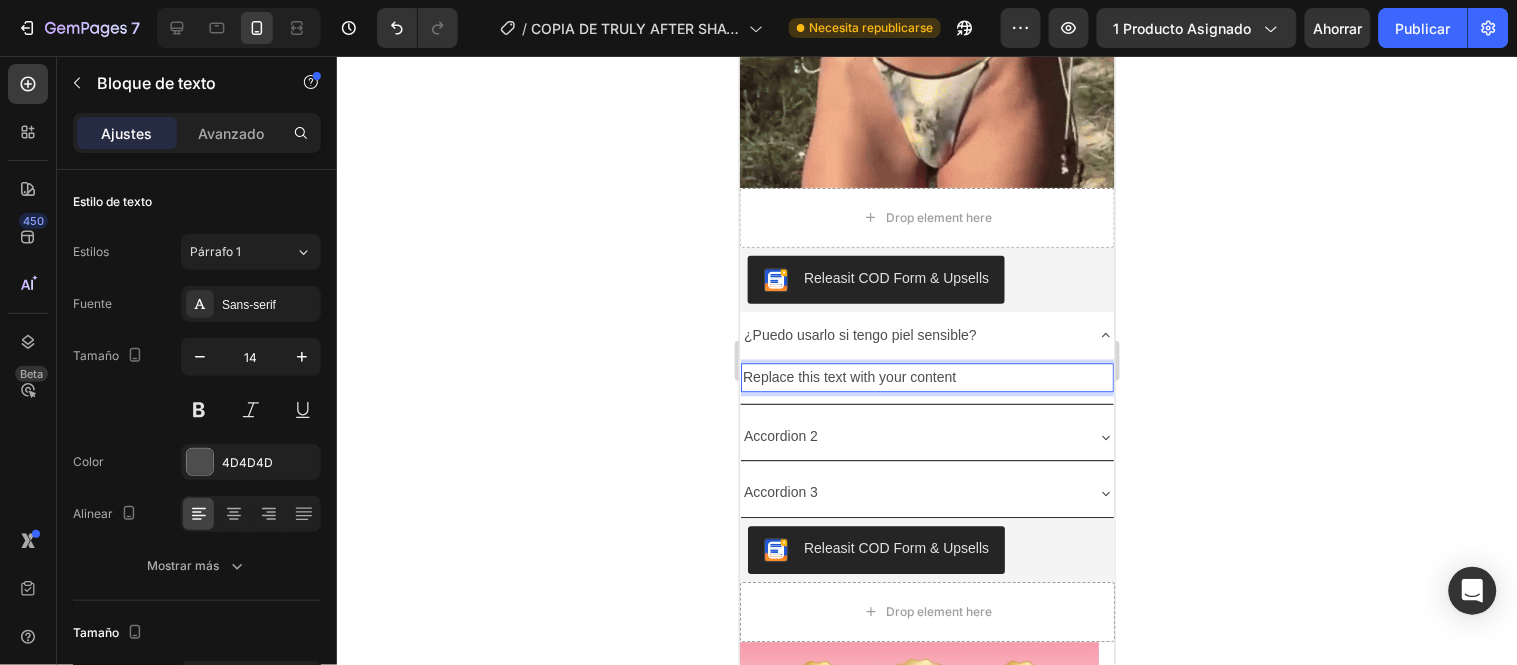 click on "Replace this text with your content" at bounding box center (926, 376) 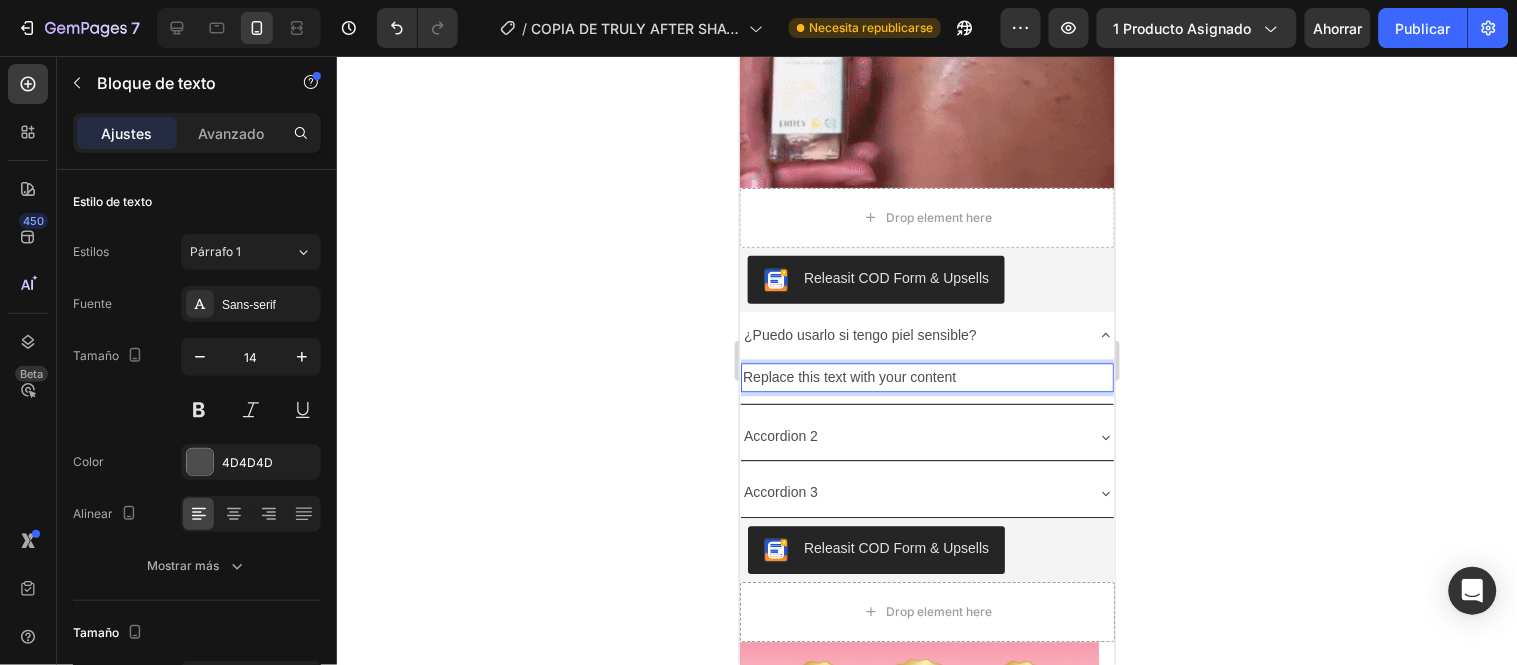 click on "Replace this text with your content" at bounding box center (926, 376) 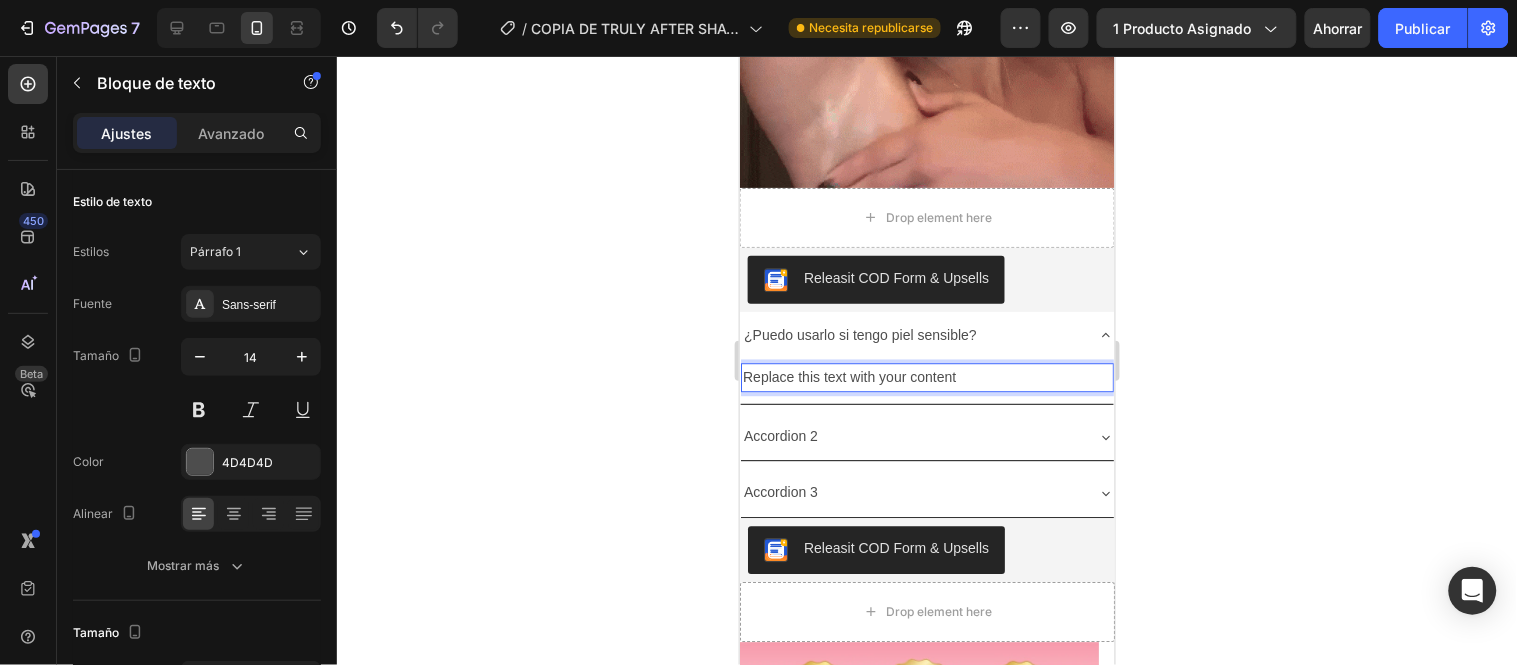 click on "Replace this text with your content" at bounding box center (926, 376) 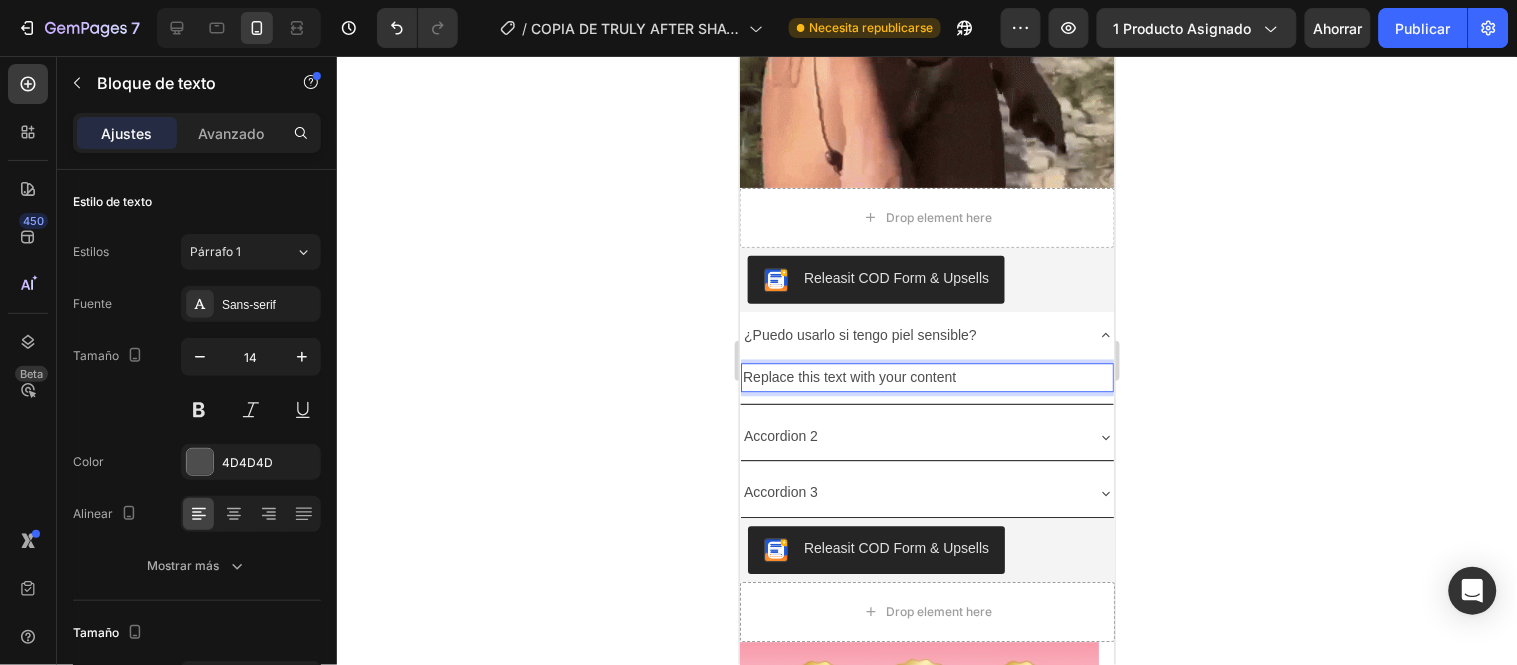 click on "Replace this text with your content" at bounding box center (926, 376) 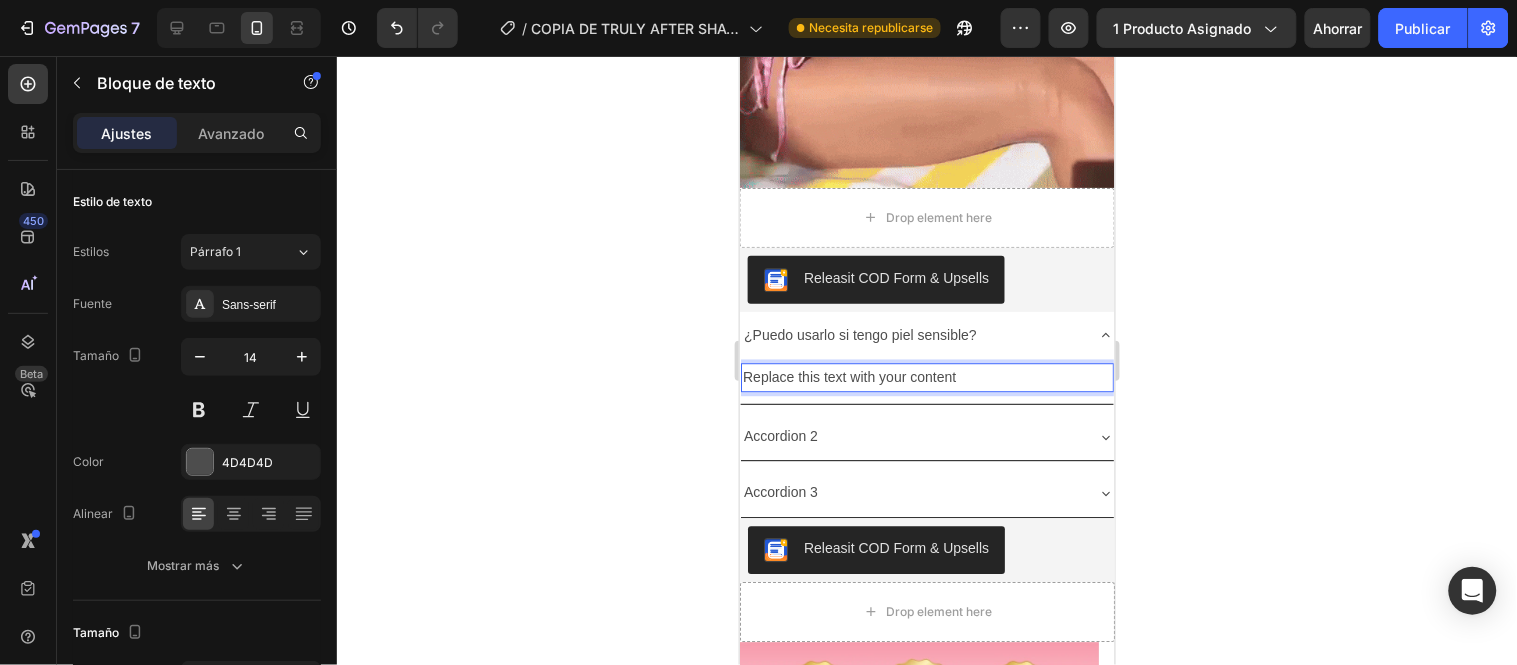 click on "Replace this text with your content" at bounding box center [926, 376] 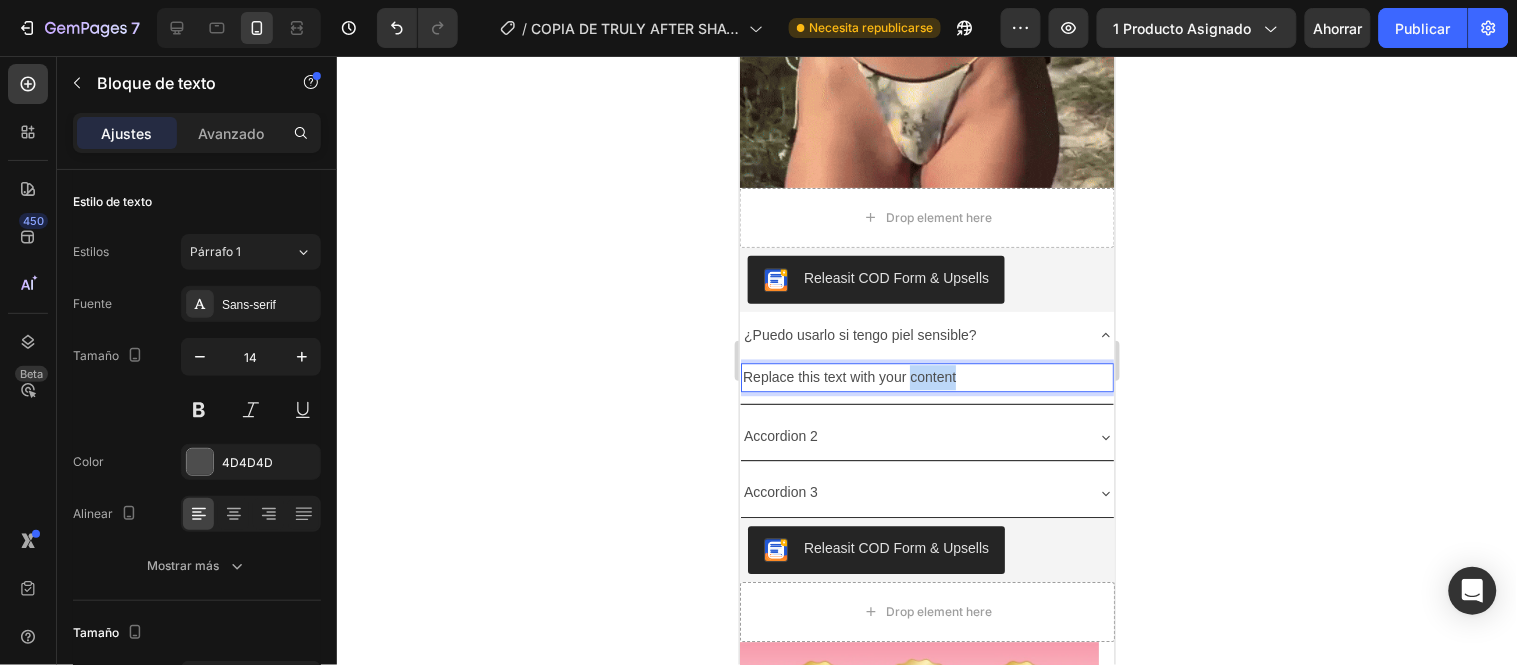 click on "Replace this text with your content" at bounding box center [926, 376] 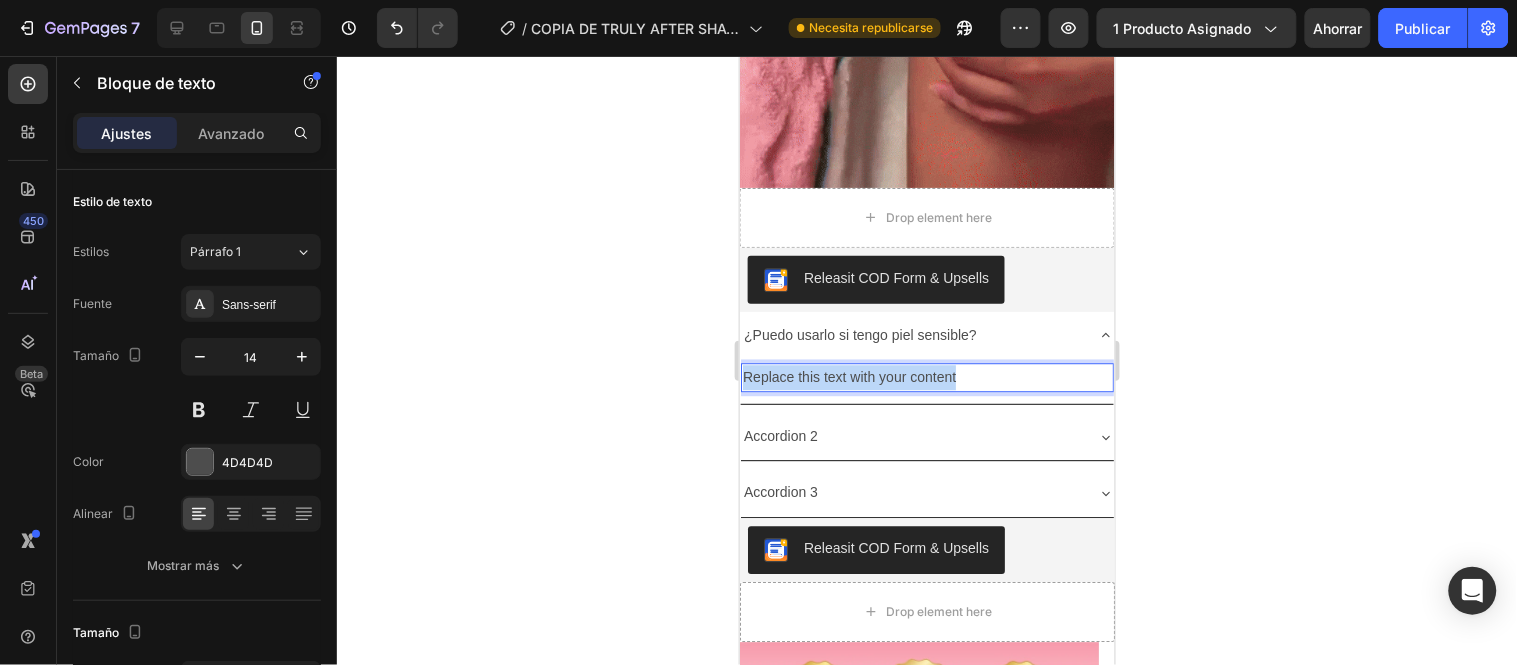 click on "Replace this text with your content" at bounding box center [926, 376] 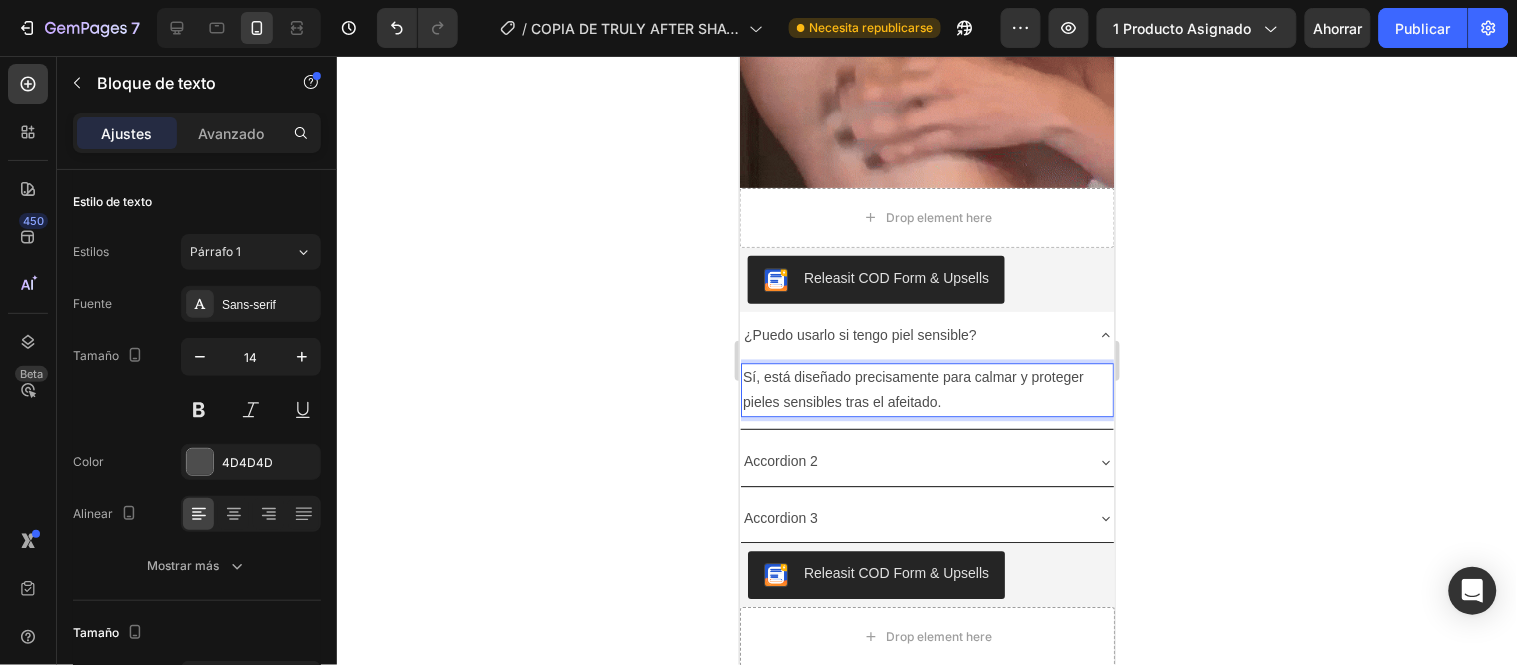 click on "Sí, está diseñado precisamente para calmar y proteger pieles sensibles tras el afeitado." at bounding box center [926, 389] 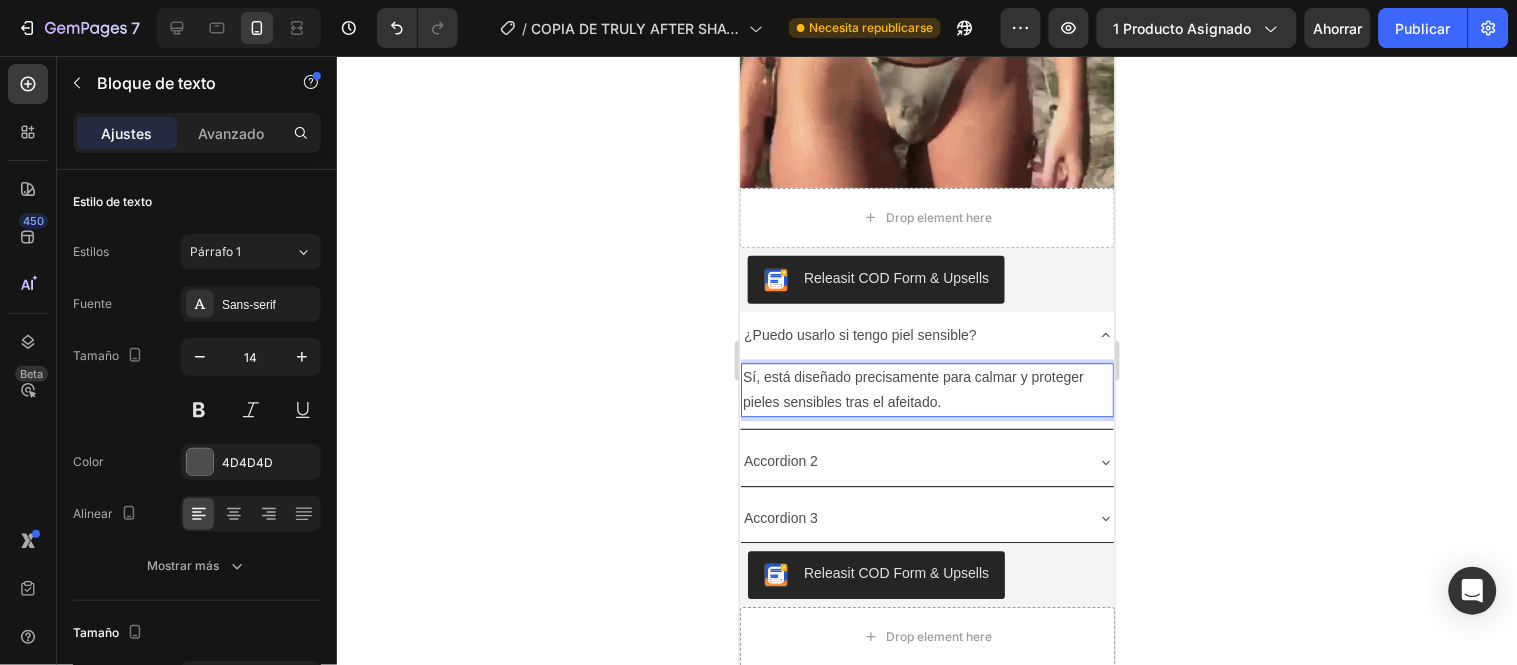 click on "Sí, está diseñado precisamente para calmar y proteger pieles sensibles tras el afeitado." at bounding box center [926, 389] 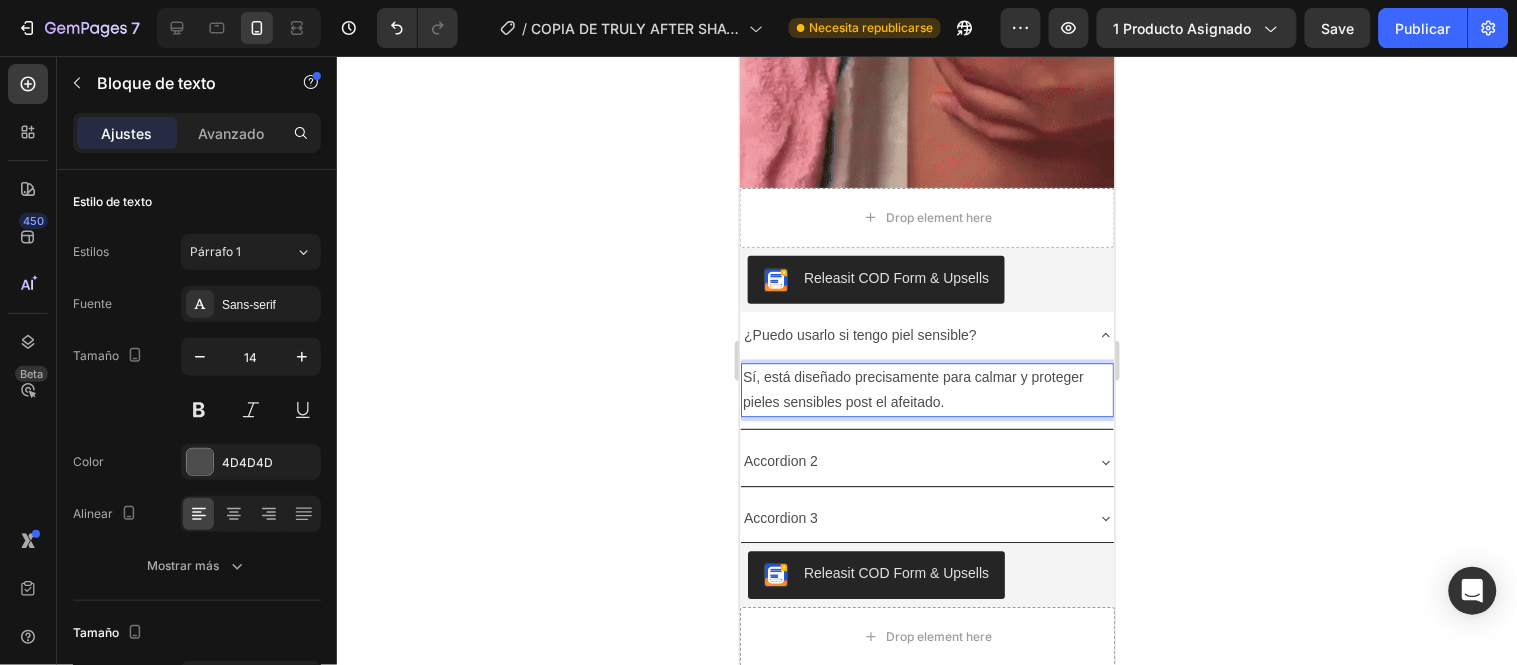 click 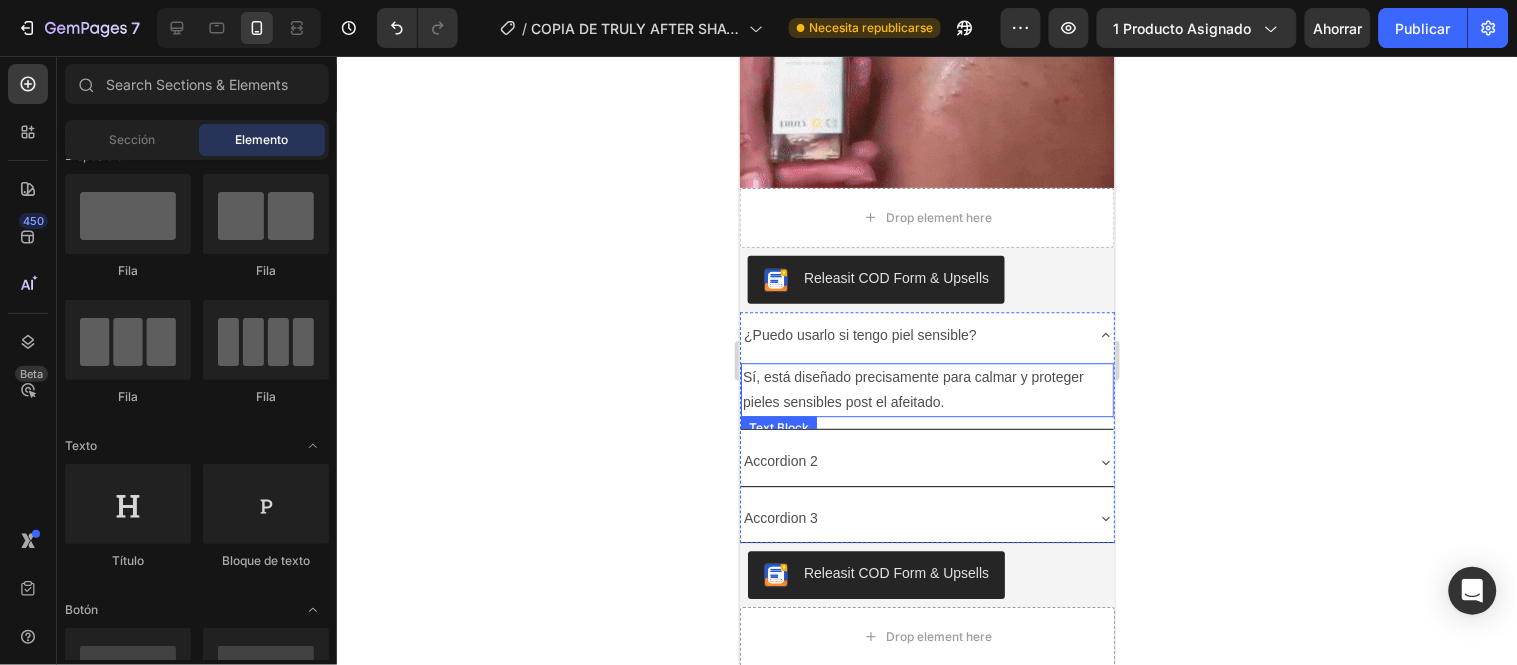 click on "Sí, está diseñado precisamente para calmar y proteger pieles sensibles post el afeitado." at bounding box center (926, 389) 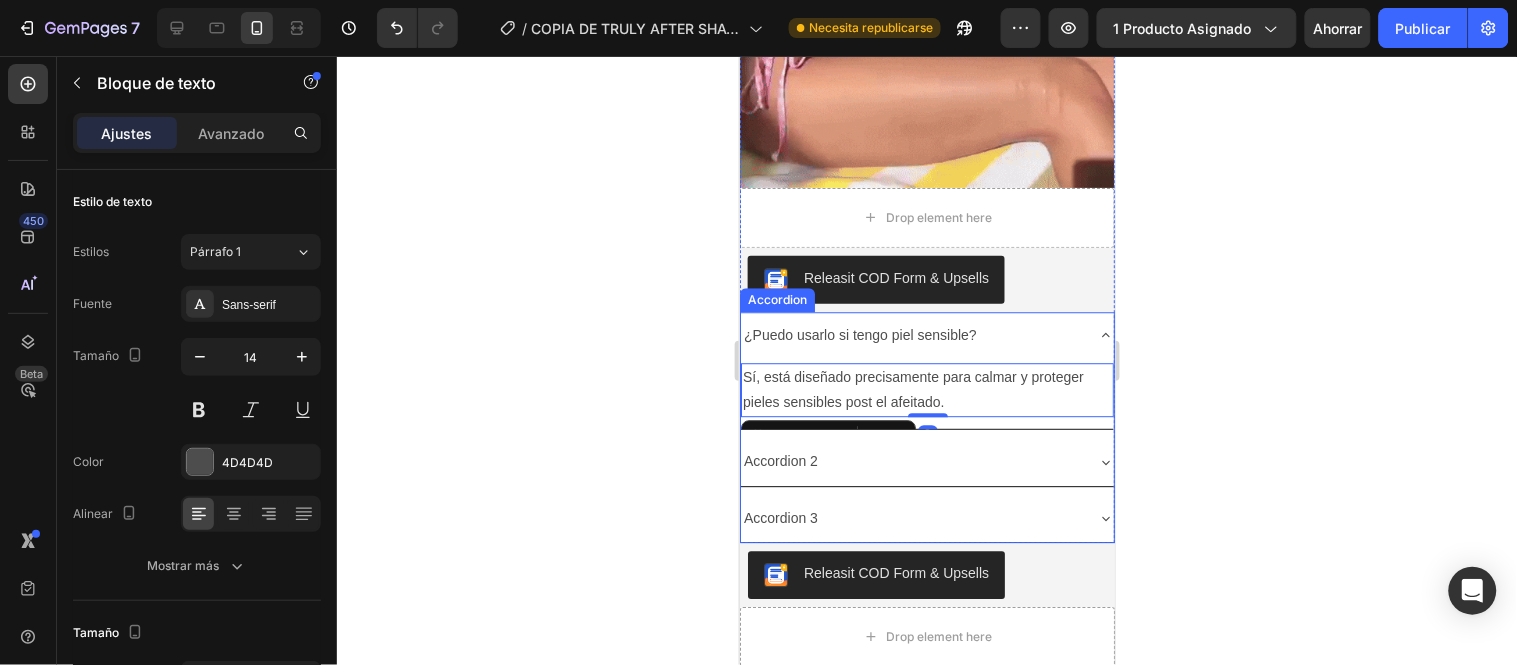 click on "Accordion 2" at bounding box center [910, 460] 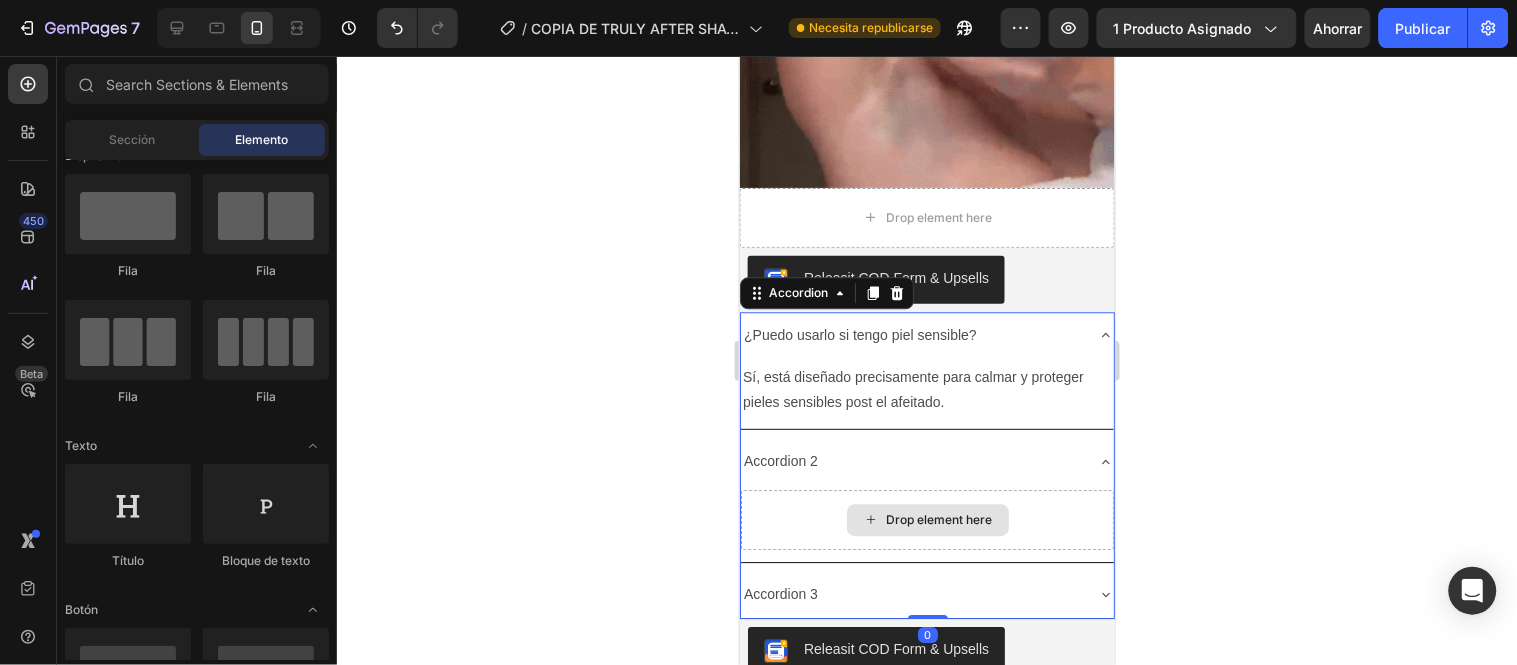 click on "Drop element here" at bounding box center (939, 519) 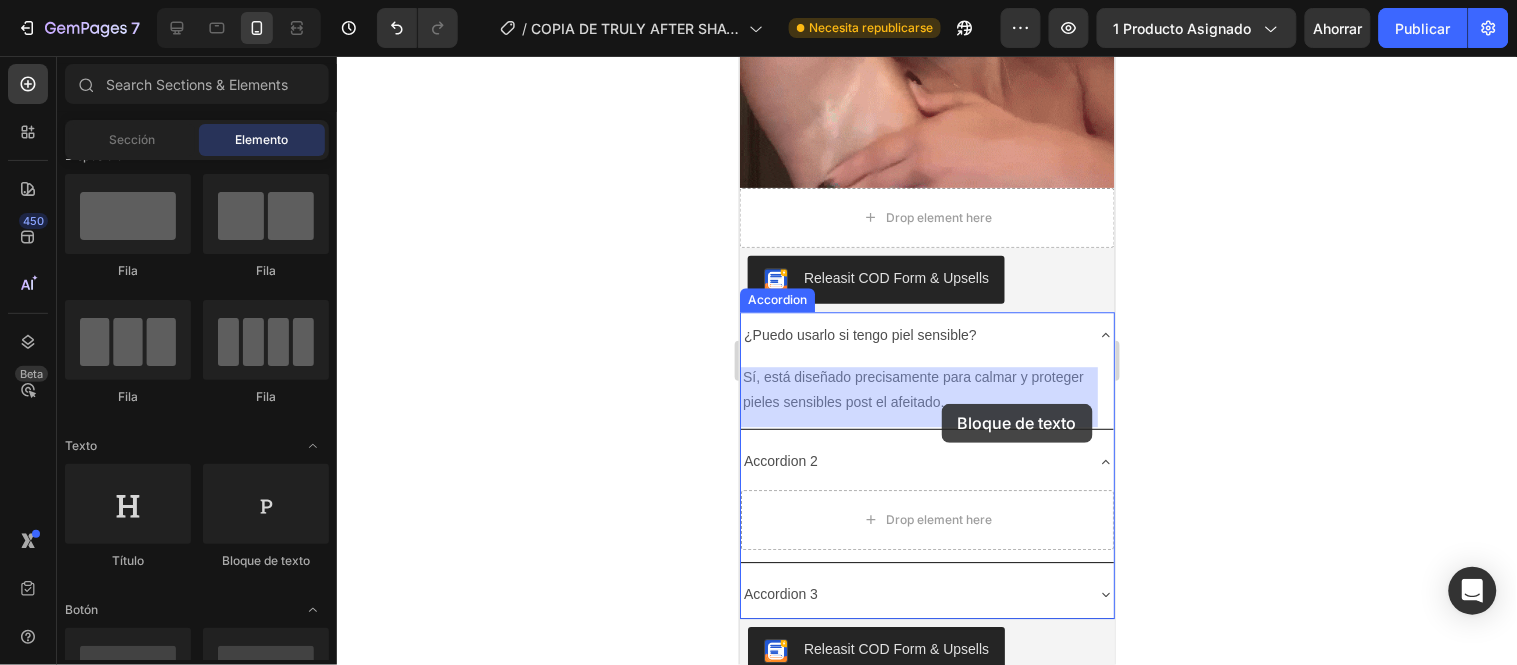 drag, startPoint x: 1013, startPoint y: 577, endPoint x: 941, endPoint y: 403, distance: 188.30826 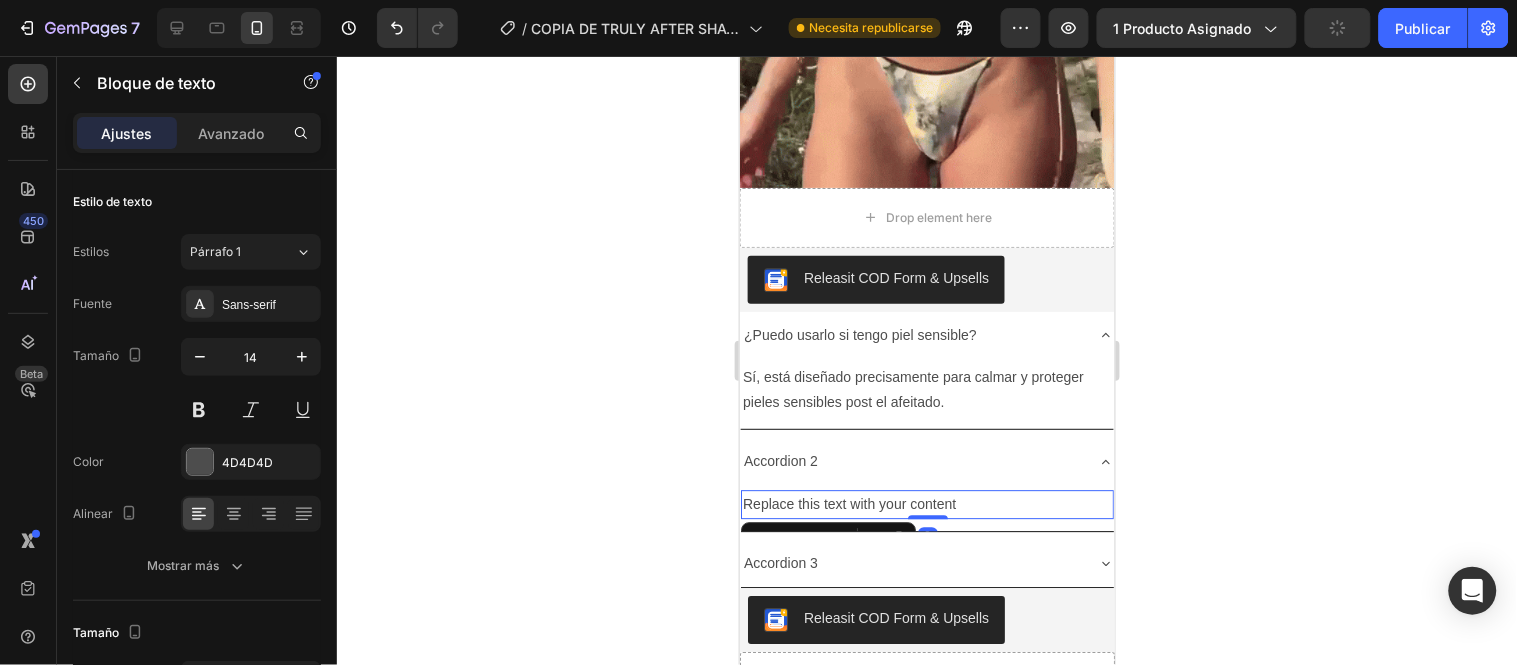 click on "Replace this text with your content" at bounding box center (926, 503) 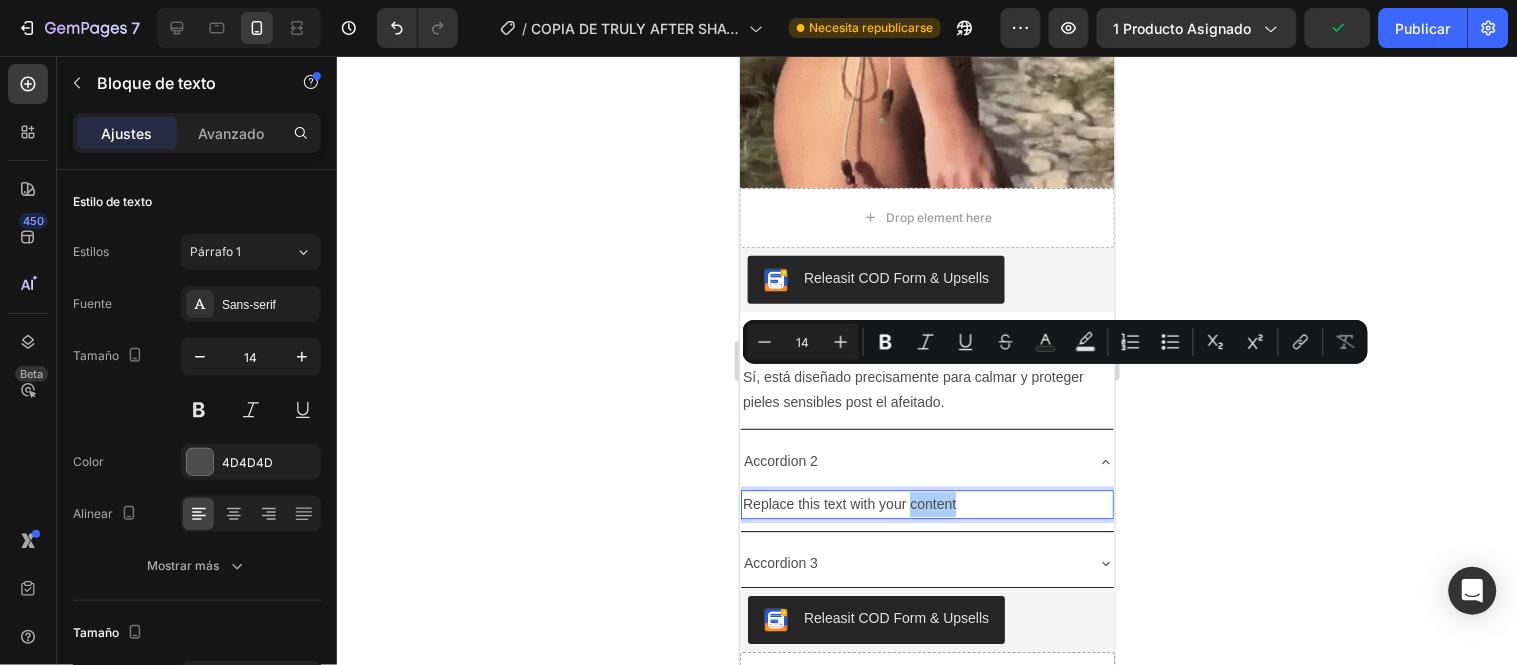 click 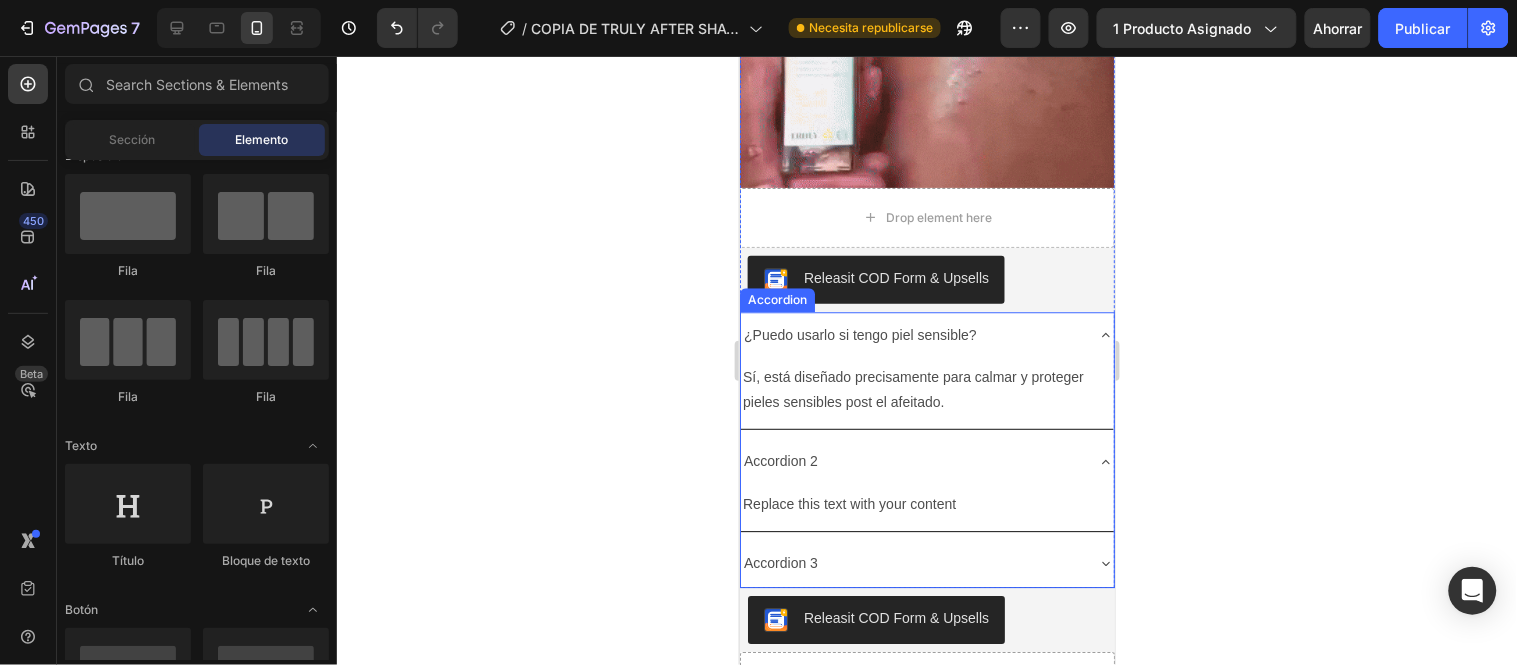 click on "Accordion 2" at bounding box center (780, 460) 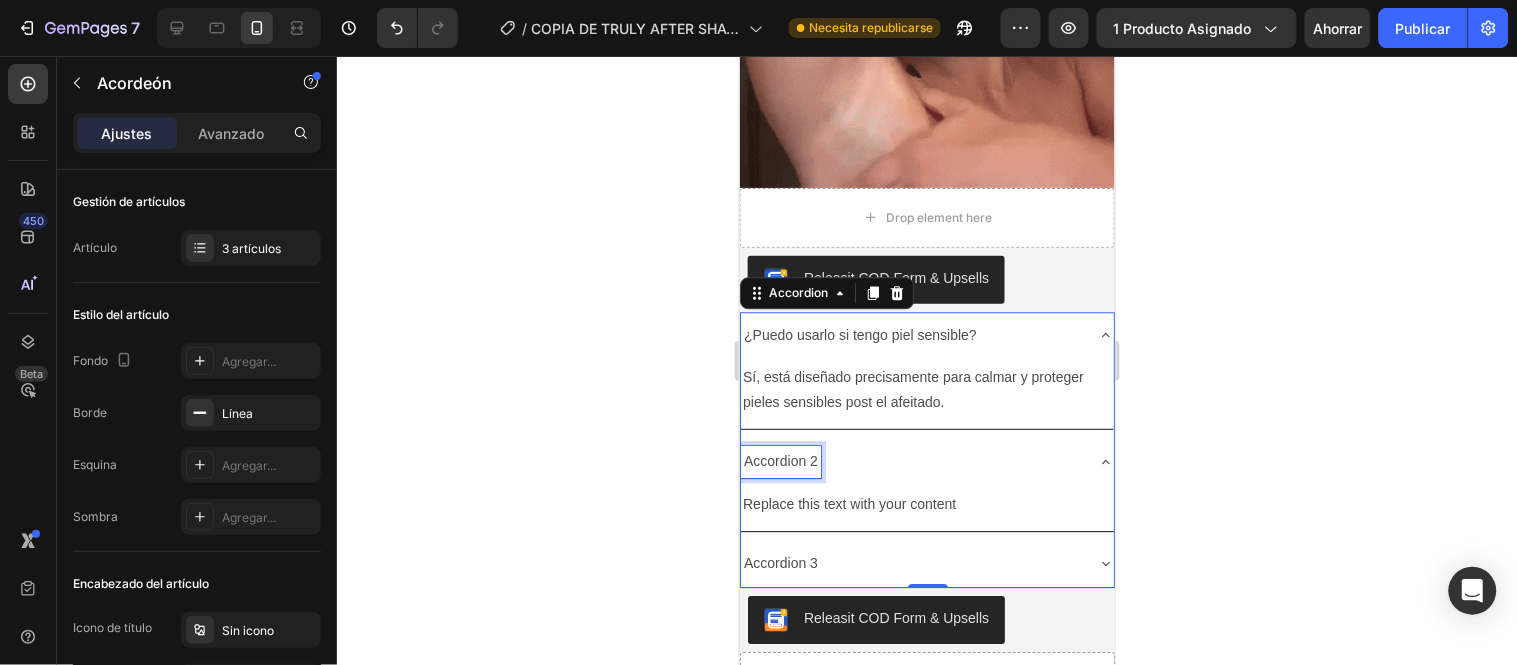 click on "Accordion 2" at bounding box center [780, 460] 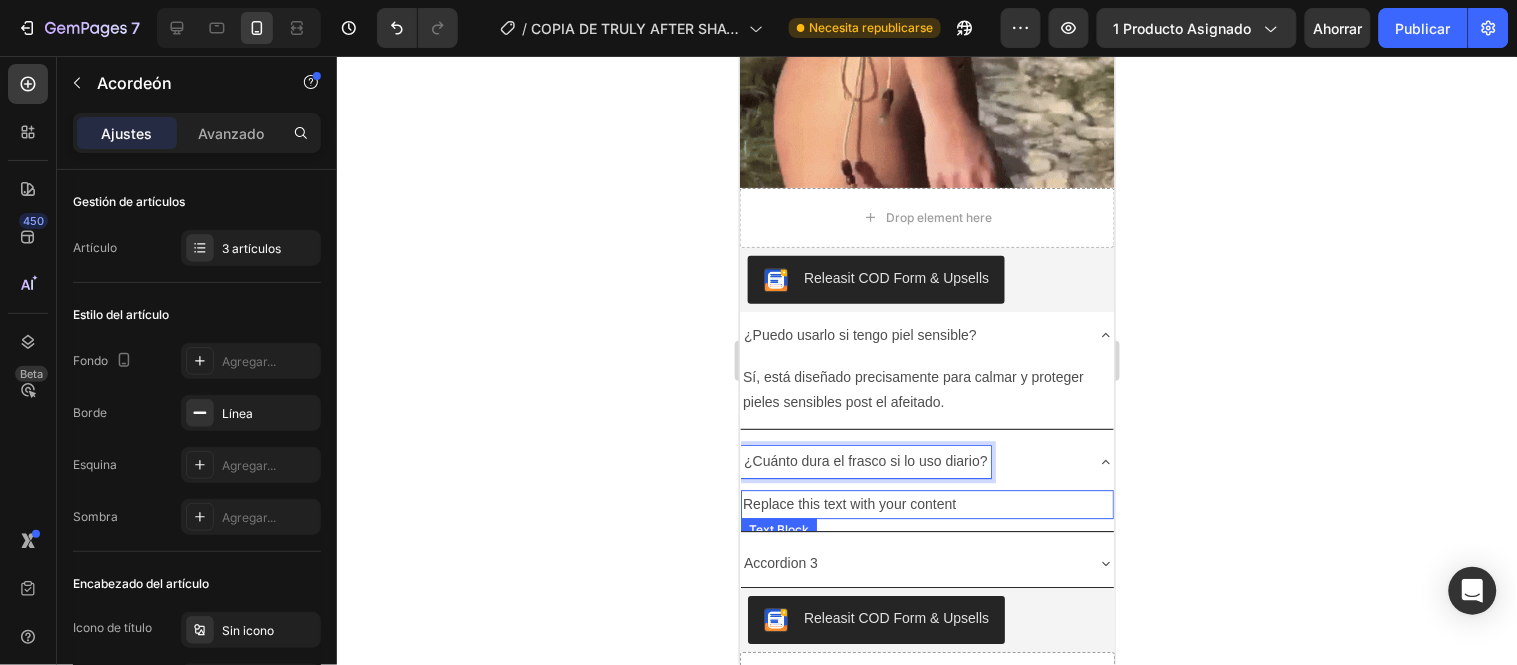 click on "Replace this text with your content" at bounding box center [926, 503] 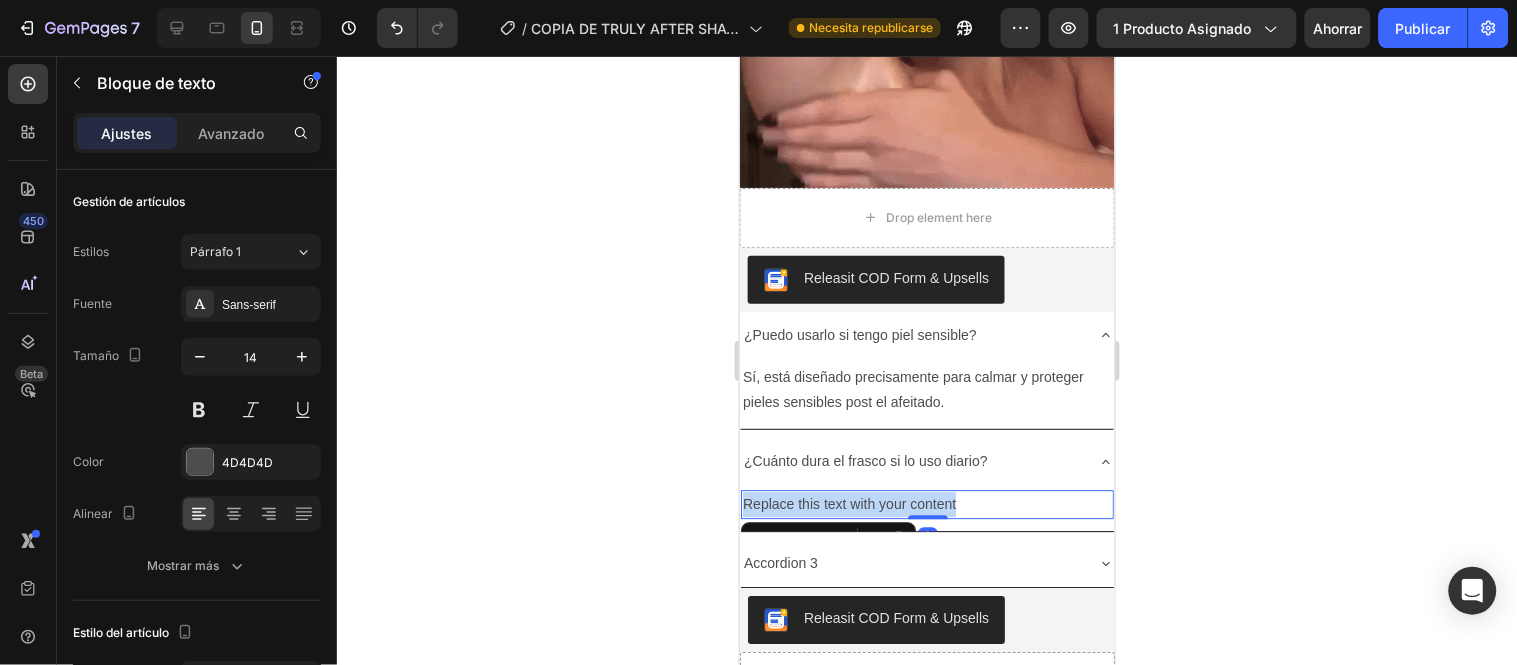 click on "Replace this text with your content" at bounding box center [926, 503] 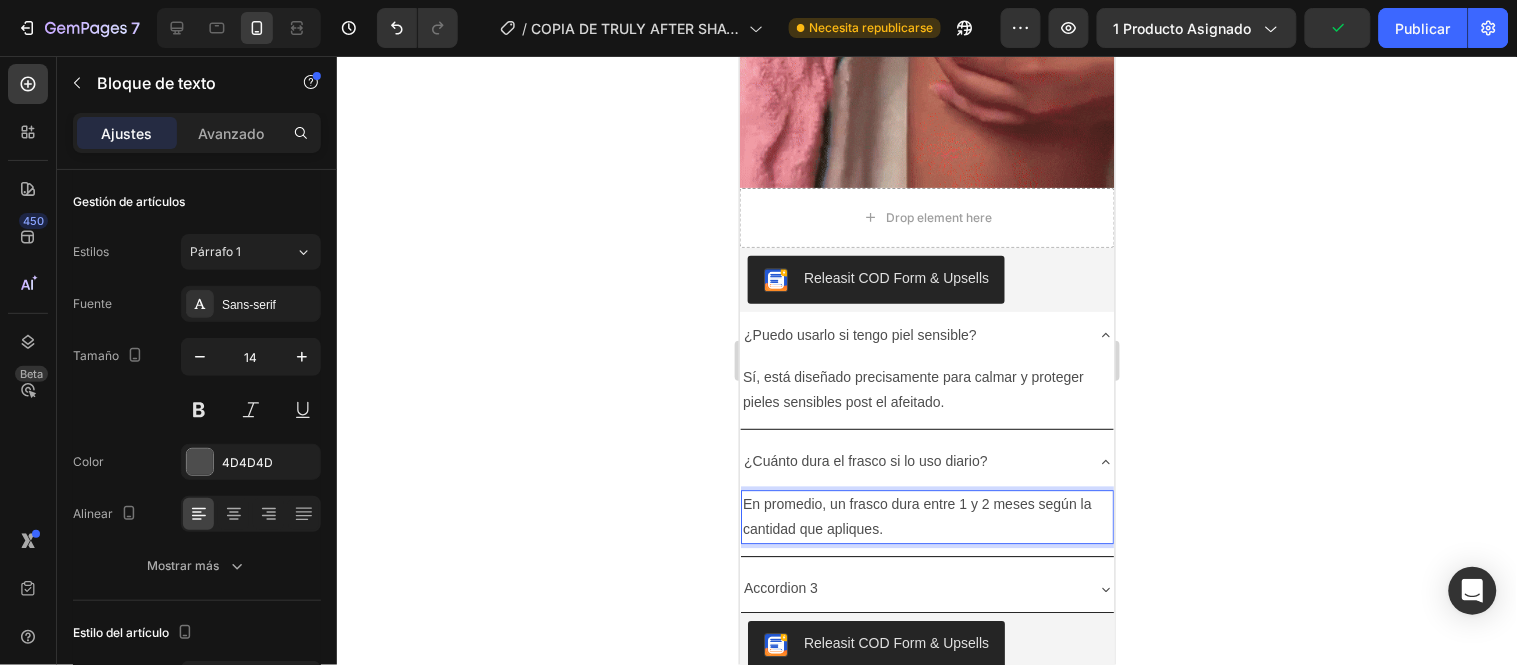 click on "En promedio, un frasco dura entre 1 y 2 meses según la cantidad que apliques." at bounding box center [926, 516] 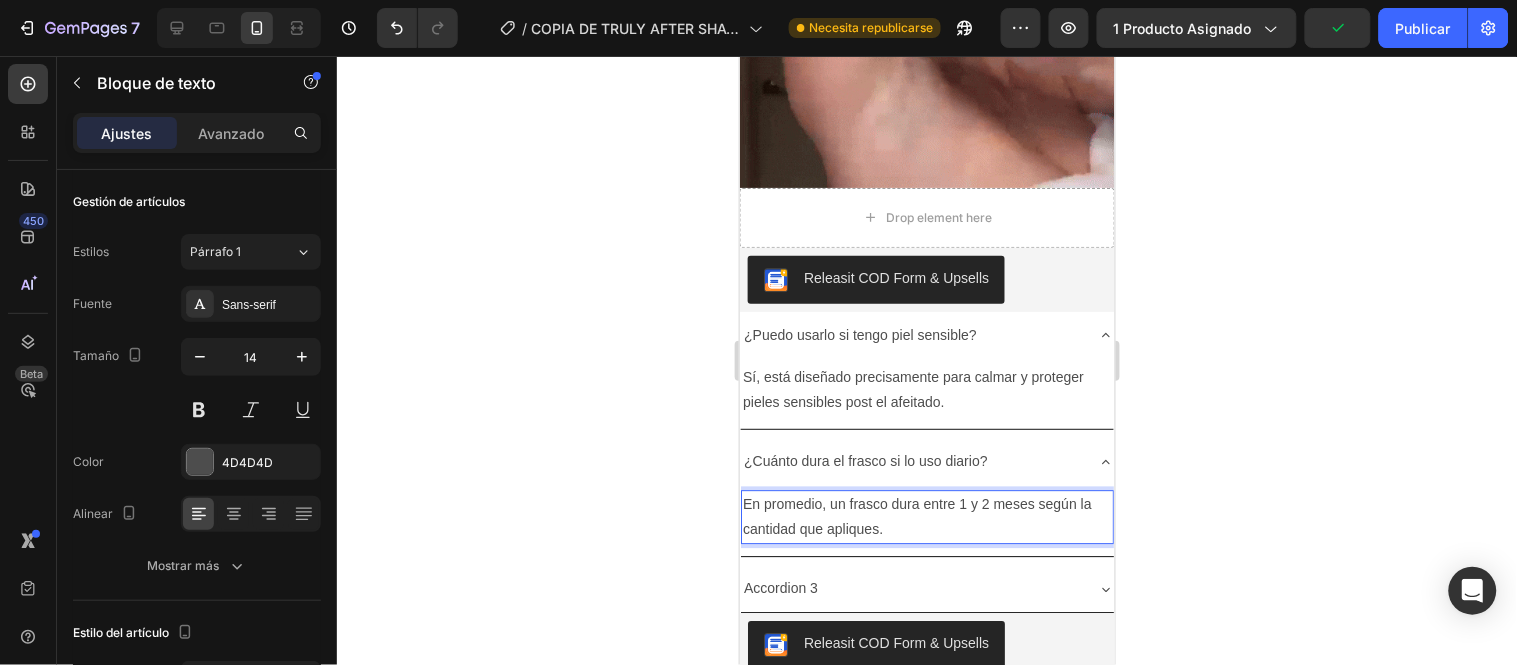 click on "En promedio, un frasco dura entre 1 y 2 meses según la cantidad que apliques." at bounding box center [926, 516] 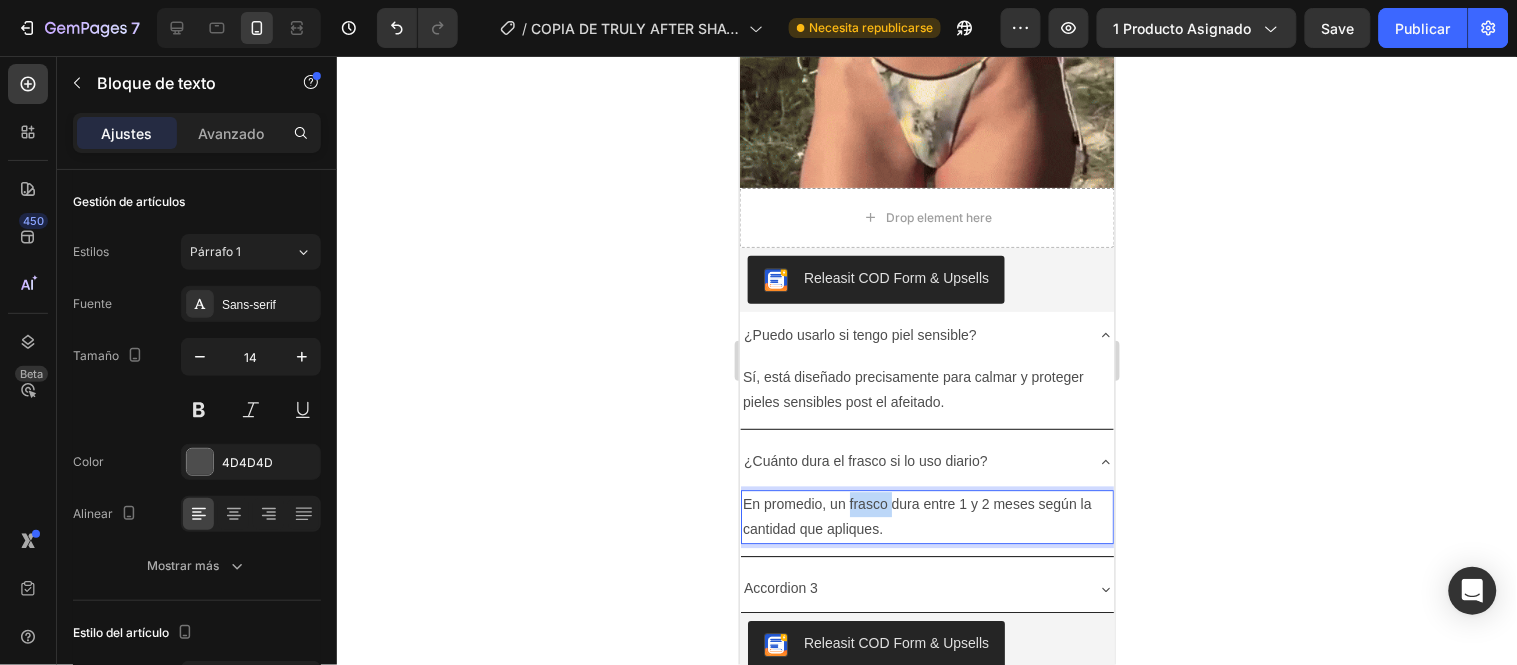 click on "En promedio, un frasco dura entre 1 y 2 meses según la cantidad que apliques." at bounding box center (926, 516) 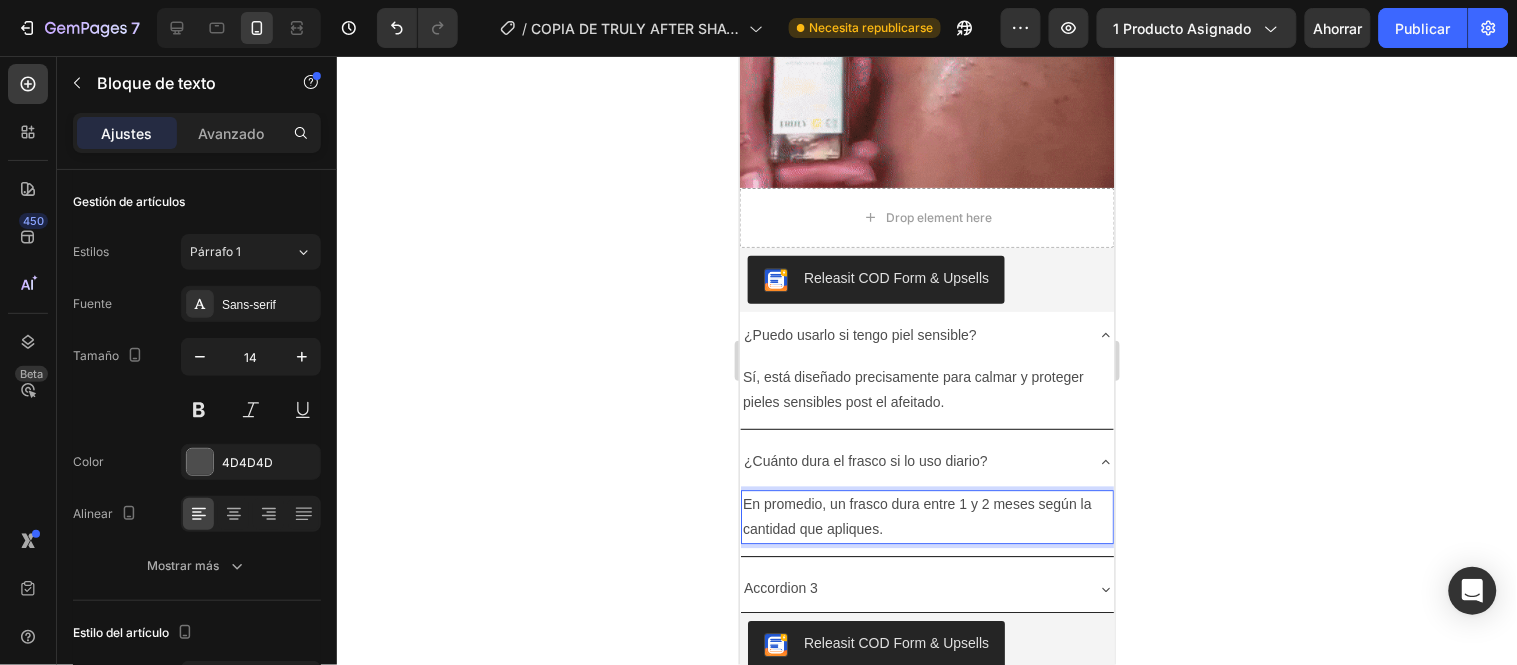 click on "En promedio, un frasco dura entre 1 y 2 meses según la cantidad que apliques." at bounding box center [926, 516] 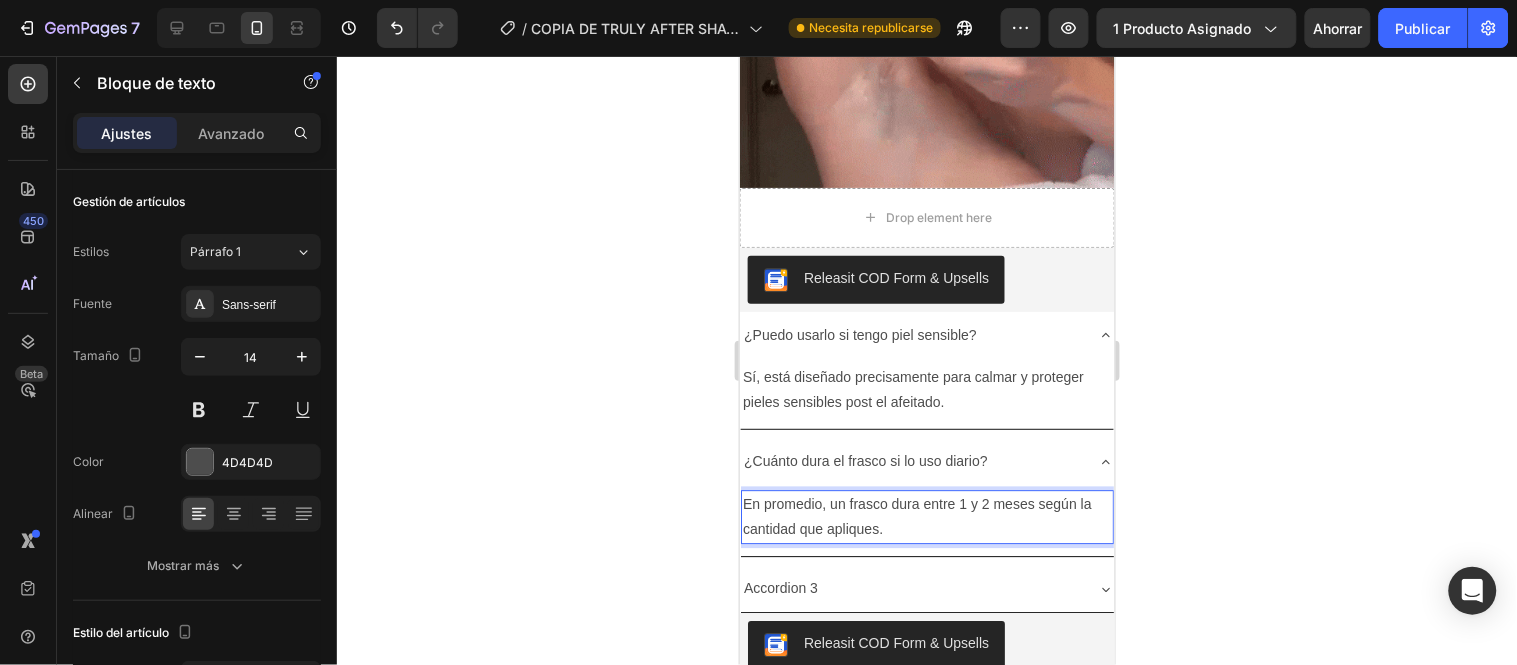 click on "En promedio, un frasco dura entre 1 y 2 meses según la cantidad que apliques." at bounding box center (926, 516) 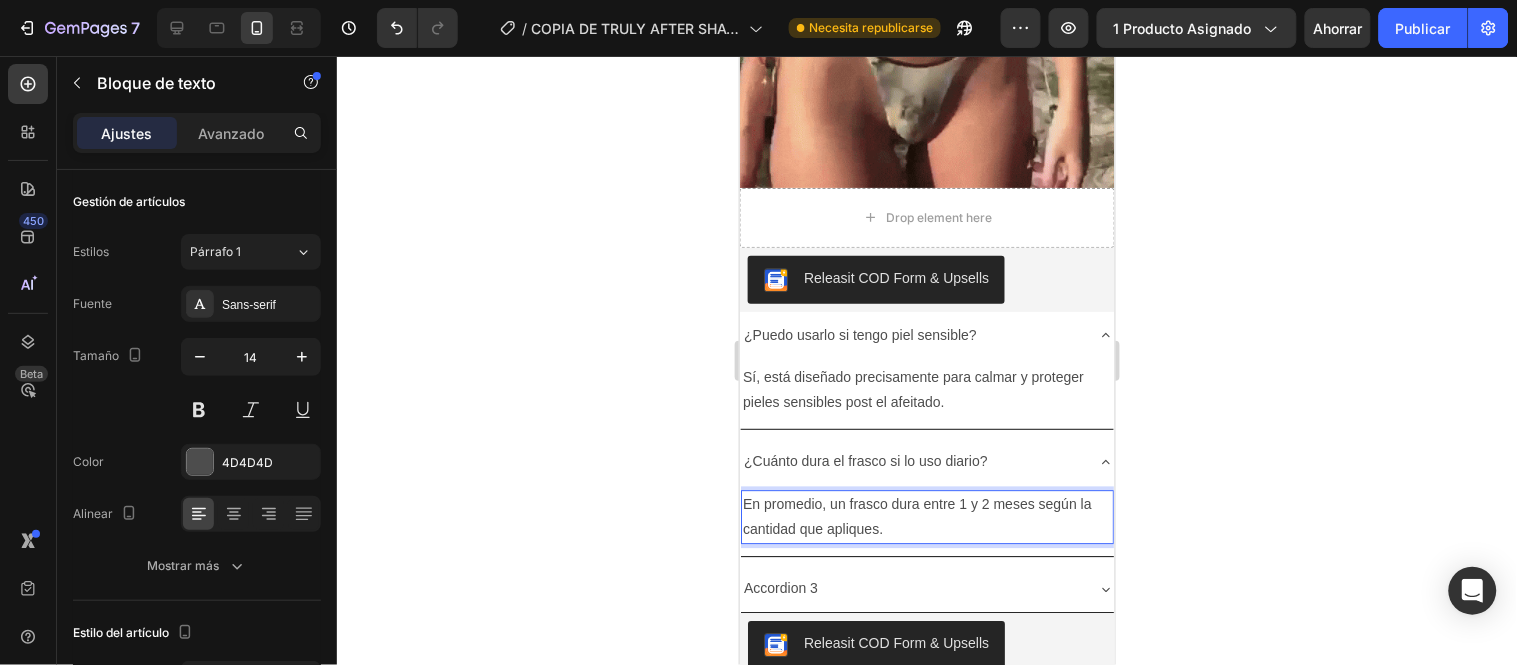 click on "En promedio, un frasco dura entre 1 y 2 meses según la cantidad que apliques." at bounding box center (926, 516) 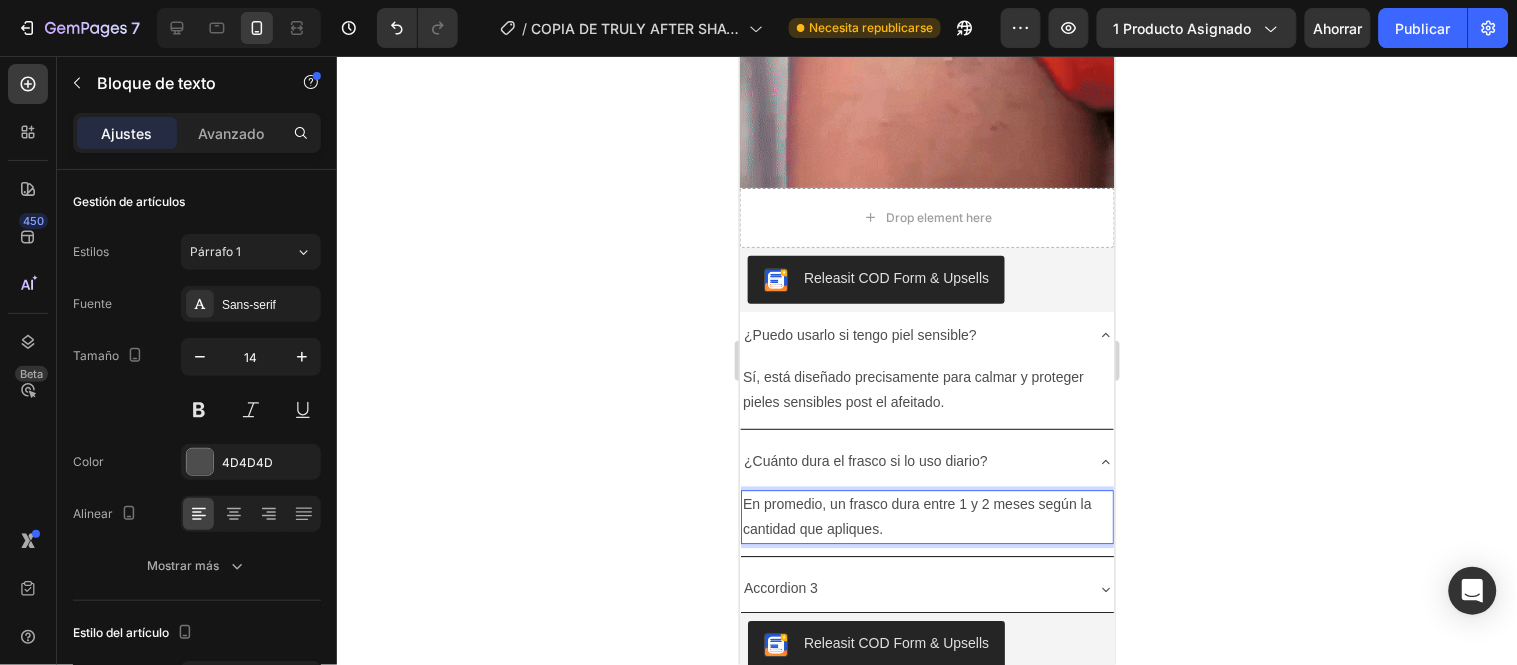click on "En promedio, un frasco dura entre 1 y 2 meses según la cantidad que apliques." at bounding box center [926, 516] 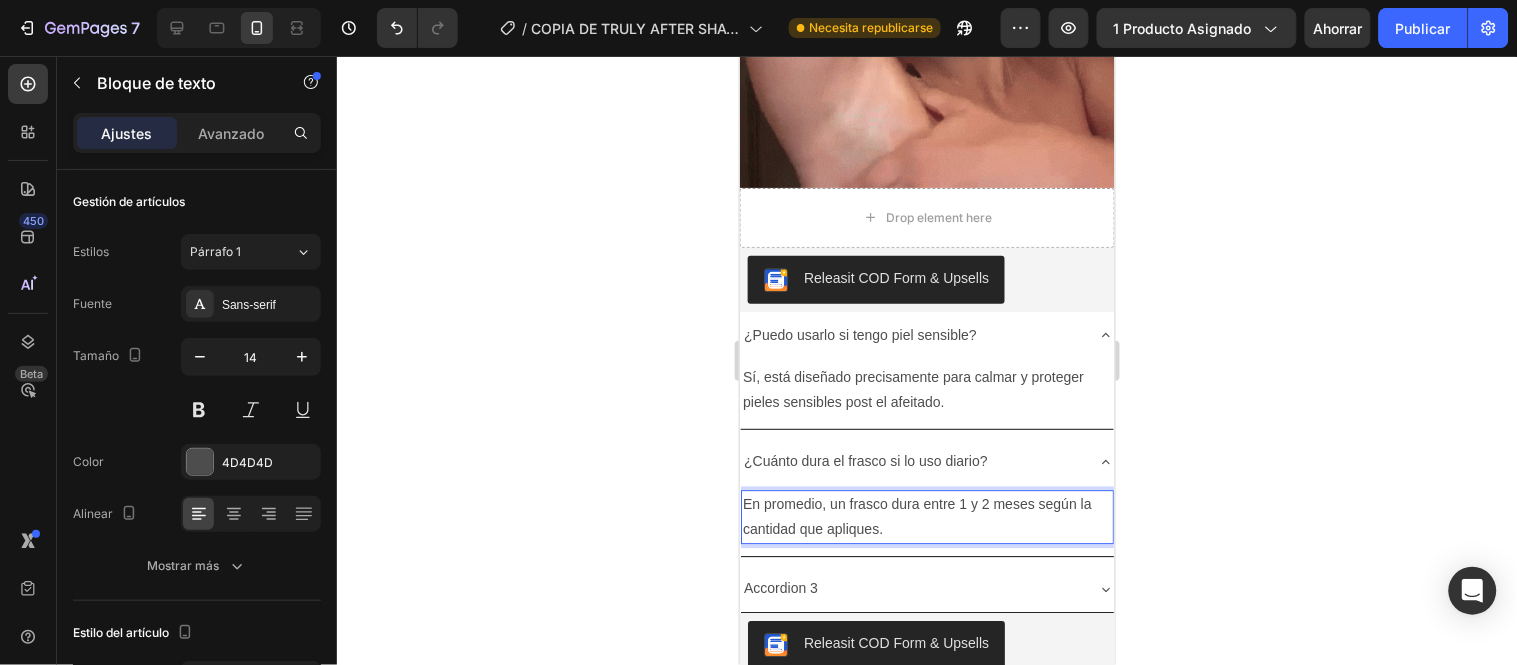 click on "En promedio, un frasco dura entre 1 y 2 meses según la cantidad que apliques." at bounding box center (926, 516) 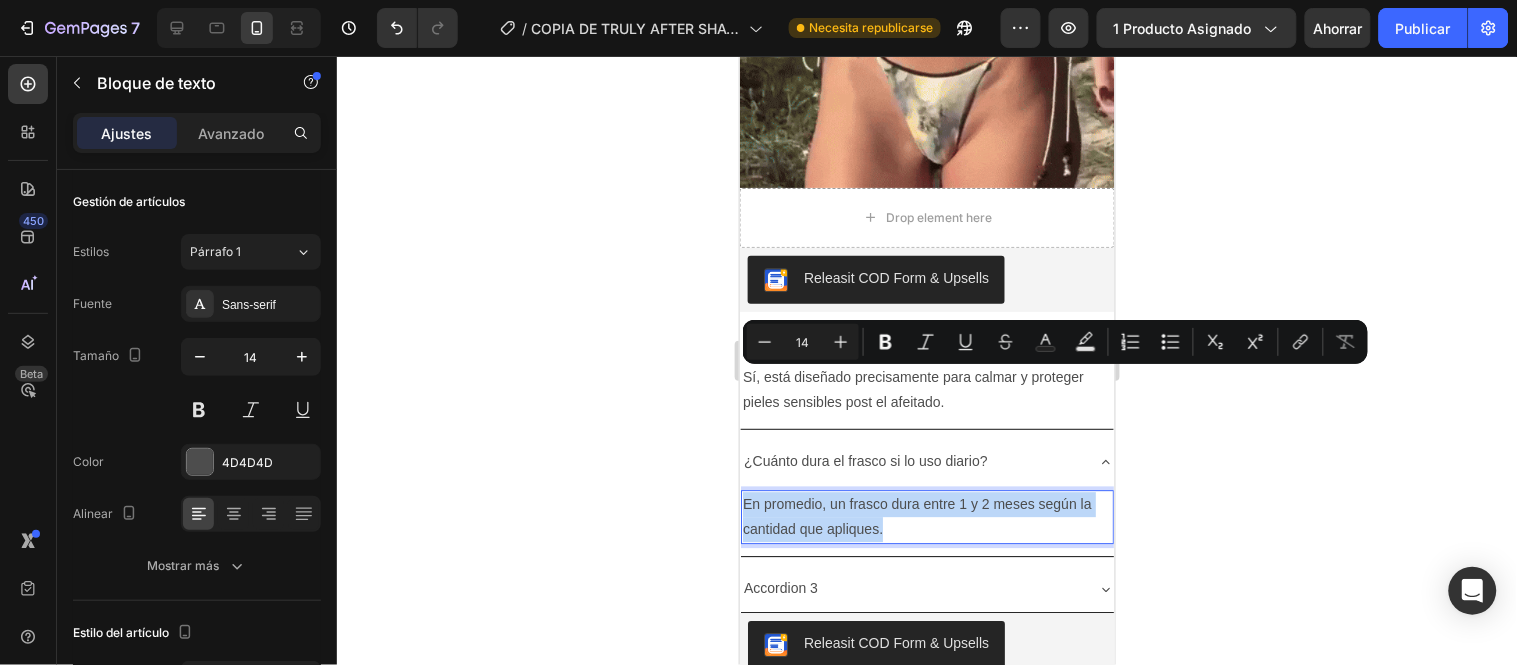 drag, startPoint x: 890, startPoint y: 405, endPoint x: 742, endPoint y: 373, distance: 151.41995 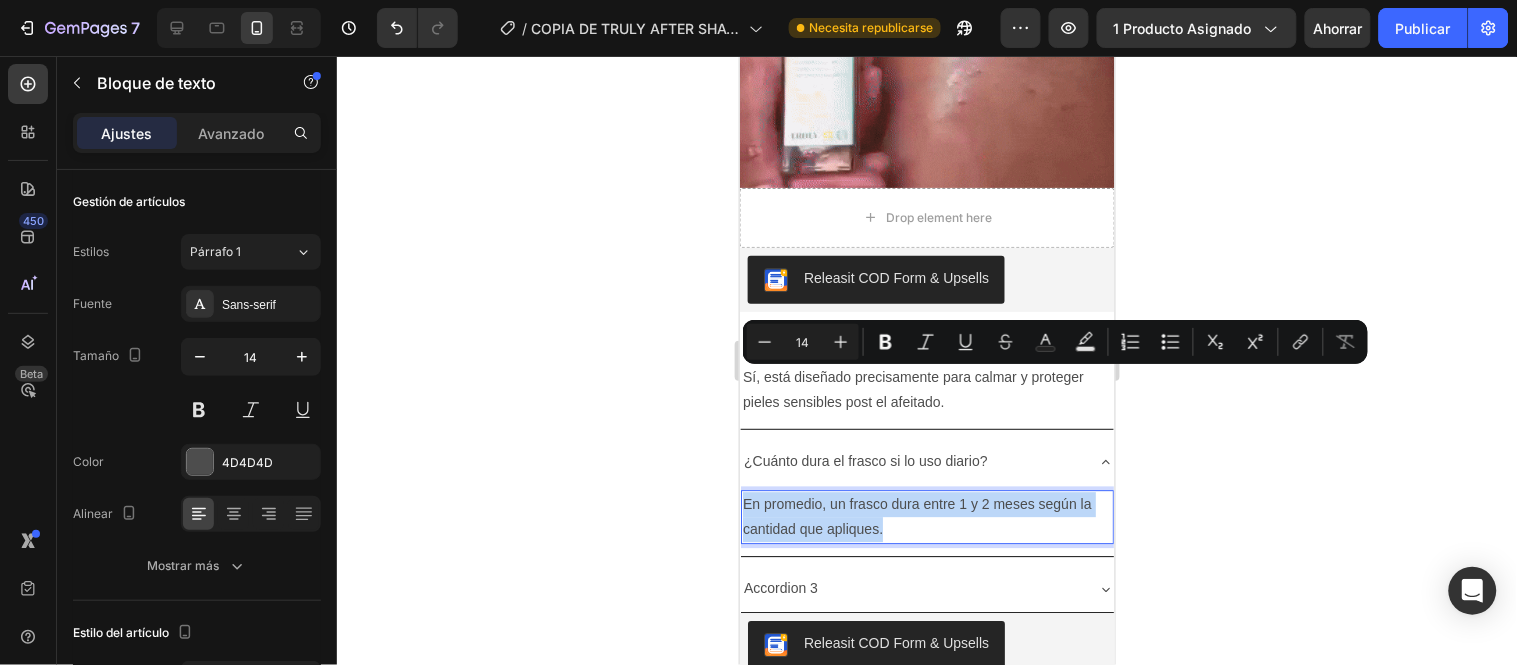click on "En promedio, un frasco dura entre 1 y 2 meses según la cantidad que apliques." at bounding box center [926, 516] 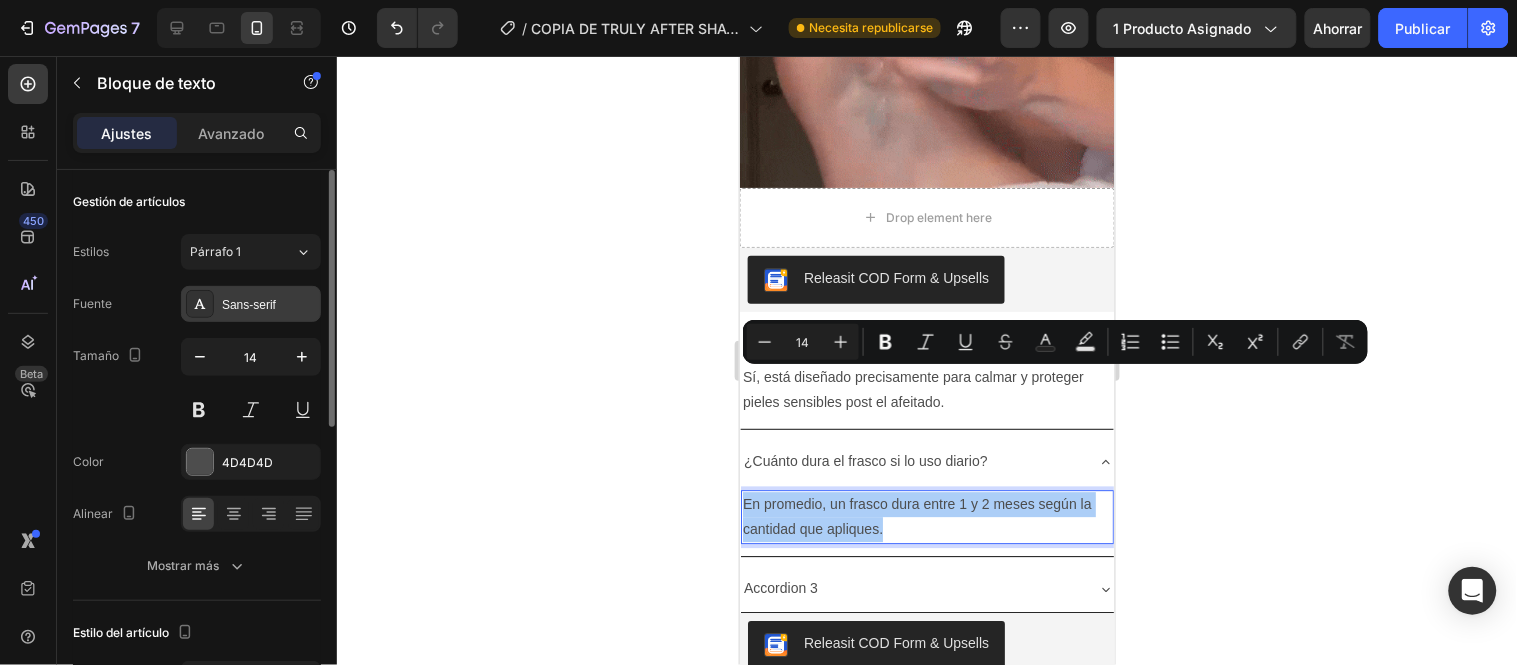 click on "Sans-serif" at bounding box center (251, 304) 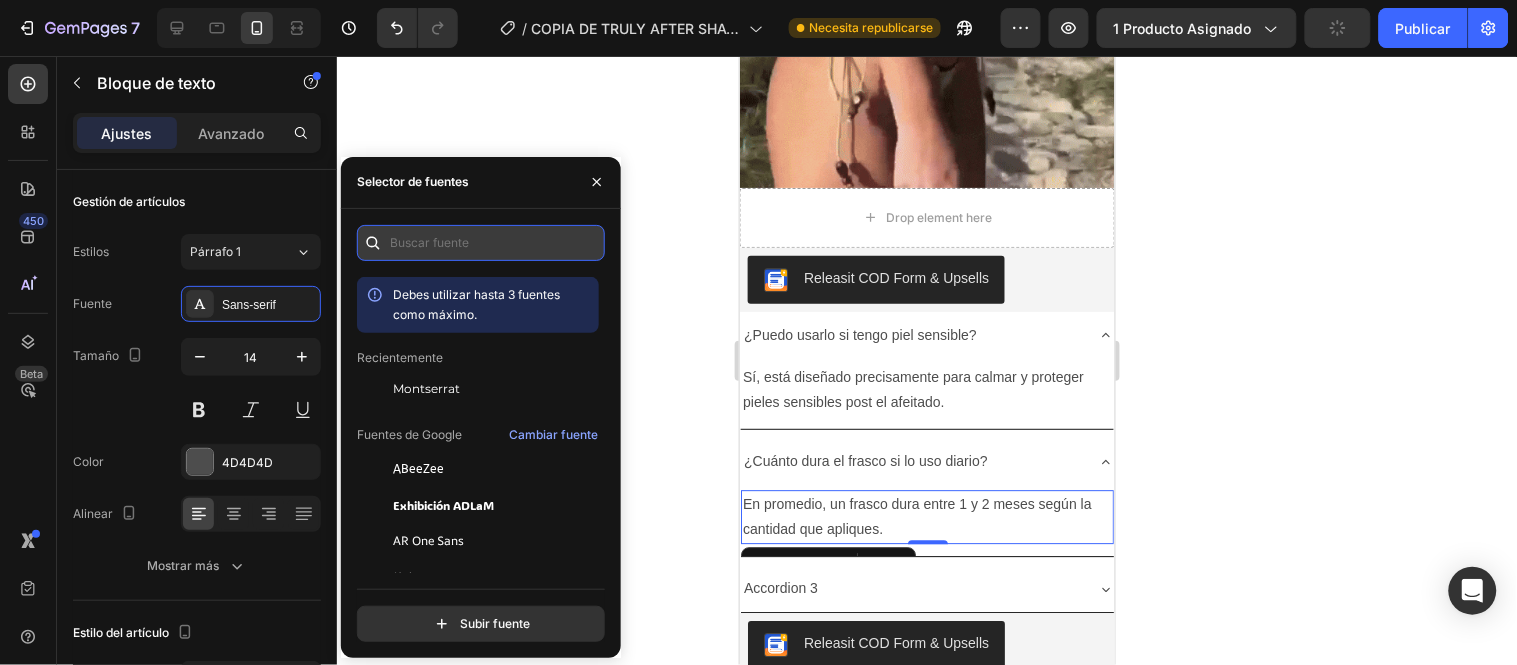 click at bounding box center (481, 243) 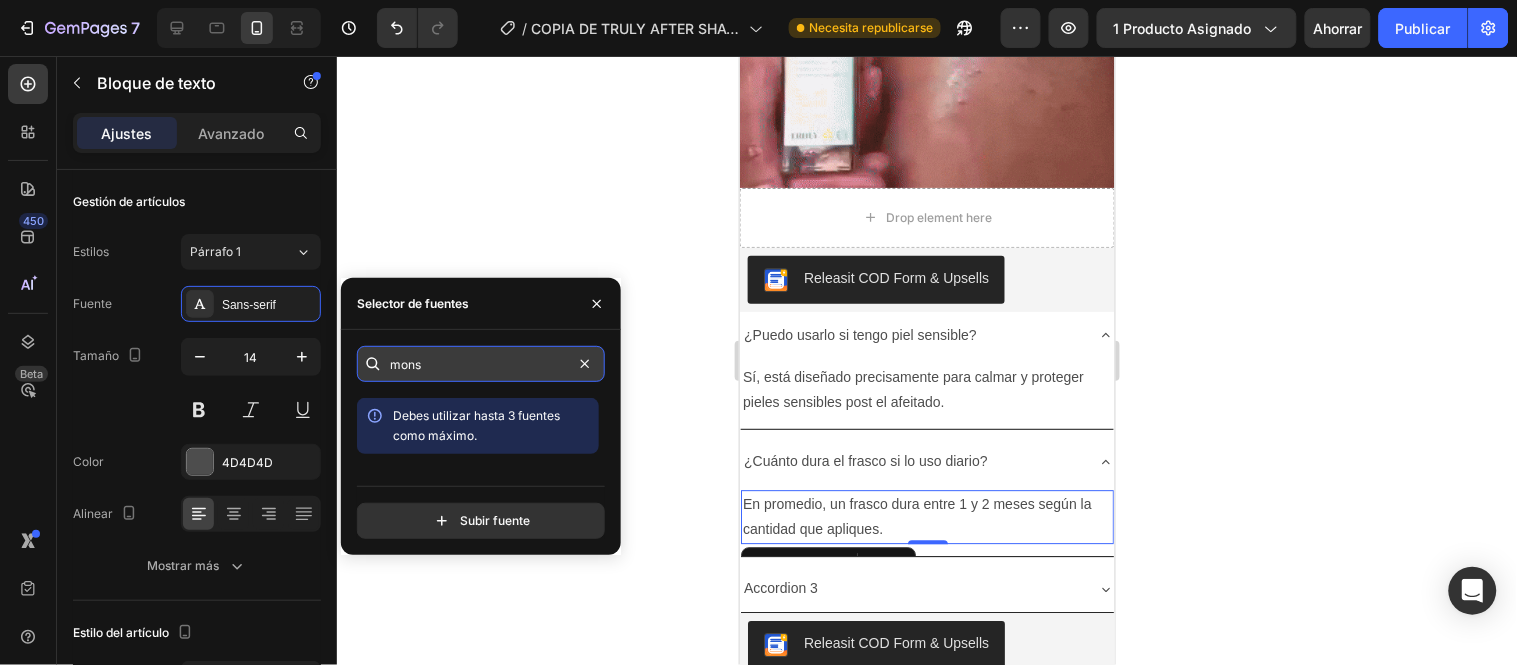 type on "mon" 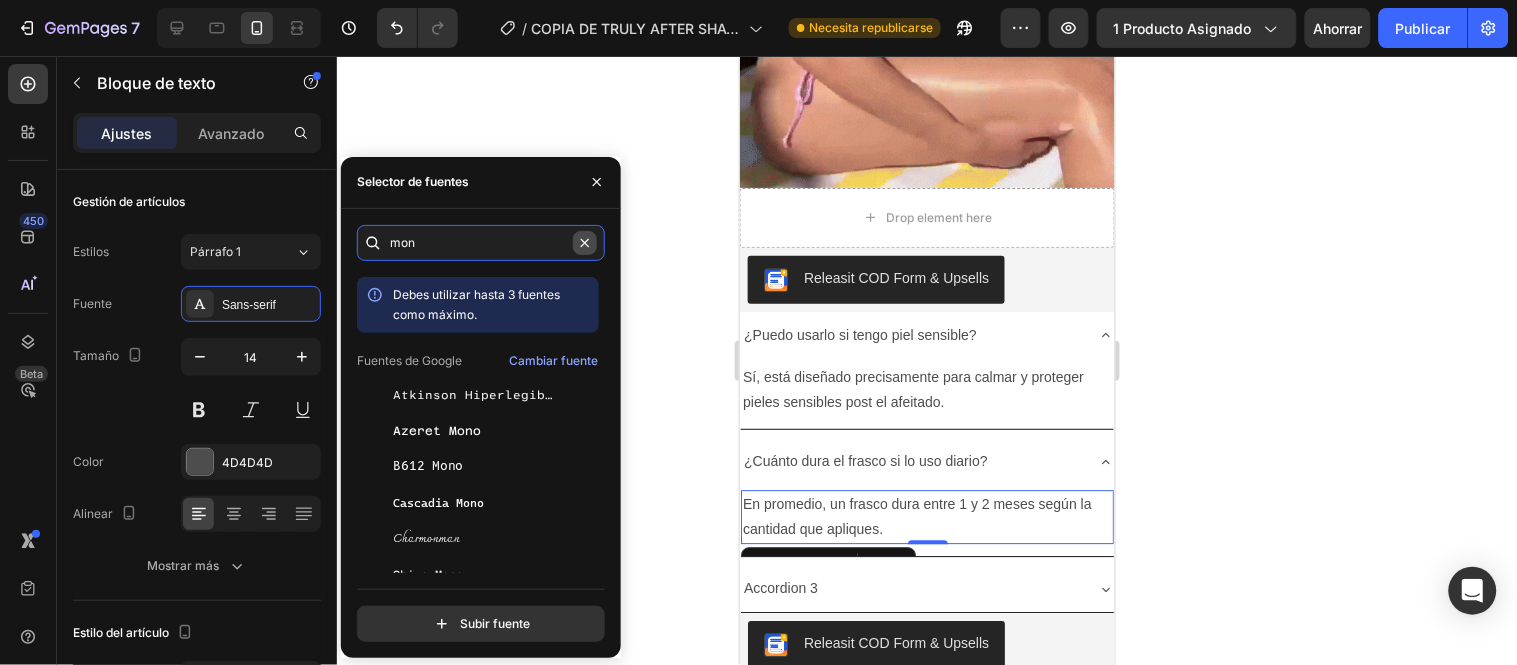 type 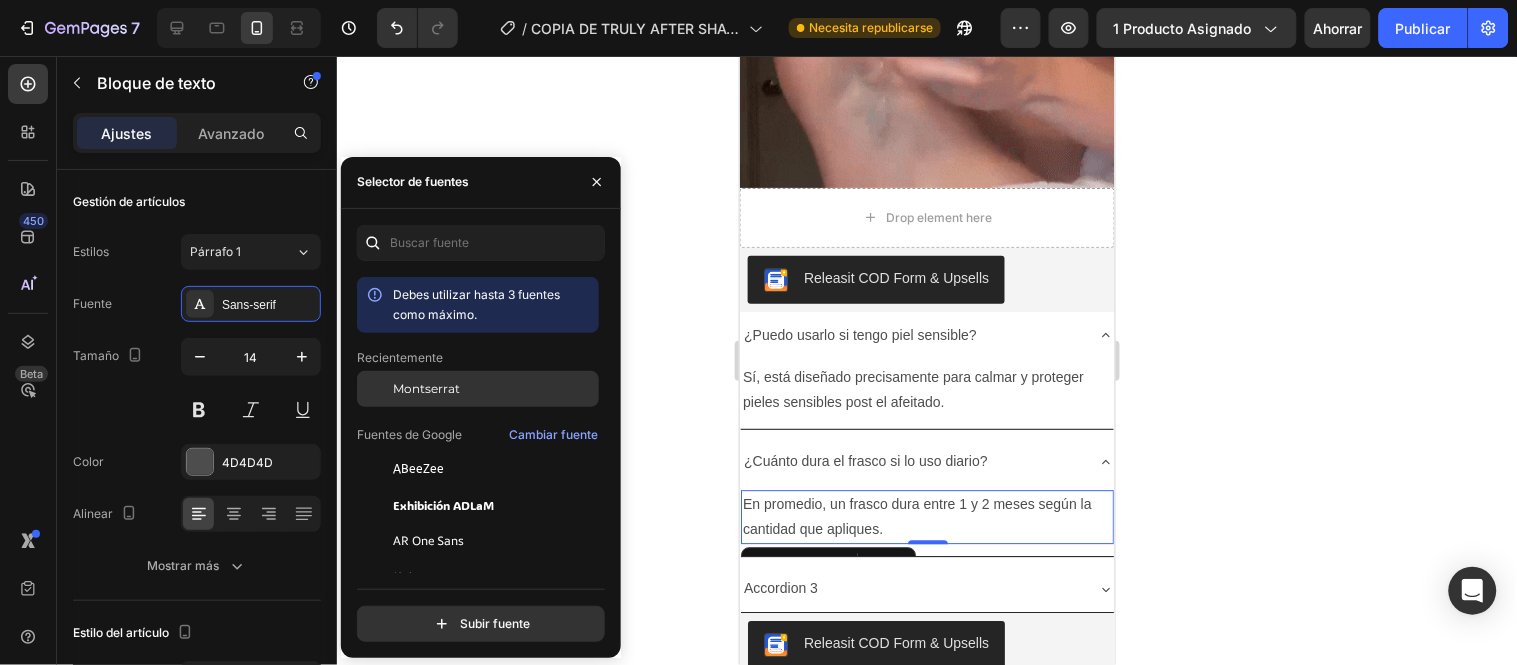 click on "Montserrat" at bounding box center [494, 389] 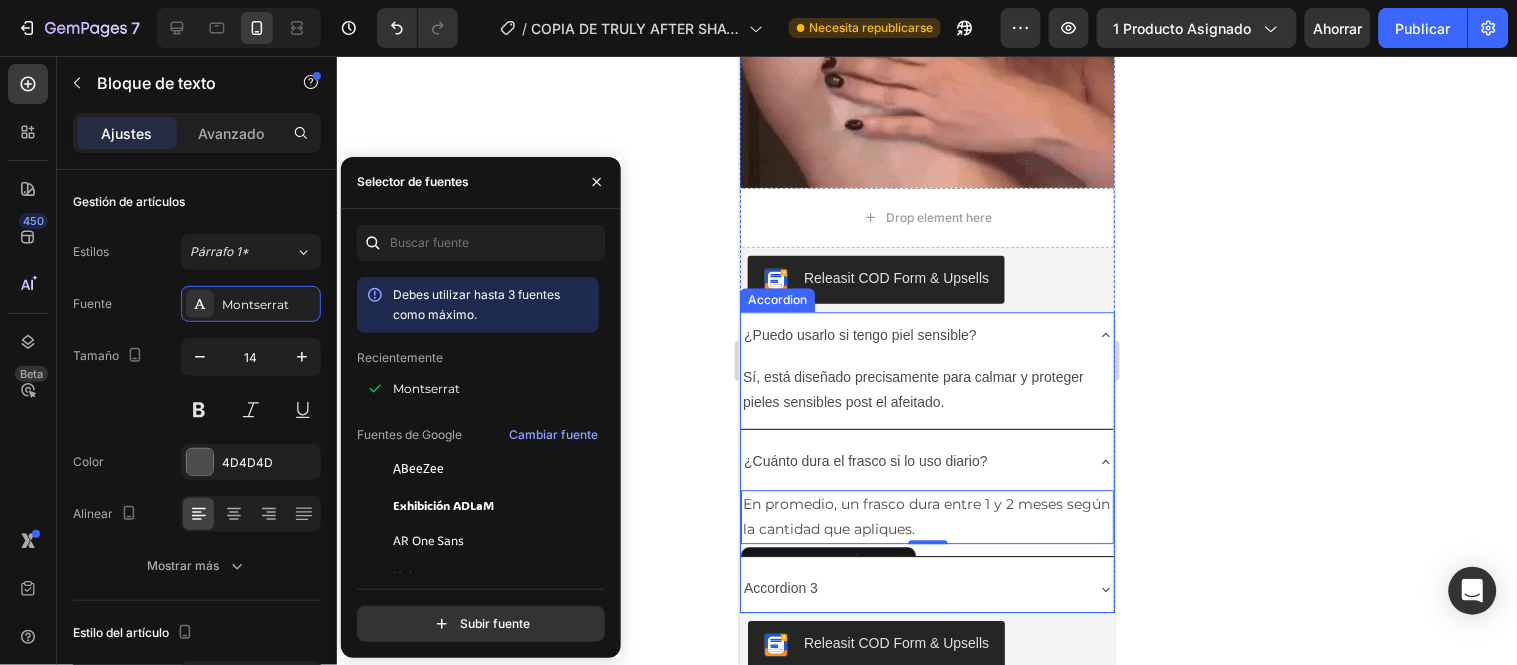 click on "¿Cuánto dura el frasco si lo uso diario?" at bounding box center [865, 460] 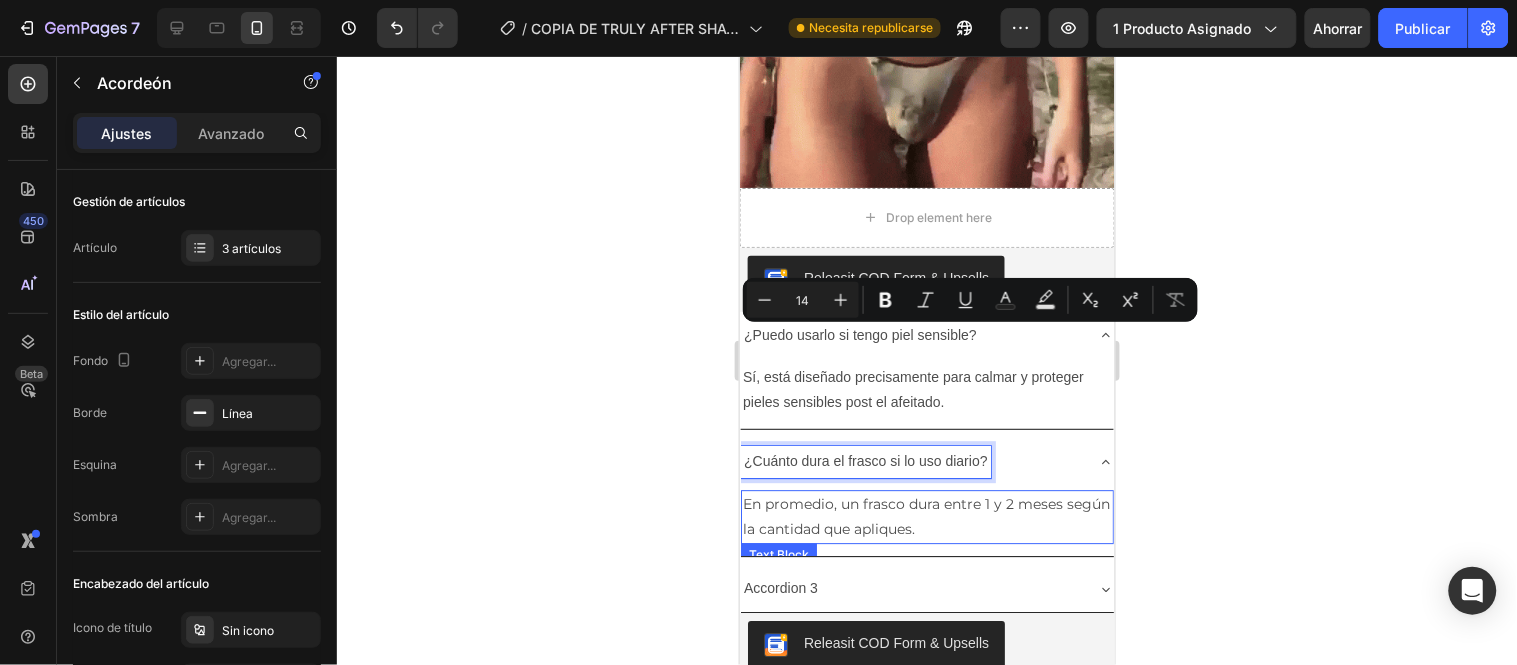 click on "En promedio, un frasco dura entre 1 y 2 meses según la cantidad que apliques." at bounding box center [926, 516] 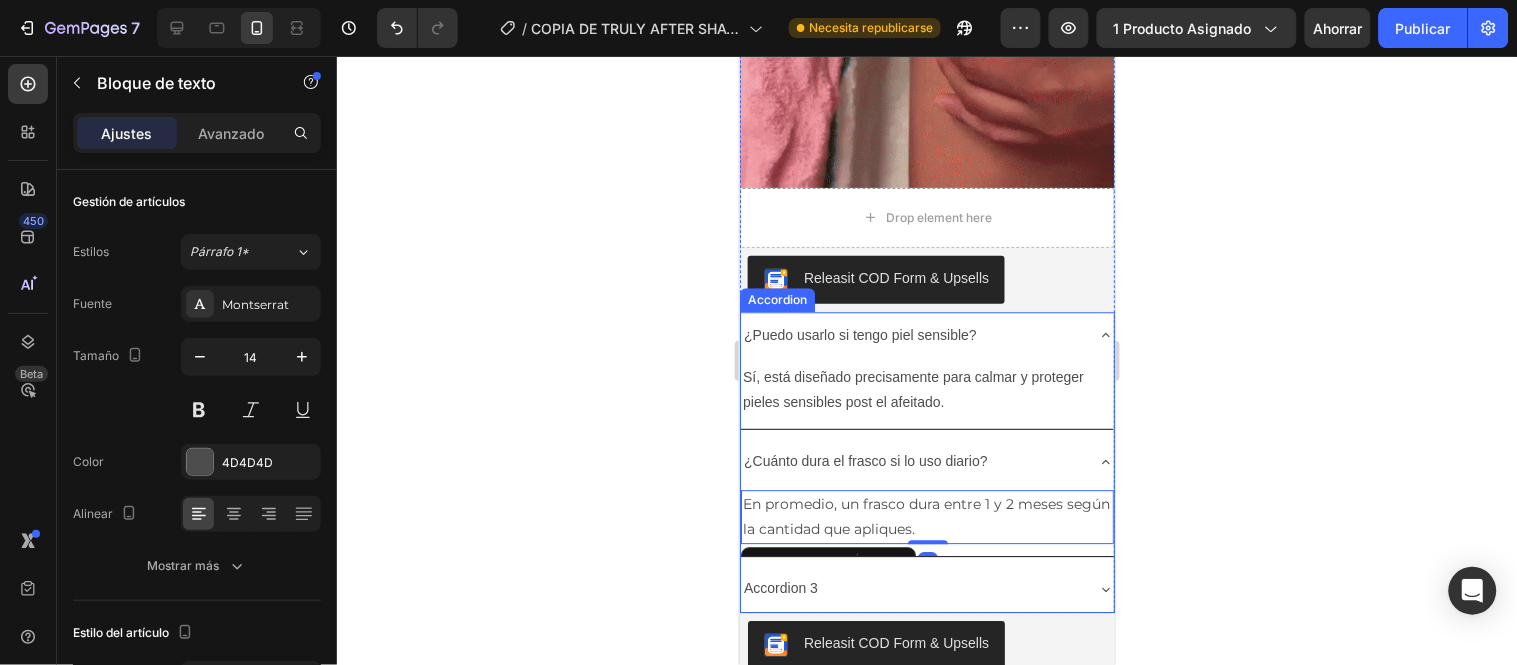 click on "¿Cuánto dura el frasco si lo uso diario?" at bounding box center (865, 460) 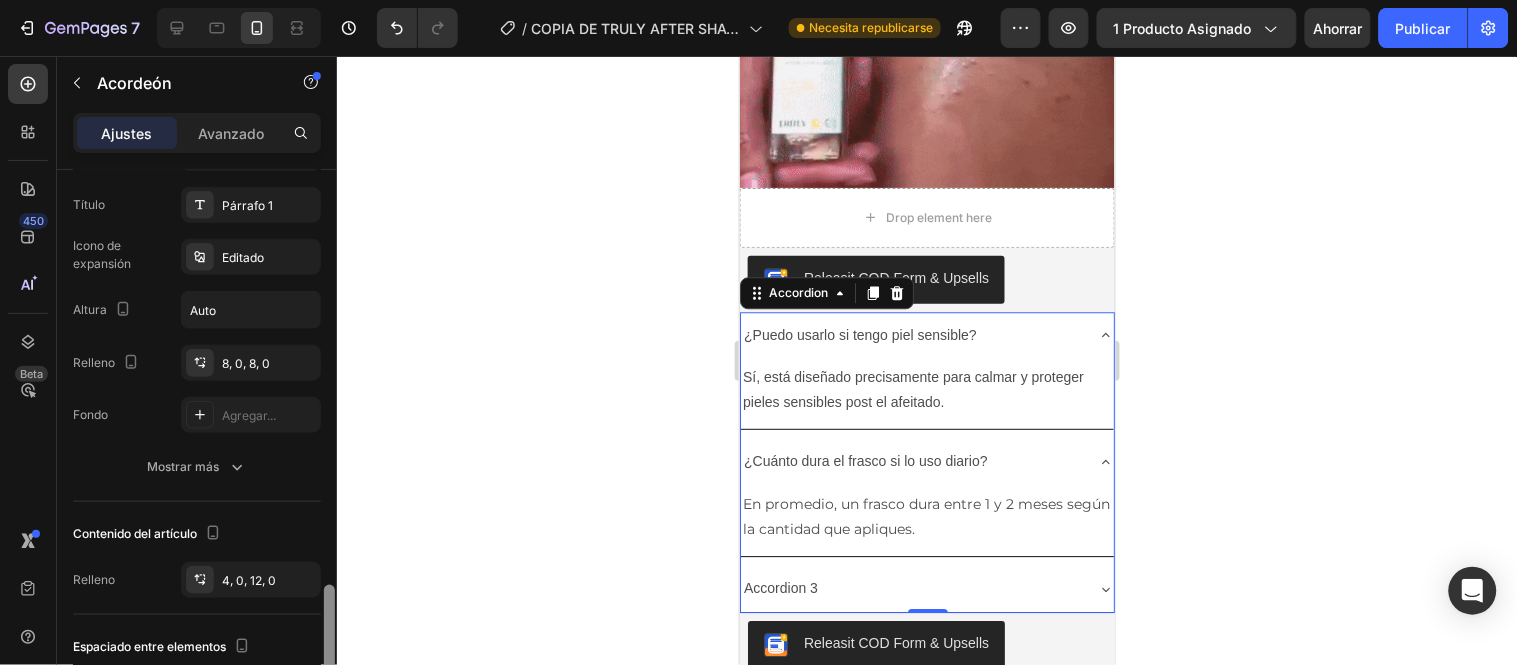 scroll, scrollTop: 0, scrollLeft: 0, axis: both 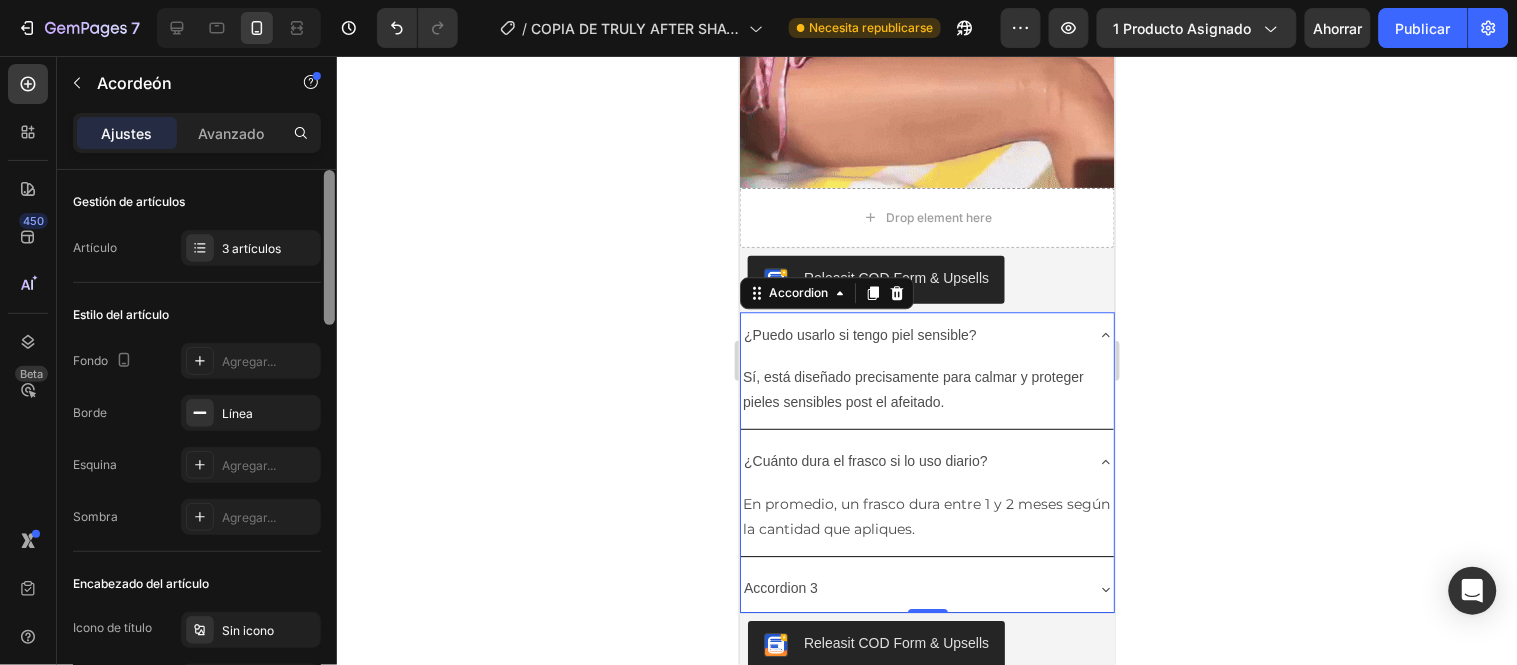 drag, startPoint x: 330, startPoint y: 206, endPoint x: 320, endPoint y: 174, distance: 33.526108 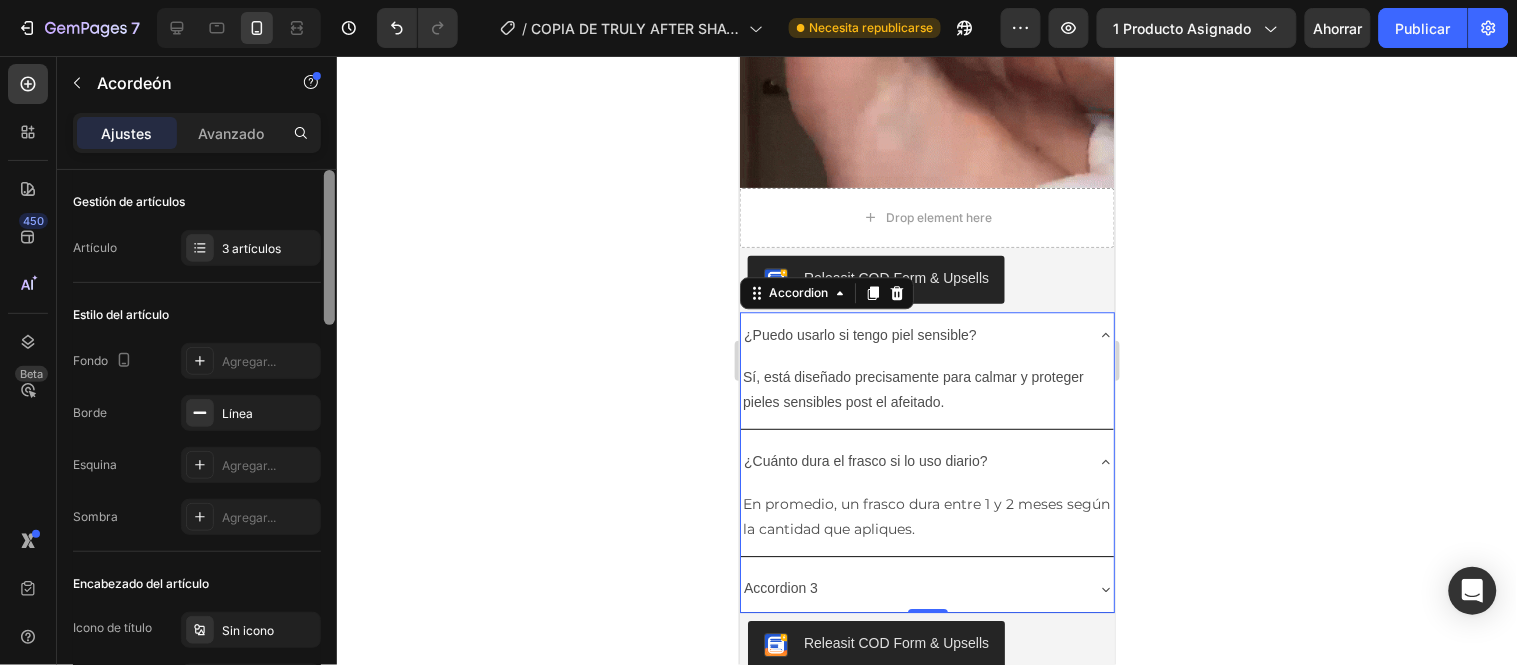 click on "Gestión de artículos Artículo 3 artículos Estilo del artículo Fondo Agregar... Borde Línea Esquina Agregar... Sombra Agregar... Encabezado del artículo Icono de título Sin icono Título Párrafo 1 Icono de expansión Editado Altura Auto Relleno 8, 0, 8, 0 Fondo Agregar... Mostrar más Contenido del artículo Relleno 4, 0, 12, 0 Espaciado entre elementos Brecha 8 Efecto Elemento flotante Agregar... Expandir encabezado Agregar... Tamaño Ancho 100% Forma Borde Agregar... Esquina Agregar... Sombra Agregar... Estado de la pantalla Modo de expansión Soltero Múltiple Expansión automática Sí No Artículo 1 Alinear Eliminar elemento" at bounding box center (197, 446) 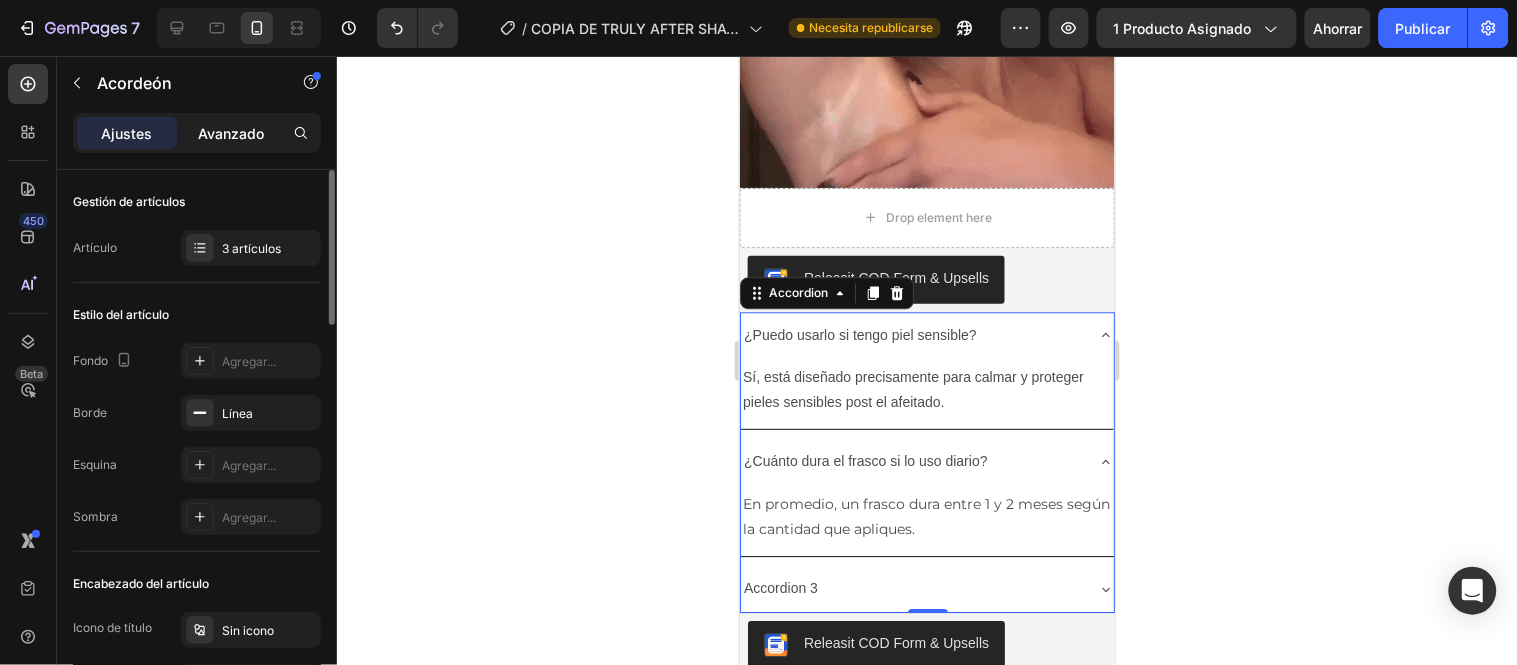 click on "Avanzado" at bounding box center [231, 133] 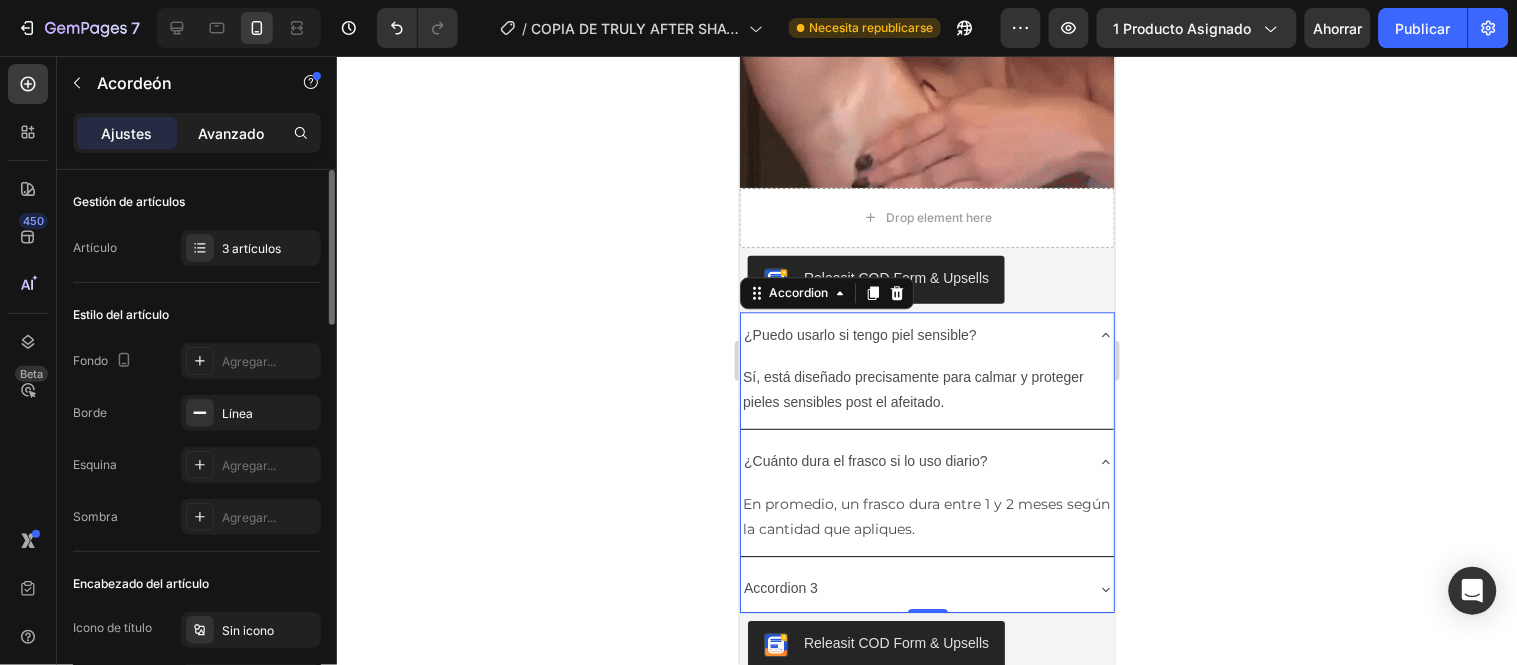 type on "100%" 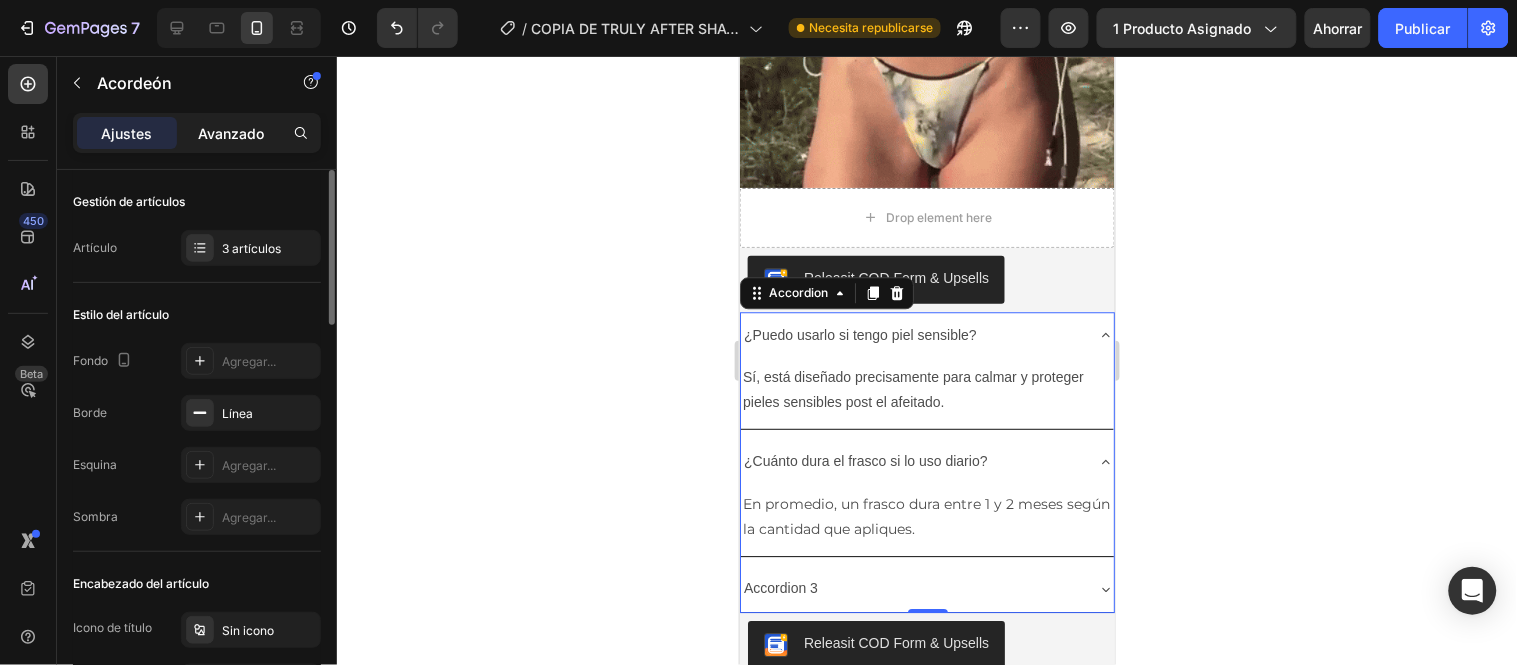 type on "100" 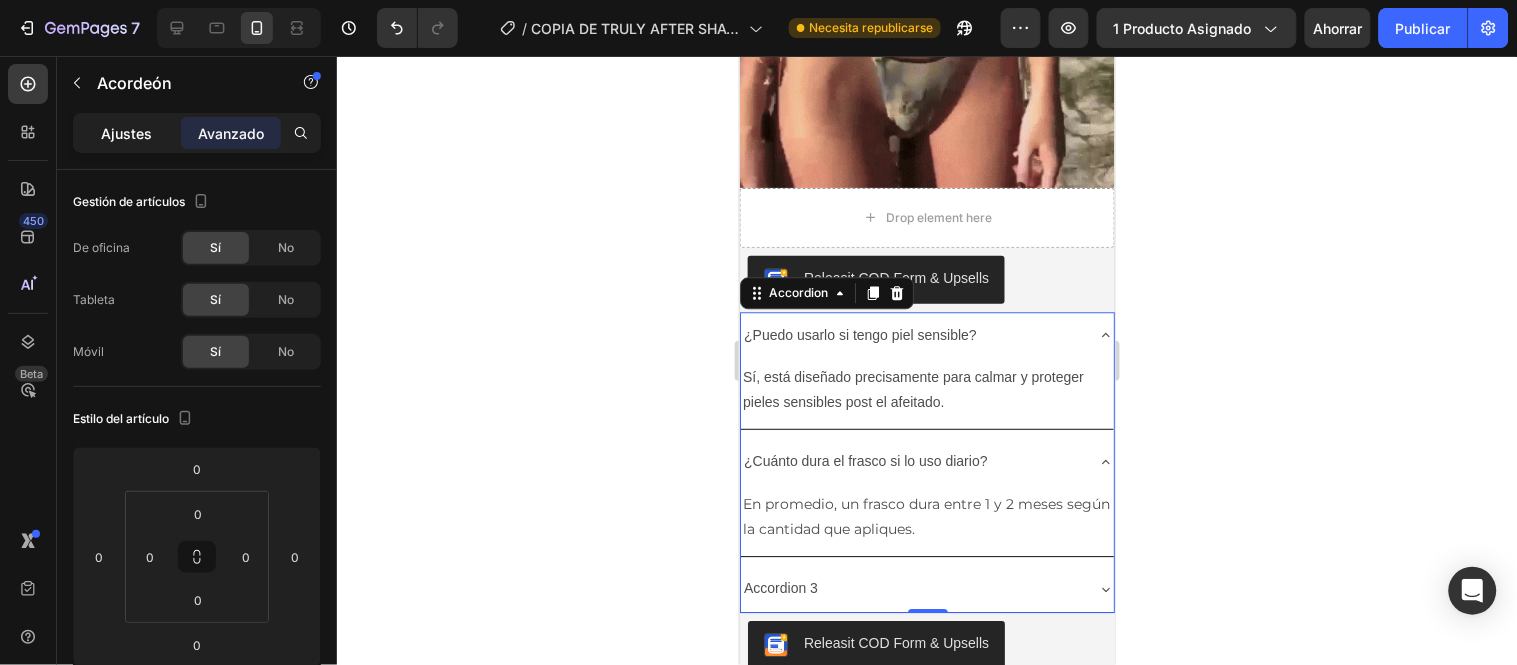click on "Ajustes" at bounding box center [127, 133] 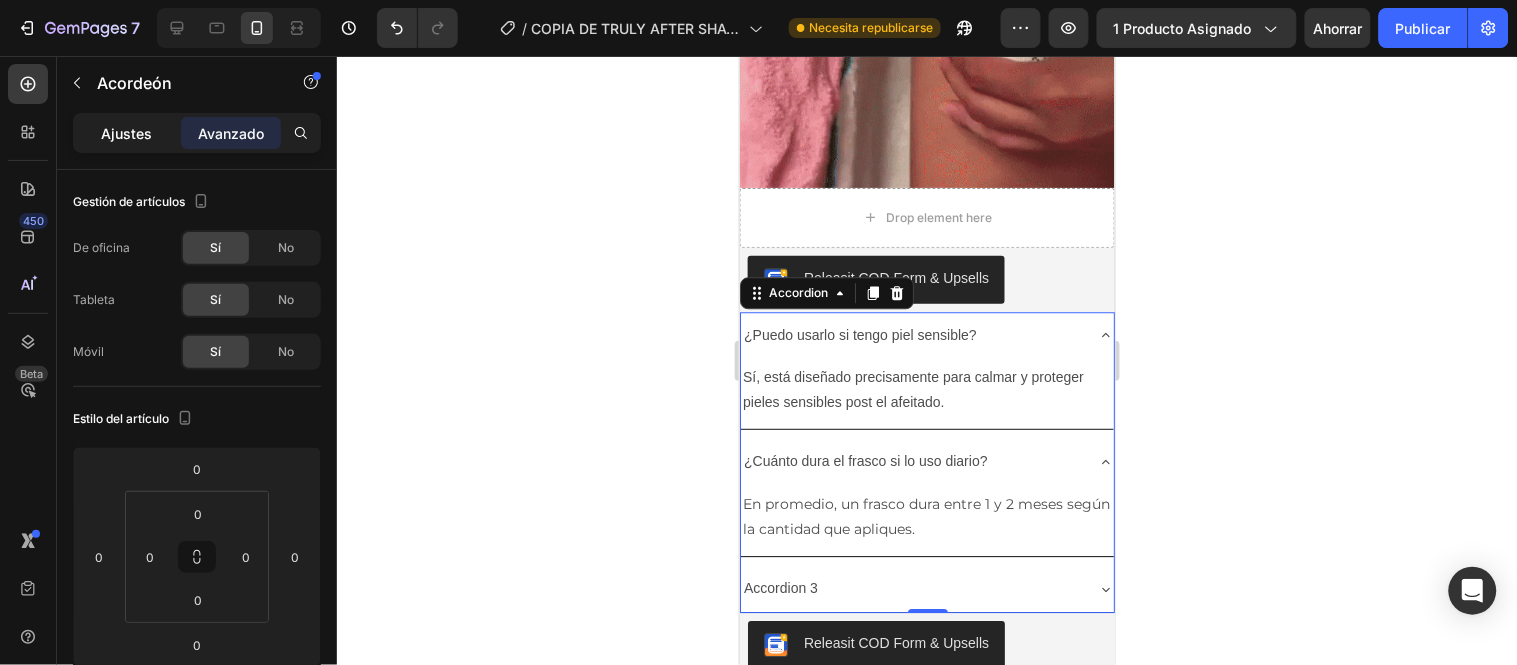 type on "8" 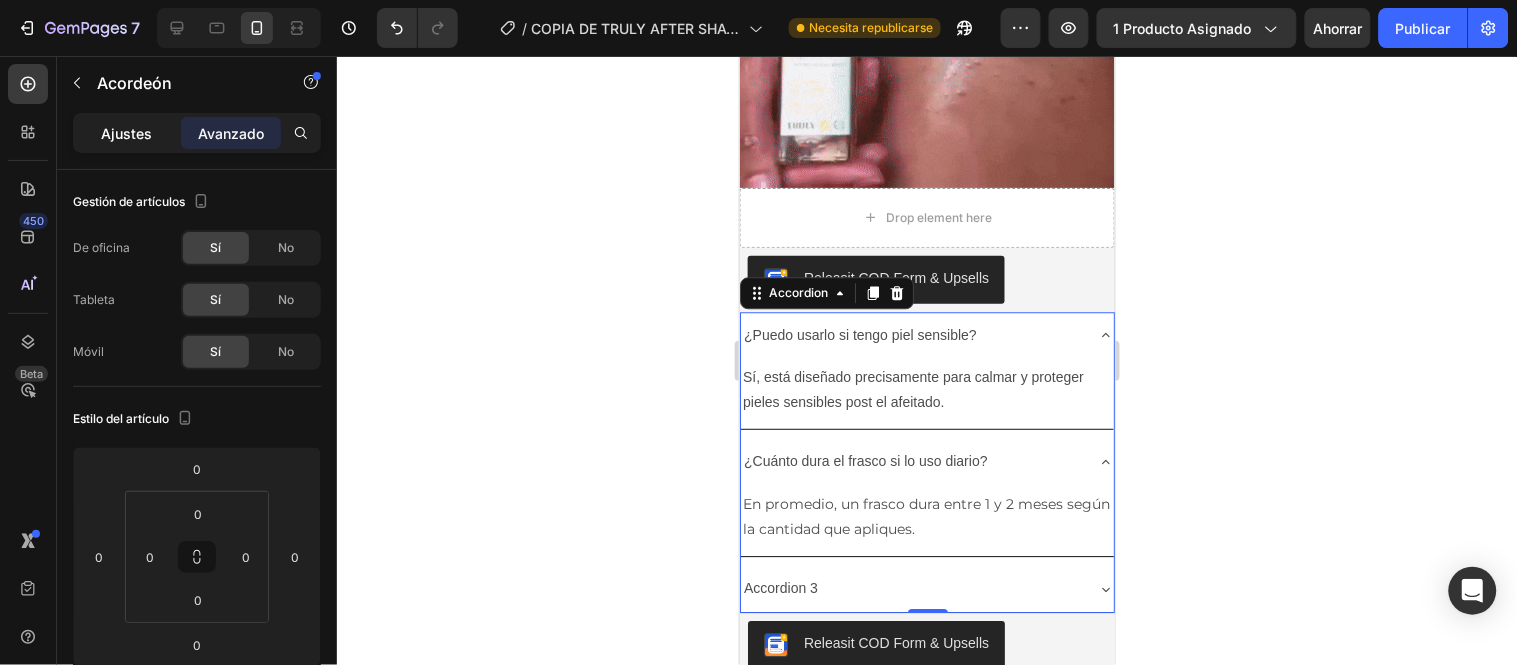 type on "8" 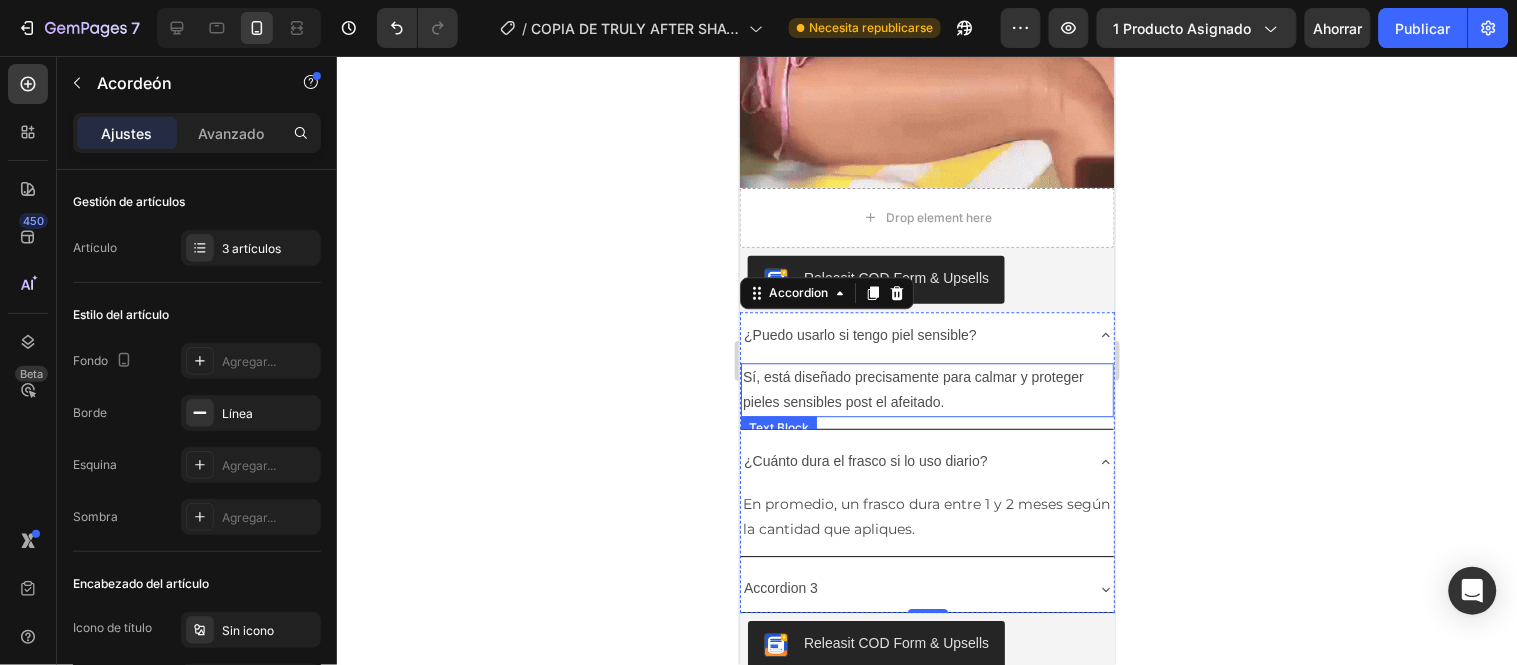 click on "Sí, está diseñado precisamente para calmar y proteger pieles sensibles post el afeitado." at bounding box center (926, 389) 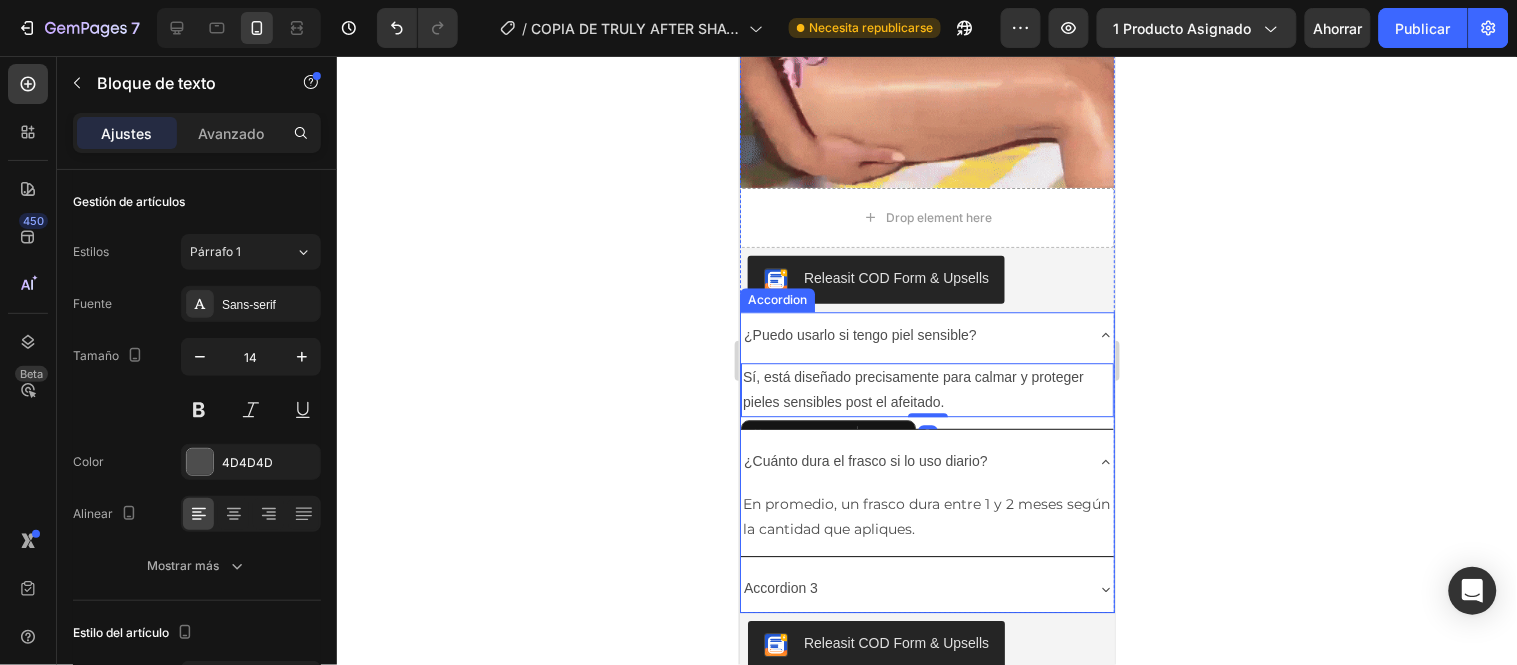 click on "¿Puedo usarlo si tengo piel sensible?" at bounding box center (859, 334) 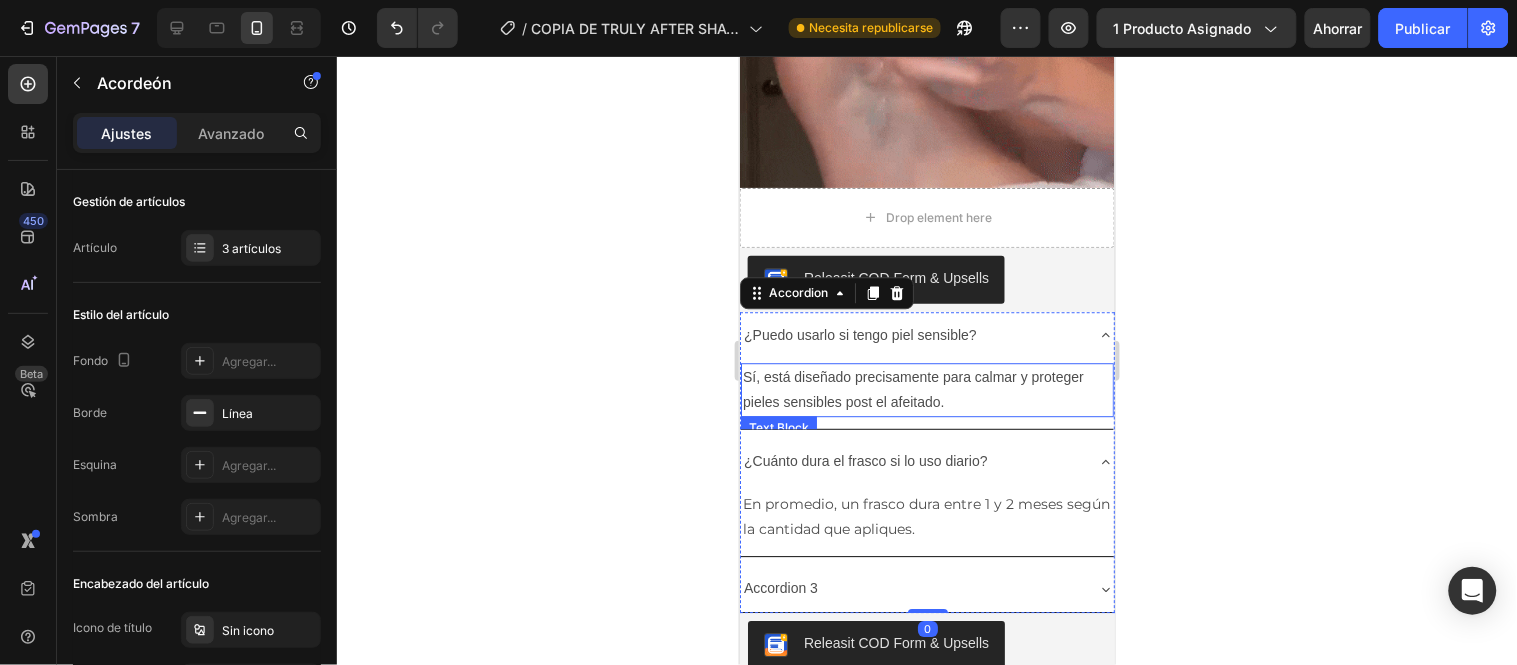 click on "Sí, está diseñado precisamente para calmar y proteger pieles sensibles post el afeitado." at bounding box center [926, 389] 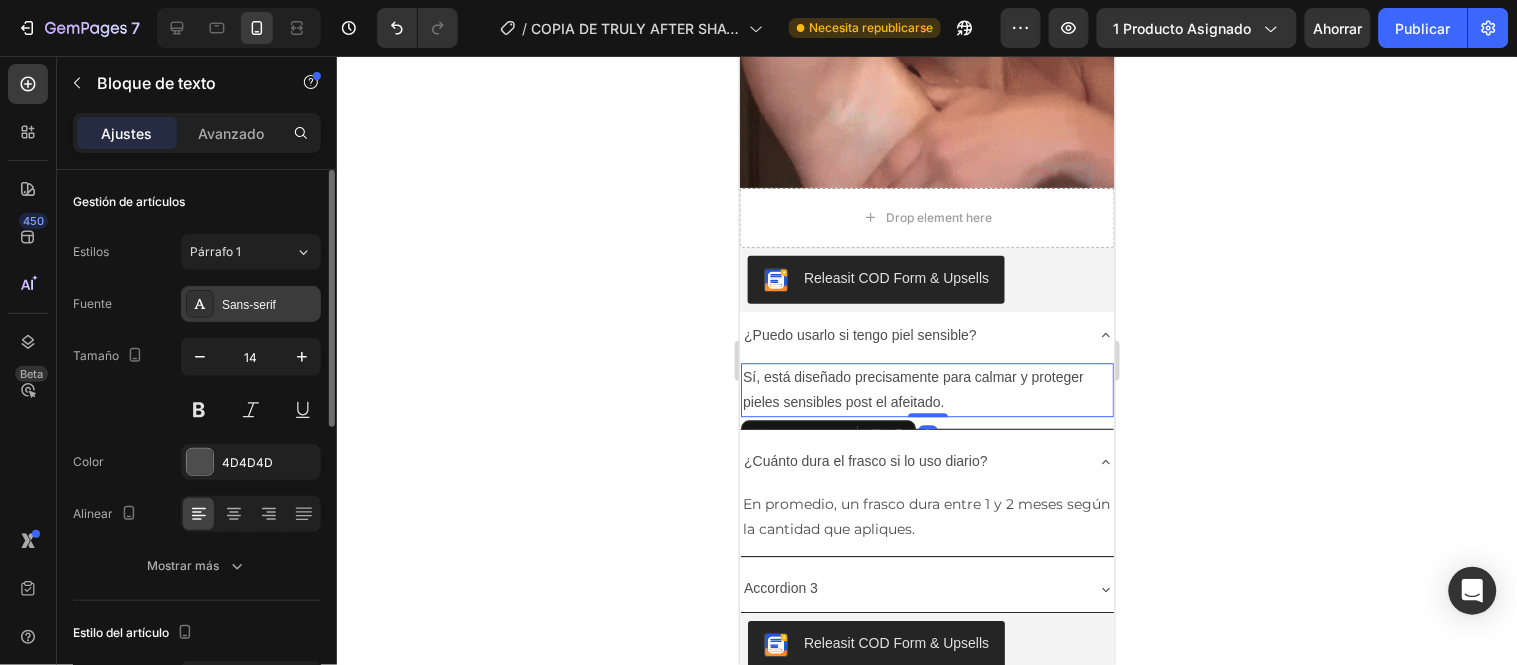 click on "Sans-serif" at bounding box center [269, 305] 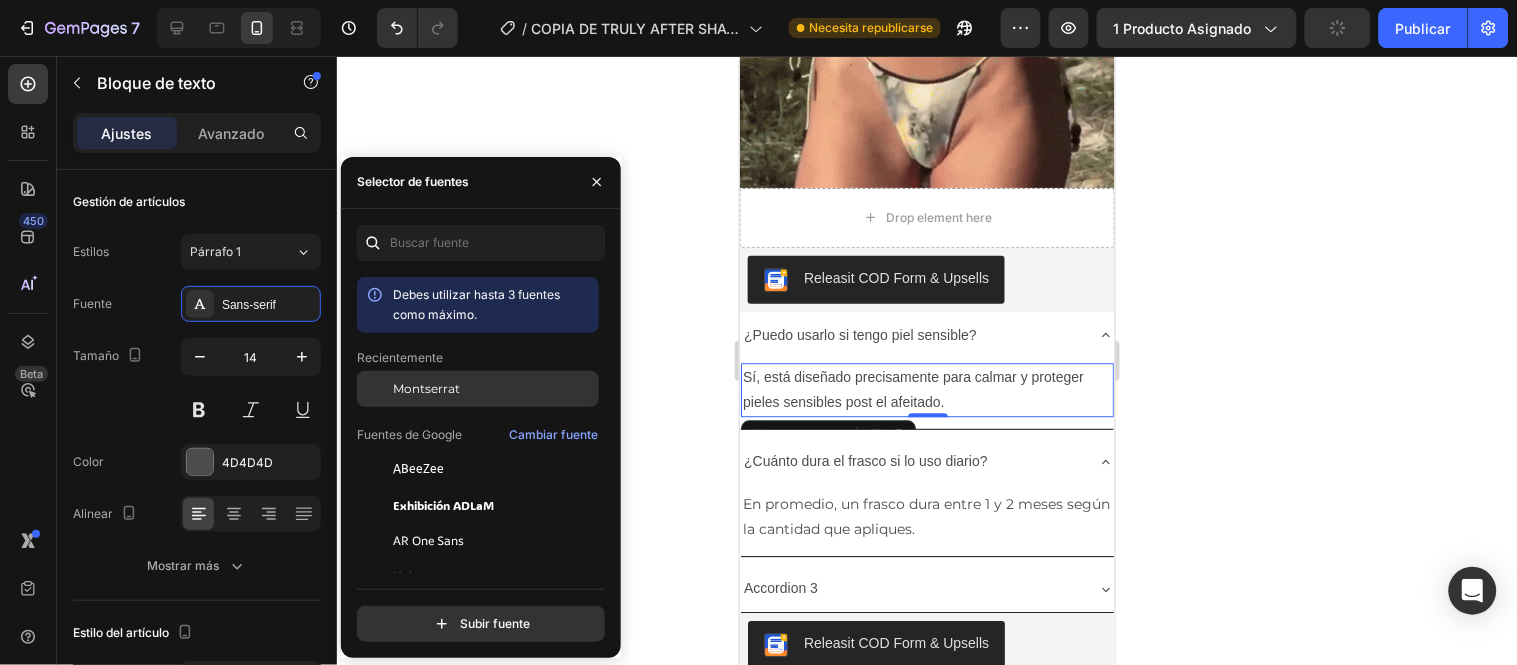 click on "Montserrat" at bounding box center [426, 389] 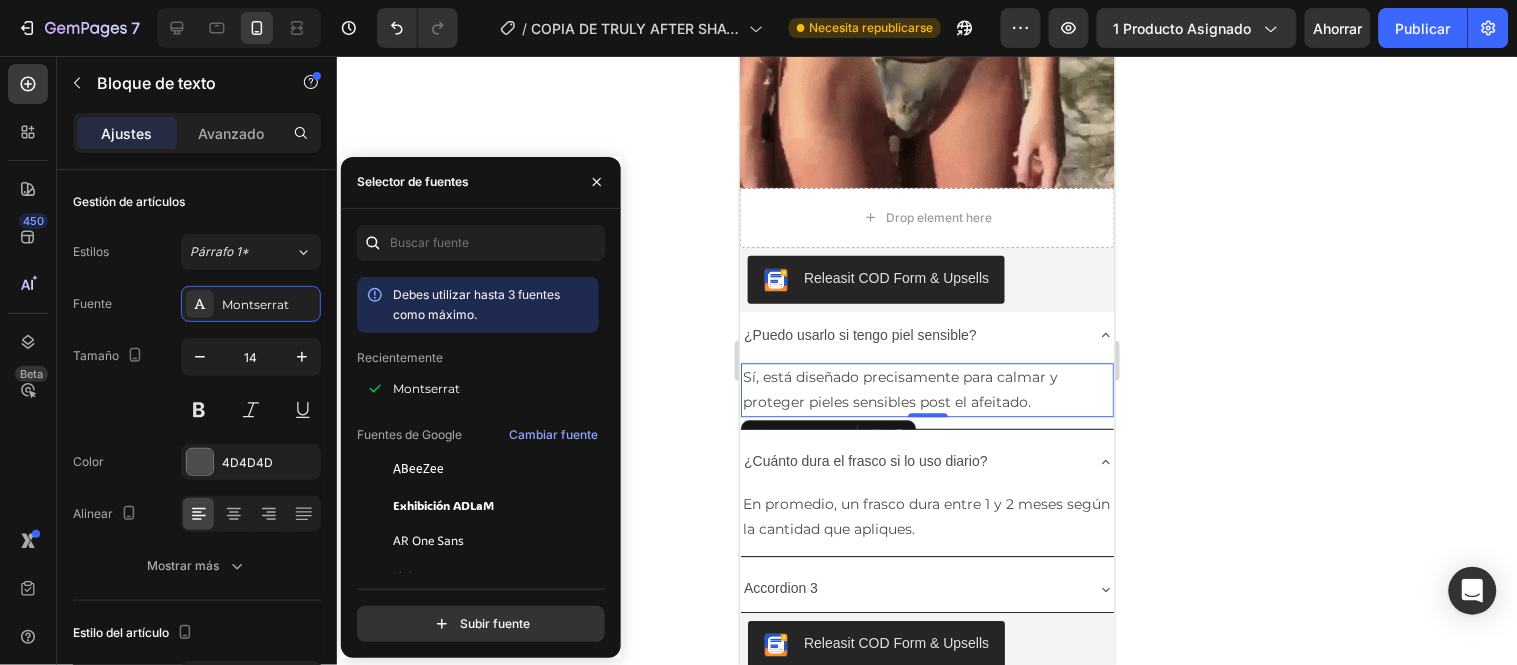 click 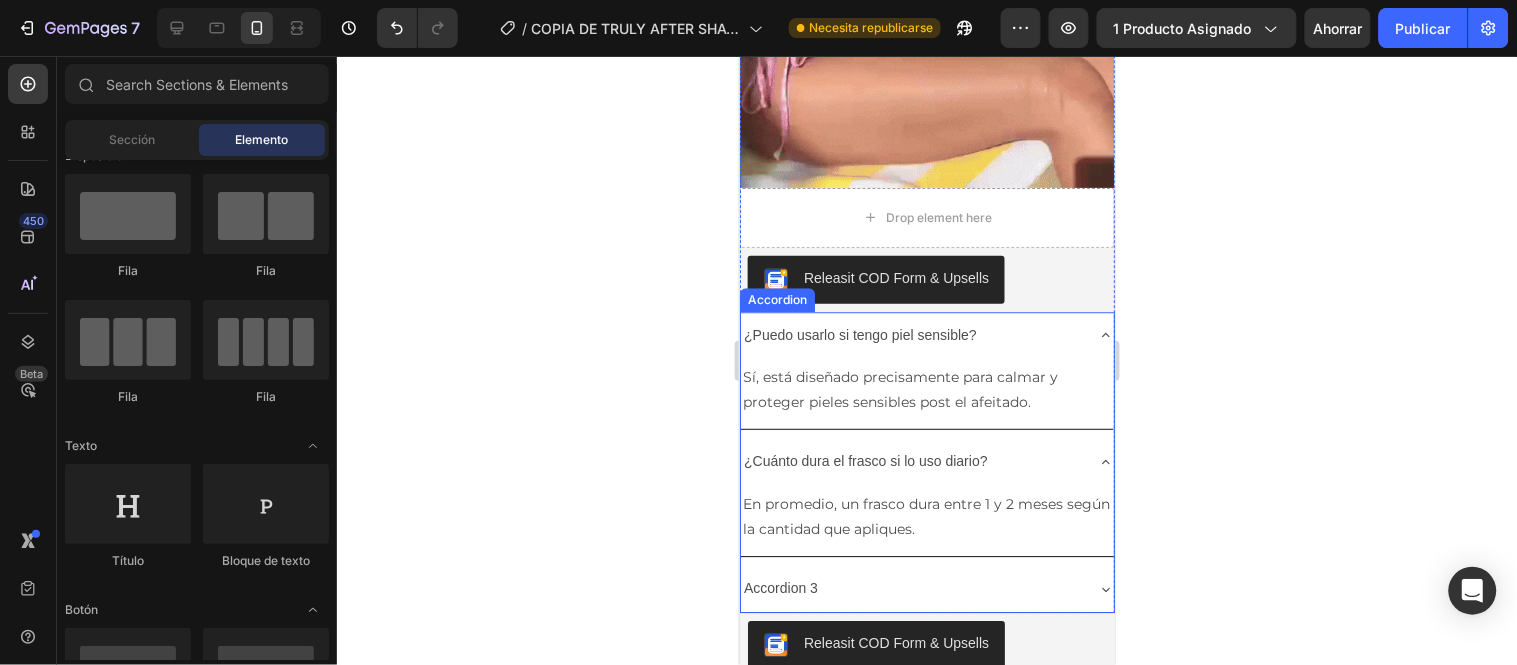 click on "Accordion 3" at bounding box center (780, 587) 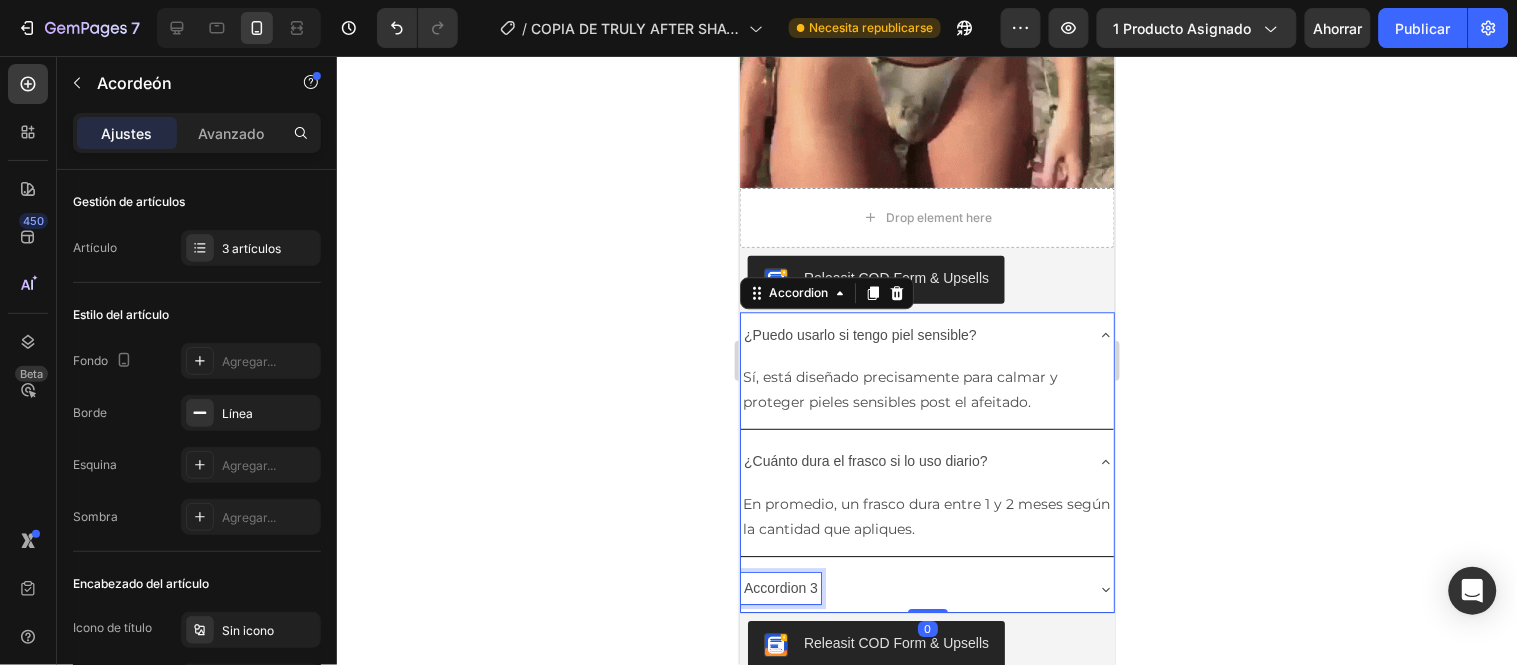 click on "Accordion 3" at bounding box center [780, 587] 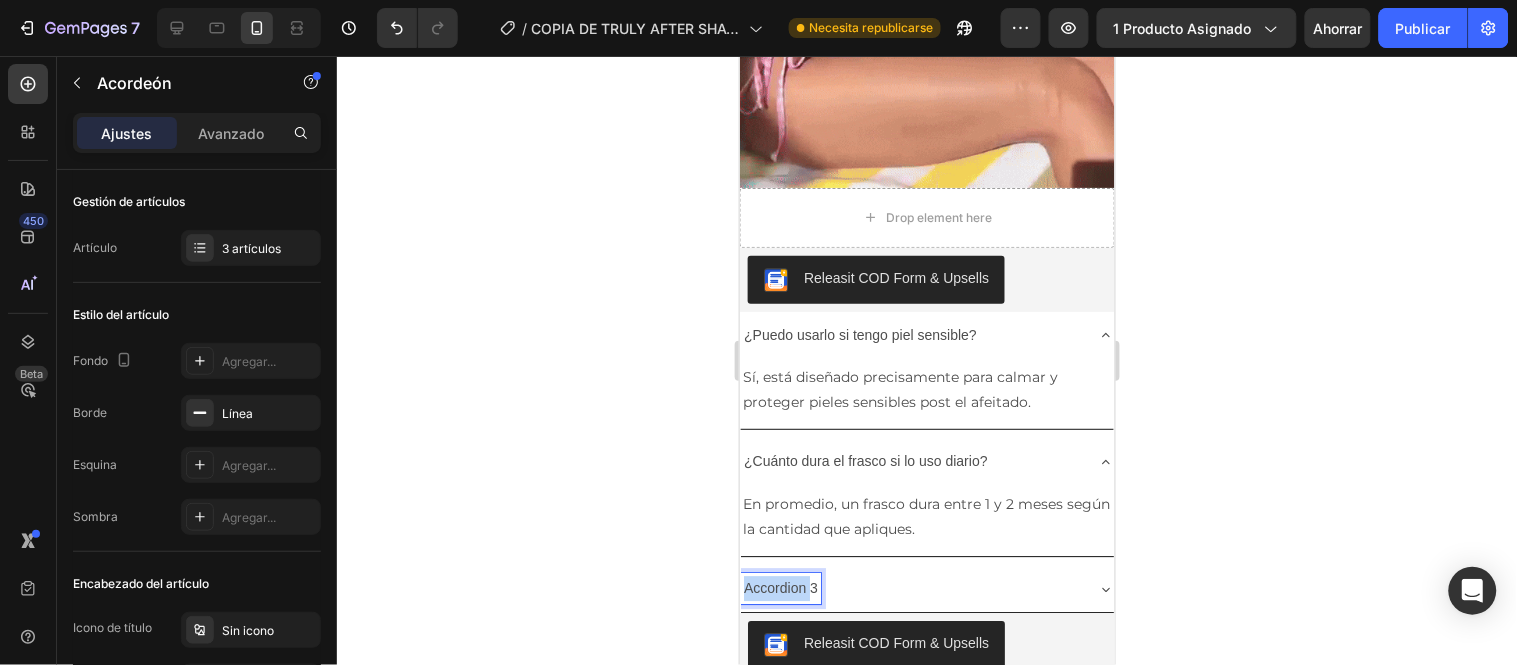 click on "Accordion 3" at bounding box center (780, 587) 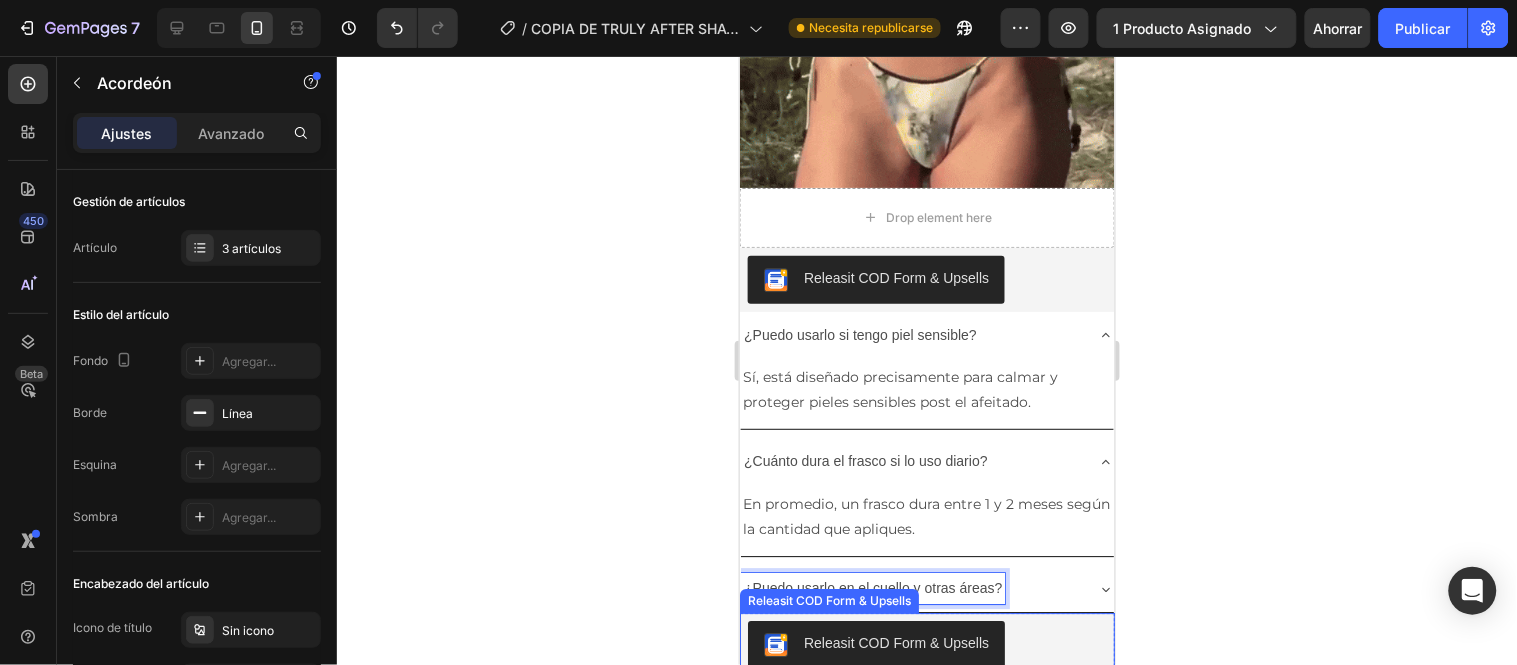 click on "Releasit COD Form & Upsells" at bounding box center (926, 644) 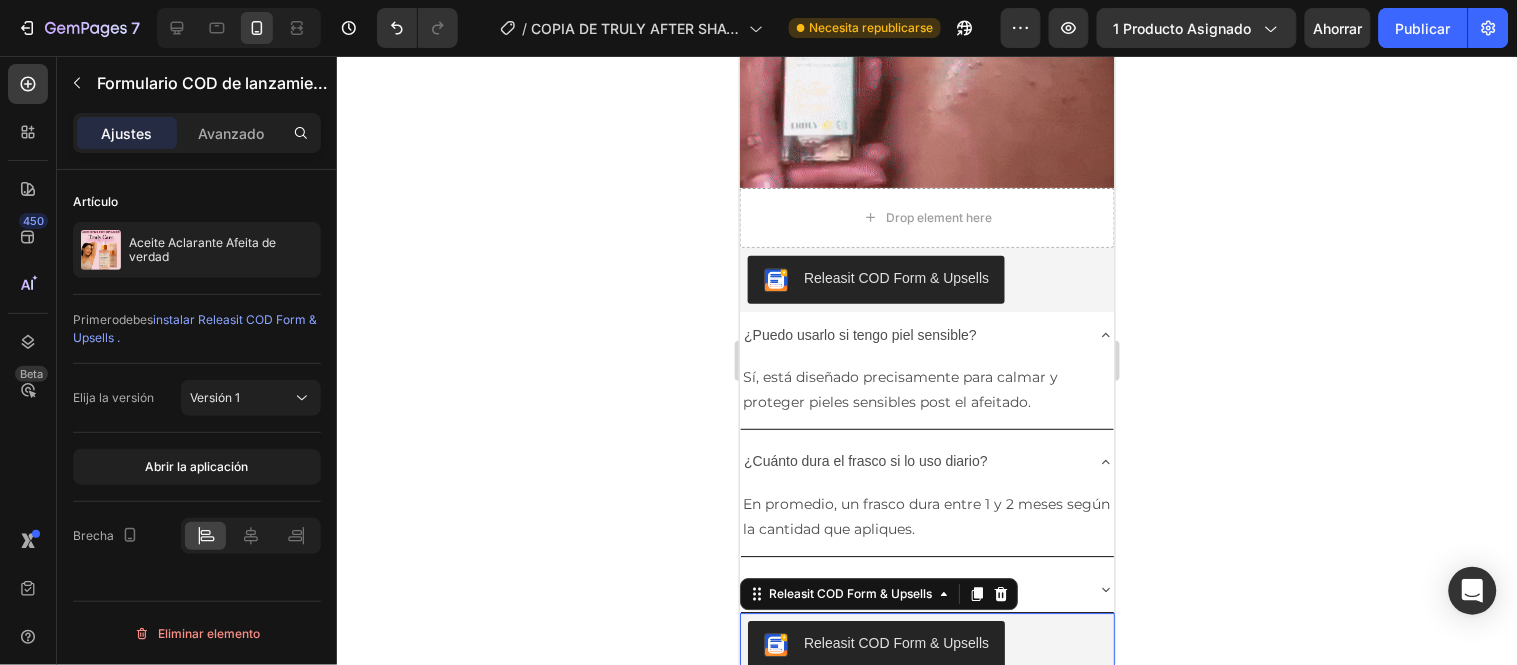 click 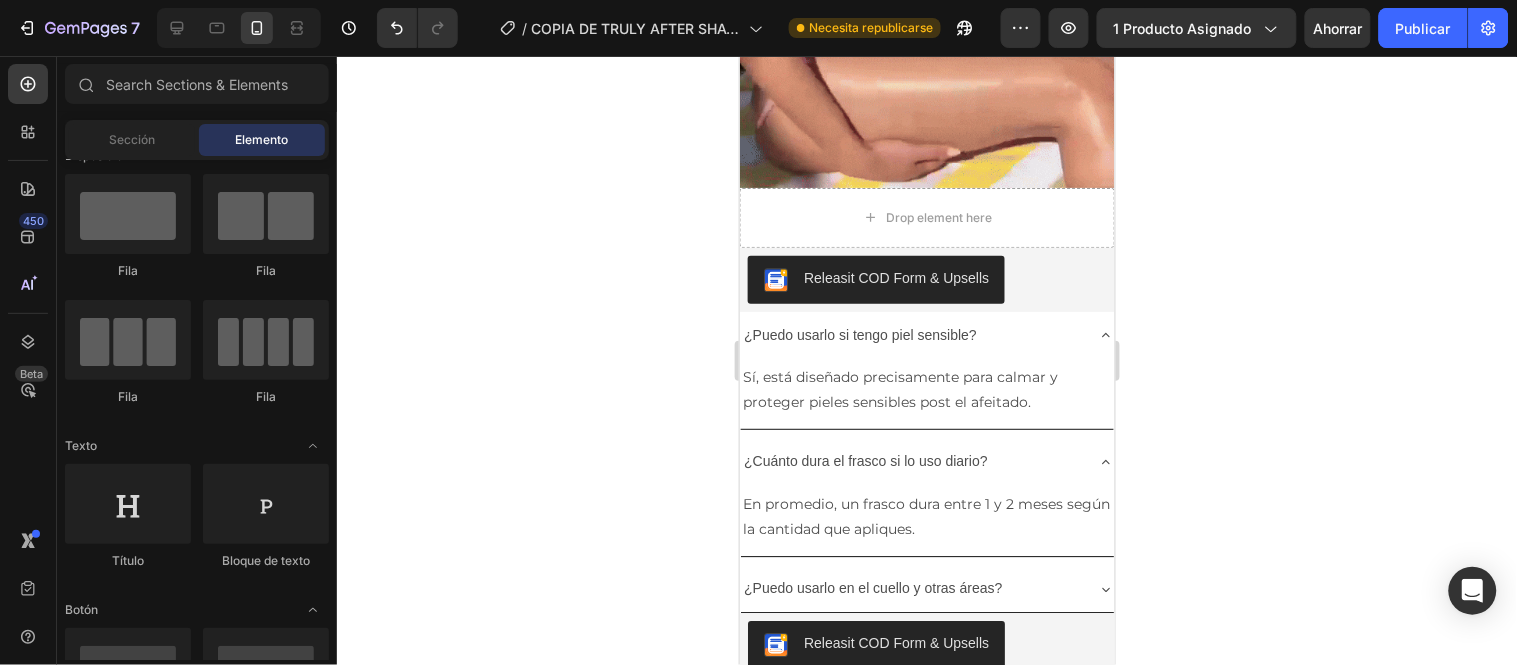 scroll, scrollTop: 3288, scrollLeft: 0, axis: vertical 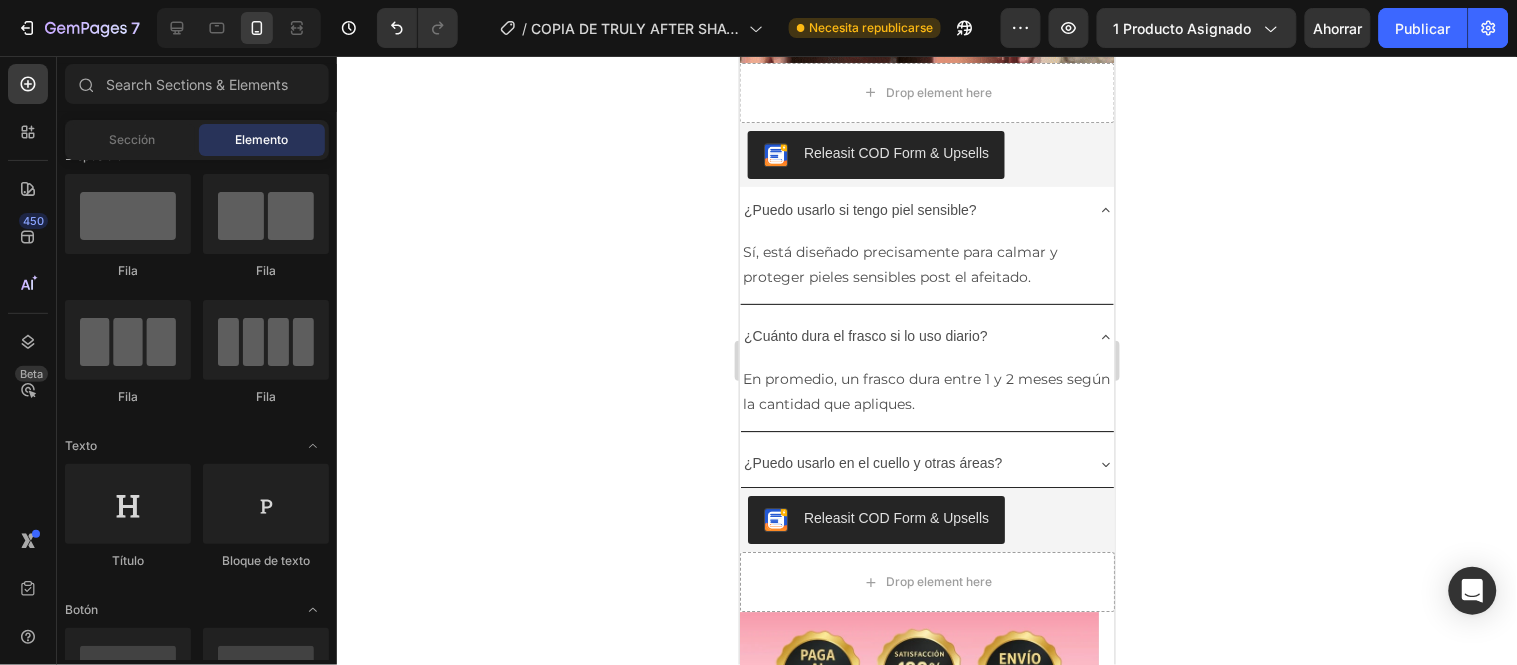 click 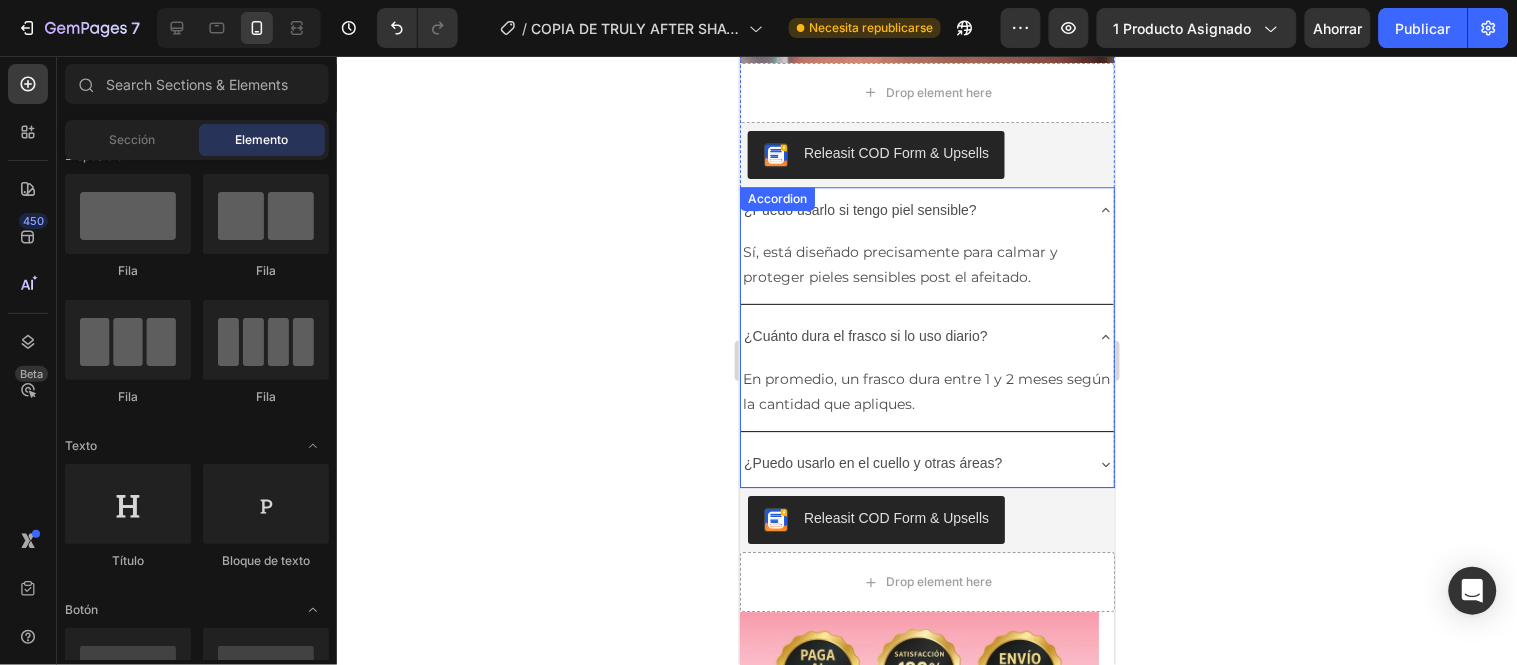 click 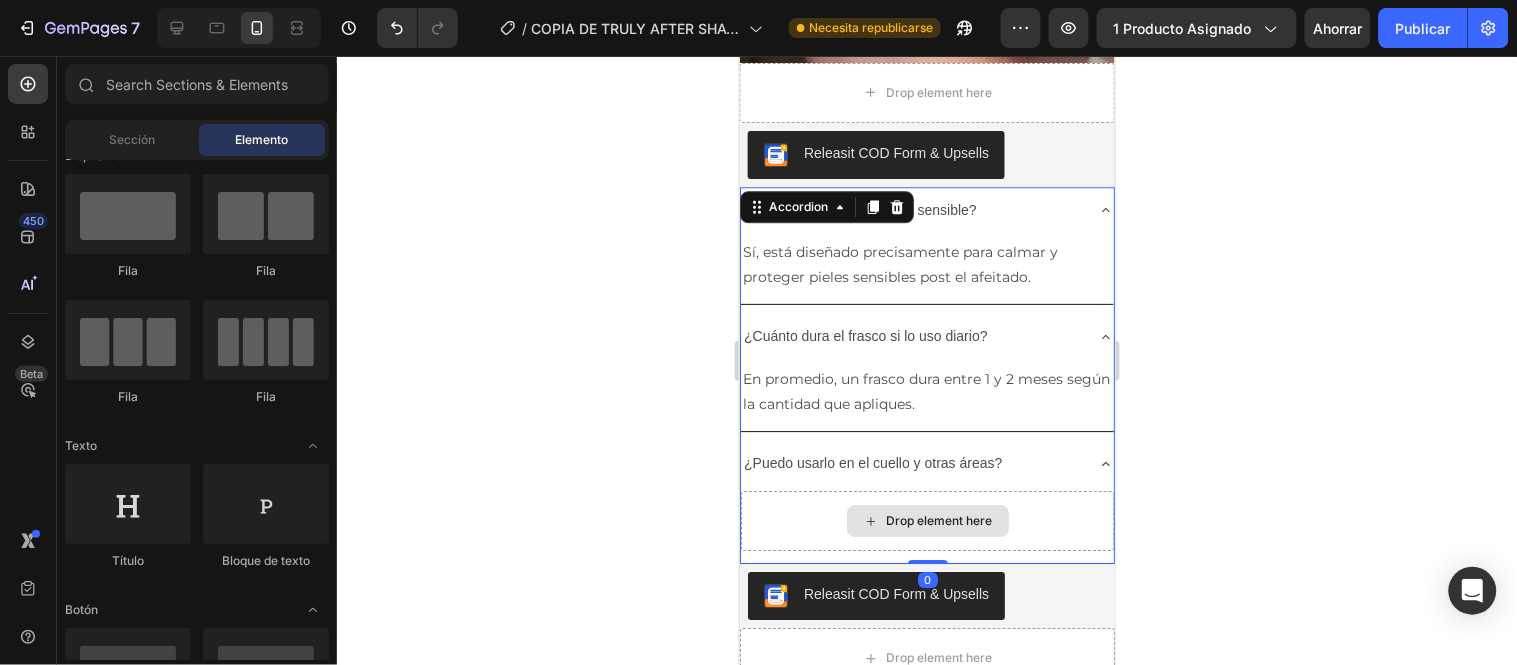 click on "Drop element here" at bounding box center [939, 520] 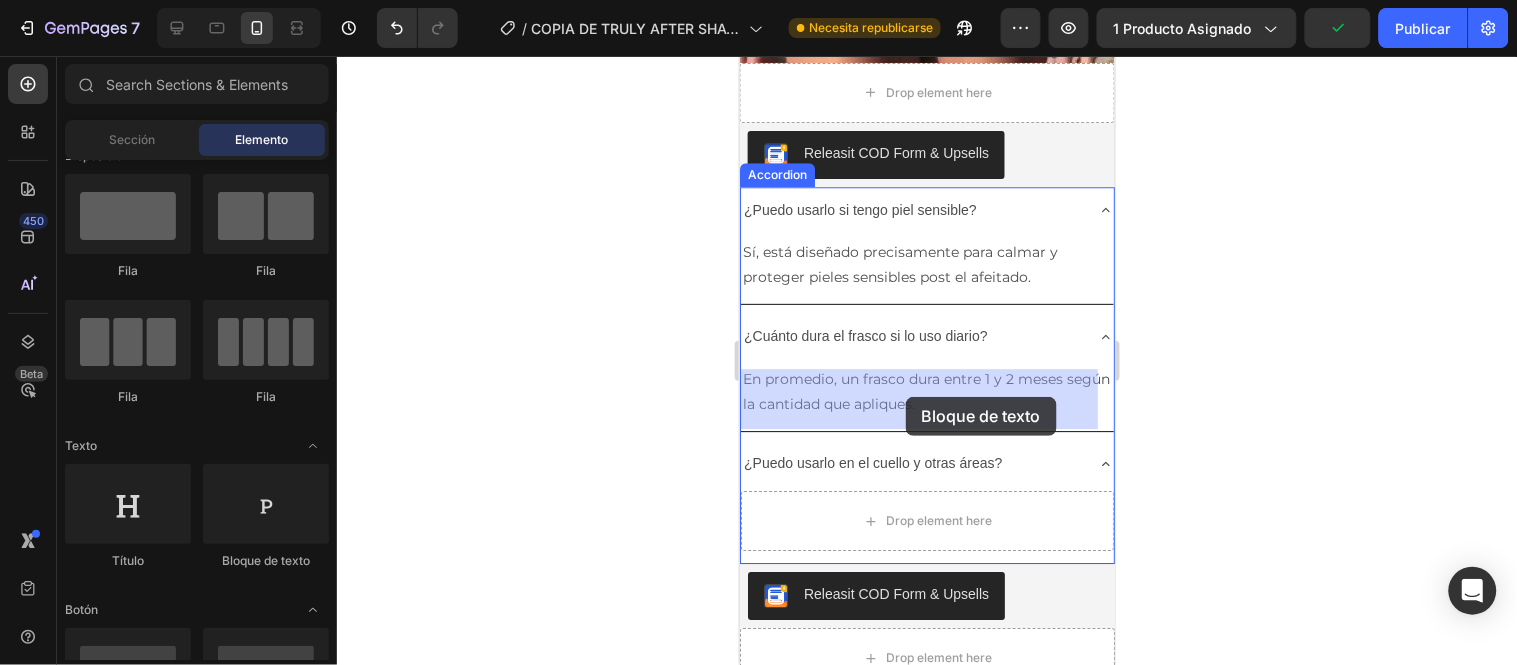 drag, startPoint x: 1027, startPoint y: 551, endPoint x: 905, endPoint y: 396, distance: 197.25365 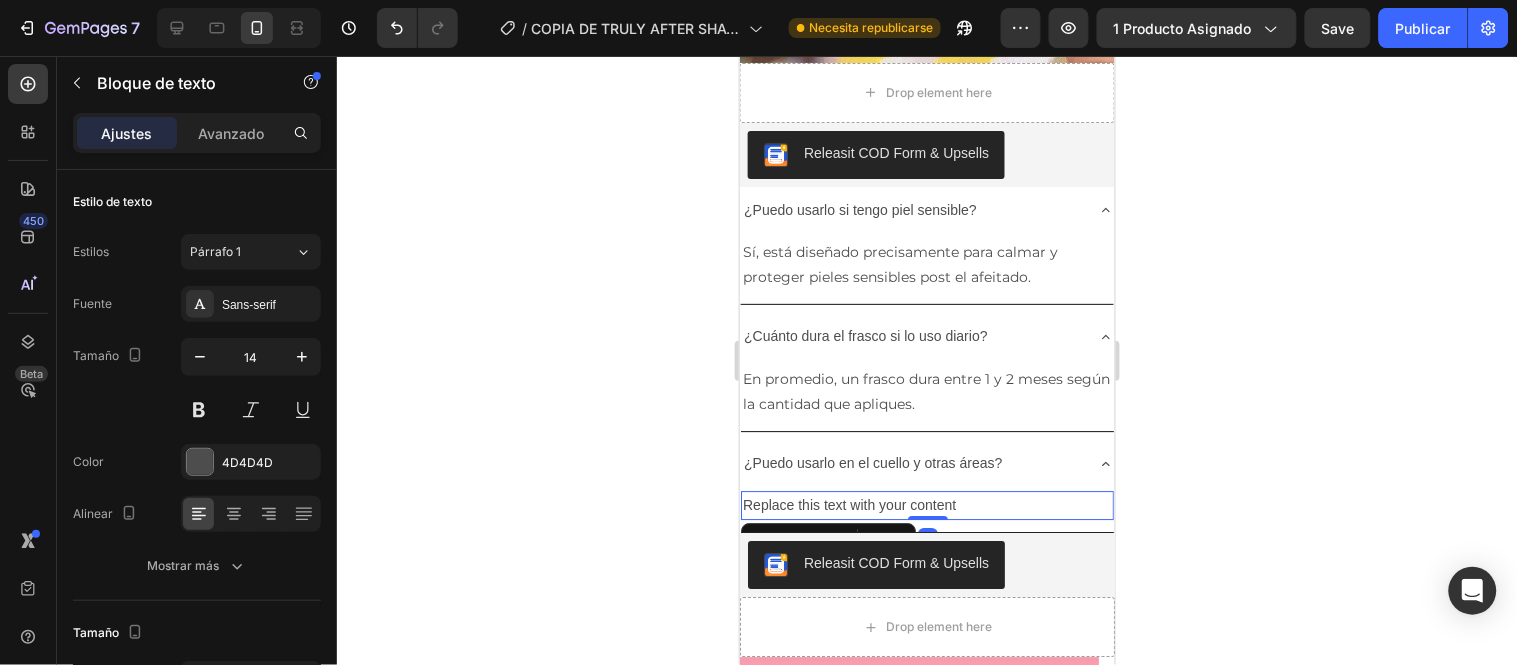 click on "Replace this text with your content" at bounding box center (926, 504) 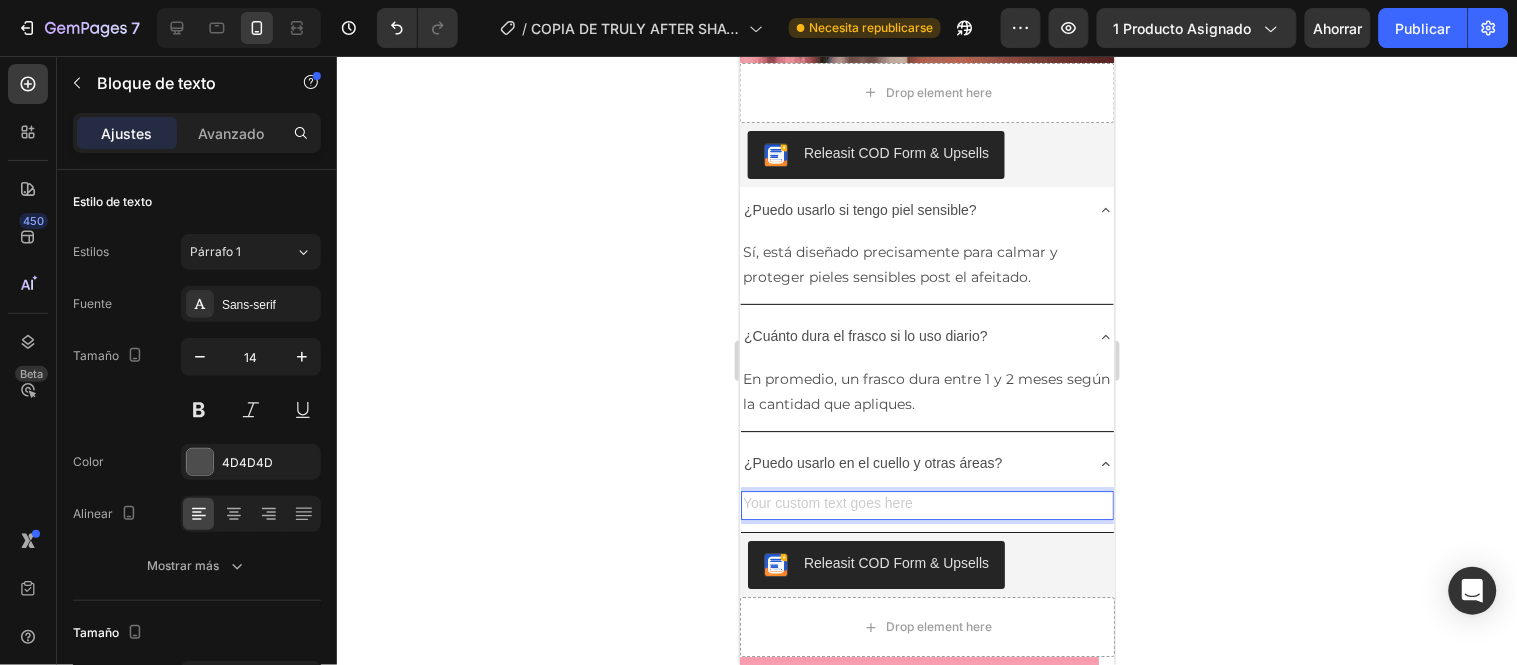 click at bounding box center [926, 504] 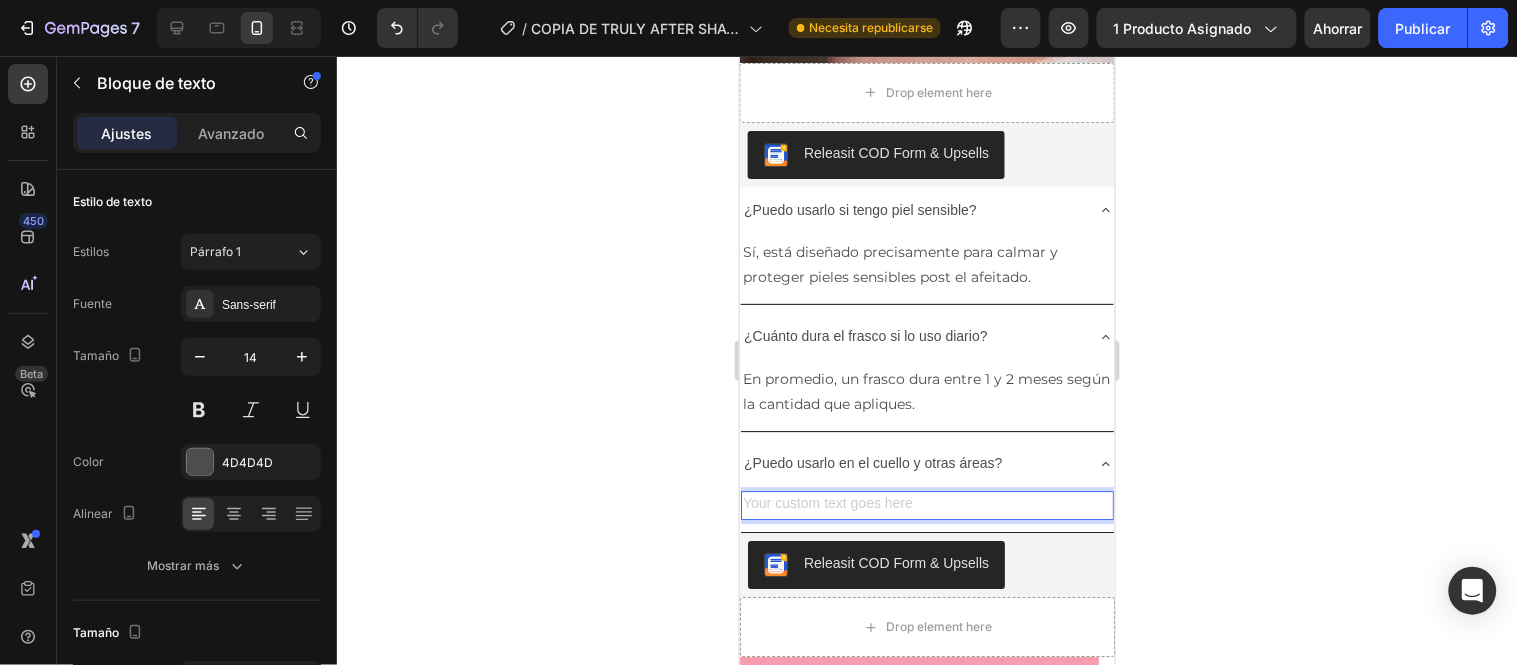 click at bounding box center (926, 504) 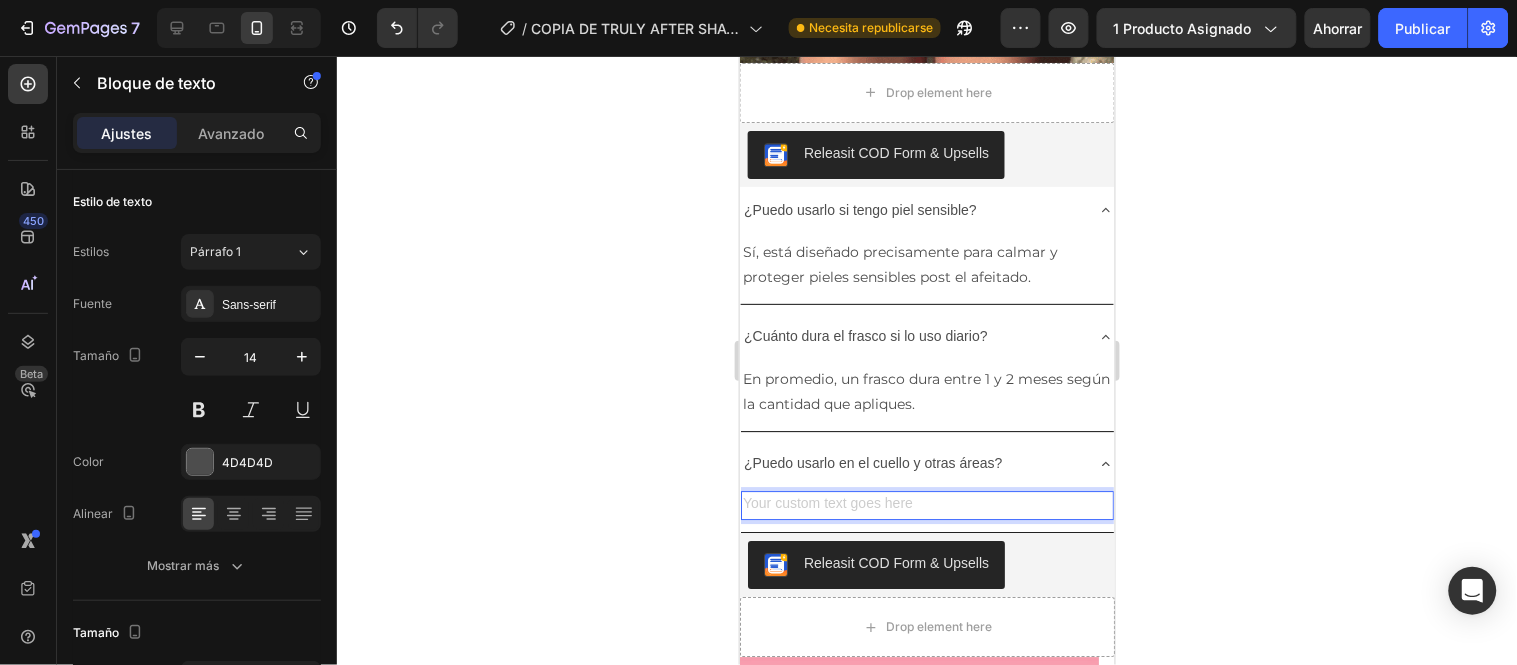 click at bounding box center (926, 504) 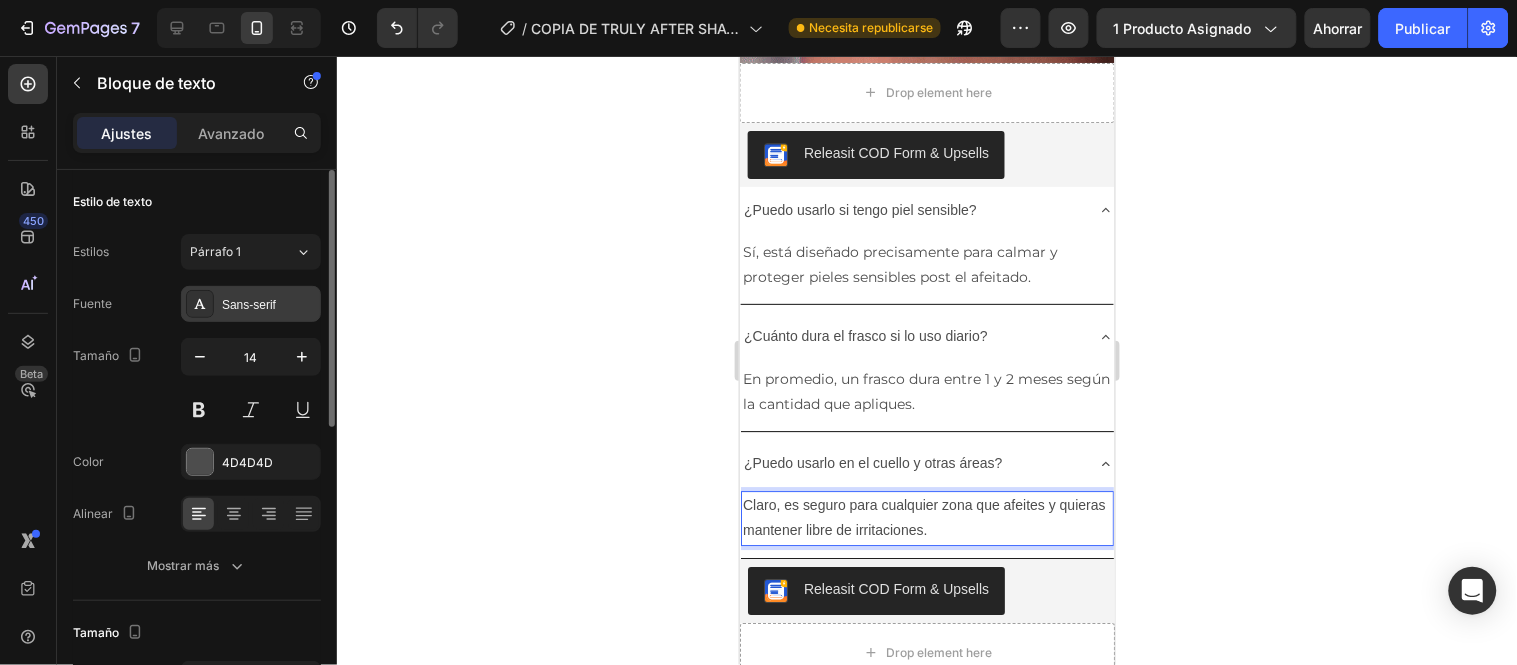 click on "Sans-serif" at bounding box center (249, 305) 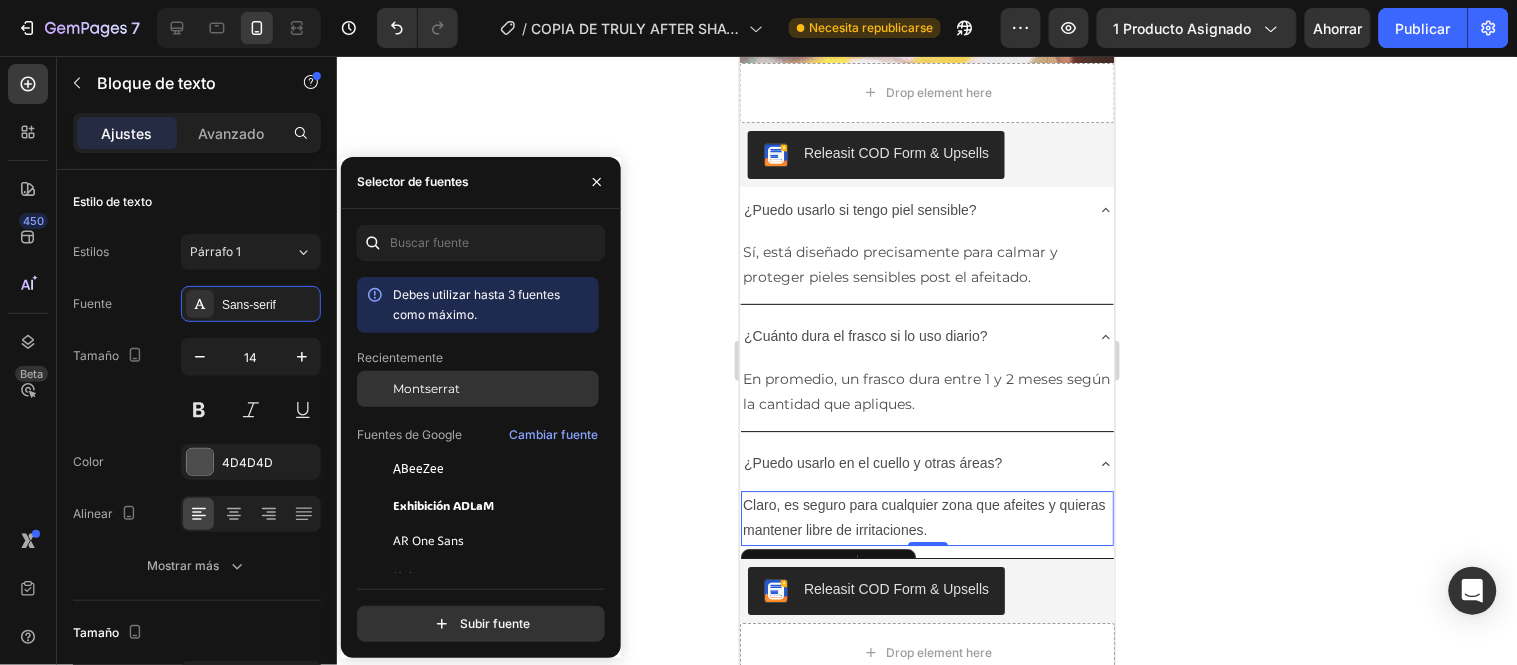 click on "Montserrat" at bounding box center [426, 388] 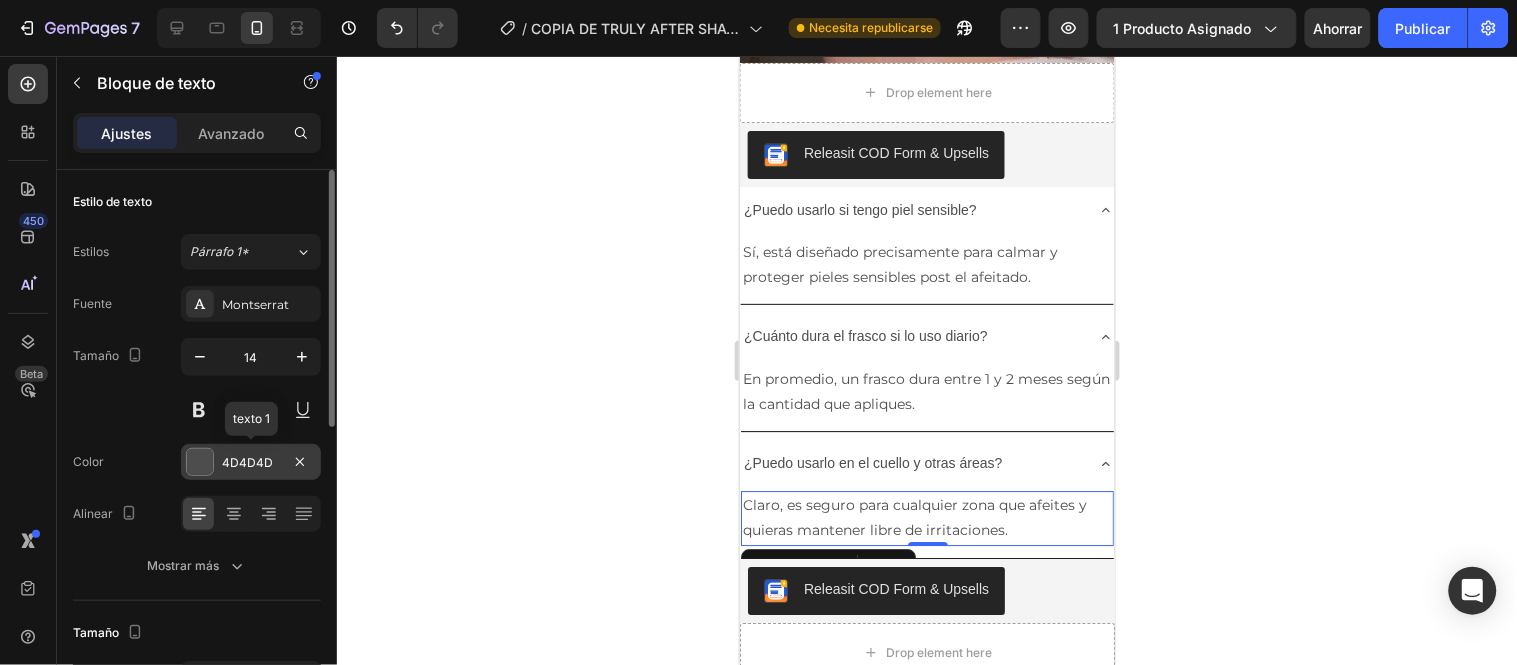 click at bounding box center (200, 462) 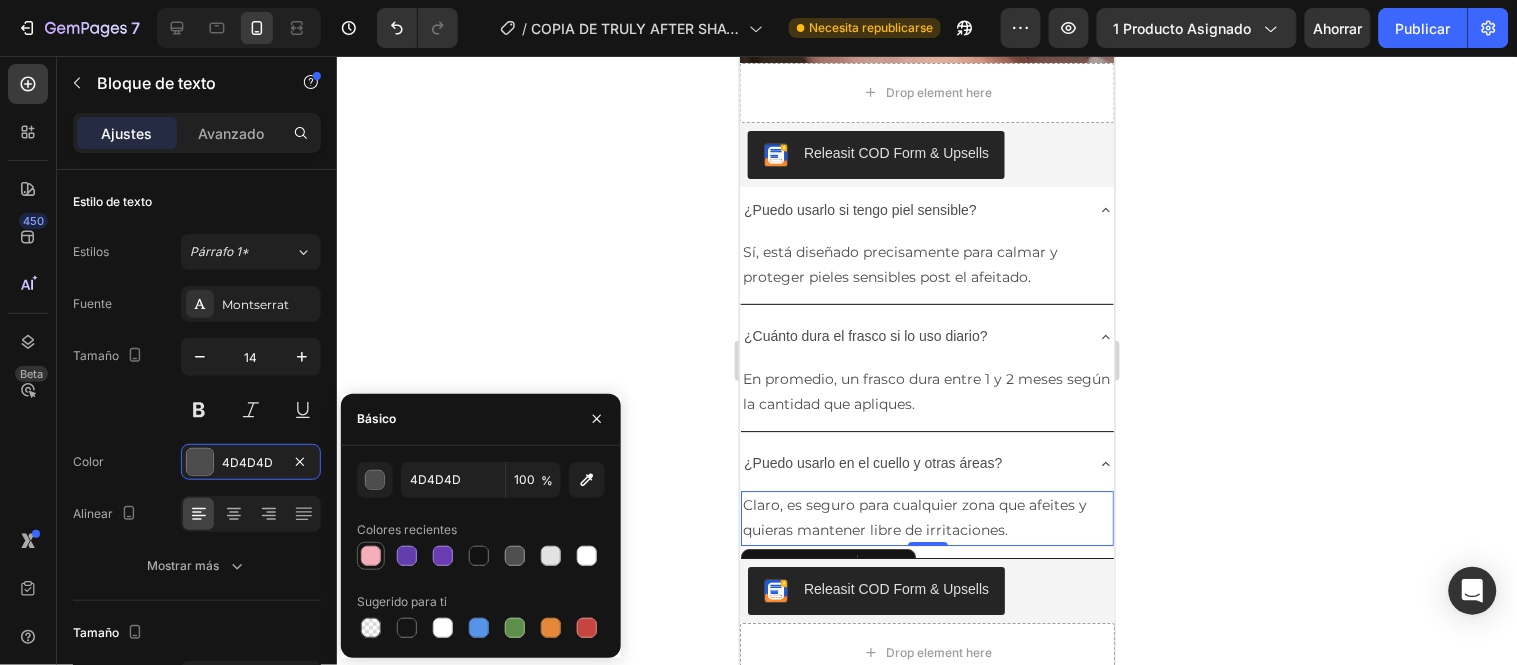 click at bounding box center [371, 556] 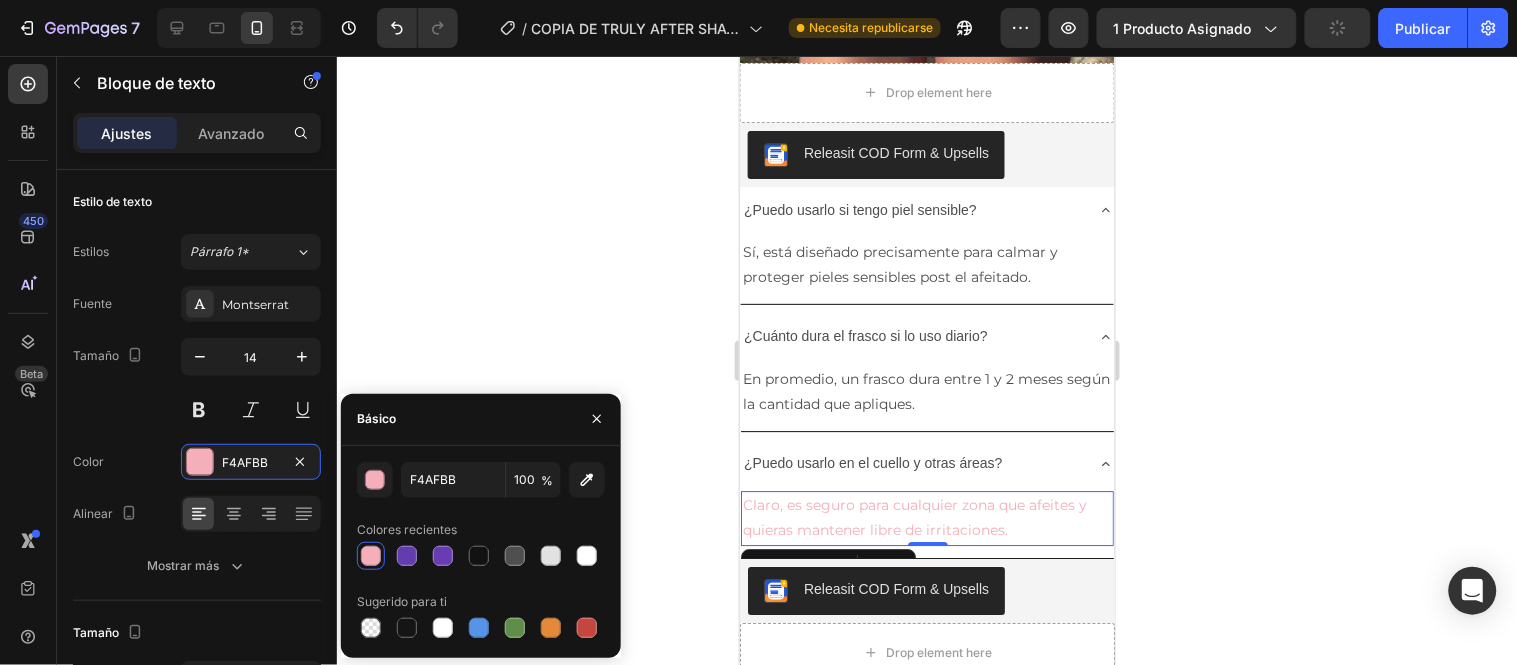 type on "4D4D4D" 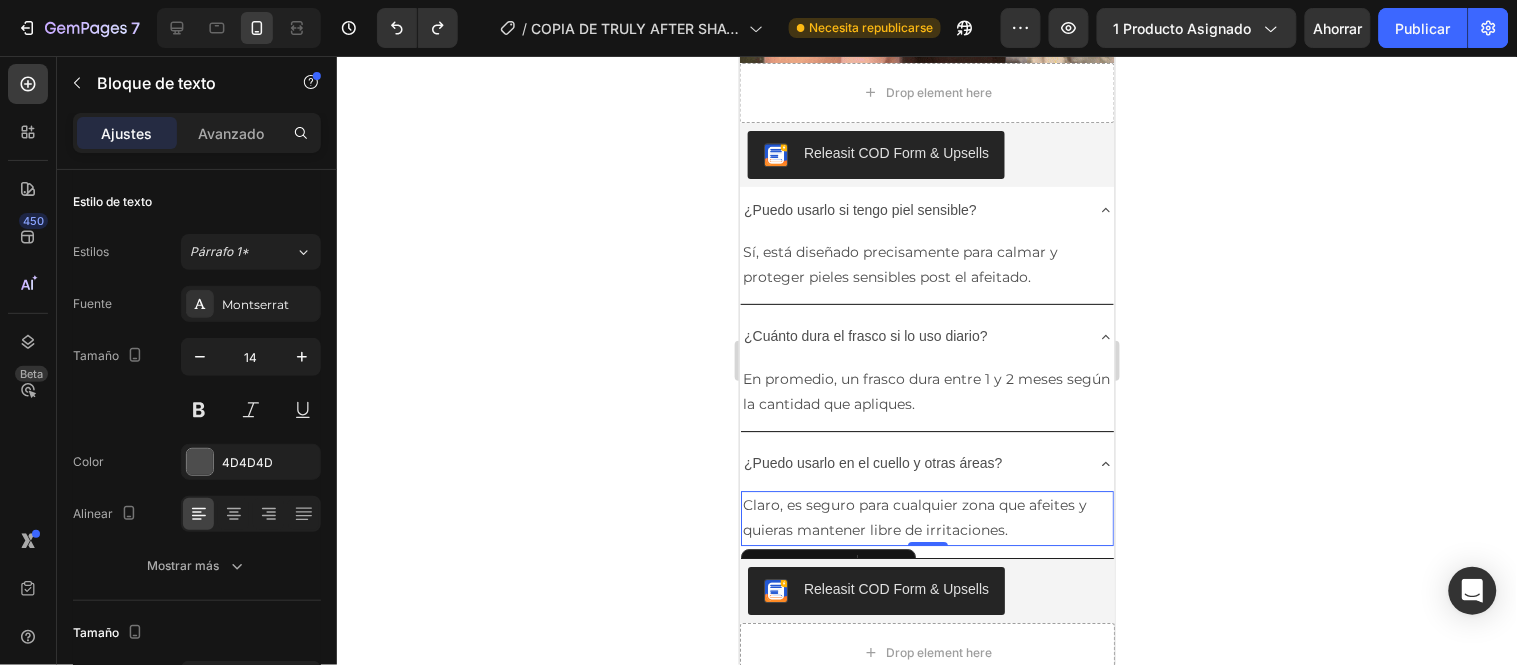 click 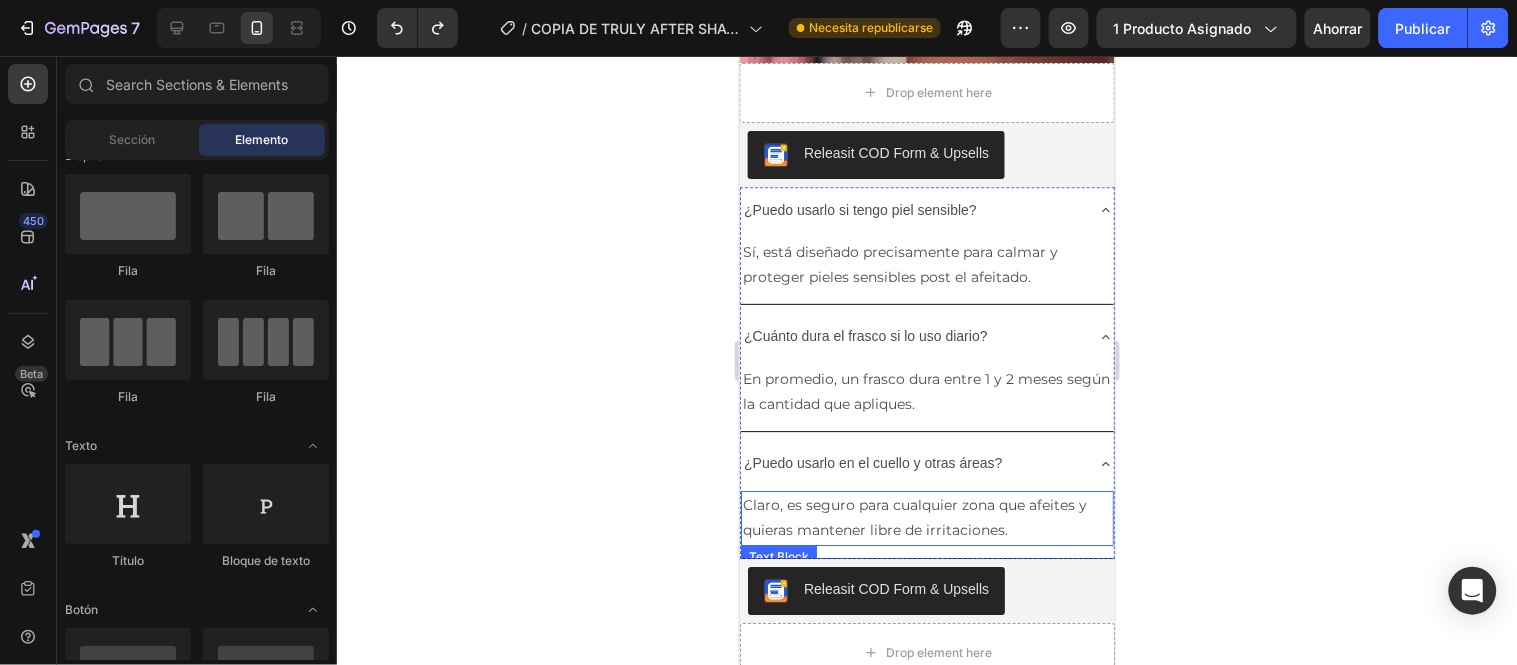 click on "Claro, es seguro para cualquier zona que afeites y quieras mantener libre de irritaciones." at bounding box center (926, 517) 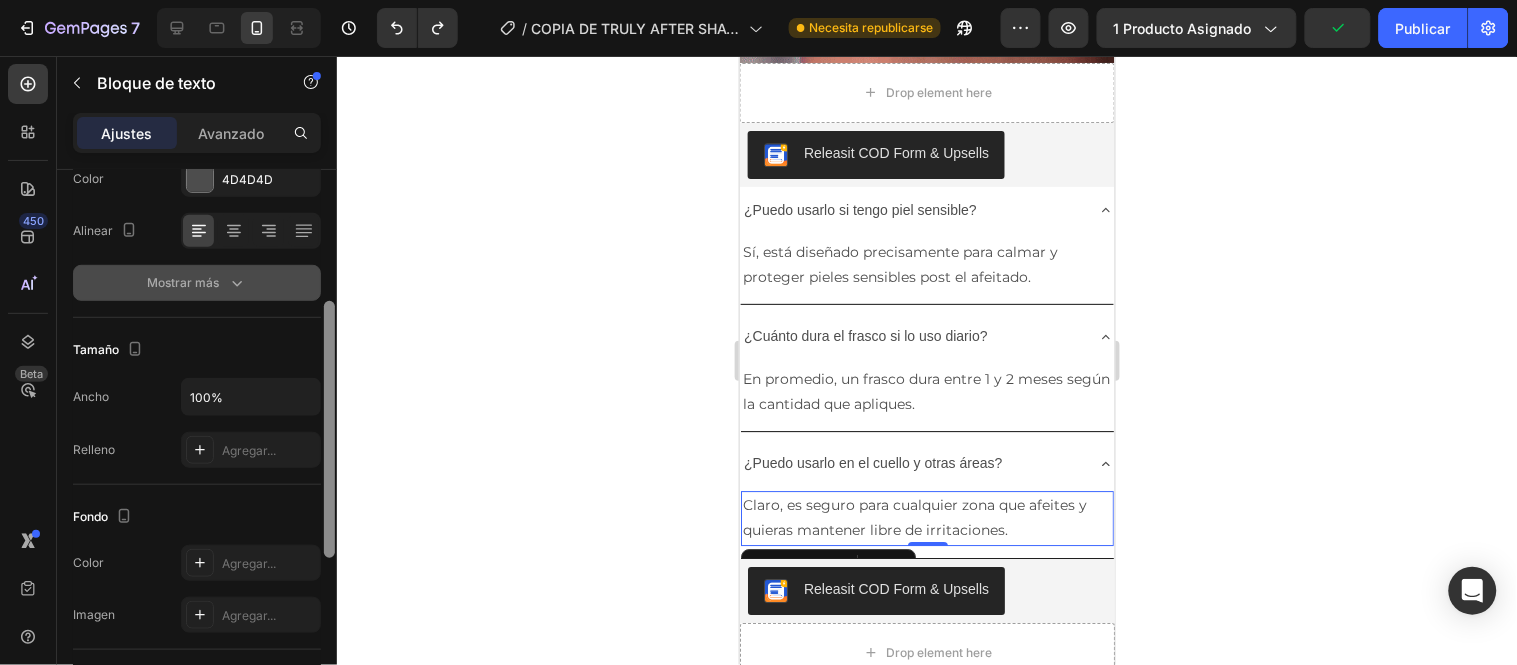 drag, startPoint x: 328, startPoint y: 192, endPoint x: 207, endPoint y: 281, distance: 150.20653 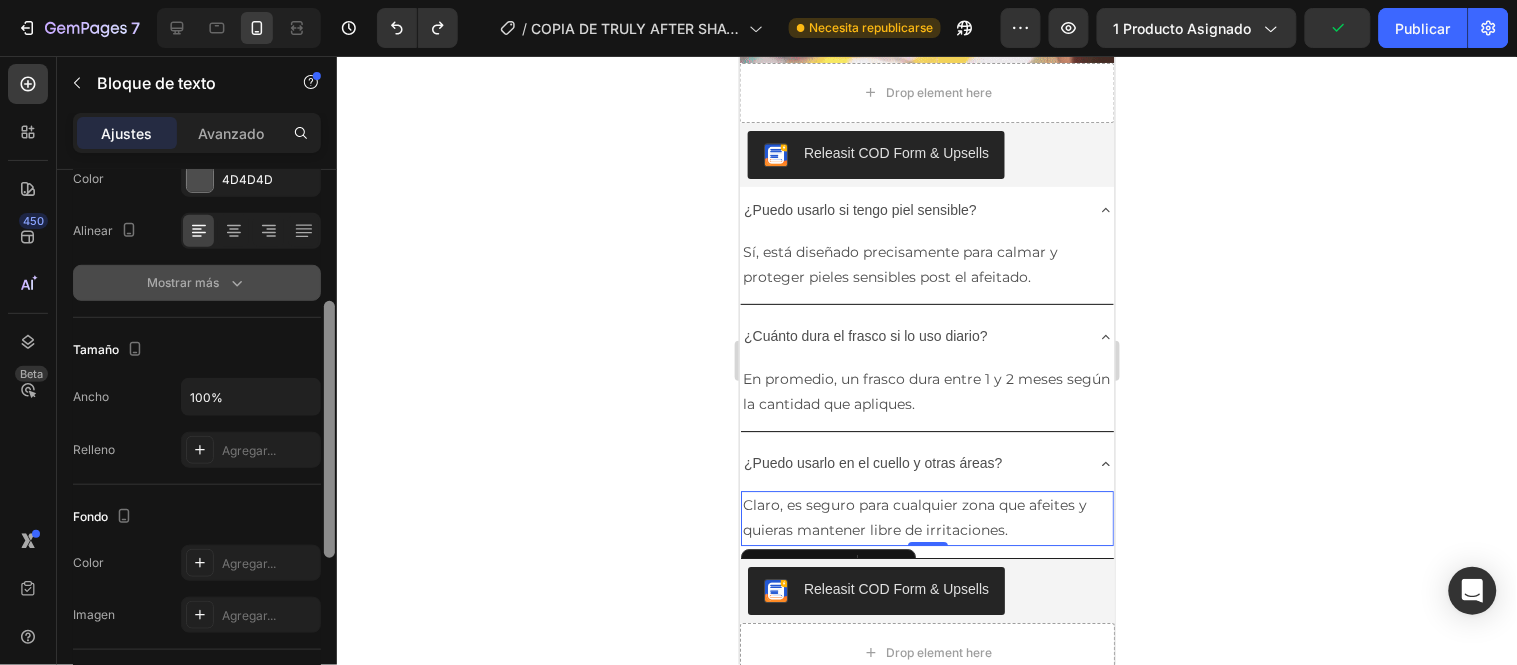click on "Estilo de texto Estilos Párrafo 1* Fuente Montserrat Tamaño 14 Color 4D4D4D Alinear Mostrar más Tamaño Ancho 100% Relleno Agregar... Fondo Los cambios podrían quedar ocultos por el vídeo. Color Agregar... Imagen Agregar... Forma Borde Agregar... Esquina Agregar... Sombra Agregar... Alinear Eliminar elemento" at bounding box center [197, 446] 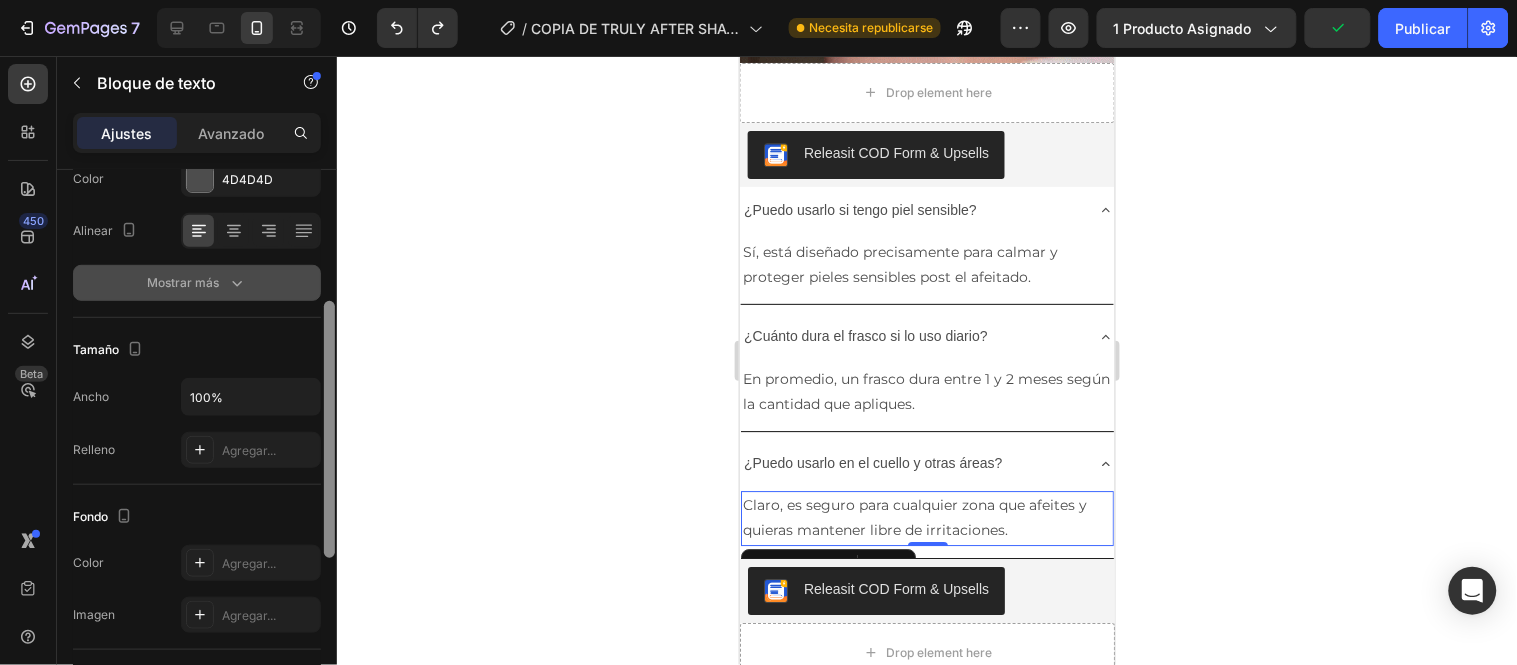 scroll, scrollTop: 274, scrollLeft: 0, axis: vertical 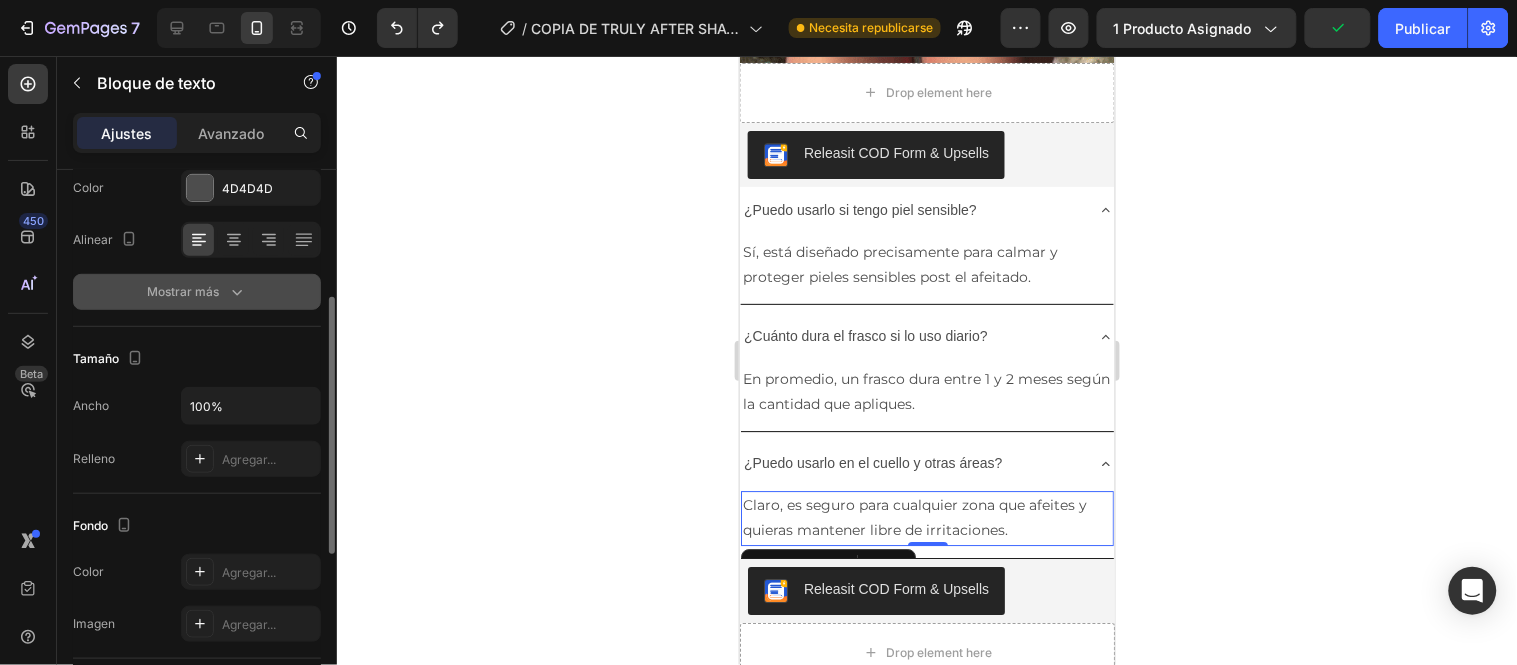 click on "Mostrar más" 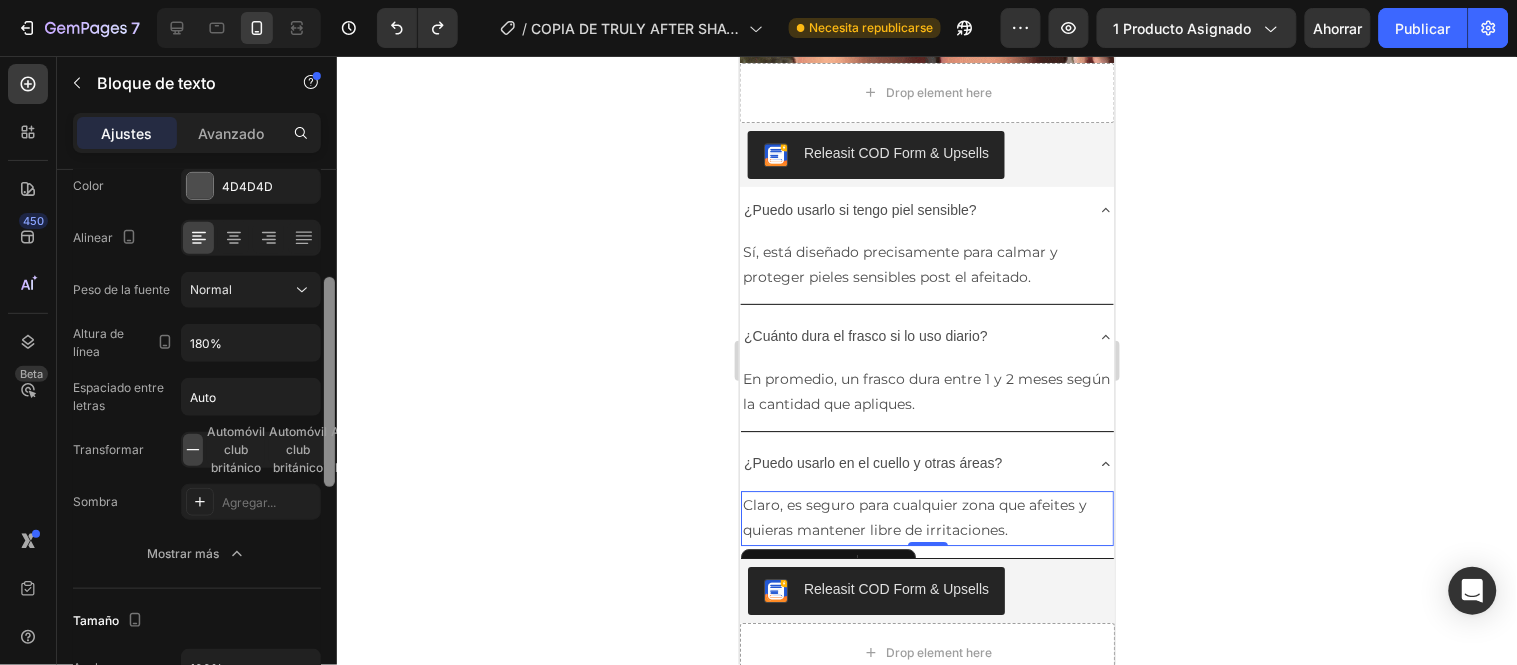 scroll, scrollTop: 278, scrollLeft: 0, axis: vertical 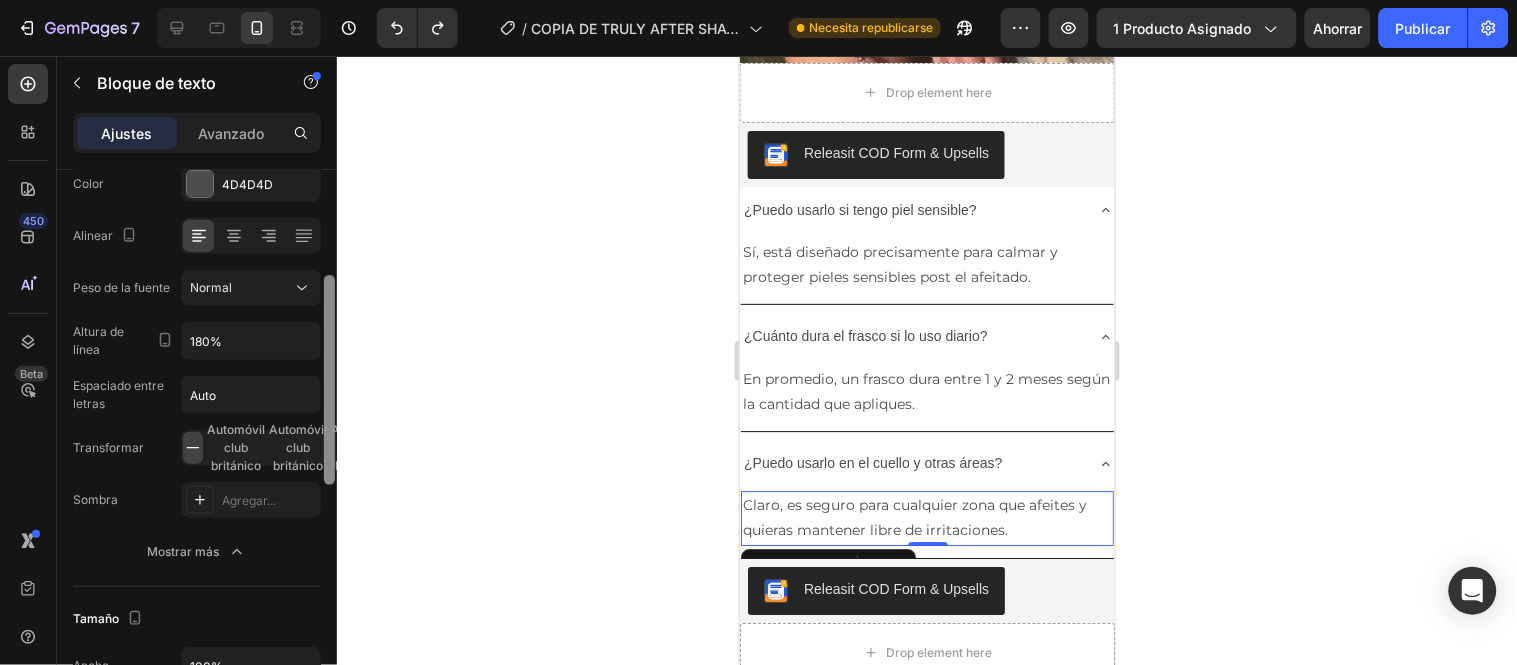 click at bounding box center [329, 380] 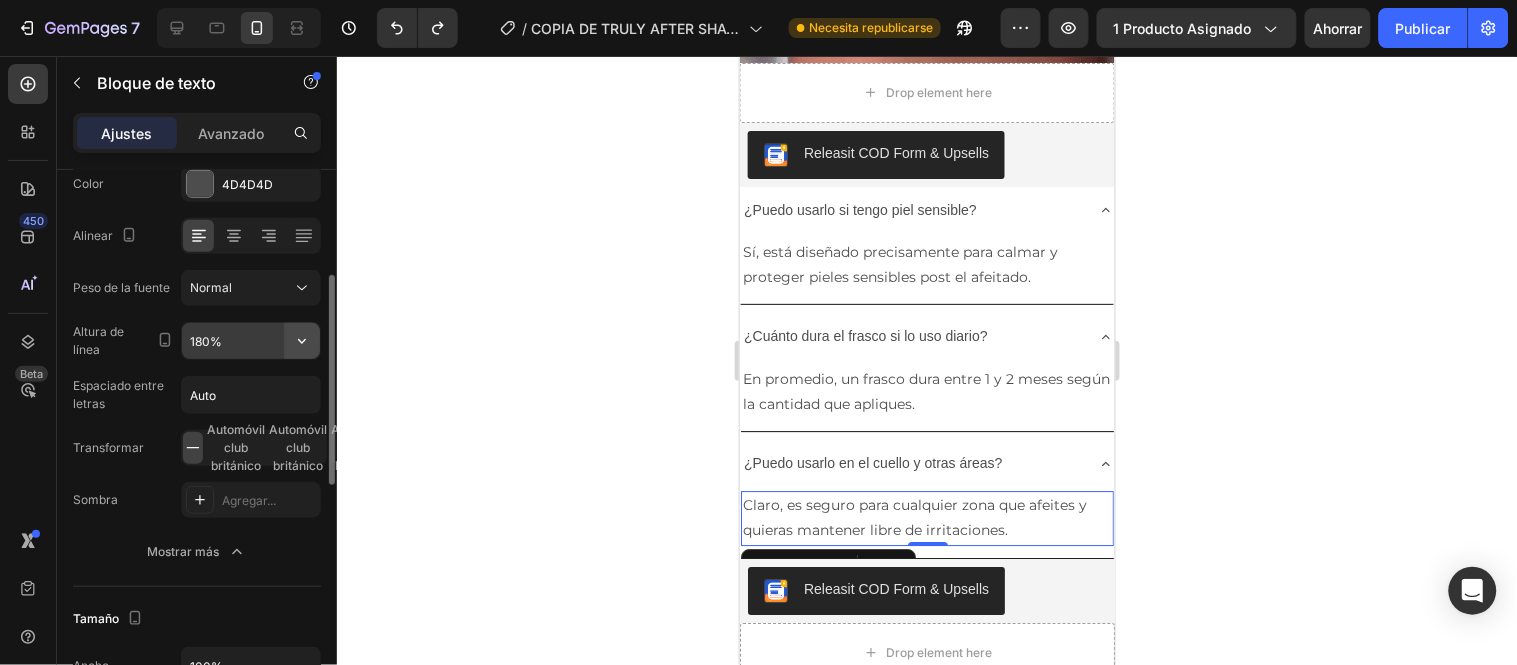 click 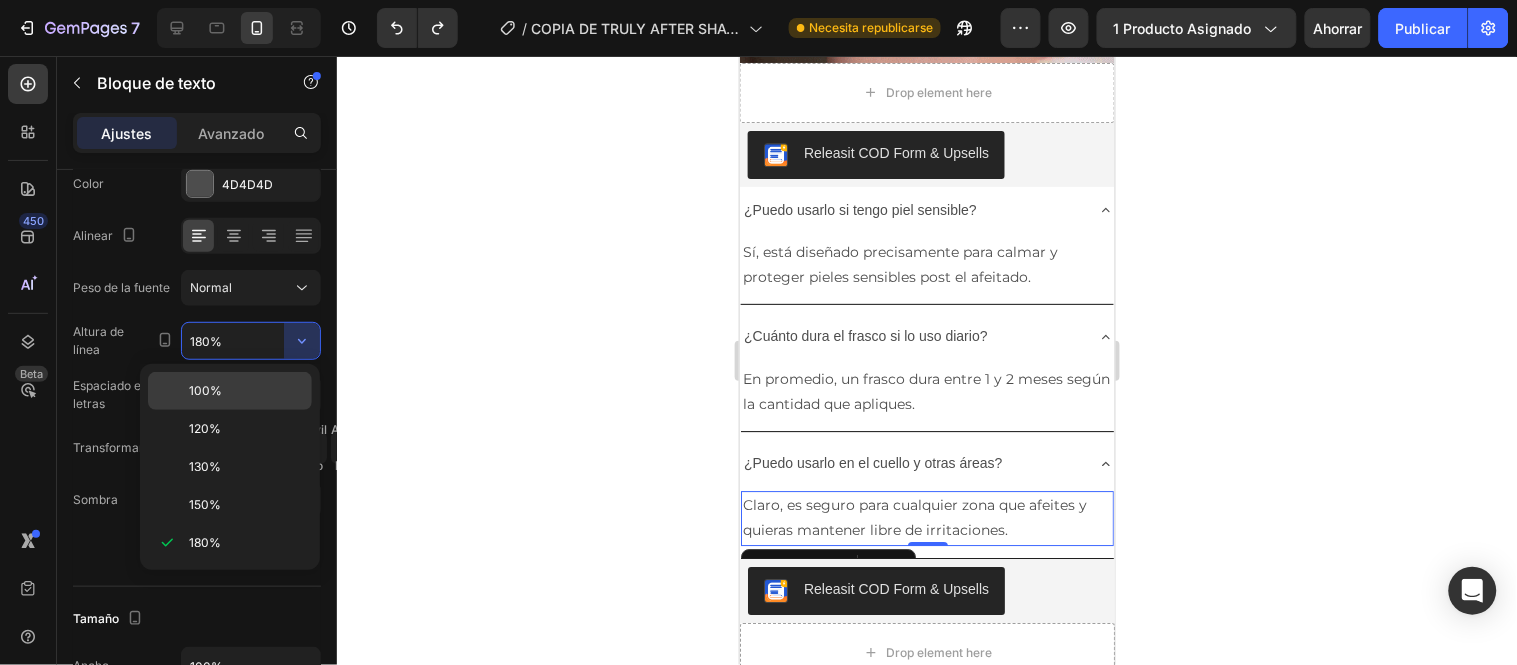 click on "100%" at bounding box center (246, 391) 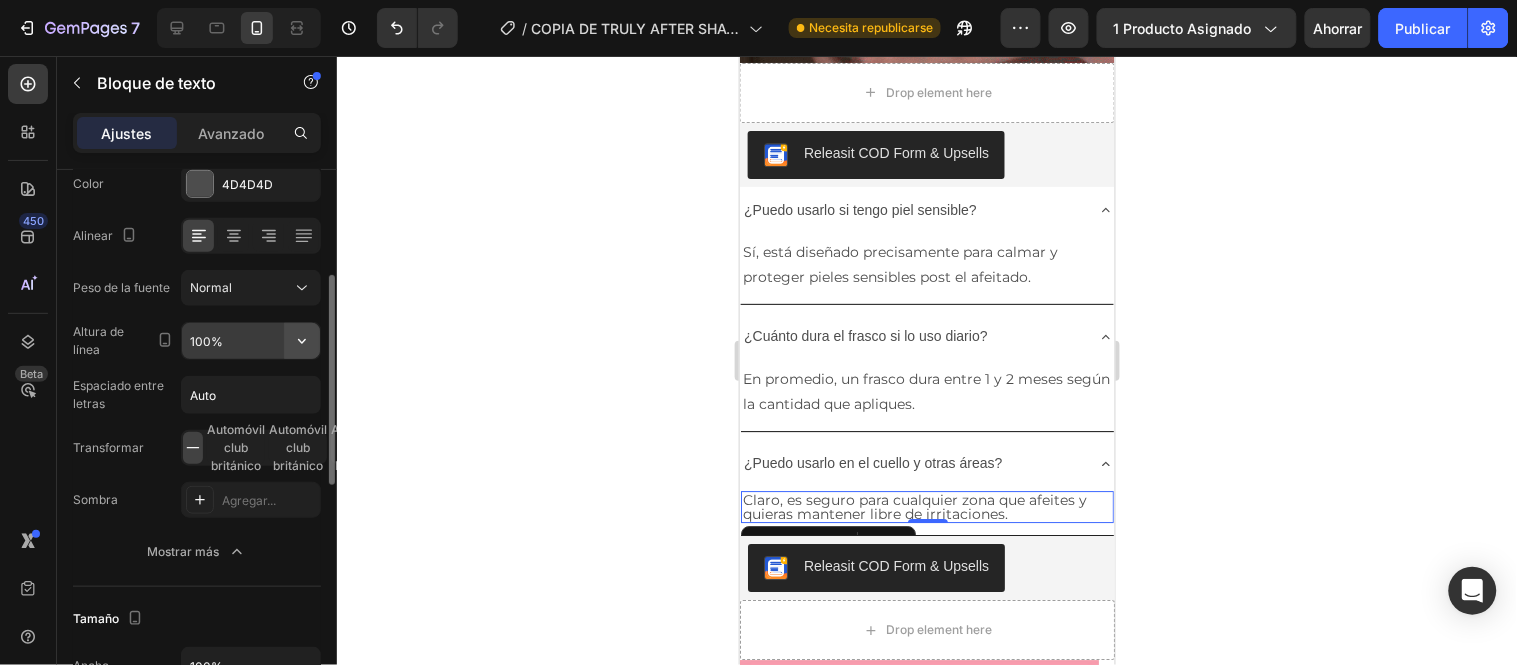 click 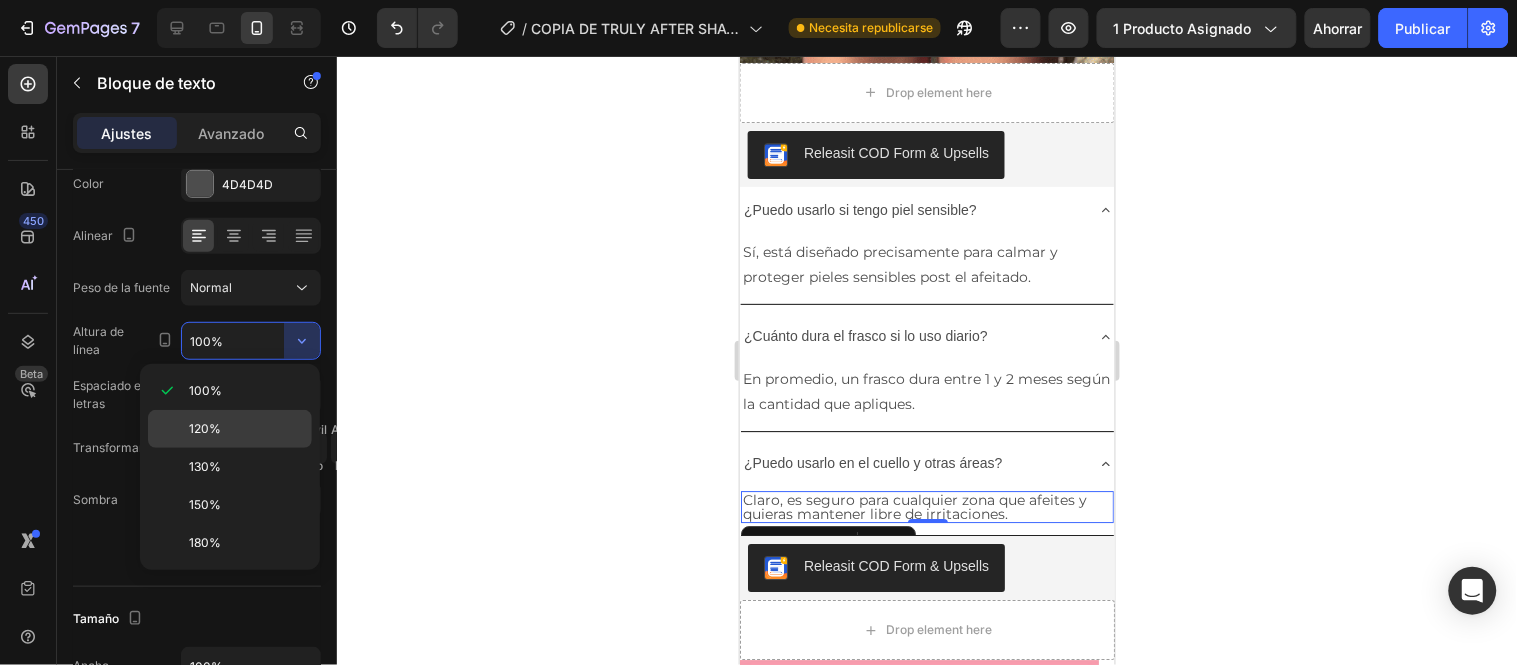 click on "120%" at bounding box center [246, 429] 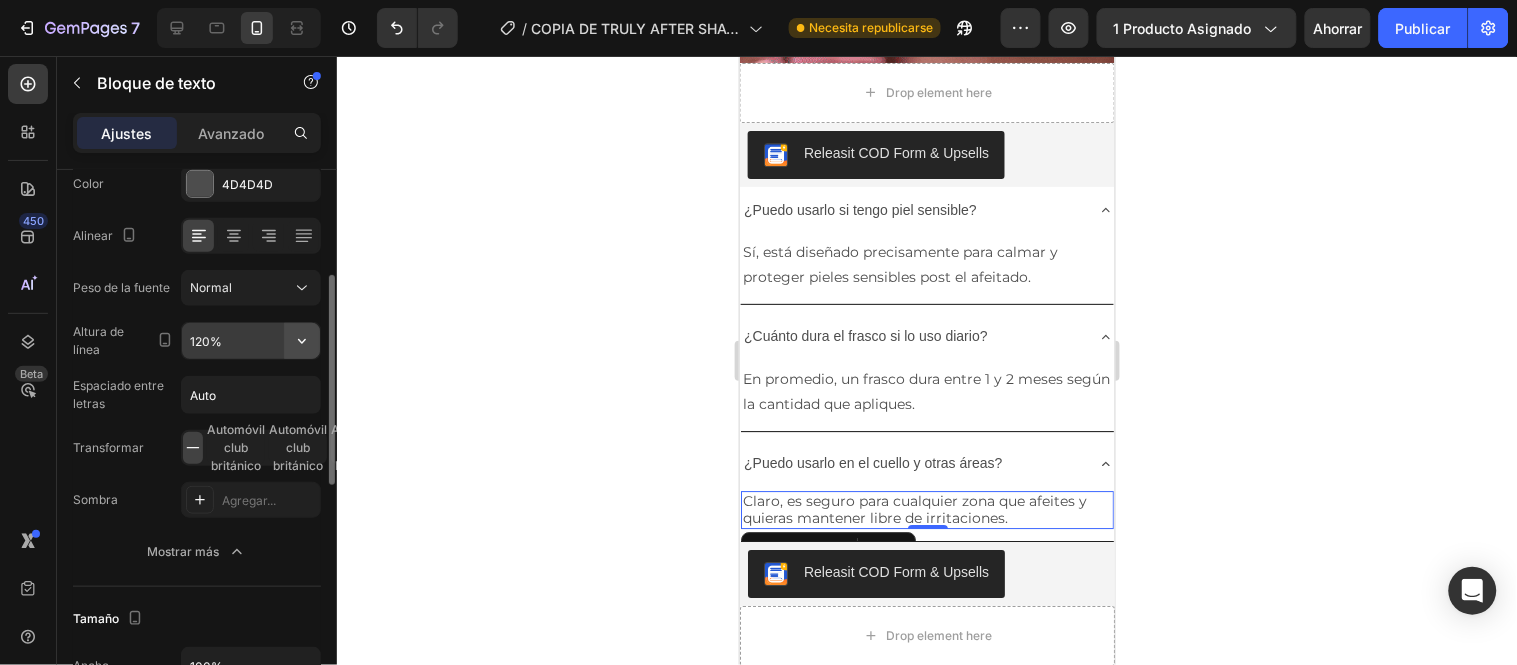 click 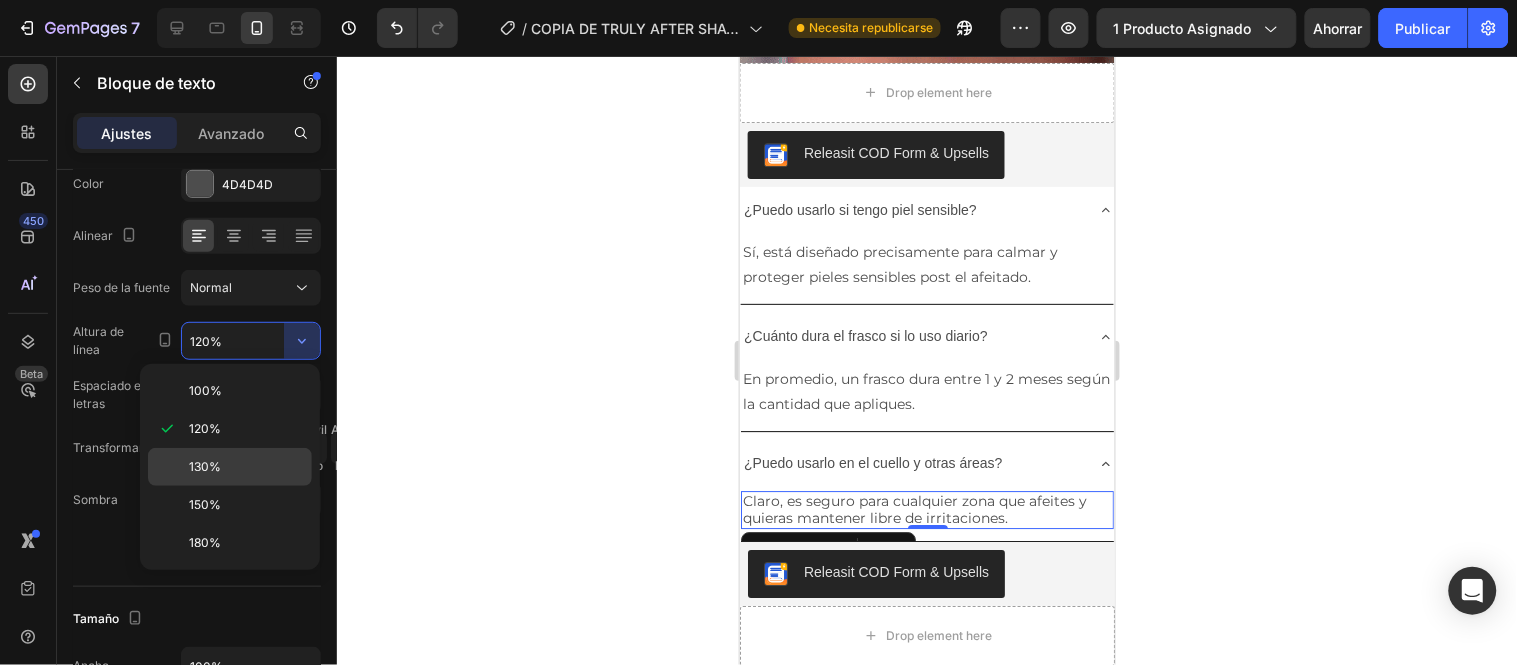 click on "130%" at bounding box center (205, 466) 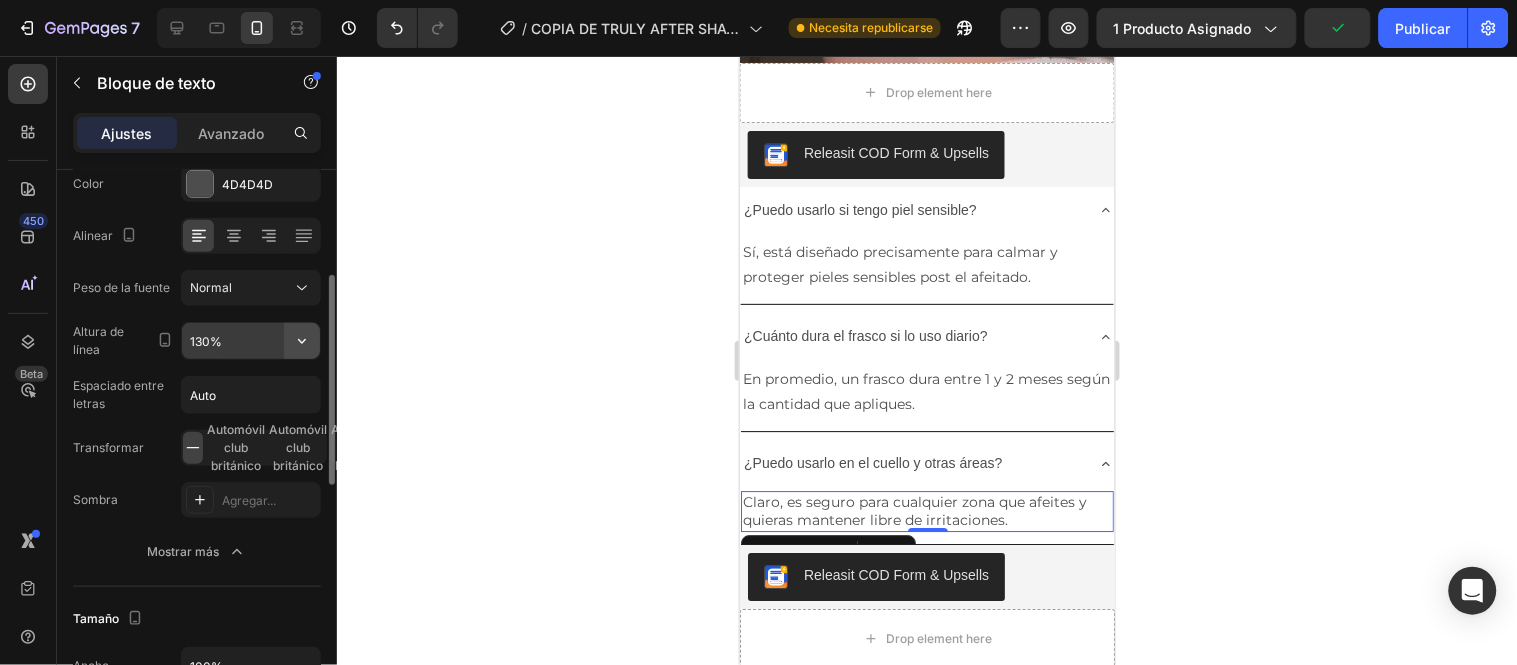click 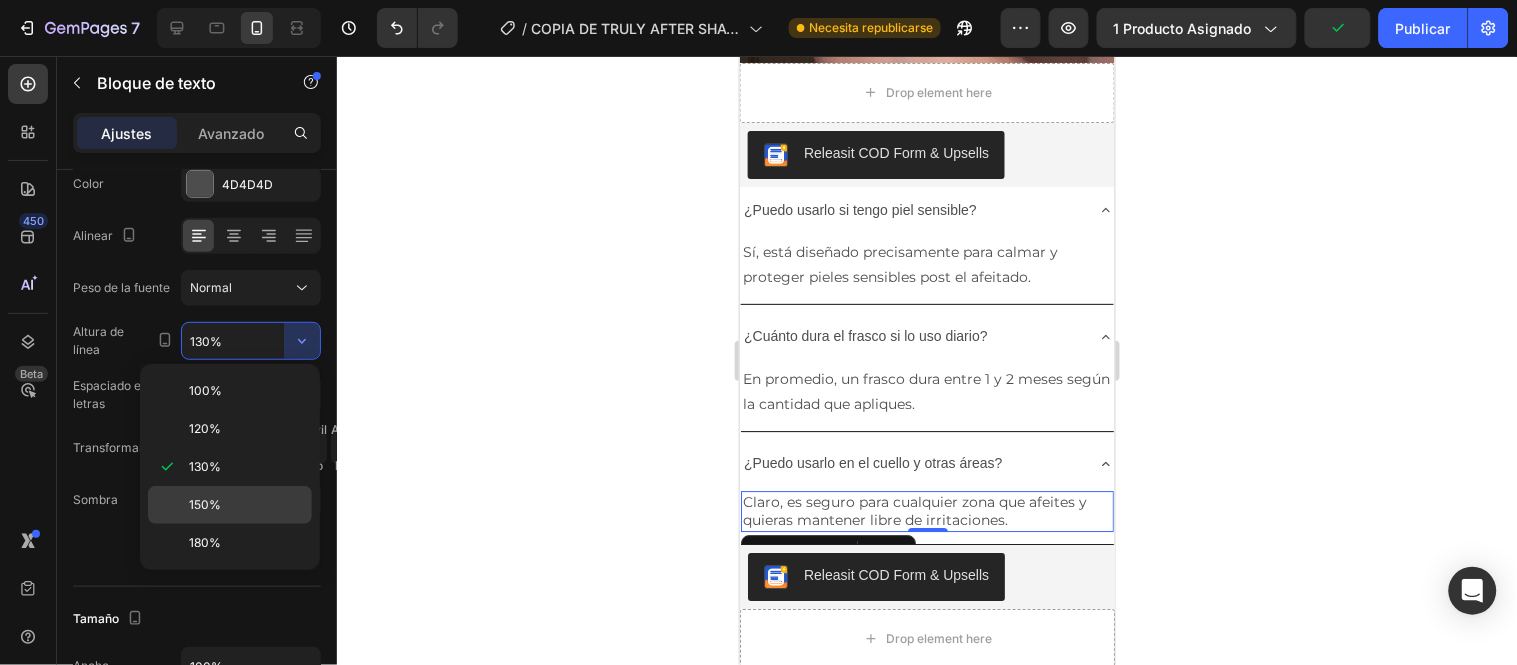 click on "150%" at bounding box center [205, 504] 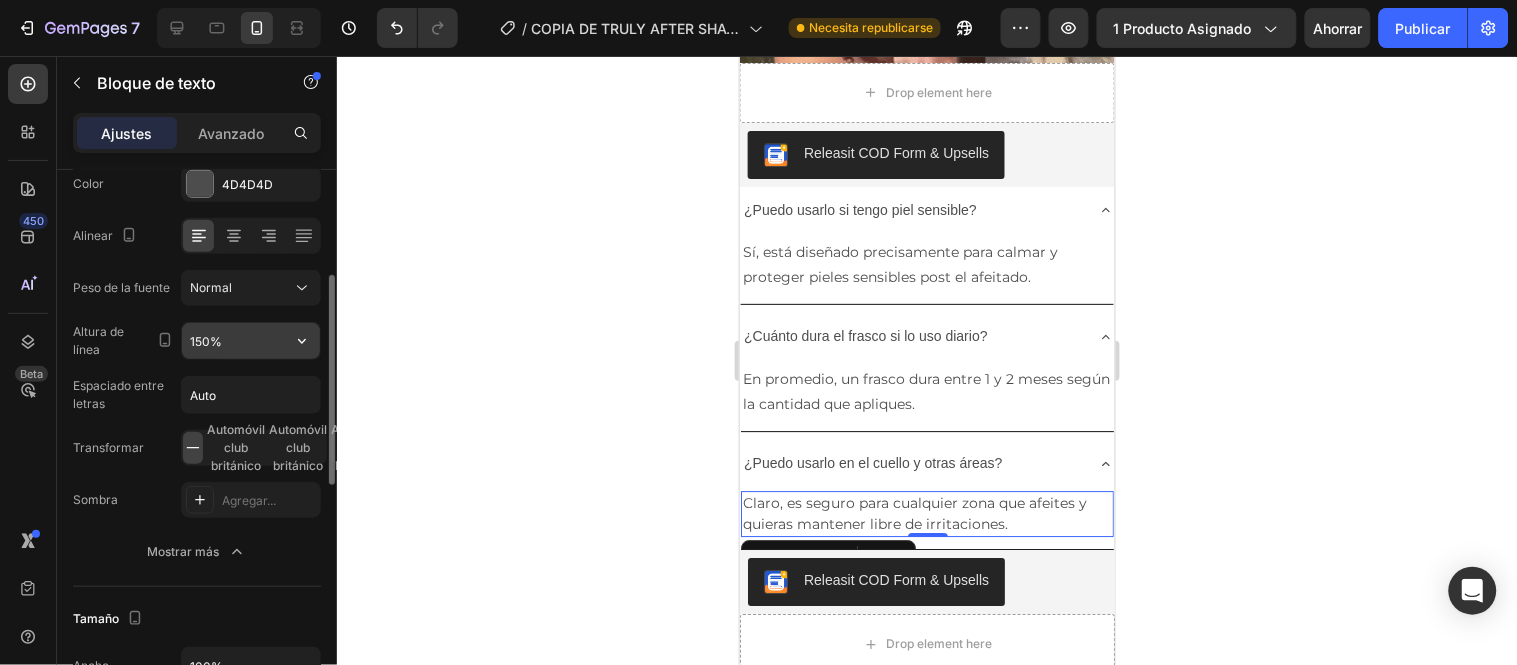 click 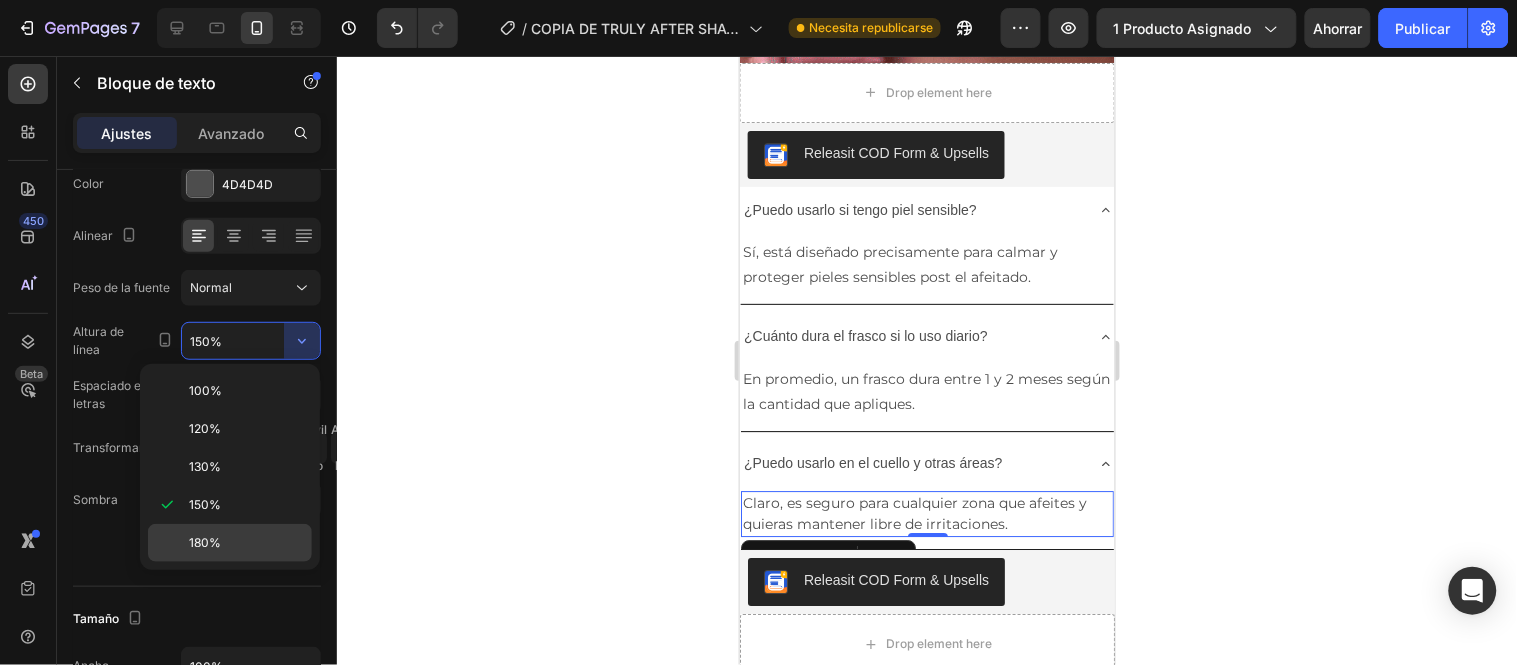 click on "180%" 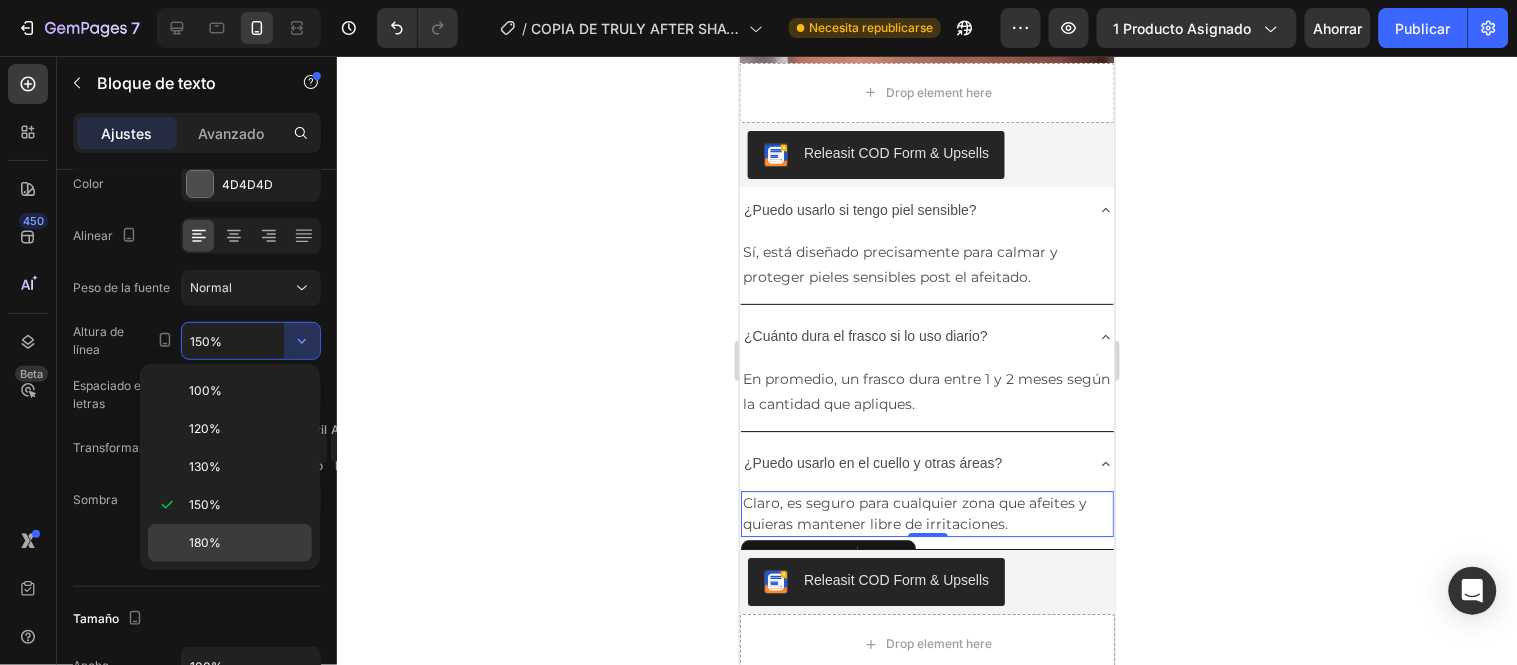 type on "180%" 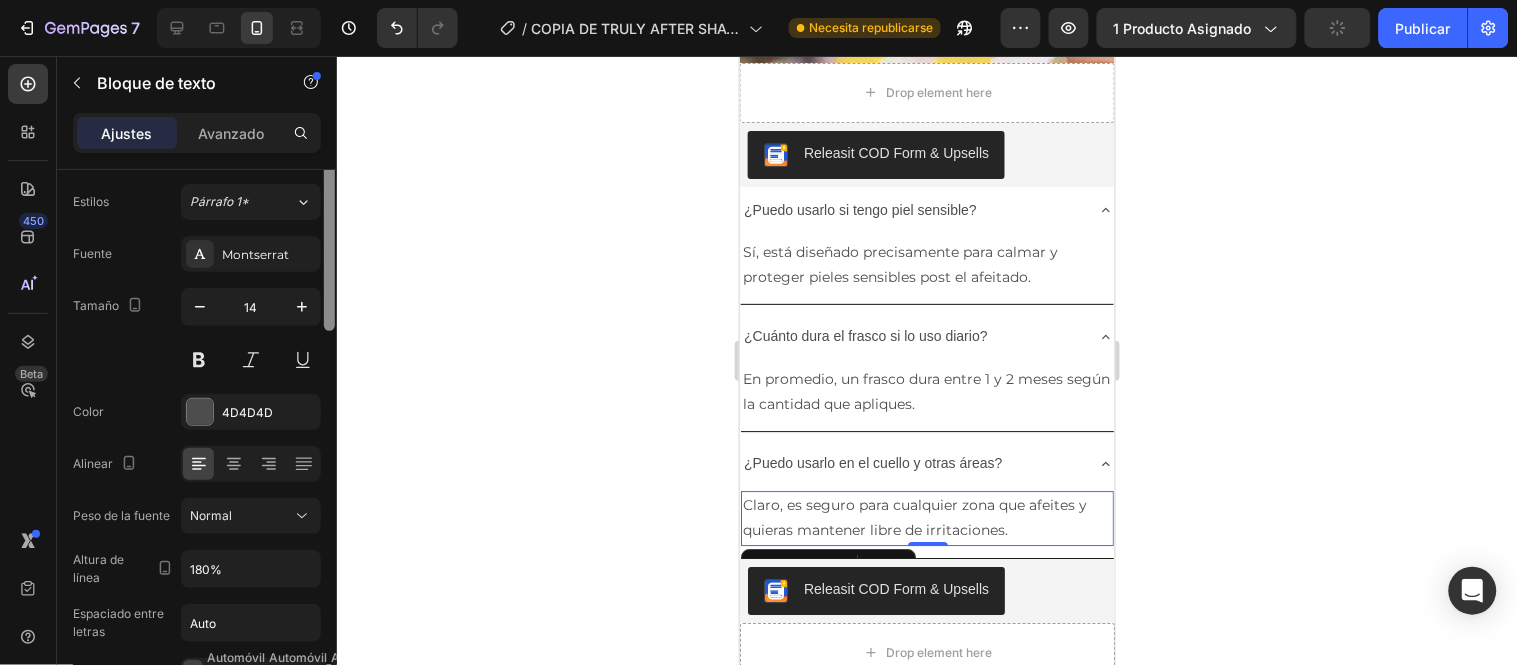 scroll, scrollTop: 0, scrollLeft: 0, axis: both 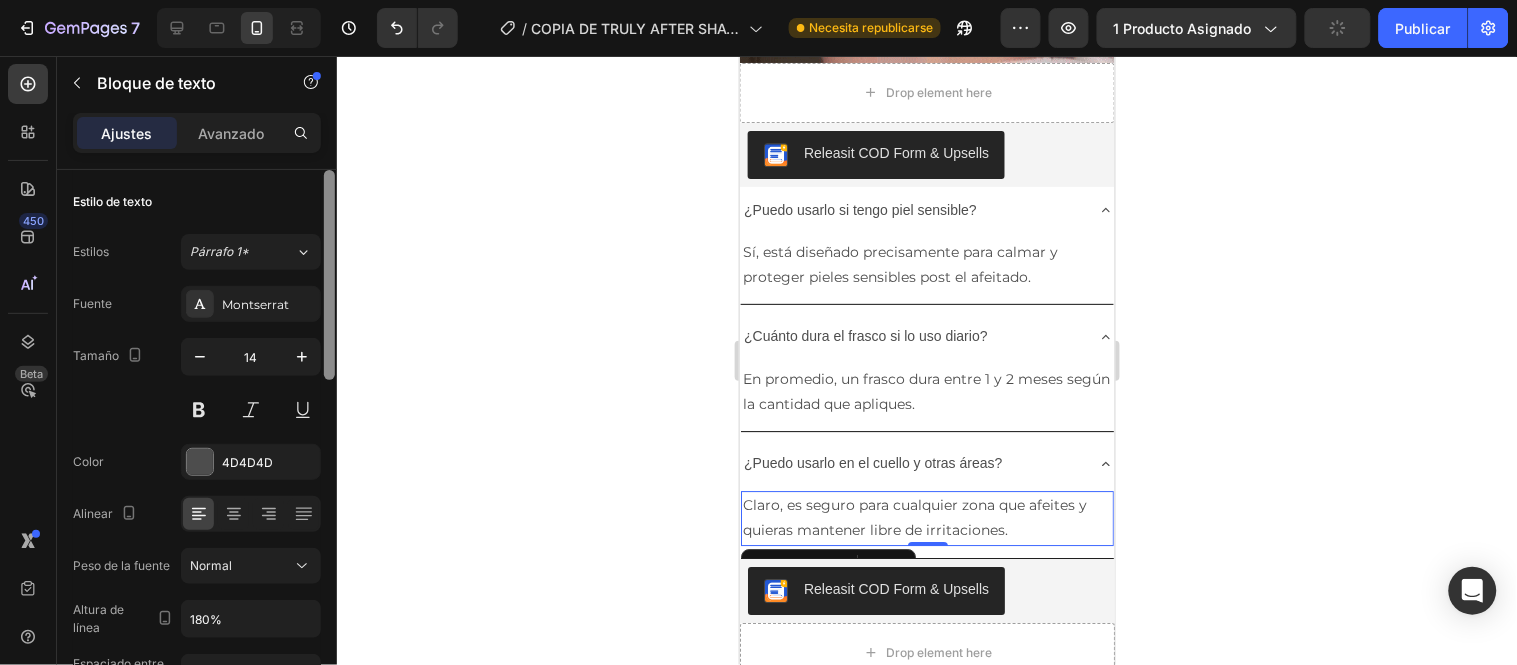 drag, startPoint x: 327, startPoint y: 308, endPoint x: 367, endPoint y: 147, distance: 165.89455 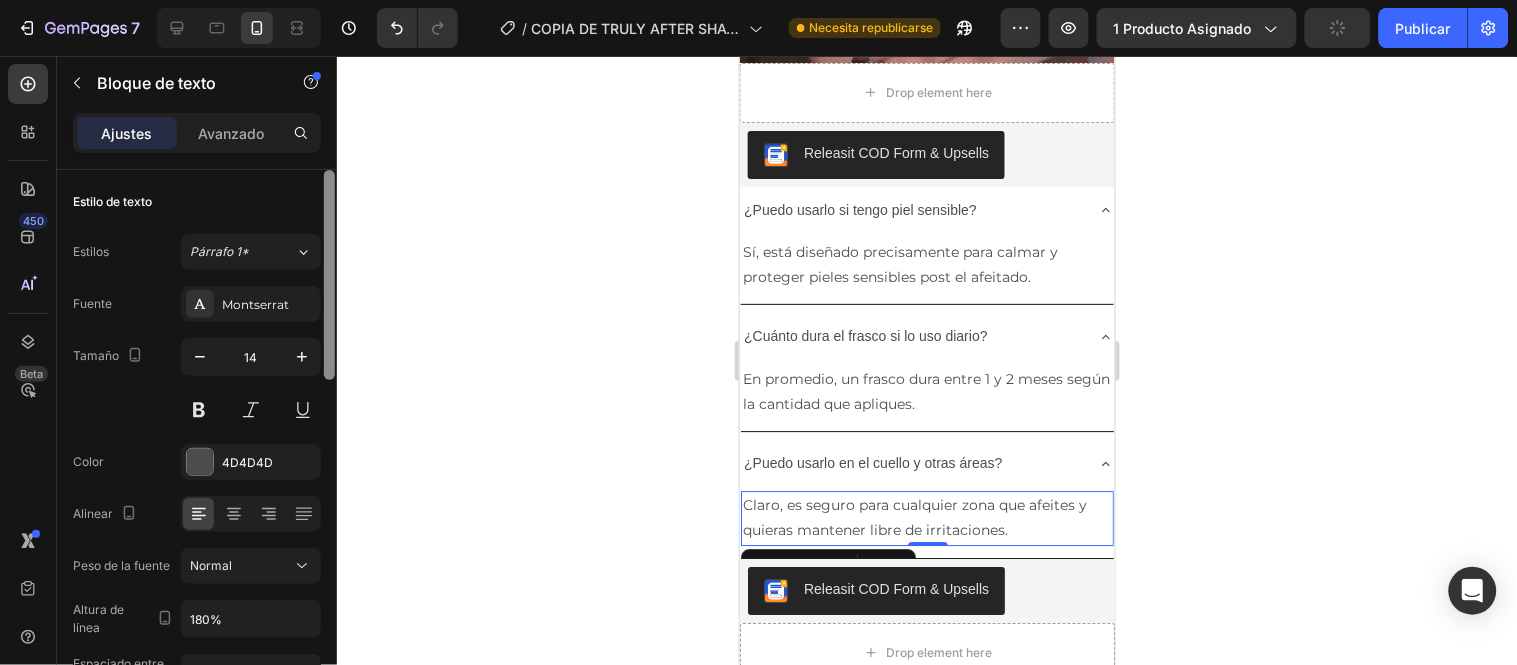 click on "7 Version history / COPIA DE TRULY AFTER SHAVE Necesita republicarse Avance 1 producto asignado Publicar 450 Beta Secciones(18) Elementos(84) Sección Elemento Sección de héroes Detalle del producto Marcas Insignias de confianza Garantizar Desglose del producto Cómo utilizar Testimonios Comparar Manojo Preguntas frecuentes Prueba social Historia de la marca Lista de productos Recopilación Lista de blogs Contacto Sticky Añadir al carrito Pie de página personalizado Explorar la biblioteca 450 Disposición
Fila
Fila
Fila
Fila Texto
Título
Bloque de texto Botón
Botón
Botón Medios de comunicación" 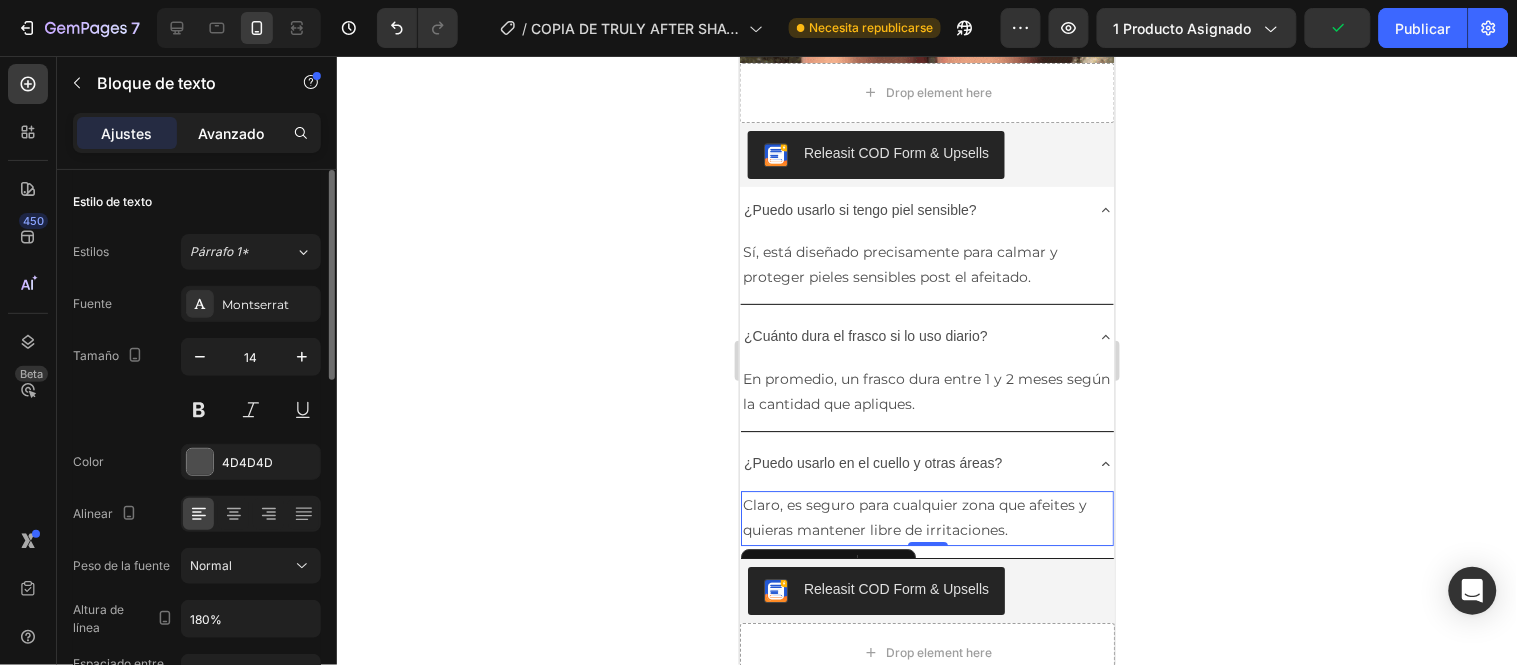 click on "Avanzado" at bounding box center (231, 133) 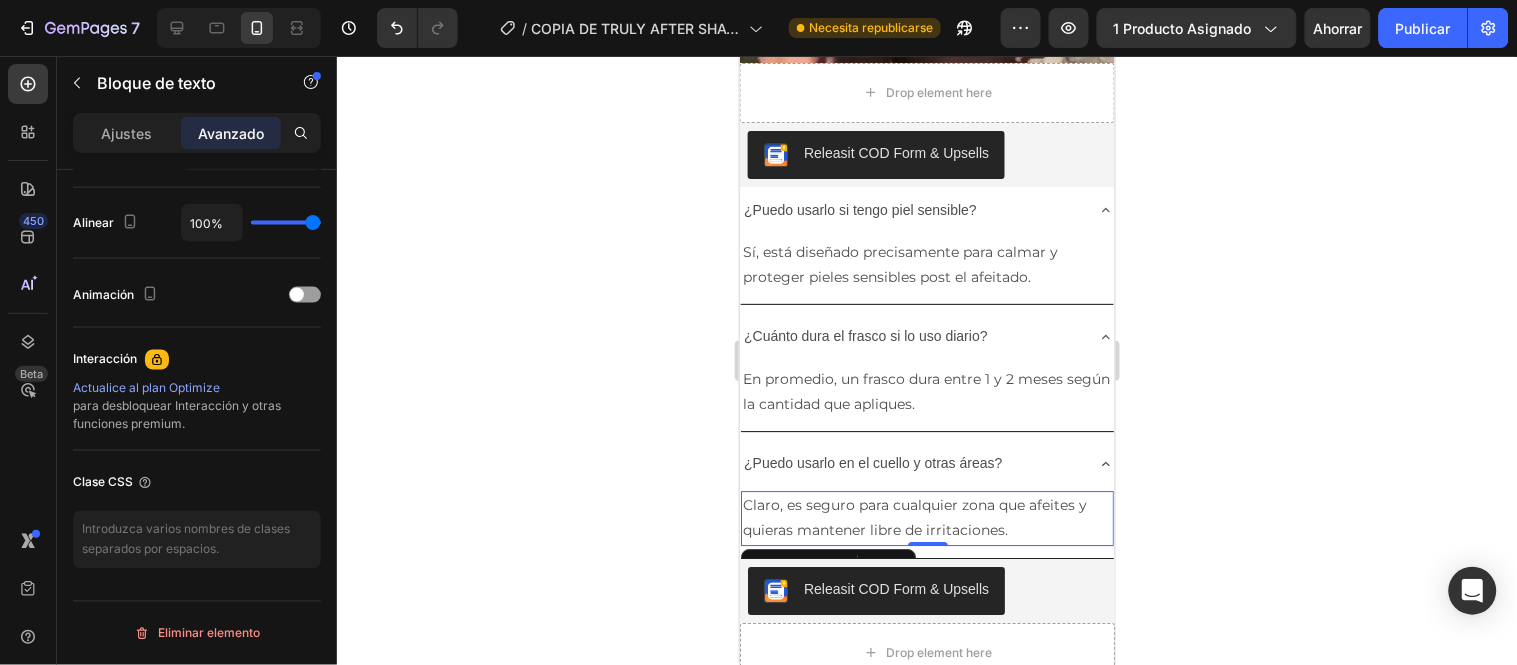 scroll, scrollTop: 0, scrollLeft: 0, axis: both 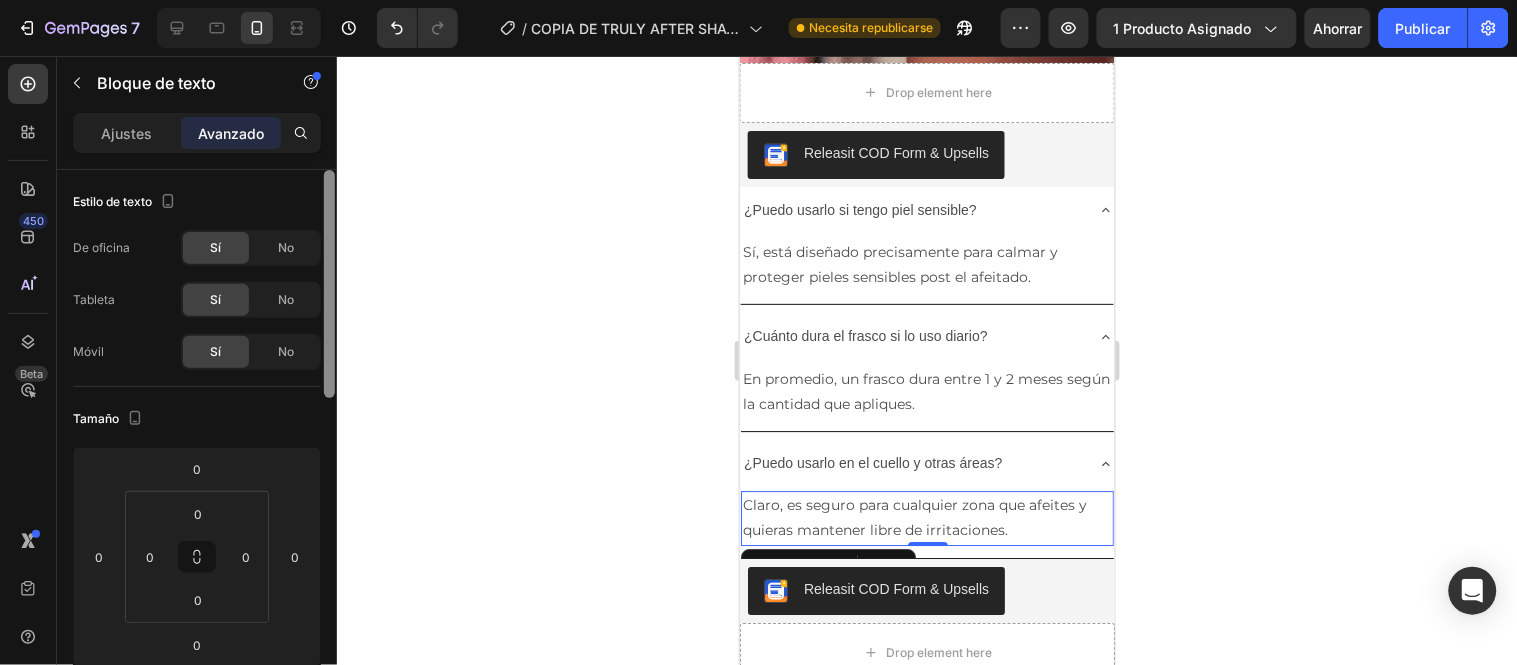 drag, startPoint x: 328, startPoint y: 192, endPoint x: 448, endPoint y: 92, distance: 156.20499 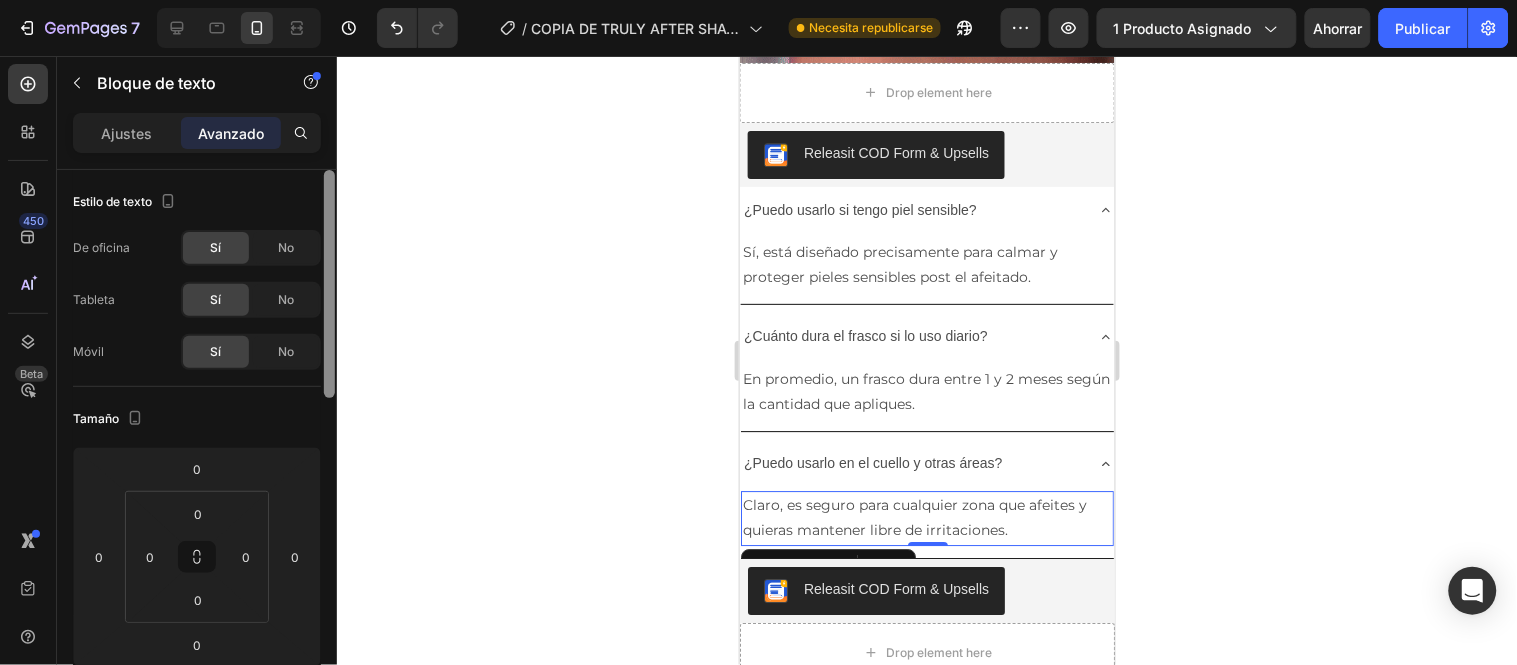 click on "7 Version history / COPIA DE TRULY AFTER SHAVE Necesita republicarse Avance 1 producto asignado Ahorrar Publicar 450 Beta Secciones(18) Elementos(84) Sección Elemento Sección de héroes Detalle del producto Marcas Insignias de confianza Garantizar Desglose del producto Cómo utilizar Testimonios Comparar Manojo Preguntas frecuentes Prueba social Historia de la marca Lista de productos Recopilación Lista de blogs Contacto Sticky Añadir al carrito Pie de página personalizado Explorar la biblioteca 450 Disposición
Fila
Fila
Fila
Fila Texto
Título
Bloque de texto Botón
Botón
Botón Medios de comunicación" 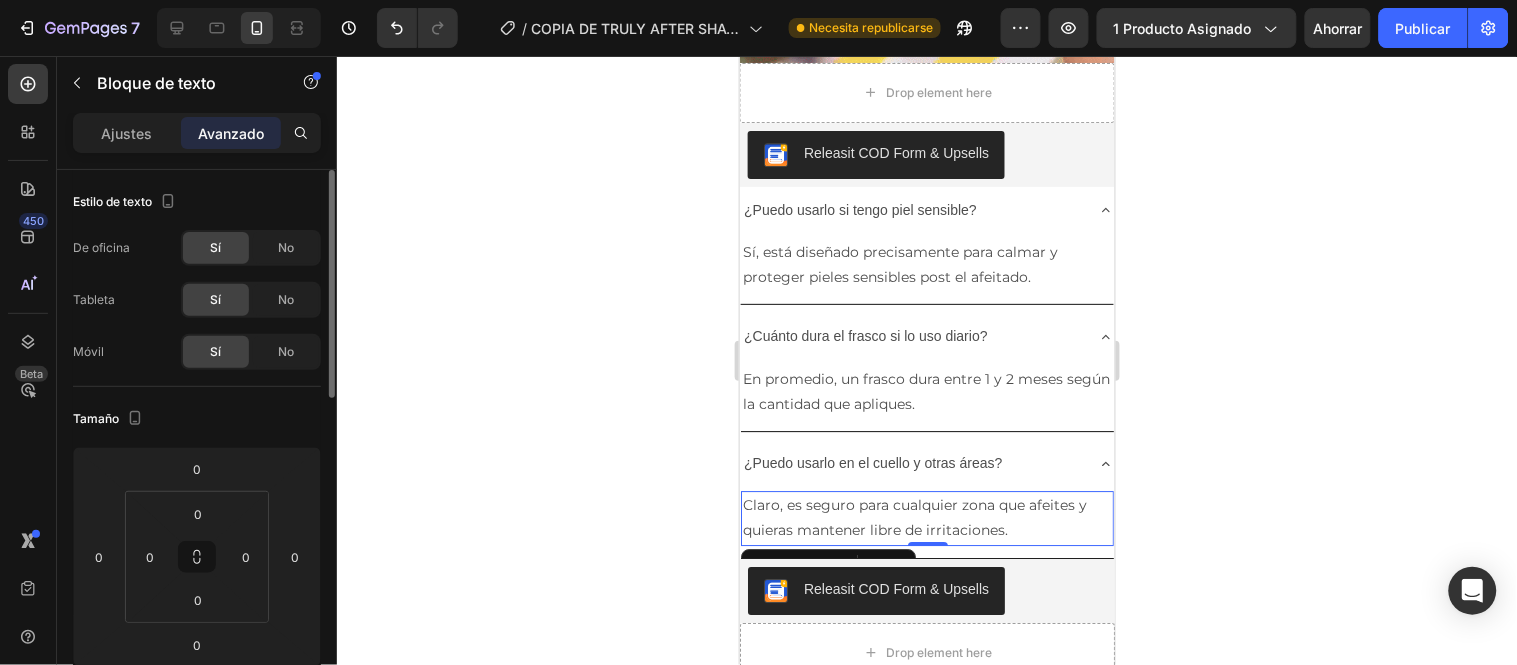 click 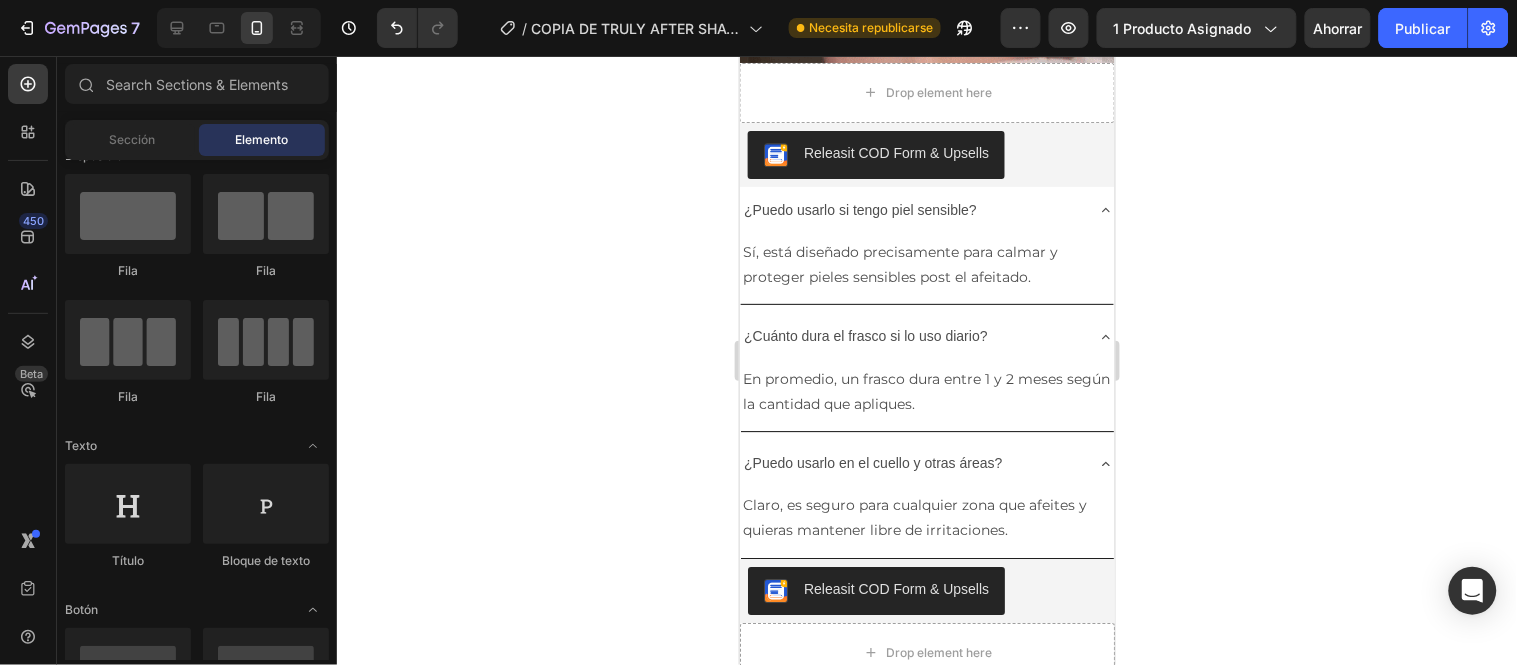 click 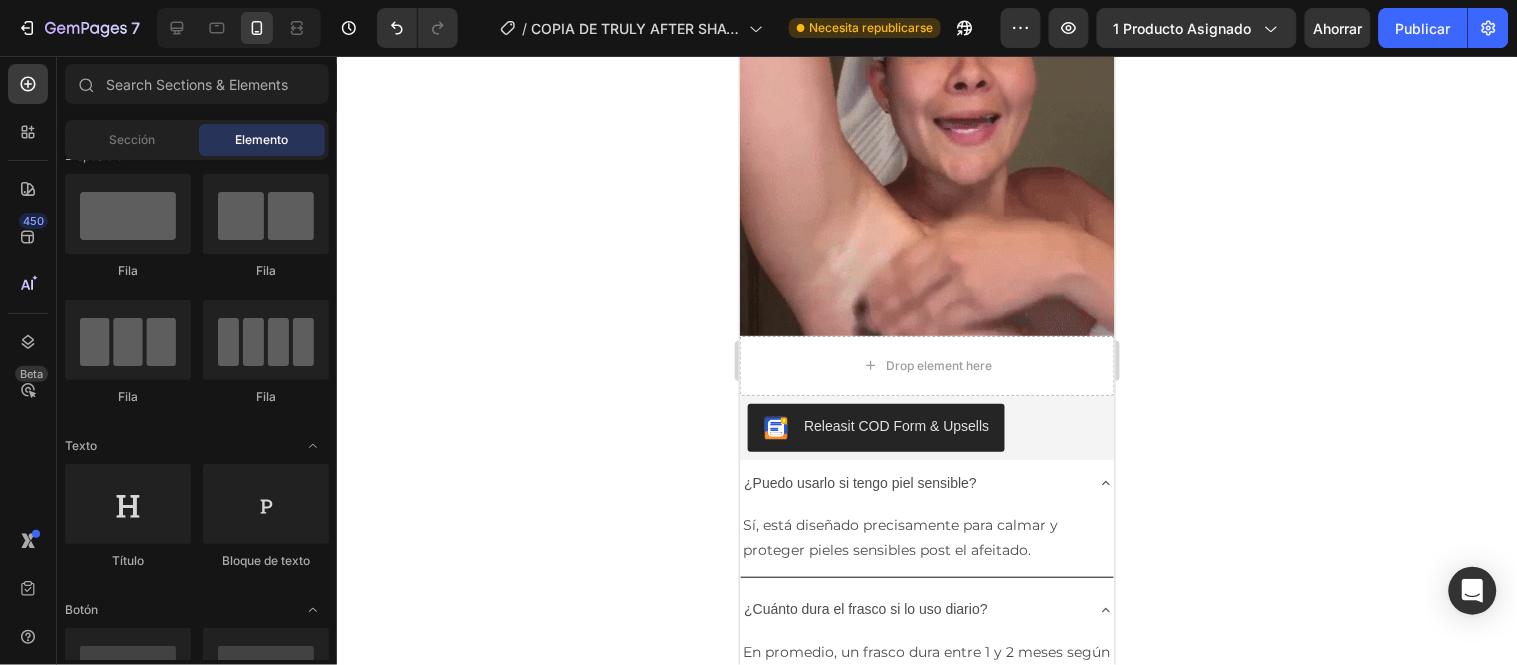 scroll, scrollTop: 3044, scrollLeft: 0, axis: vertical 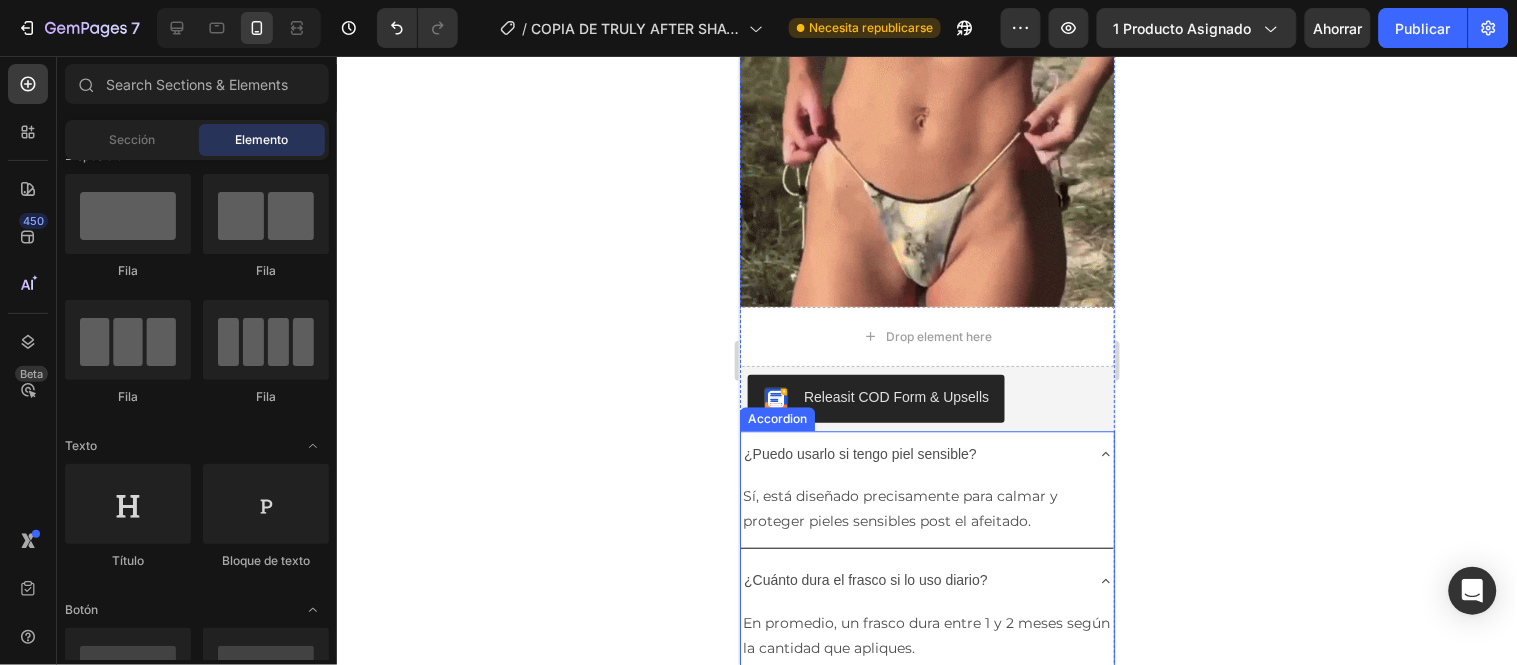 click on "¿Puedo usarlo si tengo piel sensible?" at bounding box center [859, 453] 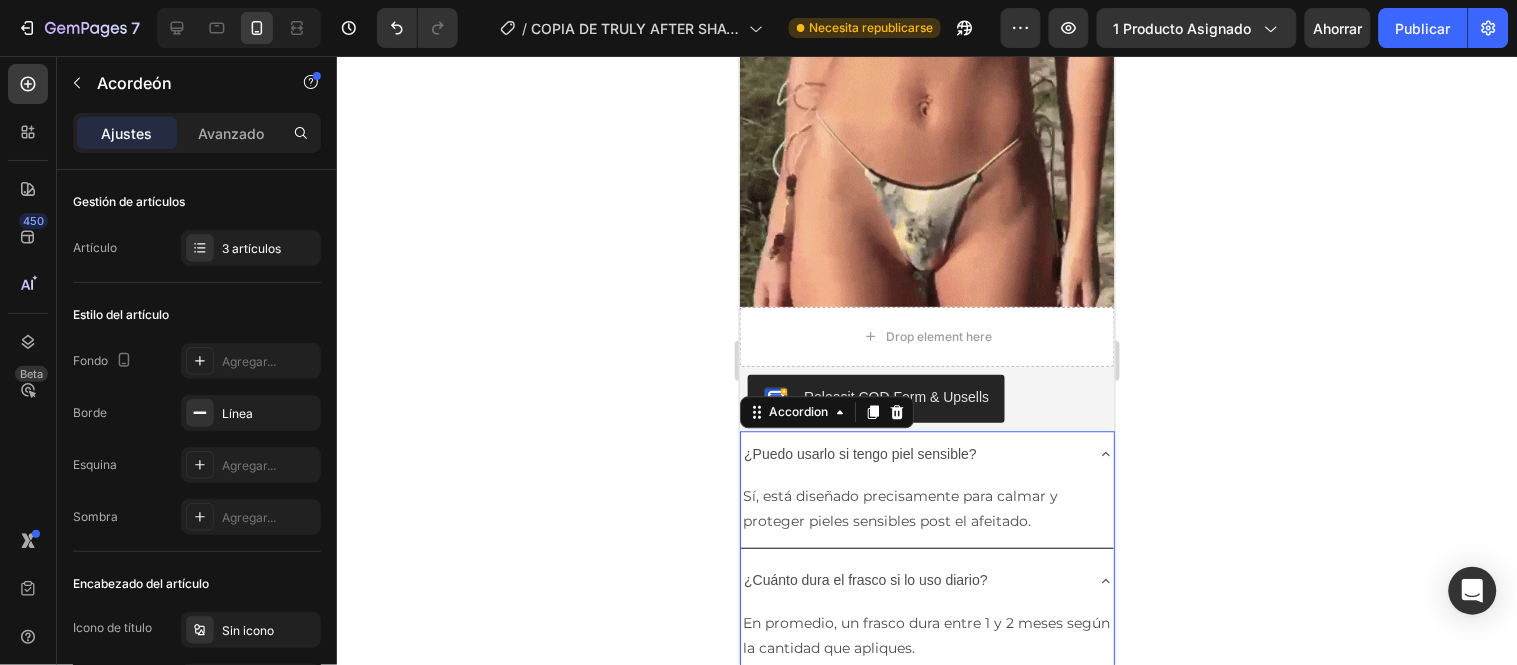 click 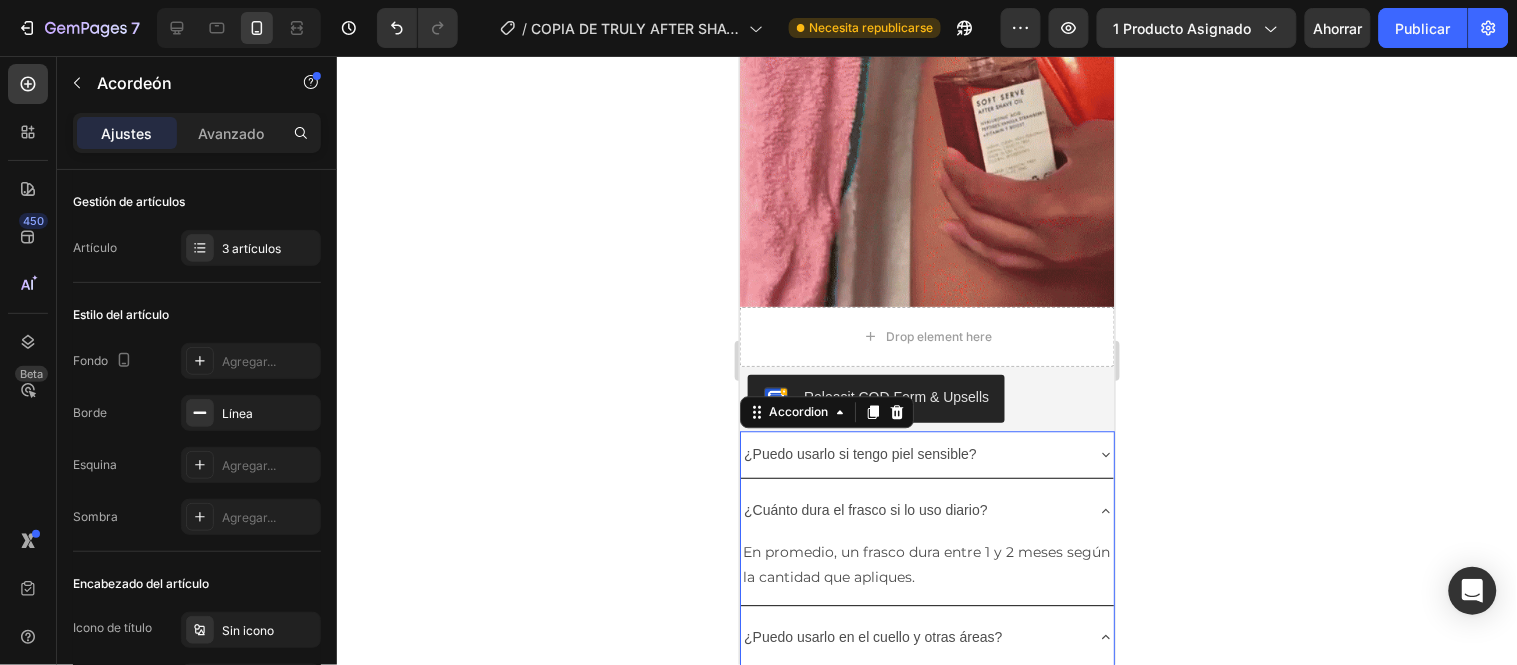 click 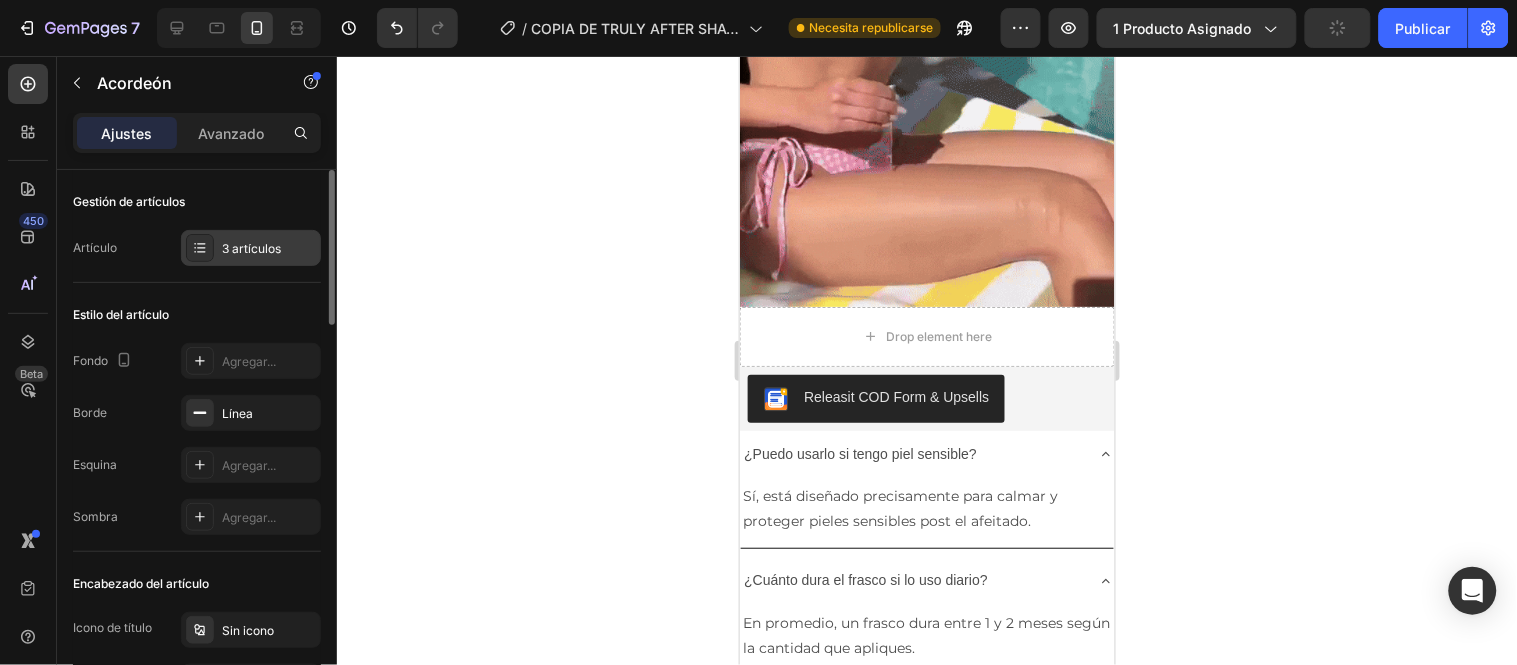 click on "3 artículos" at bounding box center [269, 249] 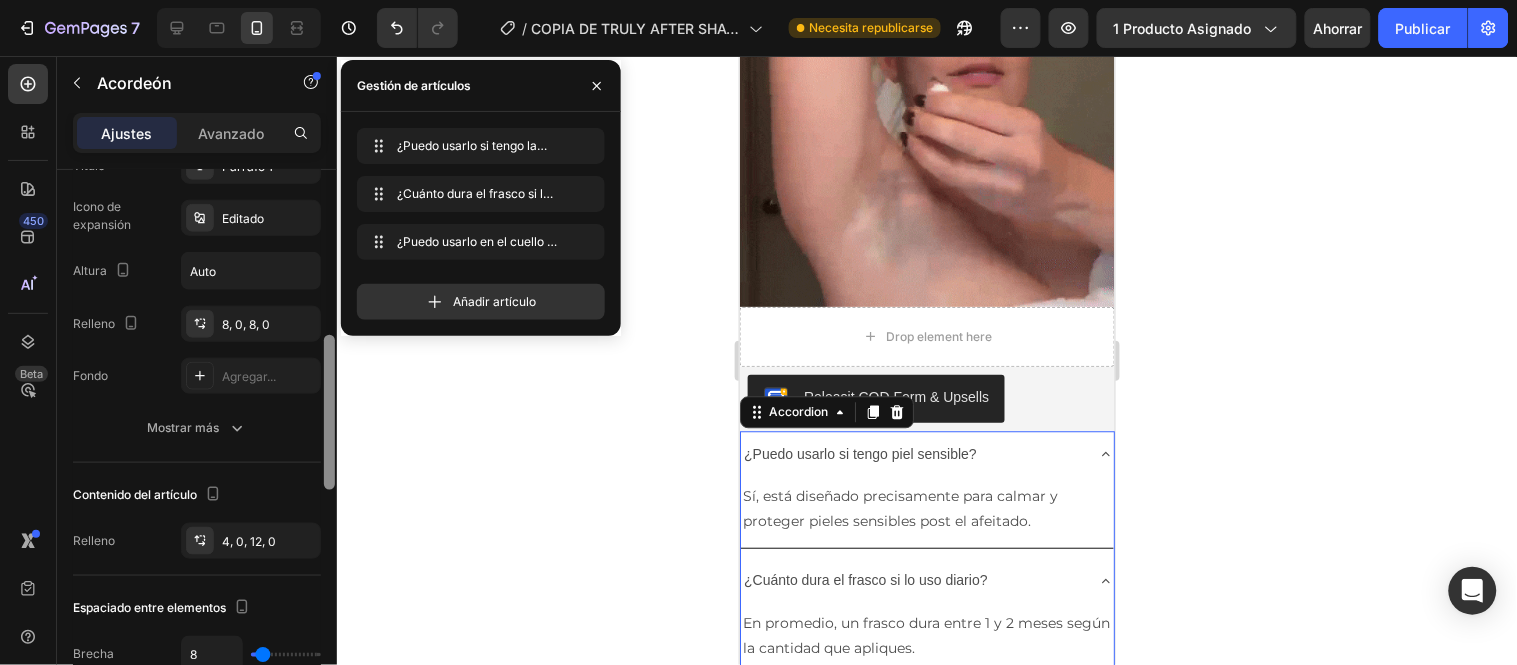 scroll, scrollTop: 531, scrollLeft: 0, axis: vertical 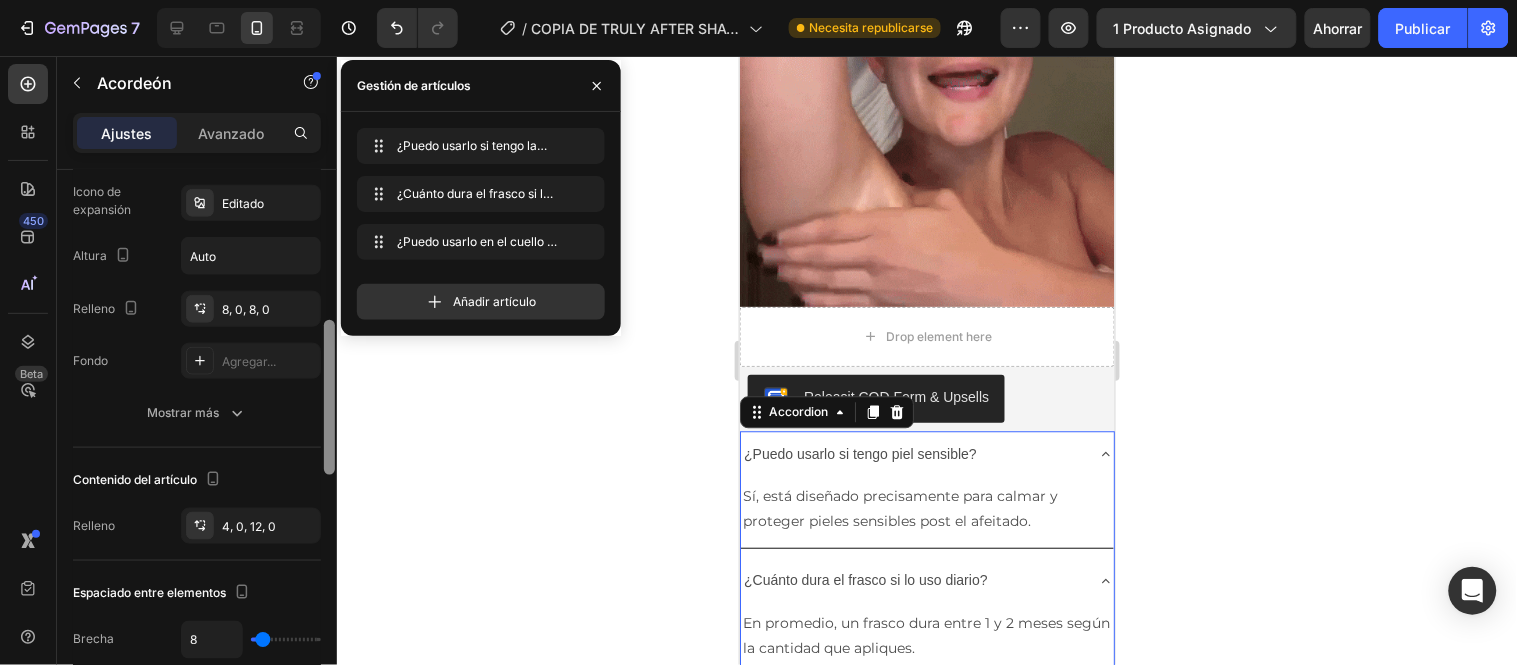 drag, startPoint x: 331, startPoint y: 187, endPoint x: 332, endPoint y: 337, distance: 150.00333 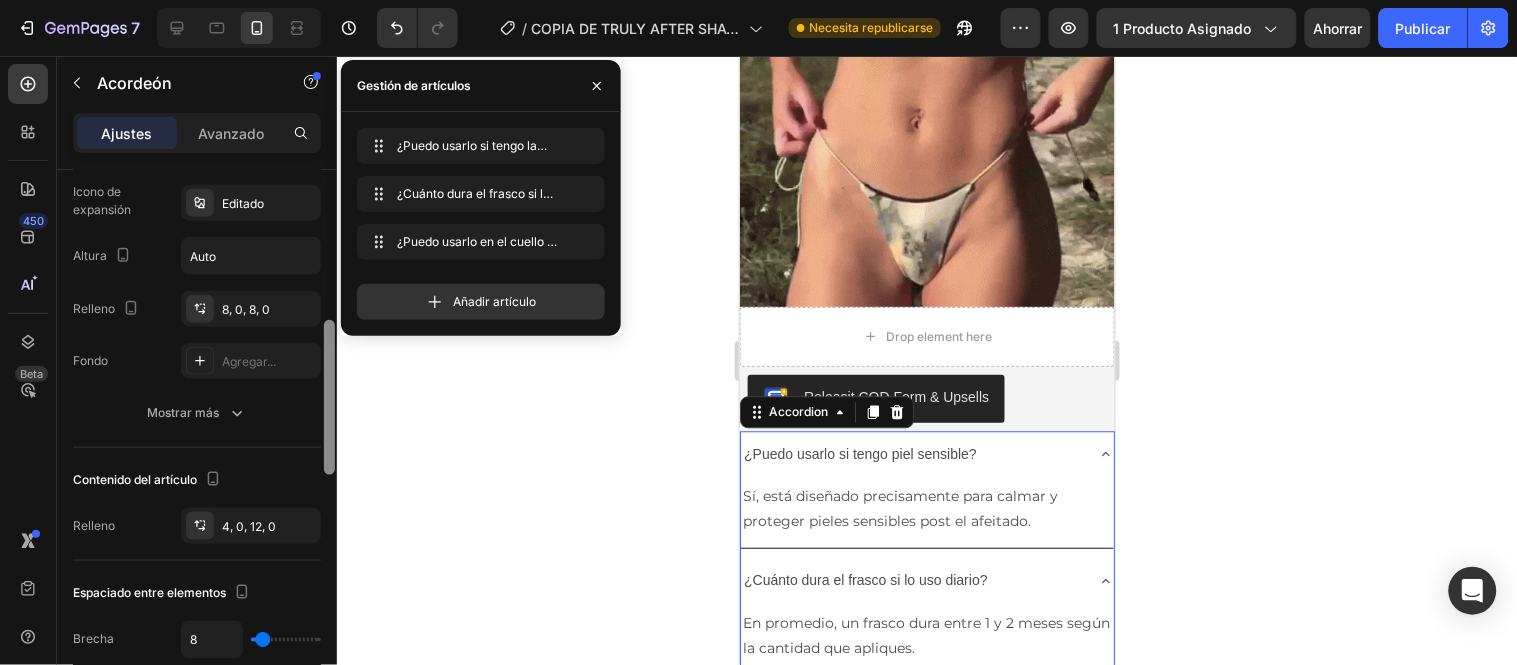 click at bounding box center (329, 397) 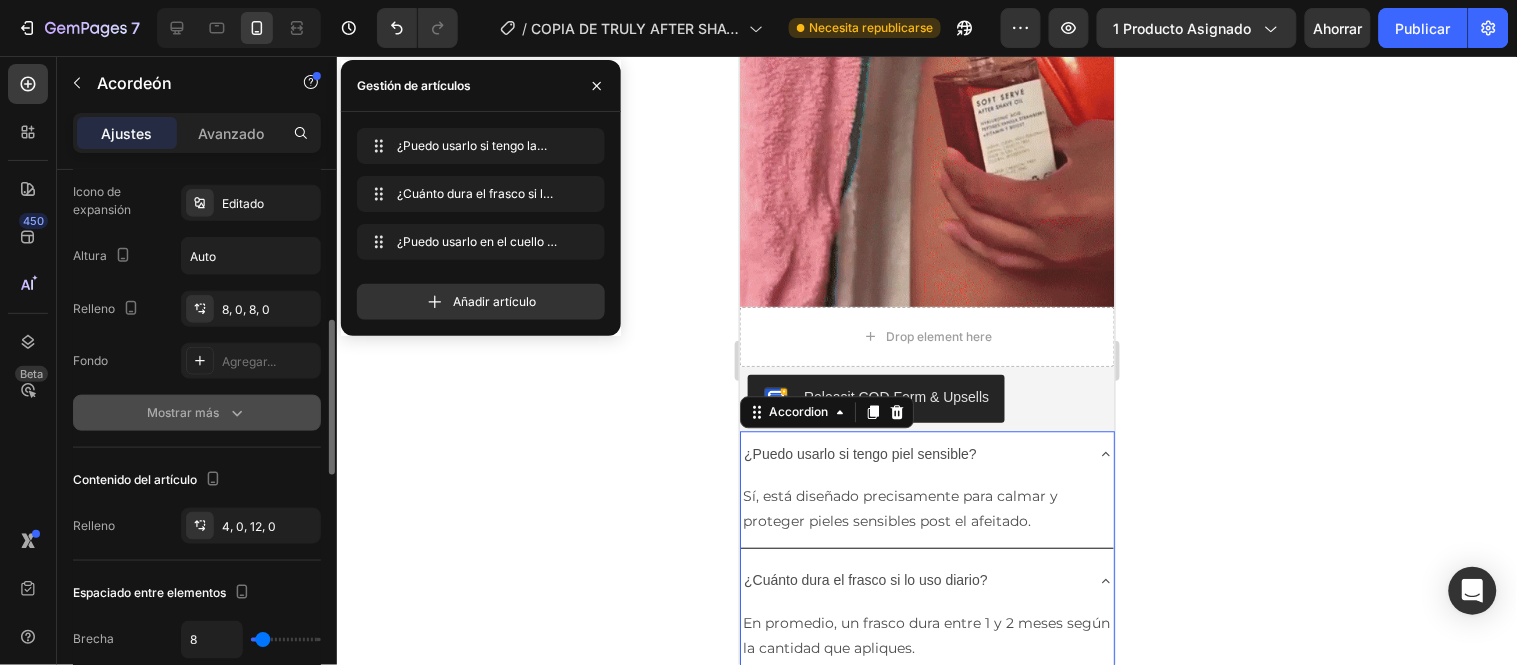 click 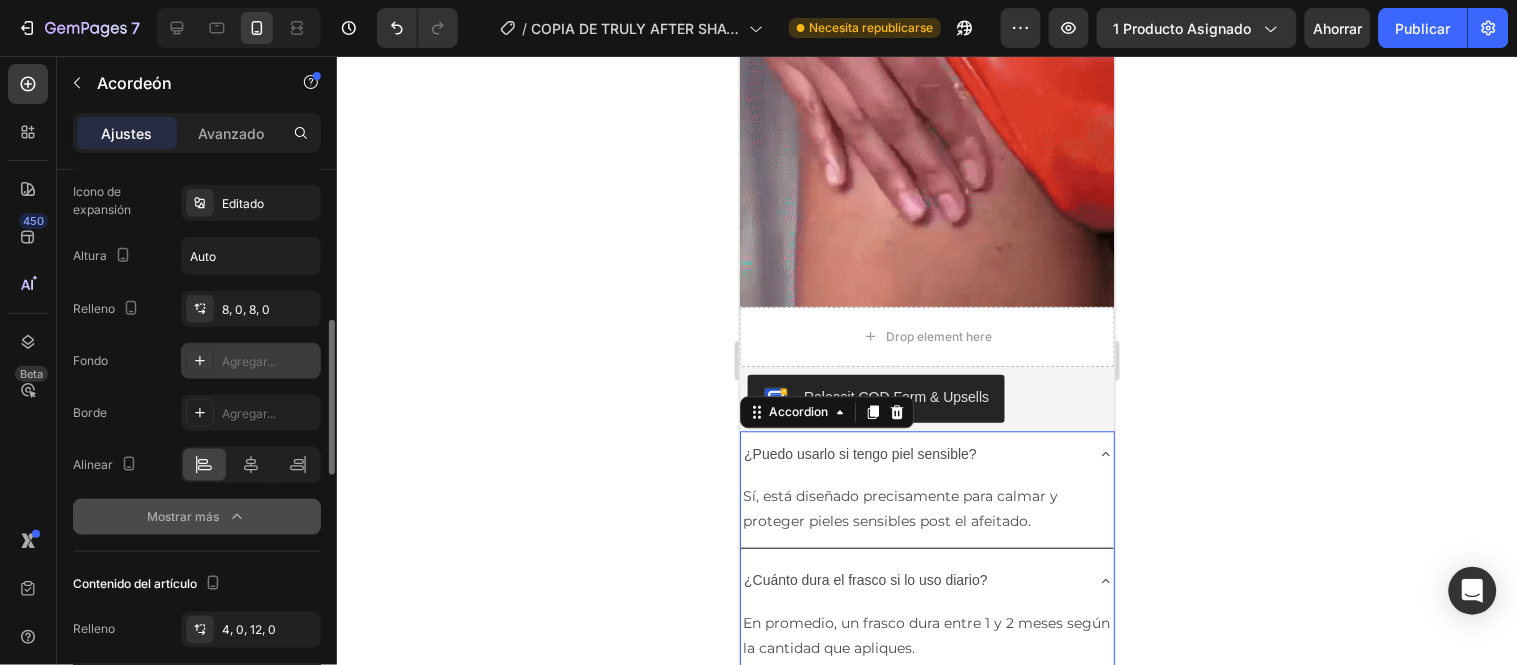click on "Agregar..." at bounding box center (249, 361) 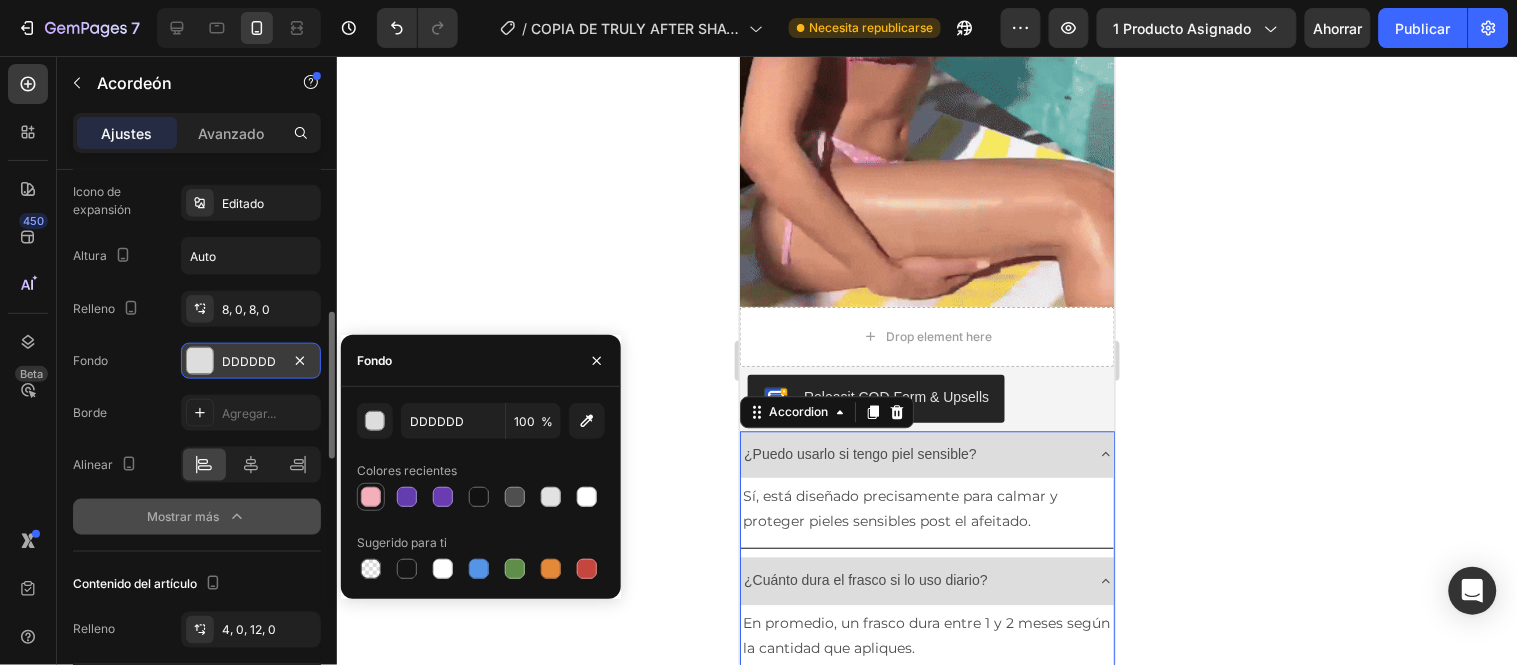 click at bounding box center [371, 497] 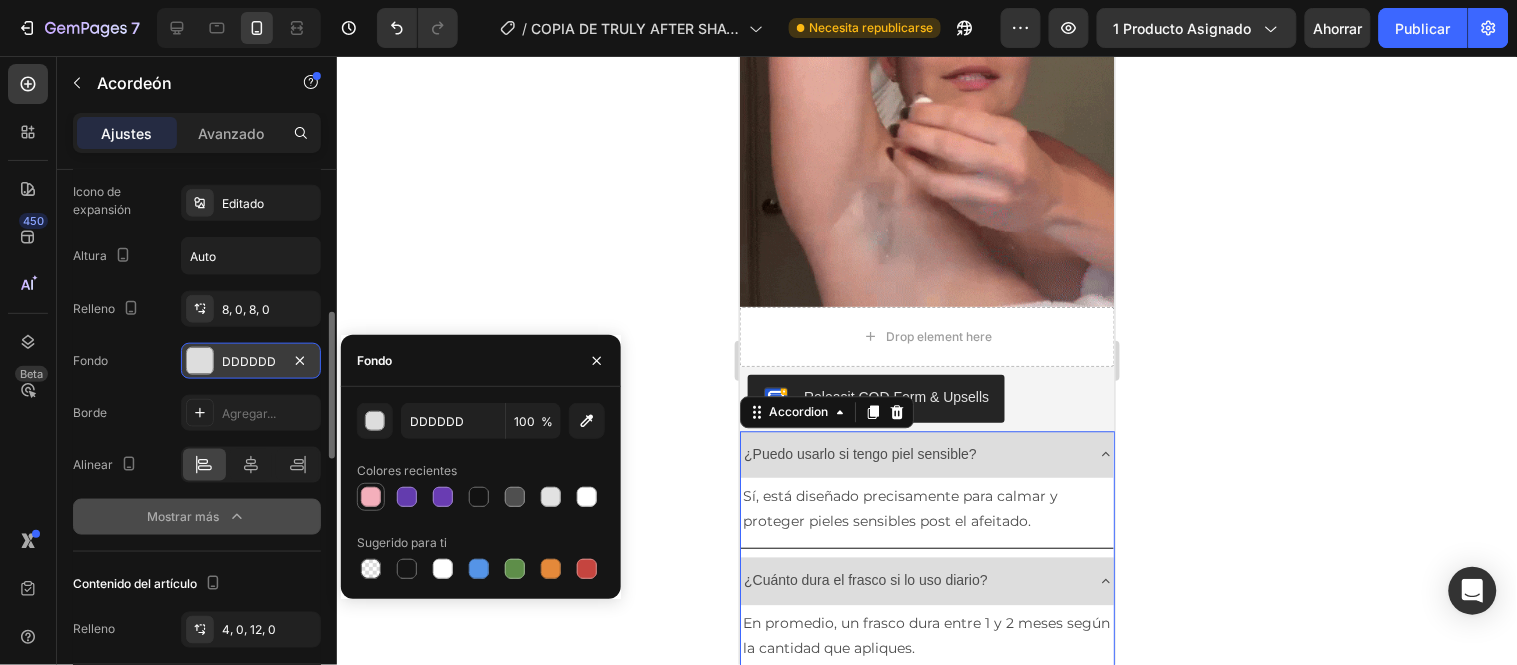 type on "F4AFBB" 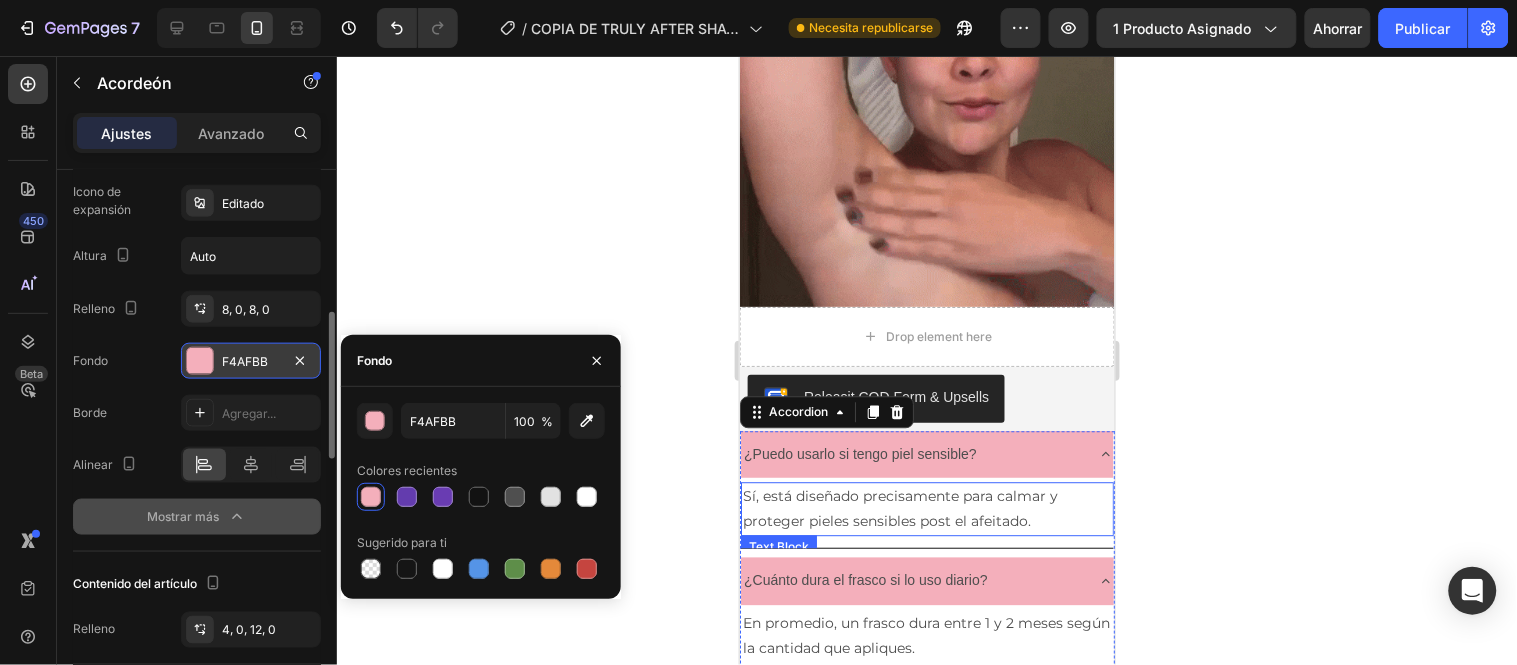 click on "Sí, está diseñado precisamente para calmar y proteger pieles sensibles post el afeitado." at bounding box center (926, 508) 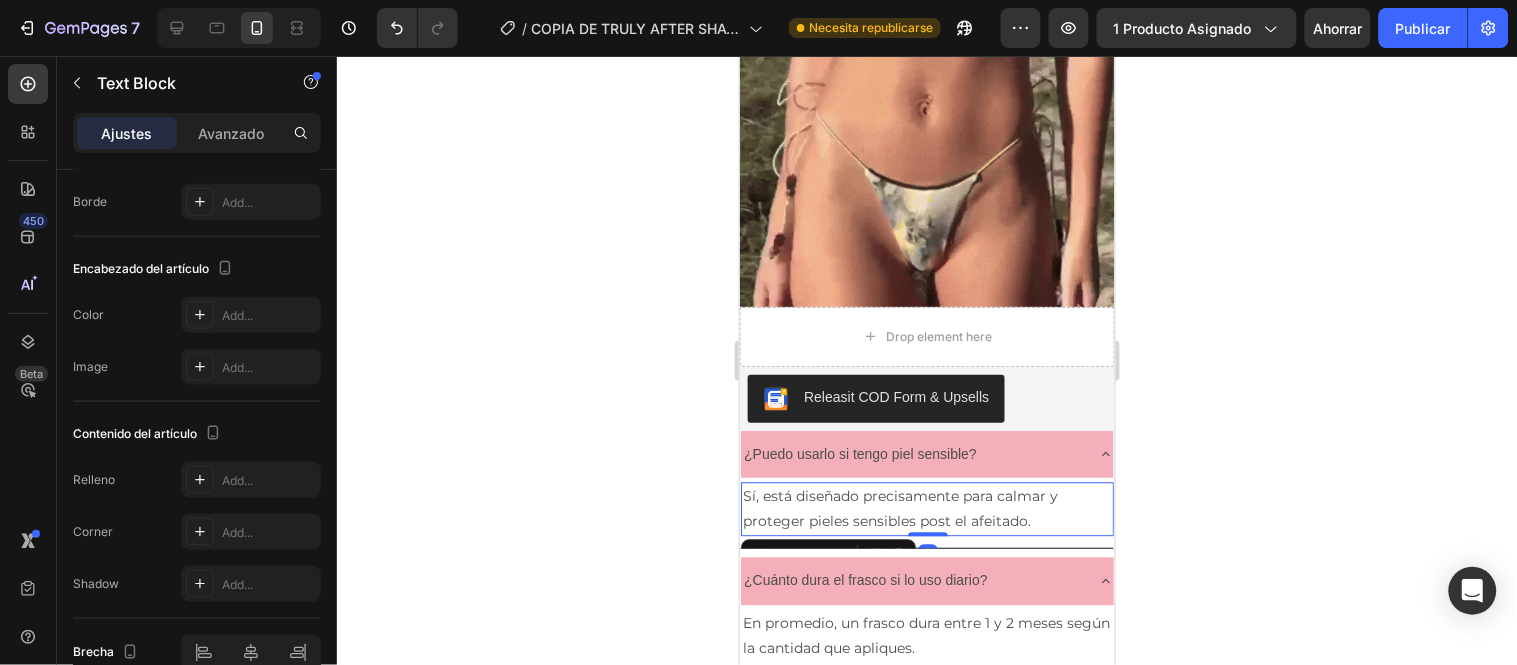 scroll, scrollTop: 0, scrollLeft: 0, axis: both 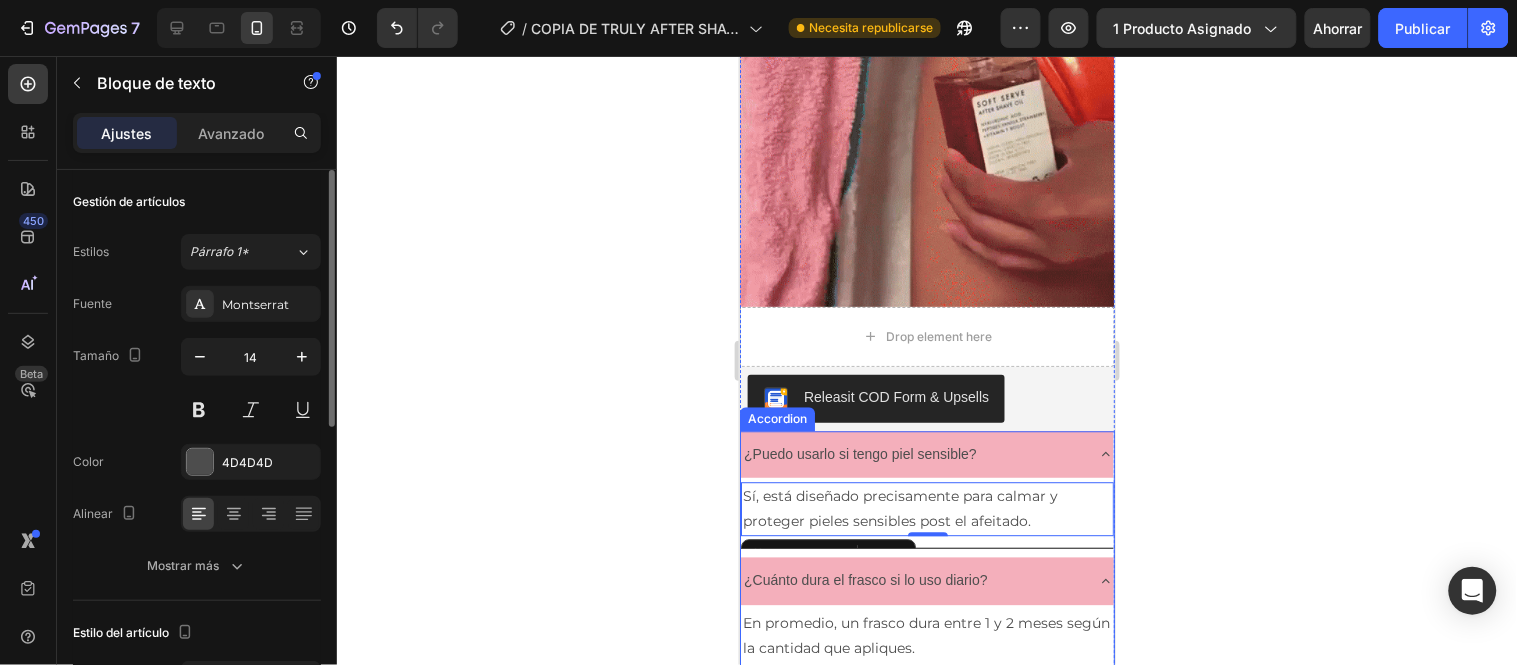 click on "¿Puedo usarlo si tengo piel sensible?" at bounding box center [910, 453] 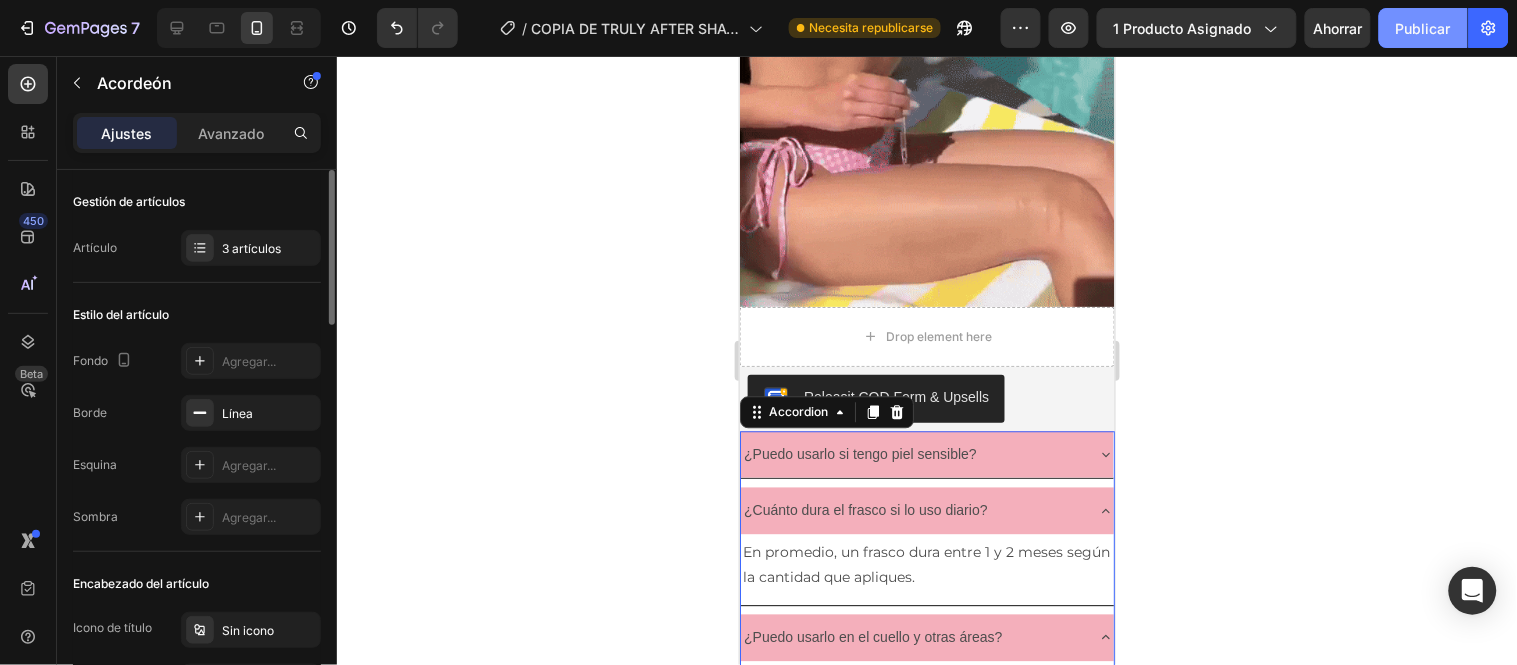 click on "Publicar" at bounding box center (1423, 28) 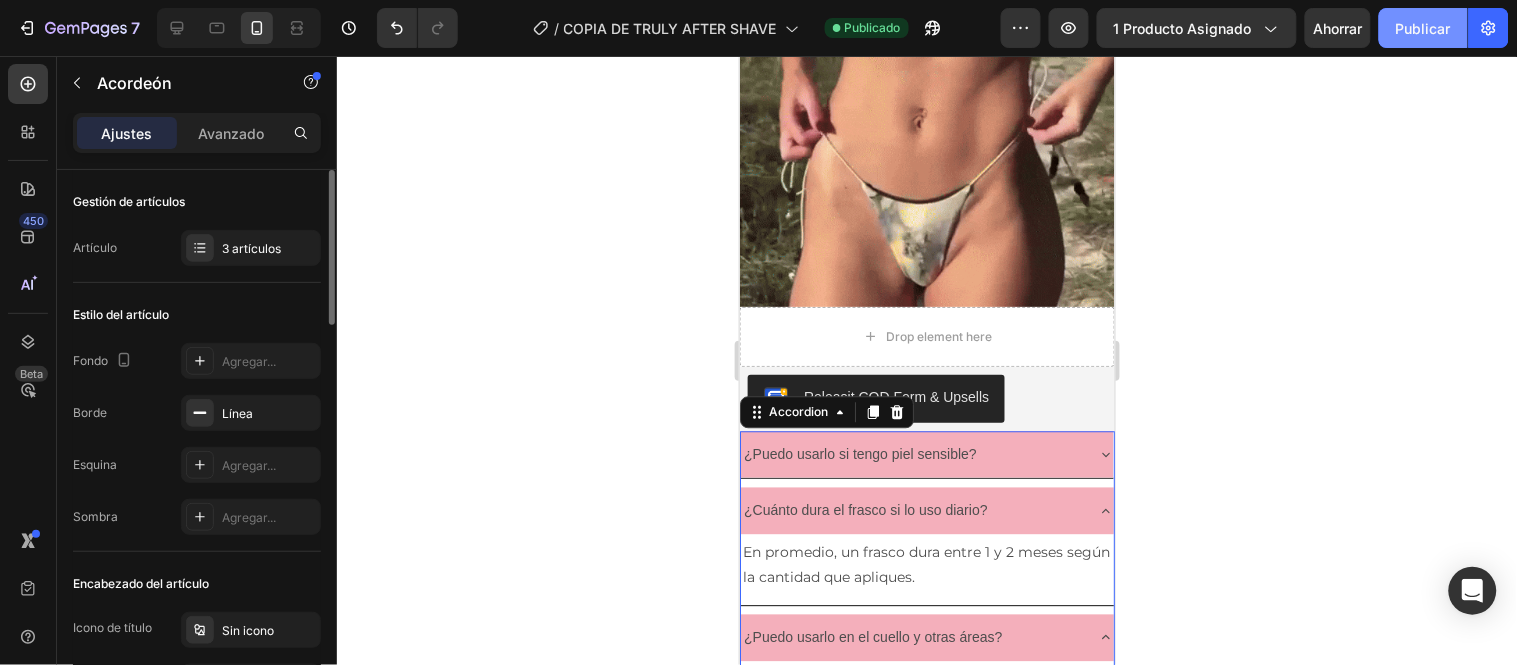 click on "Publicar" 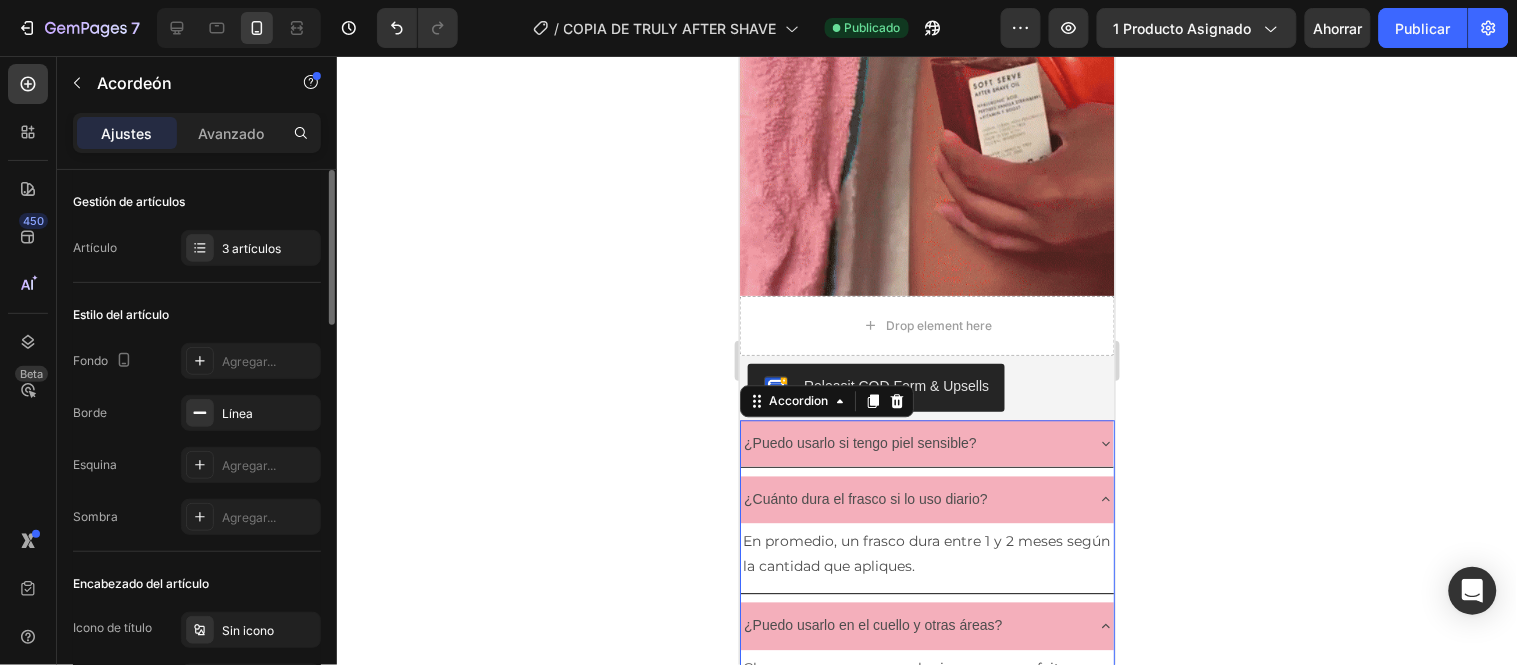 scroll, scrollTop: 3033, scrollLeft: 0, axis: vertical 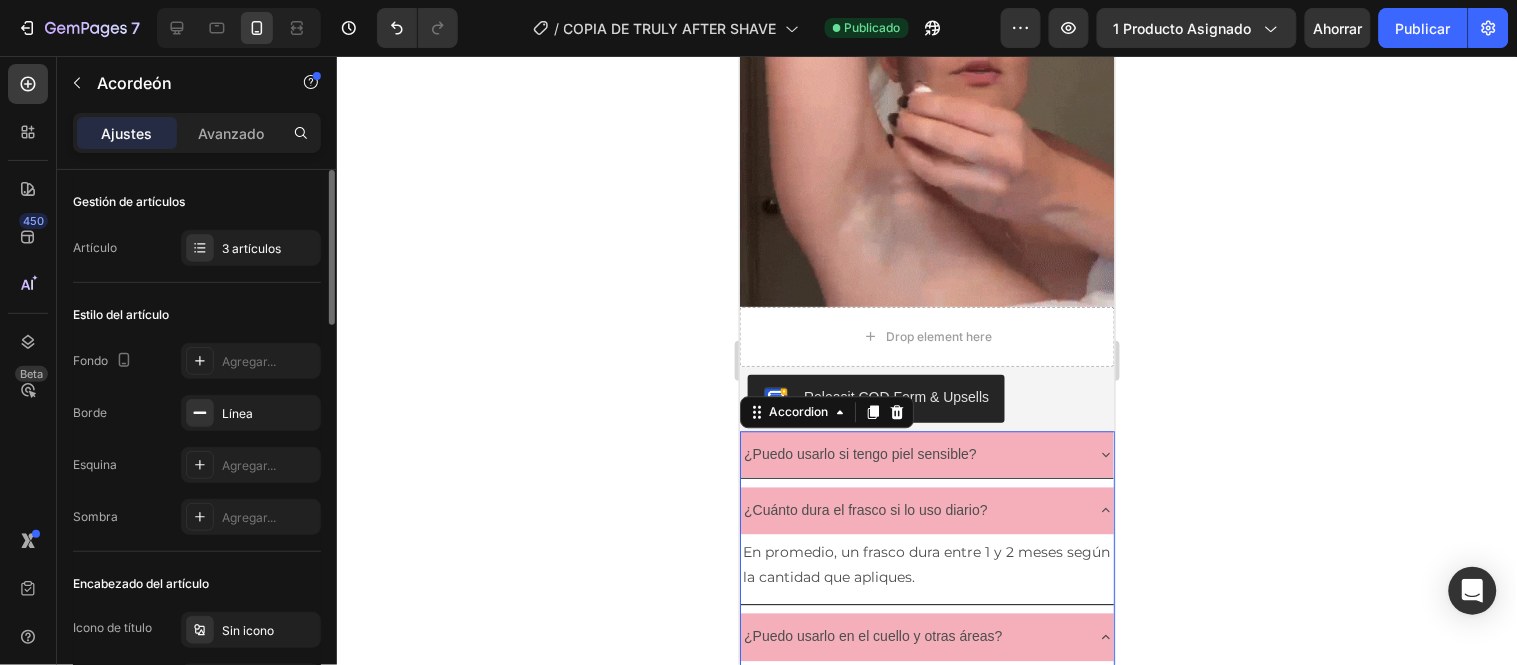 click 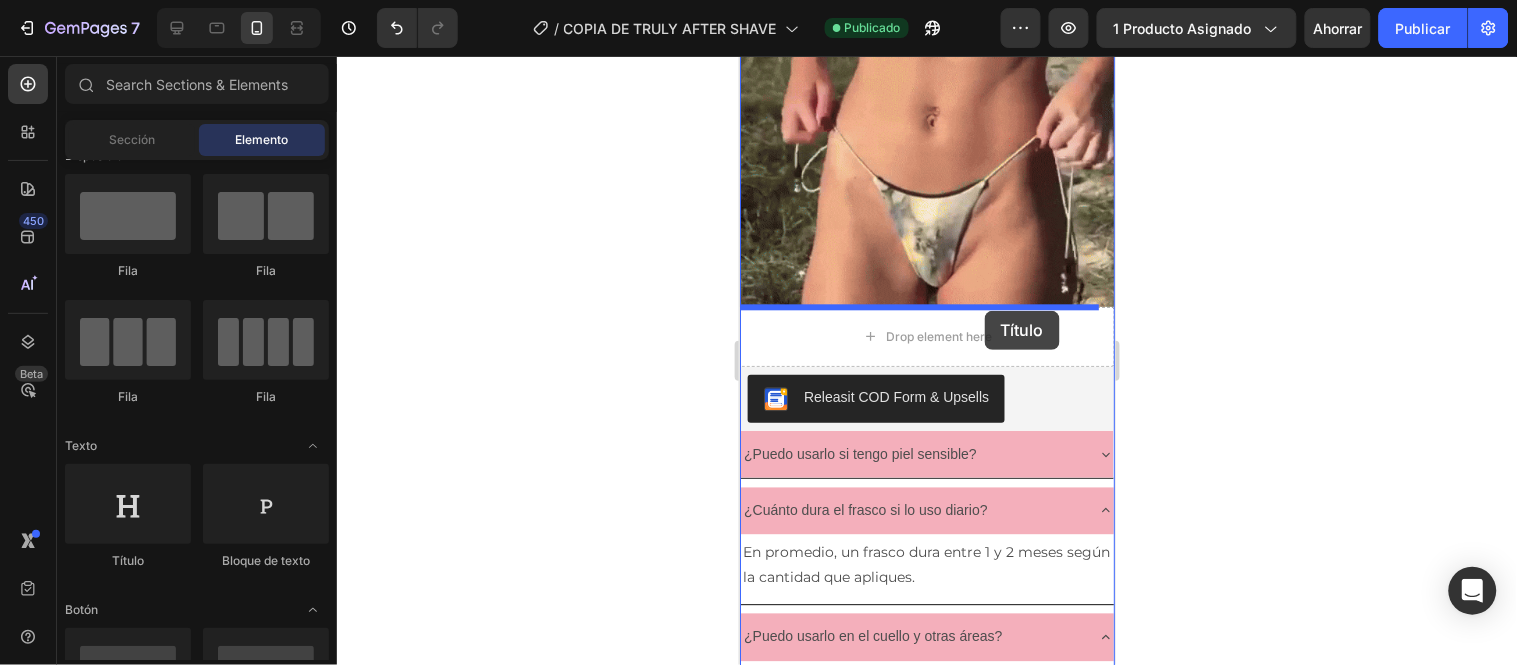 drag, startPoint x: 895, startPoint y: 571, endPoint x: 984, endPoint y: 310, distance: 275.75714 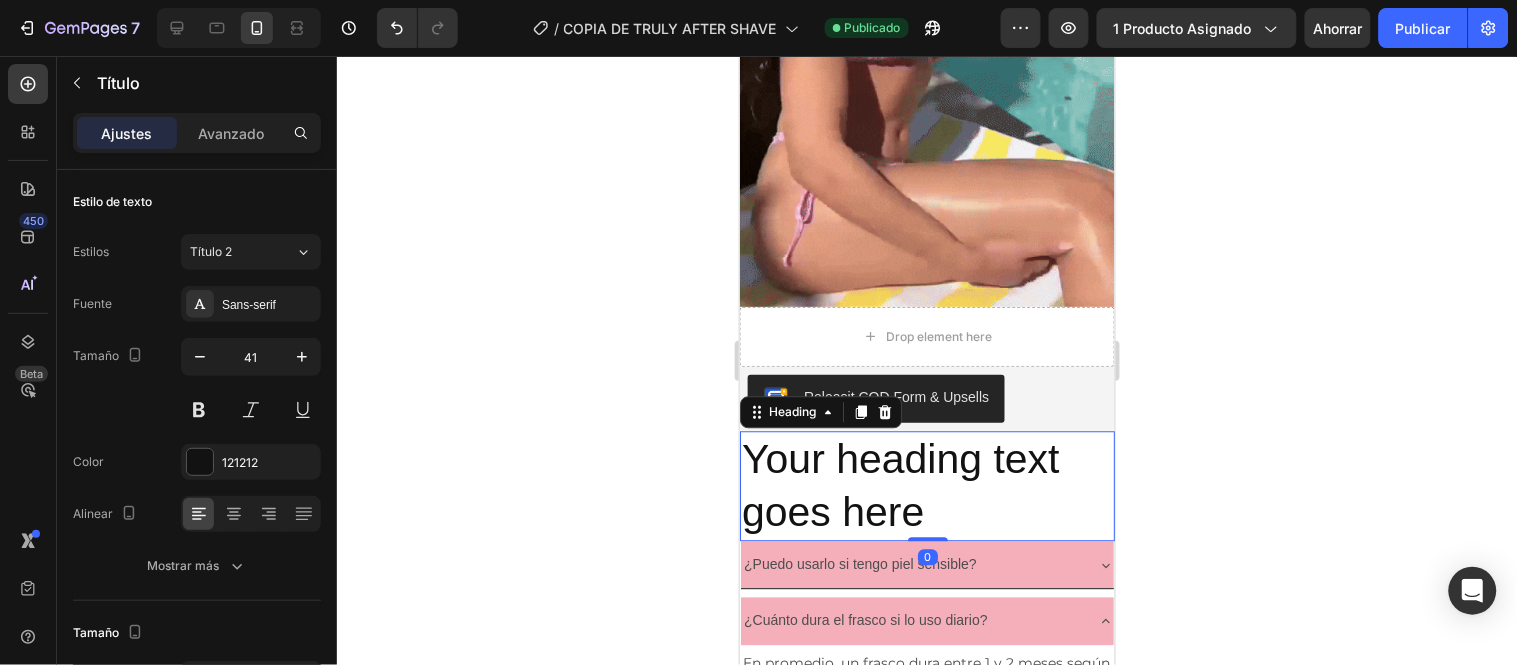 click on "Your heading text goes here" at bounding box center (926, 485) 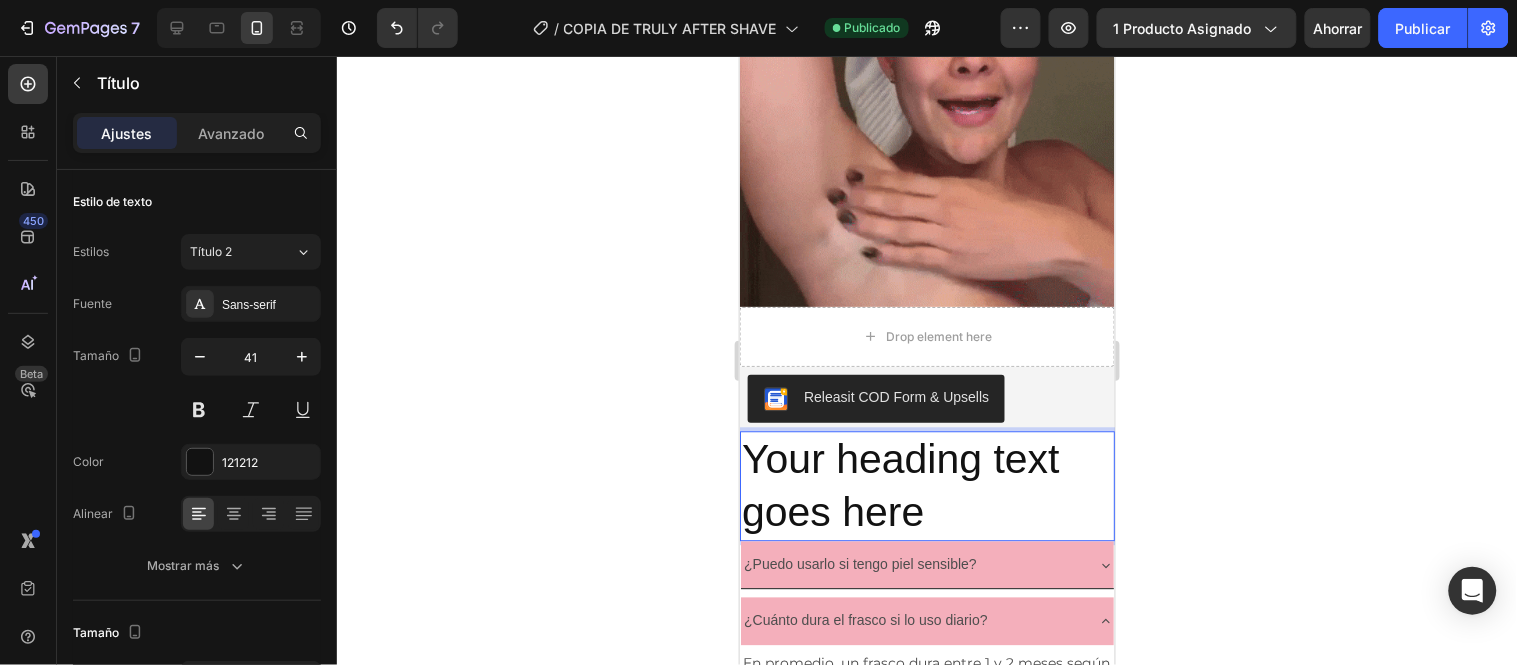 click on "Your heading text goes here" at bounding box center (926, 485) 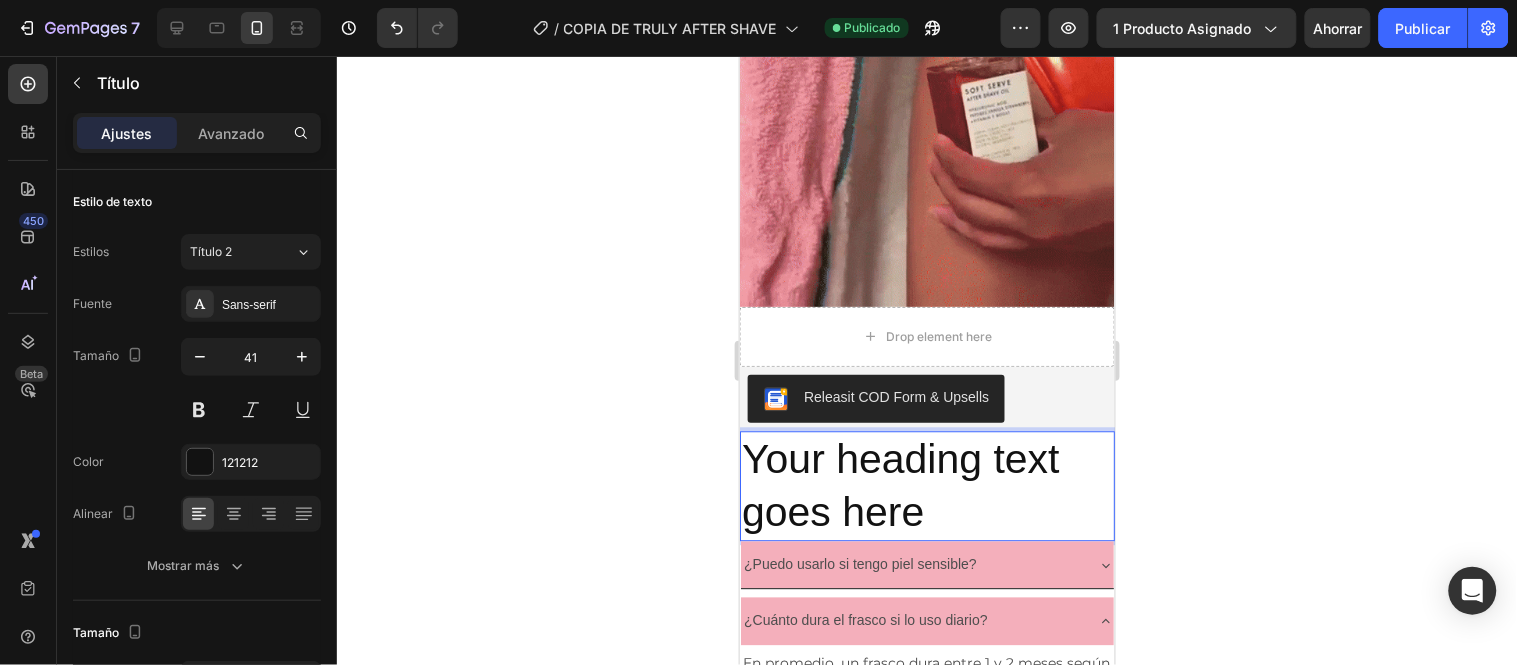 click on "Your heading text goes here" at bounding box center [926, 485] 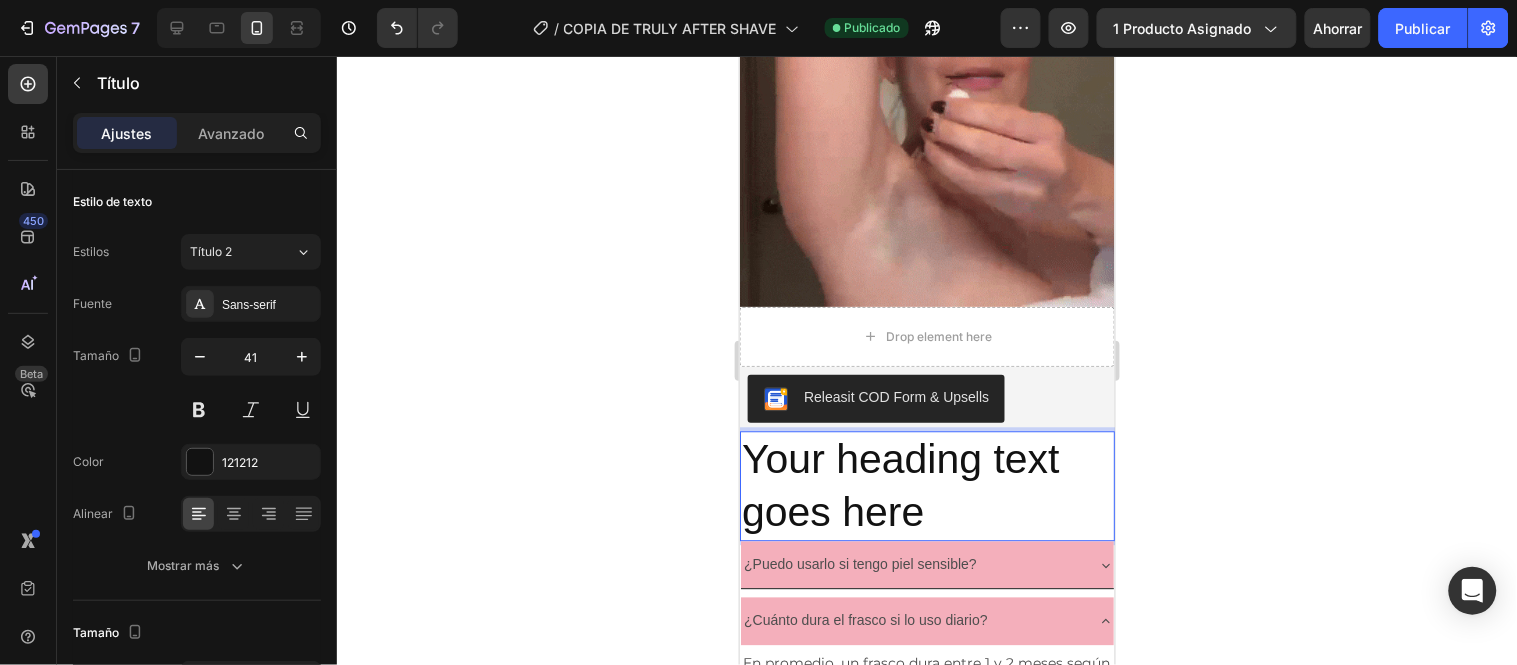click on "Your heading text goes here" at bounding box center (926, 485) 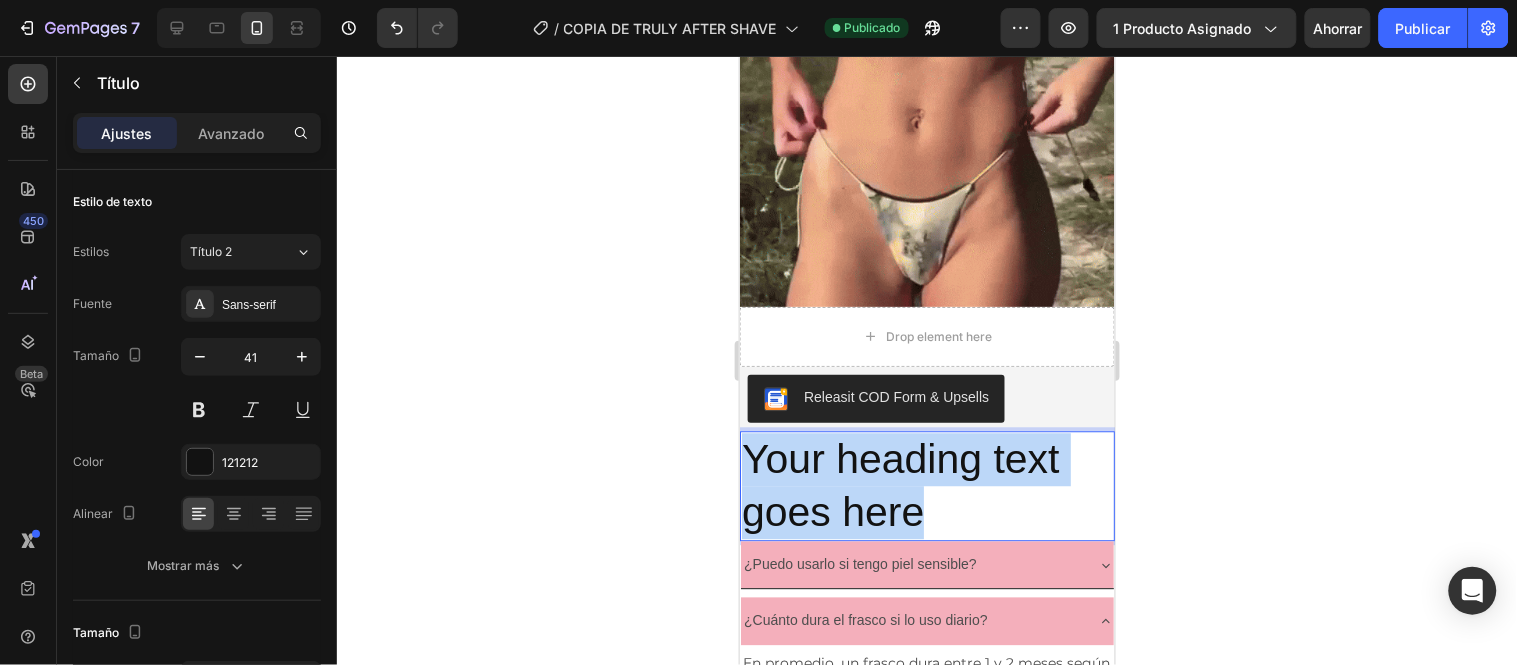 drag, startPoint x: 929, startPoint y: 391, endPoint x: 746, endPoint y: 336, distance: 191.08636 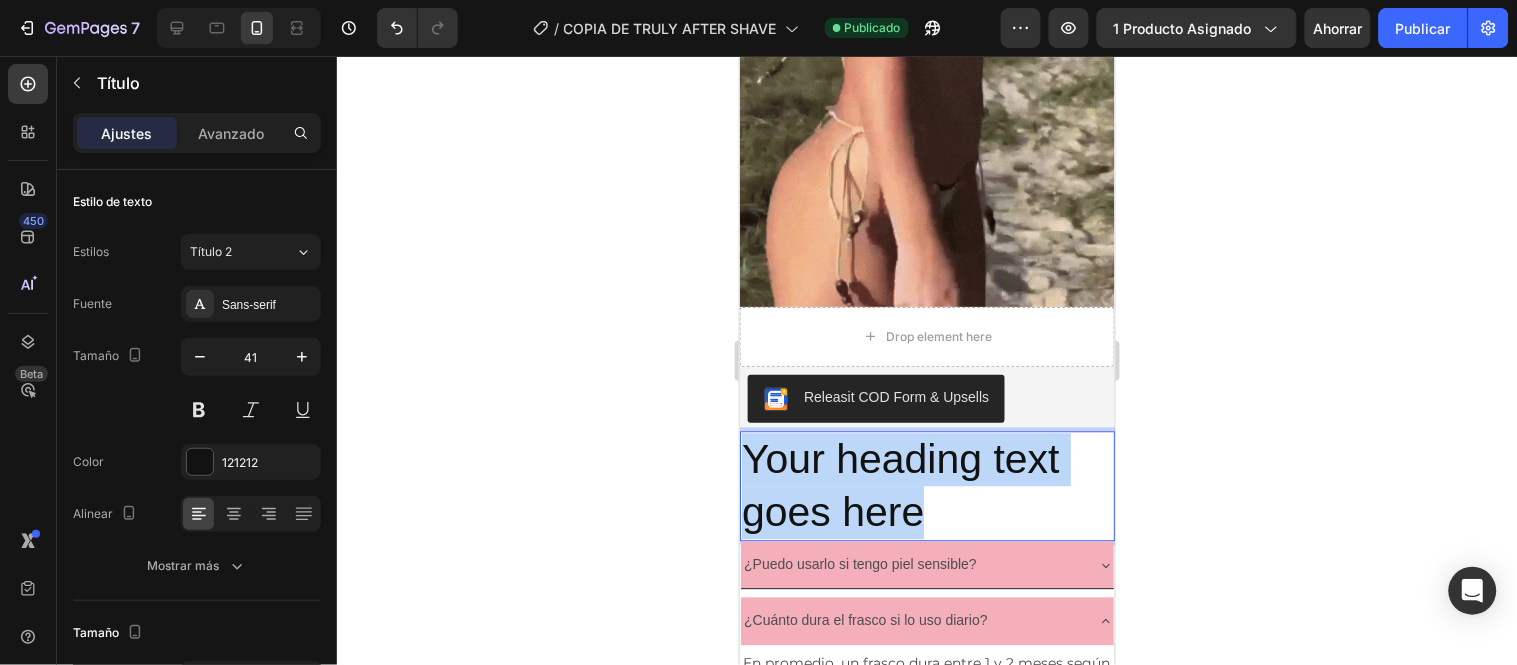 click on "Your heading text goes here" at bounding box center (926, 485) 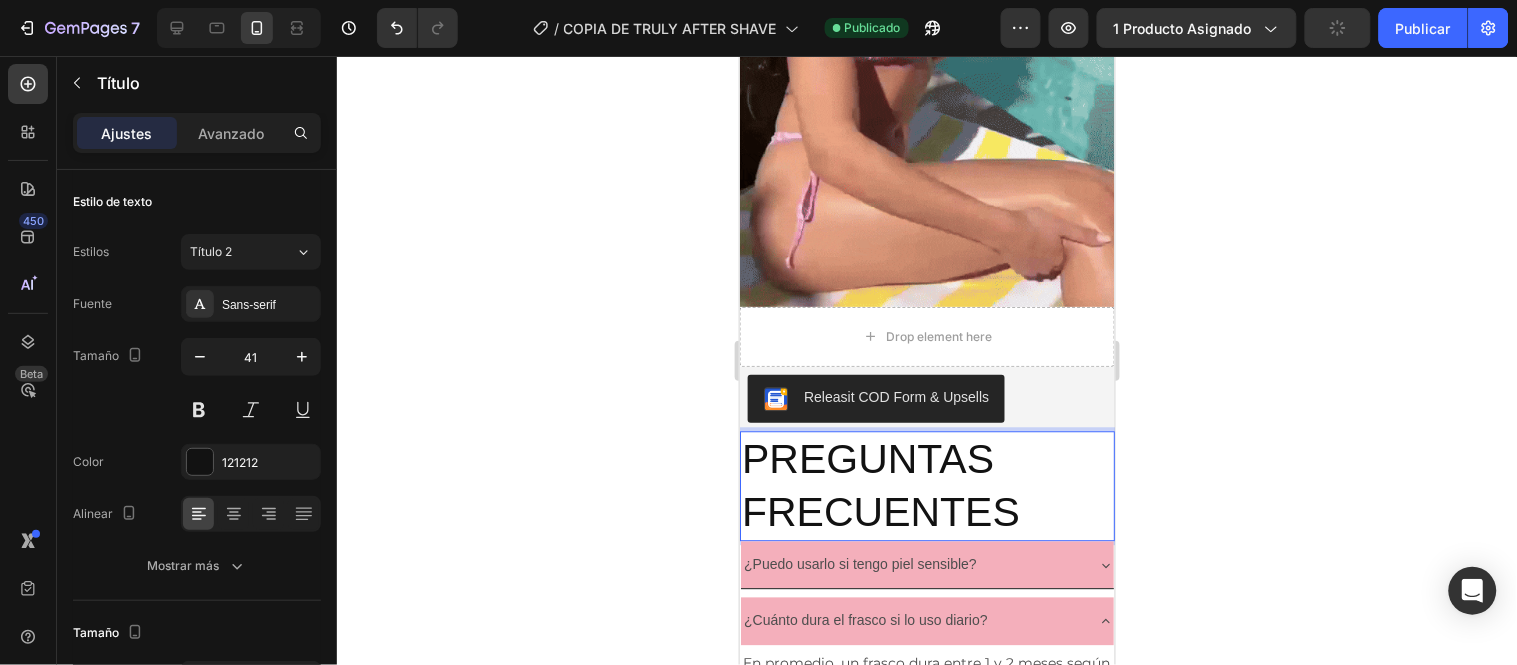 click on "PREGUNTAS FRECUENTES" at bounding box center (926, 485) 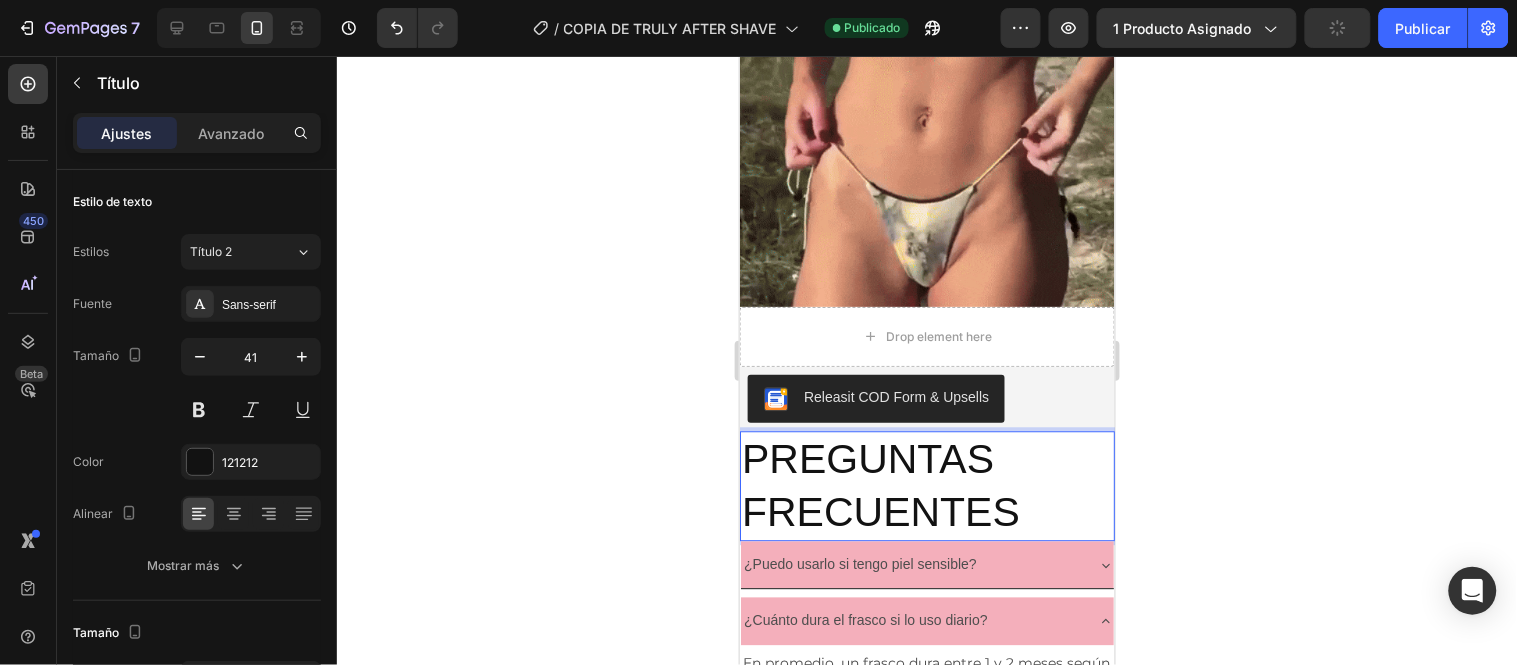 click on "PREGUNTAS FRECUENTES" at bounding box center (926, 485) 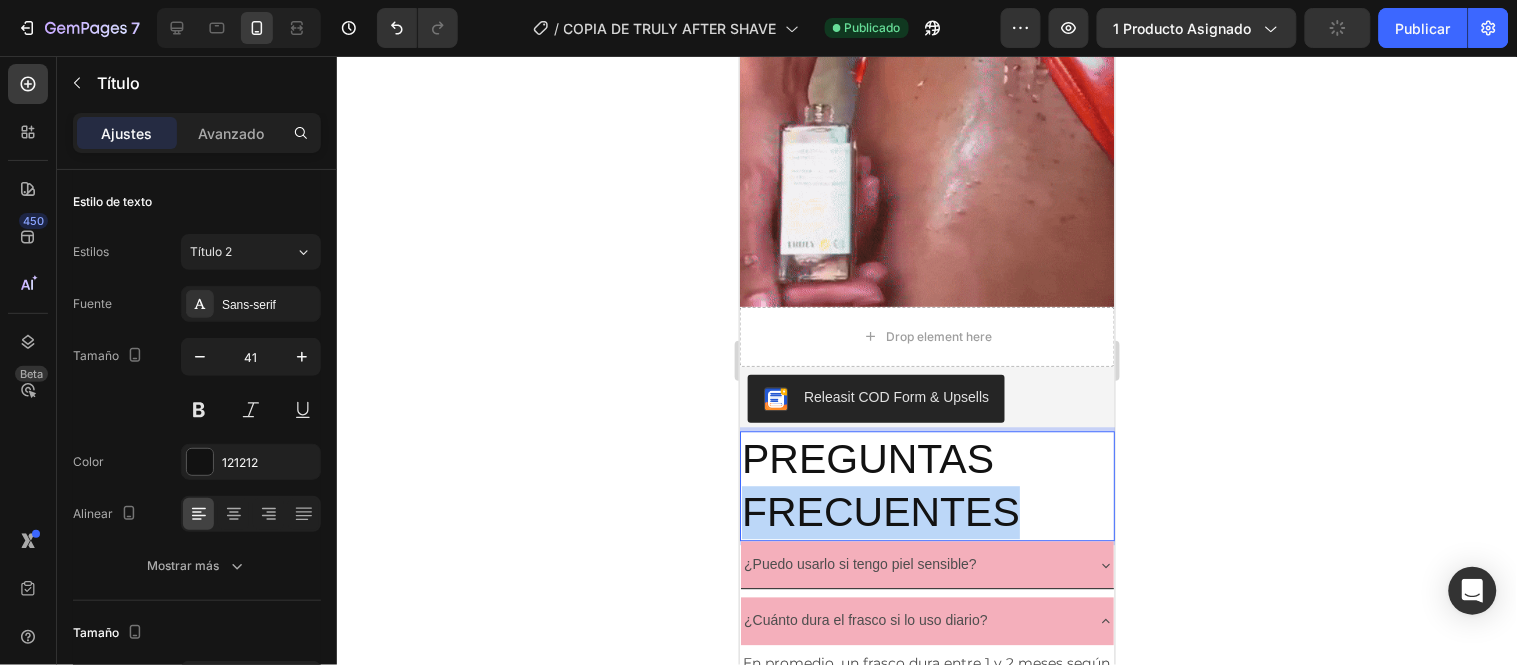 click on "PREGUNTAS FRECUENTES" at bounding box center [926, 485] 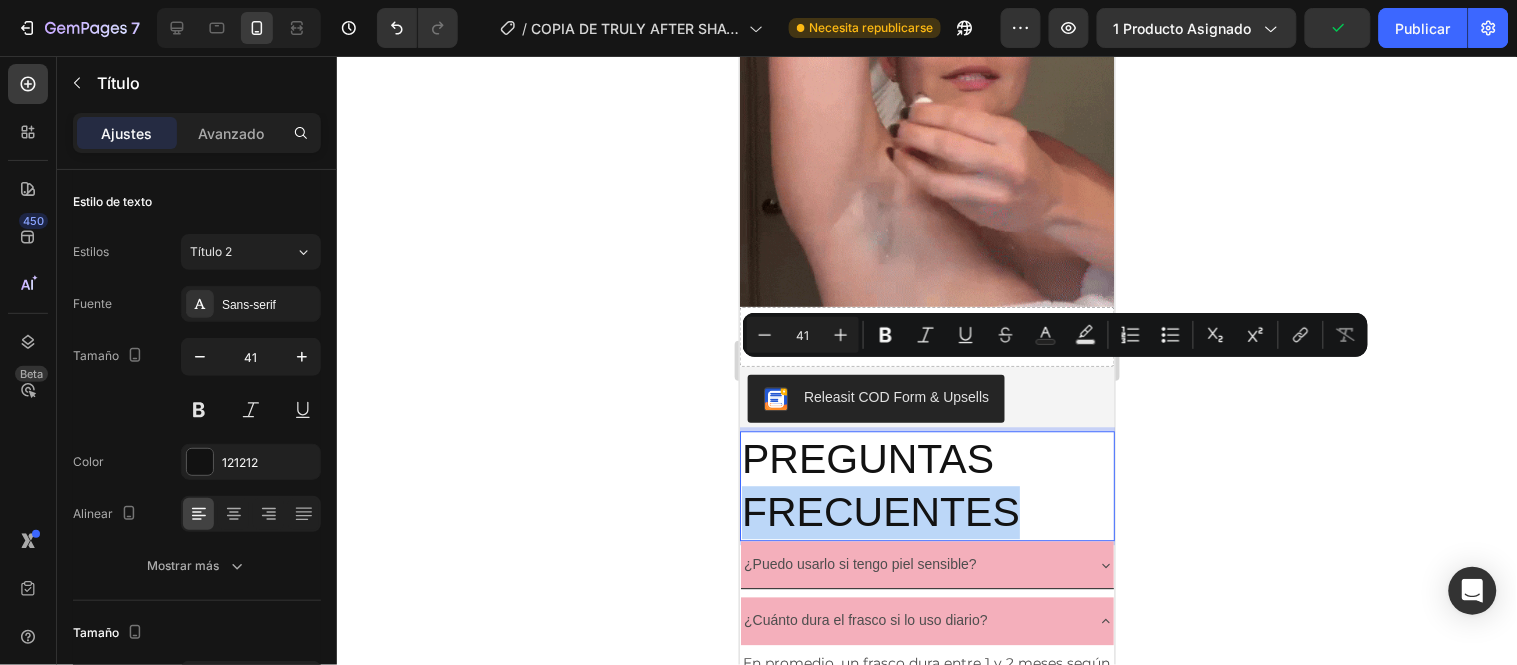 click on "PREGUNTAS FRECUENTES" at bounding box center [926, 485] 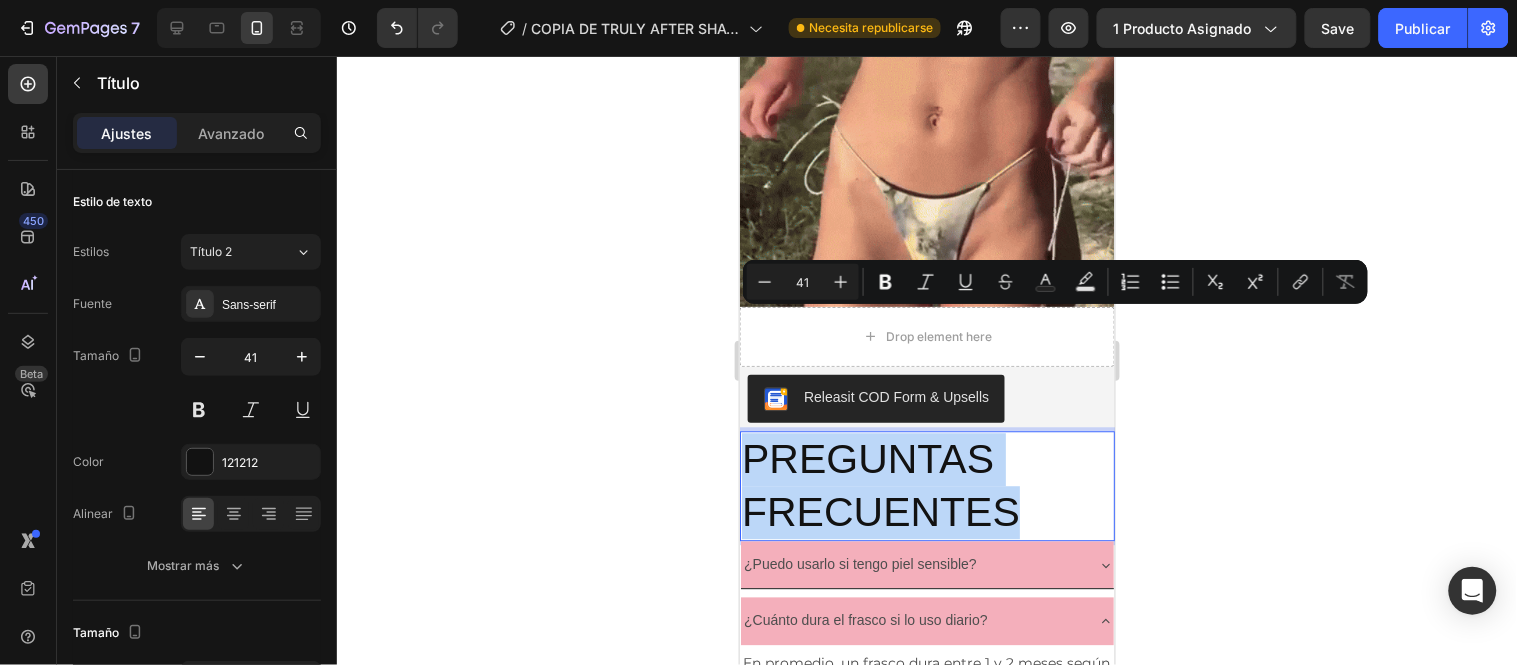 drag, startPoint x: 1024, startPoint y: 390, endPoint x: 745, endPoint y: 309, distance: 290.52023 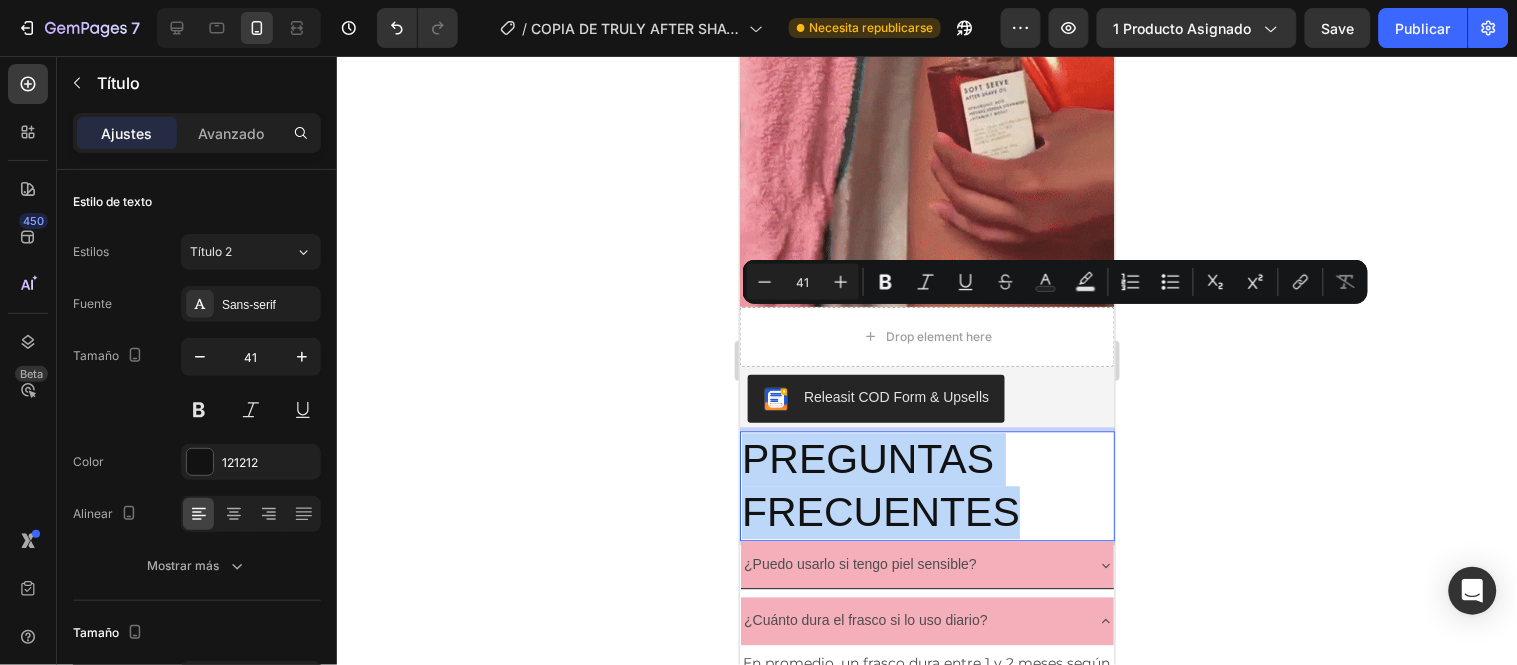 click on "PREGUNTAS FRECUENTES" at bounding box center [926, 485] 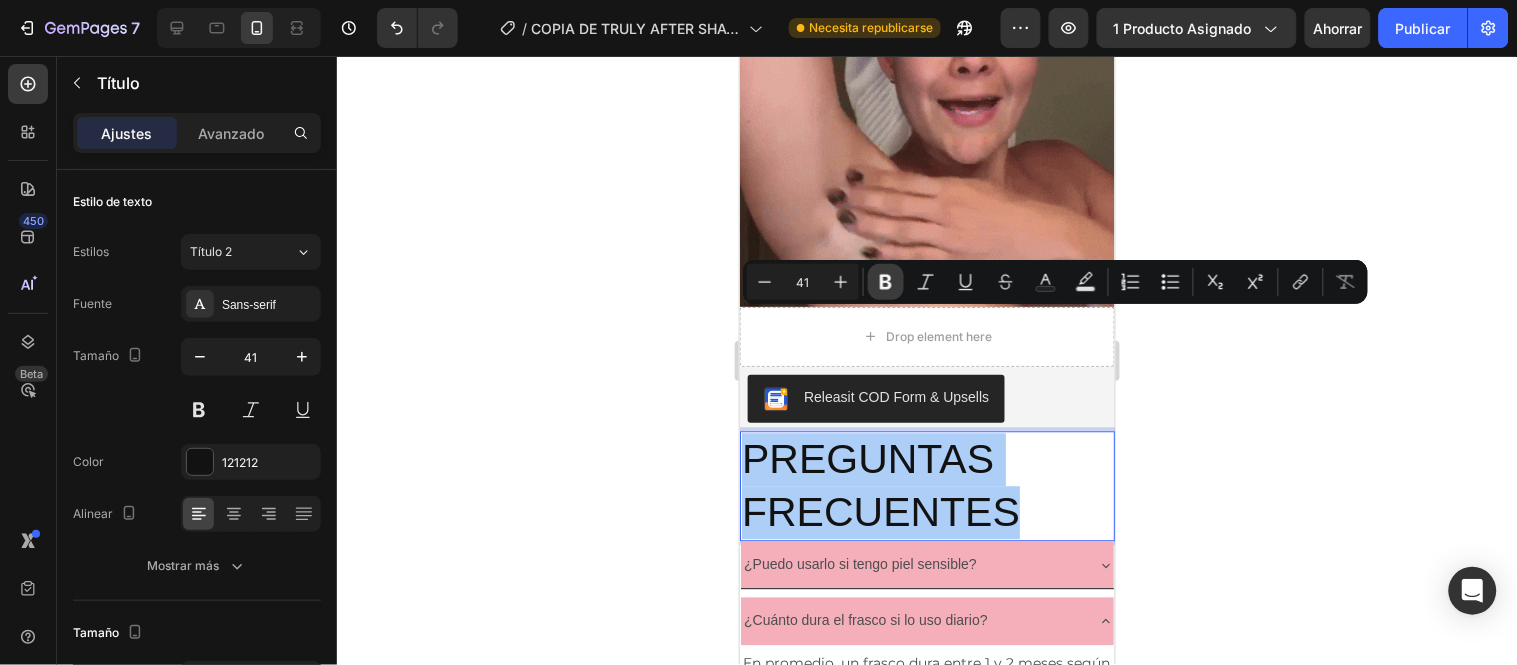 click 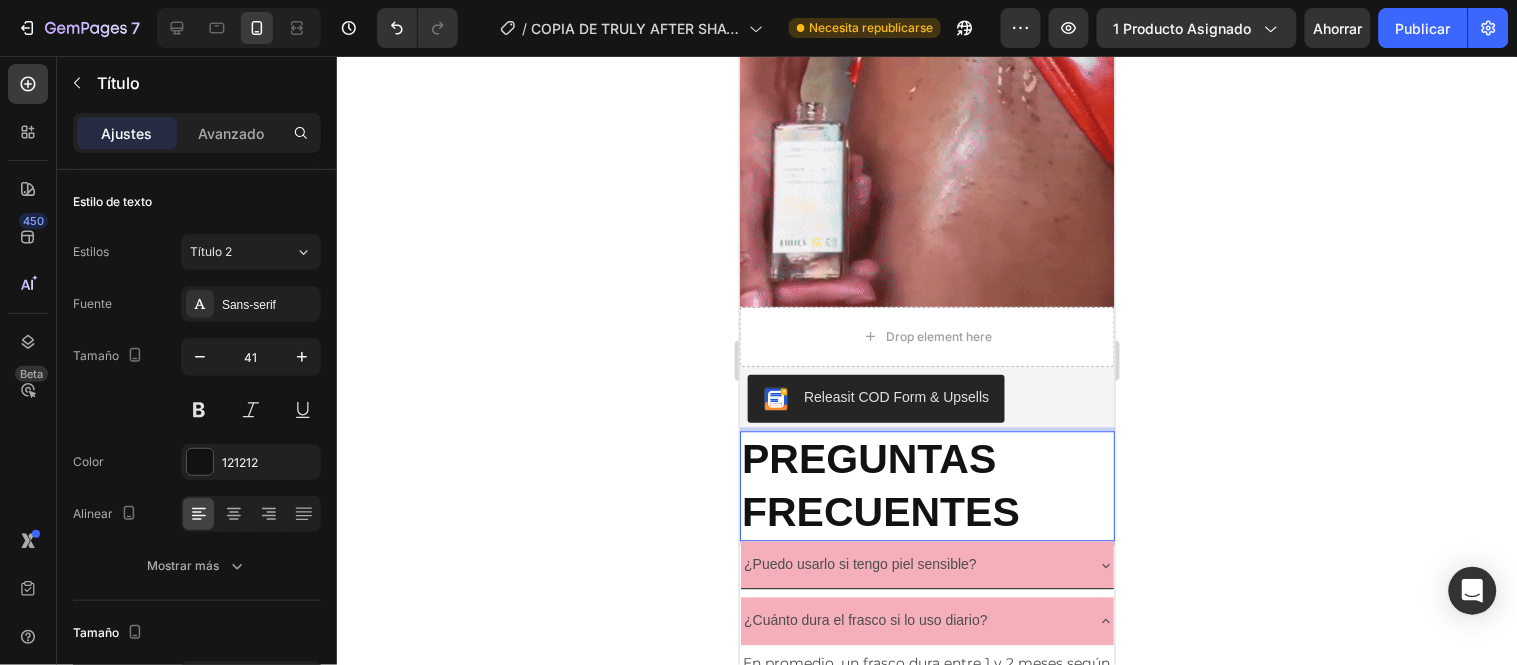 click on "PREGUNTAS FRECUENTES" at bounding box center (926, 485) 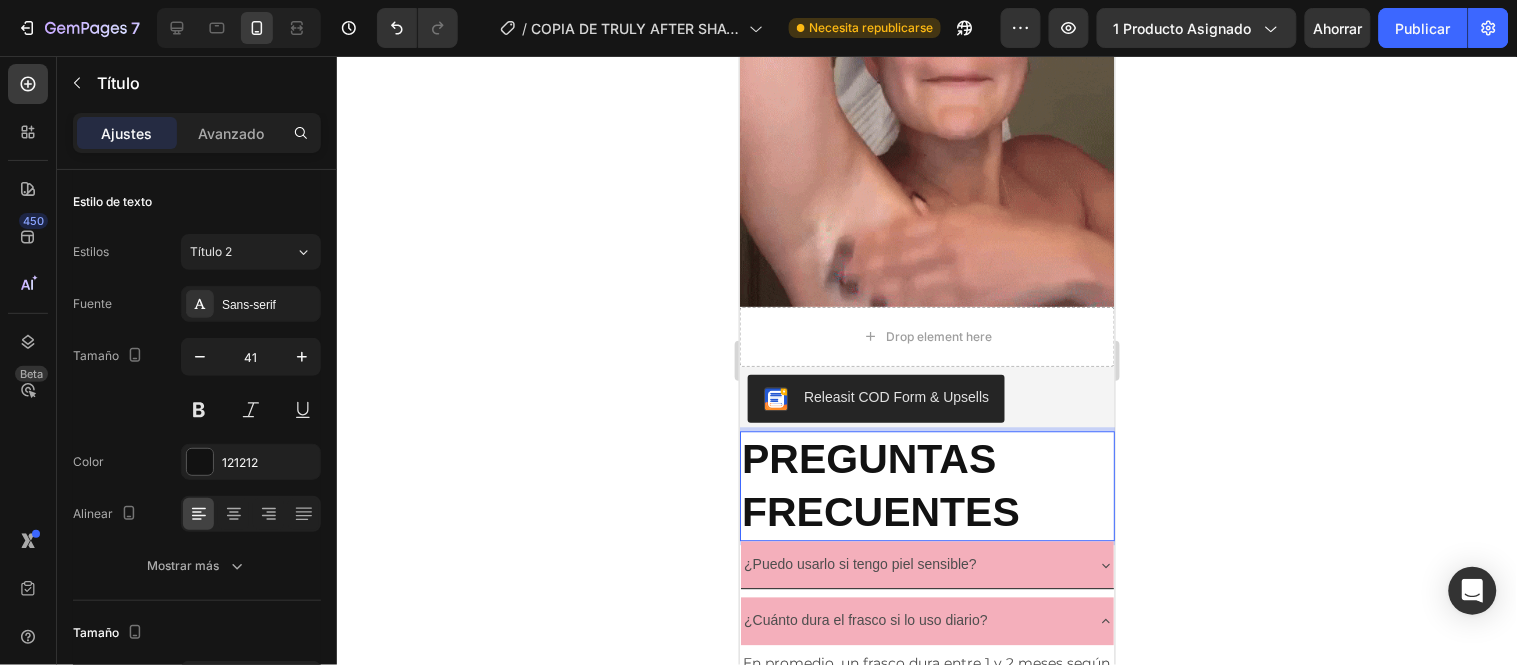 click on "PREGUNTAS FRECUENTES" at bounding box center [926, 485] 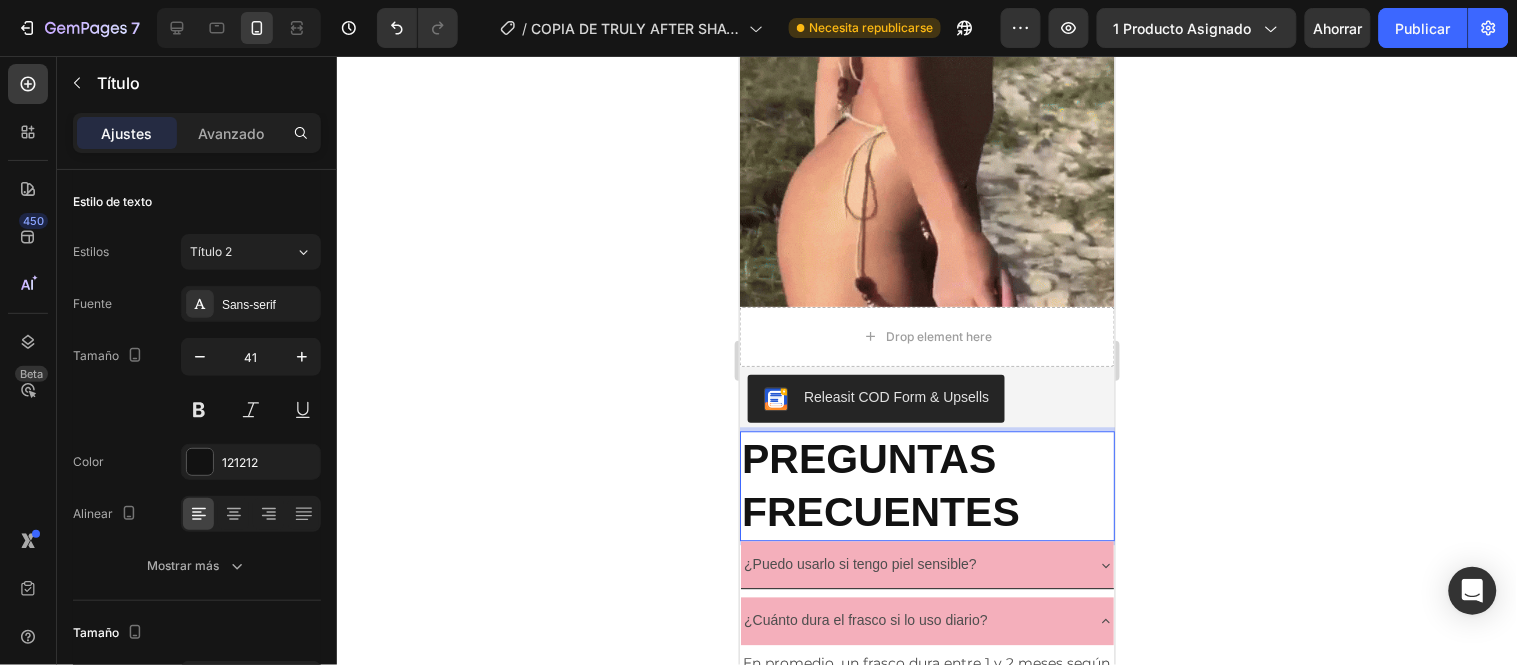 click on "PREGUNTAS FRECUENTES" at bounding box center [926, 485] 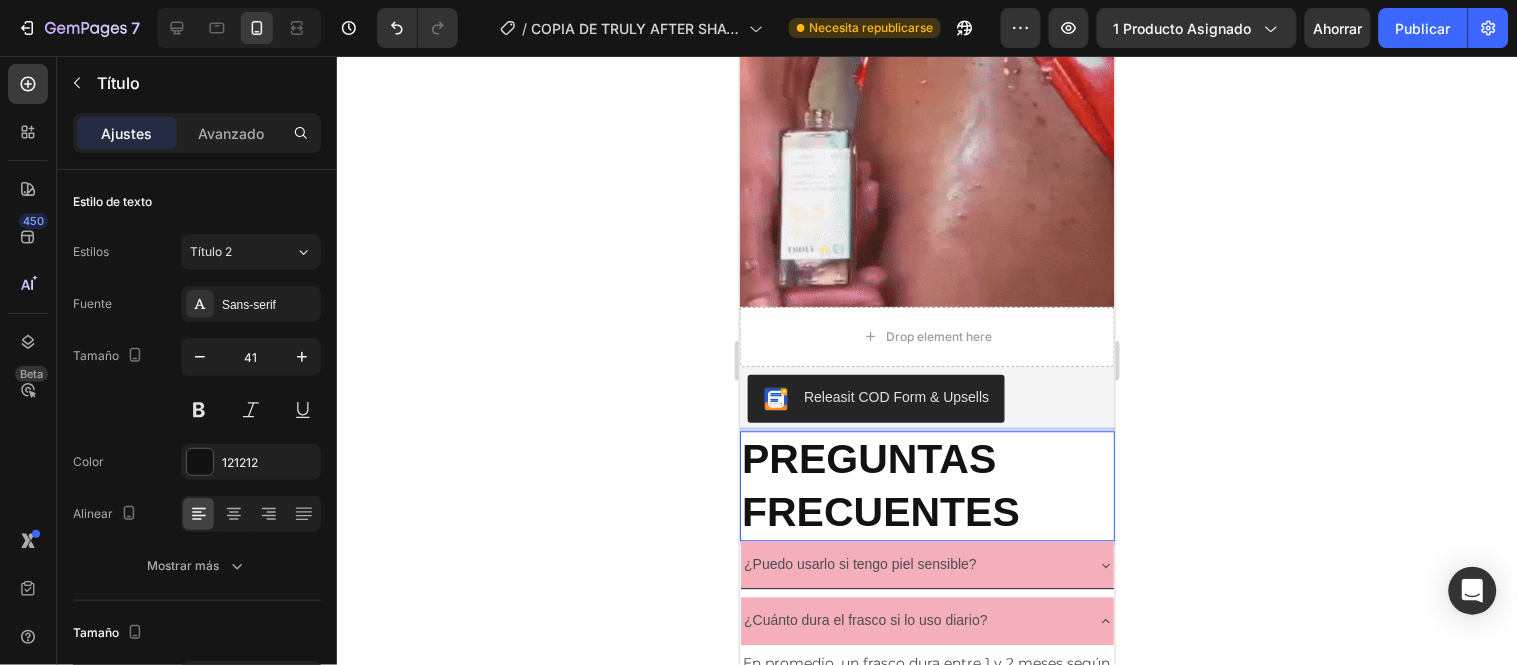 click on "PREGUNTAS FRECUENTES" at bounding box center [926, 485] 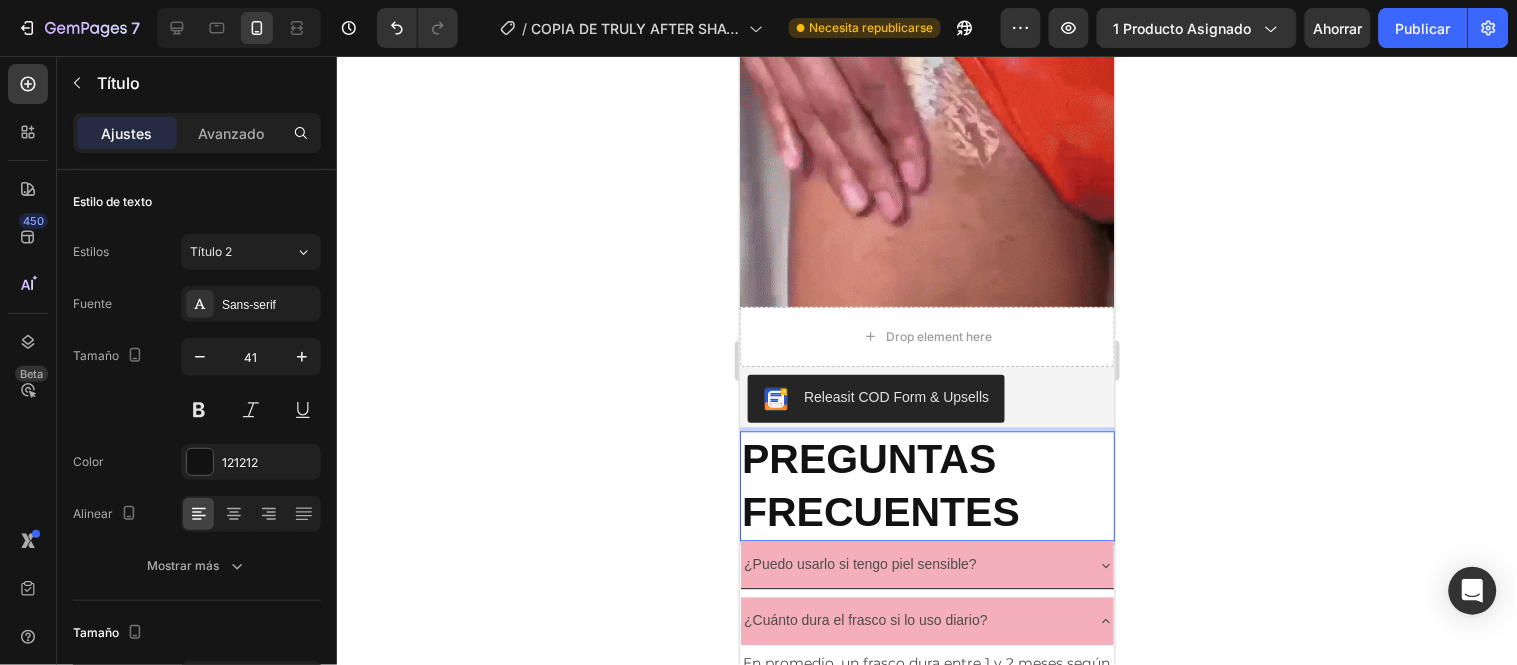 click on "PREGUNTAS FRECUENTES" at bounding box center [926, 485] 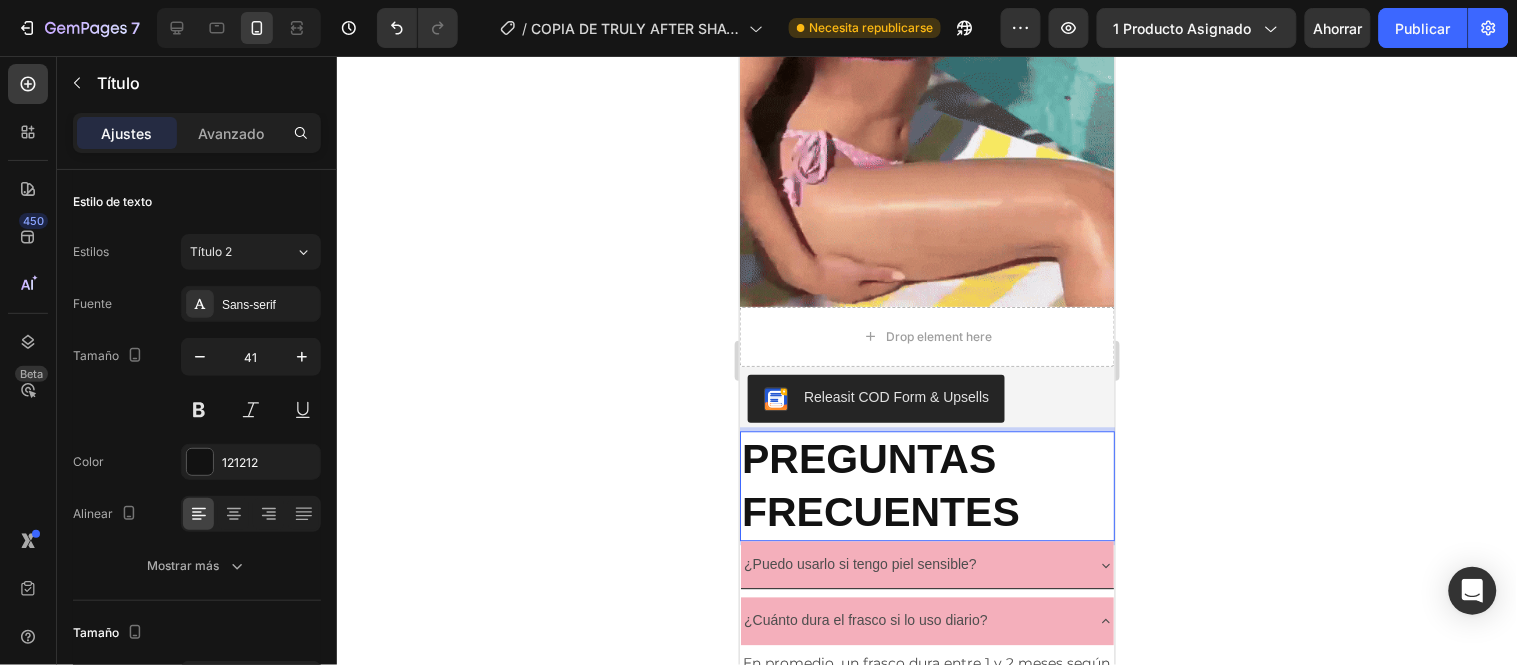 click on "PREGUNTAS FRECUENTES" at bounding box center [926, 485] 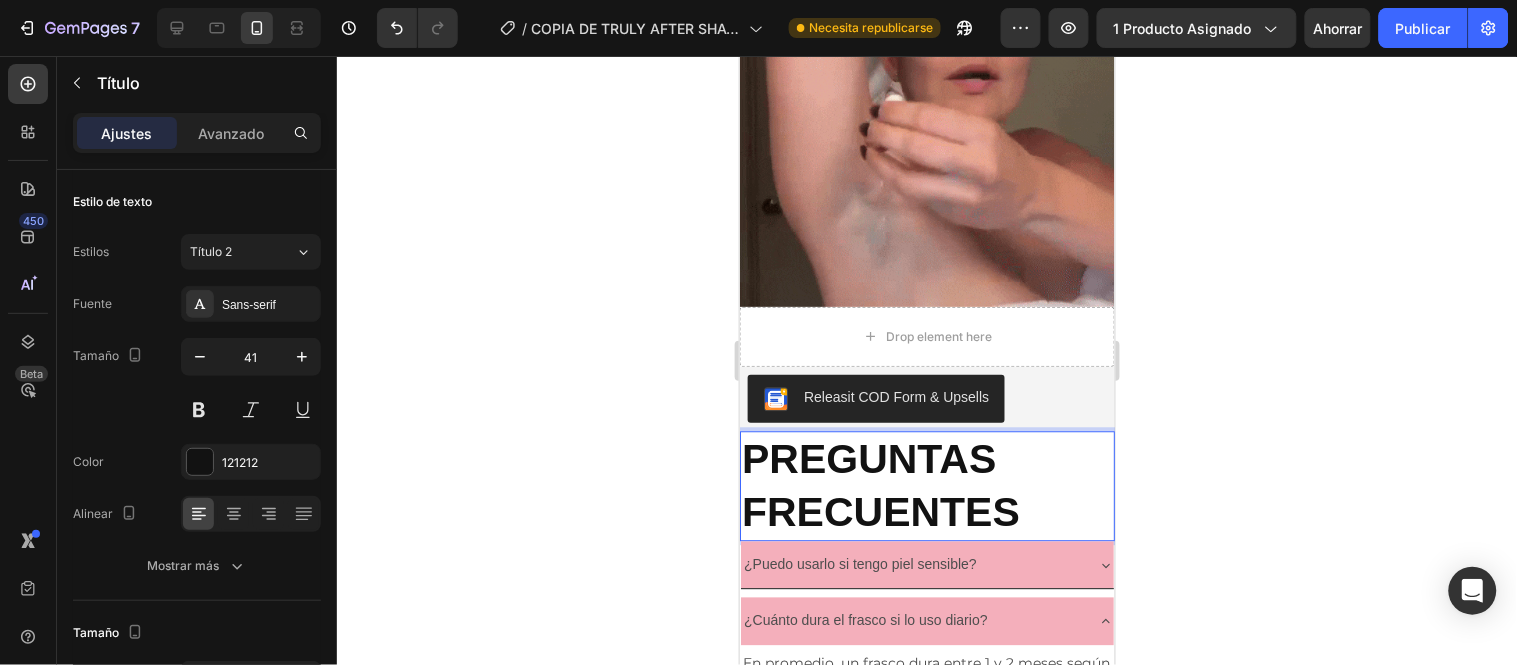 click on "PREGUNTAS FRECUENTES" at bounding box center [926, 485] 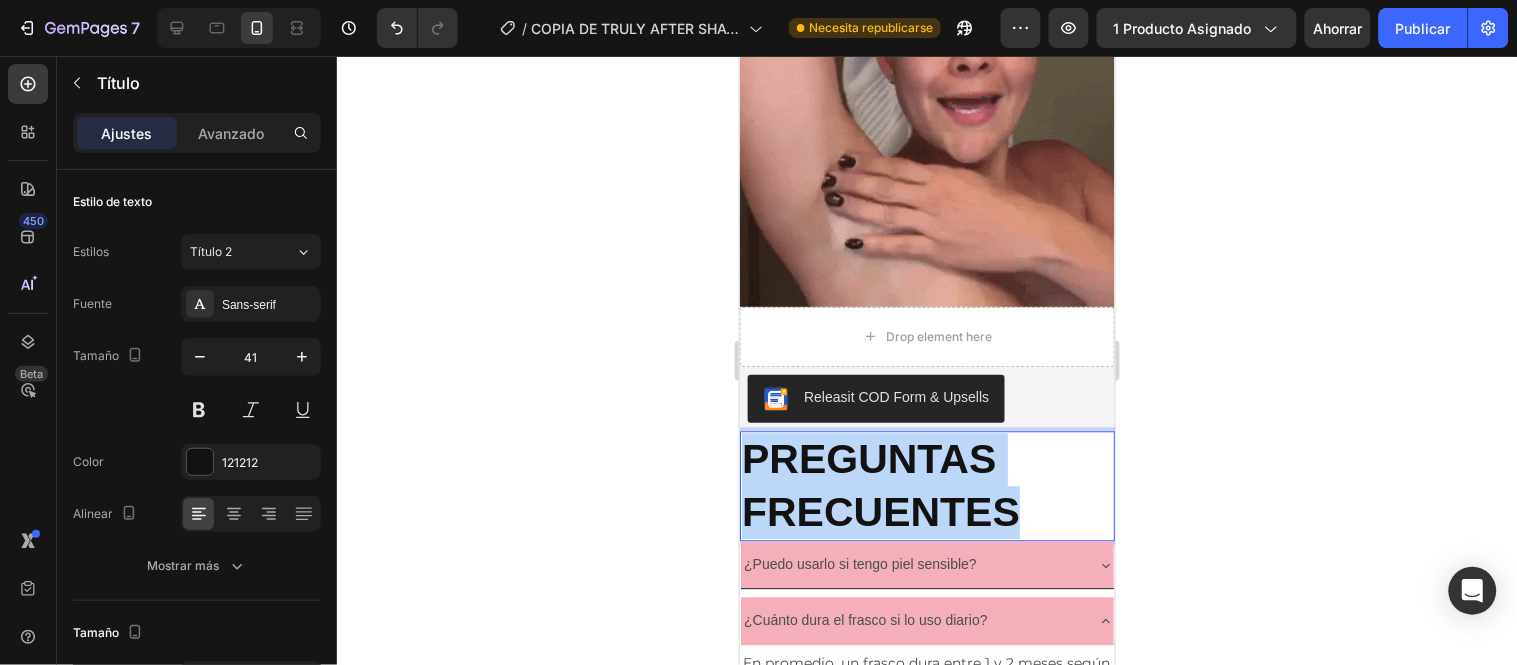 drag, startPoint x: 1033, startPoint y: 387, endPoint x: 749, endPoint y: 325, distance: 290.68884 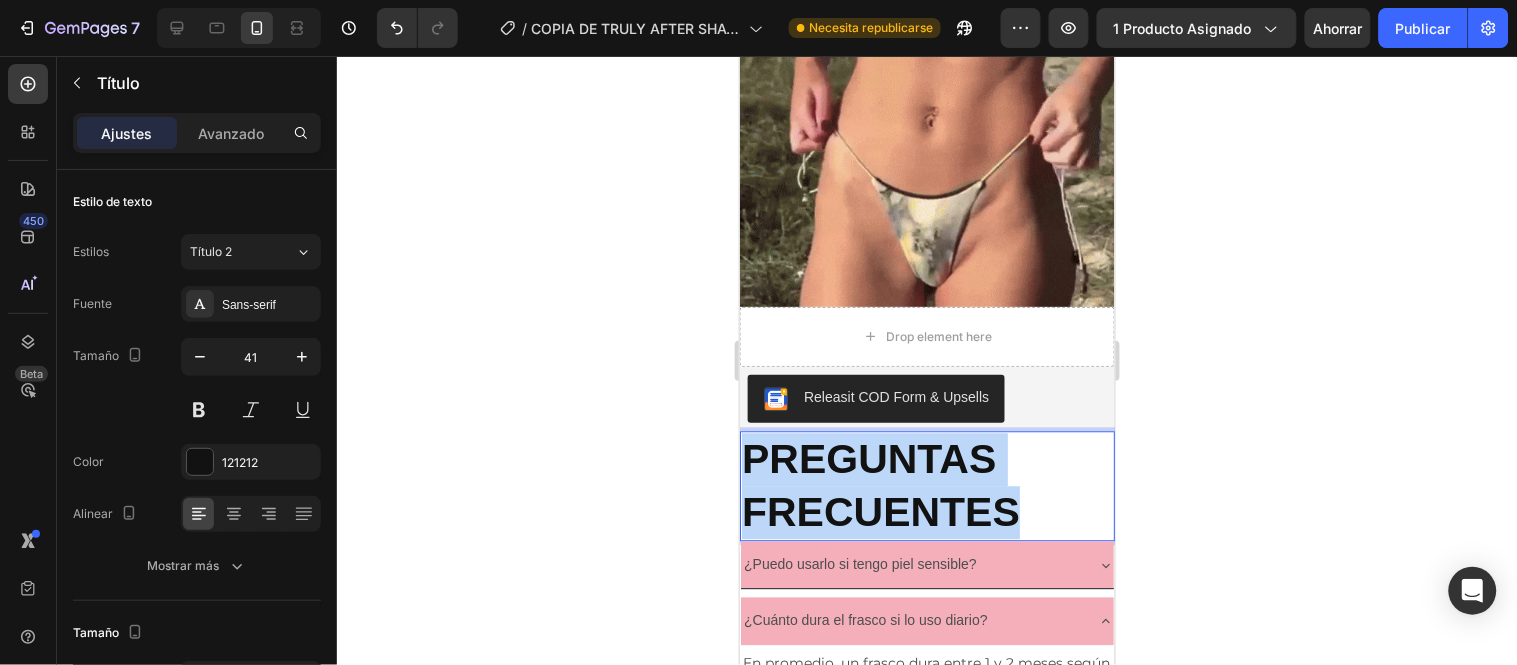 click on "PREGUNTAS FRECUENTES" at bounding box center [926, 485] 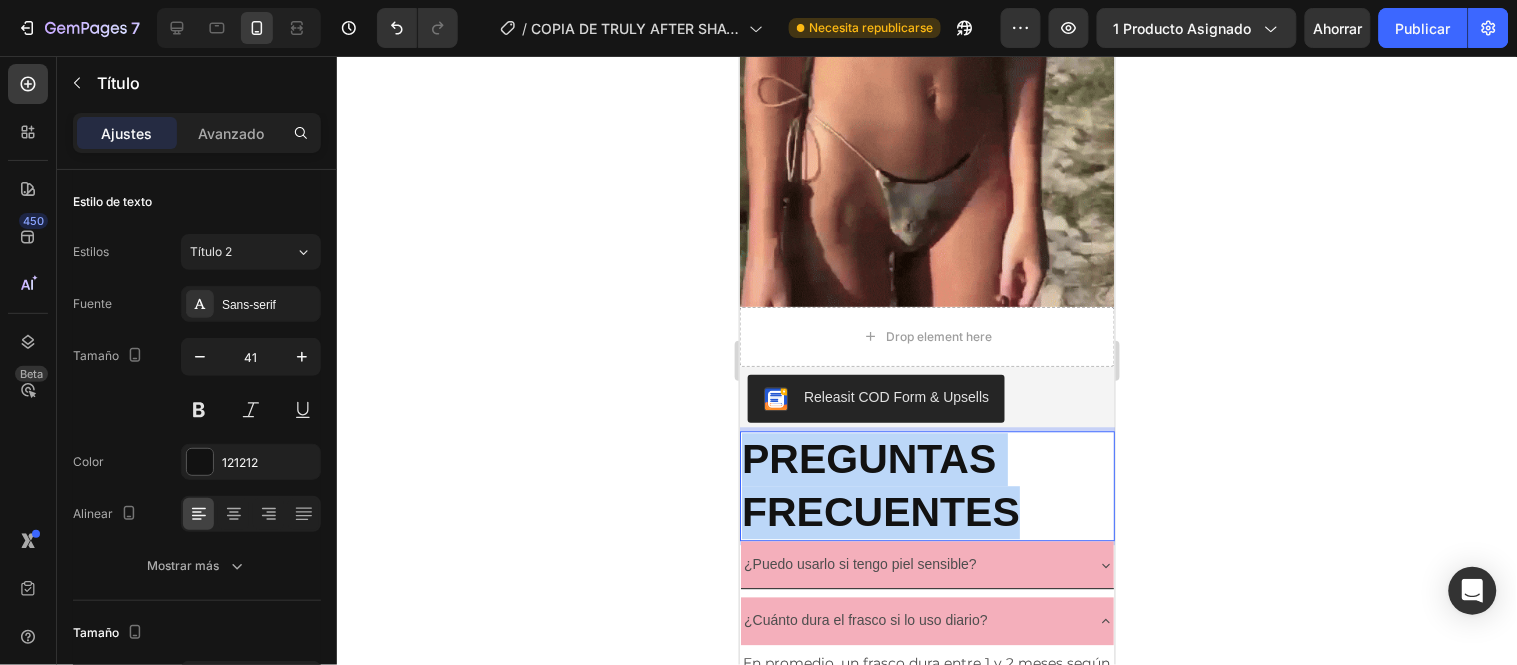click on "PREGUNTAS FRECUENTES" at bounding box center [926, 485] 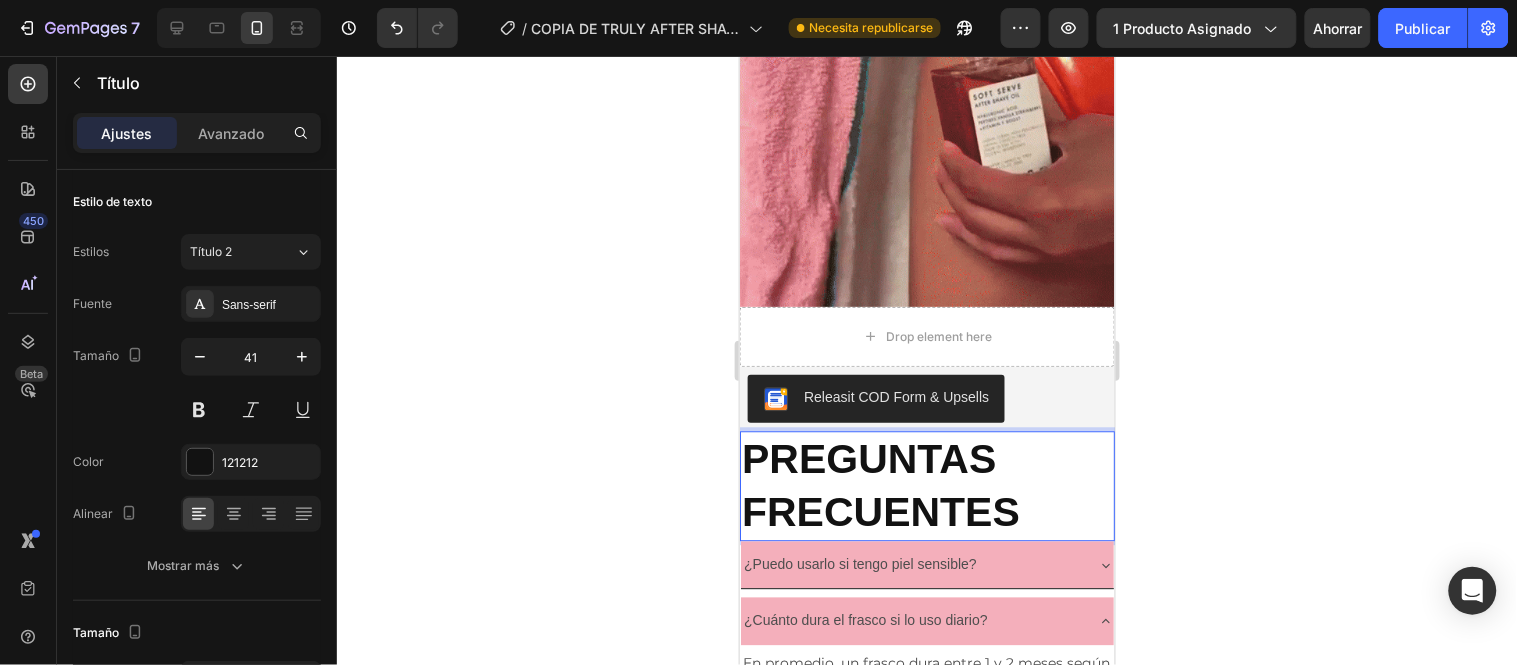 click on "PREGUNTAS FRECUENTES" at bounding box center (926, 485) 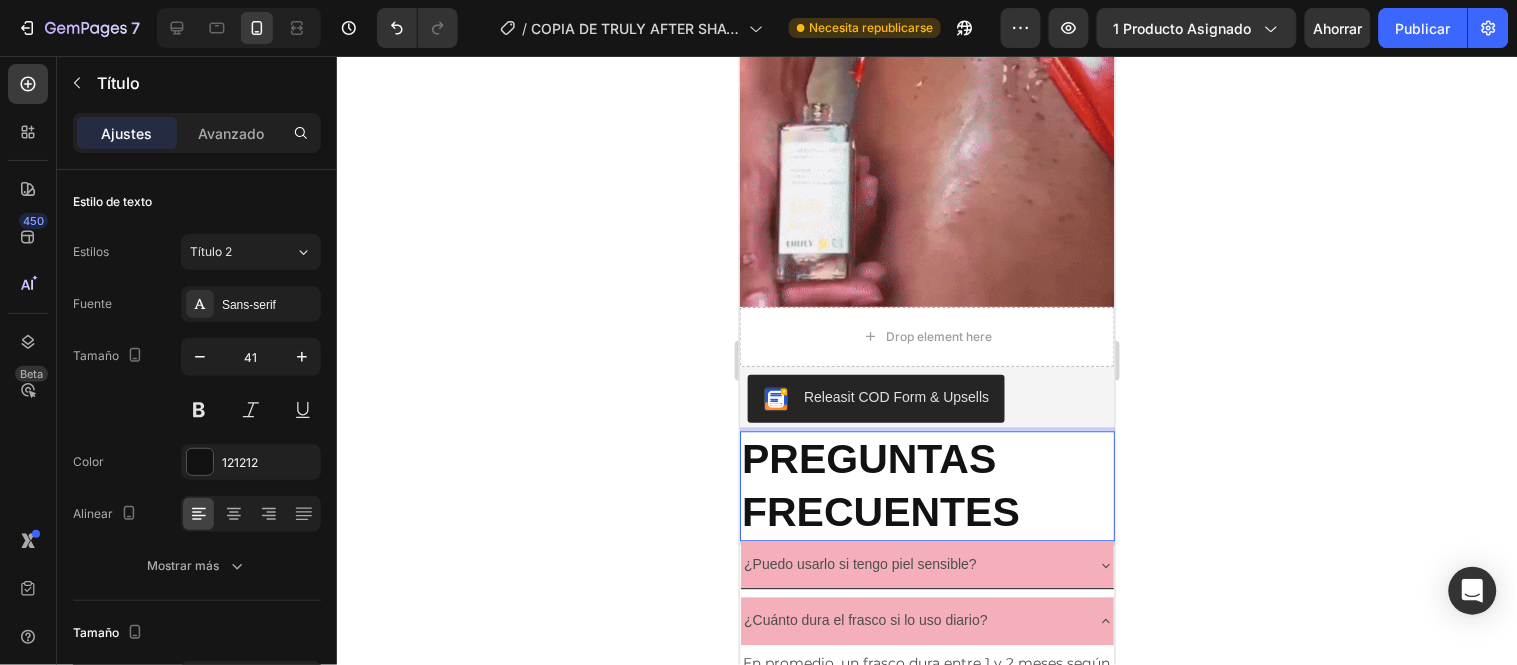 click on "PREGUNTAS FRECUENTES" at bounding box center [926, 485] 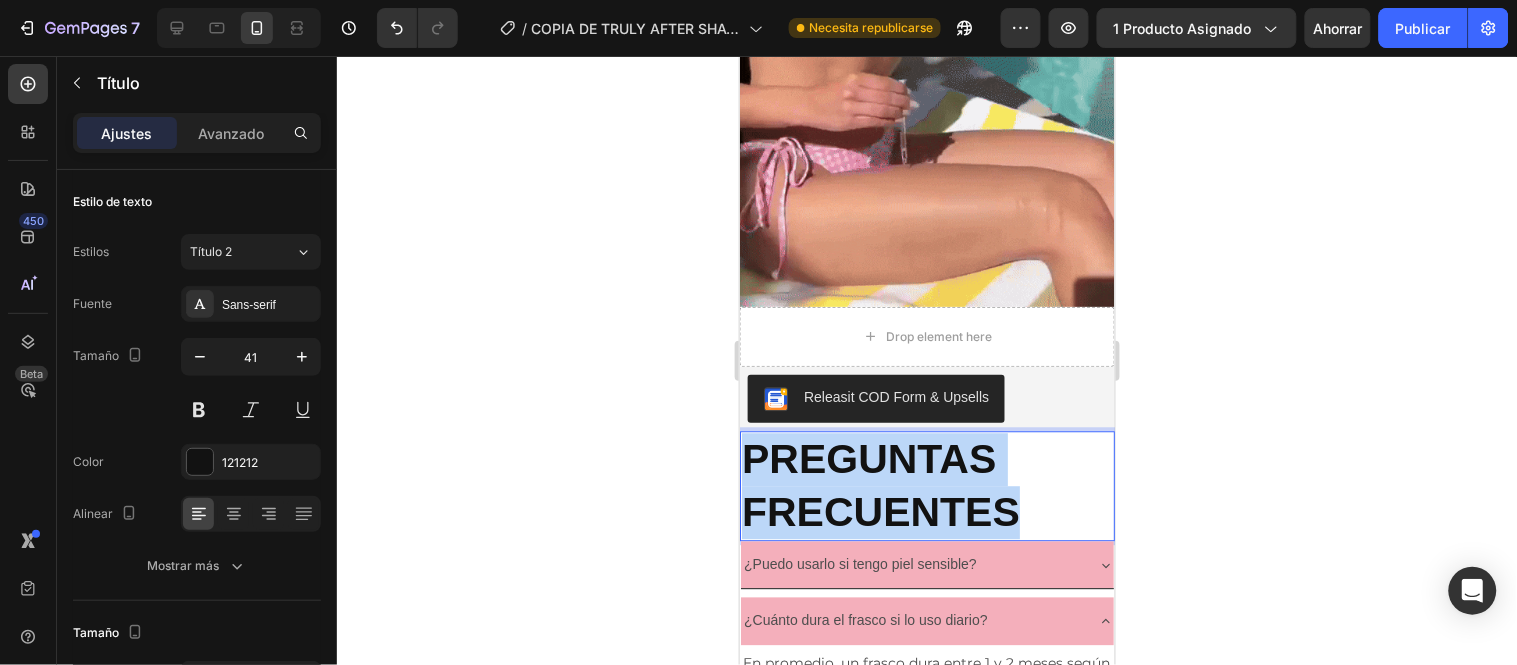 drag, startPoint x: 1015, startPoint y: 377, endPoint x: 742, endPoint y: 327, distance: 277.541 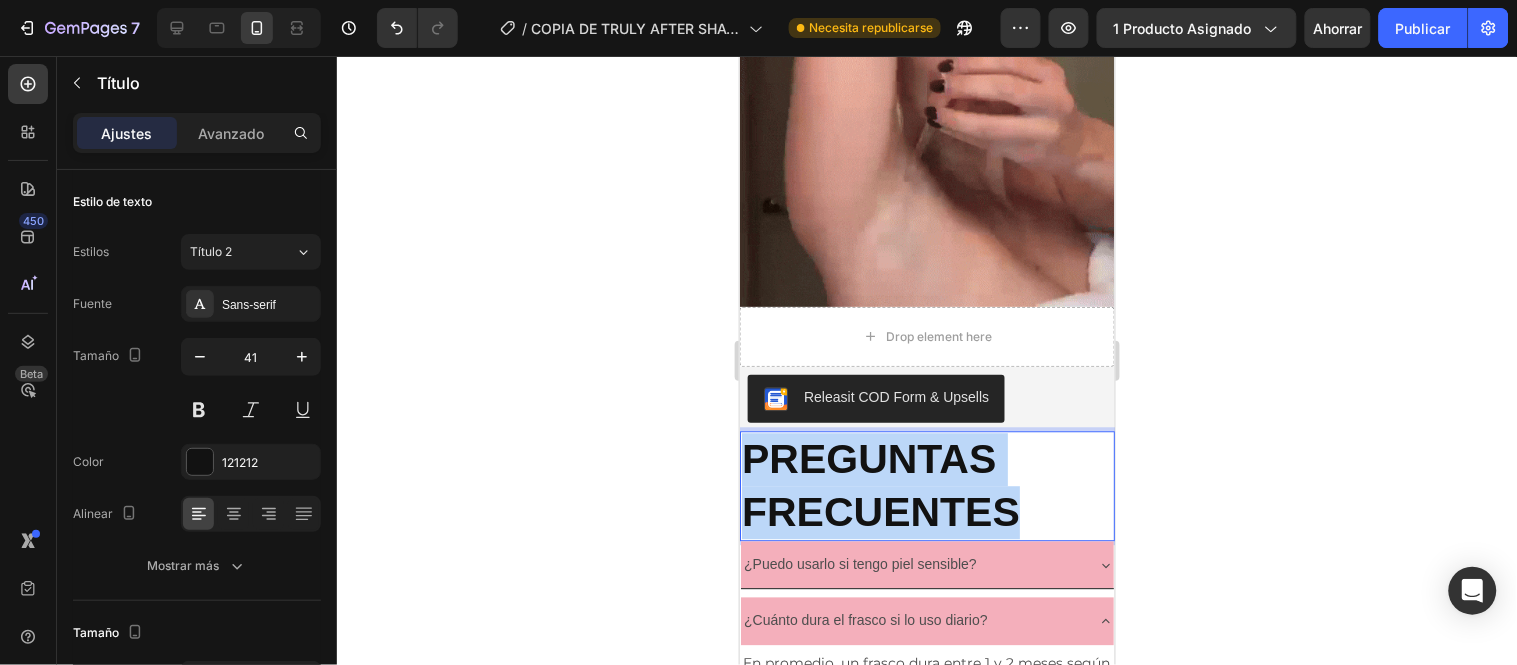 click on "PREGUNTAS FRECUENTES" at bounding box center [880, 484] 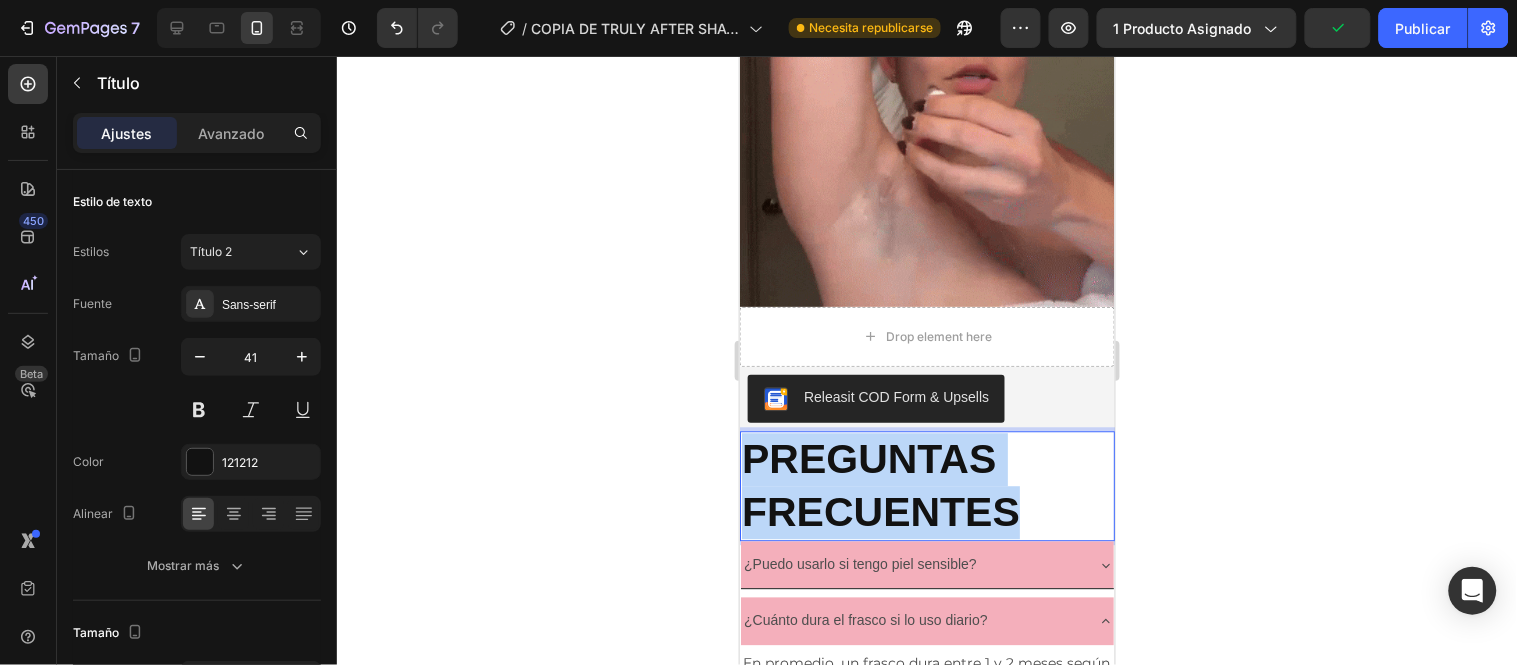 click on "PREGUNTAS FRECUENTES" at bounding box center [926, 485] 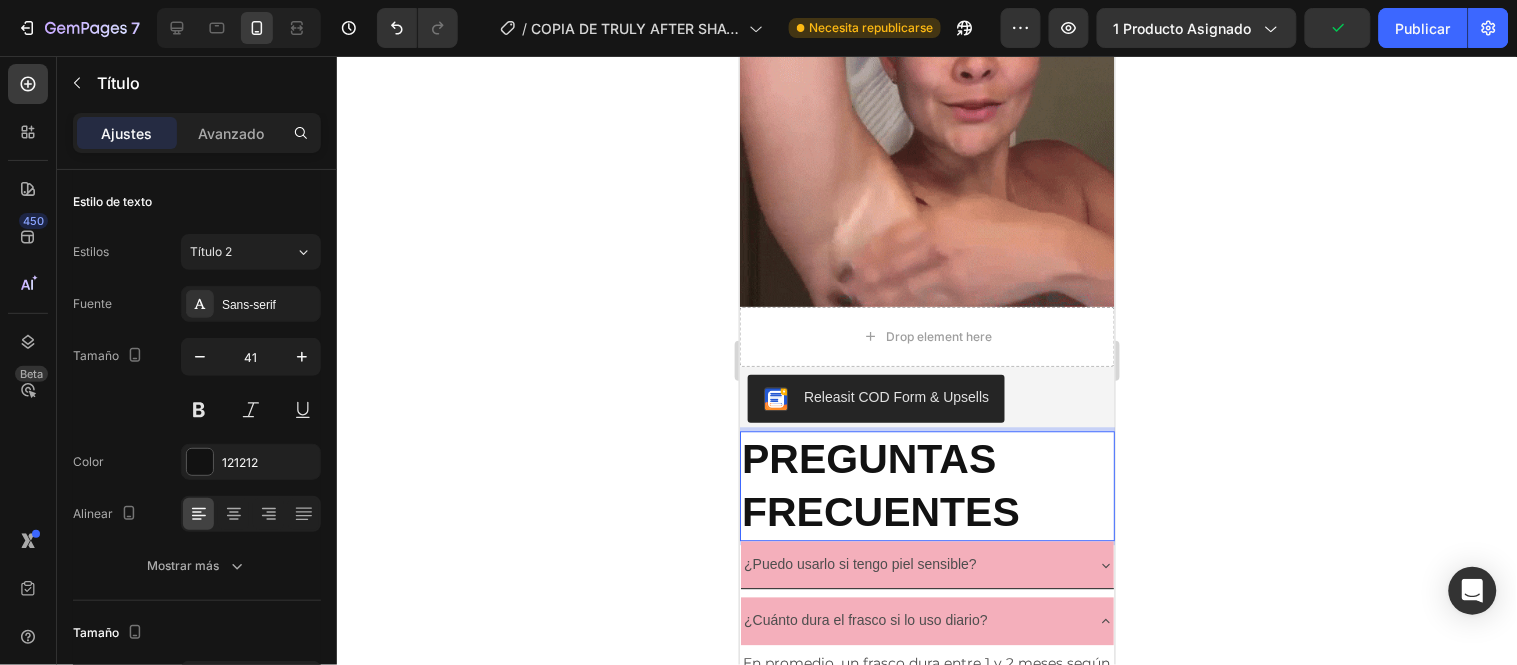 click on "PREGUNTAS FRECUENTES" at bounding box center [926, 485] 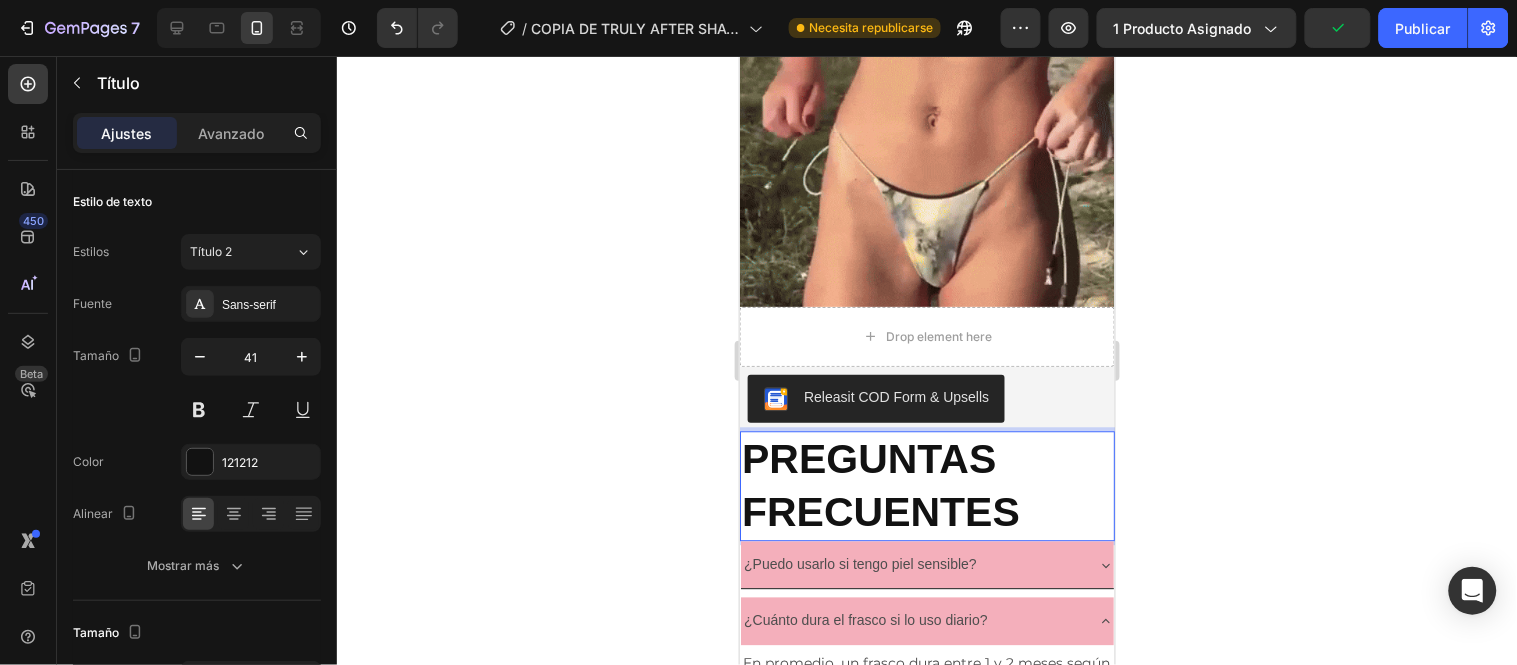 click on "PREGUNTAS FRECUENTES" at bounding box center [880, 484] 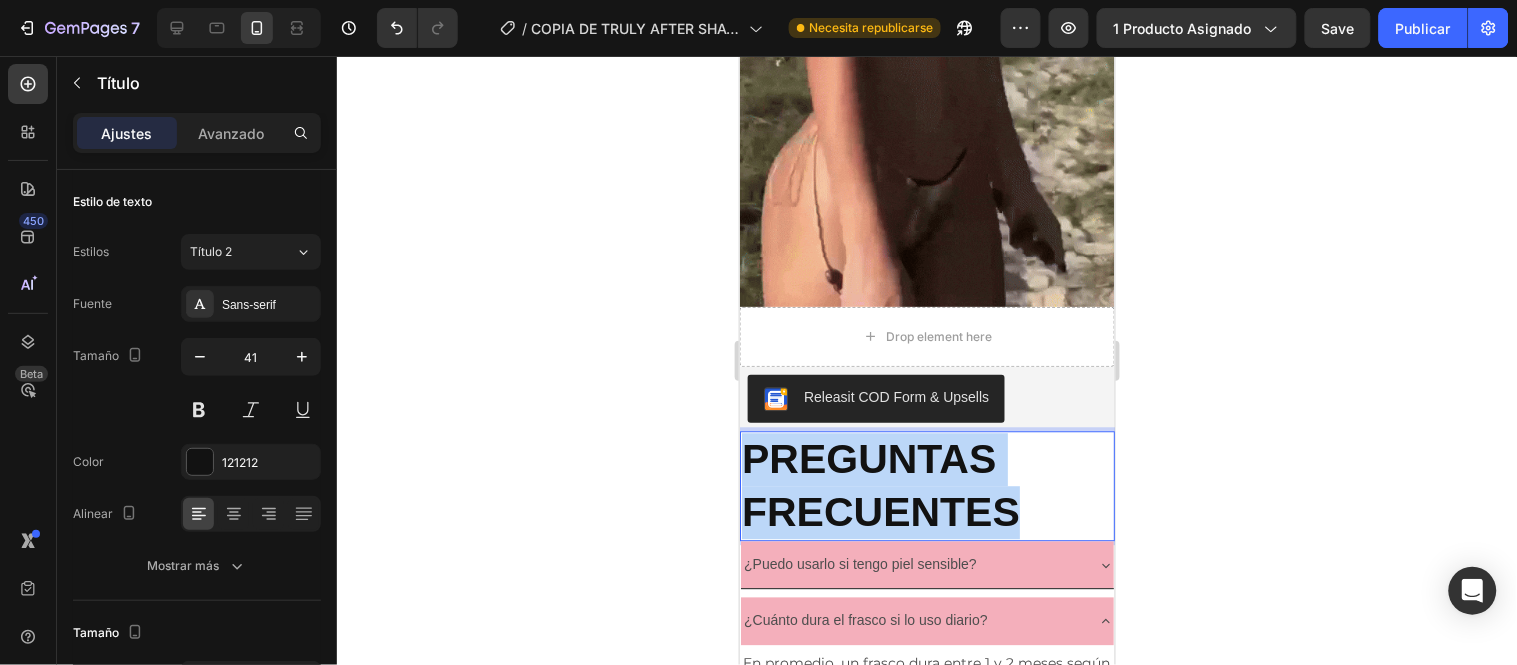 drag, startPoint x: 1032, startPoint y: 386, endPoint x: 741, endPoint y: 334, distance: 295.60953 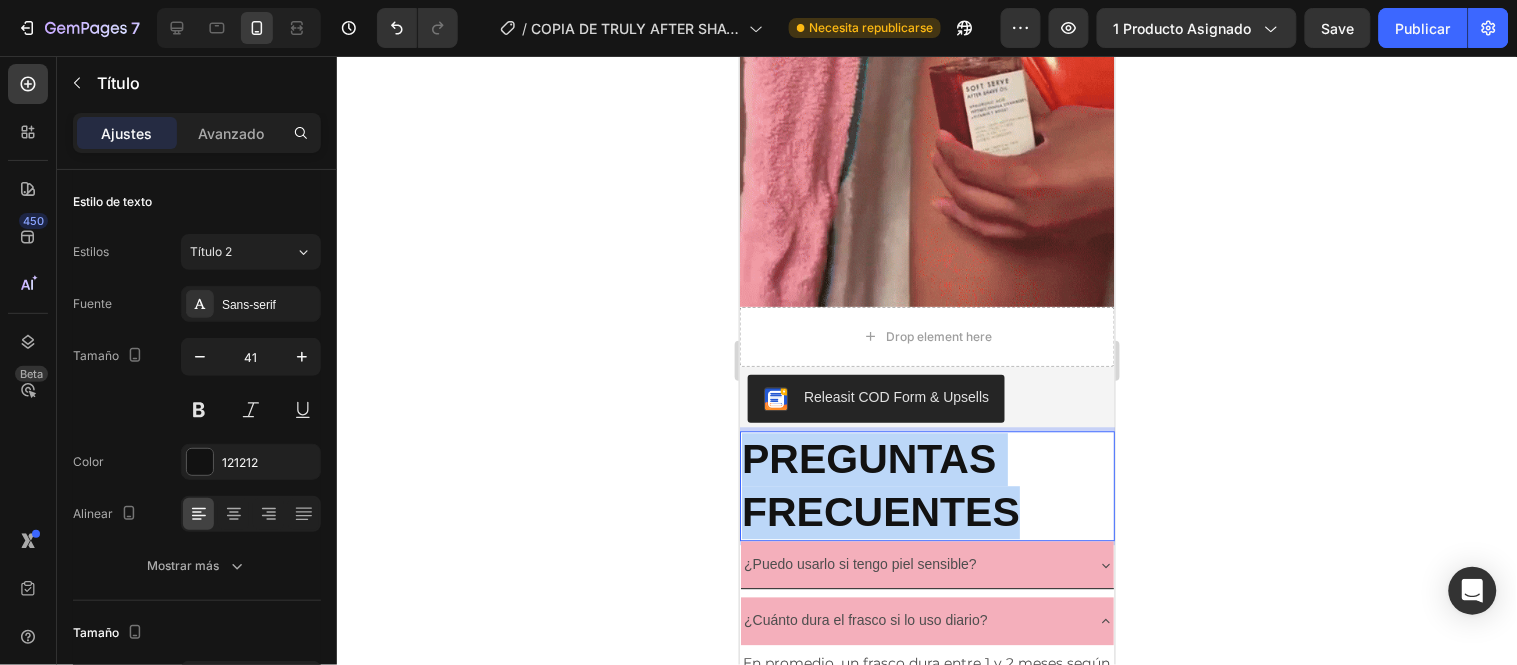 click on "PREGUNTAS FRECUENTES" at bounding box center (926, 485) 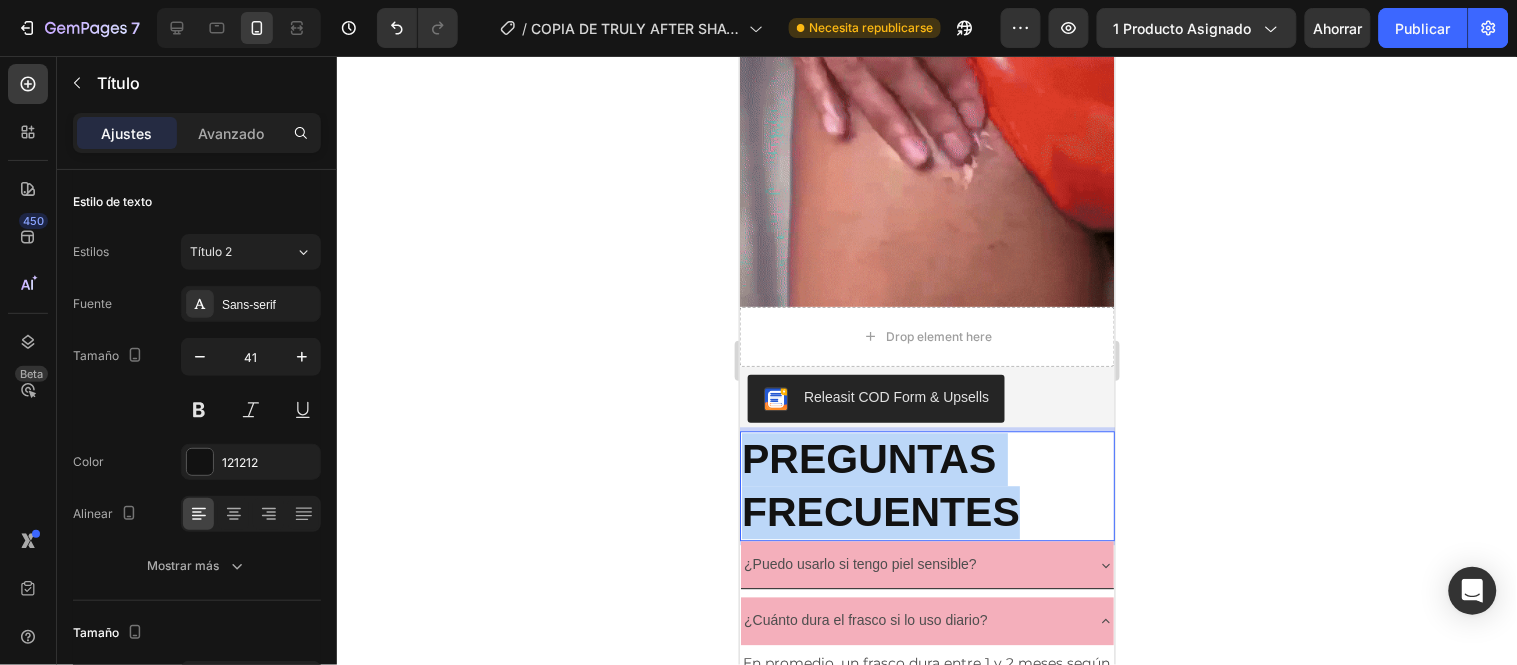drag, startPoint x: 830, startPoint y: 334, endPoint x: 780, endPoint y: 344, distance: 50.990196 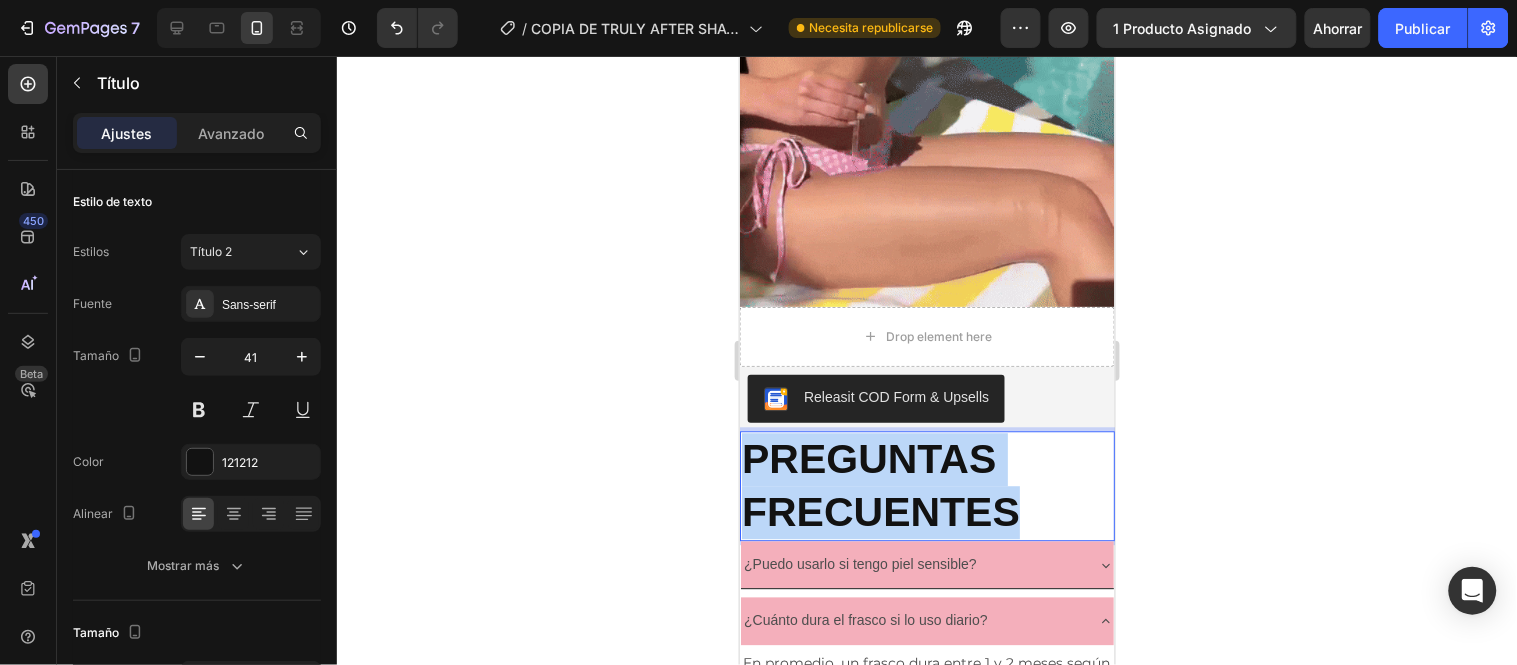click on "PREGUNTAS FRECUENTES" at bounding box center (880, 484) 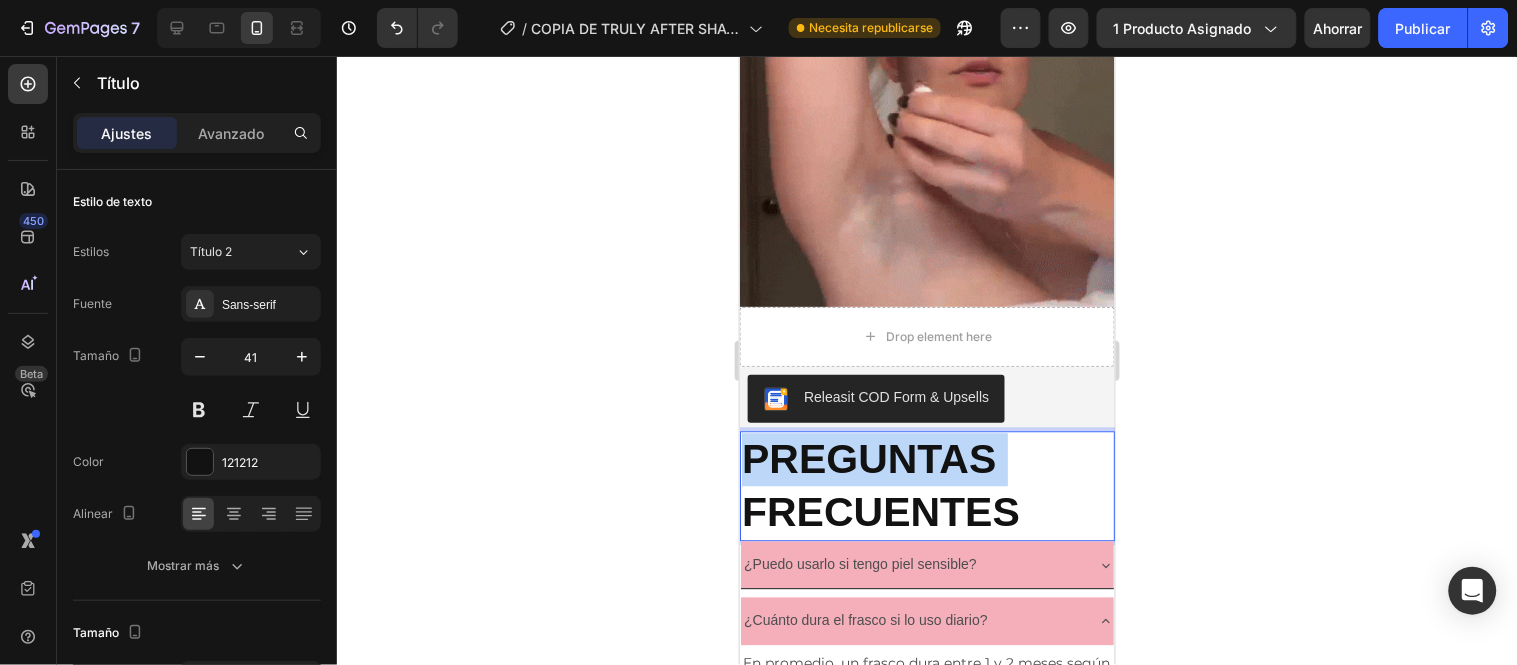 click on "PREGUNTAS FRECUENTES" at bounding box center [880, 484] 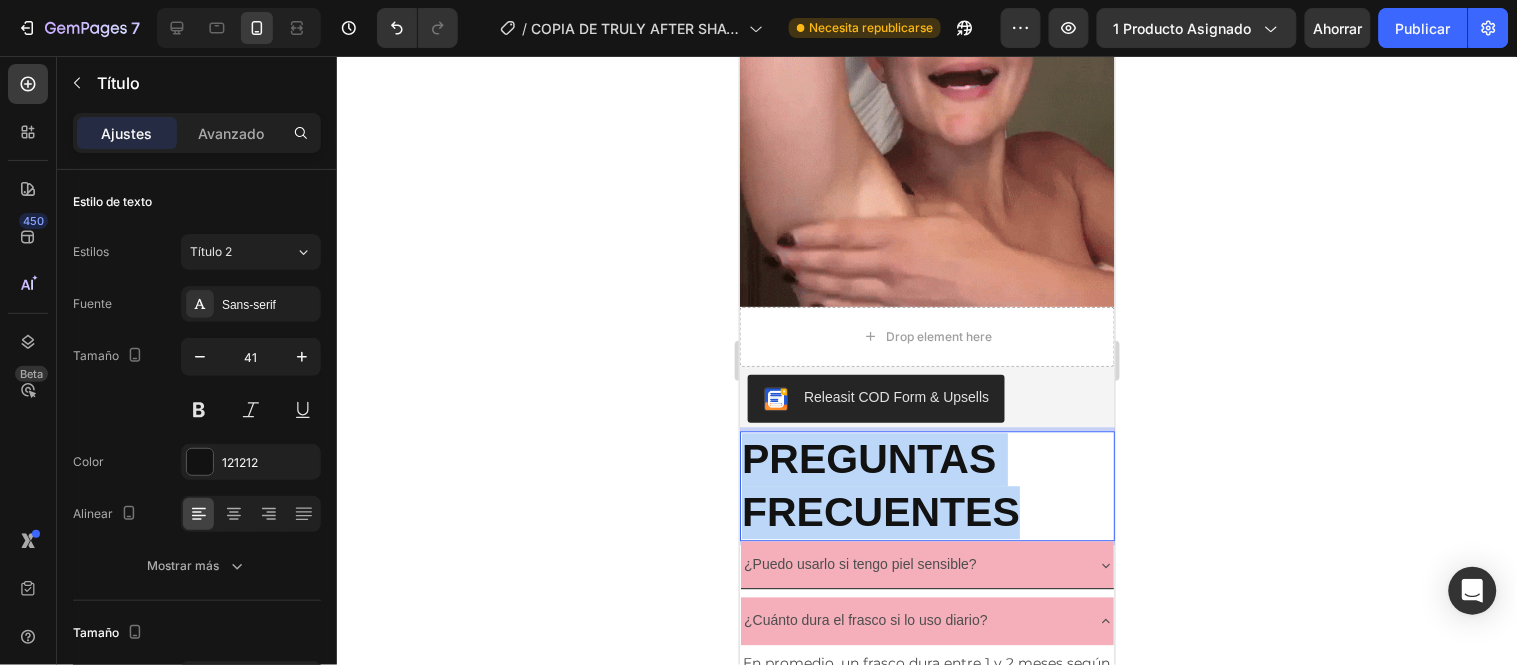 click on "PREGUNTAS FRECUENTES" at bounding box center (880, 484) 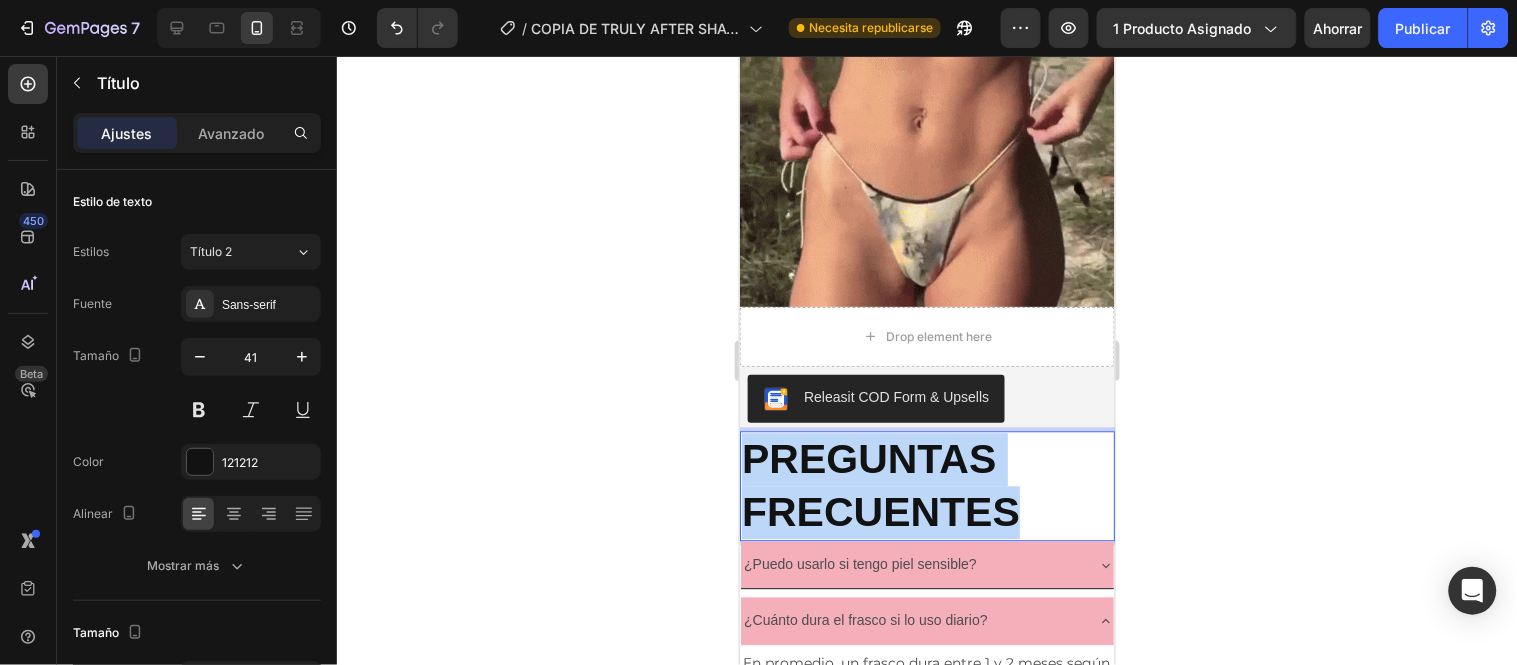 click on "PREGUNTAS FRECUENTES" at bounding box center [880, 484] 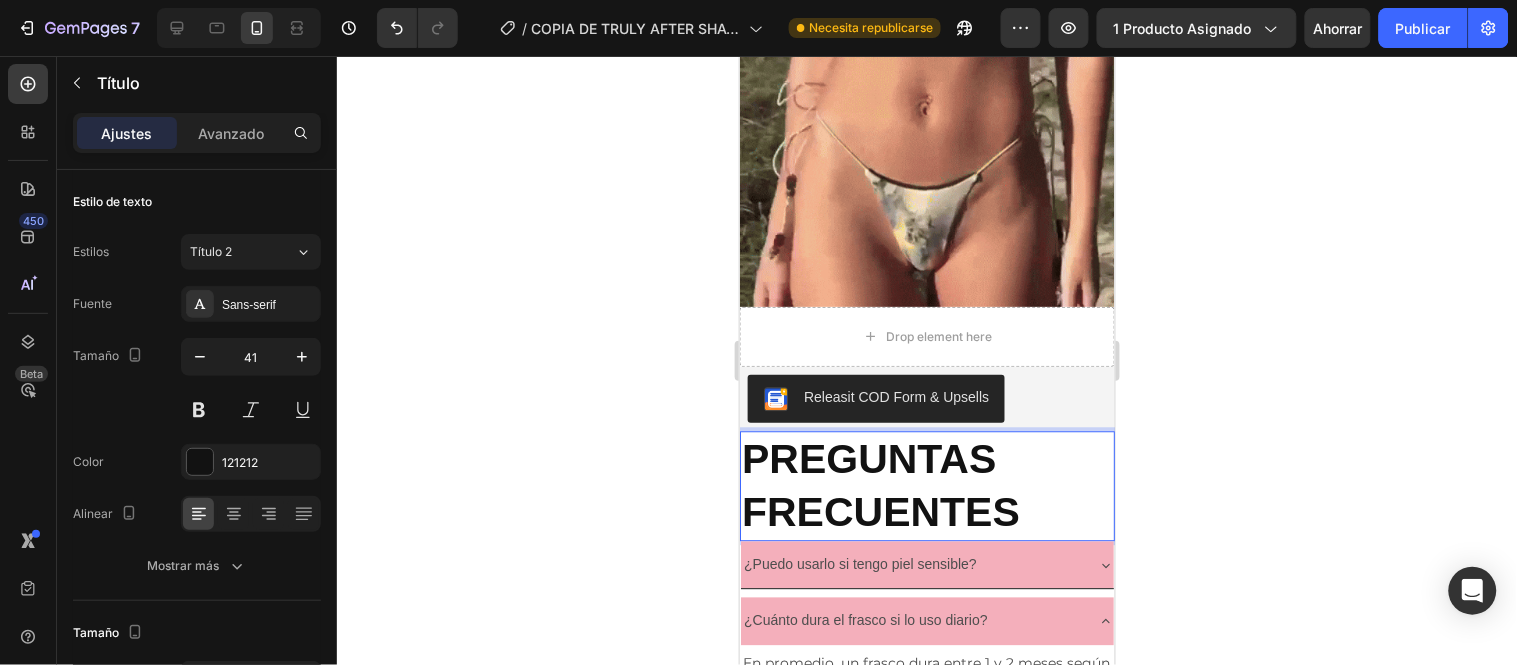 click on "PREGUNTAS FRECUENTES" at bounding box center (926, 485) 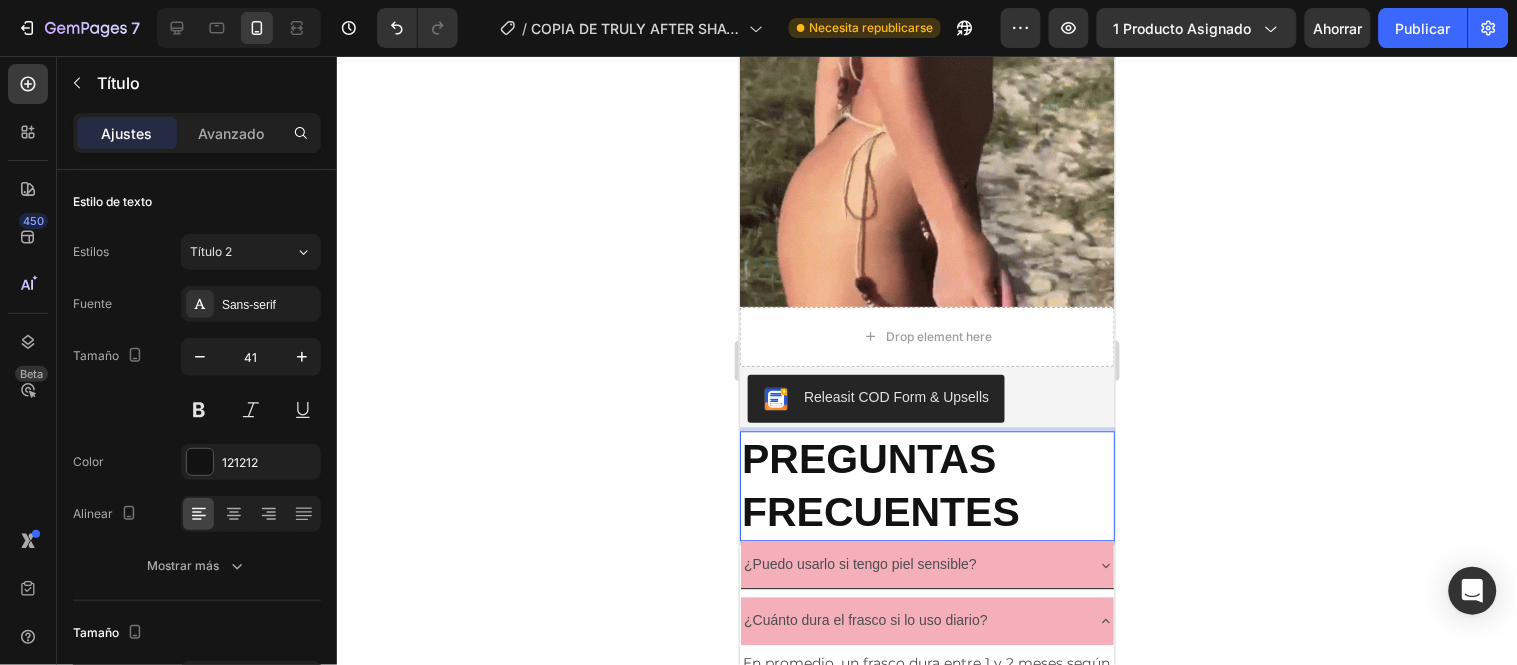 click on "PREGUNTAS FRECUENTES" at bounding box center [926, 485] 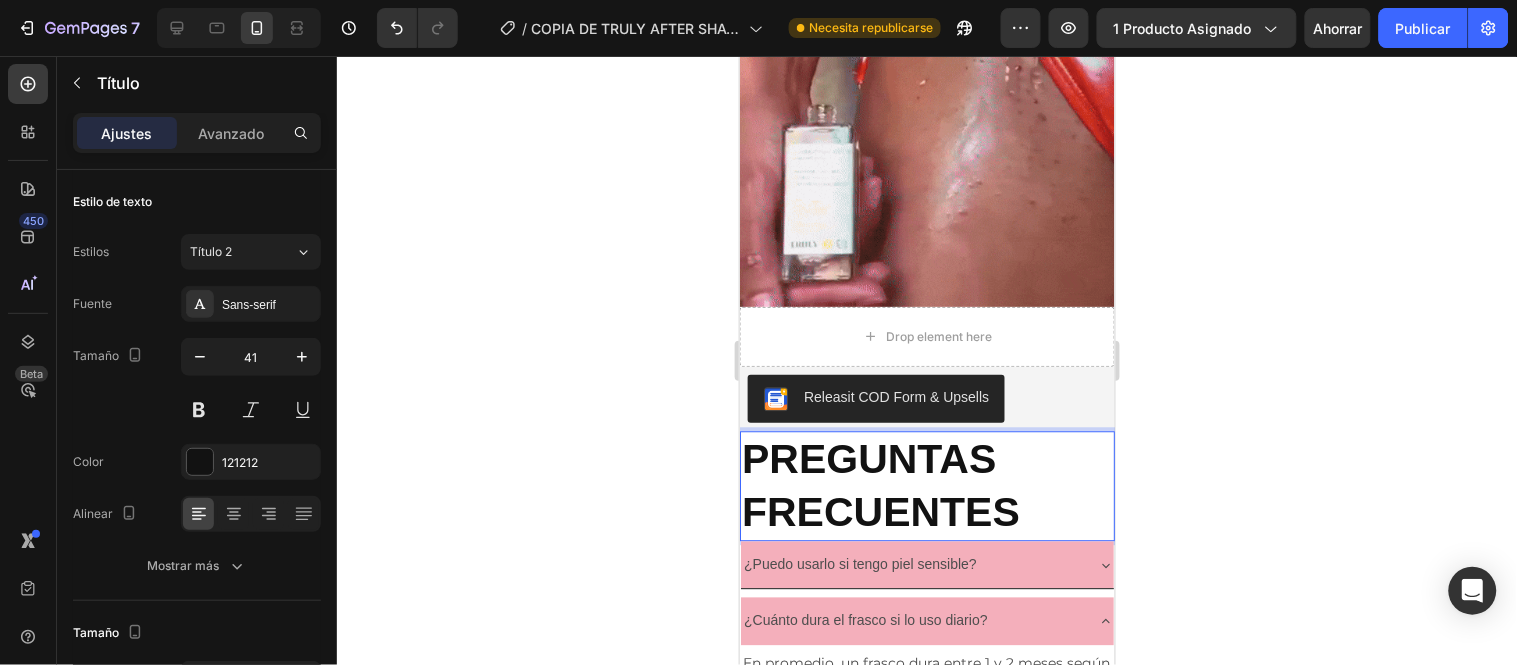 click on "PREGUNTAS FRECUENTES" at bounding box center (926, 485) 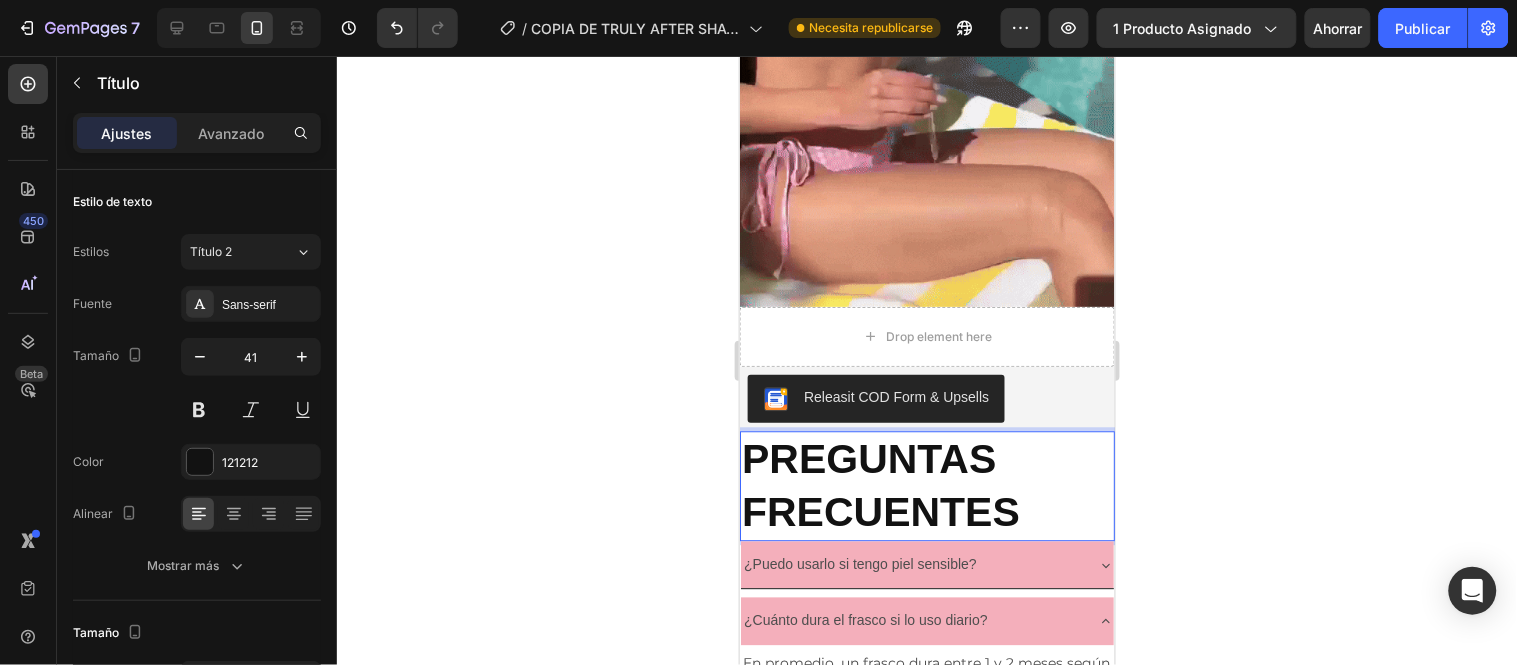 click on "PREGUNTAS FRECUENTES" at bounding box center [926, 485] 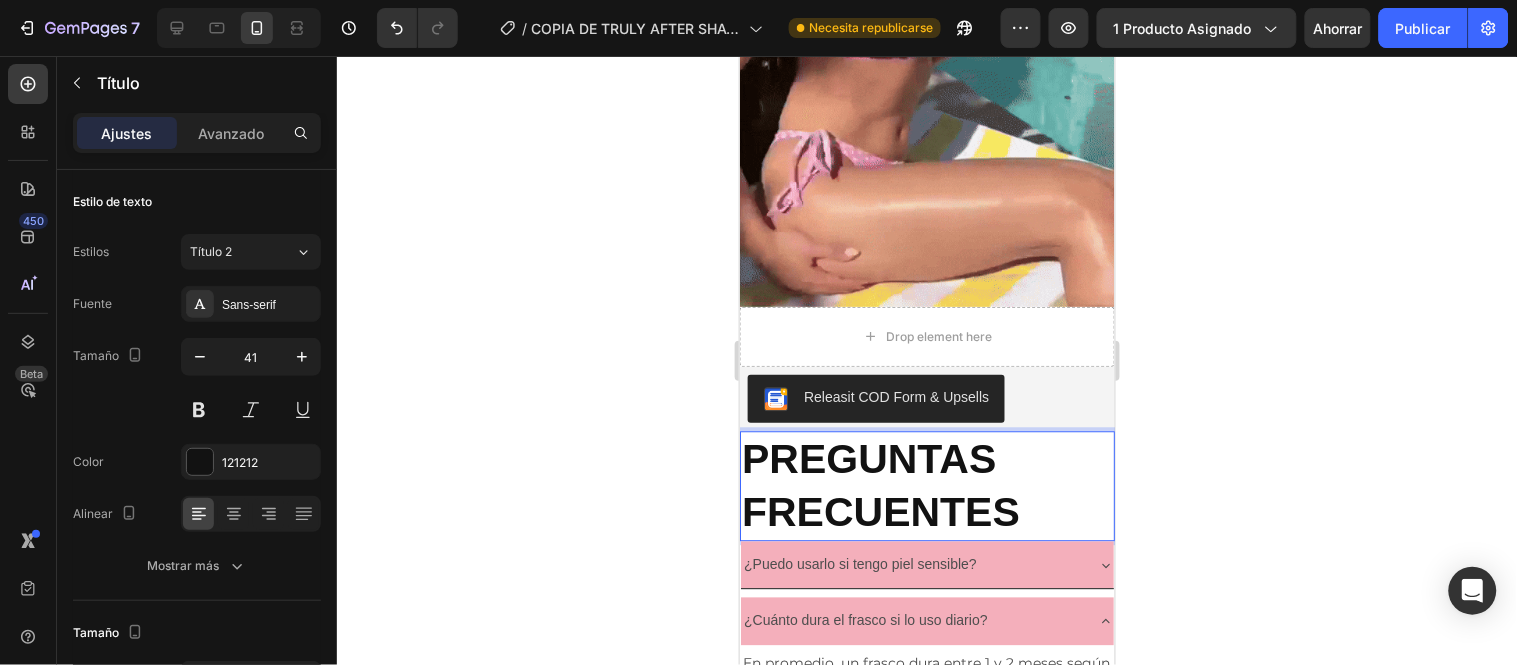 click on "PREGUNTAS FRECUENTES" at bounding box center [880, 484] 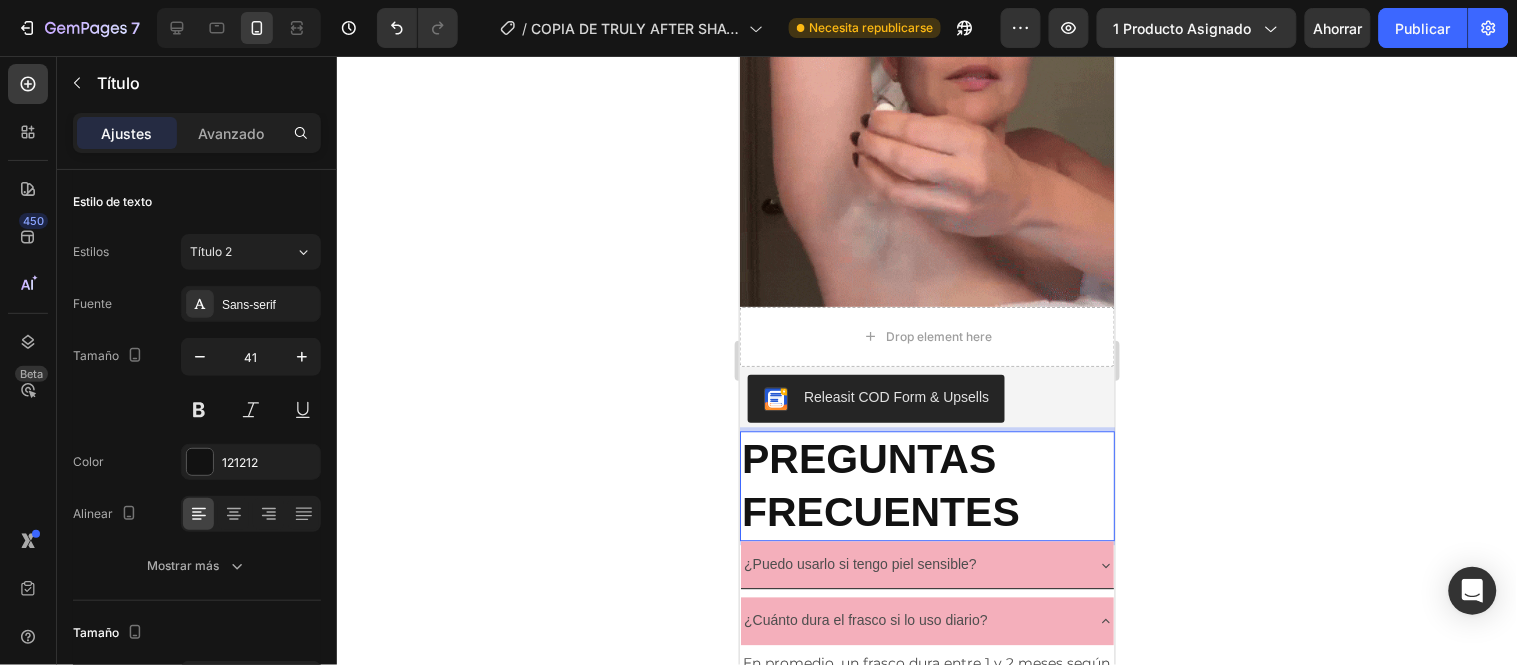 click on "PREGUNTAS FRECUENTES" at bounding box center (880, 484) 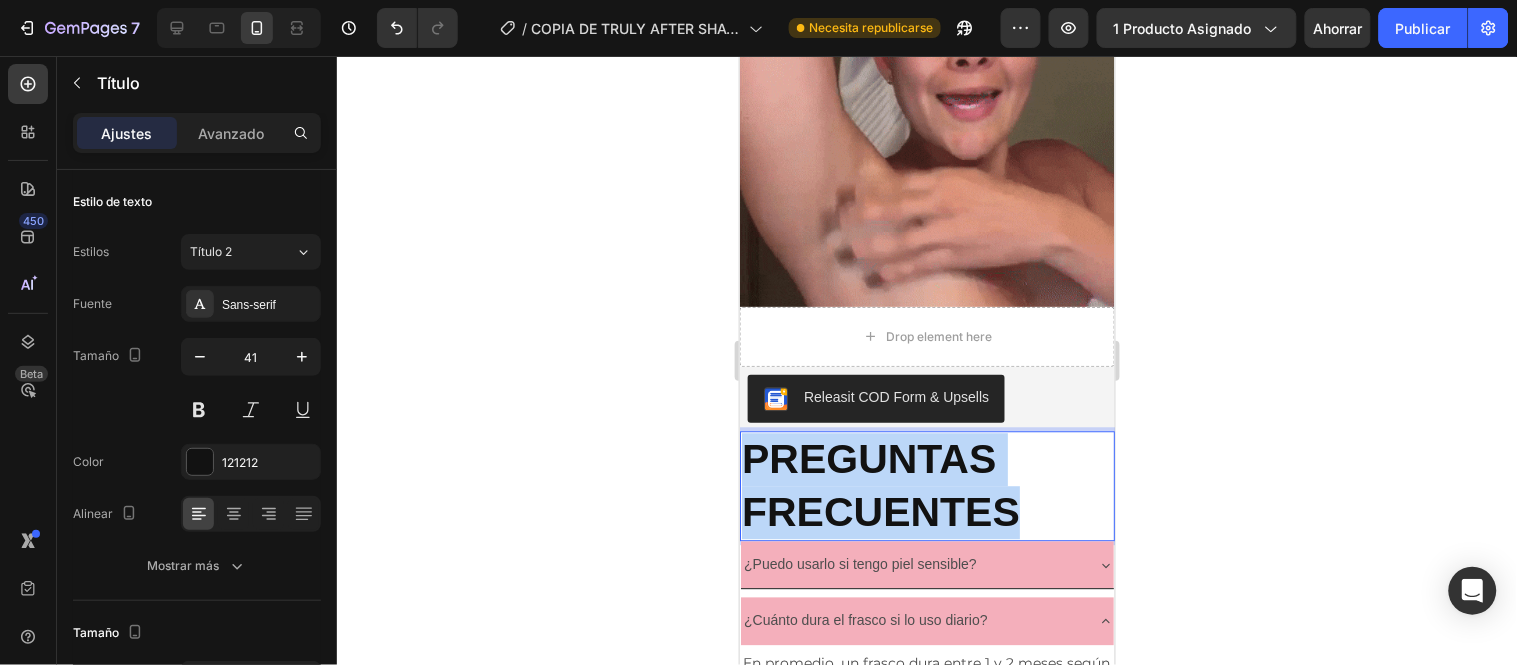 drag, startPoint x: 1040, startPoint y: 379, endPoint x: 744, endPoint y: 329, distance: 300.19327 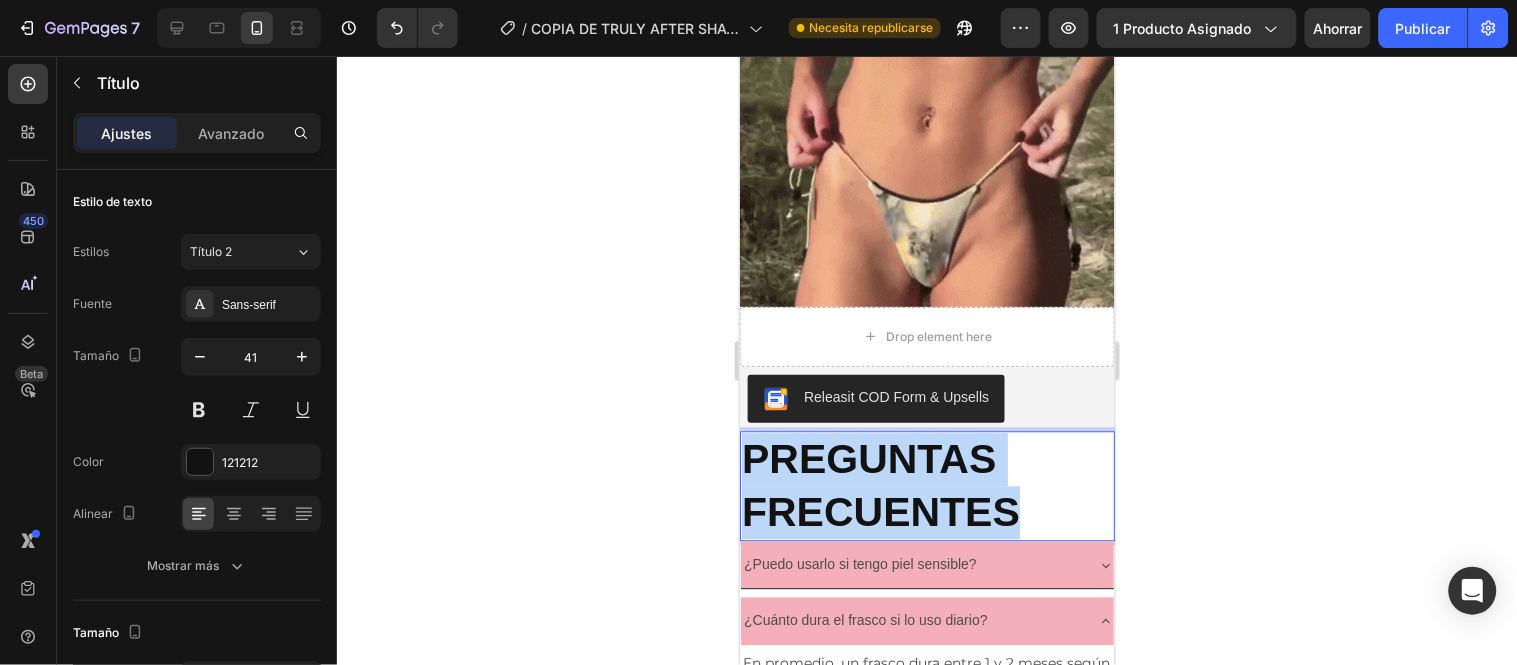 click on "PREGUNTAS FRECUENTES" at bounding box center (926, 485) 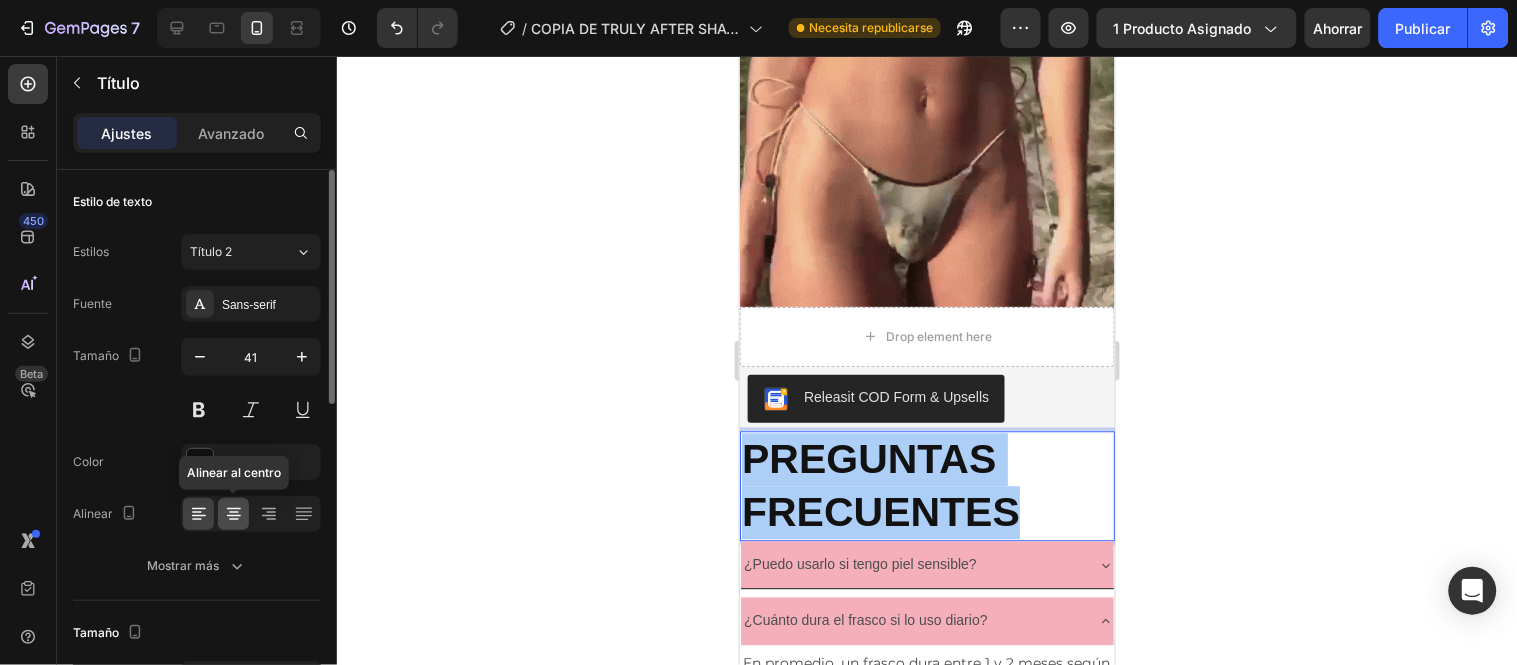 click 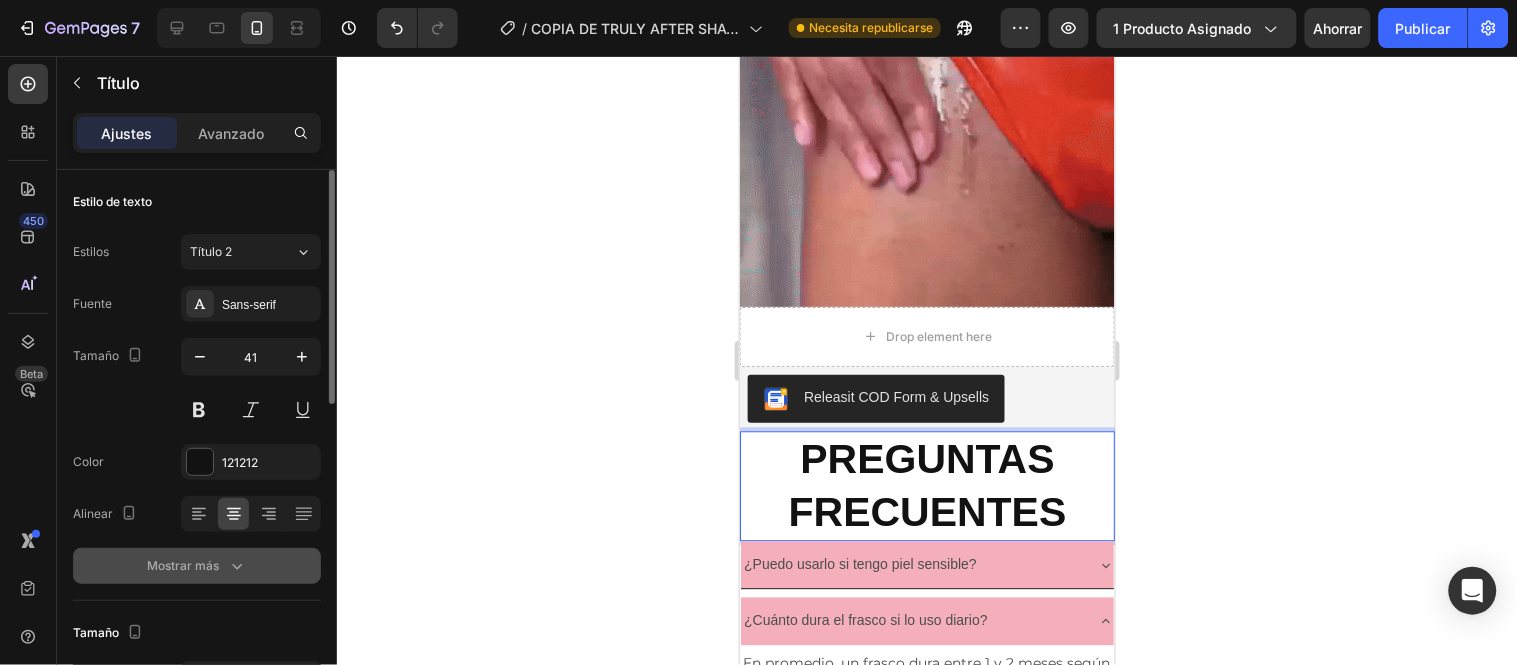 click on "Mostrar más" at bounding box center (183, 565) 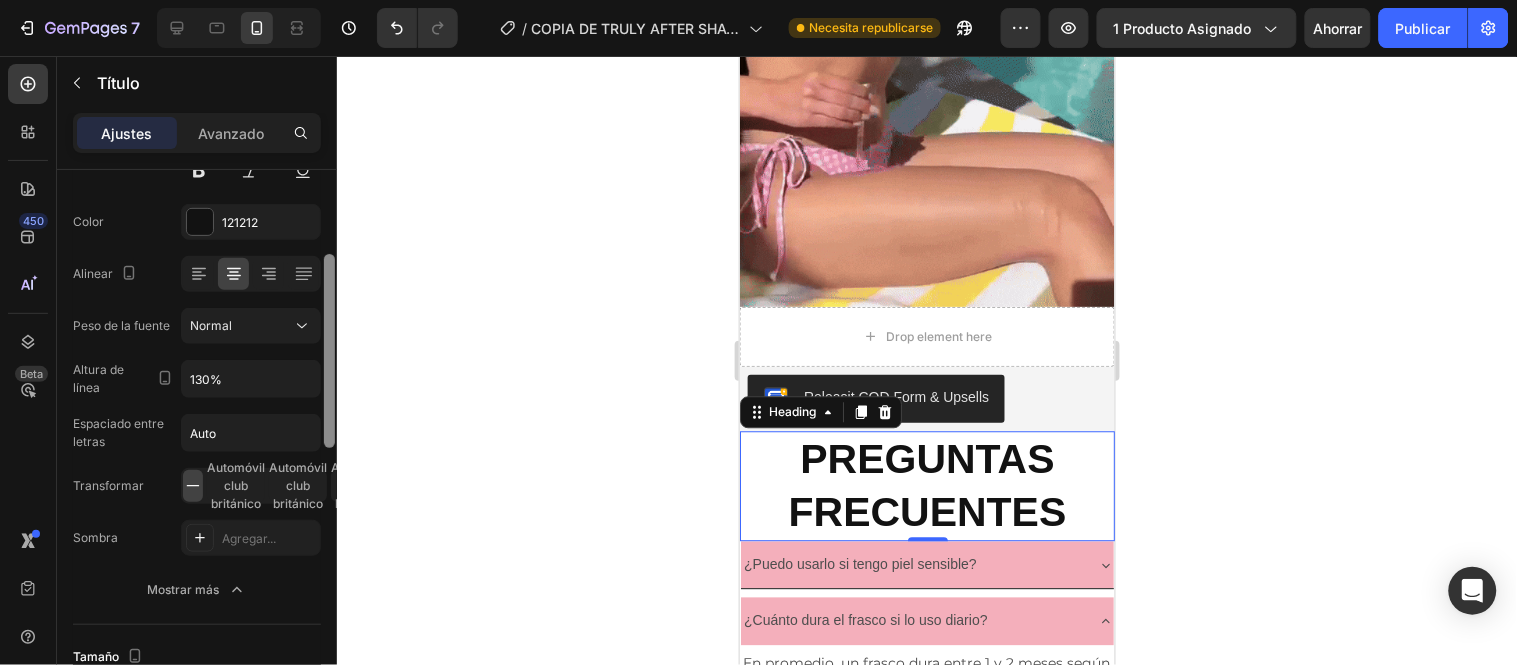 scroll, scrollTop: 255, scrollLeft: 0, axis: vertical 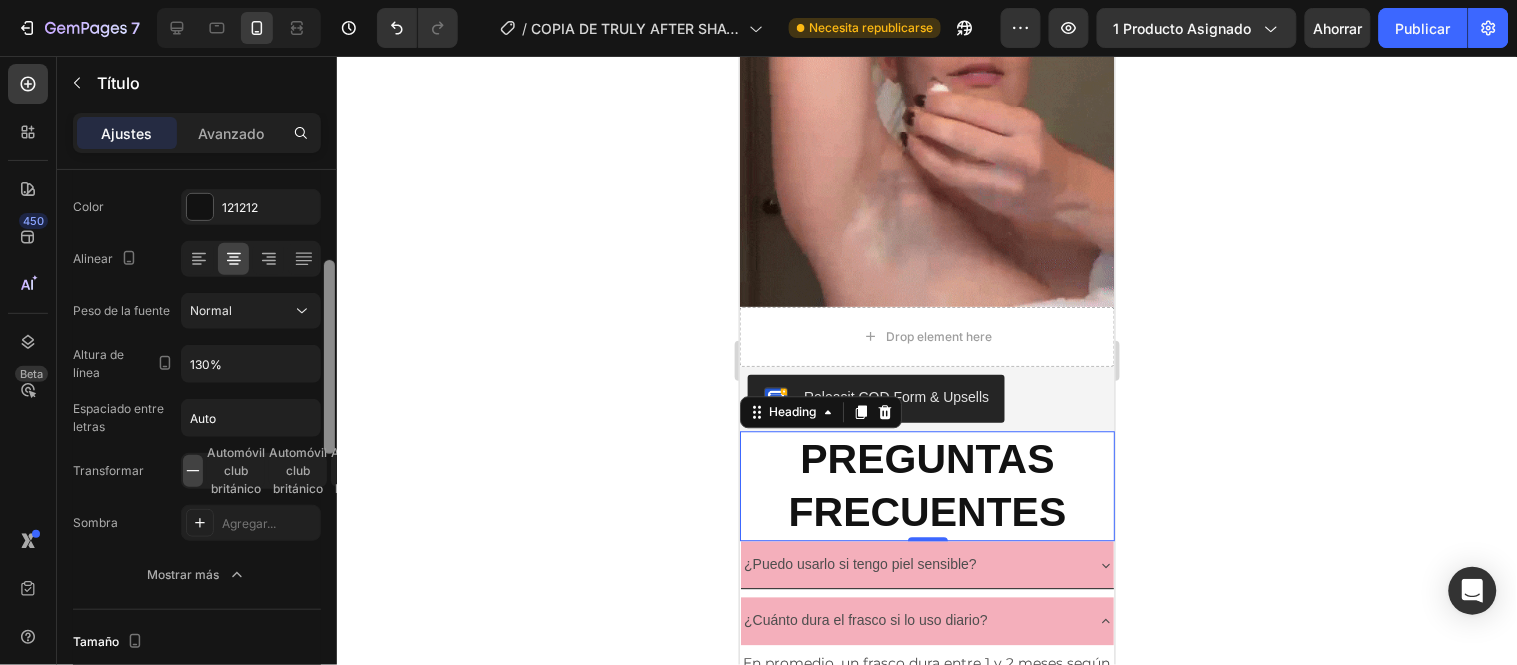 drag, startPoint x: 326, startPoint y: 326, endPoint x: 345, endPoint y: 435, distance: 110.64357 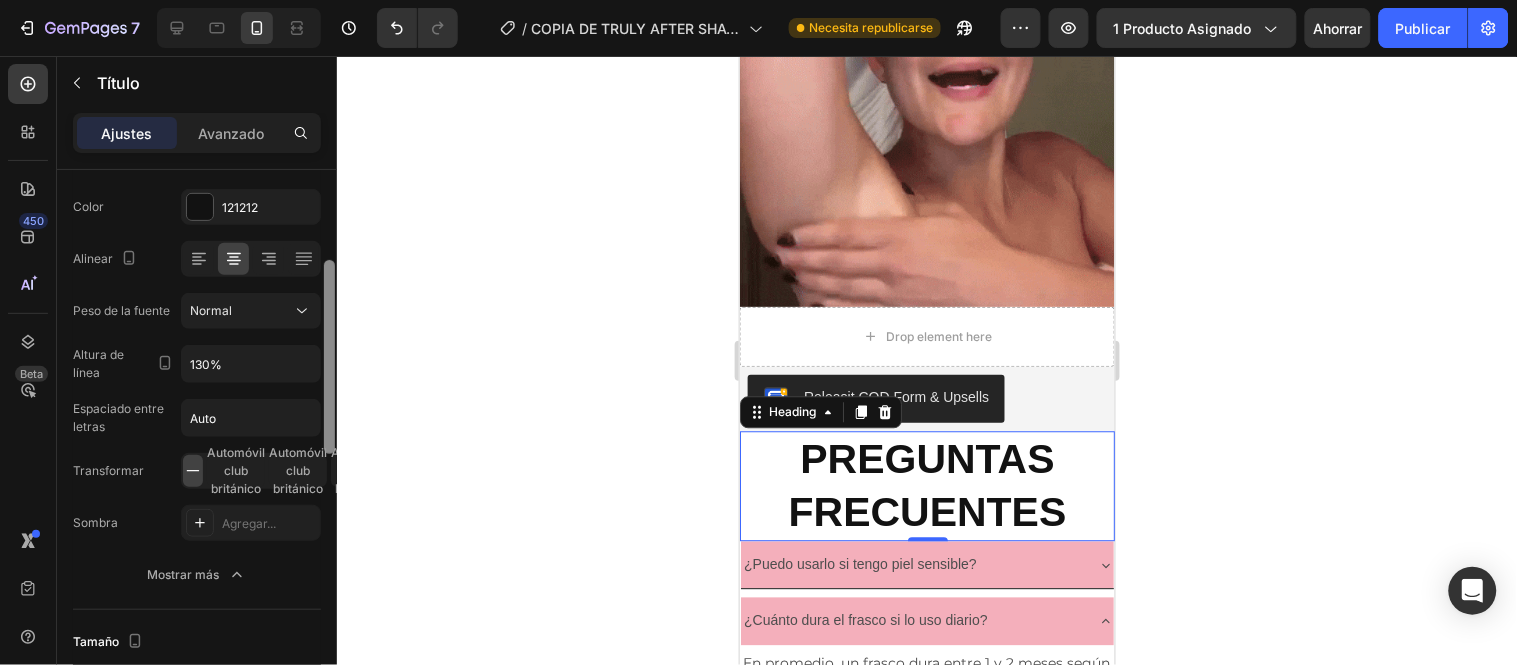 click on "7 Version history / COPIA DE TRULY AFTER SHAVE Necesita republicarse Avance 1 producto asignado Ahorrar Publicar 450 Beta Secciones(18) Elementos(84) Sección Elemento Sección de héroes Detalle del producto Marcas Insignias de confianza Garantizar Desglose del producto Cómo utilizar Testimonios Comparar Manojo Preguntas frecuentes Prueba social Historia de la marca Lista de productos Recopilación Lista de blogs Contacto Sticky Añadir al carrito Pie de página personalizado Explorar la biblioteca 450 Disposición
Fila
Fila
Fila
Fila Texto
Título
Bloque de texto Botón
Botón
Botón Medios de comunicación" 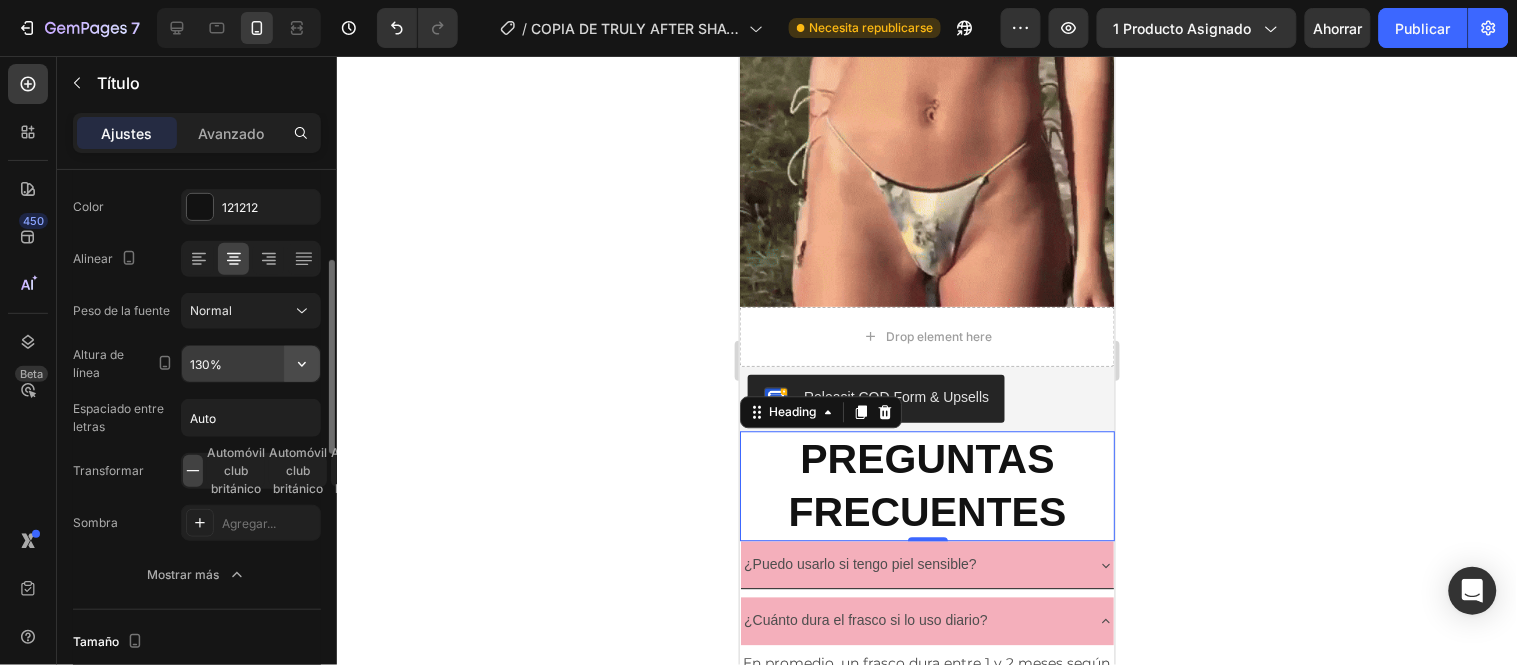 click 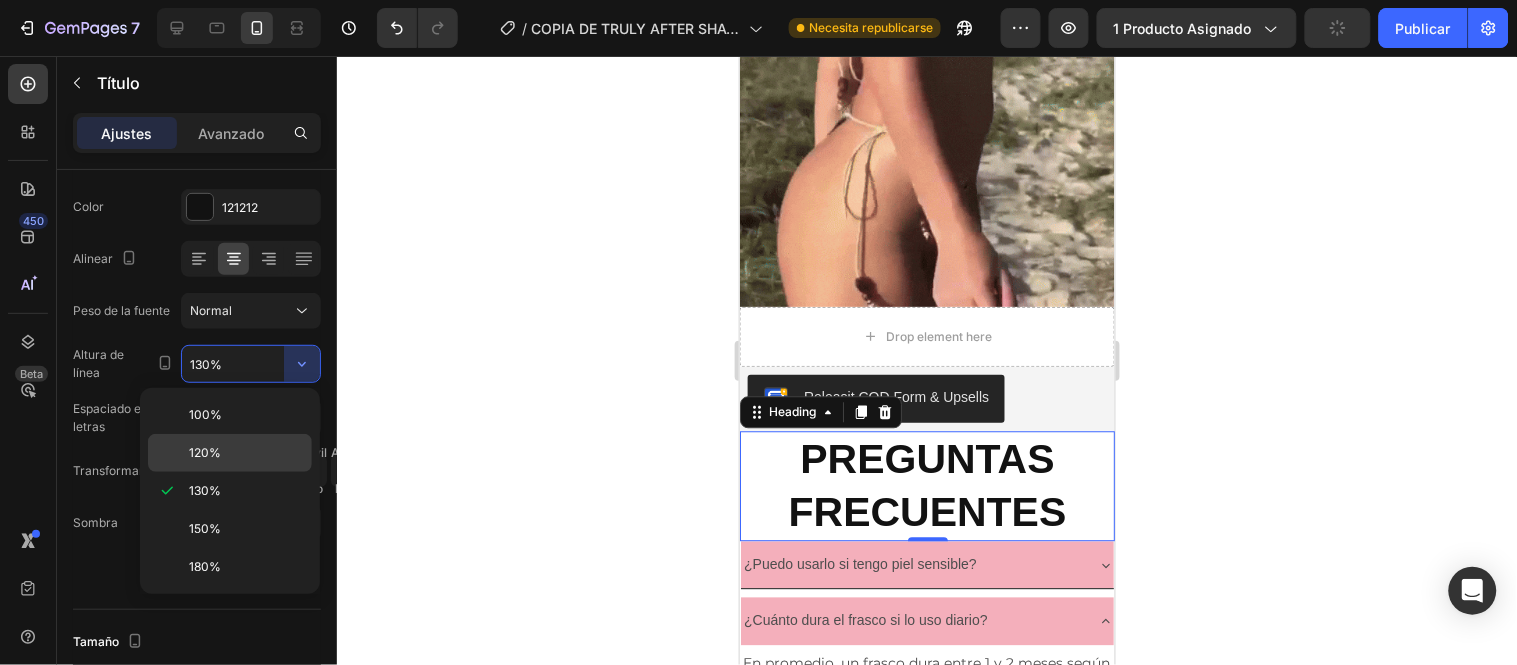 click on "120%" at bounding box center (205, 452) 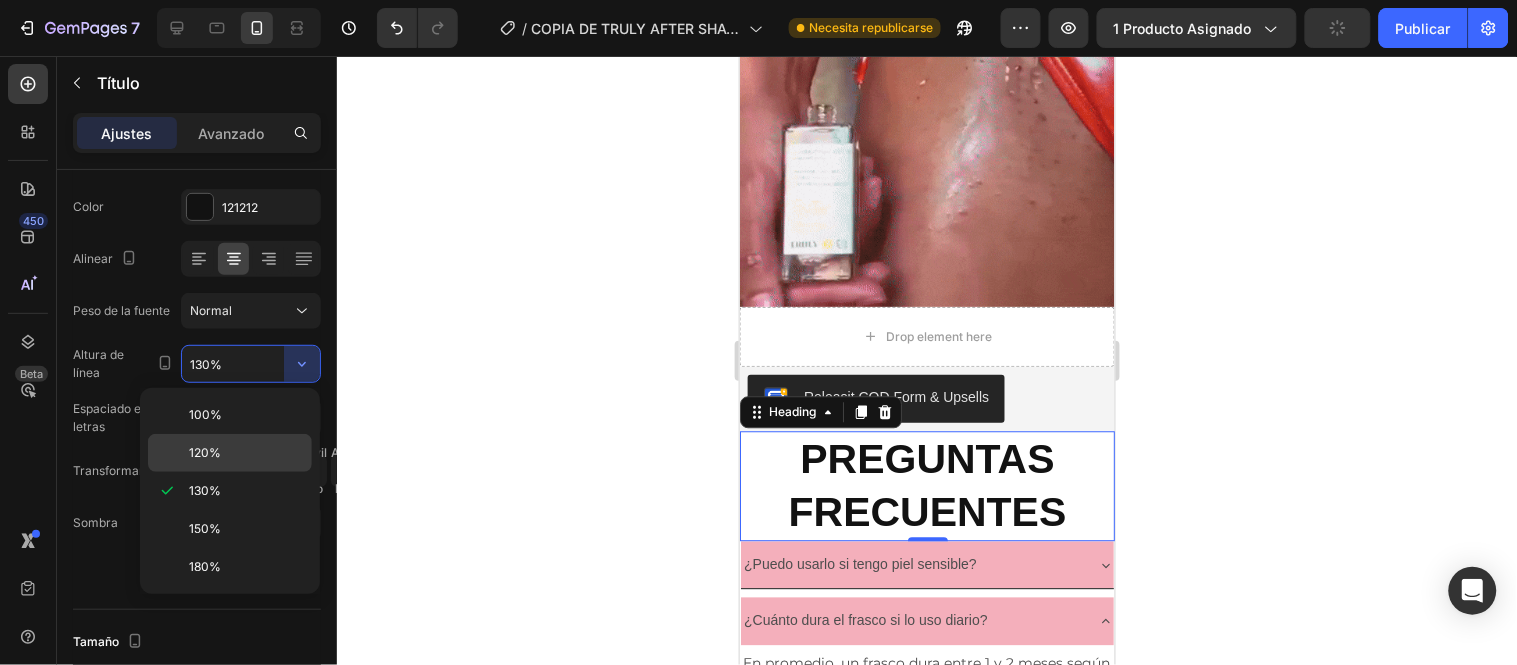 type on "120%" 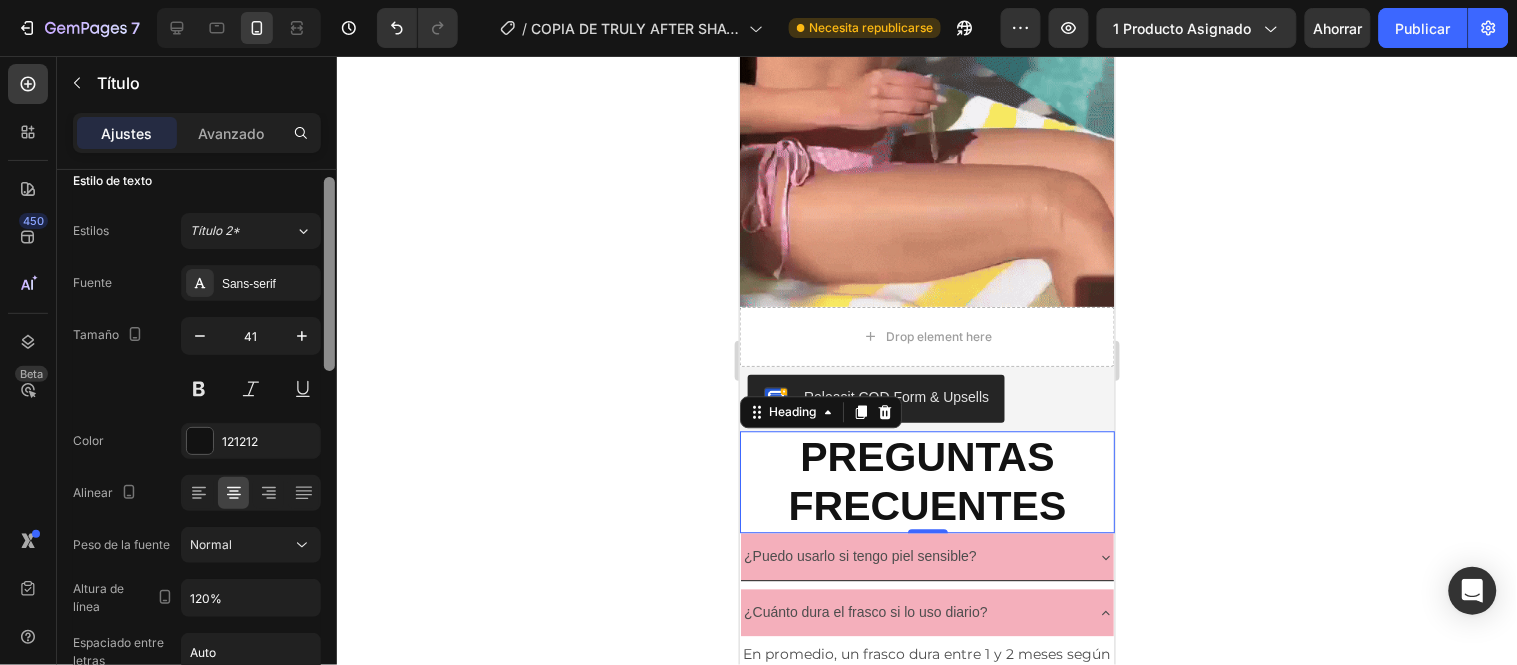 scroll, scrollTop: 0, scrollLeft: 0, axis: both 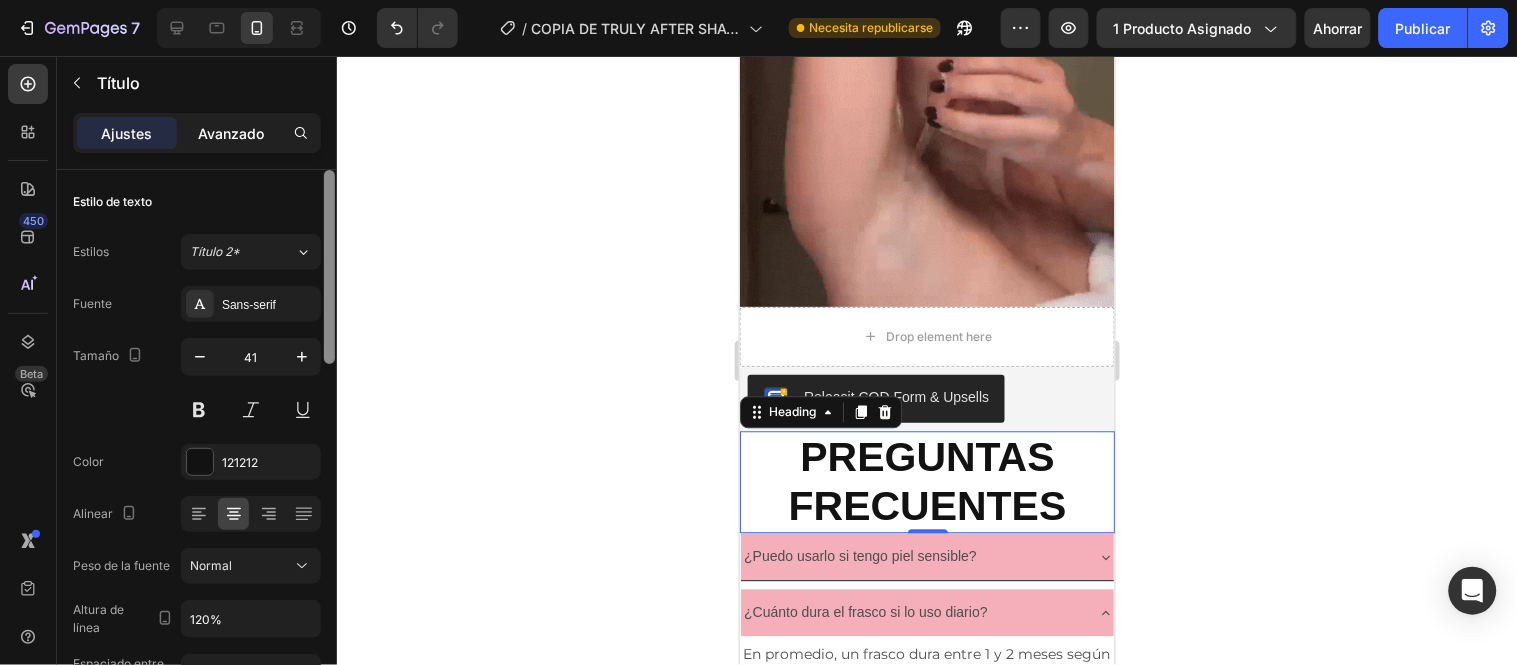 drag, startPoint x: 324, startPoint y: 327, endPoint x: 273, endPoint y: 148, distance: 186.12361 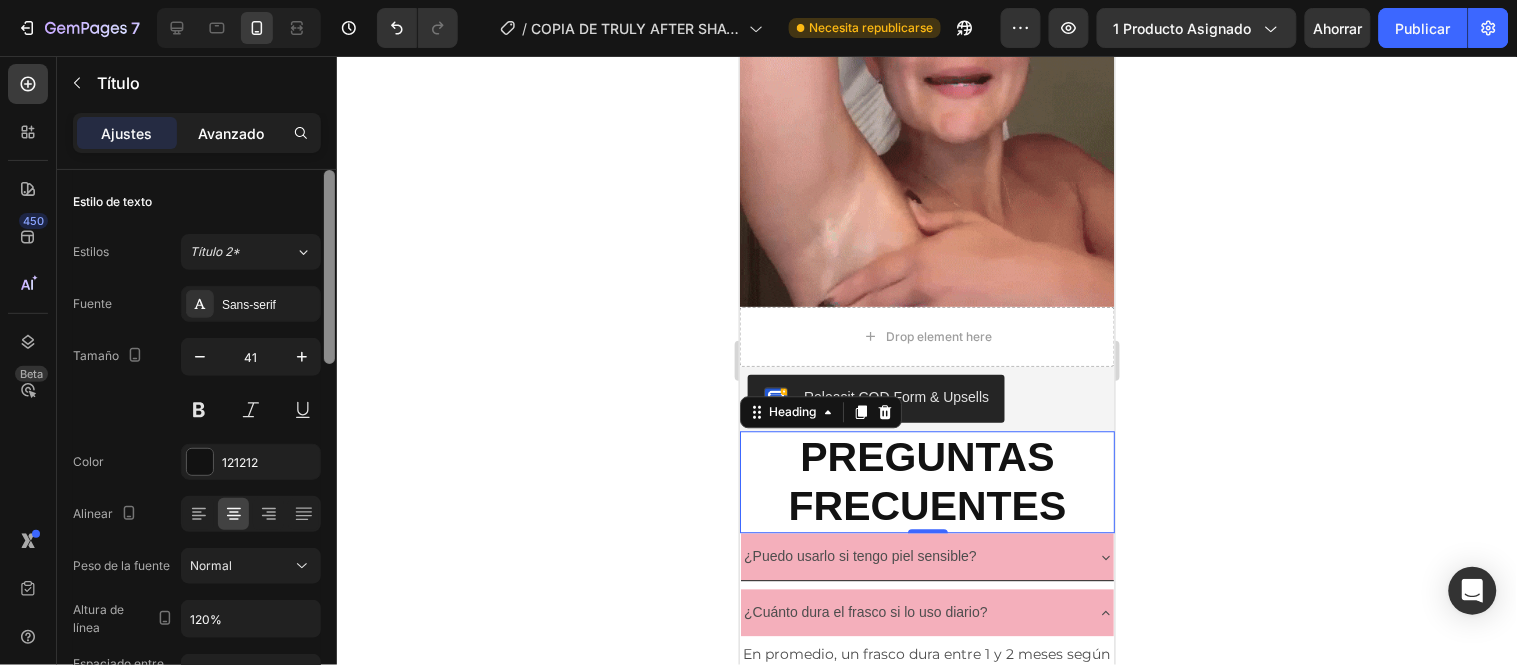 click at bounding box center [329, 267] 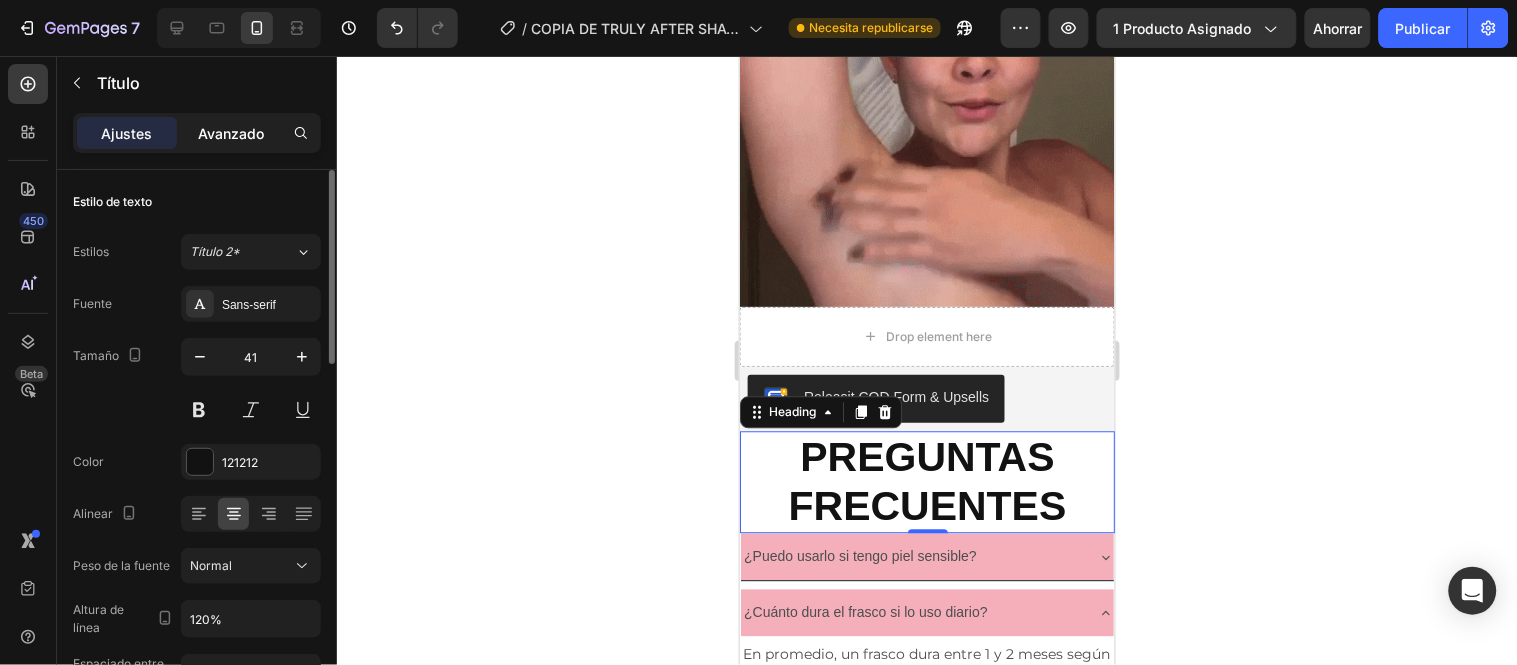 click on "Avanzado" at bounding box center [231, 133] 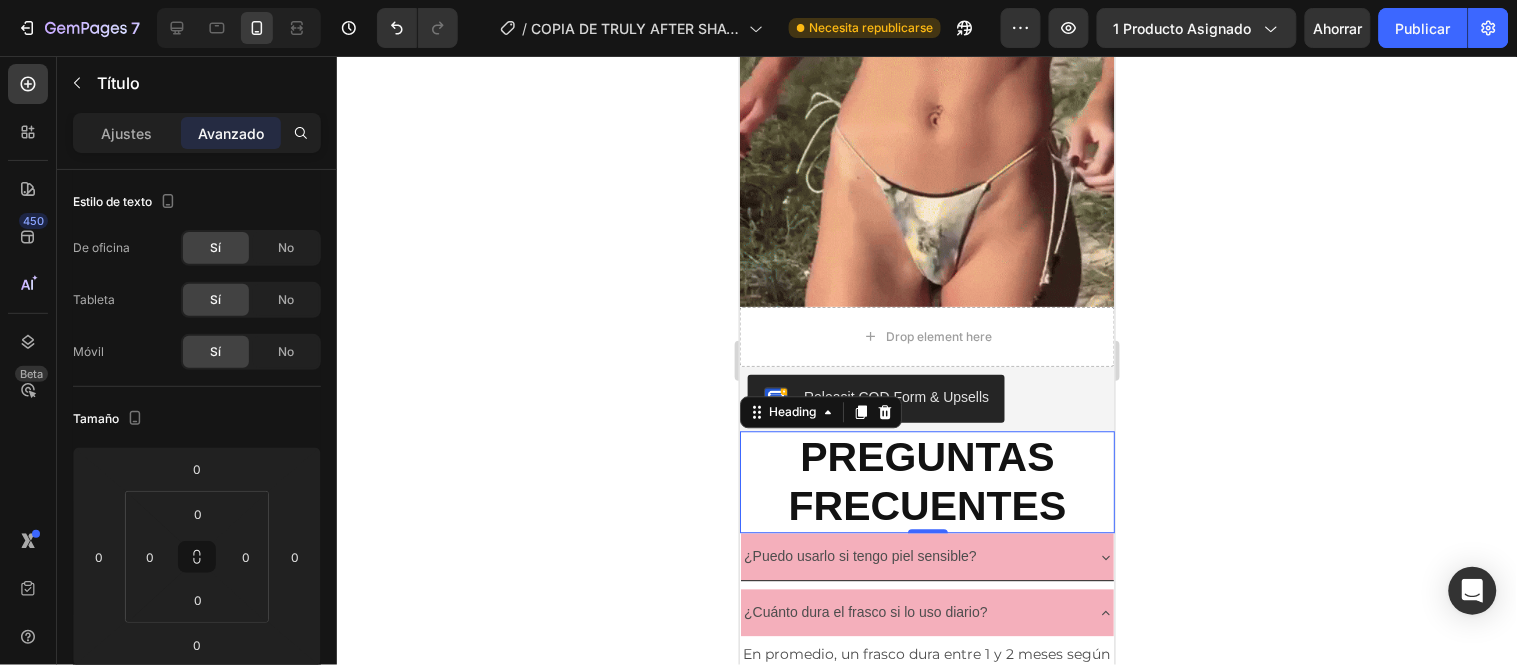 click on "Ajustes" at bounding box center [127, 133] 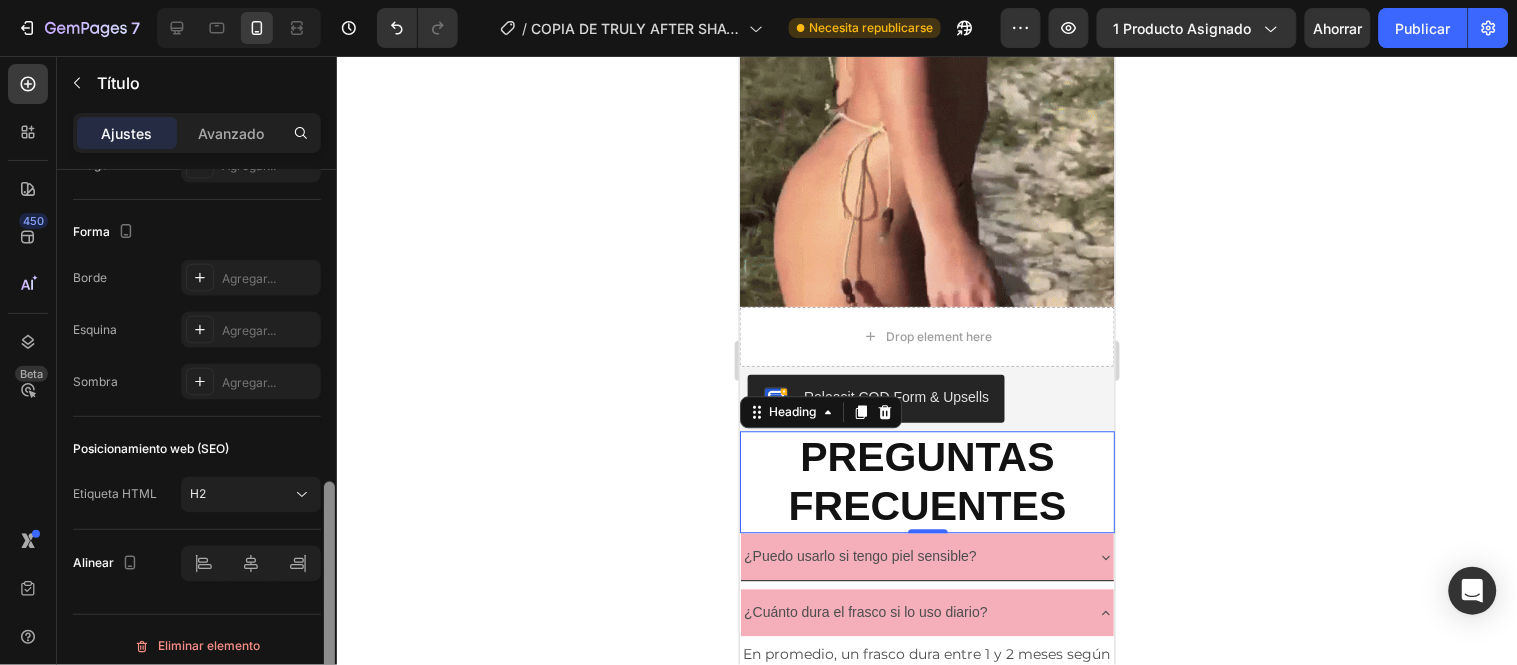 scroll, scrollTop: 746, scrollLeft: 0, axis: vertical 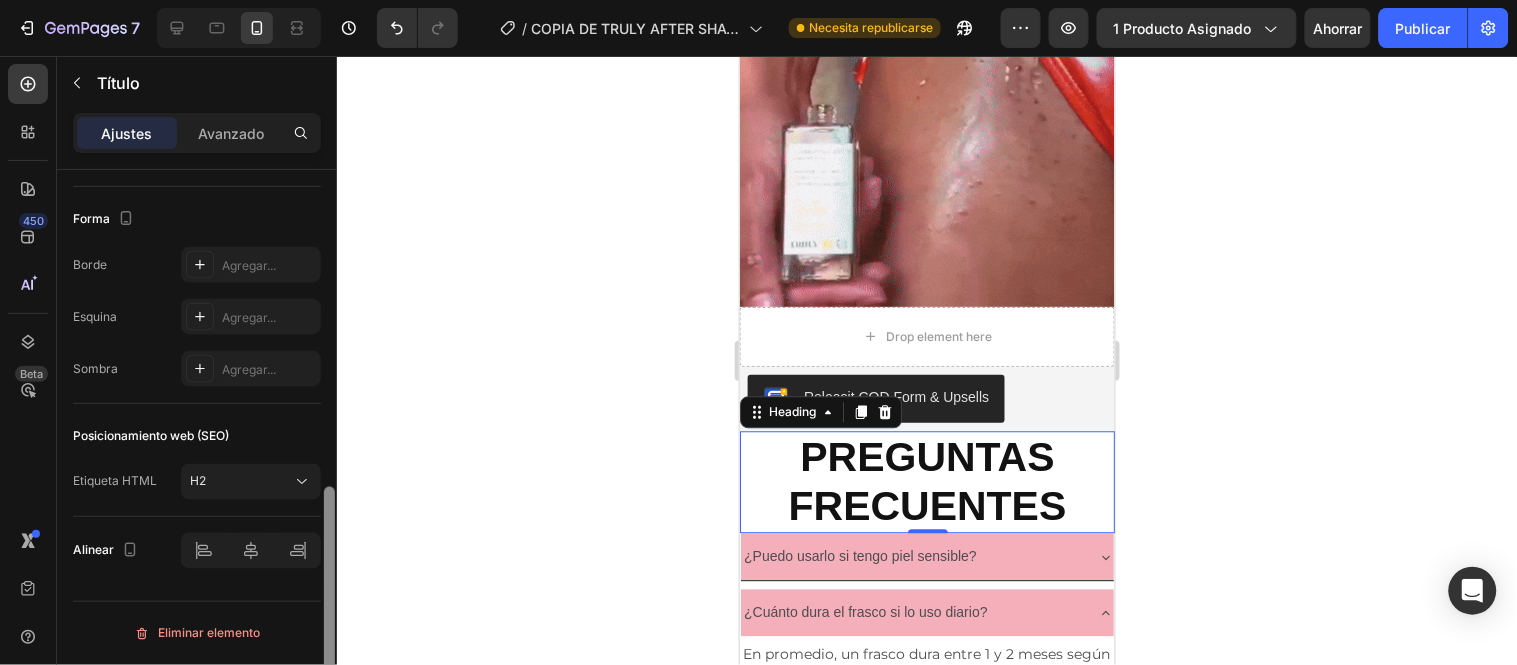 drag, startPoint x: 330, startPoint y: 193, endPoint x: 334, endPoint y: 540, distance: 347.02304 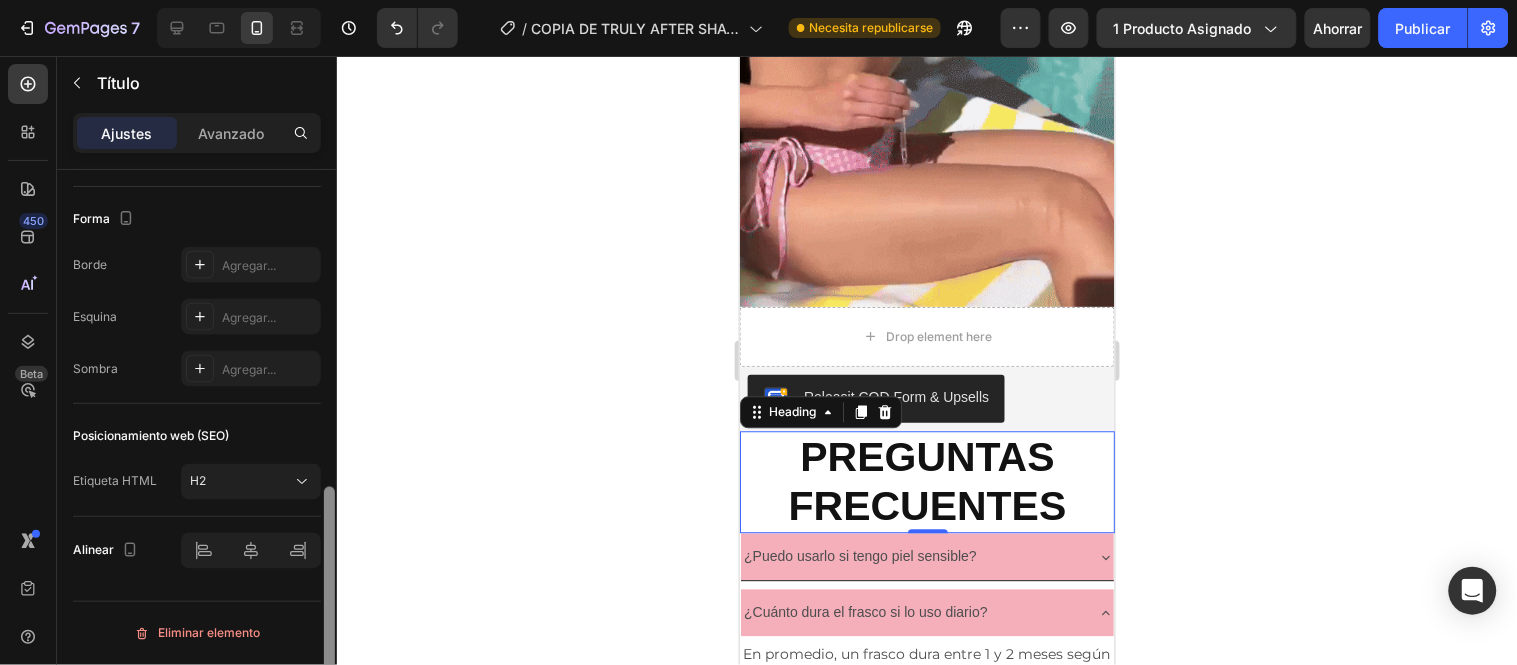 click at bounding box center [329, 604] 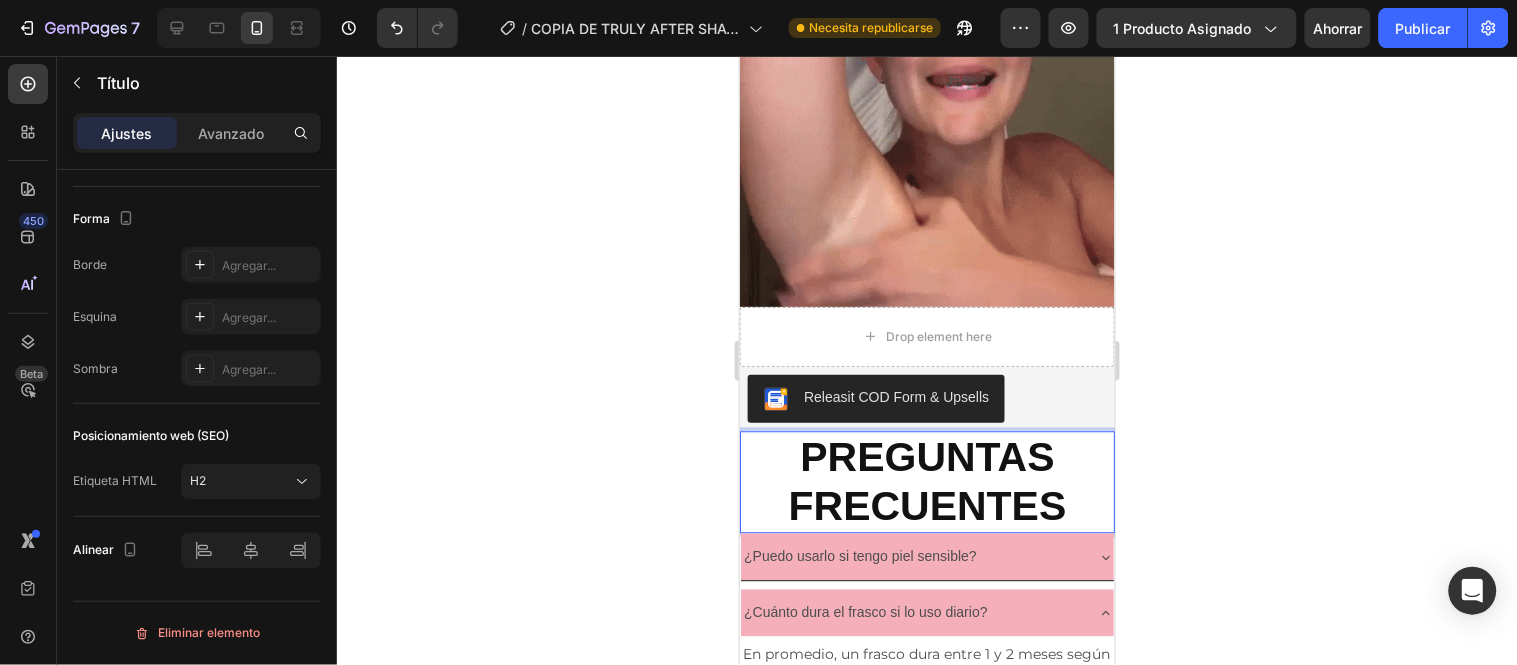 click on "PREGUNTAS FRECUENTES" at bounding box center [926, 481] 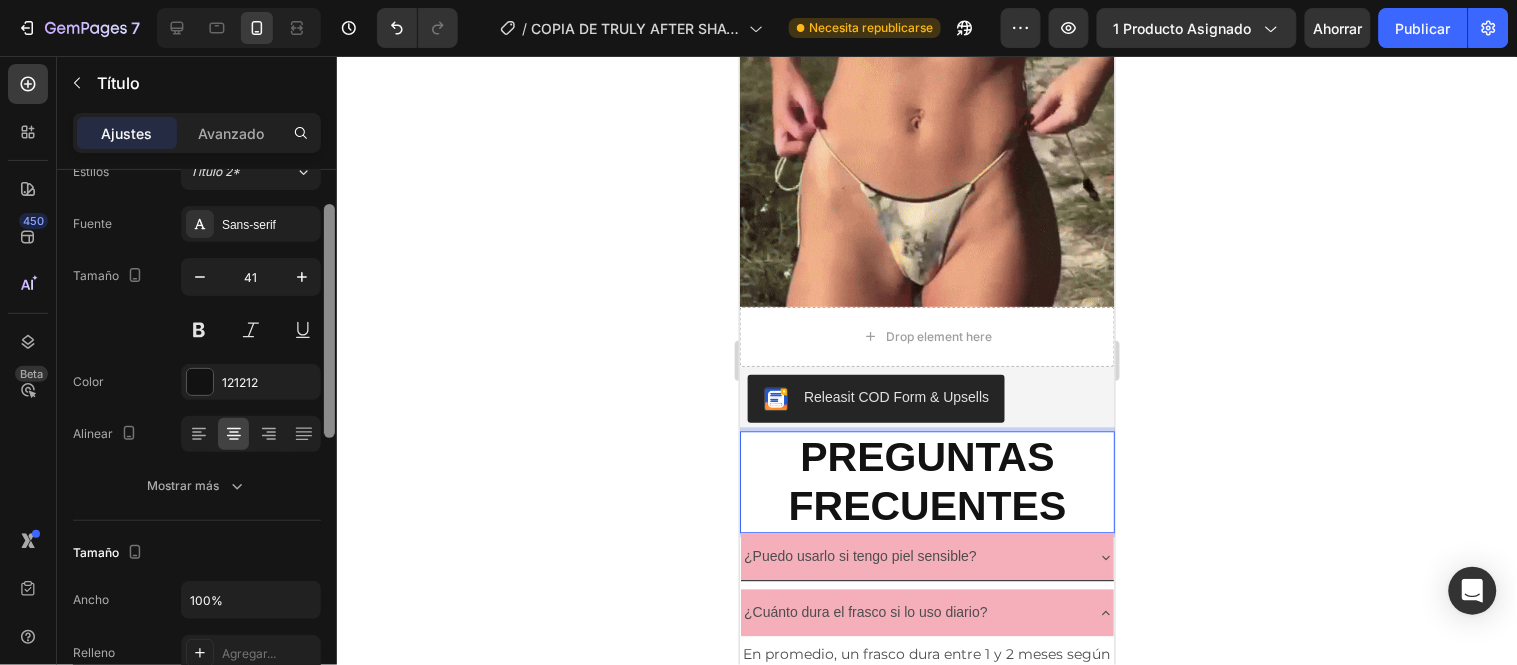 scroll, scrollTop: 0, scrollLeft: 0, axis: both 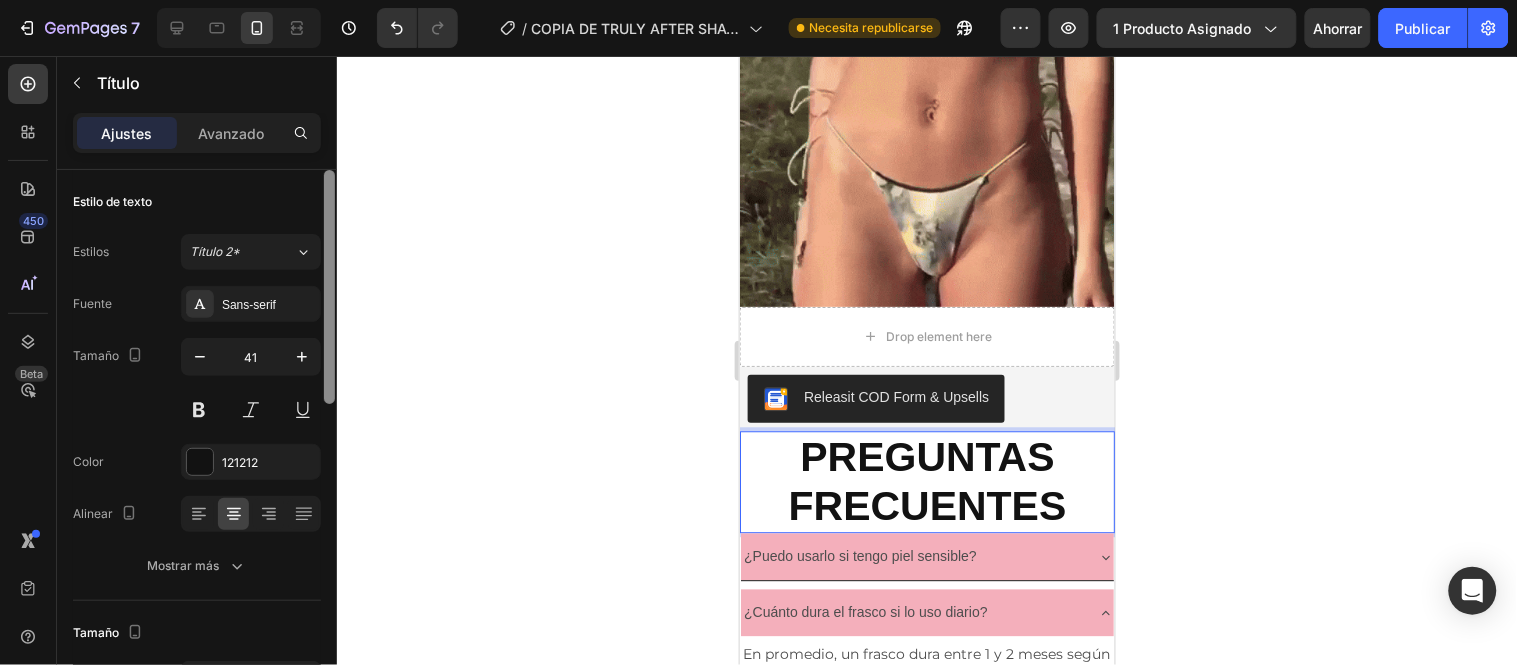 drag, startPoint x: 325, startPoint y: 532, endPoint x: 327, endPoint y: 191, distance: 341.00586 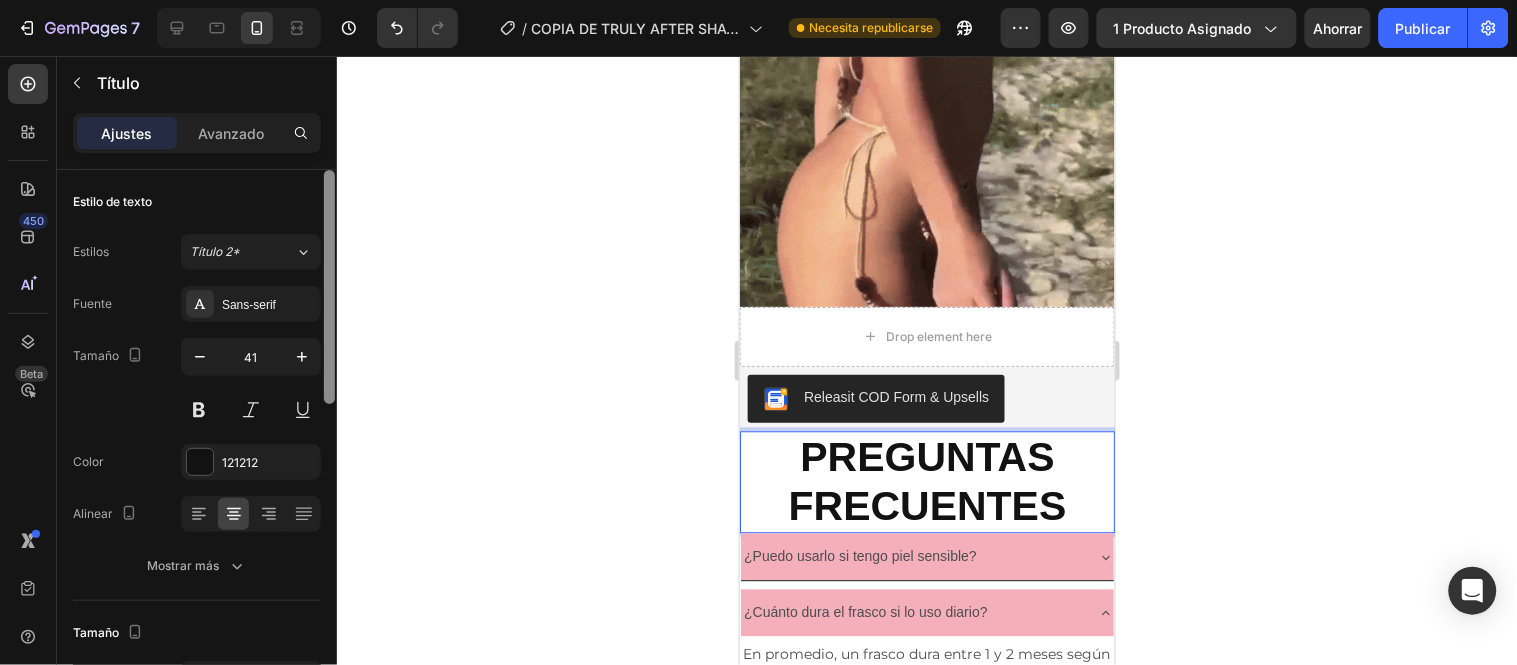 click at bounding box center (329, 287) 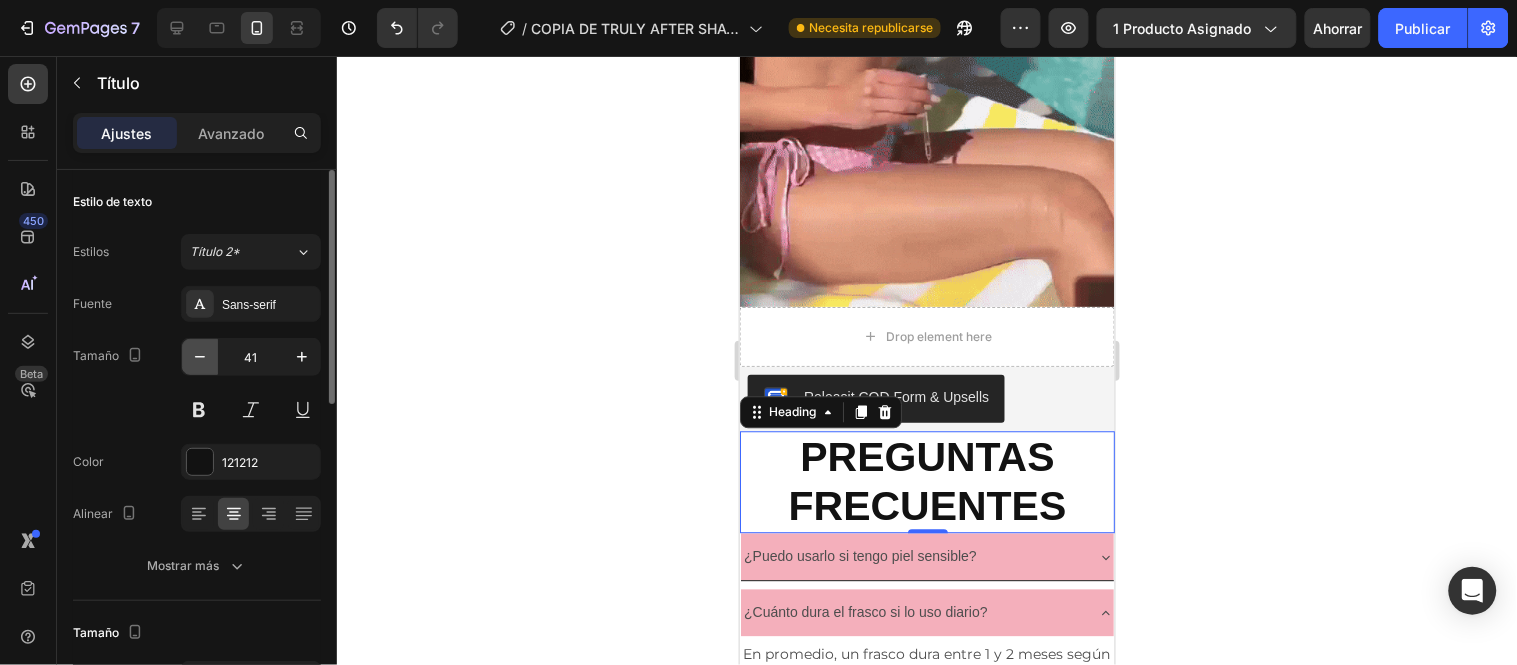 click 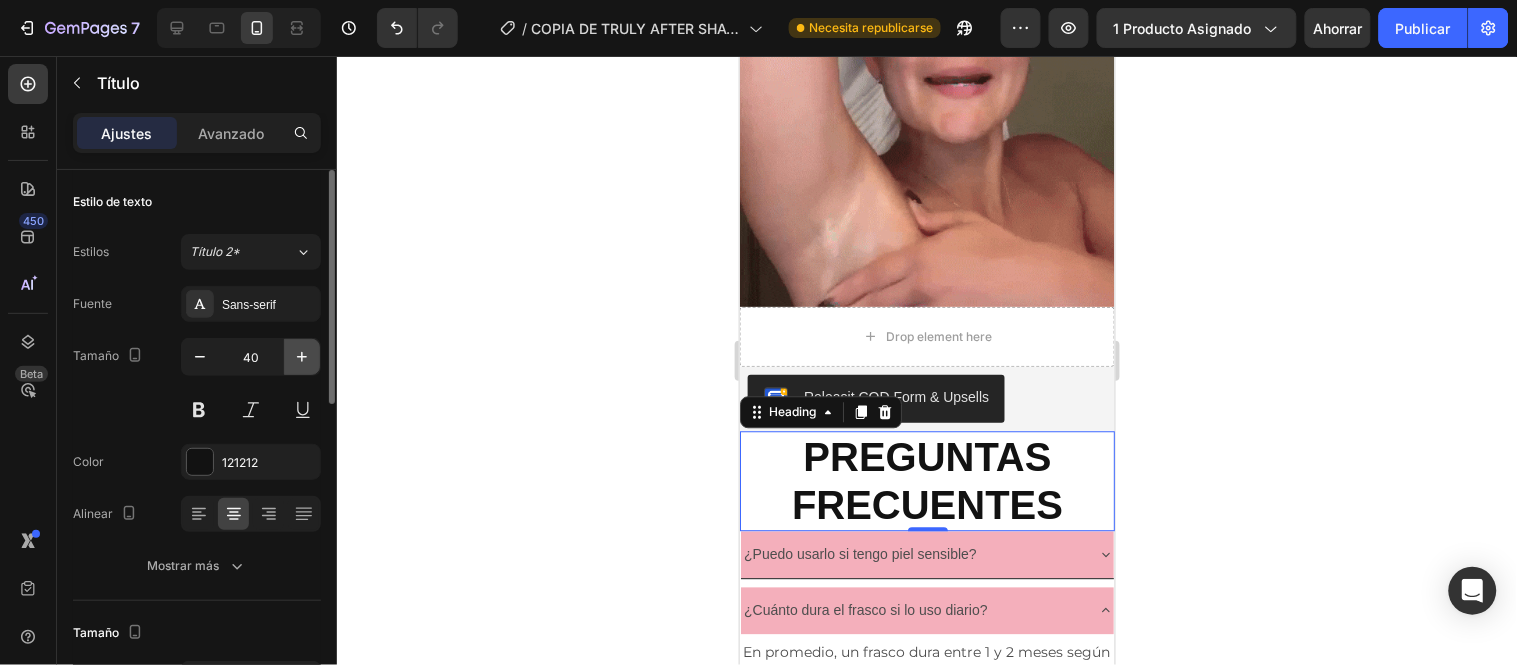 click 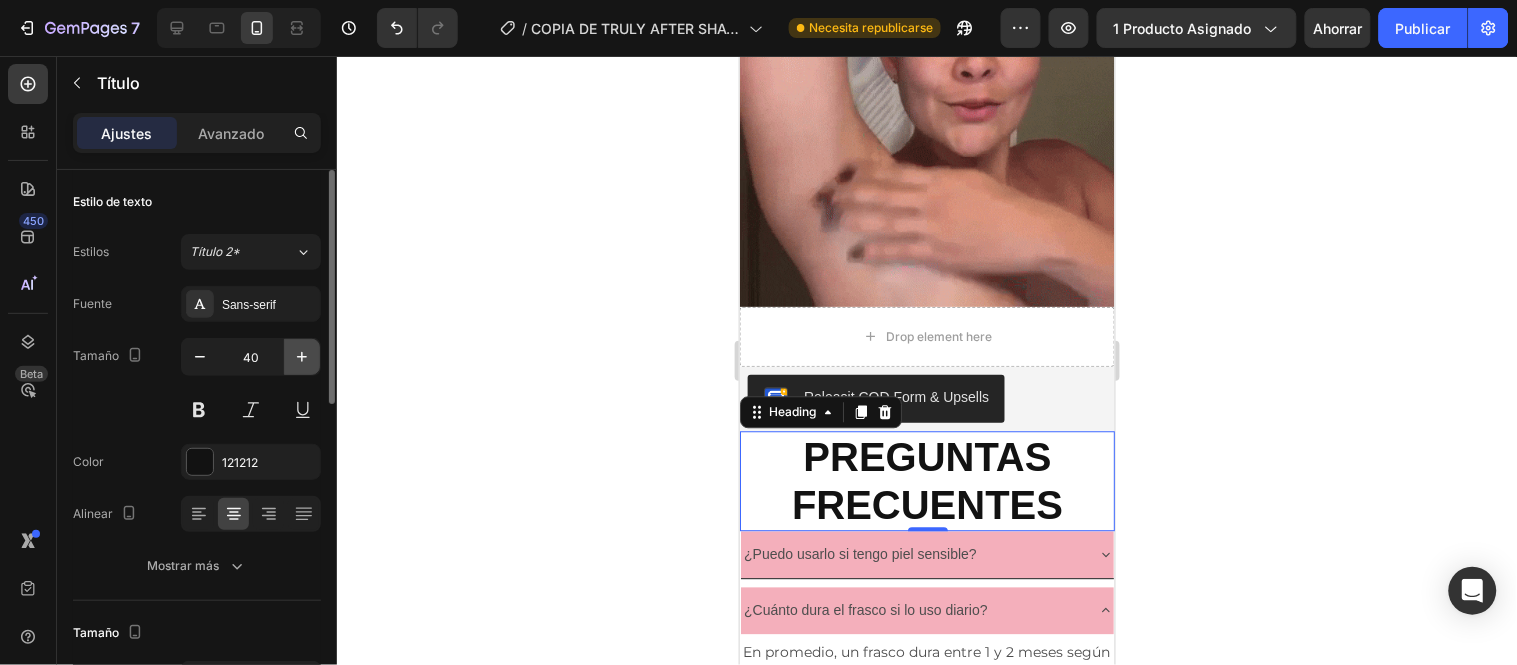 type on "41" 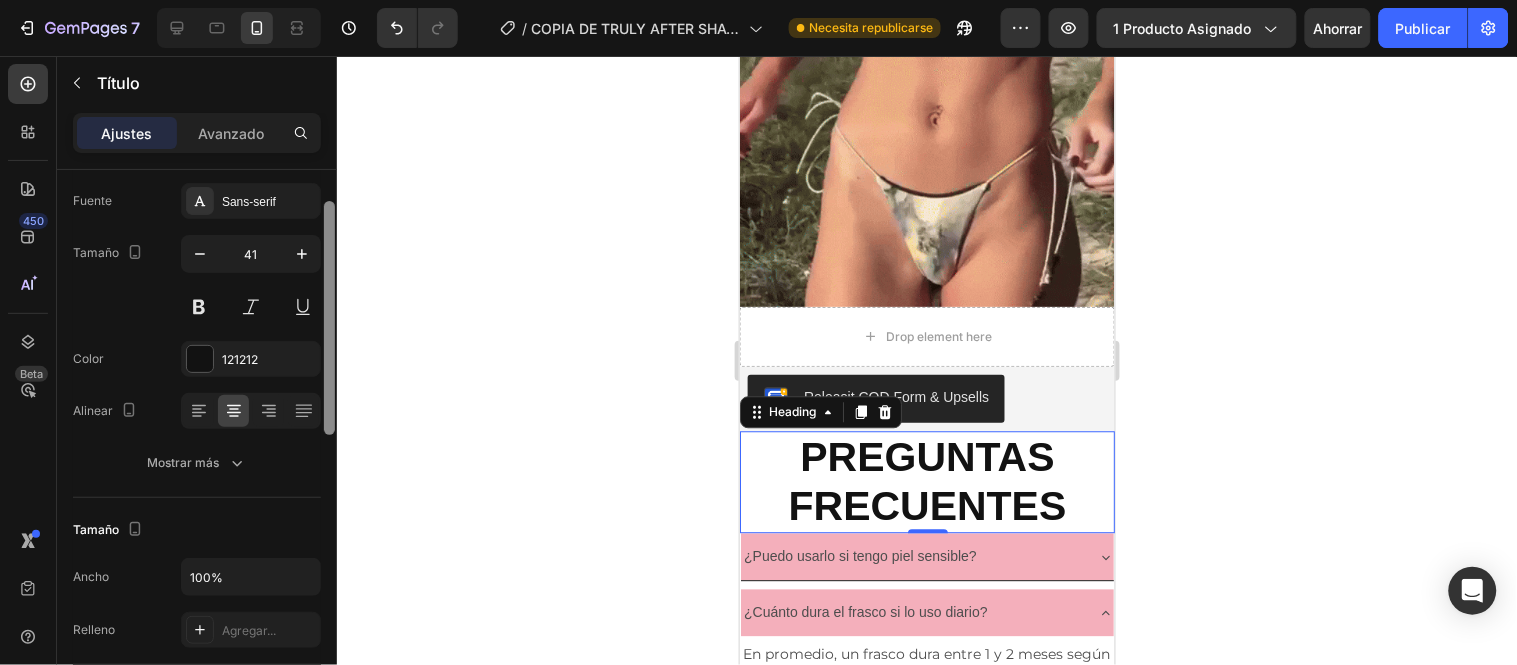 scroll, scrollTop: 110, scrollLeft: 0, axis: vertical 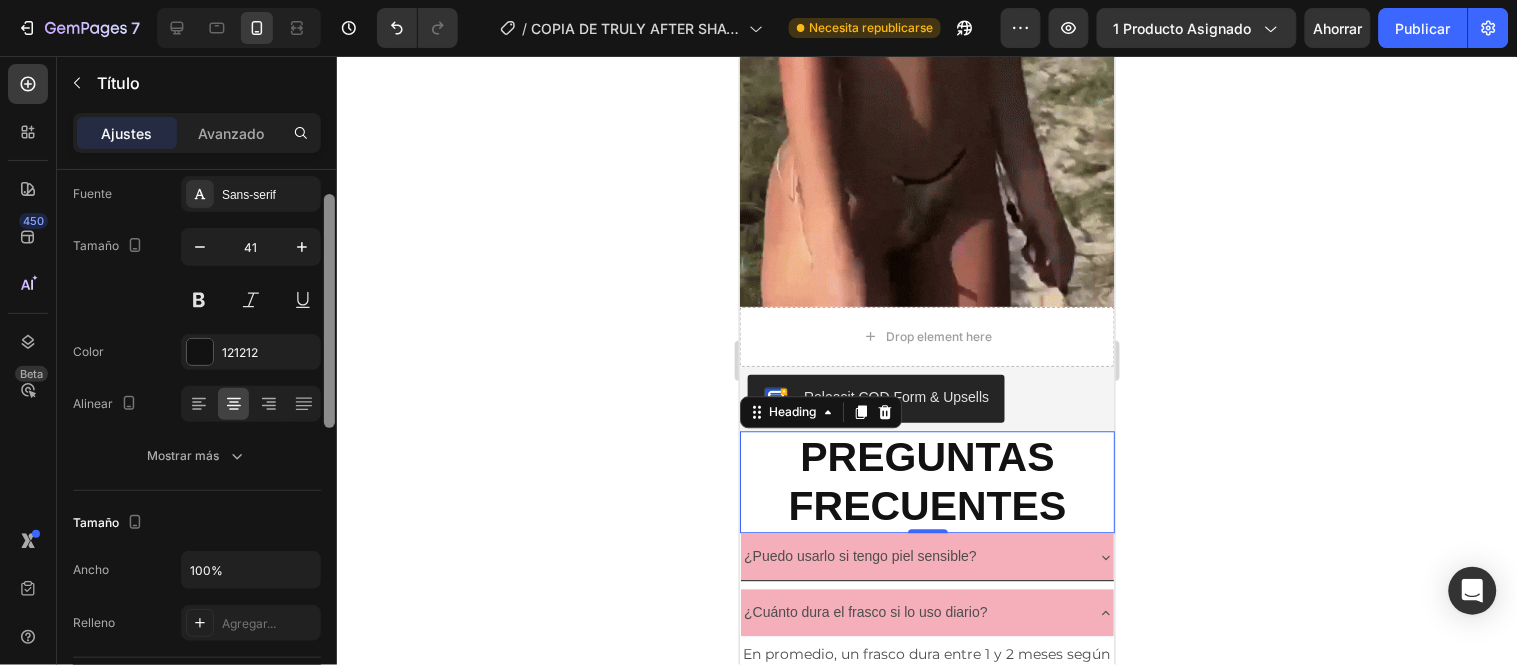 drag, startPoint x: 325, startPoint y: 363, endPoint x: 325, endPoint y: 410, distance: 47 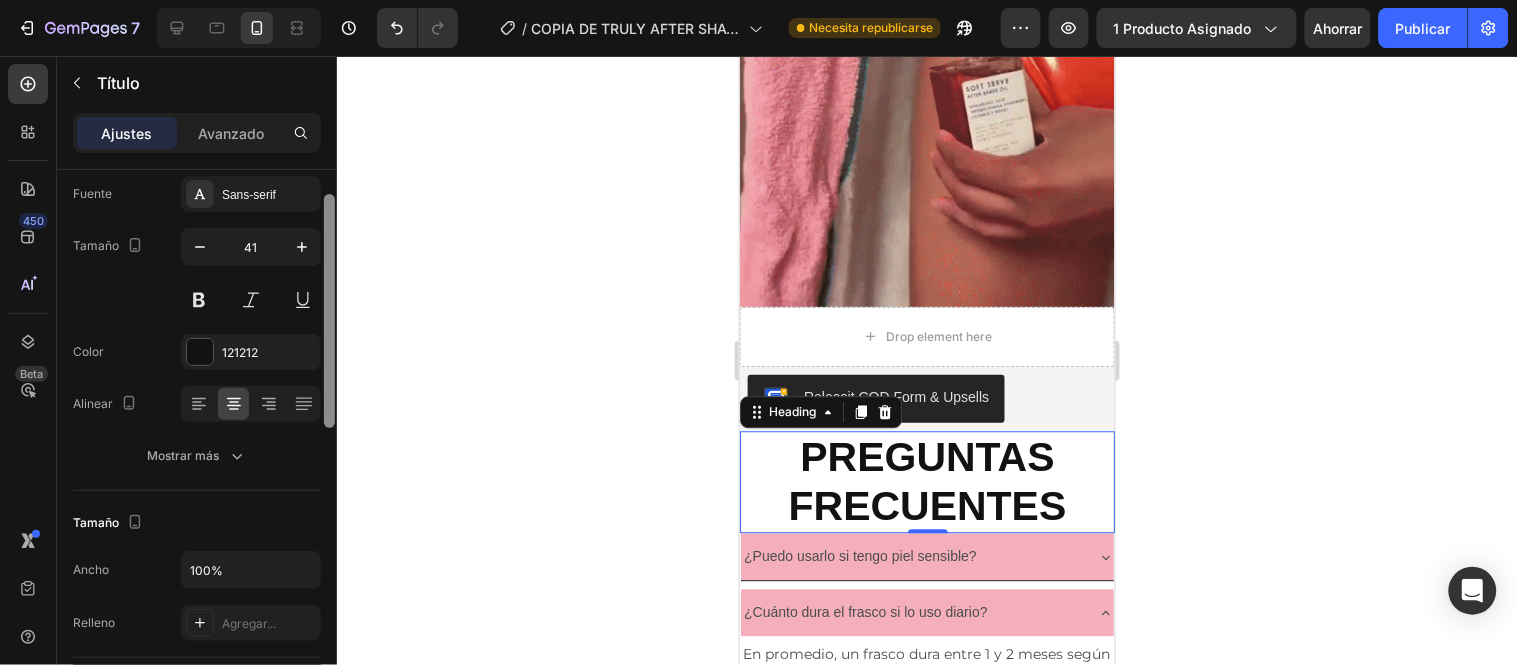 click at bounding box center (329, 311) 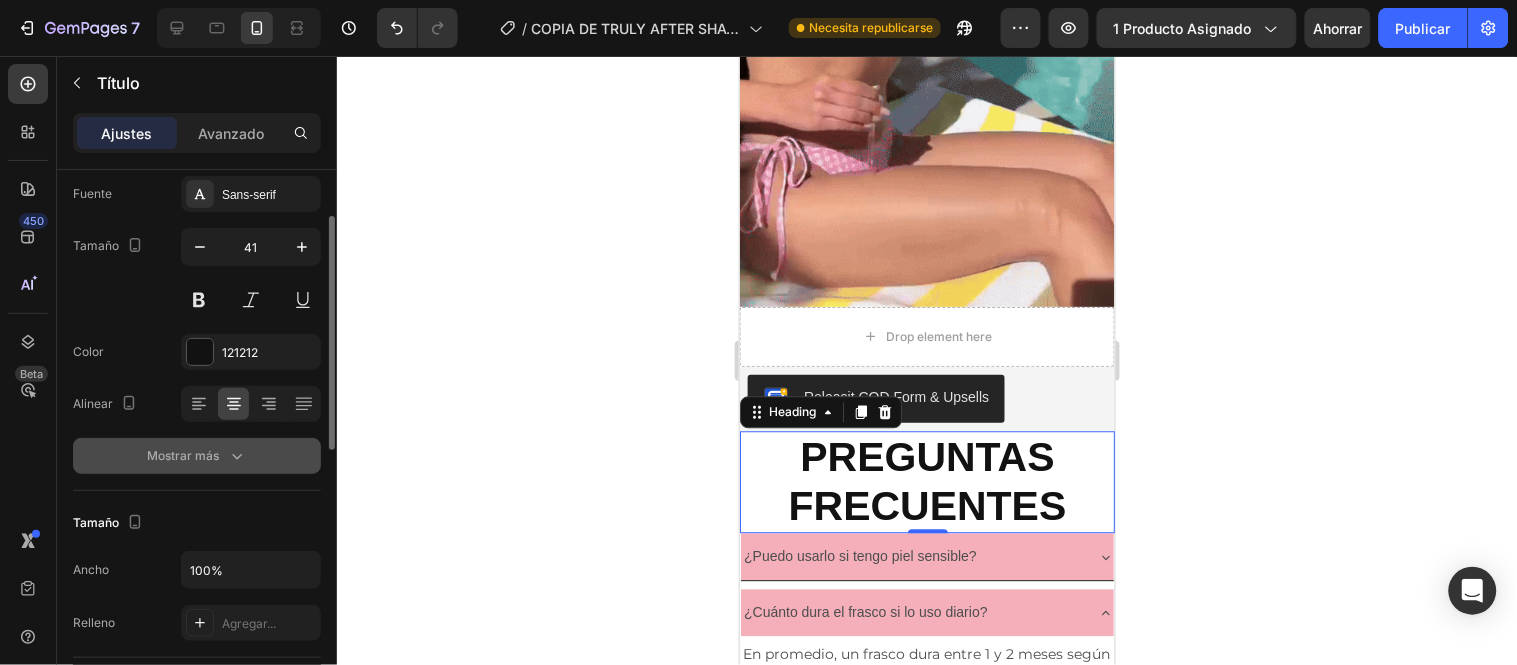 click on "Mostrar más" at bounding box center (197, 456) 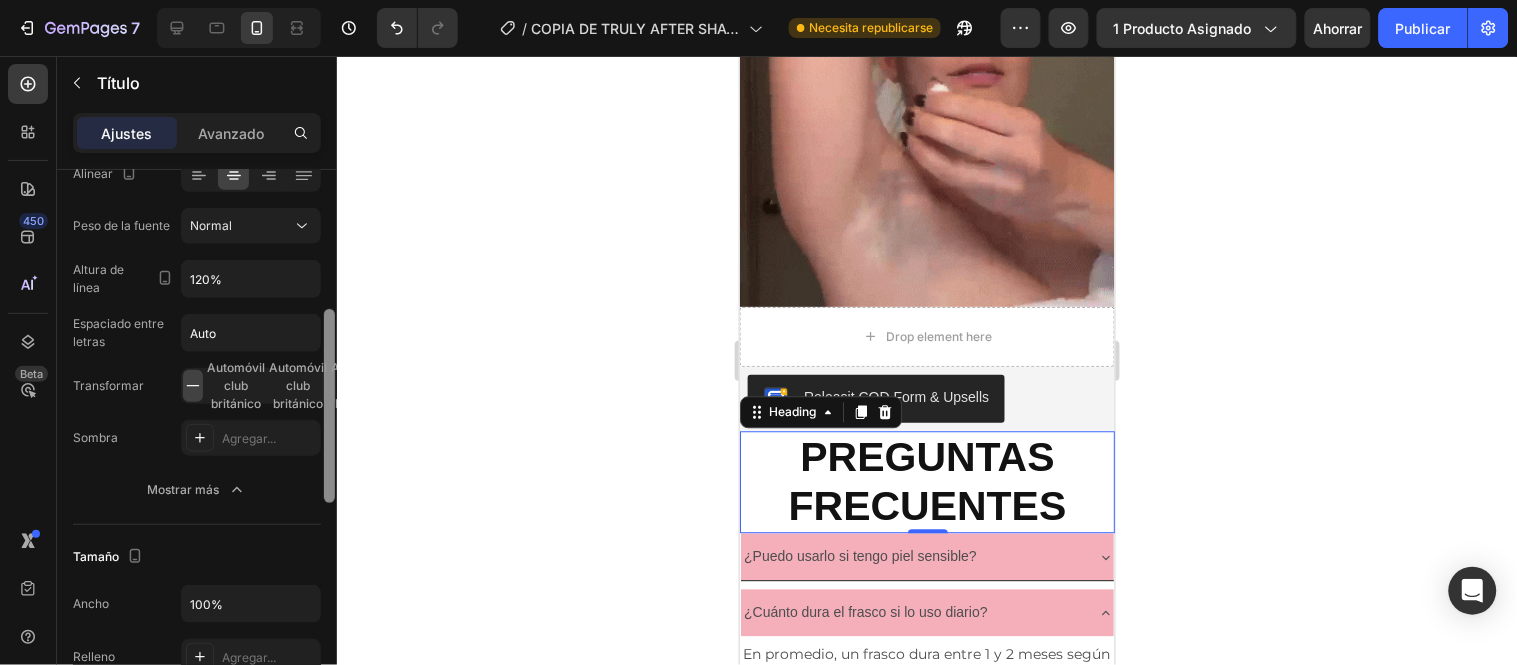 scroll, scrollTop: 358, scrollLeft: 0, axis: vertical 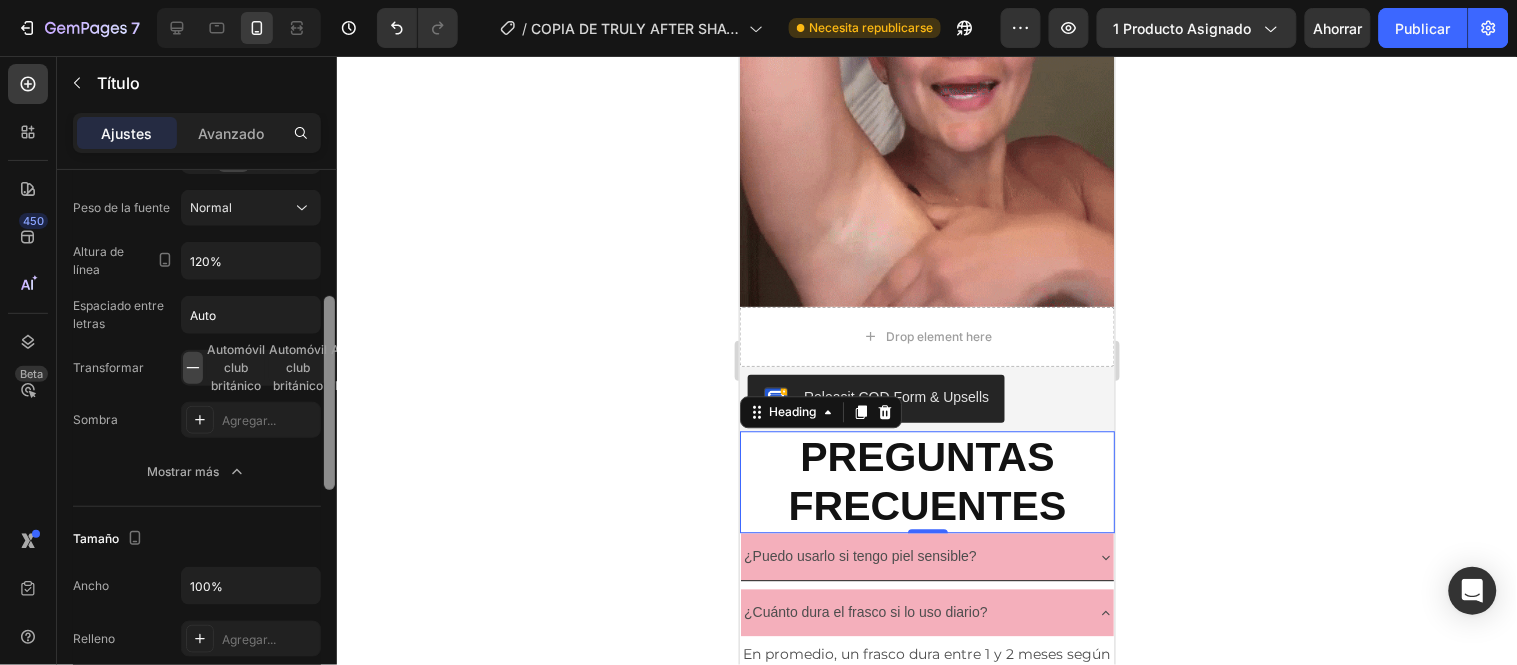 drag, startPoint x: 337, startPoint y: 364, endPoint x: 348, endPoint y: 453, distance: 89.6772 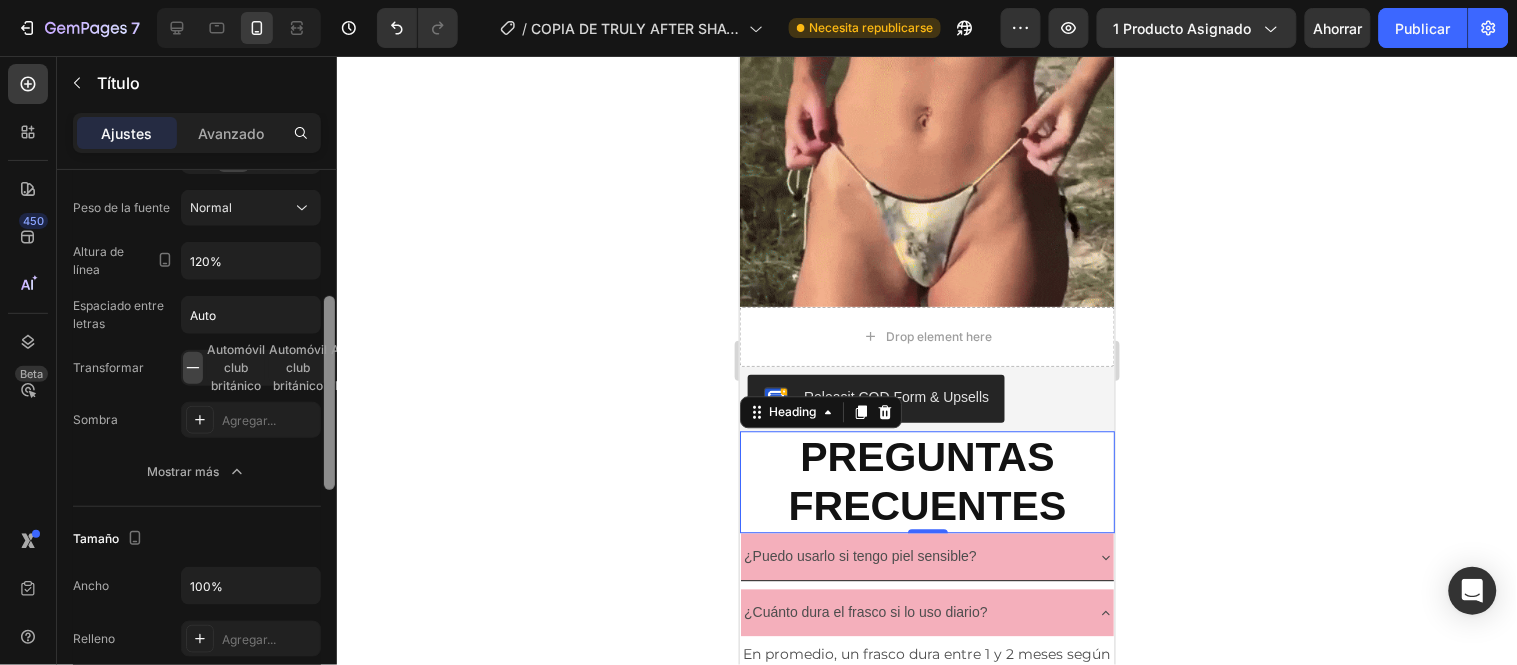 click on "7 Version history / COPIA DE TRULY AFTER SHAVE Necesita republicarse Avance 1 producto asignado Ahorrar Publicar 450 Beta Secciones(18) Elementos(84) Sección Elemento Sección de héroes Detalle del producto Marcas Insignias de confianza Garantizar Desglose del producto Cómo utilizar Testimonios Comparar Manojo Preguntas frecuentes Prueba social Historia de la marca Lista de productos Recopilación Lista de blogs Contacto Sticky Añadir al carrito Pie de página personalizado Explorar la biblioteca 450 Disposición
Fila
Fila
Fila
Fila Texto
Título
Bloque de texto Botón
Botón
Botón Medios de comunicación" 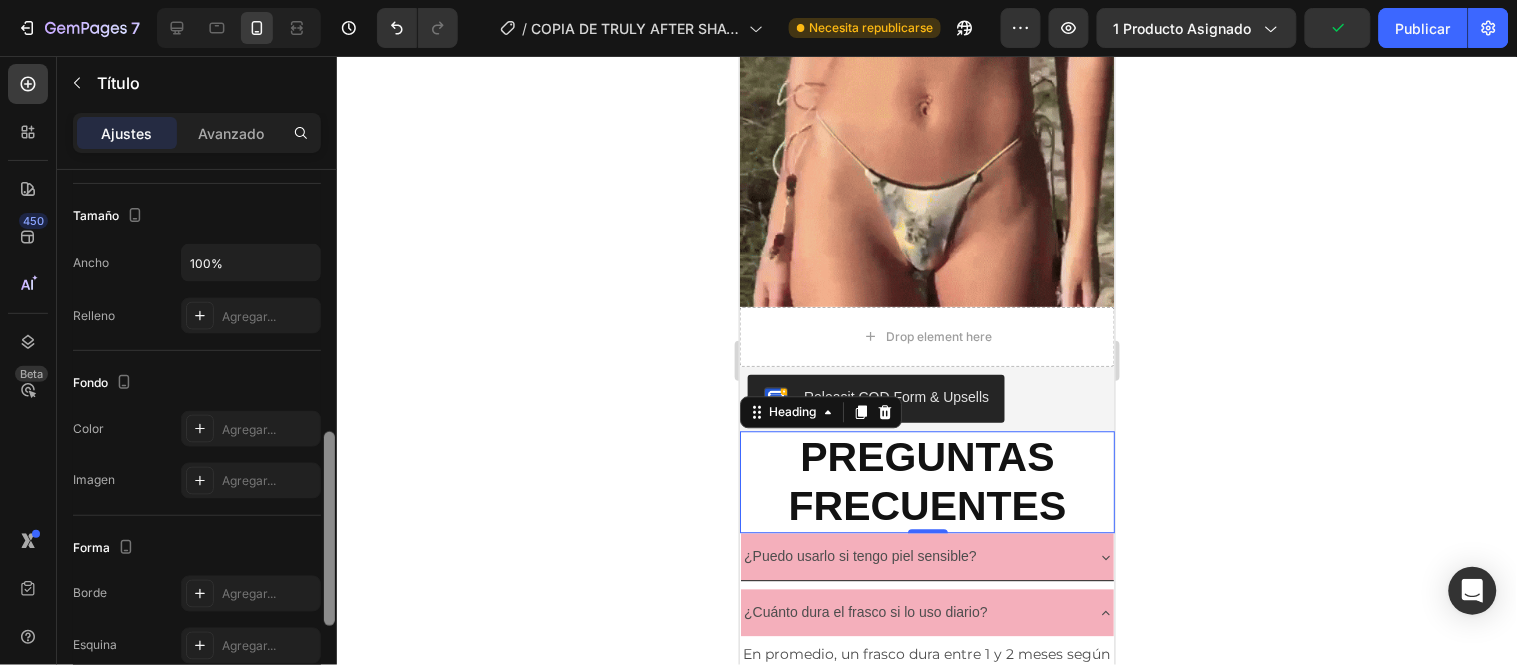 scroll, scrollTop: 701, scrollLeft: 0, axis: vertical 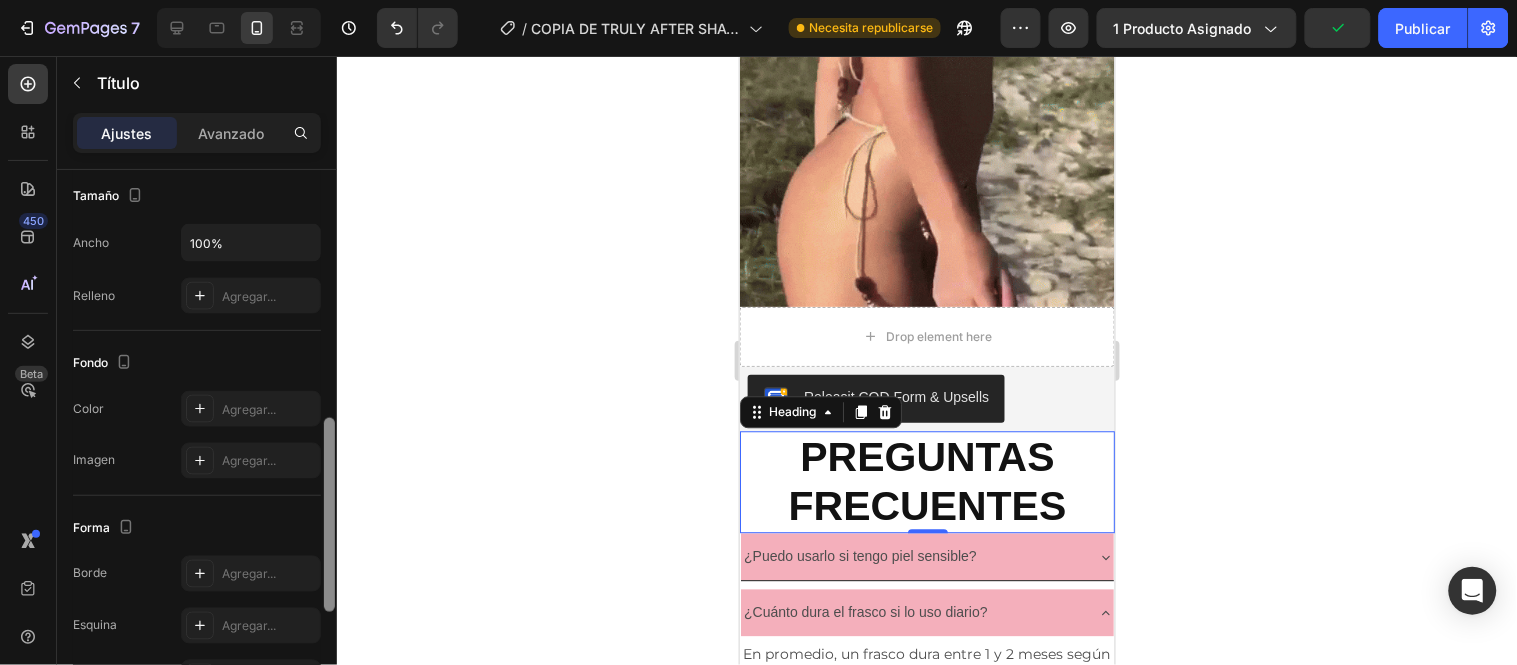 drag, startPoint x: 333, startPoint y: 436, endPoint x: 294, endPoint y: 498, distance: 73.24616 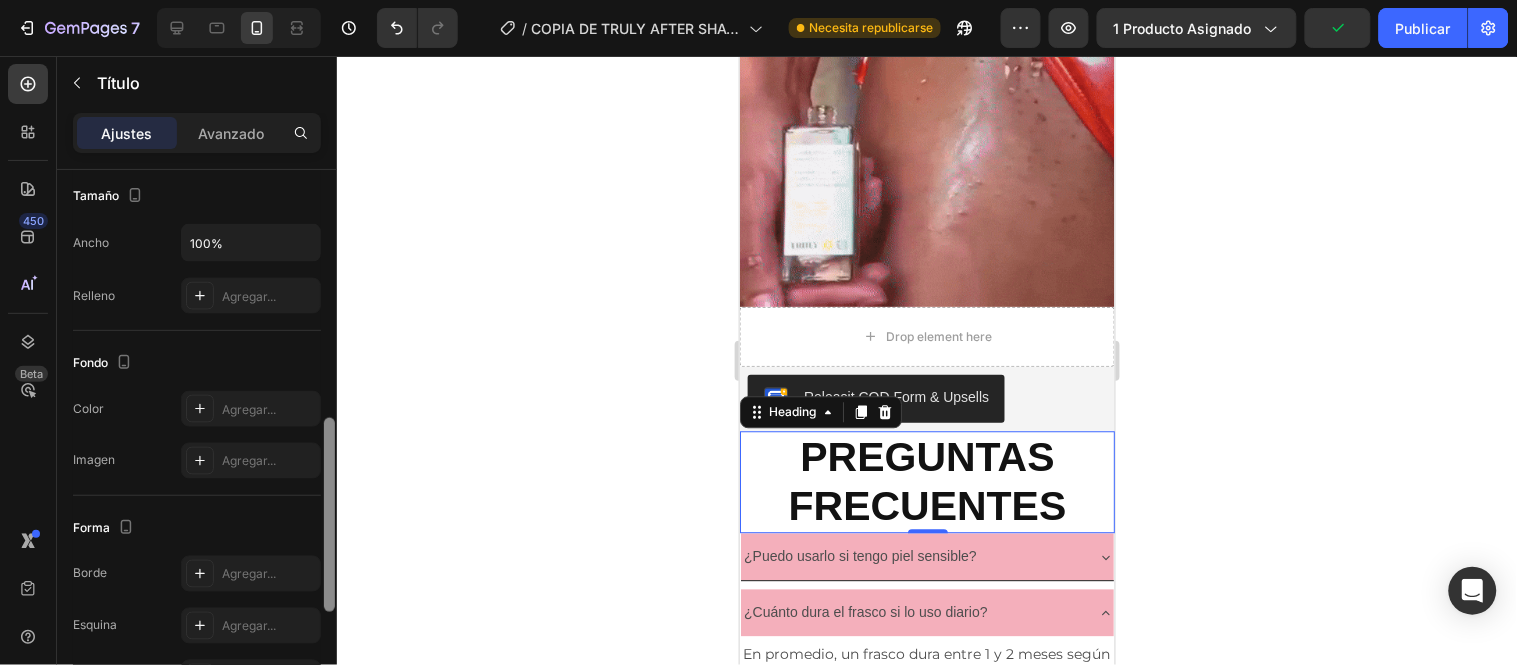 click at bounding box center [329, 446] 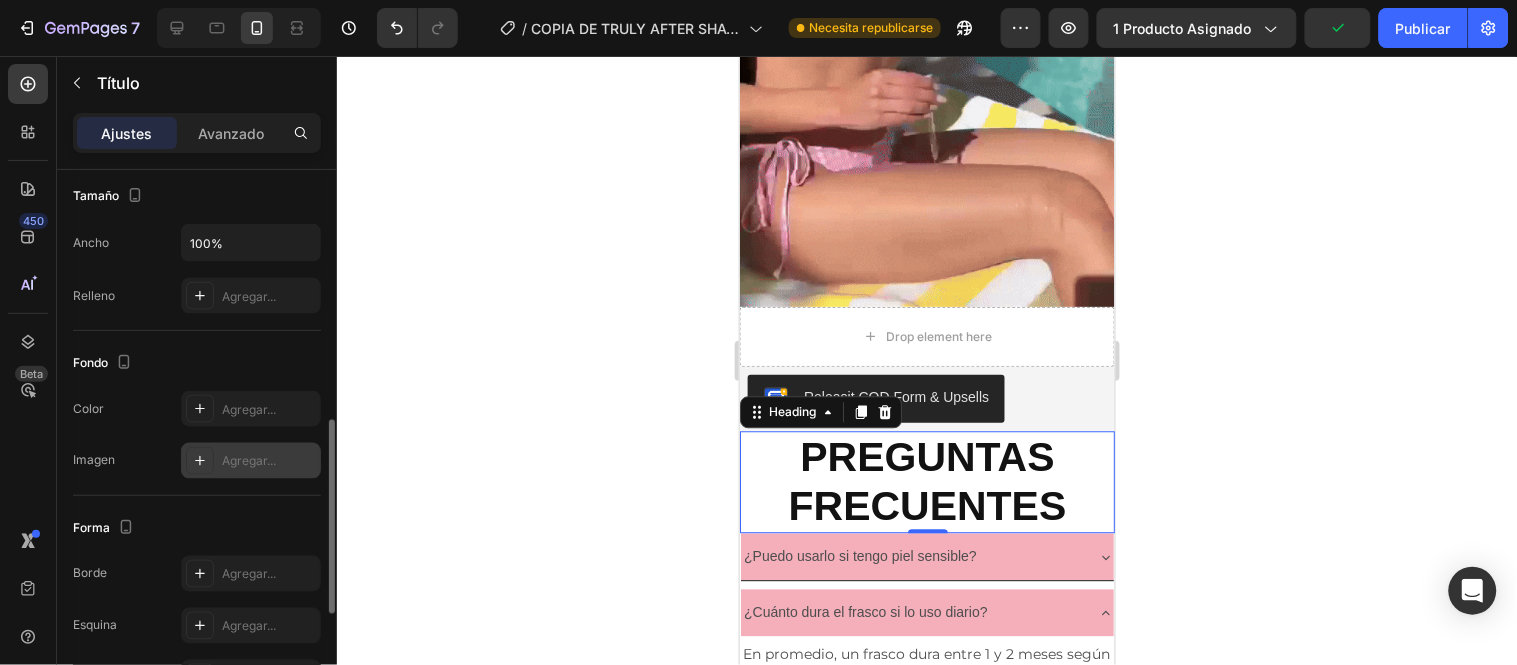 scroll, scrollTop: 703, scrollLeft: 0, axis: vertical 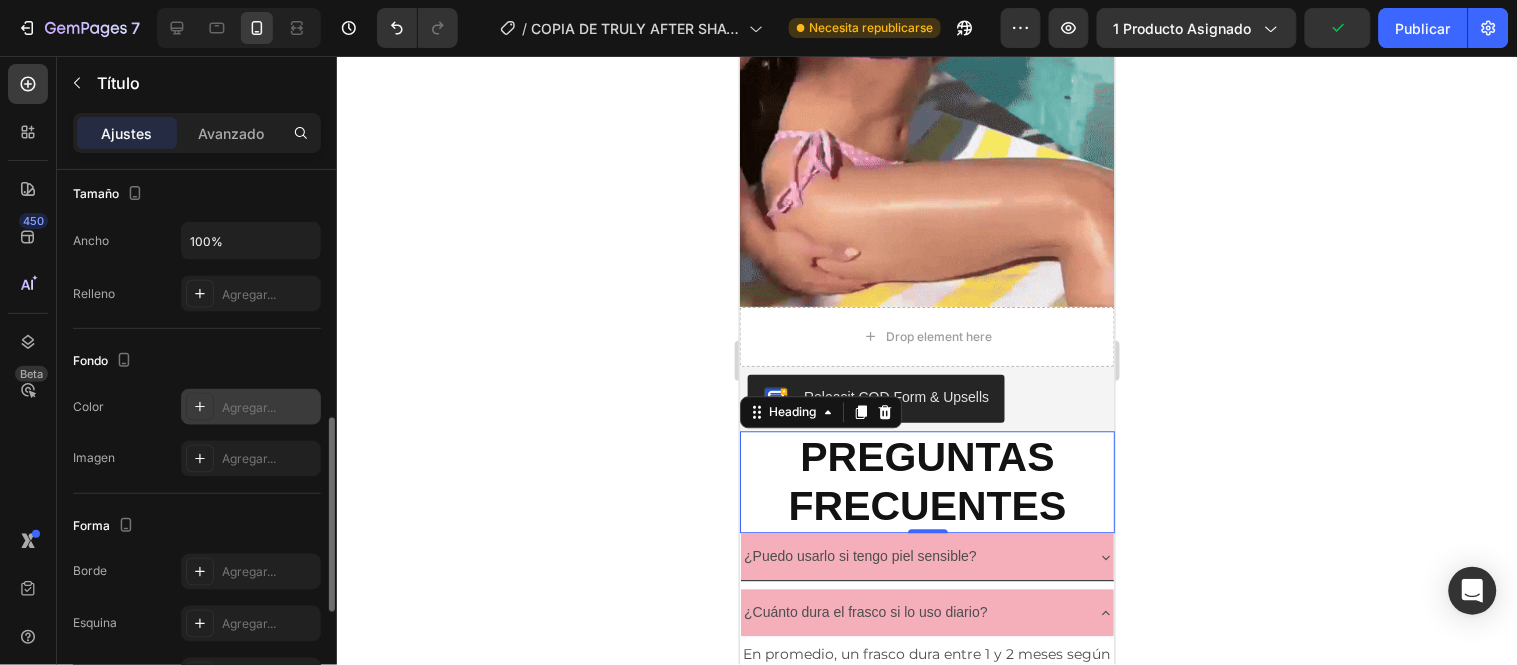click 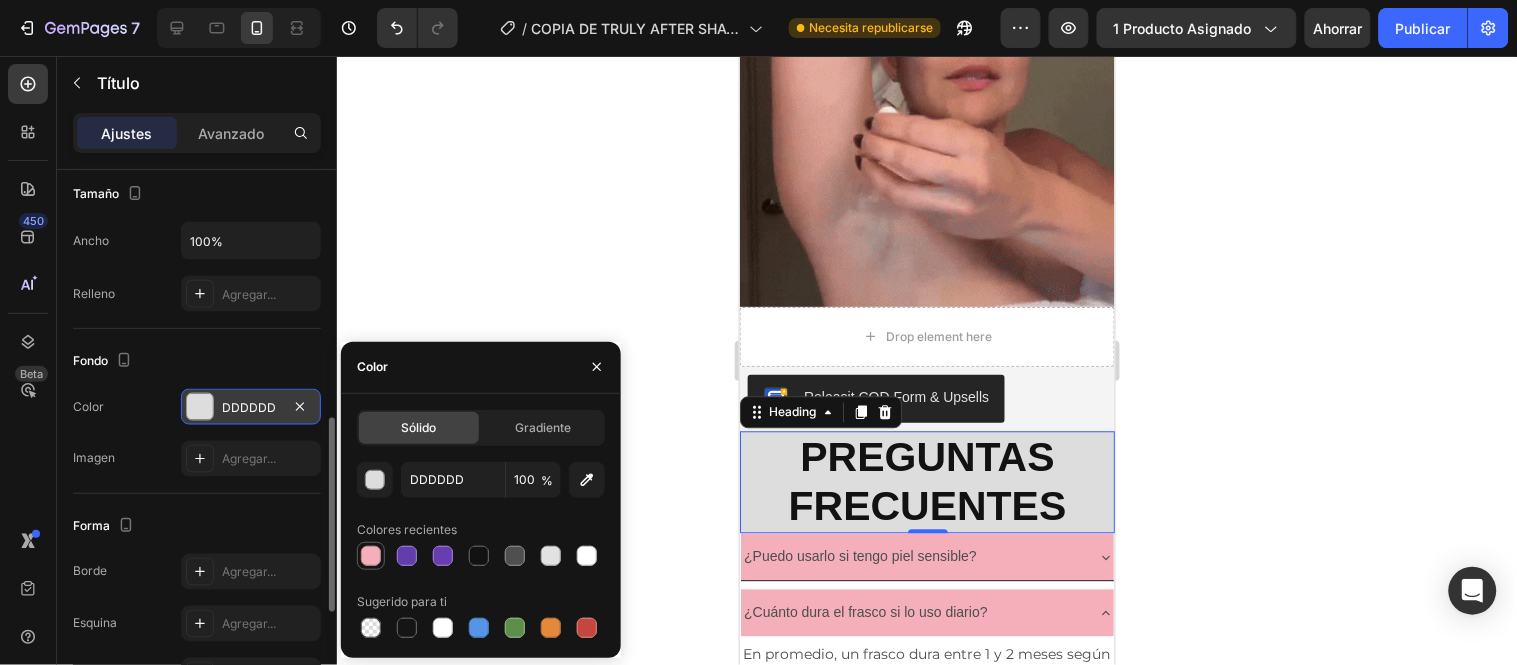 click at bounding box center (371, 556) 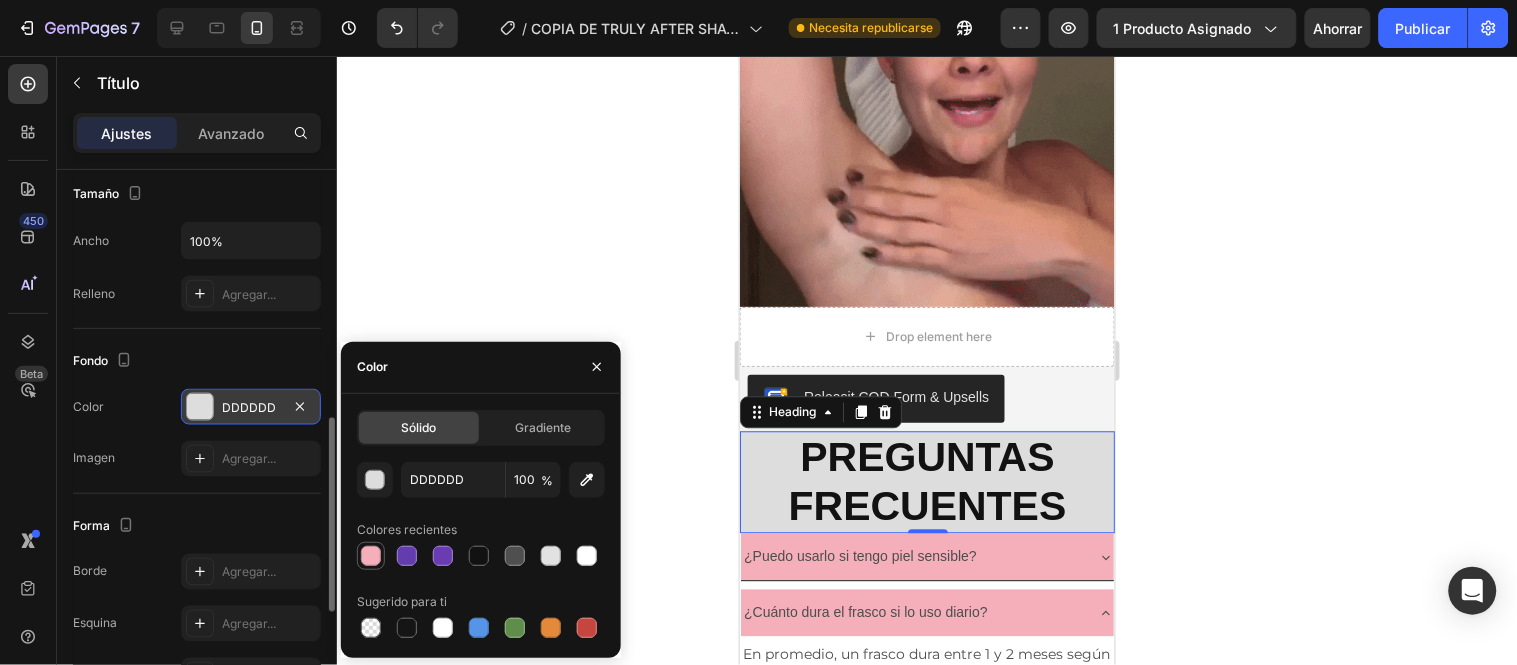 type on "F4AFBB" 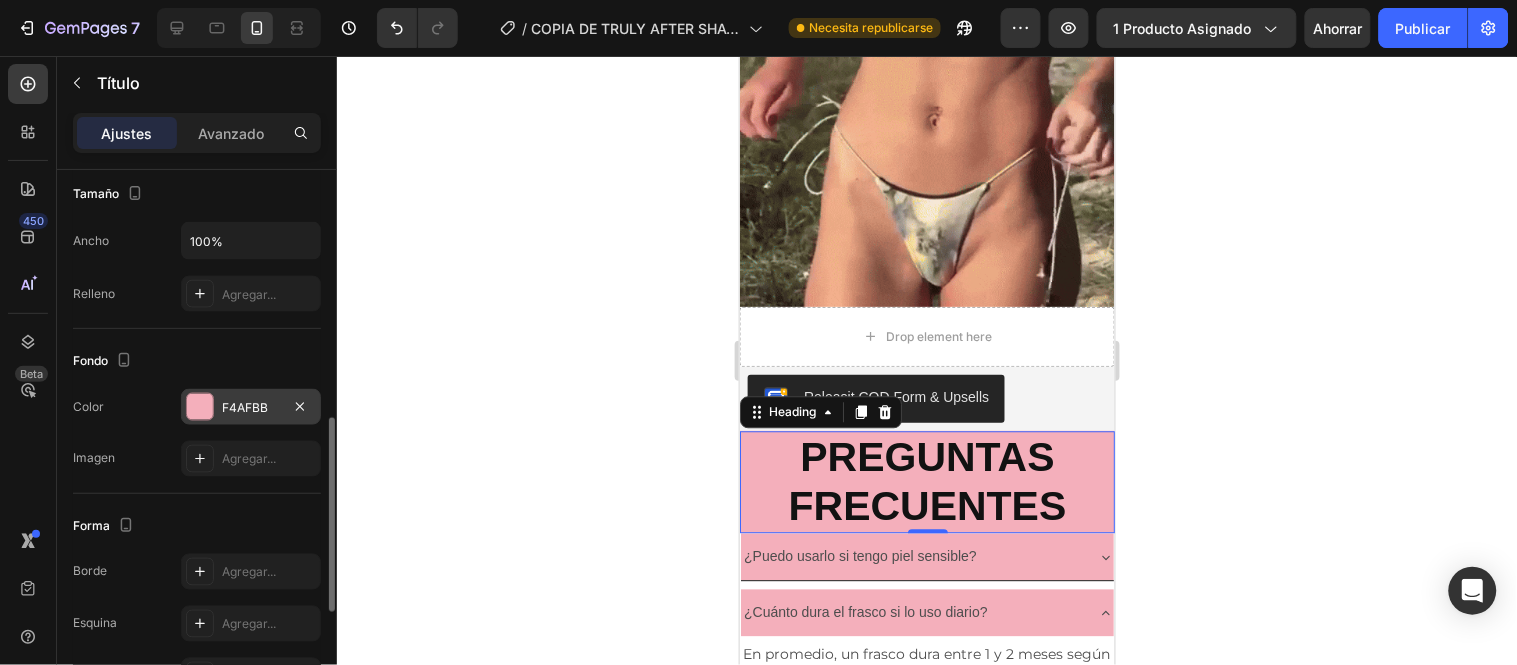 click 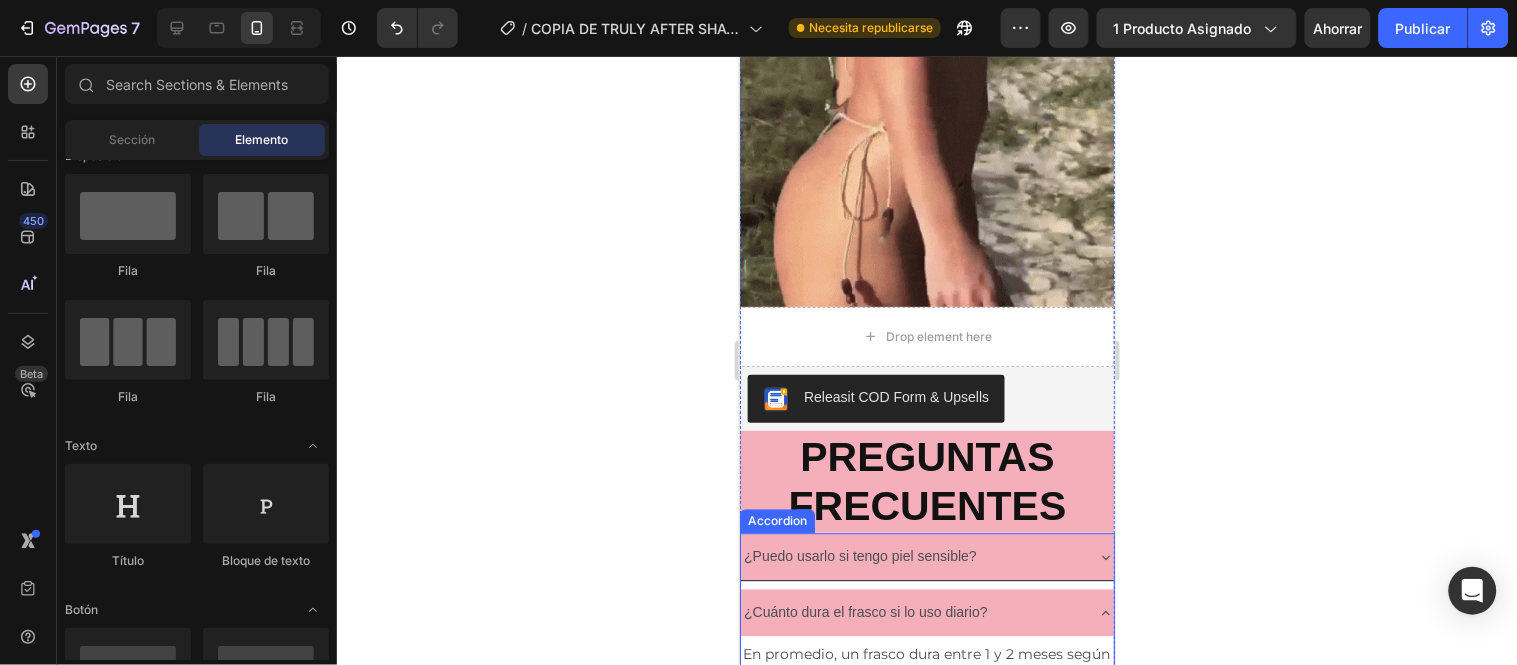 click on "¿Cuánto dura el frasco si lo uso diario?" at bounding box center [910, 611] 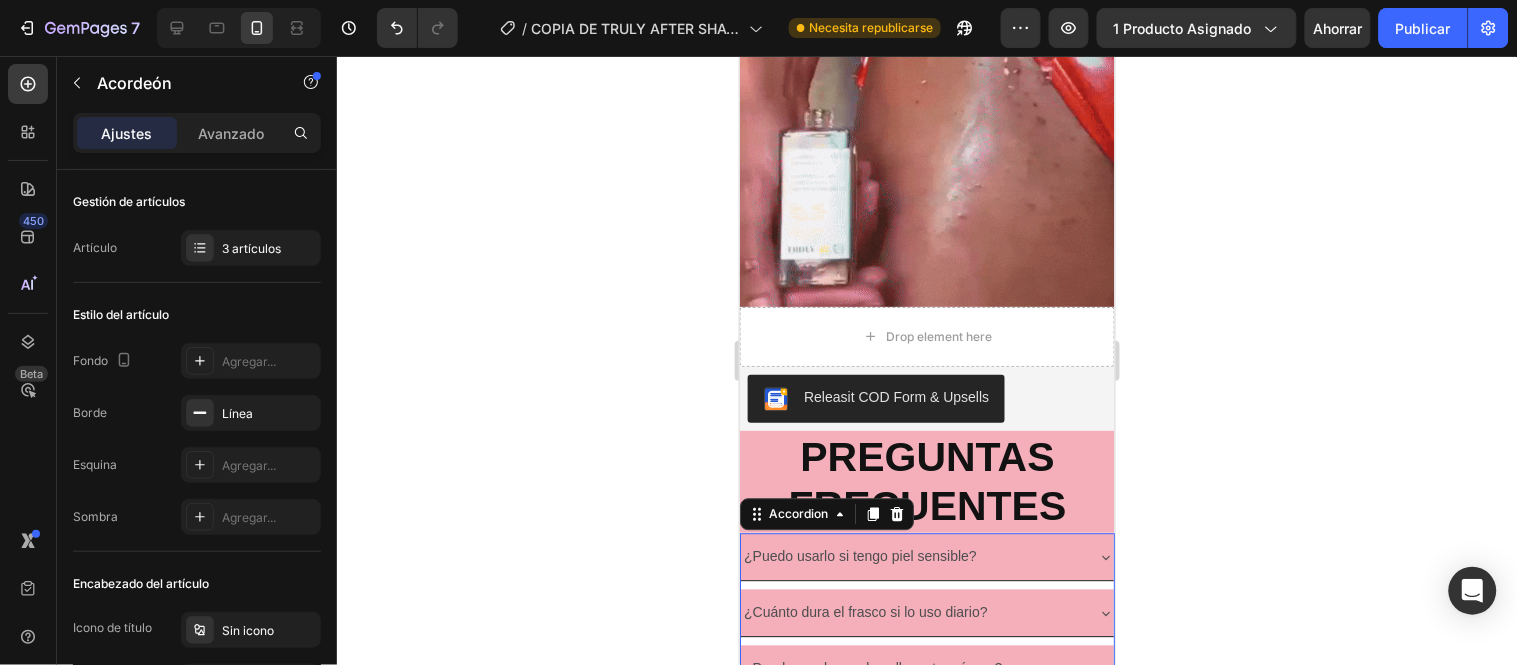 click 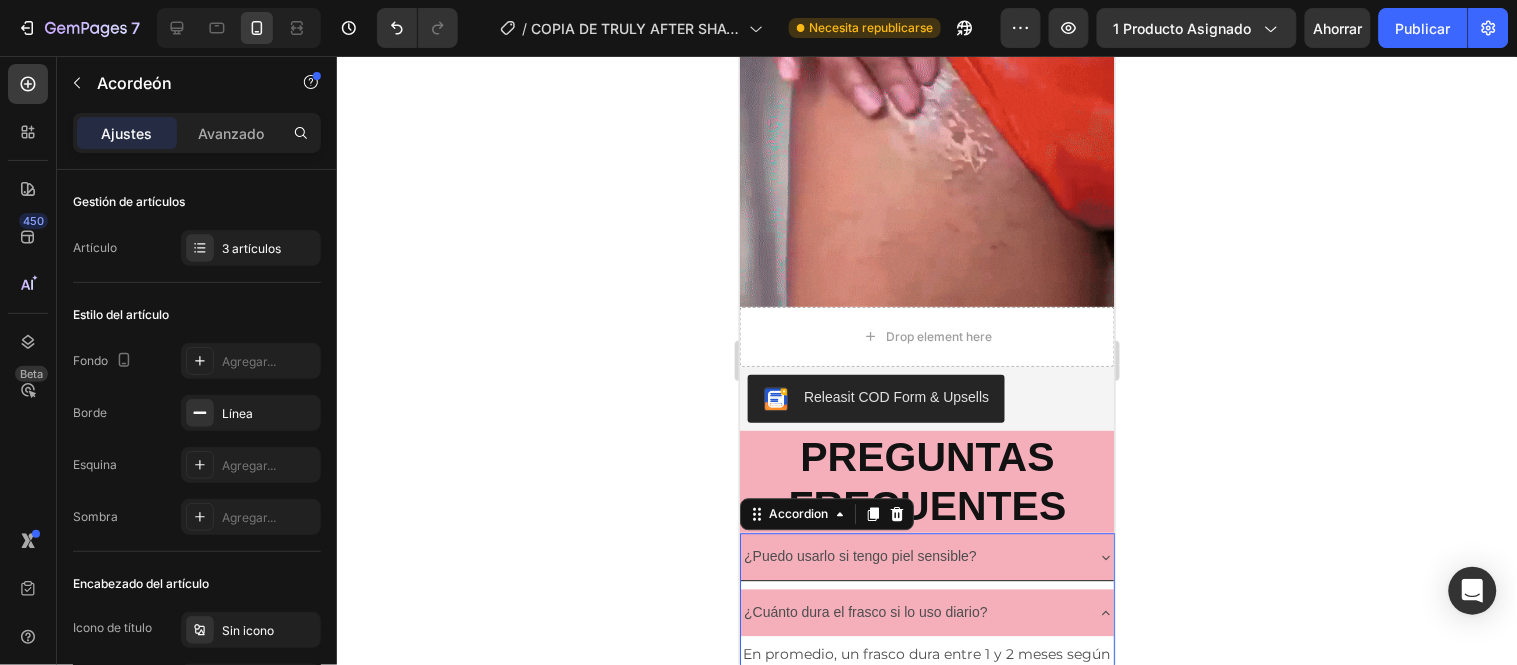 click 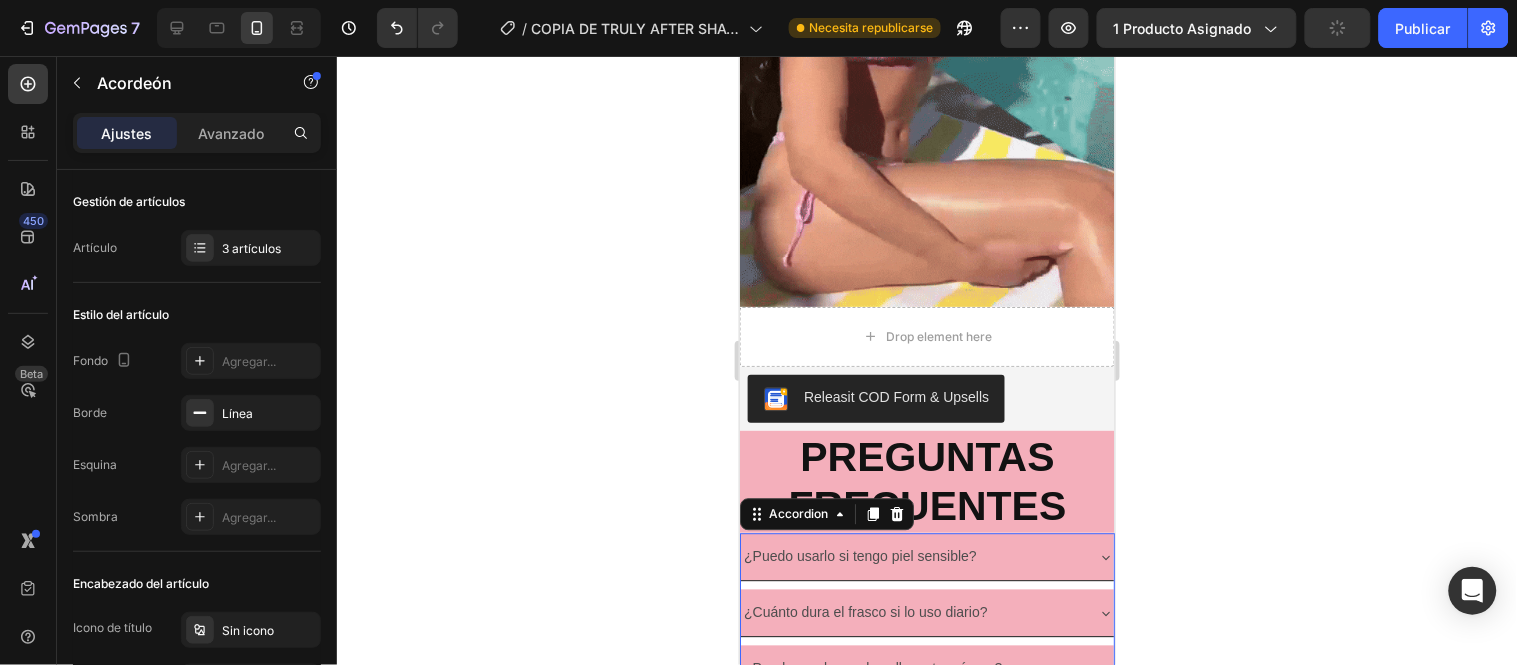 click on "¿Puedo usarlo si tengo piel sensible?
¿Cuánto dura el frasco si lo uso diario?
¿Puedo usarlo en el cuello y otras áreas? Claro, es seguro para cualquier zona que afeites y quieras mantener libre de irritaciones. Text Block" at bounding box center (926, 647) 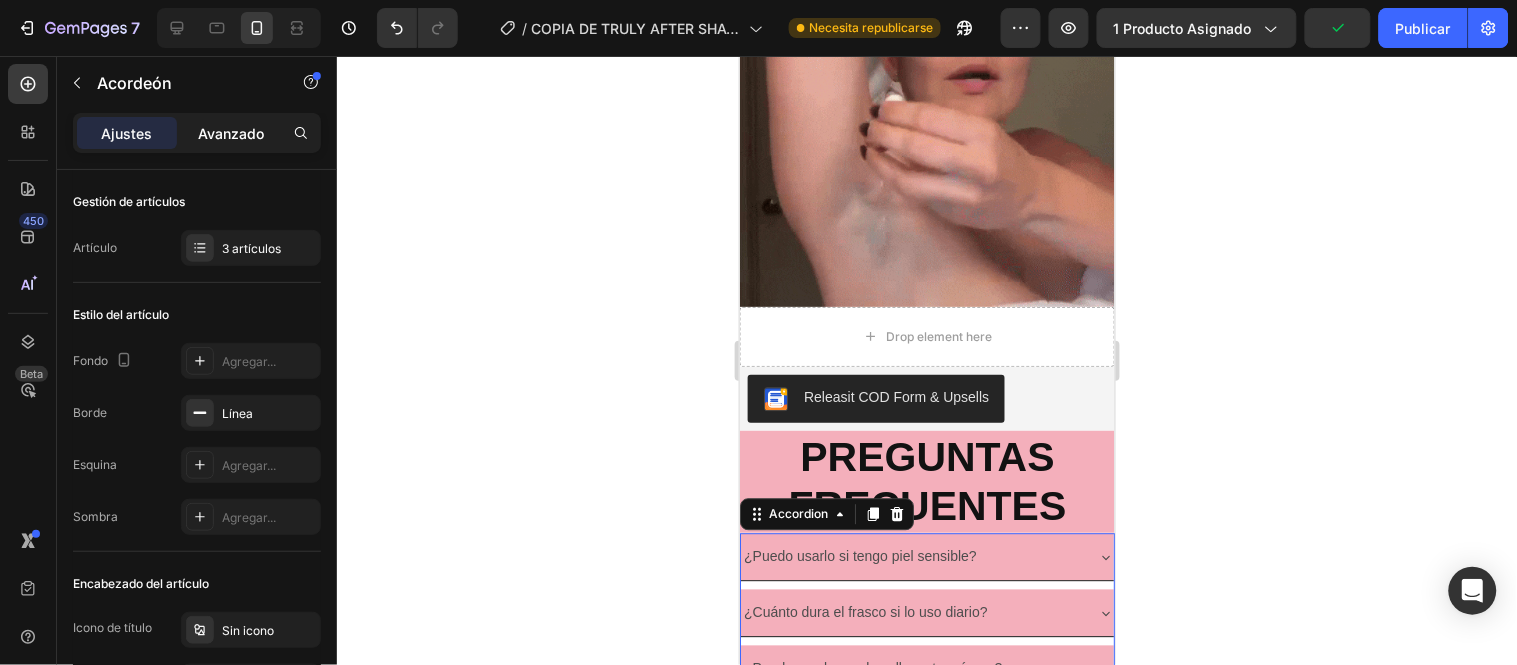 click on "Avanzado" 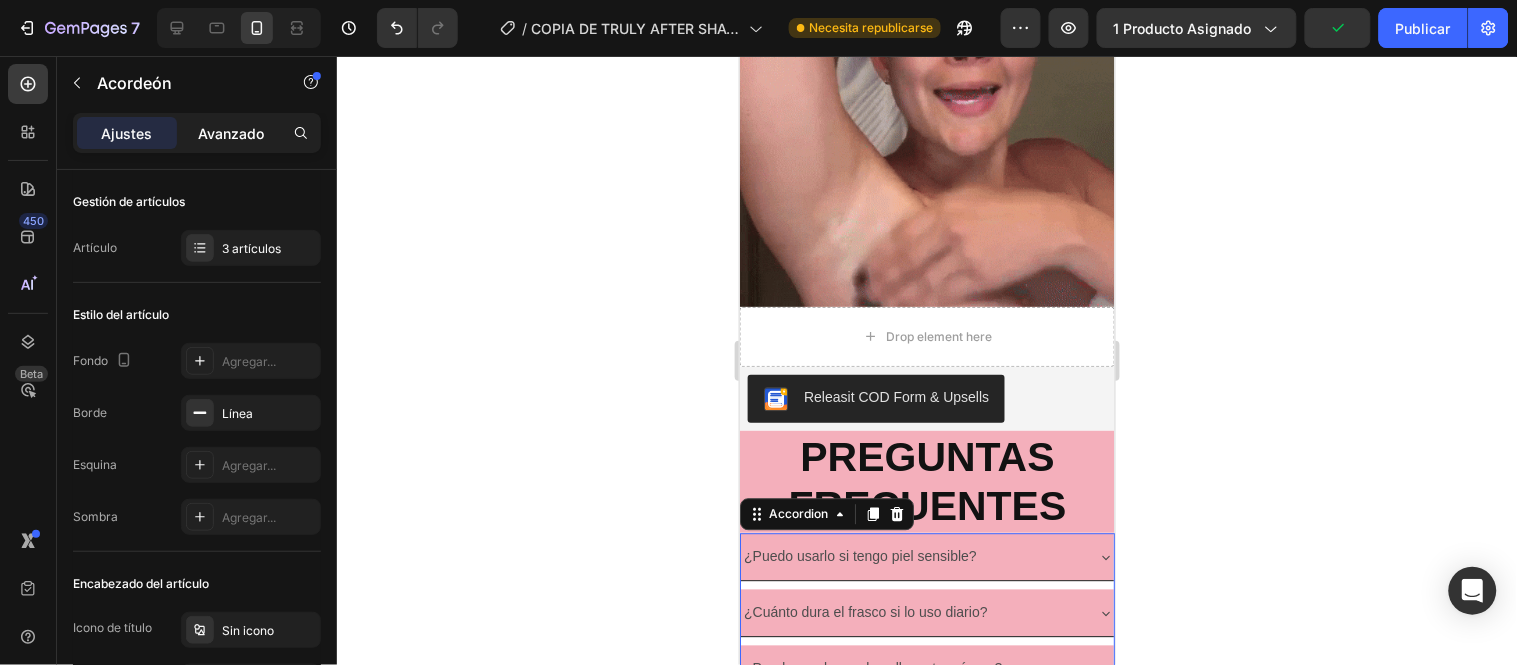 type on "100%" 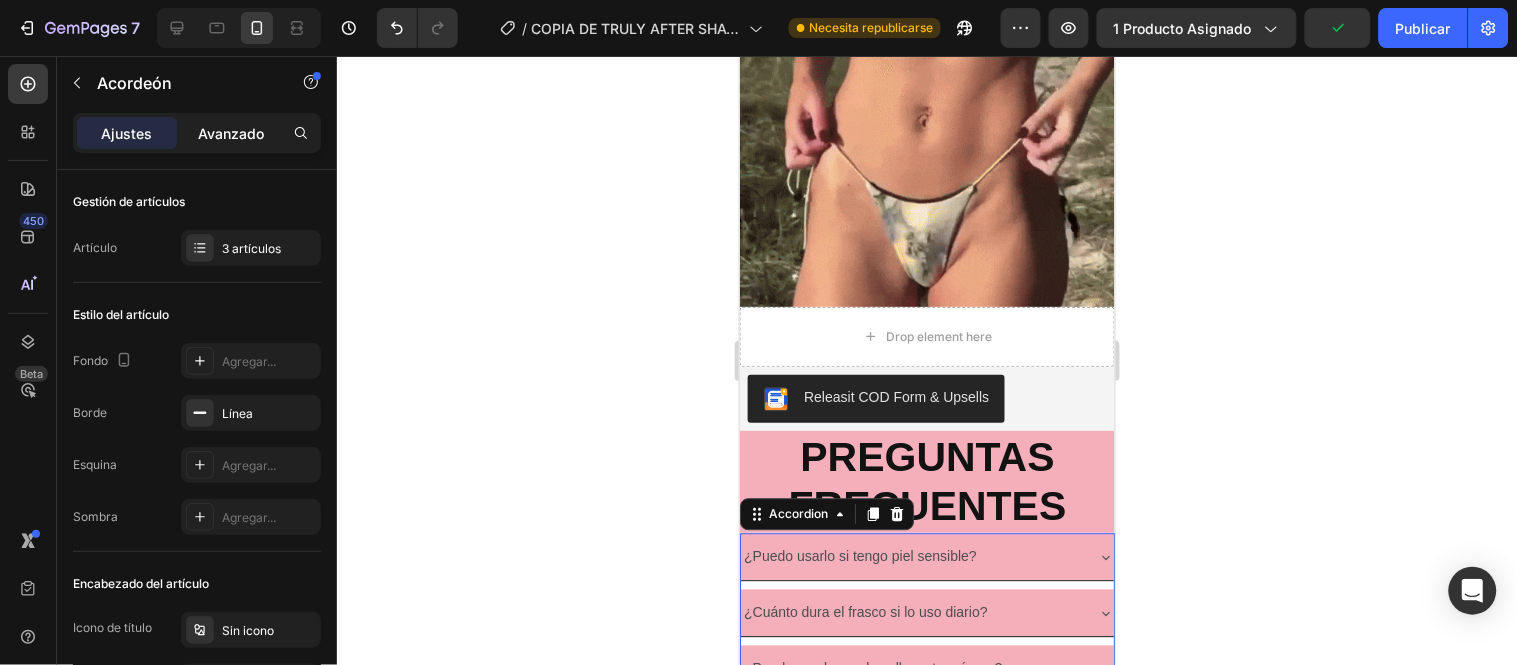type on "100" 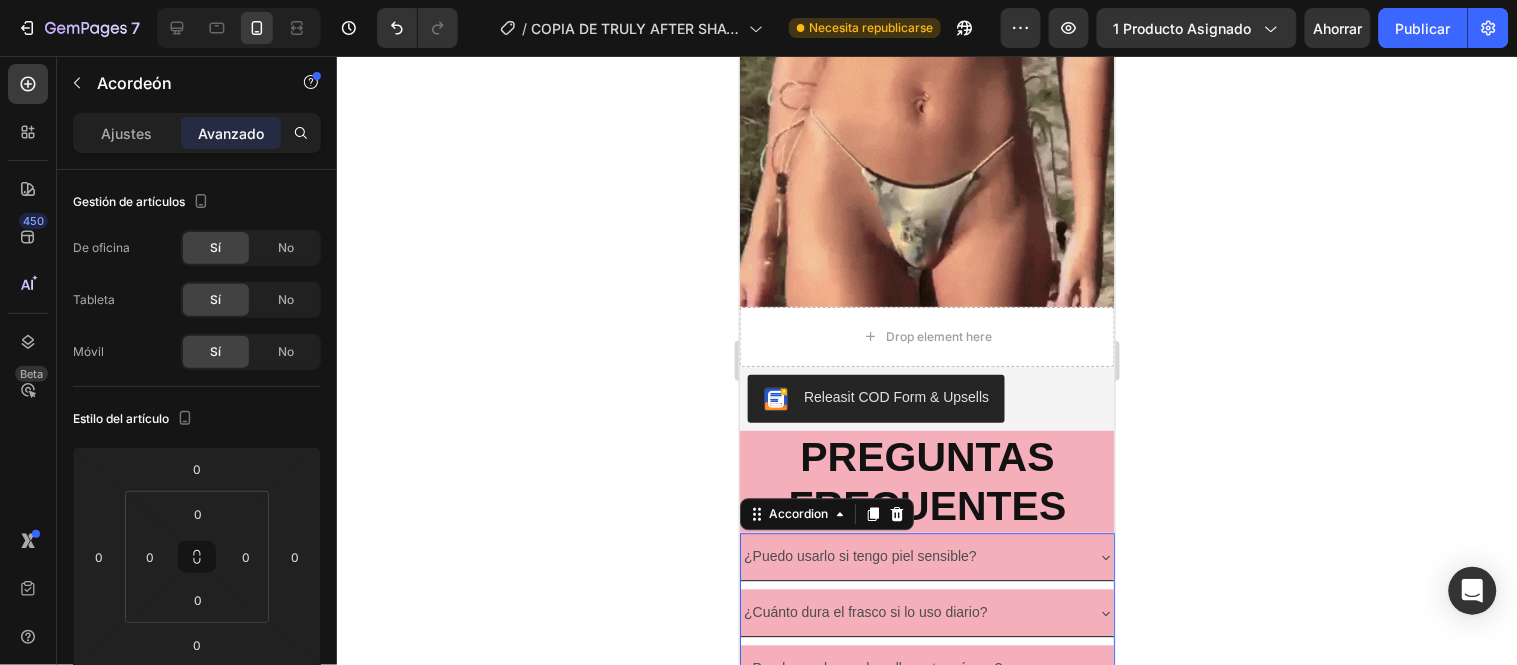 click on "¿Cuánto dura el frasco si lo uso diario?" at bounding box center (926, 611) 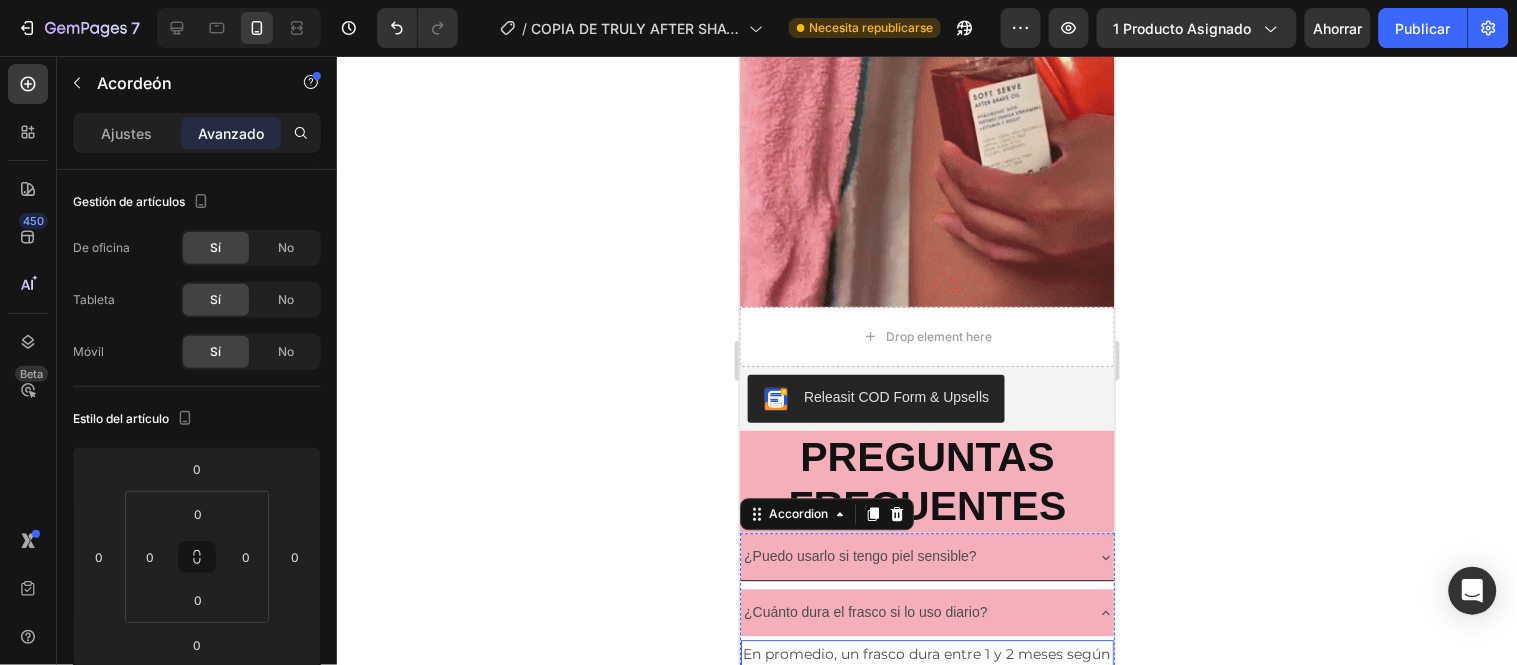 click on "En promedio, un frasco dura entre 1 y 2 meses según la cantidad que apliques." at bounding box center [926, 666] 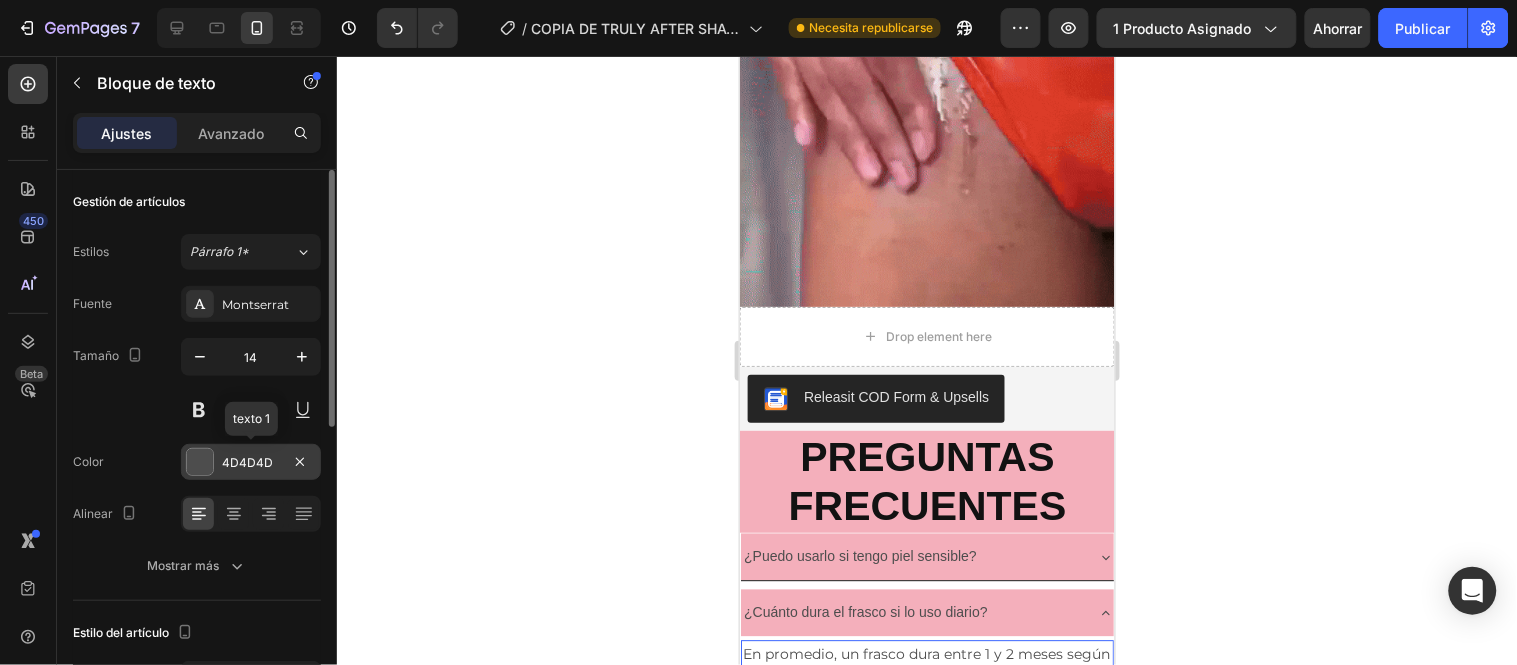 click at bounding box center (200, 462) 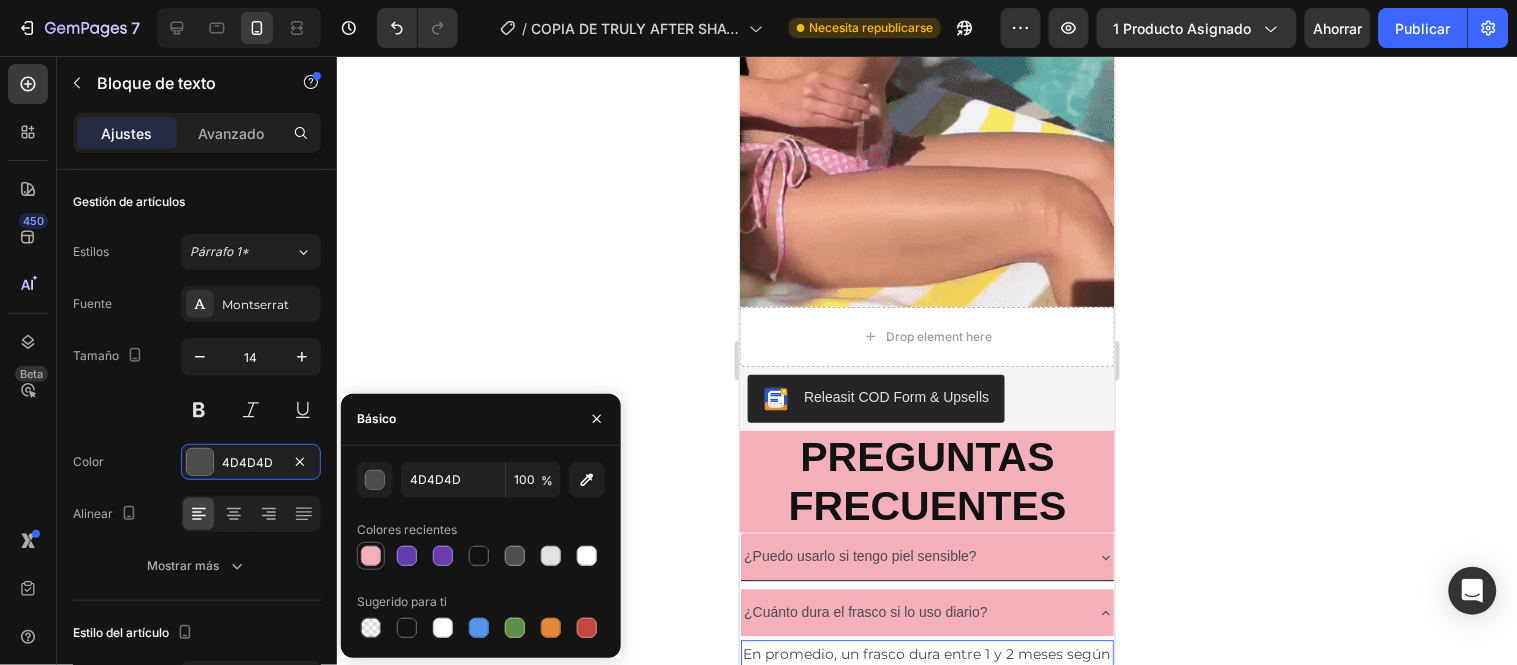 click at bounding box center (371, 556) 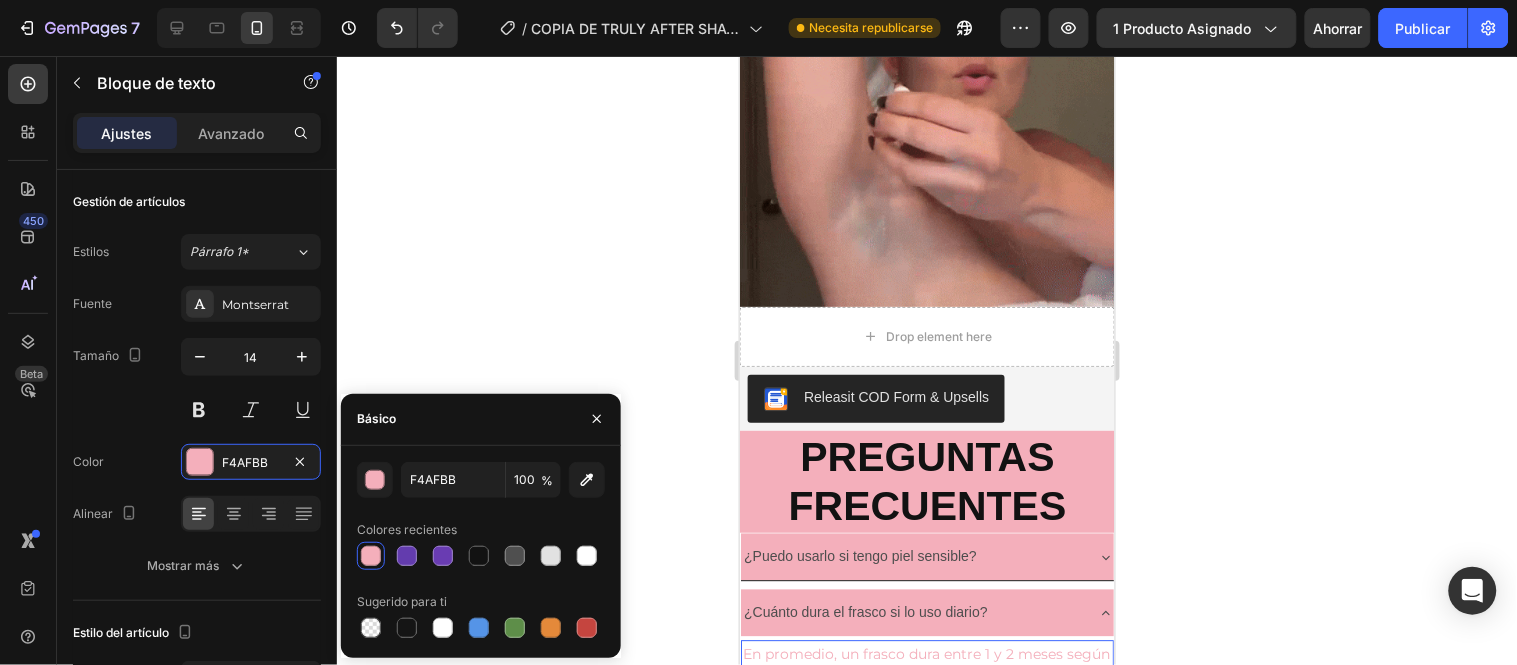 type on "4D4D4D" 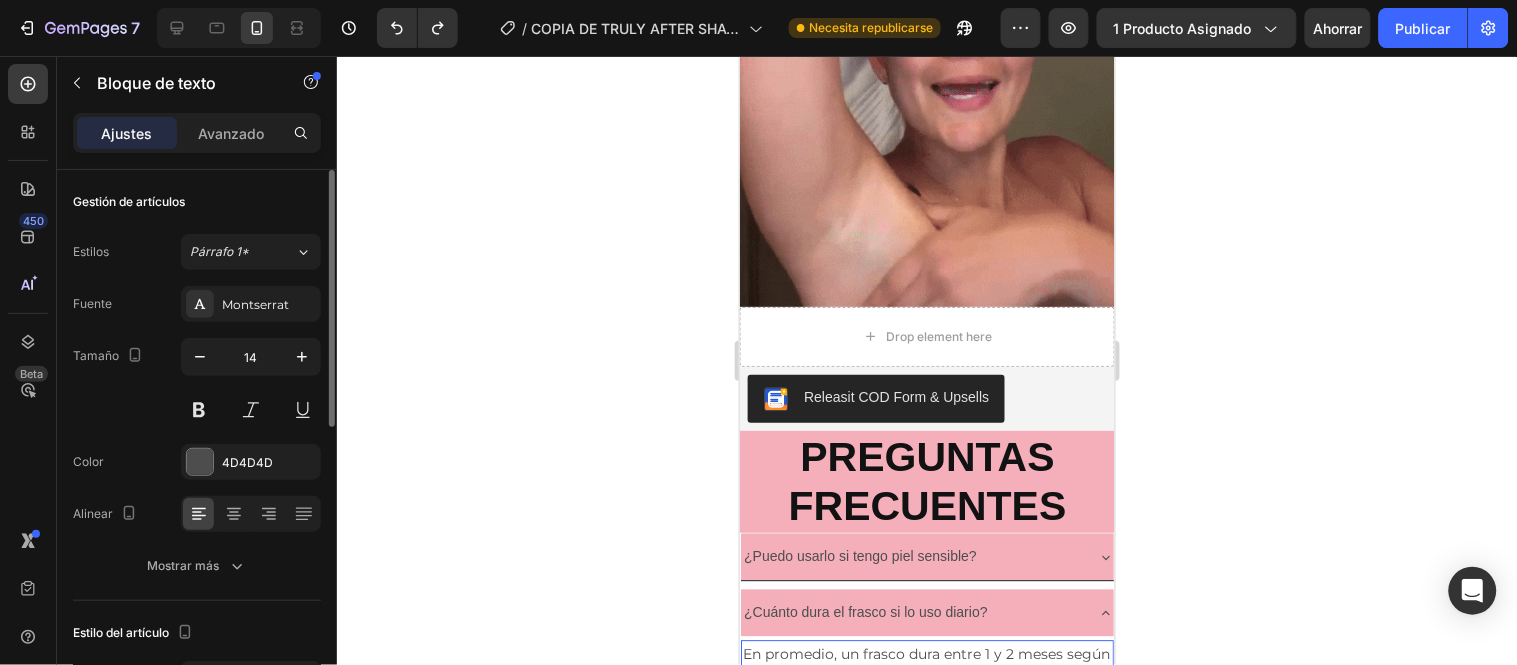click on "Tamaño 14" at bounding box center [197, 383] 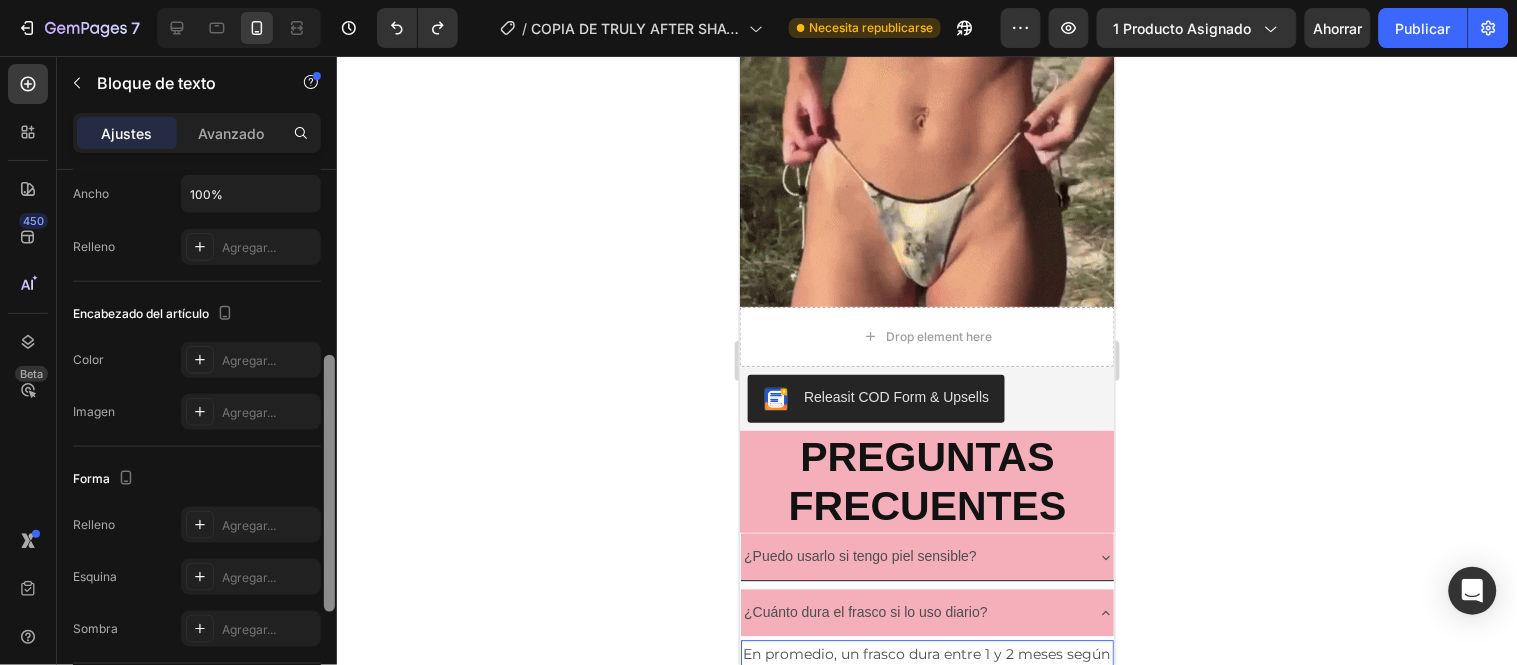 drag, startPoint x: 327, startPoint y: 184, endPoint x: 332, endPoint y: 414, distance: 230.05434 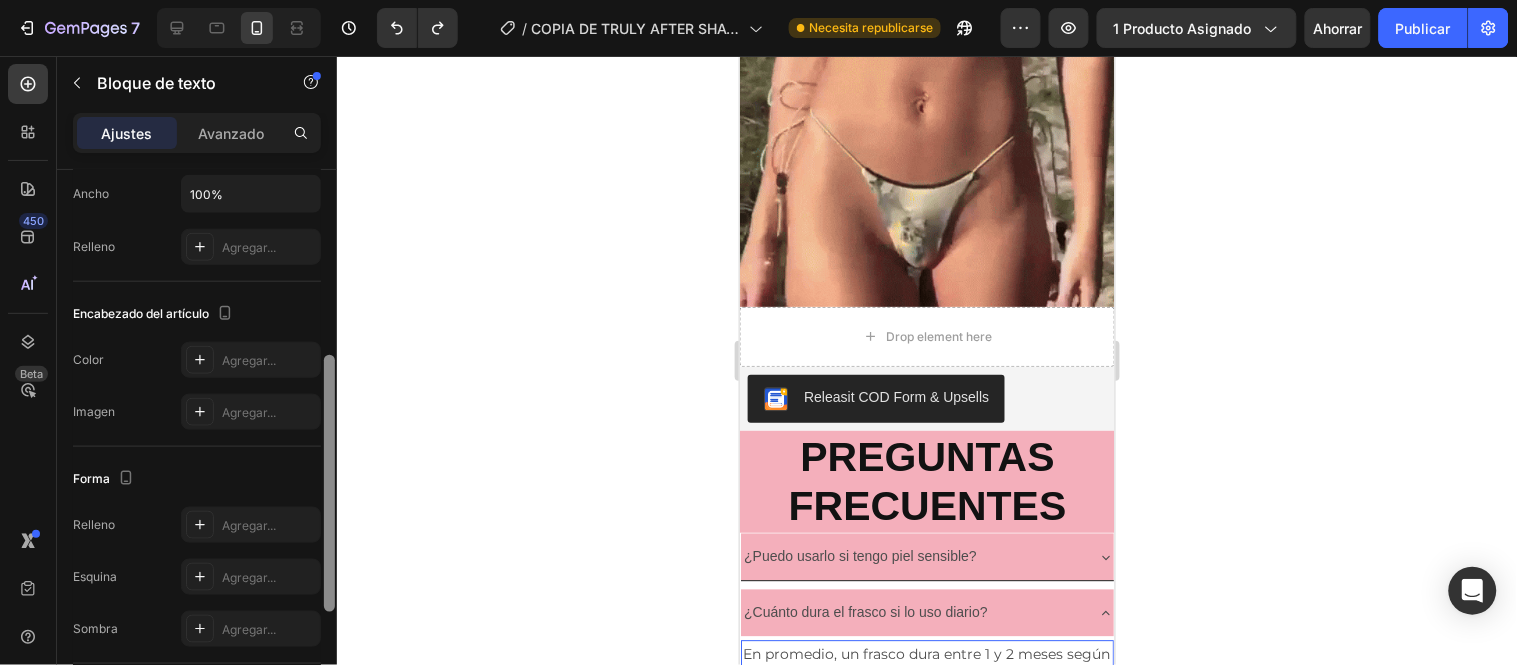 click at bounding box center (329, 418) 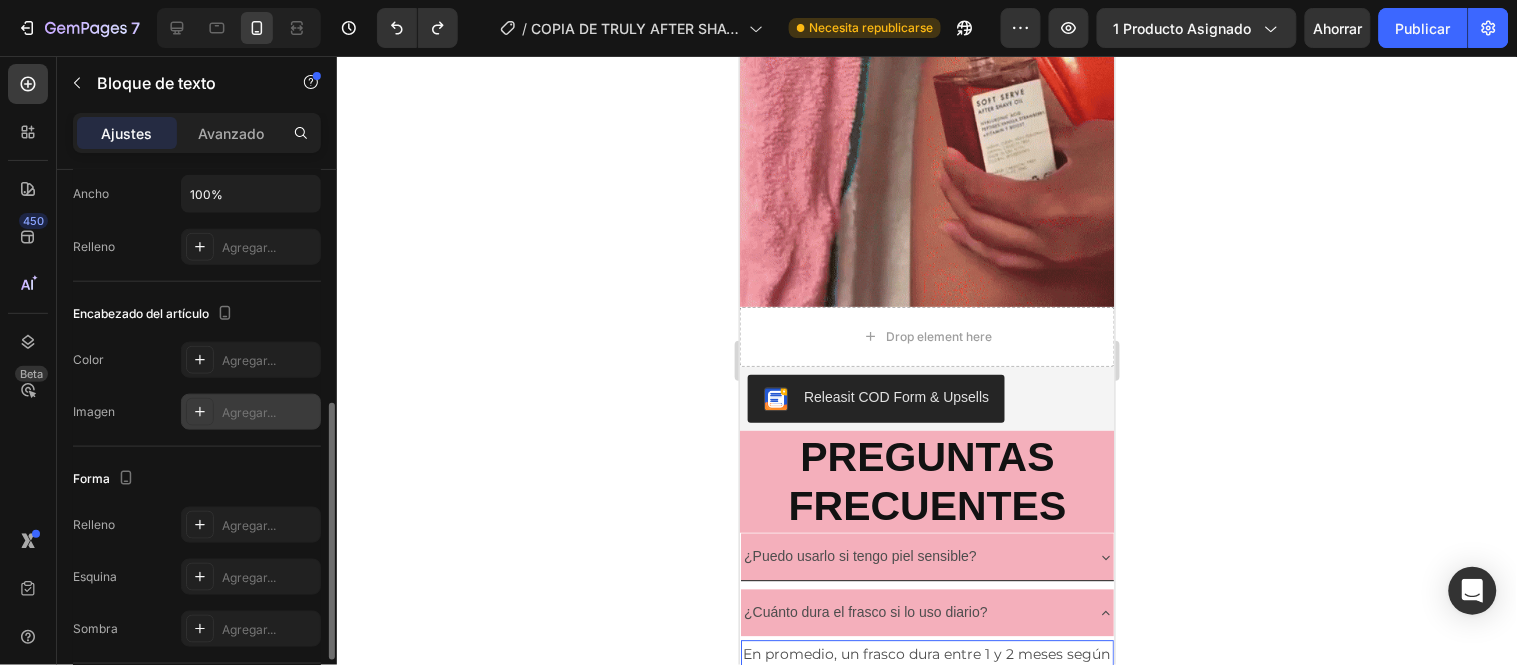 scroll, scrollTop: 491, scrollLeft: 0, axis: vertical 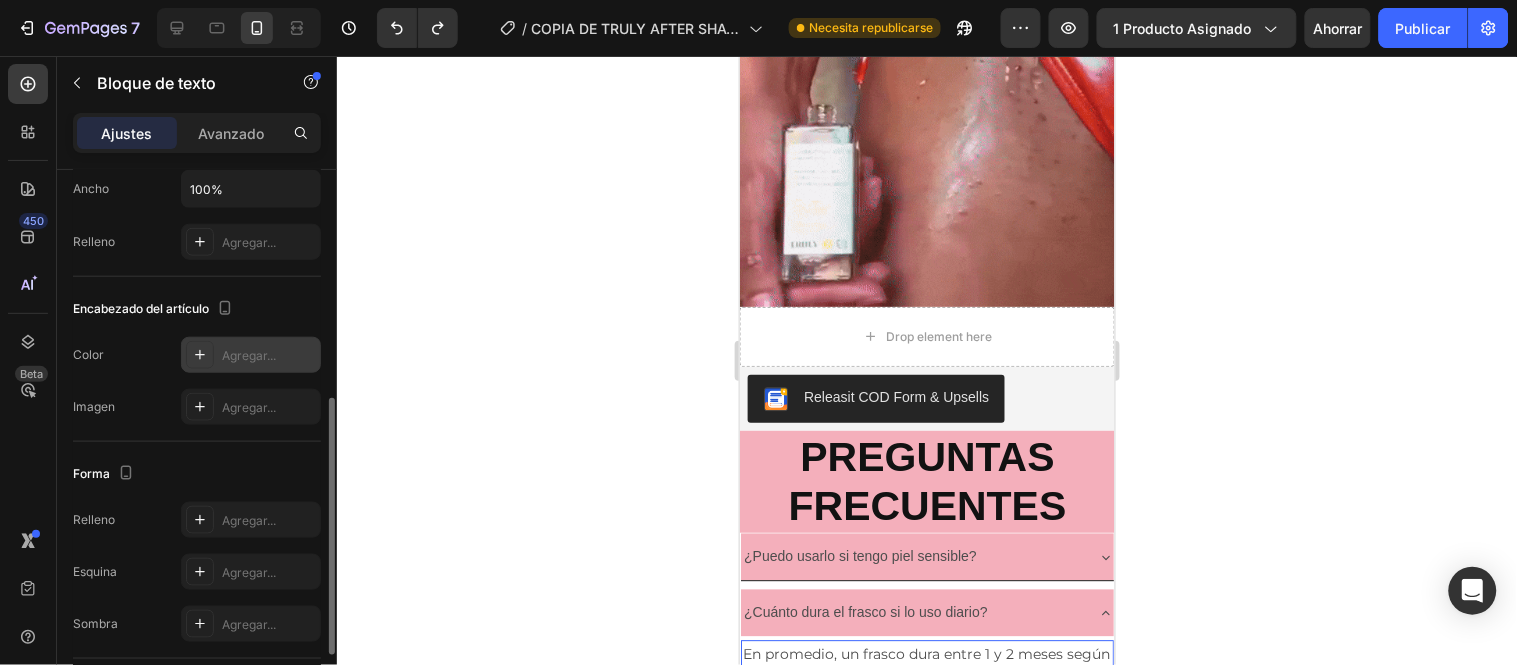 click at bounding box center (200, 355) 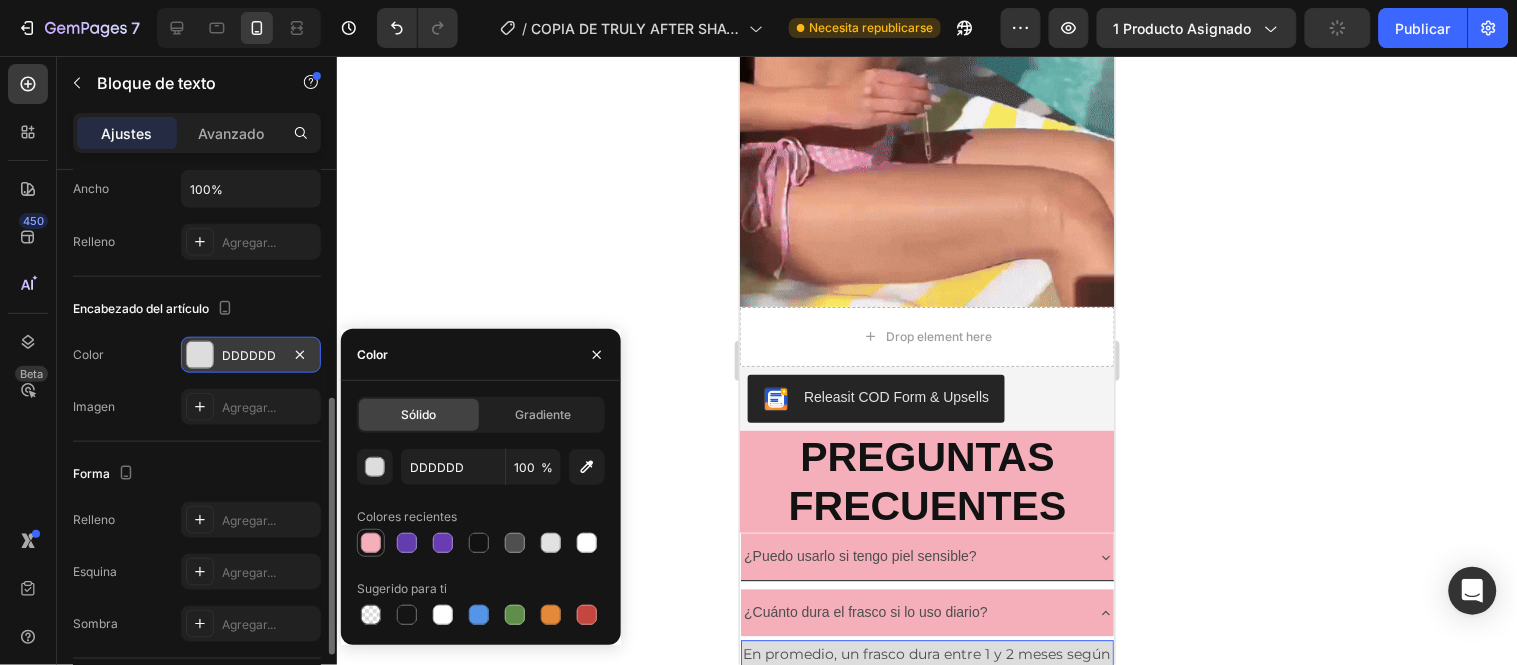 click at bounding box center (371, 543) 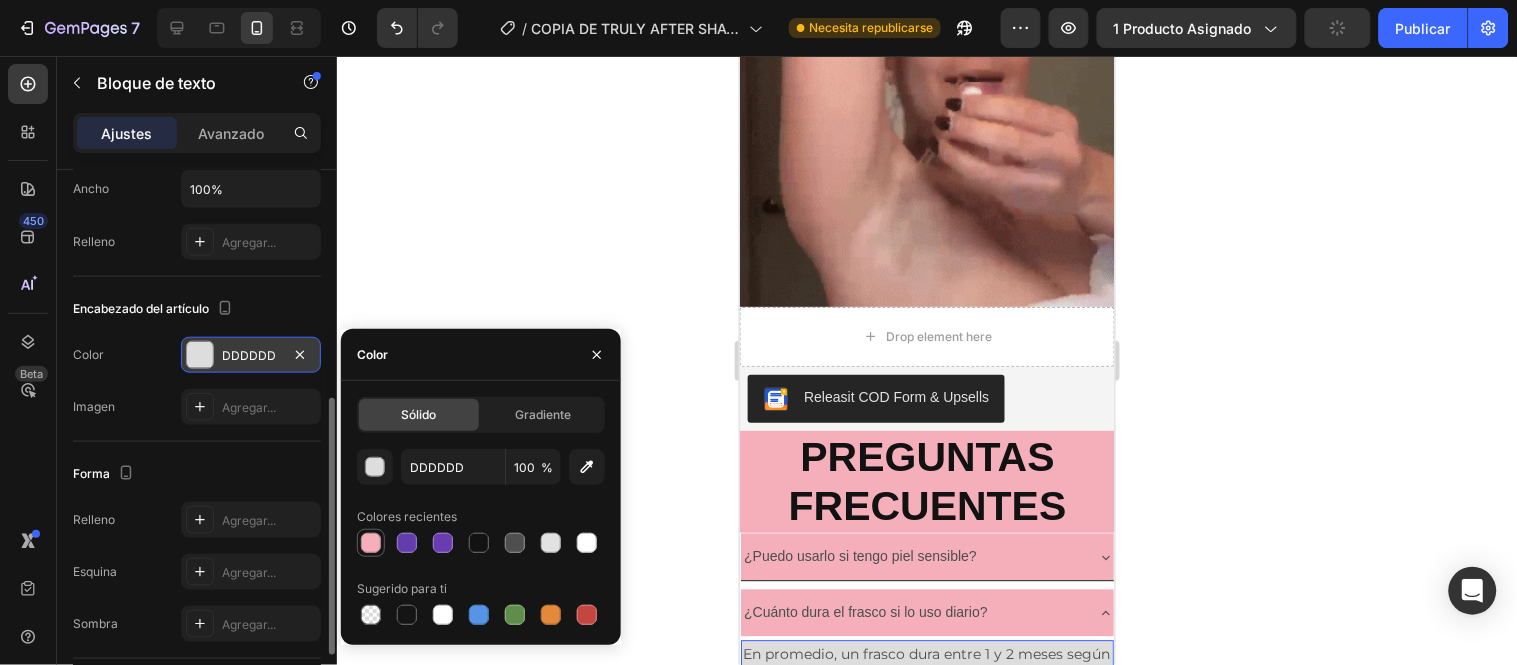 type on "F4AFBB" 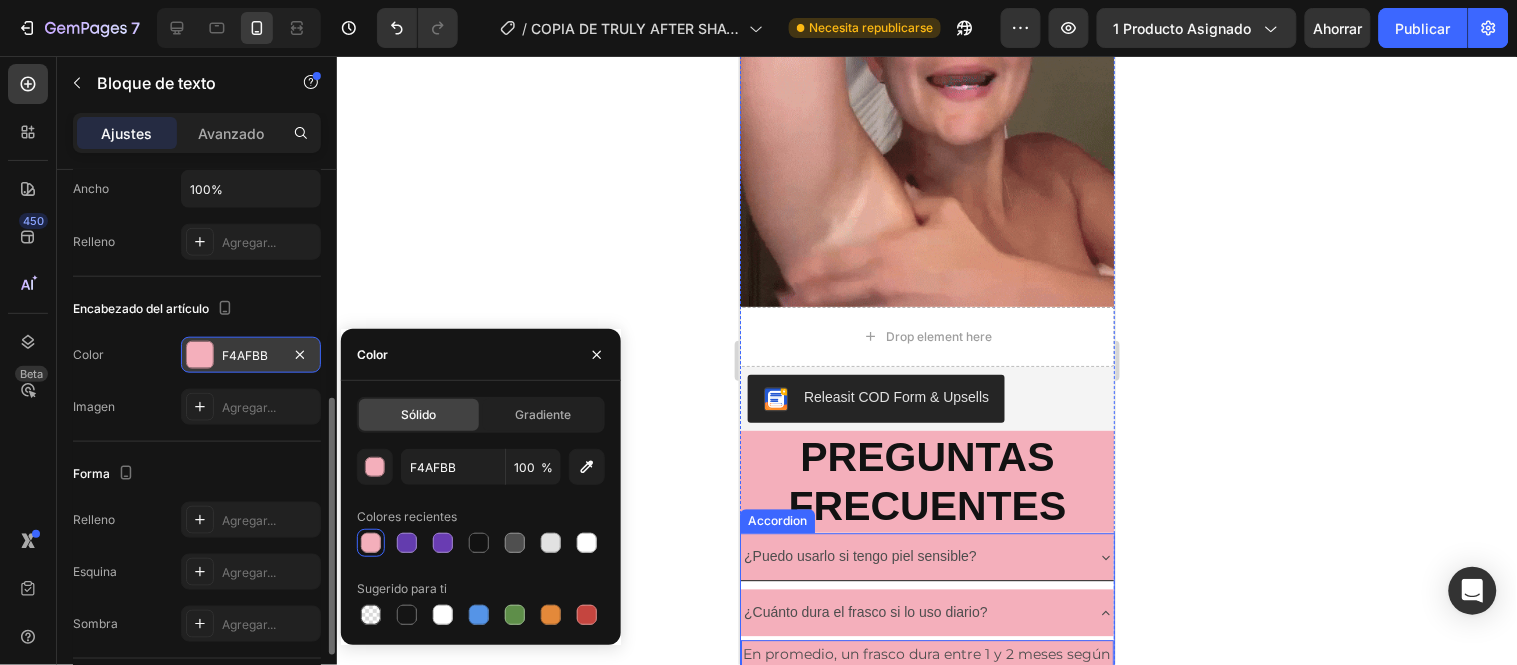 click 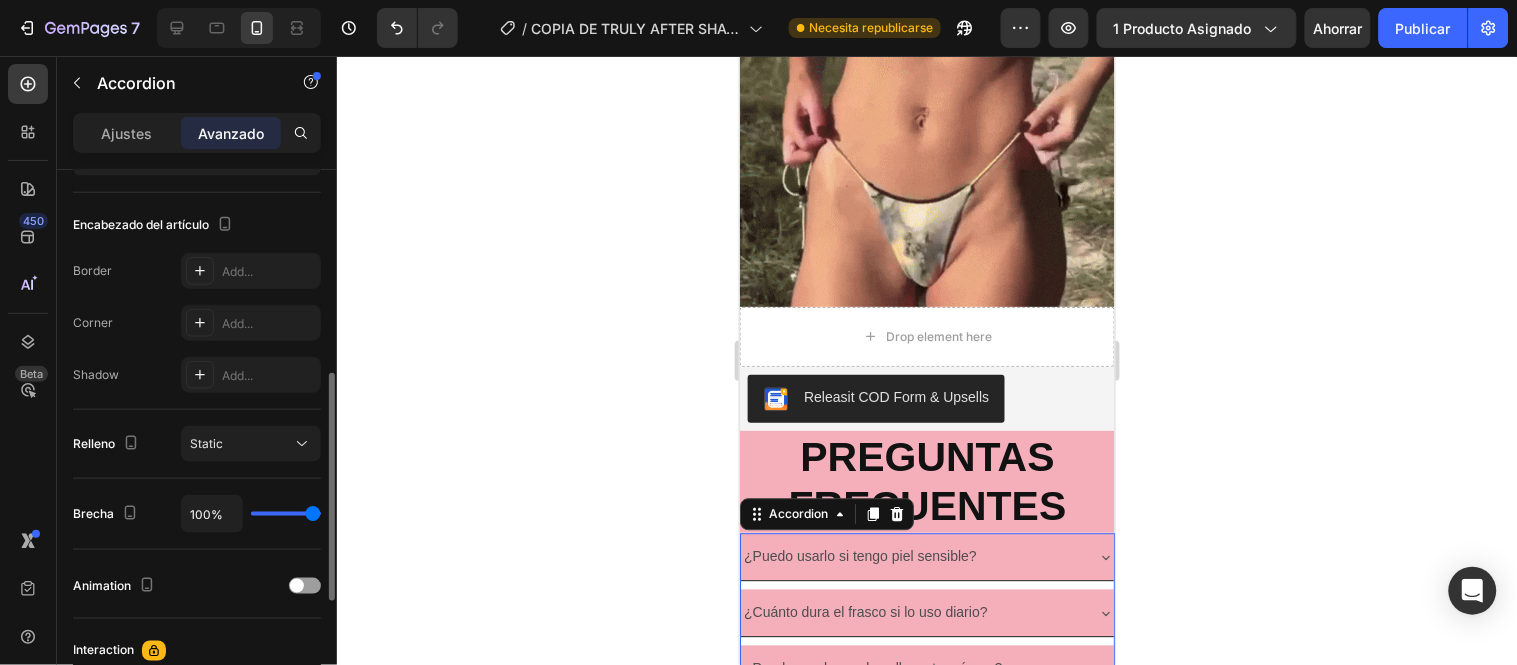 scroll, scrollTop: 0, scrollLeft: 0, axis: both 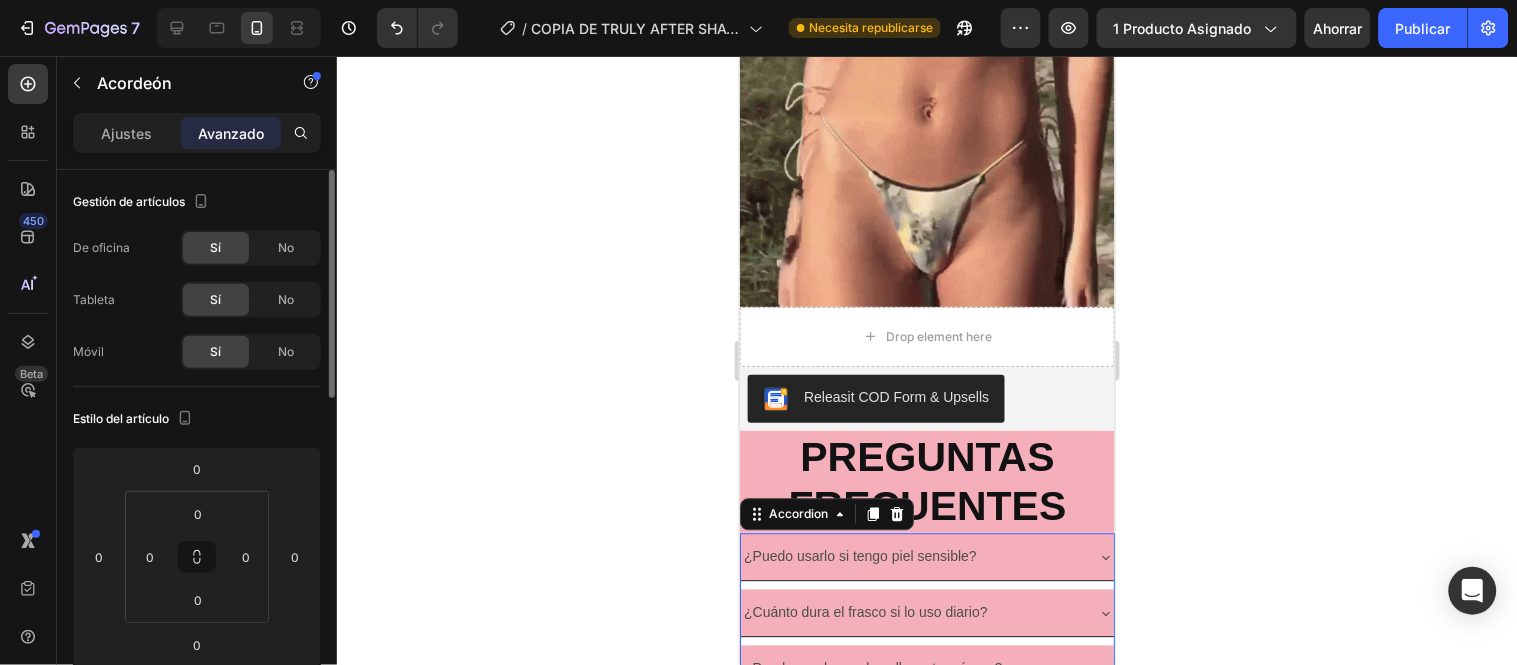 click 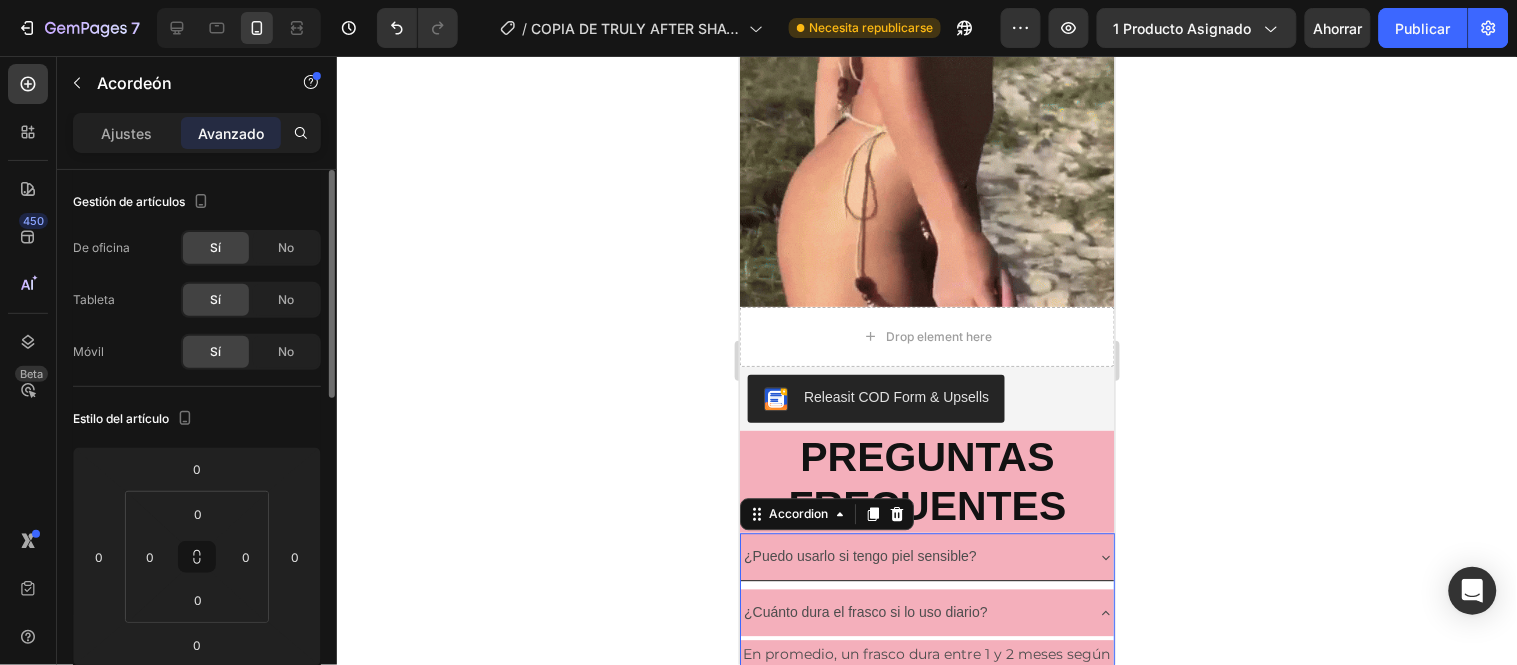 click on "¿Puedo usarlo si tengo piel sensible?" at bounding box center (926, 555) 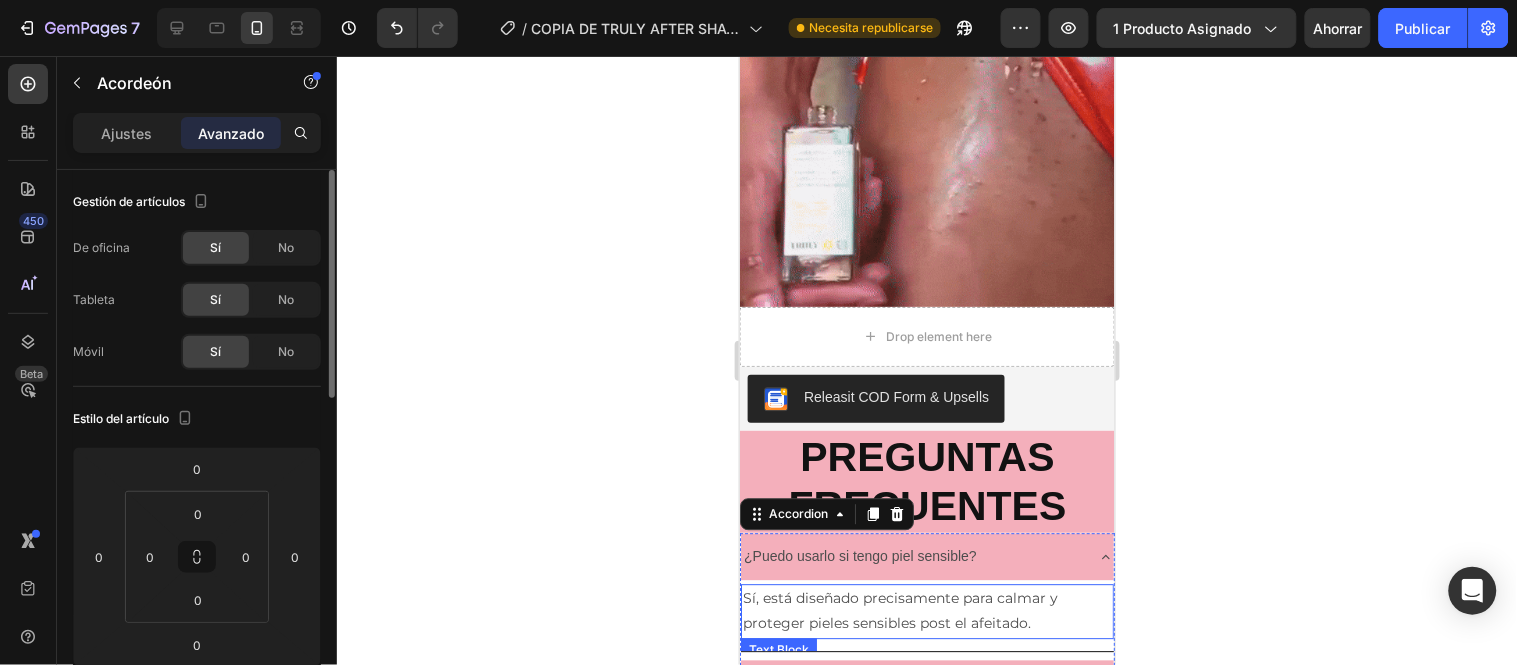 click on "Sí, está diseñado precisamente para calmar y proteger pieles sensibles post el afeitado." at bounding box center (926, 610) 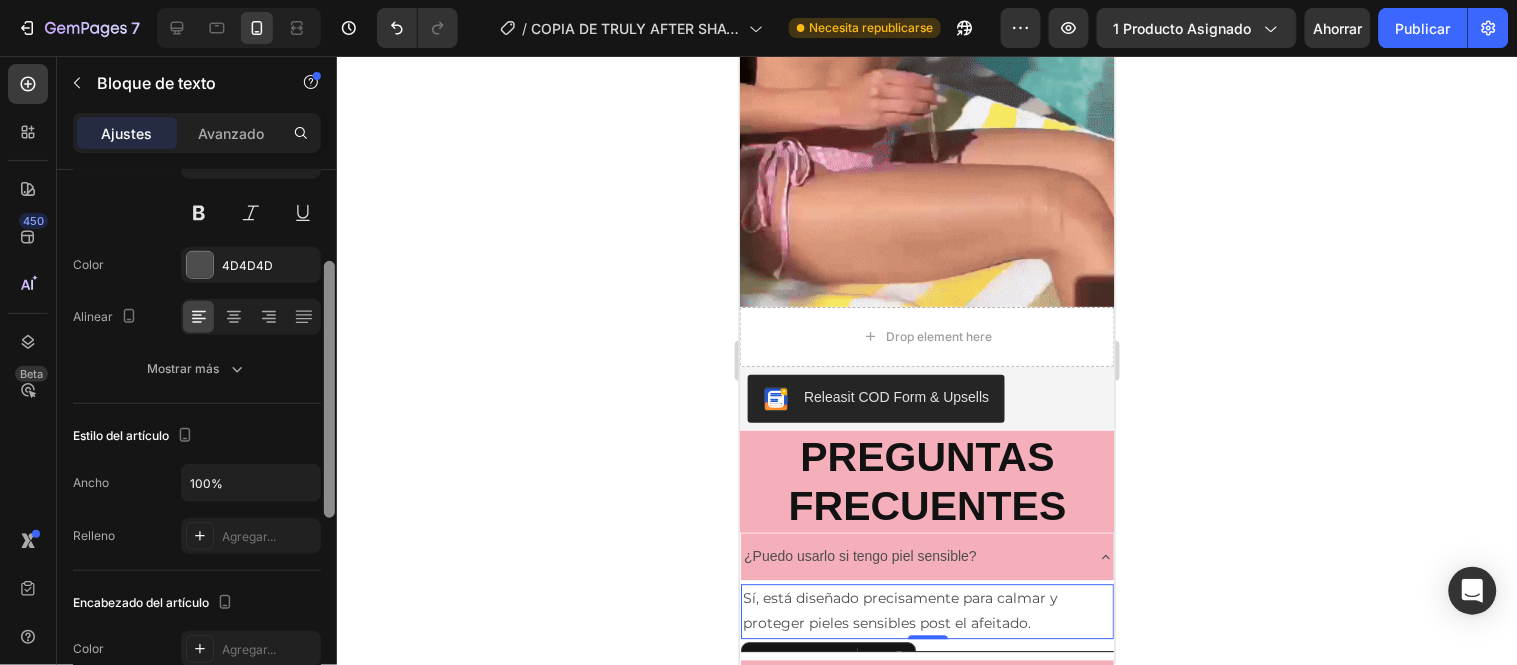 drag, startPoint x: 328, startPoint y: 304, endPoint x: 295, endPoint y: 388, distance: 90.24966 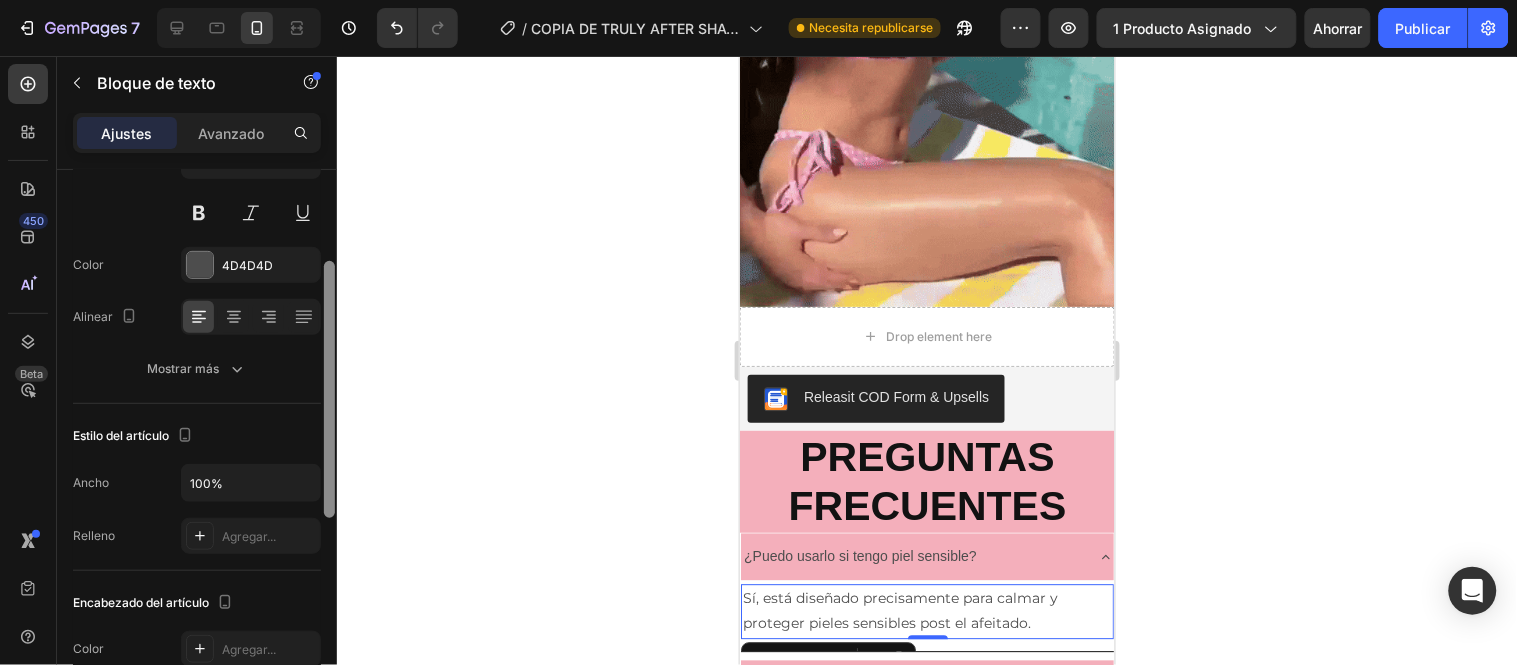 click on "Gestión de artículos Estilos Párrafo 1* Fuente Montserrat Tamaño 14 Color 4D4D4D Alinear Mostrar más Estilo del artículo Ancho 100% Relleno Agregar... Encabezado del artículo Los cambios podrían quedar ocultos por el vídeo. Color Agregar... Imagen Agregar... Forma Relleno Agregar... Esquina Agregar... Sombra Agregar... Brecha Eliminar elemento" at bounding box center (197, 446) 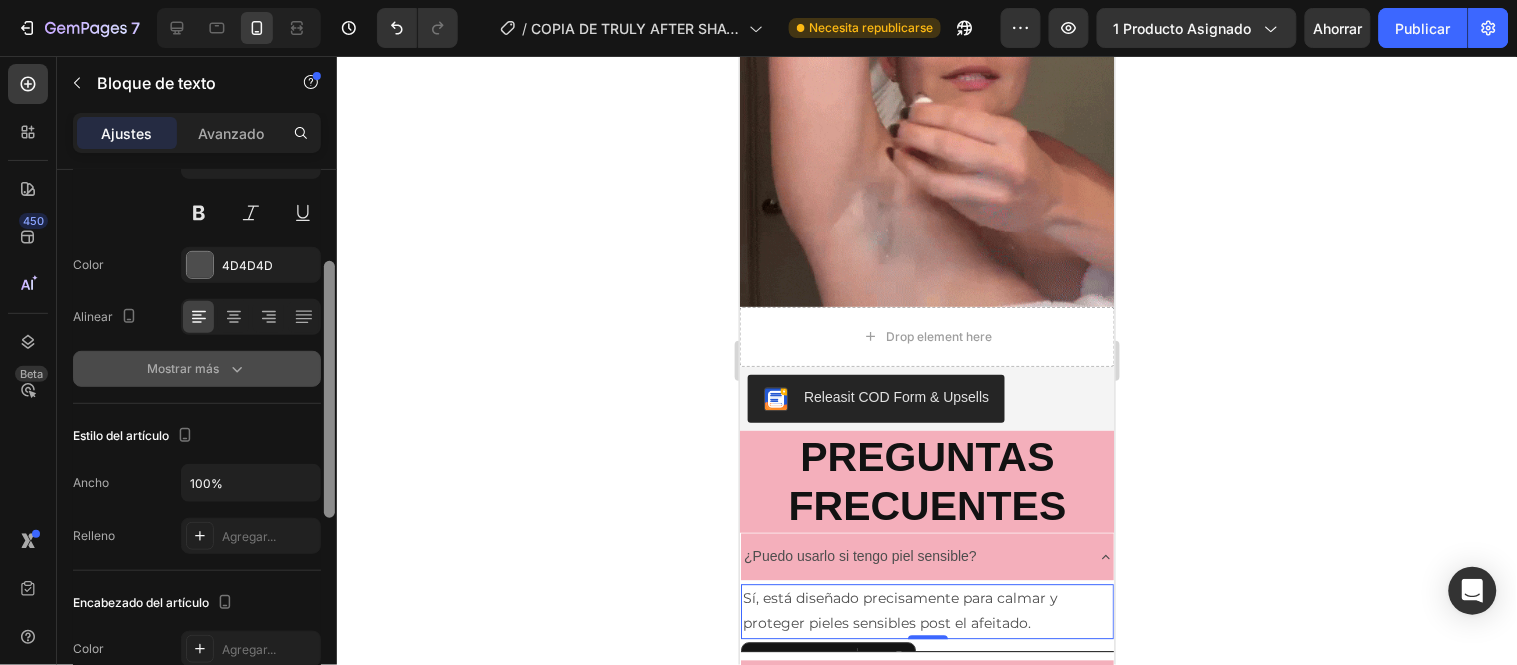 scroll, scrollTop: 195, scrollLeft: 0, axis: vertical 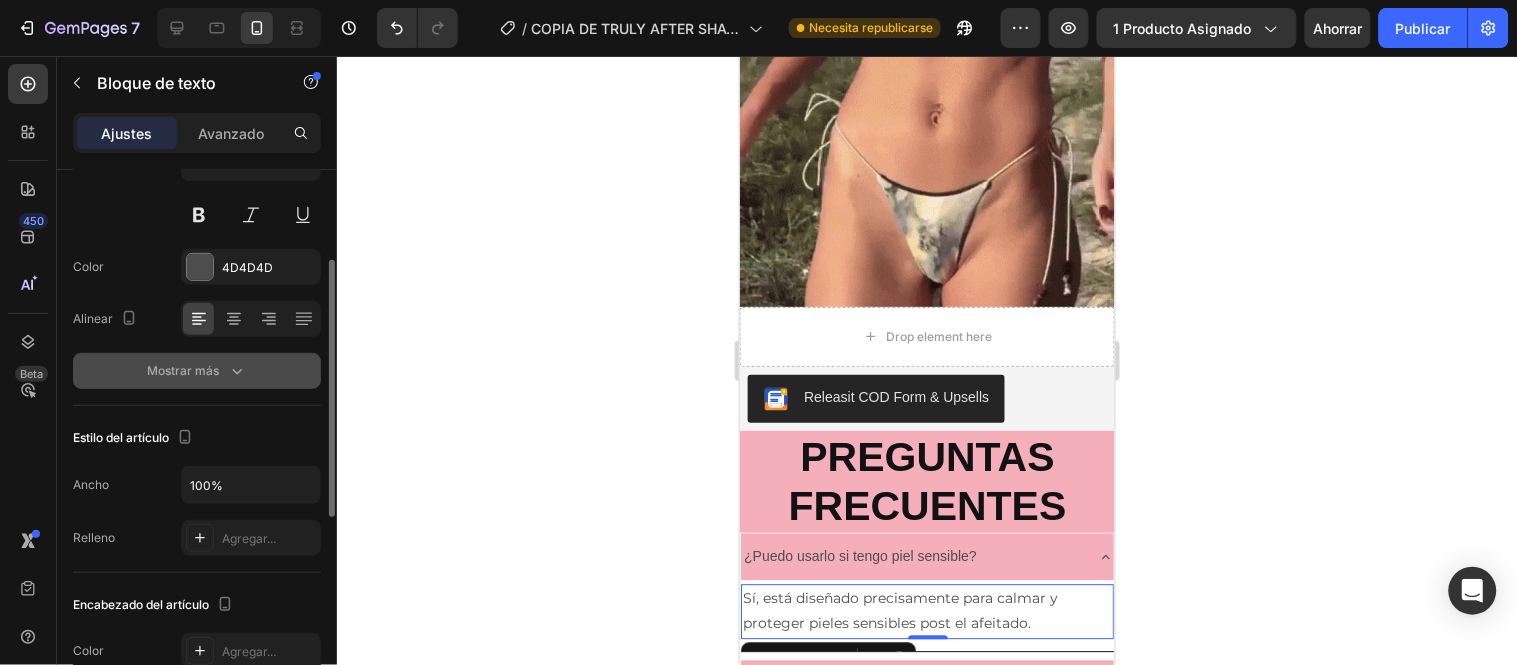 click on "Mostrar más" at bounding box center (197, 371) 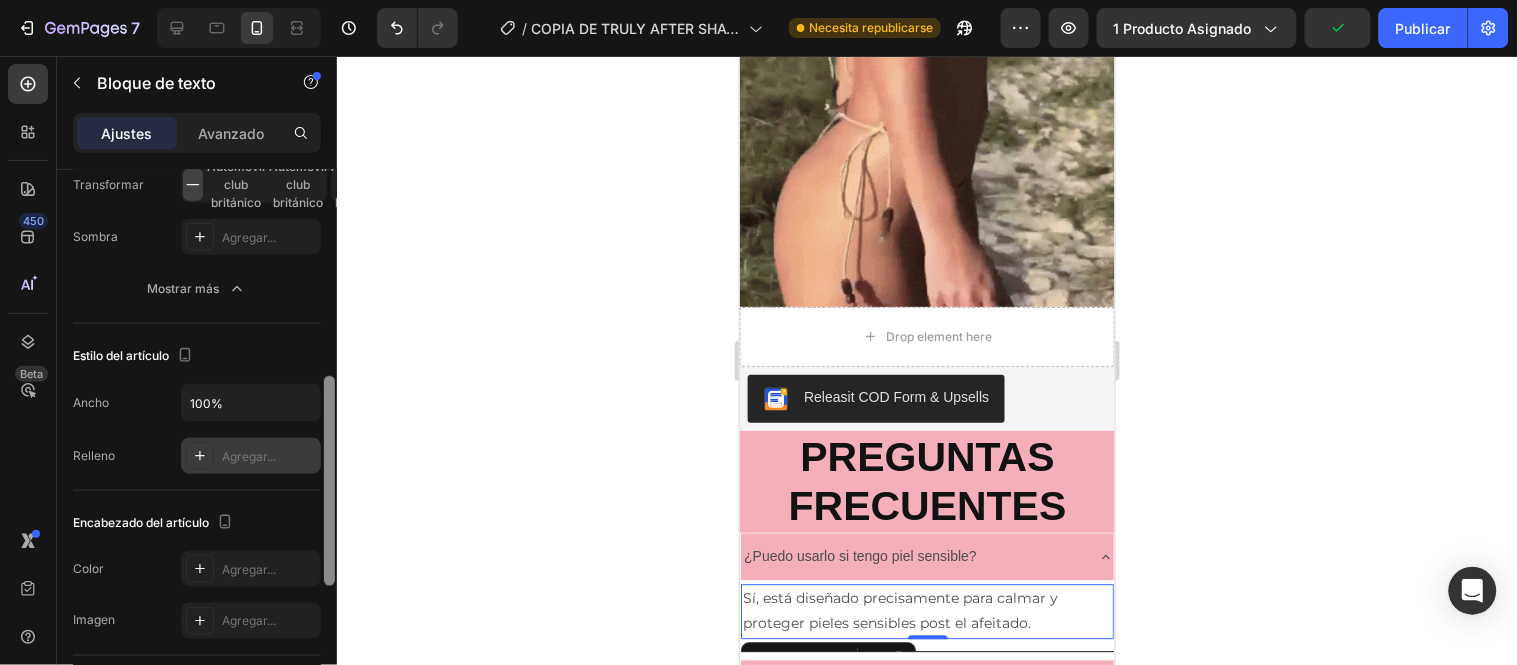 drag, startPoint x: 330, startPoint y: 330, endPoint x: 285, endPoint y: 482, distance: 158.52129 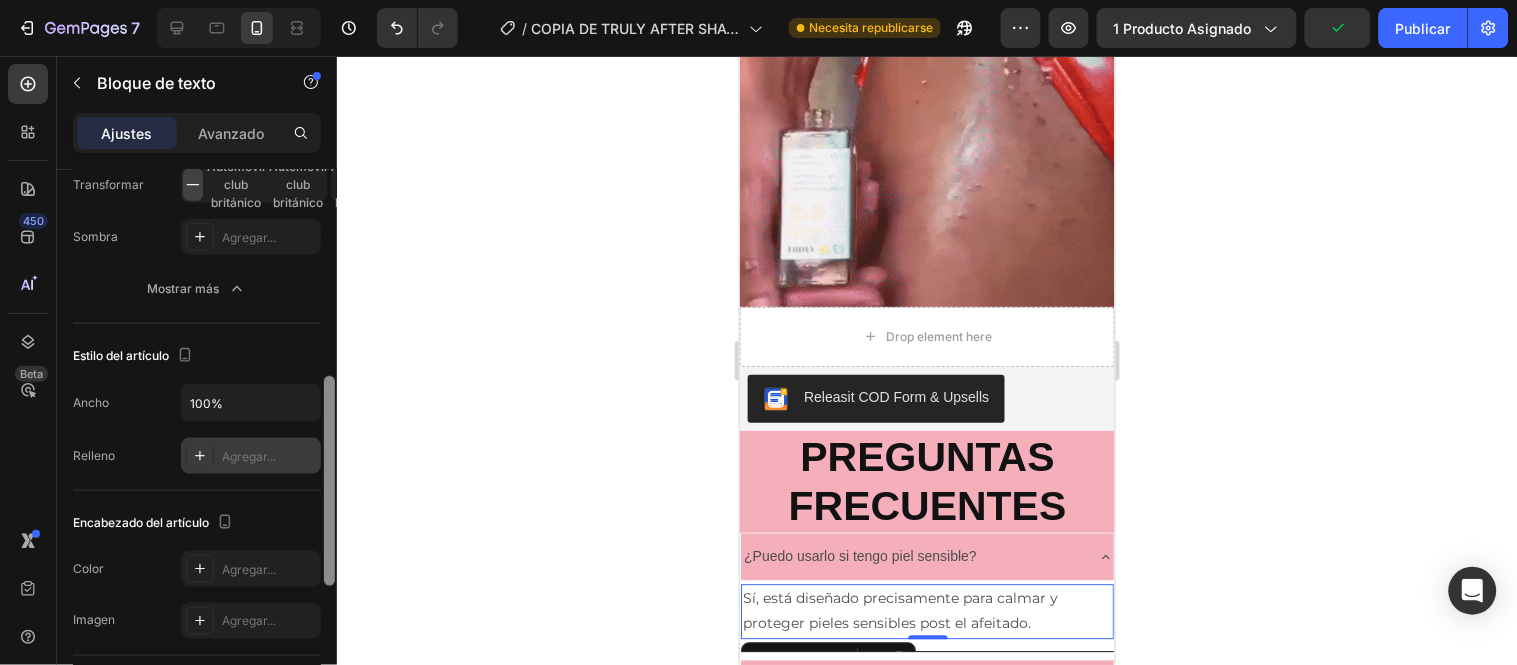 click on "Gestión de artículos Estilos Párrafo 1* Fuente Montserrat Tamaño 14 Color 4D4D4D Alinear Peso de la fuente Normal Altura de línea 180% Espaciado entre letras Auto Transformar Automóvil club británico Automóvil club británico Automóvil club británico Sombra Agregar... Mostrar más Estilo del artículo Ancho 100% Relleno Agregar... Encabezado del artículo Los cambios podrían quedar ocultos por el vídeo. Color Agregar... Imagen Agregar... Forma Relleno Agregar... Esquina Agregar... Sombra Agregar... Brecha Eliminar elemento" at bounding box center [197, 446] 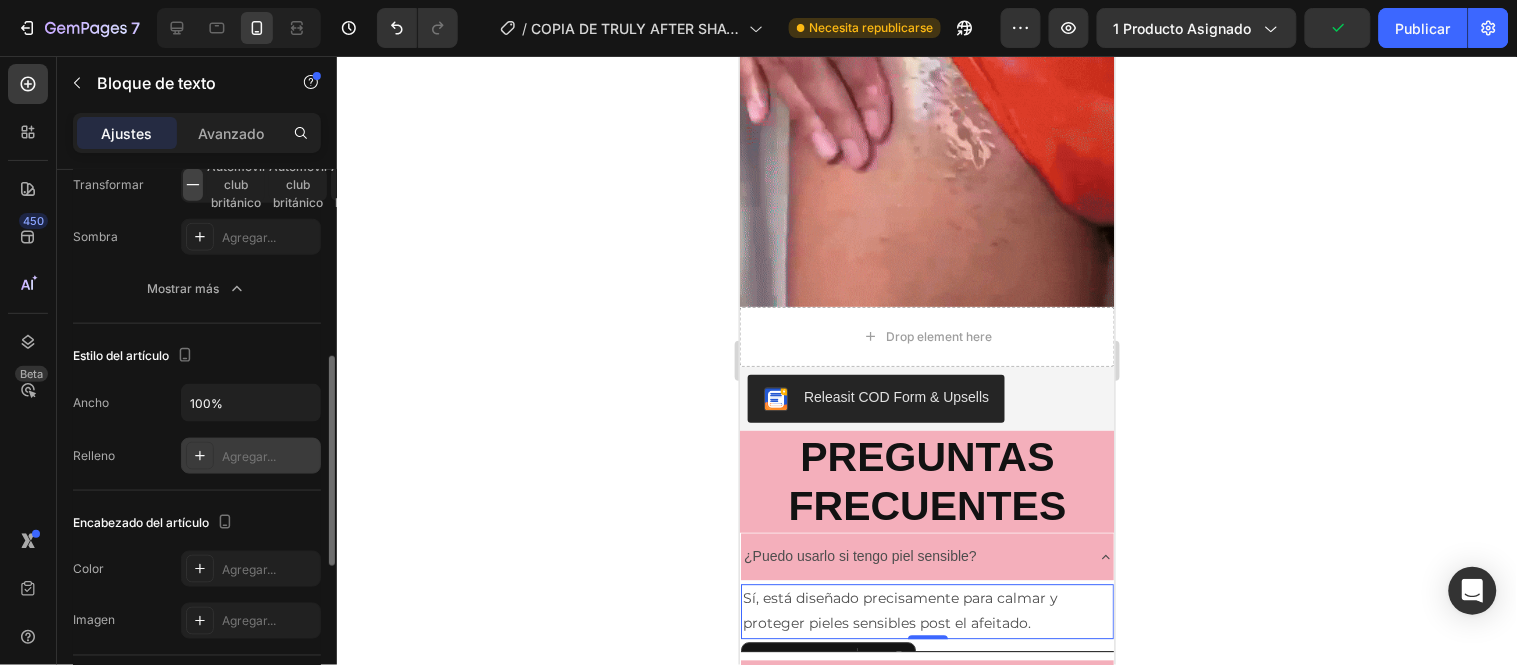 scroll, scrollTop: 527, scrollLeft: 0, axis: vertical 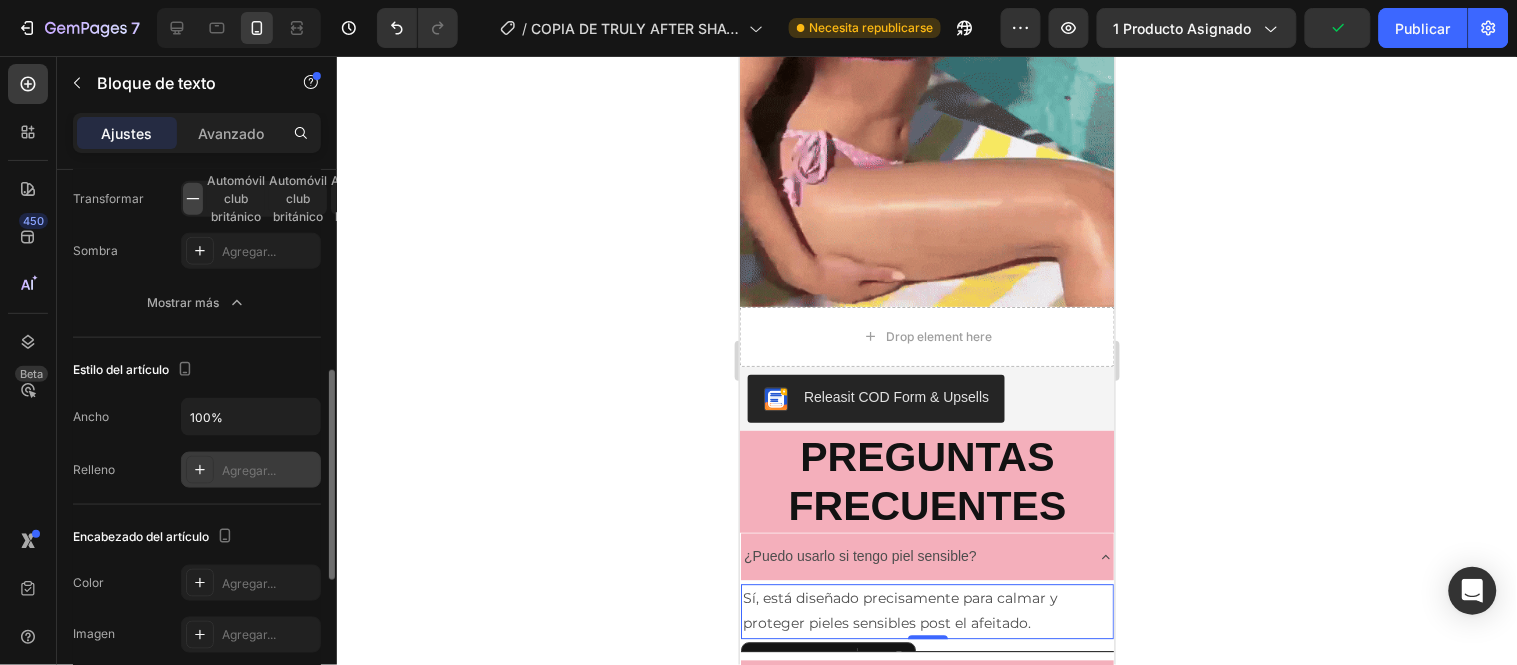 click at bounding box center [200, 470] 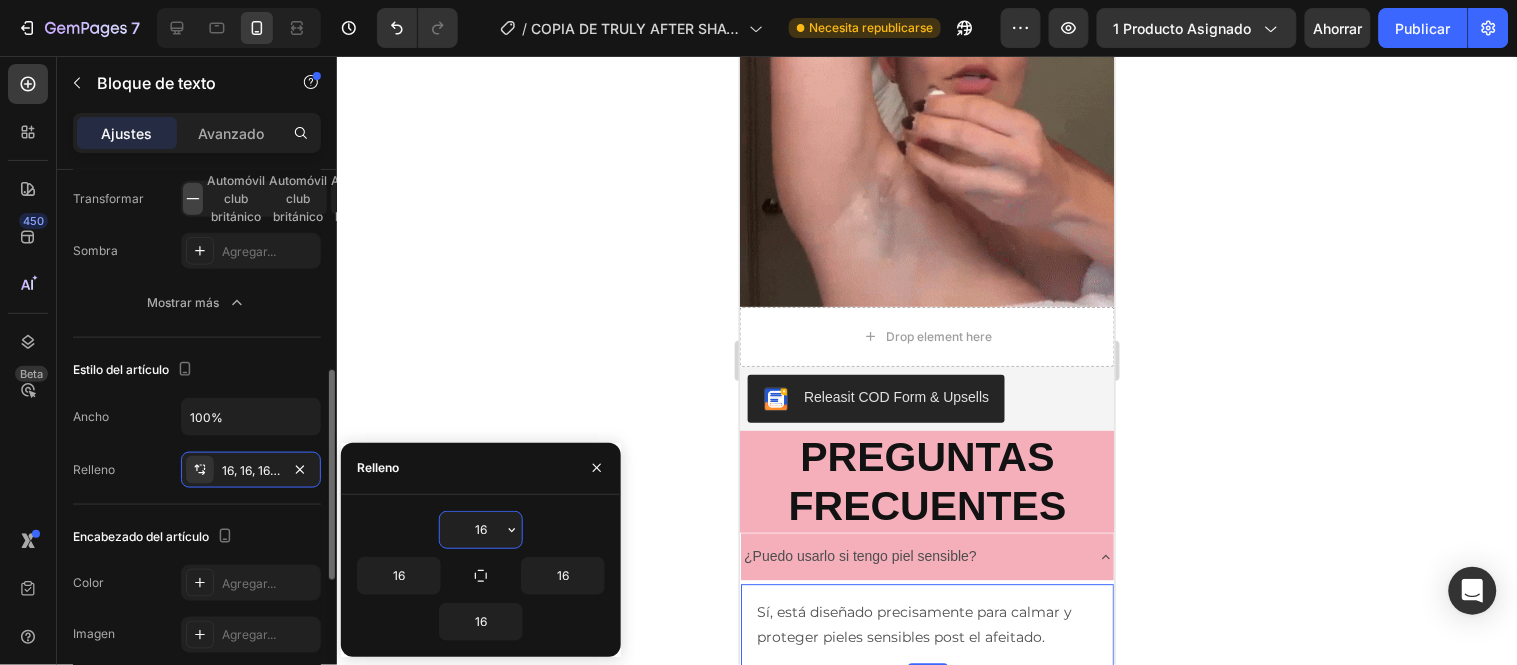 click on "Ancho 100% Relleno 16, 16, 16, 16" at bounding box center (197, 443) 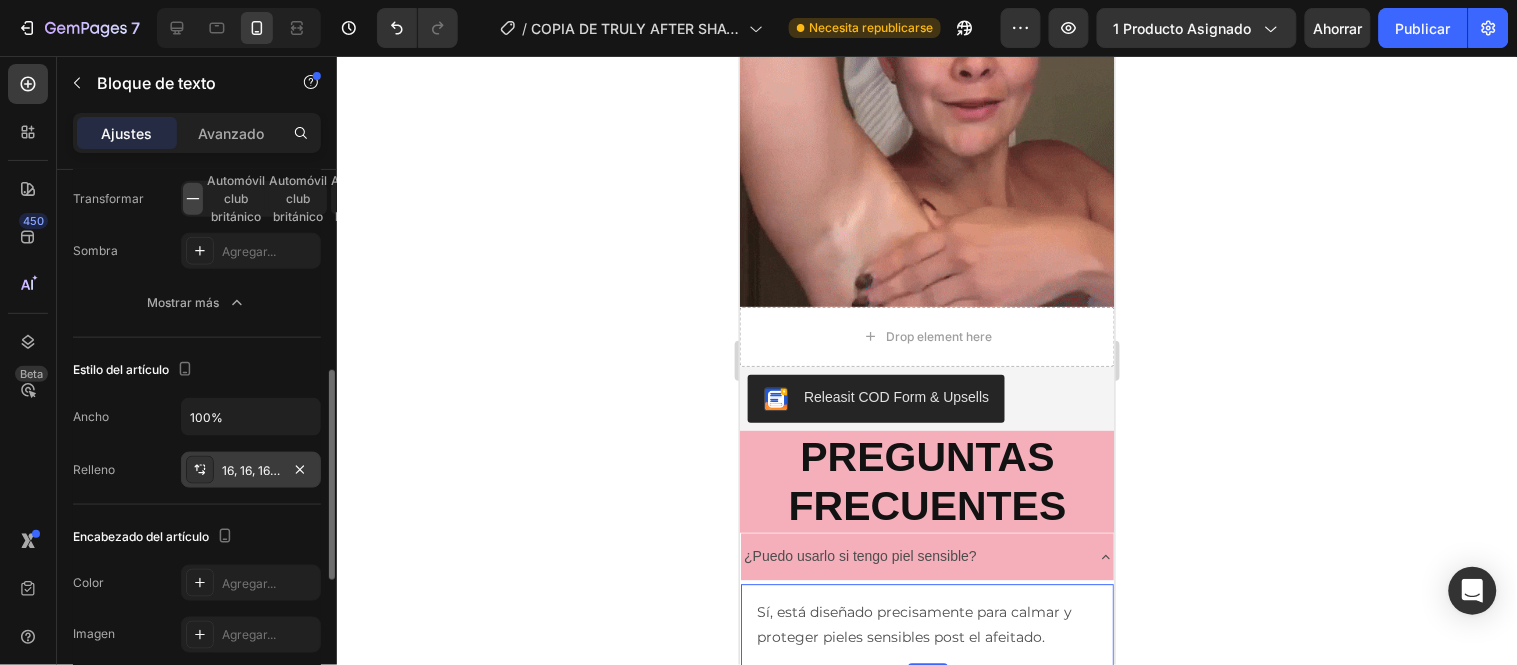 click 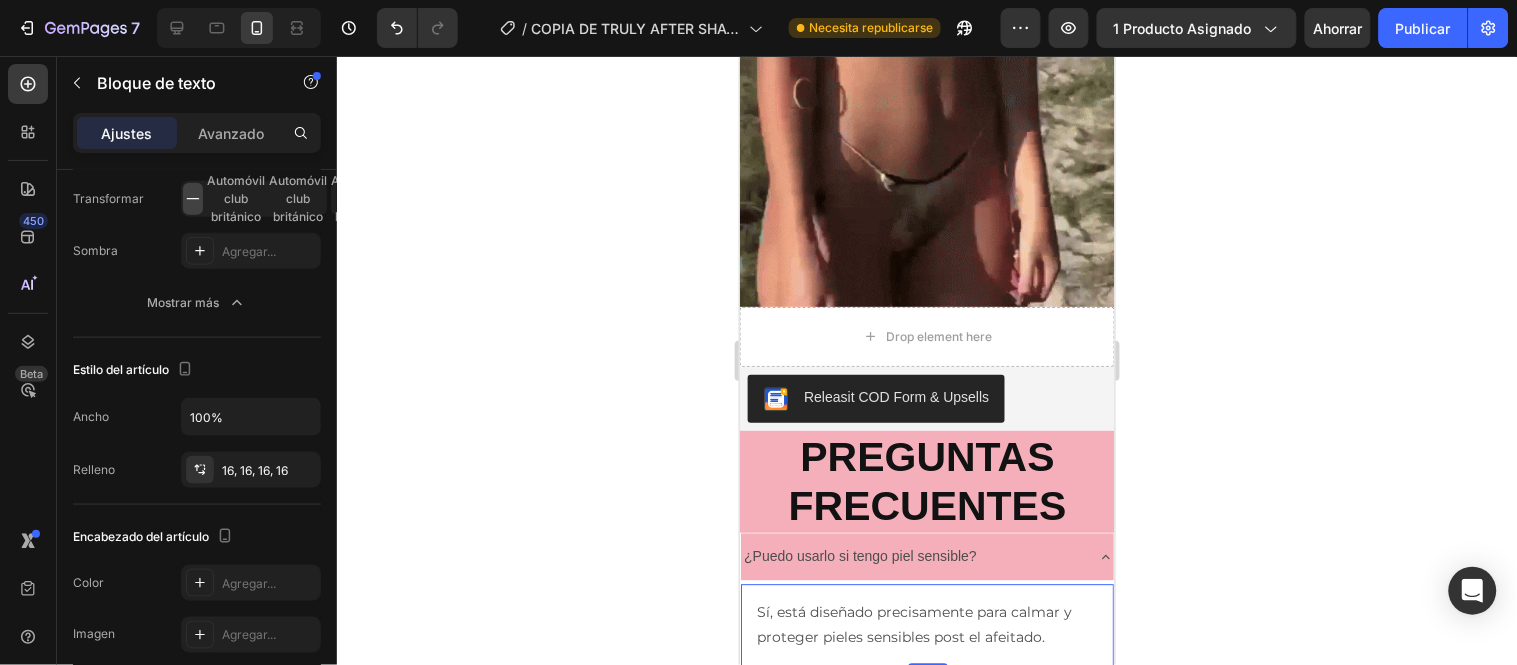 click 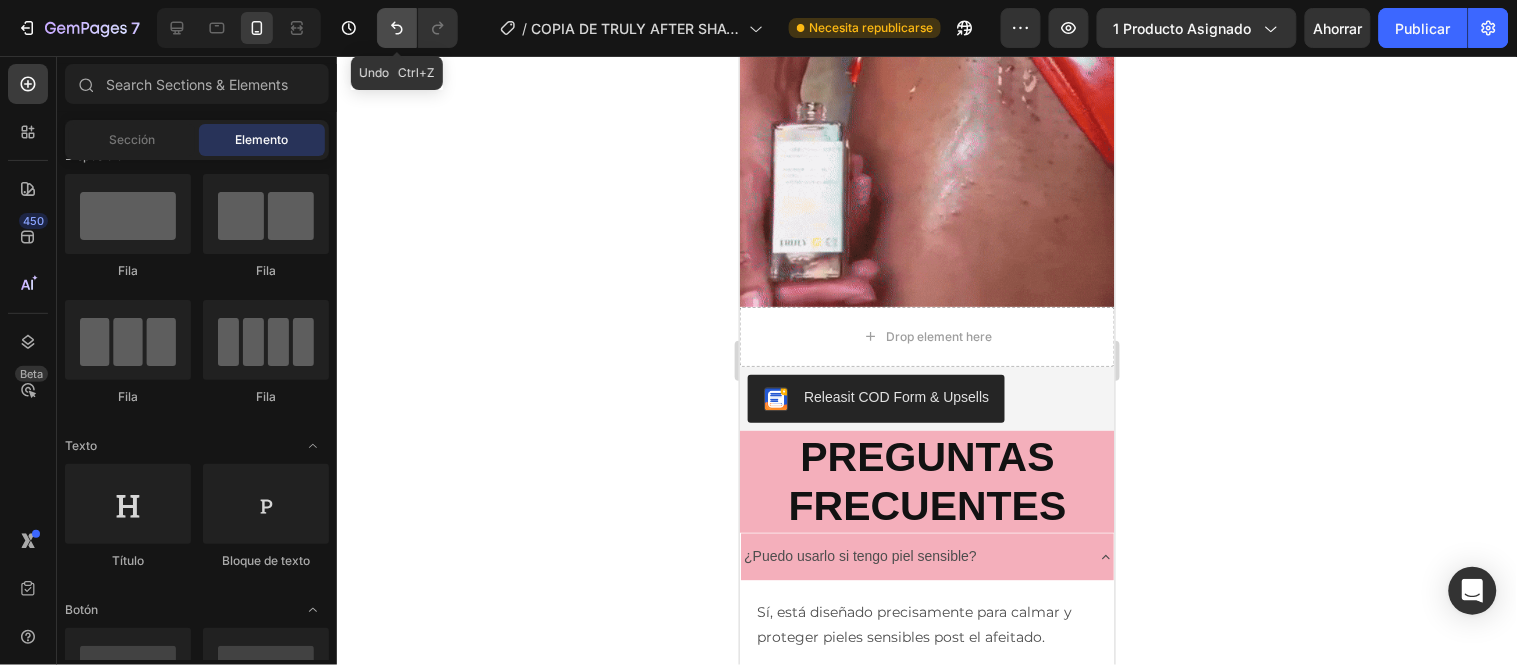 click 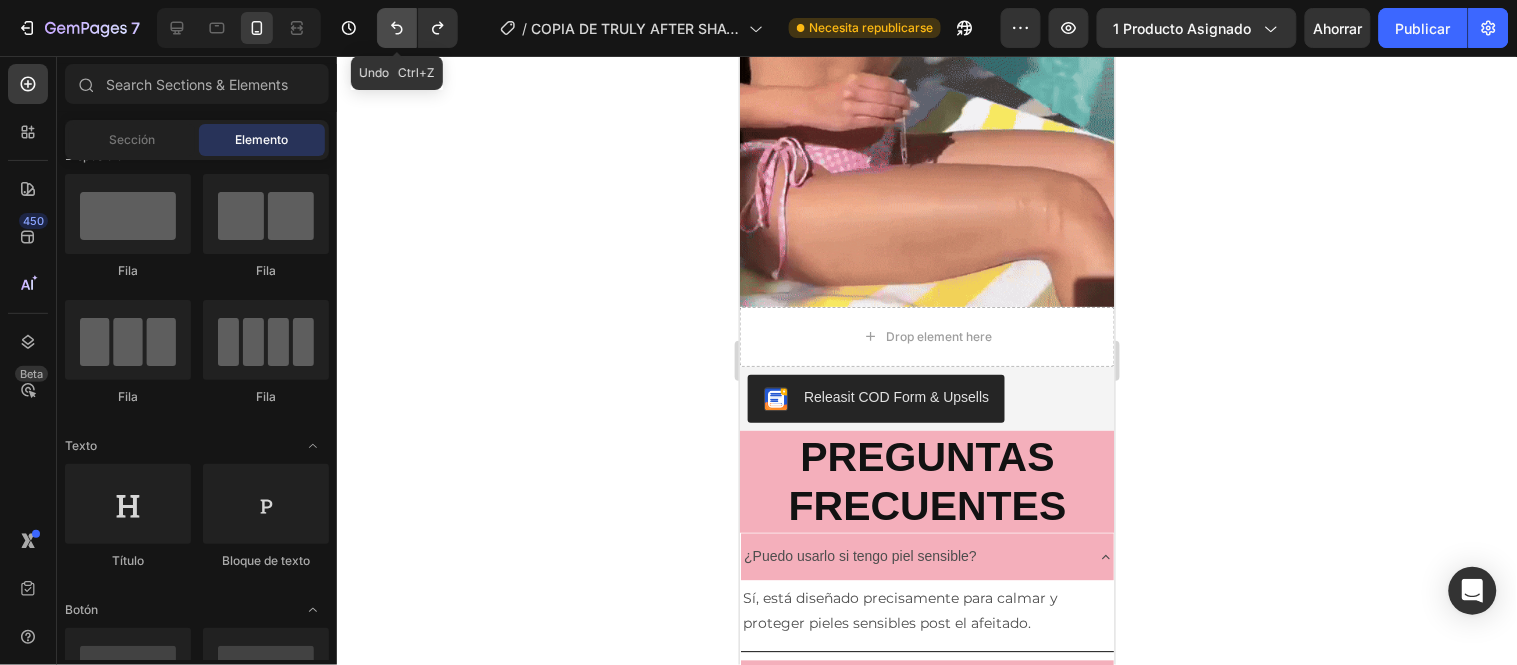 click 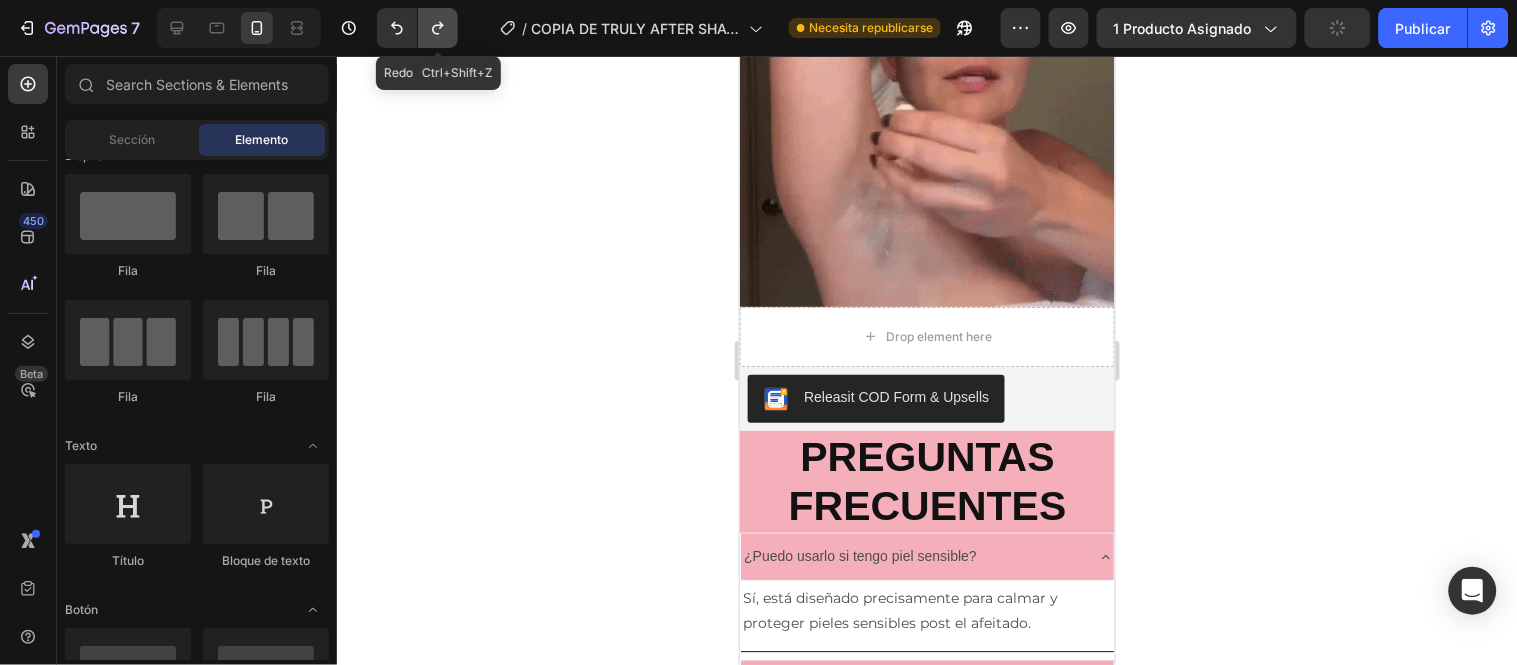 click 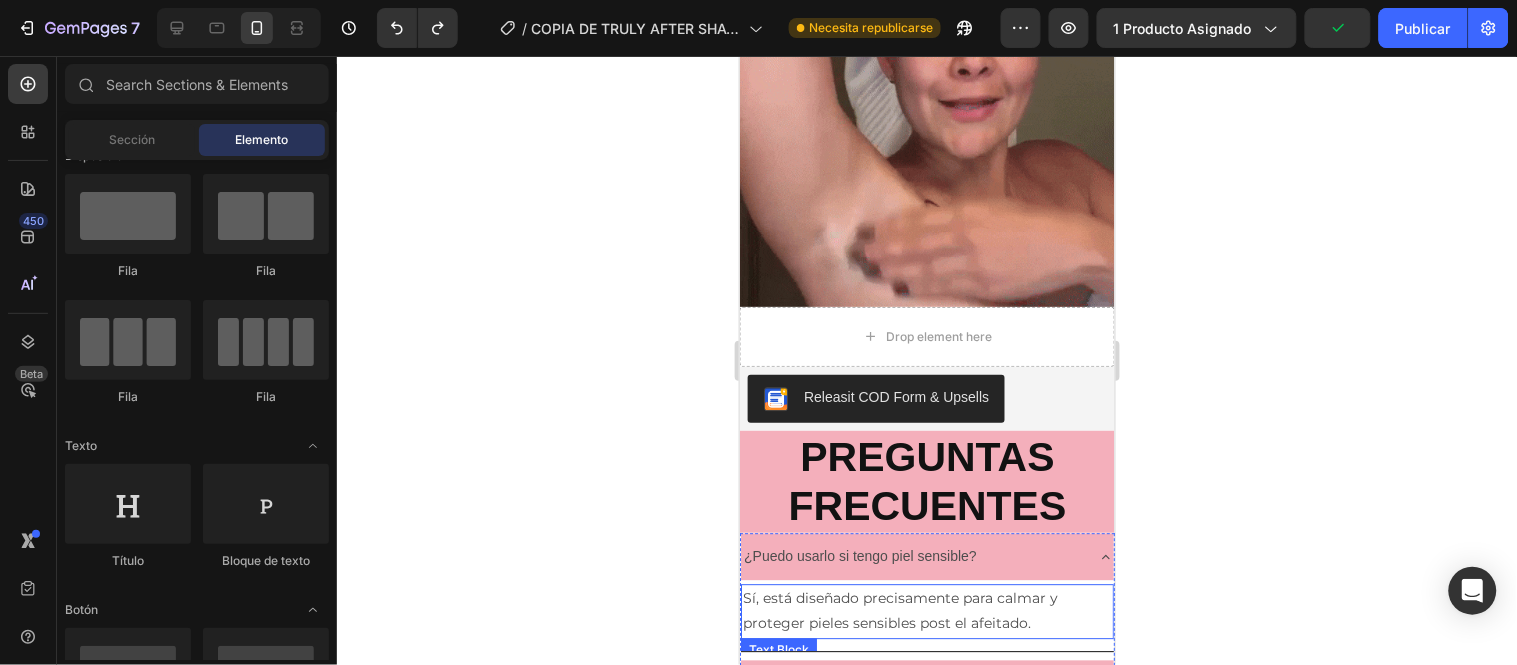 click on "Sí, está diseñado precisamente para calmar y proteger pieles sensibles post el afeitado." at bounding box center [926, 610] 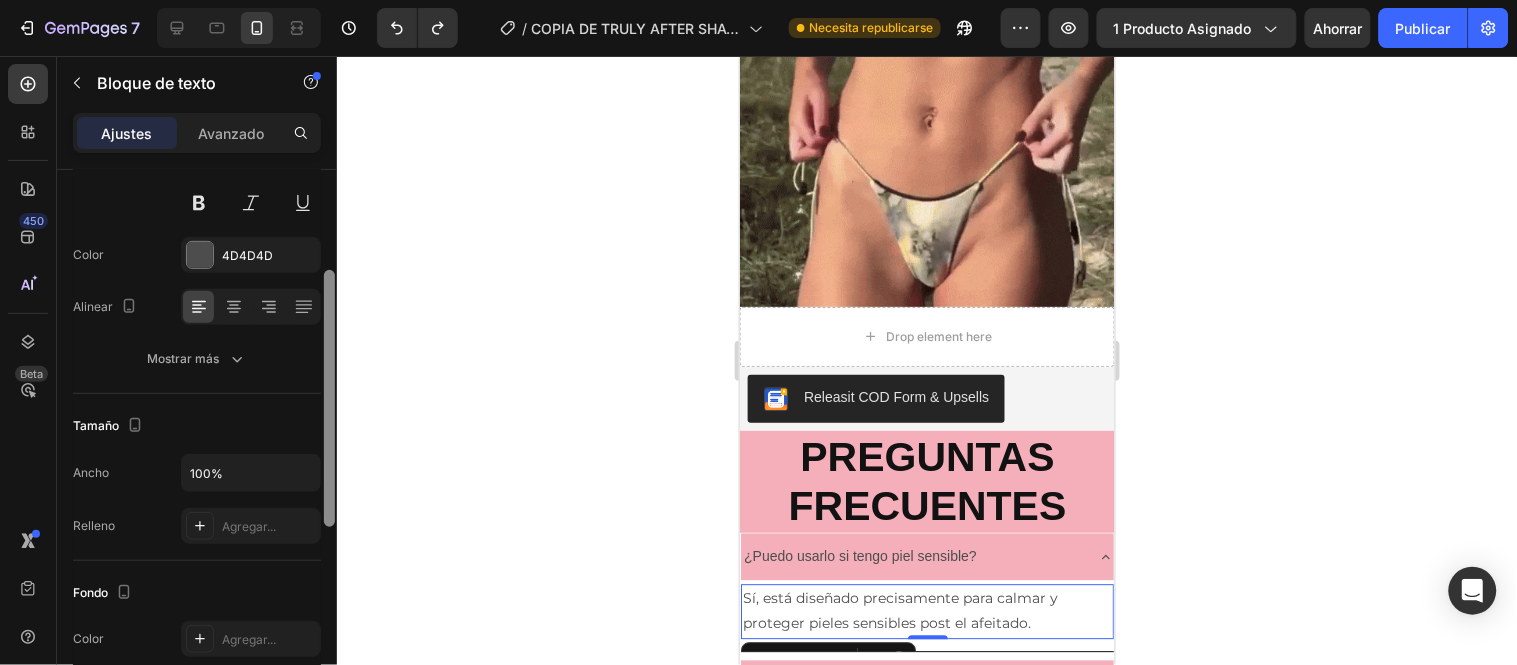 scroll, scrollTop: 191, scrollLeft: 0, axis: vertical 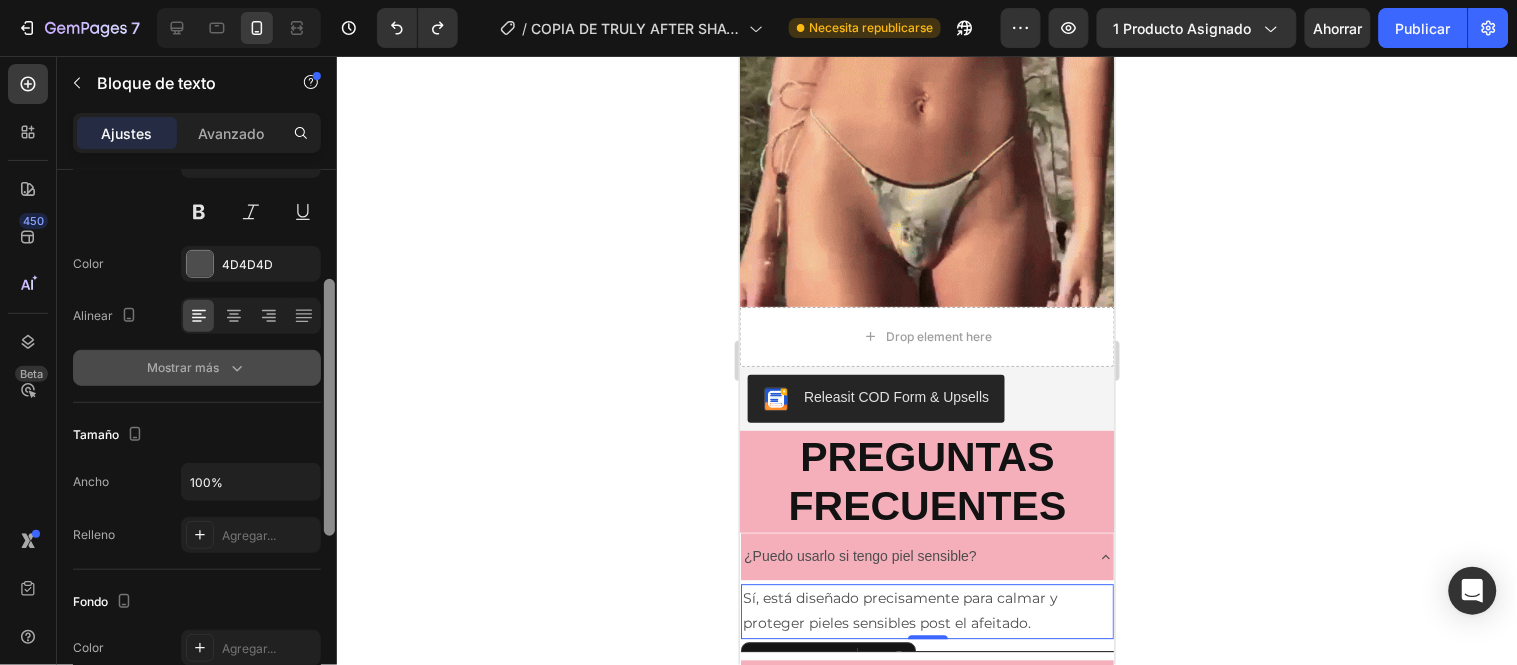 drag, startPoint x: 328, startPoint y: 337, endPoint x: 235, endPoint y: 387, distance: 105.58882 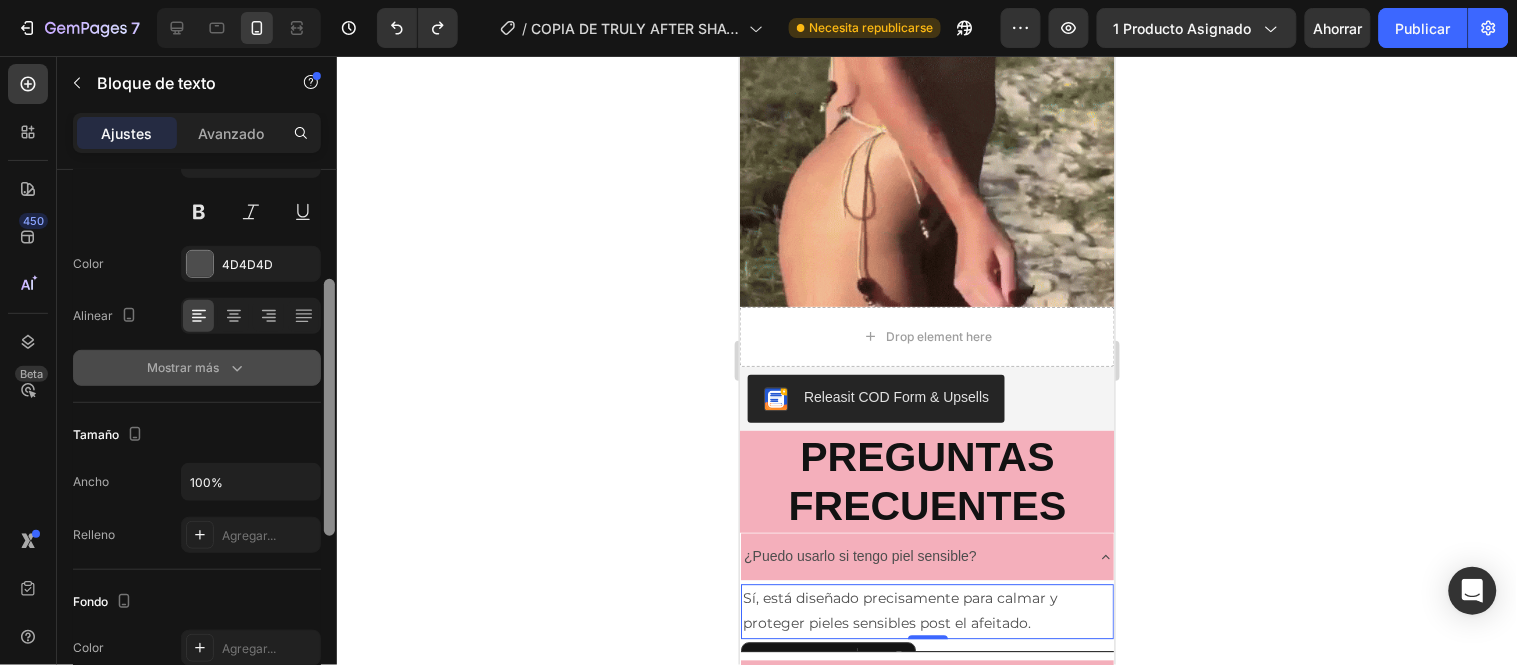 click on "Estilo de texto Estilos Párrafo 1* Fuente Montserrat Tamaño 14 Color 4D4D4D Alinear Mostrar más Tamaño Ancho 100% Relleno Agregar... Fondo Los cambios podrían quedar ocultos por el vídeo. Color Agregar... Imagen Agregar... Forma Borde Agregar... Esquina Agregar... Sombra Agregar... Alinear Eliminar elemento" at bounding box center [197, 446] 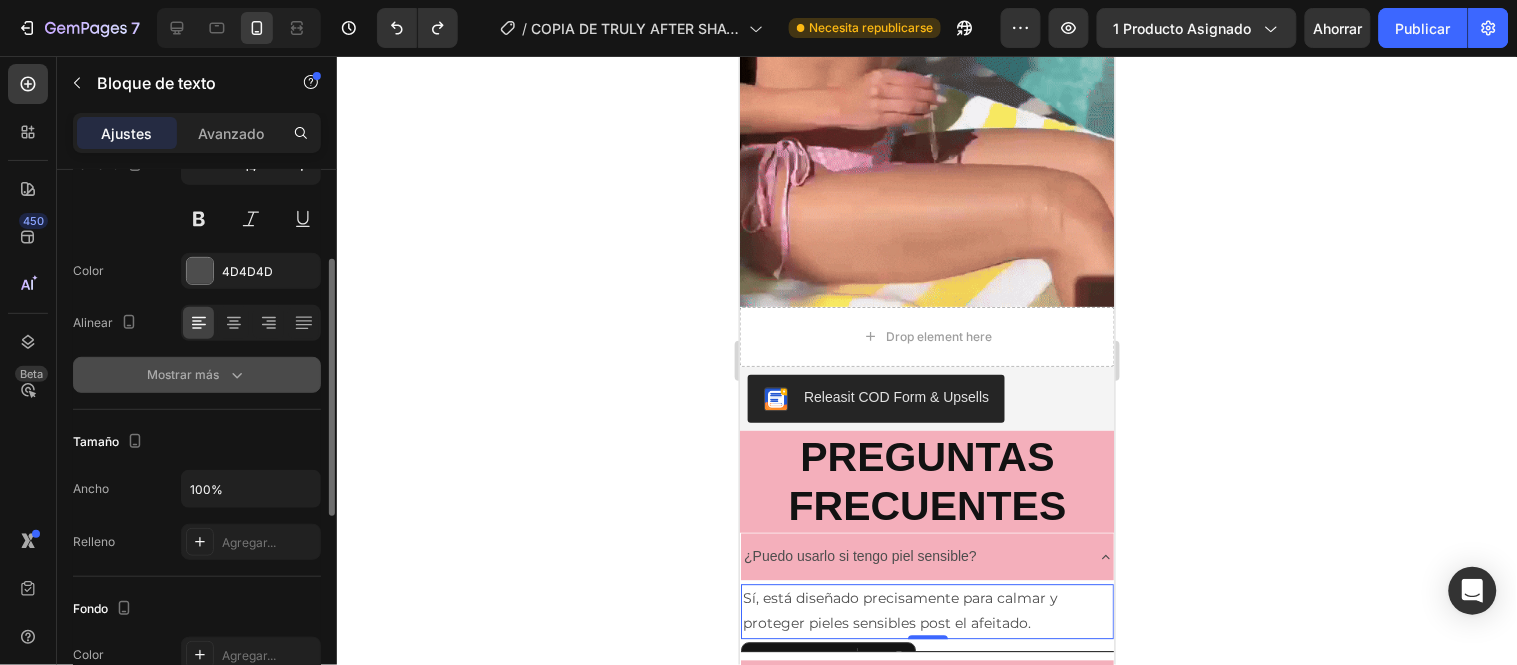 click on "Mostrar más" at bounding box center (183, 374) 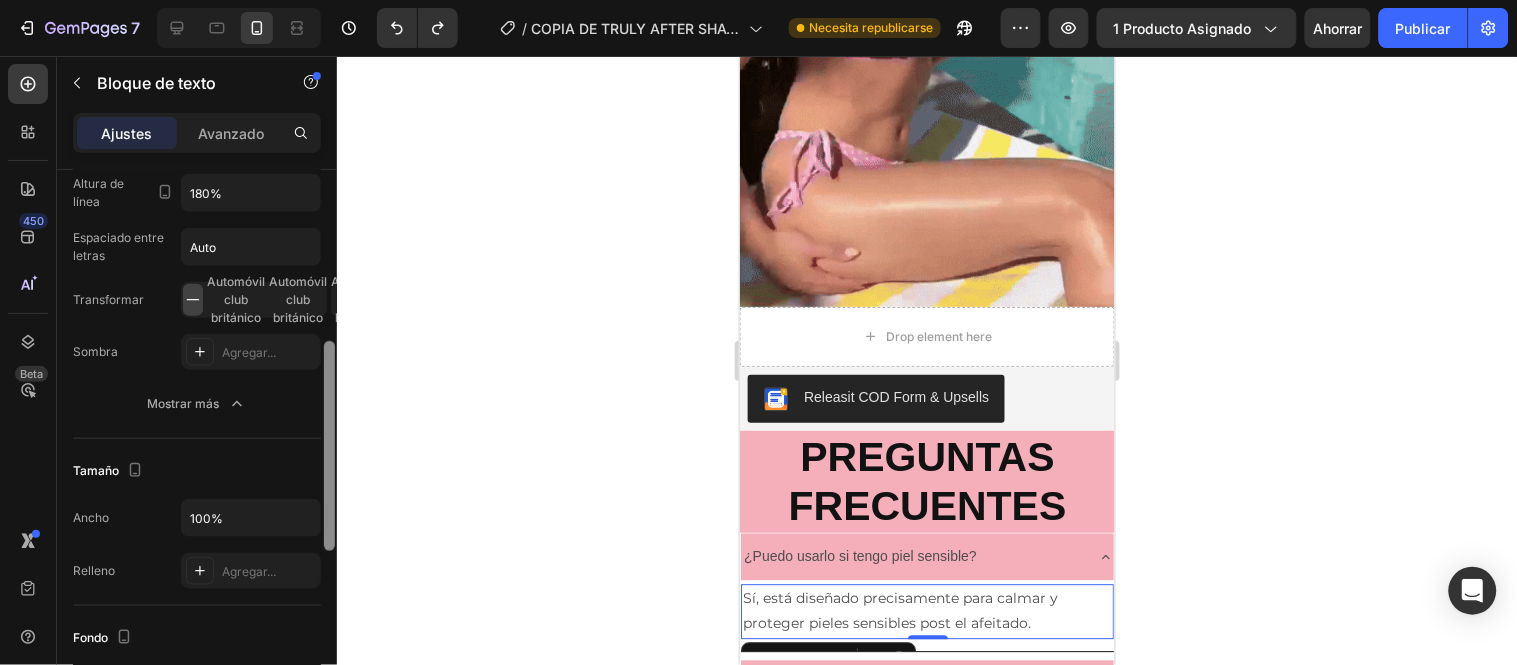 scroll, scrollTop: 453, scrollLeft: 0, axis: vertical 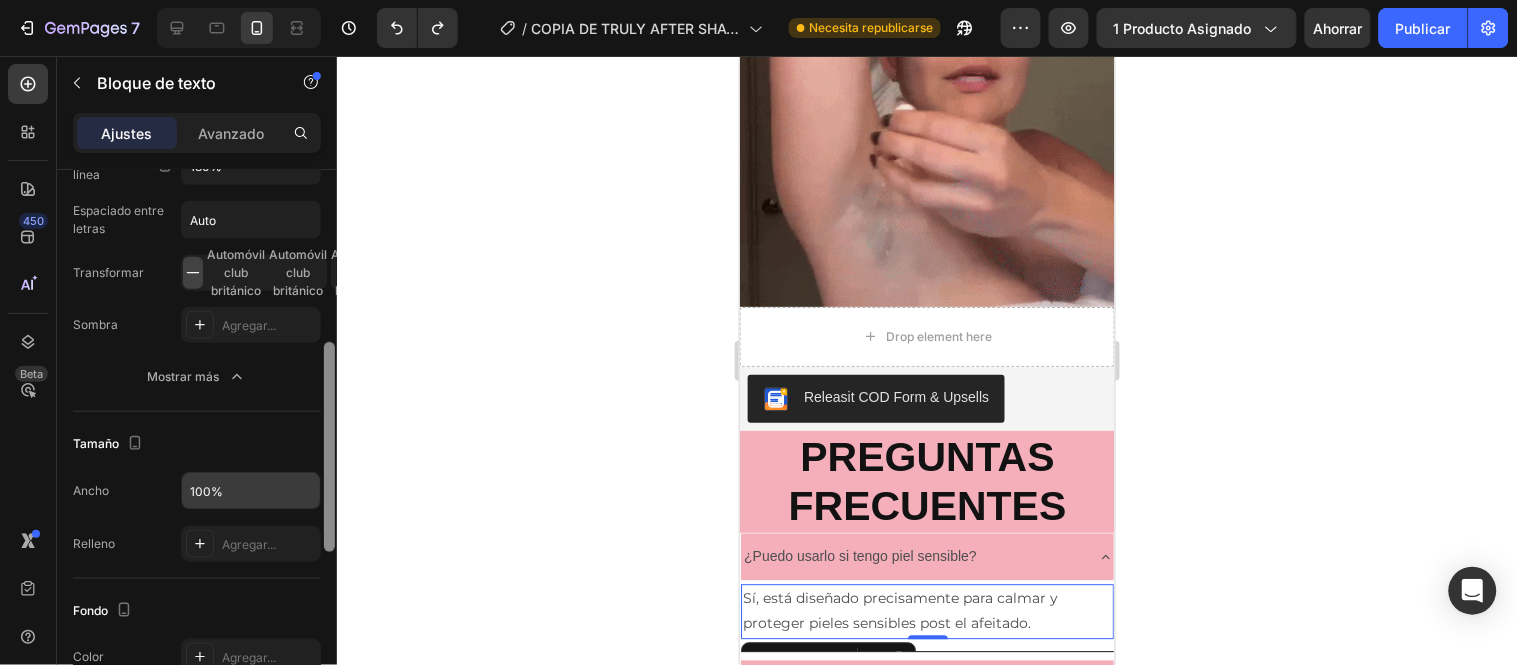 drag, startPoint x: 328, startPoint y: 384, endPoint x: 316, endPoint y: 502, distance: 118.6086 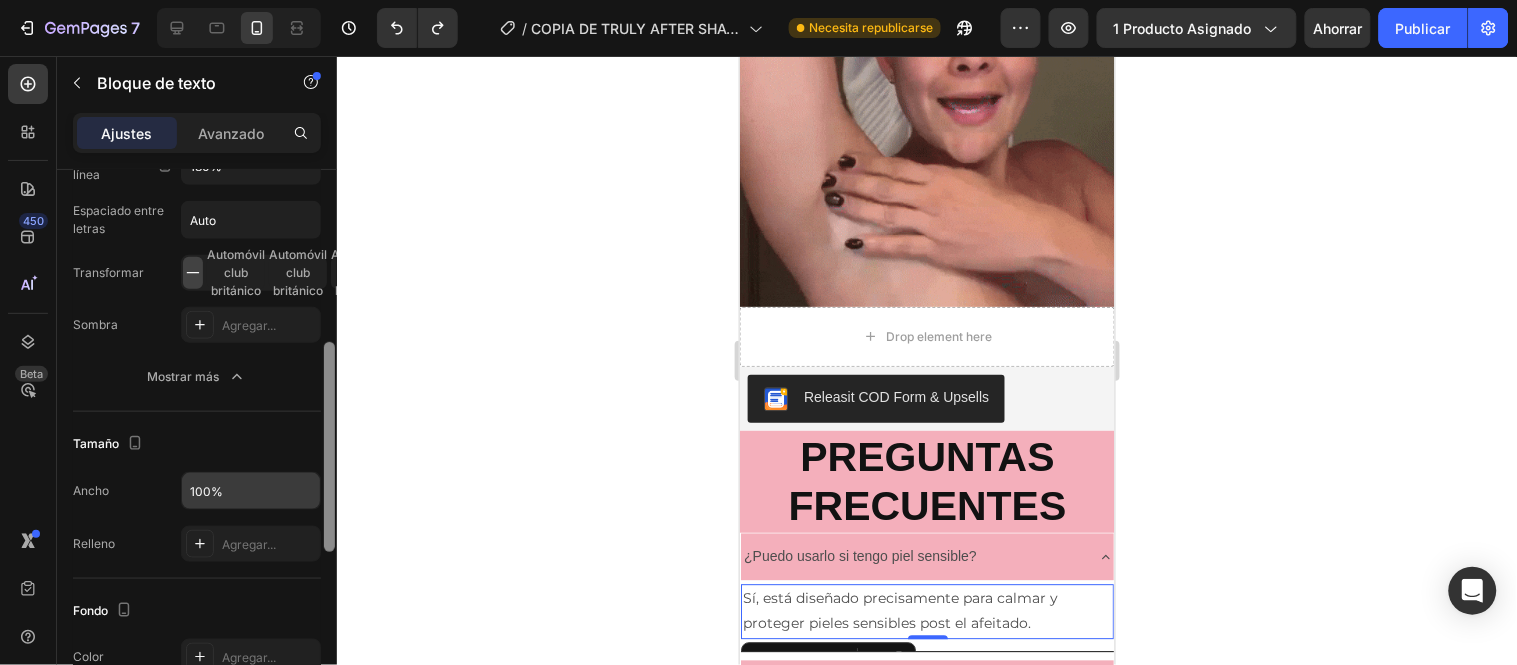 click at bounding box center [329, 447] 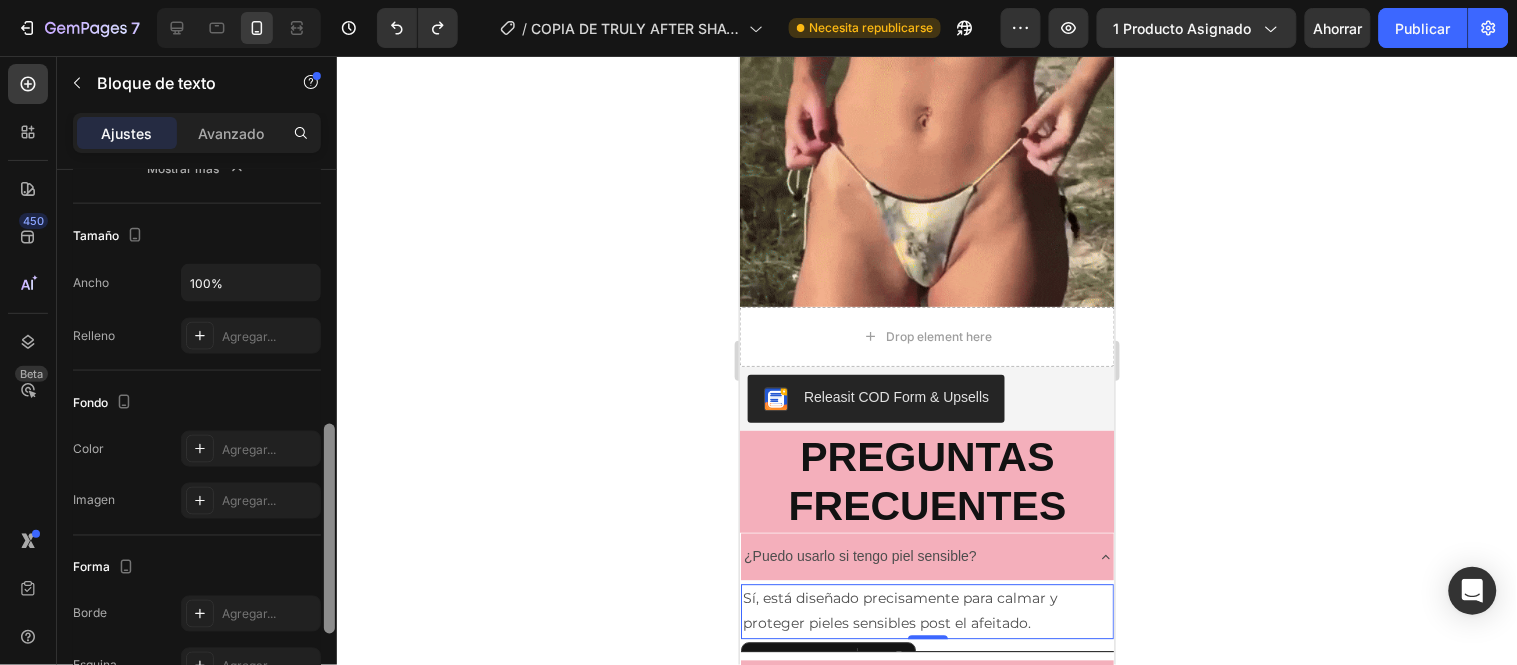 drag, startPoint x: 331, startPoint y: 448, endPoint x: 286, endPoint y: 521, distance: 85.75546 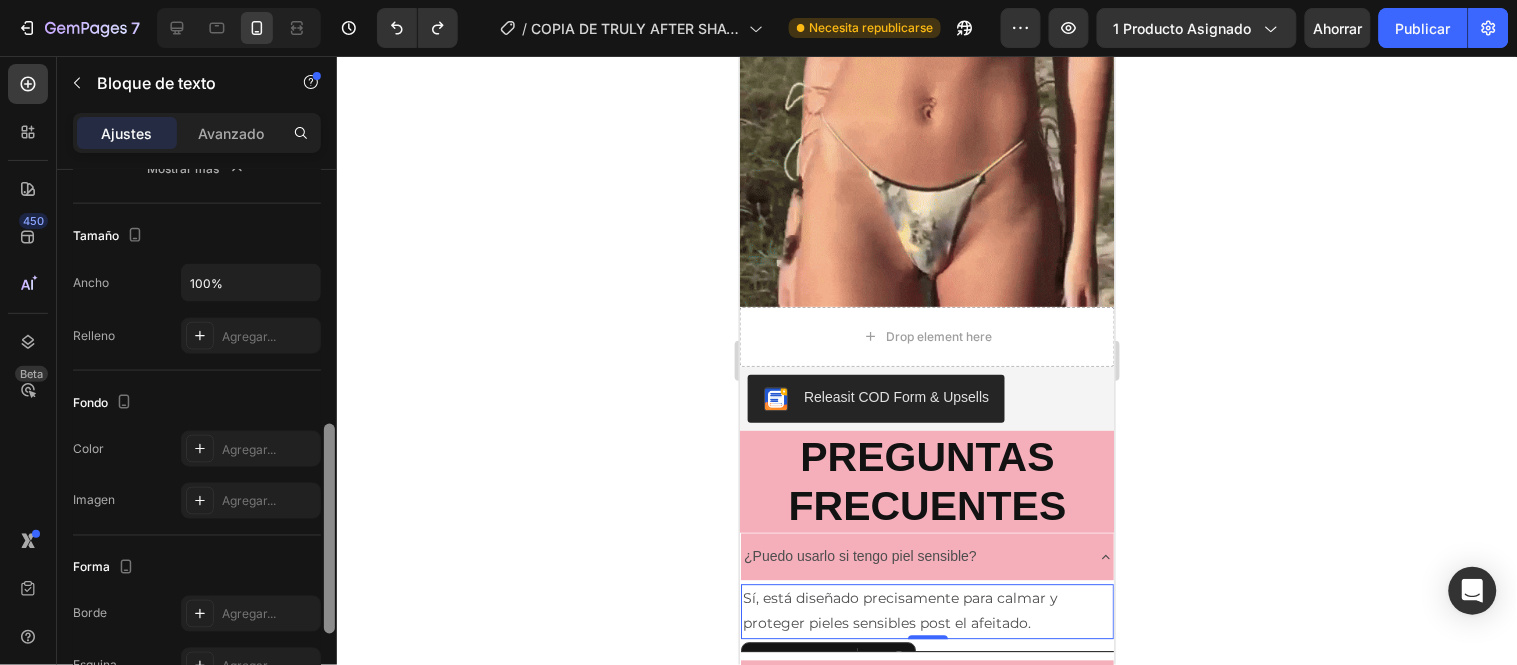 click on "Estilo de texto Estilos Párrafo 1* Fuente Montserrat Tamaño 14 Color 4D4D4D Alinear Peso de la fuente Normal Altura de línea 180% Espaciado entre letras Auto Transformar Automóvil club británico Automóvil club británico Automóvil club británico Sombra Agregar... Mostrar más Tamaño Ancho 100% Relleno Agregar... Fondo Los cambios podrían quedar ocultos por el vídeo. Color Agregar... Imagen Agregar... Forma Borde Agregar... Esquina Agregar... Sombra Agregar... Alinear Eliminar elemento" at bounding box center [197, 446] 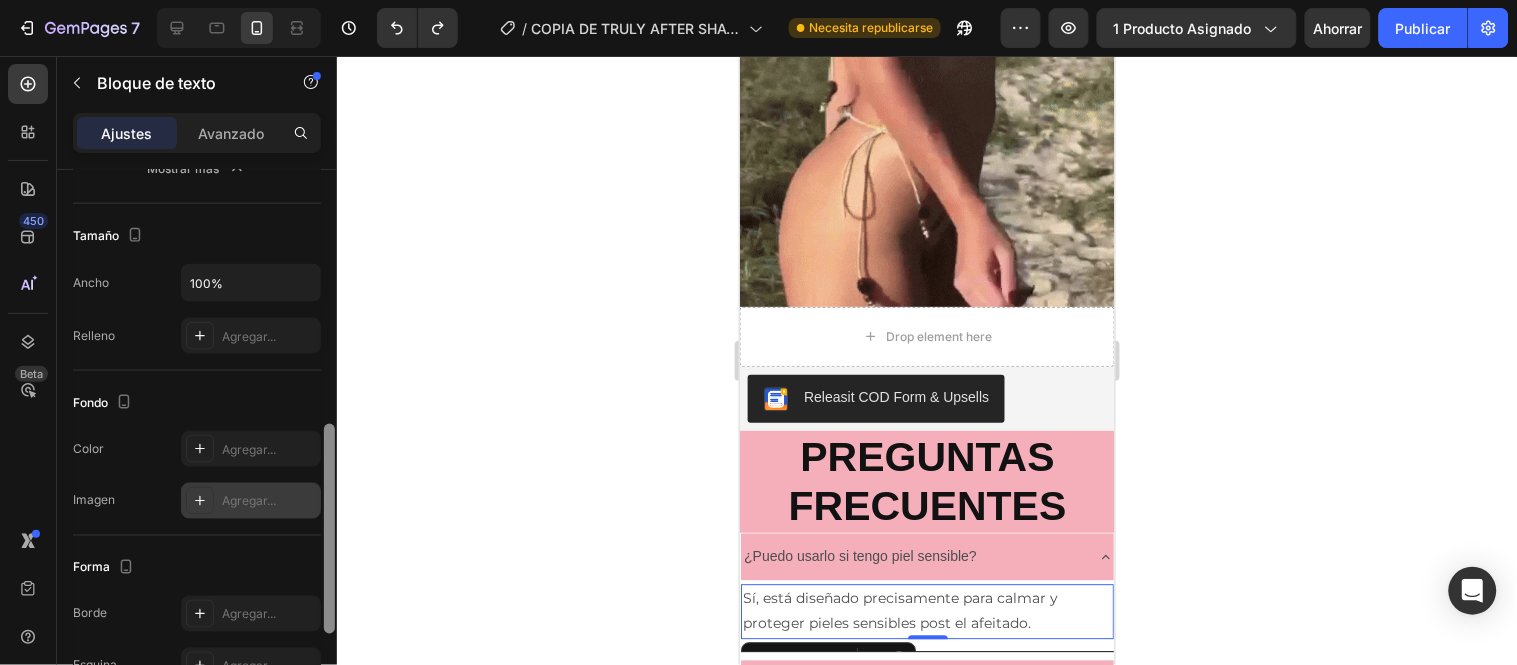 scroll, scrollTop: 663, scrollLeft: 0, axis: vertical 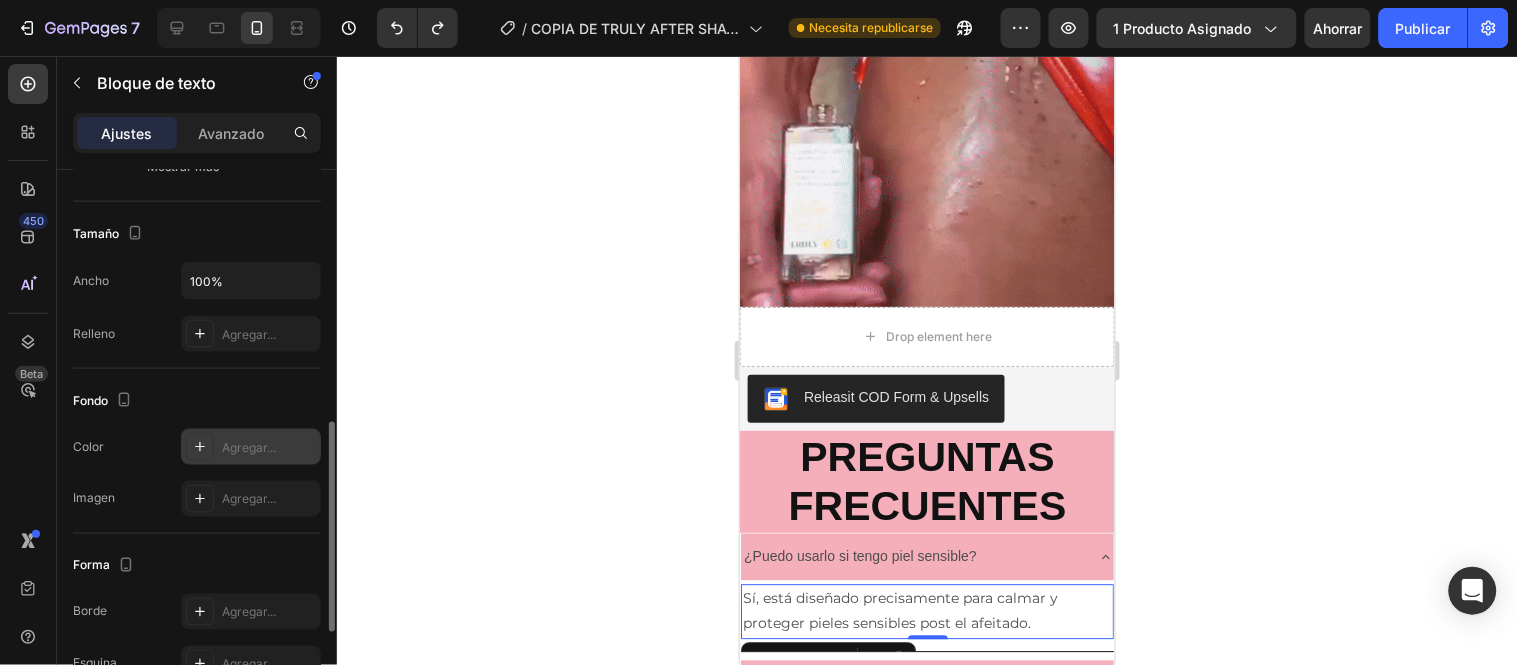click 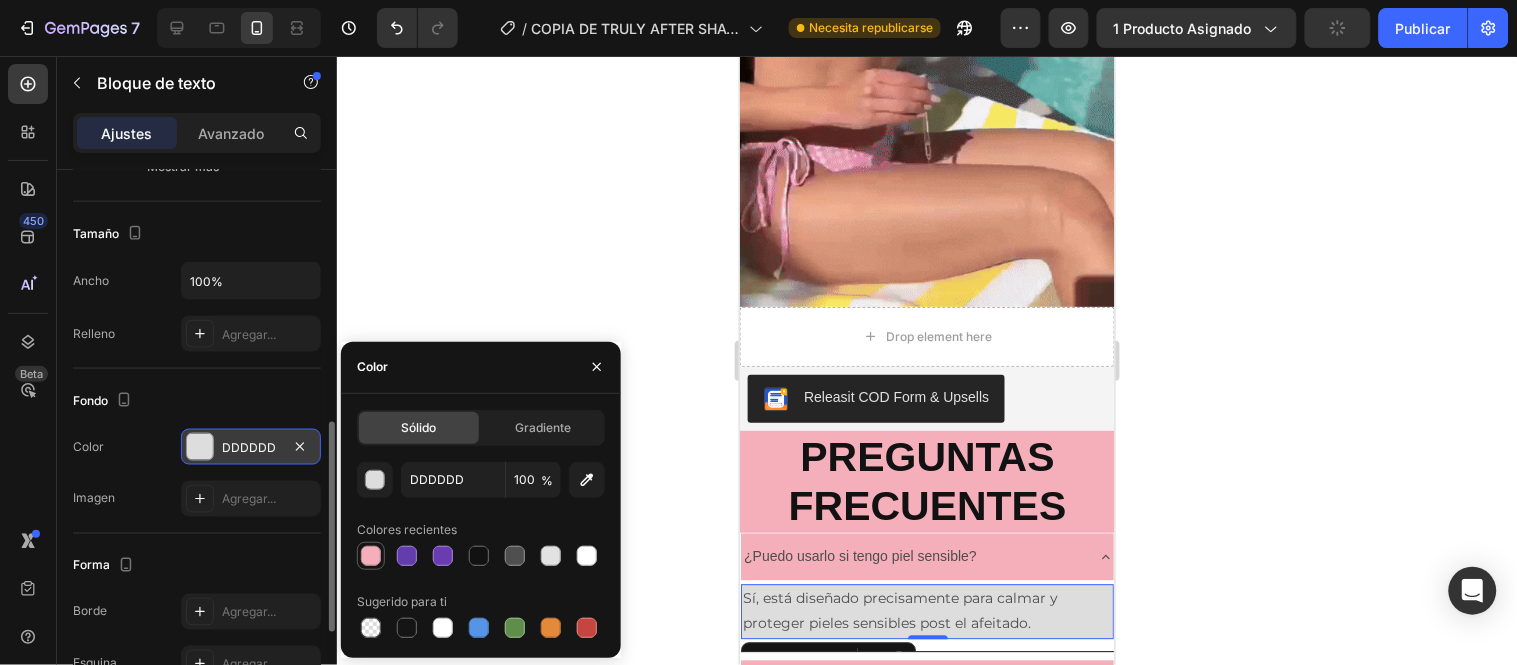 click at bounding box center (371, 556) 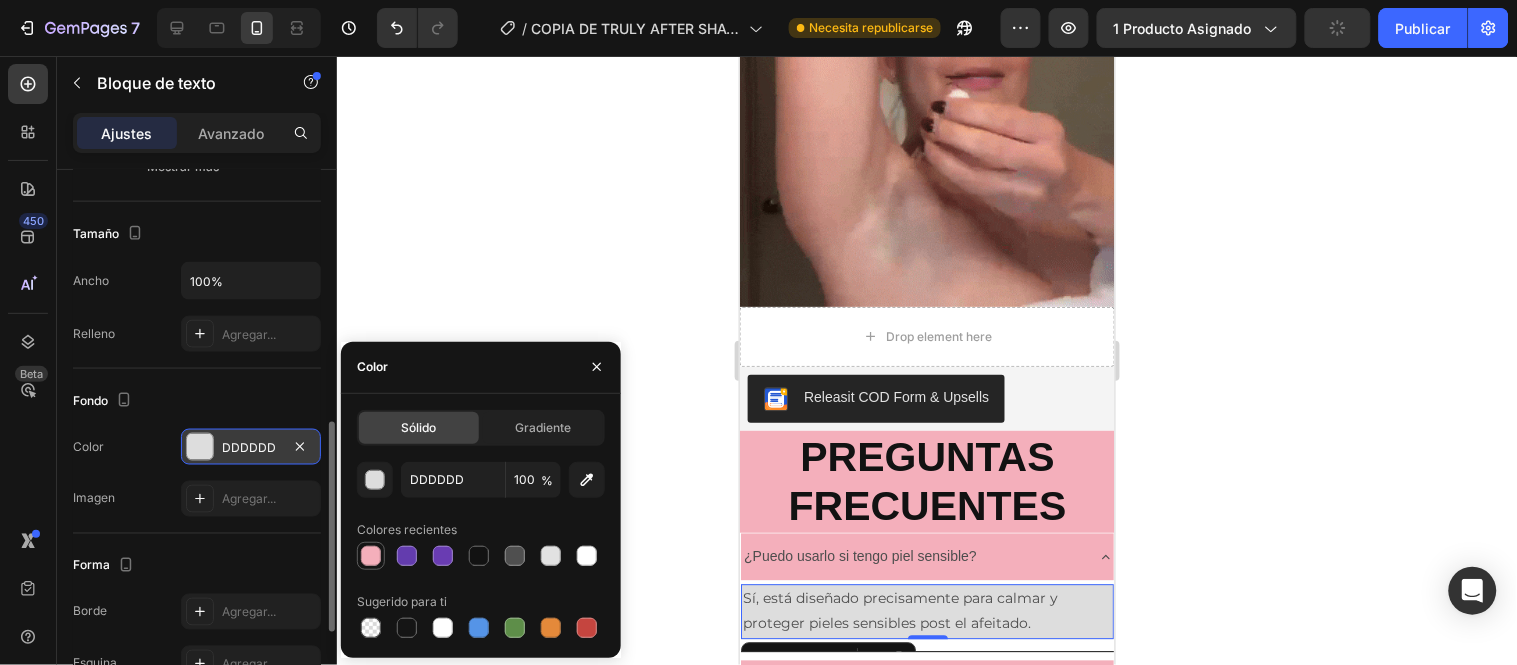 type on "F4AFBB" 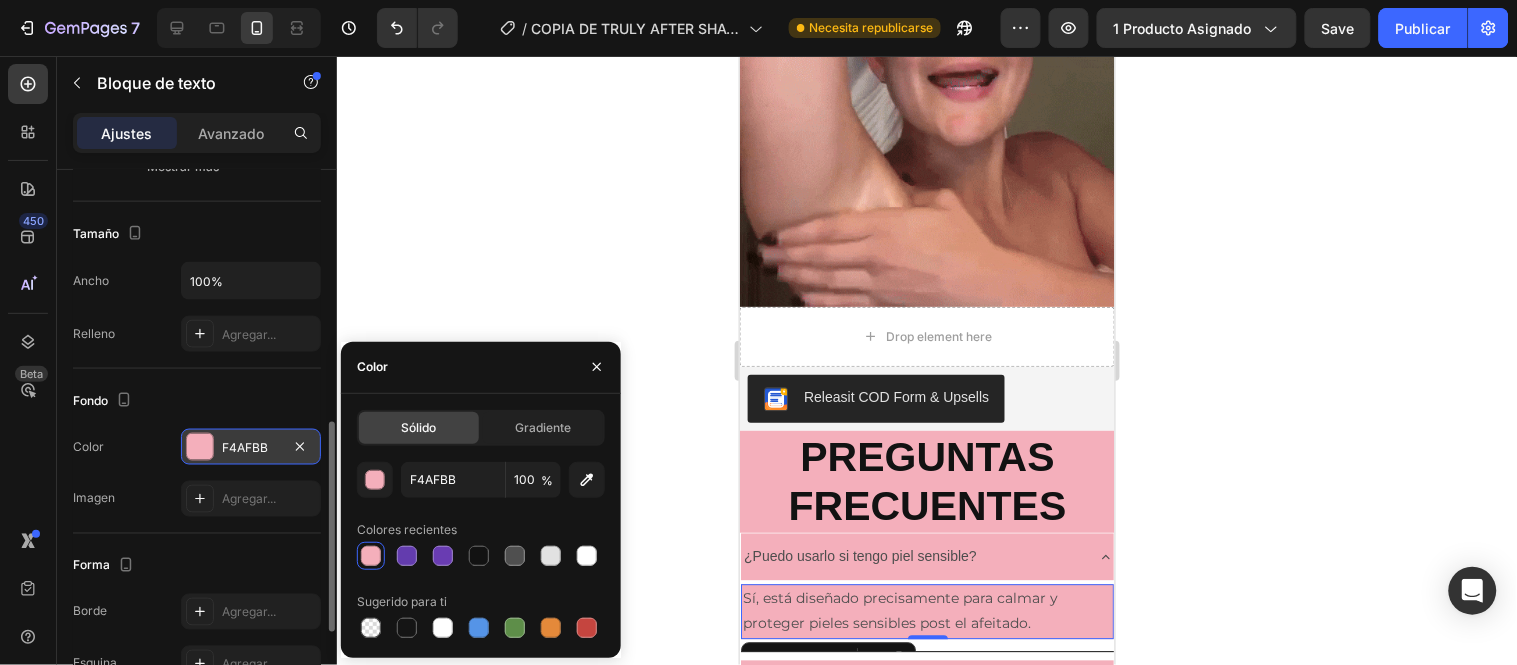 click 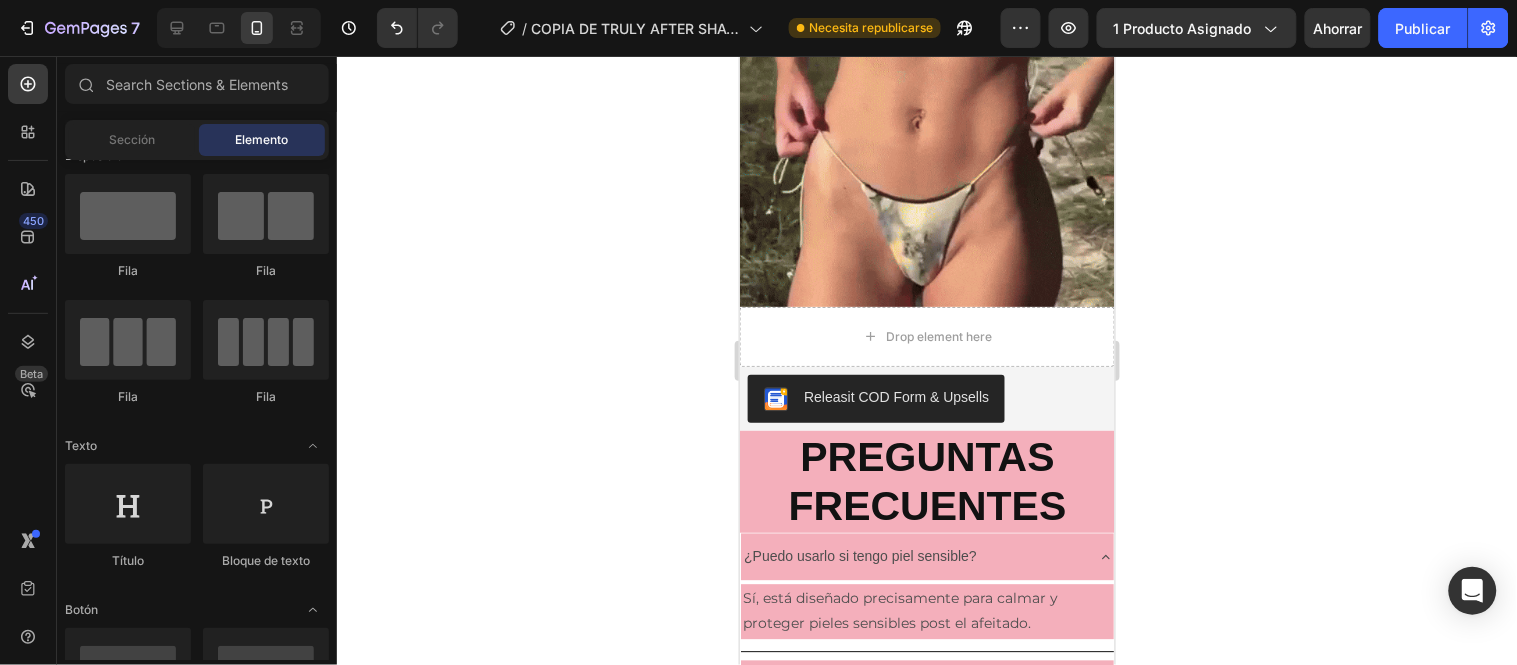 click 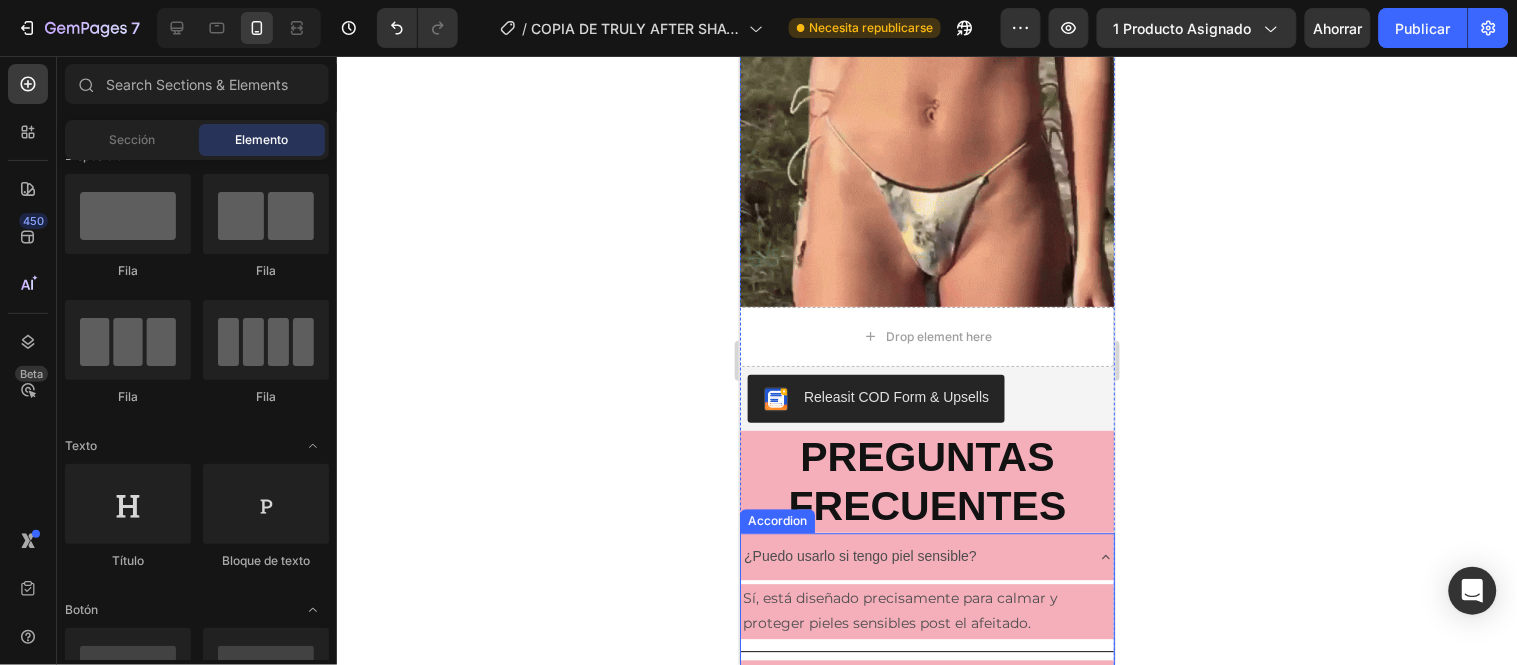 click 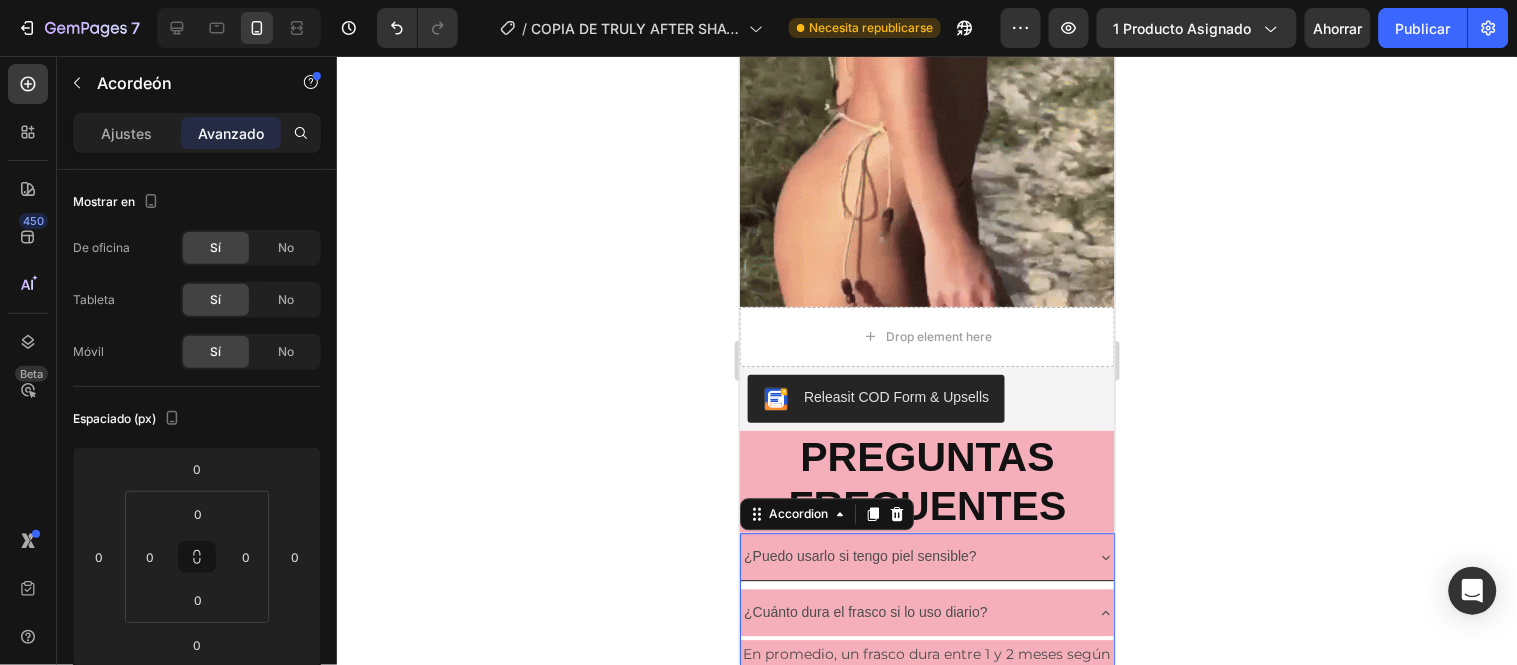click 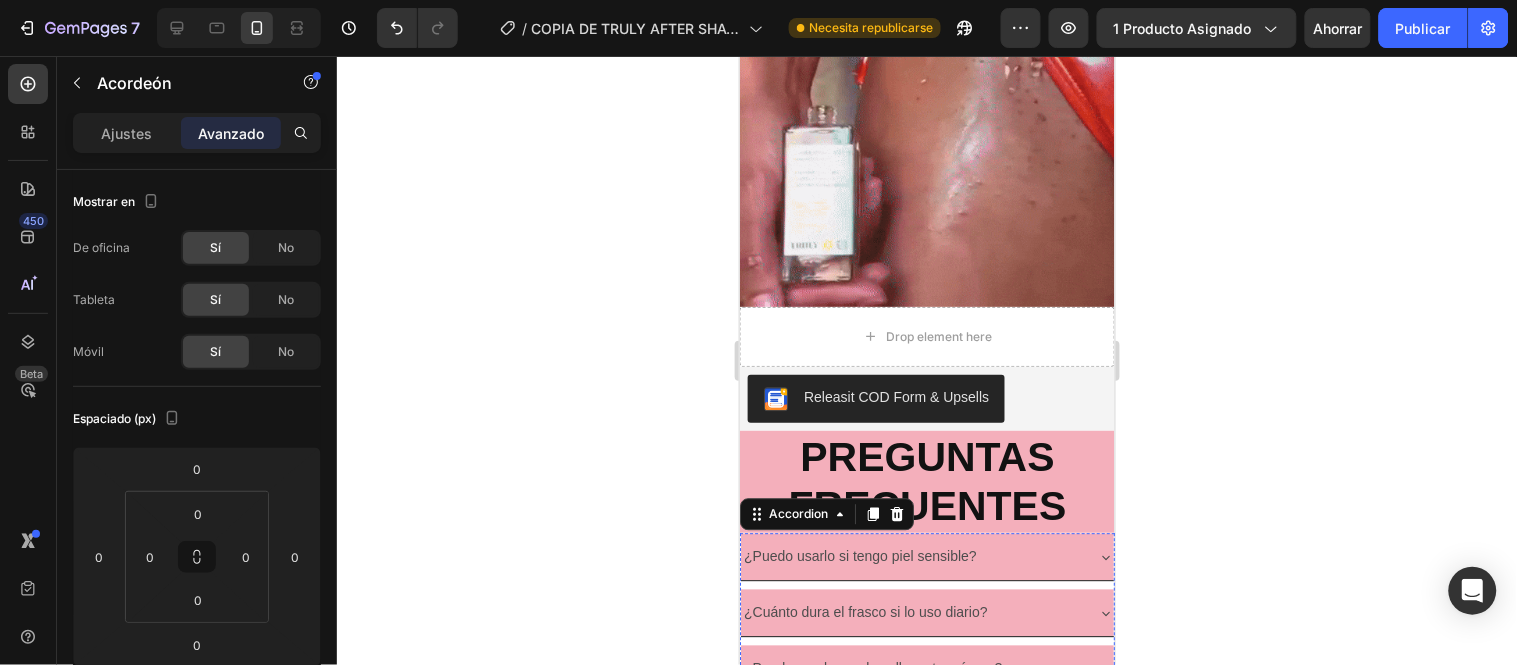 click on "Claro, es seguro para cualquier zona que afeites y quieras mantener libre de irritaciones." at bounding box center [926, 723] 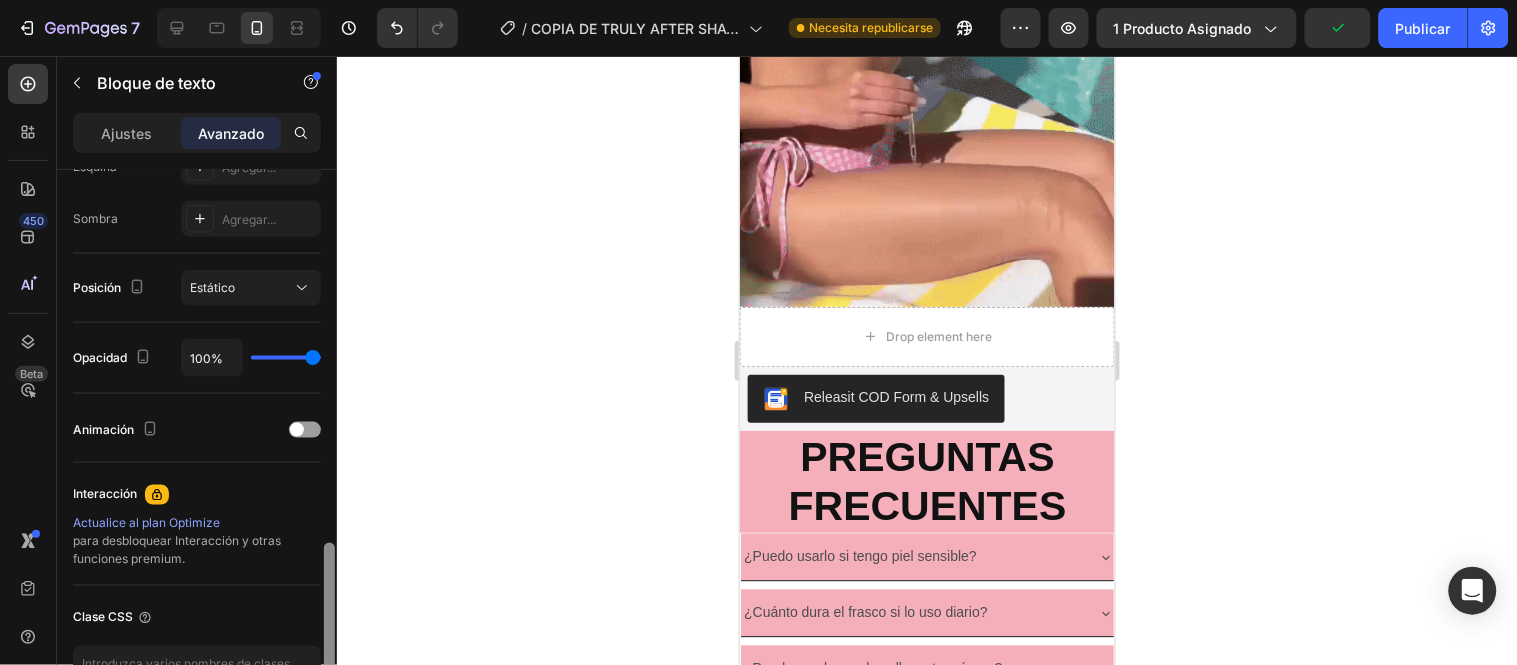 scroll, scrollTop: 768, scrollLeft: 0, axis: vertical 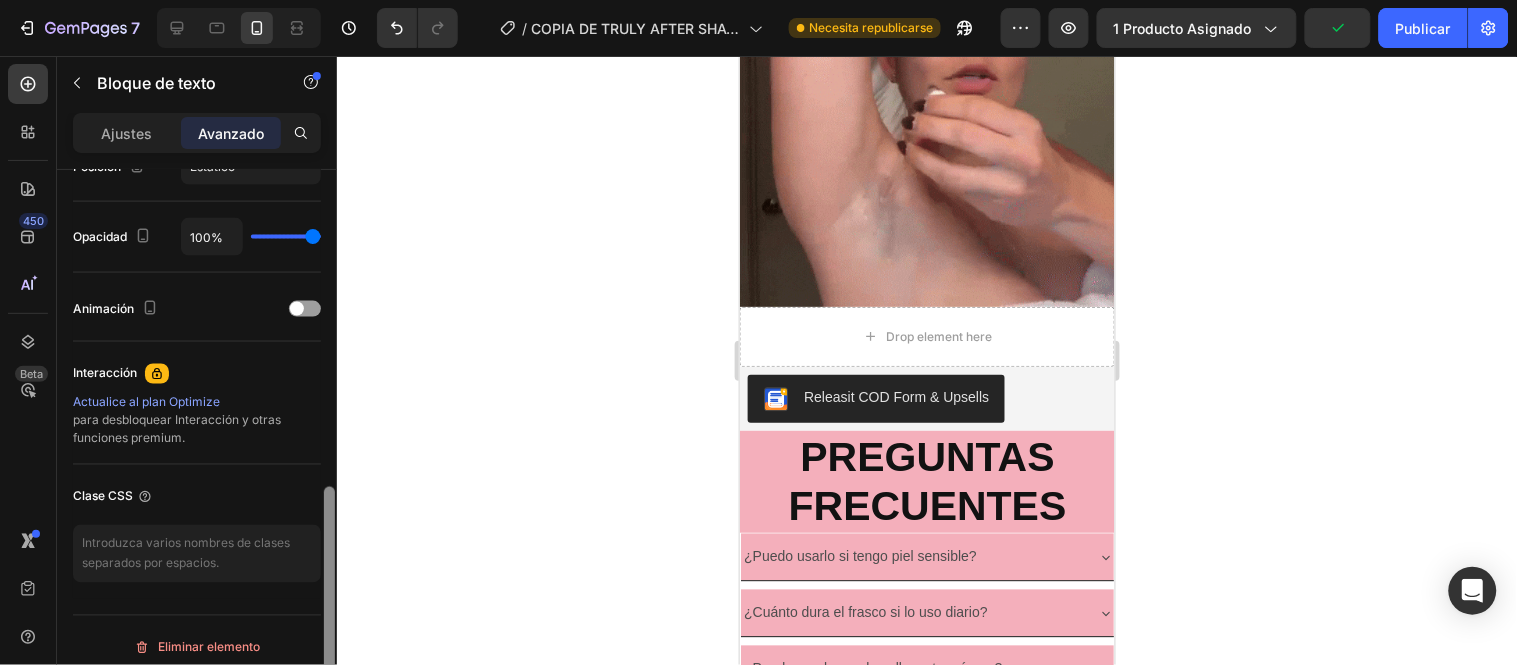 drag, startPoint x: 331, startPoint y: 232, endPoint x: 381, endPoint y: 550, distance: 321.90683 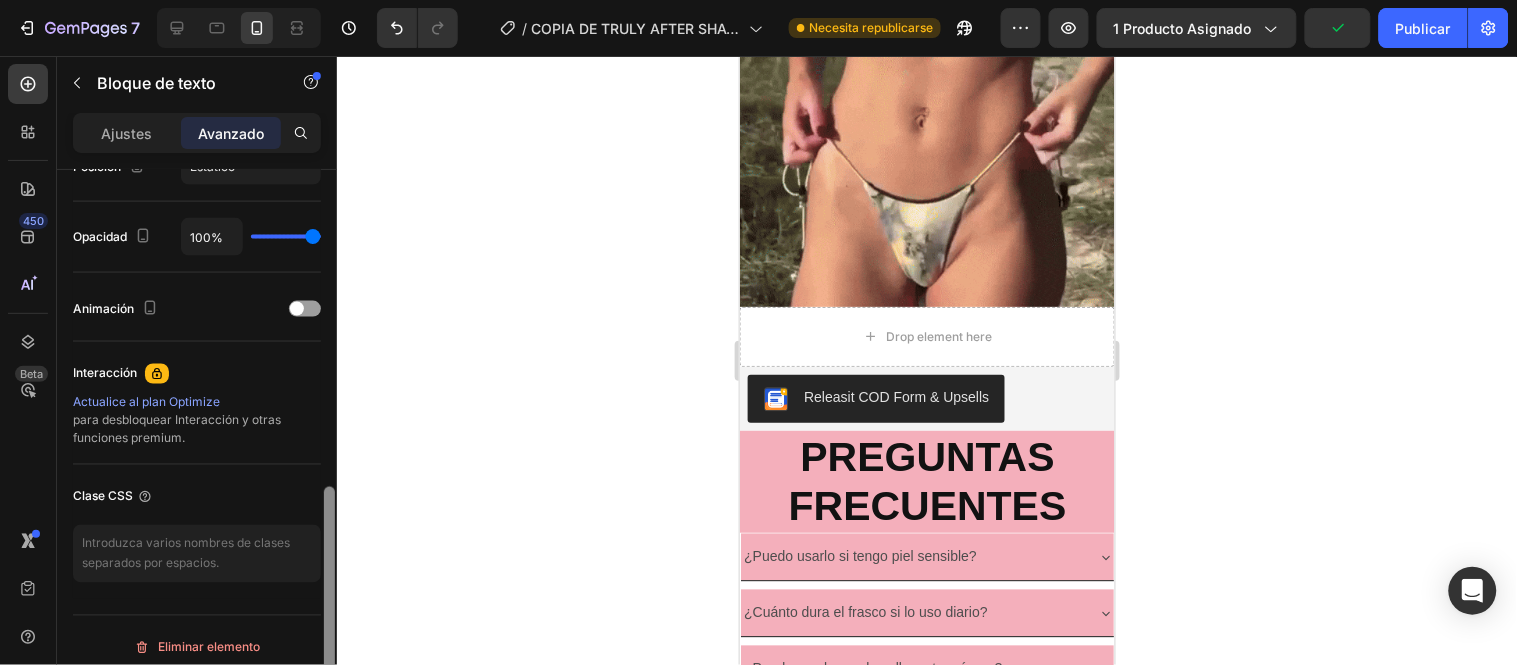 click on "7 Version history / COPIA DE TRULY AFTER SHAVE Necesita republicarse Avance 1 producto asignado Publicar 450 Beta Secciones(18) Elementos(84) Sección Elemento Sección de héroes Detalle del producto Marcas Insignias de confianza Garantizar Desglose del producto Cómo utilizar Testimonios Comparar Manojo Preguntas frecuentes Prueba social Historia de la marca Lista de productos Recopilación Lista de blogs Contacto Sticky Añadir al carrito Pie de página personalizado Explorar la biblioteca 450 Disposición
Fila
Fila
Fila
Fila Texto
Título
Bloque de texto Botón
Botón
Botón Medios de comunicación" 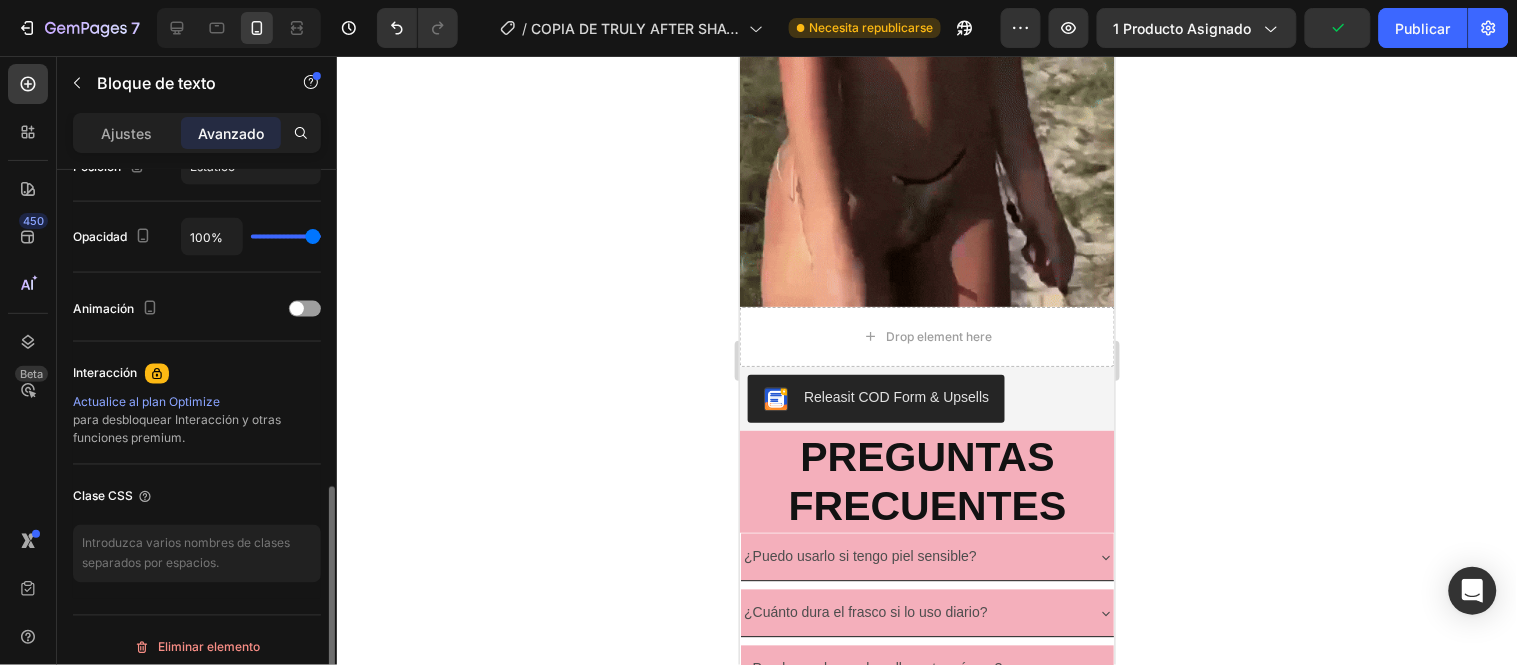 click 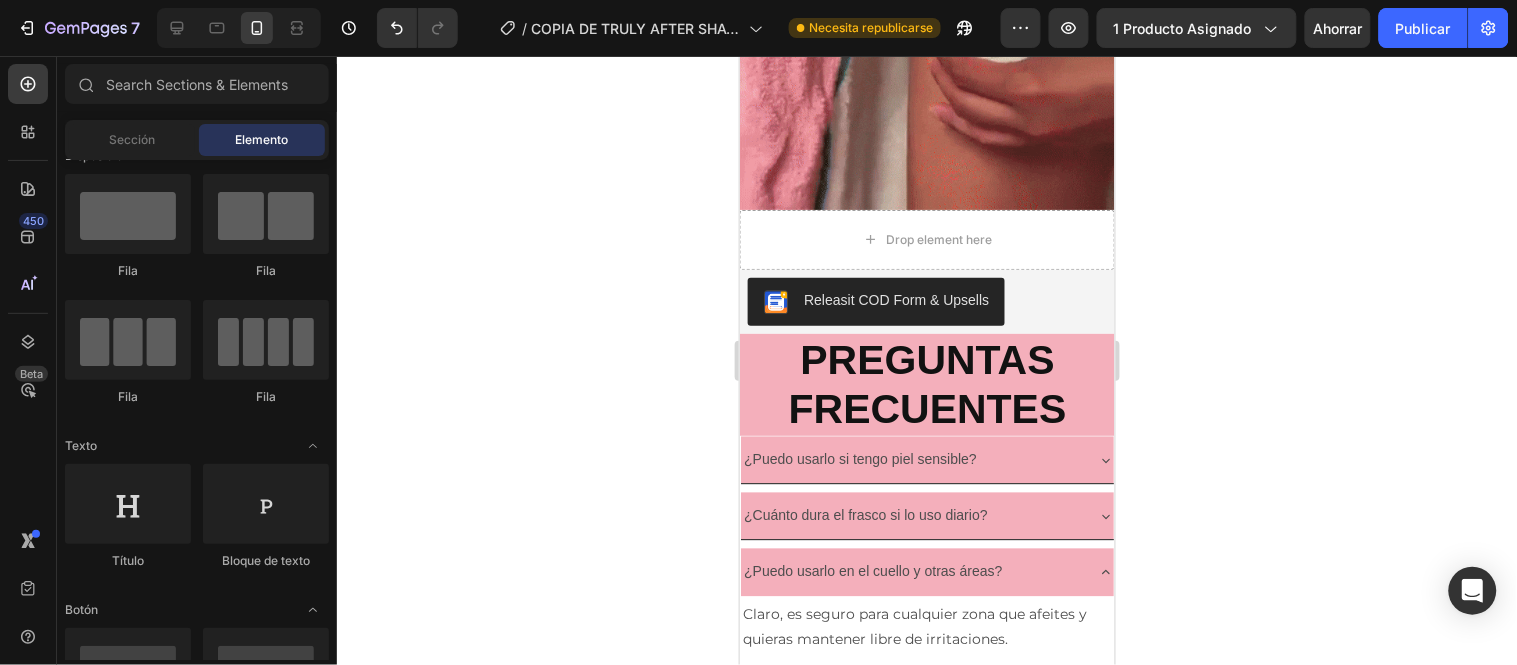 scroll, scrollTop: 3293, scrollLeft: 0, axis: vertical 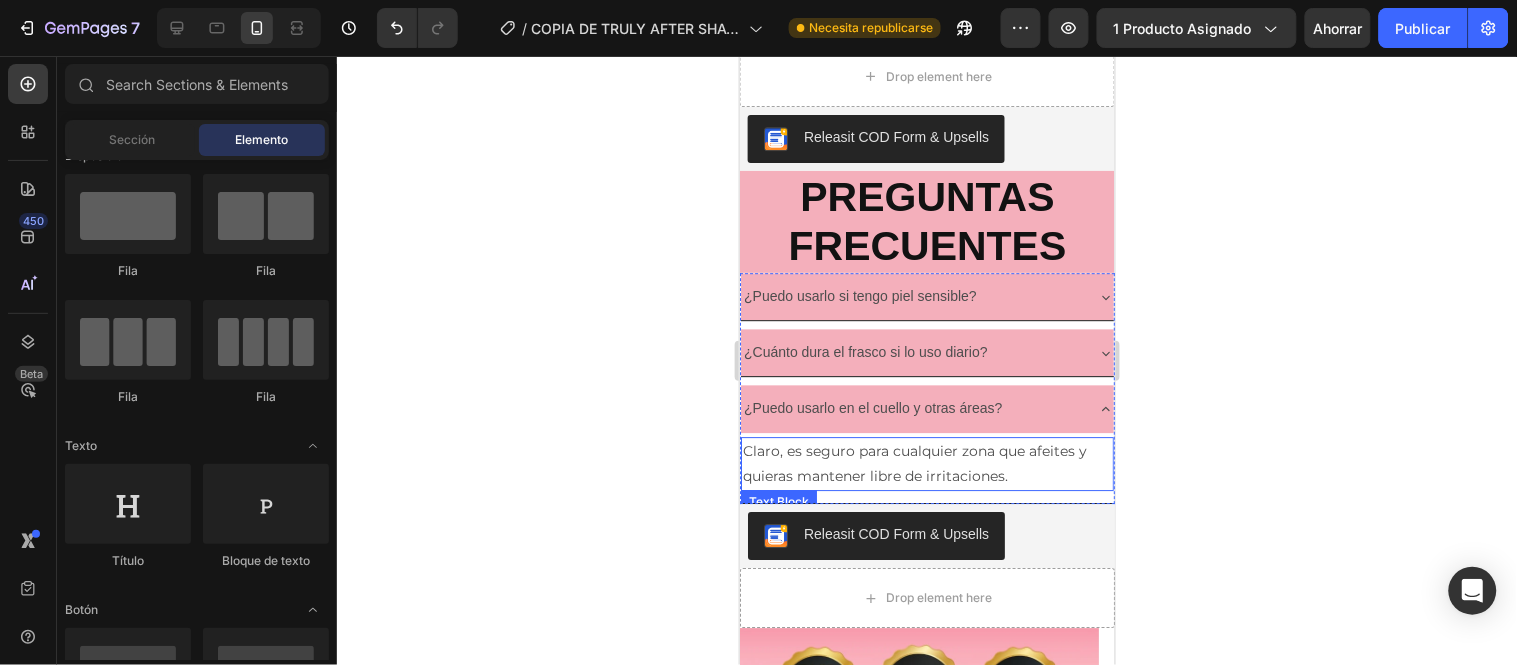 click on "Claro, es seguro para cualquier zona que afeites y quieras mantener libre de irritaciones." at bounding box center (926, 463) 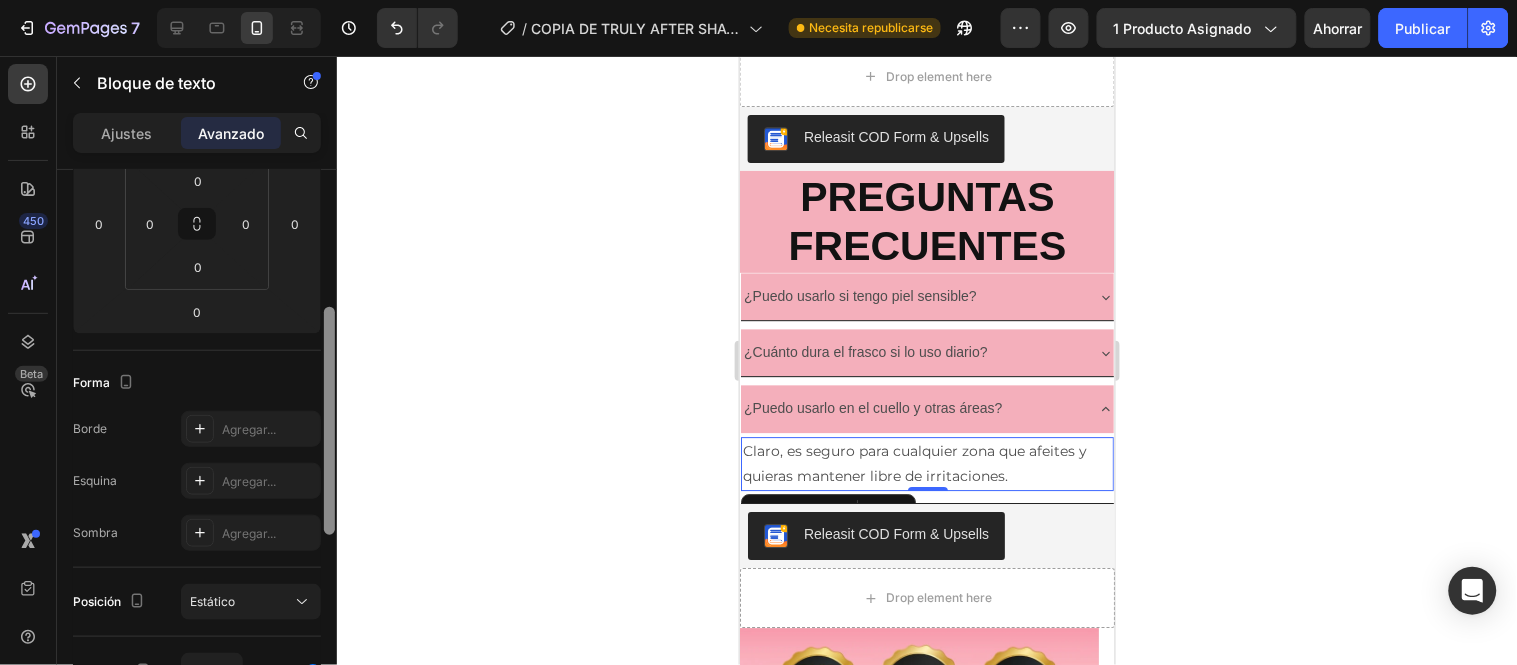 scroll, scrollTop: 328, scrollLeft: 0, axis: vertical 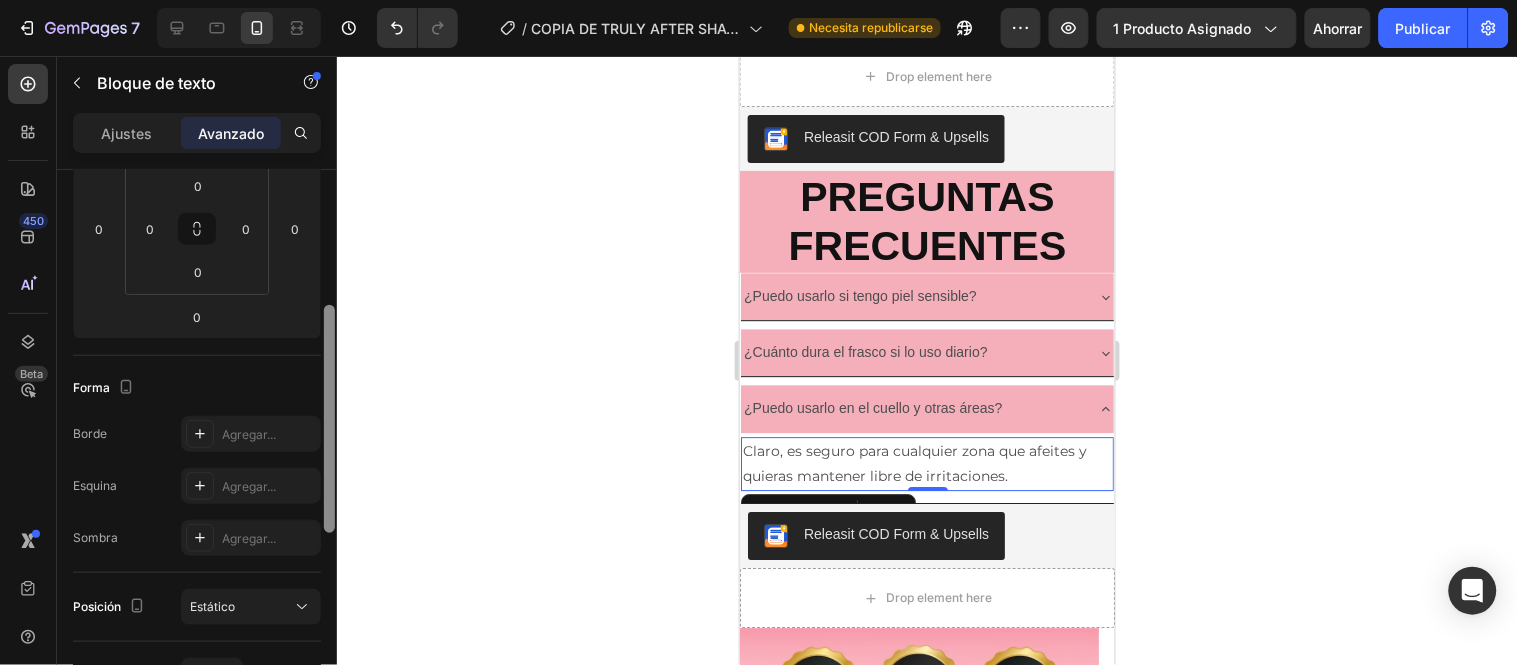 drag, startPoint x: 330, startPoint y: 250, endPoint x: 354, endPoint y: 386, distance: 138.10141 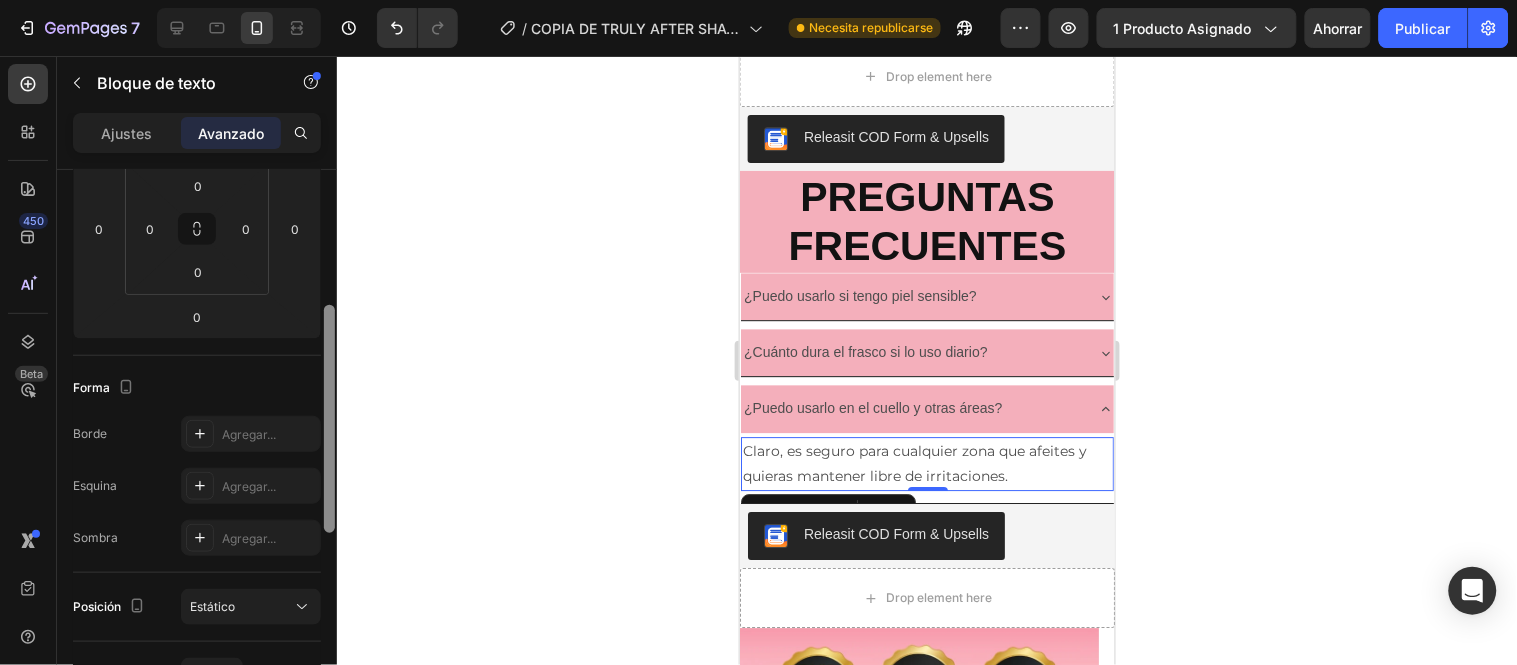 click on "7 Version history / COPIA DE TRULY AFTER SHAVE Necesita republicarse Avance 1 producto asignado Ahorrar Publicar 450 Beta Secciones(18) Elementos(84) Sección Elemento Sección de héroes Detalle del producto Marcas Insignias de confianza Garantizar Desglose del producto Cómo utilizar Testimonios Comparar Manojo Preguntas frecuentes Prueba social Historia de la marca Lista de productos Recopilación Lista de blogs Contacto Sticky Añadir al carrito Pie de página personalizado Explorar la biblioteca 450 Disposición
Fila
Fila
Fila
Fila Texto
Título
Bloque de texto Botón
Botón
Botón Medios de comunicación" 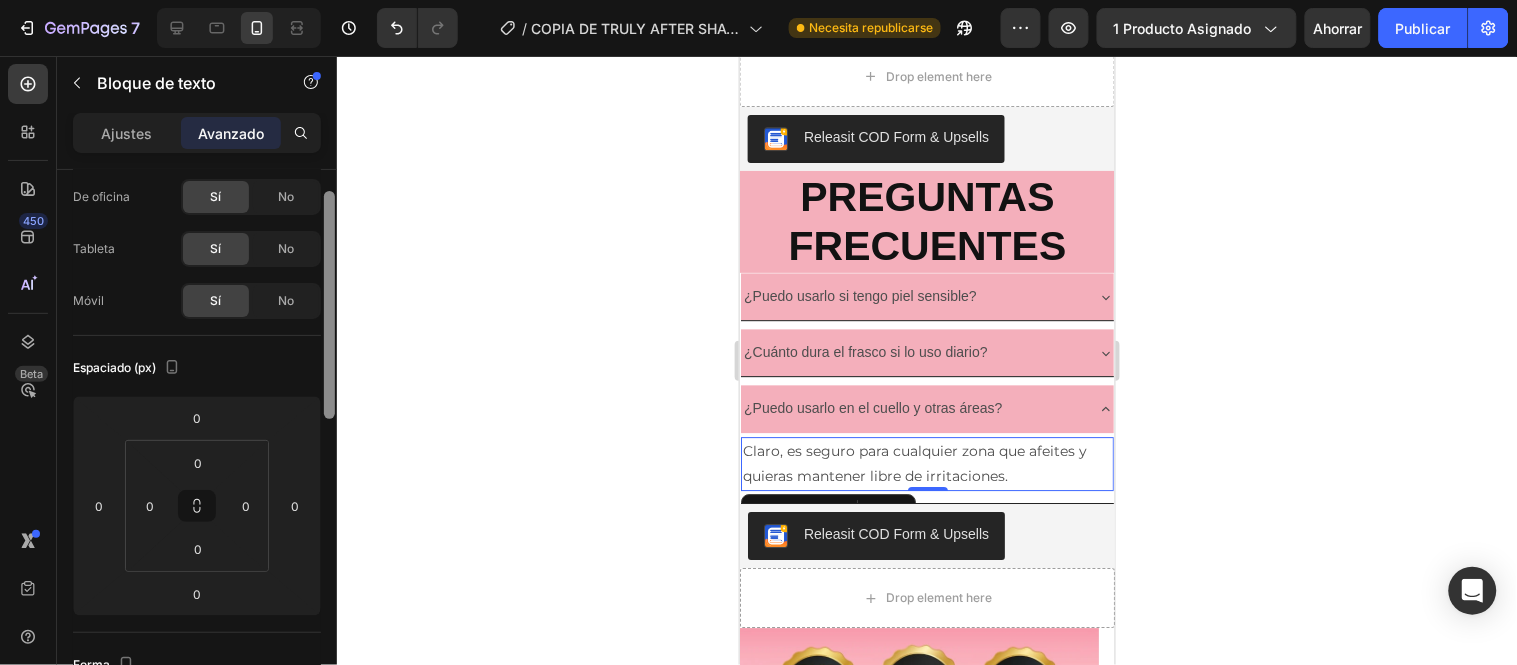 scroll, scrollTop: 0, scrollLeft: 0, axis: both 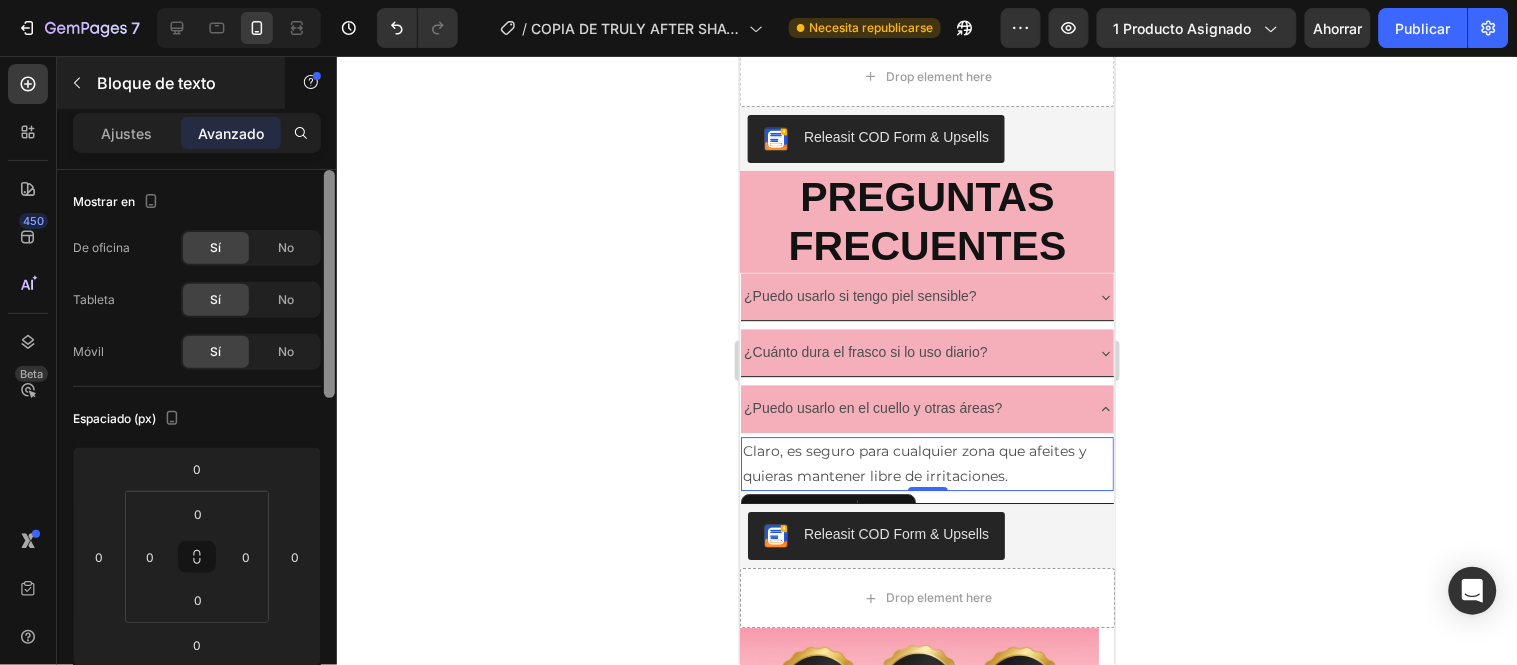 drag, startPoint x: 330, startPoint y: 368, endPoint x: 258, endPoint y: 97, distance: 280.4015 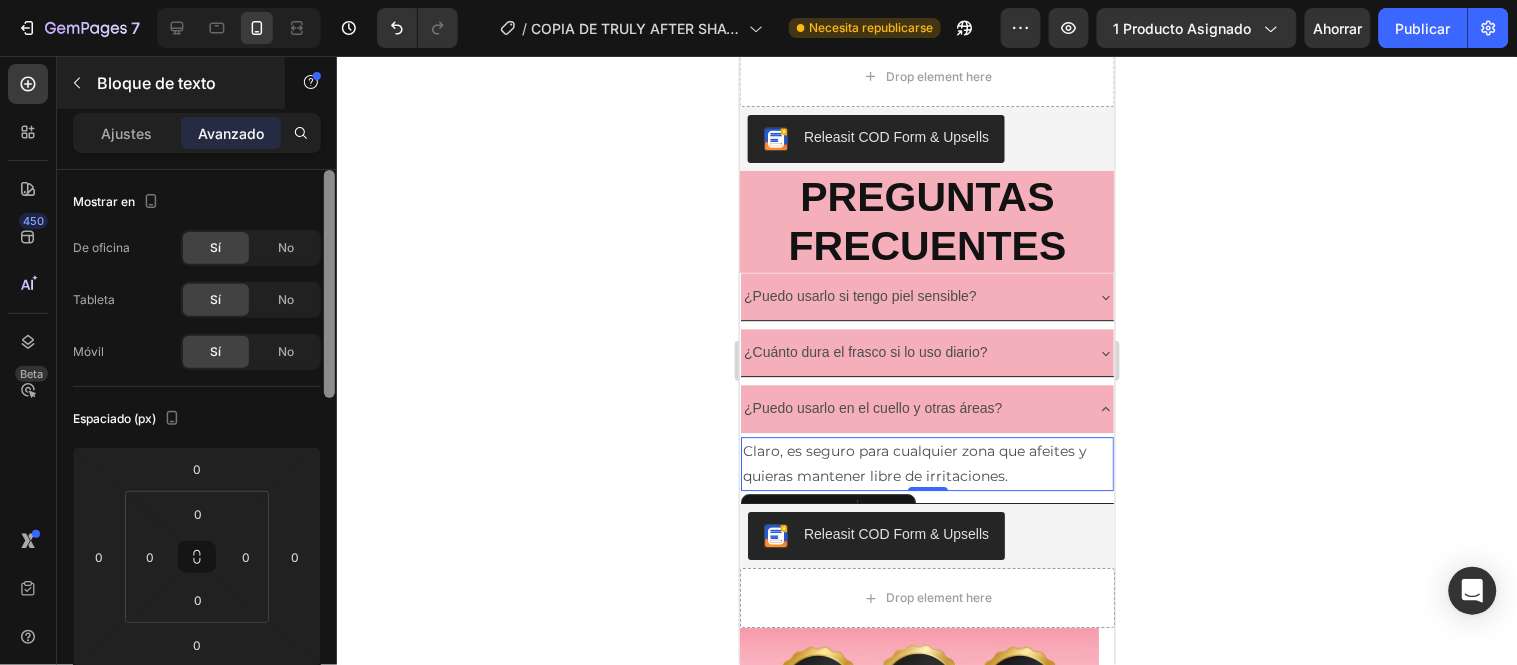 click on "Ajustes Avanzado Mostrar en De oficina Sí No Tableta Sí No Móvil Sí No Espaciado (px) 0 0 0 0 0 0 0 0 Forma Borde Agregar... Esquina Agregar... Sombra Agregar... Posición Estático Opacidad 100% Animación Interacción Actualice al plan Optimize para desbloquear Interacción y otras funciones premium. Clase CSS Eliminar elemento" at bounding box center (197, 417) 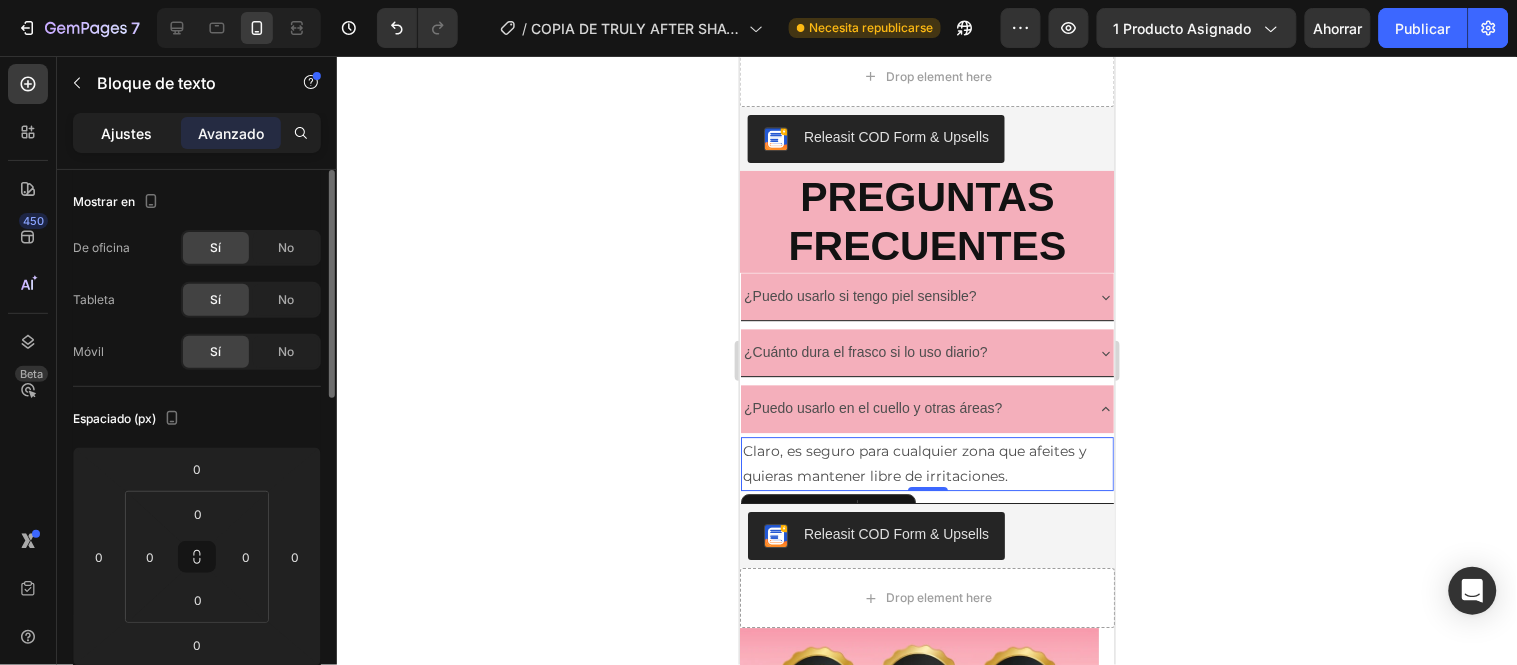 click on "Ajustes" at bounding box center [127, 133] 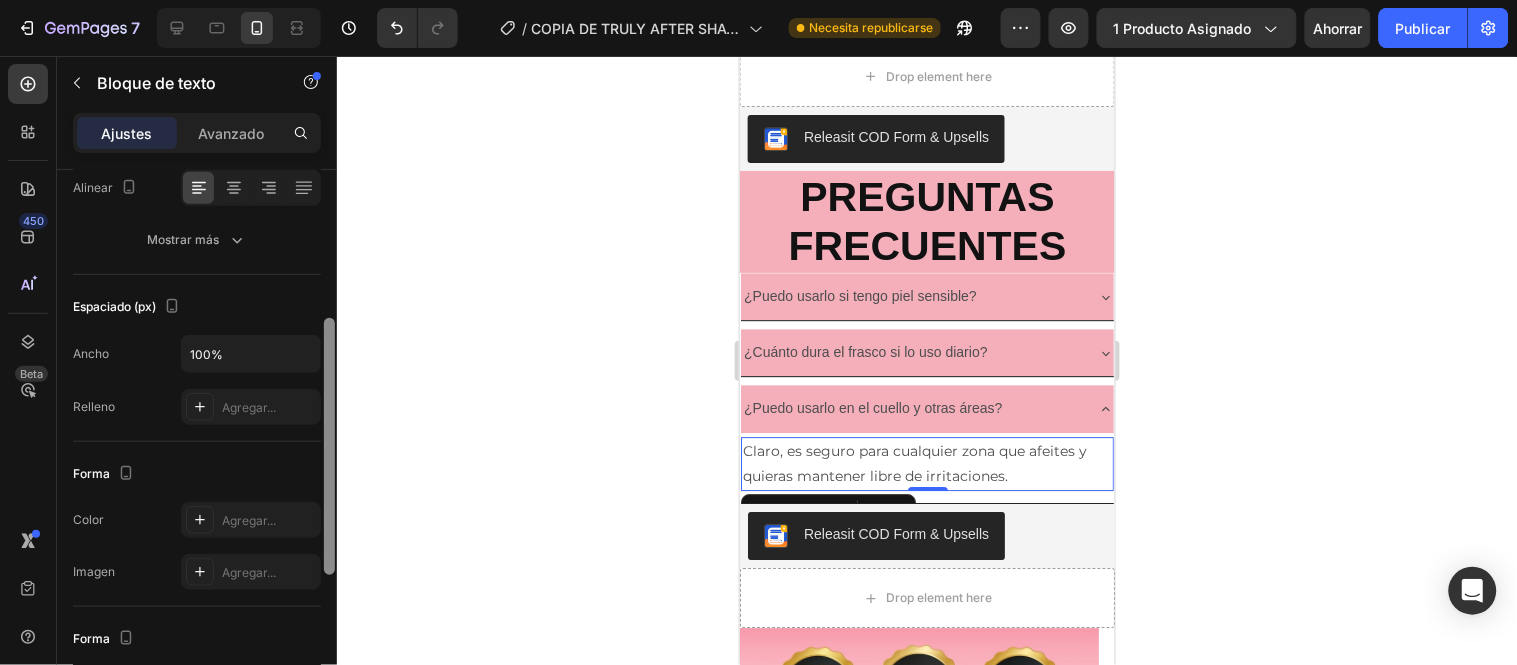 drag, startPoint x: 326, startPoint y: 214, endPoint x: 326, endPoint y: 374, distance: 160 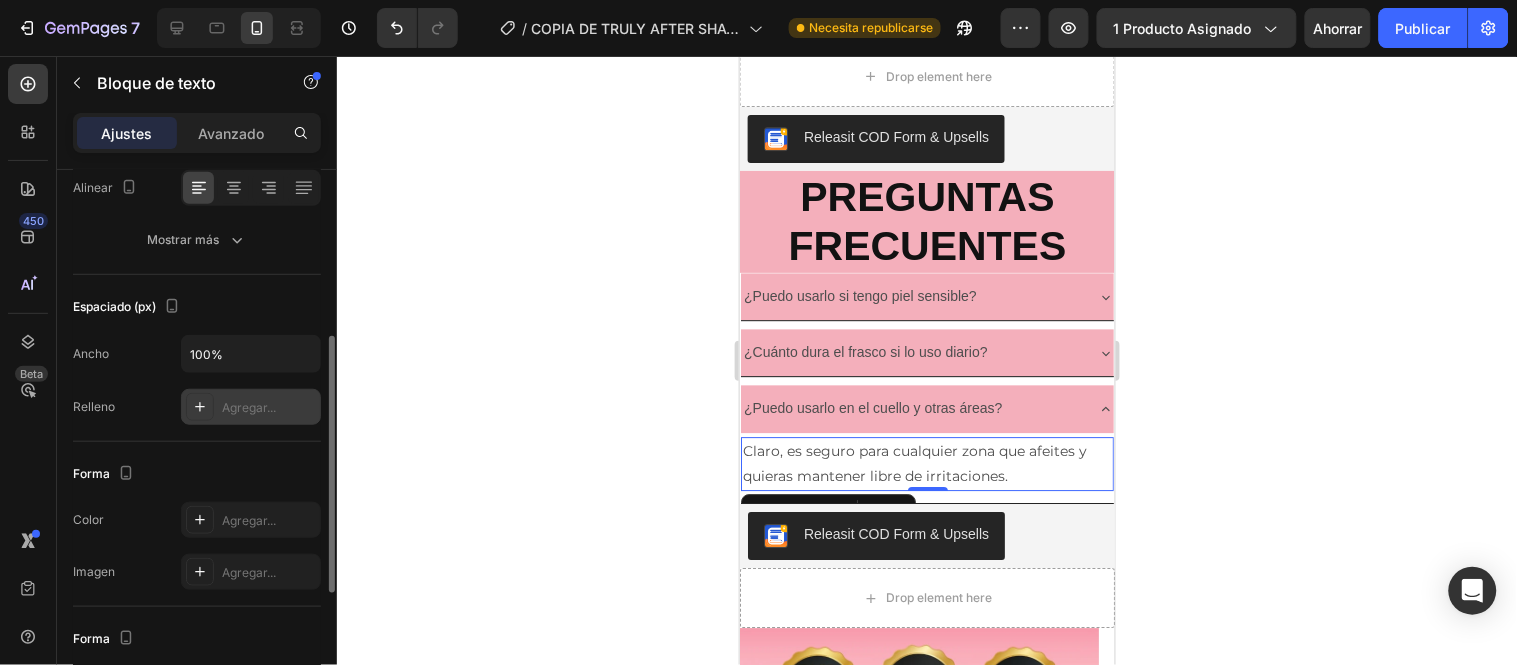 scroll, scrollTop: 336, scrollLeft: 0, axis: vertical 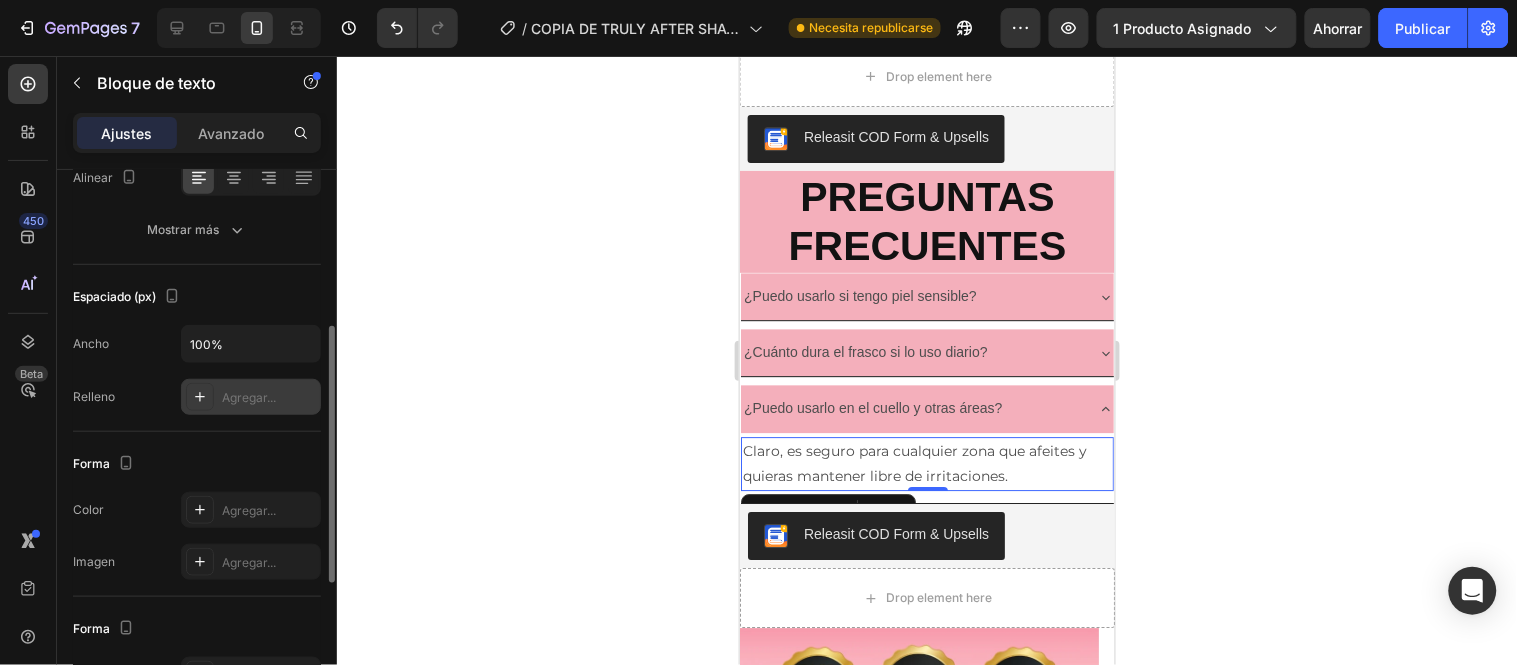 click 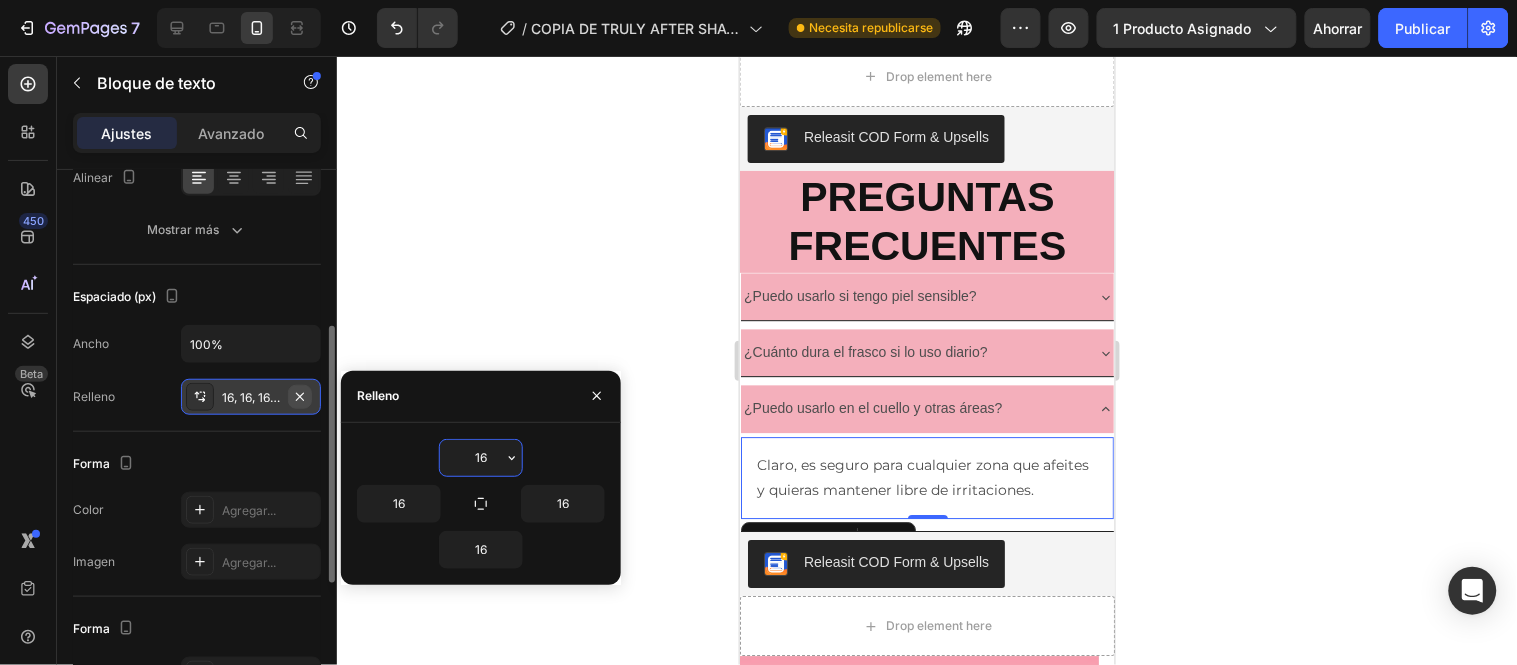 type on "0" 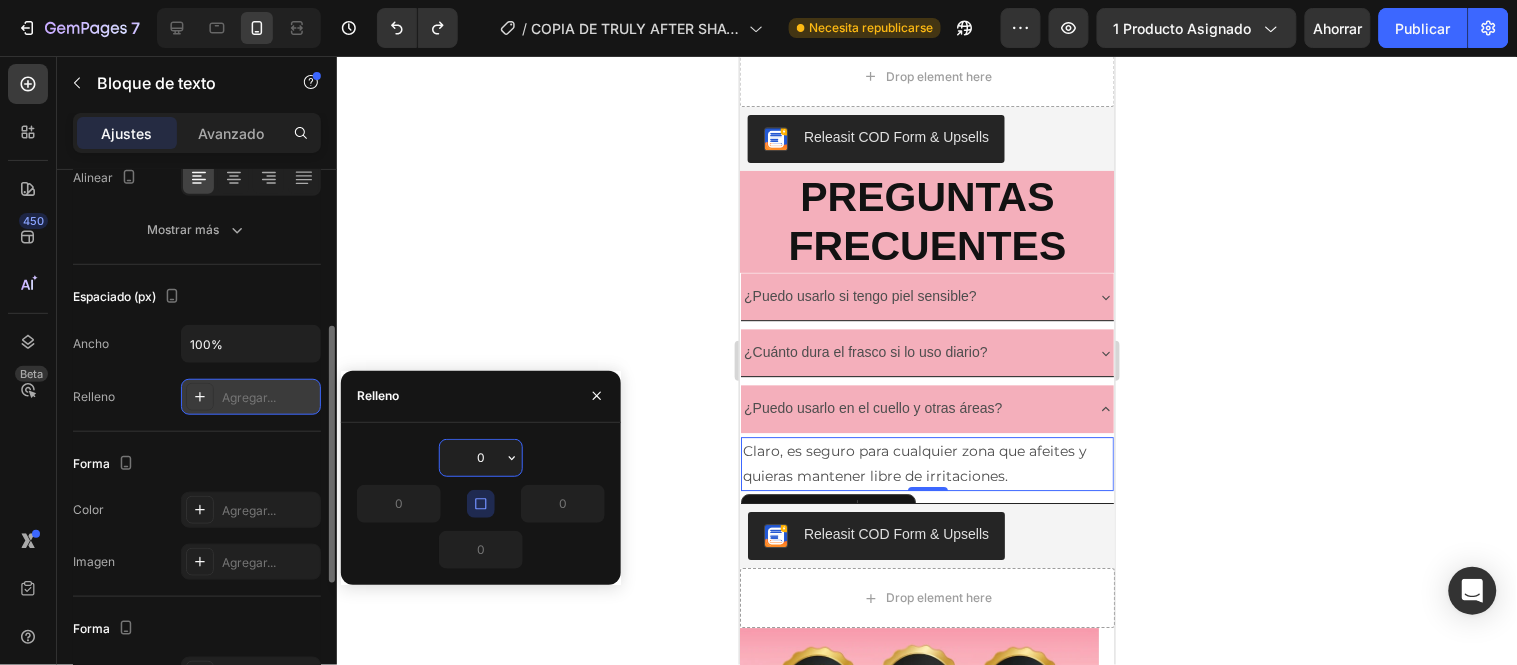 click 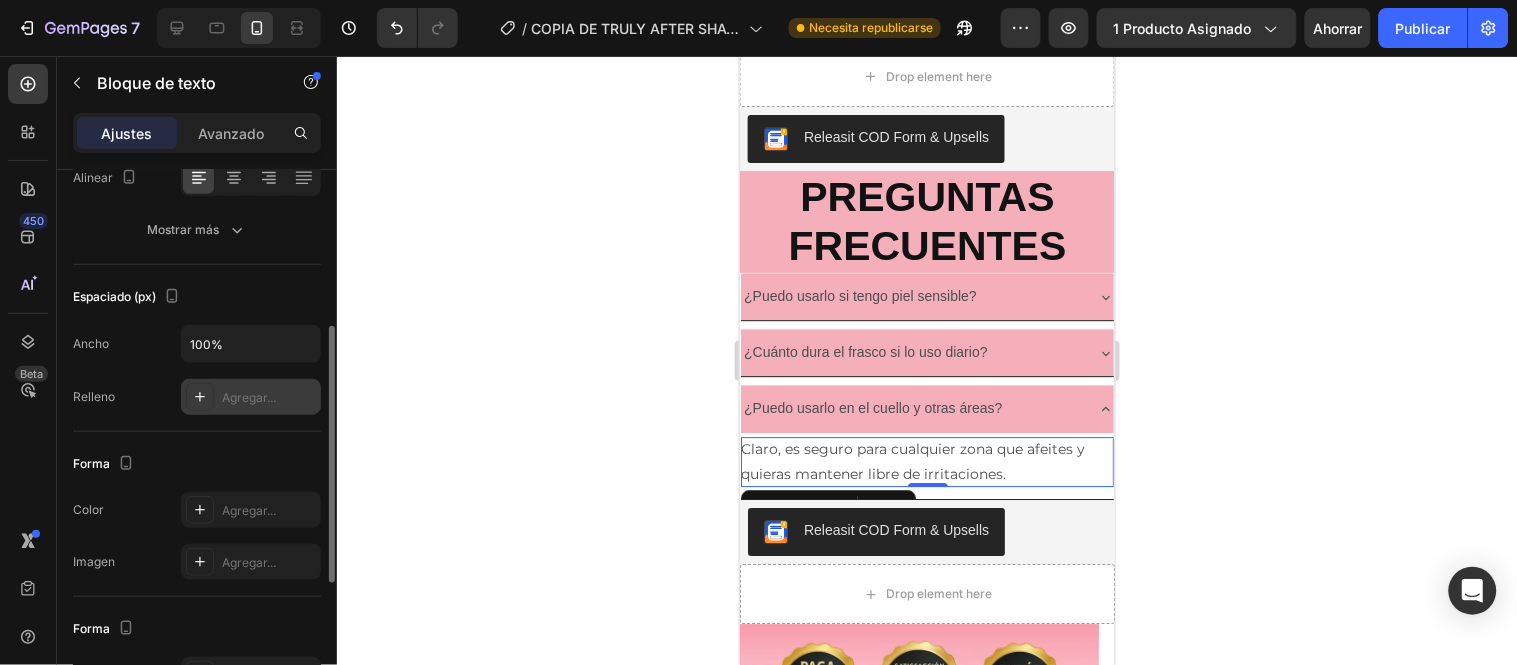 click 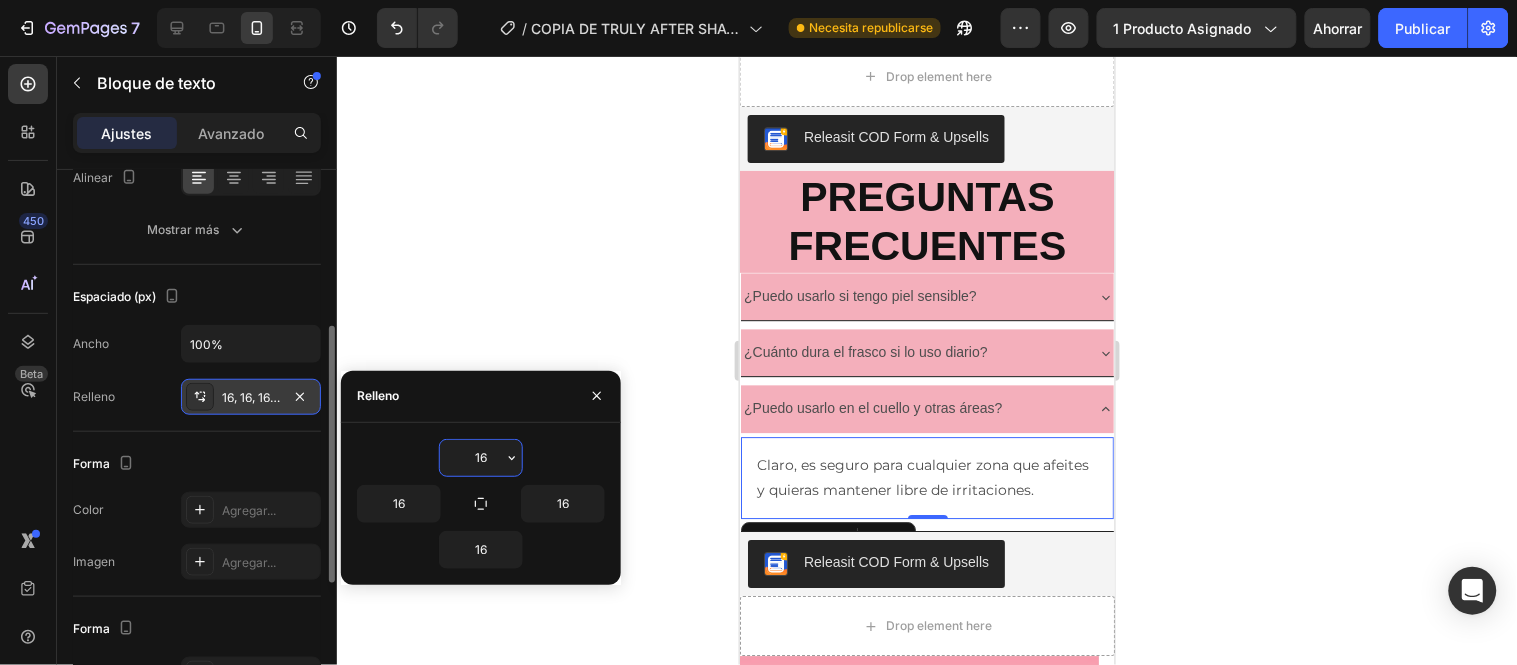 type on "0" 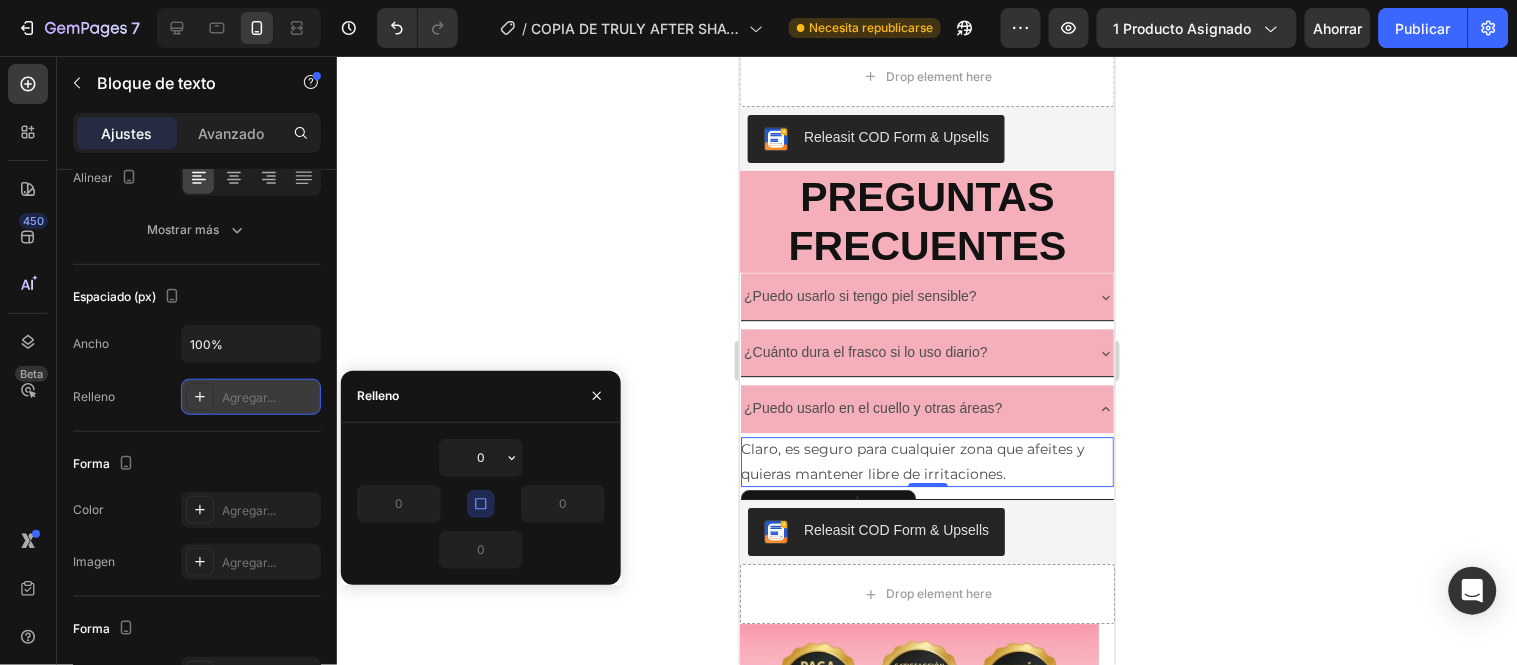 click on "Agregar..." at bounding box center [249, 397] 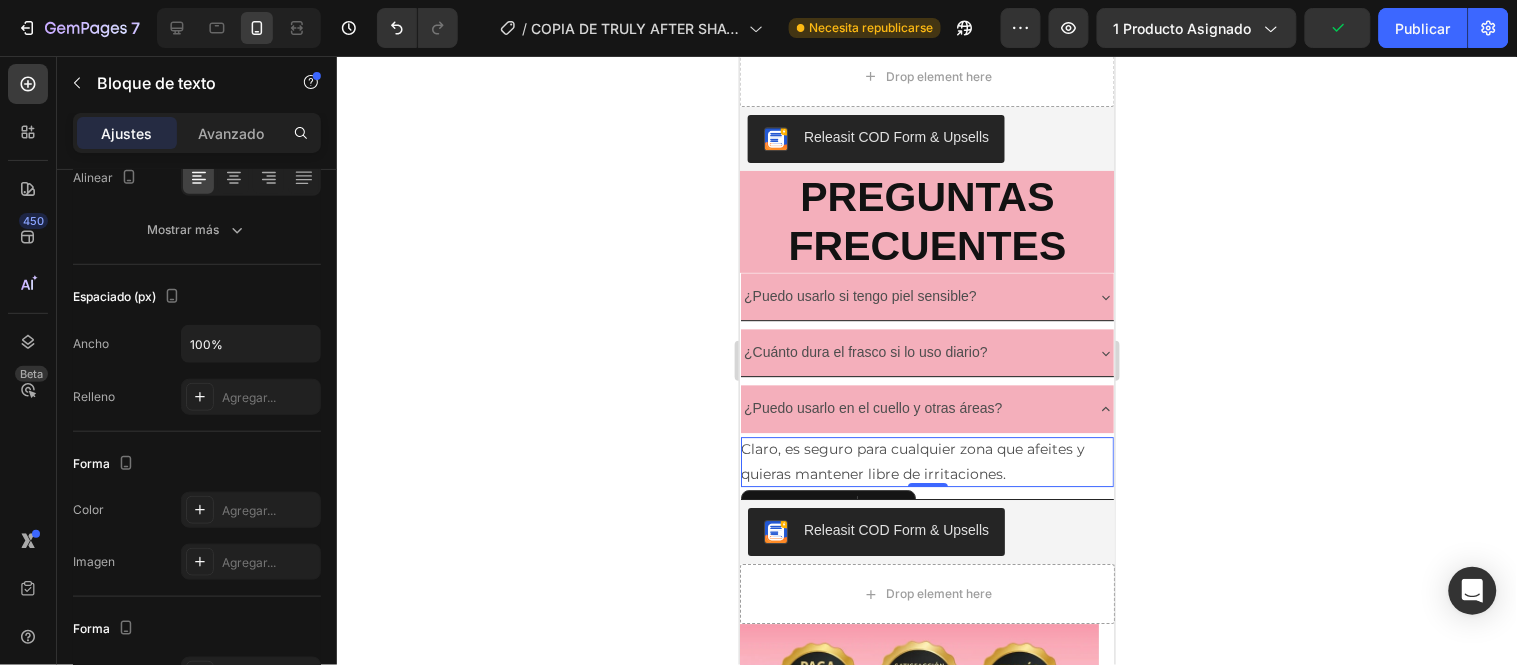 click 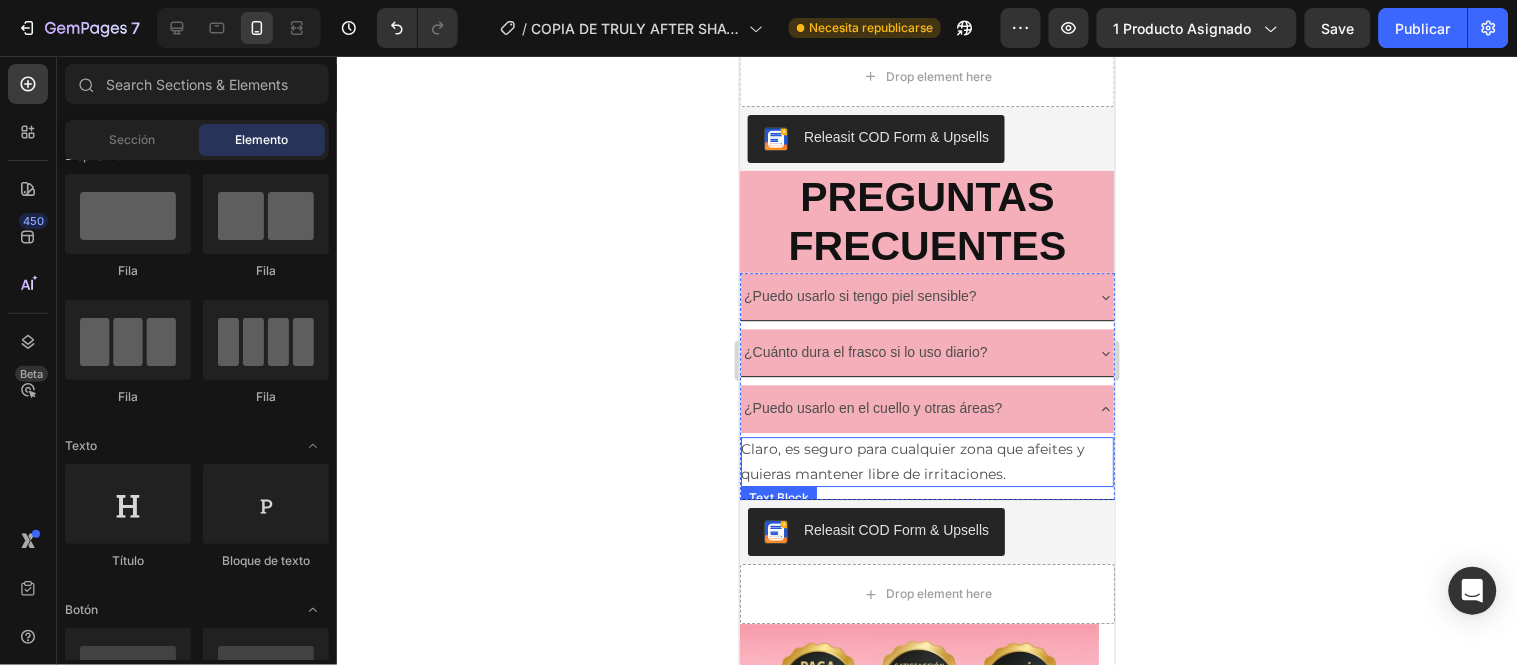 click on "Claro, es seguro para cualquier zona que afeites y quieras mantener libre de irritaciones." at bounding box center (926, 461) 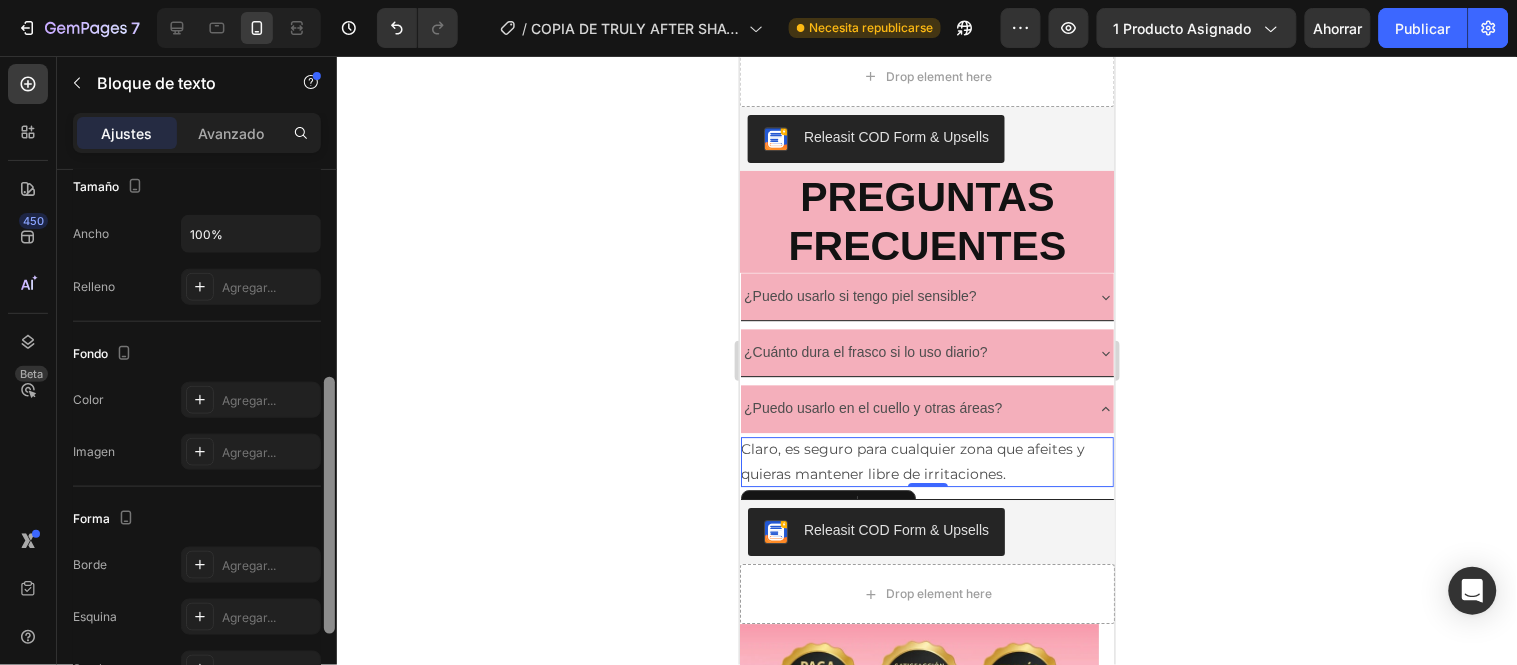 scroll, scrollTop: 454, scrollLeft: 0, axis: vertical 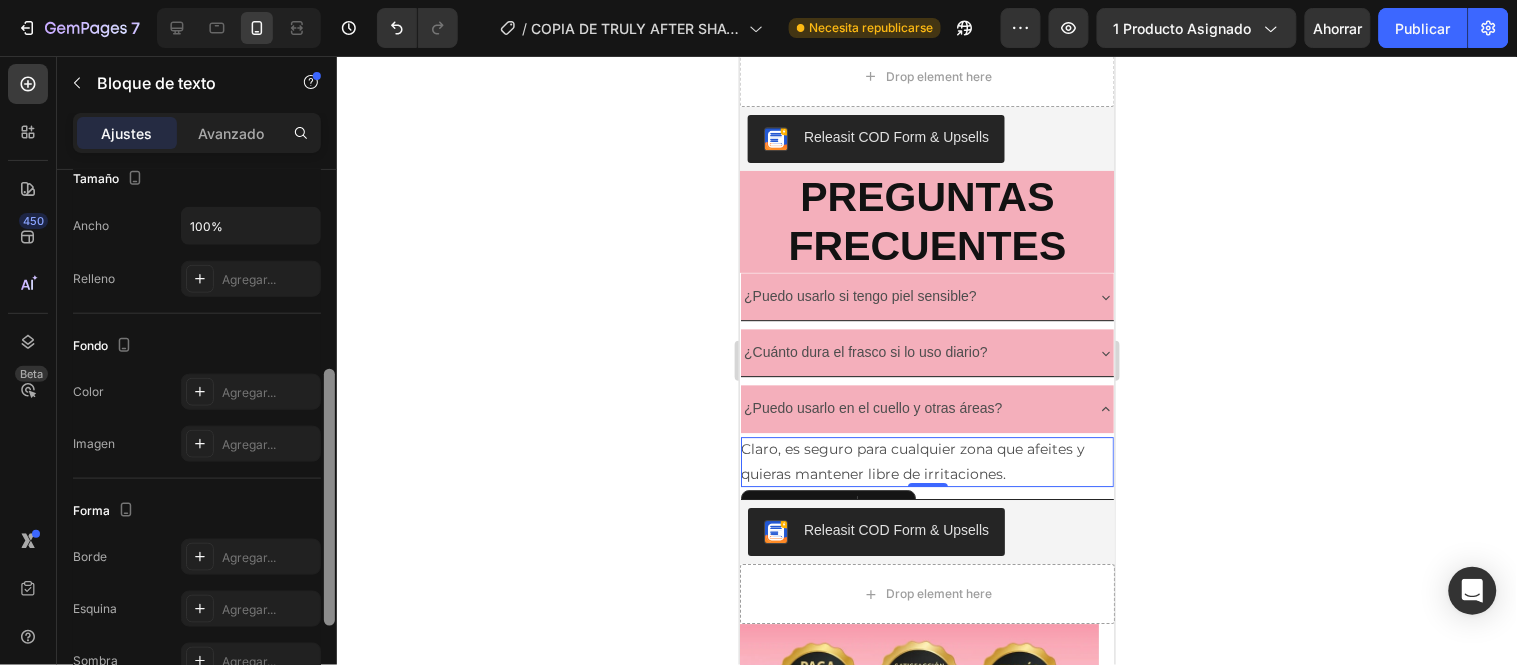 drag, startPoint x: 332, startPoint y: 326, endPoint x: 345, endPoint y: 538, distance: 212.39821 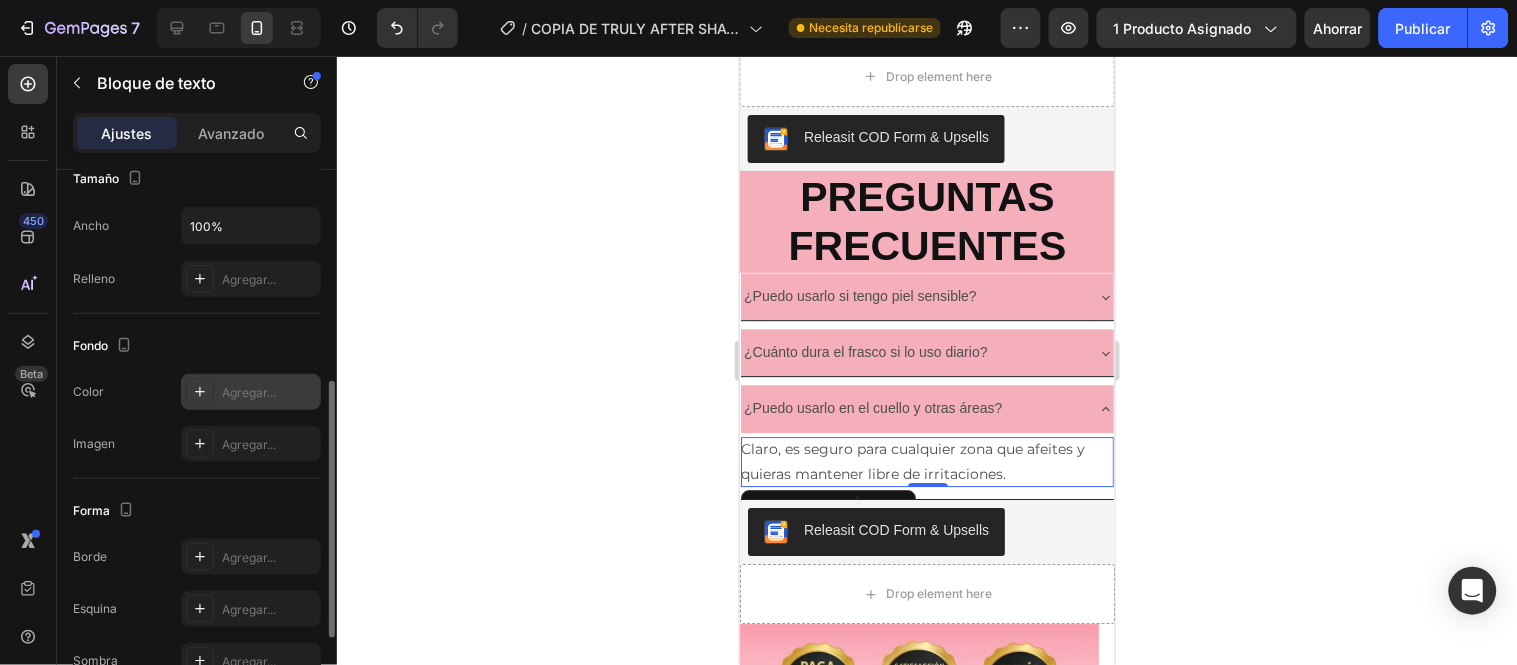 click 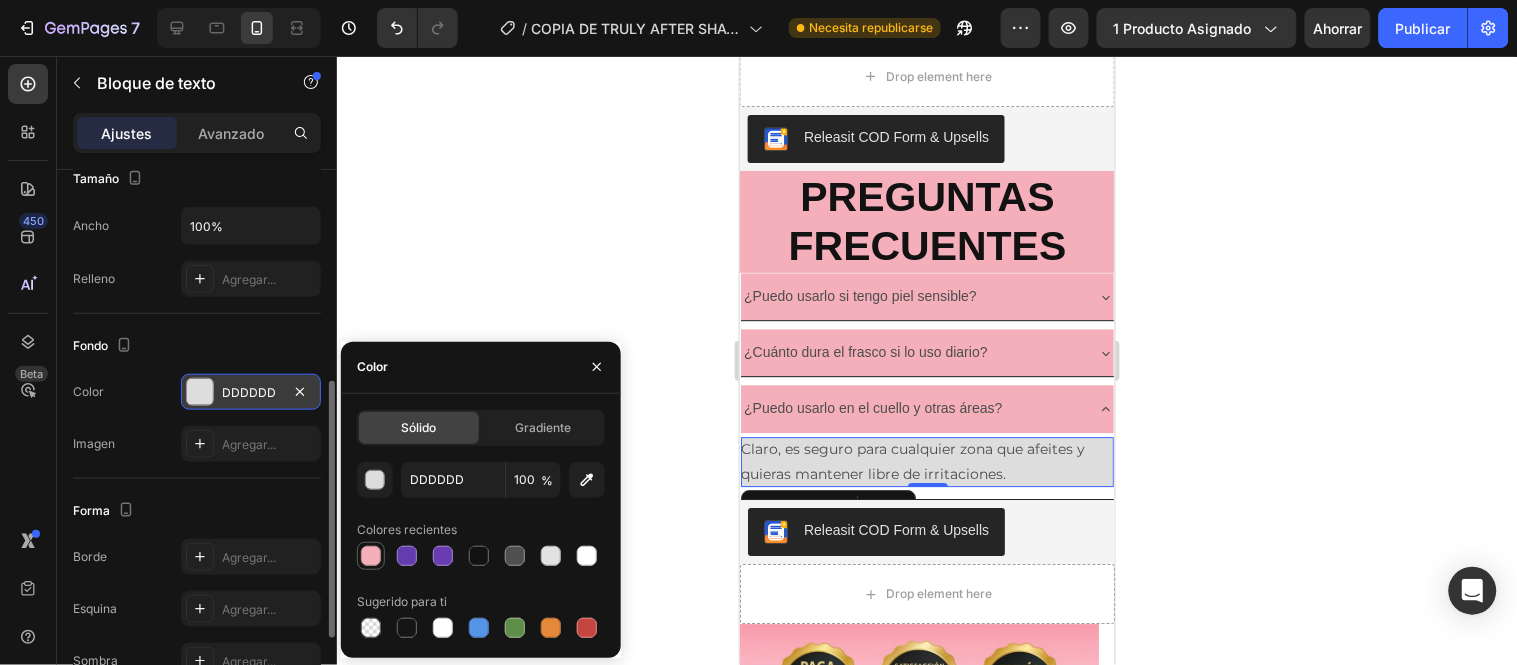 click at bounding box center [371, 556] 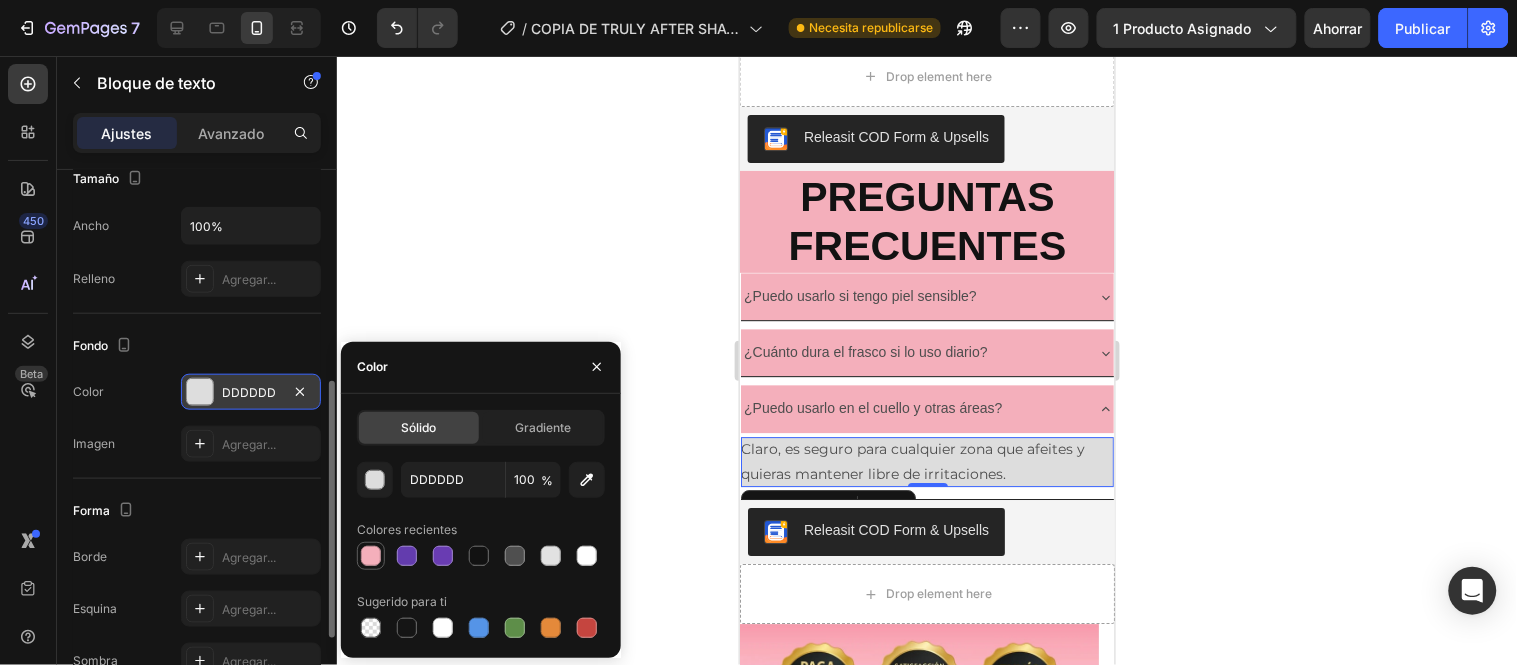 type on "F4AFBB" 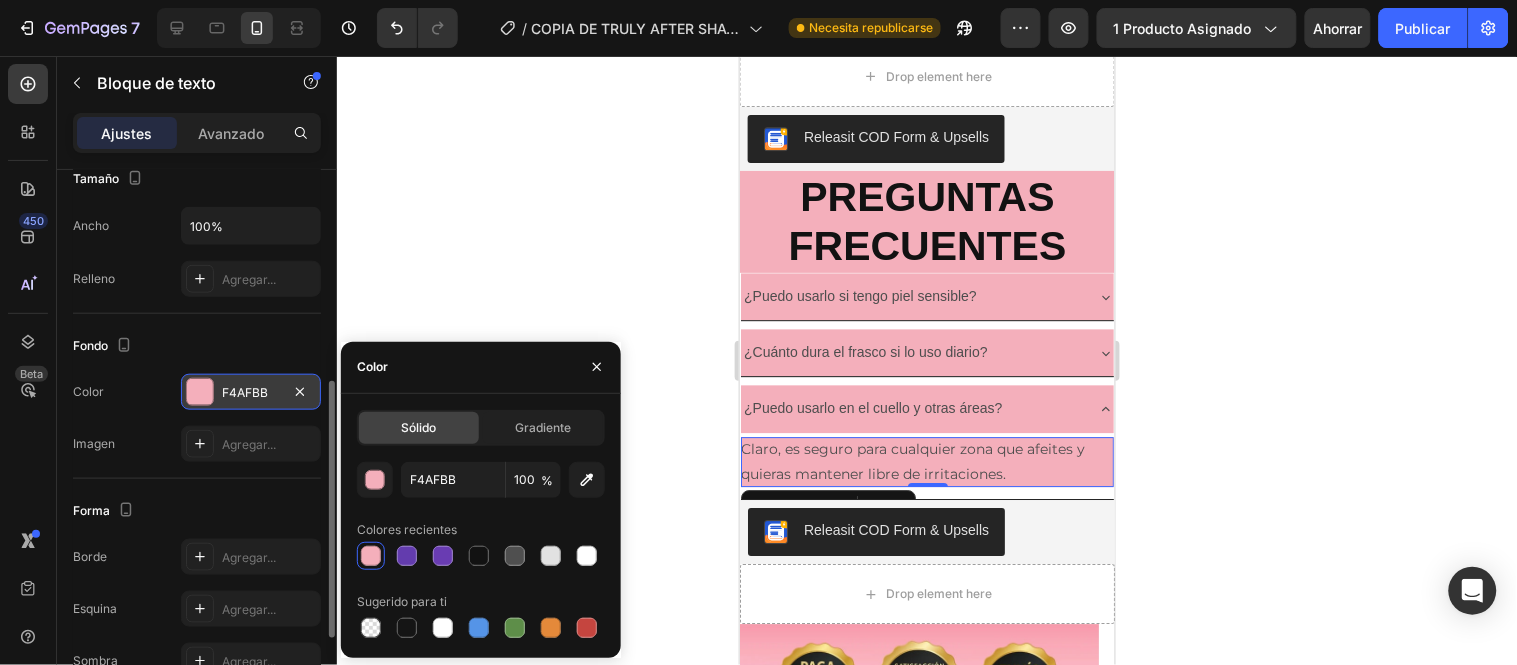 click 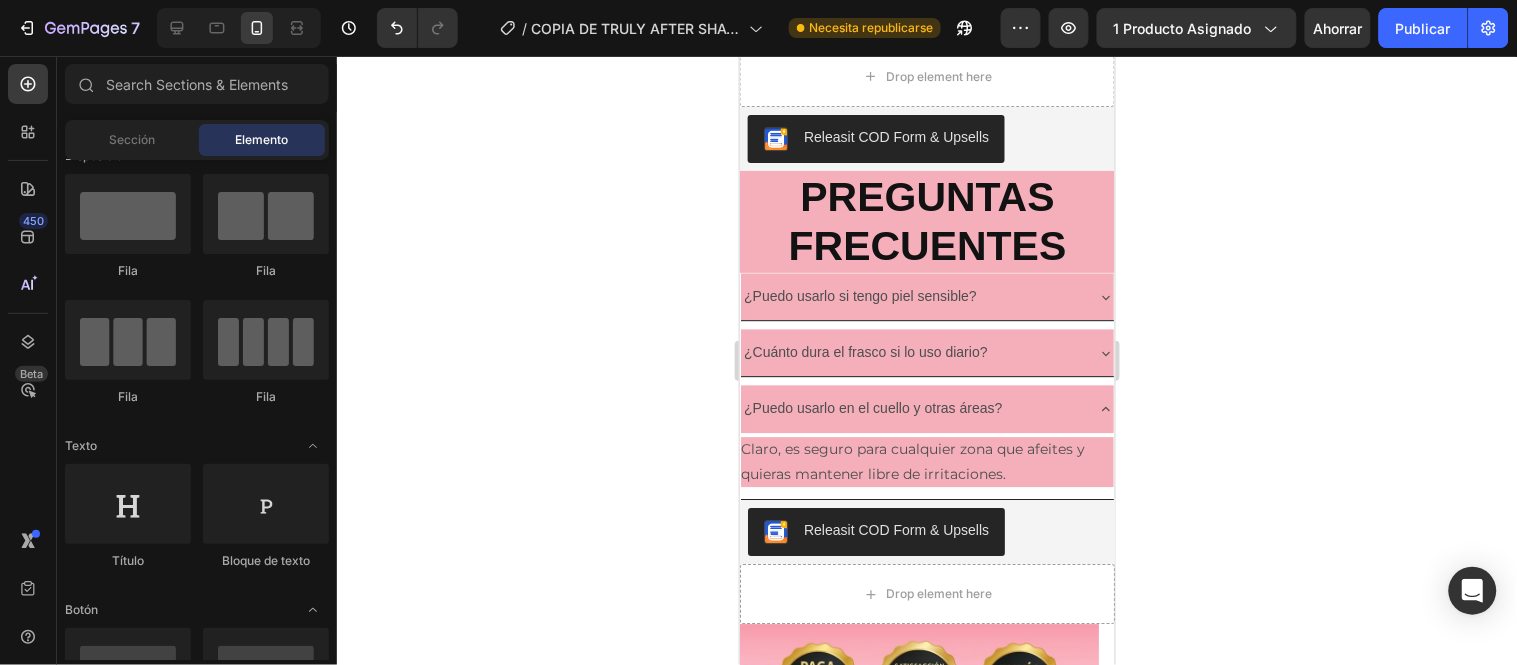 click 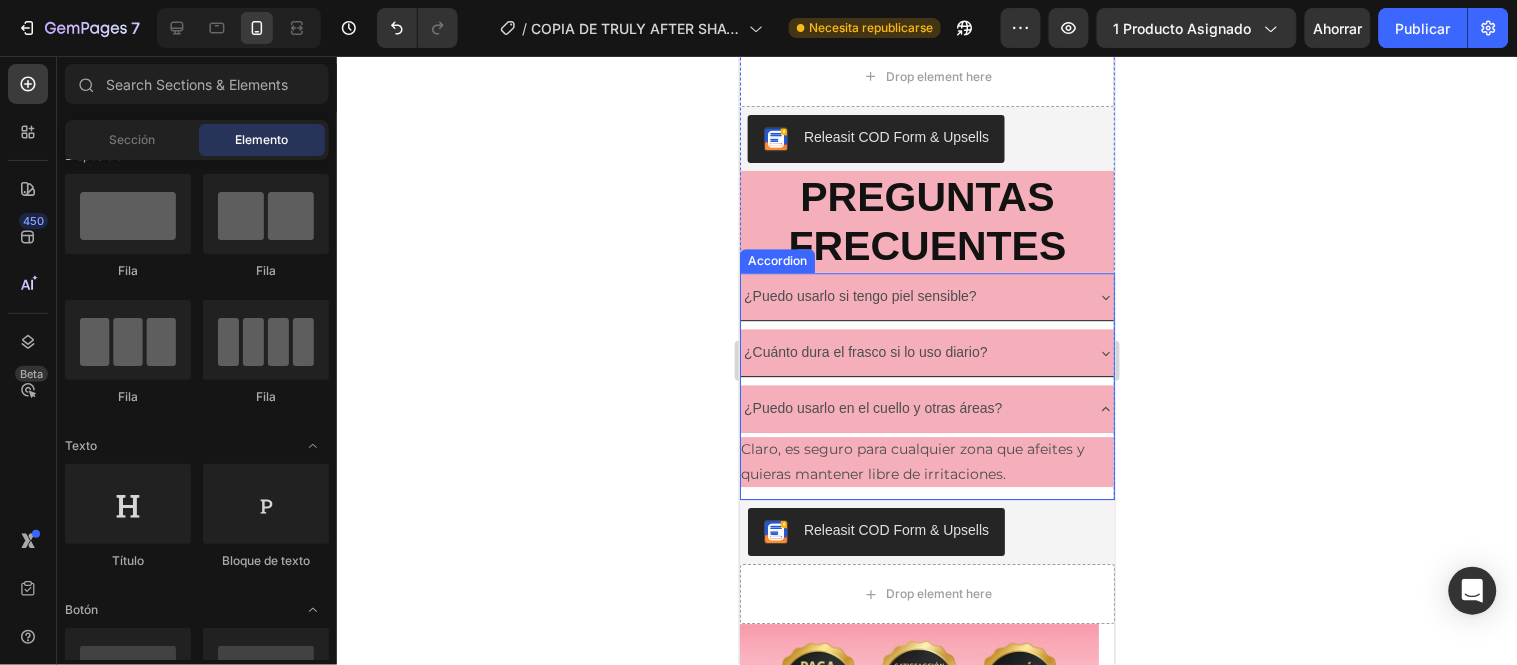 click 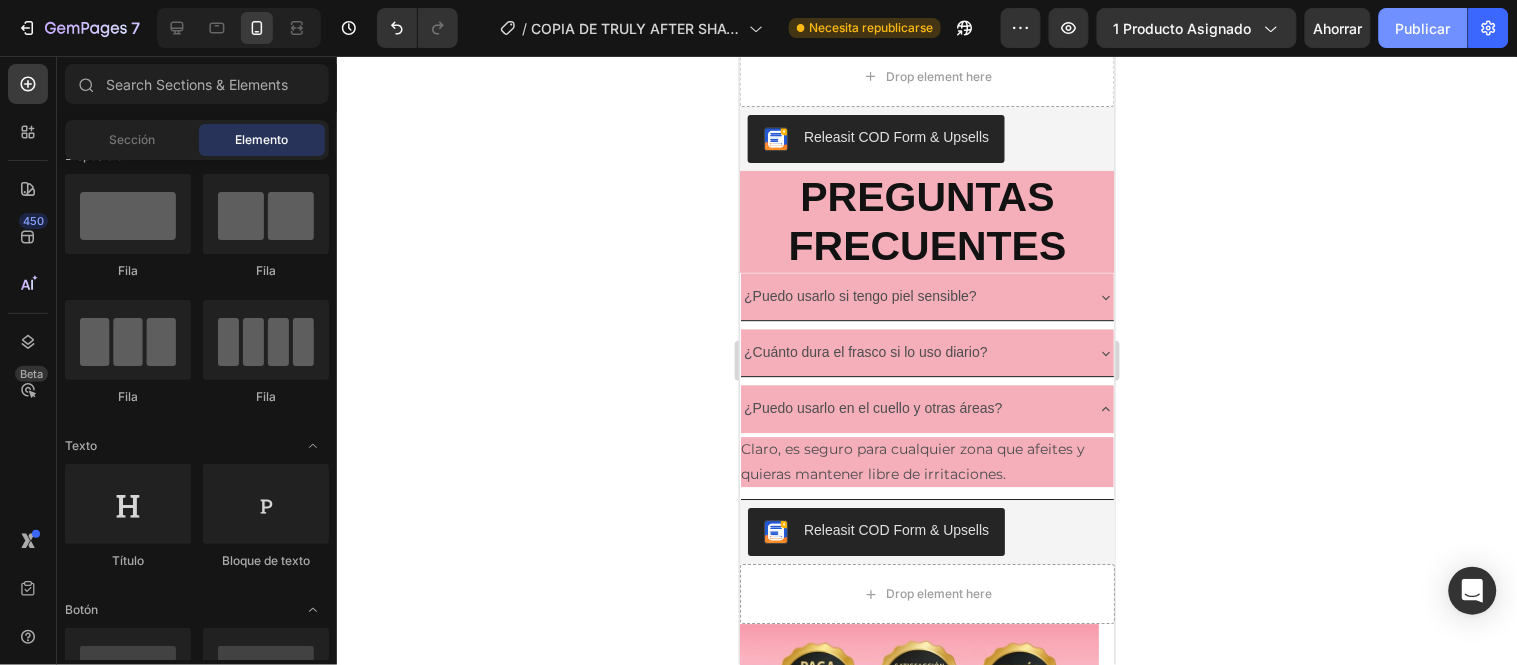 click on "Publicar" at bounding box center [1423, 28] 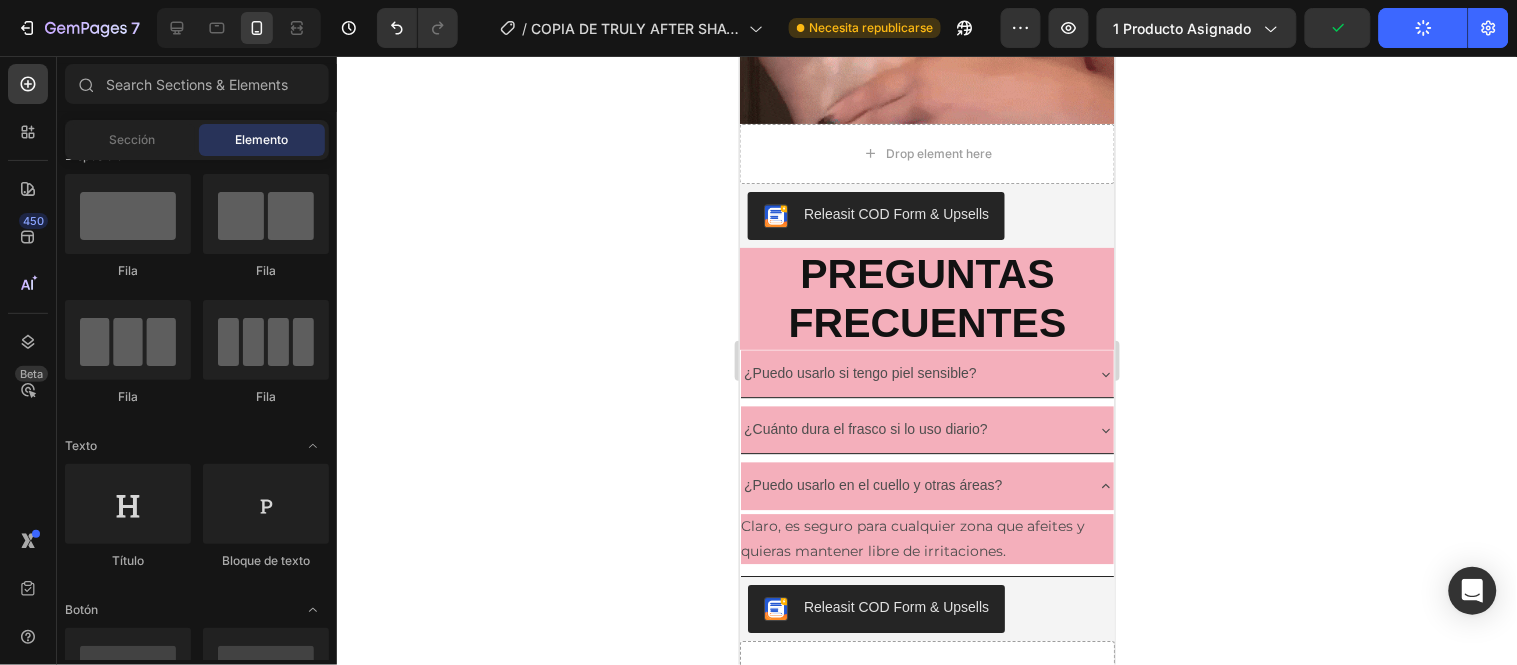 scroll, scrollTop: 3148, scrollLeft: 0, axis: vertical 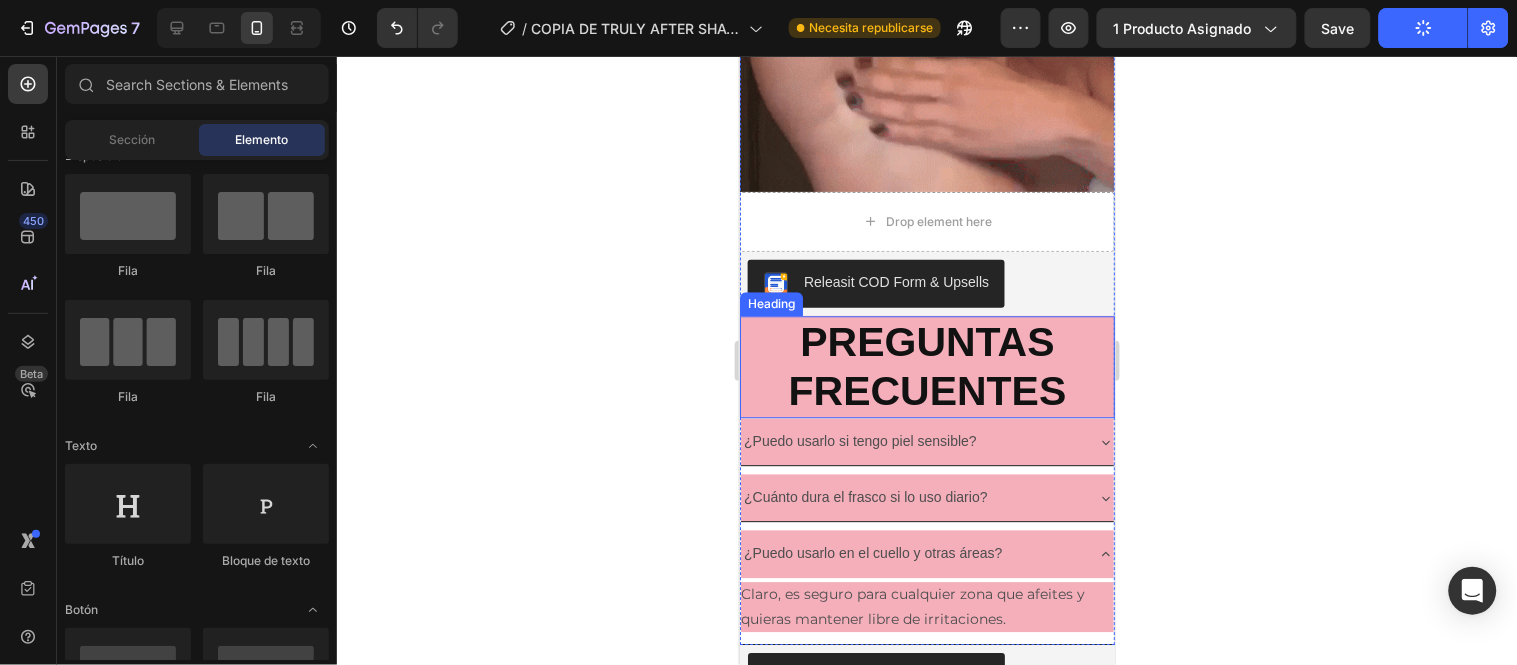 click on "PREGUNTAS FRECUENTES" at bounding box center [927, 365] 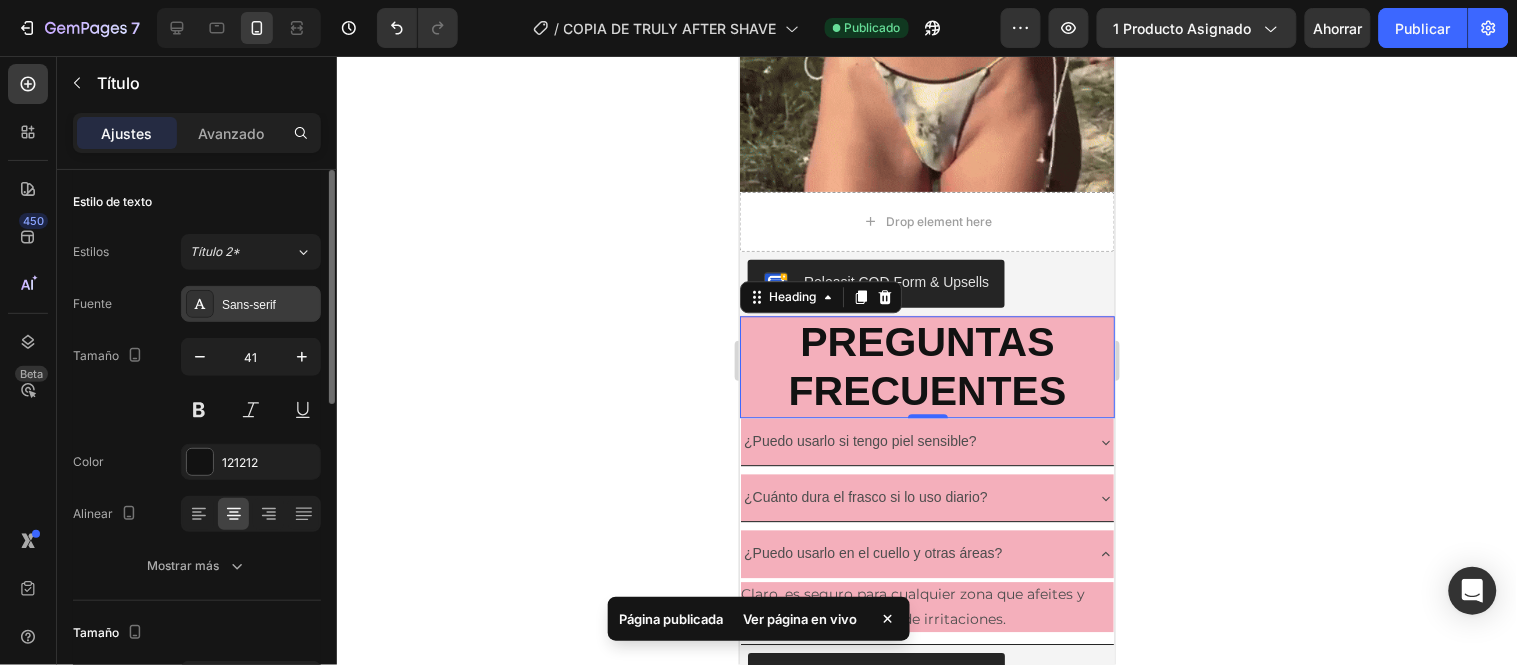 click on "Sans-serif" at bounding box center (269, 305) 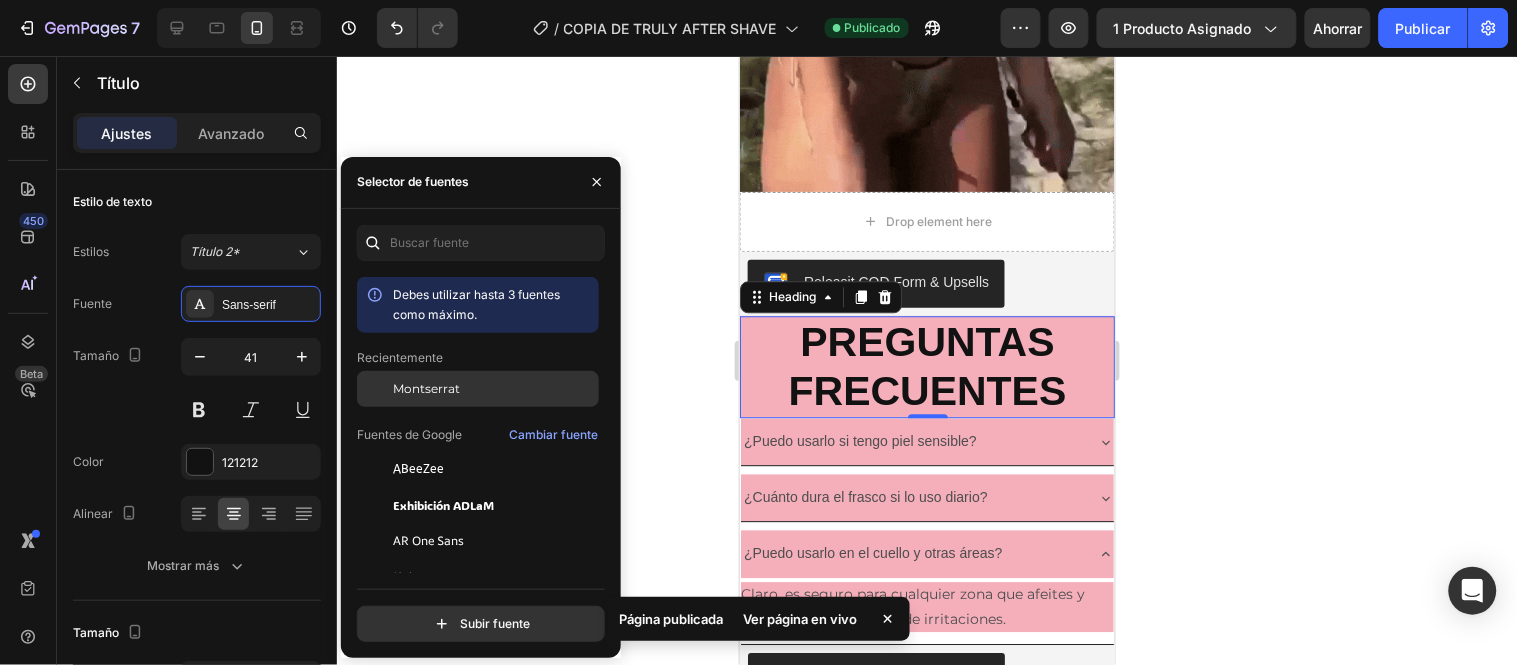 click on "Montserrat" at bounding box center [494, 389] 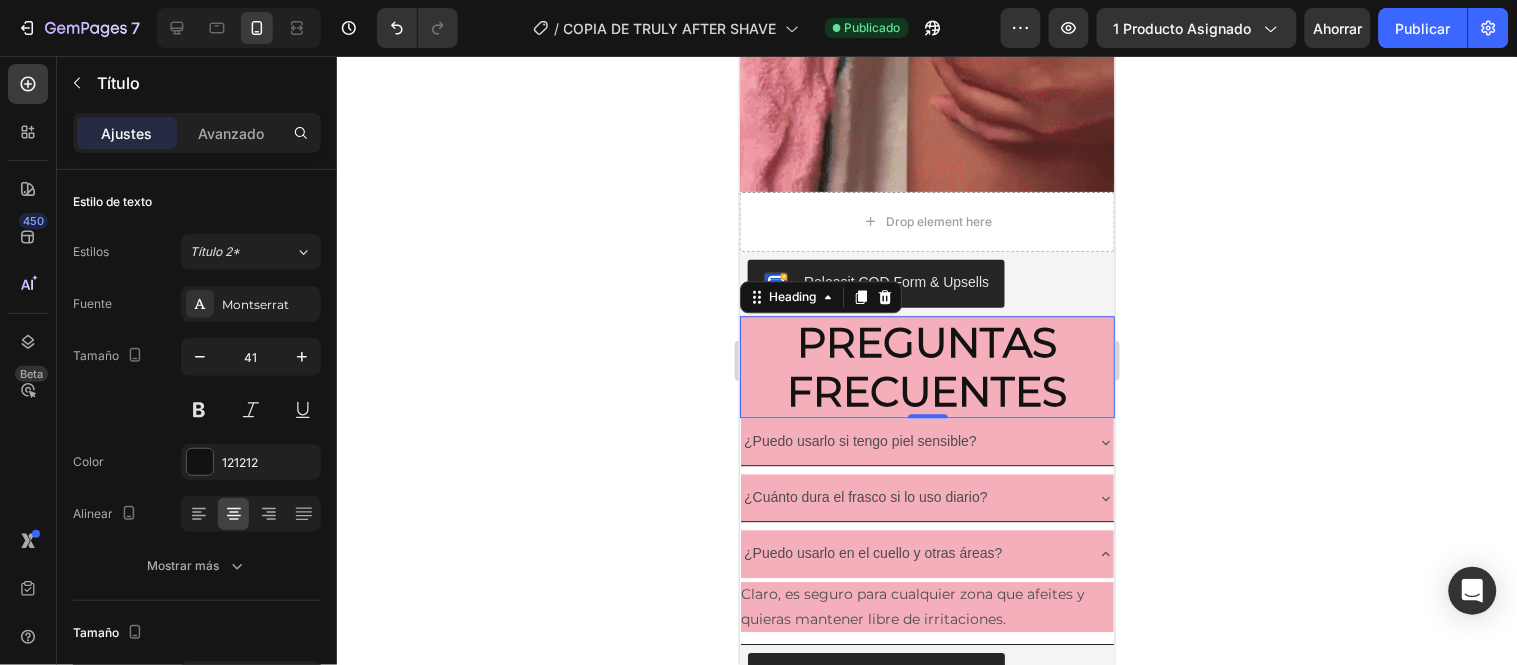click 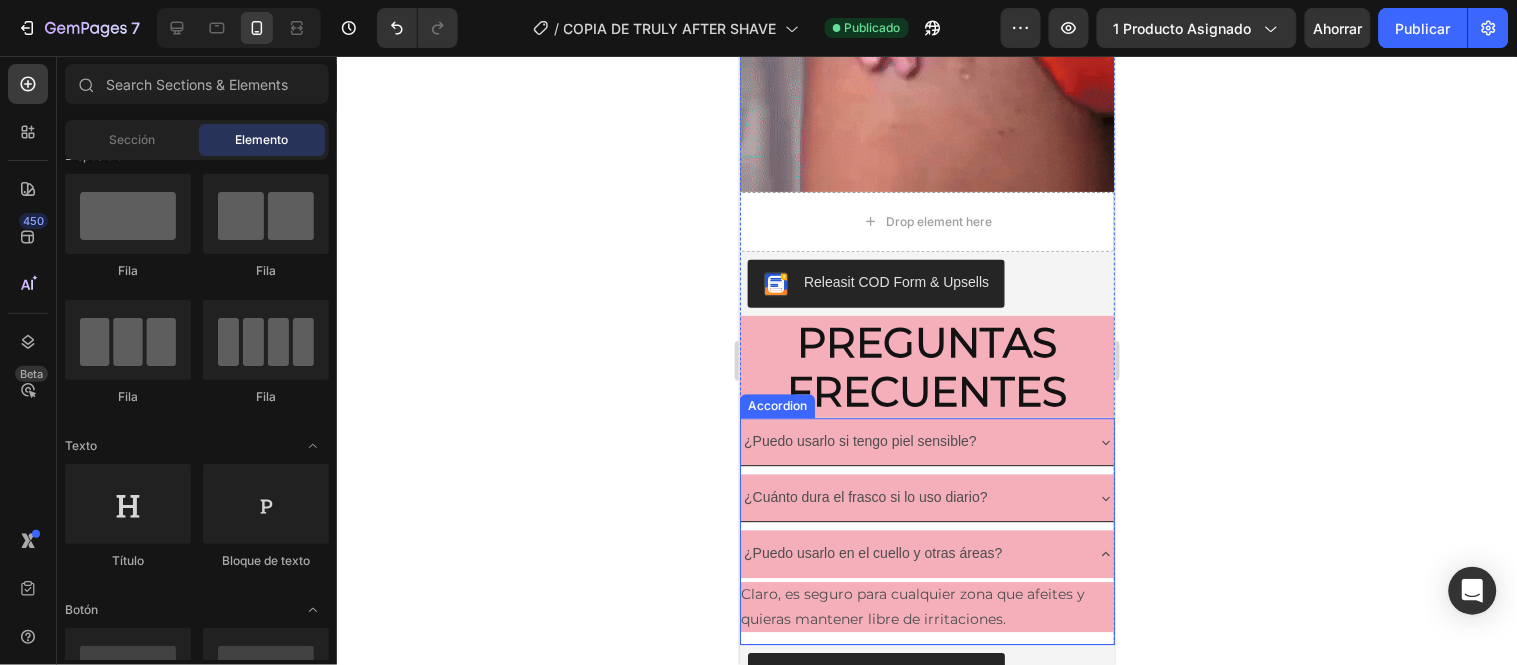 click on "¿Puedo usarlo si tengo piel sensible?" at bounding box center [859, 440] 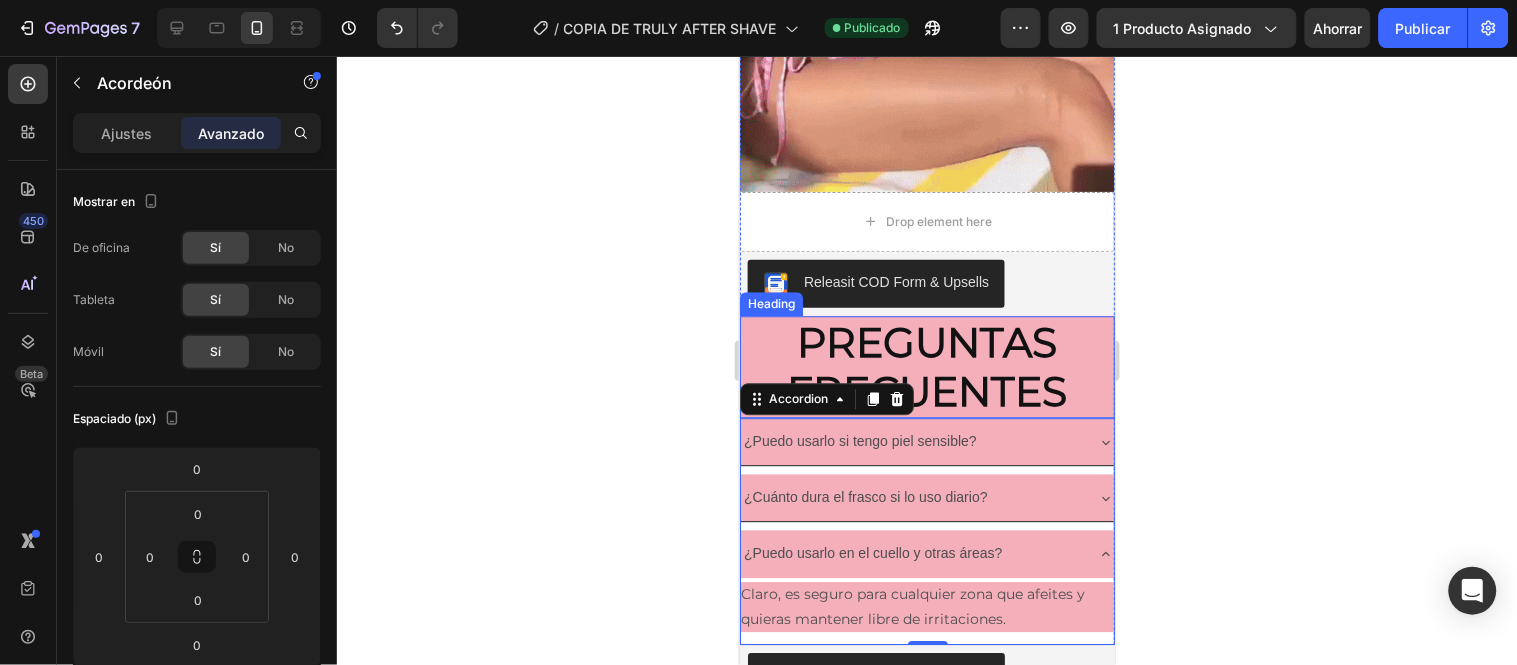 click on "PREGUNTAS FRECUENTES" at bounding box center (927, 365) 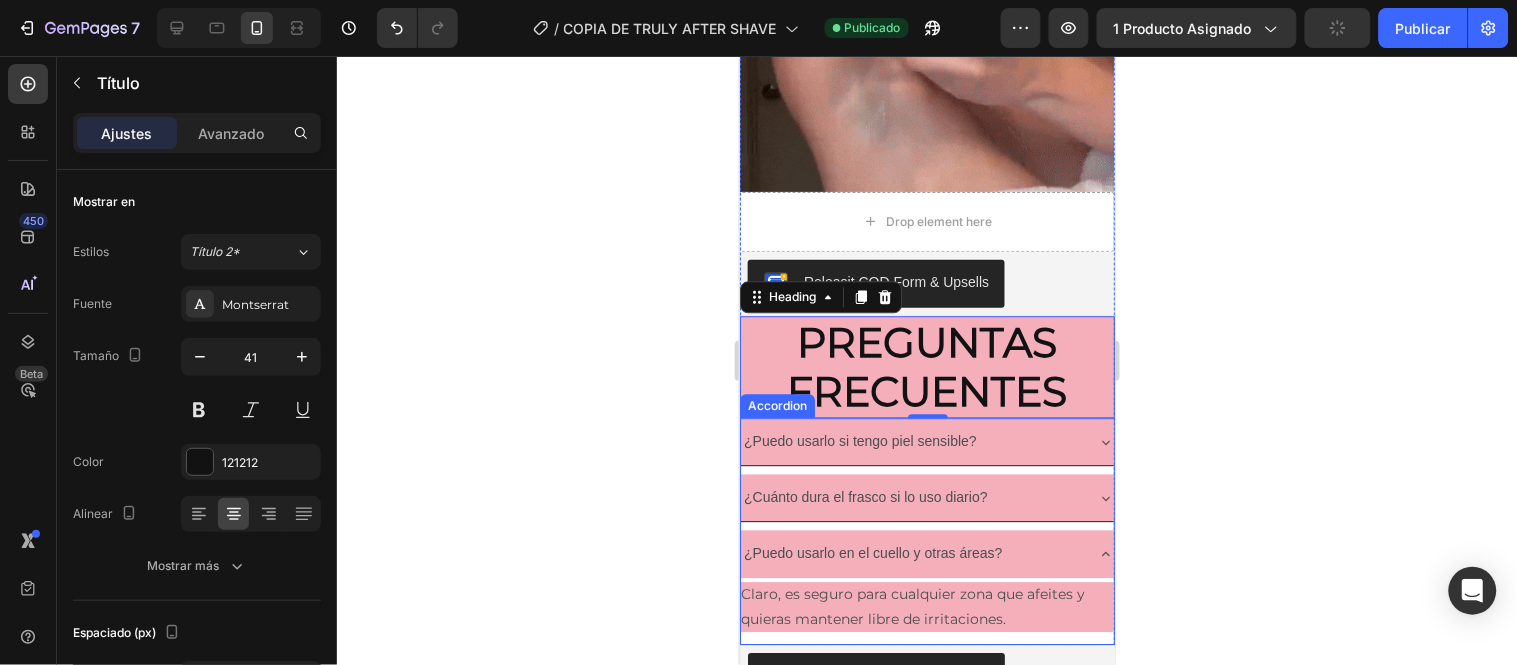 click on "¿Puedo usarlo si tengo piel sensible?" at bounding box center [859, 440] 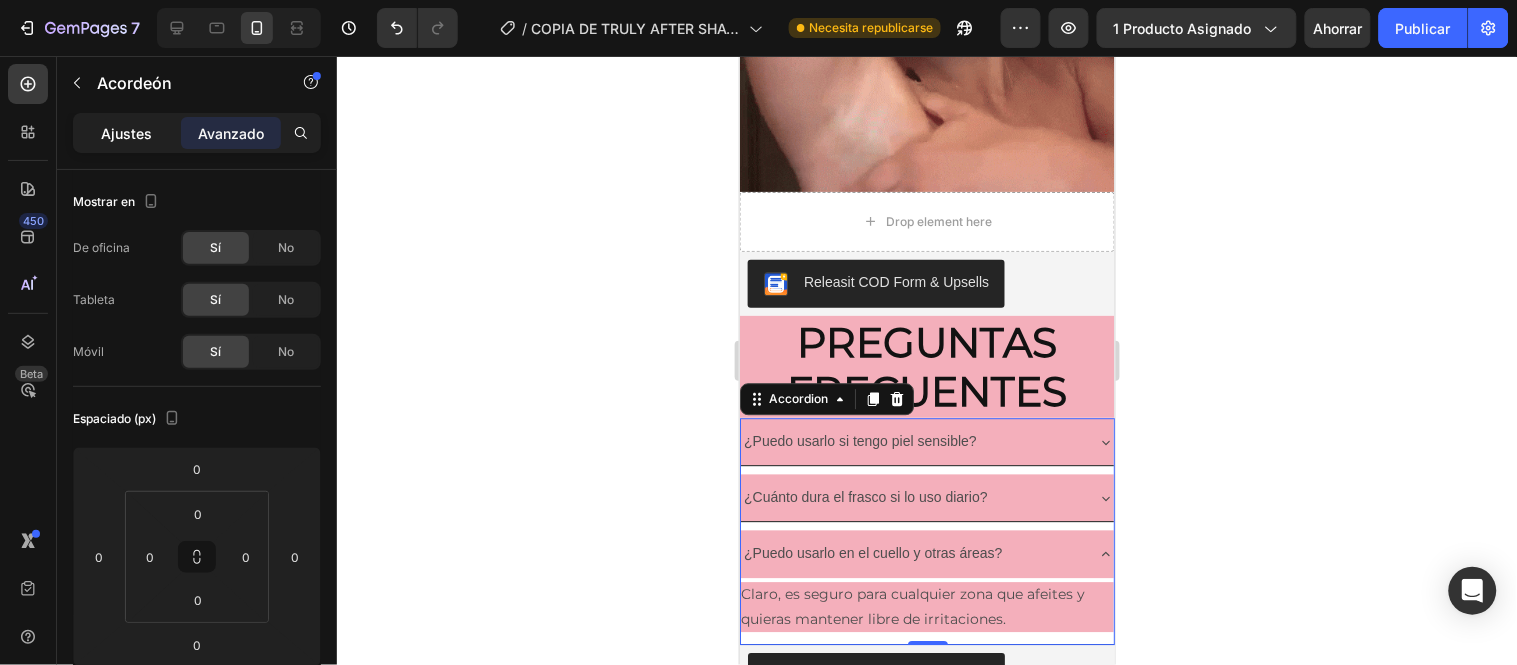 click on "Ajustes" at bounding box center (127, 133) 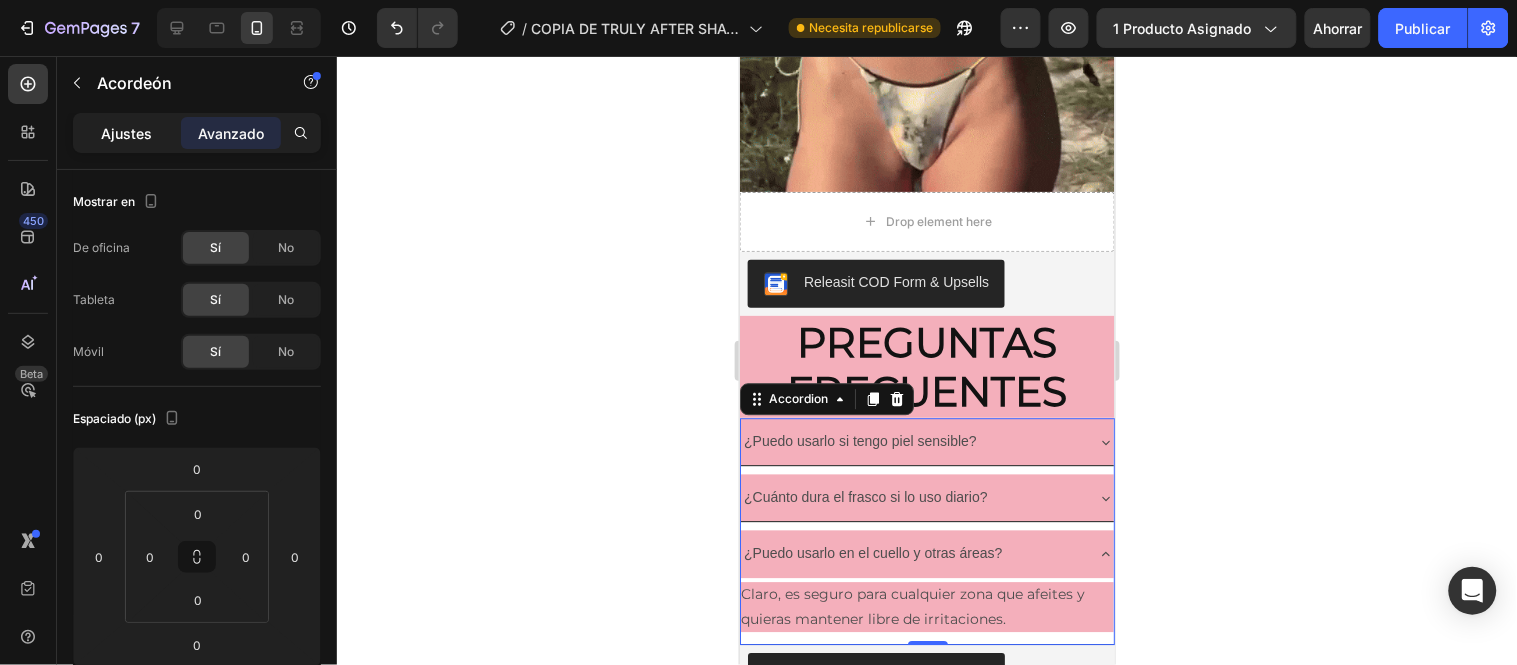 type on "8" 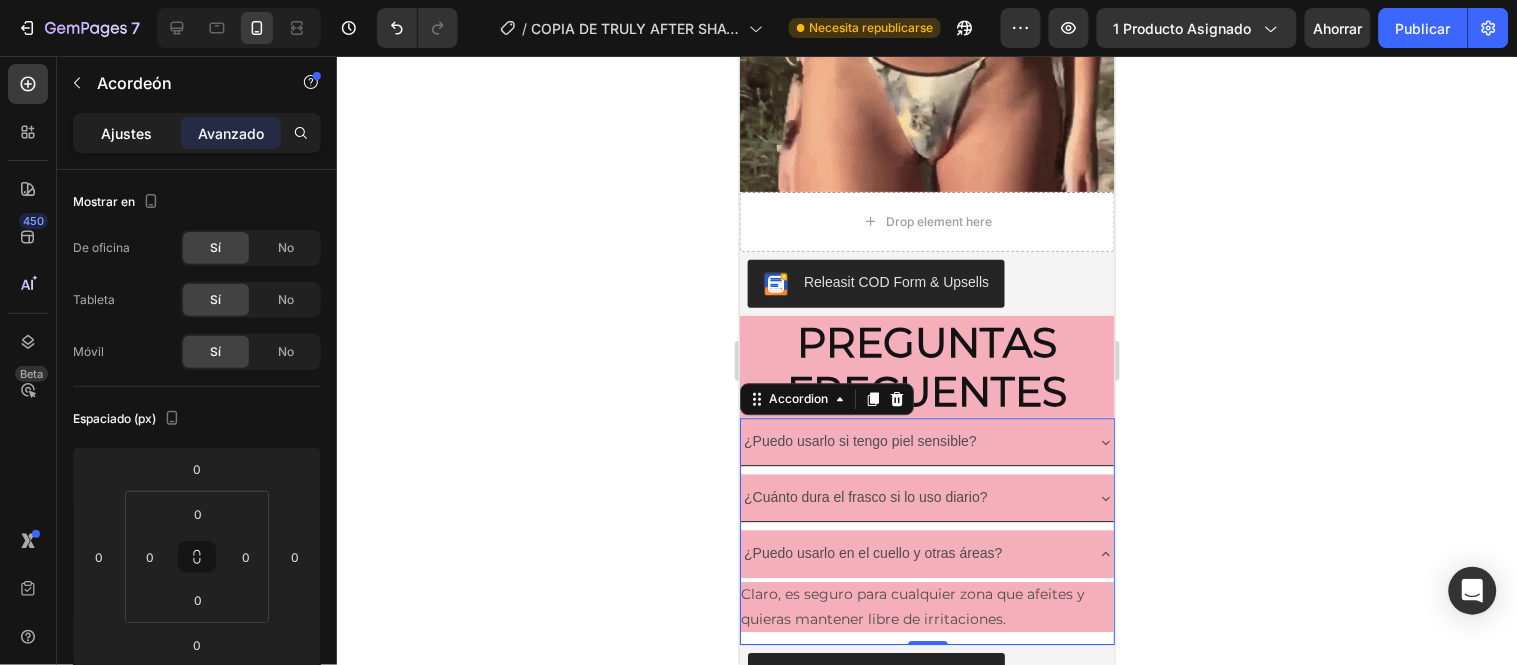 type on "8" 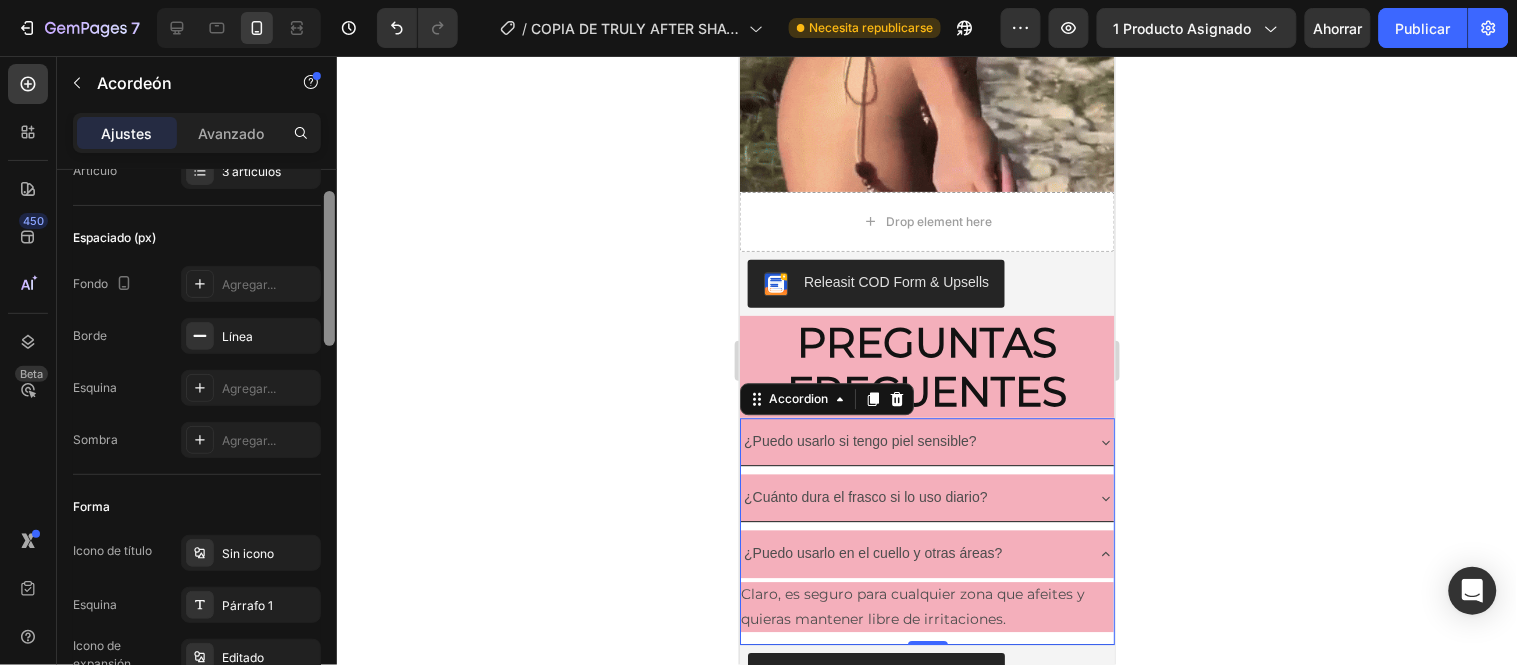 drag, startPoint x: 324, startPoint y: 198, endPoint x: 260, endPoint y: 255, distance: 85.70297 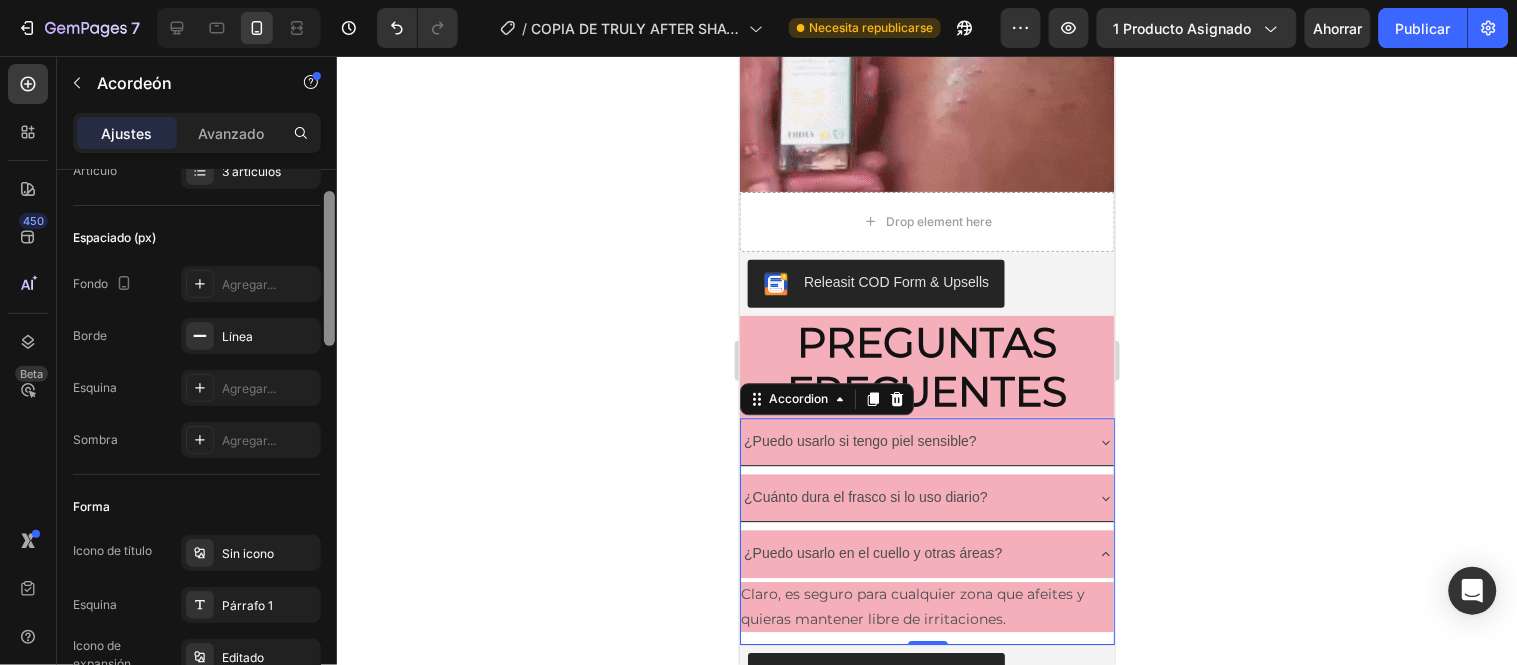click at bounding box center (329, 268) 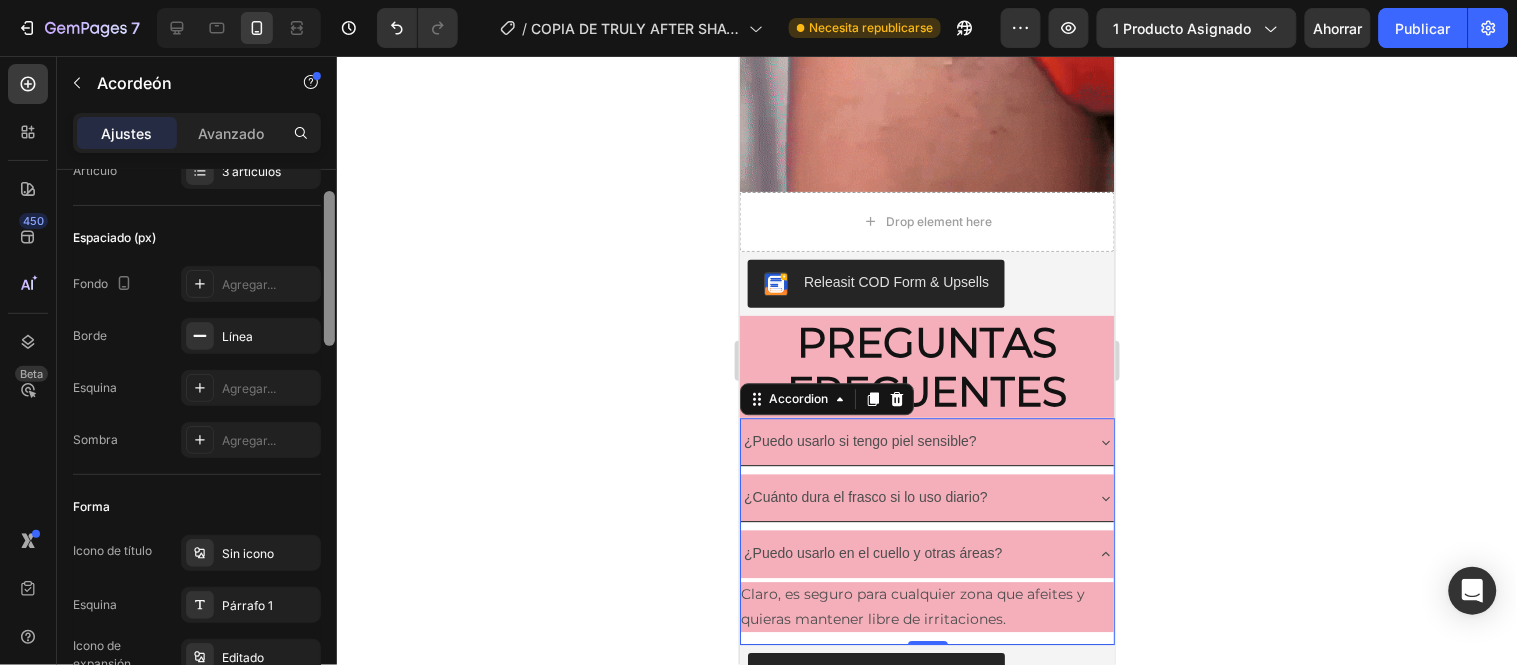 scroll, scrollTop: 84, scrollLeft: 0, axis: vertical 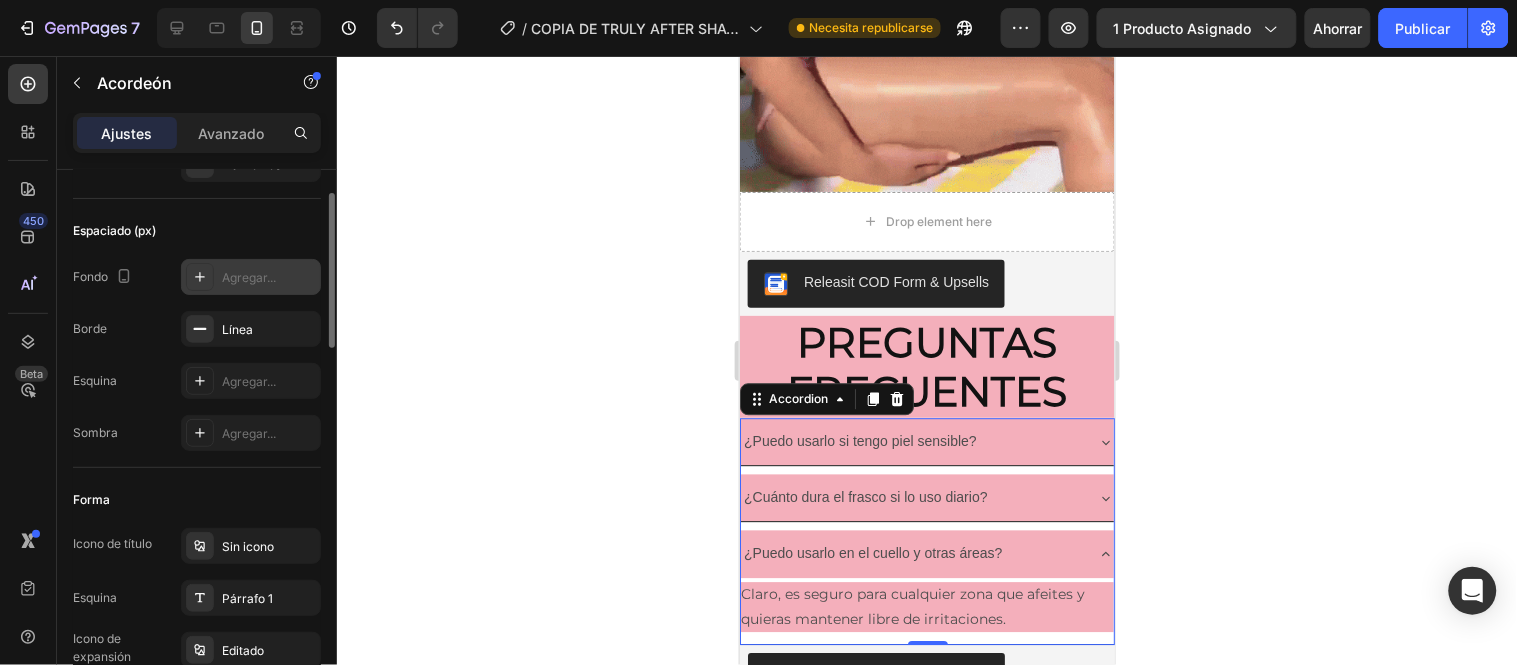 click 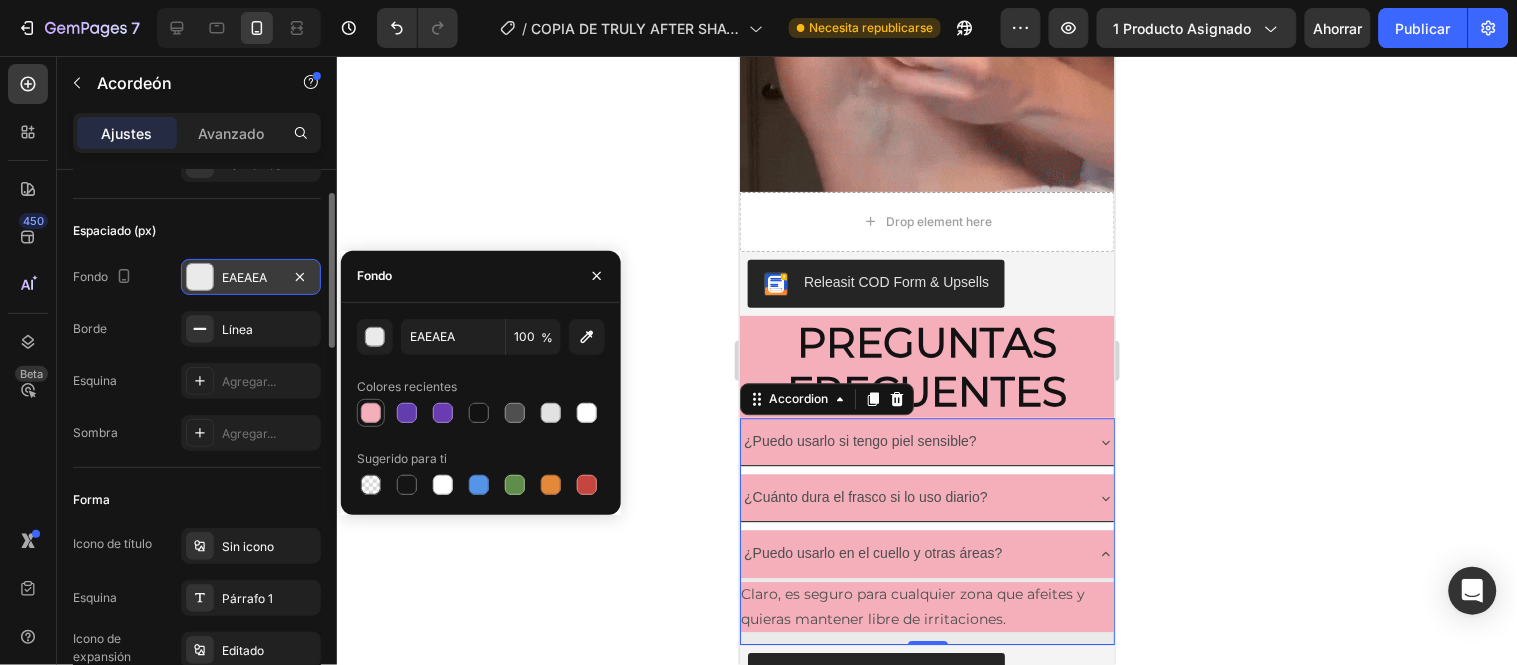 click at bounding box center [371, 413] 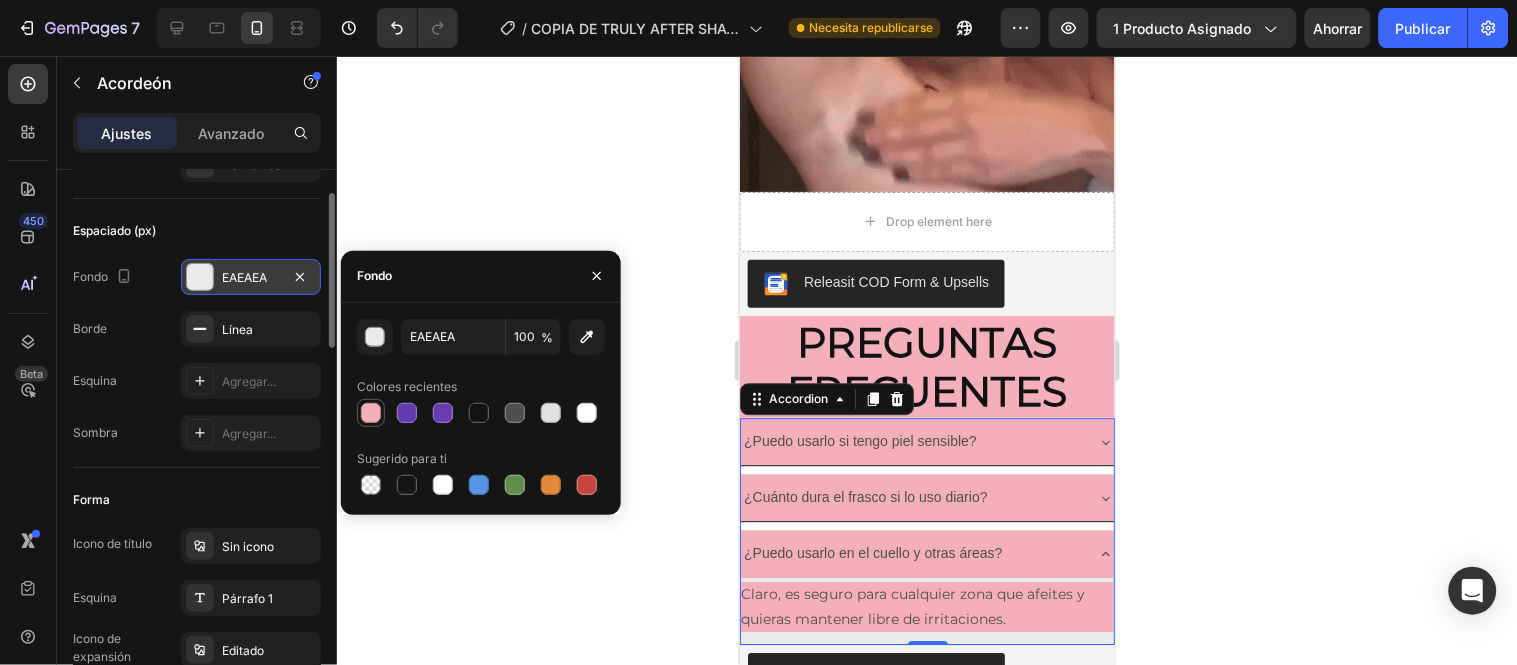 type on "F4AFBB" 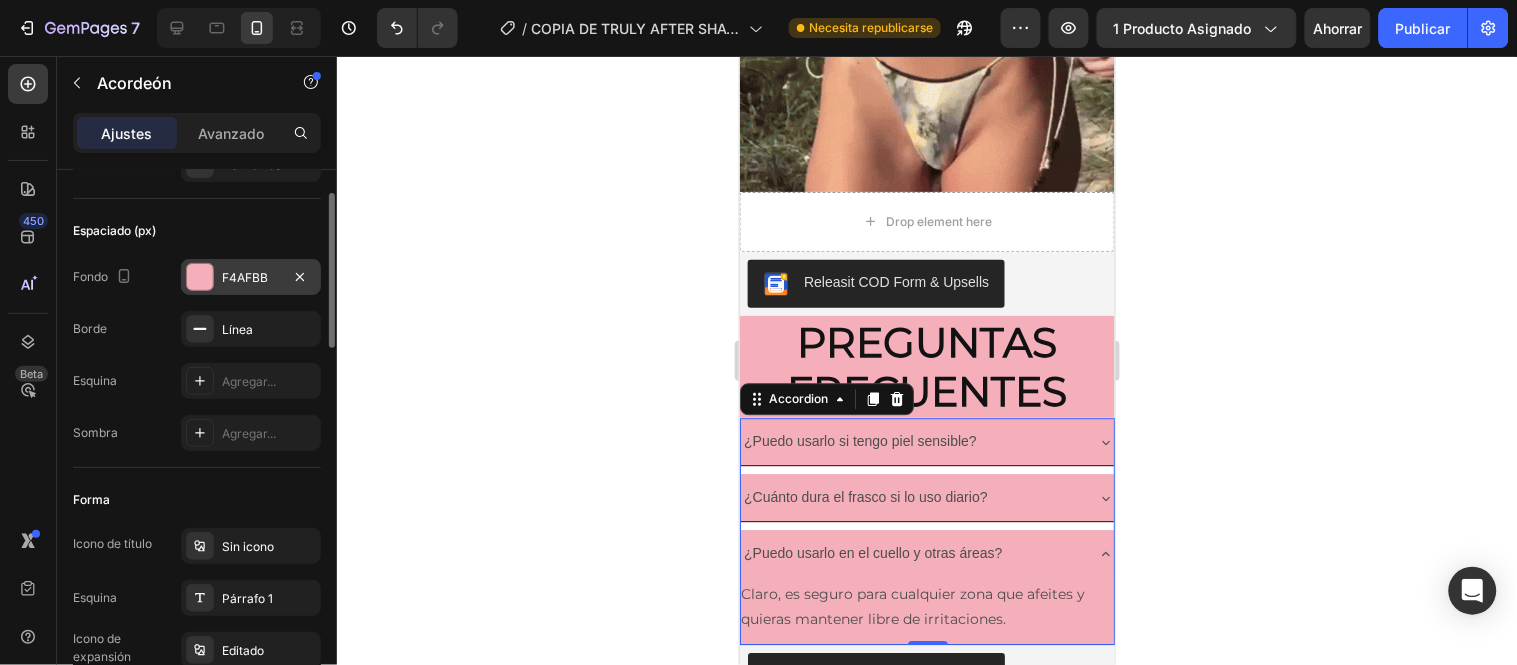 click on "Espaciado (px)" at bounding box center [197, 231] 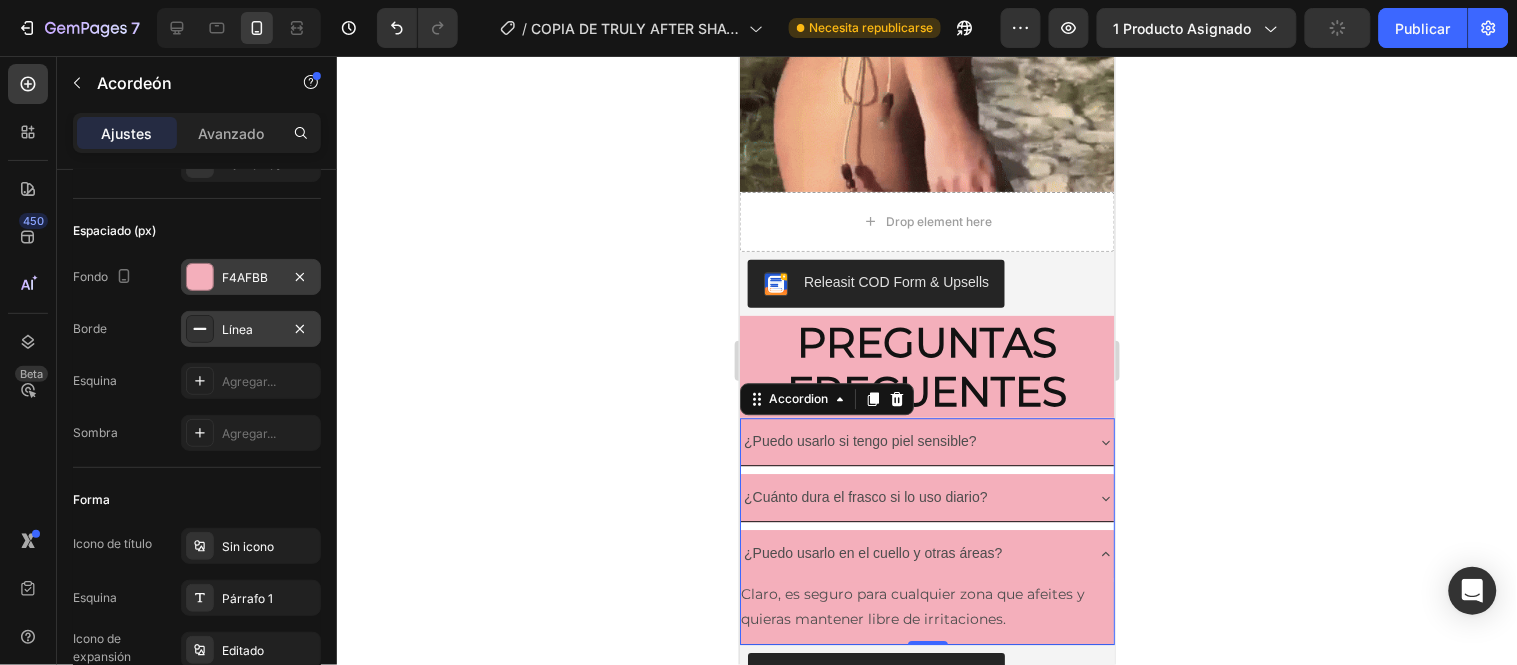 click 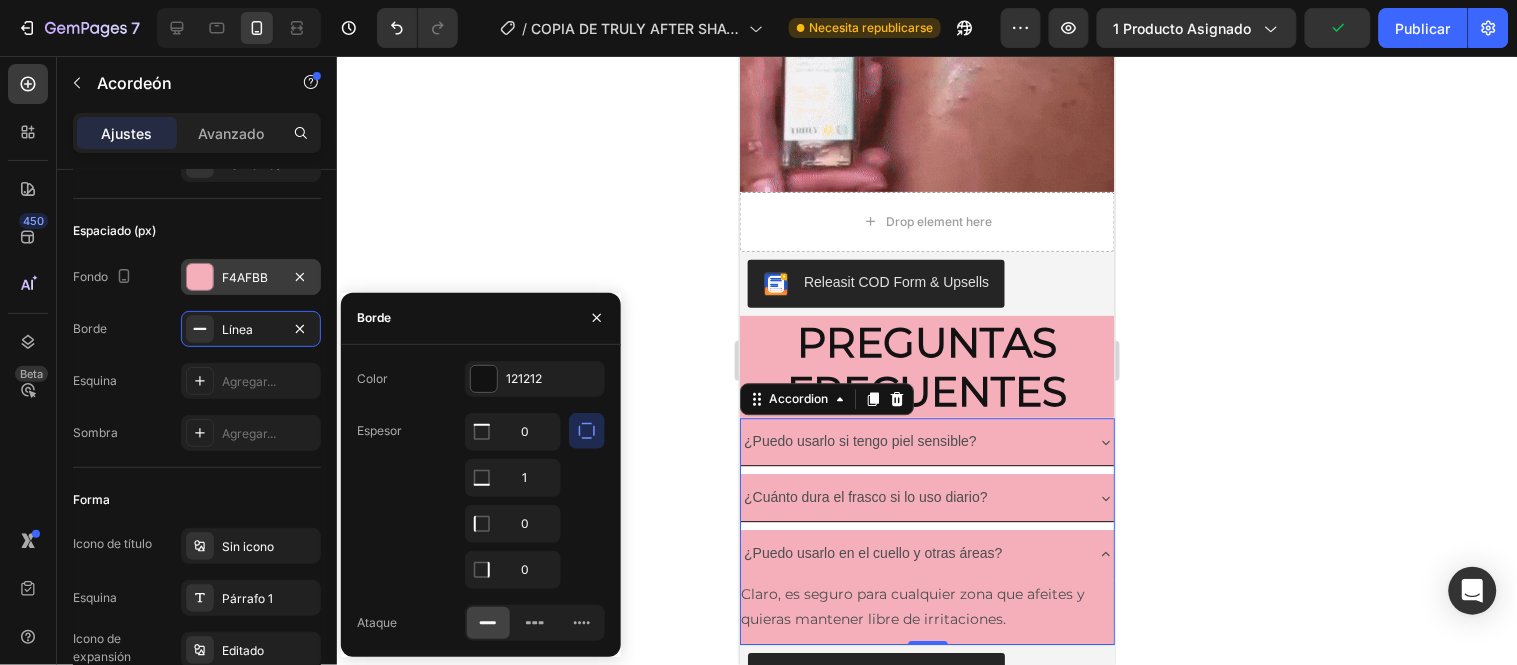 click on "Espaciado (px)" at bounding box center [197, 231] 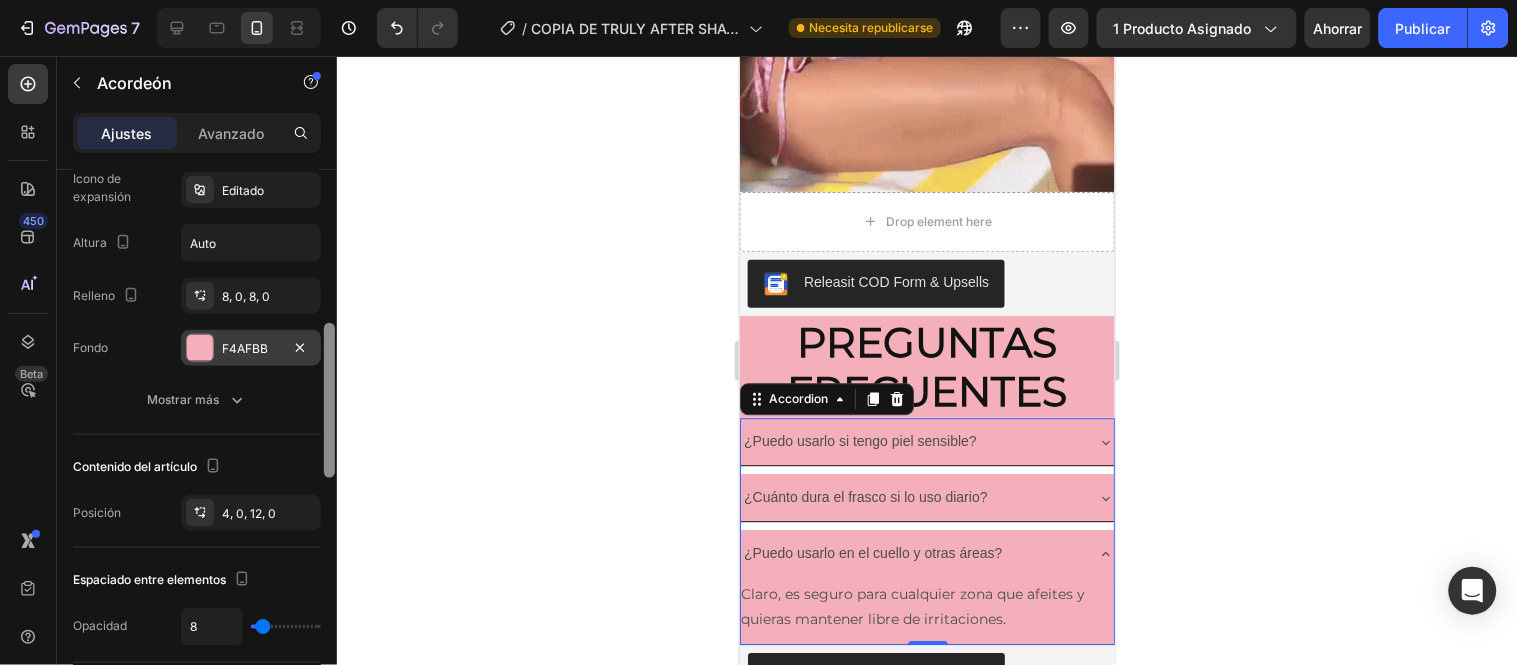 drag, startPoint x: 333, startPoint y: 225, endPoint x: 320, endPoint y: 351, distance: 126.66886 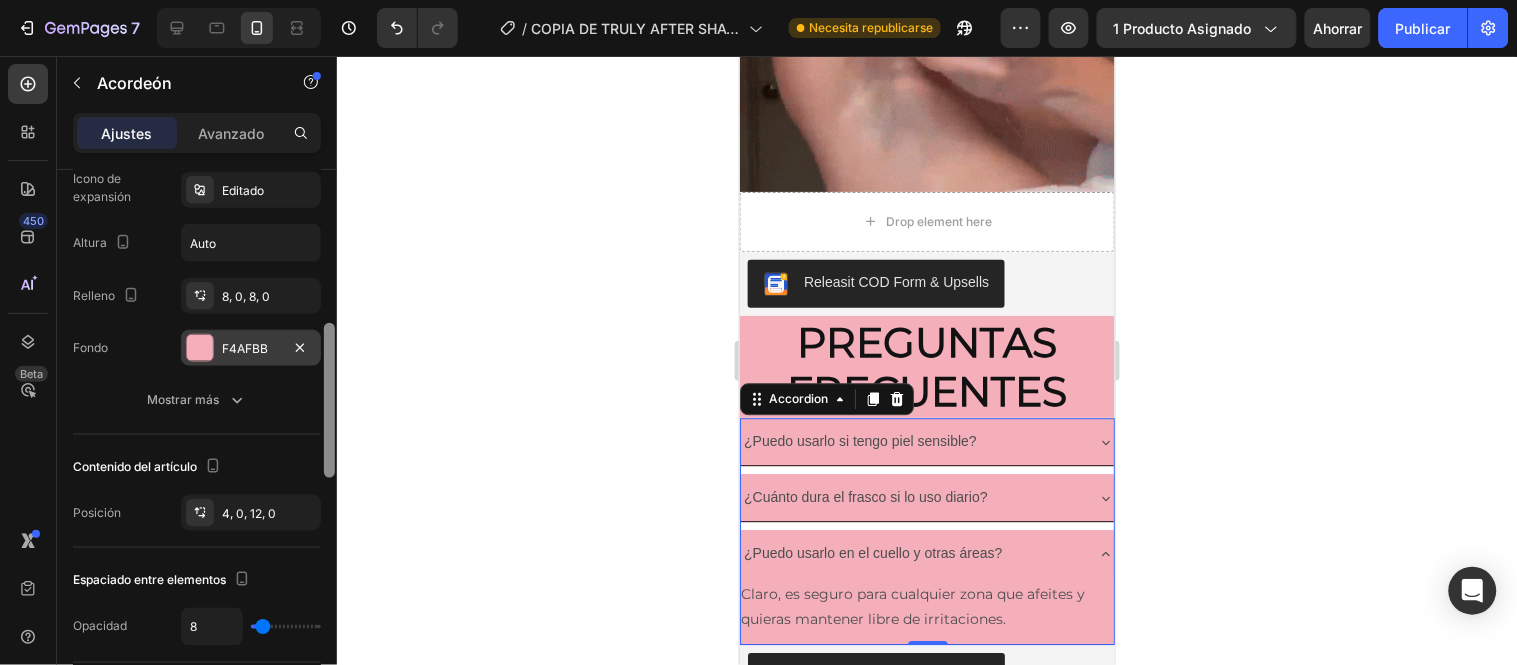 click at bounding box center (329, 400) 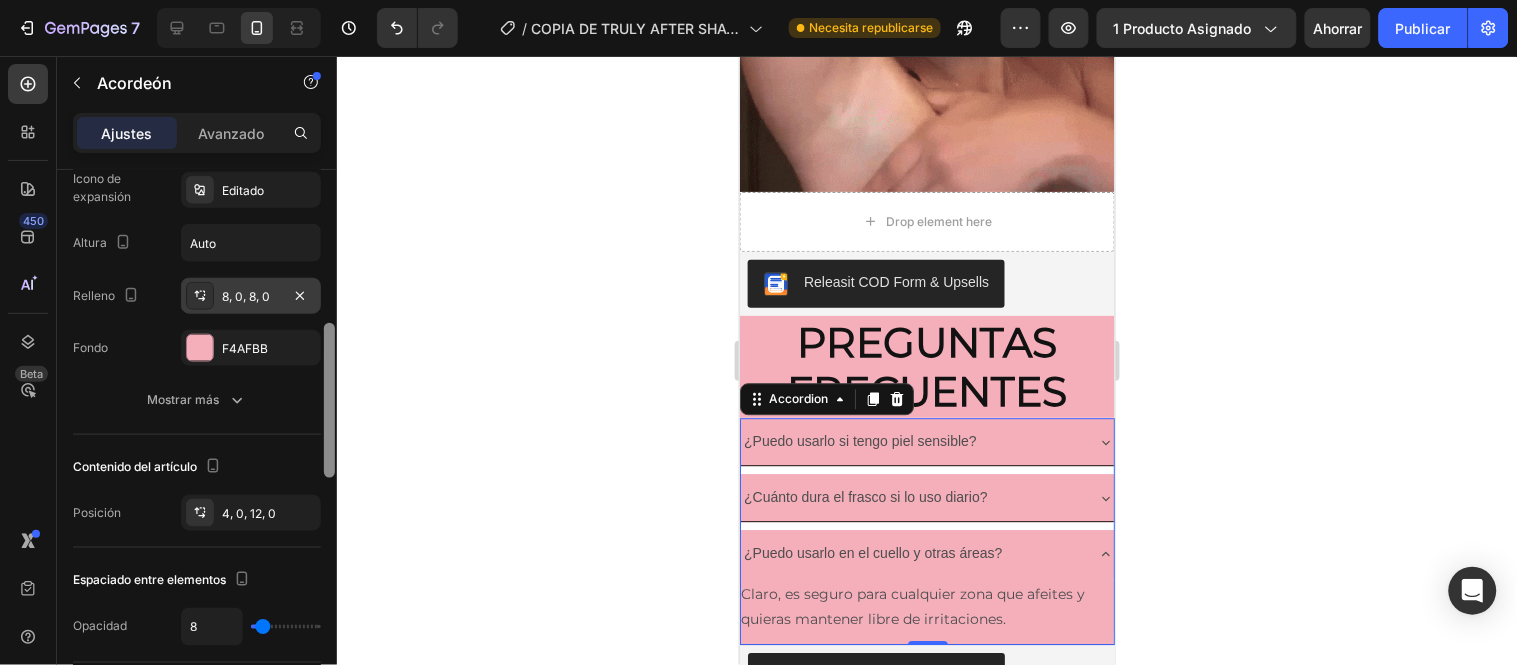 scroll, scrollTop: 547, scrollLeft: 0, axis: vertical 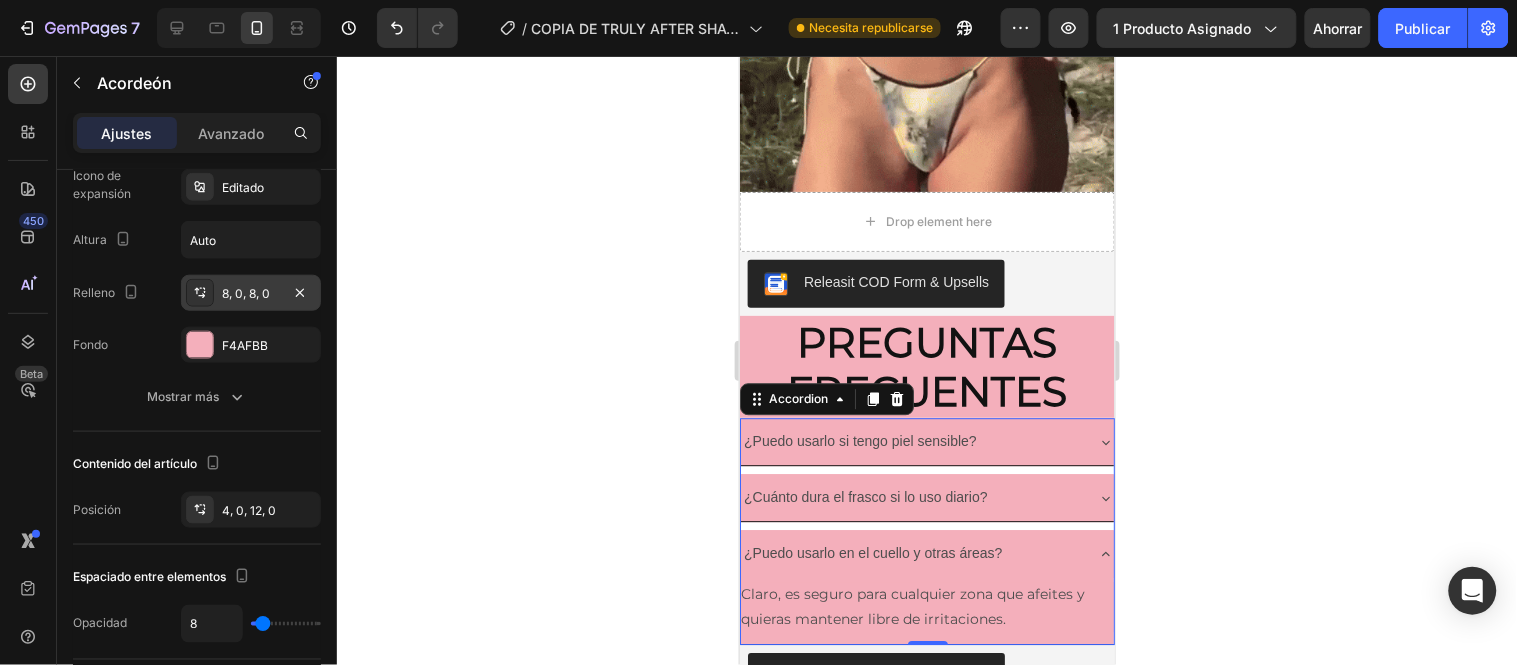 click 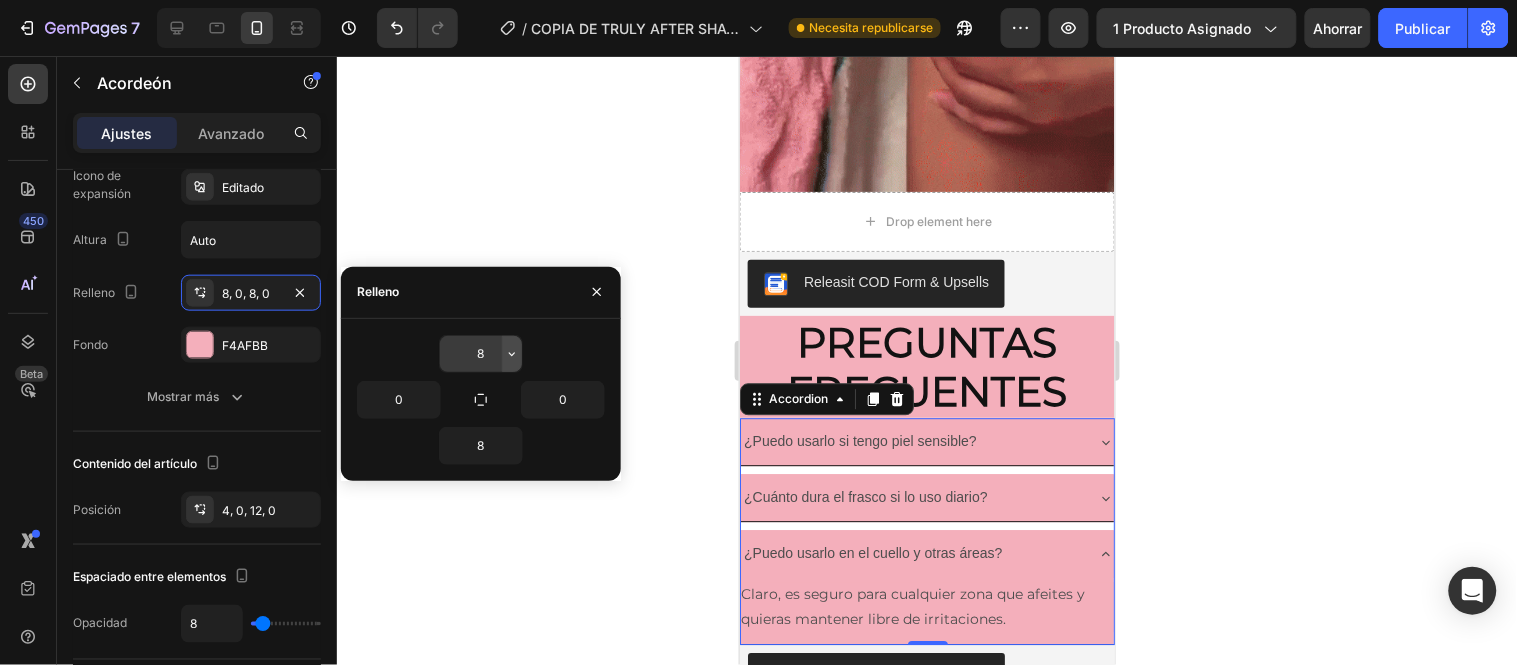 click 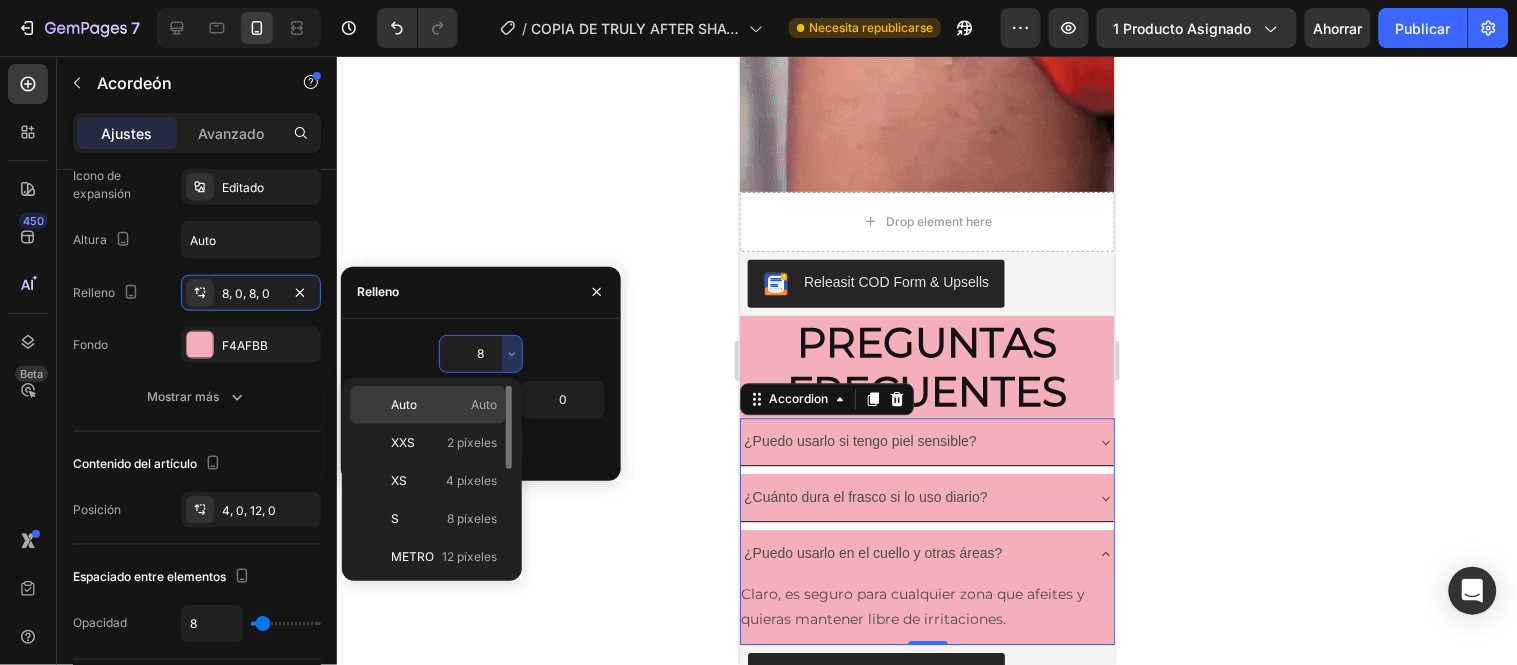 click on "Auto Auto" at bounding box center [444, 405] 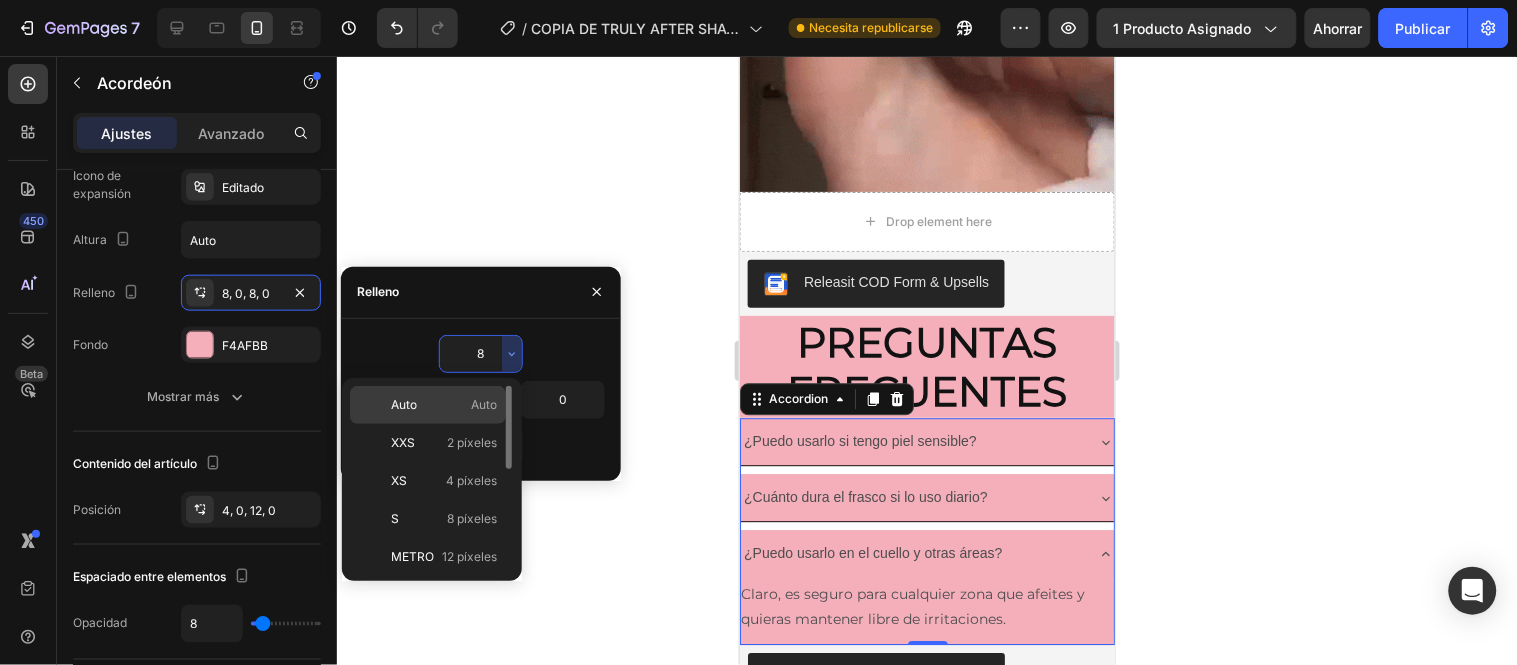 type on "Auto" 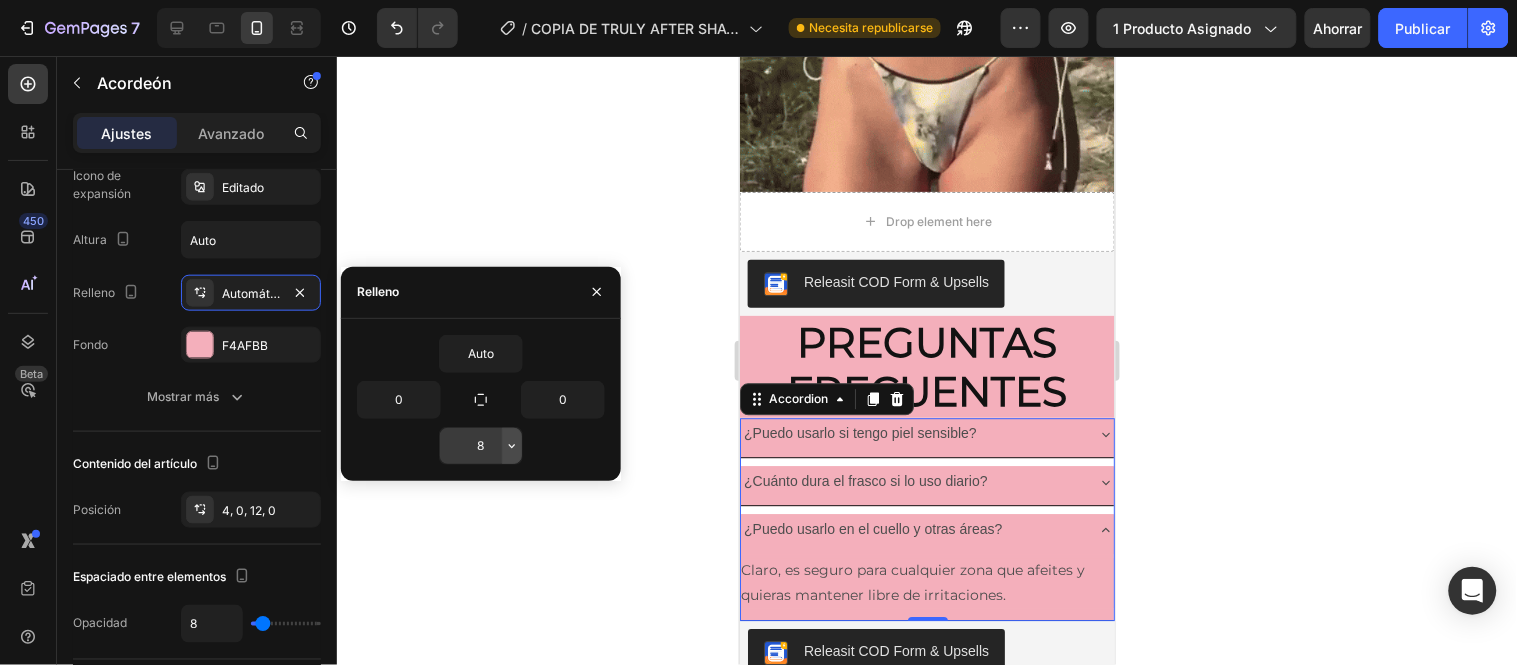 click 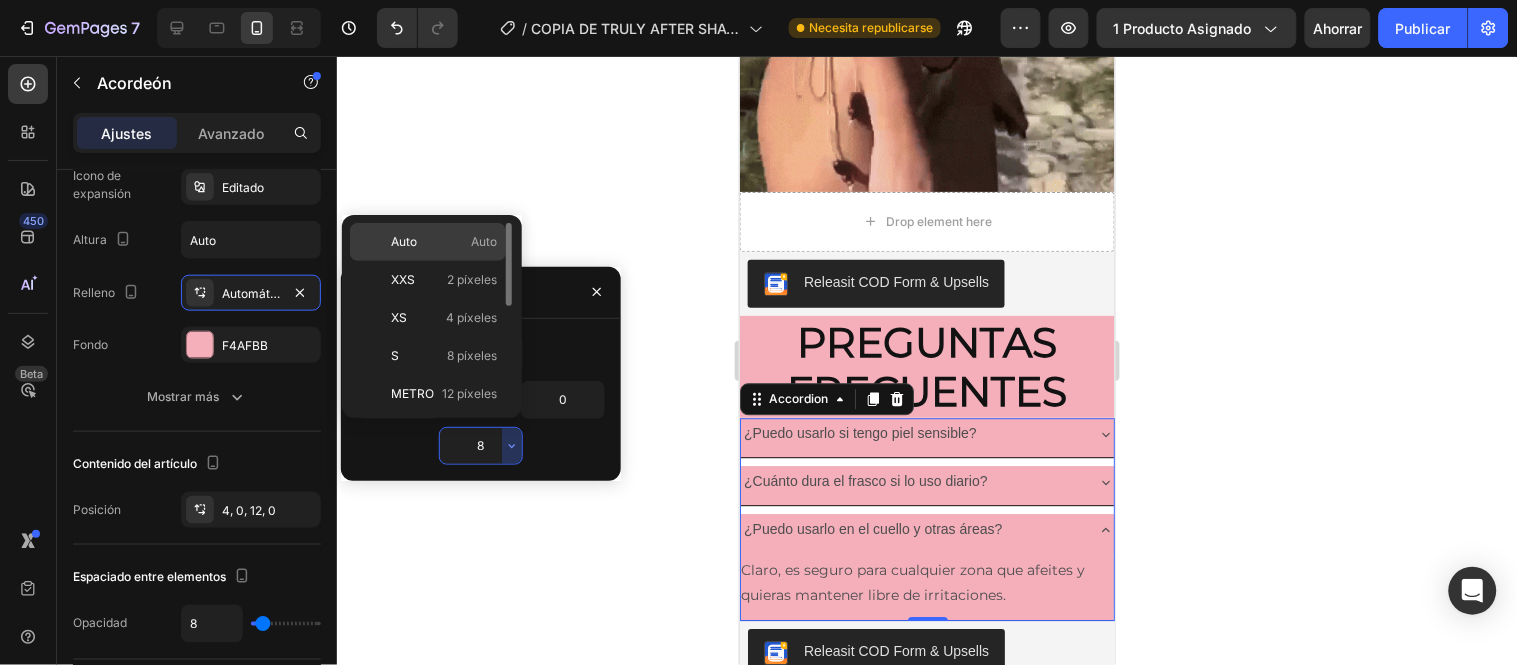 click on "Auto" at bounding box center [404, 241] 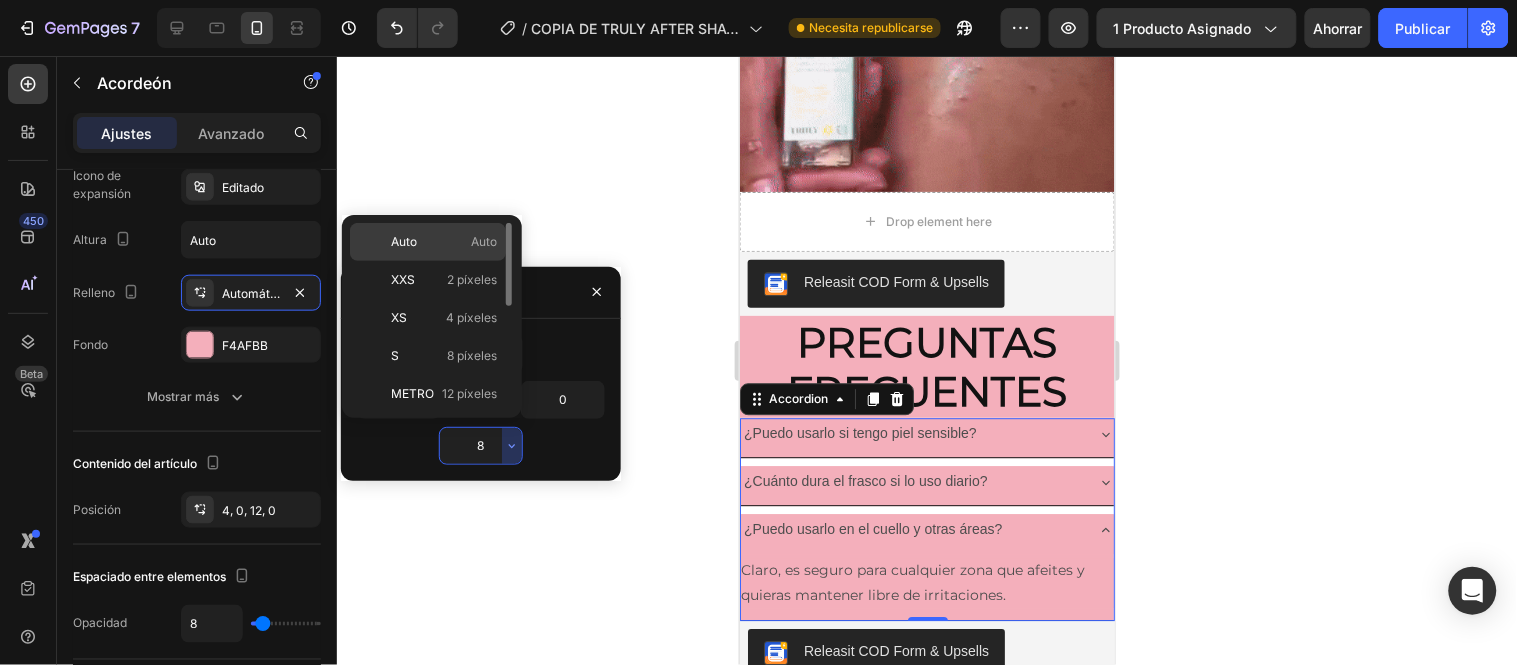 type on "Auto" 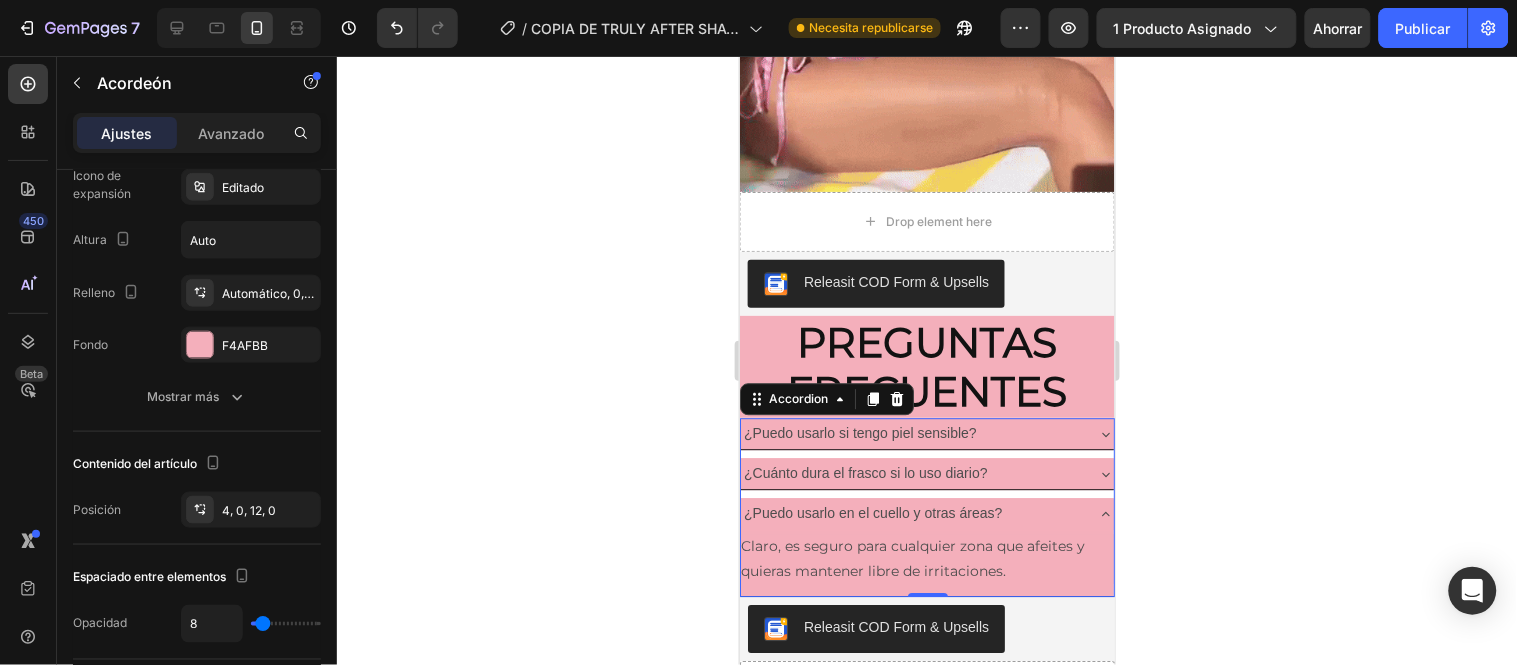 click 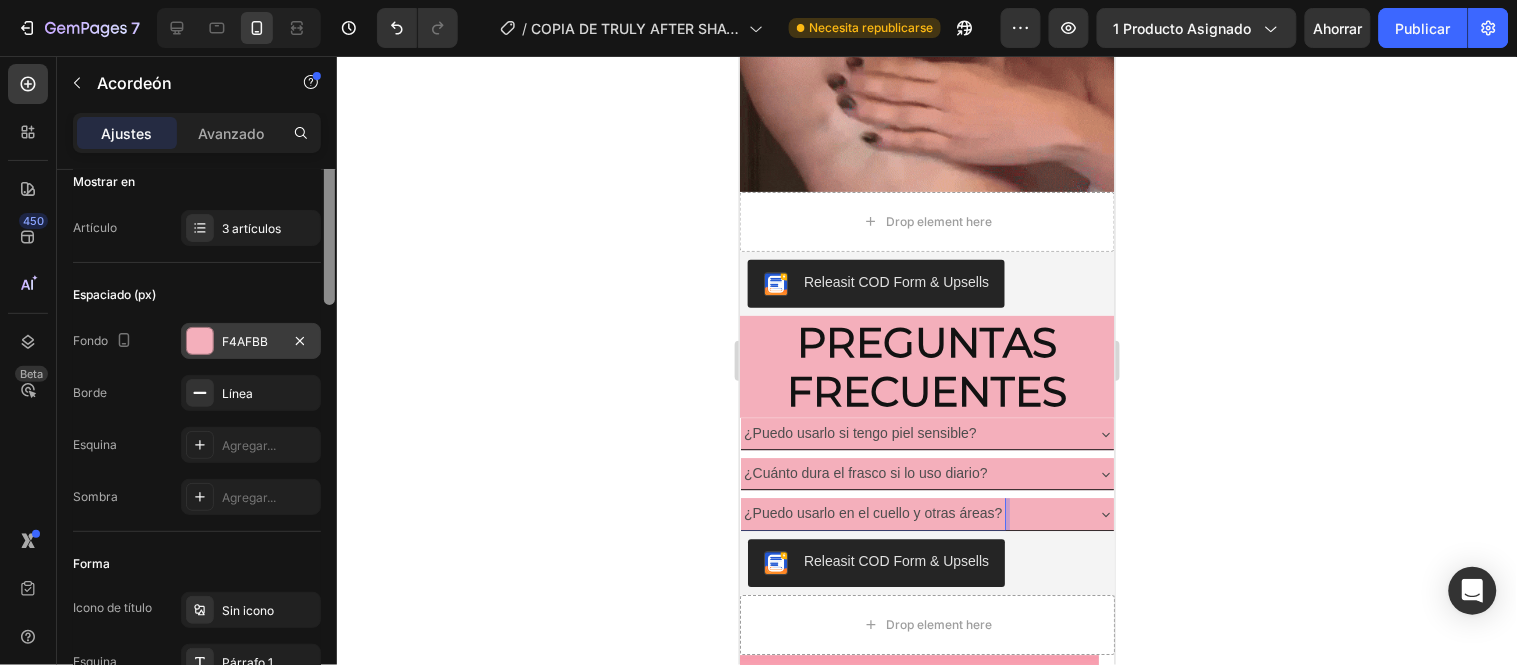 scroll, scrollTop: 0, scrollLeft: 0, axis: both 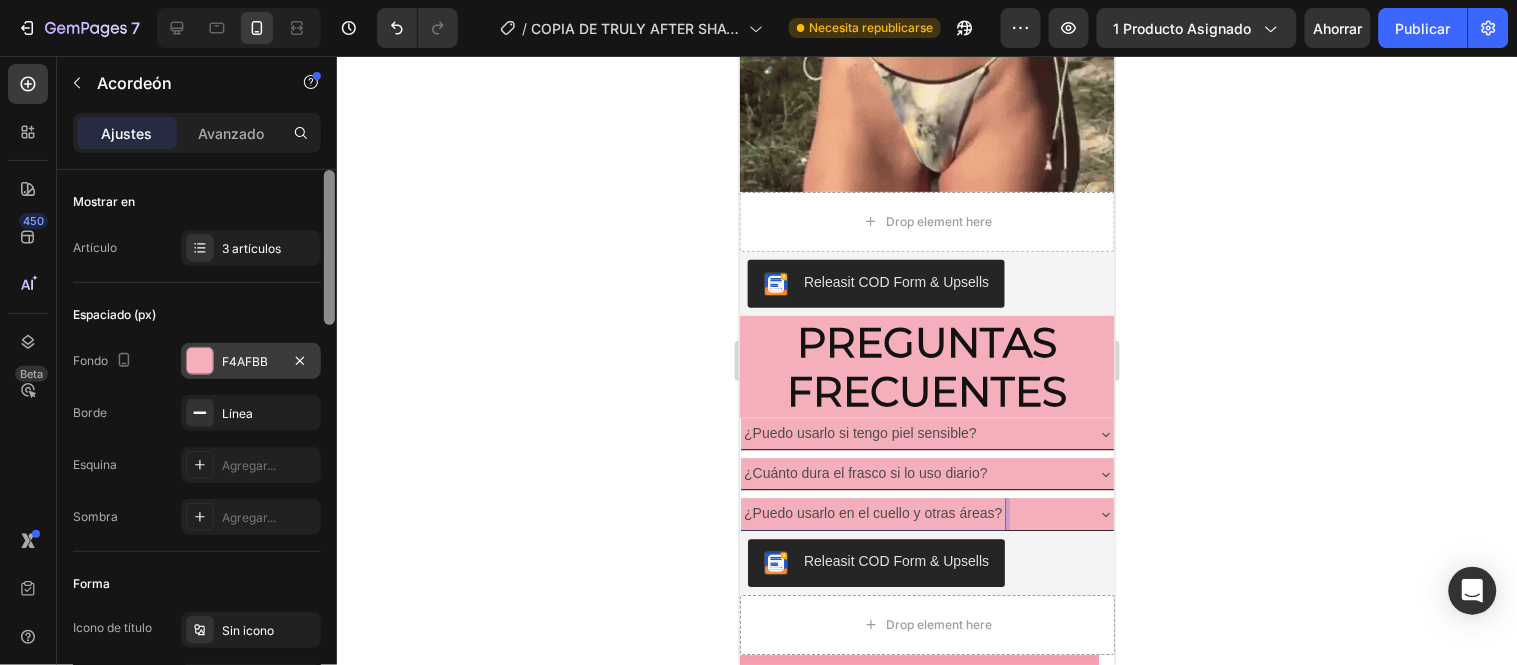 drag, startPoint x: 327, startPoint y: 431, endPoint x: 331, endPoint y: 250, distance: 181.04419 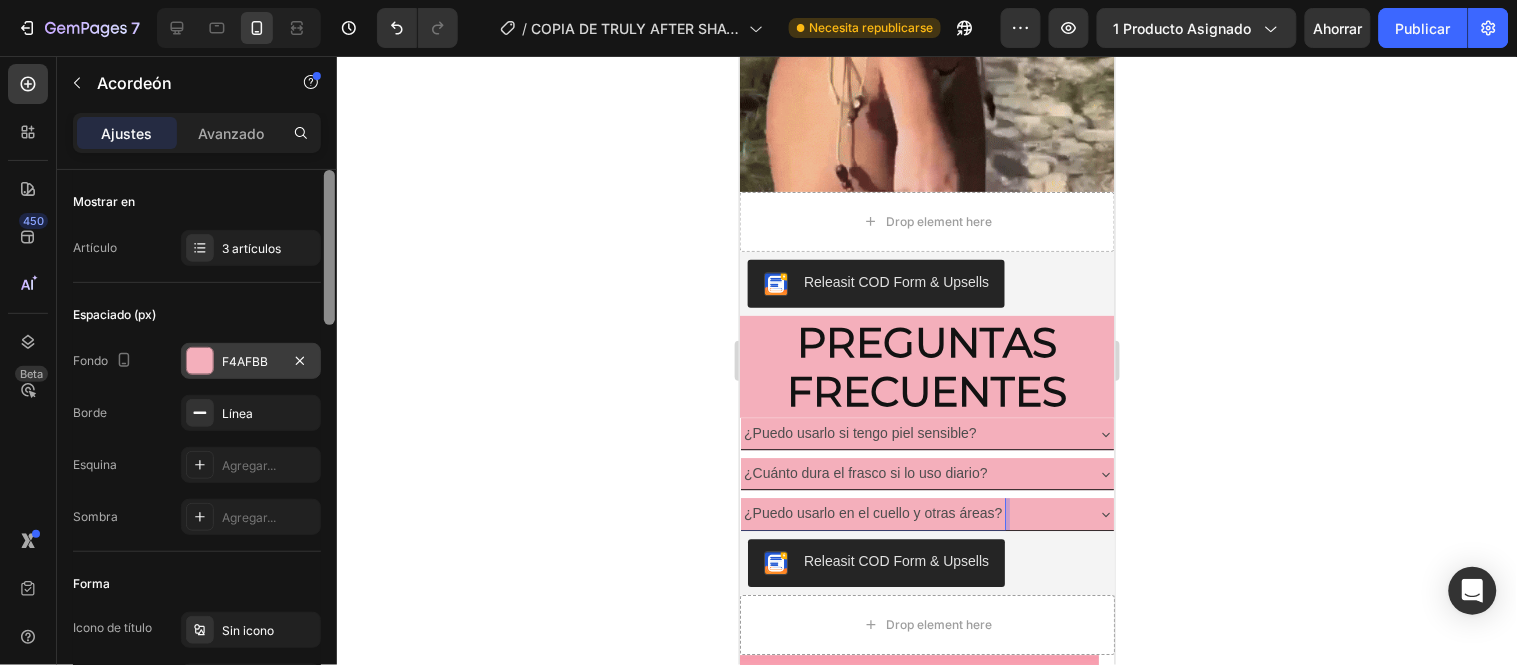 click at bounding box center [329, 247] 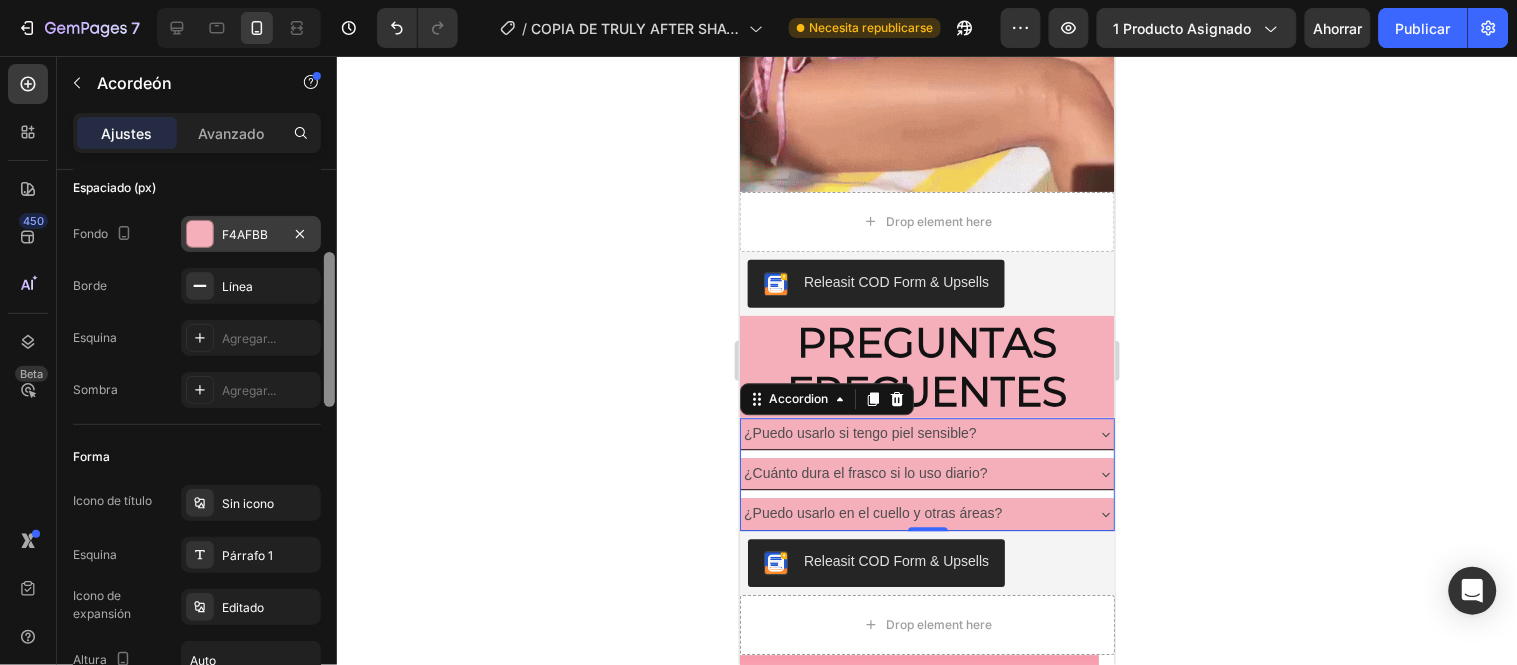 scroll, scrollTop: 163, scrollLeft: 0, axis: vertical 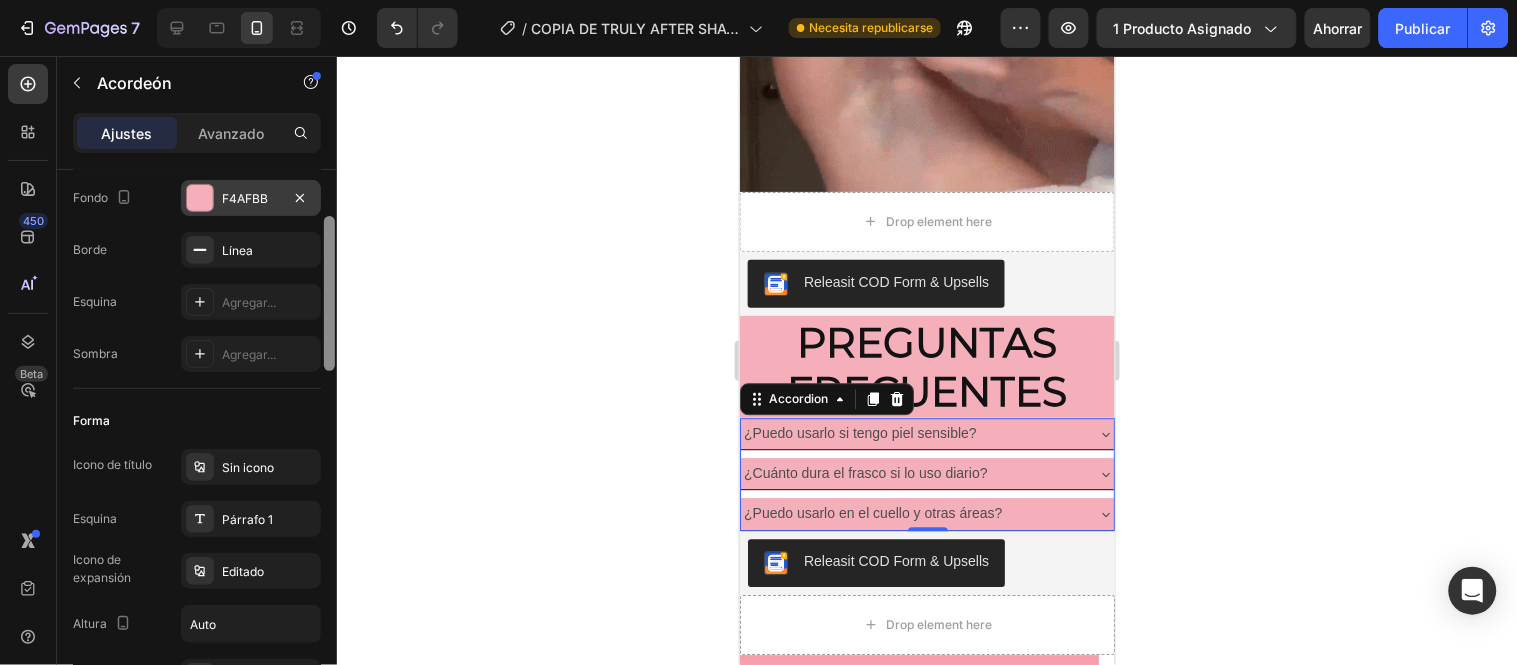 drag, startPoint x: 330, startPoint y: 176, endPoint x: 331, endPoint y: 222, distance: 46.010868 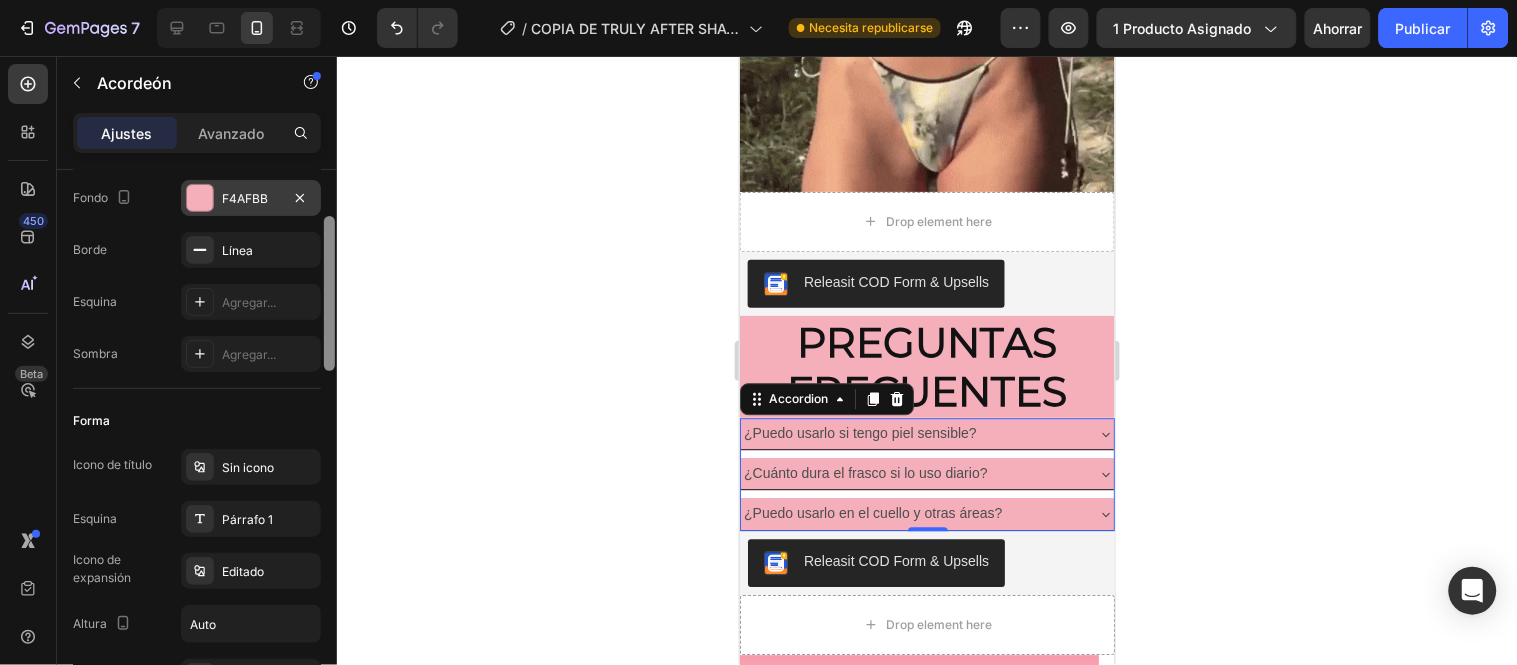 click at bounding box center [329, 293] 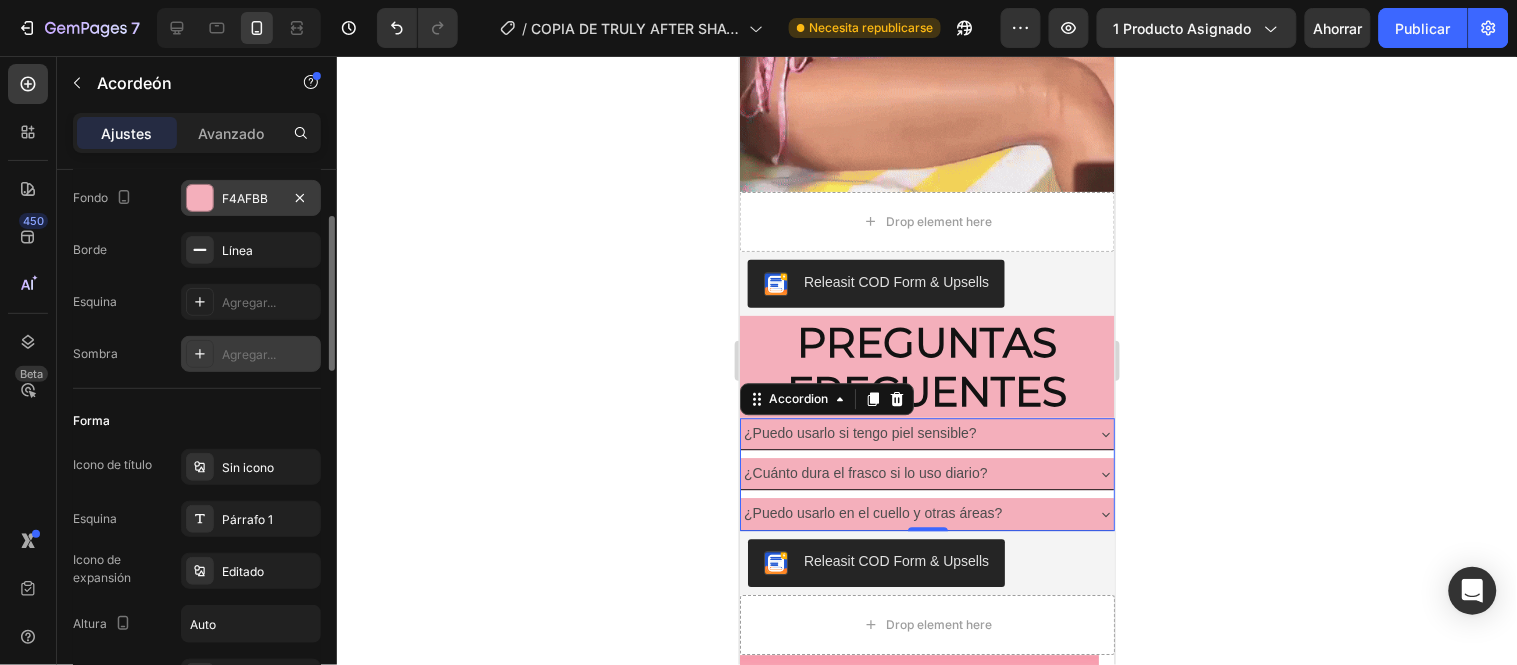 click 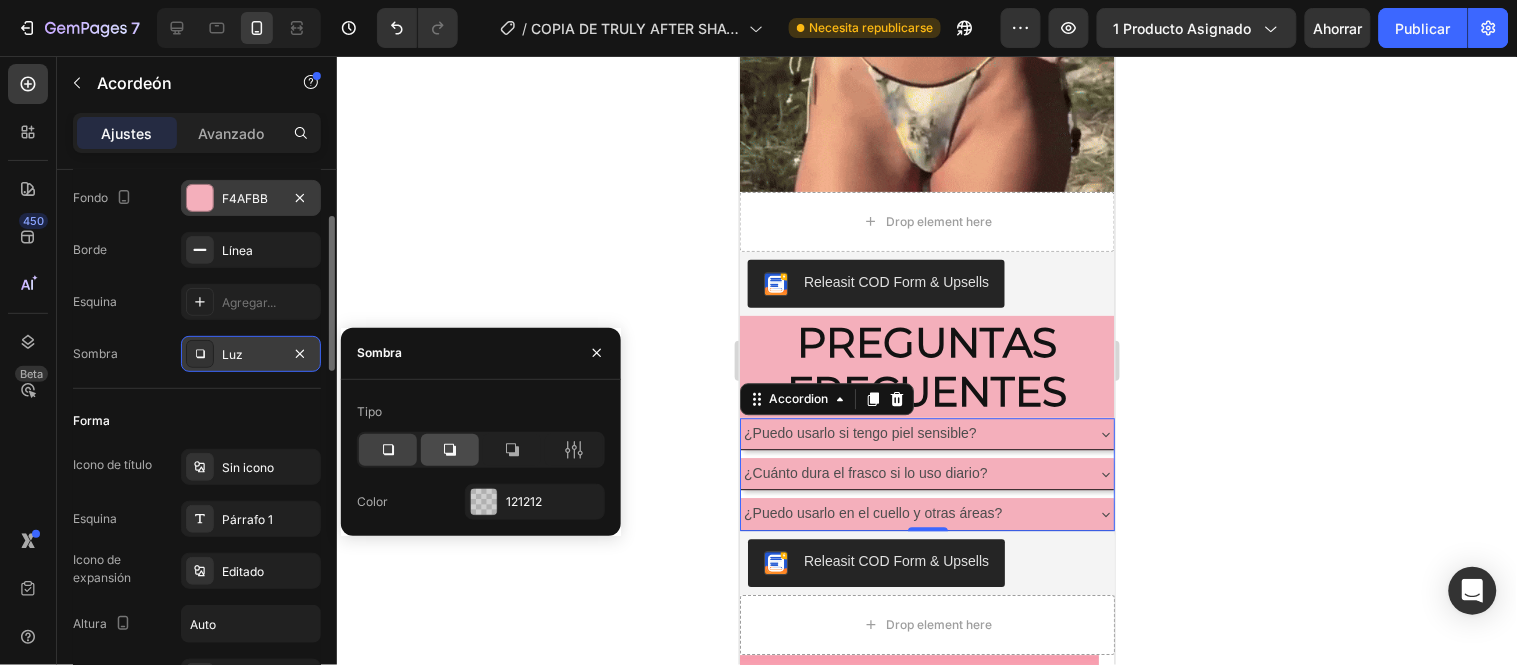 click 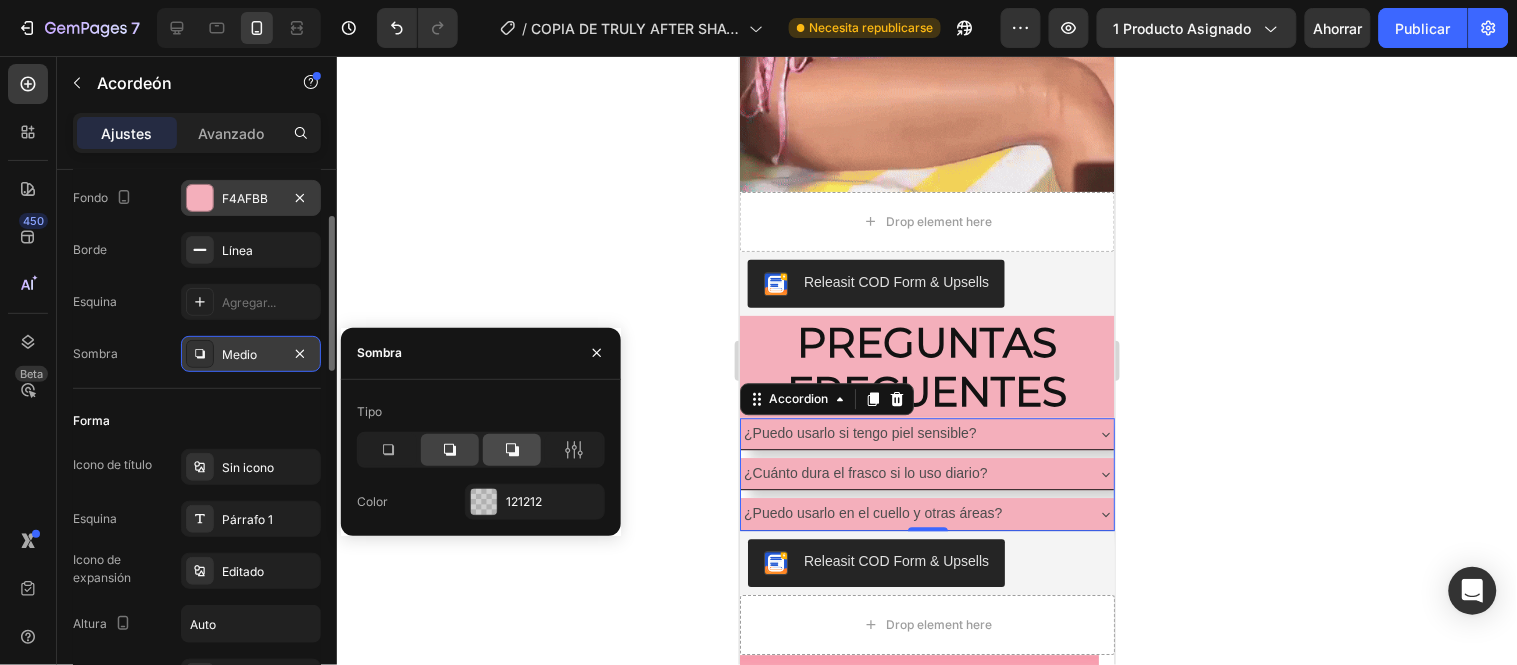 click 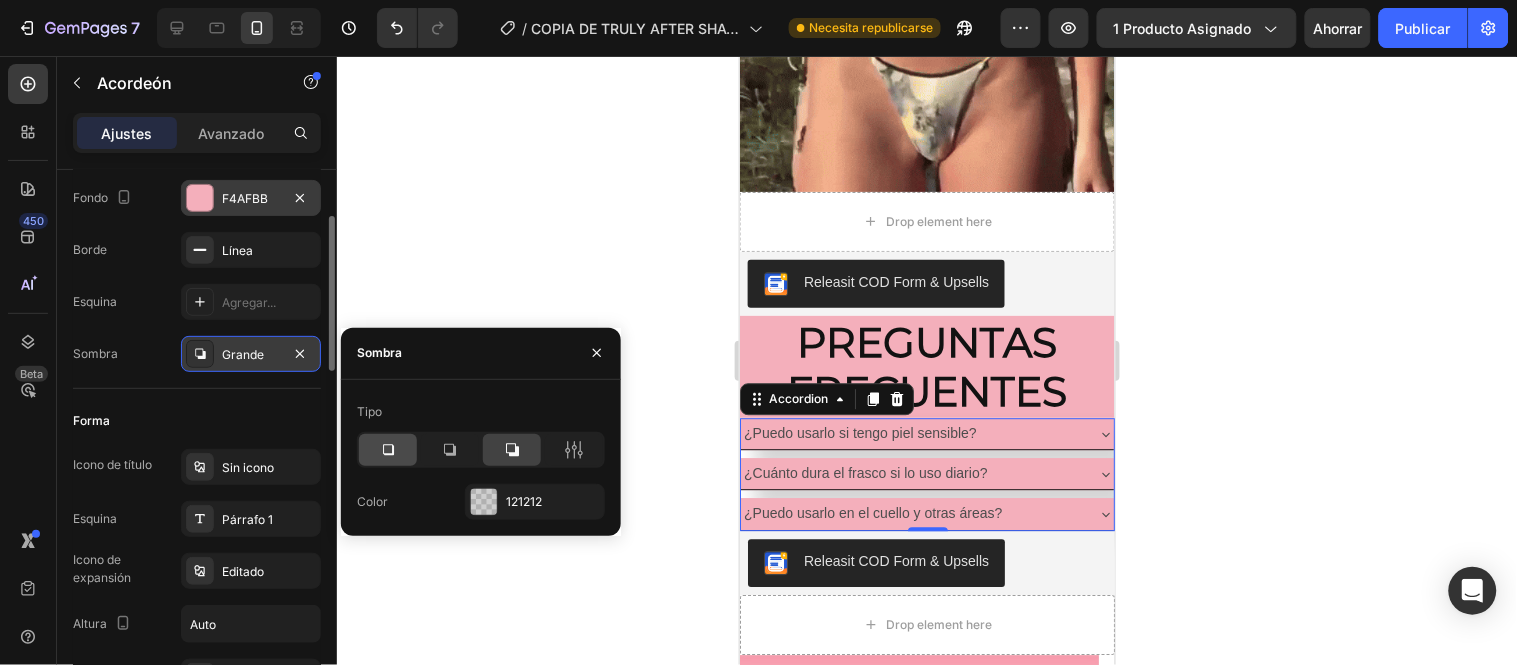 click 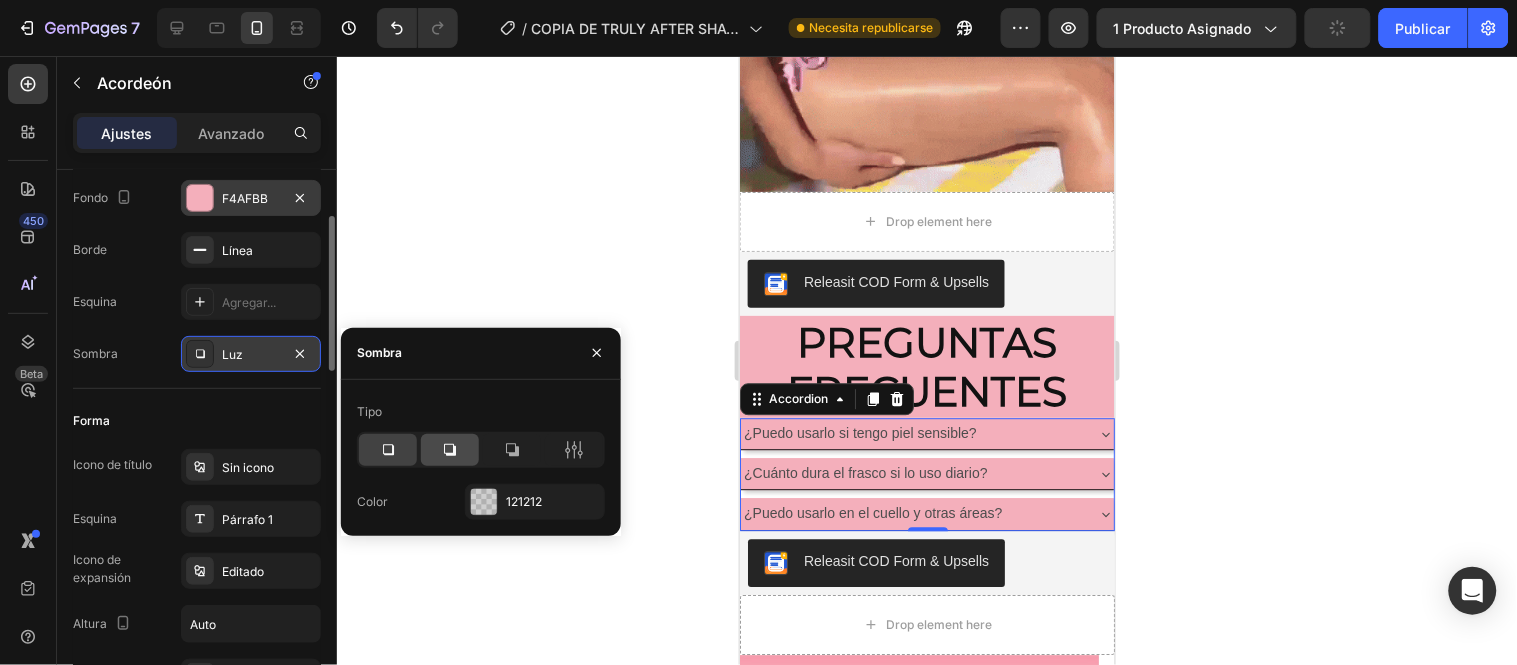 click 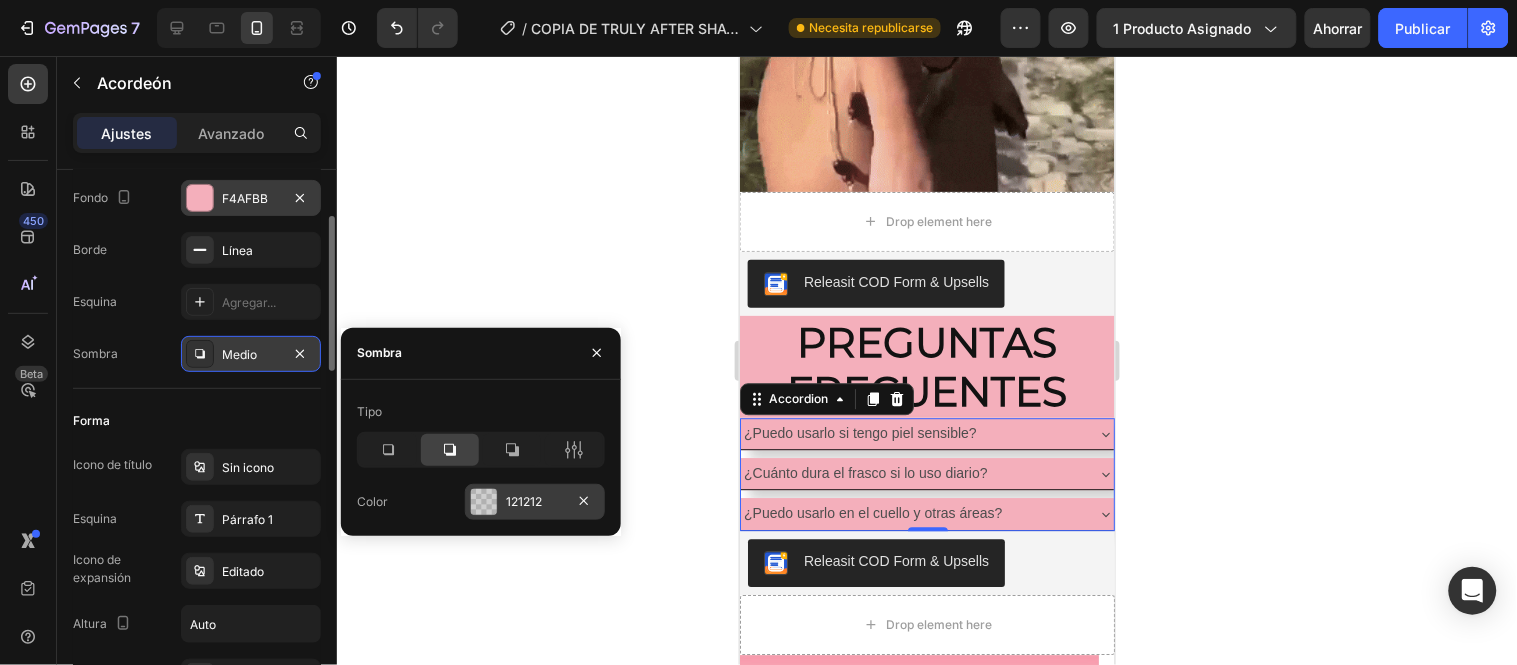 click on "121212" at bounding box center (524, 501) 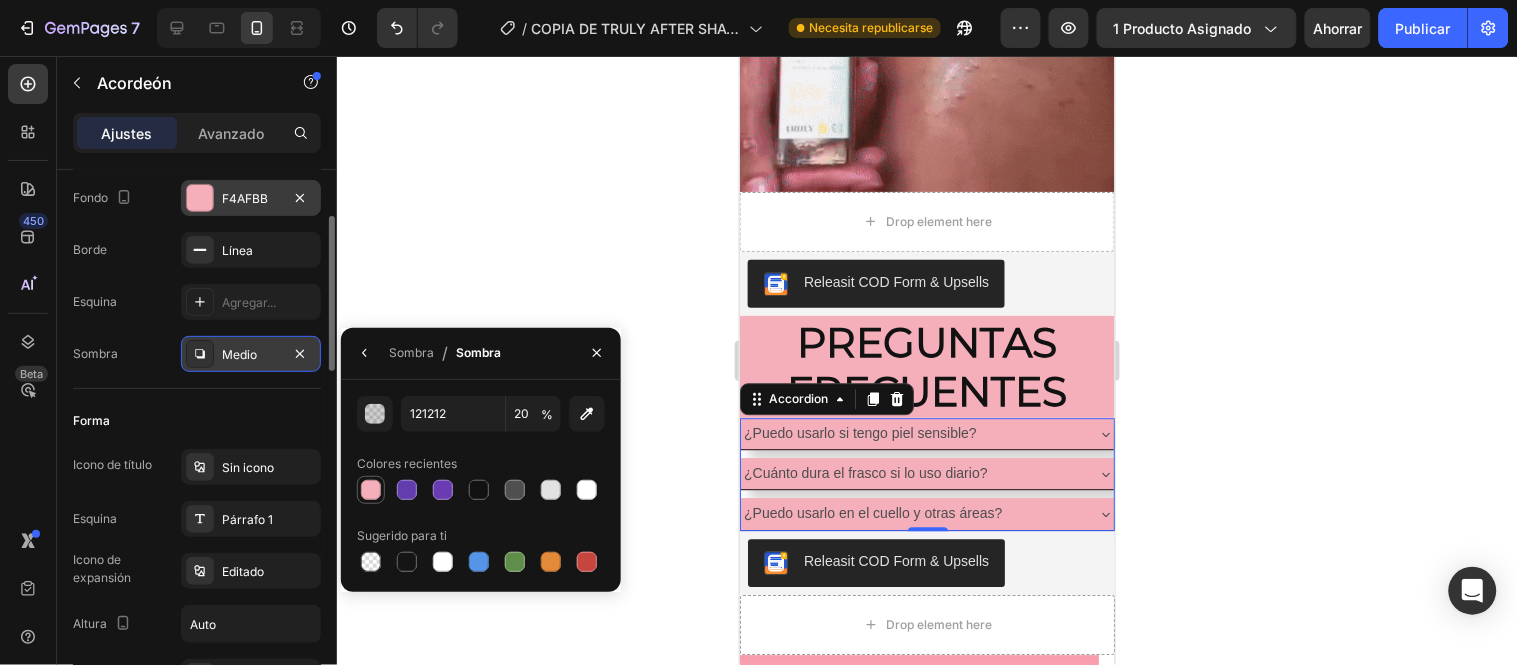 click at bounding box center [371, 490] 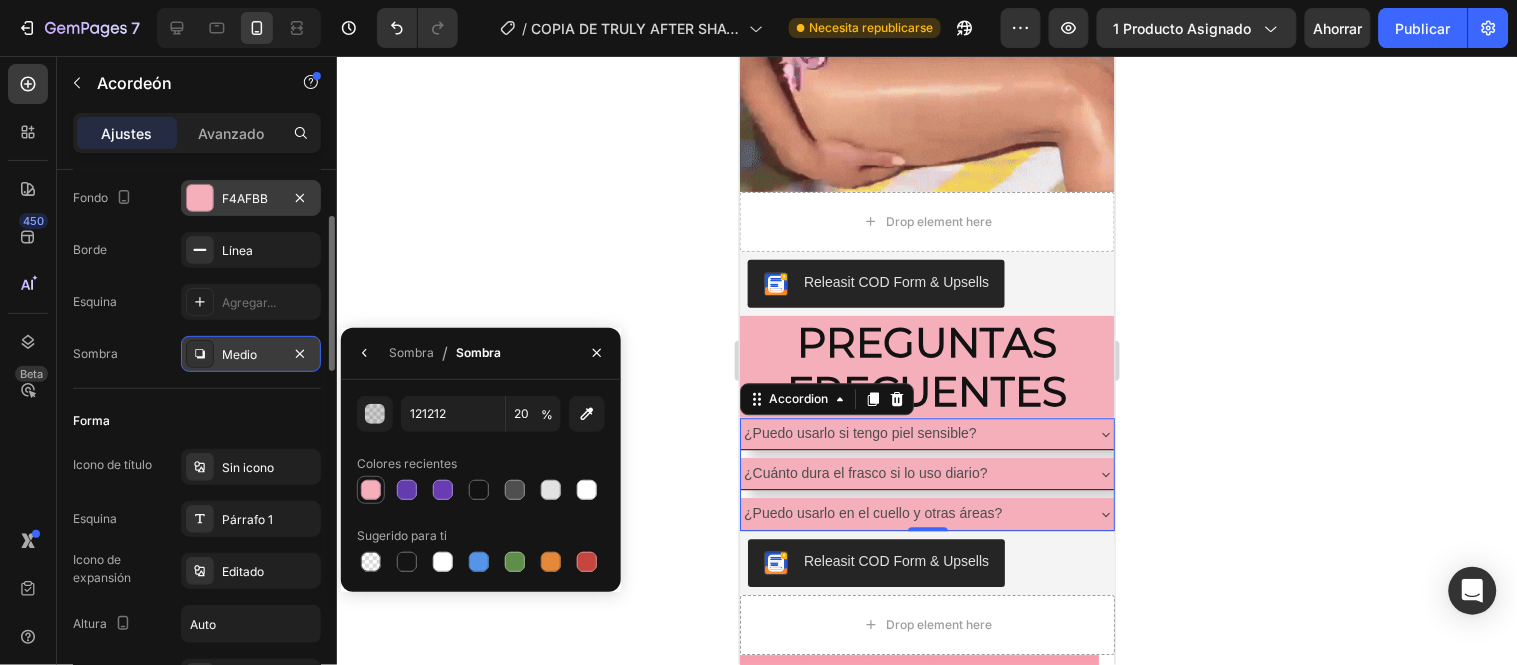 type on "F4AFBB" 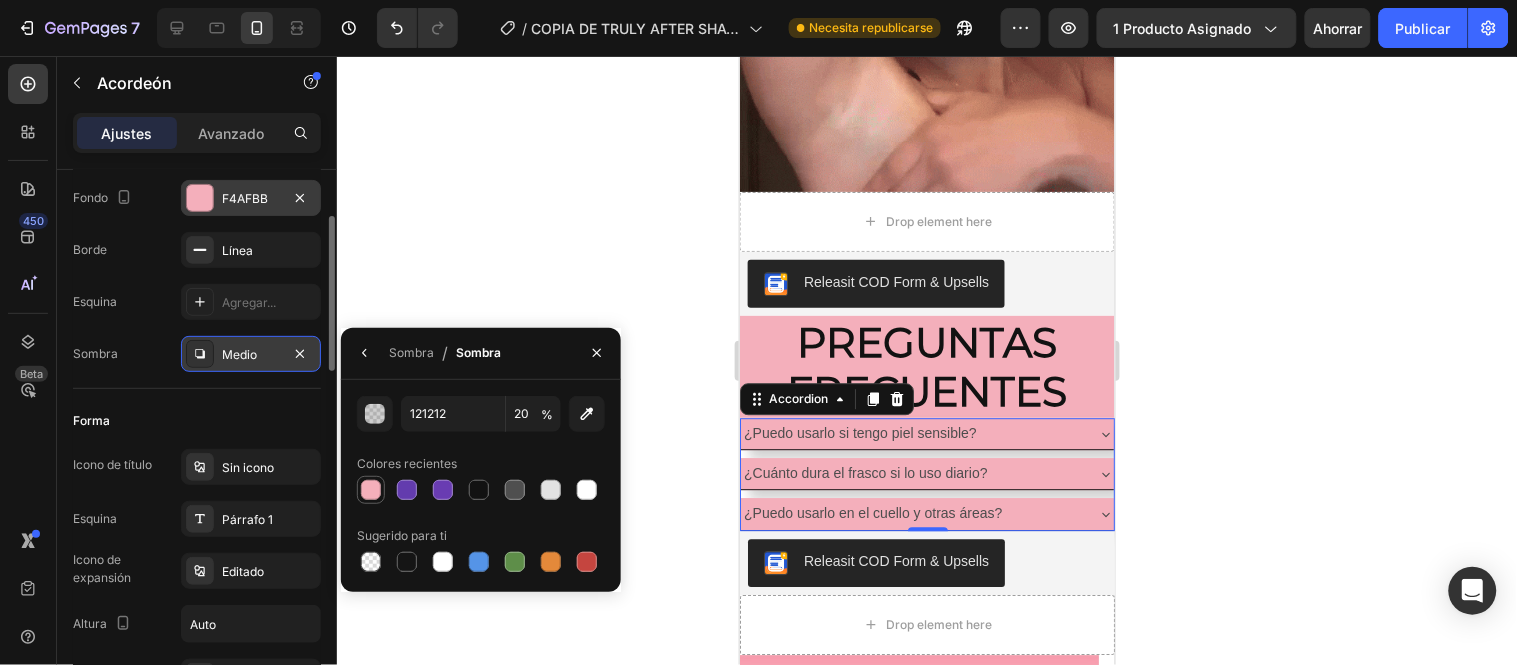 type on "100" 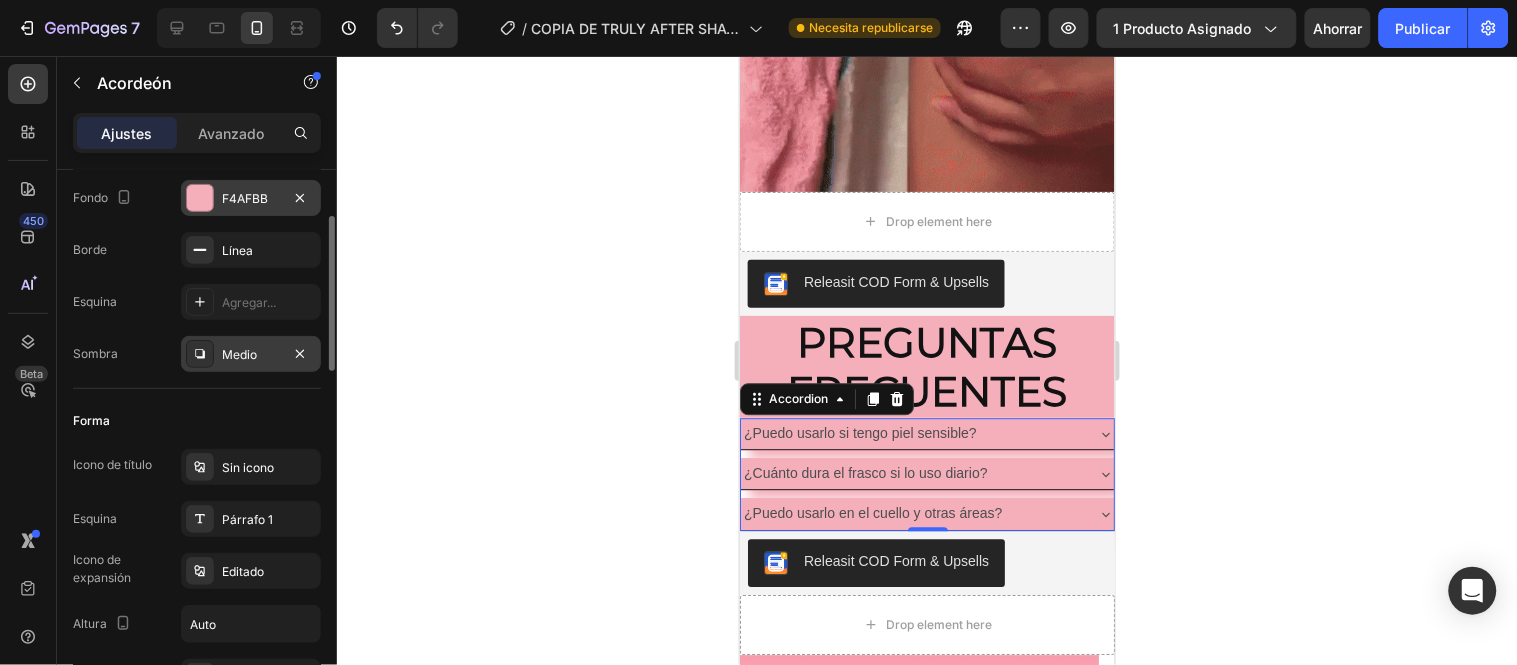 click on "Forma Icono de título Sin icono Esquina Párrafo 1 Icono de expansión Editado Altura Auto Relleno Automático, 0, Automático, 0 Fondo F4AFBB Mostrar más" 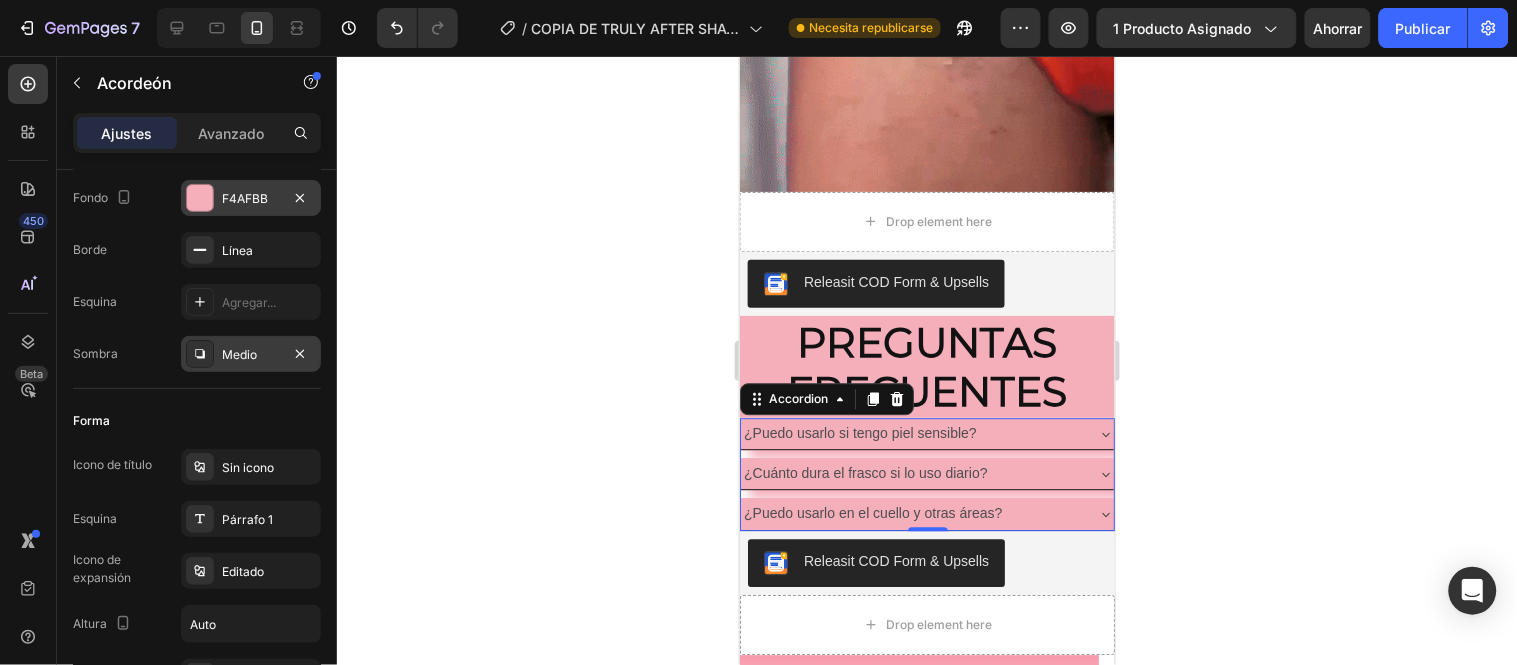 click 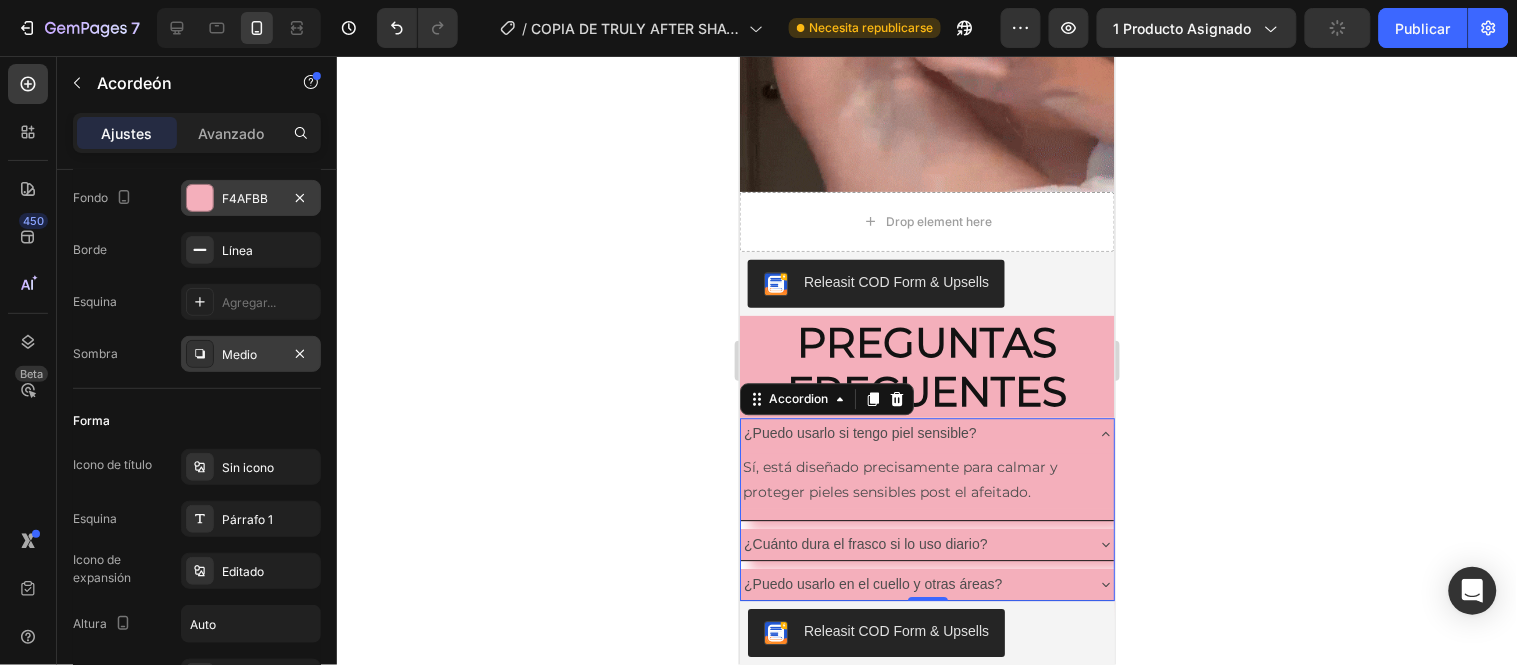 click 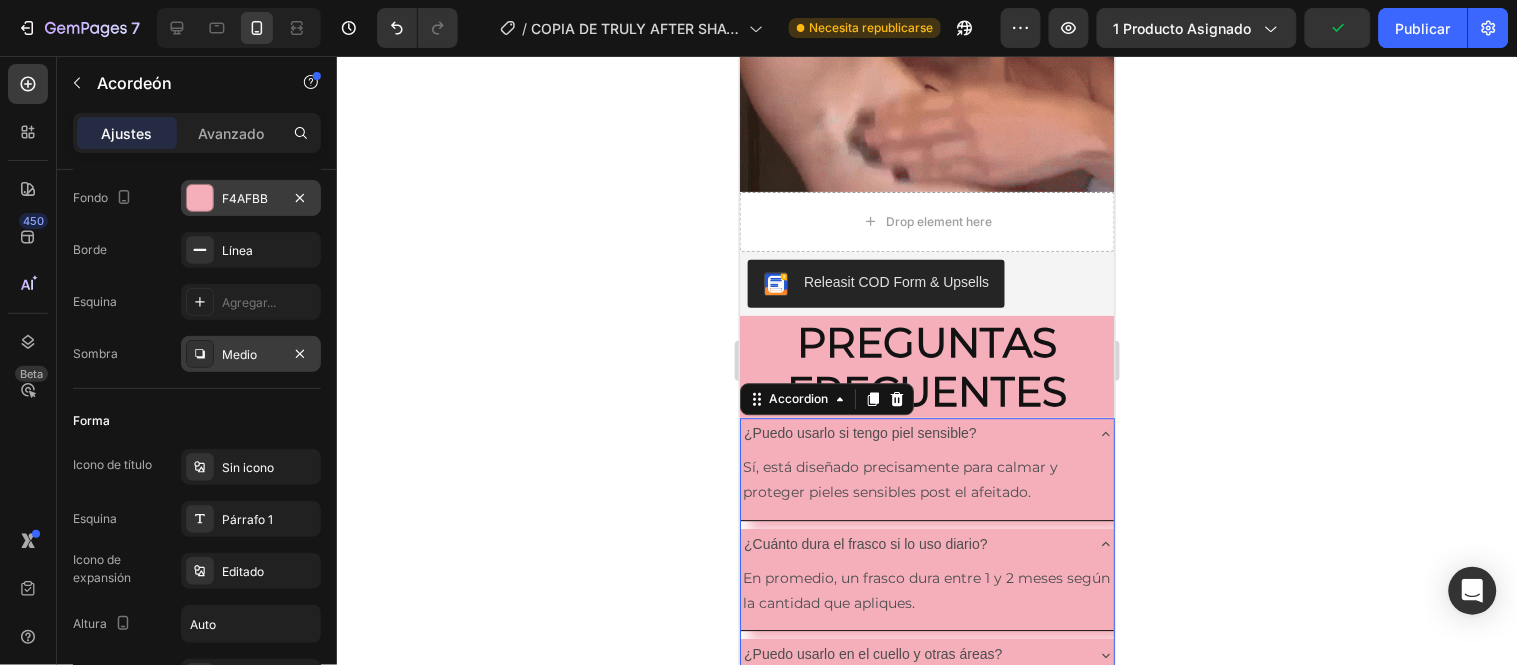 click on "¿Puedo usarlo en el cuello y otras áreas?" at bounding box center (926, 653) 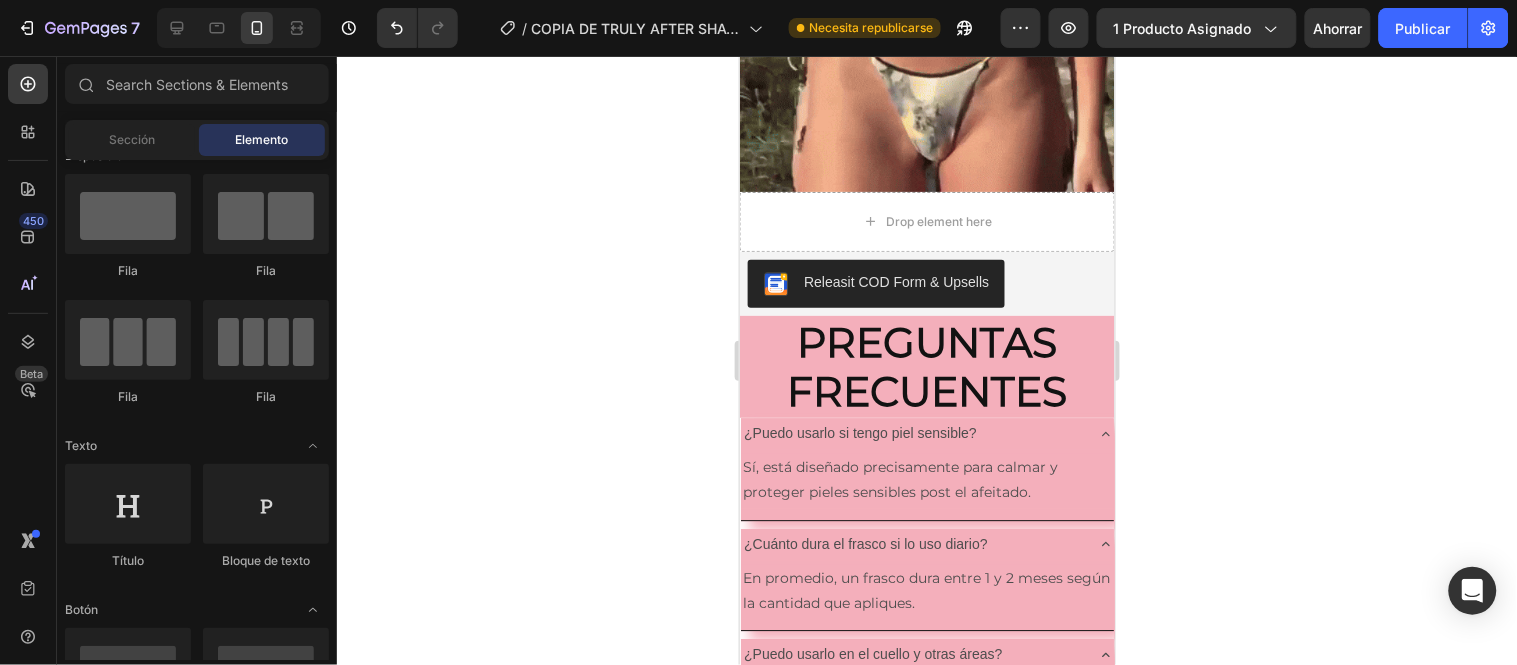 scroll, scrollTop: 3217, scrollLeft: 0, axis: vertical 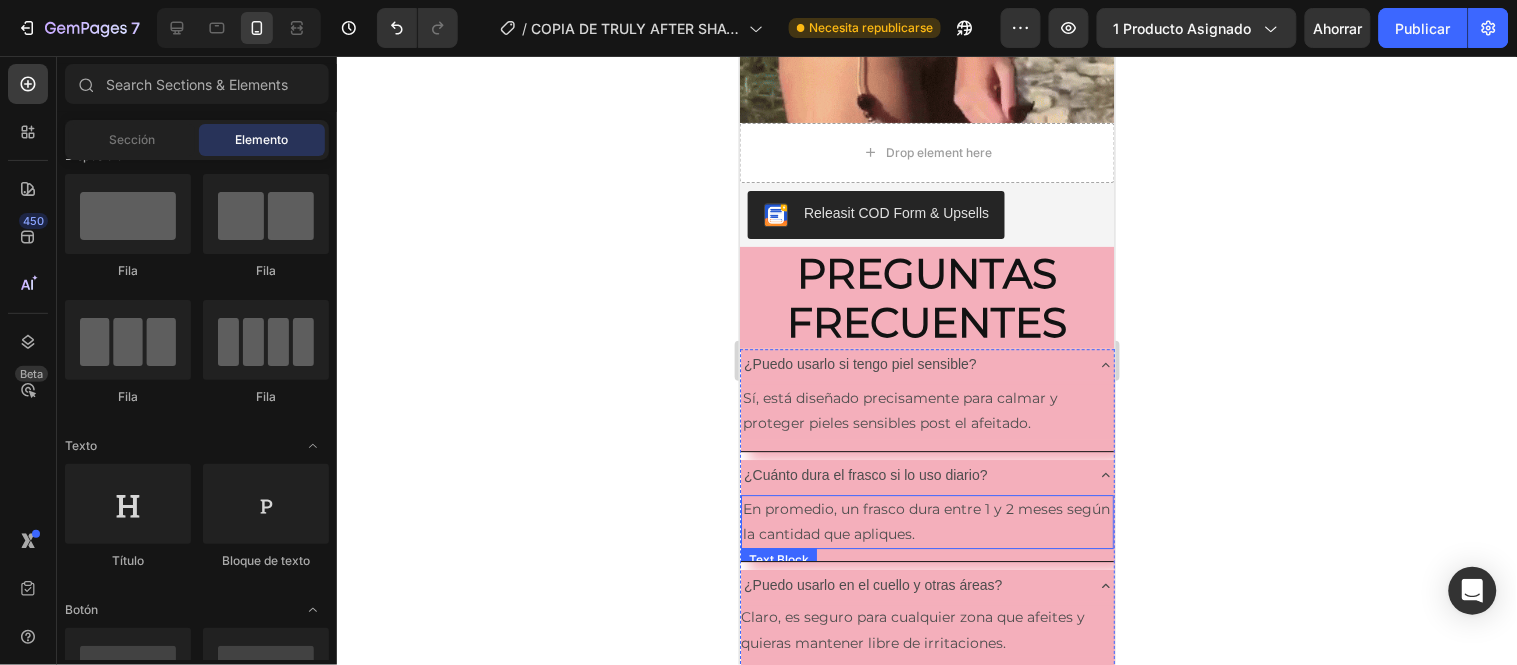 click on "En promedio, un frasco dura entre 1 y 2 meses según la cantidad que apliques." at bounding box center (926, 521) 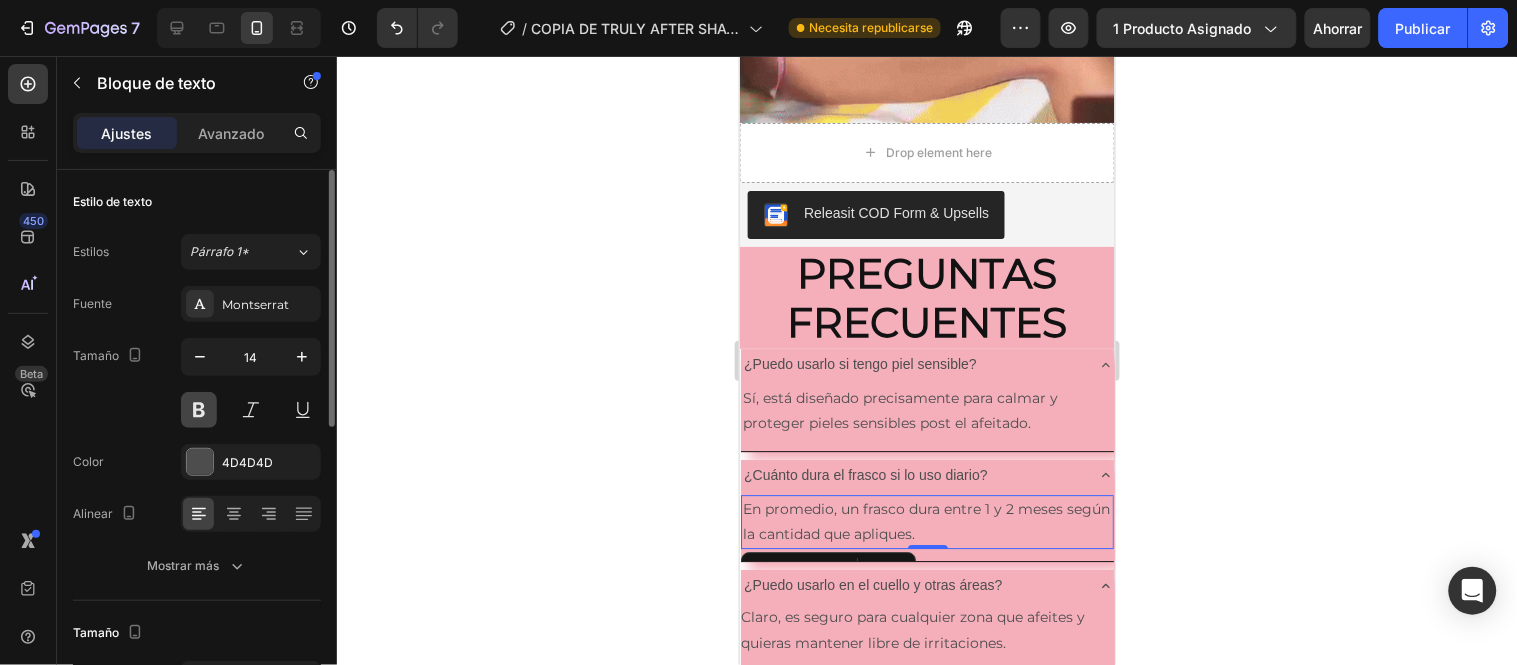 click at bounding box center (199, 410) 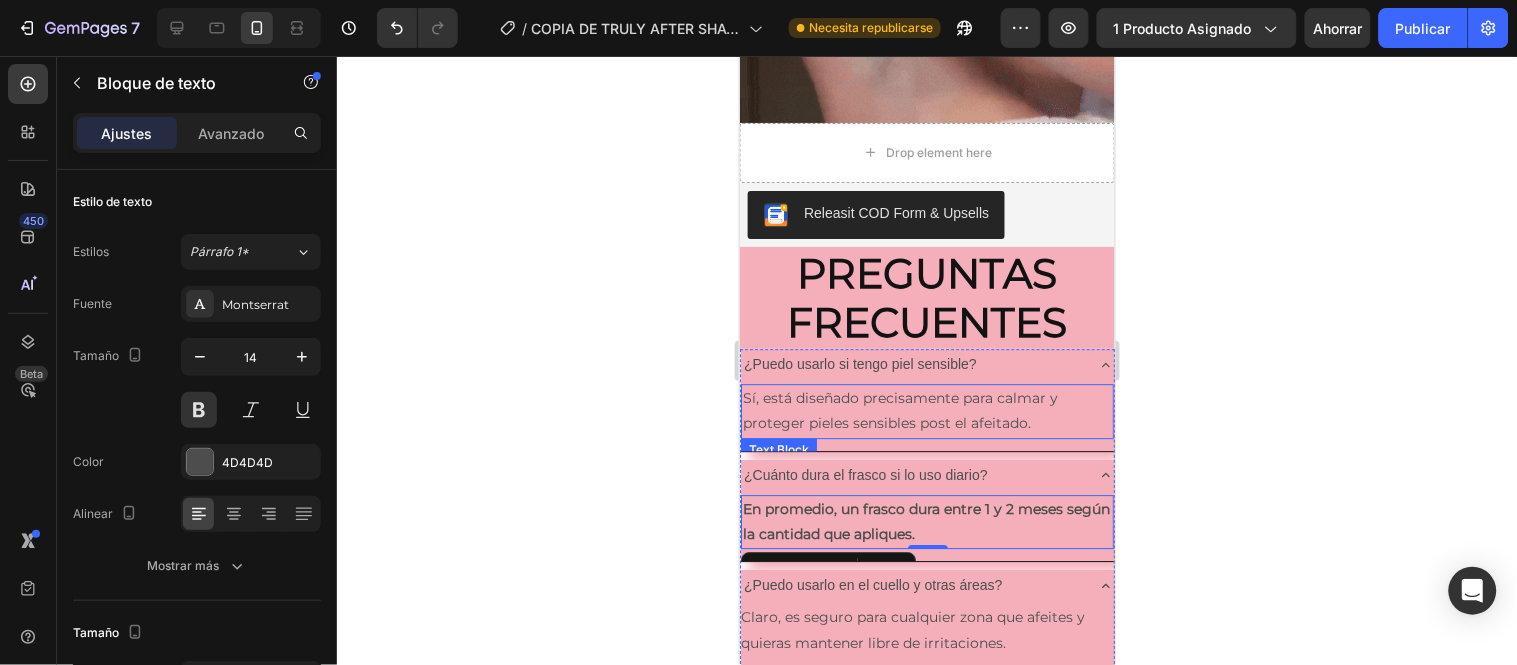 click on "Sí, está diseñado precisamente para calmar y proteger pieles sensibles post el afeitado." at bounding box center [926, 410] 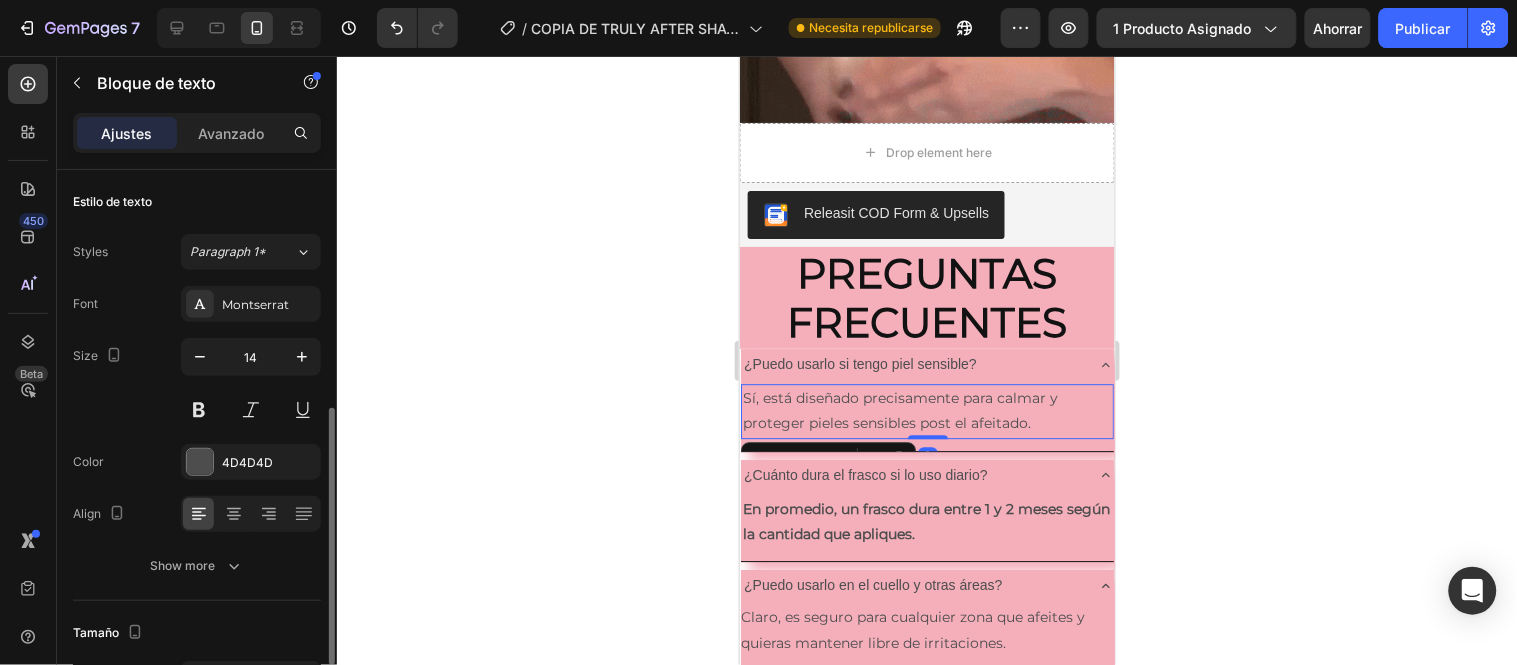 scroll, scrollTop: 163, scrollLeft: 0, axis: vertical 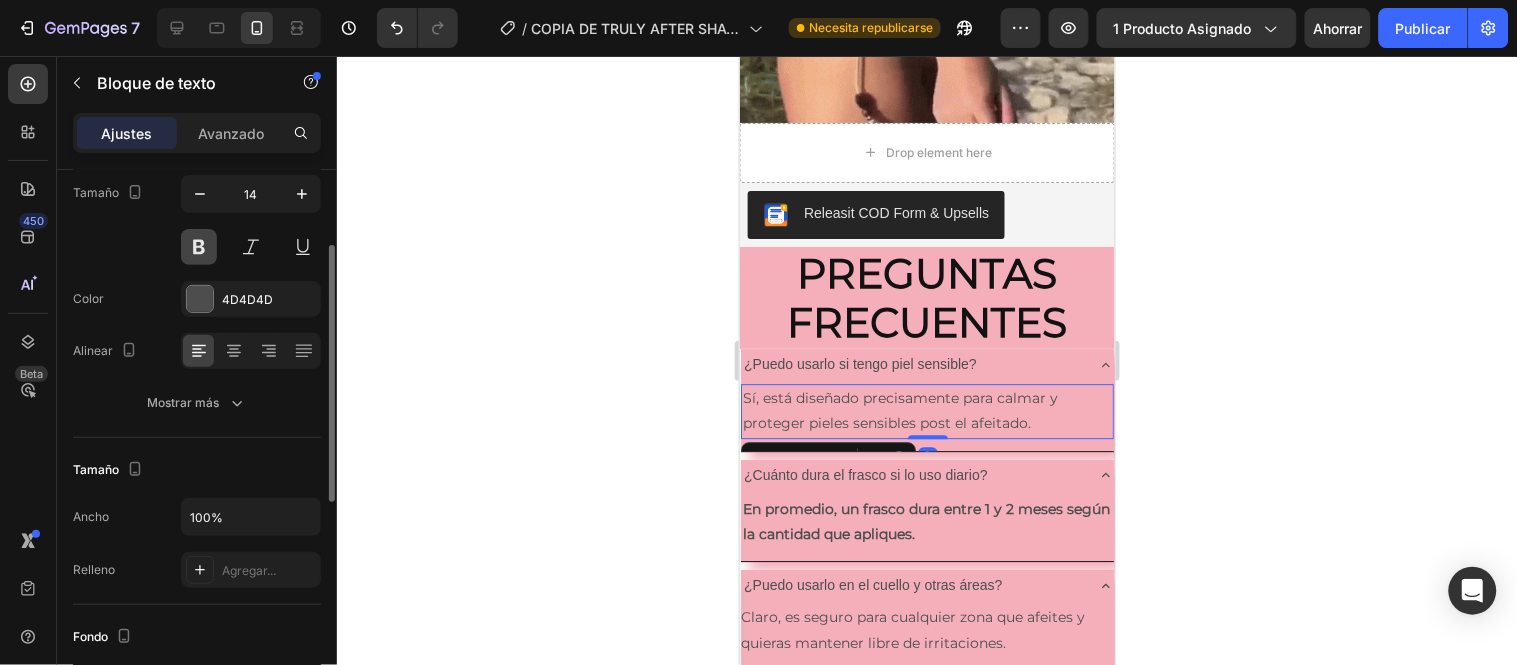 click at bounding box center (199, 247) 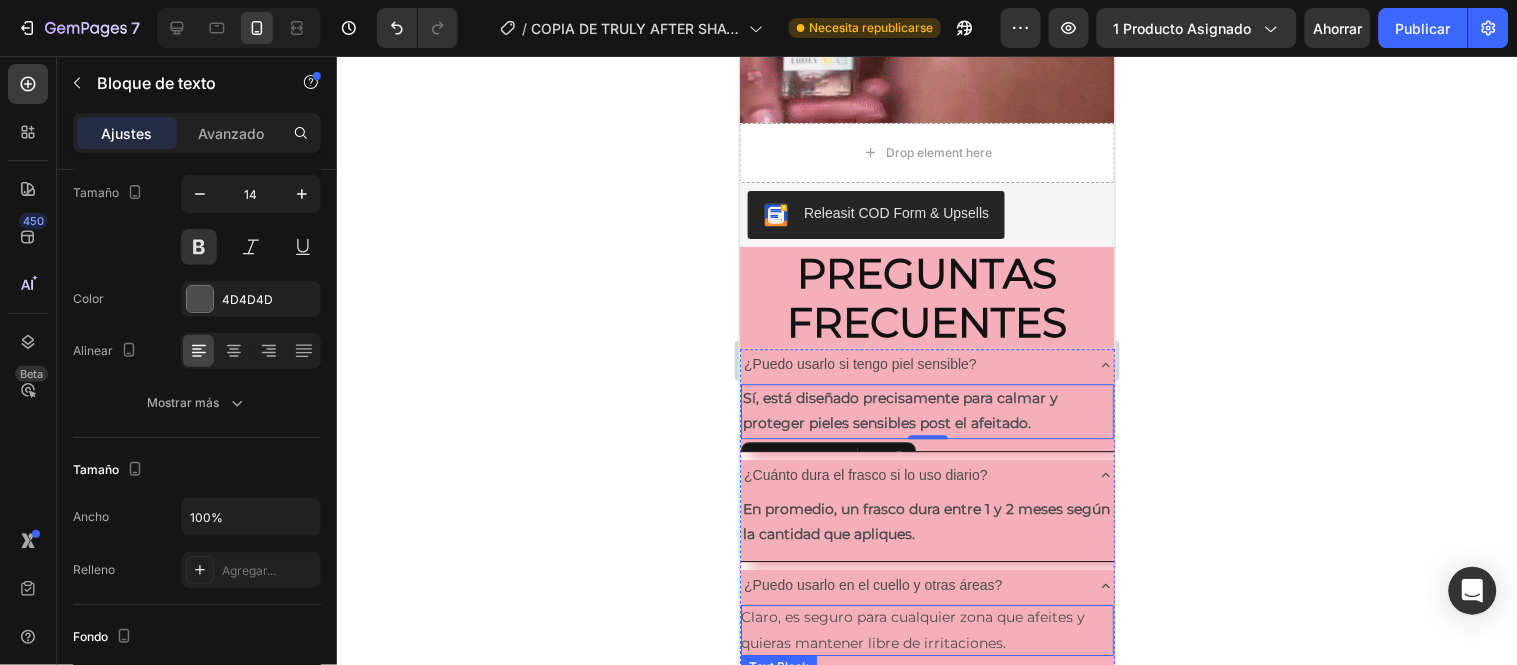 click on "Claro, es seguro para cualquier zona que afeites y quieras mantener libre de irritaciones." at bounding box center [926, 629] 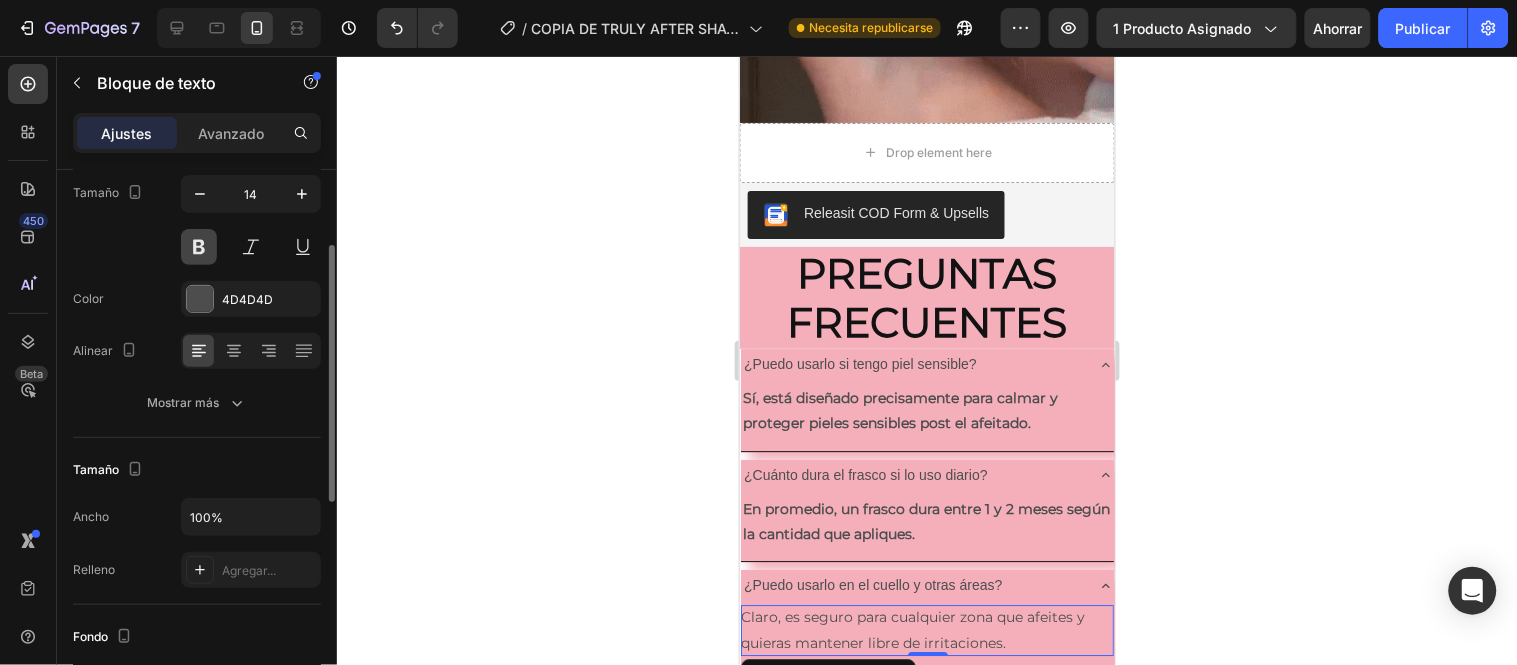 click at bounding box center [199, 247] 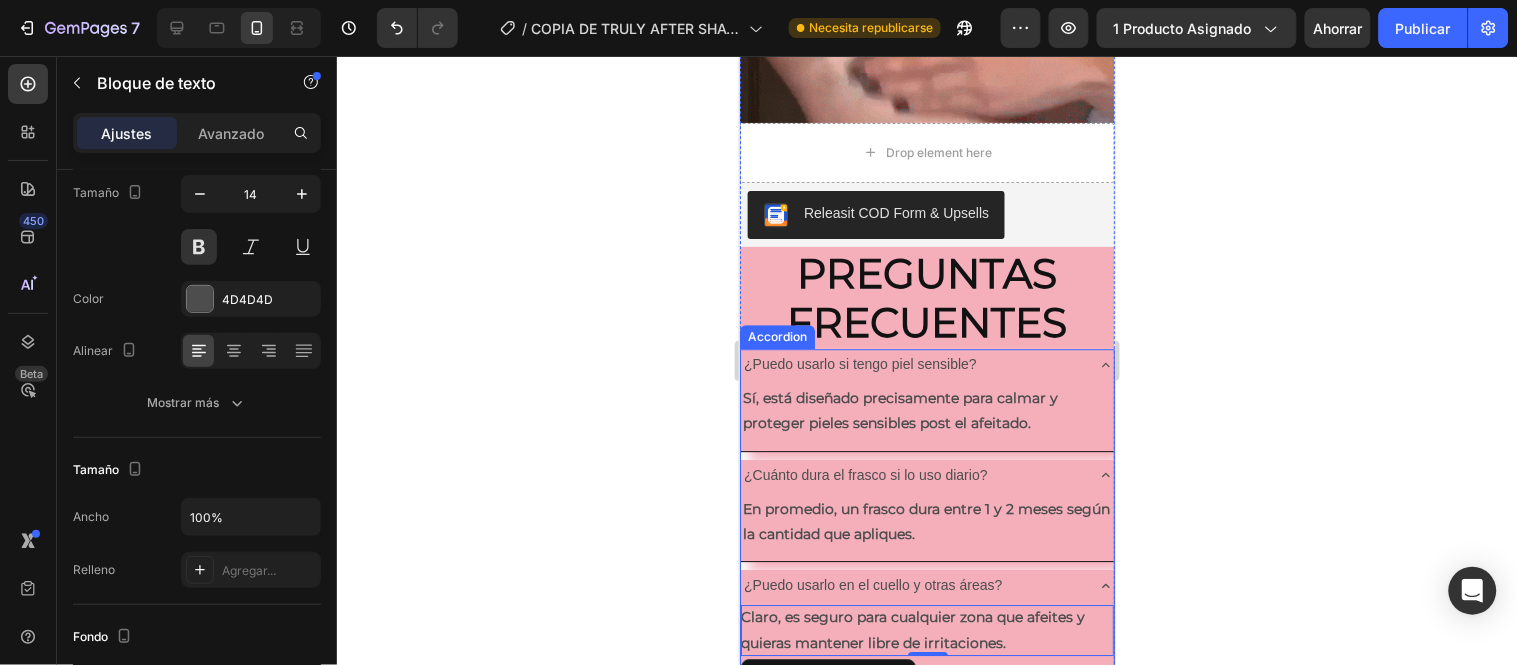click on "¿Puedo usarlo en el cuello y otras áreas?" at bounding box center [872, 584] 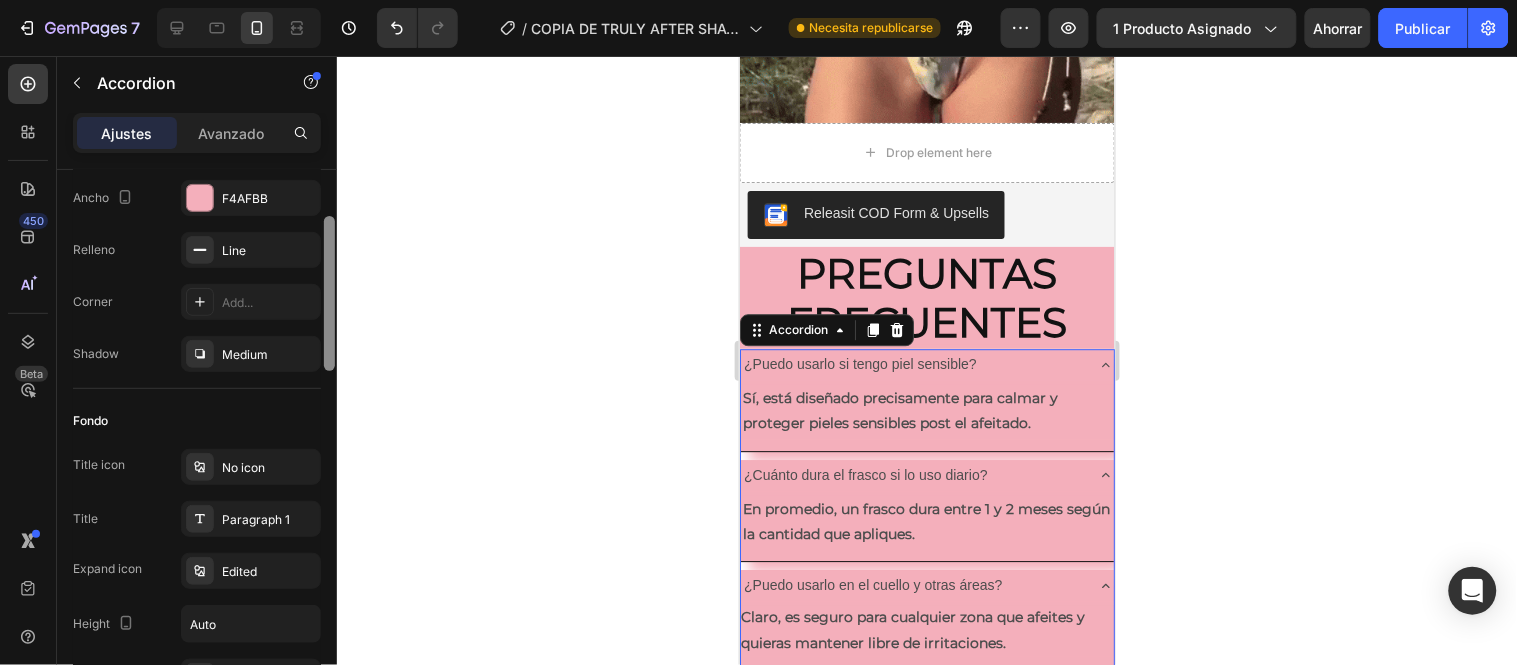 scroll, scrollTop: 0, scrollLeft: 0, axis: both 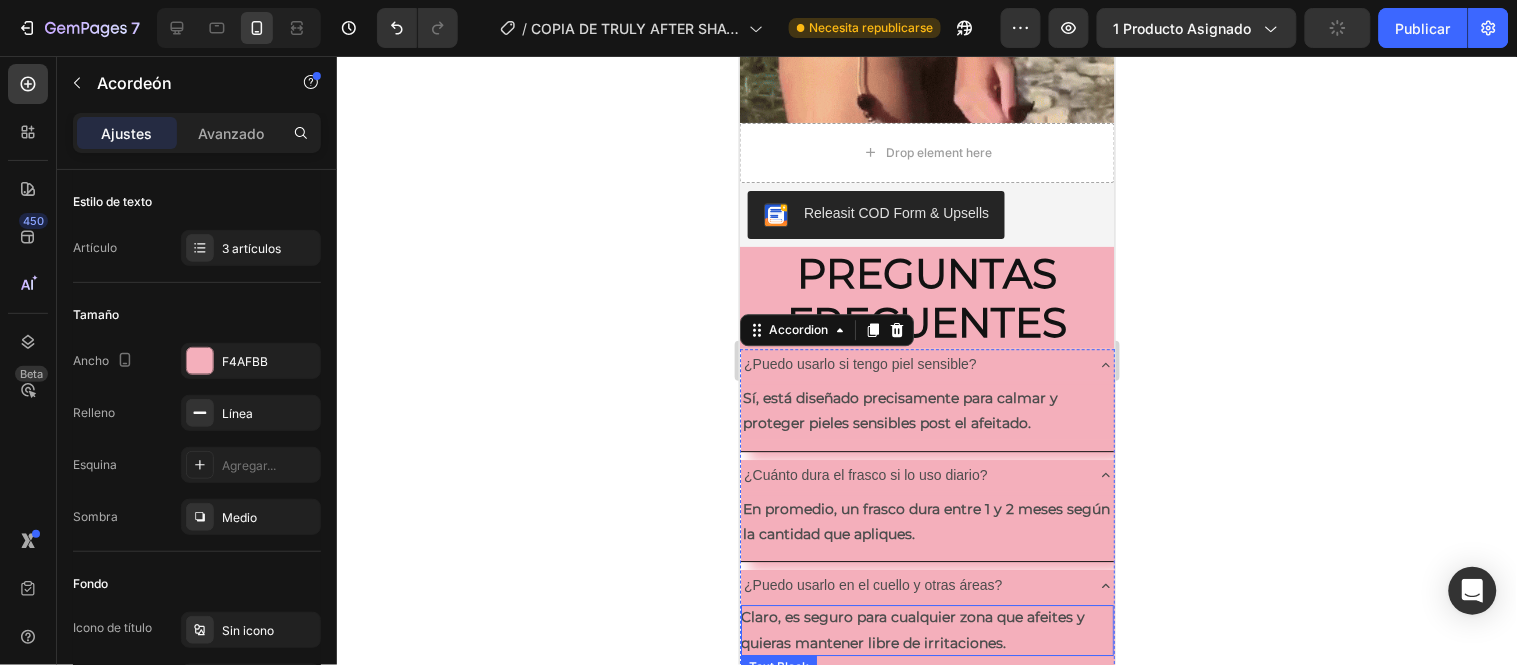 click on "Claro, es seguro para cualquier zona que afeites y quieras mantener libre de irritaciones." at bounding box center (926, 629) 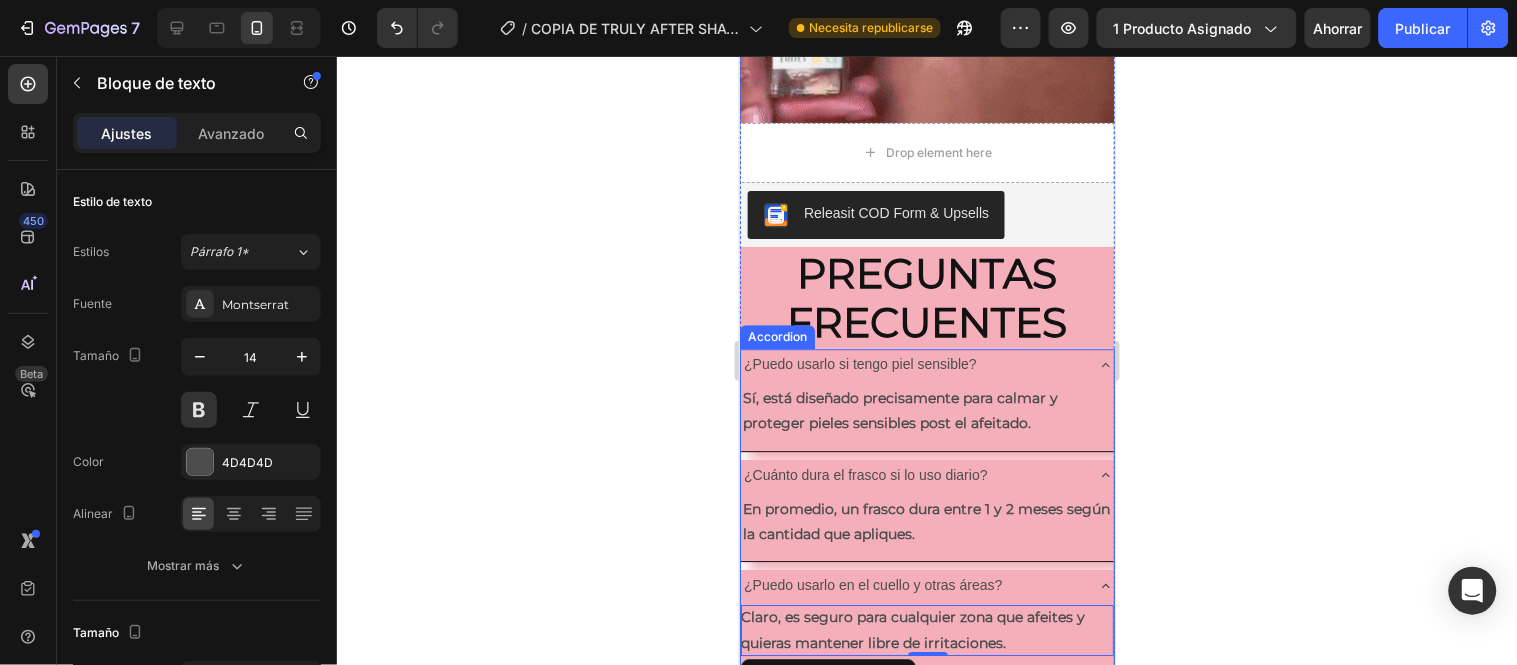 click on "¿Puedo usarlo si tengo piel sensible?" at bounding box center [859, 363] 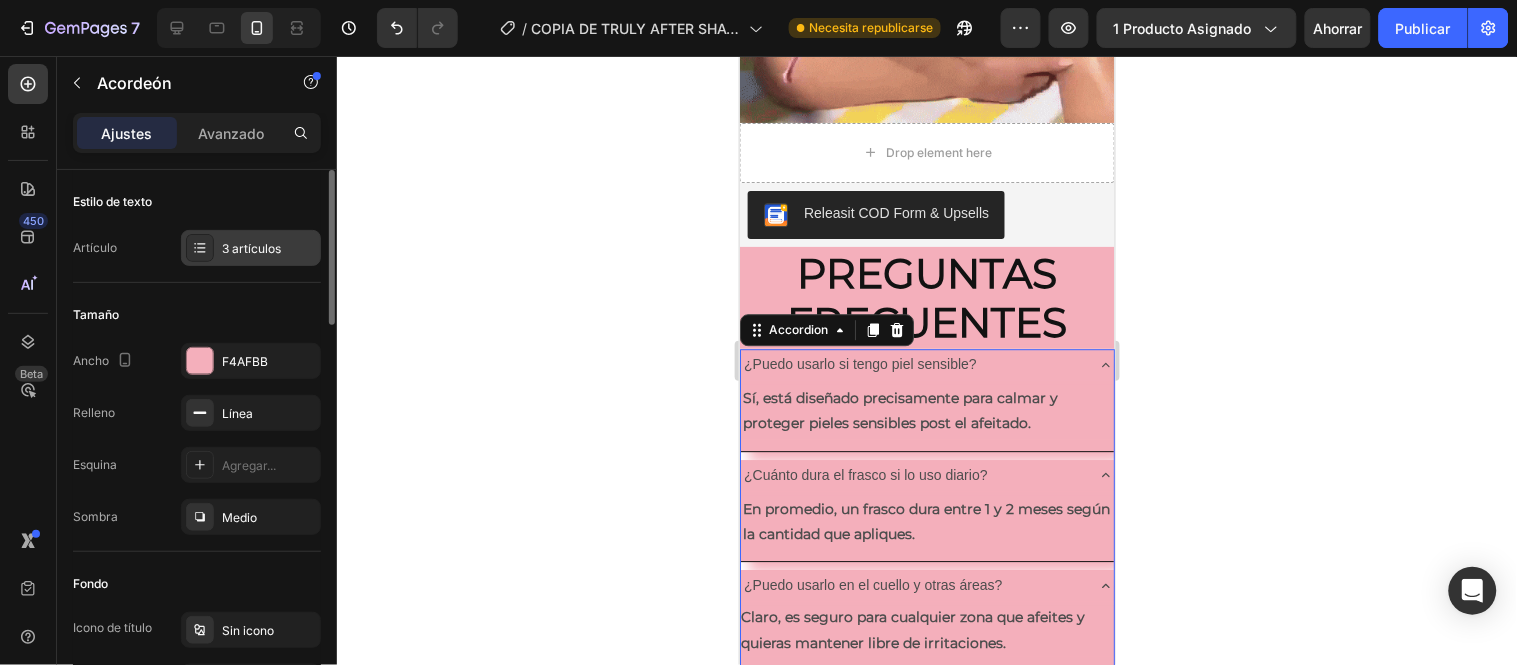 click on "3 artículos" at bounding box center (269, 249) 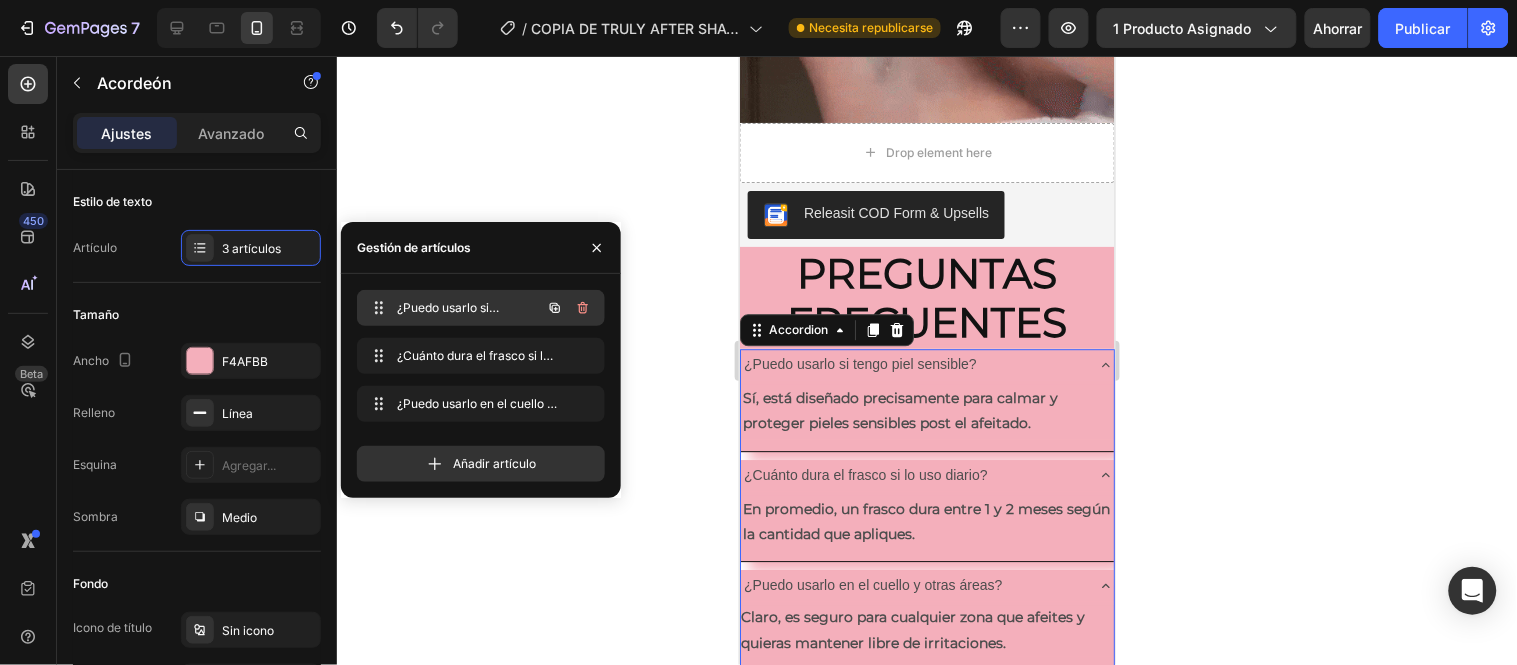 click on "¿Puedo usarlo si tengo la piel sensible?" at bounding box center [448, 325] 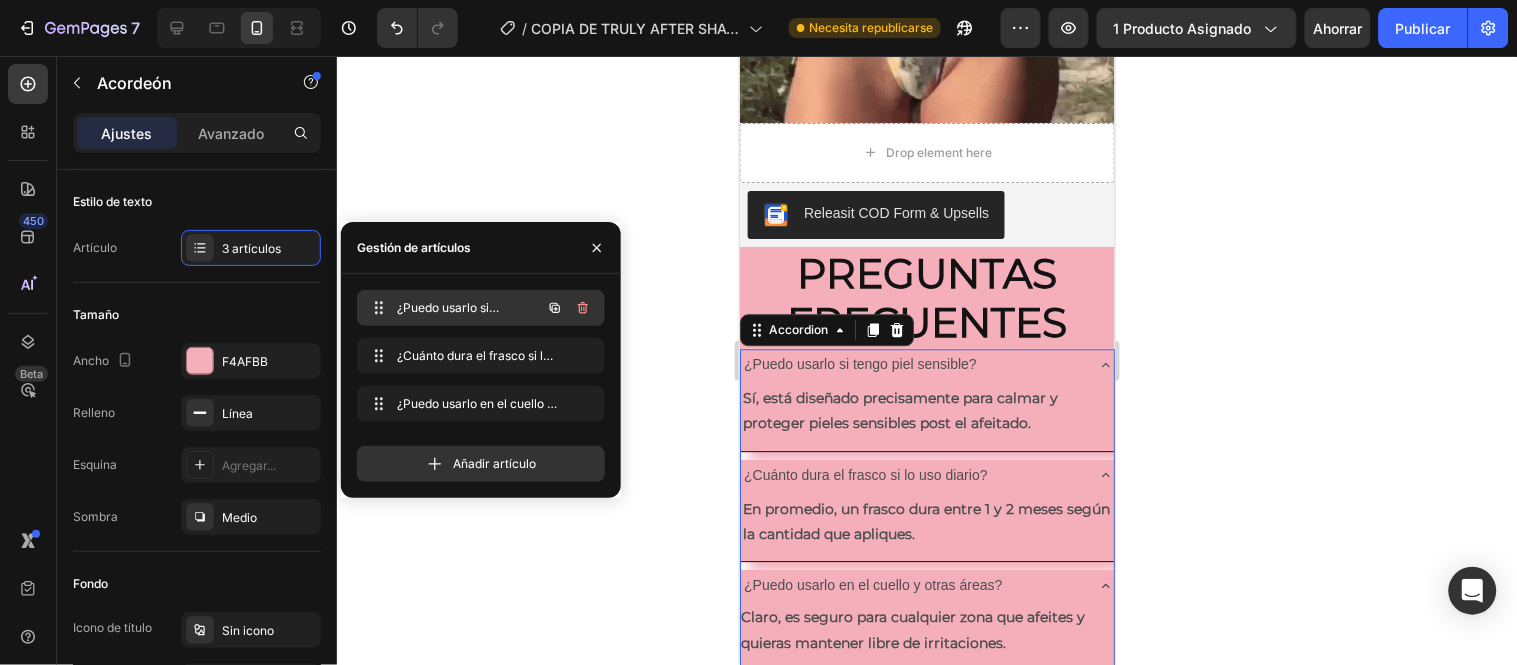 click on "¿Puedo usarlo si tengo la piel sensible?" at bounding box center (448, 325) 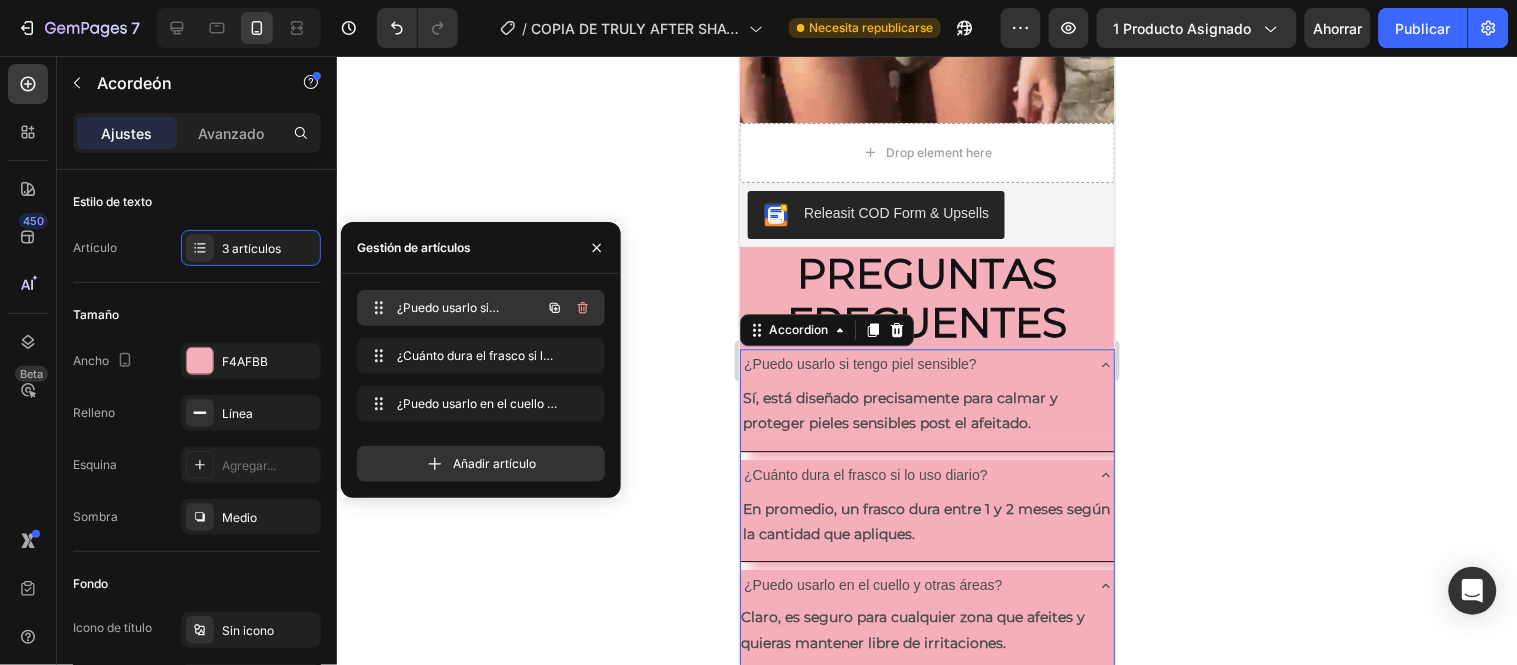 click on "¿Puedo usarlo si tengo la piel sensible?" at bounding box center [448, 325] 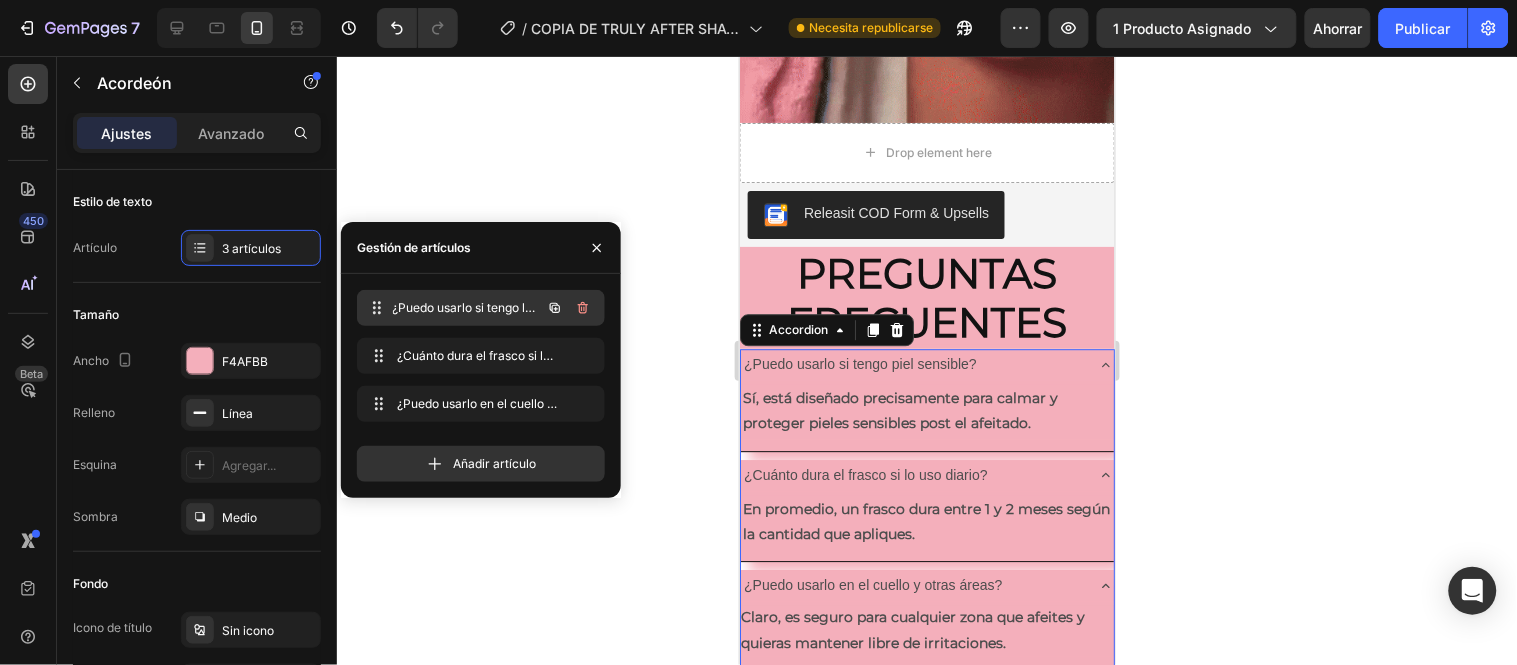 click on "¿Puedo usarlo si tengo la piel sensible?" at bounding box center [464, 316] 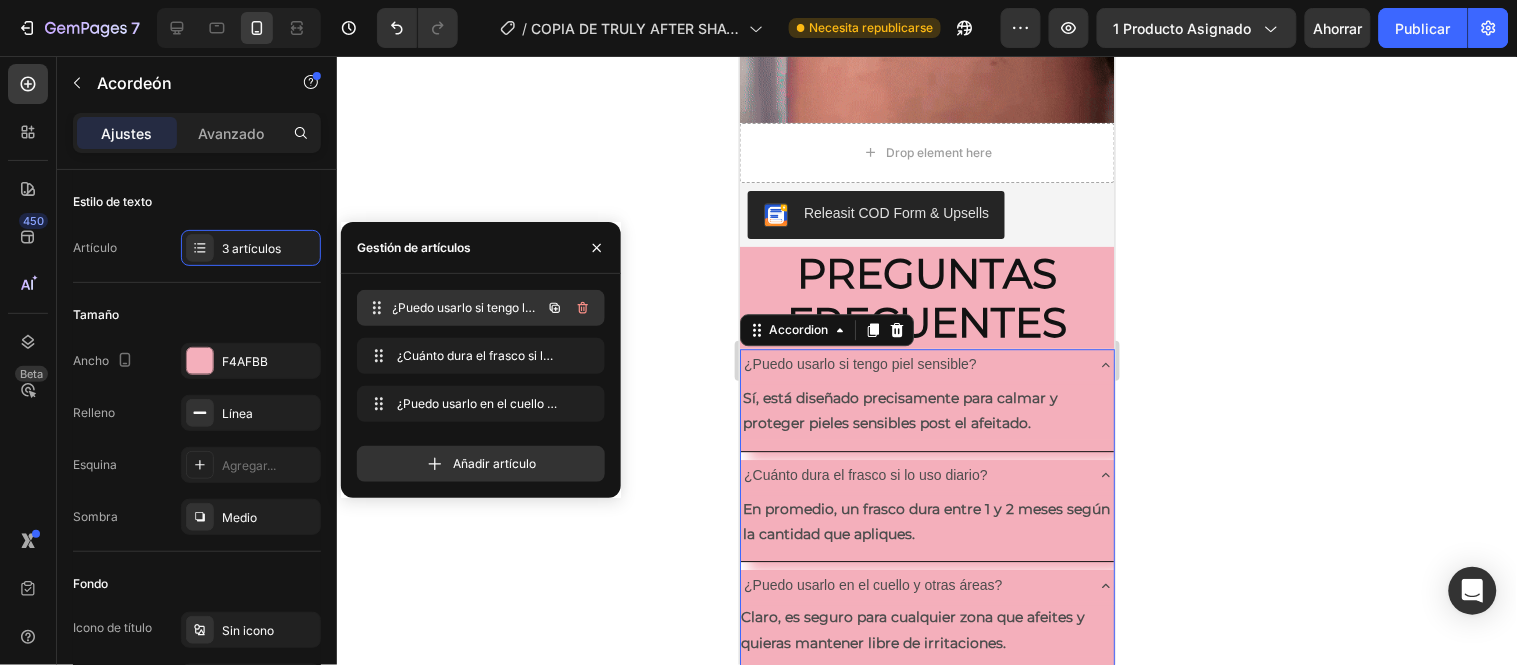 click on "¿Puedo usarlo si tengo la piel sensible?" at bounding box center [464, 316] 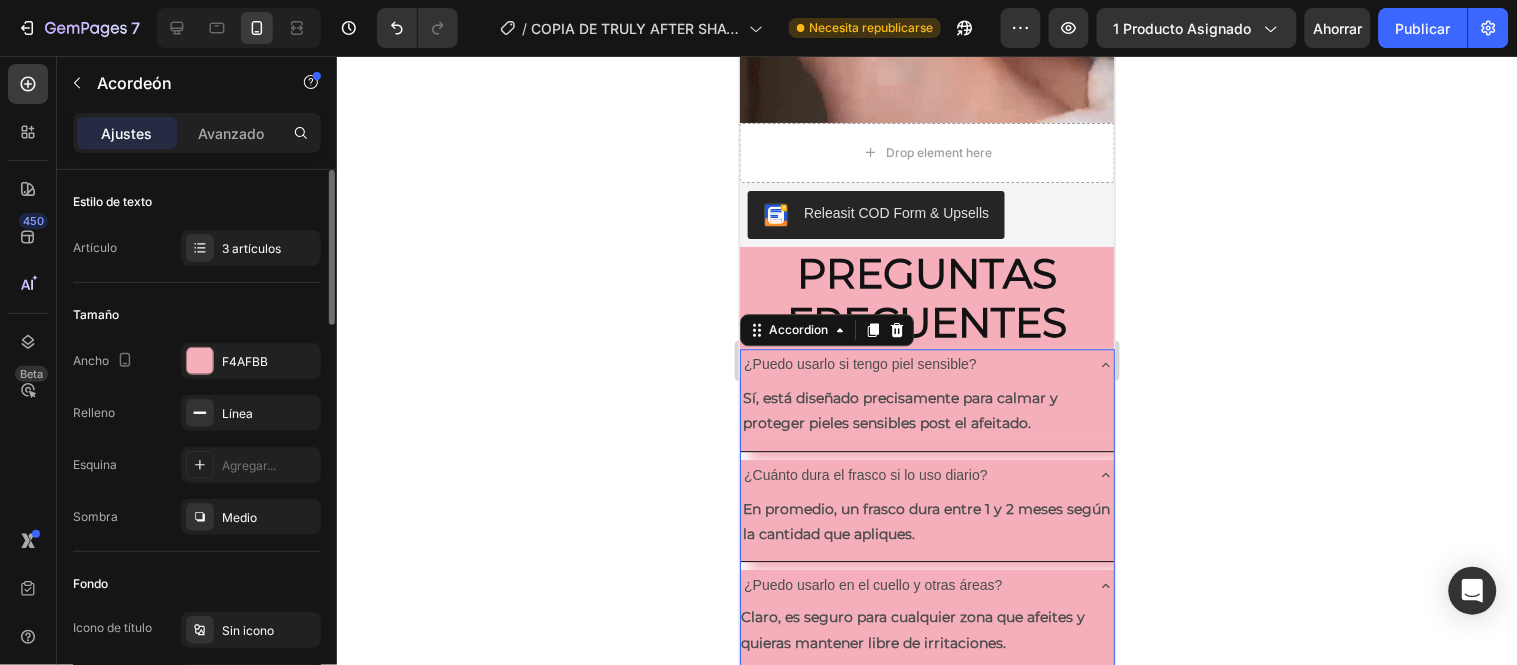 click on "Tamaño" at bounding box center [197, 315] 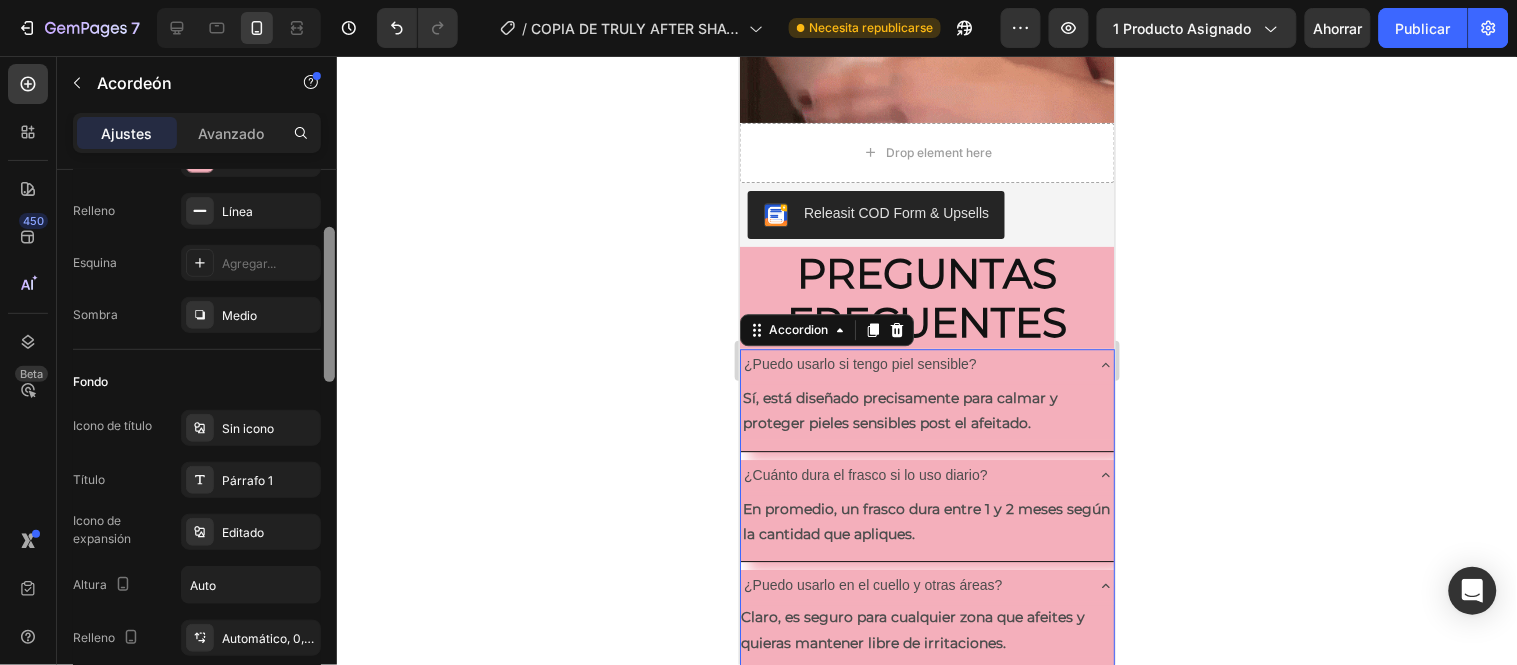scroll, scrollTop: 265, scrollLeft: 0, axis: vertical 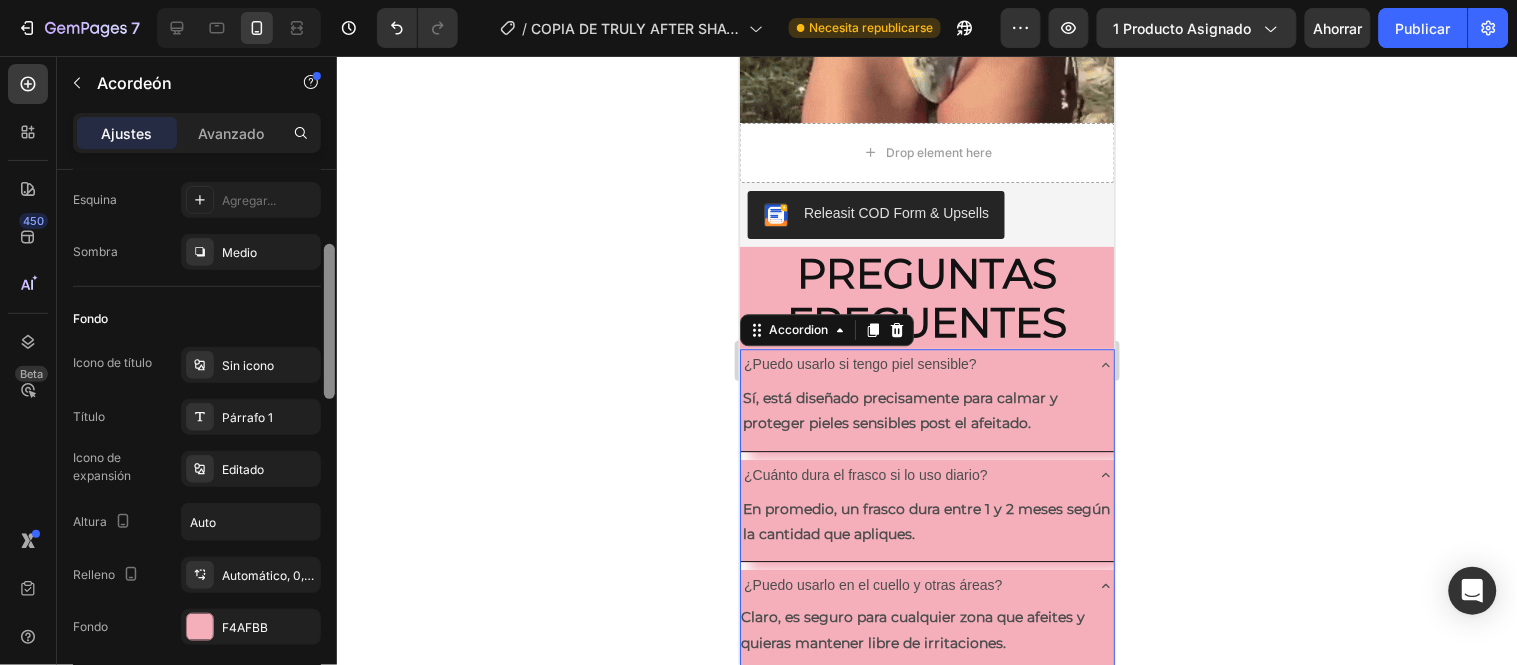 drag, startPoint x: 327, startPoint y: 277, endPoint x: 344, endPoint y: 352, distance: 76.902534 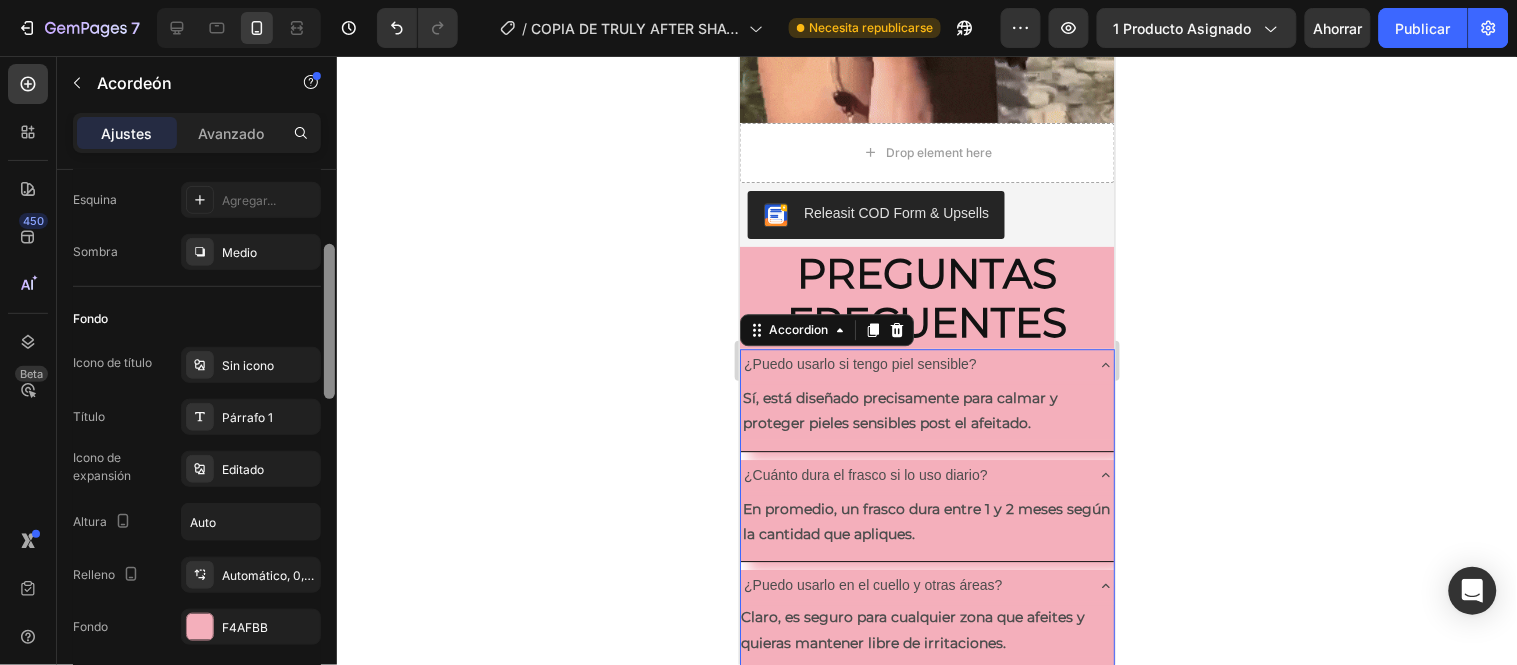 click on "7 Version history / COPIA DE TRULY AFTER SHAVE Necesita republicarse Avance 1 producto asignado Ahorrar Publicar 450 Beta Secciones(18) Elementos(84) Sección Elemento Sección de héroes Detalle del producto Marcas Insignias de confianza Garantizar Desglose del producto Cómo utilizar Testimonios Comparar Manojo Preguntas frecuentes Prueba social Historia de la marca Lista de productos Recopilación Lista de blogs Contacto Sticky Añadir al carrito Pie de página personalizado Explorar la biblioteca 450 Disposición
Fila
Fila
Fila
Fila Texto
Título
Bloque de texto Botón
Botón
Botón Medios de comunicación" 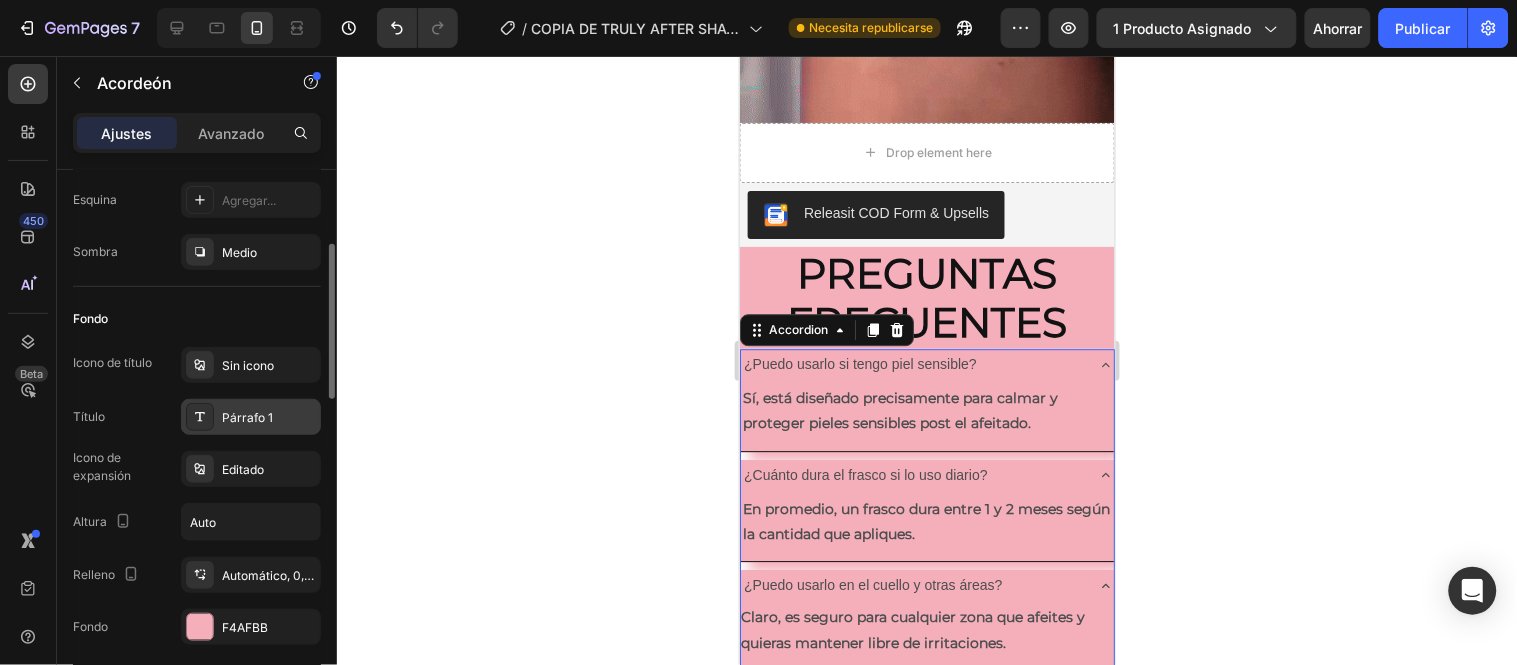 click on "Párrafo 1" at bounding box center [247, 417] 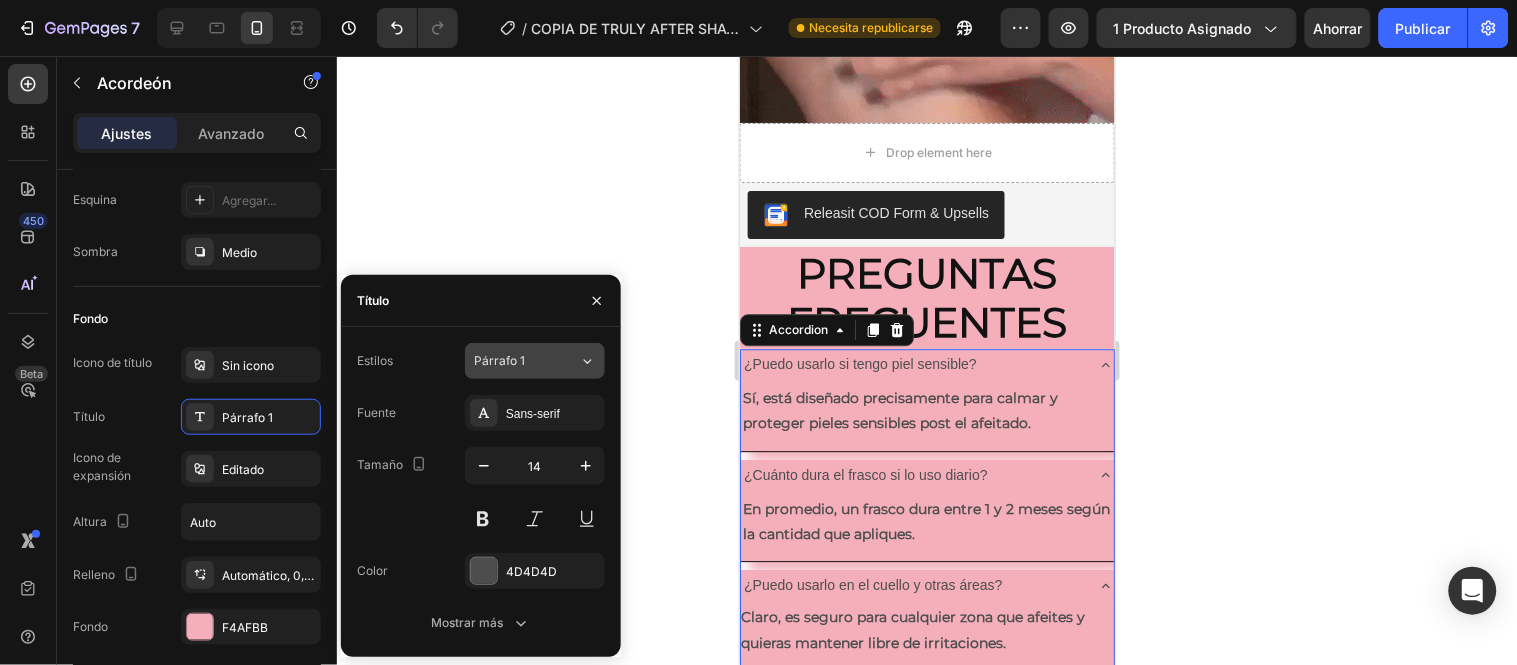 click 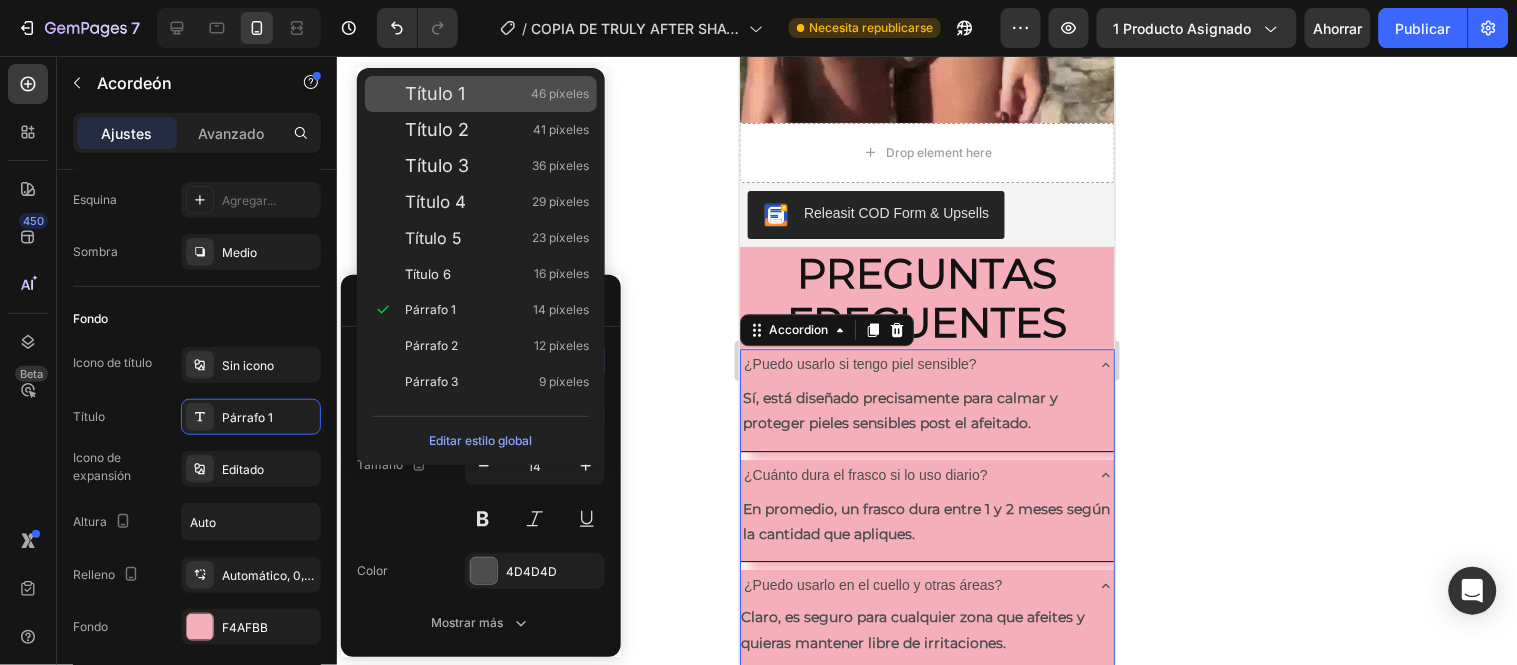 click on "Título 1 46 píxeles" at bounding box center [481, 94] 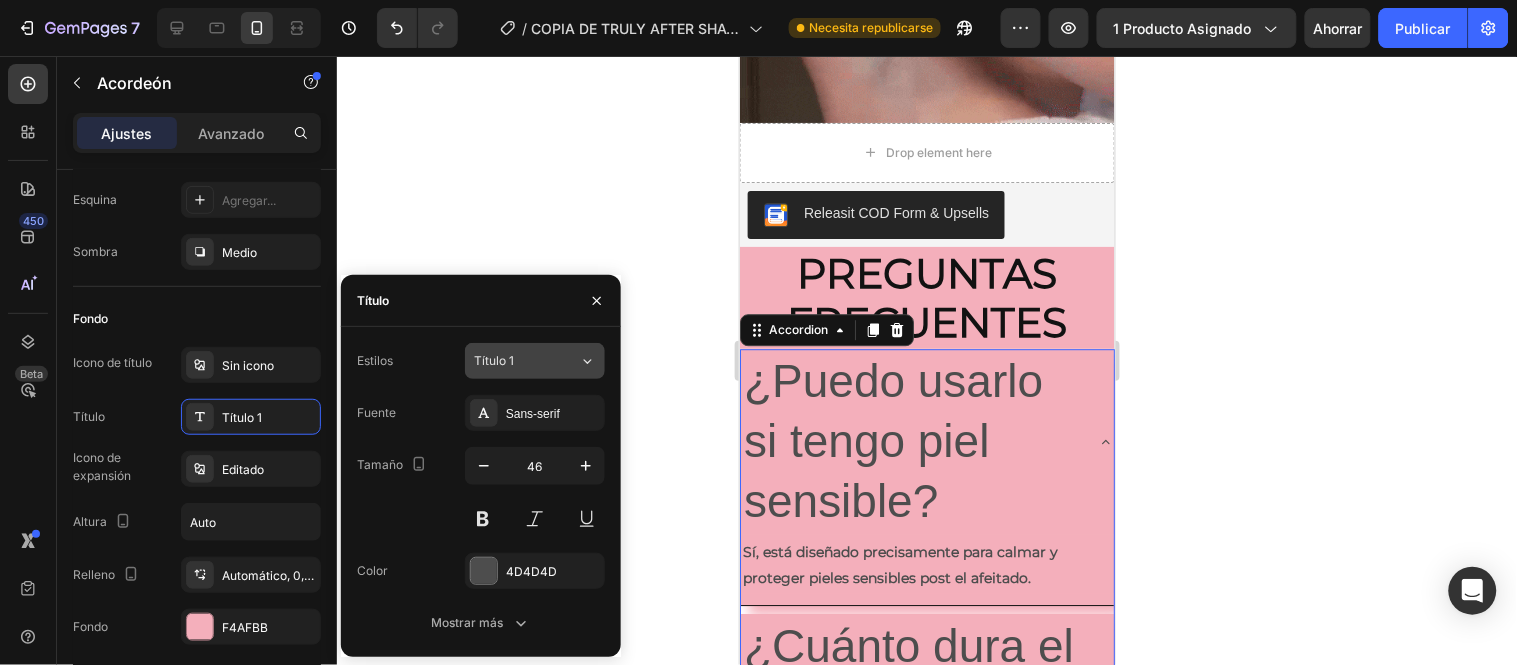 click 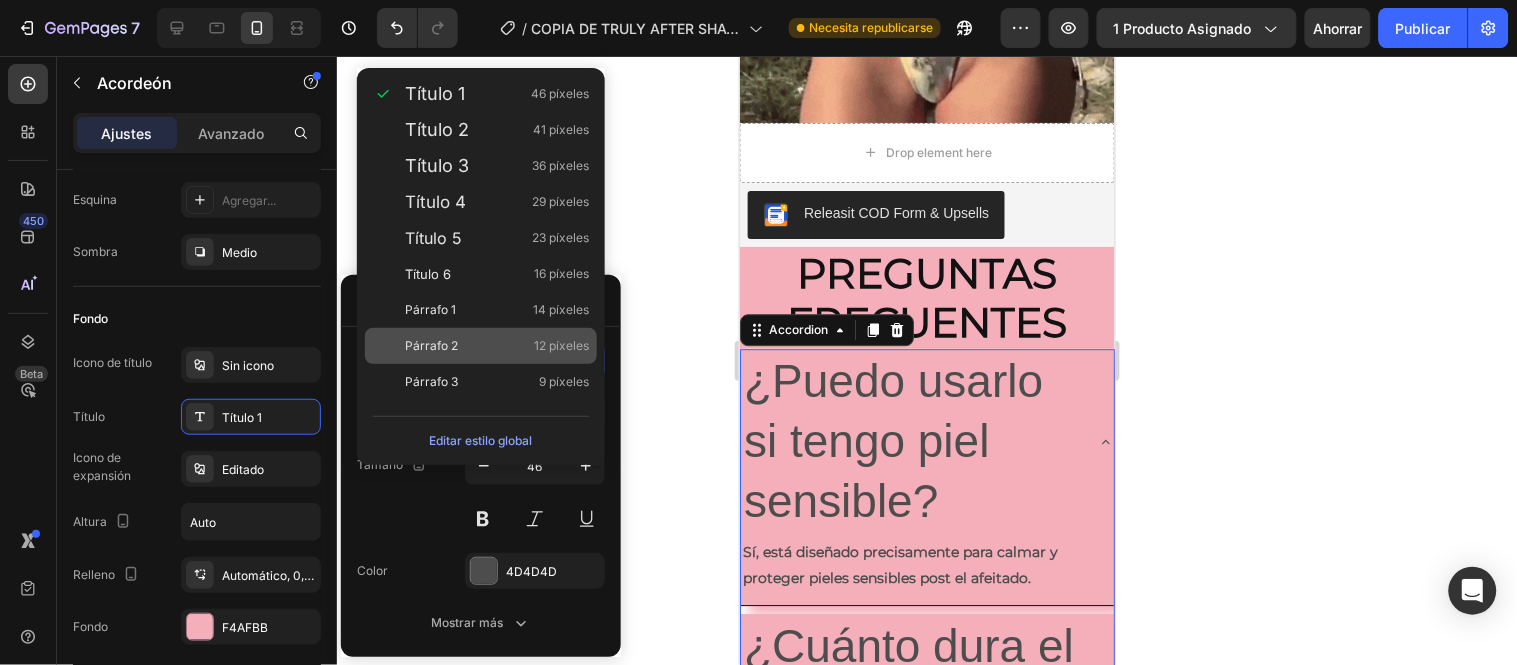 click on "12 píxeles" at bounding box center (561, 345) 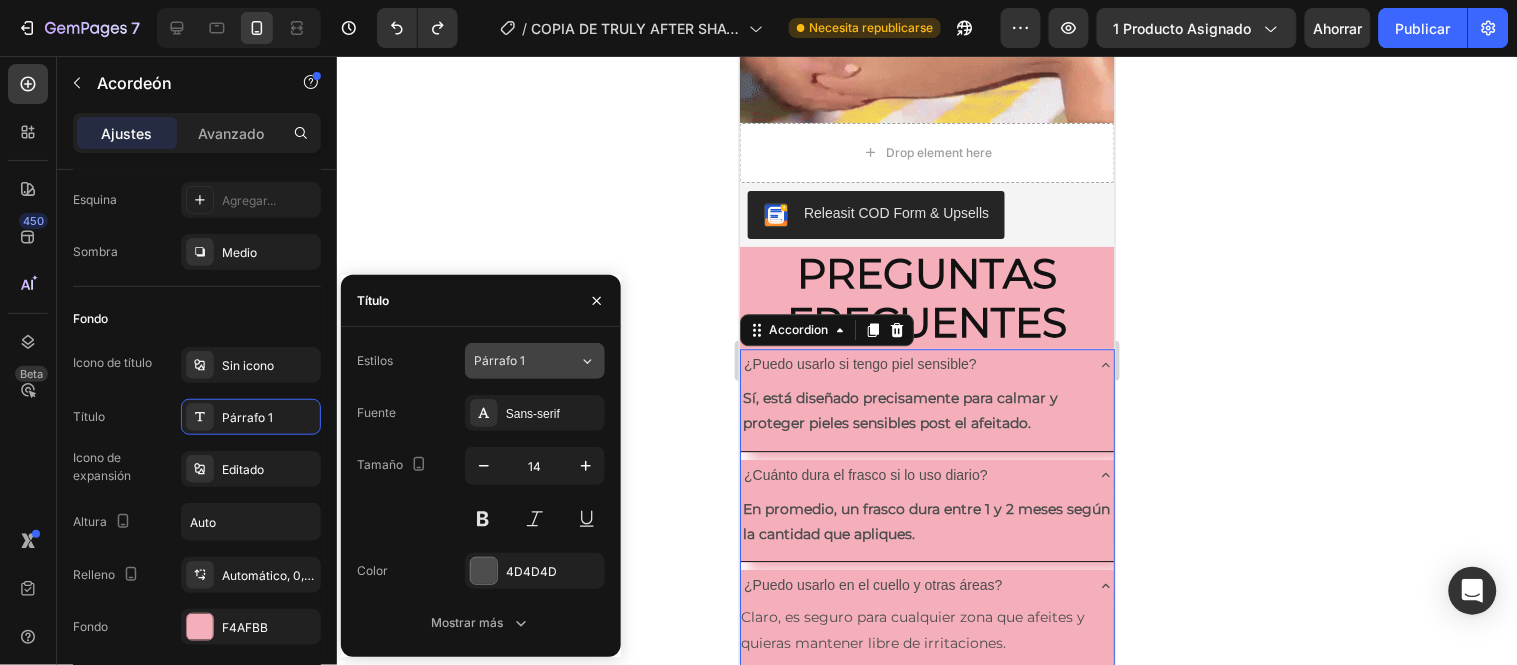 click 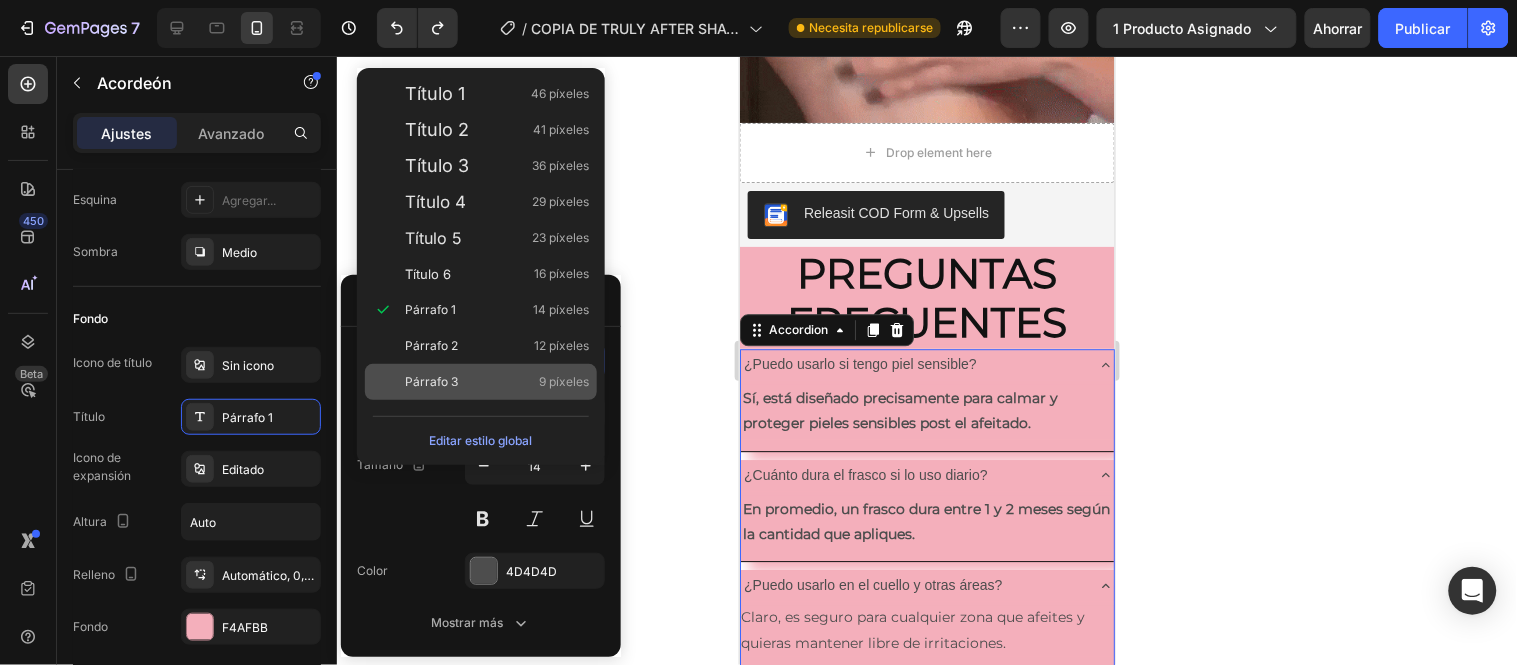 click on "Párrafo 3 9 píxeles" at bounding box center (497, 382) 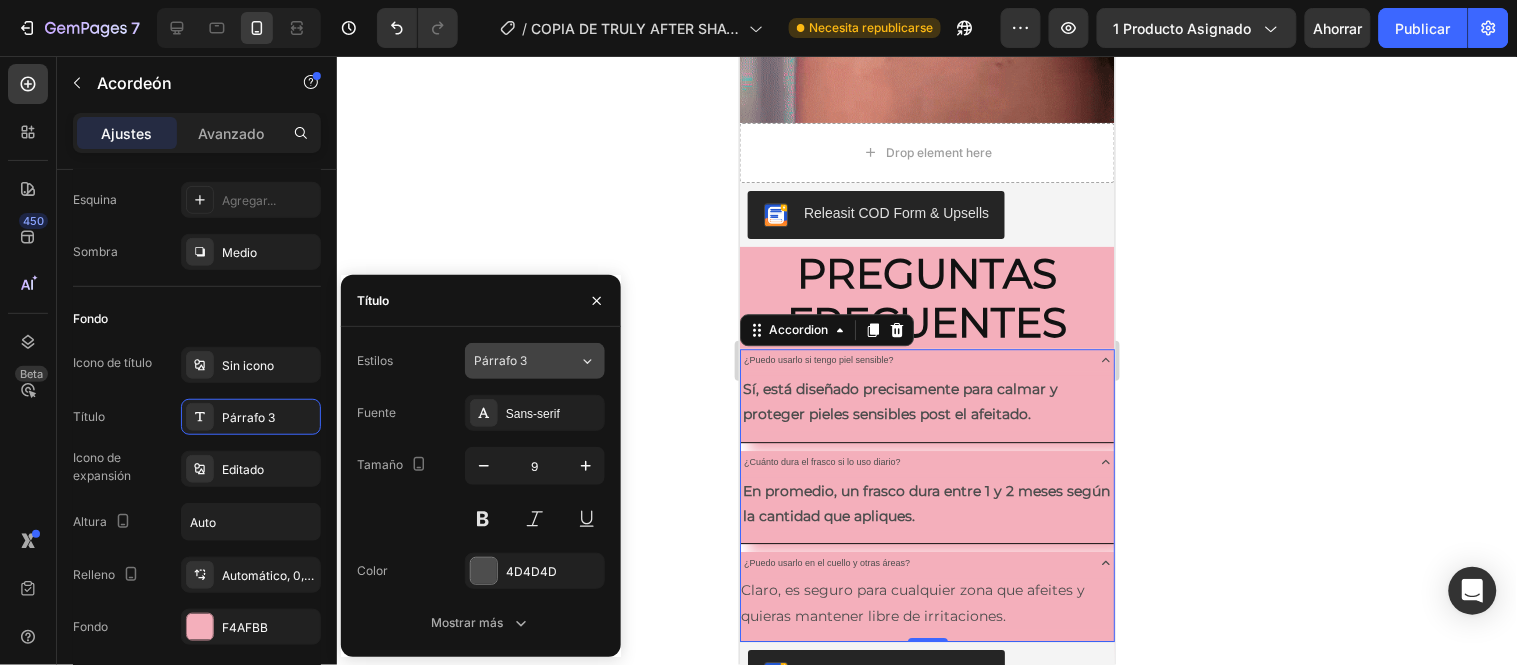 click on "Párrafo 3" at bounding box center (526, 361) 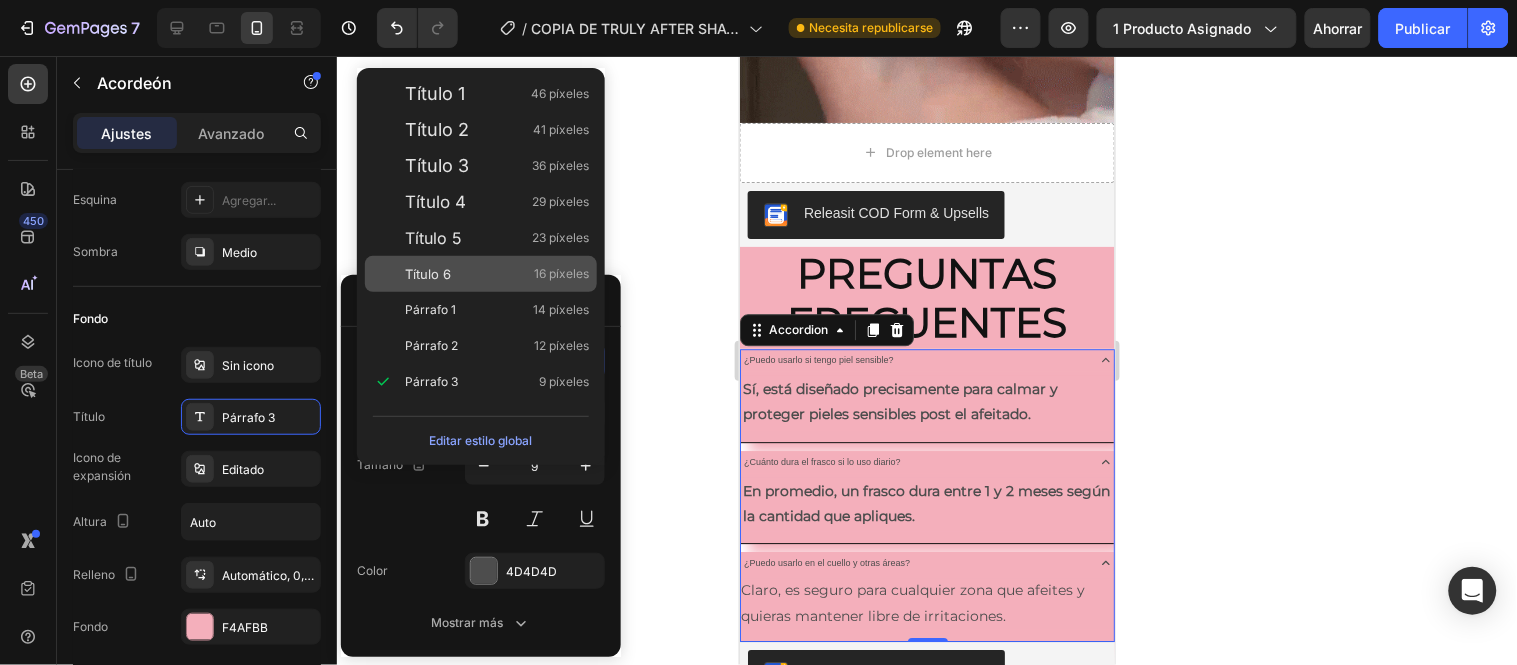 click on "Título 6 16 píxeles" at bounding box center [497, 274] 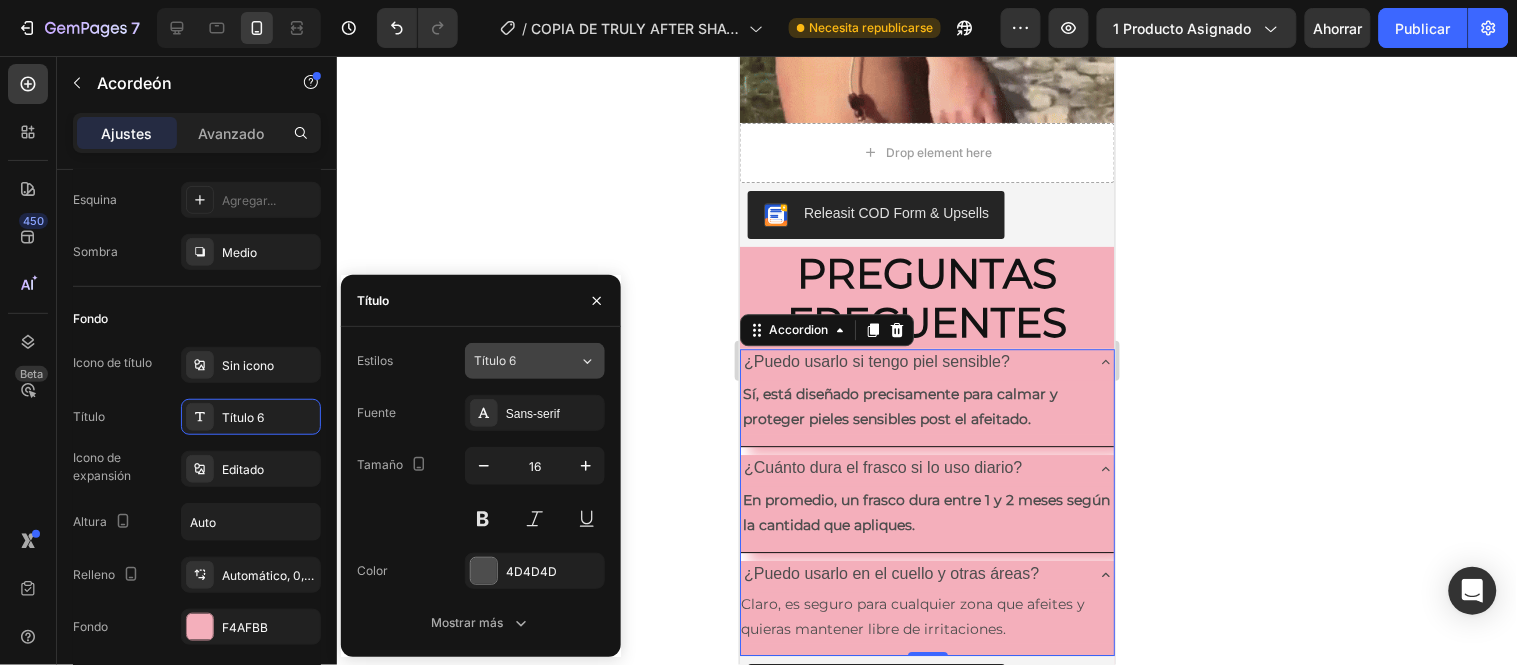 click 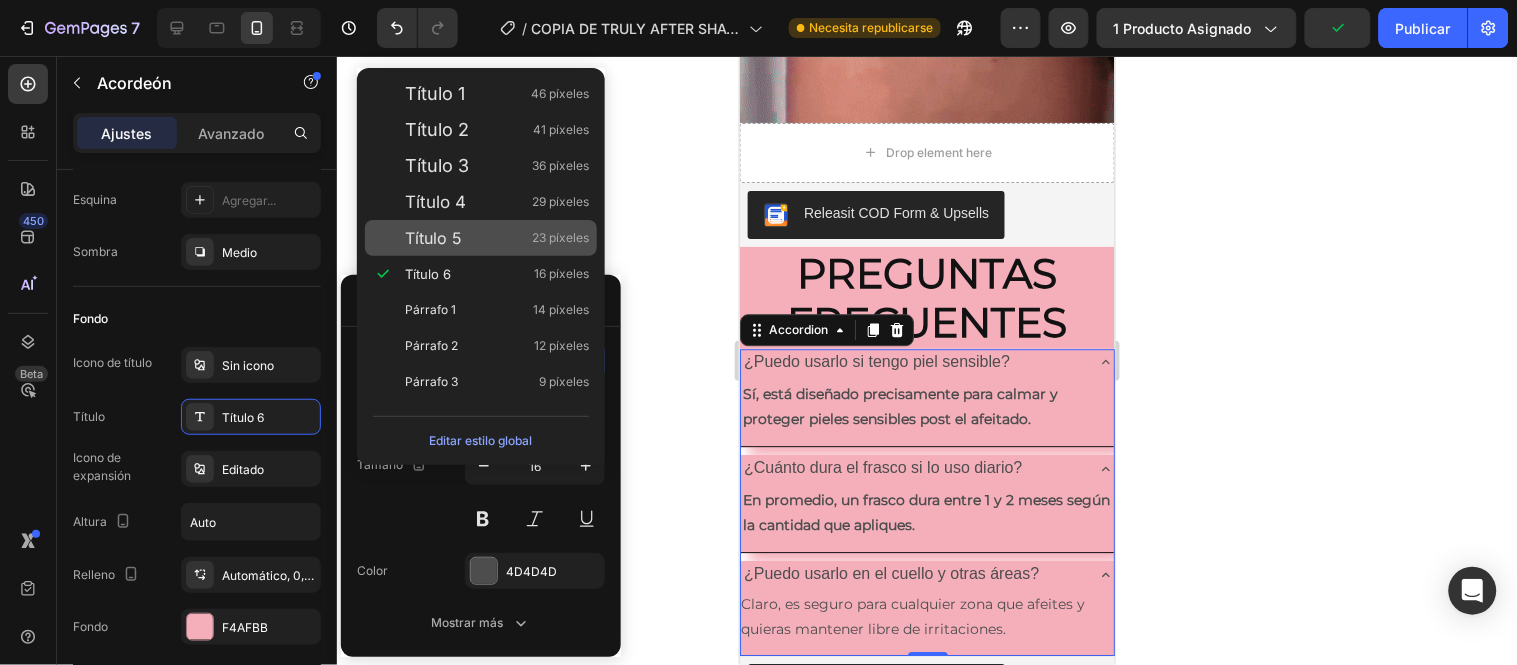 click on "Título 5" at bounding box center [433, 238] 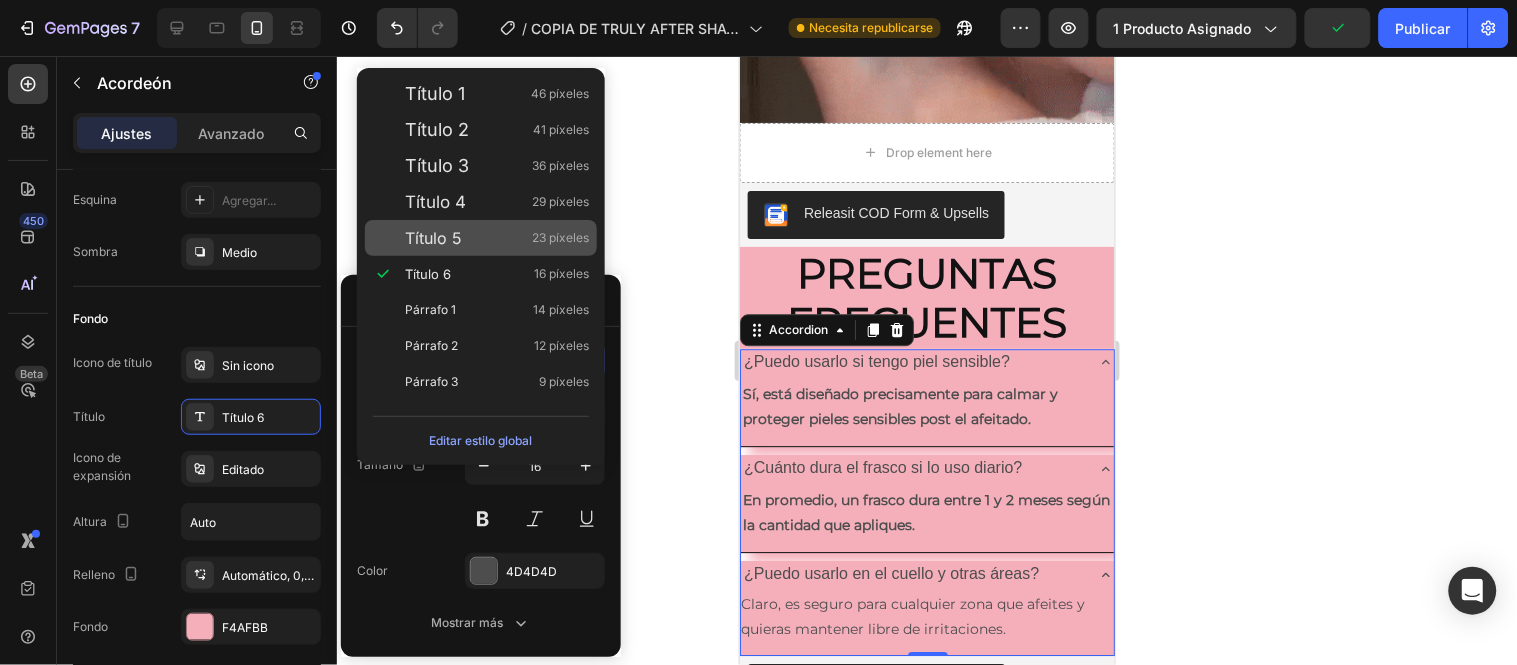 type on "23" 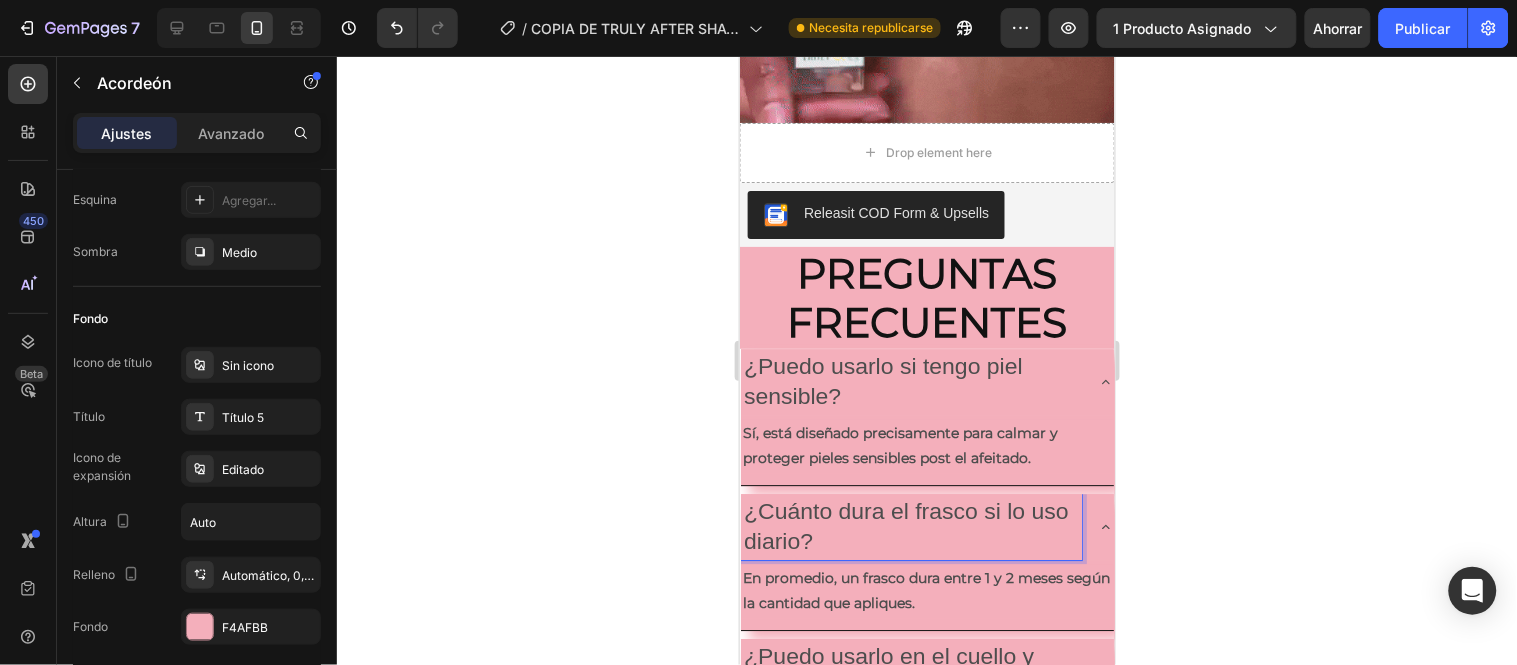 click on "¿Puedo usarlo en el cuello y otras áreas?" at bounding box center (910, 671) 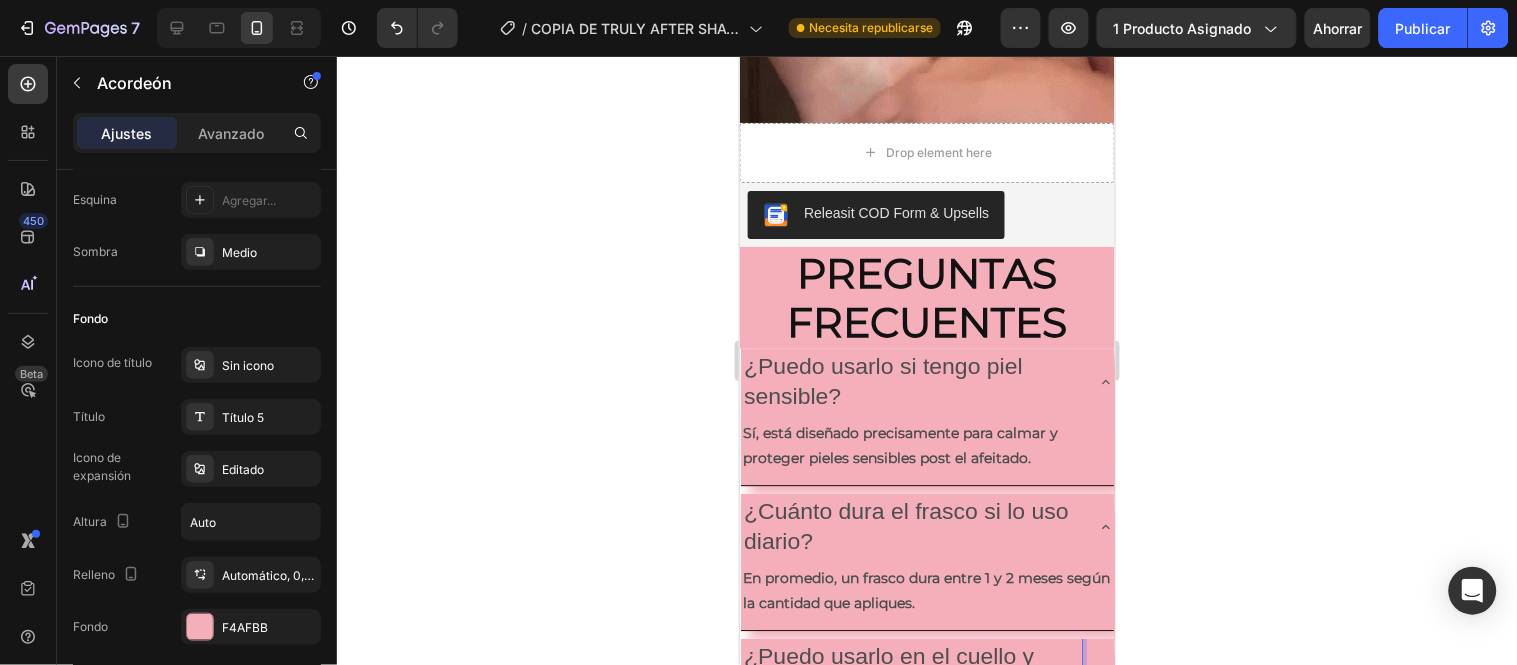 click on "¿Puedo usarlo si tengo piel sensible?" at bounding box center [910, 381] 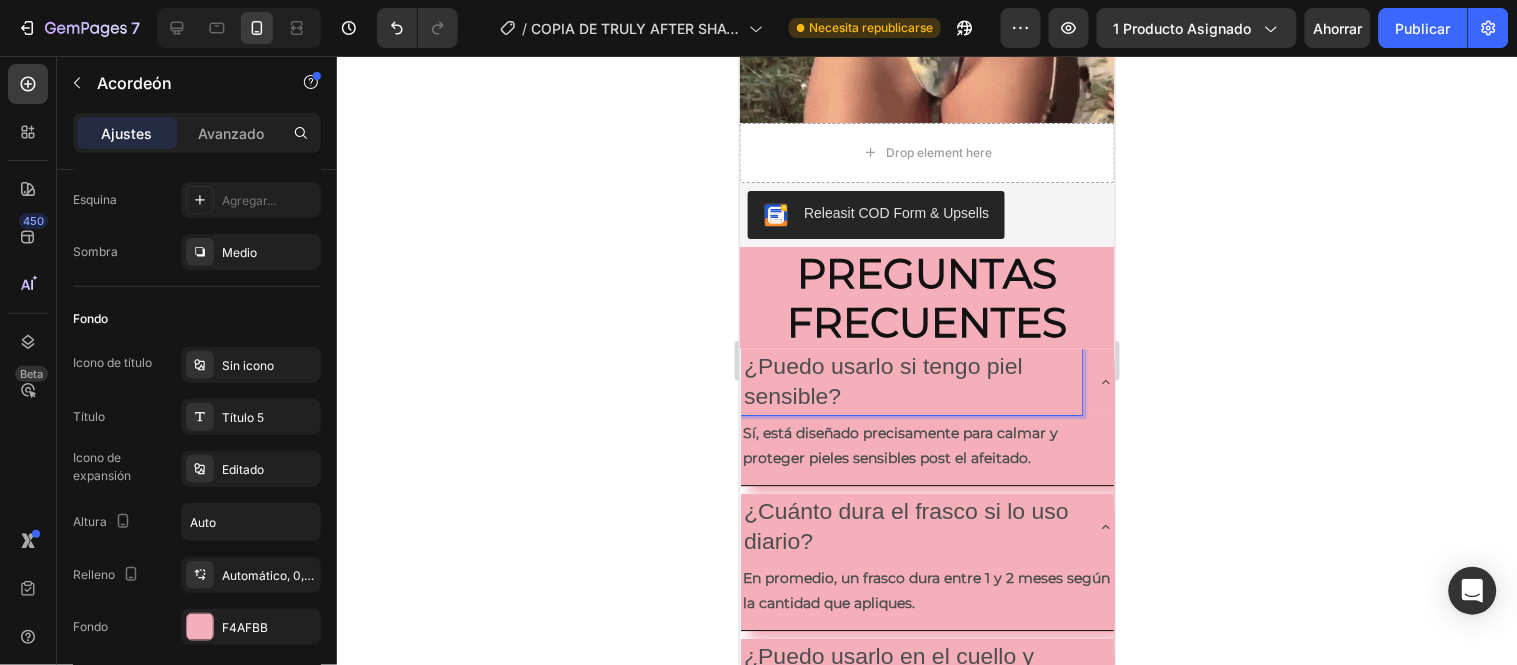 click 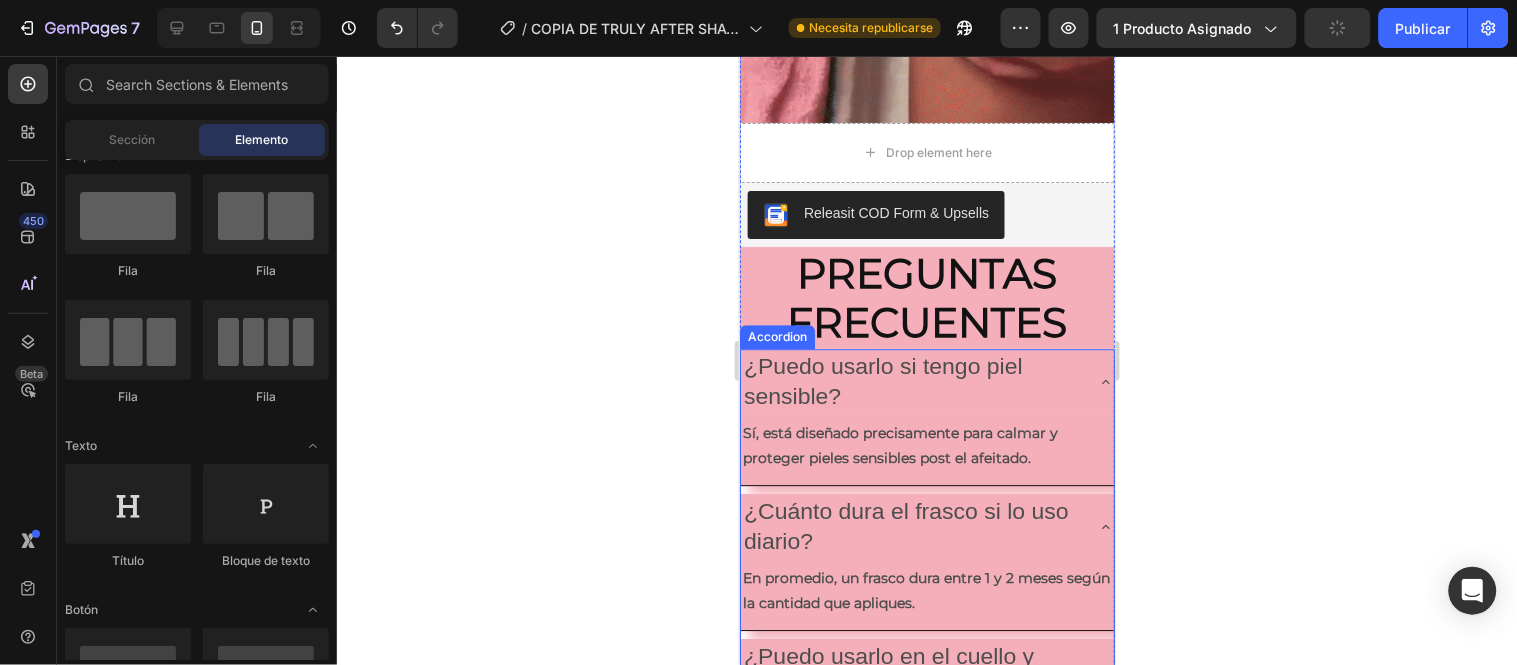 click on "¿Puedo usarlo si tengo piel sensible?" at bounding box center (910, 381) 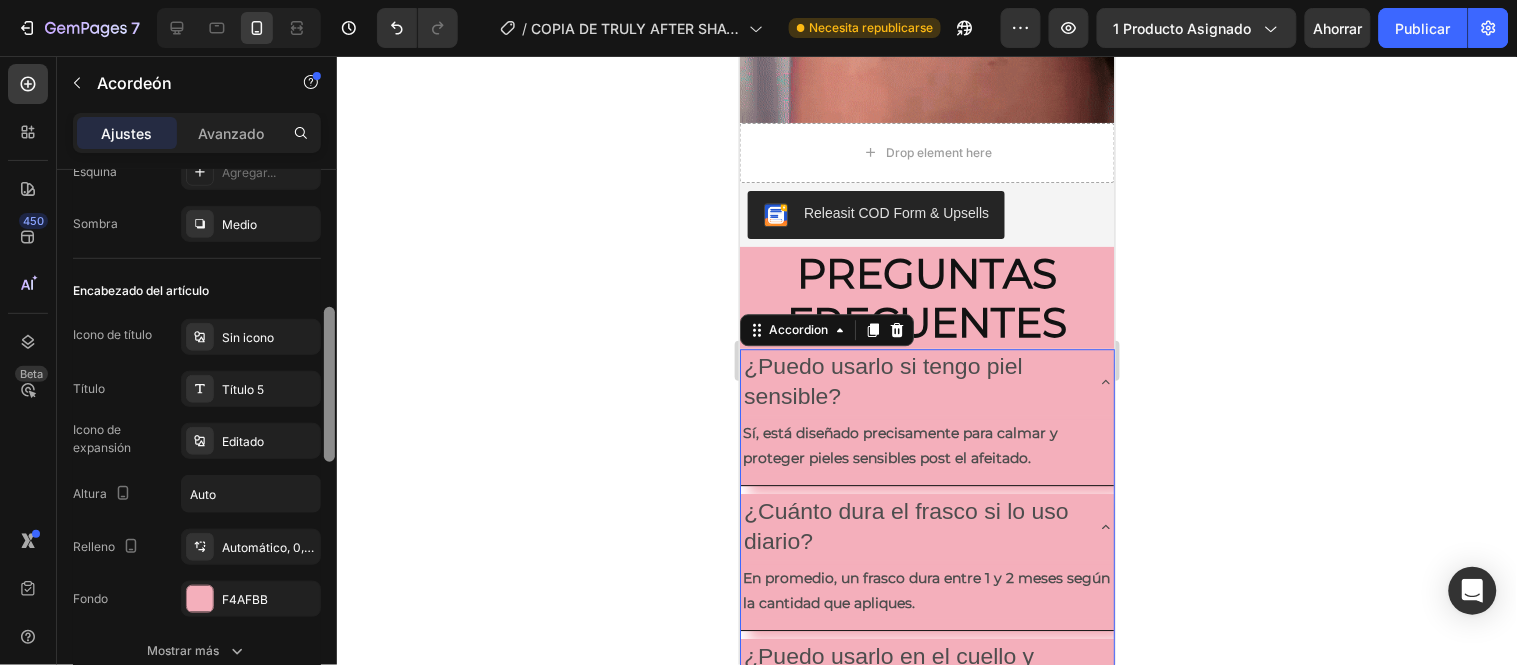 scroll, scrollTop: 340, scrollLeft: 0, axis: vertical 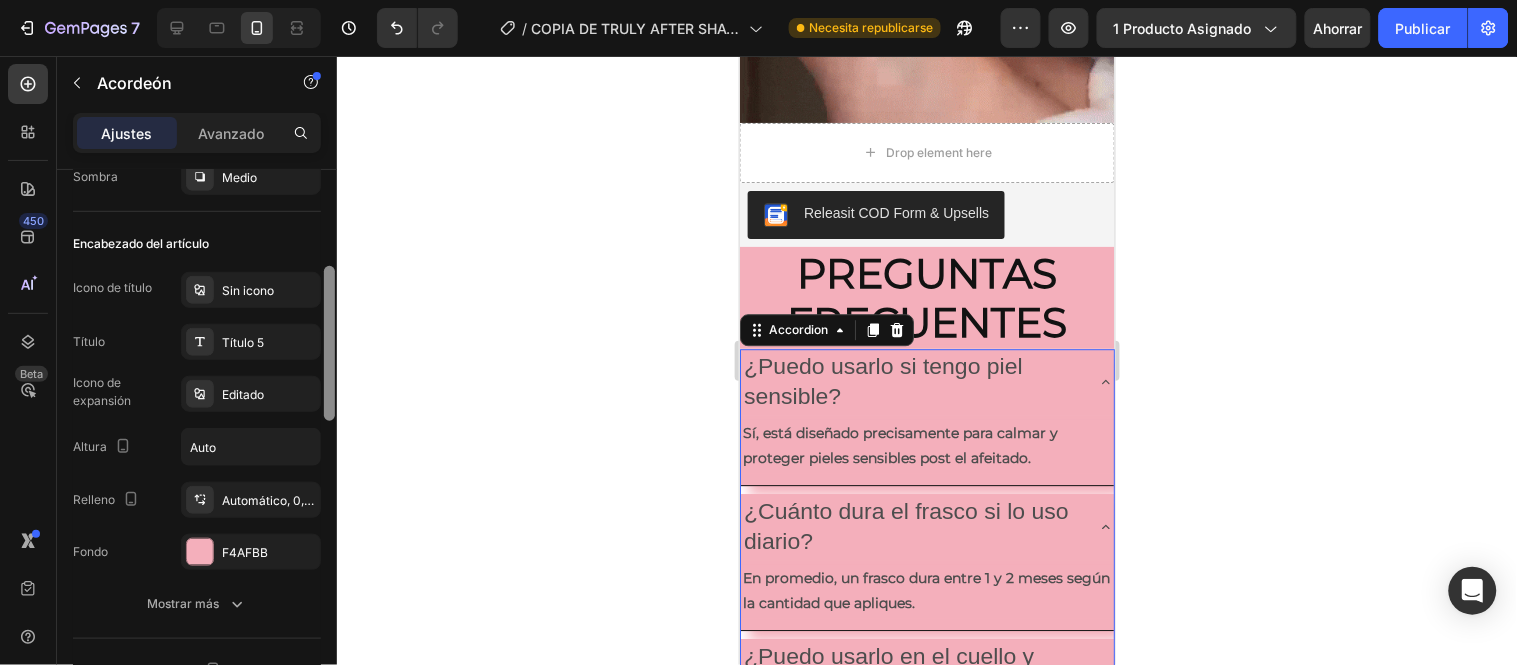 drag, startPoint x: 328, startPoint y: 228, endPoint x: 346, endPoint y: 324, distance: 97.67292 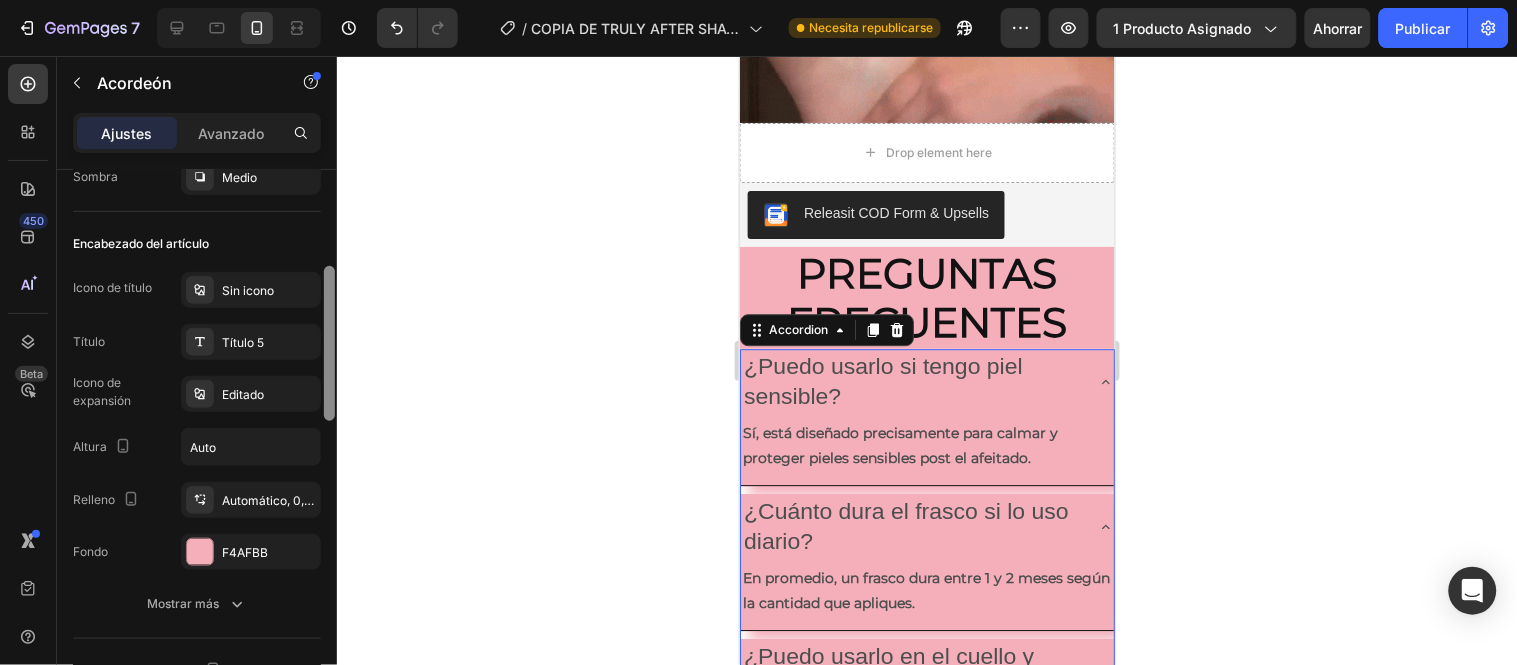 click on "7 Version history / COPIA DE TRULY AFTER SHAVE Necesita republicarse Avance 1 producto asignado Ahorrar Publicar 450 Beta Secciones(18) Elementos(84) Sección Elemento Sección de héroes Detalle del producto Marcas Insignias de confianza Garantizar Desglose del producto Cómo utilizar Testimonios Comparar Manojo Preguntas frecuentes Prueba social Historia de la marca Lista de productos Recopilación Lista de blogs Contacto Sticky Añadir al carrito Pie de página personalizado Explorar la biblioteca 450 Disposición
Fila
Fila
Fila
Fila Texto
Título
Bloque de texto Botón
Botón
Botón Medios de comunicación" 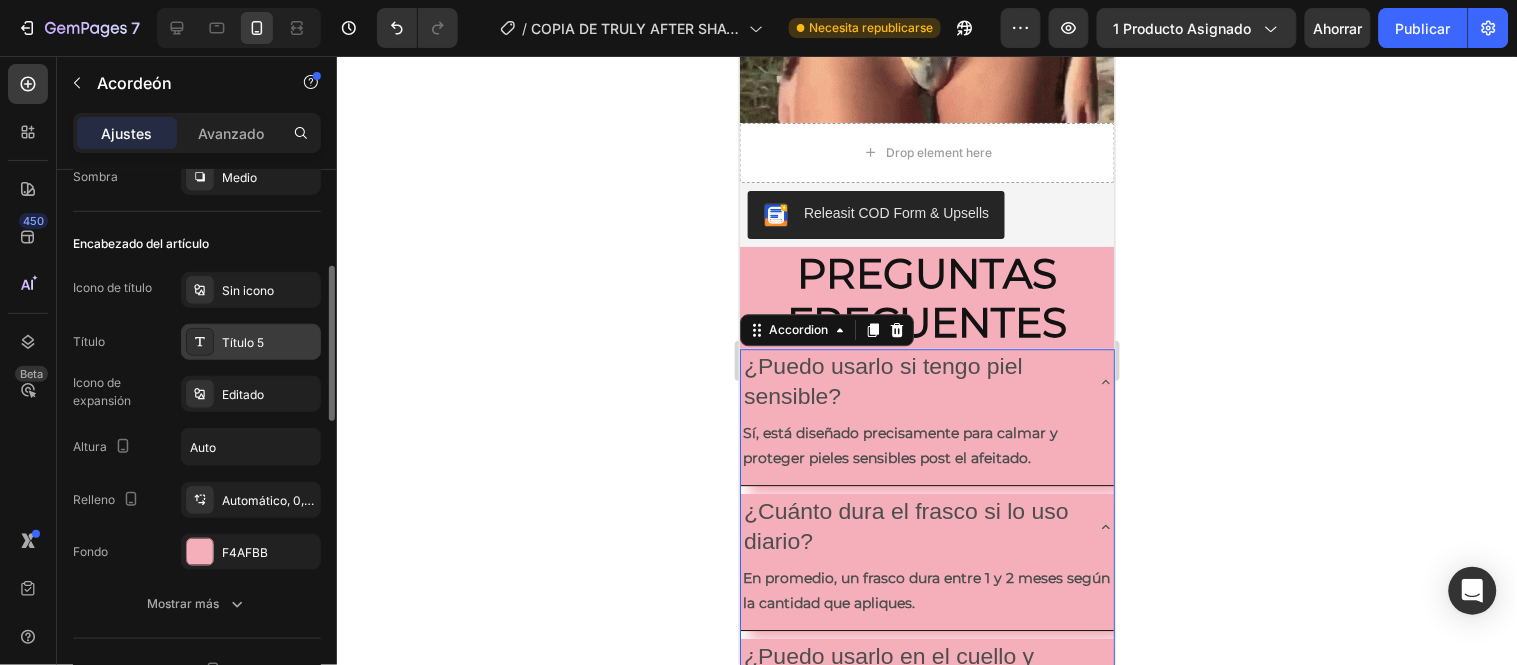 click on "Título 5" at bounding box center (243, 342) 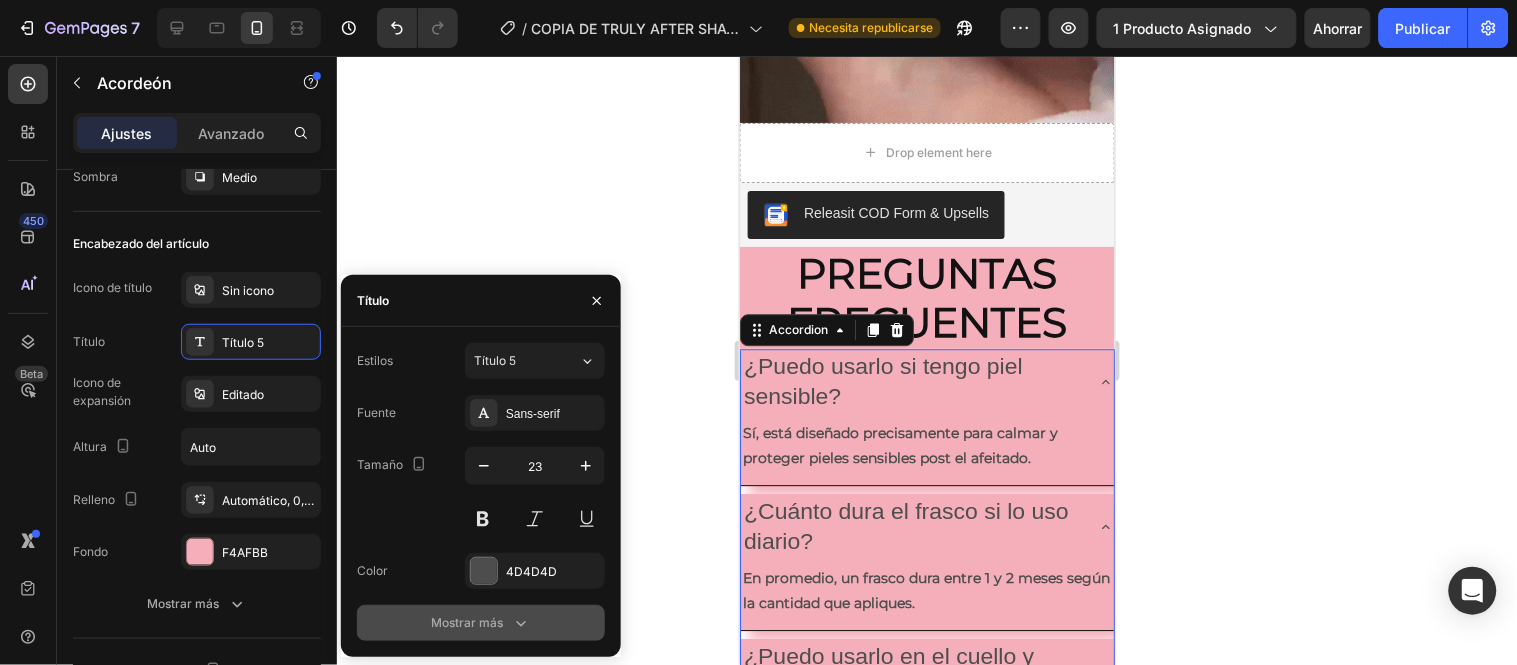 click 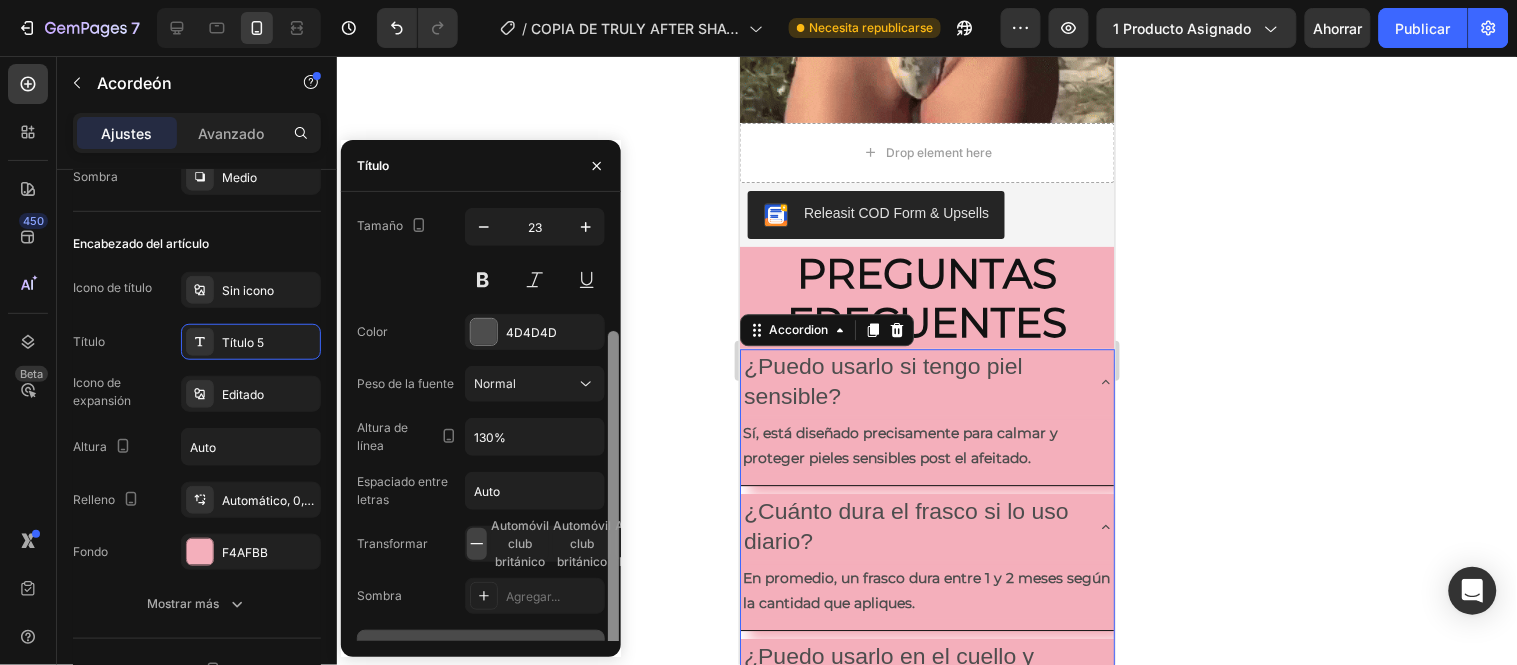 scroll, scrollTop: 128, scrollLeft: 0, axis: vertical 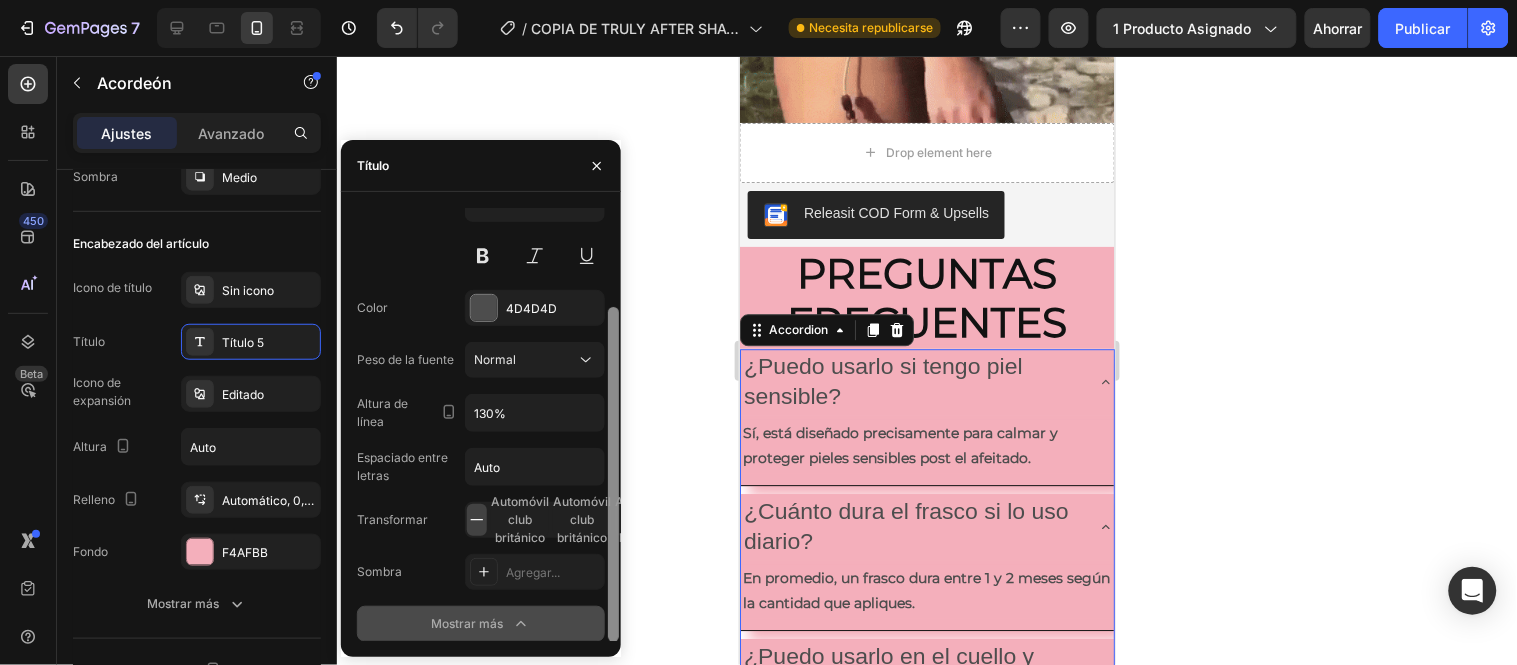 drag, startPoint x: 610, startPoint y: 357, endPoint x: 538, endPoint y: 436, distance: 106.887794 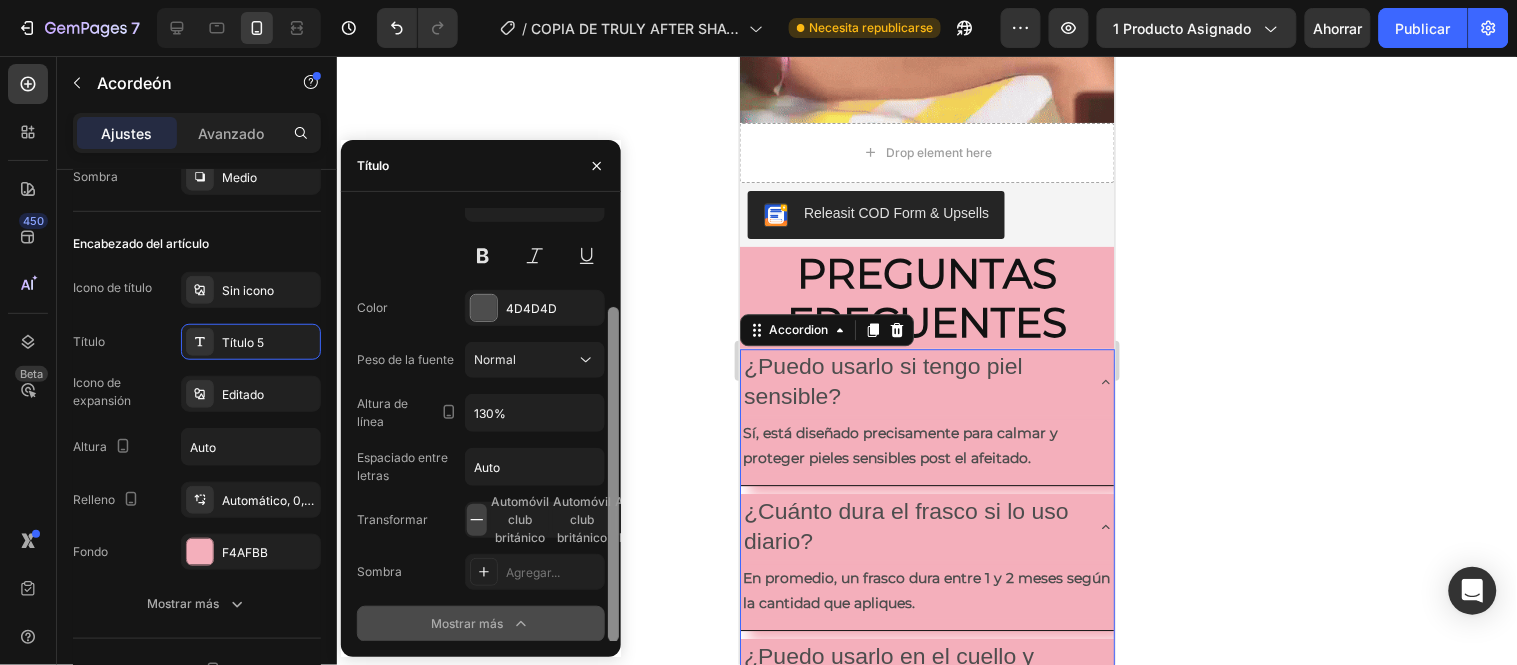 click on "Estilos Título 5 Fuente Sans-serif Tamaño 23 Color 4D4D4D Peso de la fuente Normal Altura de línea 130% Espaciado entre letras Auto Transformar Automóvil club británico Automóvil club británico Automóvil club británico Sombra Agregar... Mostrar más" at bounding box center (481, 424) 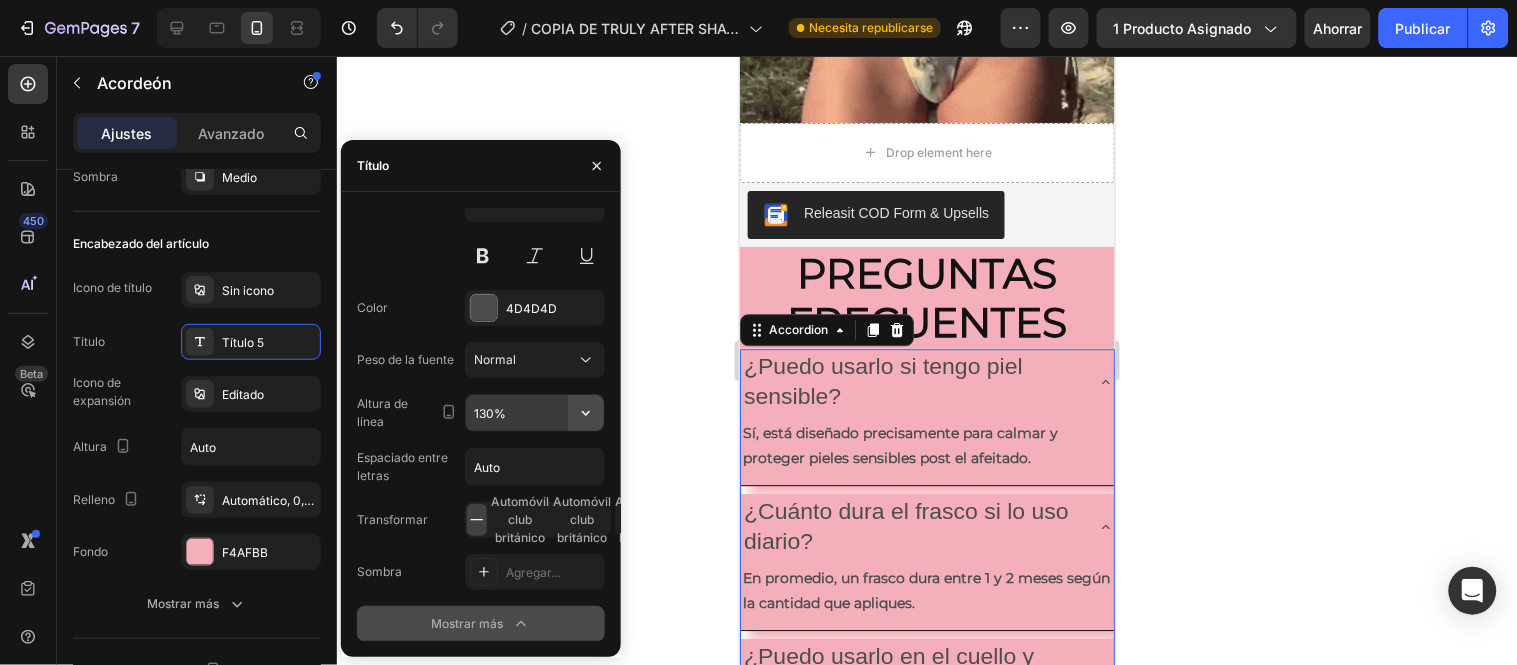 click 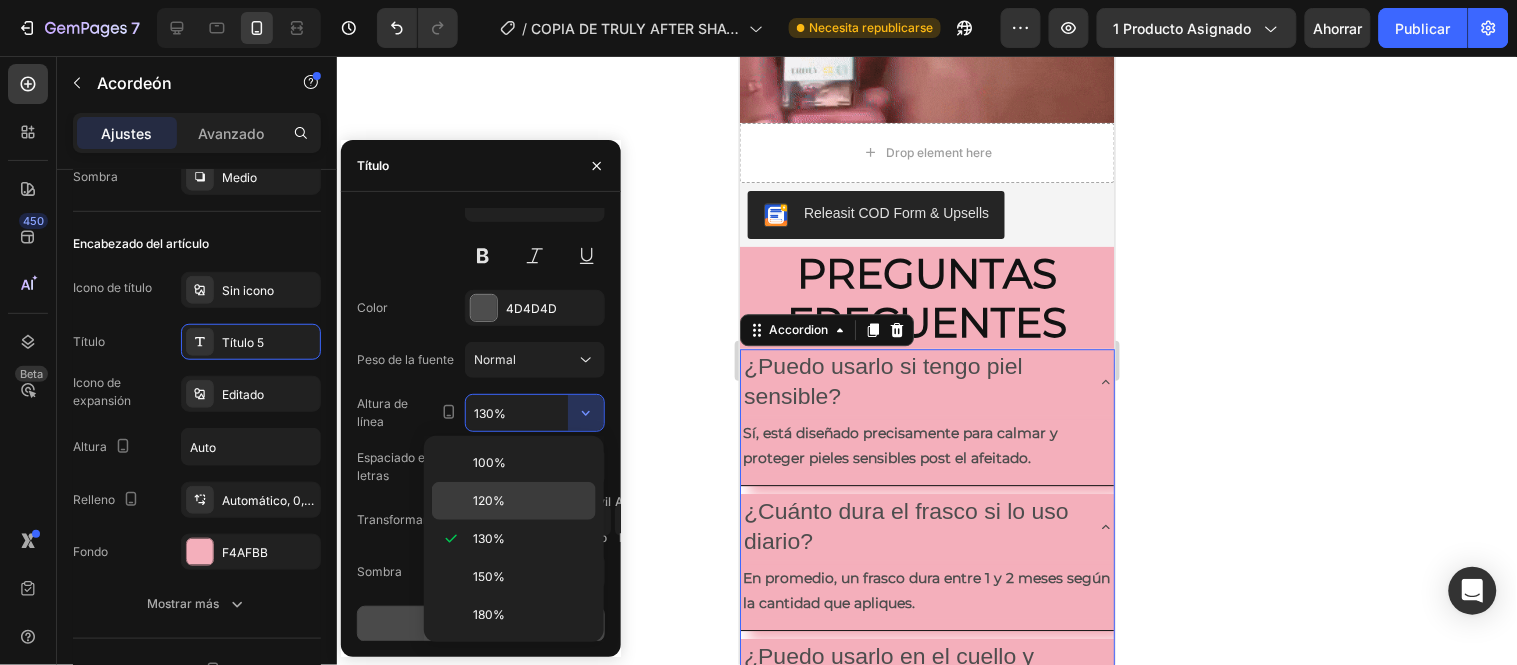 click on "120%" at bounding box center (489, 500) 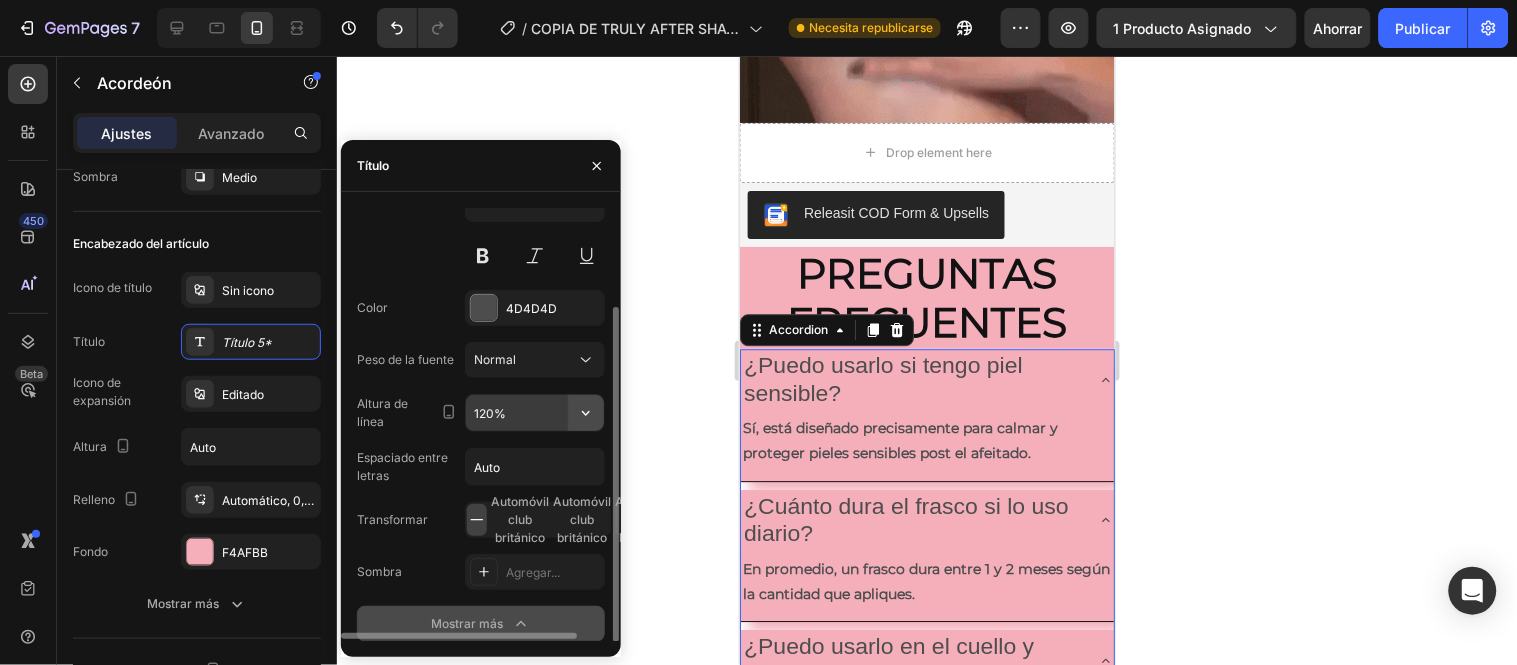 click 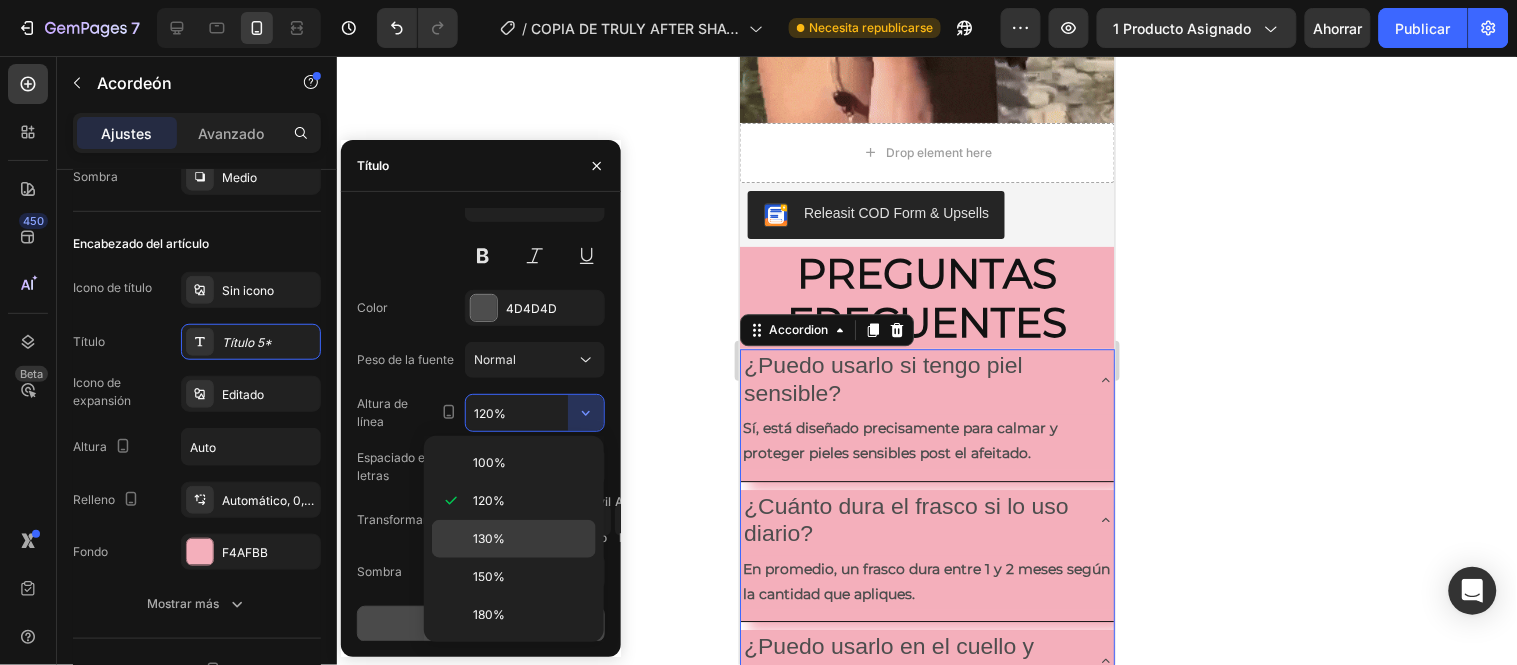 click on "130%" at bounding box center [530, 539] 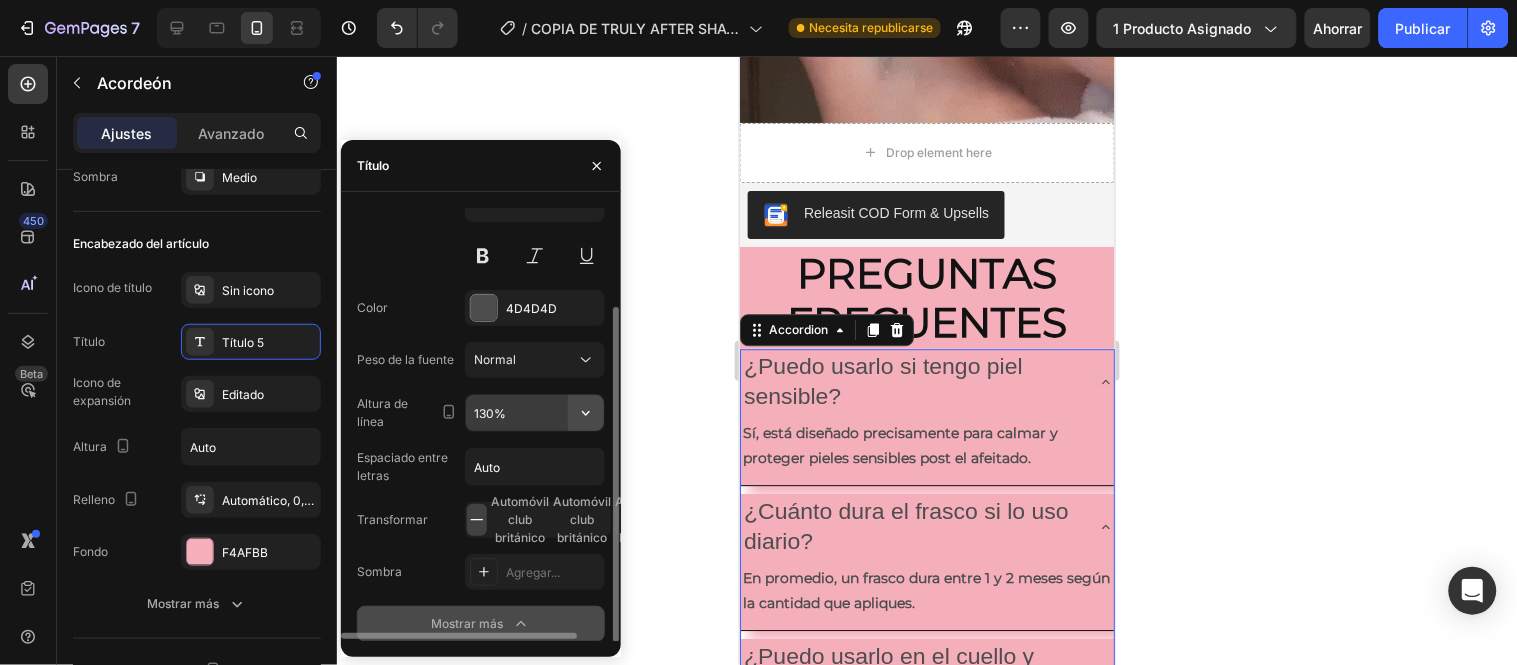 click 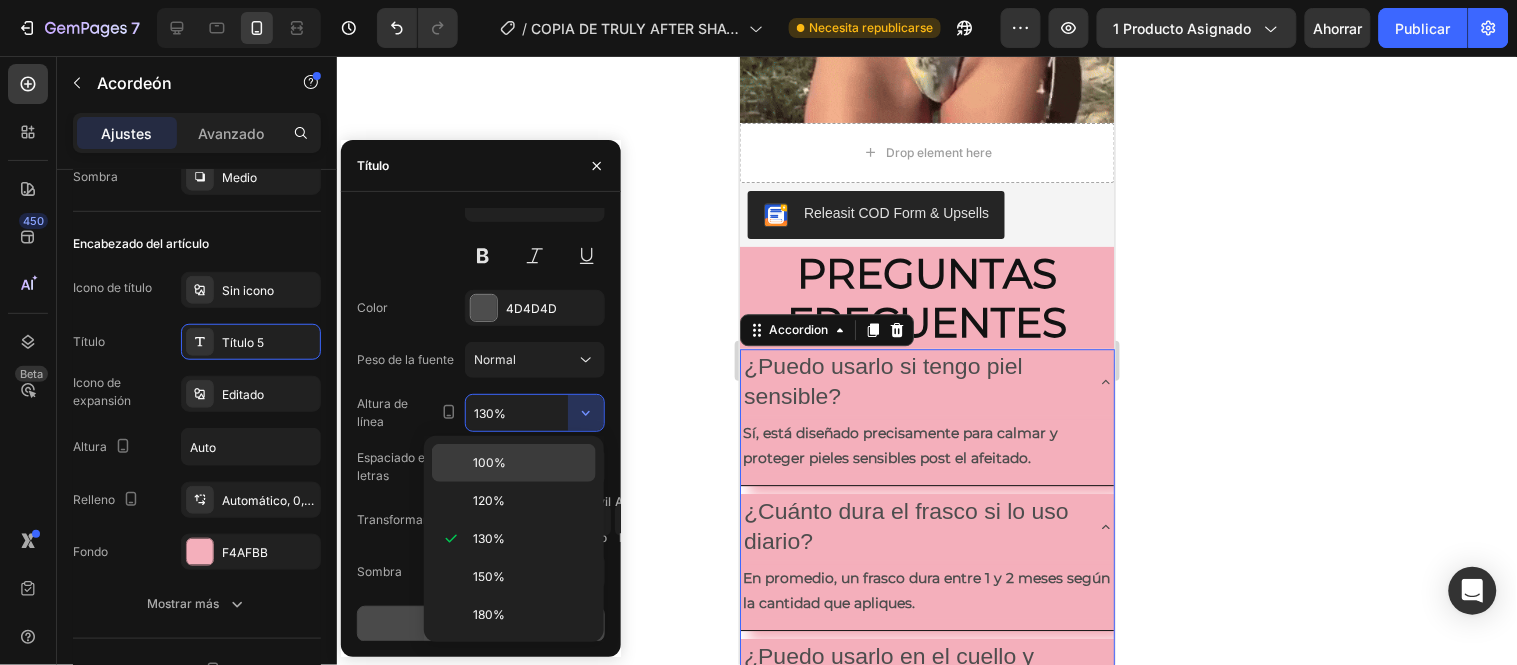 click on "100%" at bounding box center (489, 462) 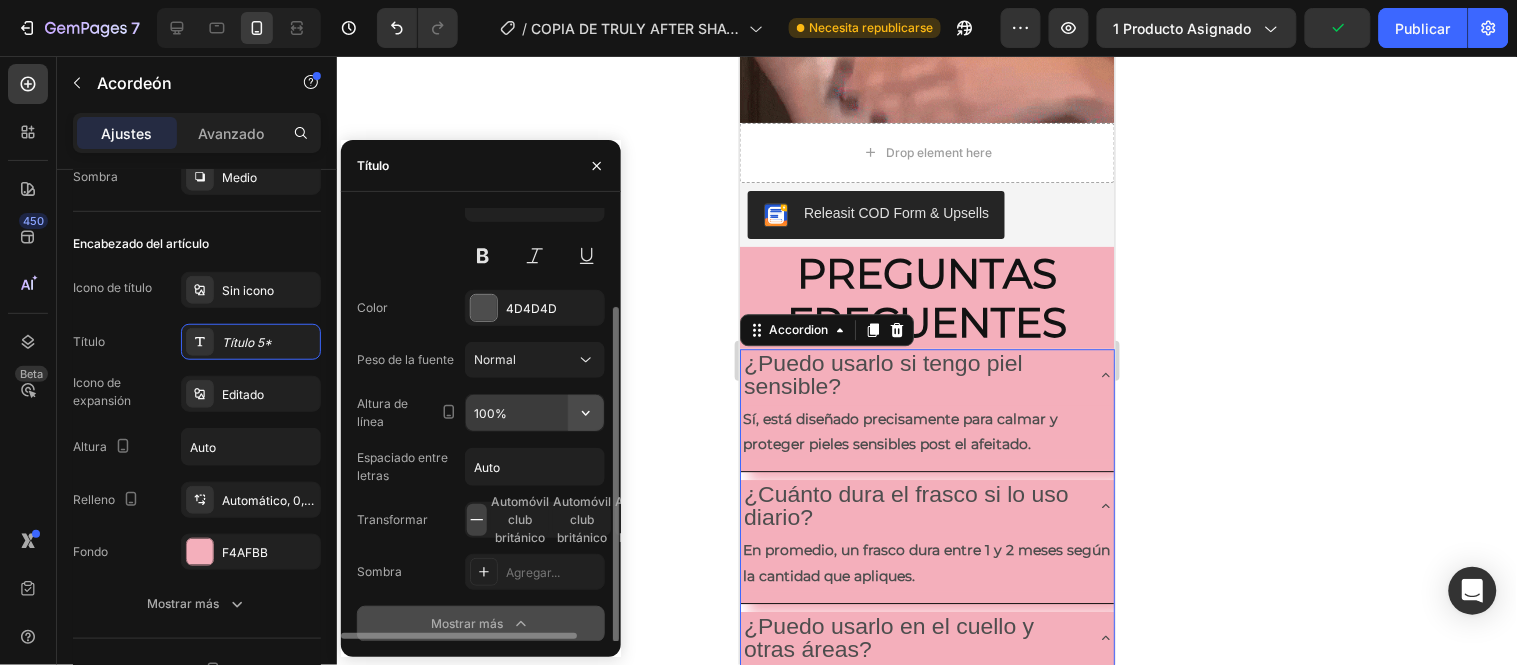 click 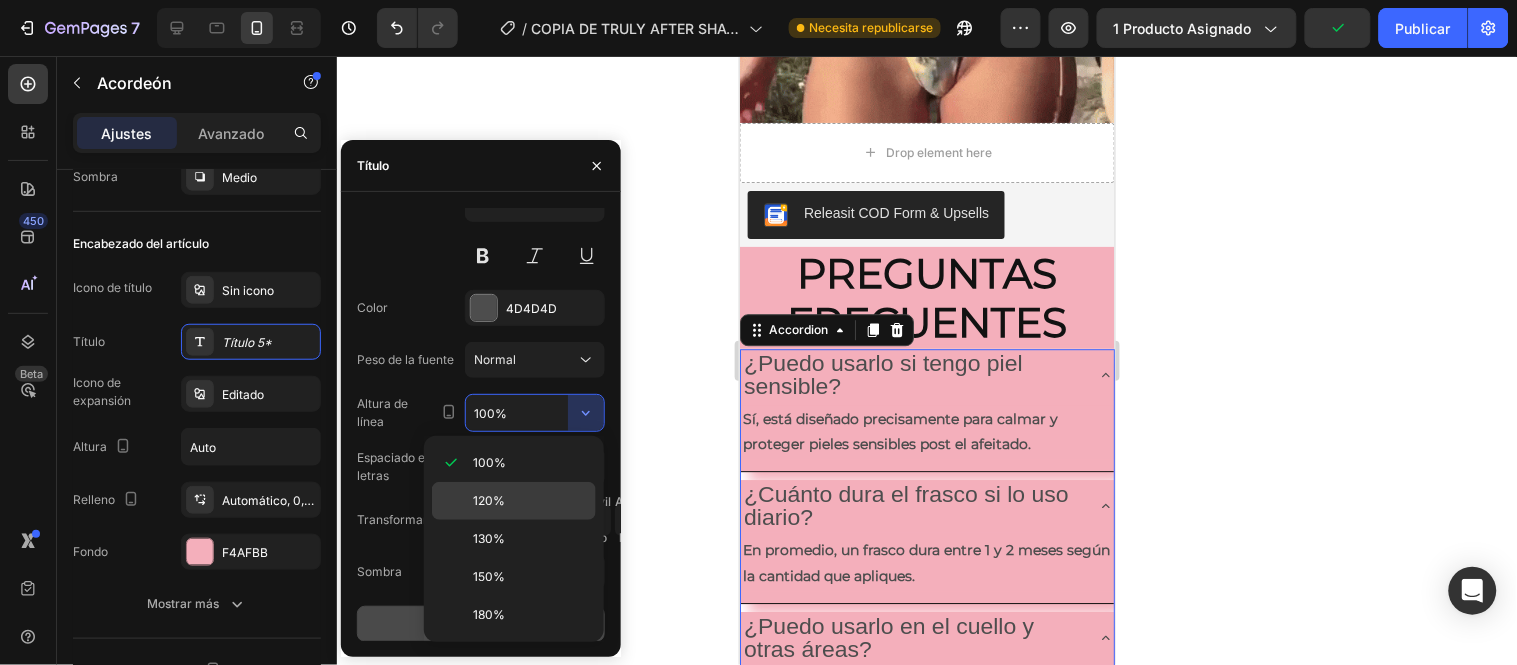 click on "120%" 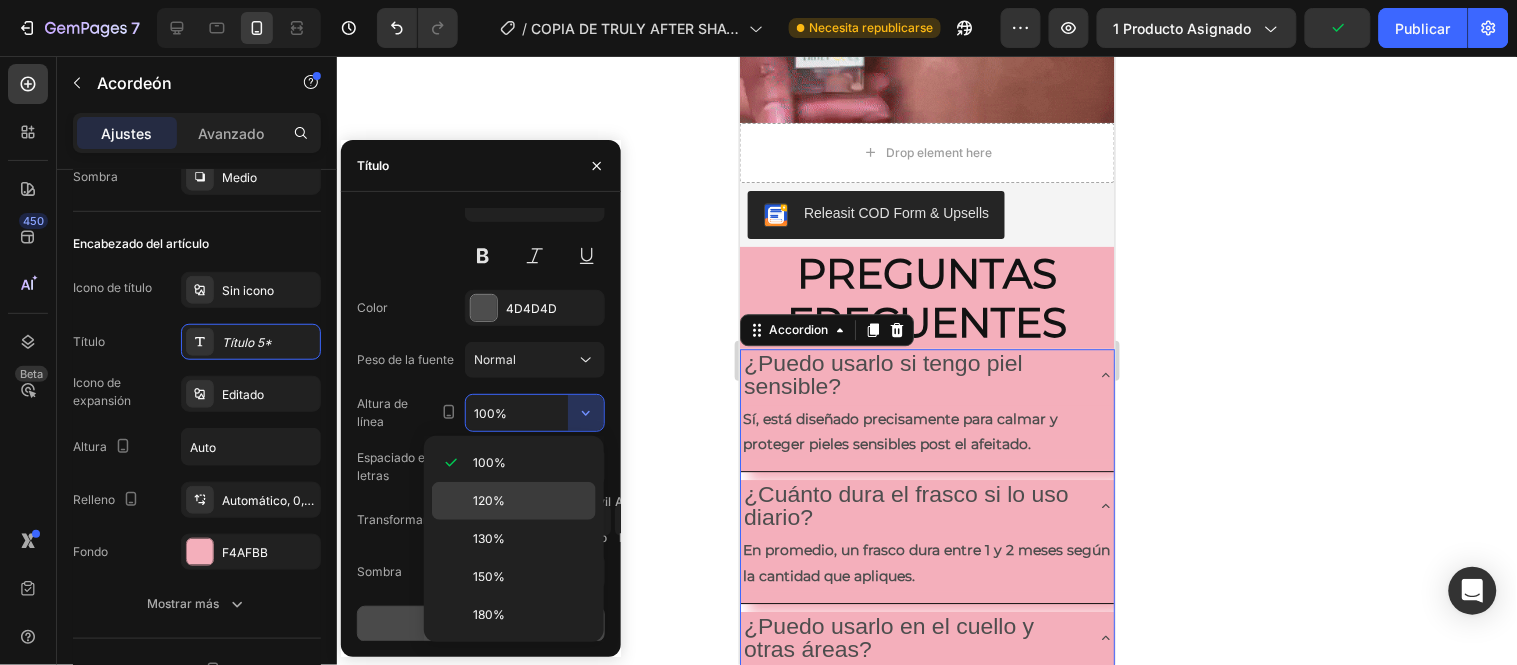 type on "120%" 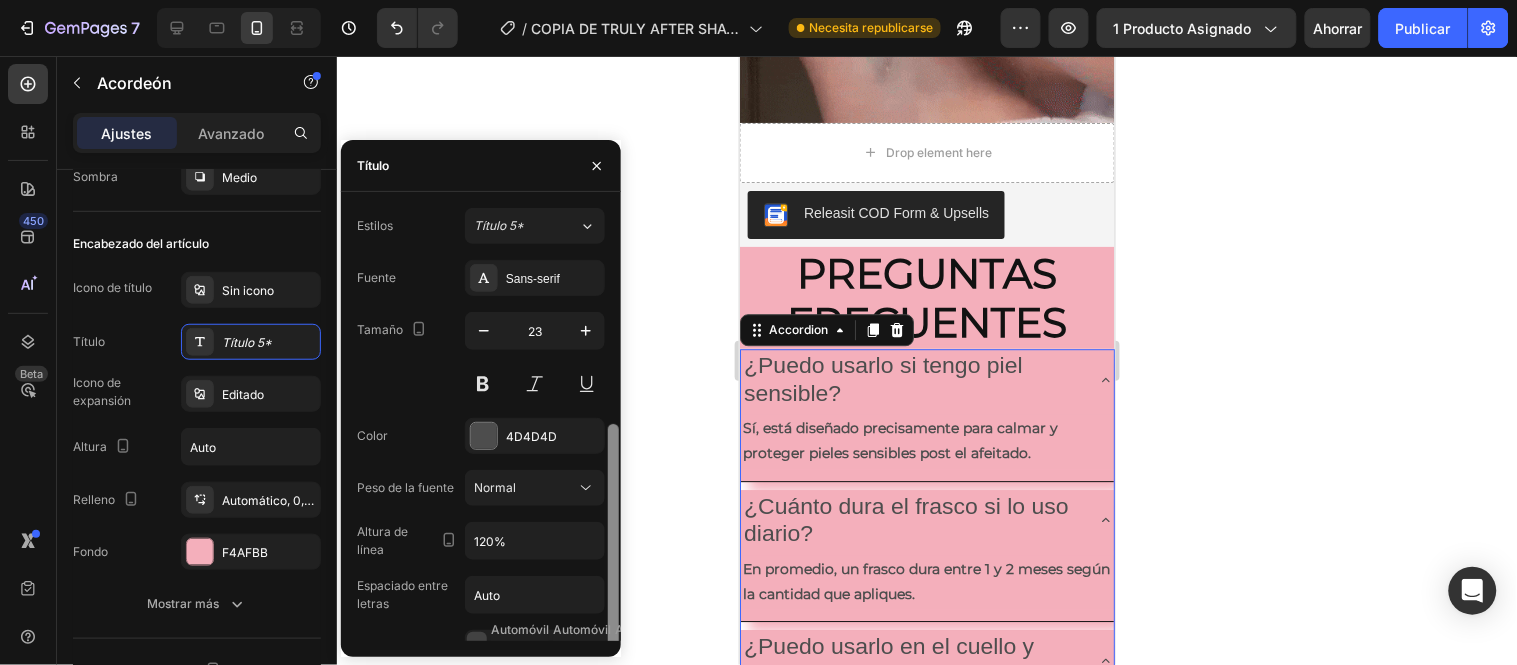 scroll, scrollTop: 128, scrollLeft: 0, axis: vertical 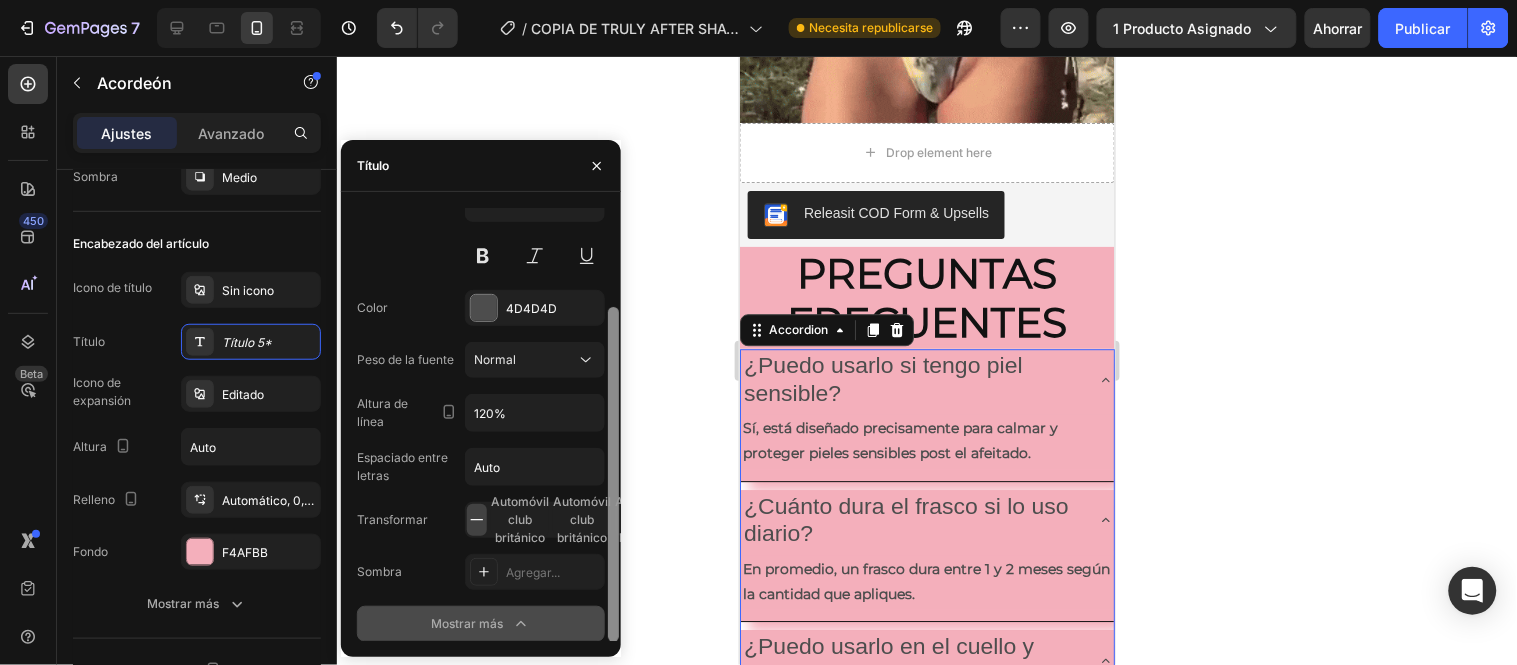 drag, startPoint x: 613, startPoint y: 352, endPoint x: 337, endPoint y: 420, distance: 284.25342 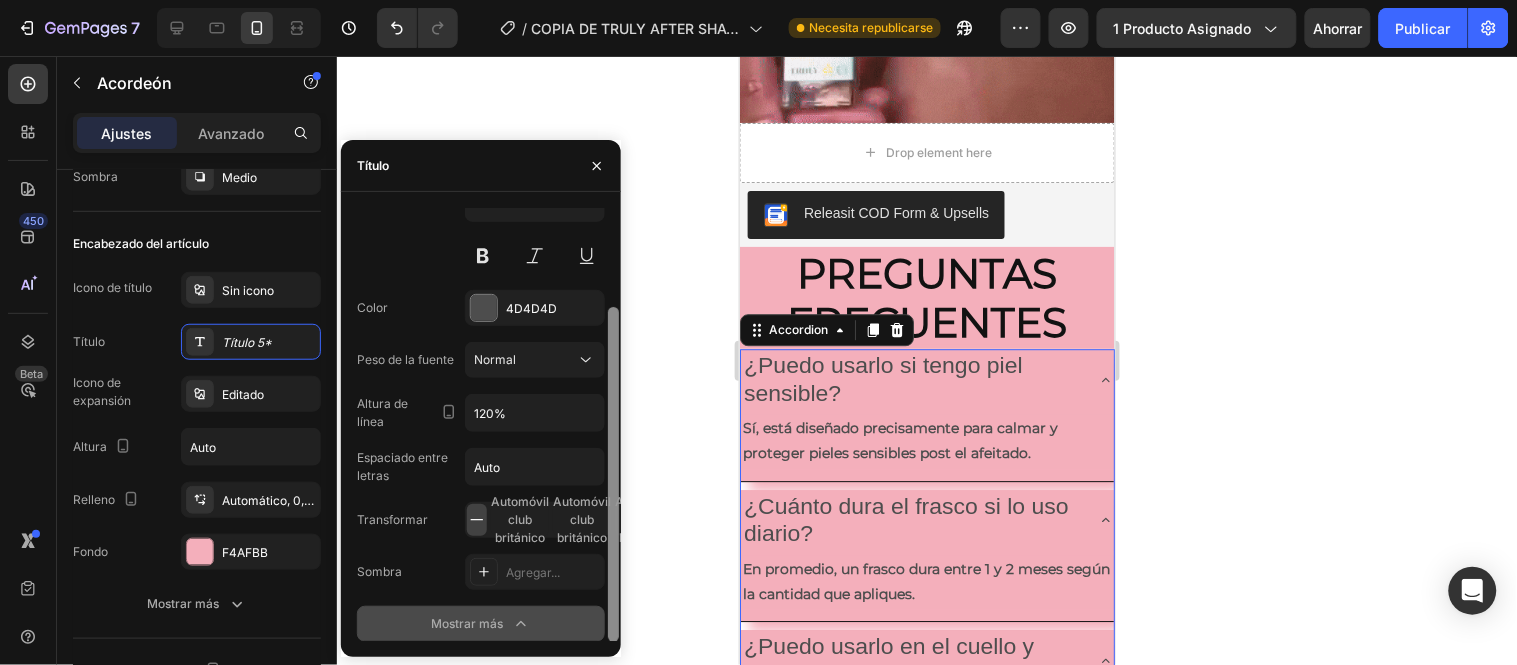 click on "7 Version history / COPIA DE TRULY AFTER SHAVE Necesita republicarse Avance 1 producto asignado Ahorrar Publicar 450 Beta Secciones(18) Elementos(84) Sección Elemento Sección de héroes Detalle del producto Marcas Insignias de confianza Garantizar Desglose del producto Cómo utilizar Testimonios Comparar Manojo Preguntas frecuentes Prueba social Historia de la marca Lista de productos Recopilación Lista de blogs Contacto Sticky Añadir al carrito Pie de página personalizado Explorar la biblioteca 450 Disposición
Fila
Fila
Fila
Fila Texto
Título
Bloque de texto Botón
Botón
Botón Medios de comunicación" 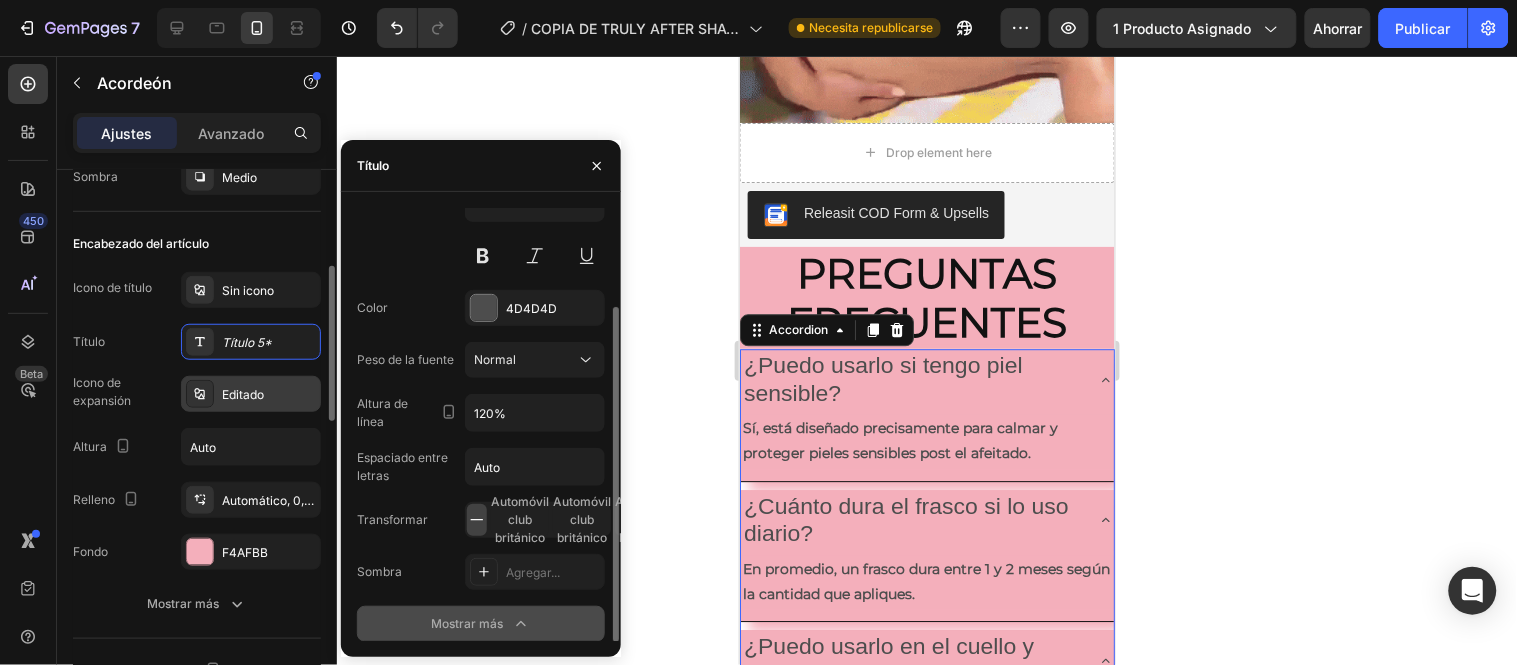 click on "Editado" at bounding box center (269, 395) 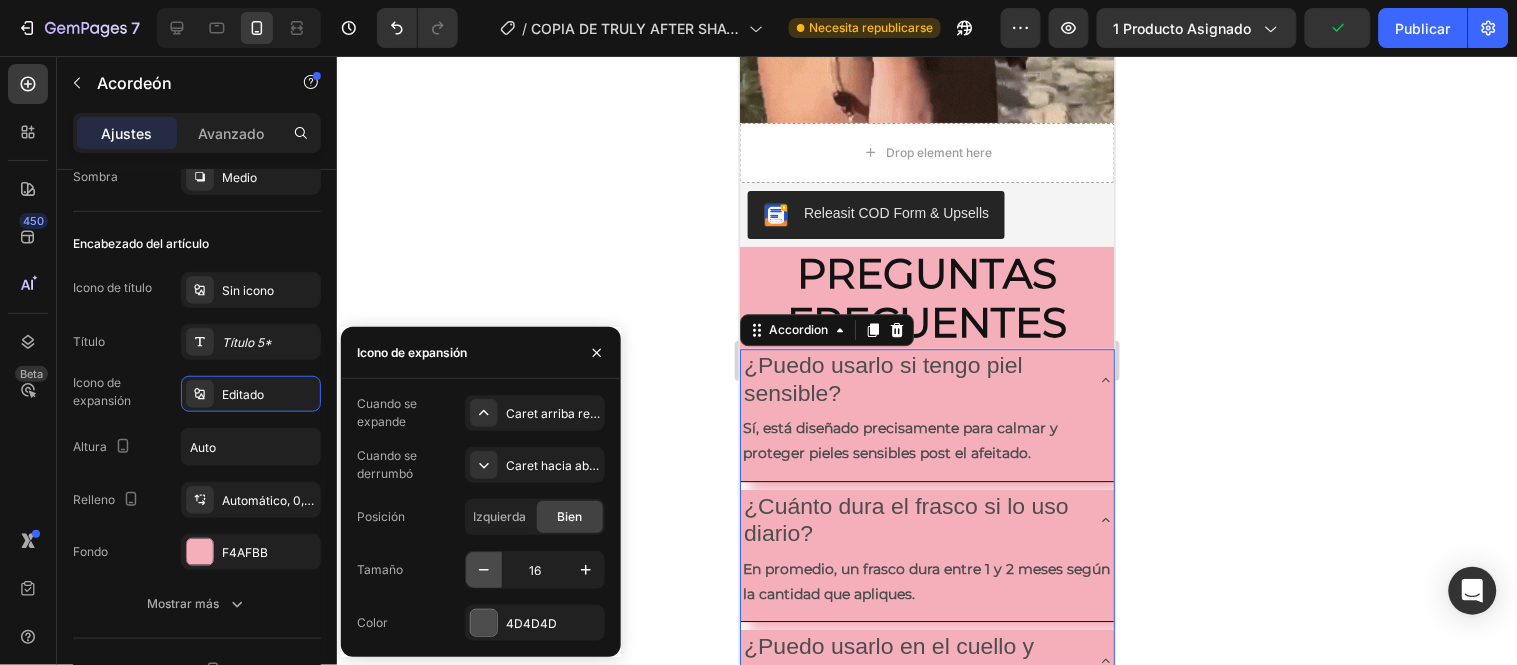click 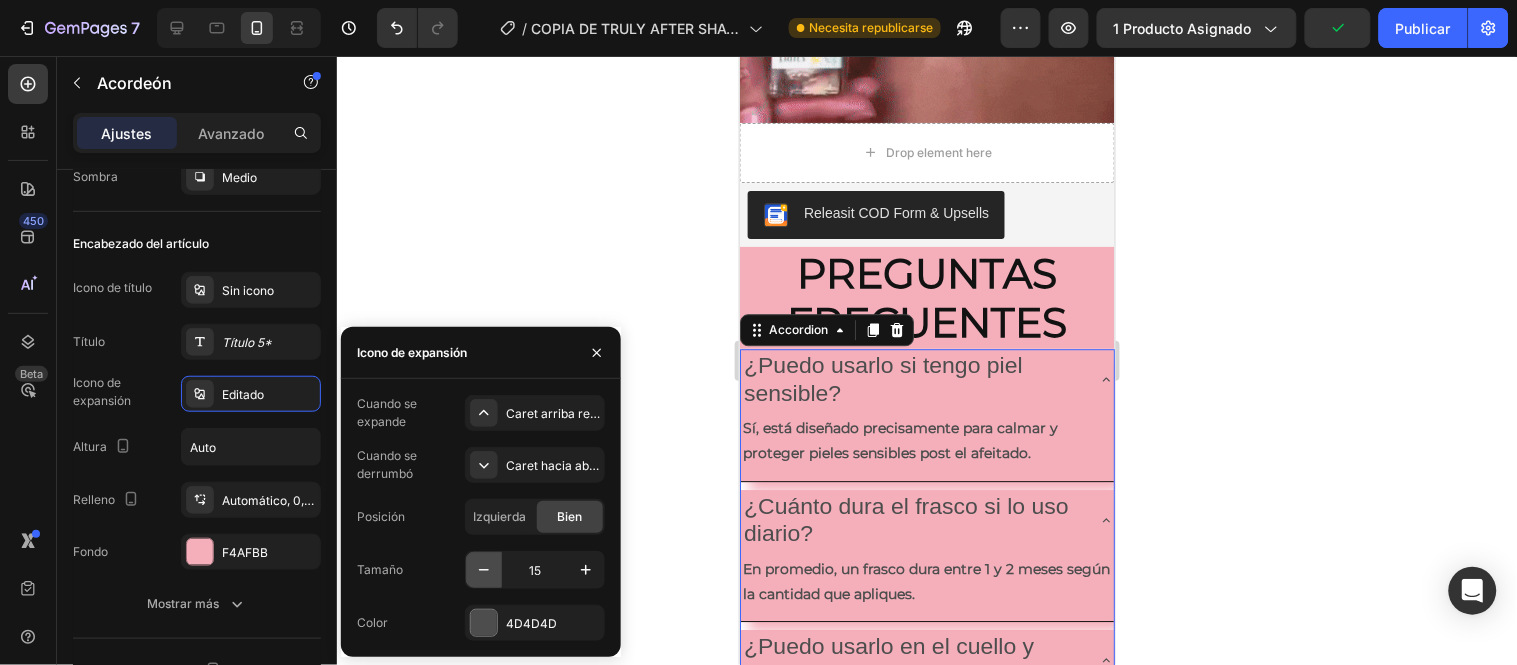 click 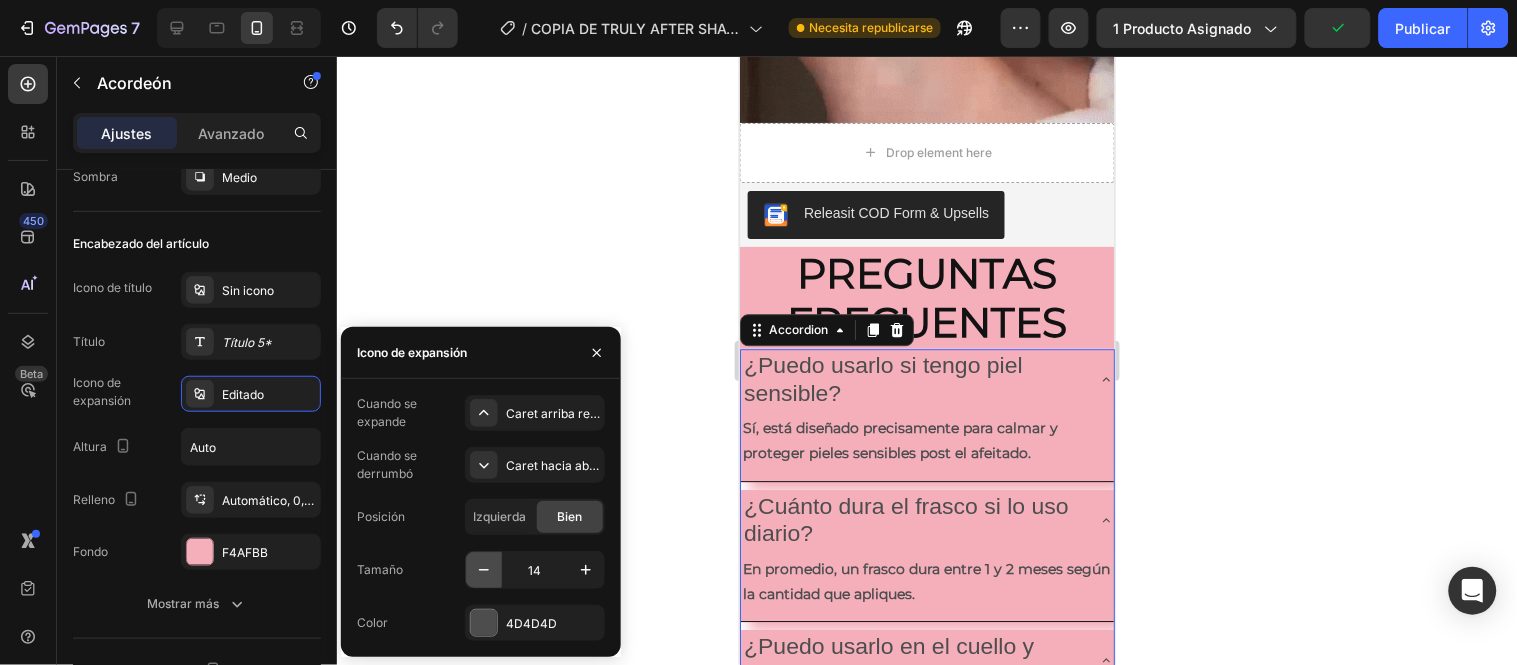 click 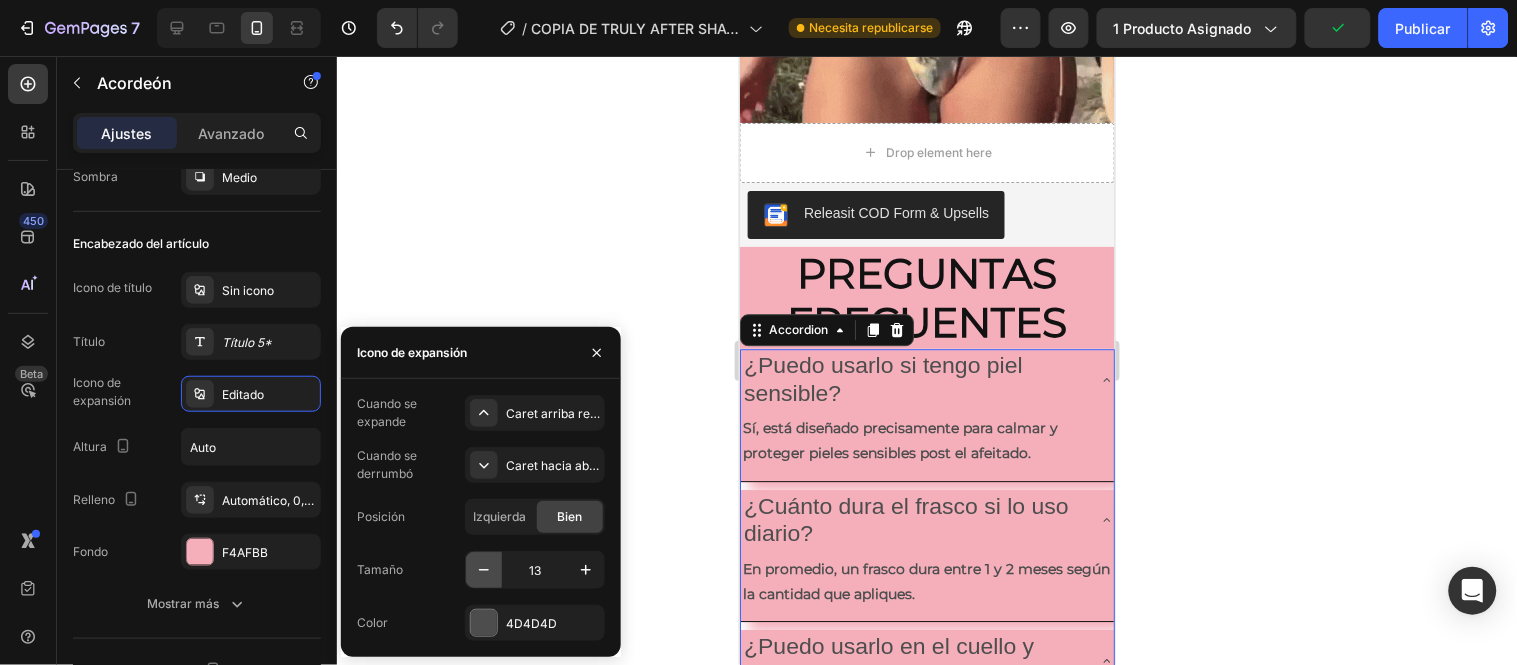 click 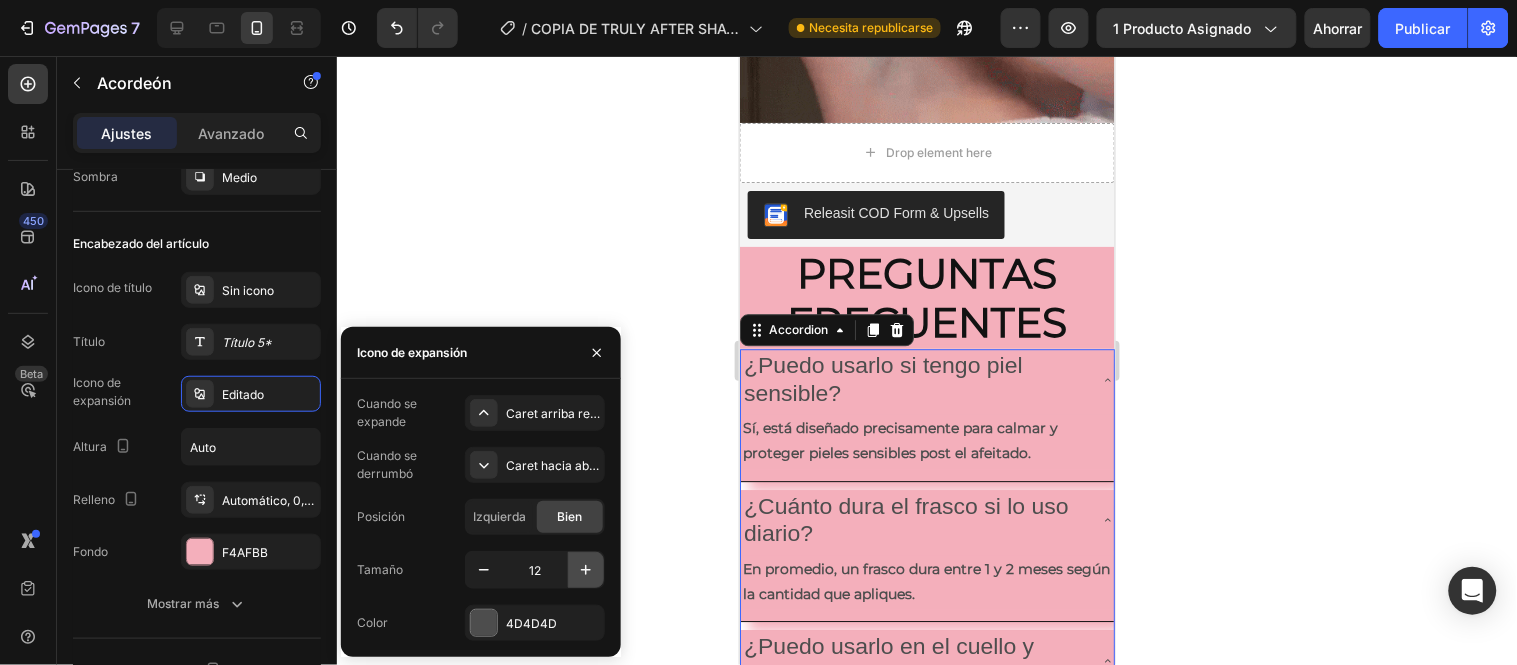 click 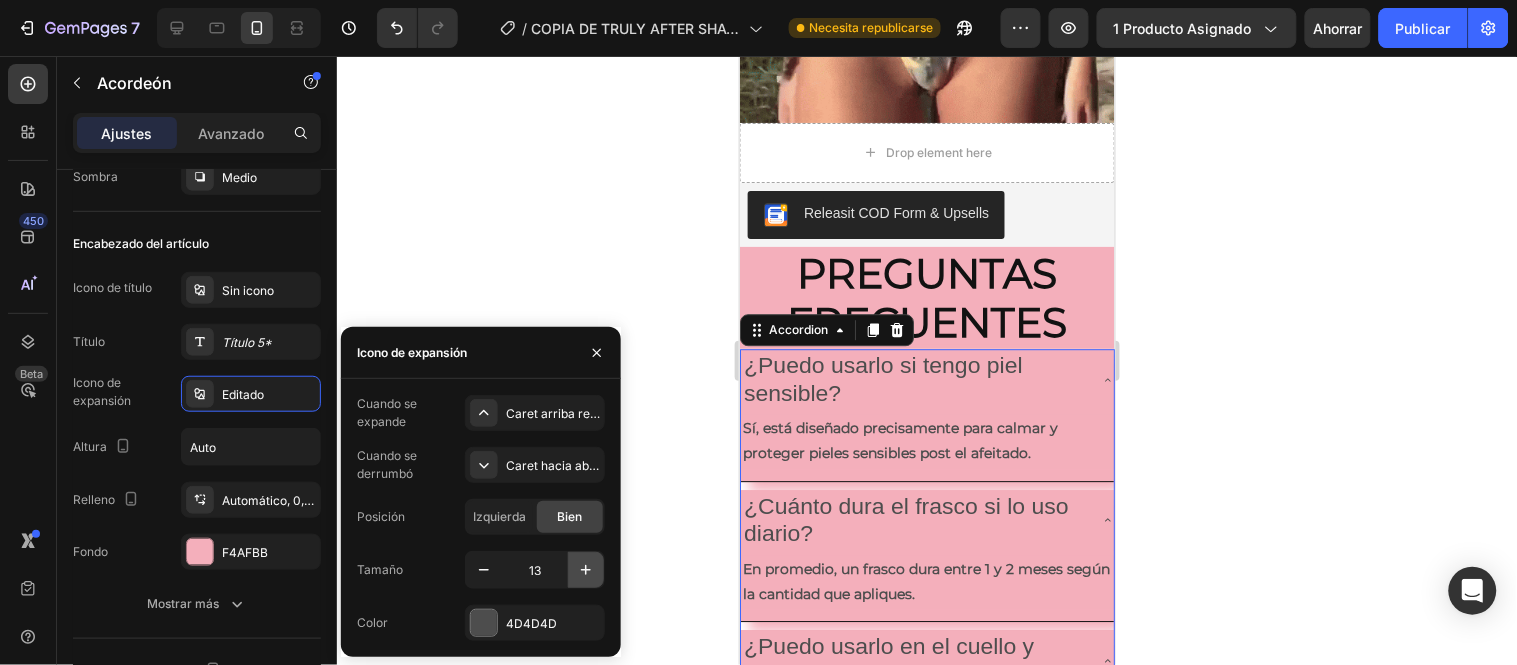 click 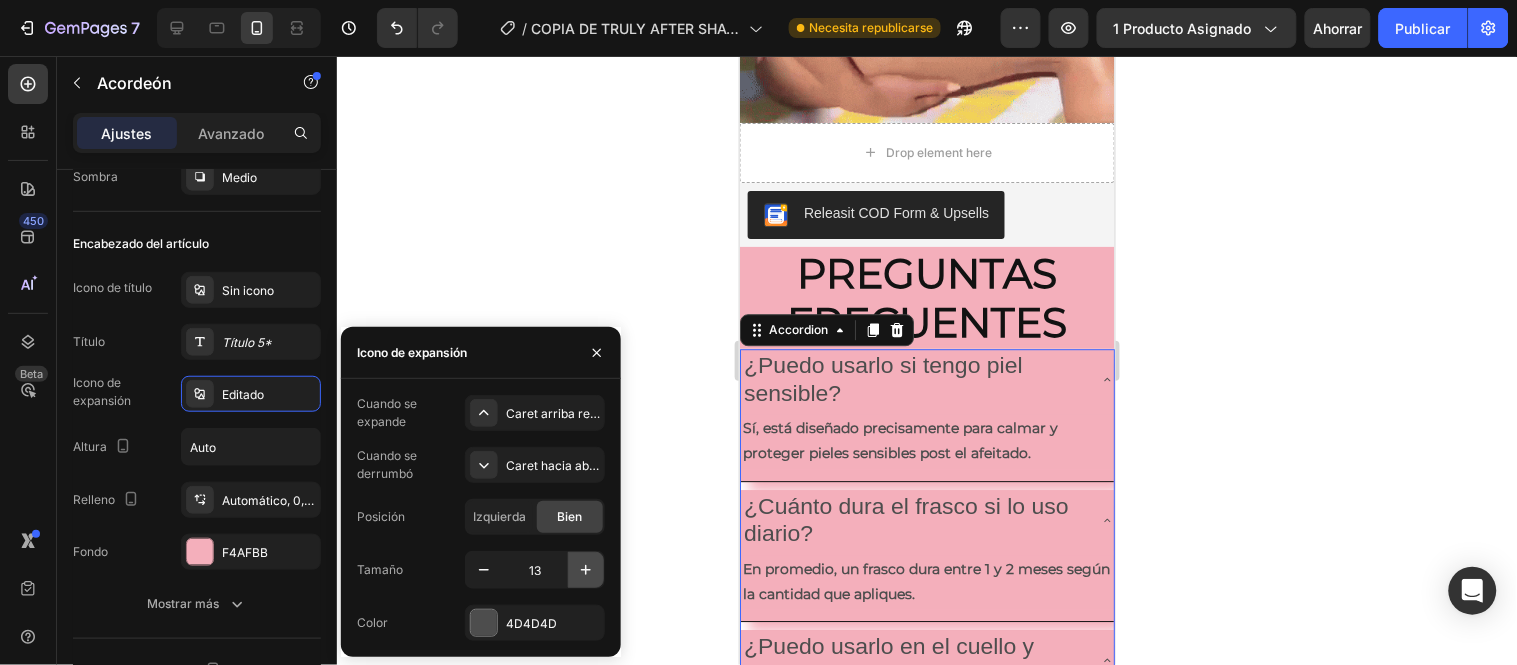 click 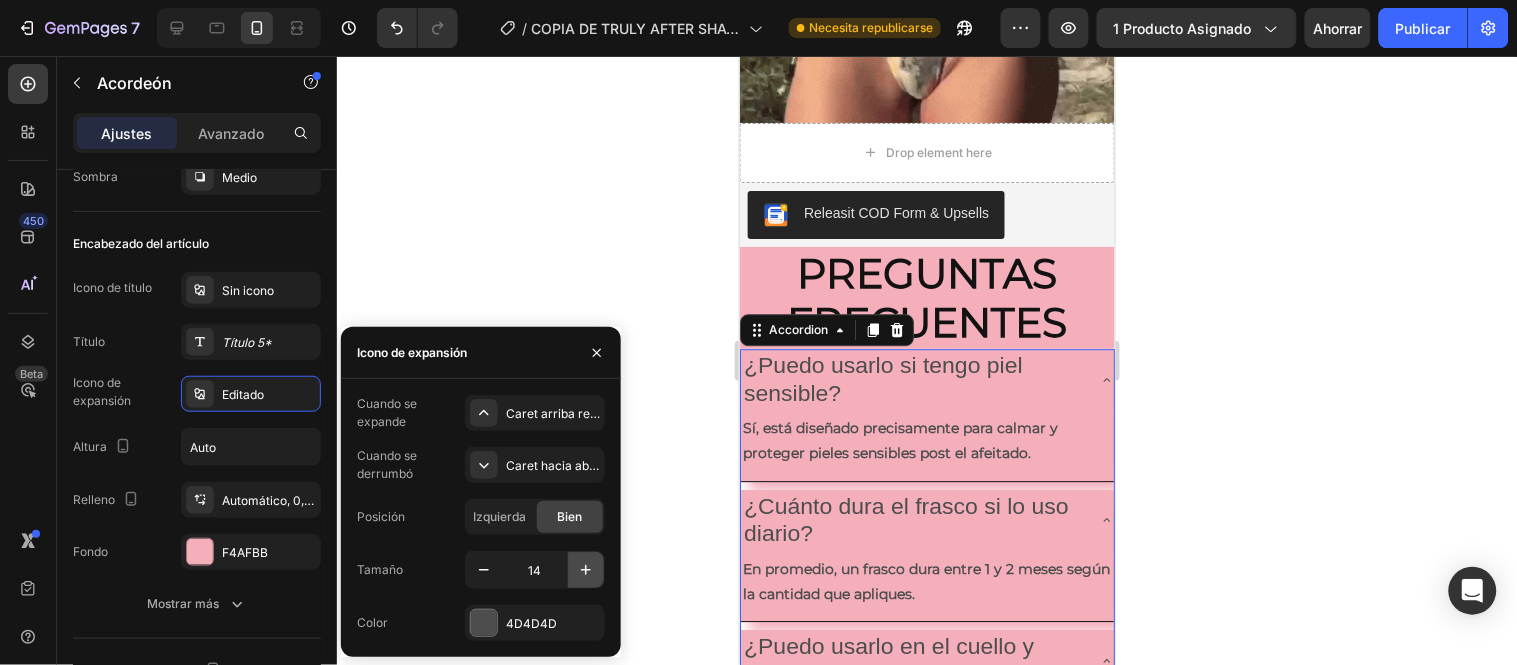 click 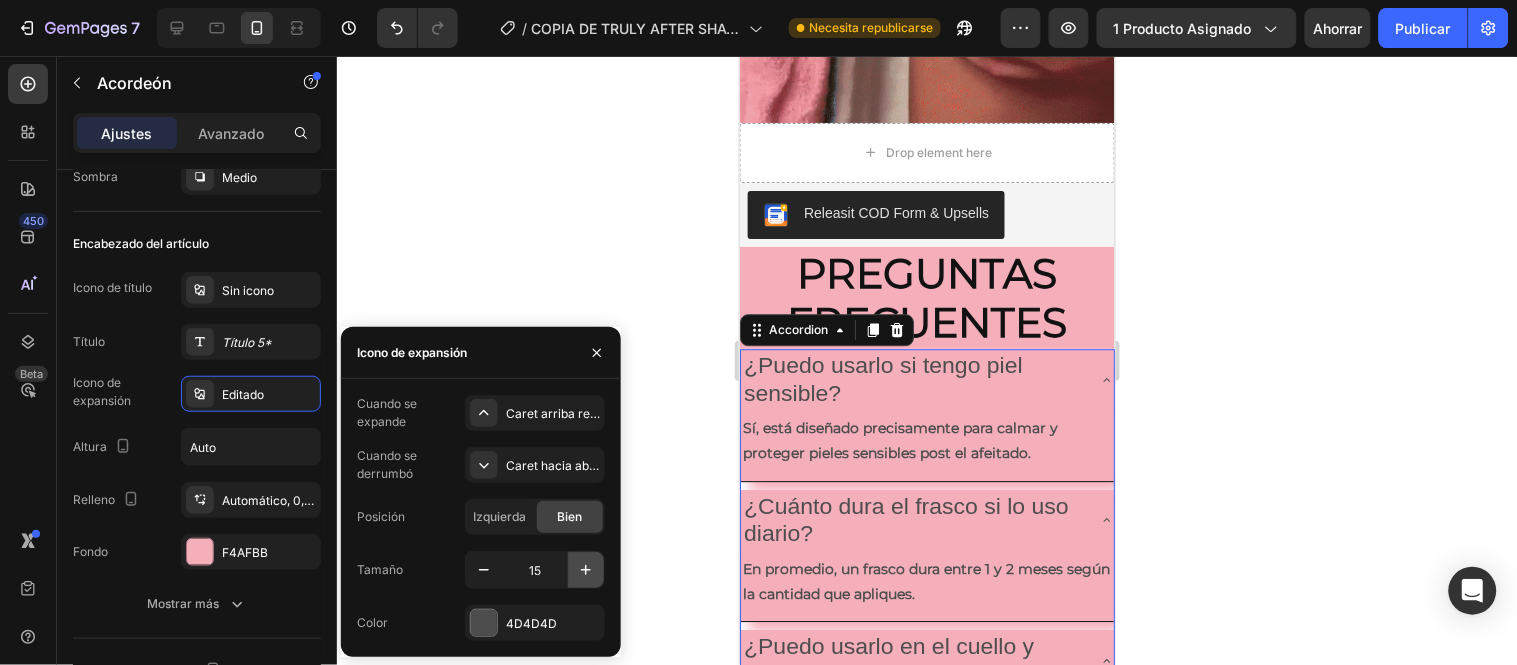 click 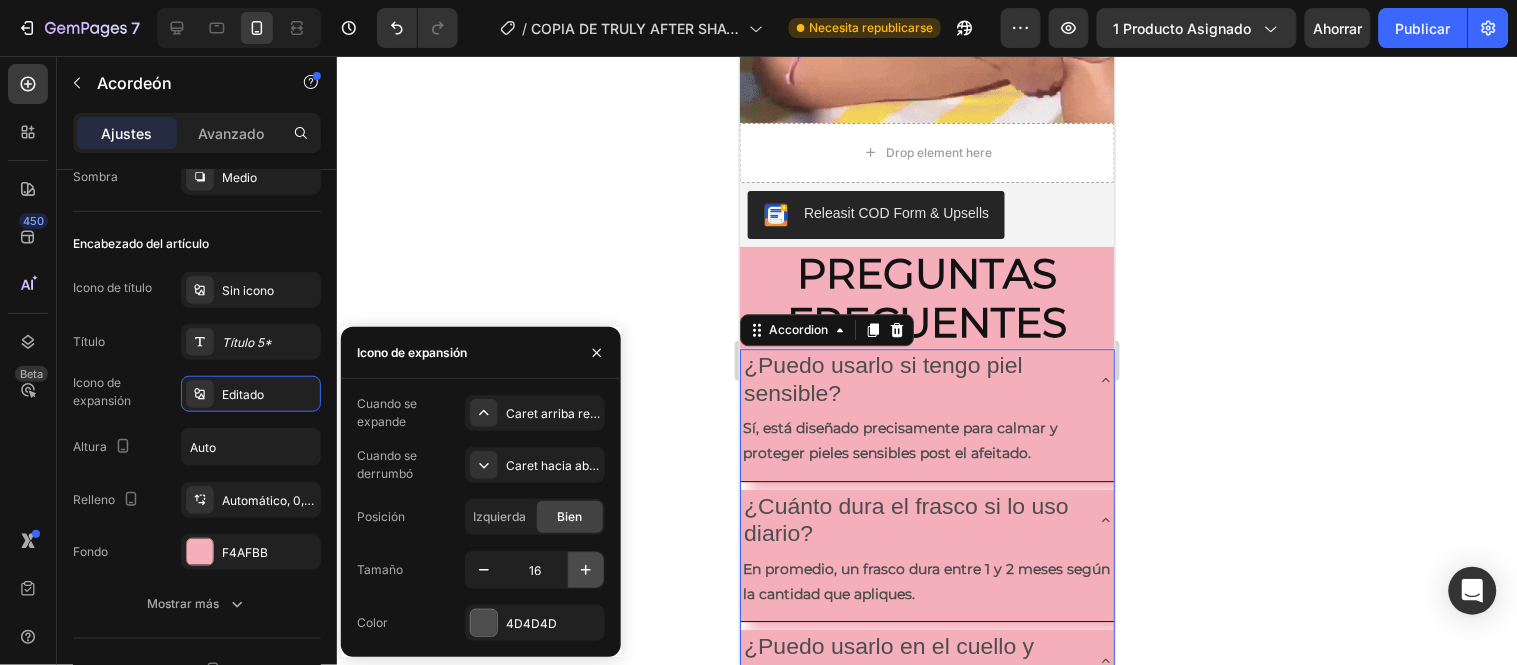 click 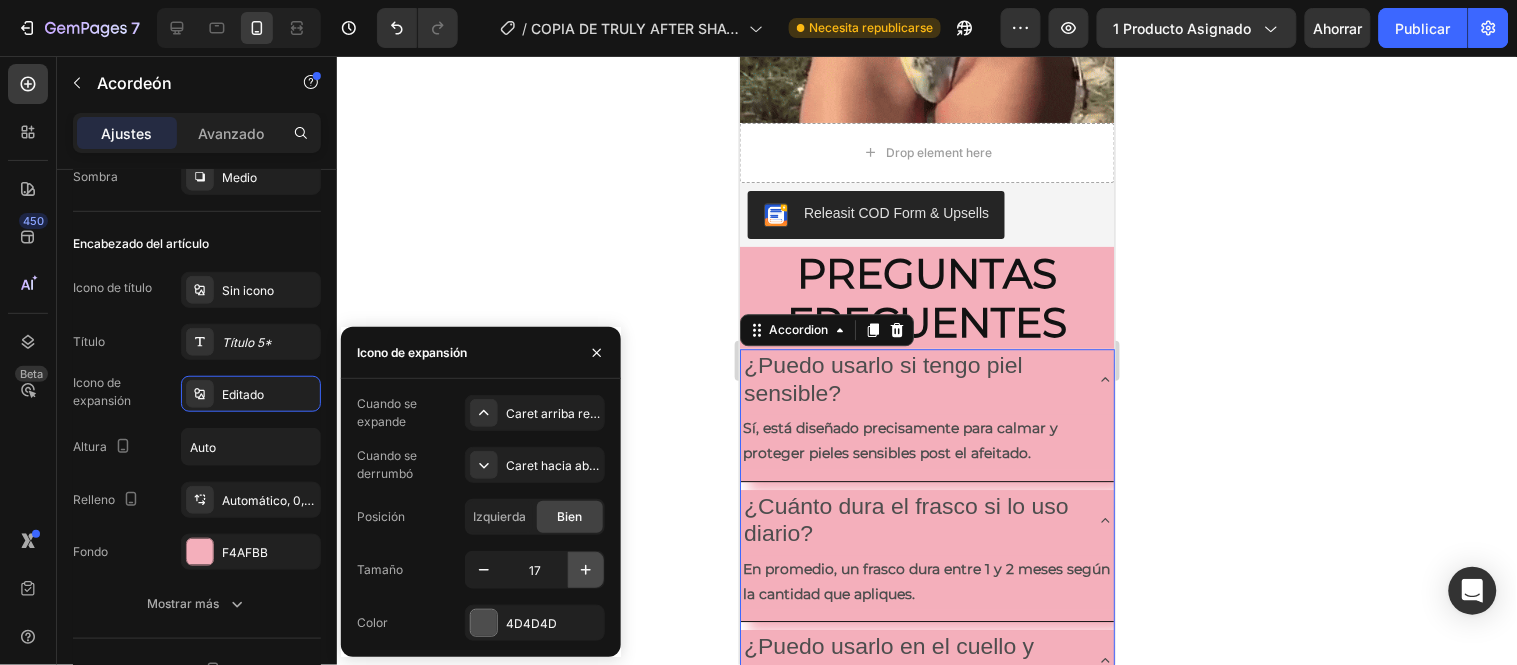 click 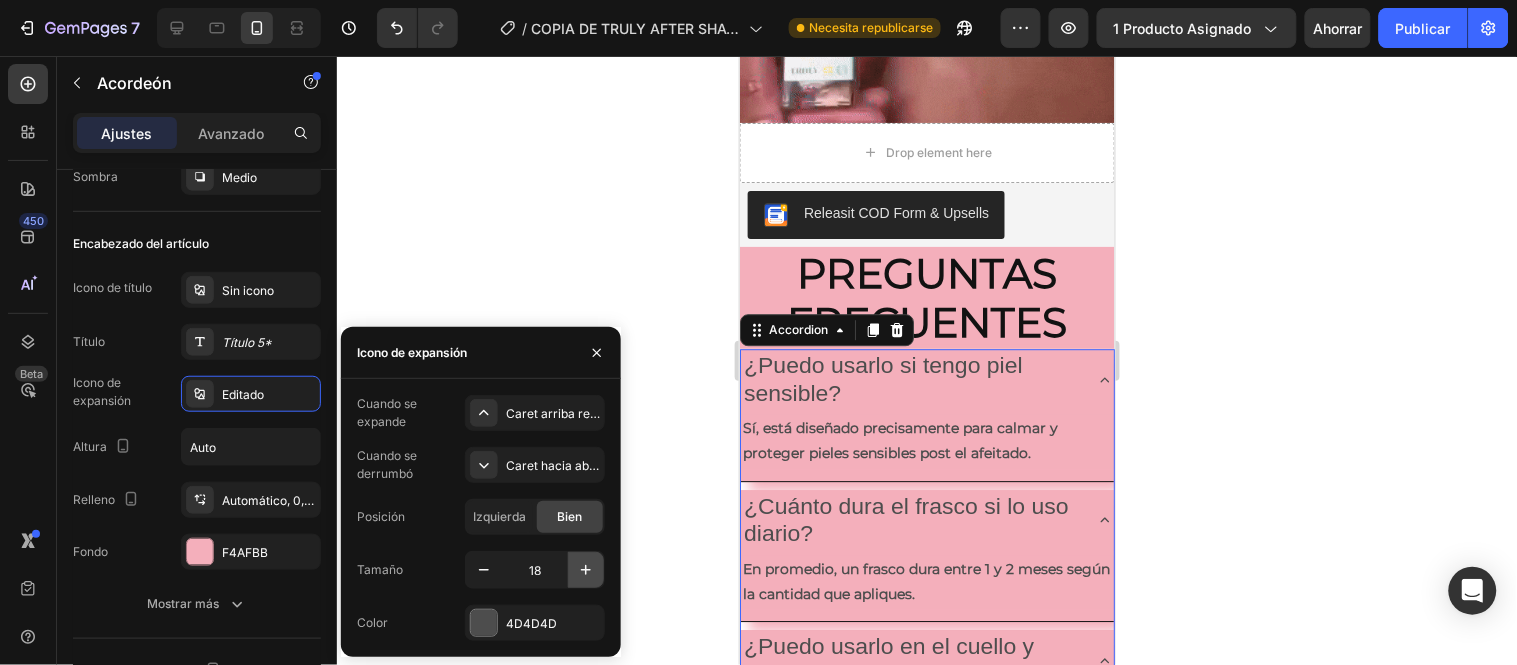 click 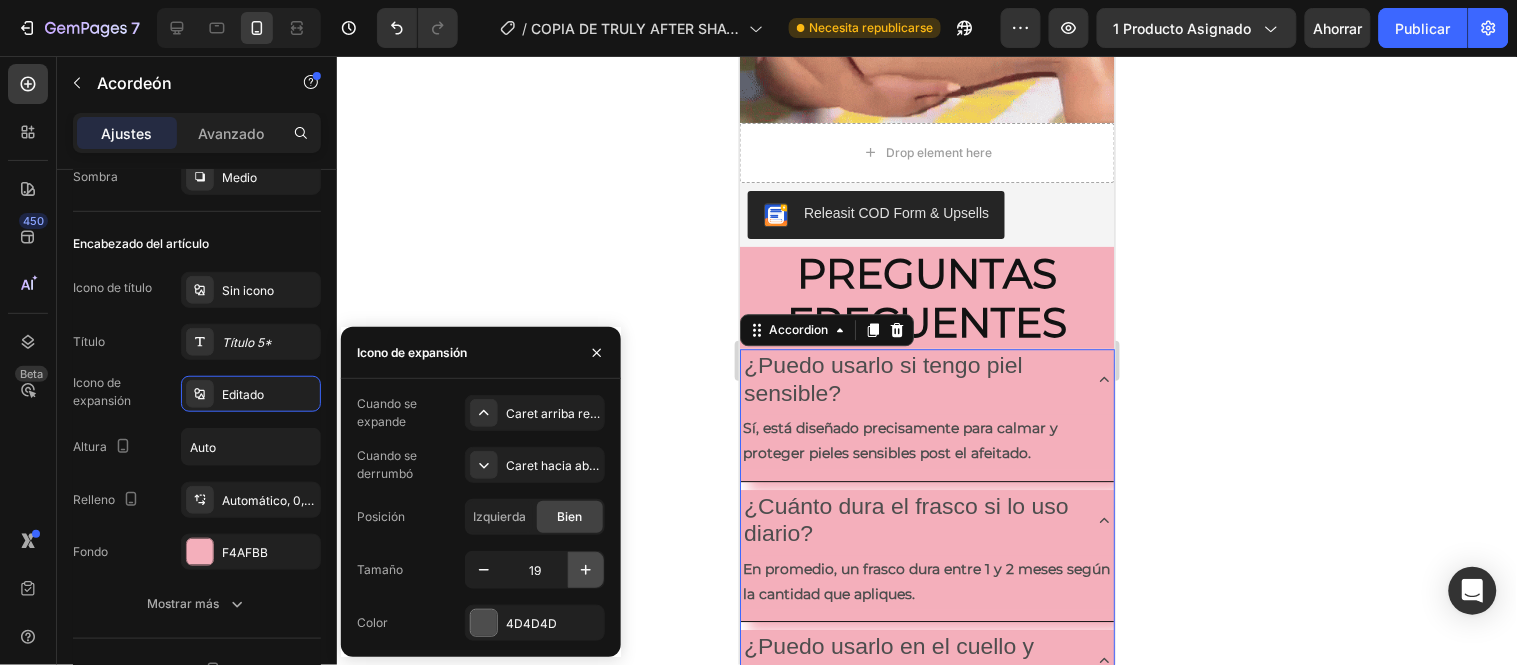 click 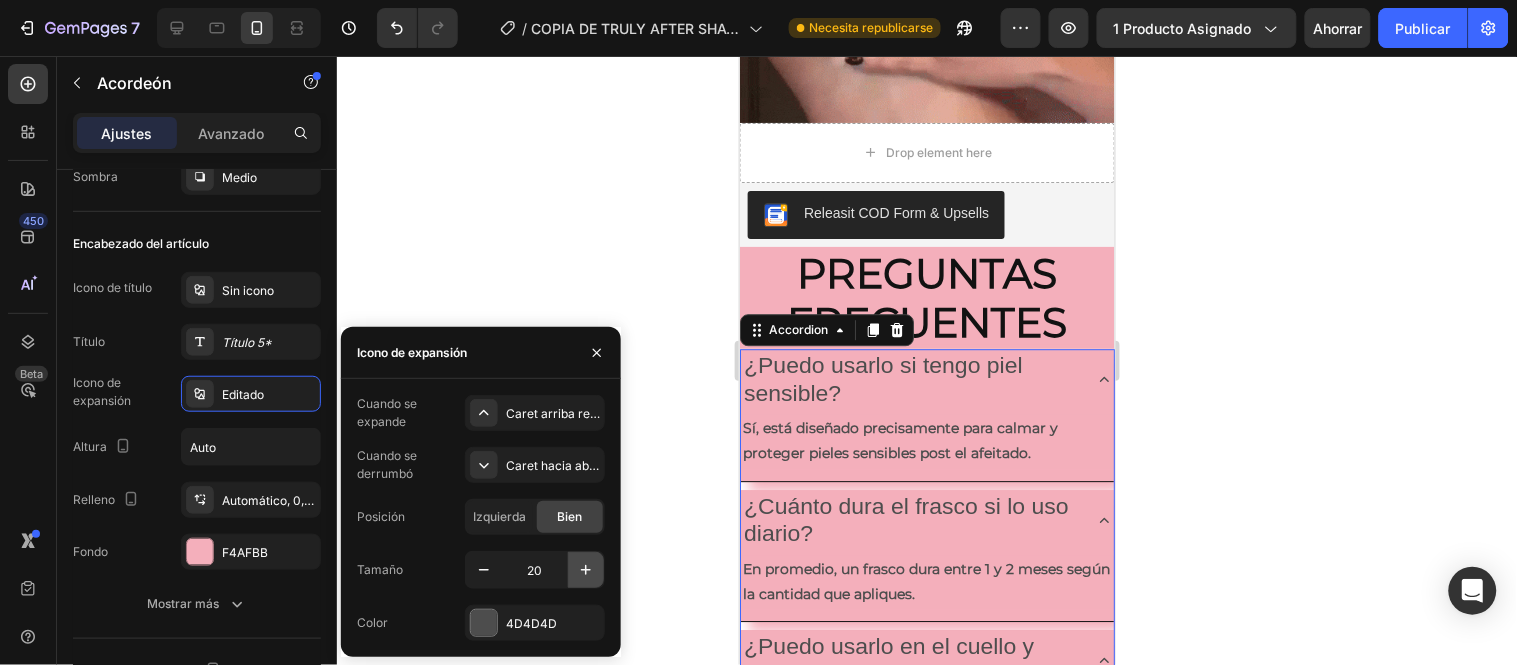 click 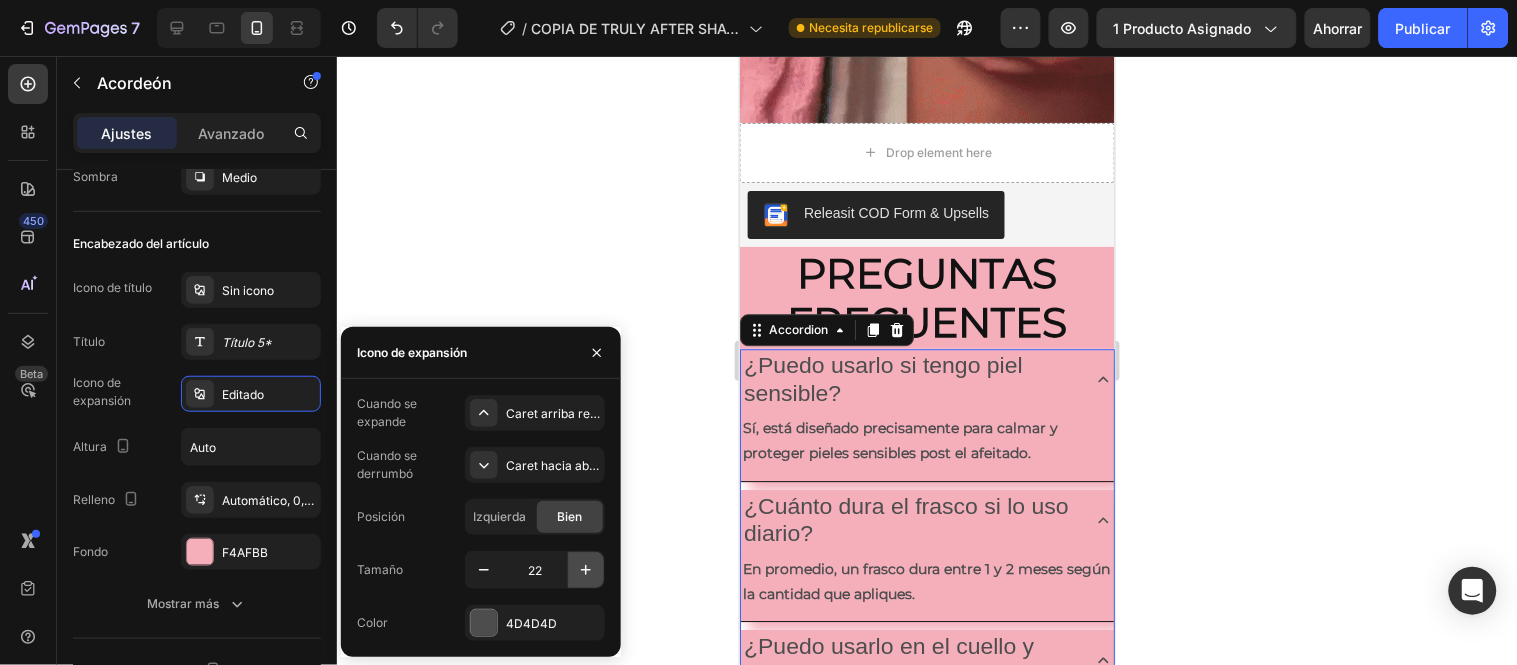 click 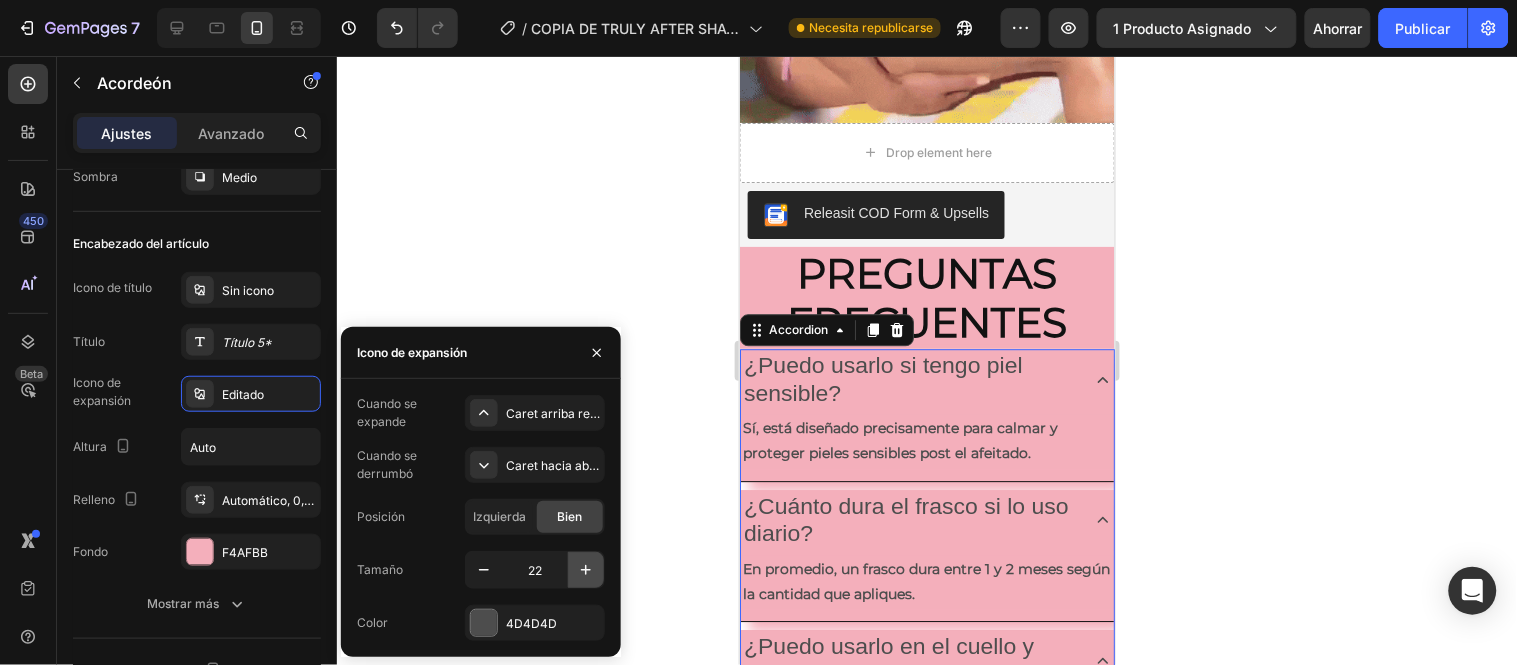 click 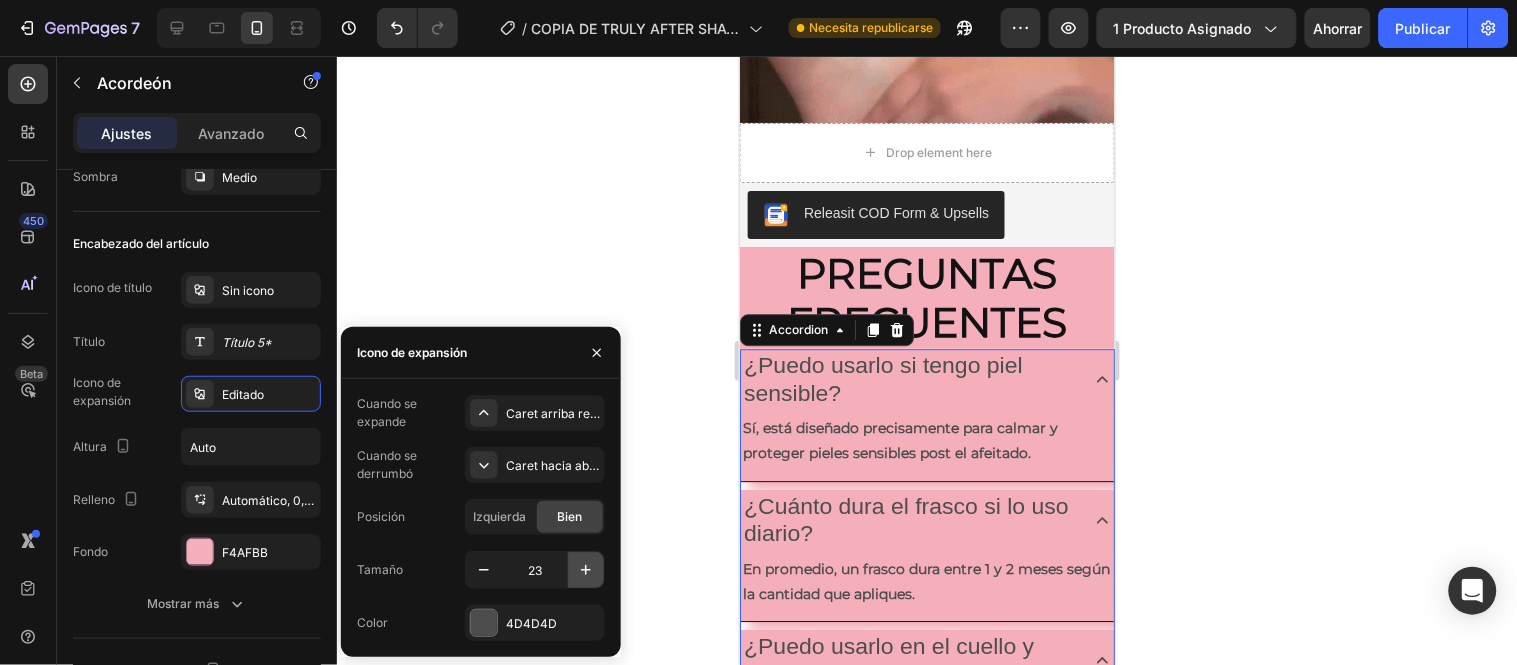 click 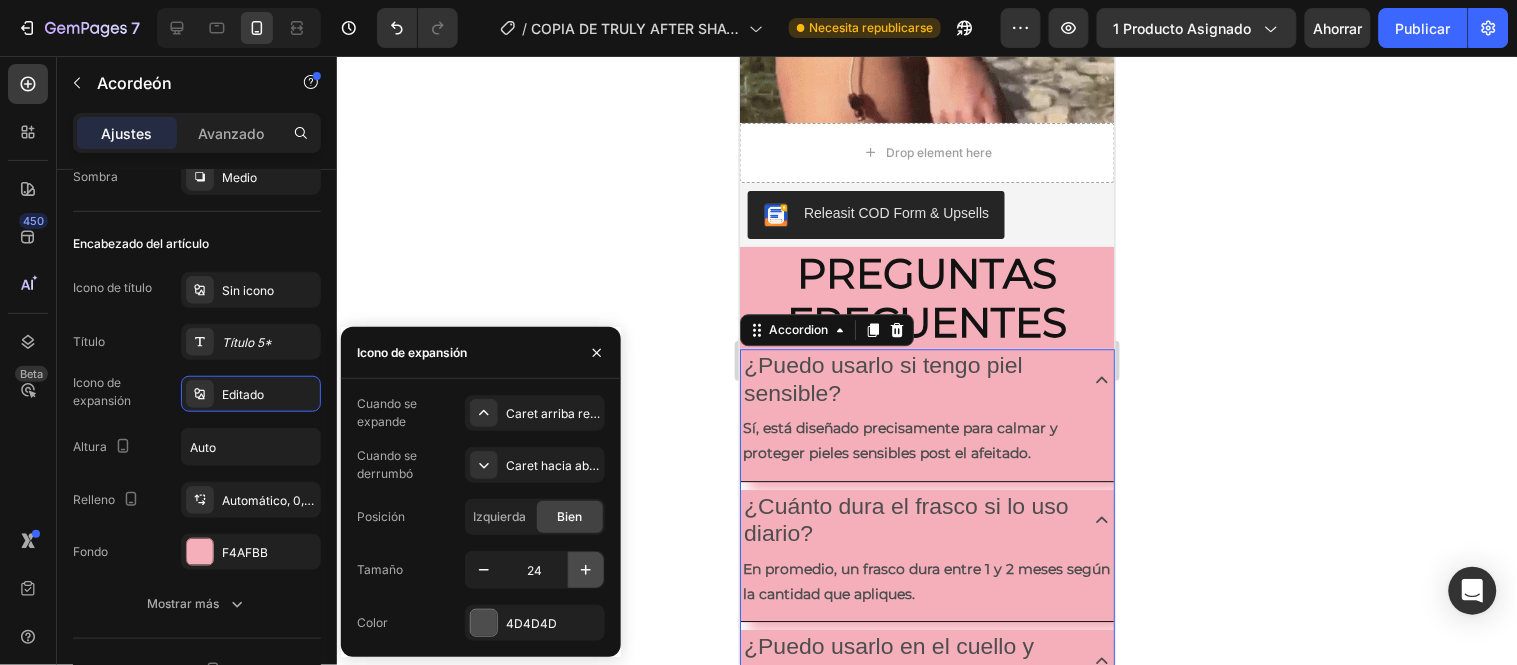 click 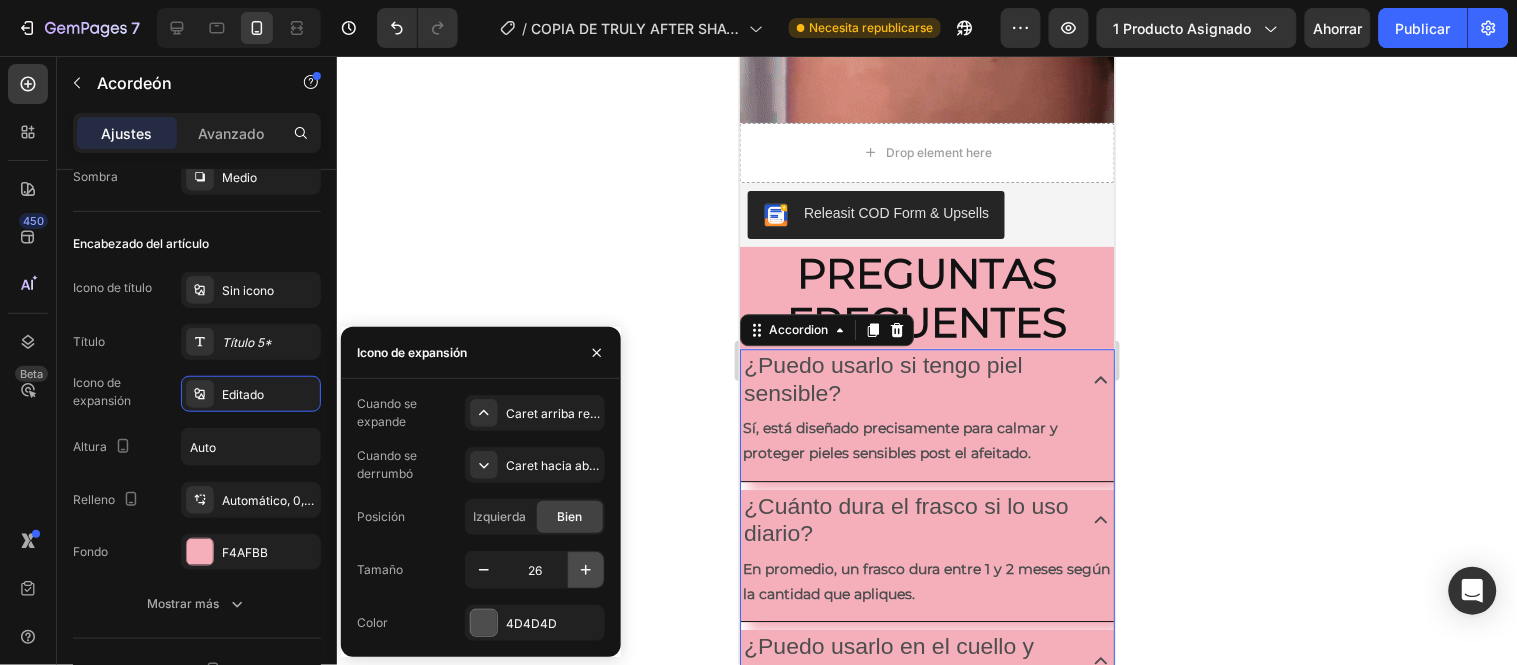 click 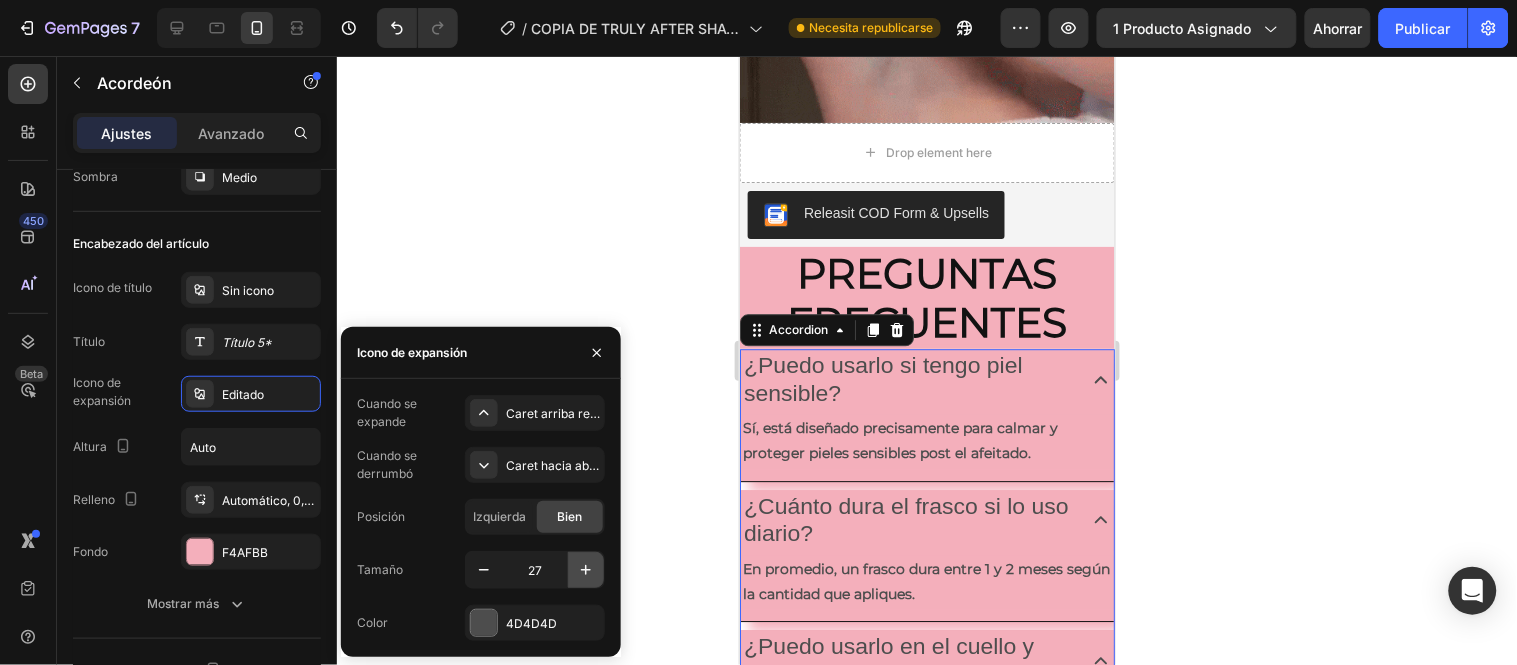 click 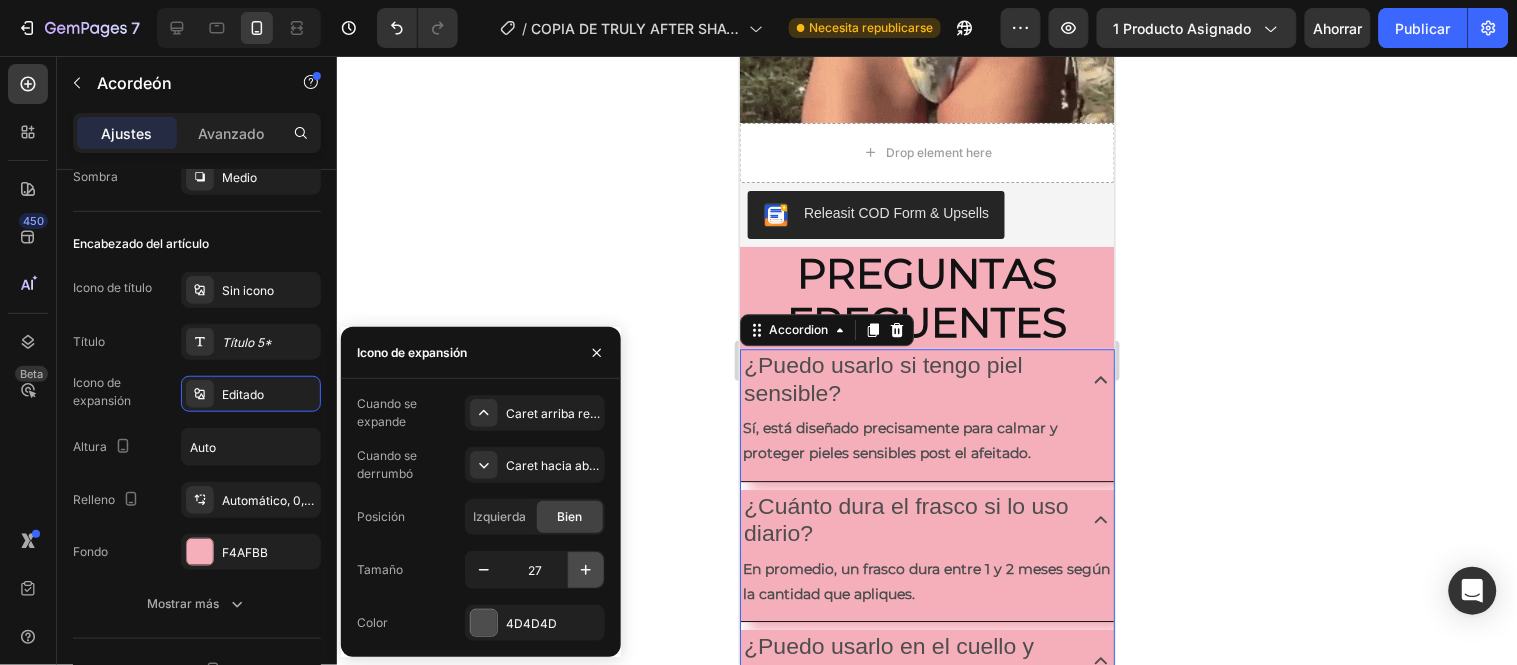 click 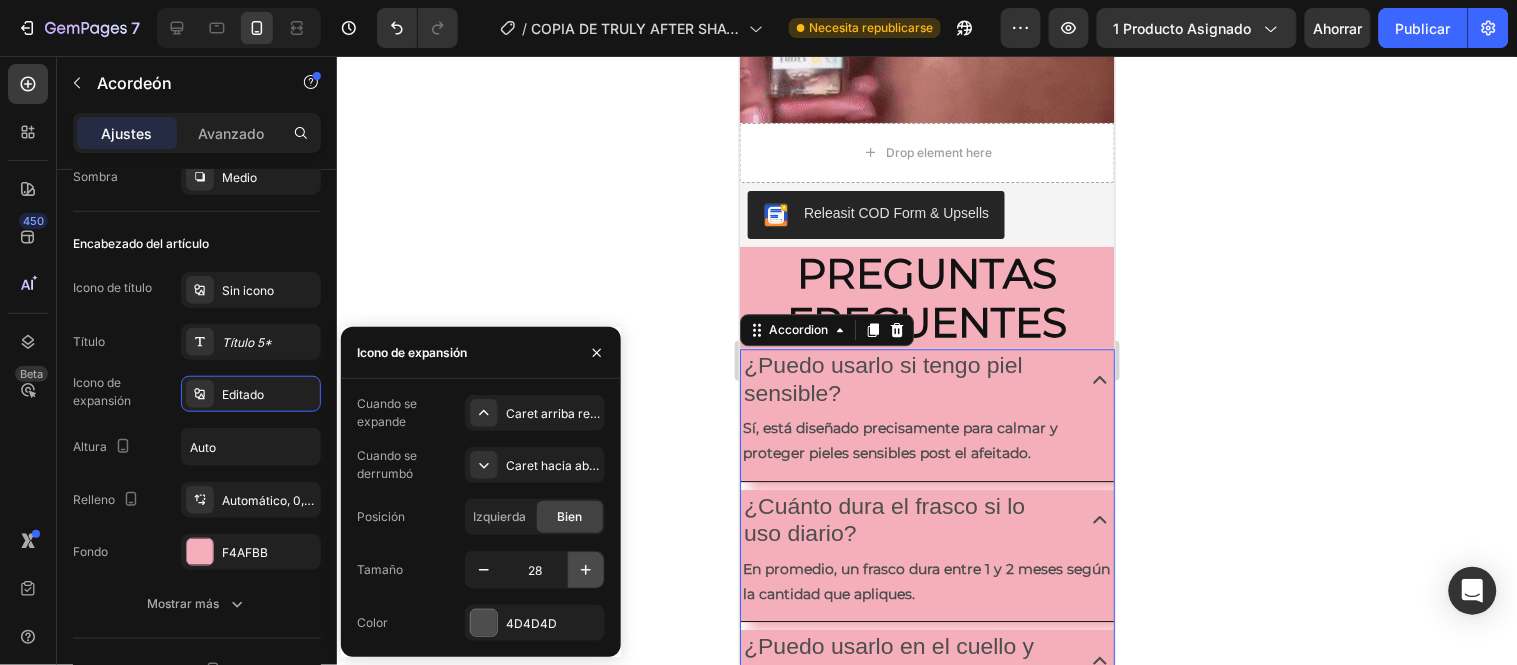 click 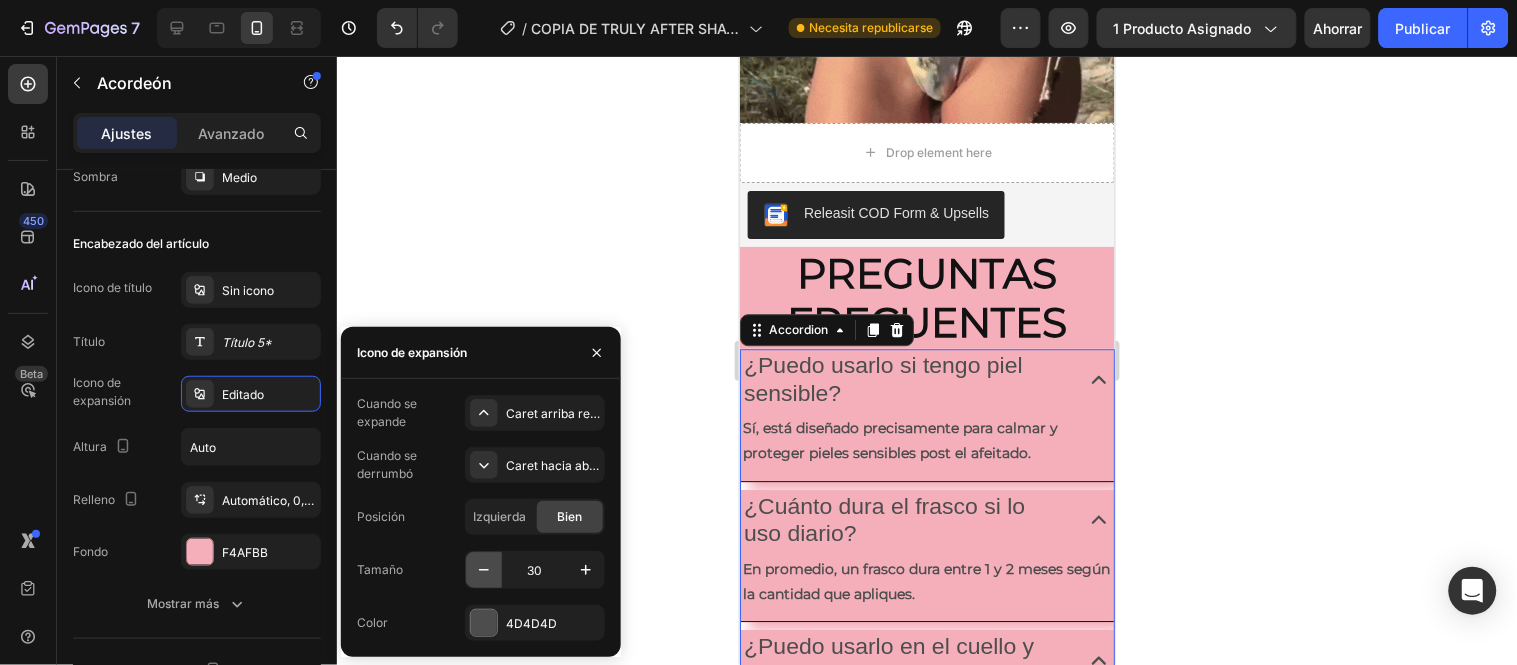 click 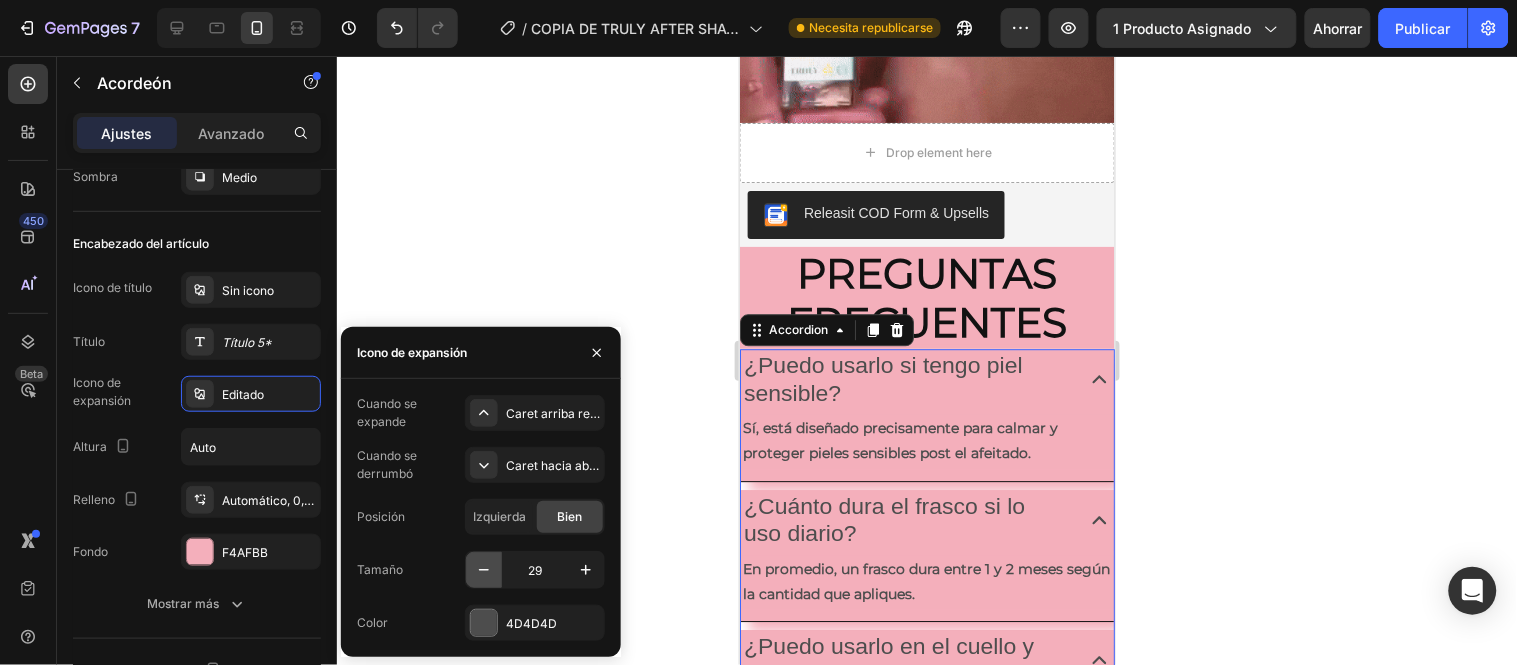 click 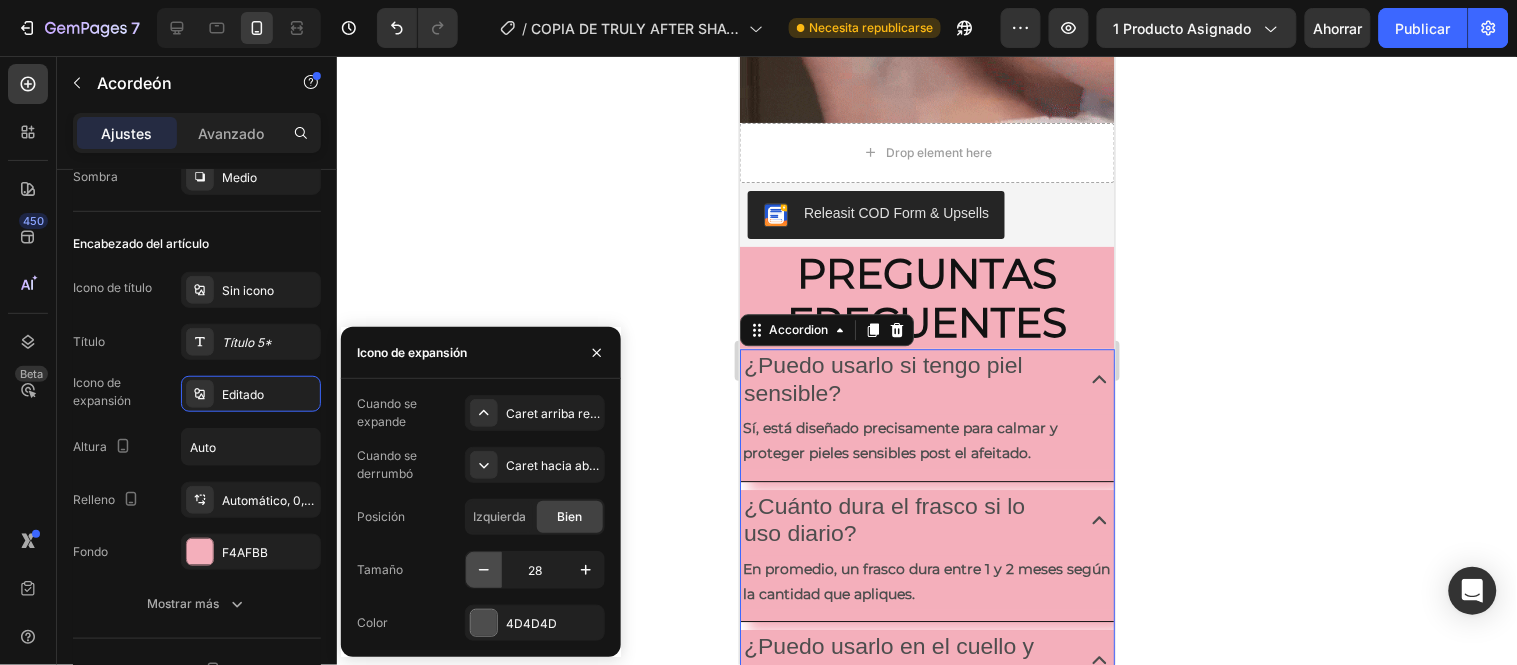 click 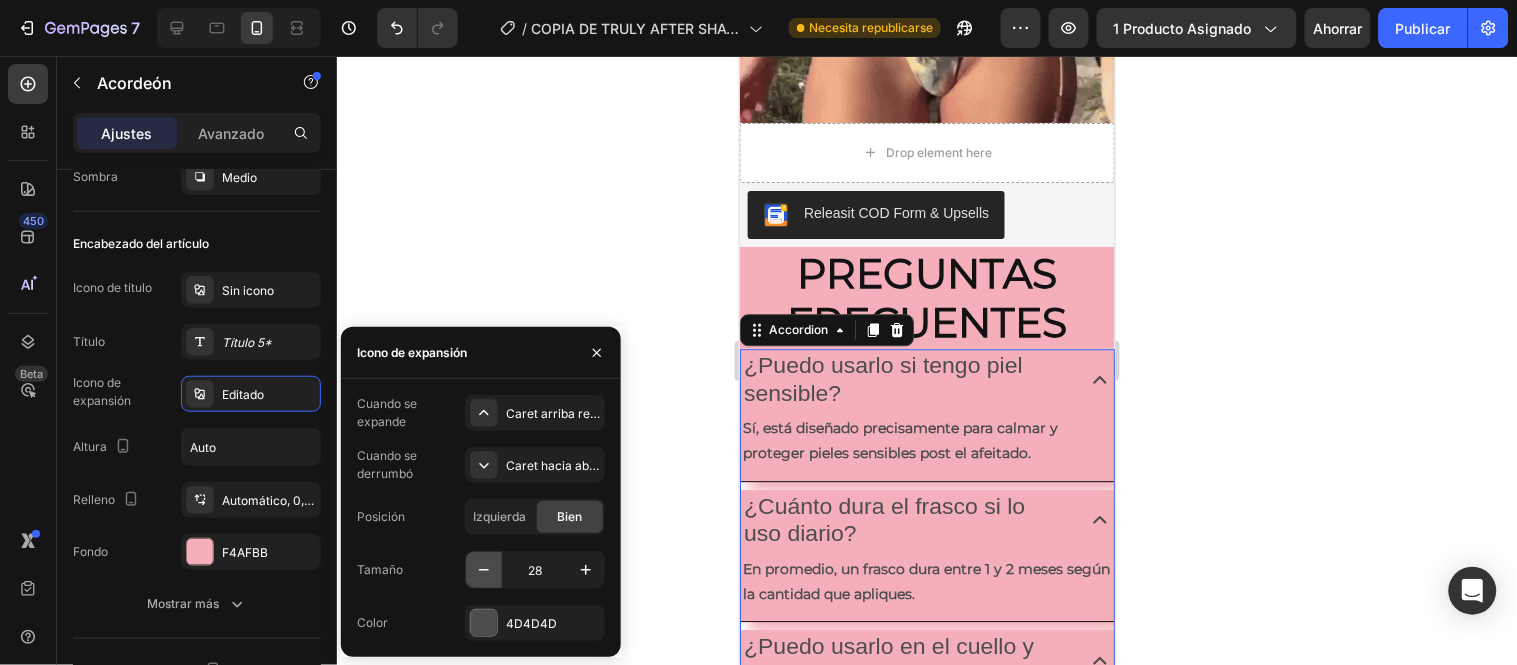 click 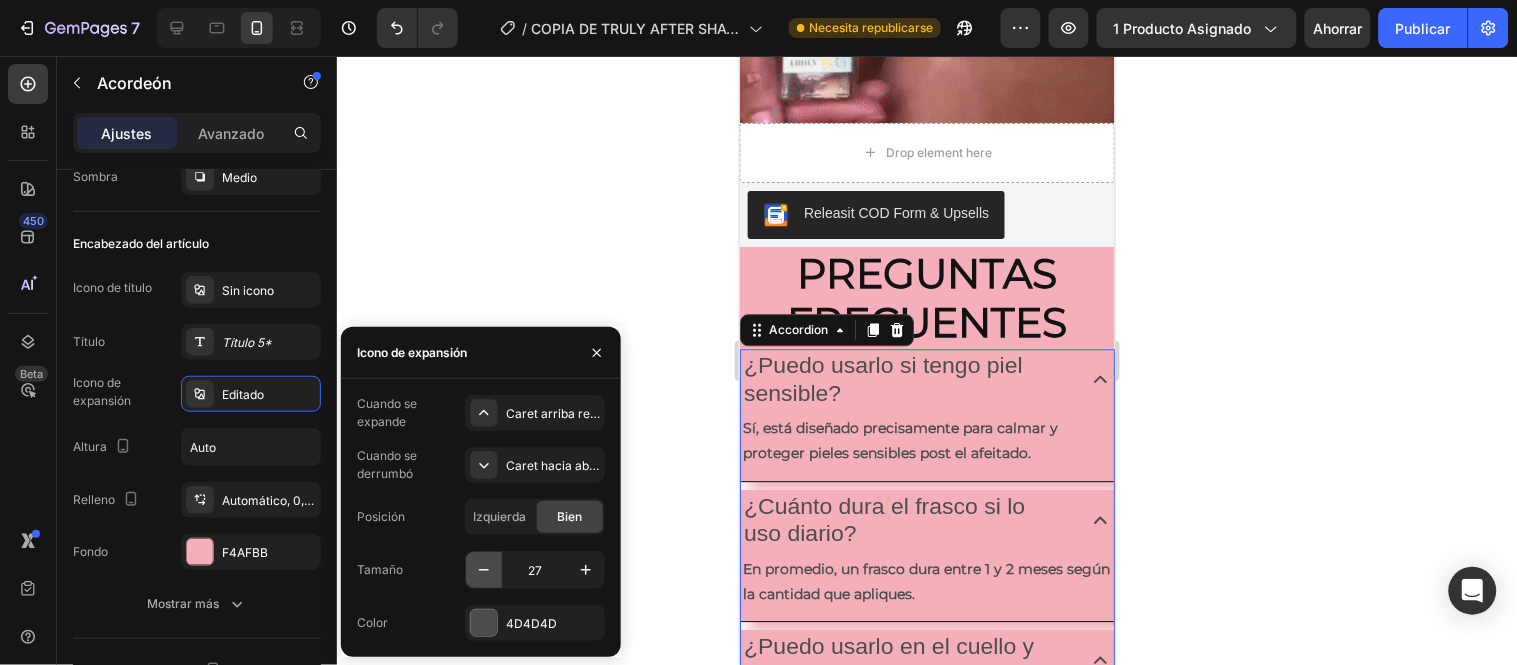 click 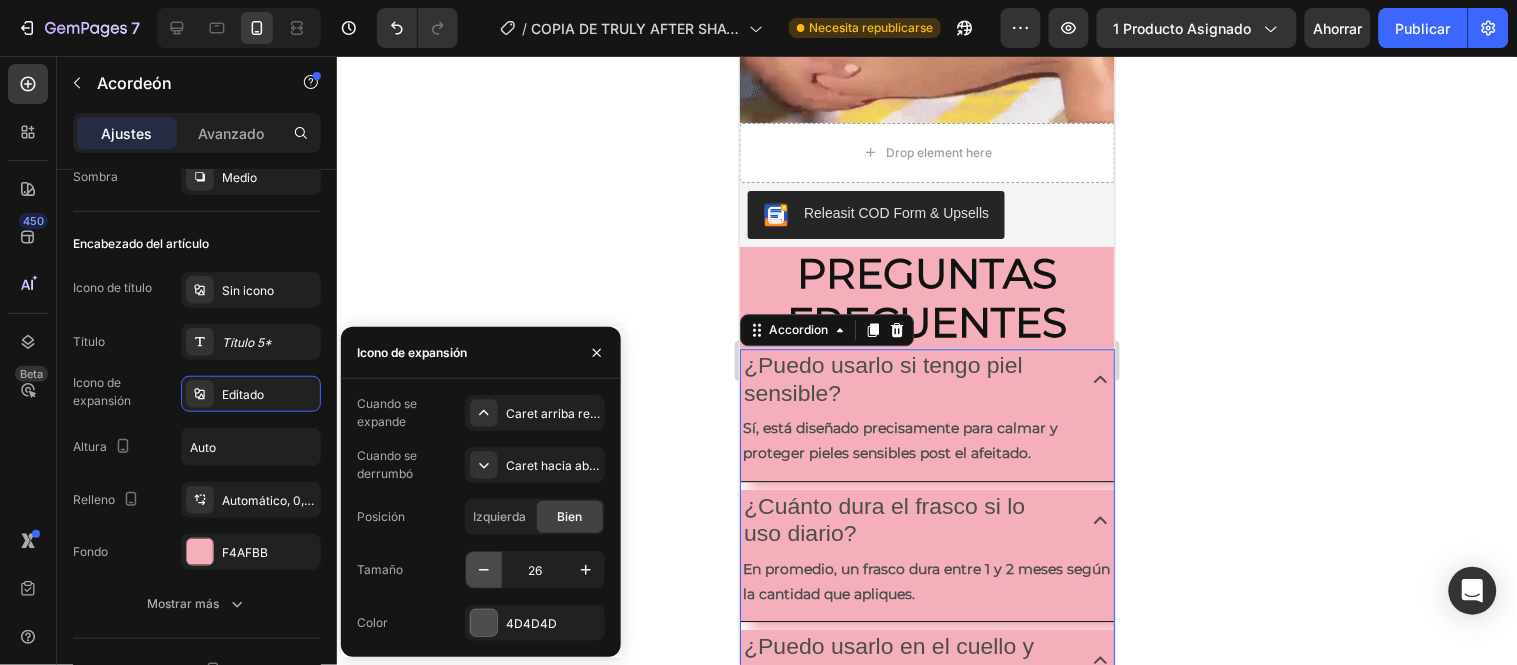click 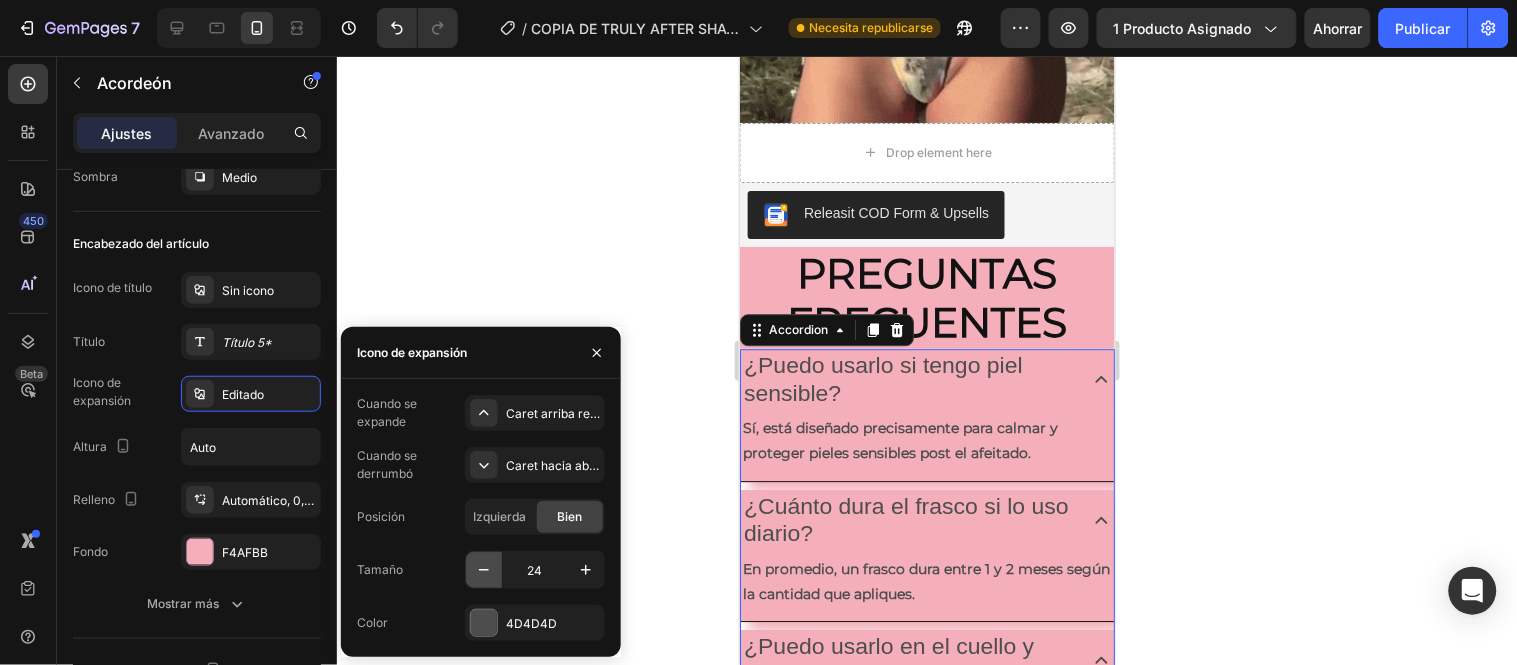 click 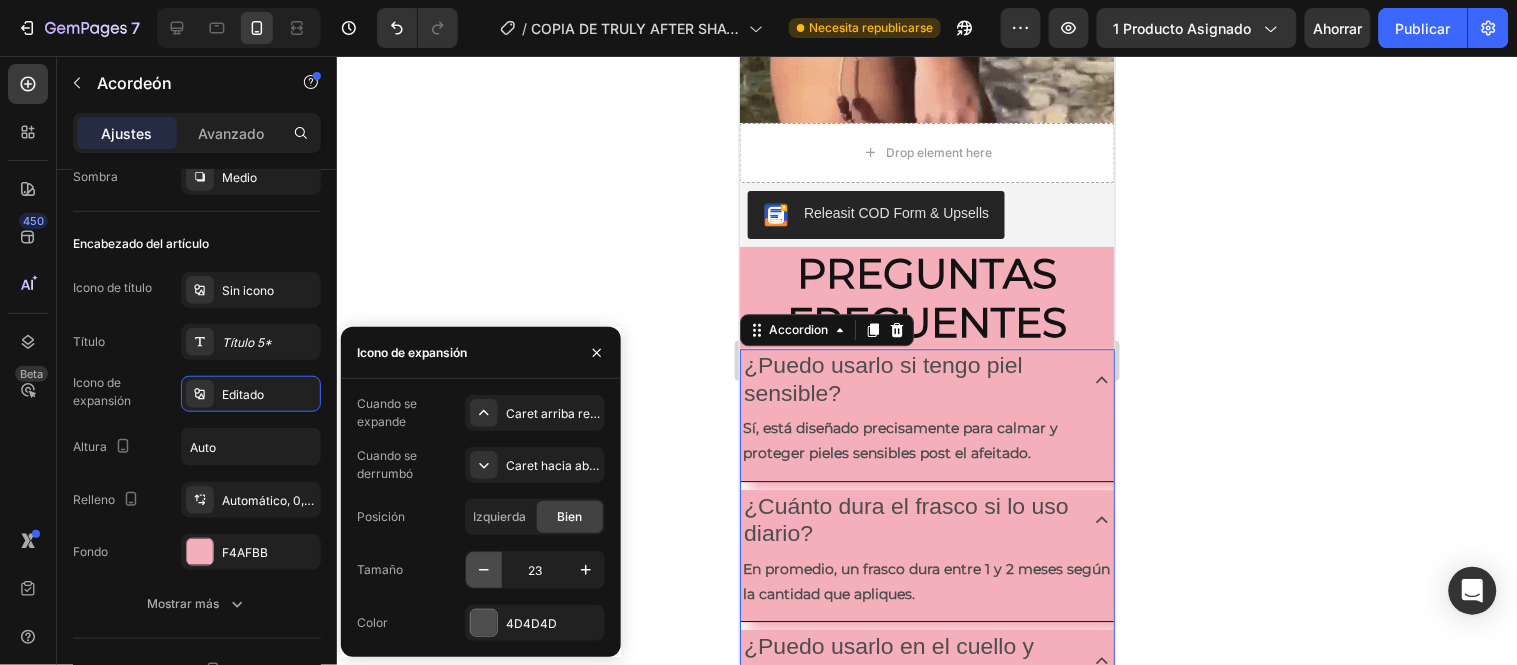 click 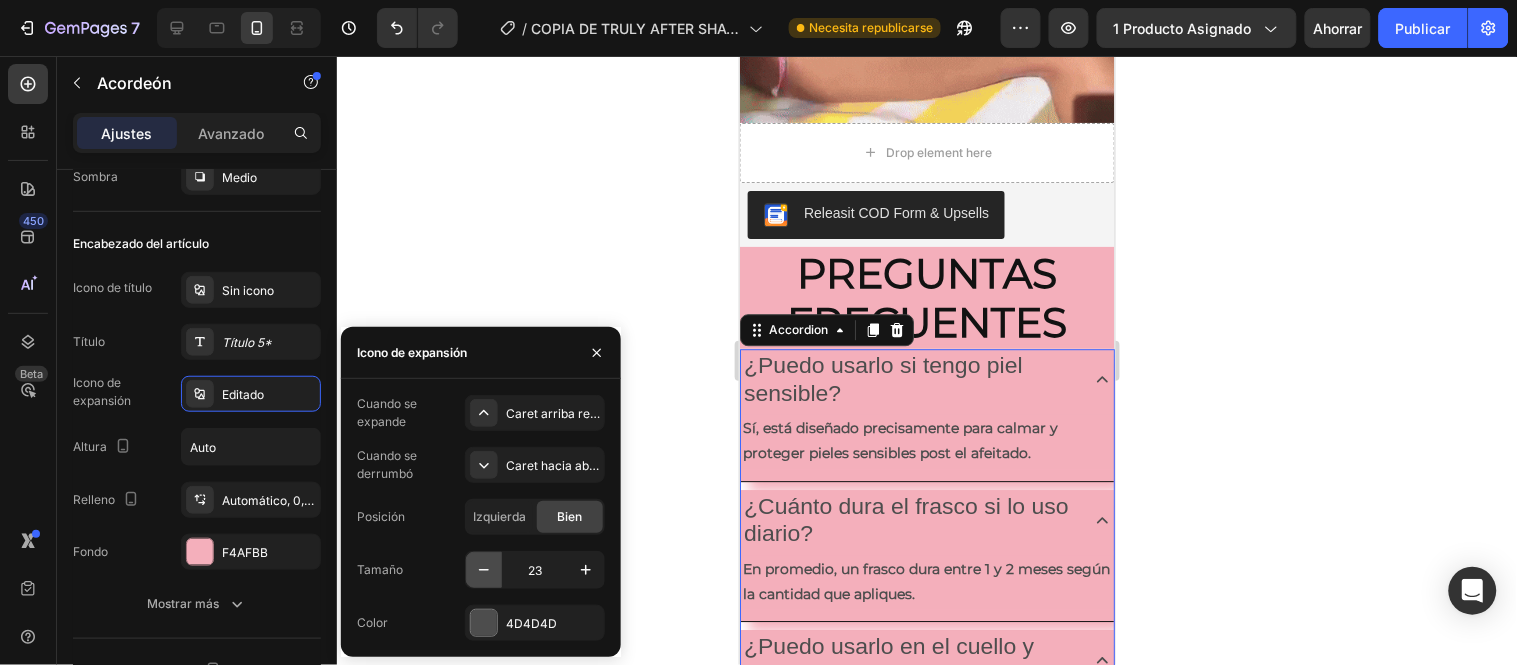 click 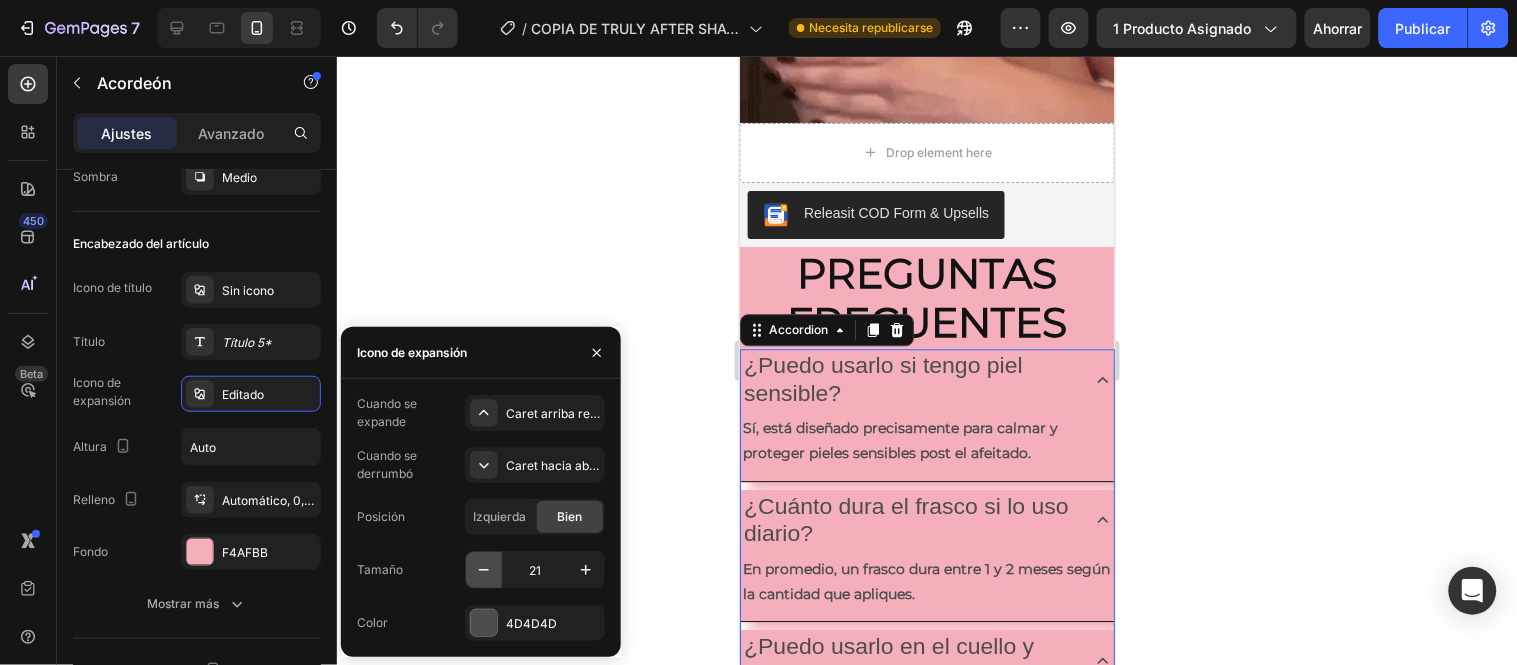 click 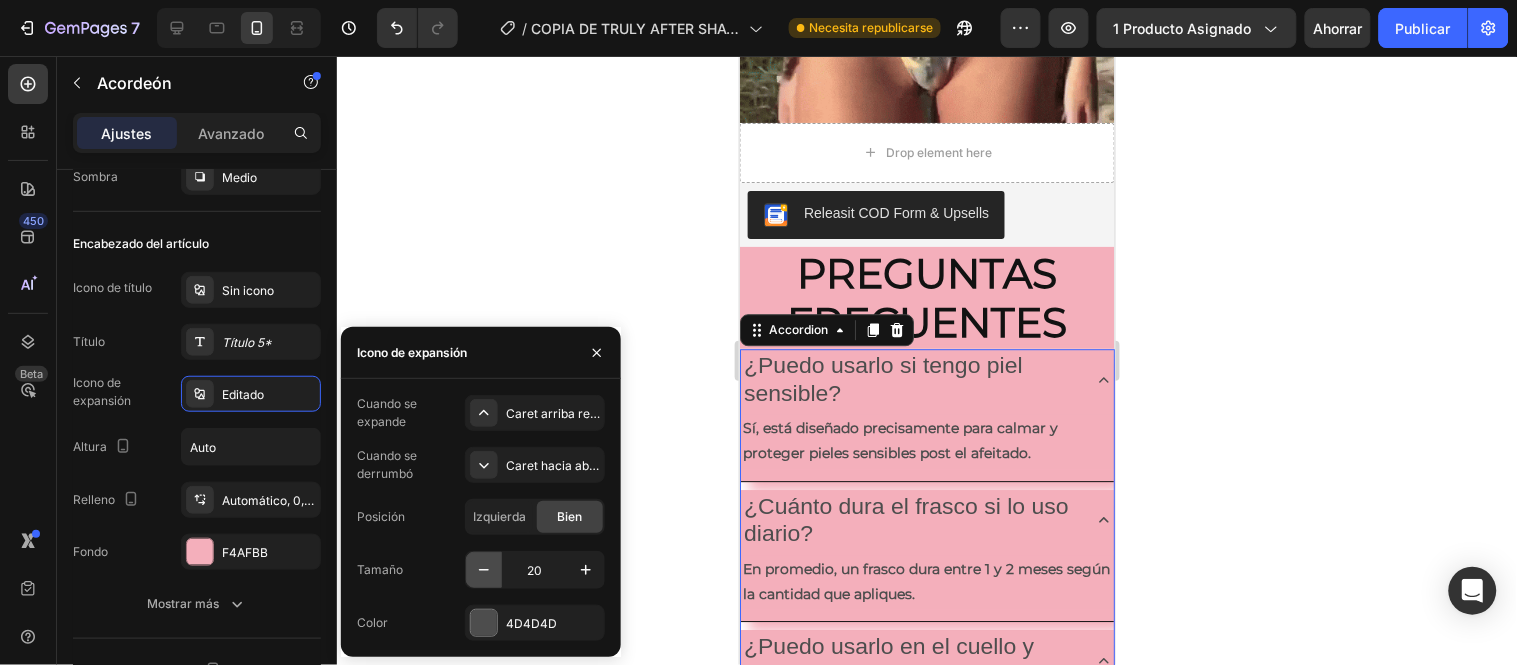 click 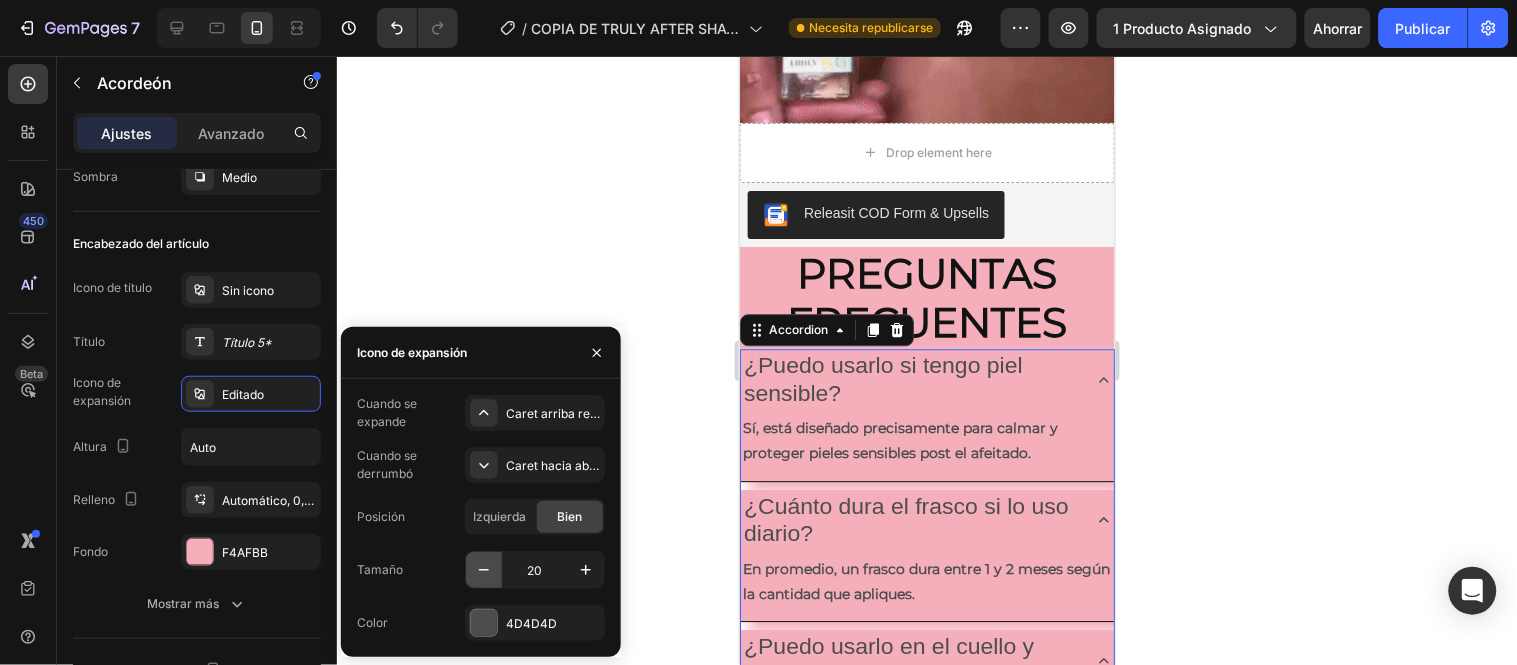 type on "19" 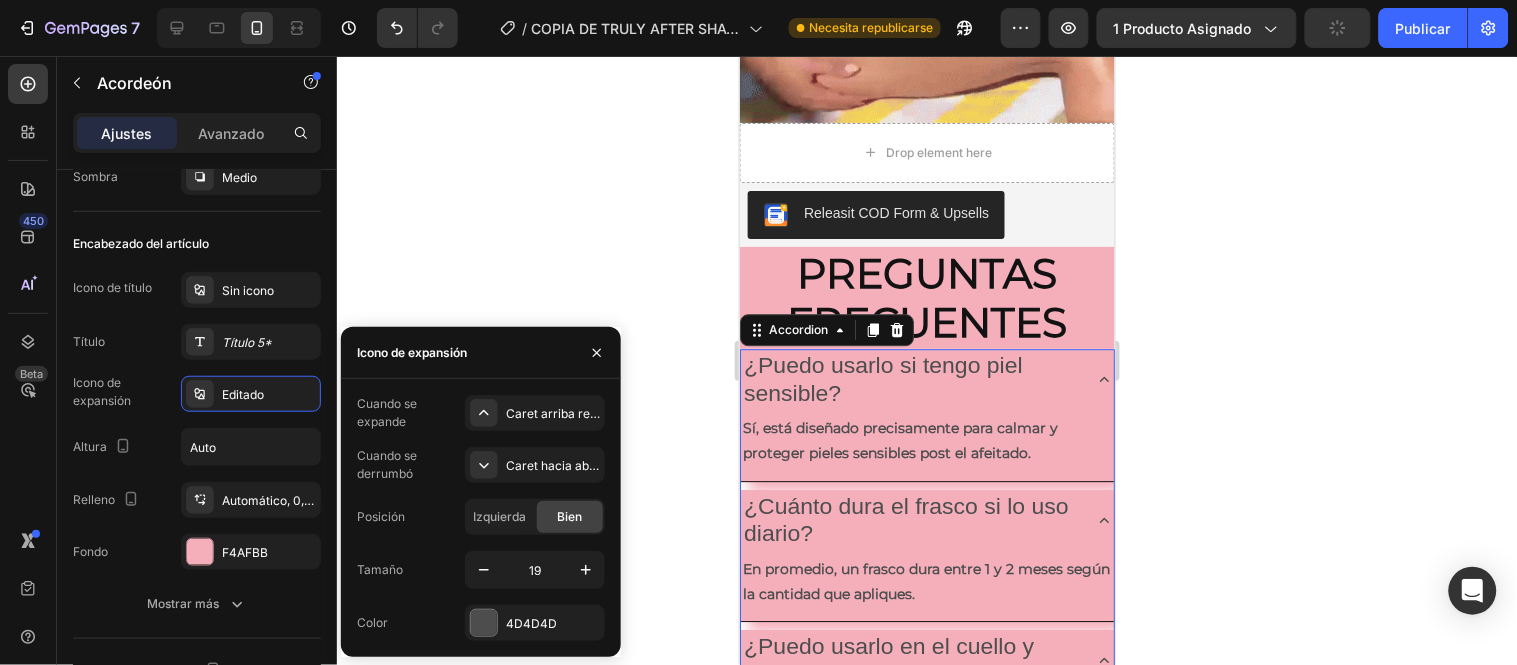 click on "Tamaño 19" at bounding box center (481, 570) 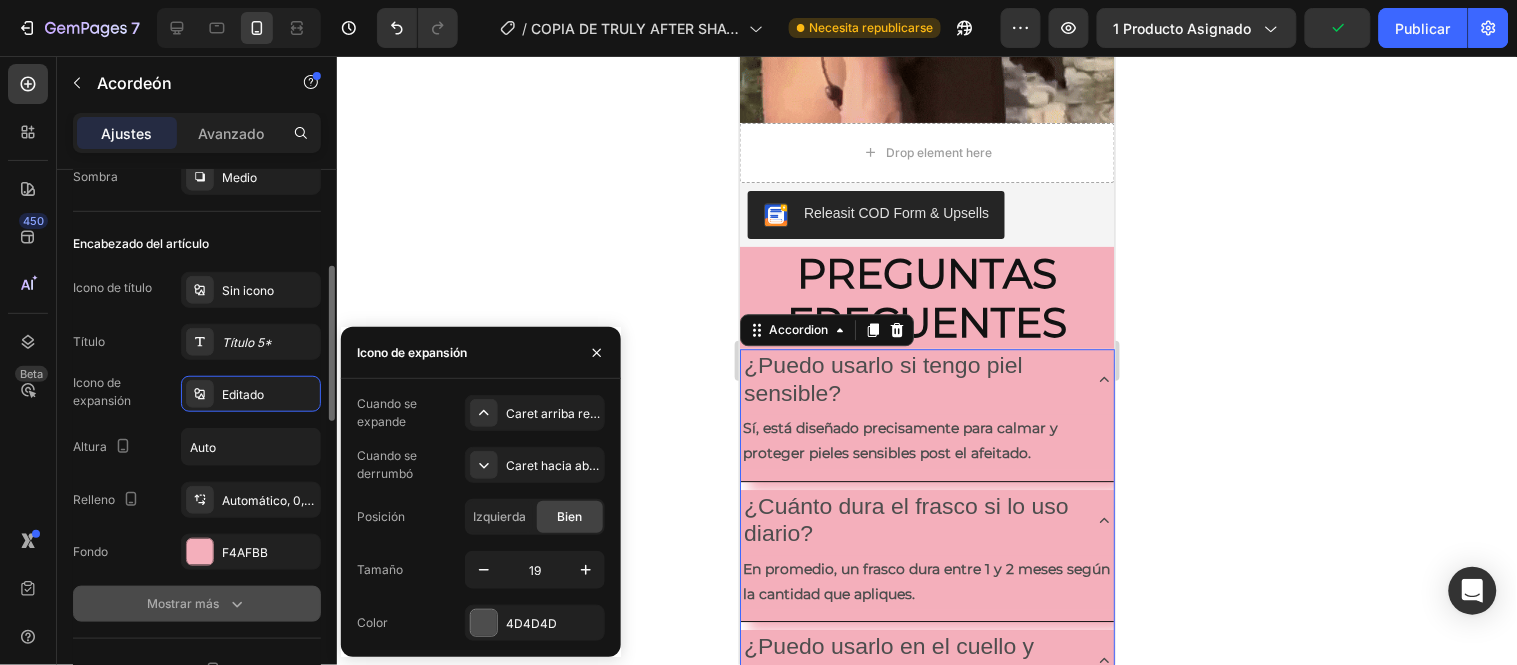 click 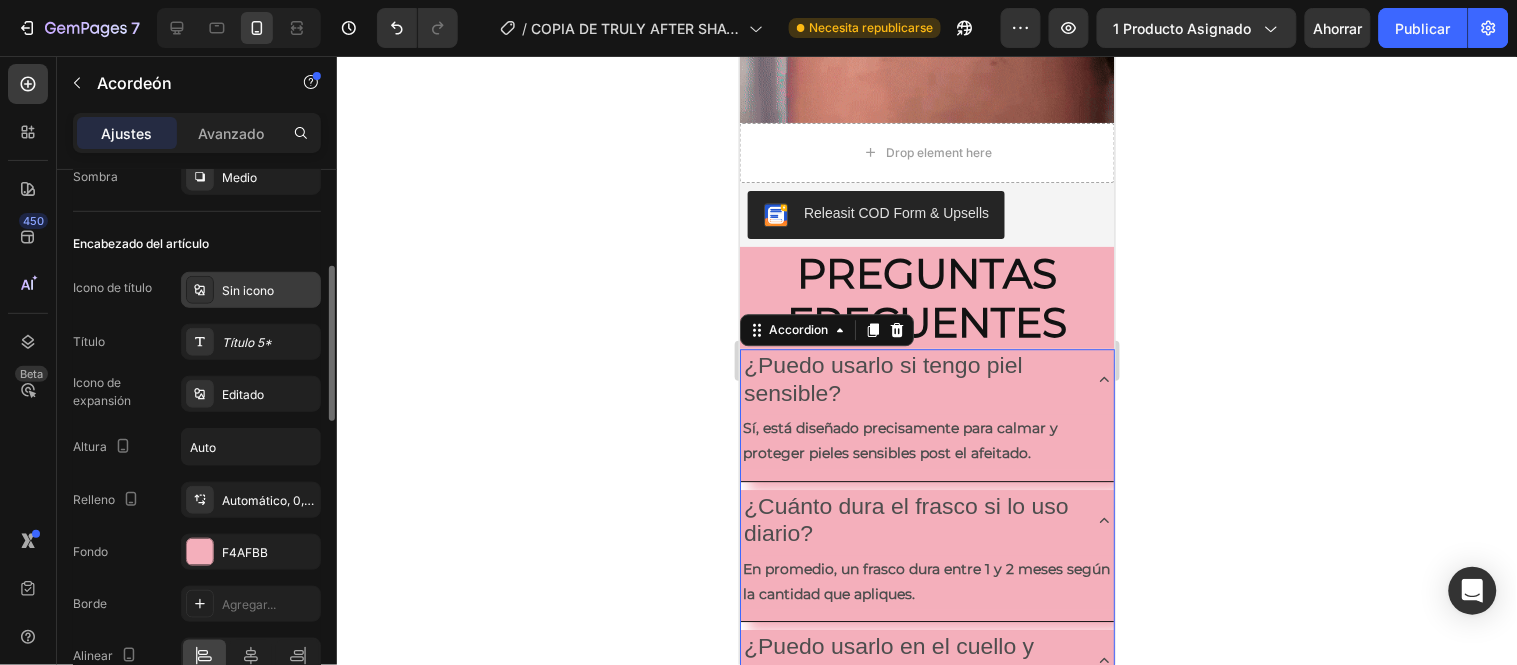 click on "Sin icono" at bounding box center (269, 291) 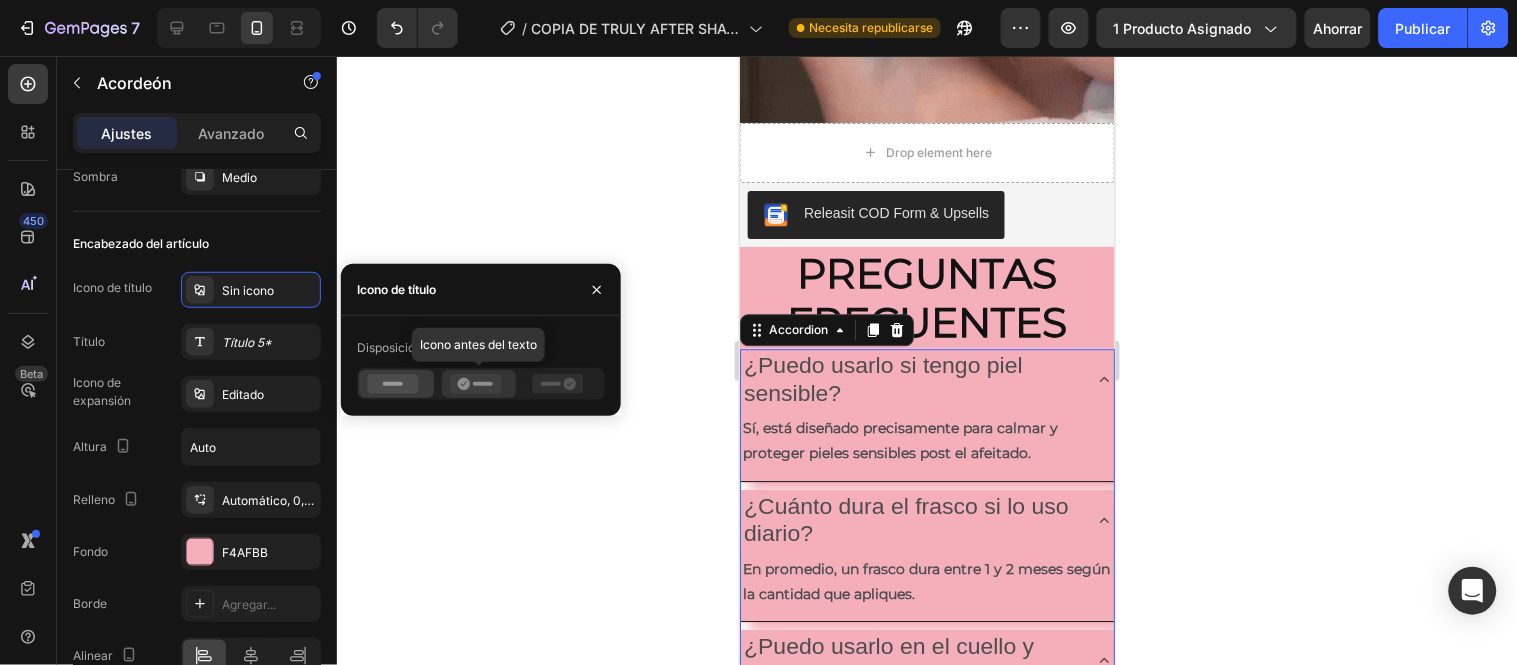click 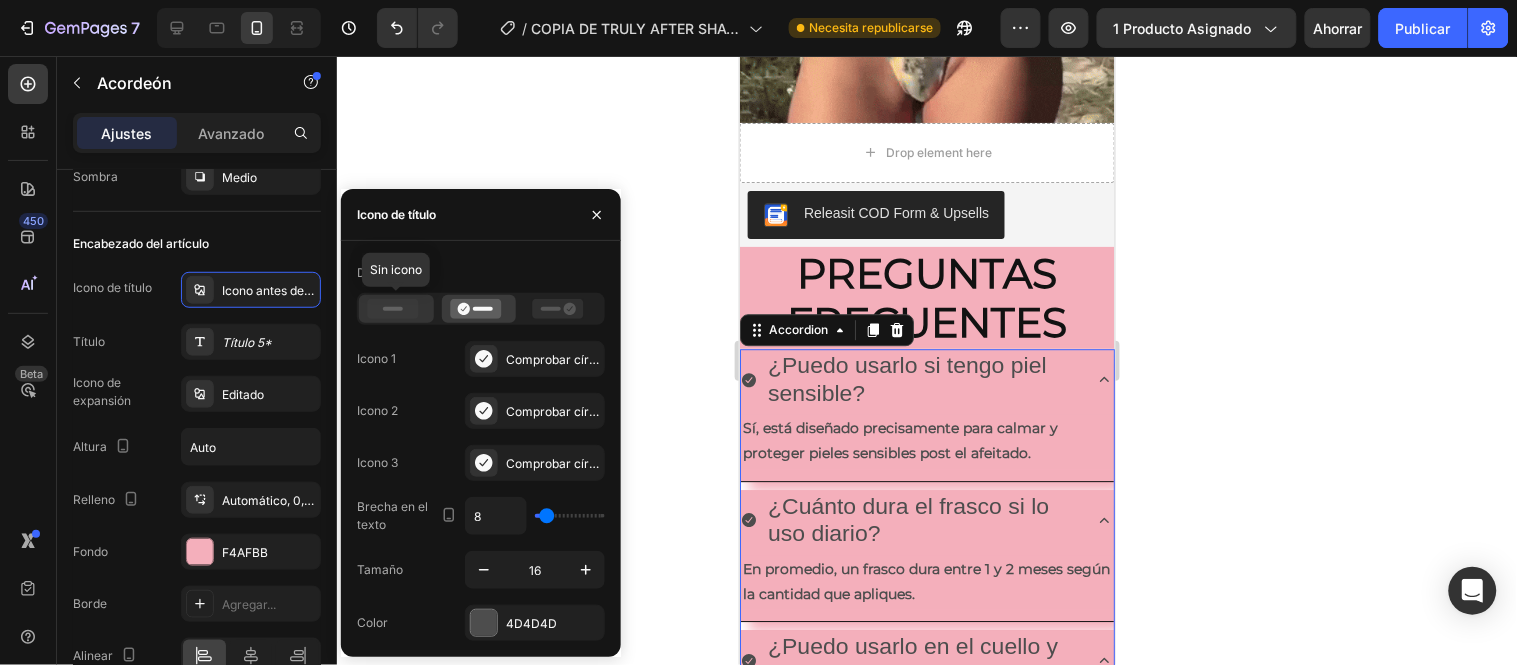 click 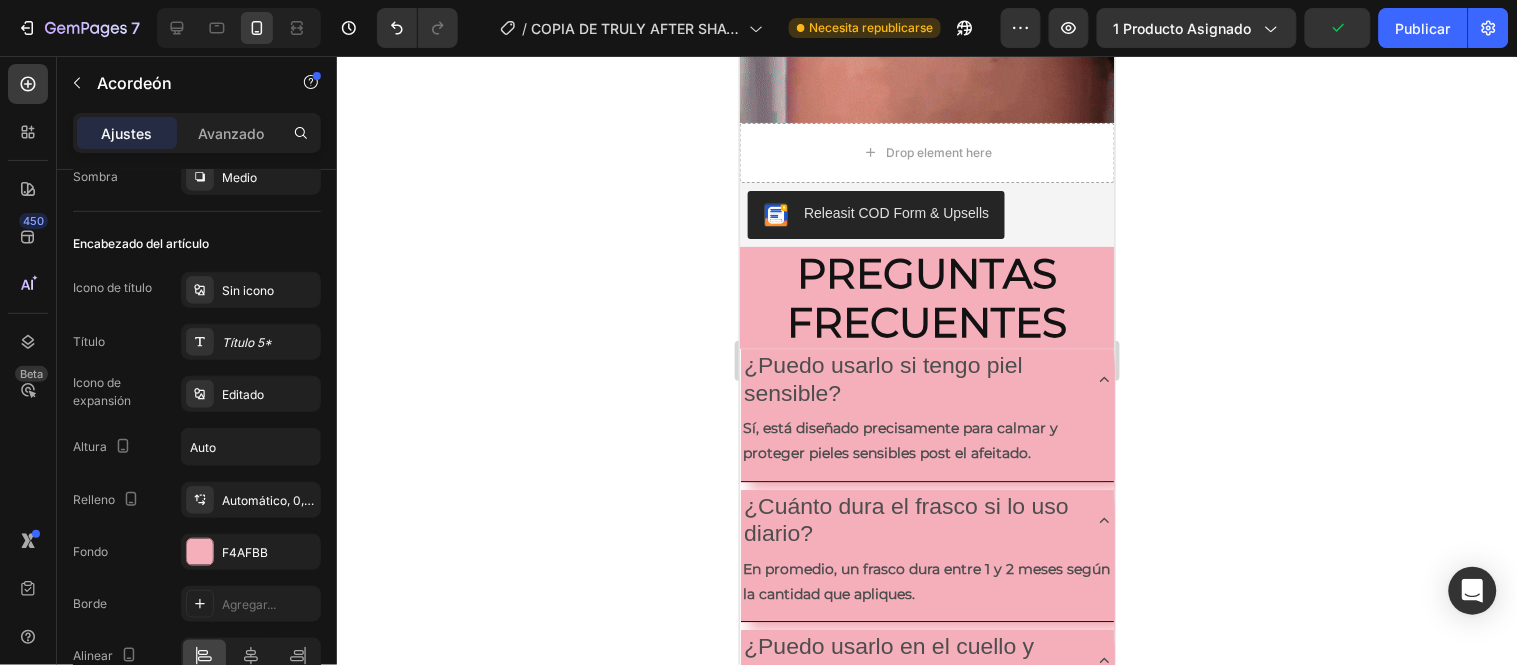 click 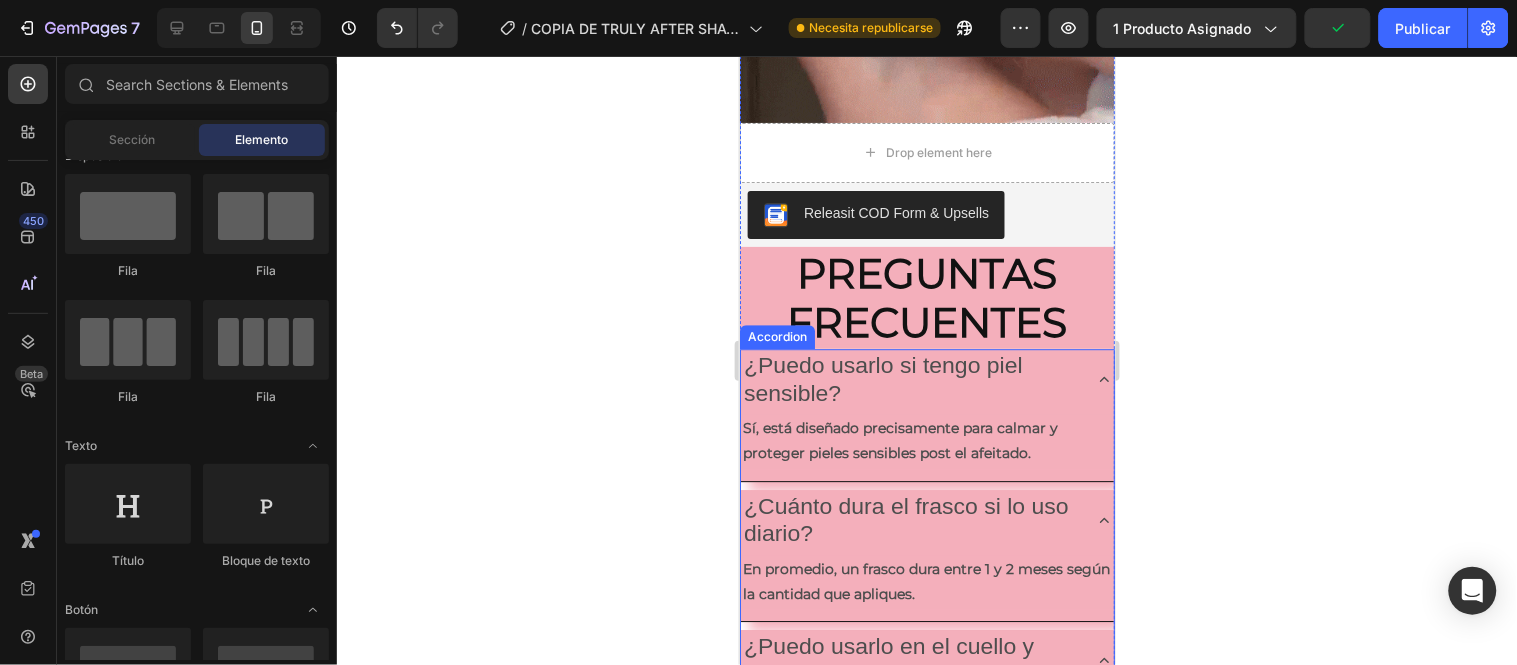 click on "¿Puedo usarlo si tengo piel sensible?" at bounding box center (909, 378) 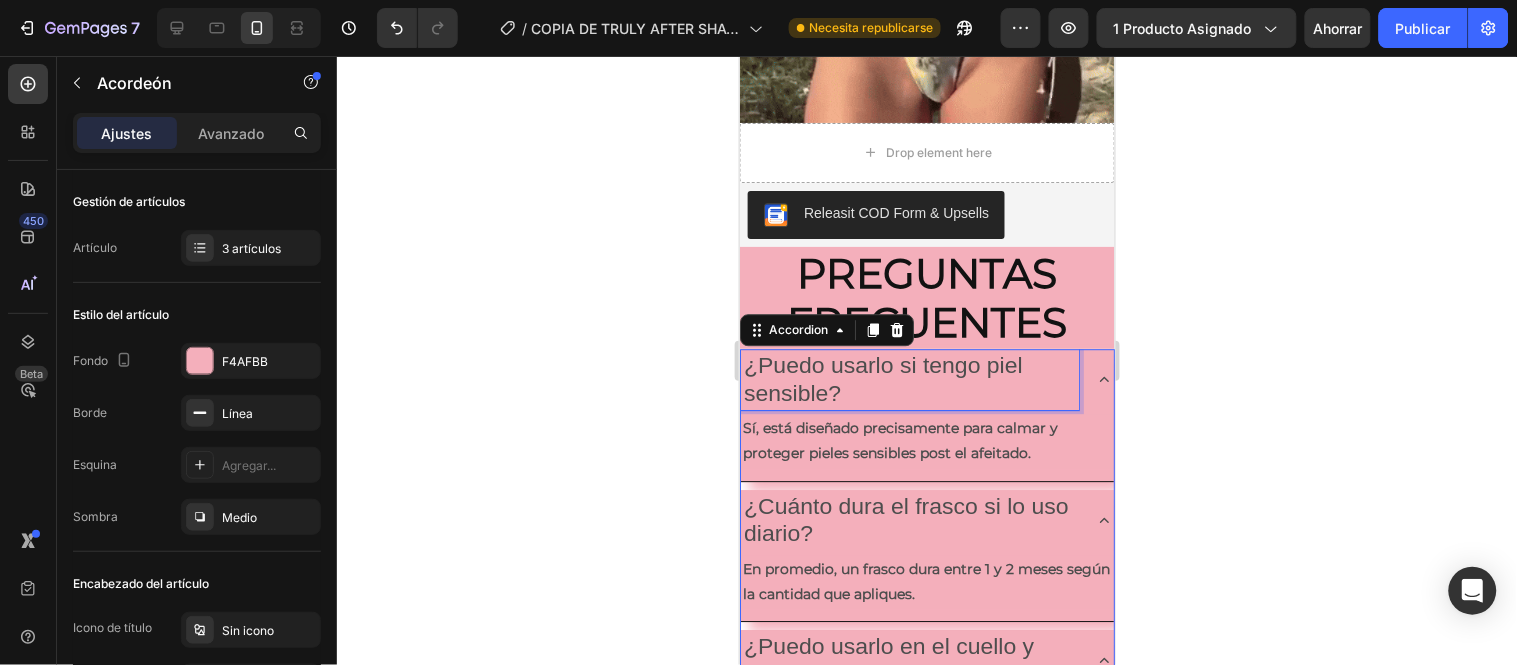 click on "¿Puedo usarlo si tengo piel sensible?" at bounding box center (909, 378) 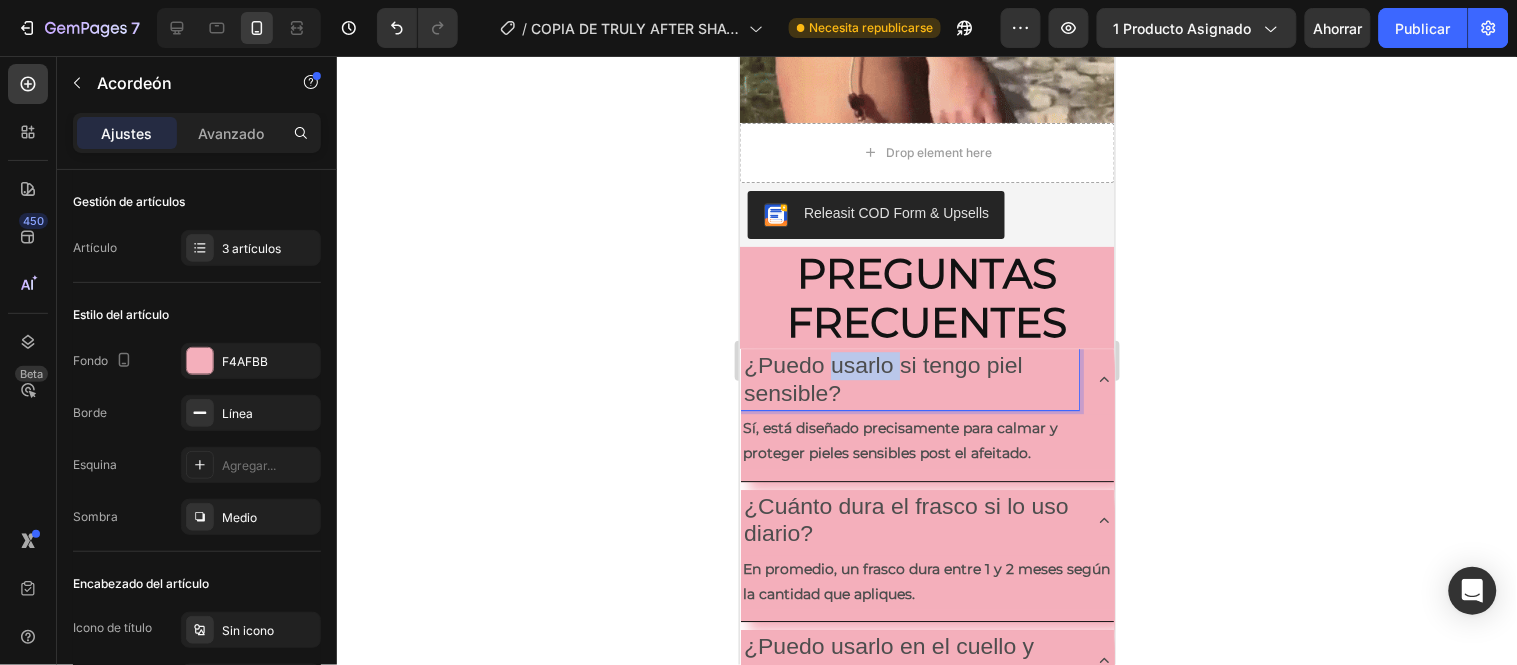 click on "¿Puedo usarlo si tengo piel sensible?" at bounding box center [909, 378] 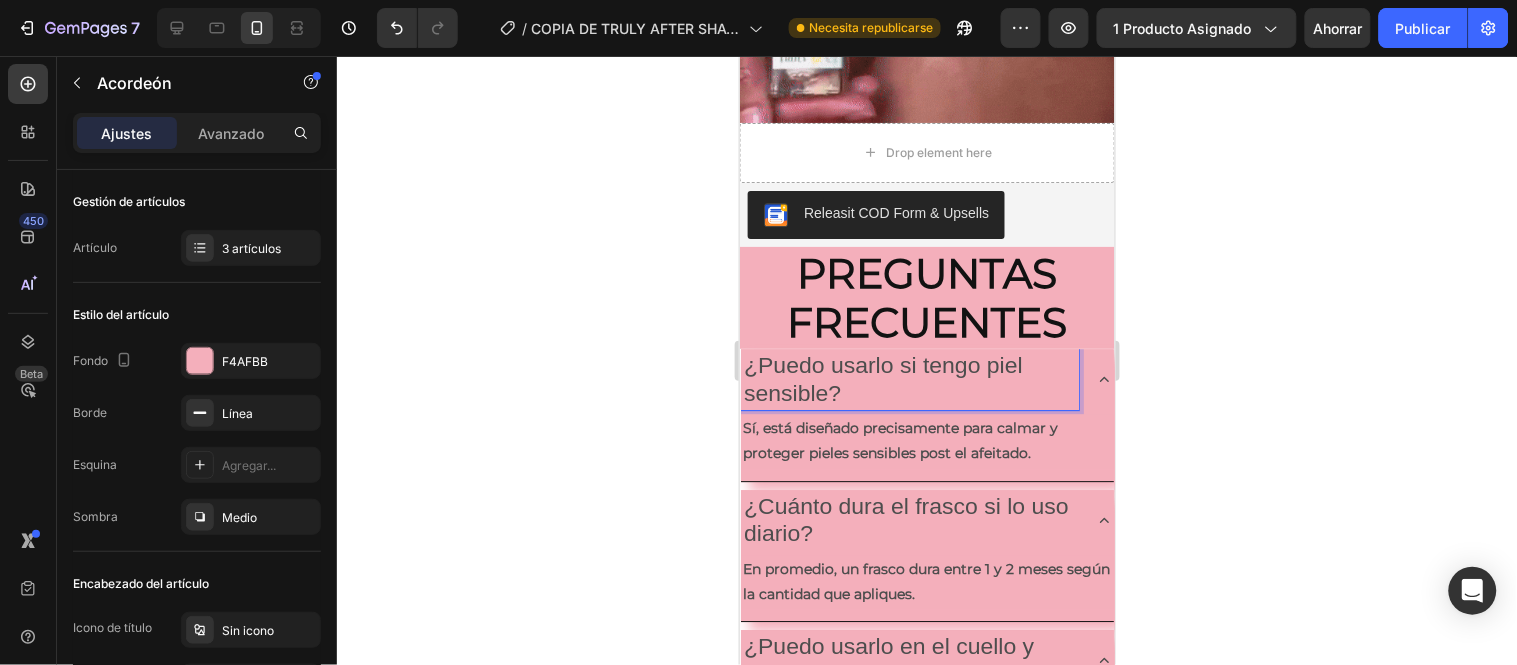 click on "¿Puedo usarlo si tengo piel sensible?" at bounding box center [909, 378] 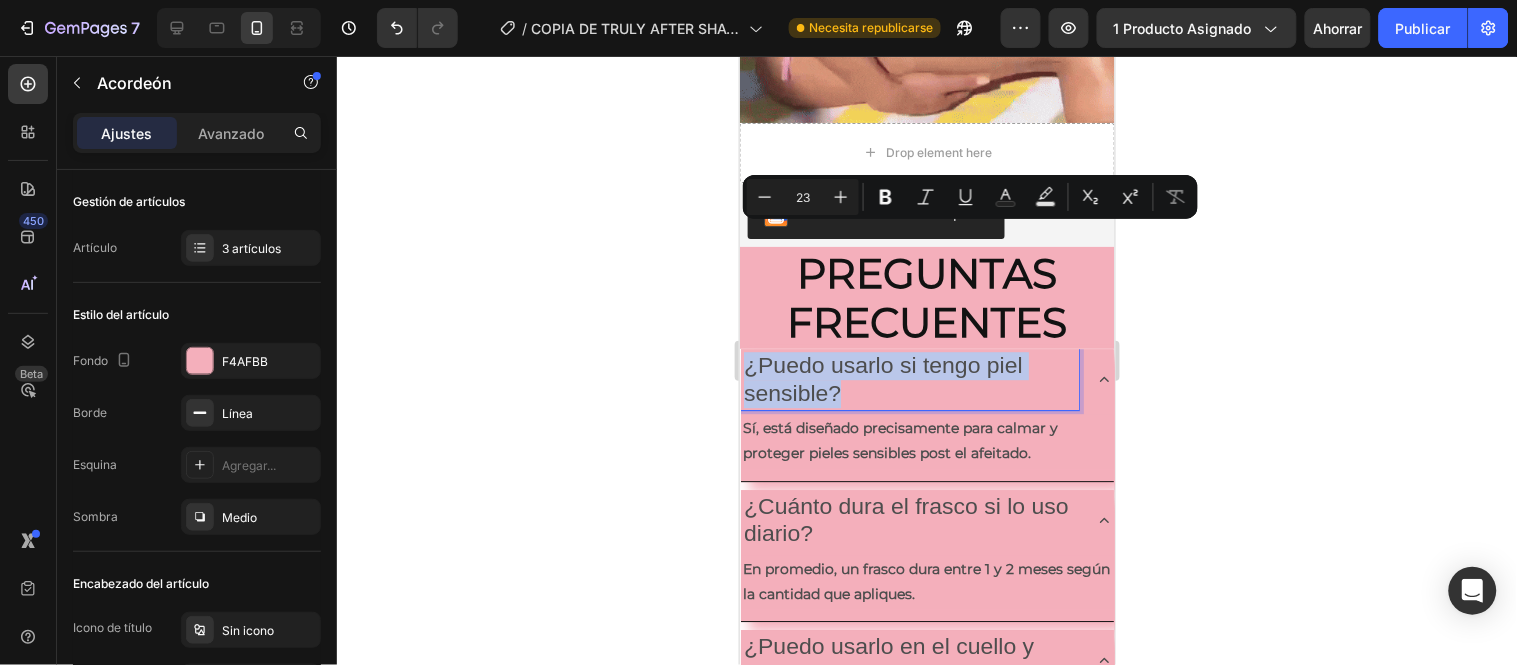 drag, startPoint x: 840, startPoint y: 267, endPoint x: 783, endPoint y: 252, distance: 58.940647 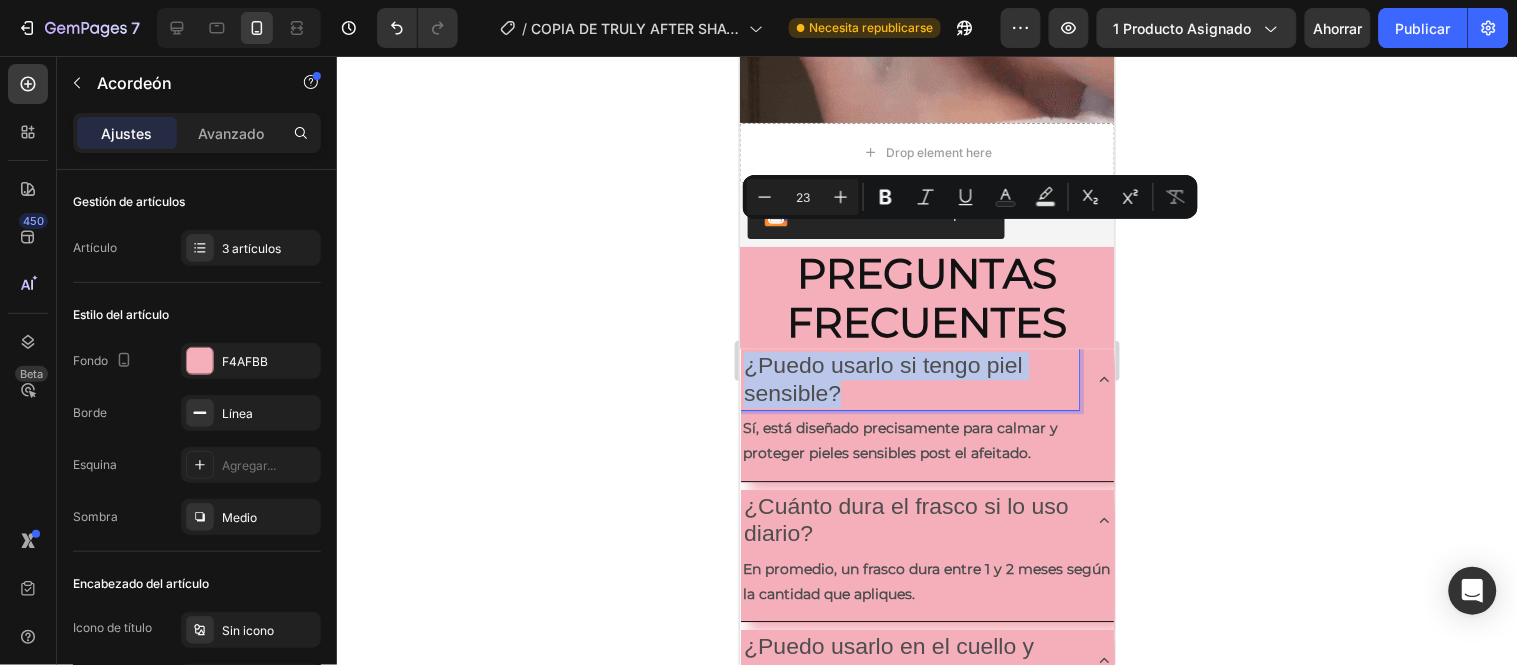 click on "¿Puedo usarlo si tengo piel sensible?" at bounding box center [909, 378] 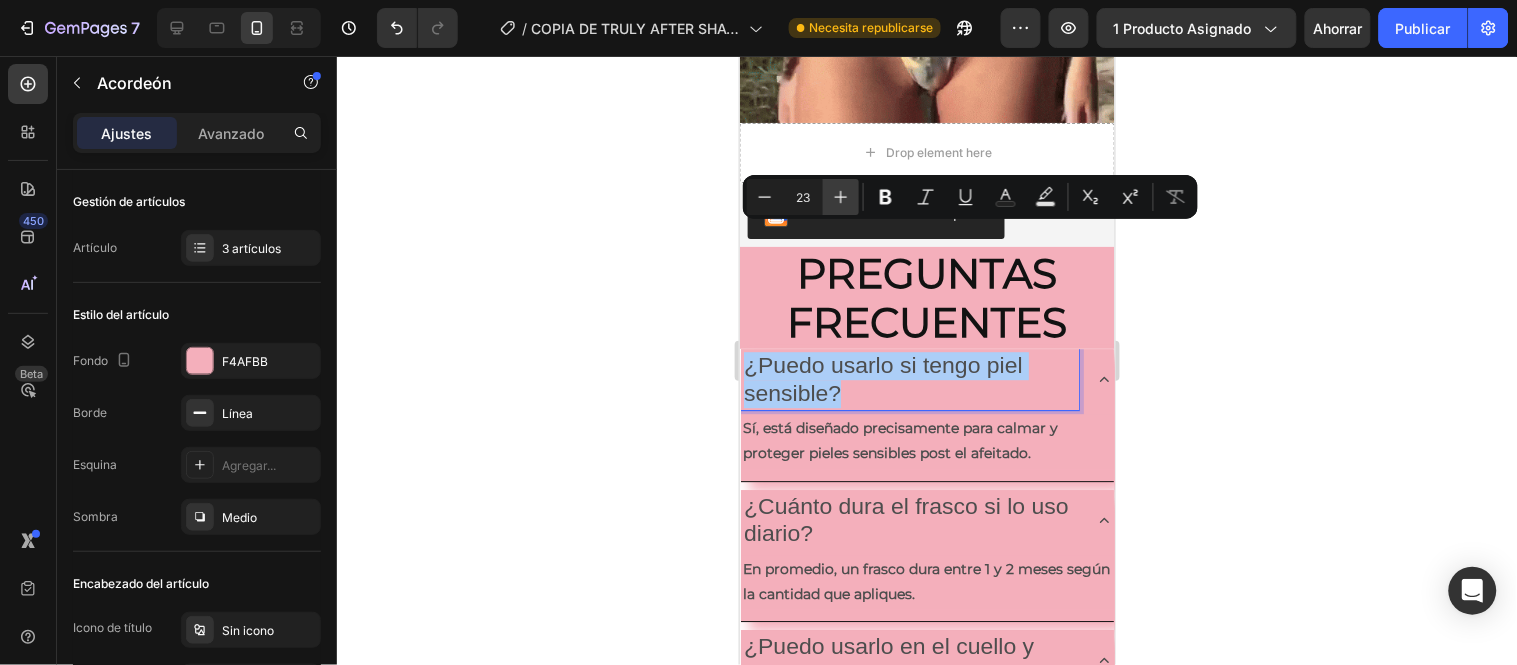 click 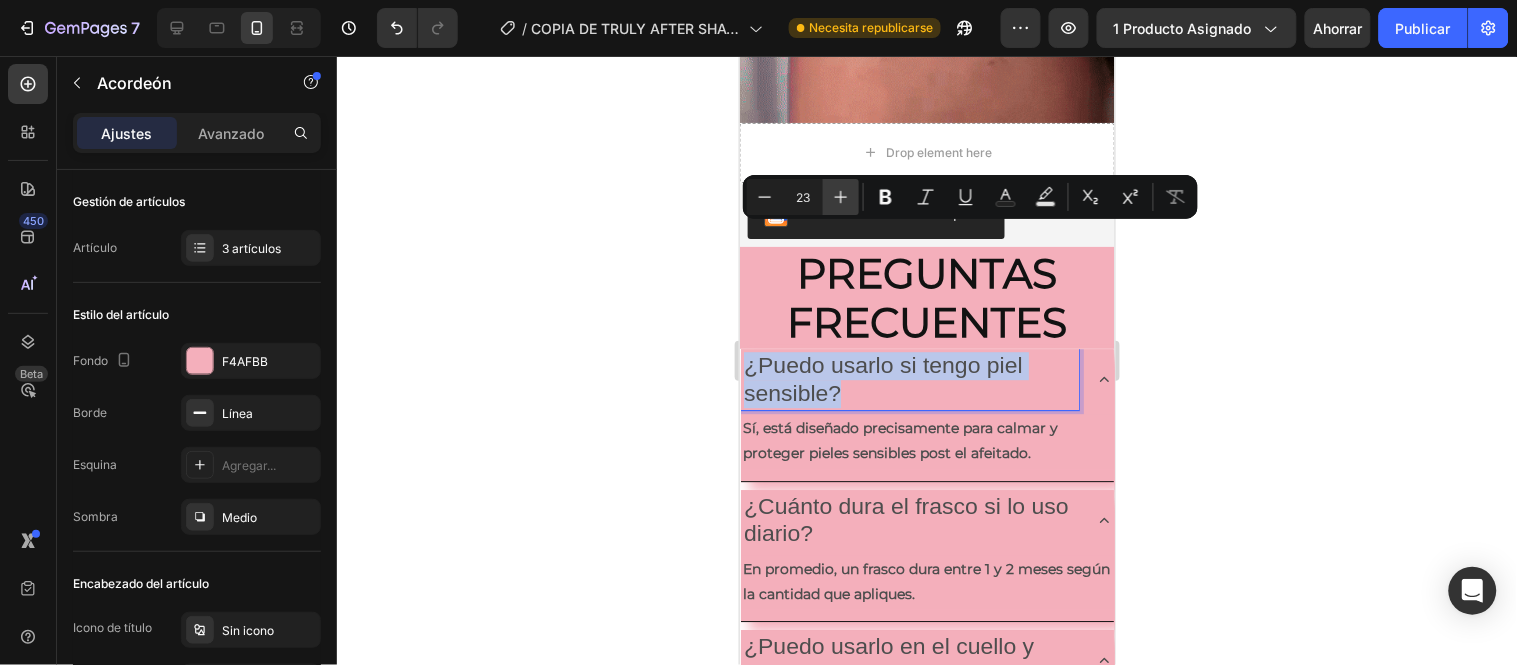 type on "24" 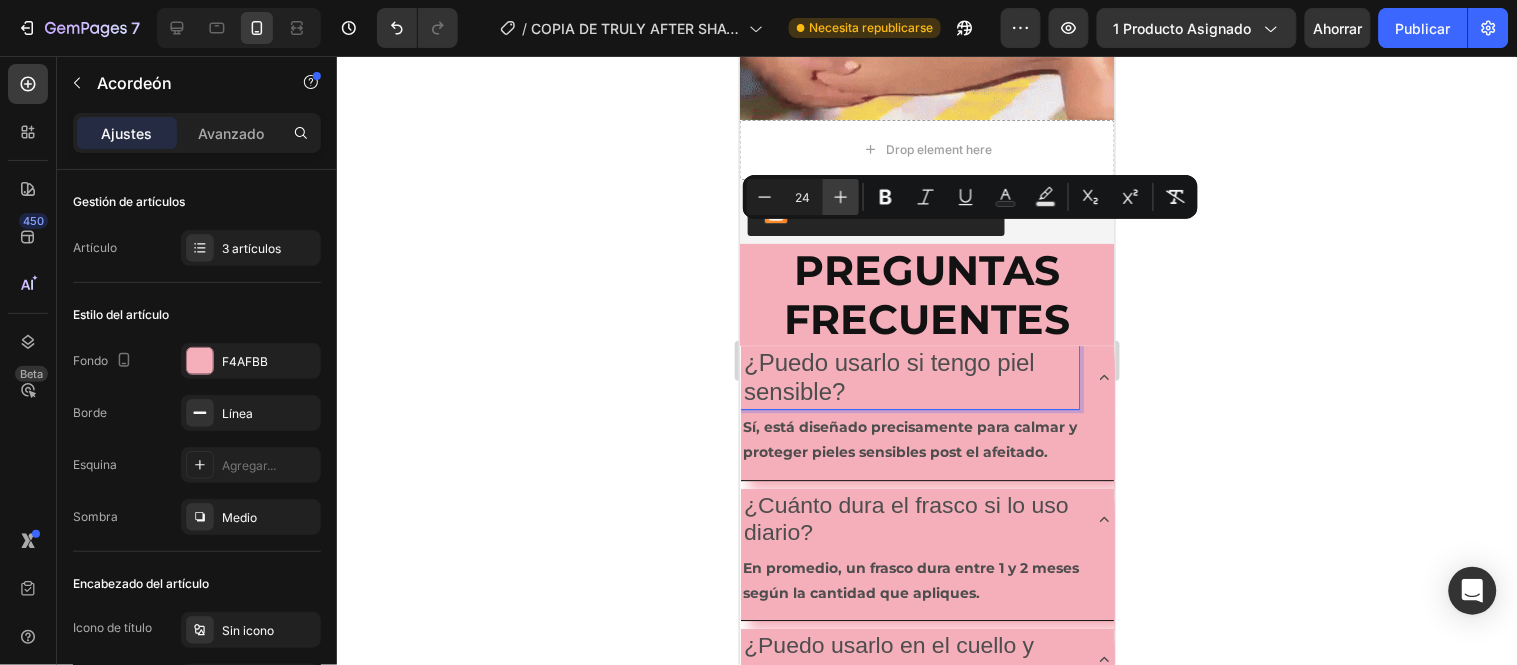 scroll, scrollTop: 3217, scrollLeft: 0, axis: vertical 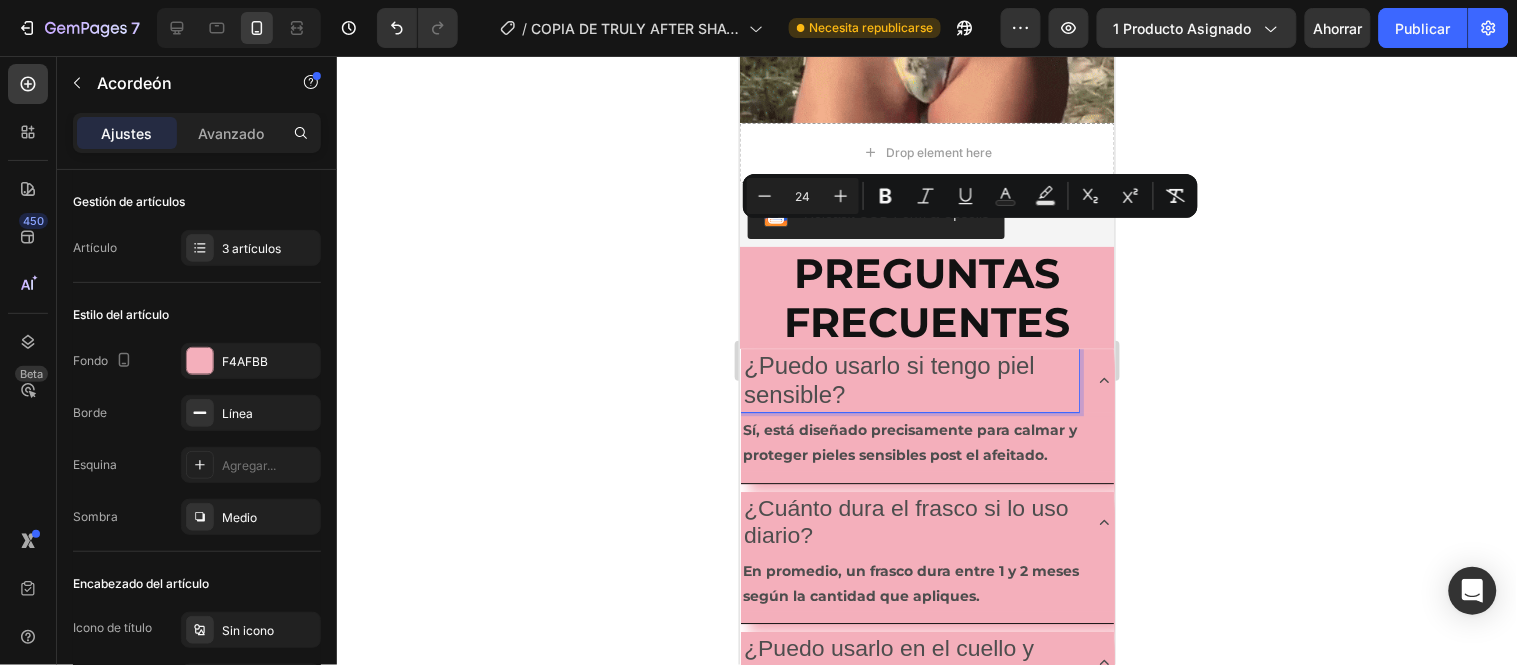 click on "¿Cuánto dura el frasco si lo uso diario?" at bounding box center [909, 521] 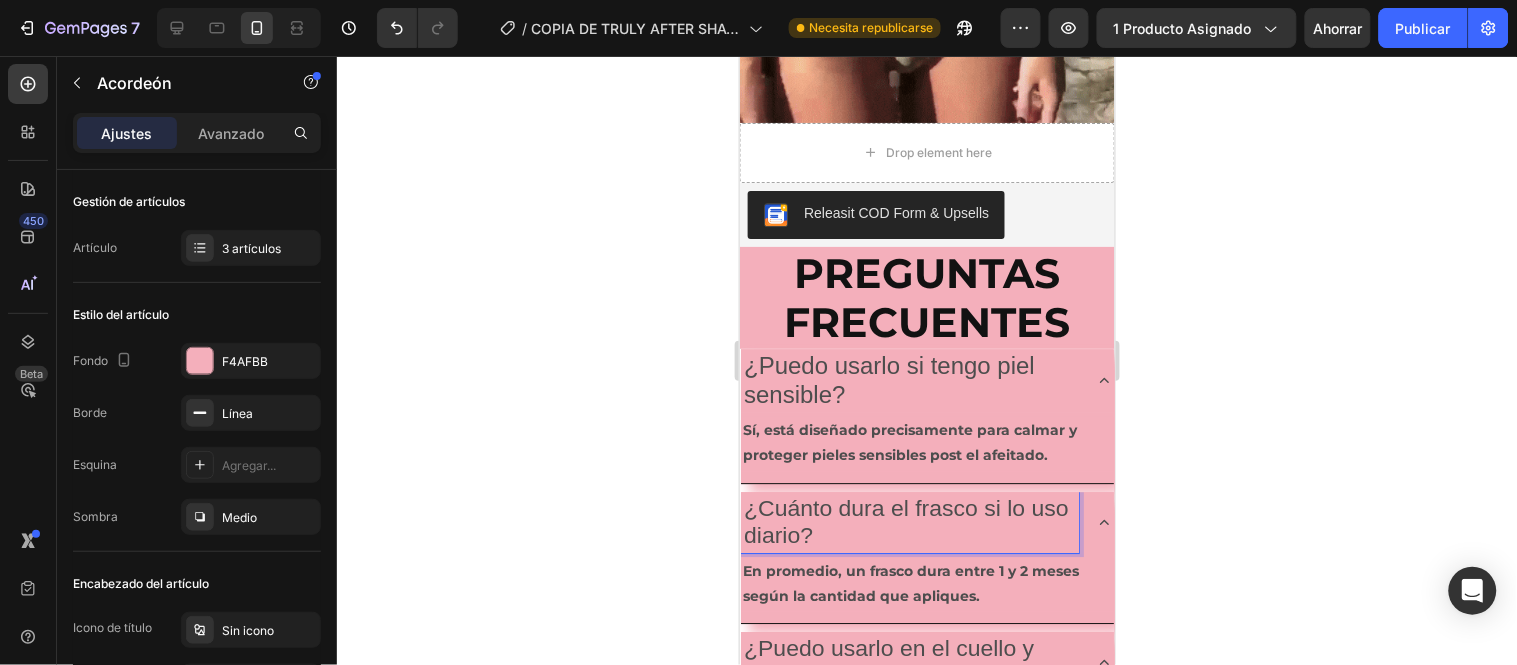 click on "¿Cuánto dura el frasco si lo uso diario?" at bounding box center (909, 521) 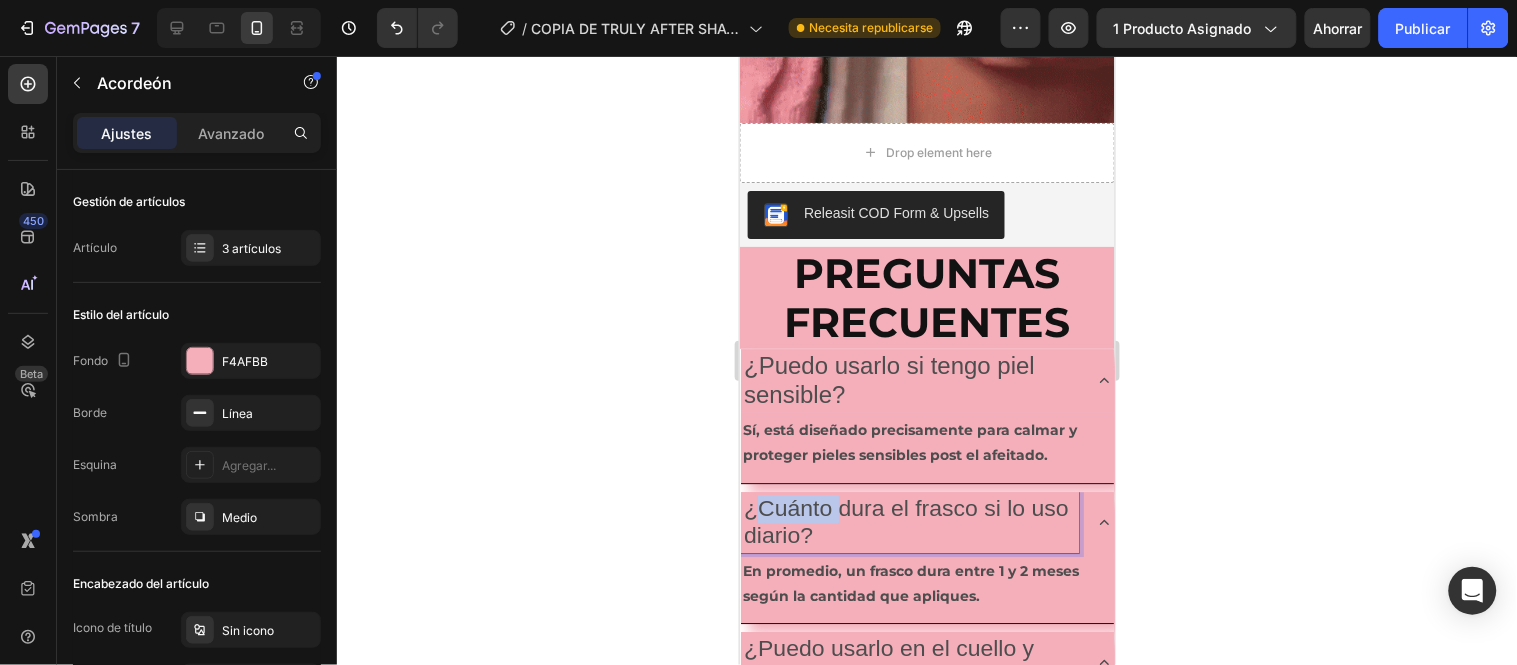click on "¿Cuánto dura el frasco si lo uso diario?" at bounding box center (909, 521) 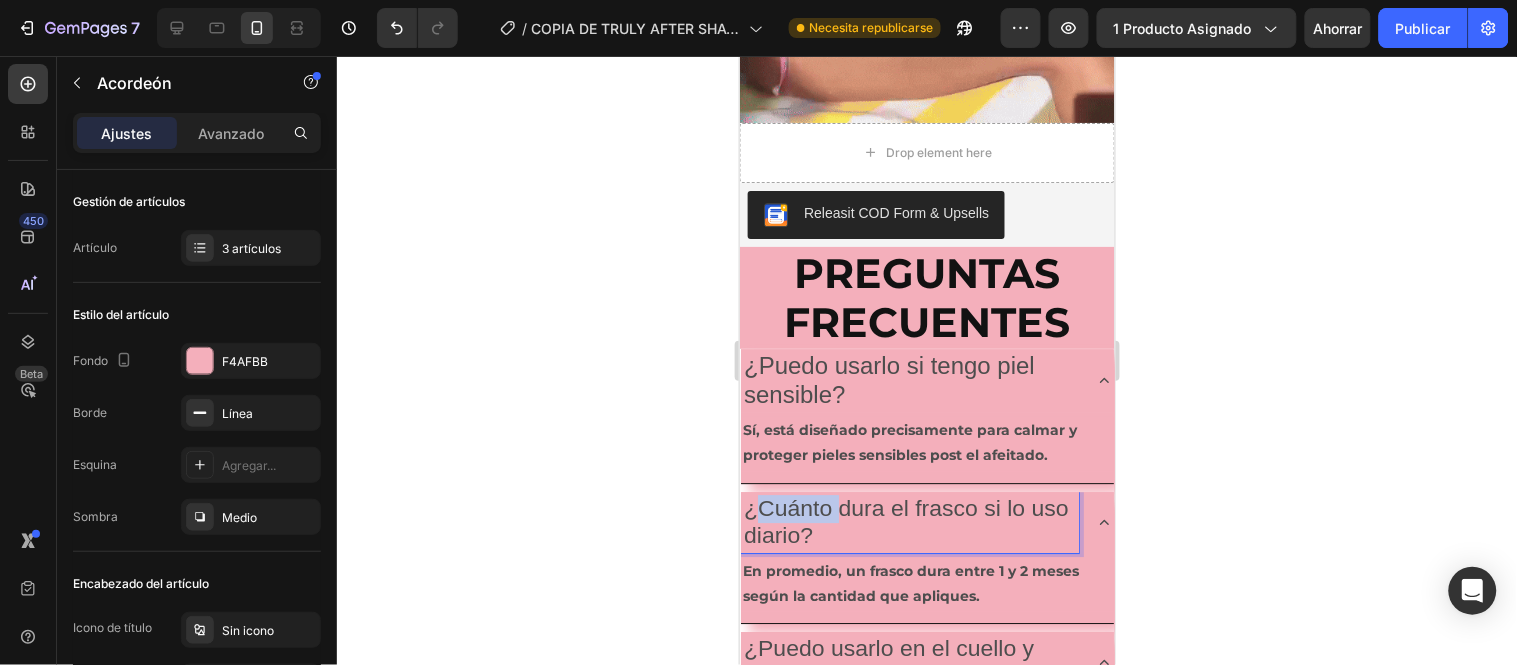 click on "¿Cuánto dura el frasco si lo uso diario?" at bounding box center (909, 521) 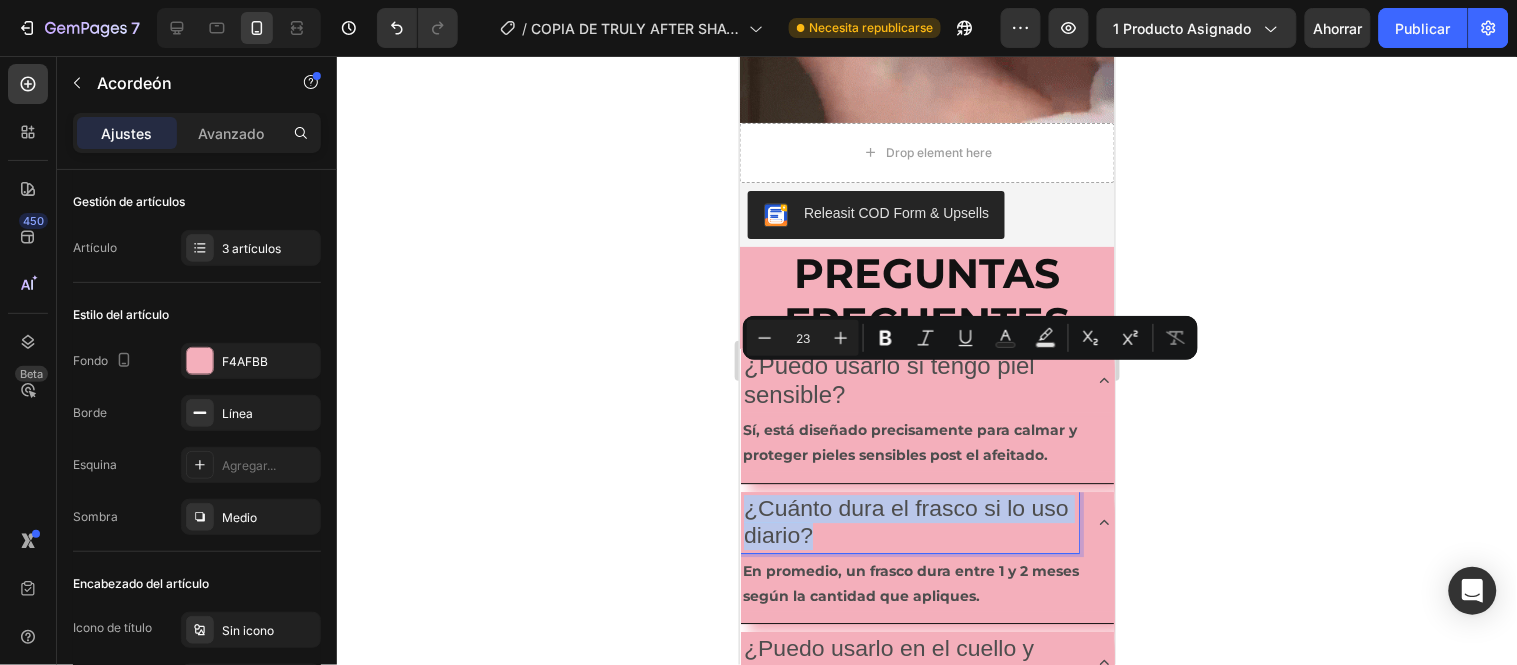 click on "¿Cuánto dura el frasco si lo uso diario?" at bounding box center (909, 521) 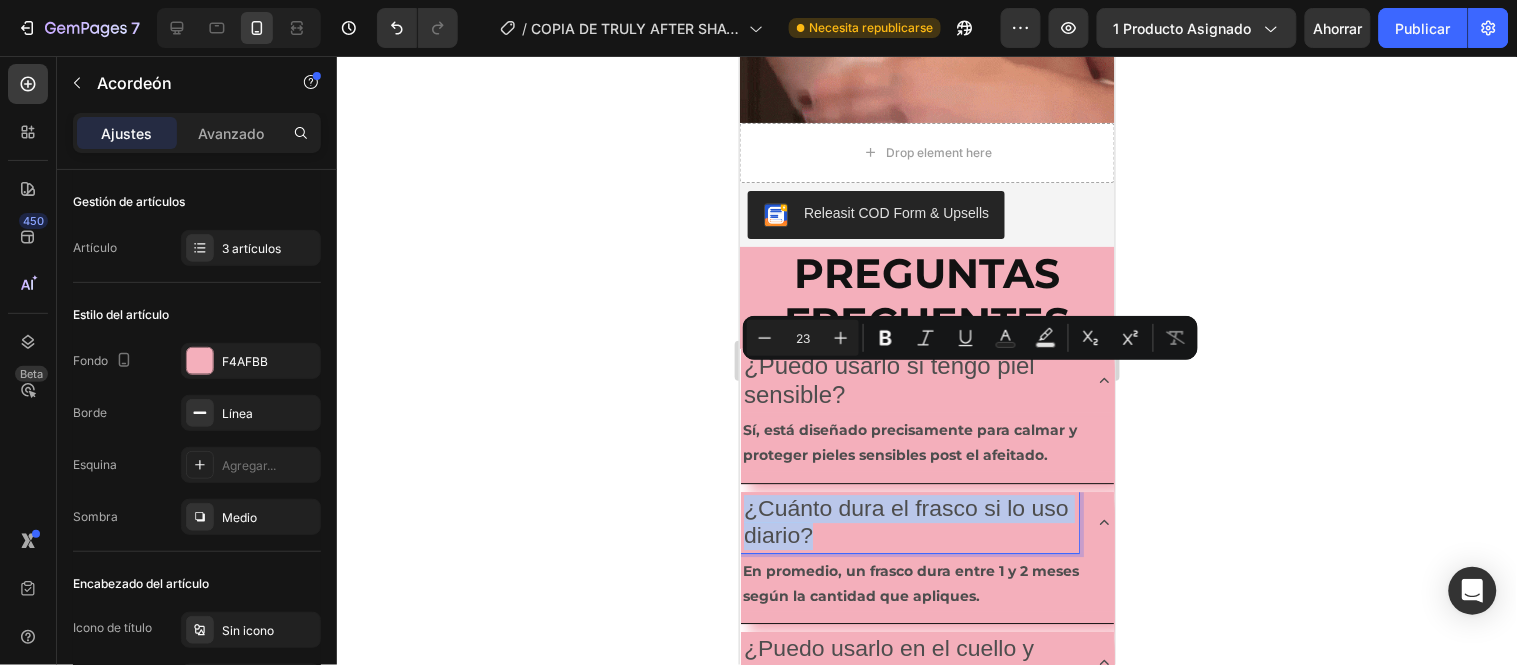 drag, startPoint x: 869, startPoint y: 413, endPoint x: 739, endPoint y: 376, distance: 135.16287 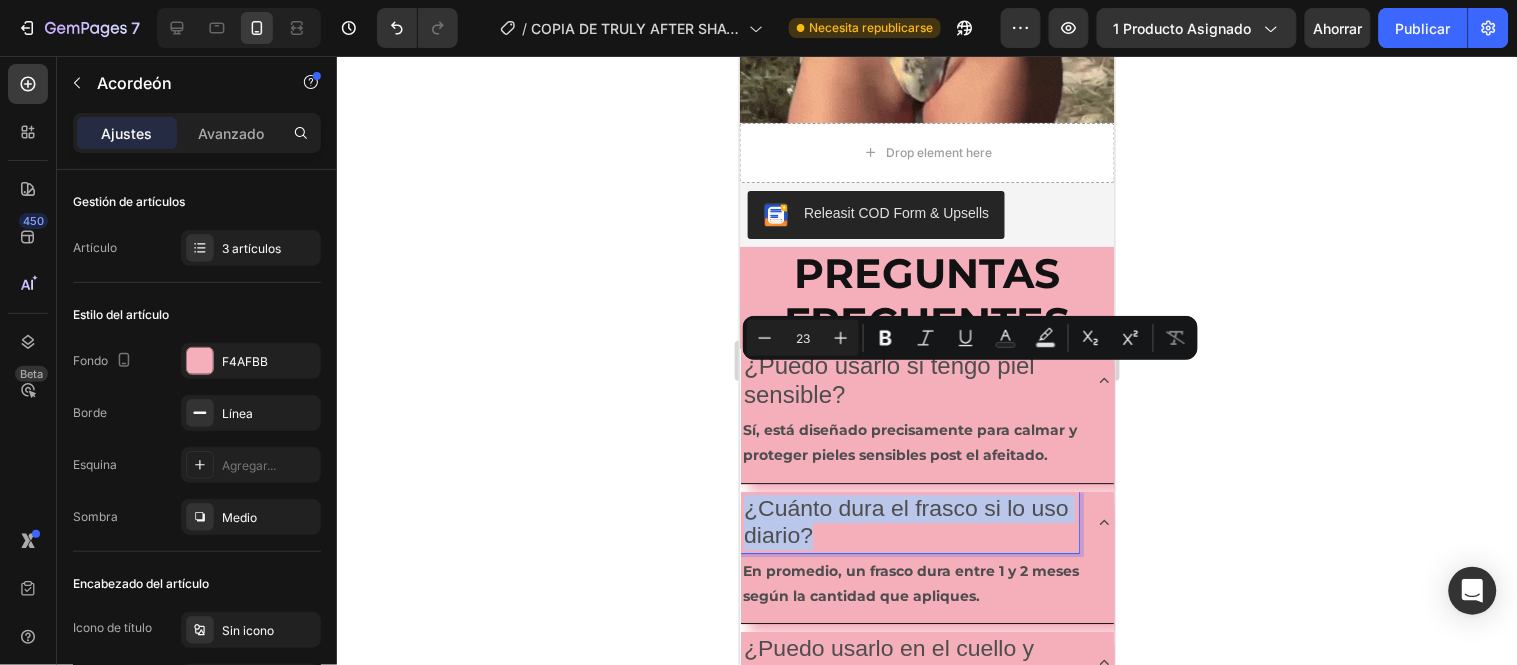 click on "¿Cuánto dura el frasco si lo uso diario?" at bounding box center (909, 521) 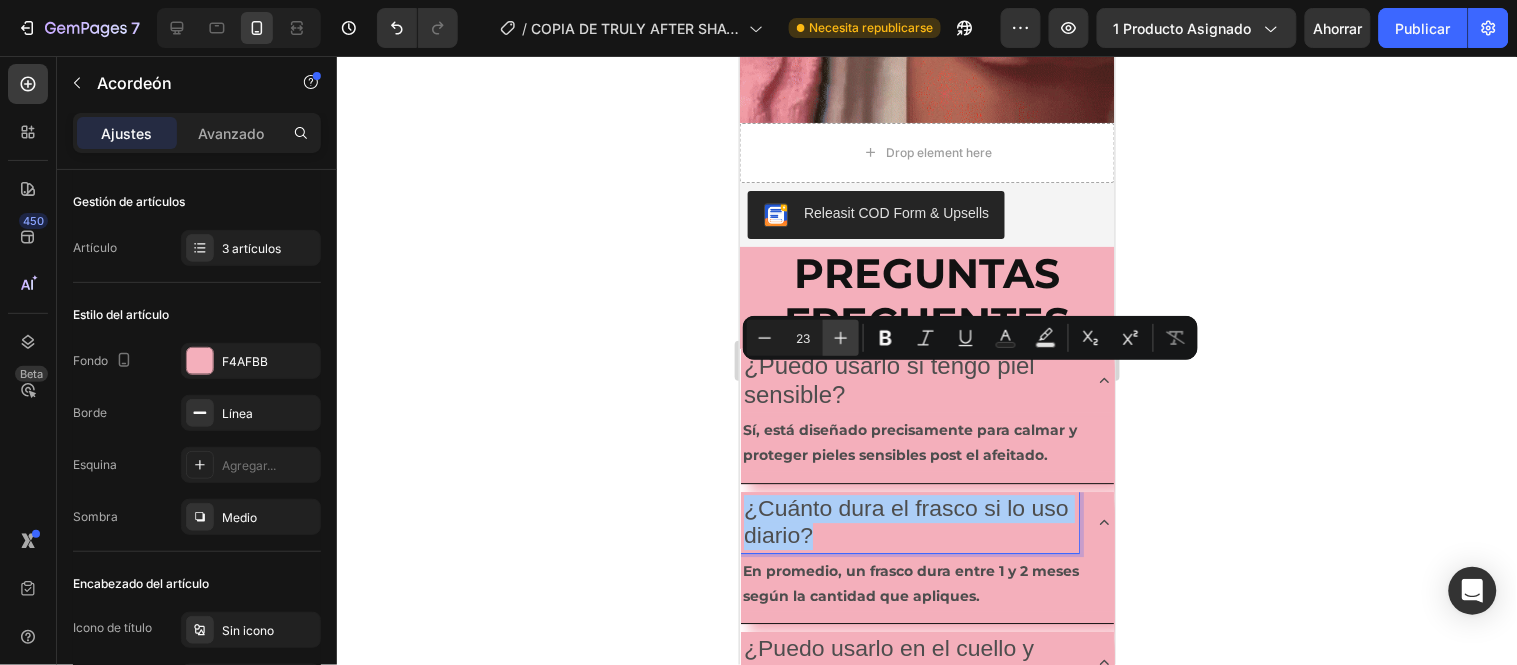 click 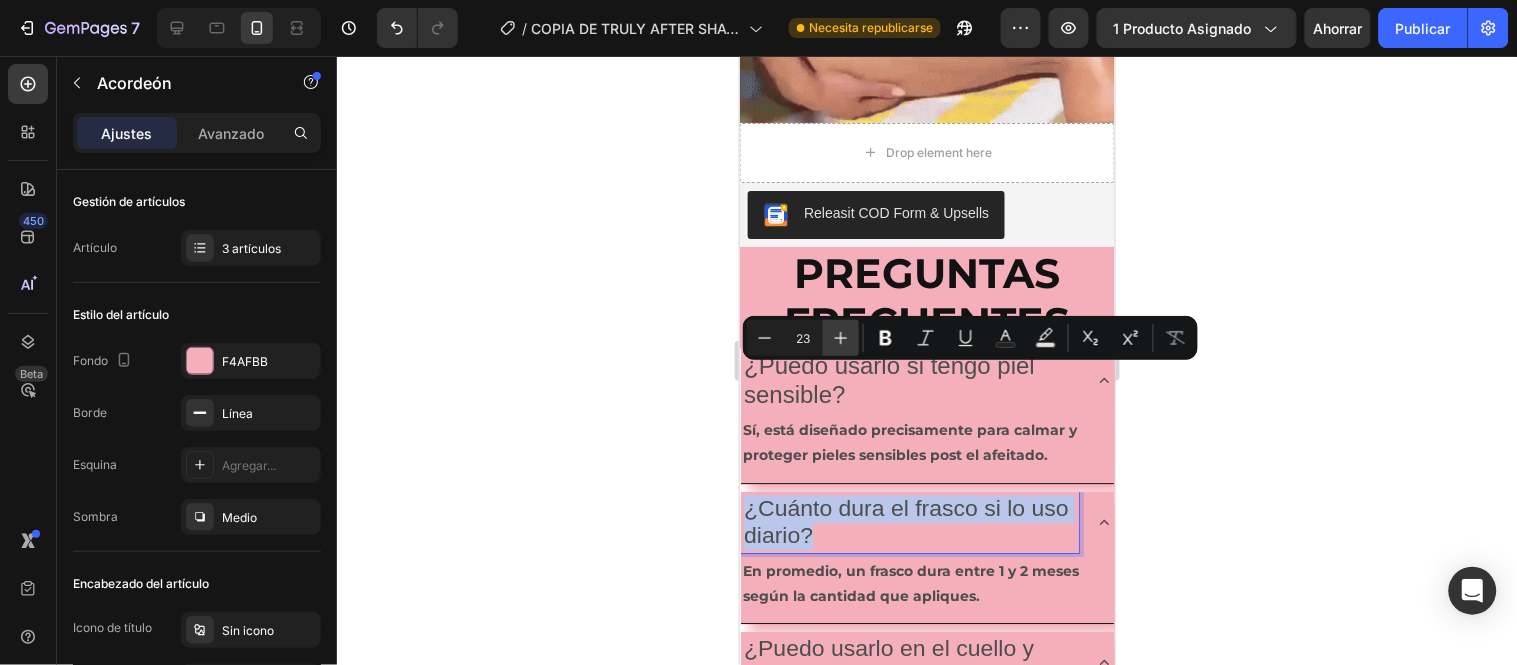 type on "24" 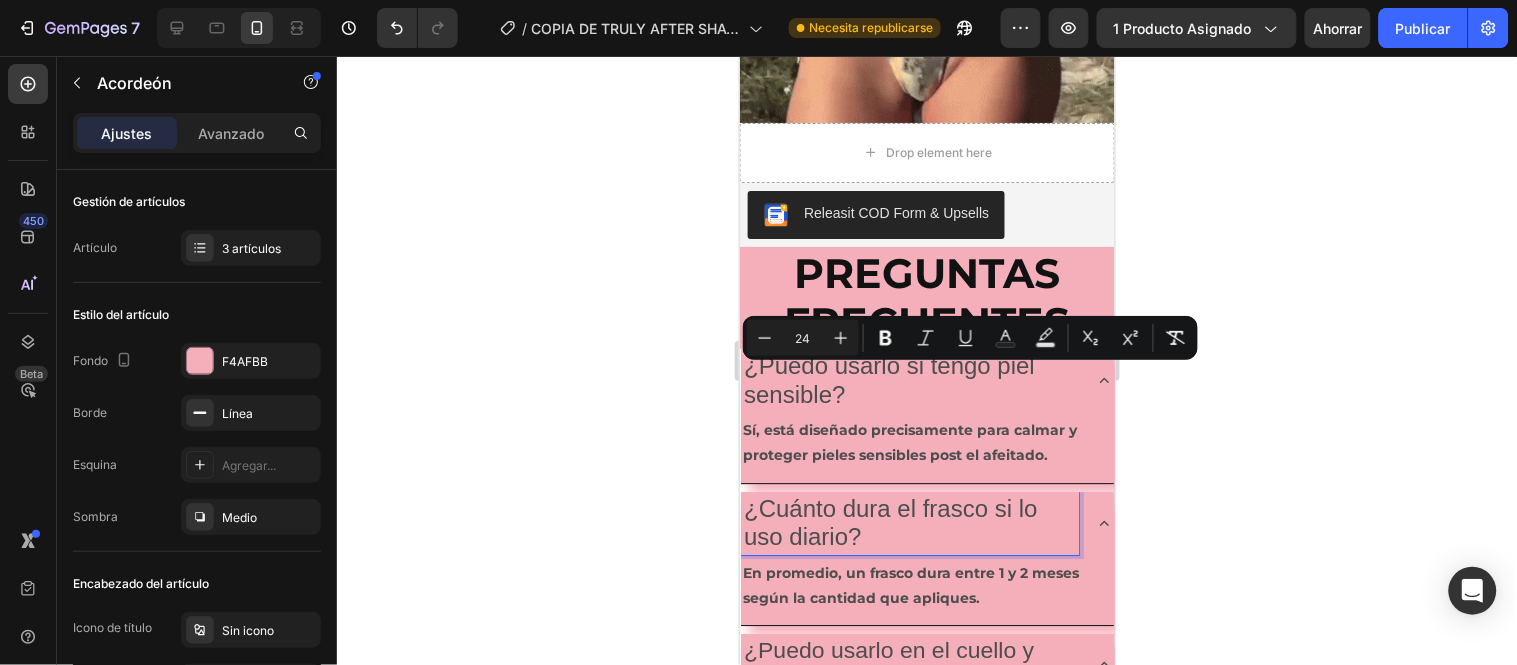 click on "¿Puedo usarlo en el cuello y otras áreas?" at bounding box center (909, 663) 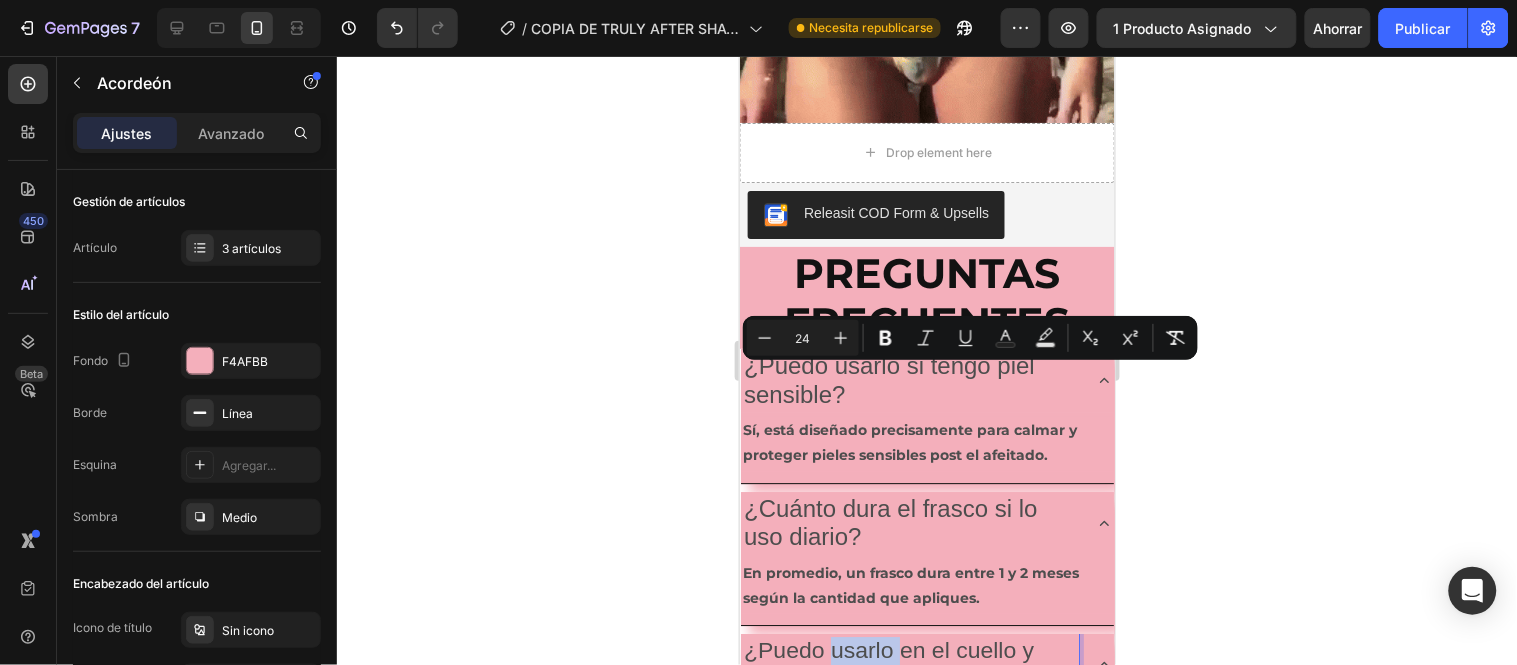 click on "¿Puedo usarlo en el cuello y otras áreas?" at bounding box center (909, 663) 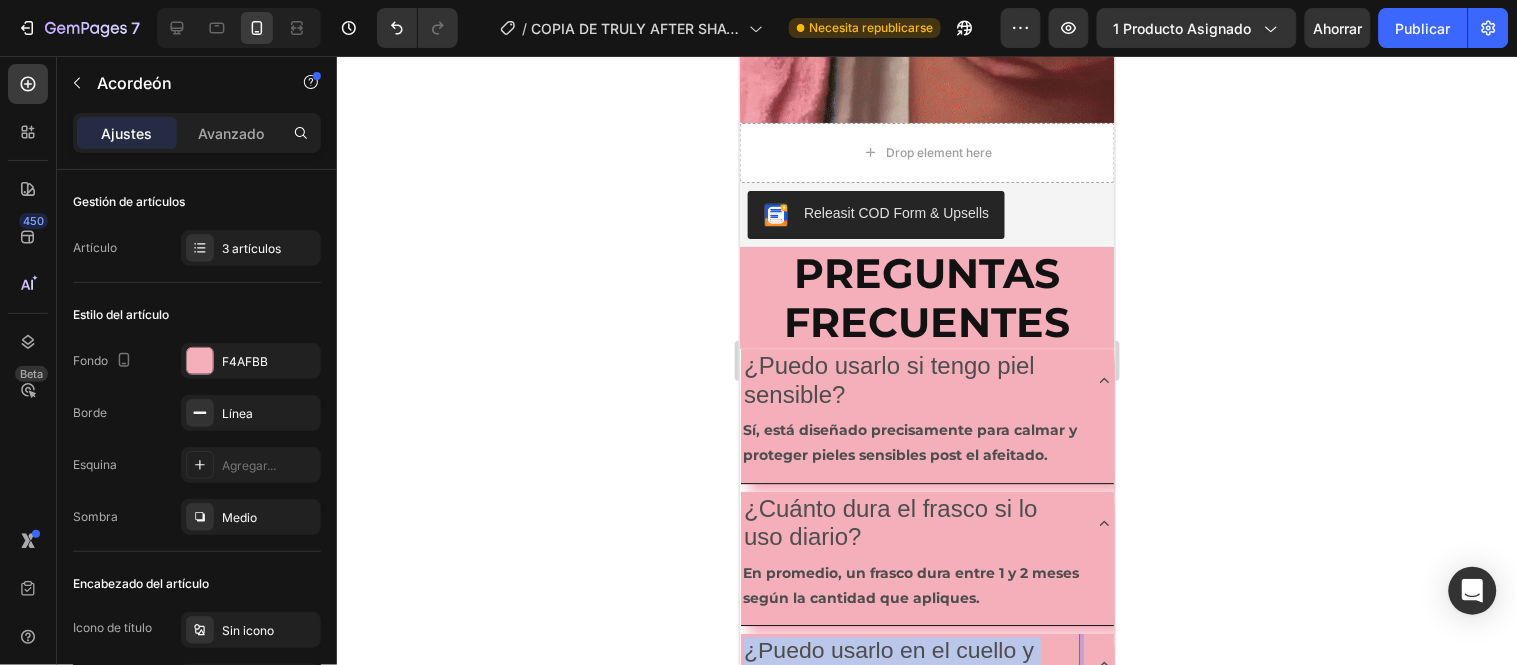 drag, startPoint x: 874, startPoint y: 551, endPoint x: 745, endPoint y: 523, distance: 132.00378 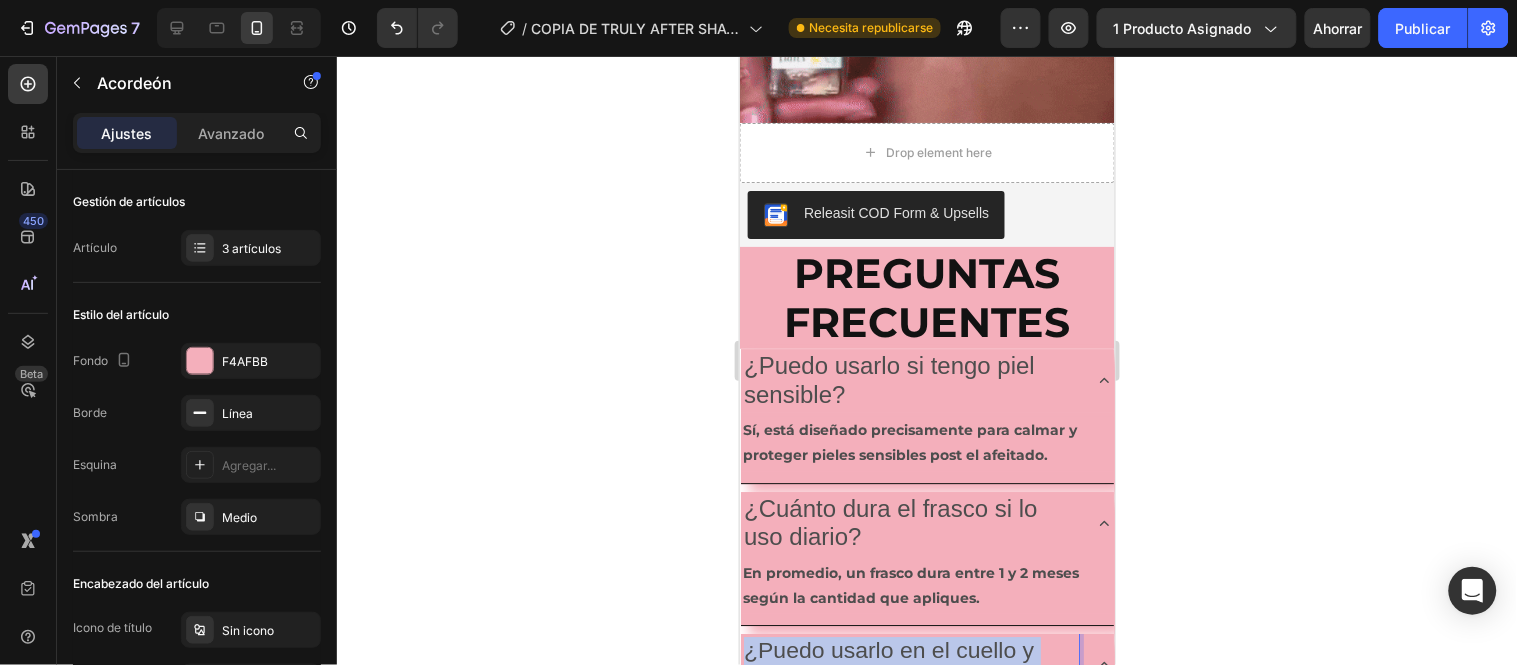 click on "¿Puedo usarlo en el cuello y otras áreas?" at bounding box center (909, 663) 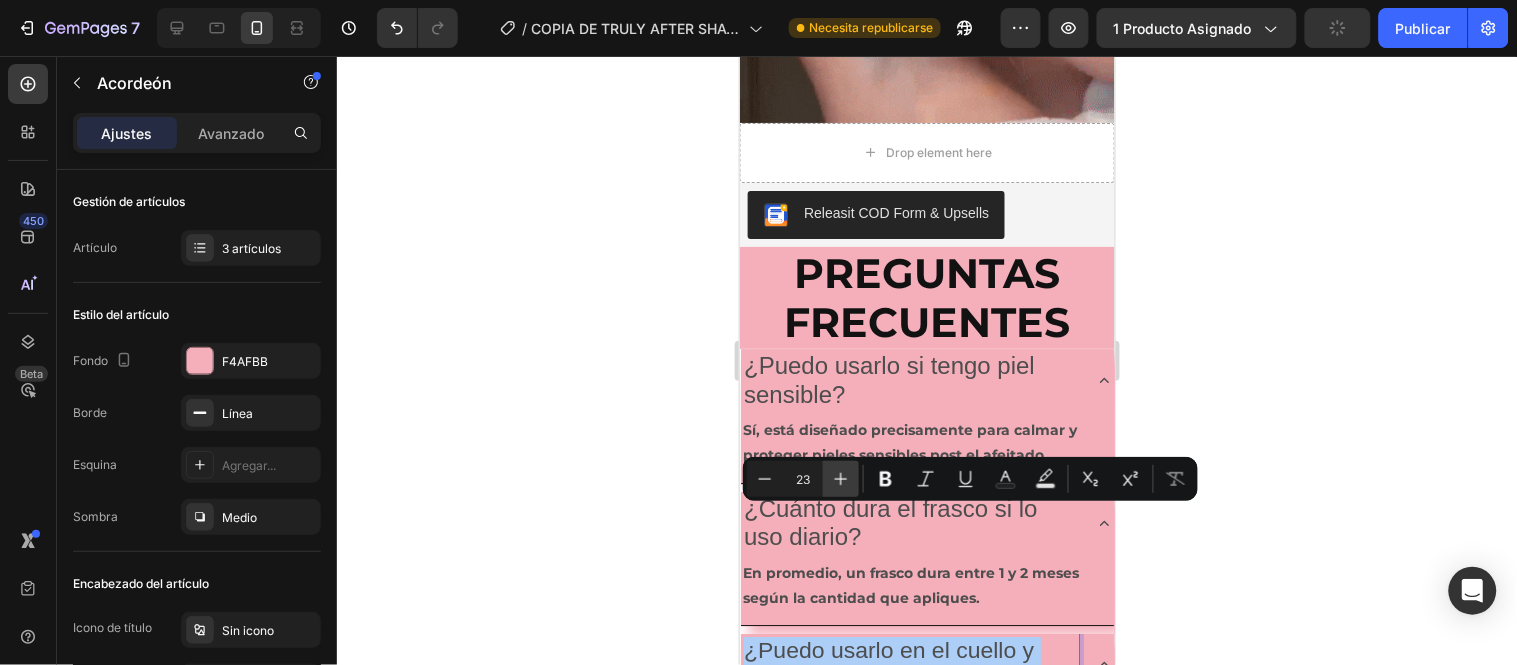 click 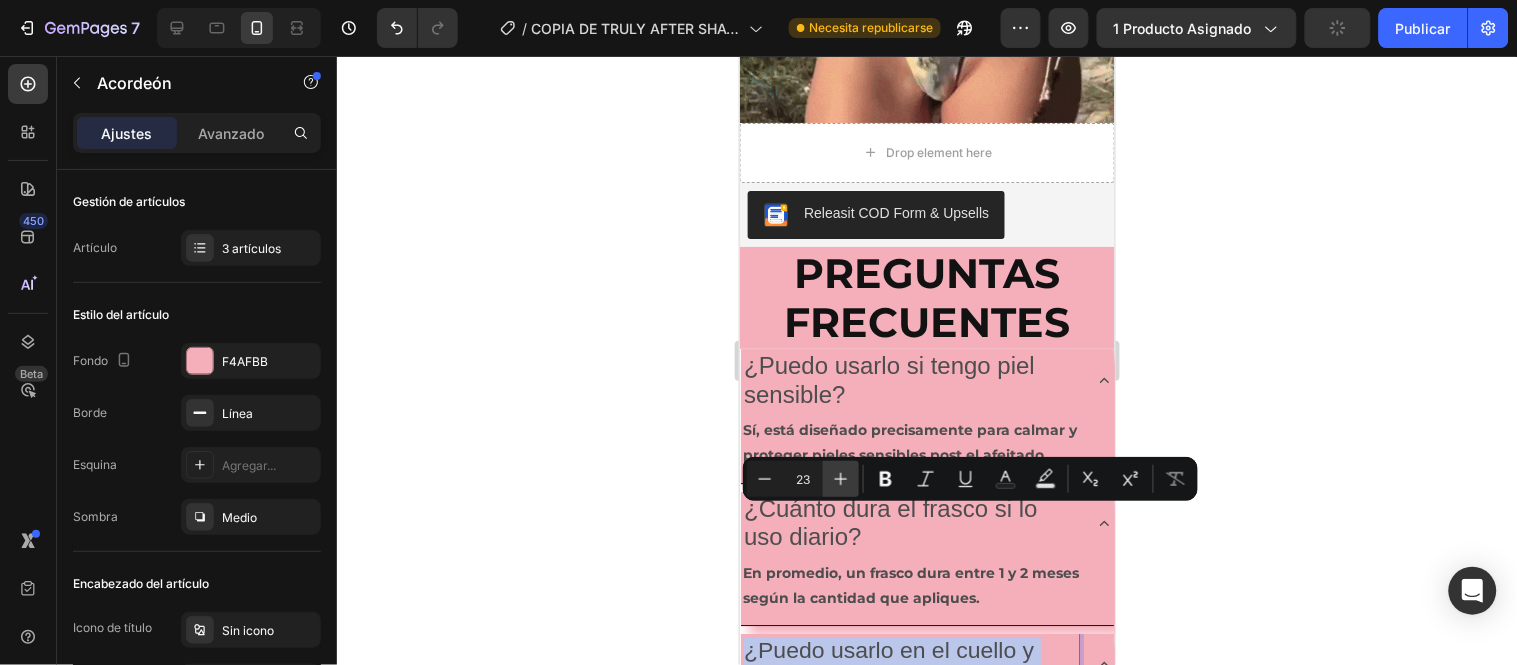 type on "24" 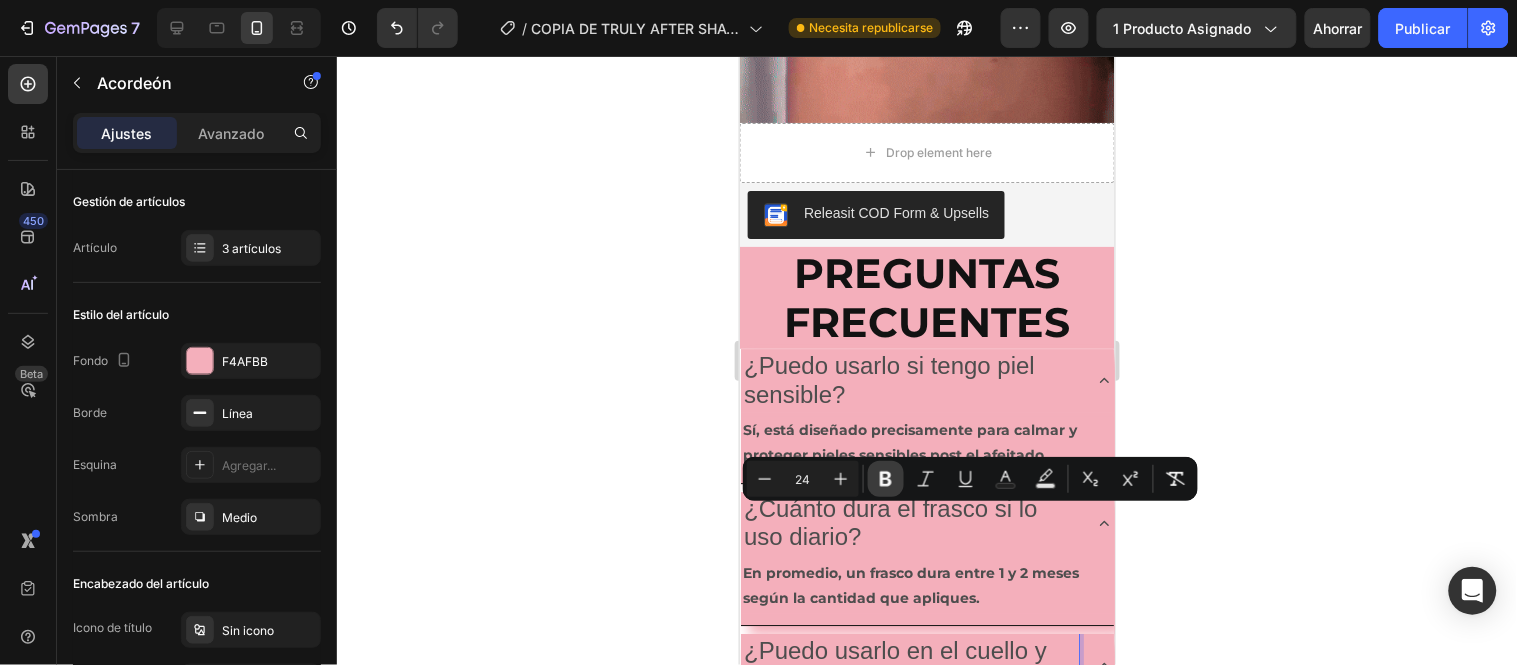 click 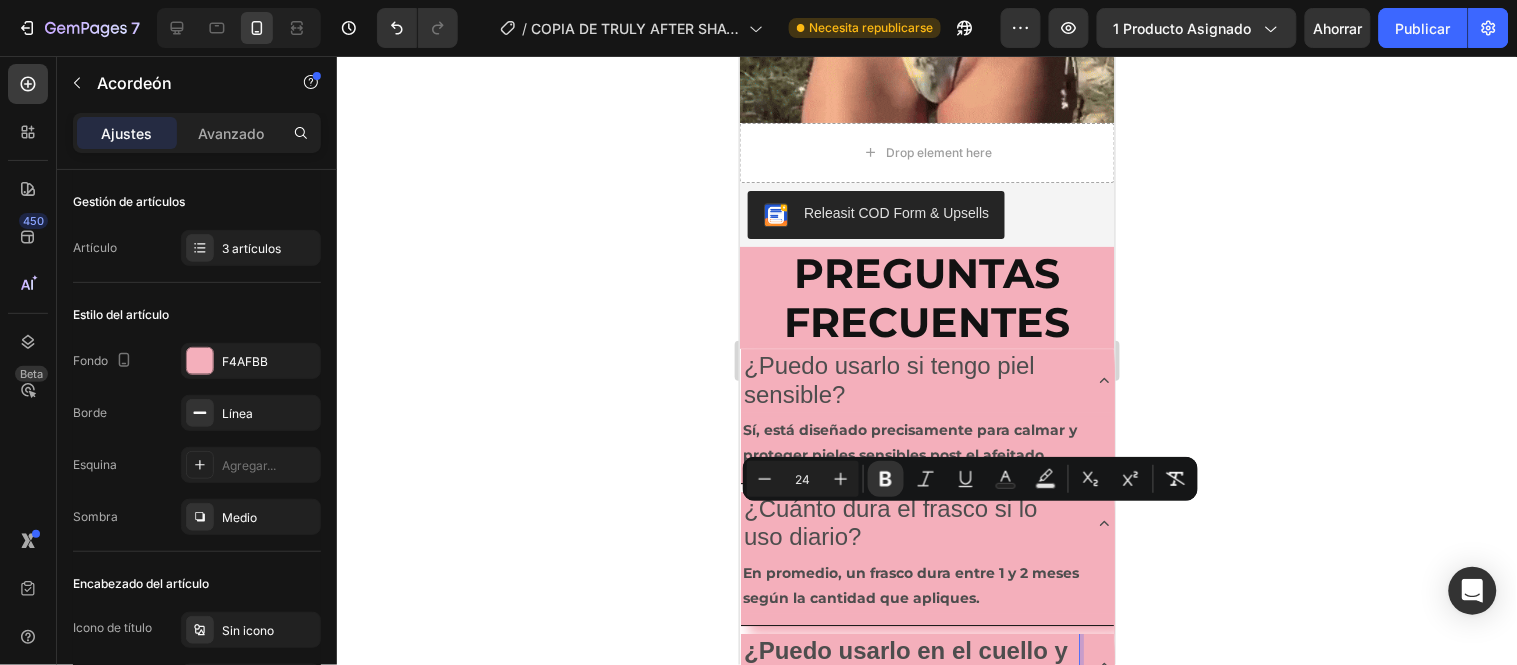 click on "¿Cuánto dura el frasco si lo uso diario?" at bounding box center [889, 522] 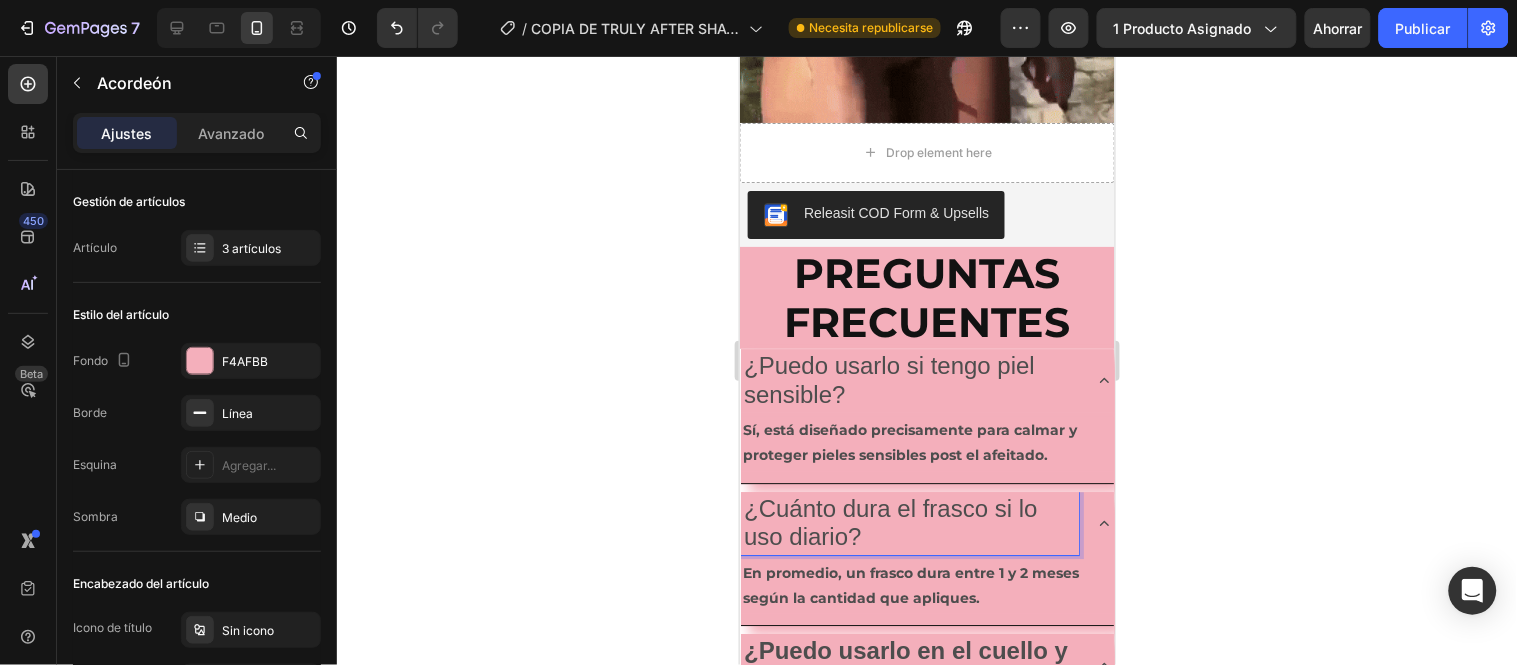 click on "¿Cuánto dura el frasco si lo uso diario?" at bounding box center [889, 522] 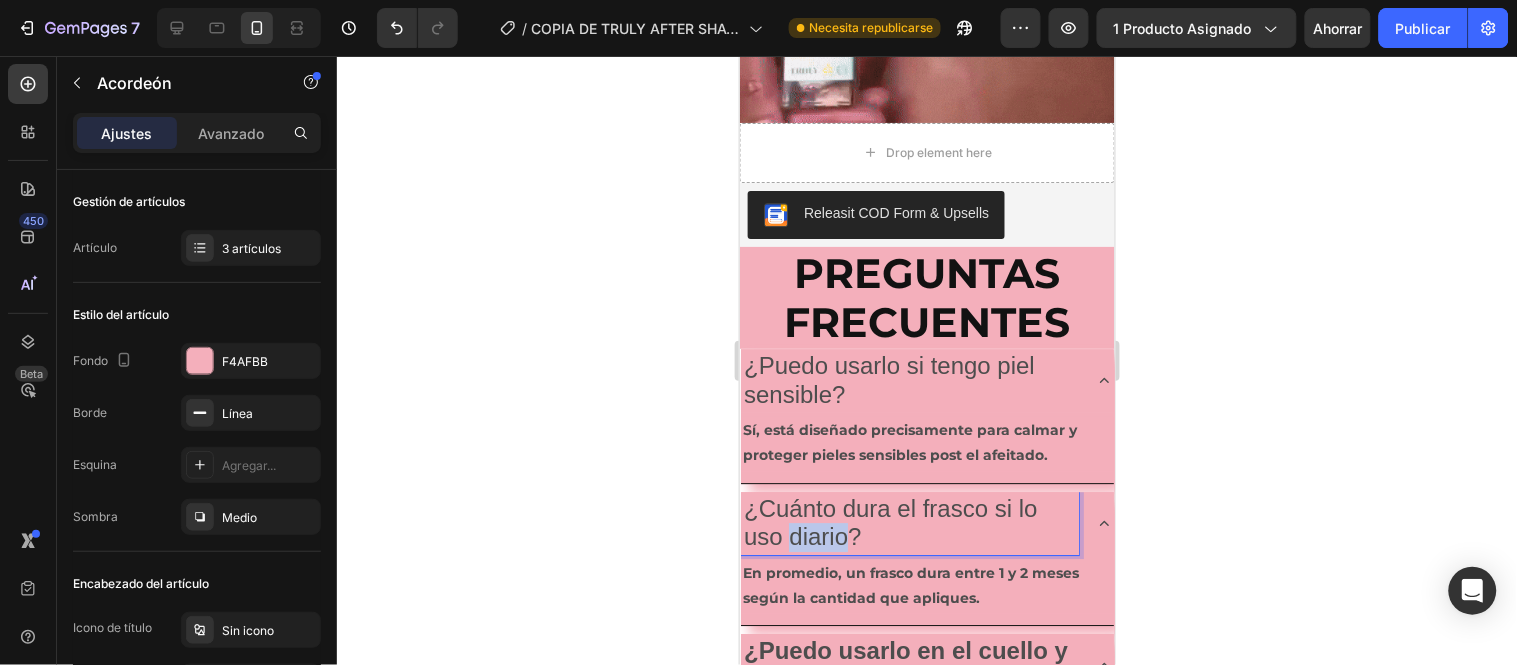 click on "¿Cuánto dura el frasco si lo uso diario?" at bounding box center (889, 522) 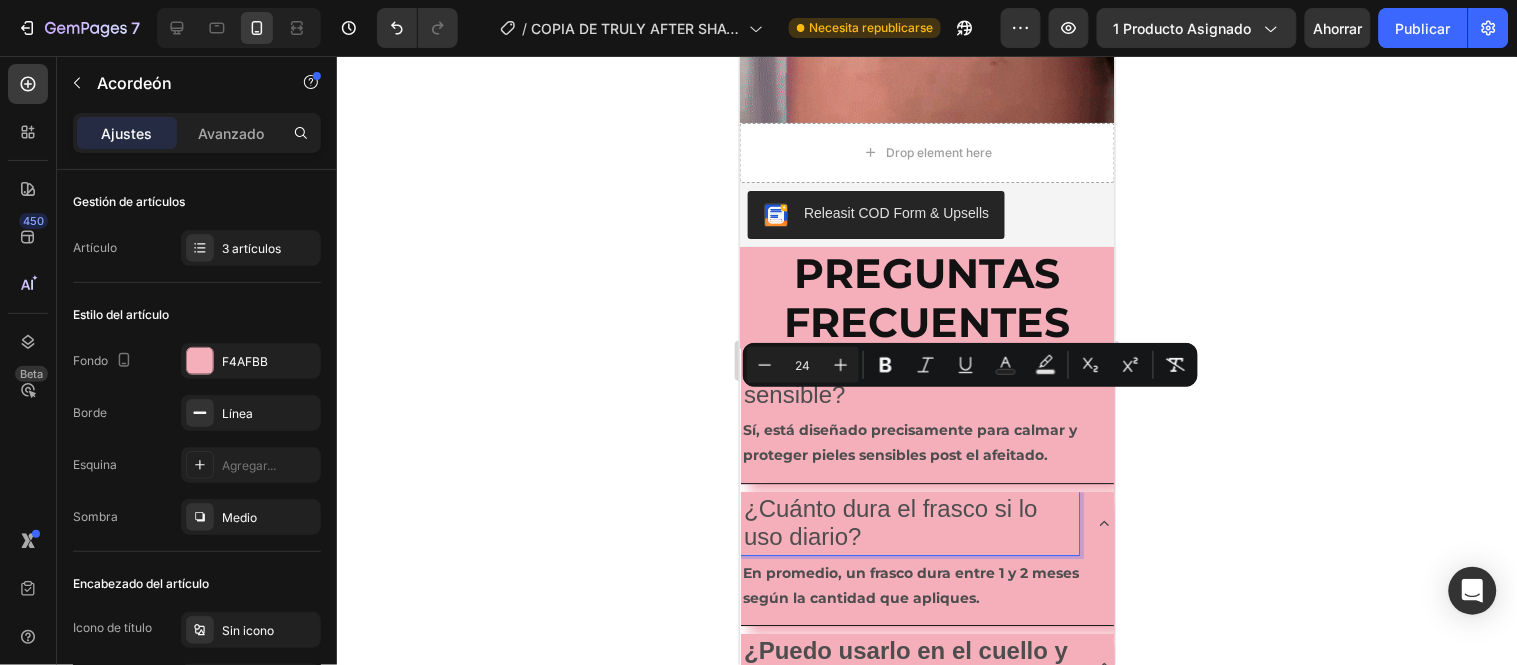 click on "¿Cuánto dura el frasco si lo uso diario?" at bounding box center [909, 522] 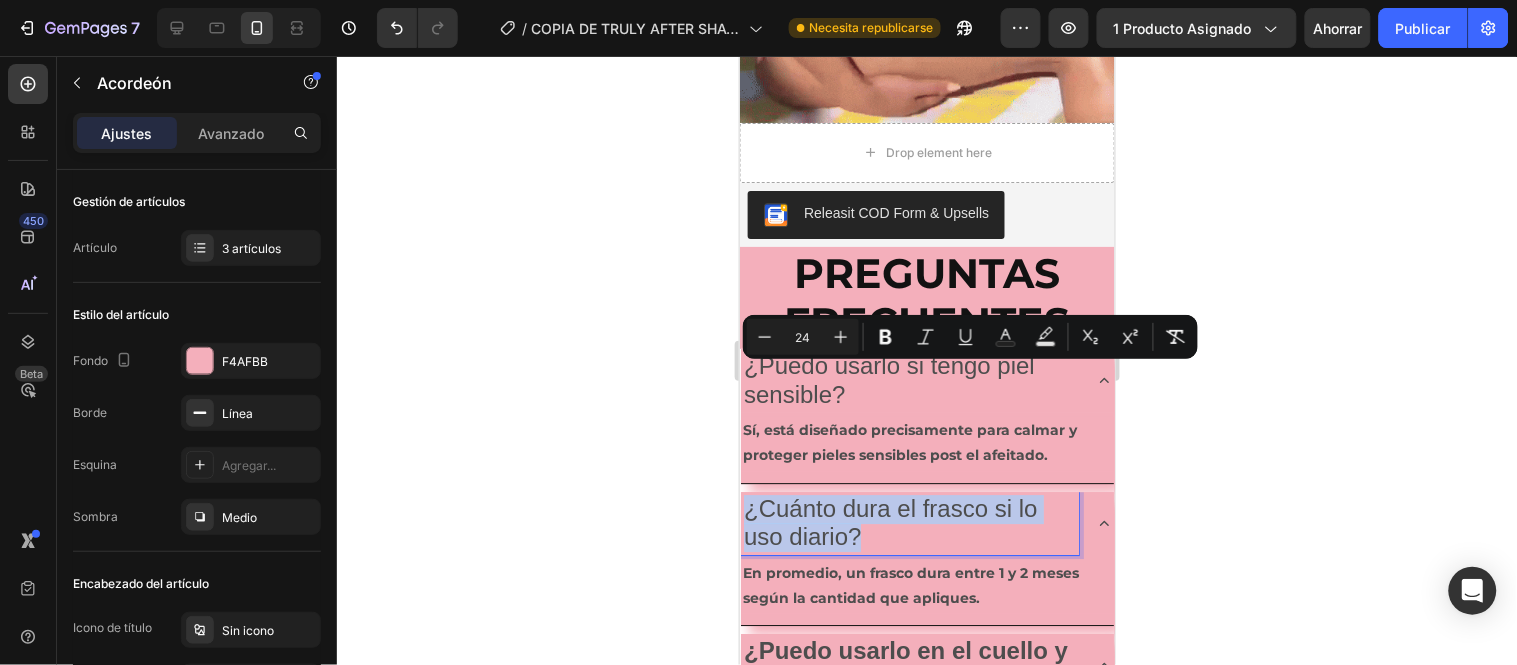 drag, startPoint x: 863, startPoint y: 413, endPoint x: 740, endPoint y: 383, distance: 126.60569 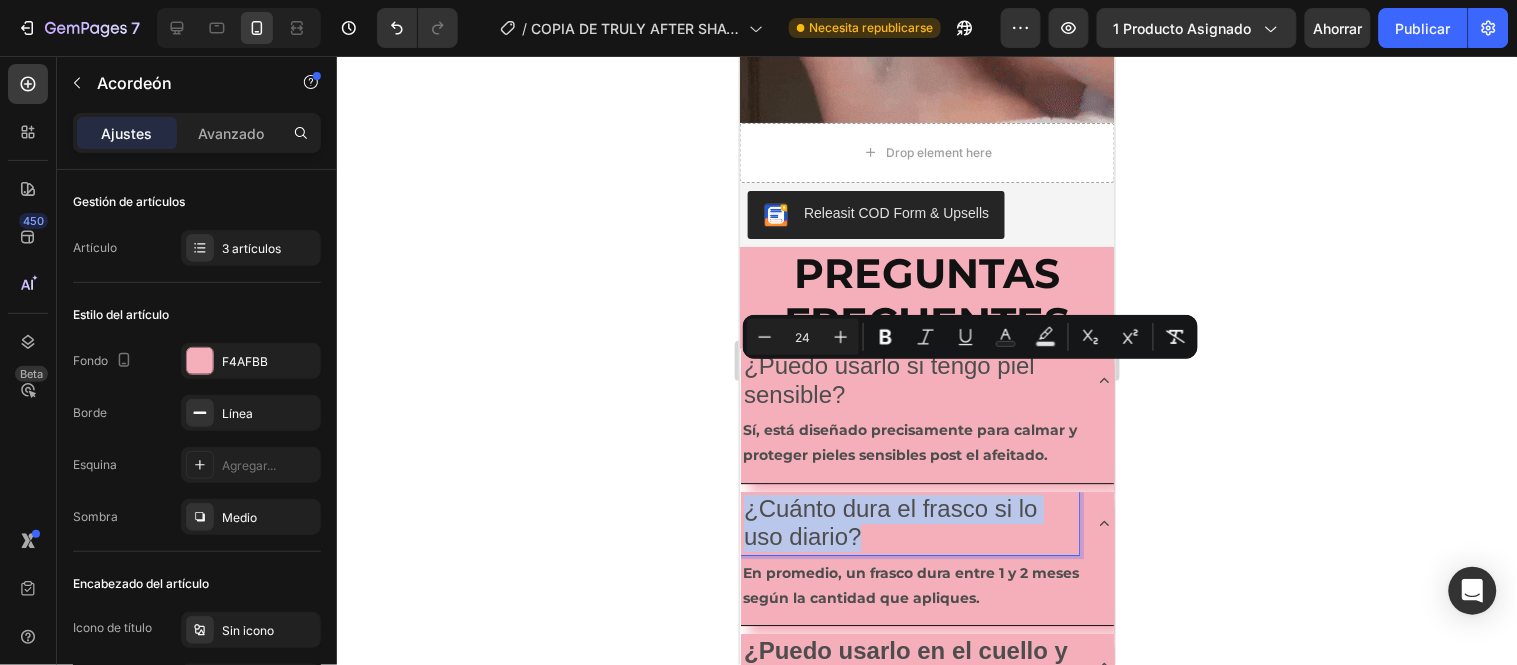 click on "¿Cuánto dura el frasco si lo uso diario?" at bounding box center (909, 522) 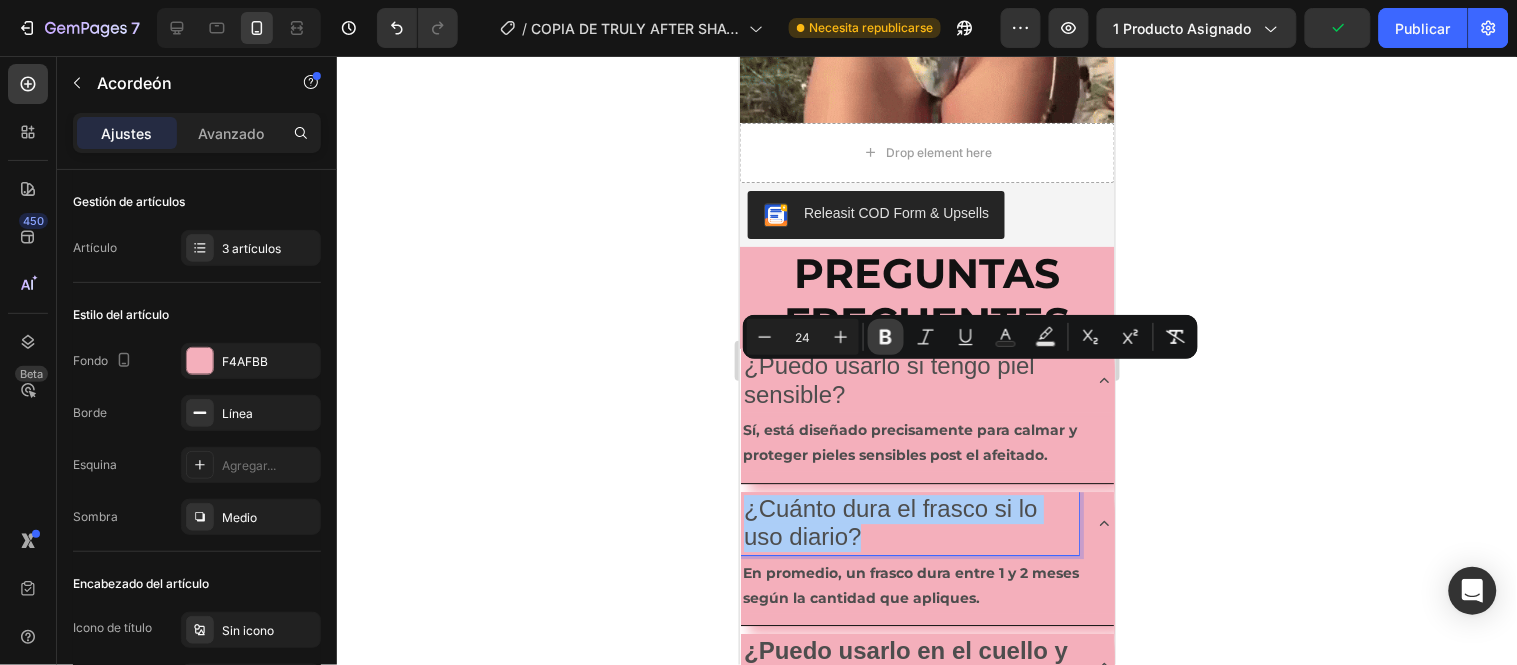 click 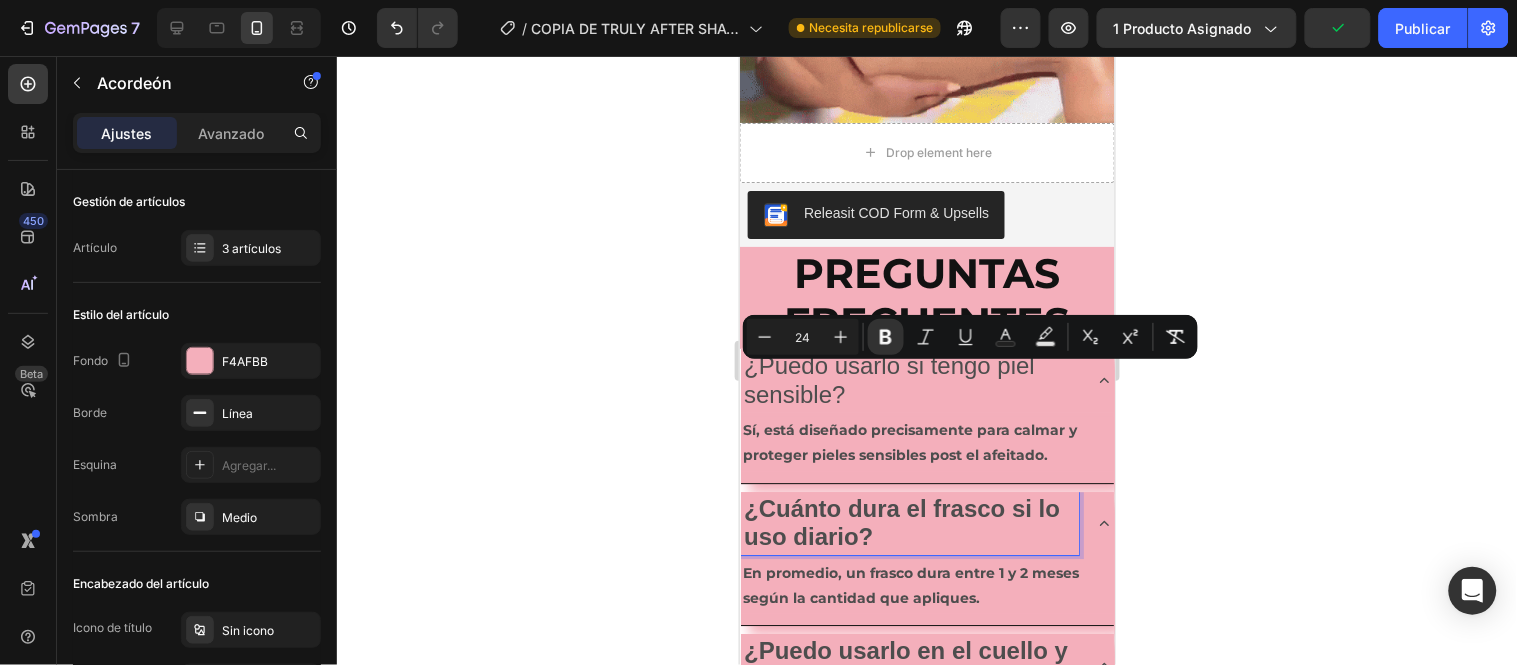 click on "¿Puedo usarlo si tengo piel sensible?" at bounding box center (888, 379) 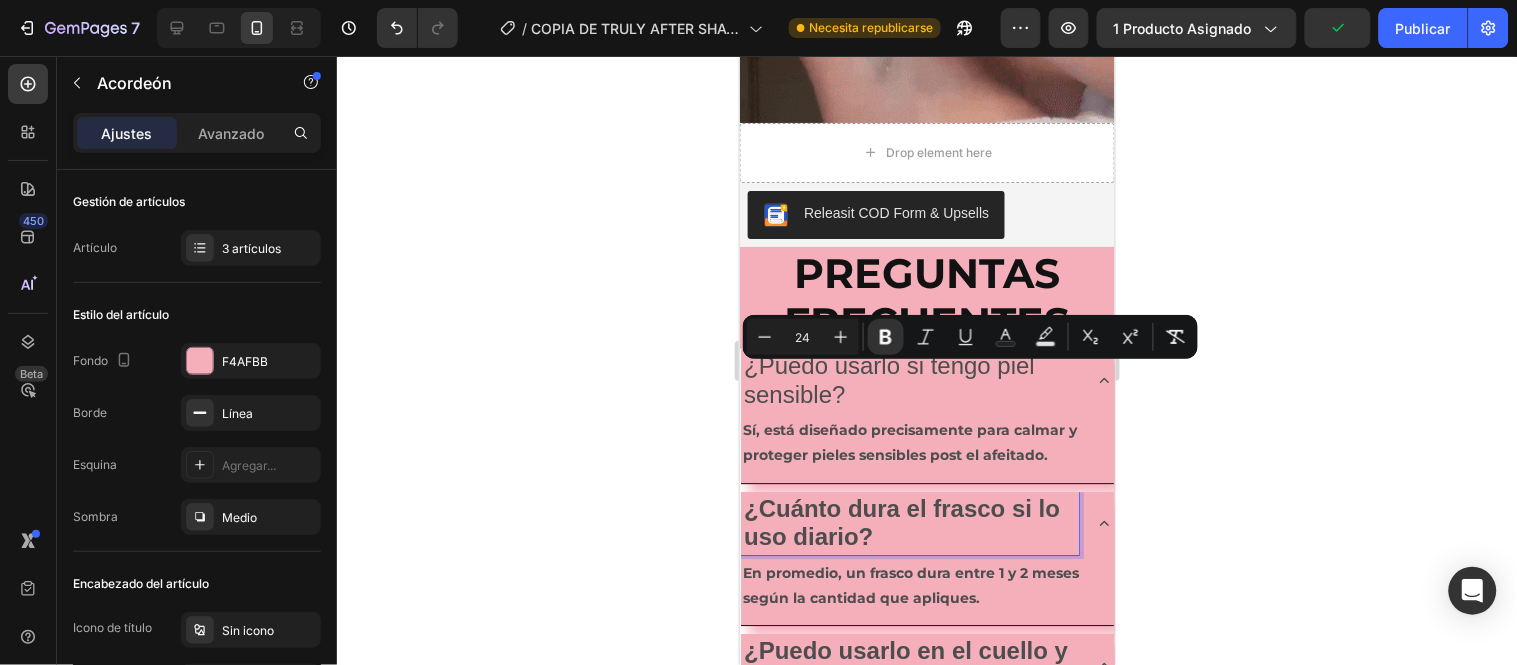 click on "¿Puedo usarlo si tengo piel sensible?" at bounding box center (888, 379) 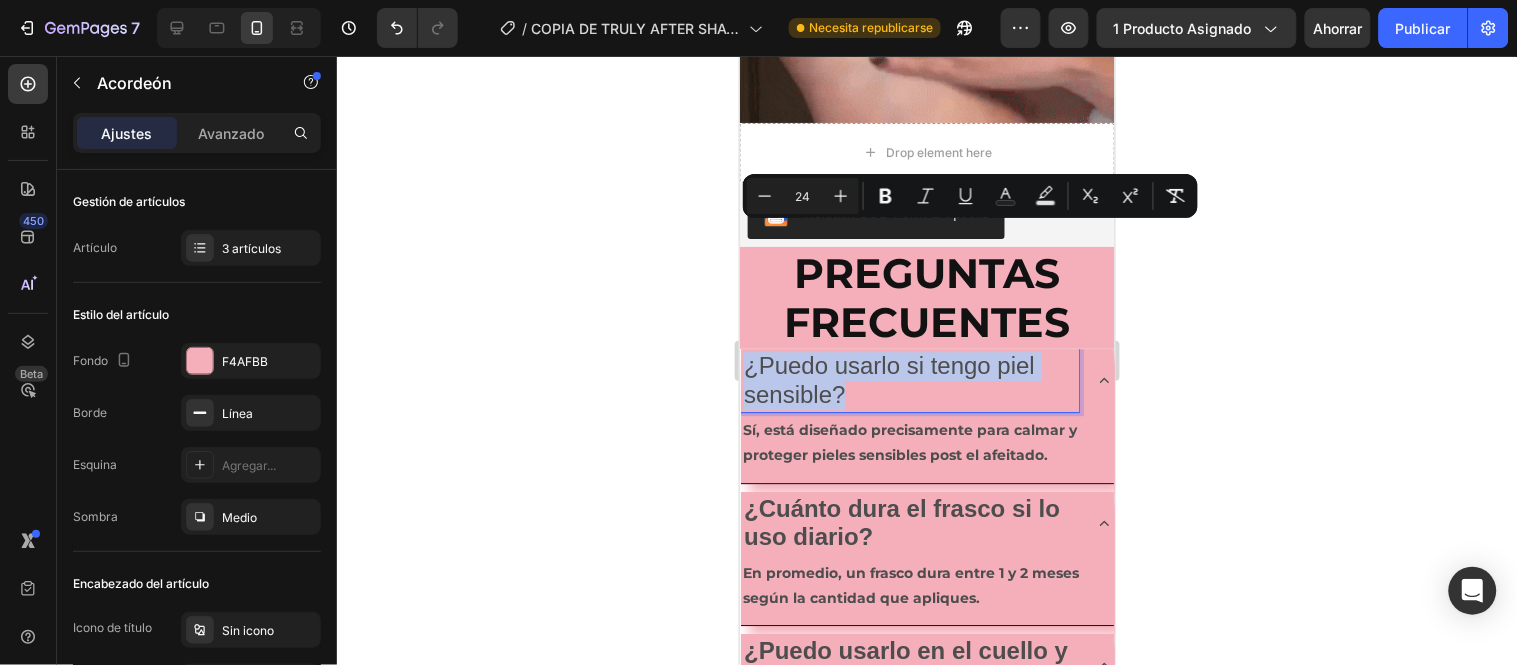 drag, startPoint x: 855, startPoint y: 262, endPoint x: 745, endPoint y: 243, distance: 111.62885 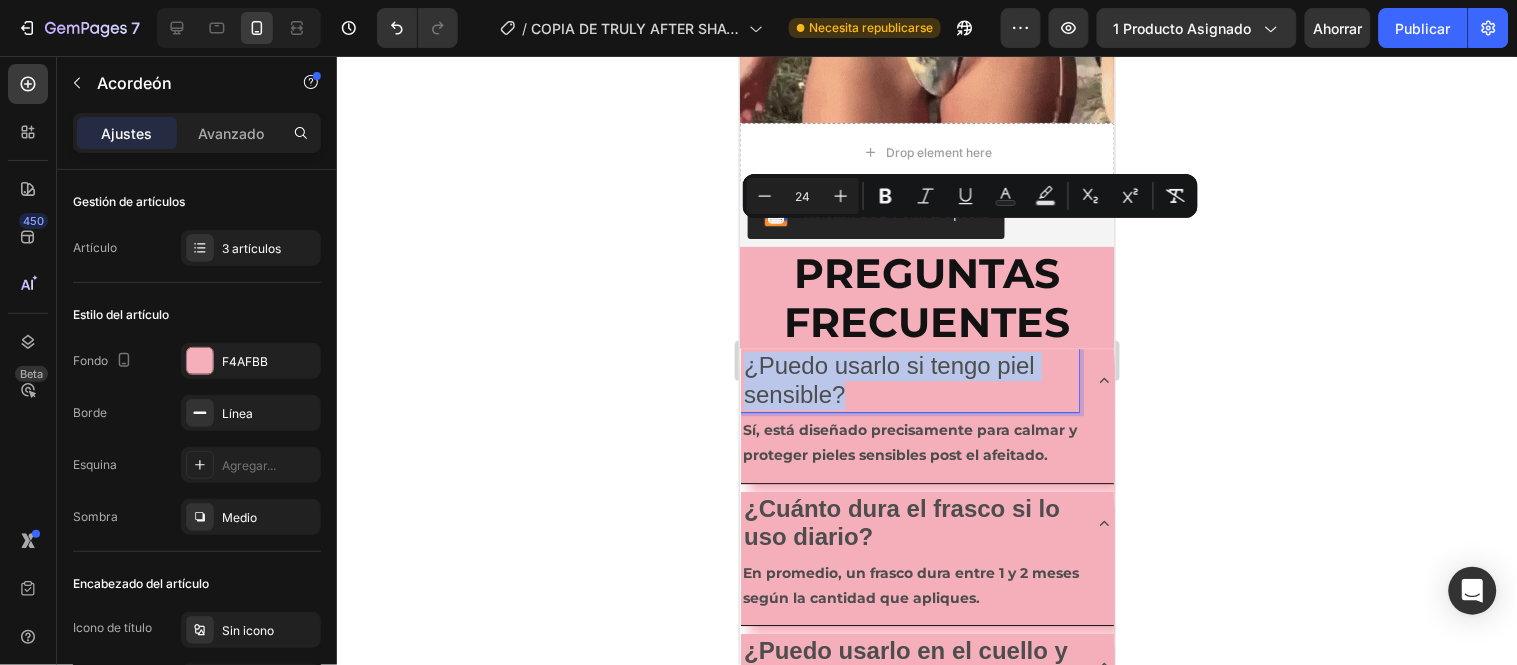 click on "¿Puedo usarlo si tengo piel sensible?" at bounding box center (909, 379) 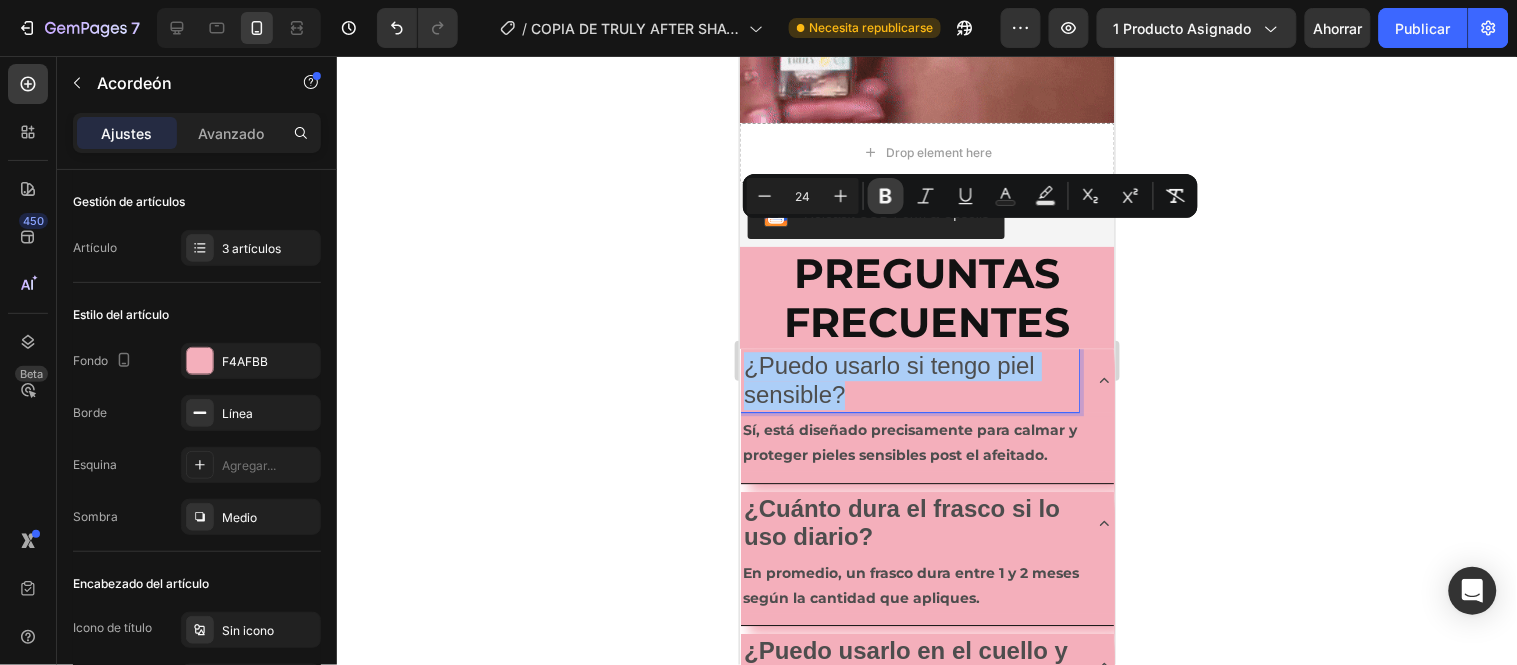 click 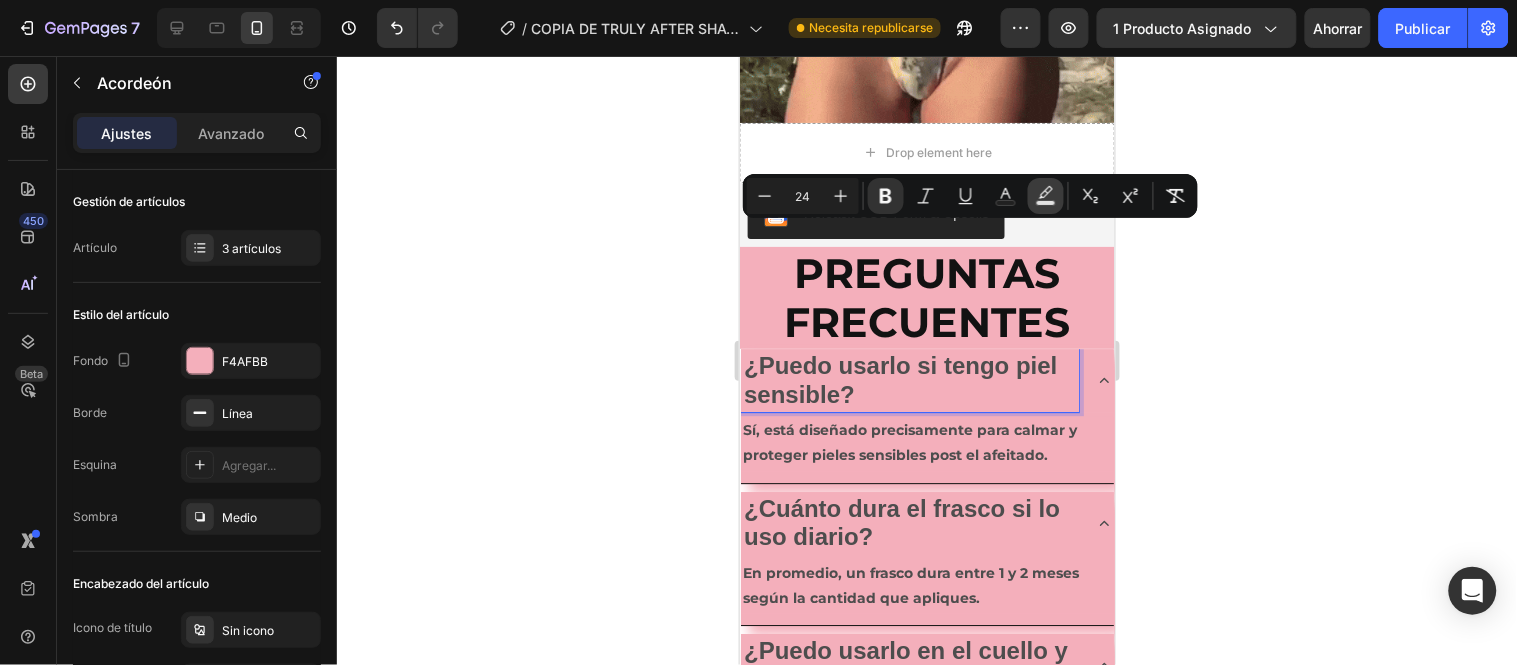 click 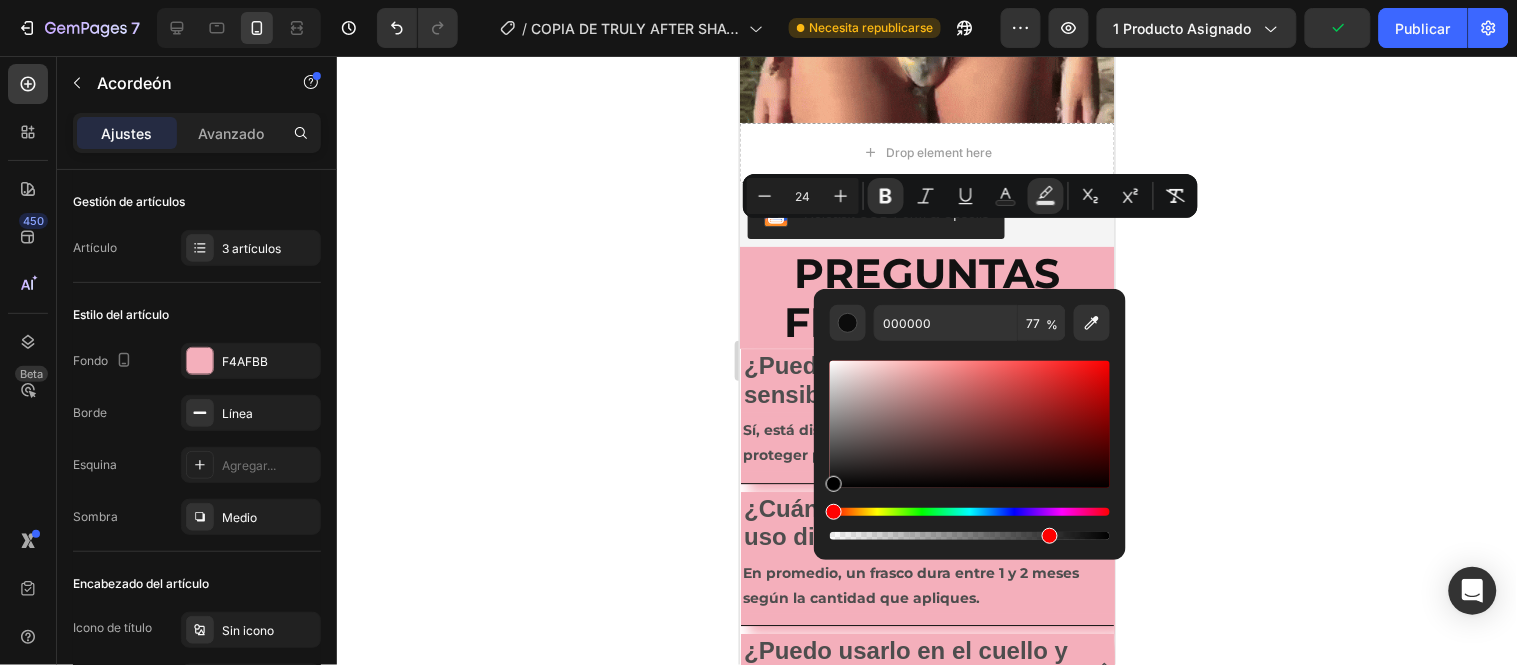 click 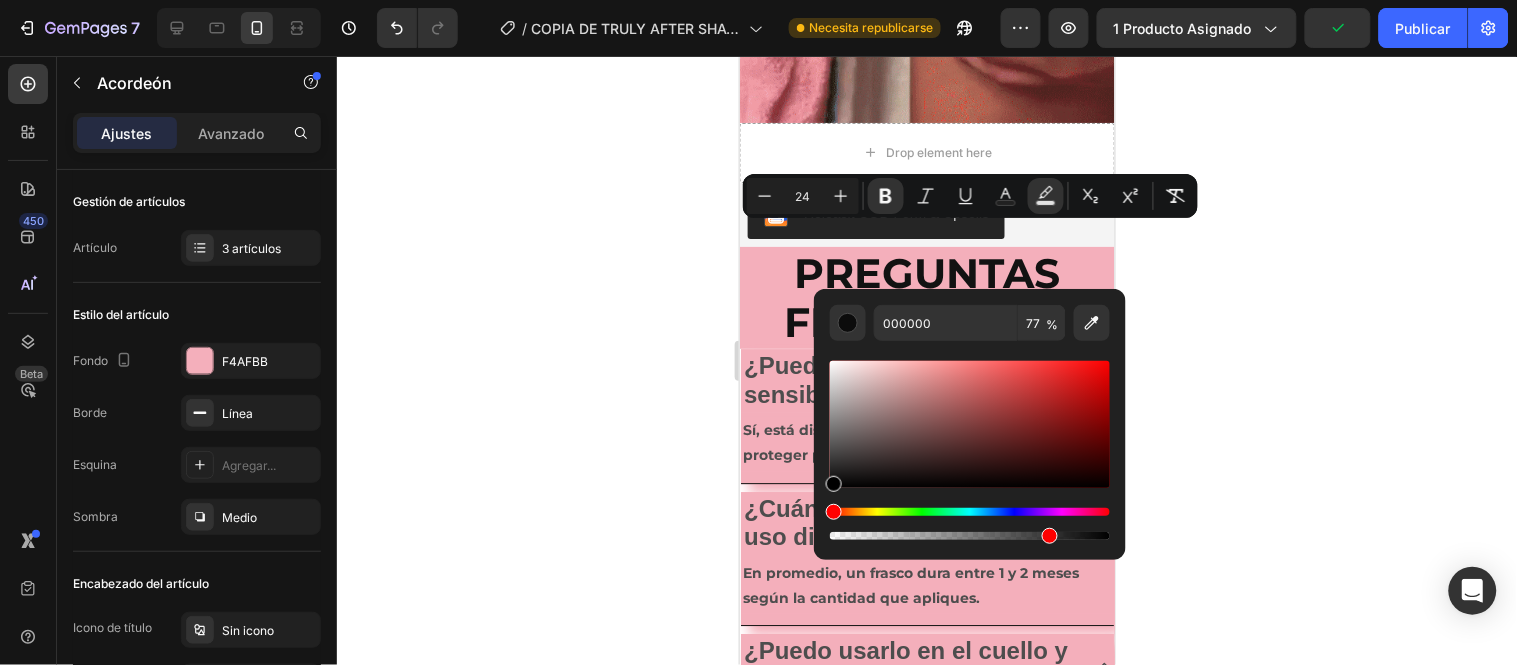click 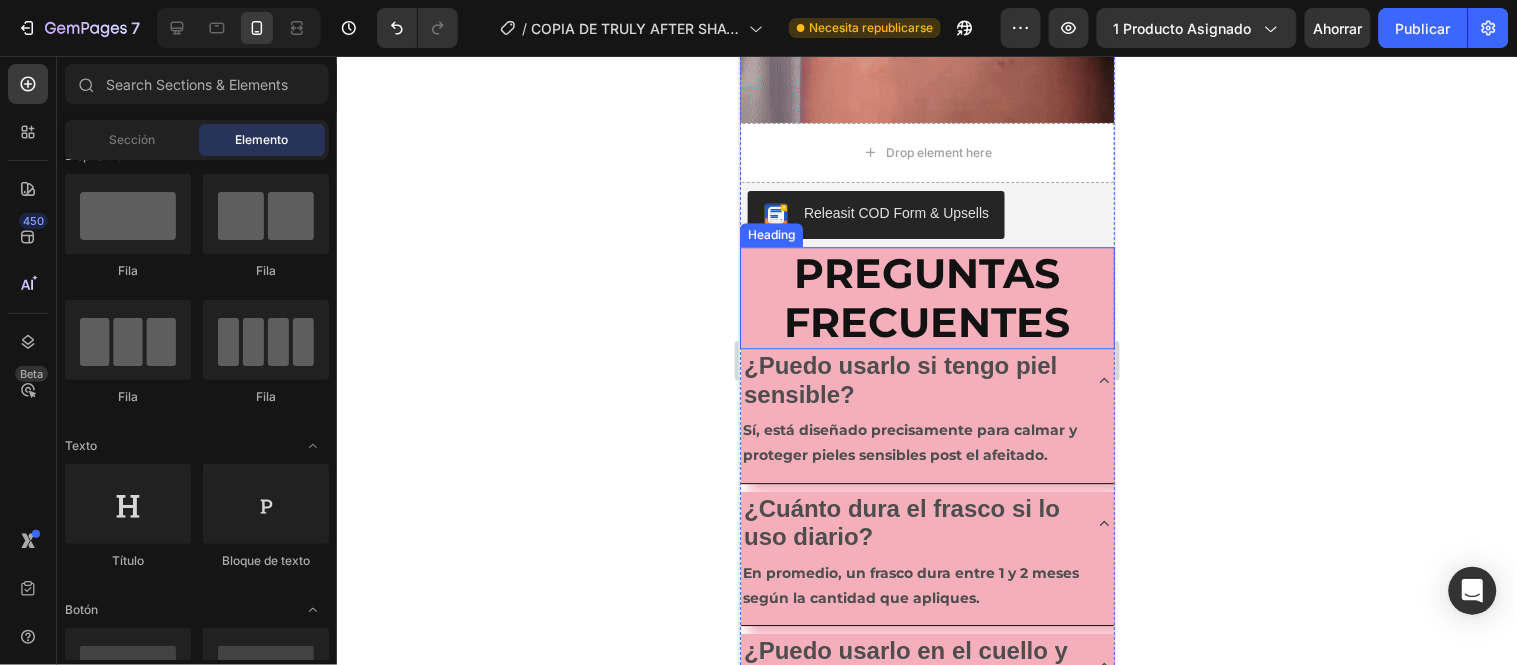 click on "PREGUNTAS FRECUENTES" at bounding box center (927, 296) 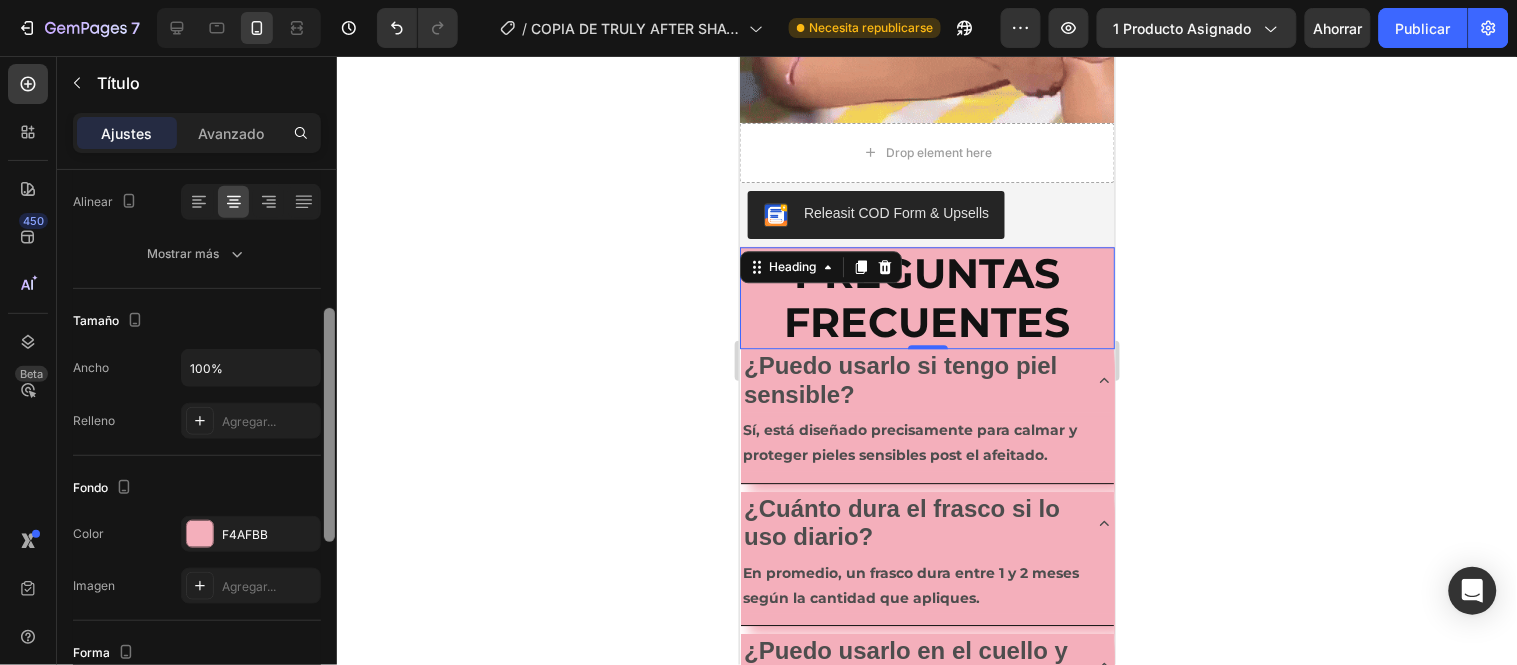 scroll, scrollTop: 316, scrollLeft: 0, axis: vertical 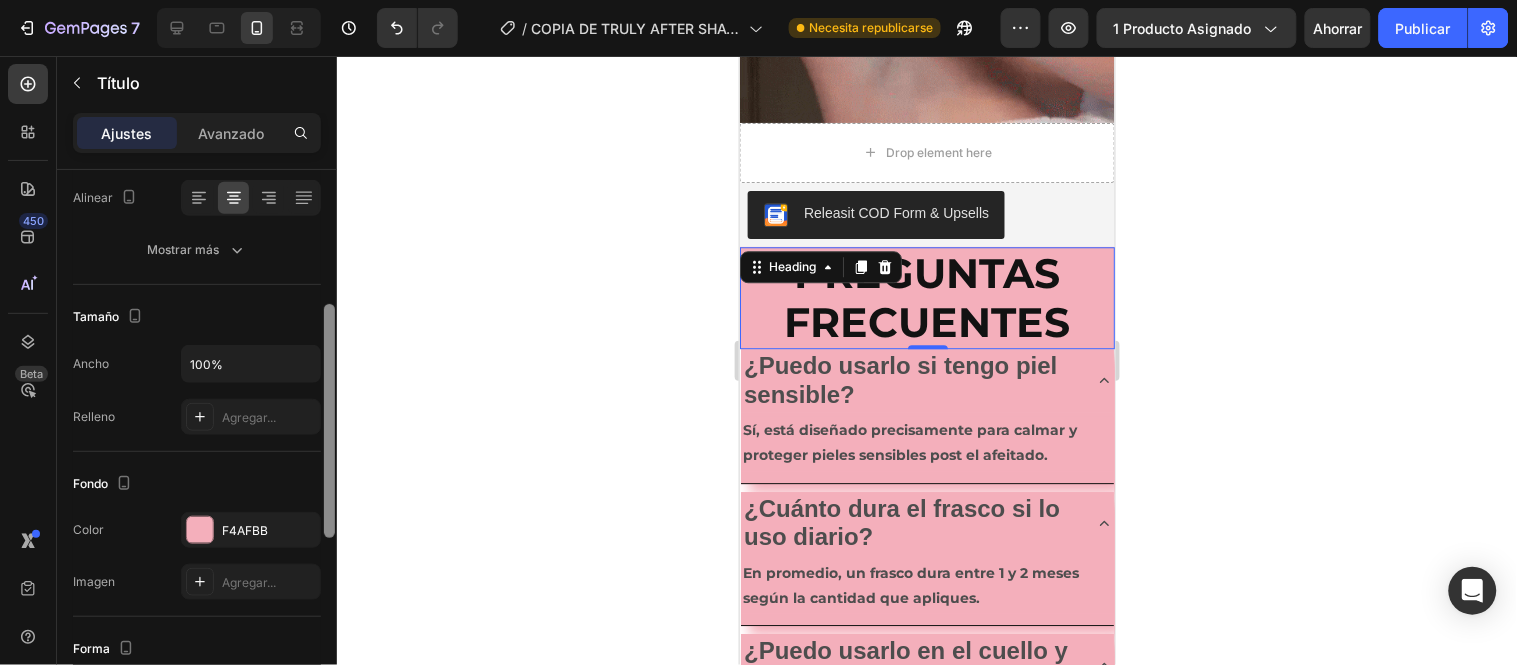 drag, startPoint x: 328, startPoint y: 275, endPoint x: 345, endPoint y: 410, distance: 136.06616 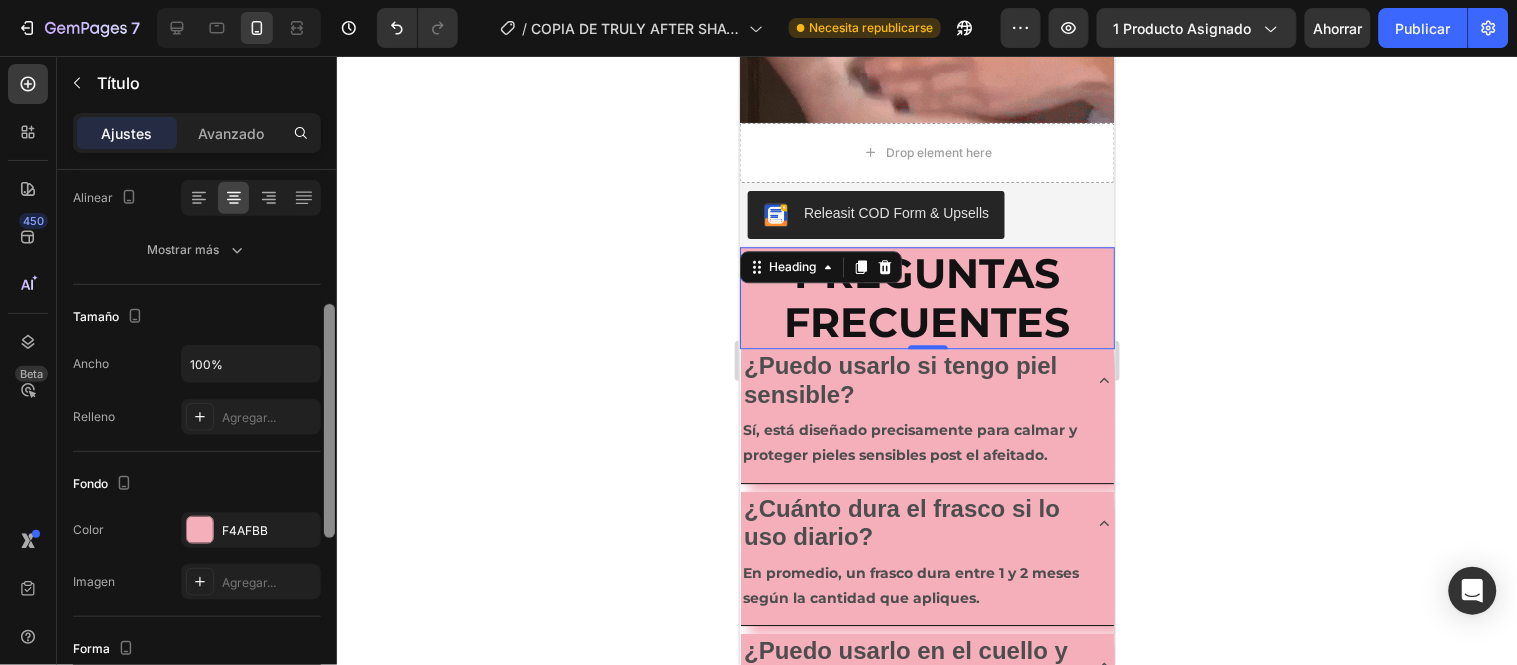 click on "7 Version history / COPIA DE TRULY AFTER SHAVE Necesita republicarse Avance 1 producto asignado Ahorrar Publicar 450 Beta Secciones(18) Elementos(84) Sección Elemento Sección de héroes Detalle del producto Marcas Insignias de confianza Garantizar Desglose del producto Cómo utilizar Testimonios Comparar Manojo Preguntas frecuentes Prueba social Historia de la marca Lista de productos Recopilación Lista de blogs Contacto Sticky Añadir al carrito Pie de página personalizado Explorar la biblioteca 450 Disposición
Fila
Fila
Fila
Fila Texto
Título
Bloque de texto Botón
Botón
Botón Medios de comunicación" 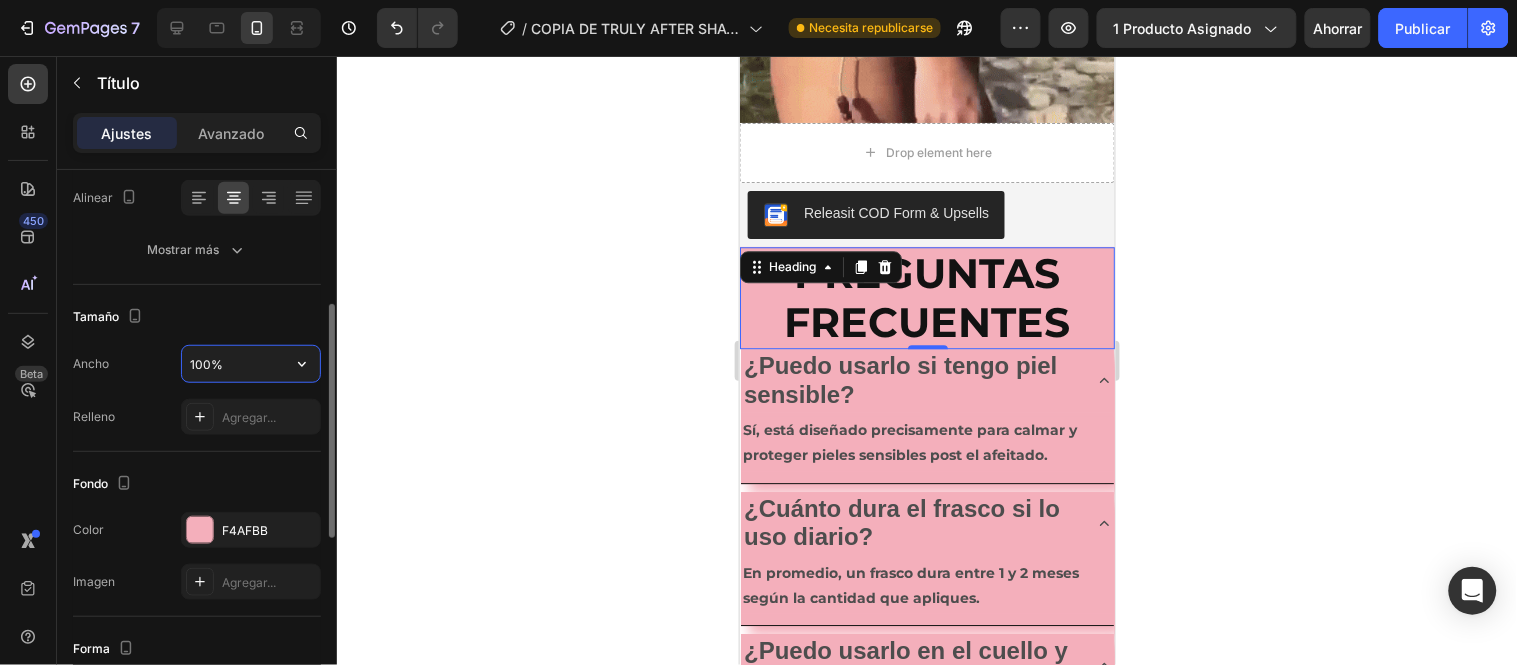 click on "100%" at bounding box center (251, 364) 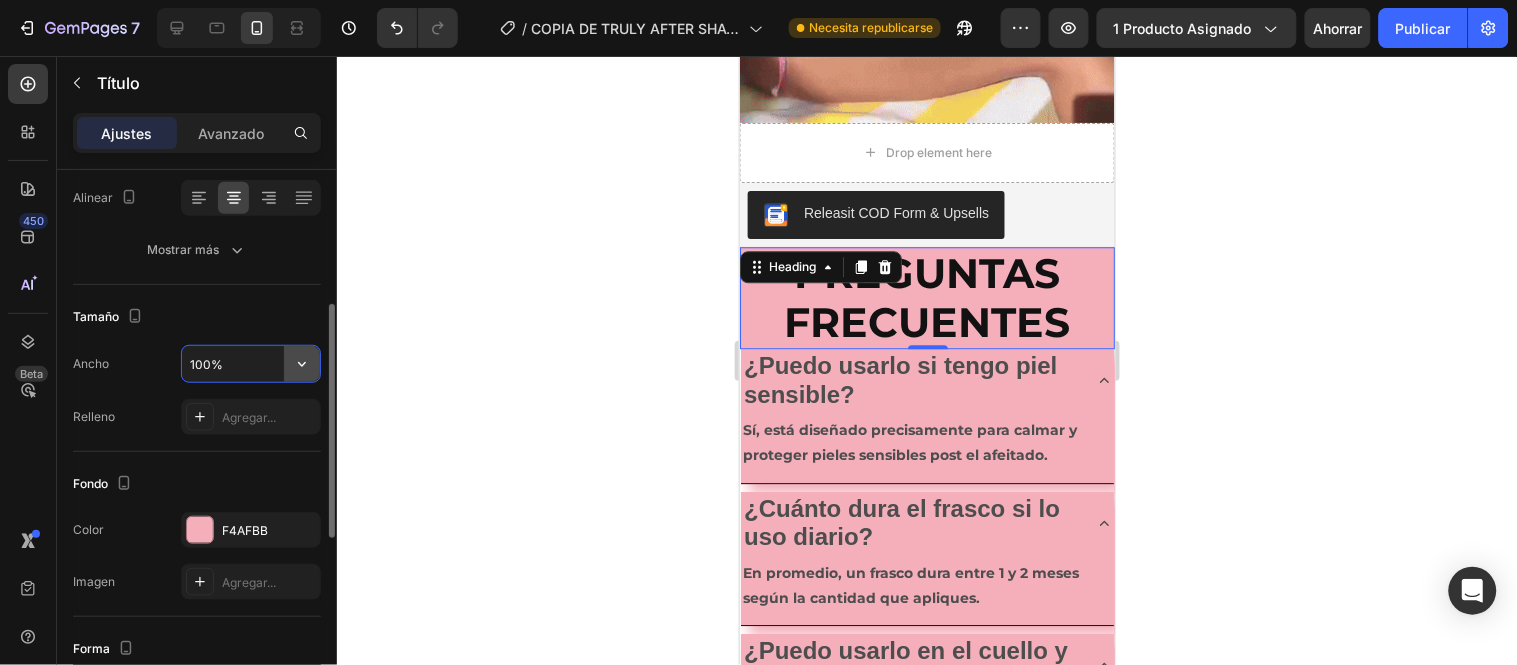 click 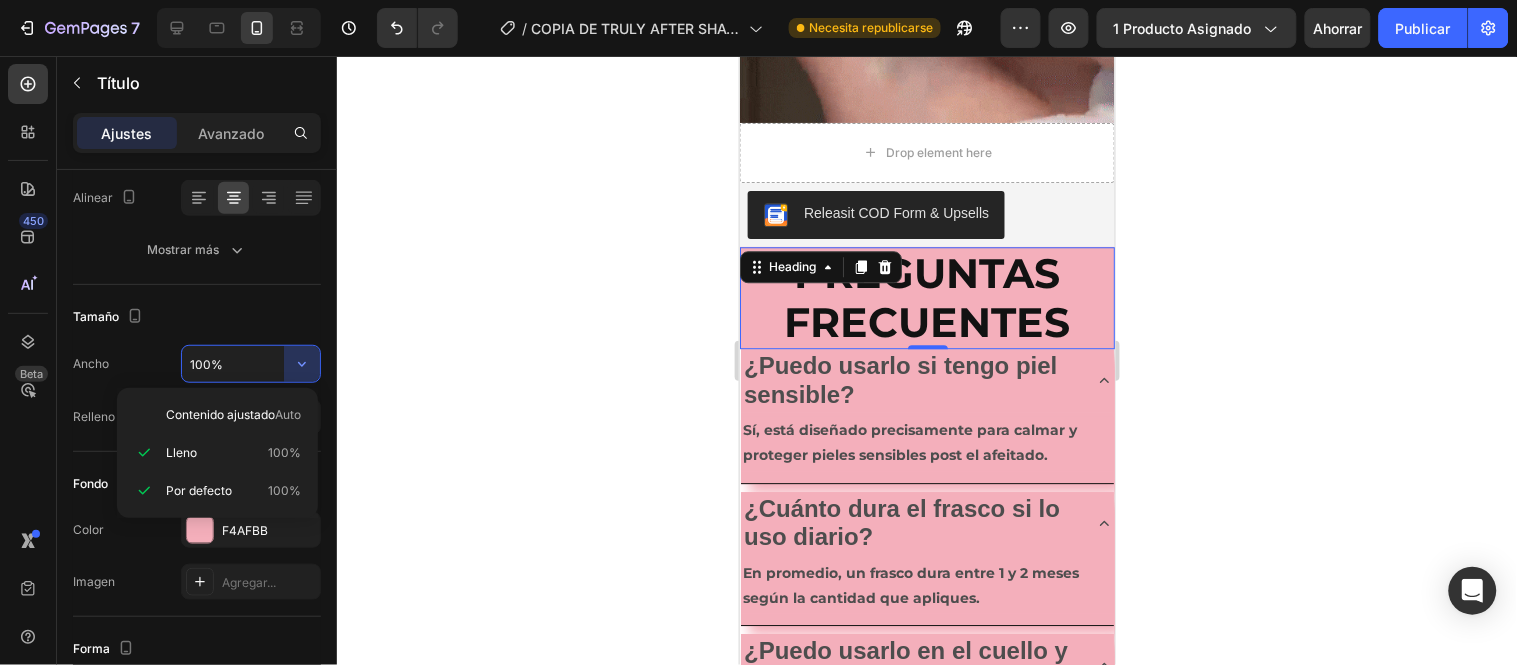 click 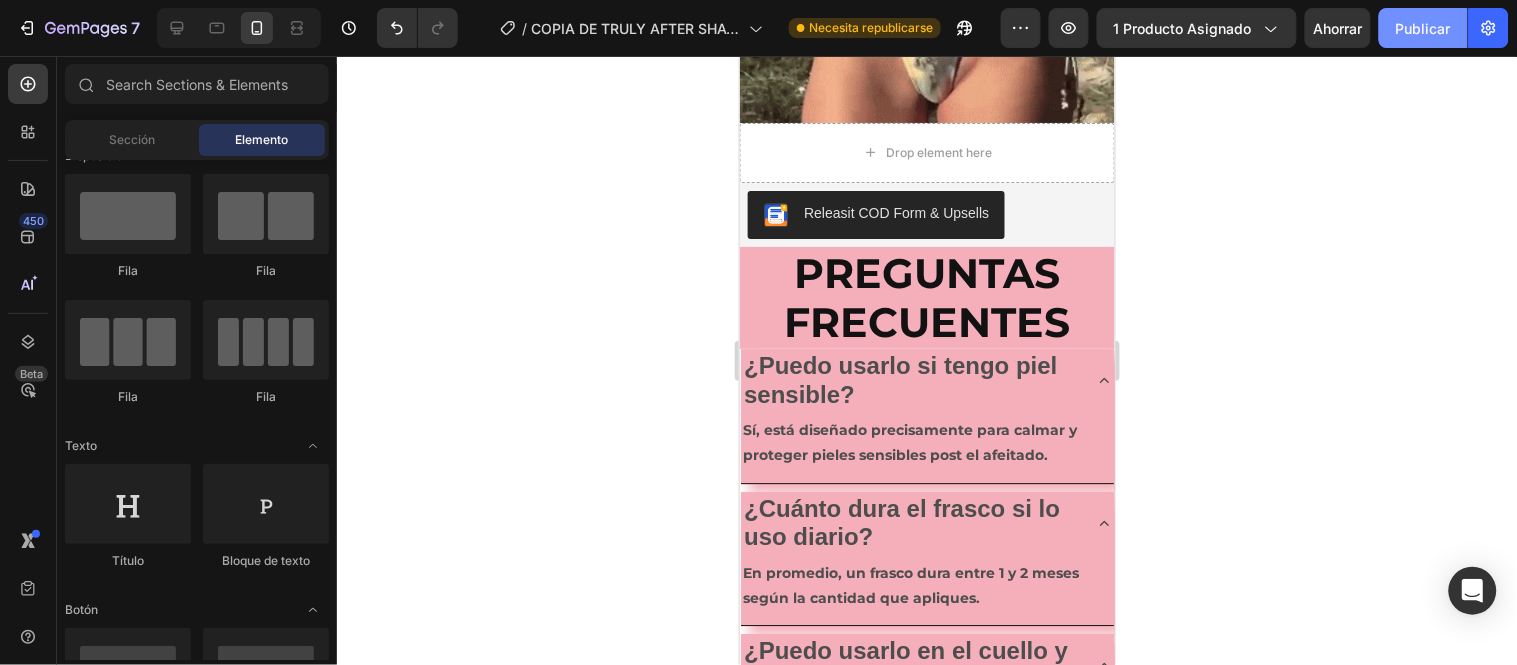 click on "Publicar" at bounding box center [1423, 28] 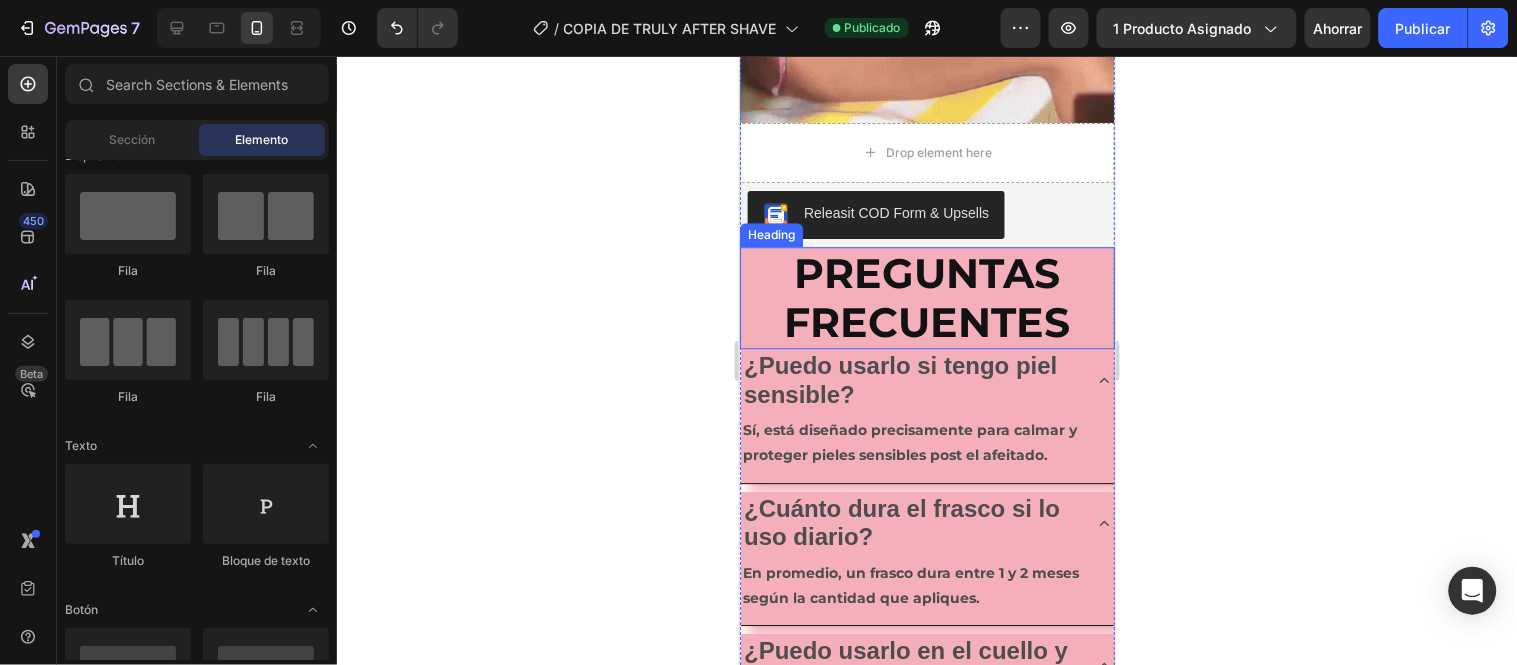click on "PREGUNTAS FRECUENTES" at bounding box center [927, 296] 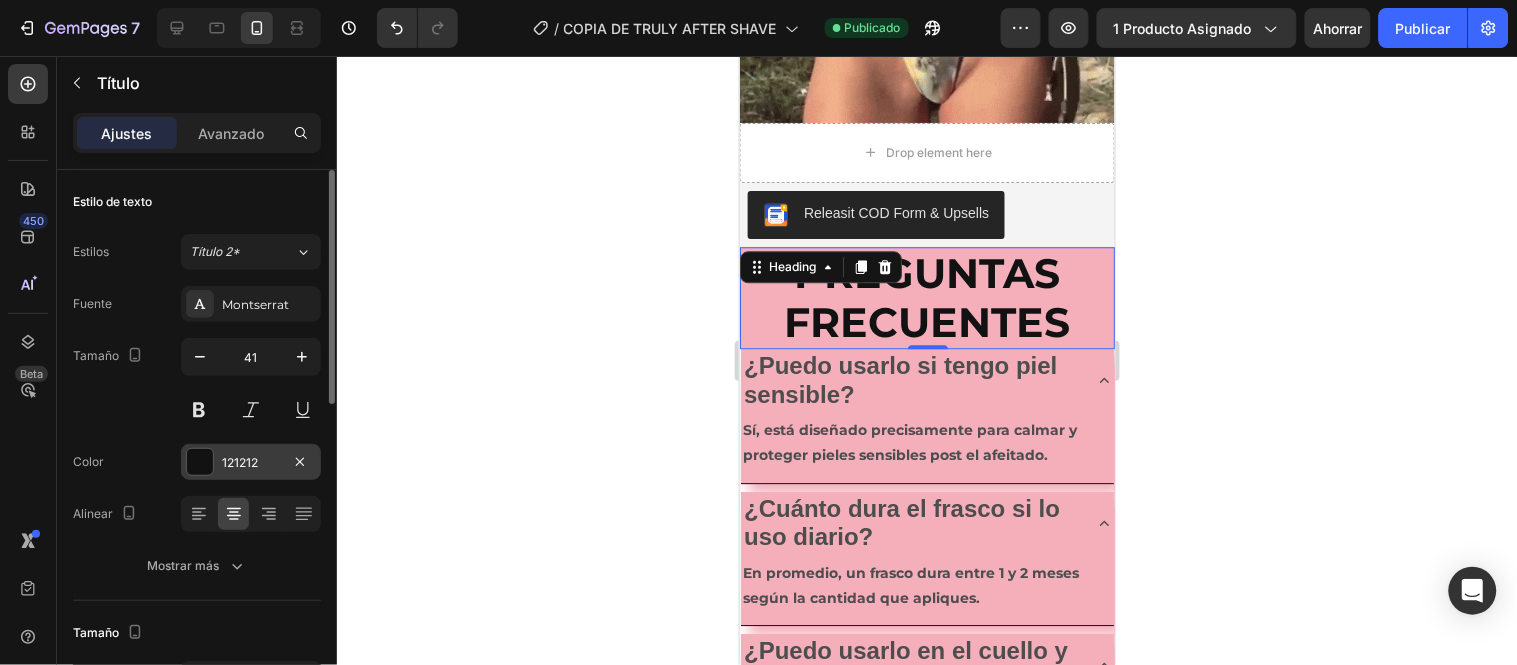 click on "121212" at bounding box center (251, 463) 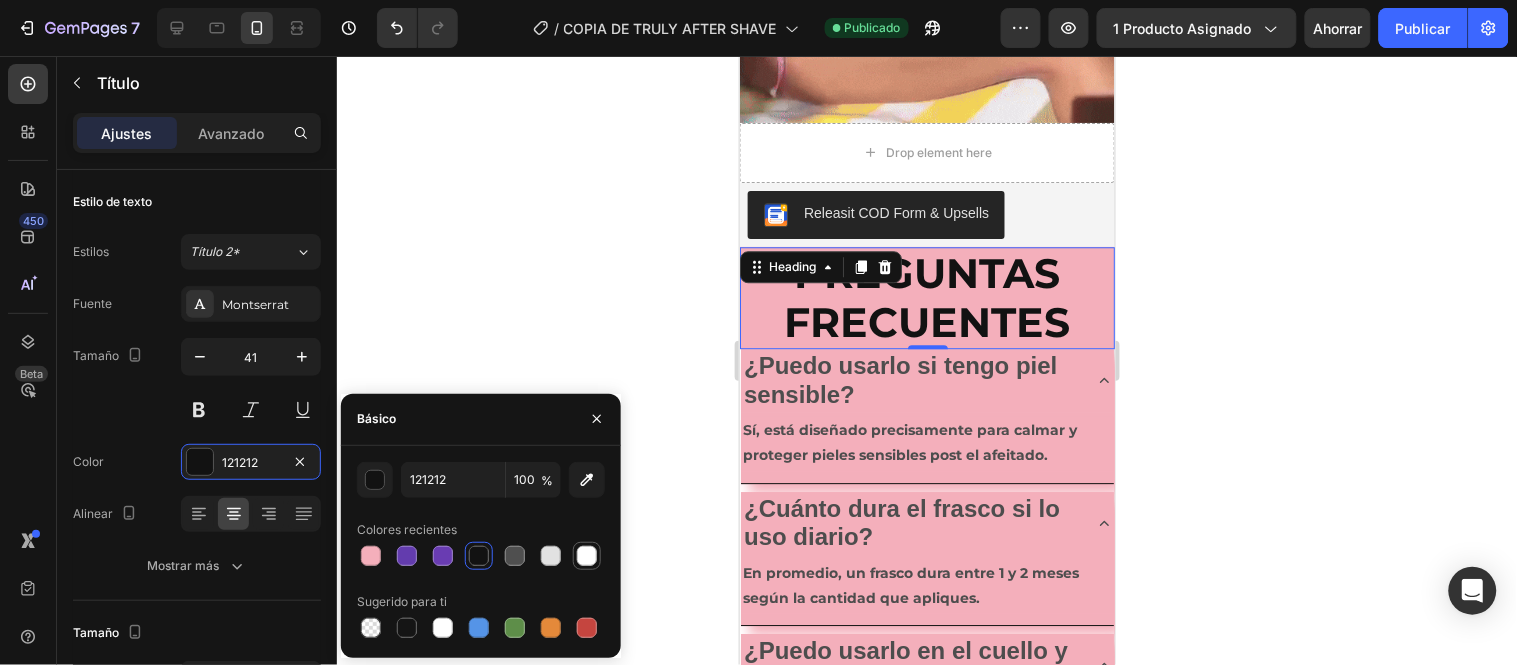 click at bounding box center (587, 556) 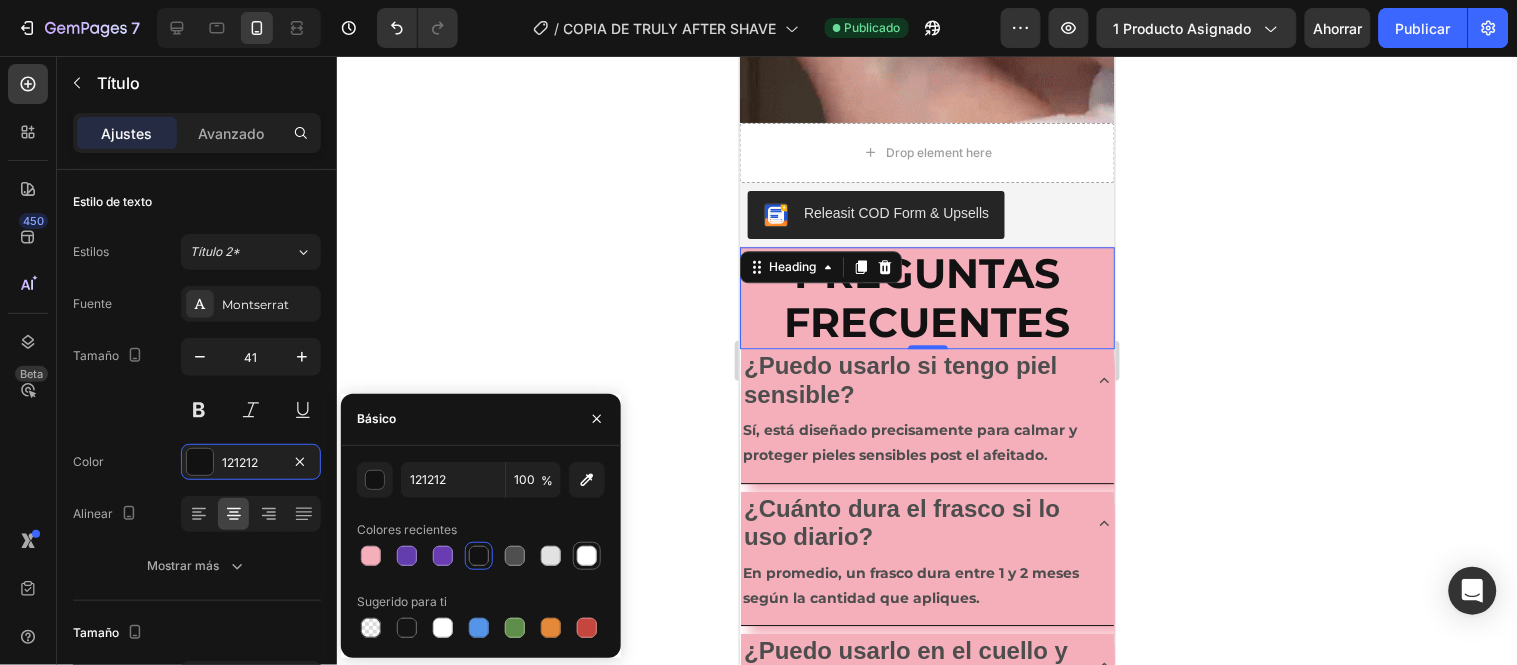 type on "FFFFFF" 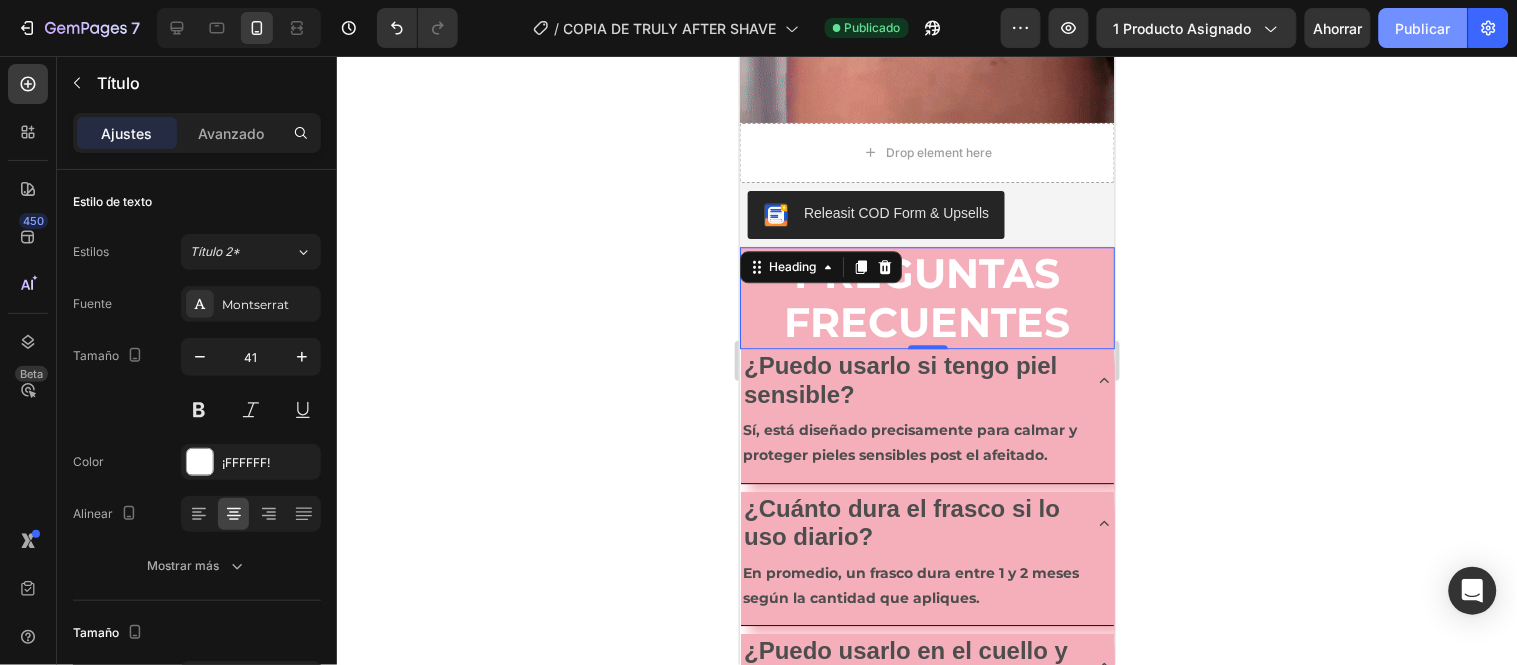 click on "Publicar" at bounding box center [1423, 28] 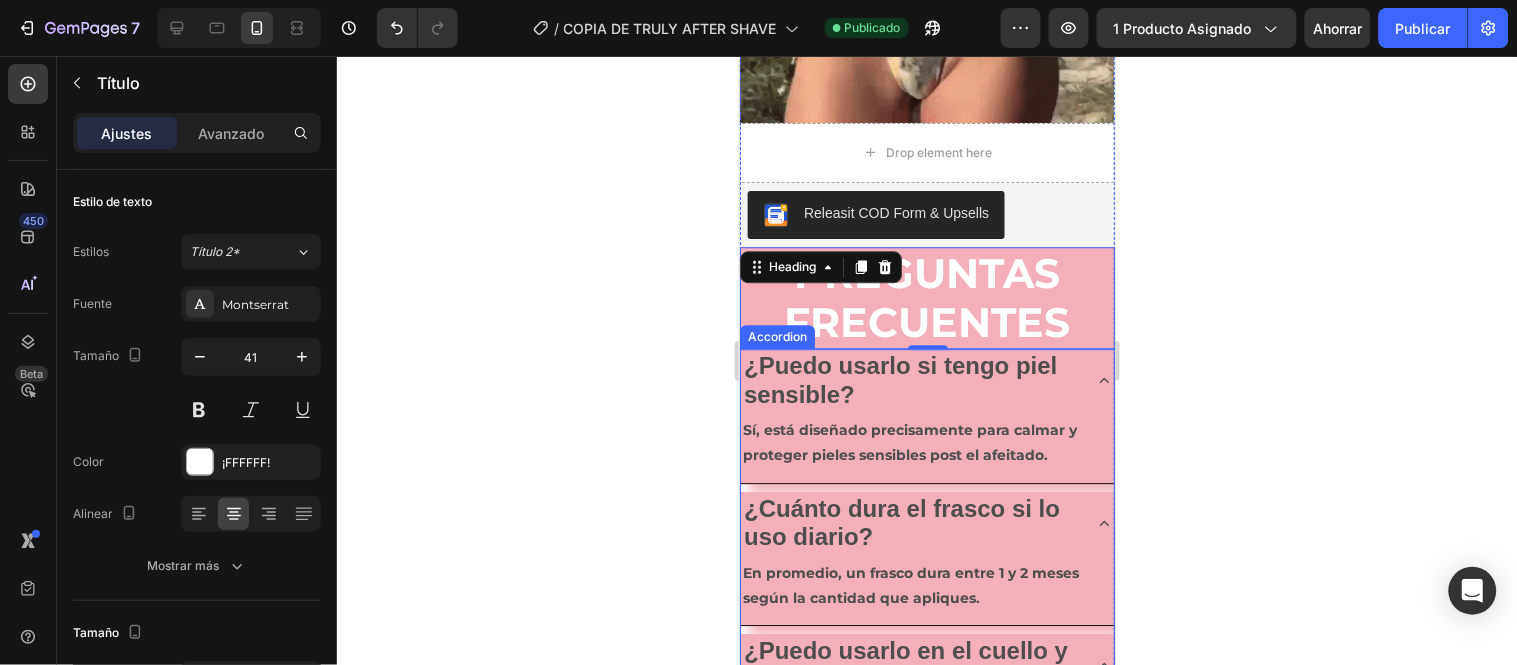 click on "¿Puedo usarlo si tengo piel sensible?" at bounding box center [899, 379] 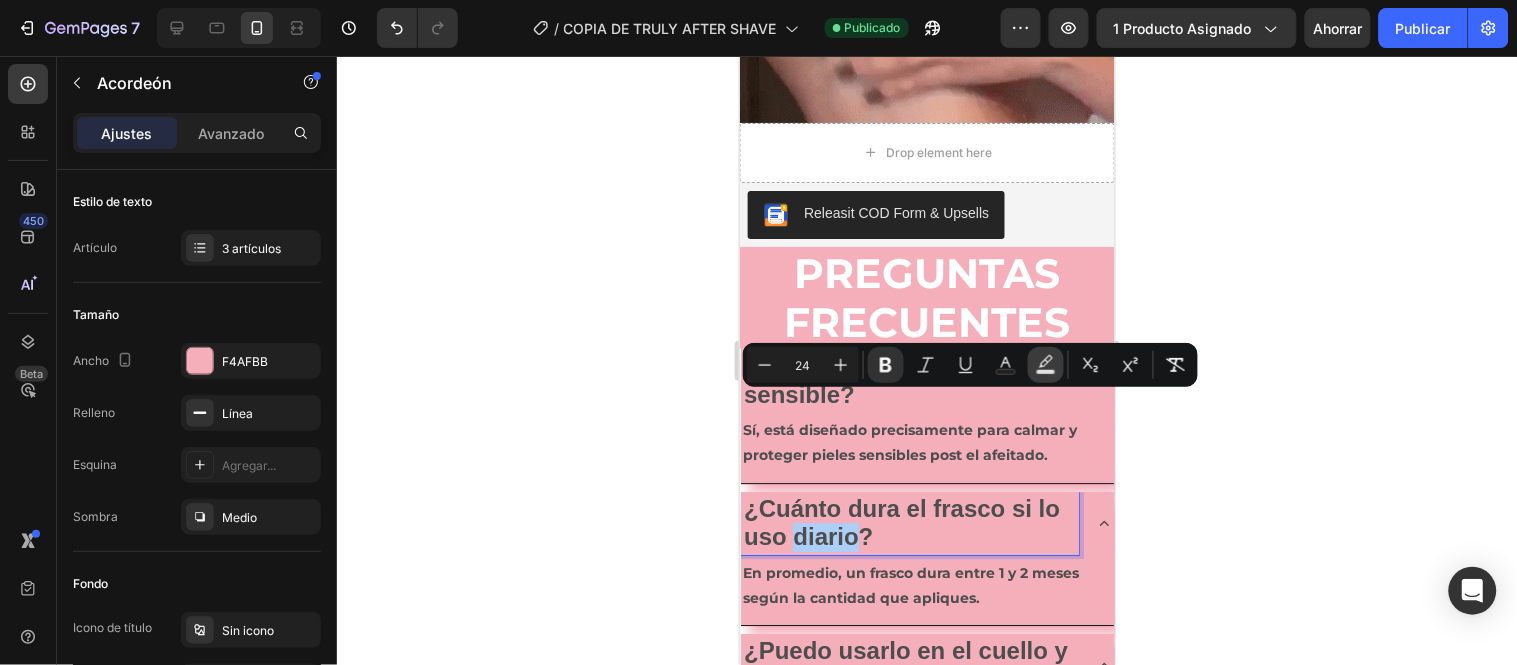 click 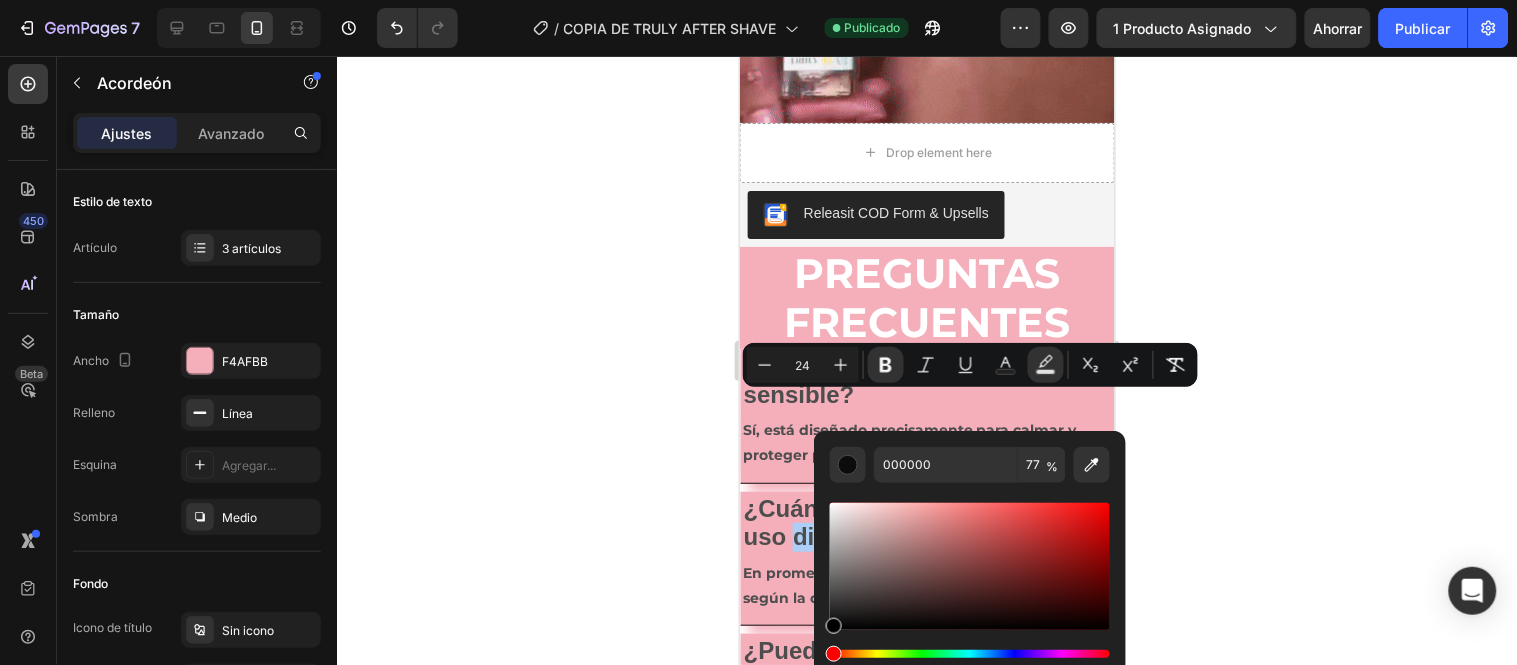 click 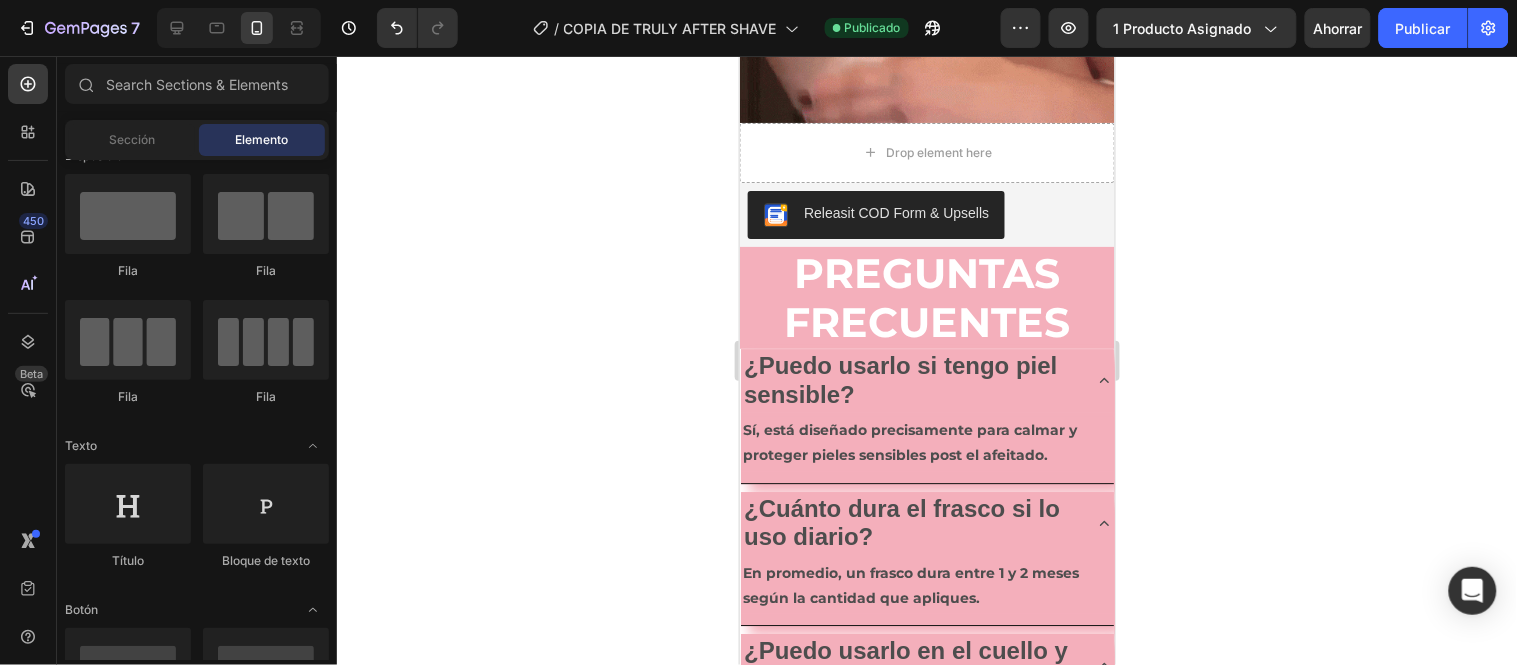click 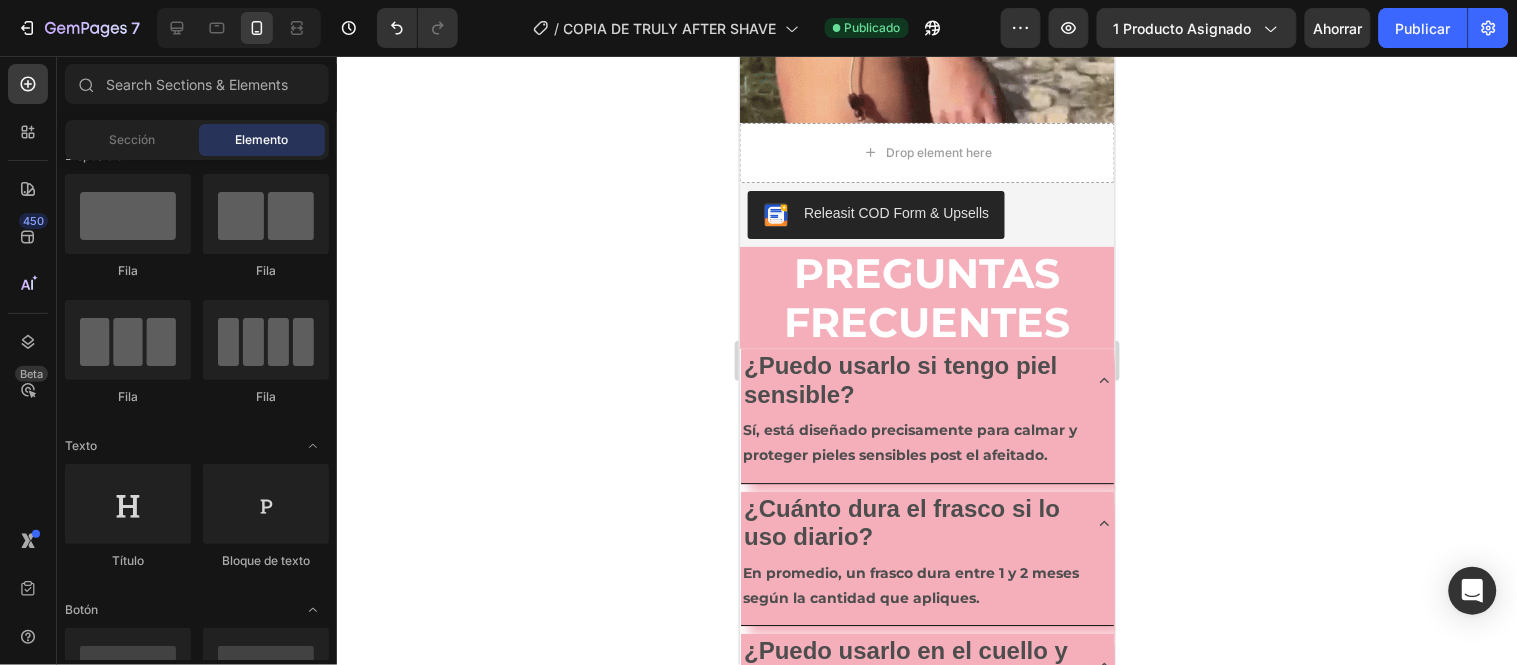 click 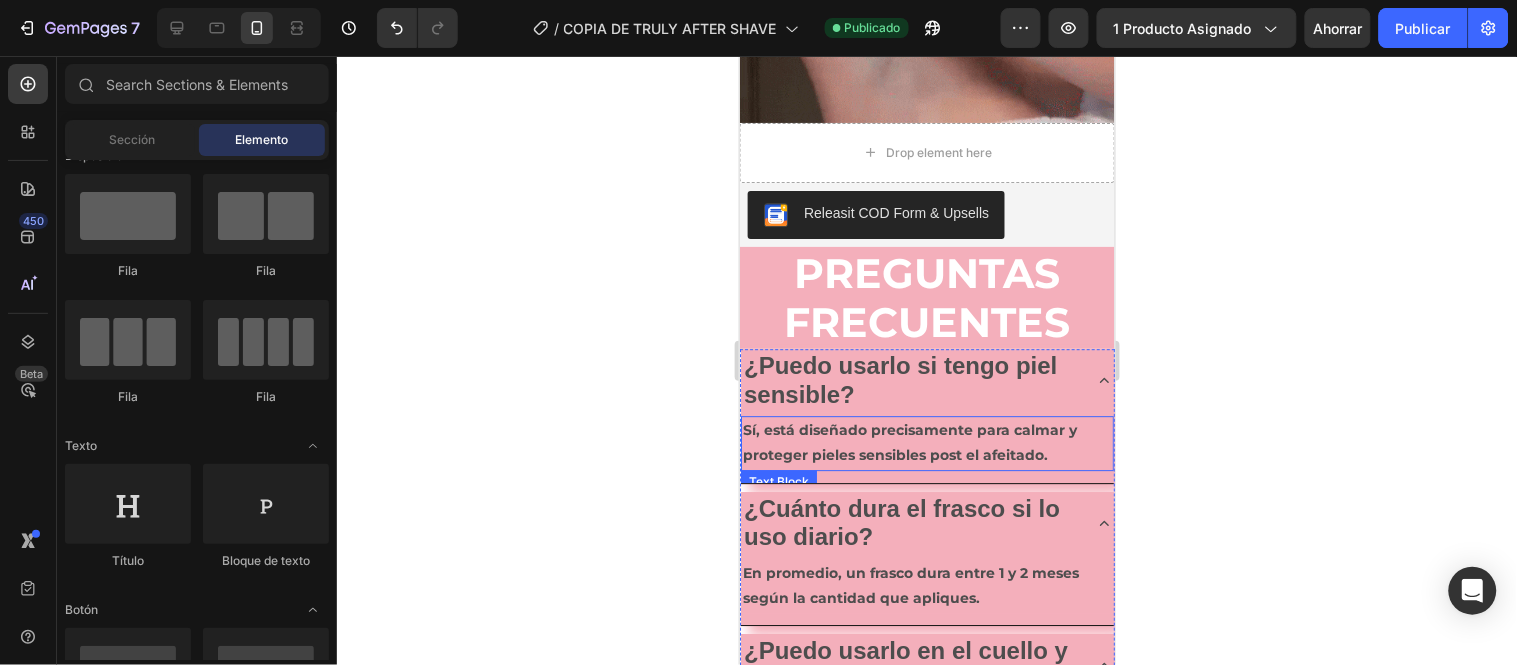 click on "Sí, está diseñado precisamente para calmar y proteger pieles sensibles post el afeitado." at bounding box center (926, 442) 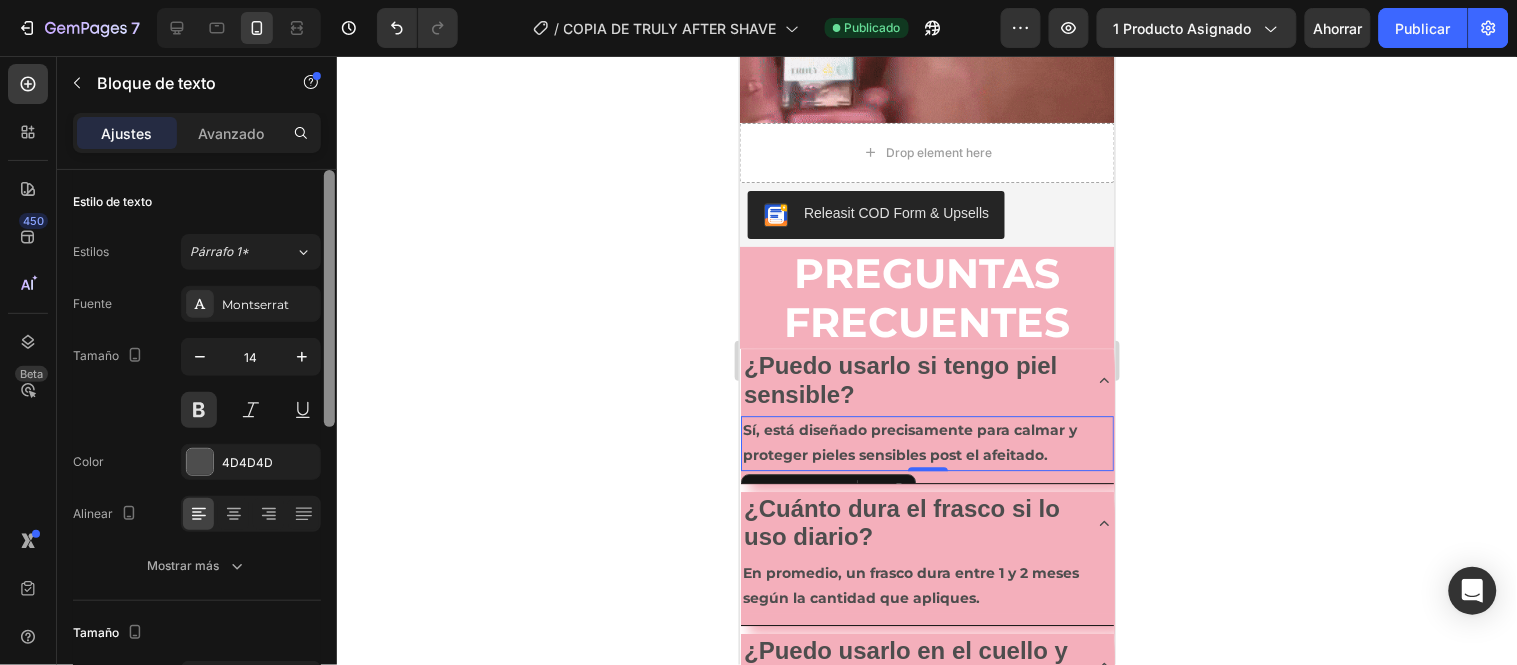 click at bounding box center [329, 298] 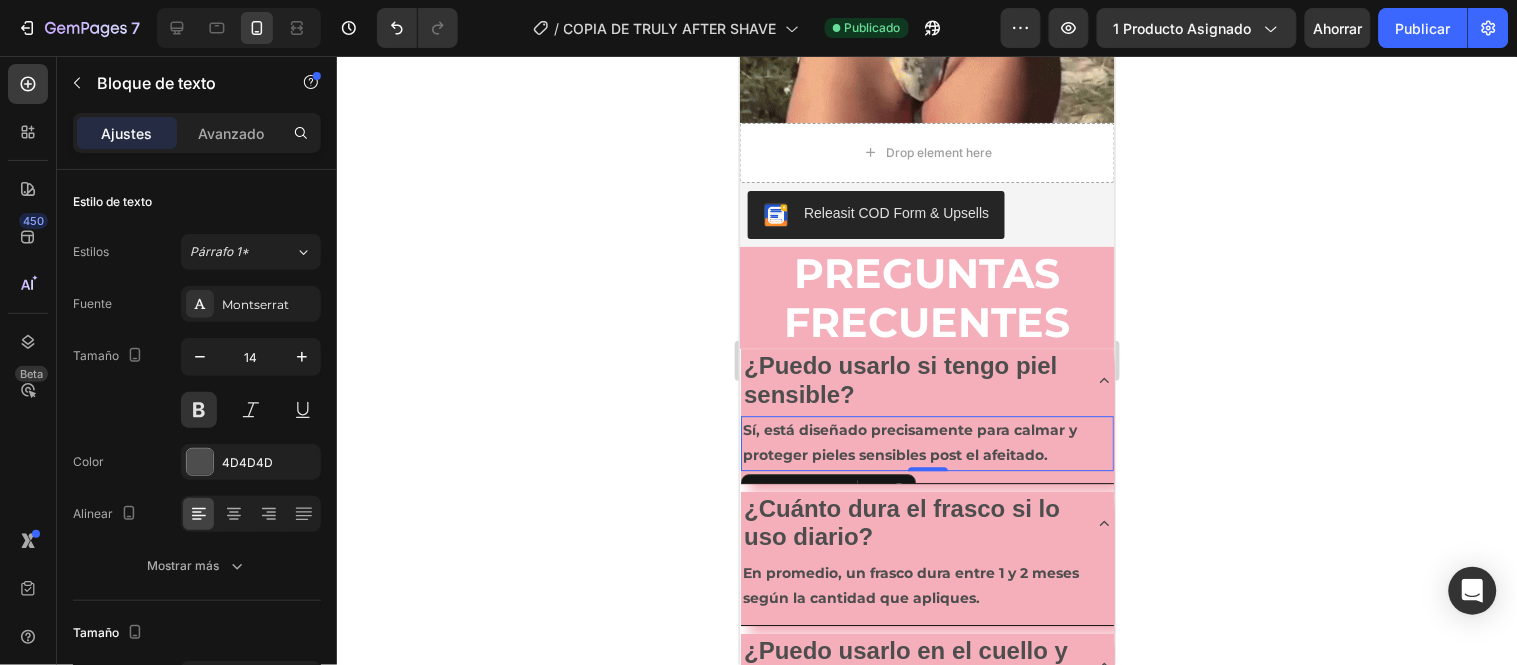 click on "Sí, está diseñado precisamente para calmar y proteger pieles sensibles post el afeitado." at bounding box center (926, 442) 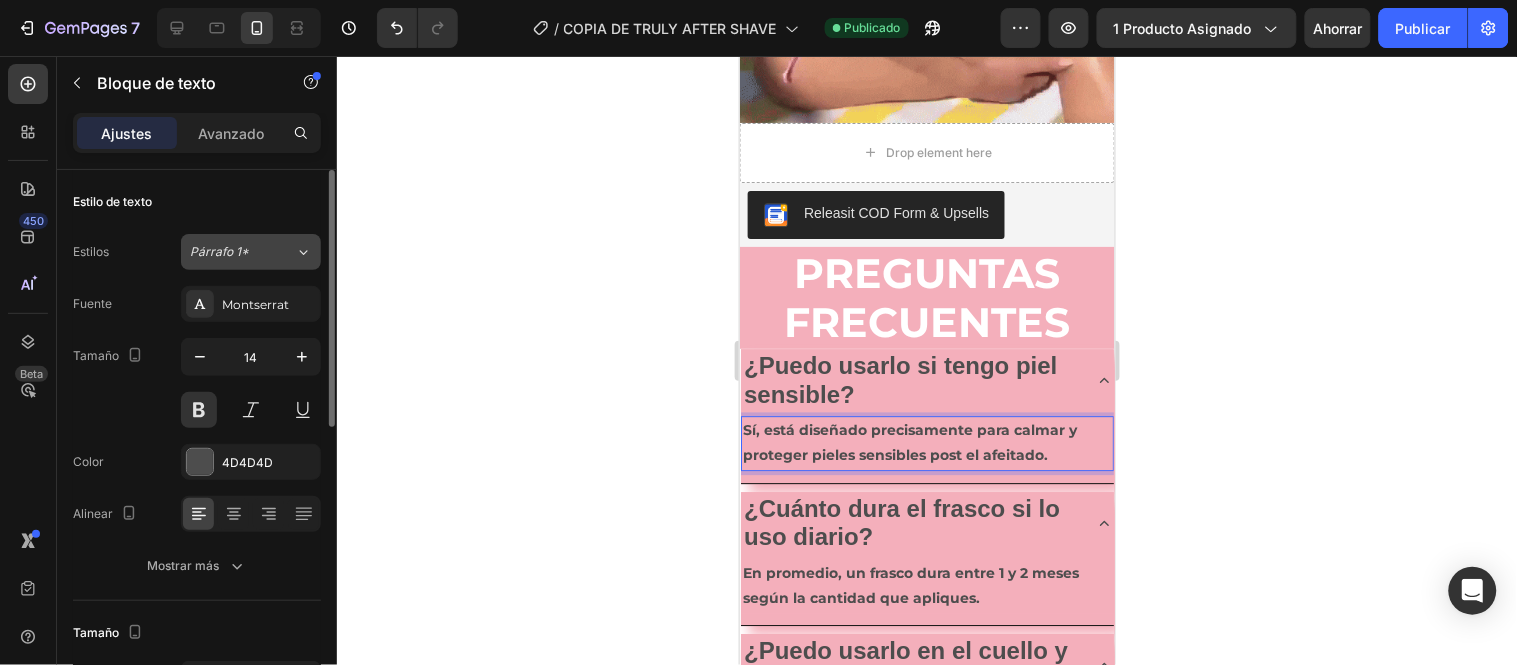 click 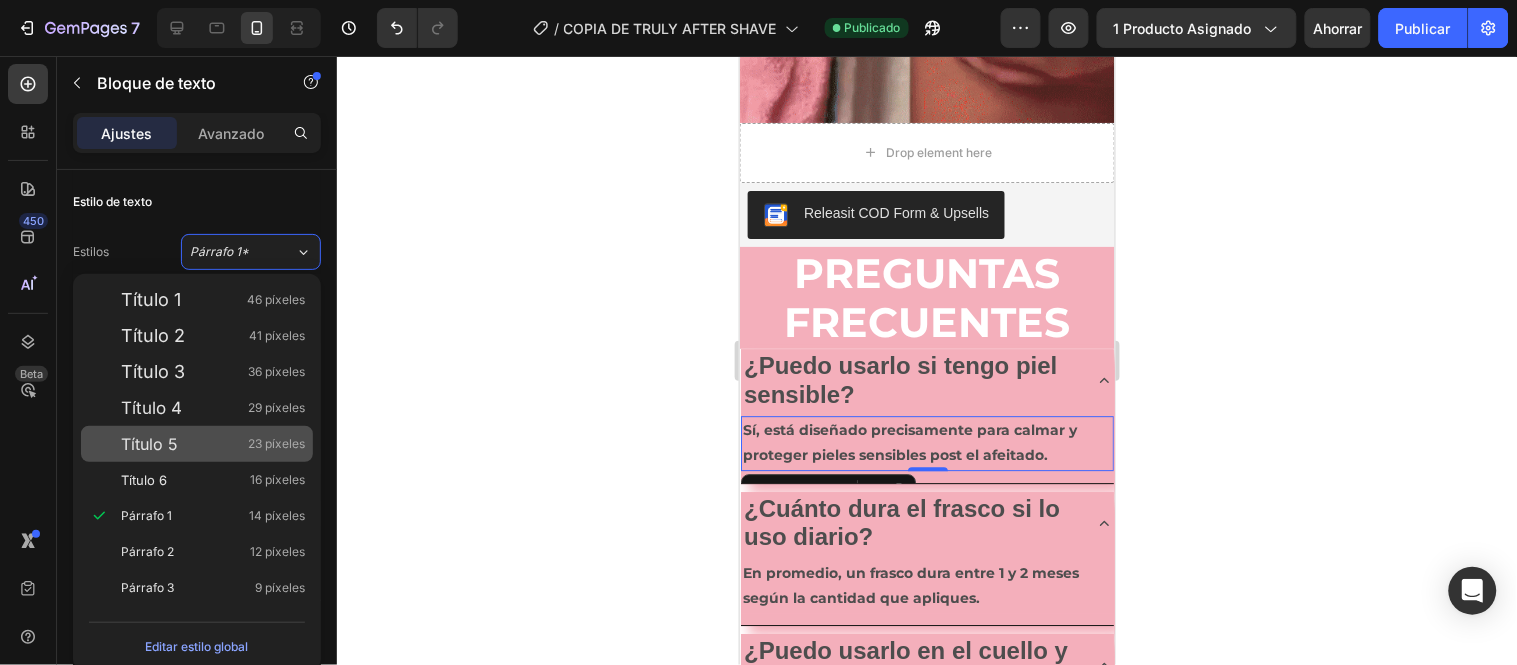 click on "Título 5 23 píxeles" at bounding box center [213, 444] 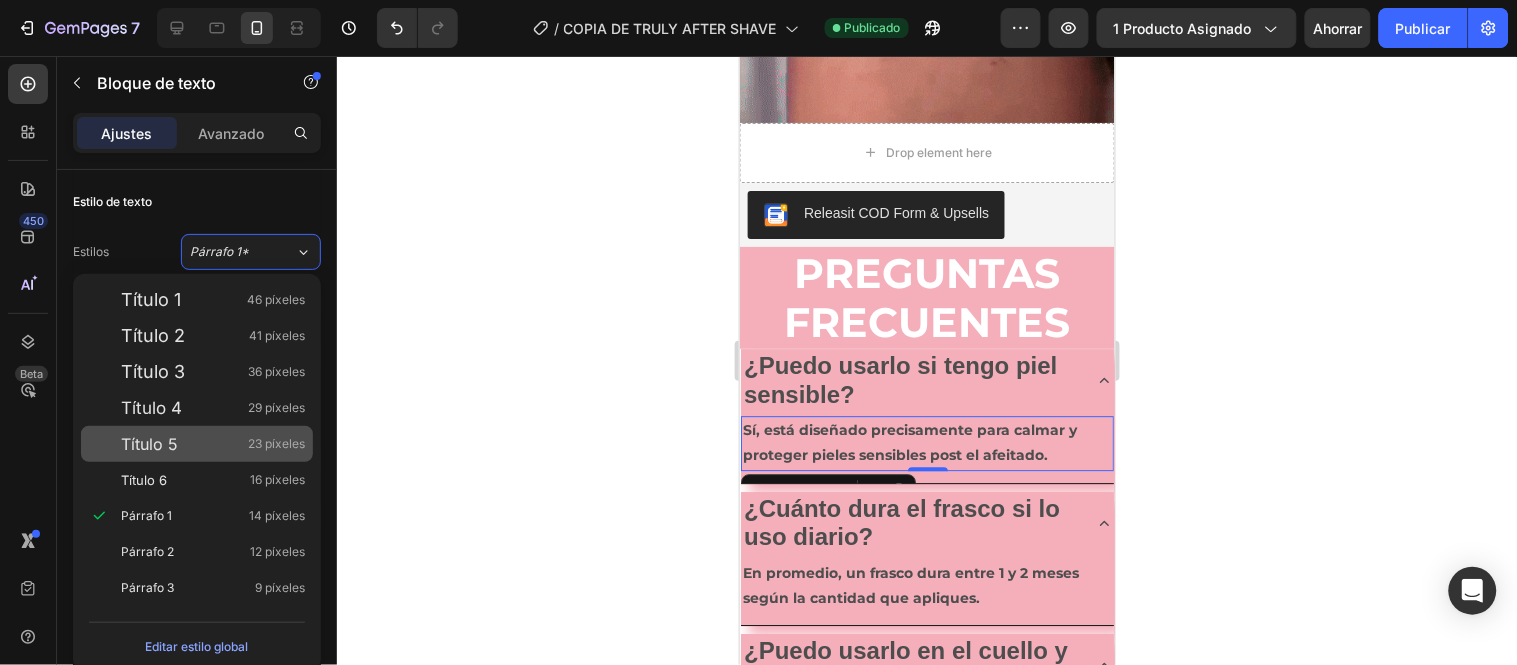 type on "23" 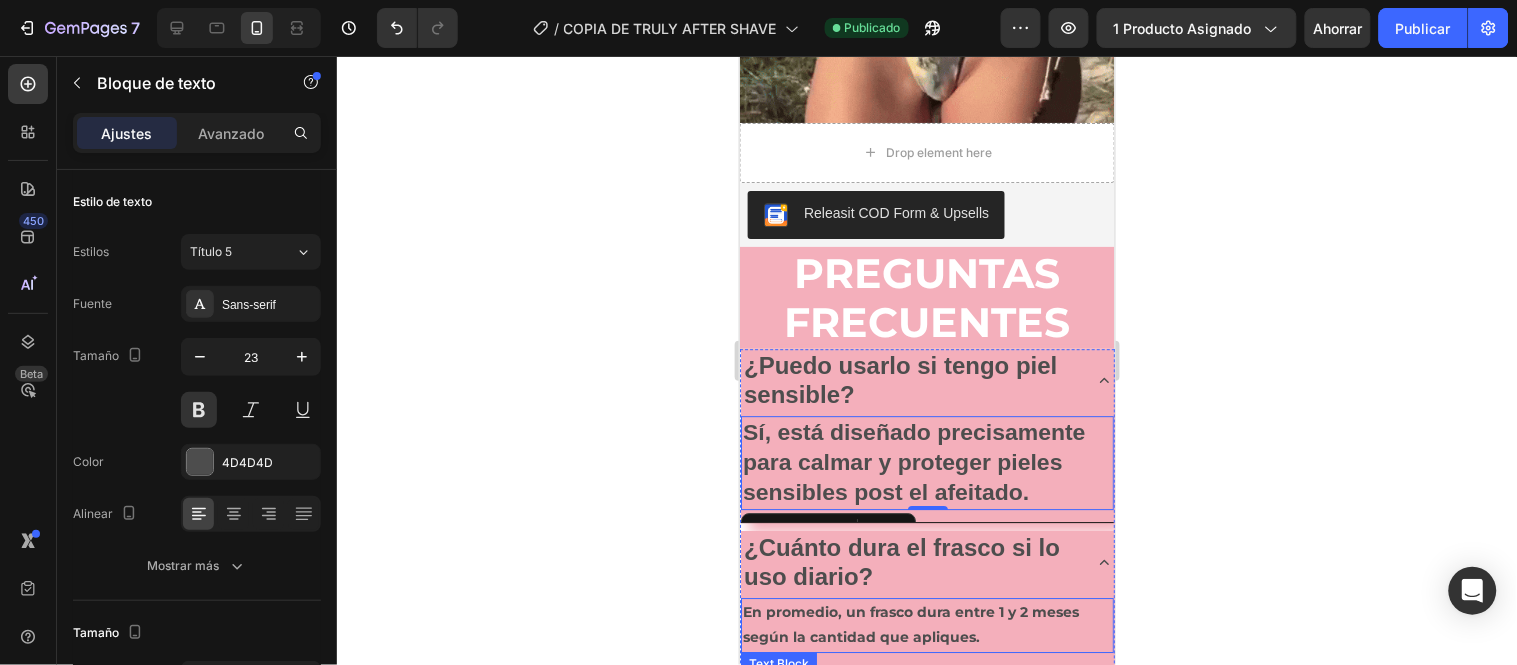 click on "En promedio, un frasco dura entre 1 y 2 meses según la cantidad que apliques." at bounding box center [926, 624] 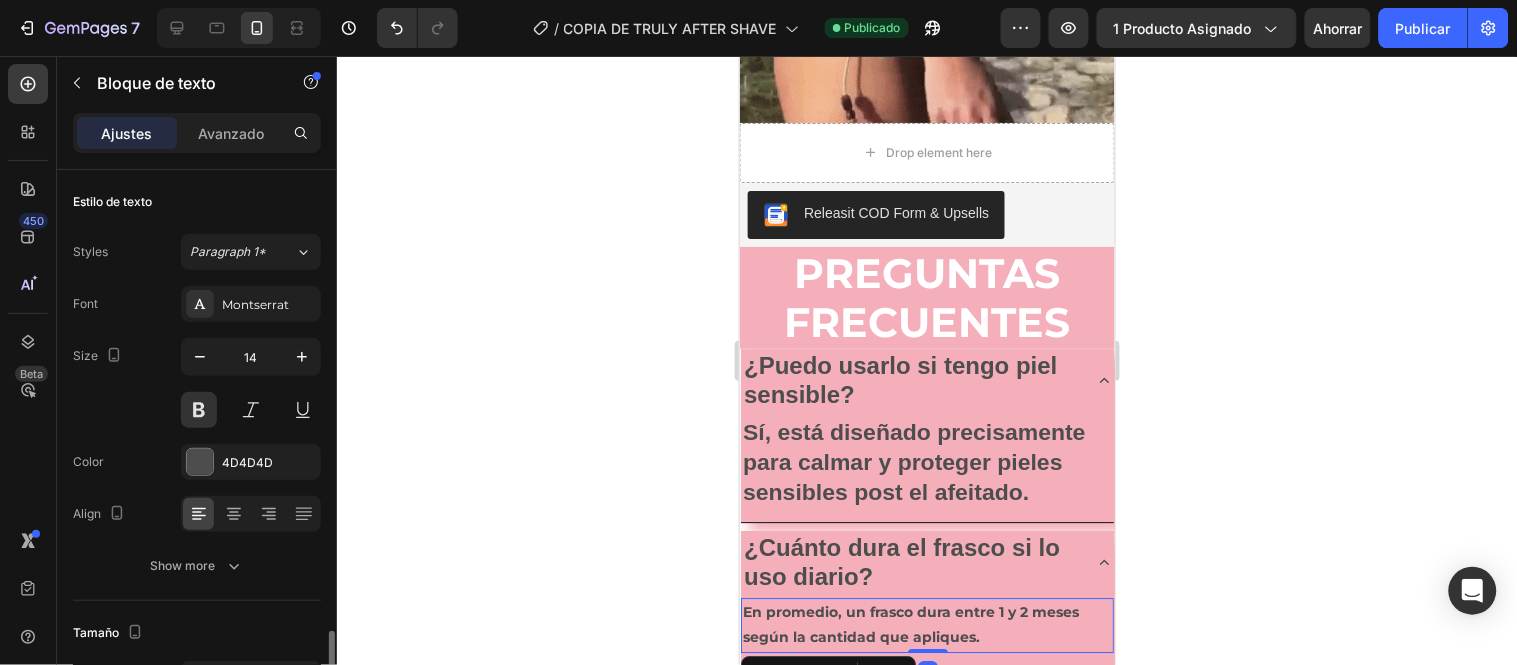 scroll, scrollTop: 315, scrollLeft: 0, axis: vertical 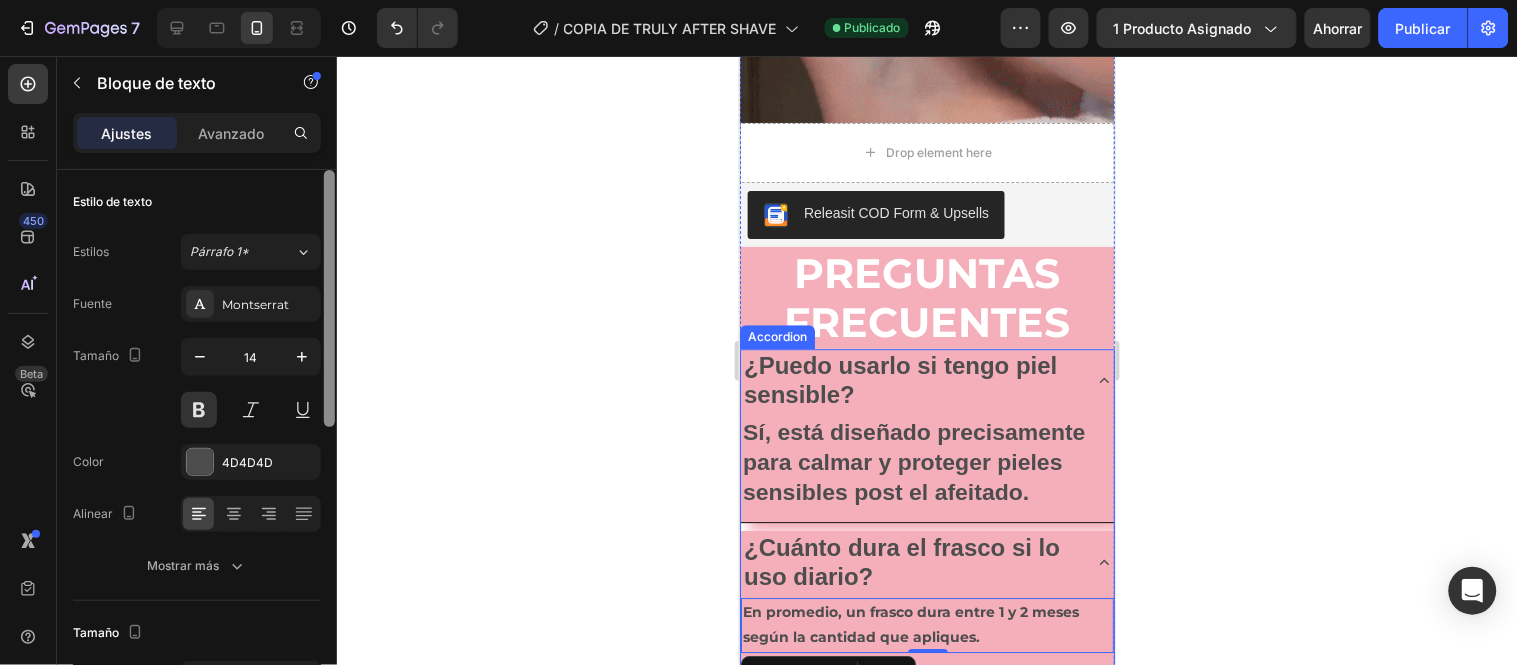 drag, startPoint x: 325, startPoint y: 336, endPoint x: 324, endPoint y: 185, distance: 151.00331 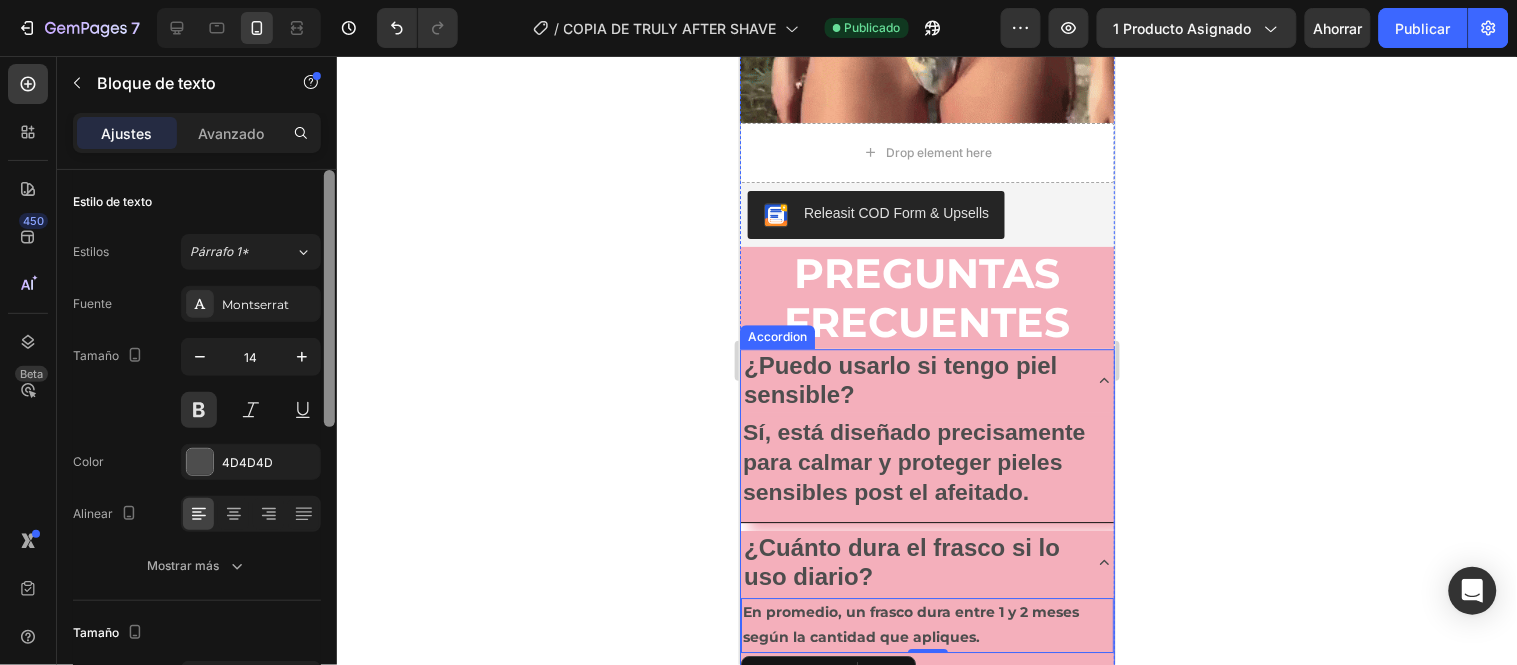 click at bounding box center [329, 298] 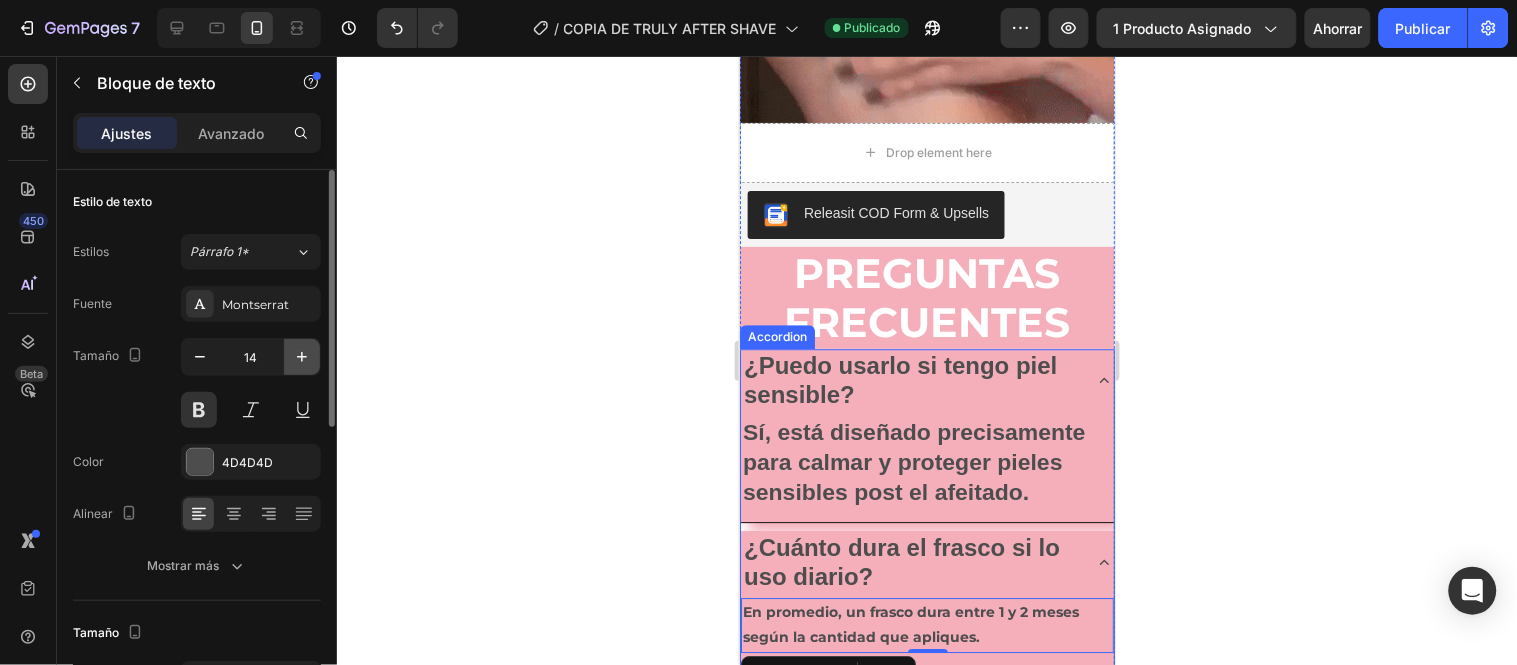 click 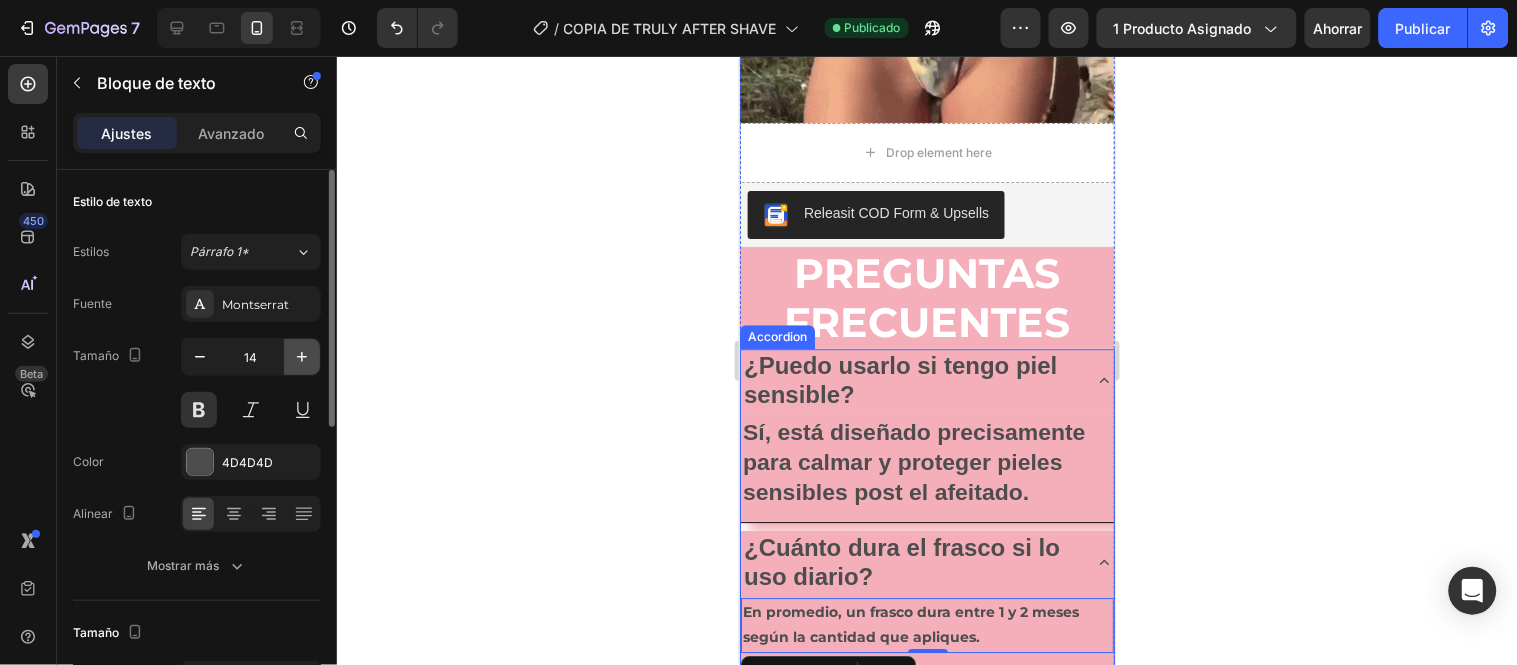 type on "15" 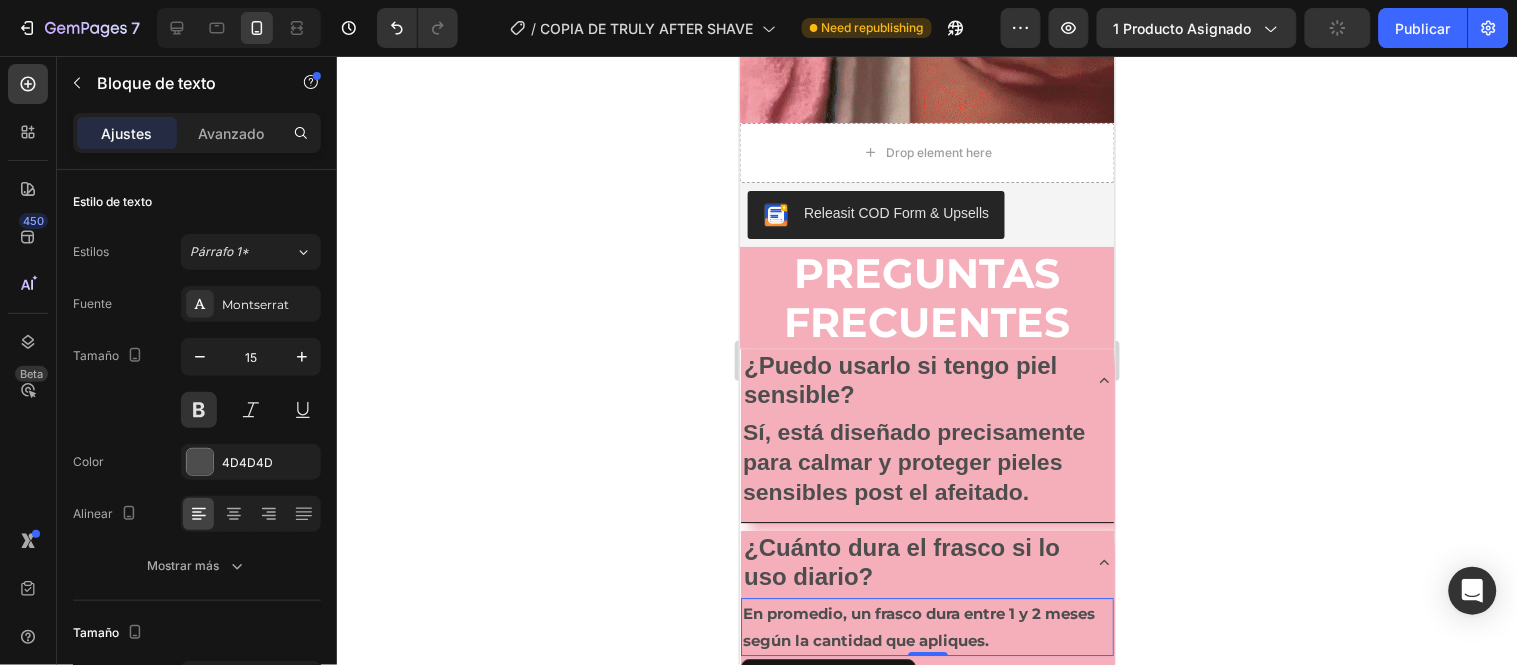 type 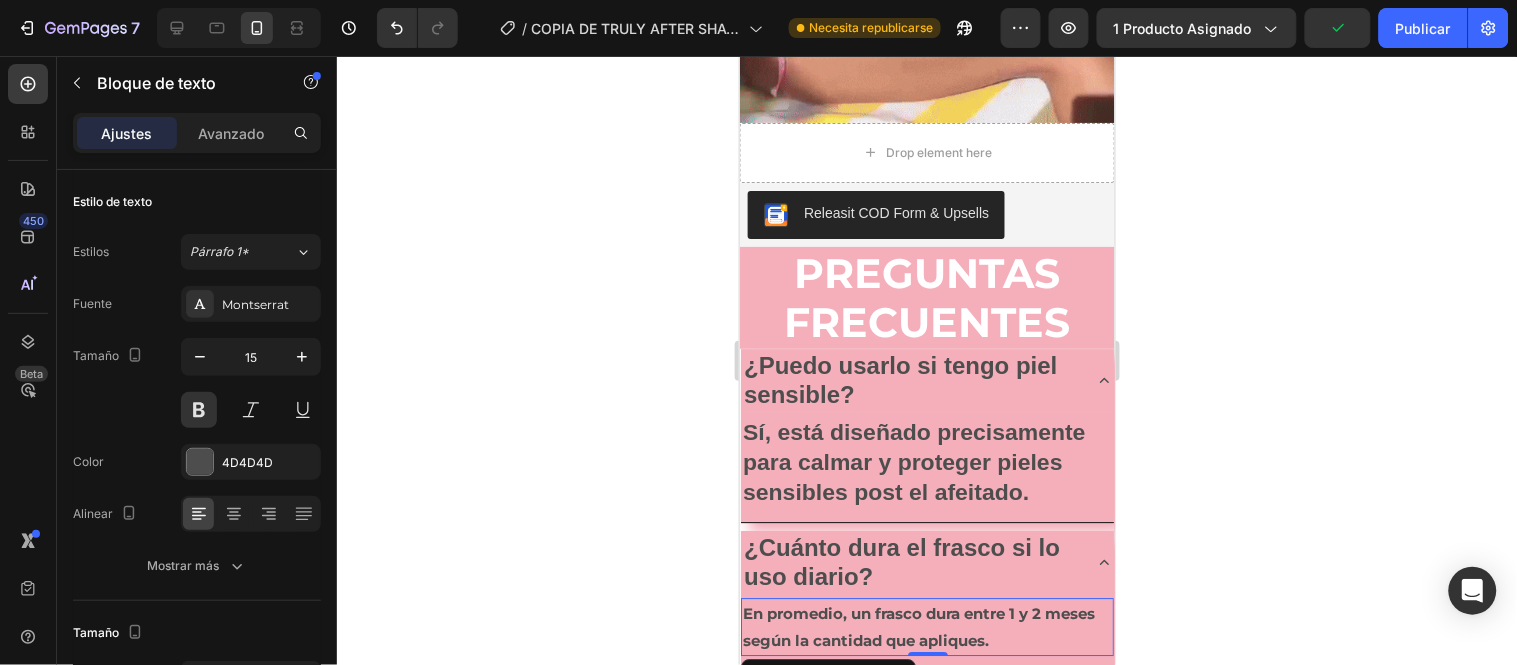 type on "14" 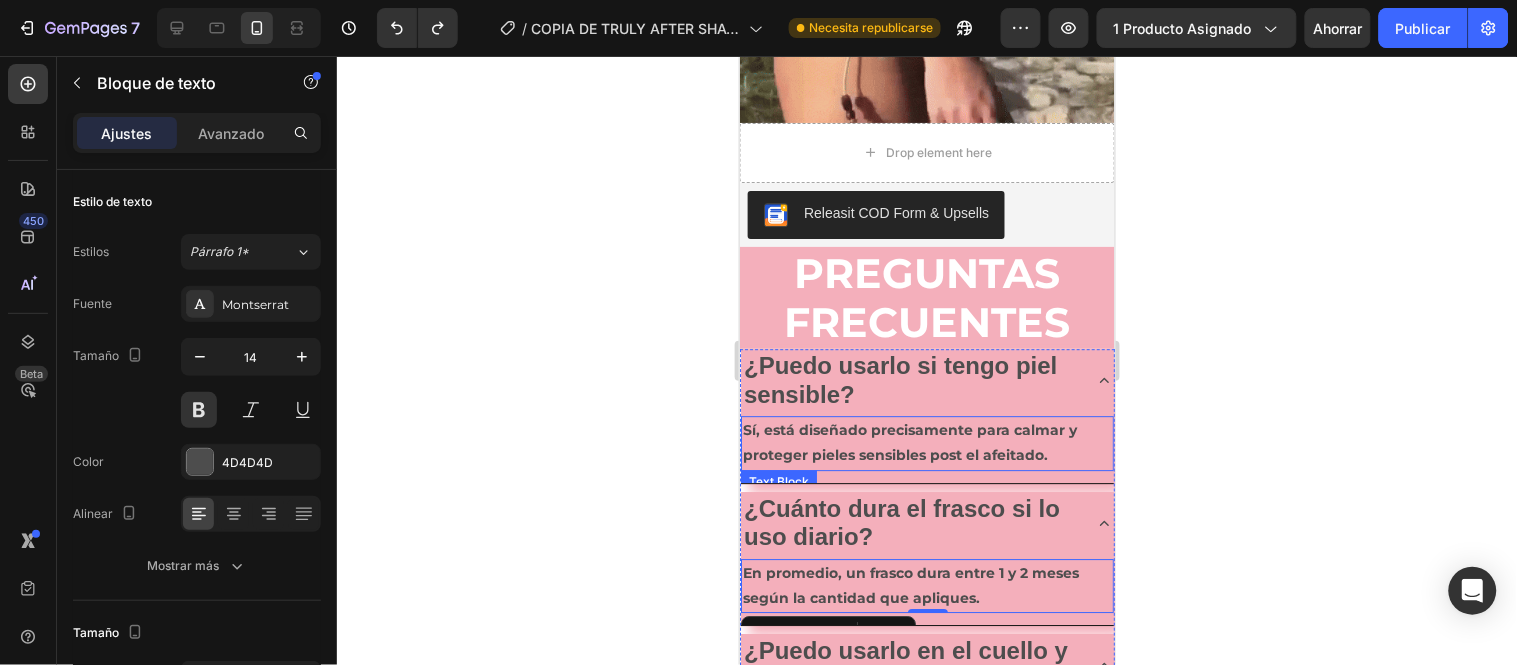click on "Sí, está diseñado precisamente para calmar y proteger pieles sensibles post el afeitado." at bounding box center (926, 442) 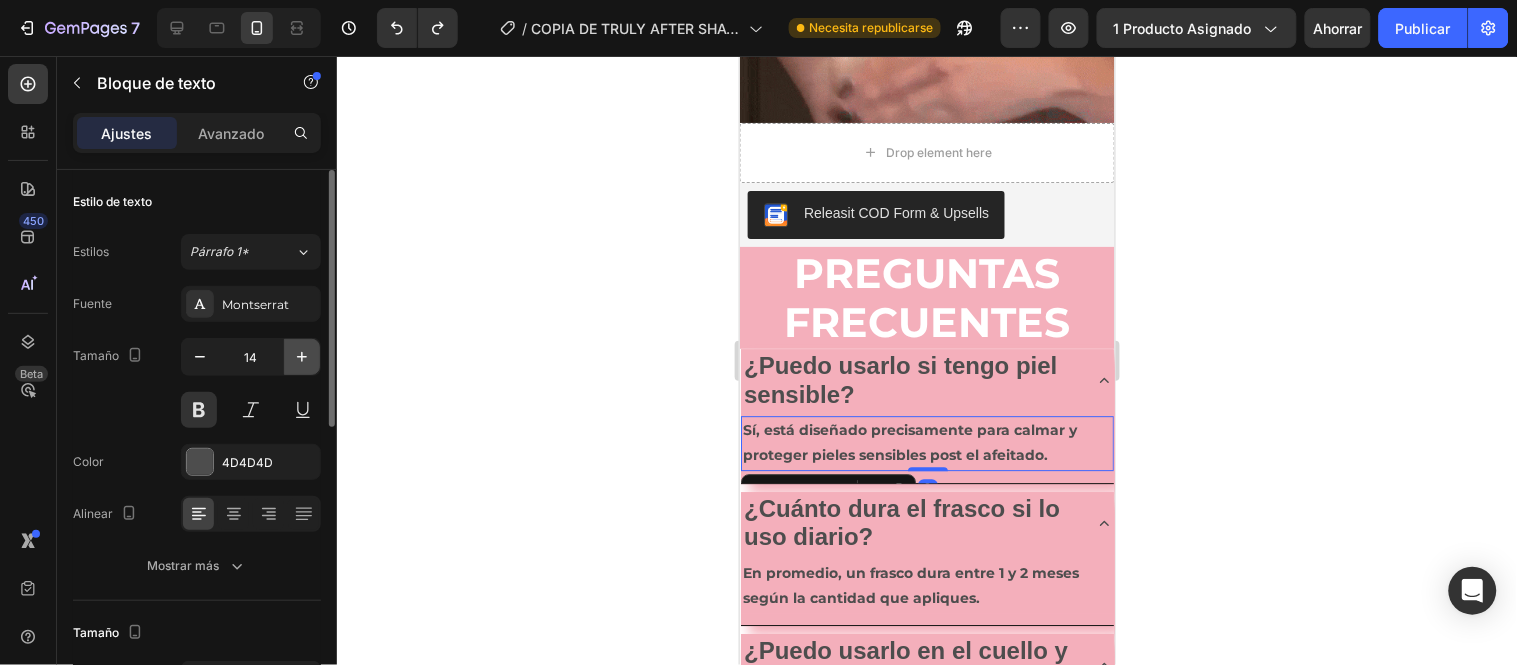 click 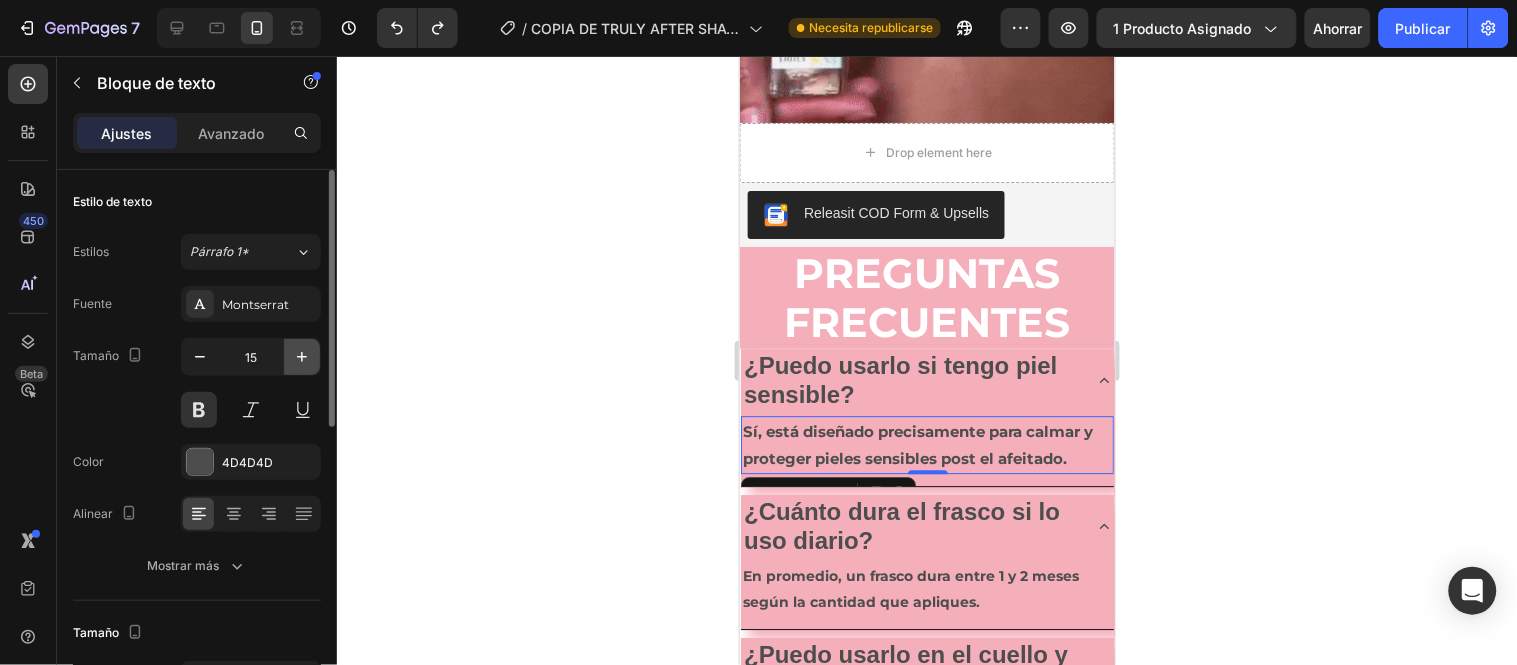 click 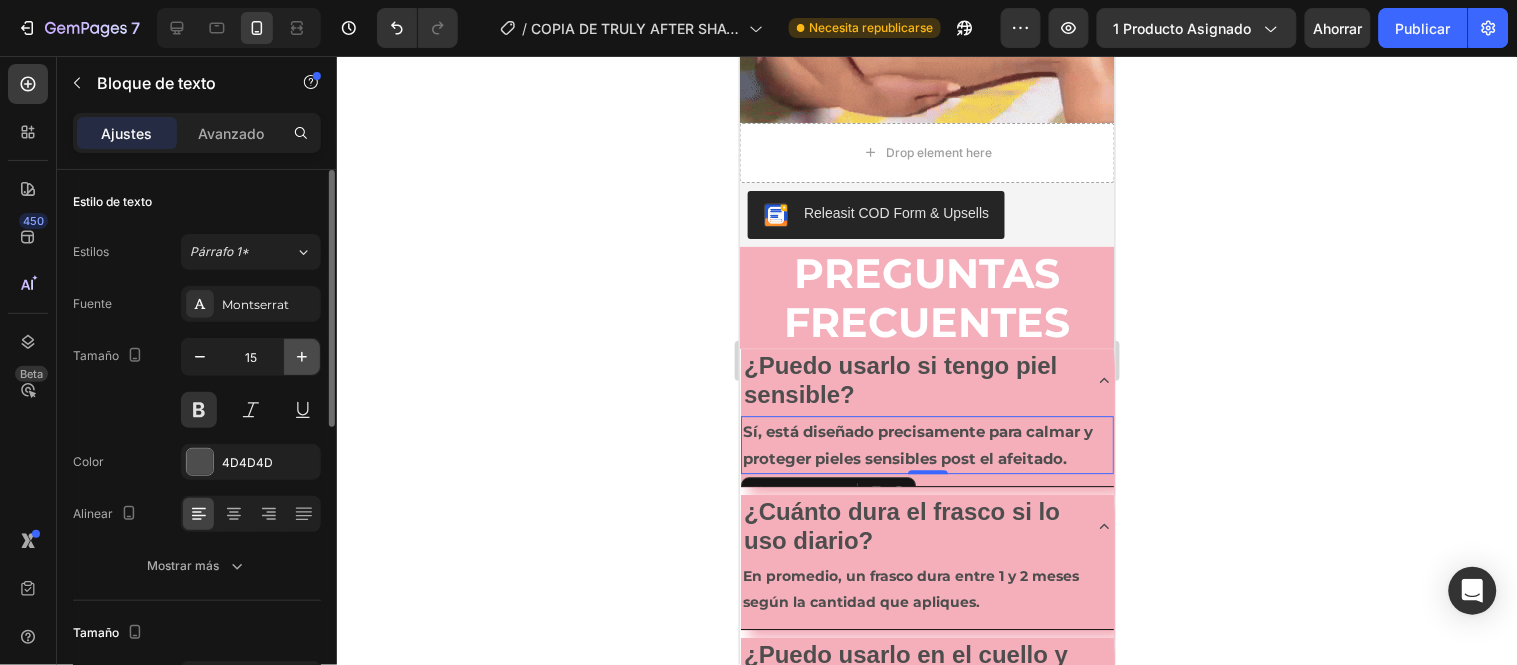 type on "16" 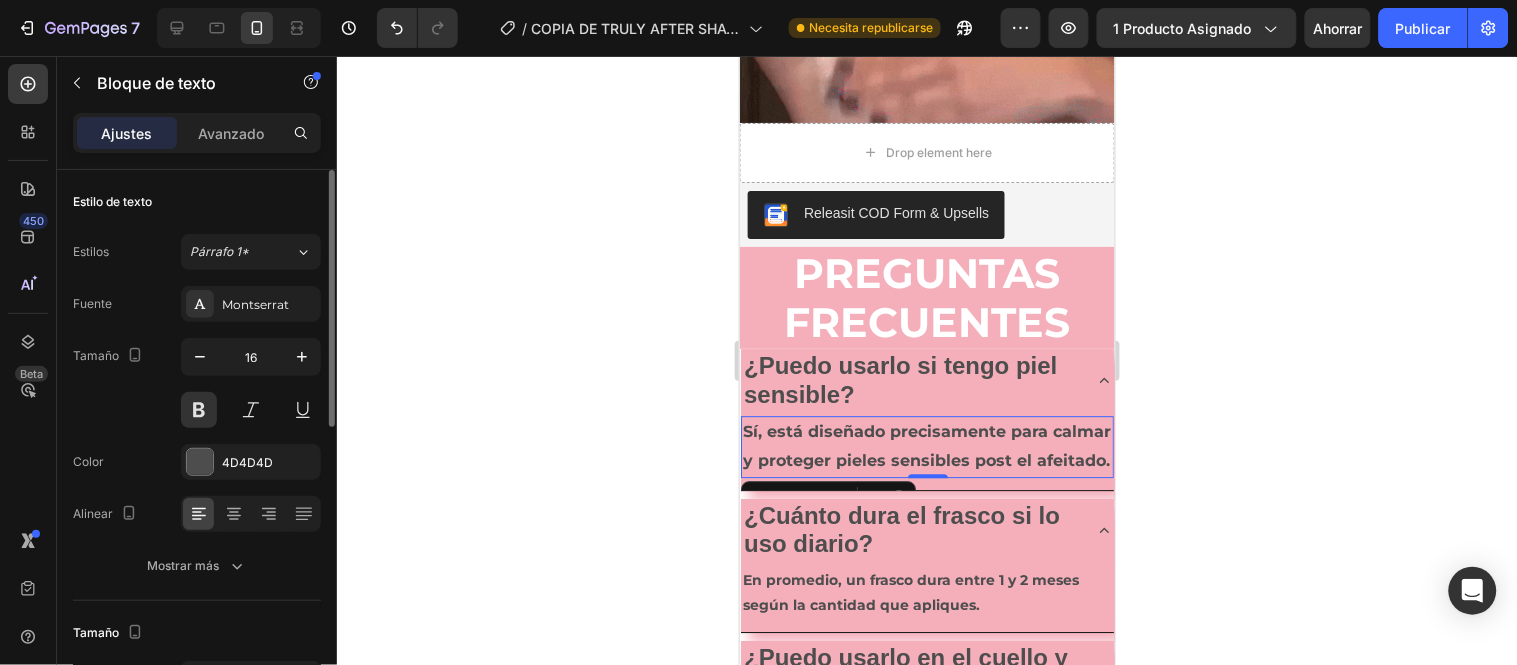 type 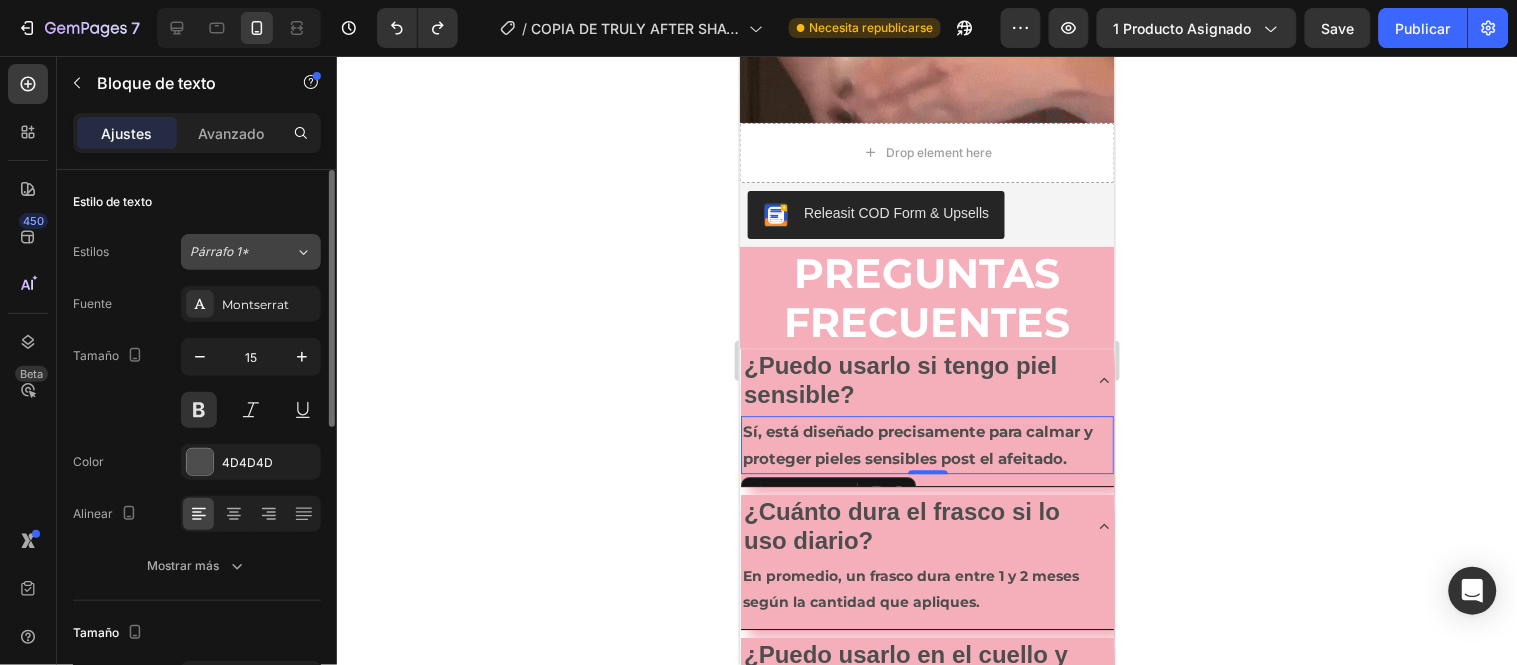 click 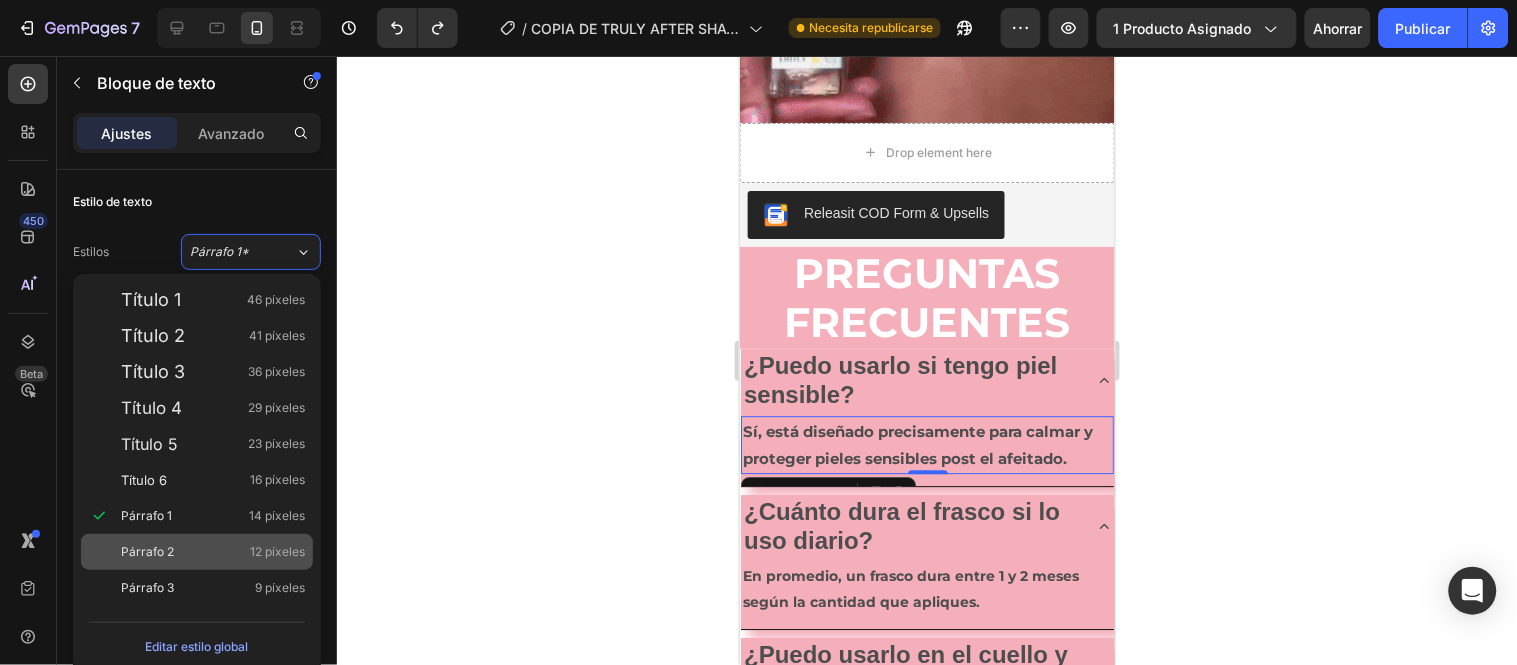 click on "Párrafo 2 12 píxeles" at bounding box center (213, 552) 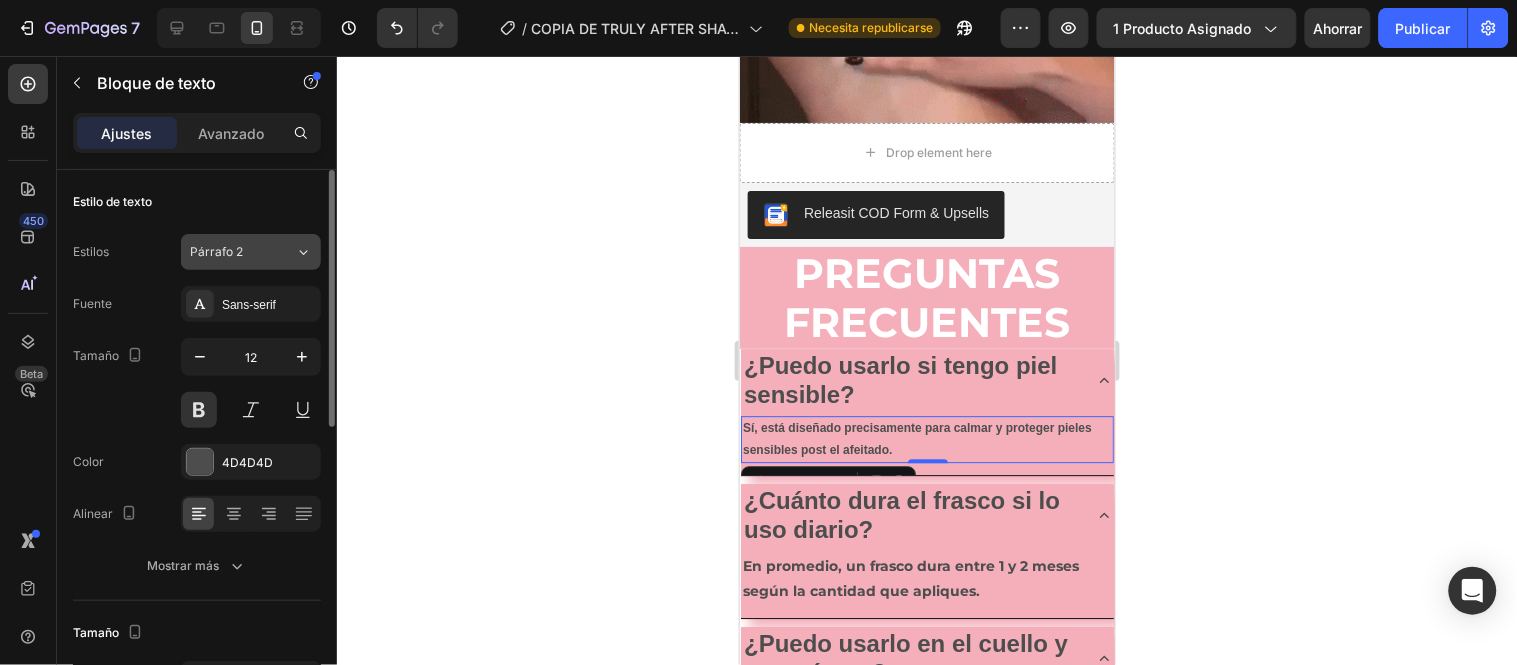 click on "Párrafo 2" at bounding box center [242, 252] 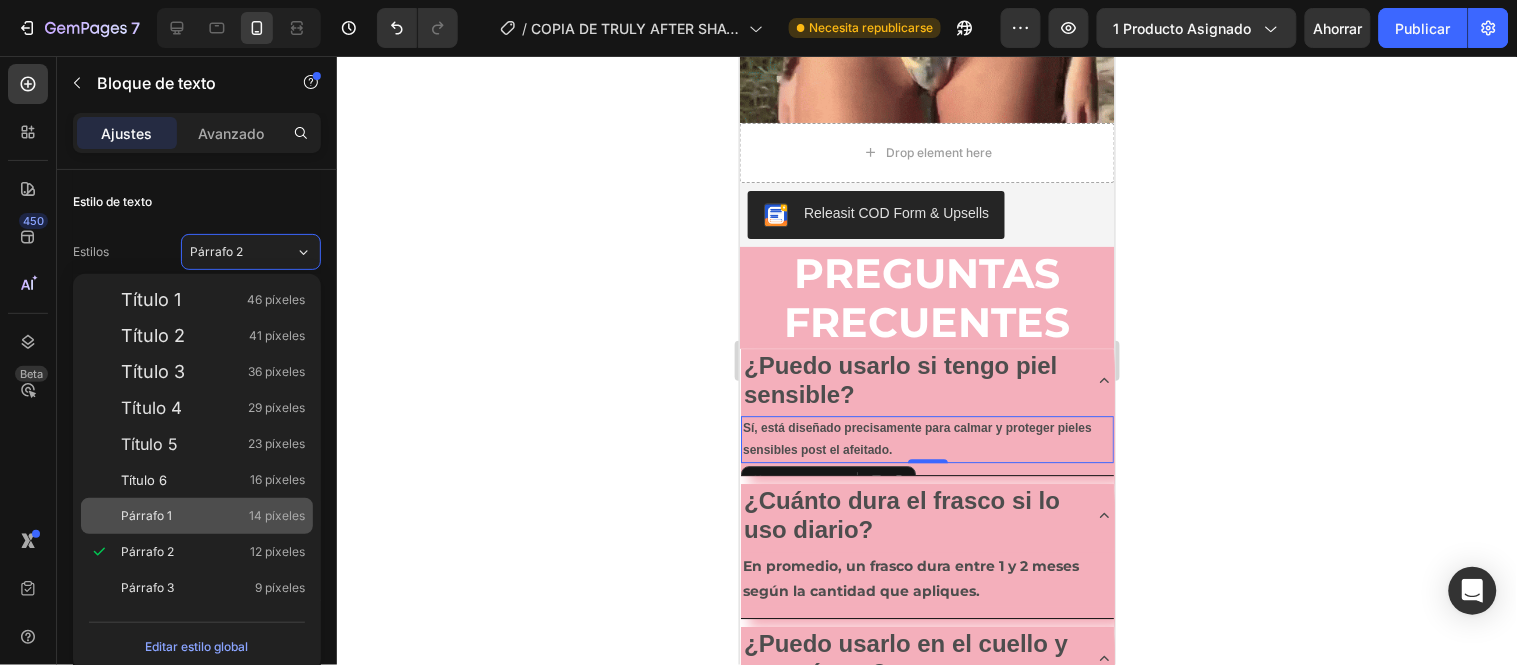 click on "Párrafo 1 14 píxeles" at bounding box center [213, 516] 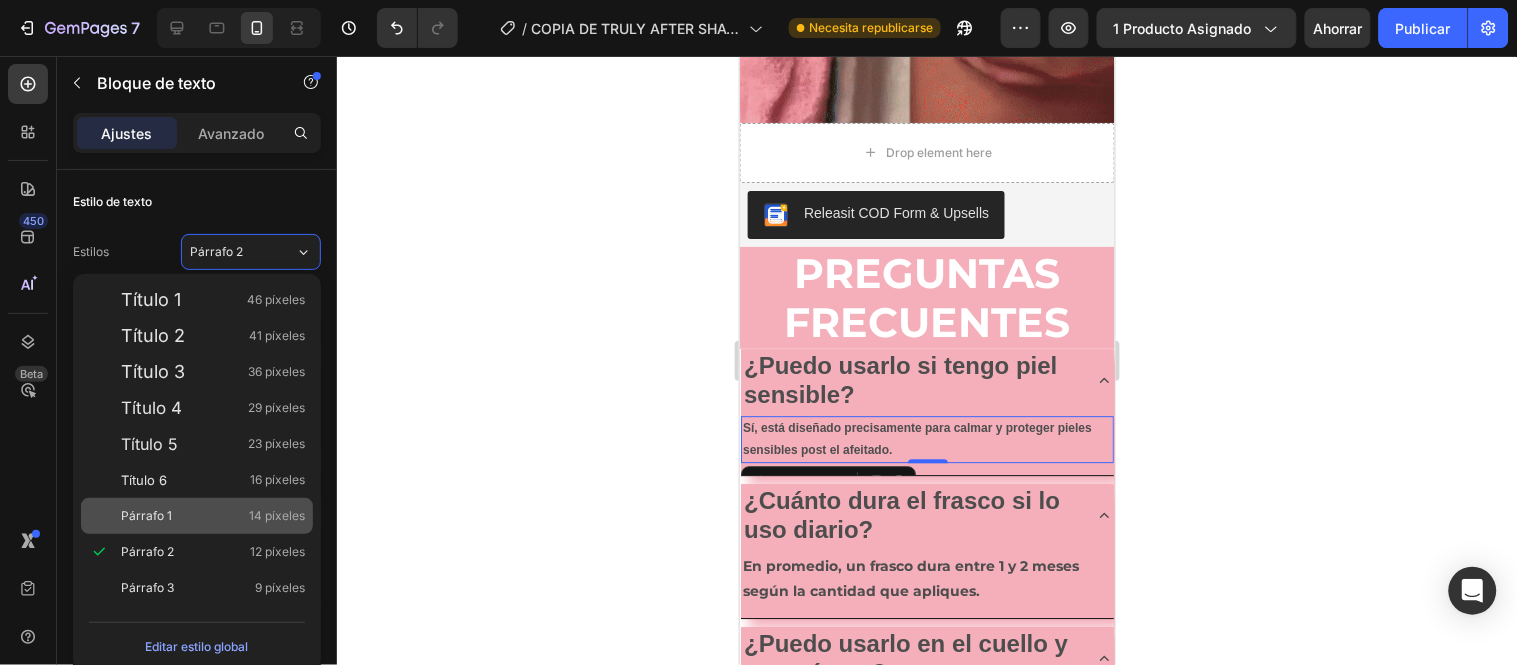 type on "14" 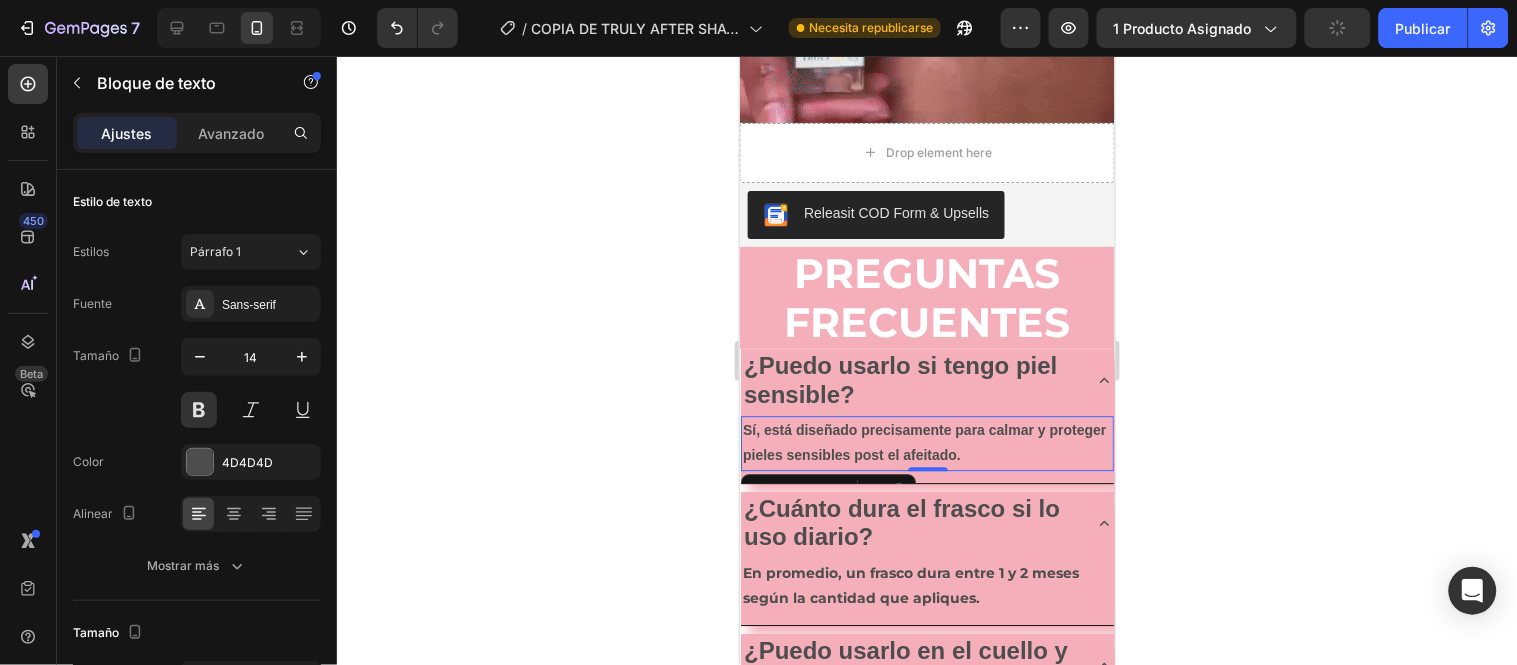 click 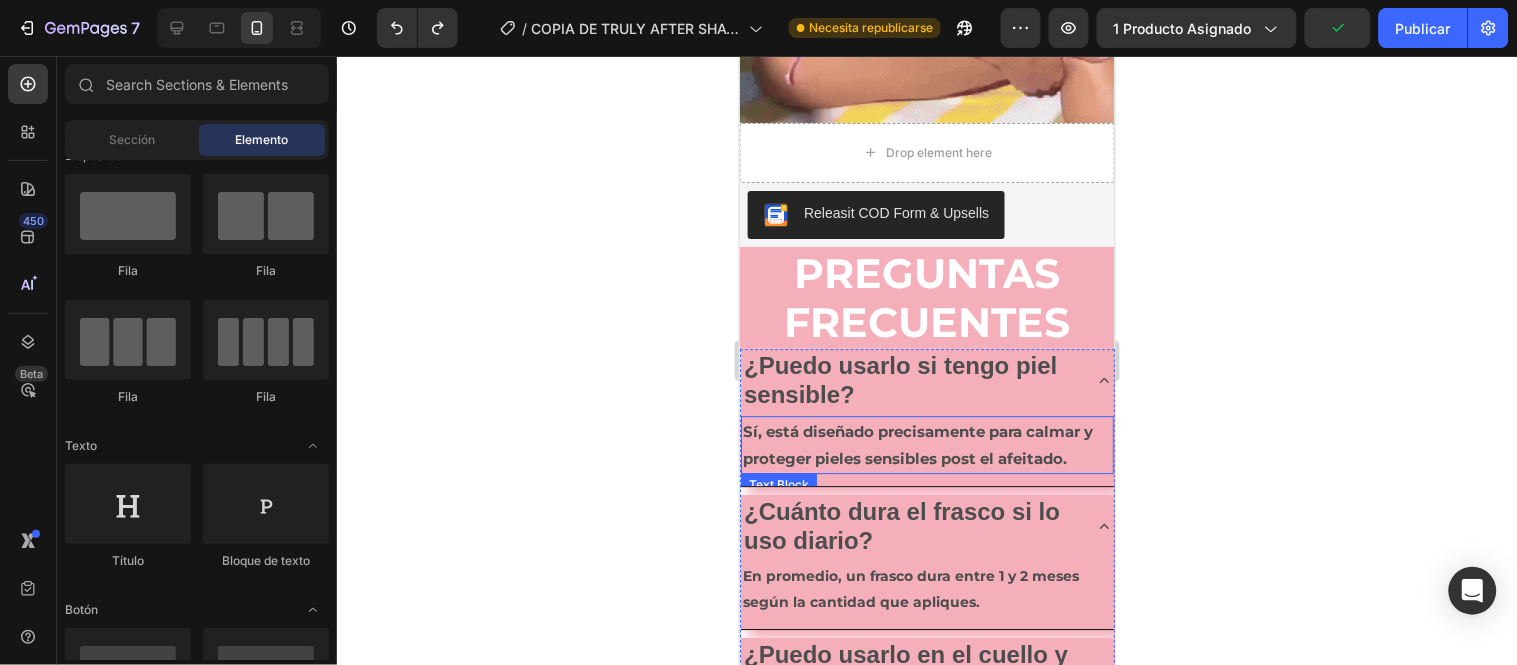 click on "Sí, está diseñado precisamente para calmar y proteger pieles sensibles post el afeitado." at bounding box center [926, 444] 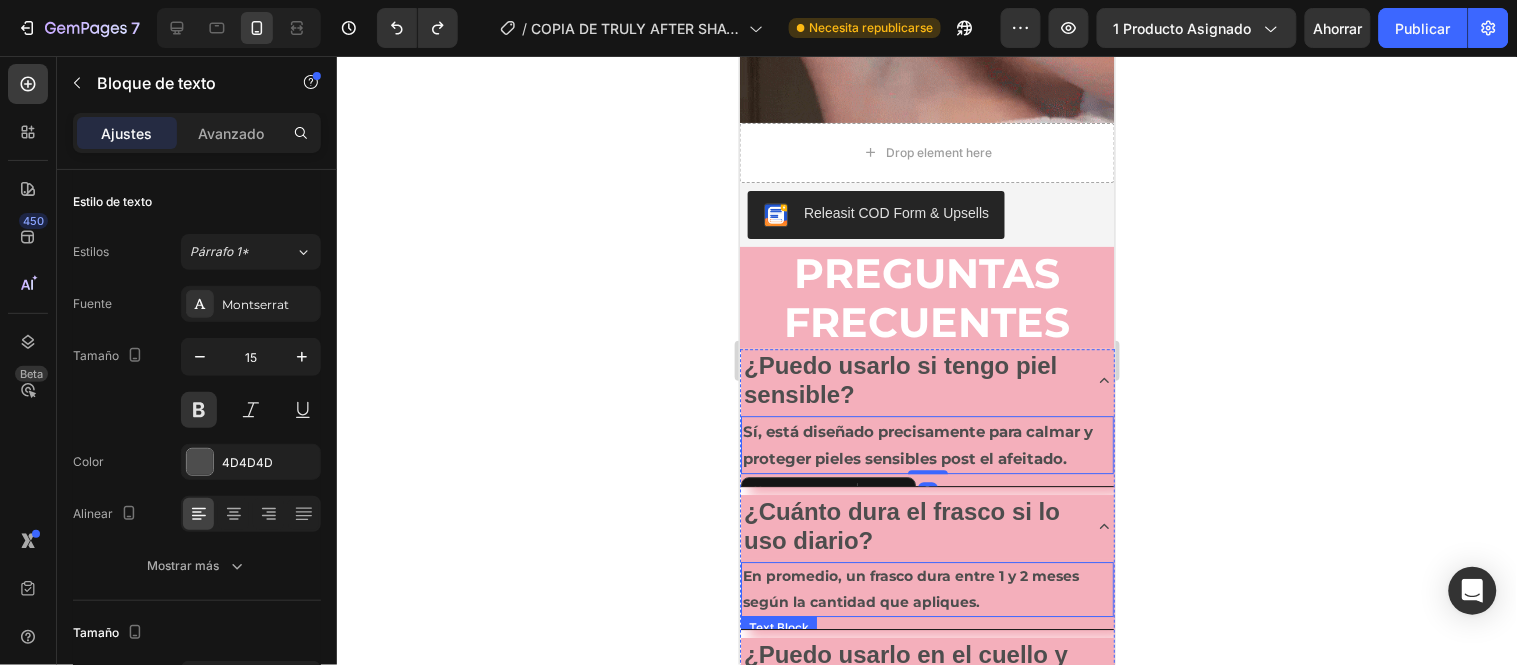 click on "En promedio, un frasco dura entre 1 y 2 meses según la cantidad que apliques." at bounding box center (926, 588) 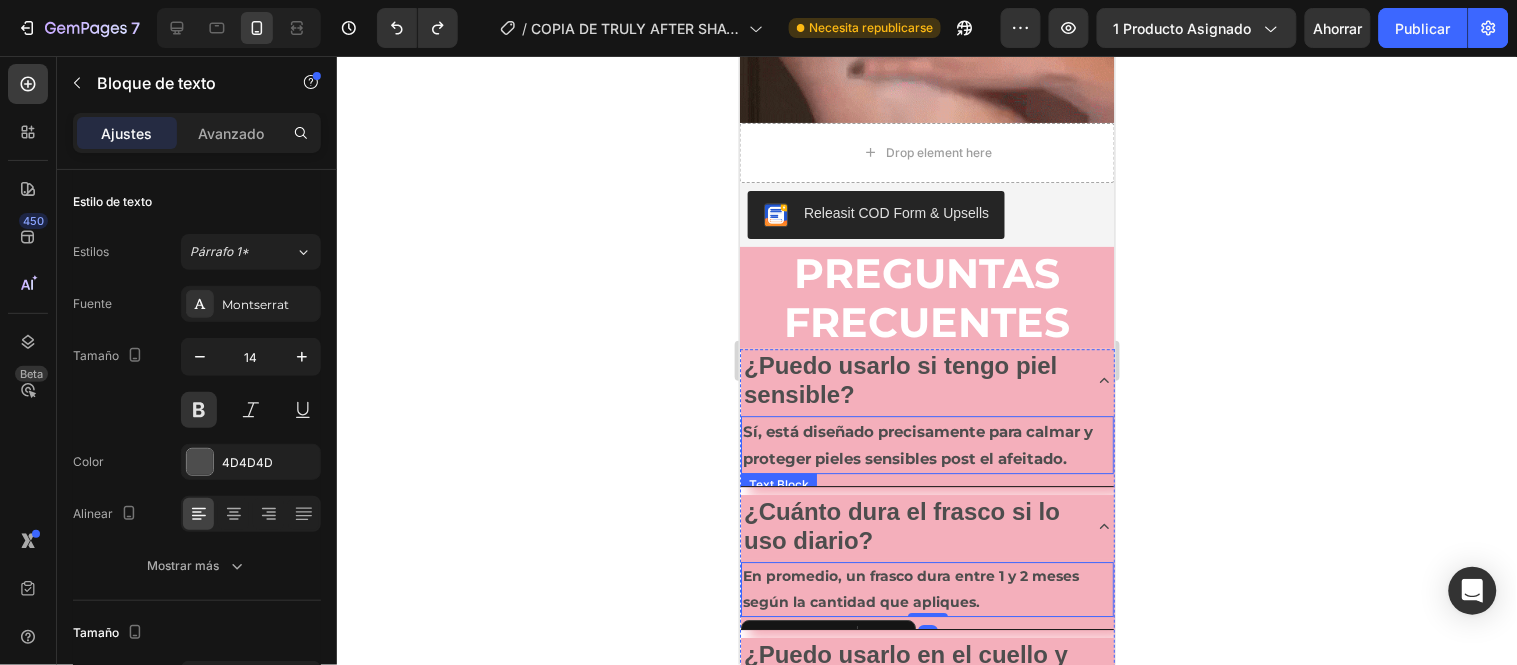 click on "Sí, está diseñado precisamente para calmar y proteger pieles sensibles post el afeitado." at bounding box center [926, 444] 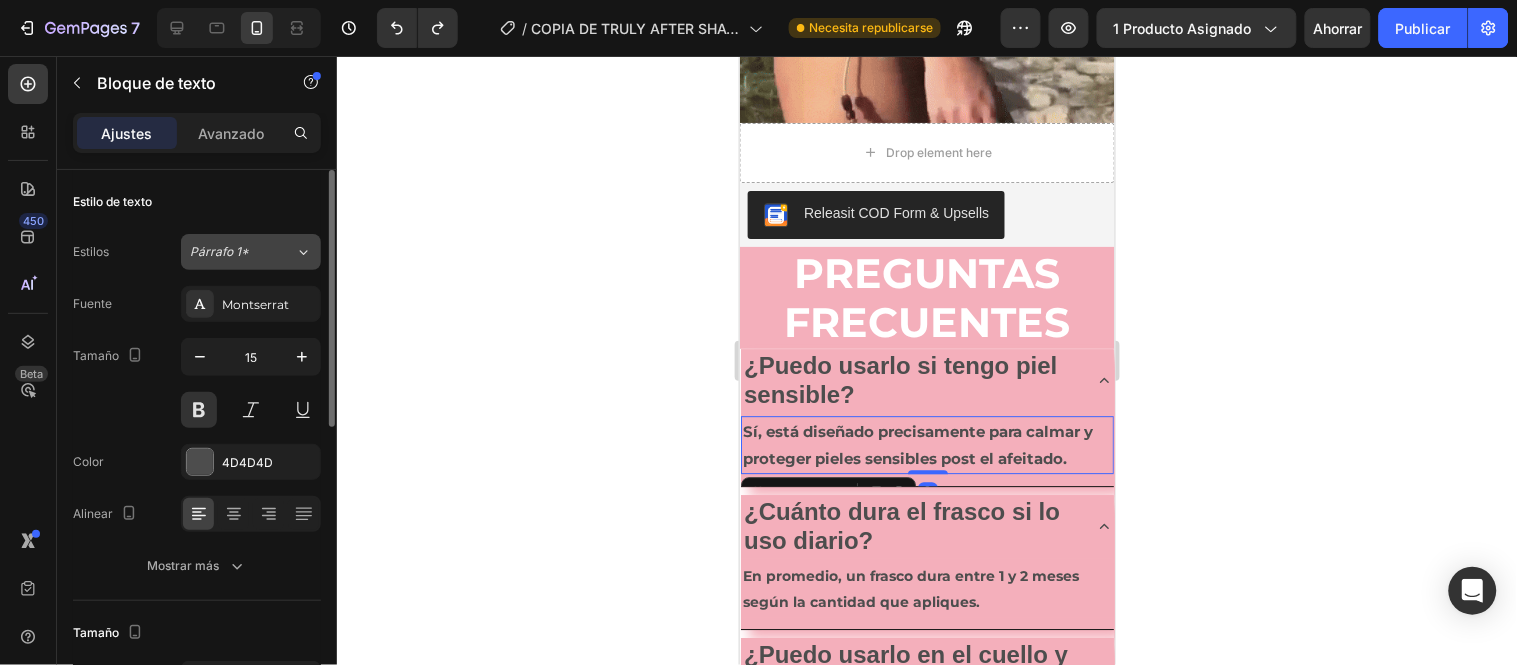click 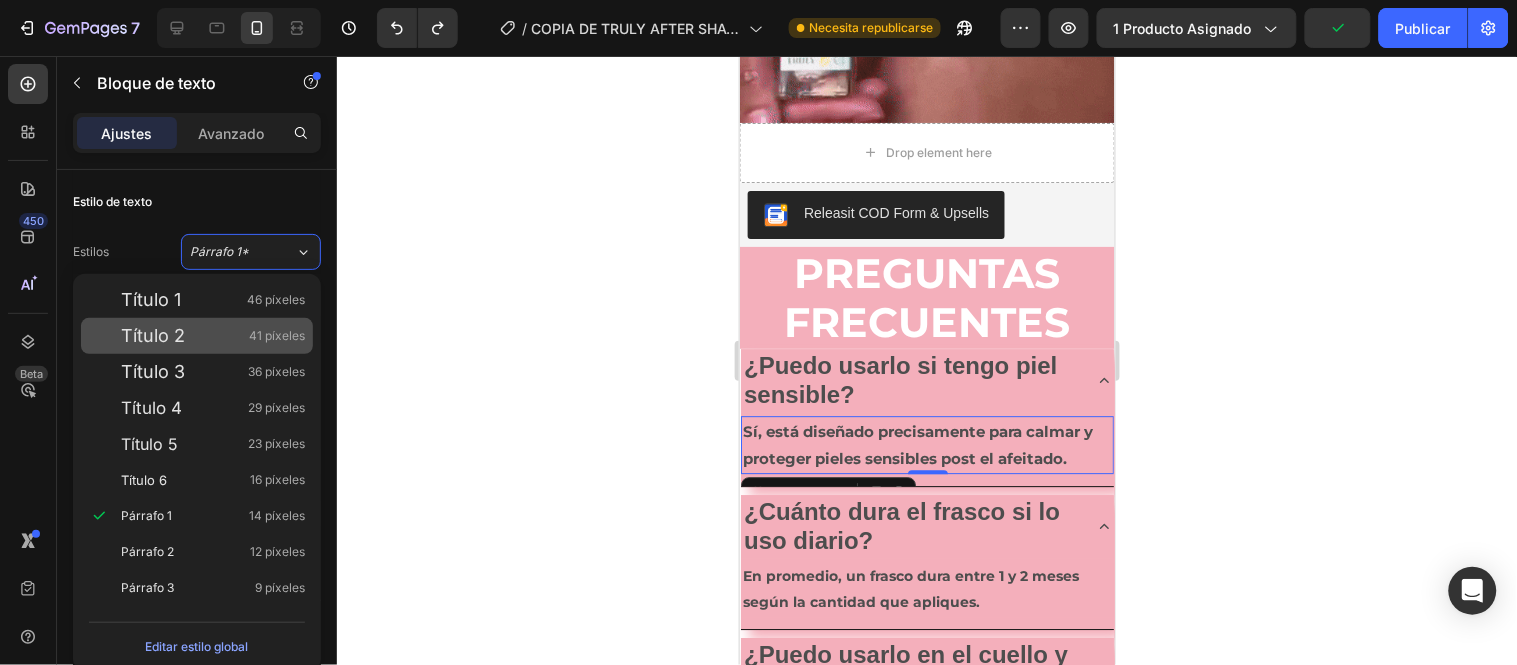 click on "41 píxeles" at bounding box center (277, 335) 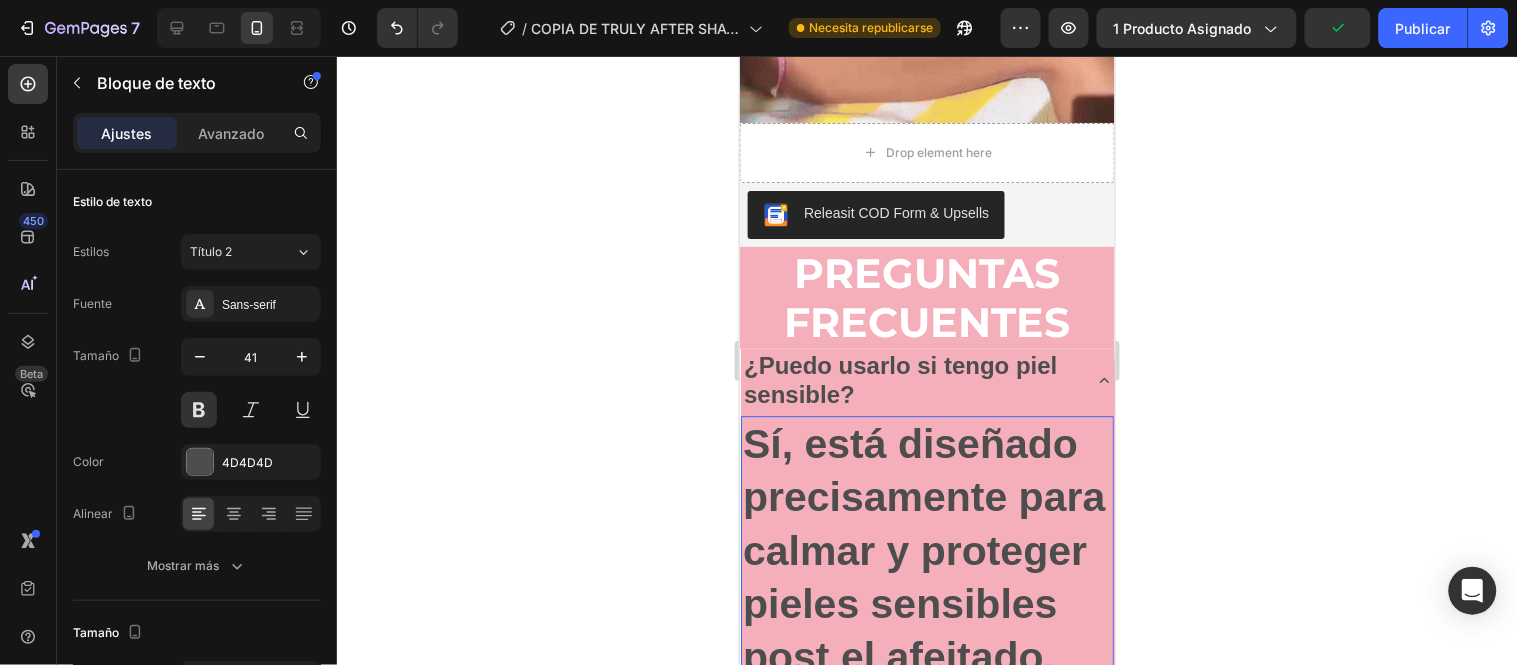 type on "15" 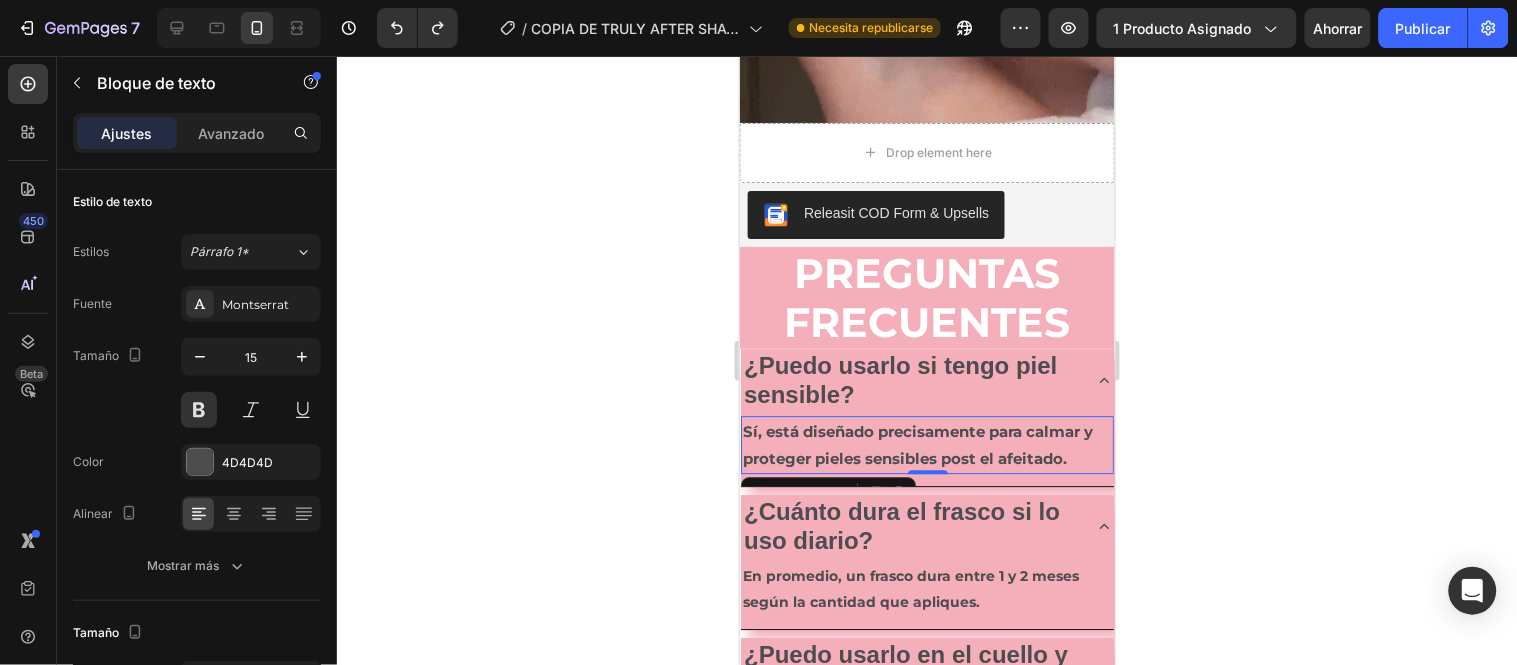 click 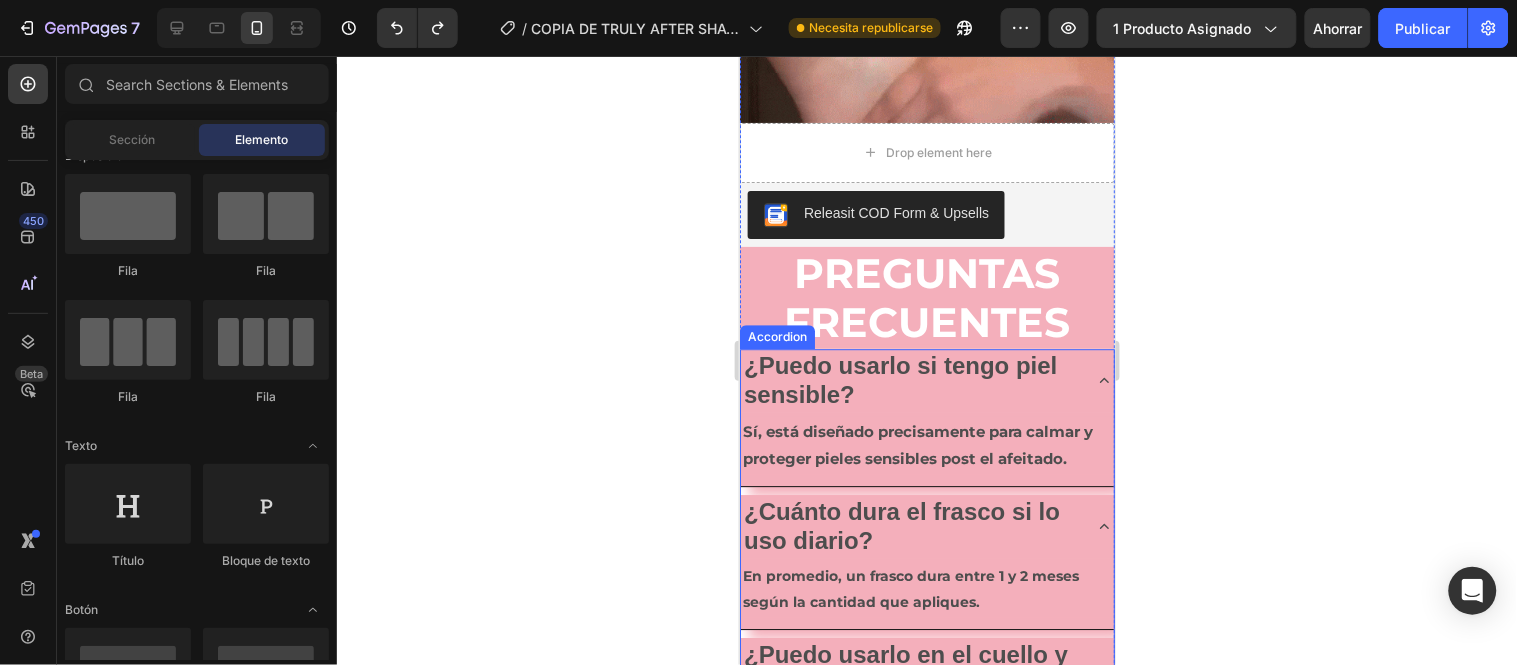 click on "¿Cuánto dura el frasco si lo uso diario?" at bounding box center [901, 525] 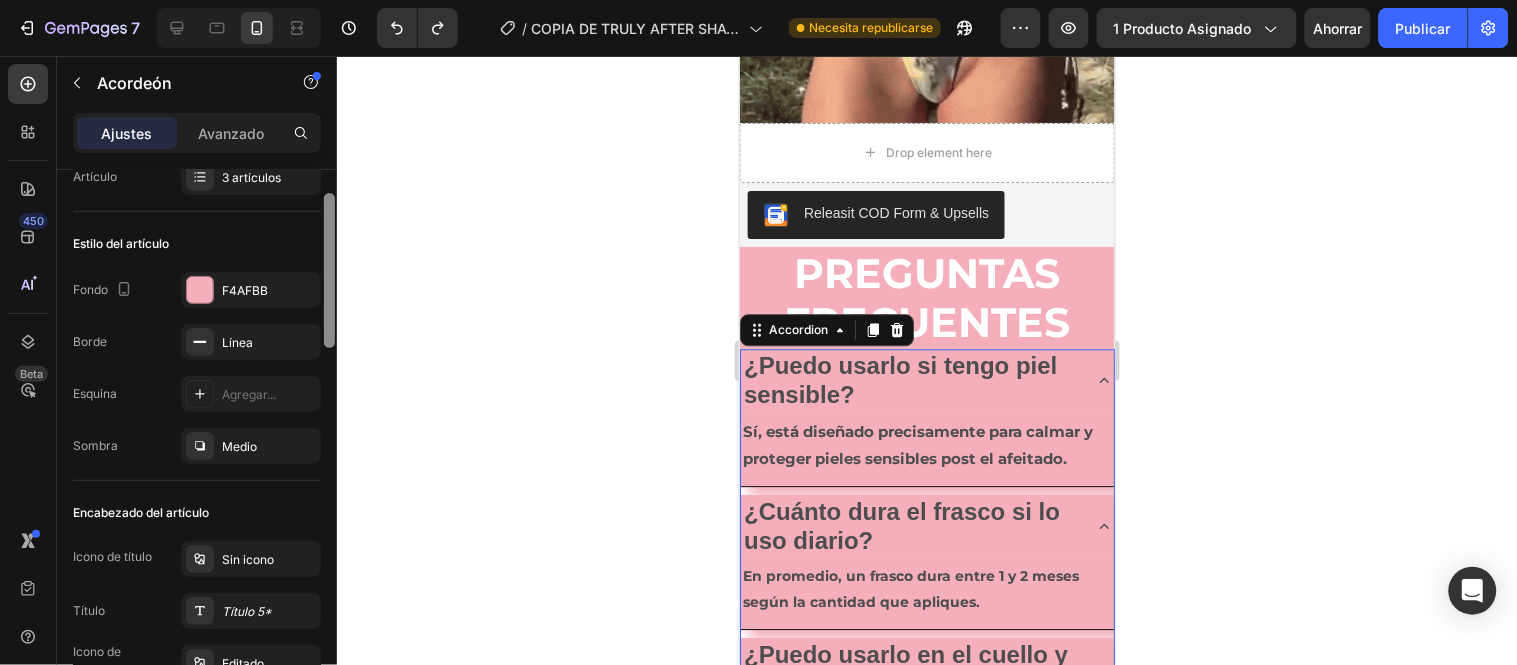 scroll, scrollTop: 74, scrollLeft: 0, axis: vertical 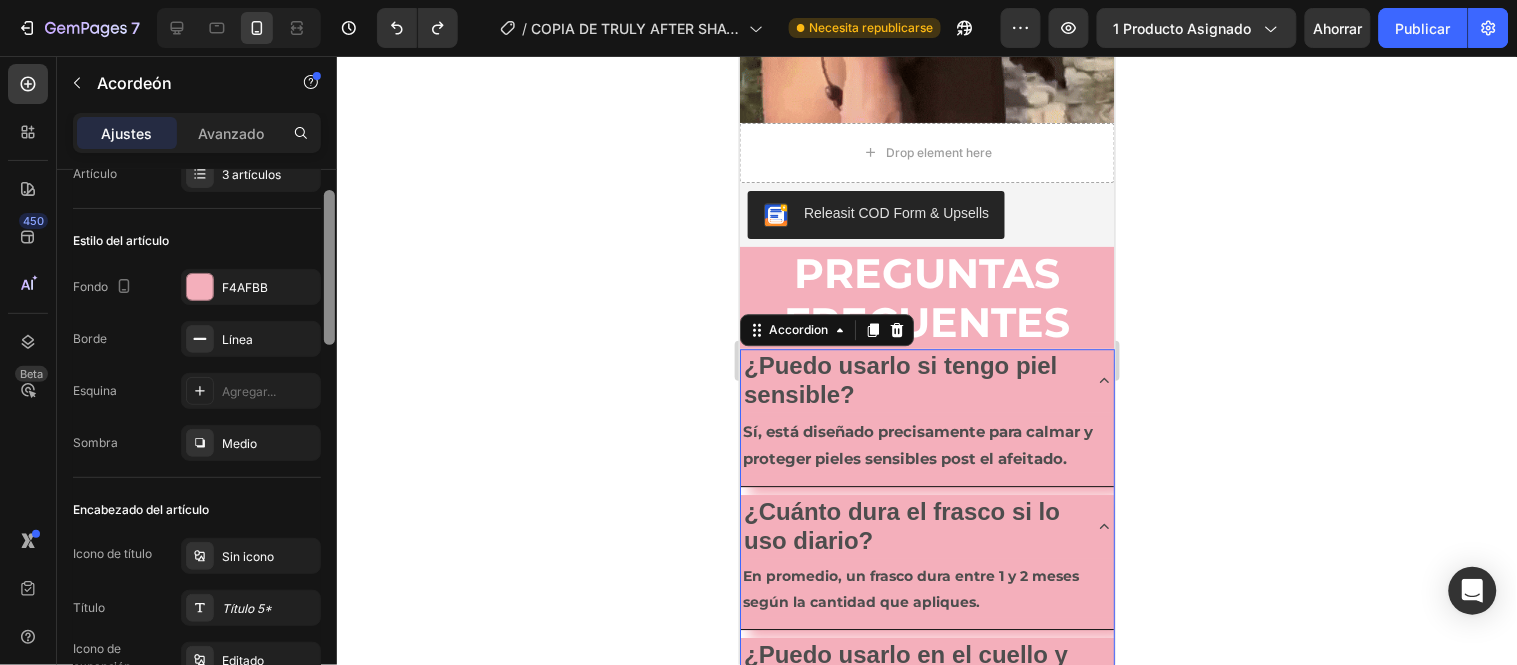 drag, startPoint x: 323, startPoint y: 242, endPoint x: 333, endPoint y: 263, distance: 23.259407 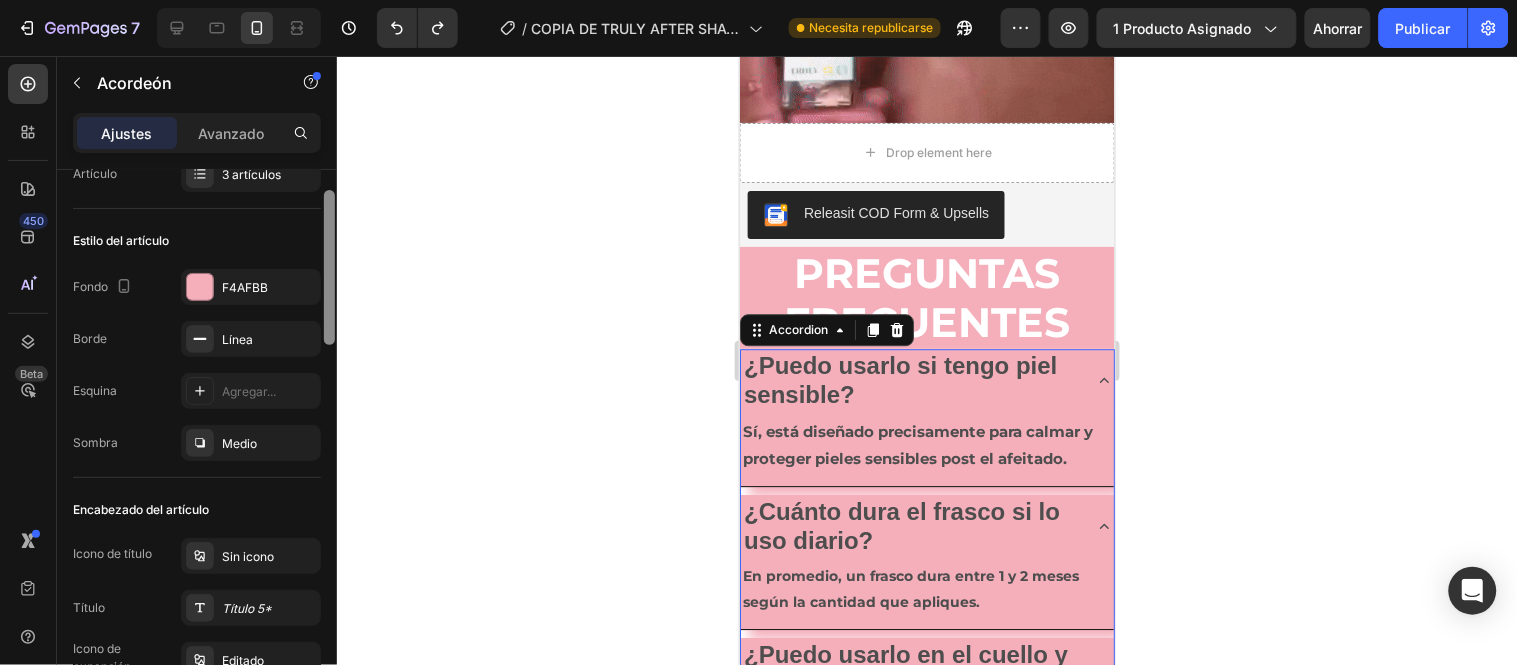 click at bounding box center (329, 267) 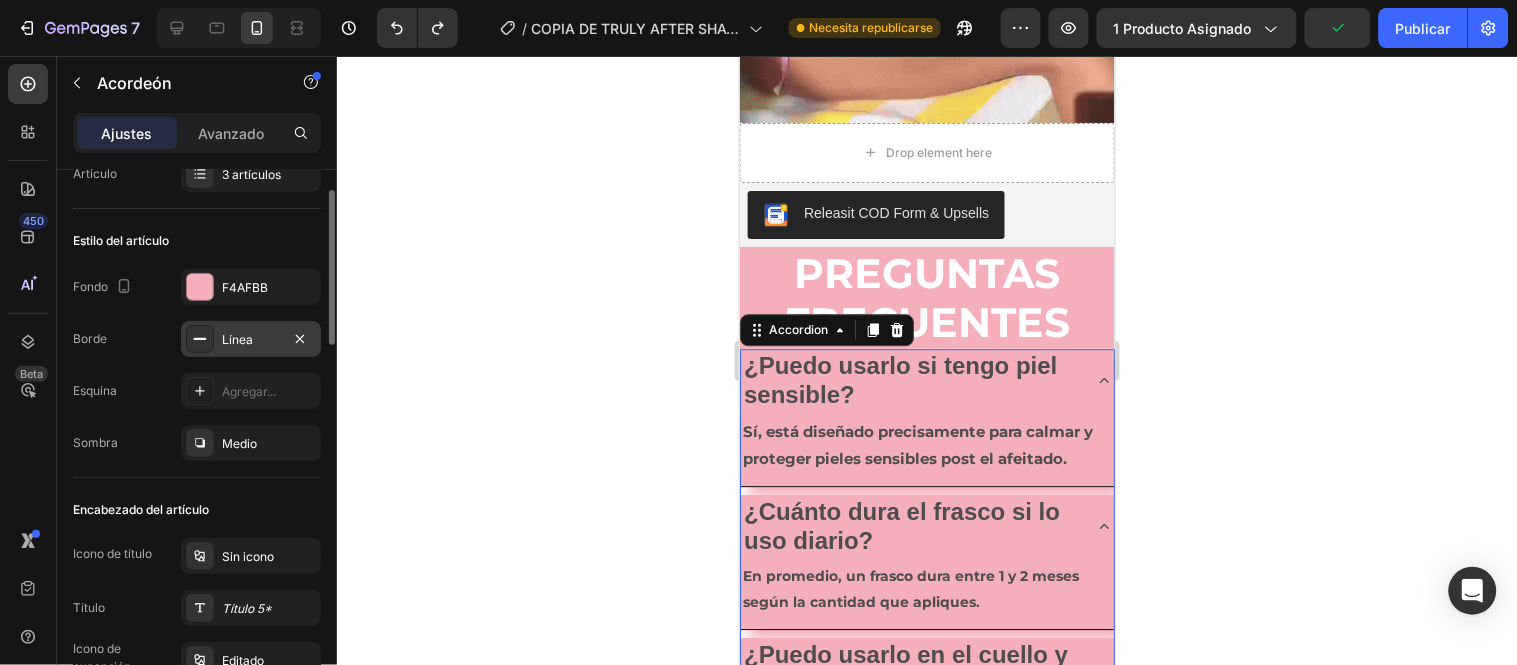 click 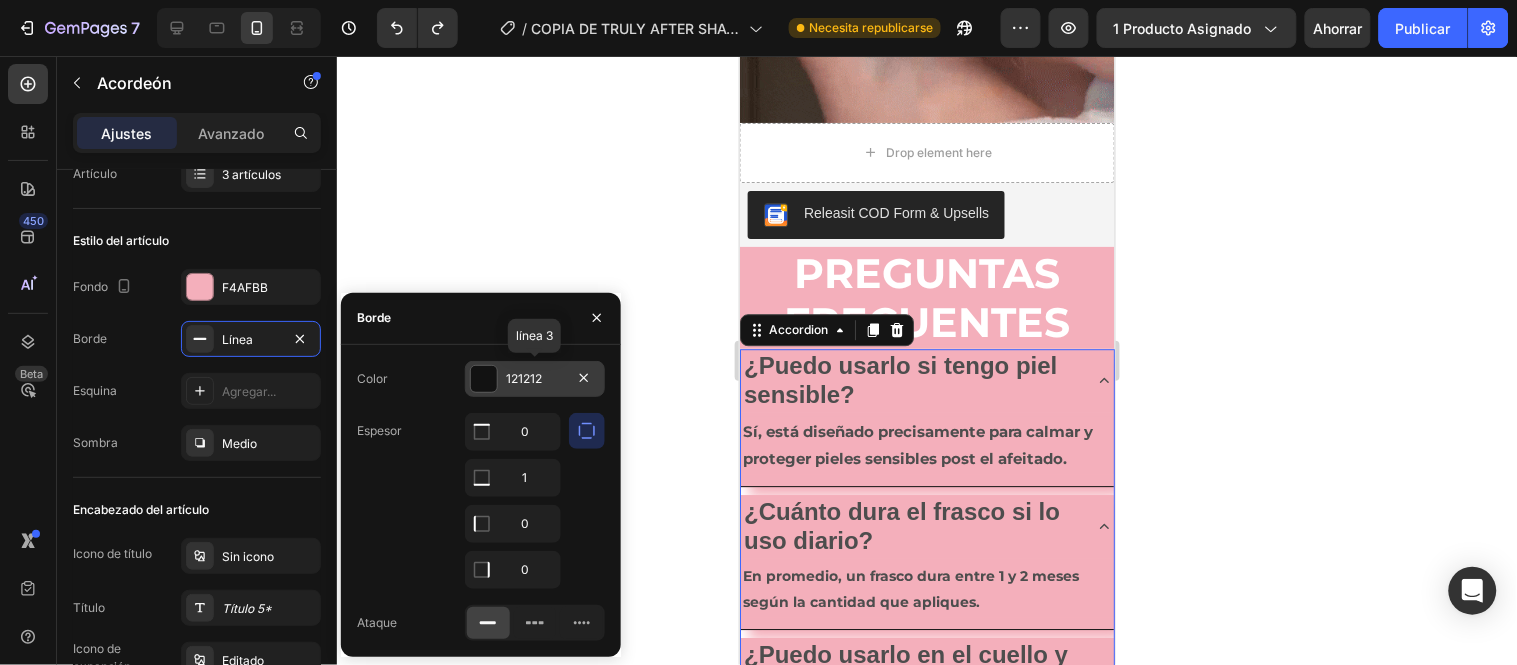 click on "121212" at bounding box center [524, 378] 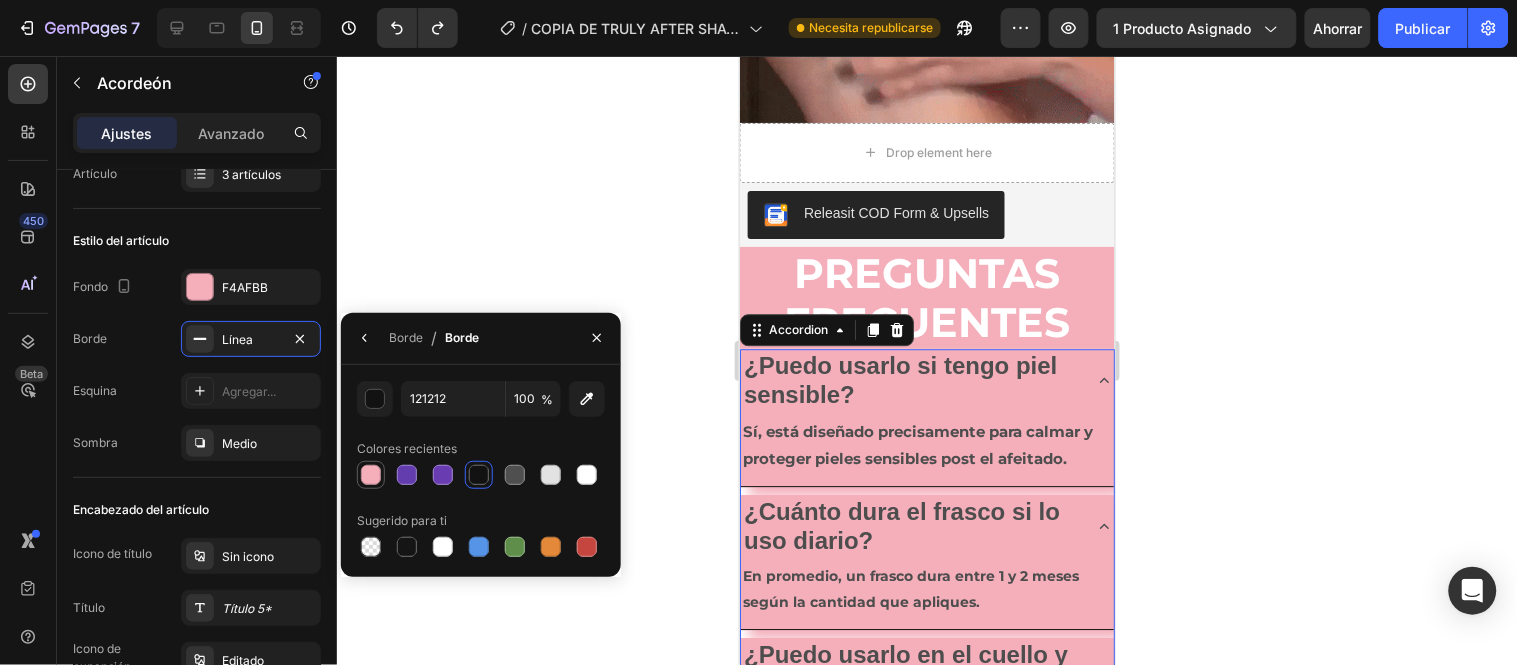 click at bounding box center [371, 475] 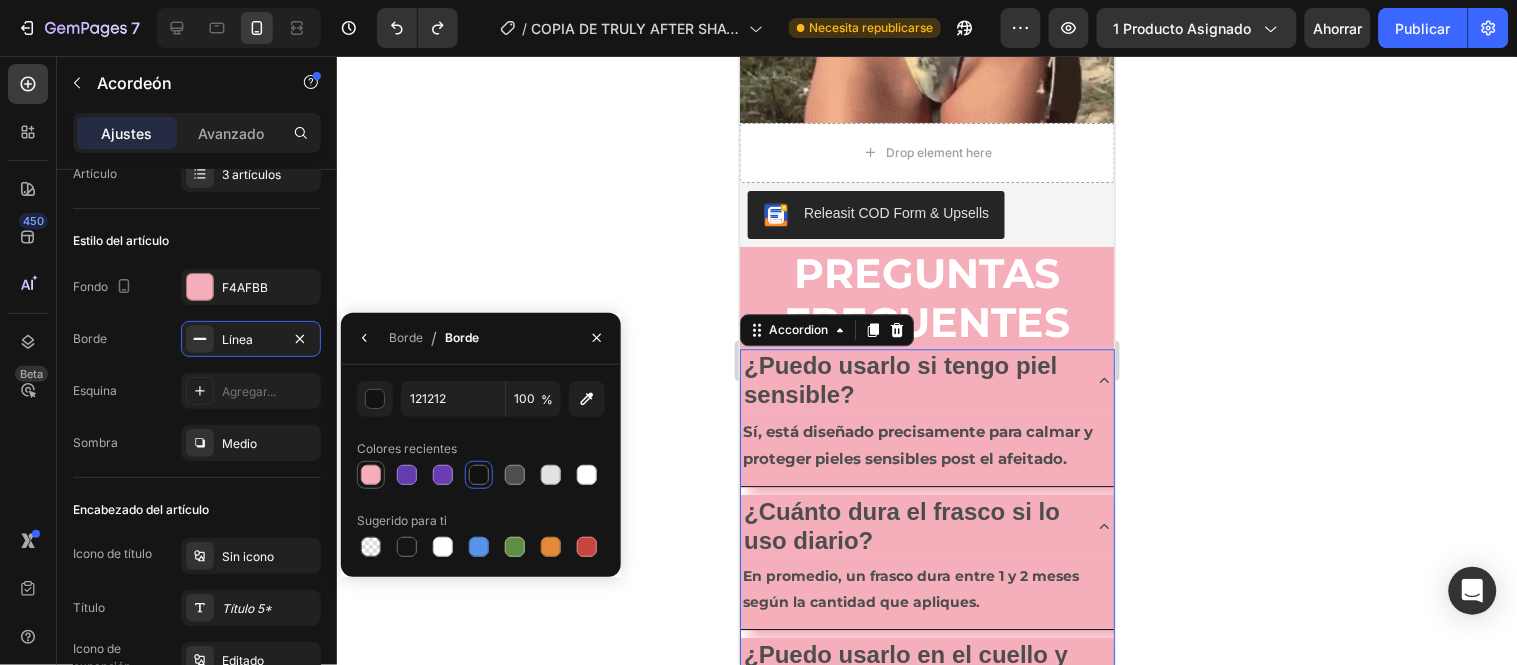 type on "F4AFBB" 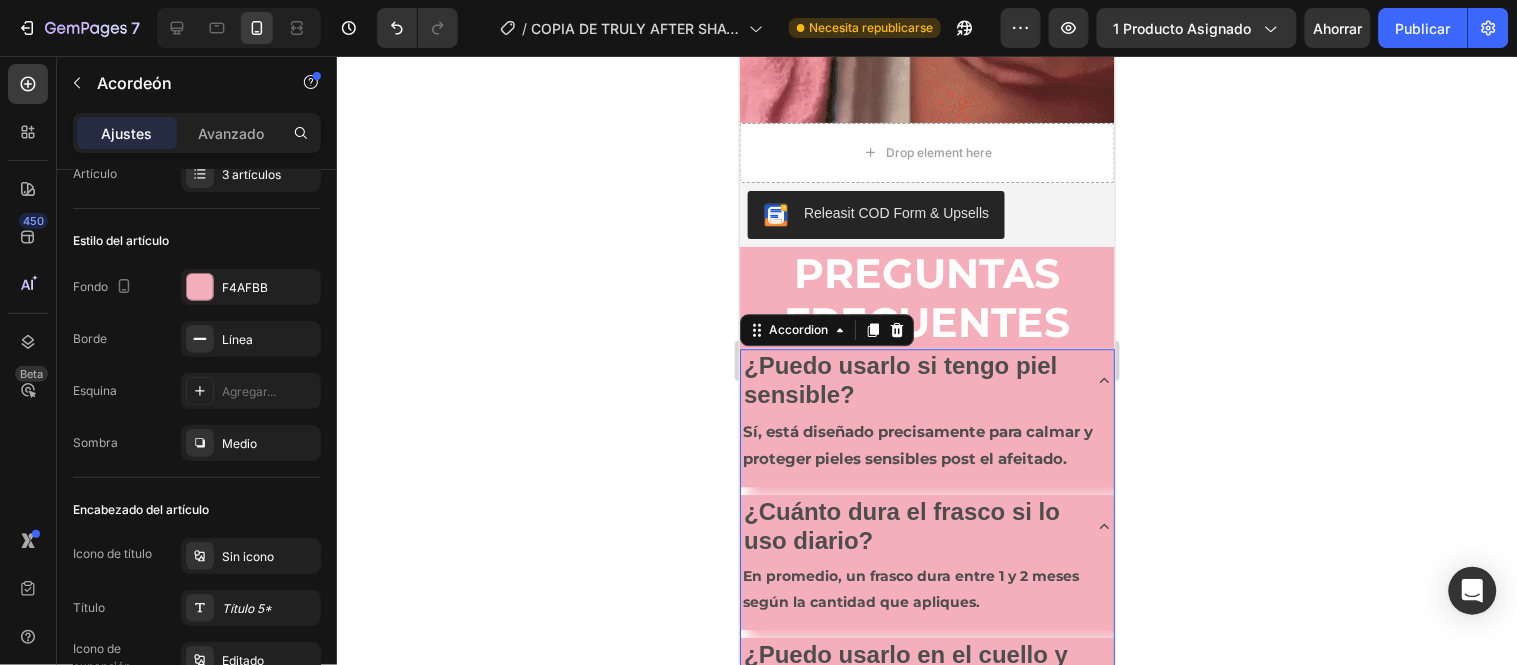 click 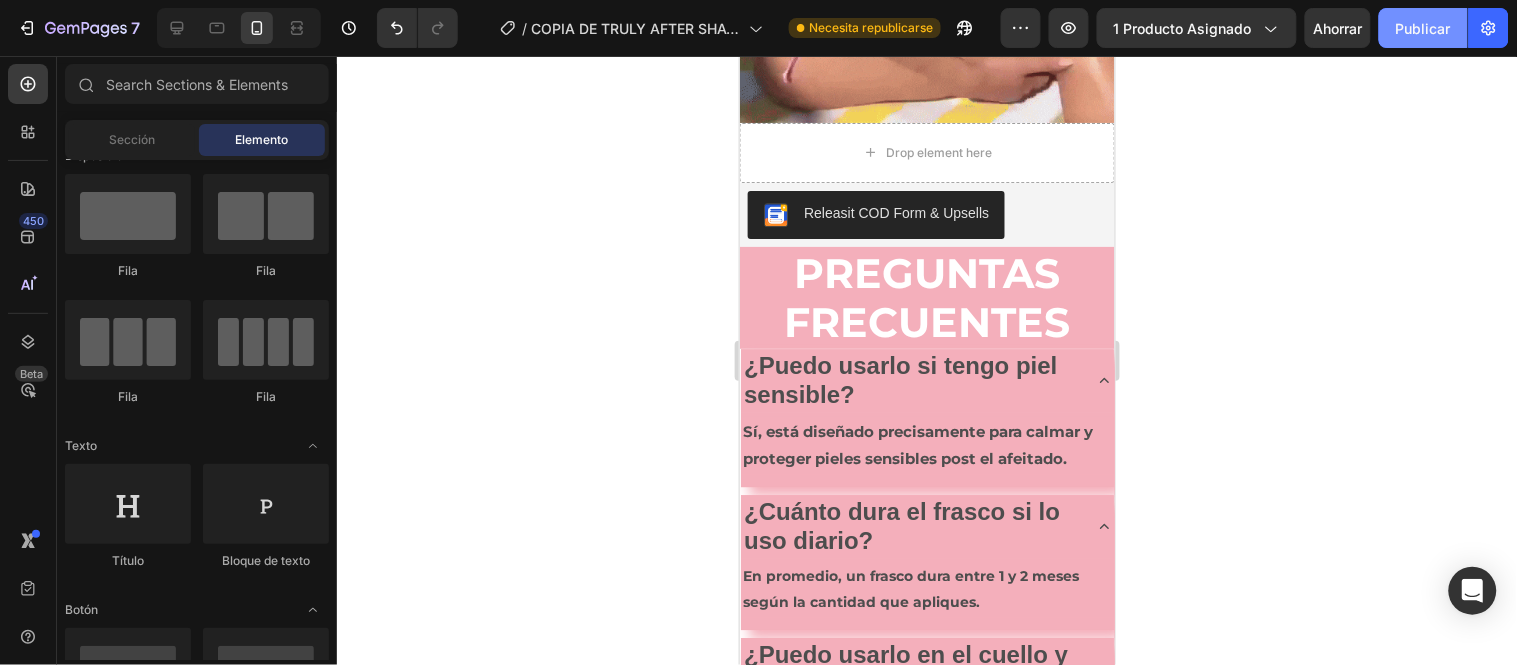 click on "Publicar" at bounding box center [1423, 28] 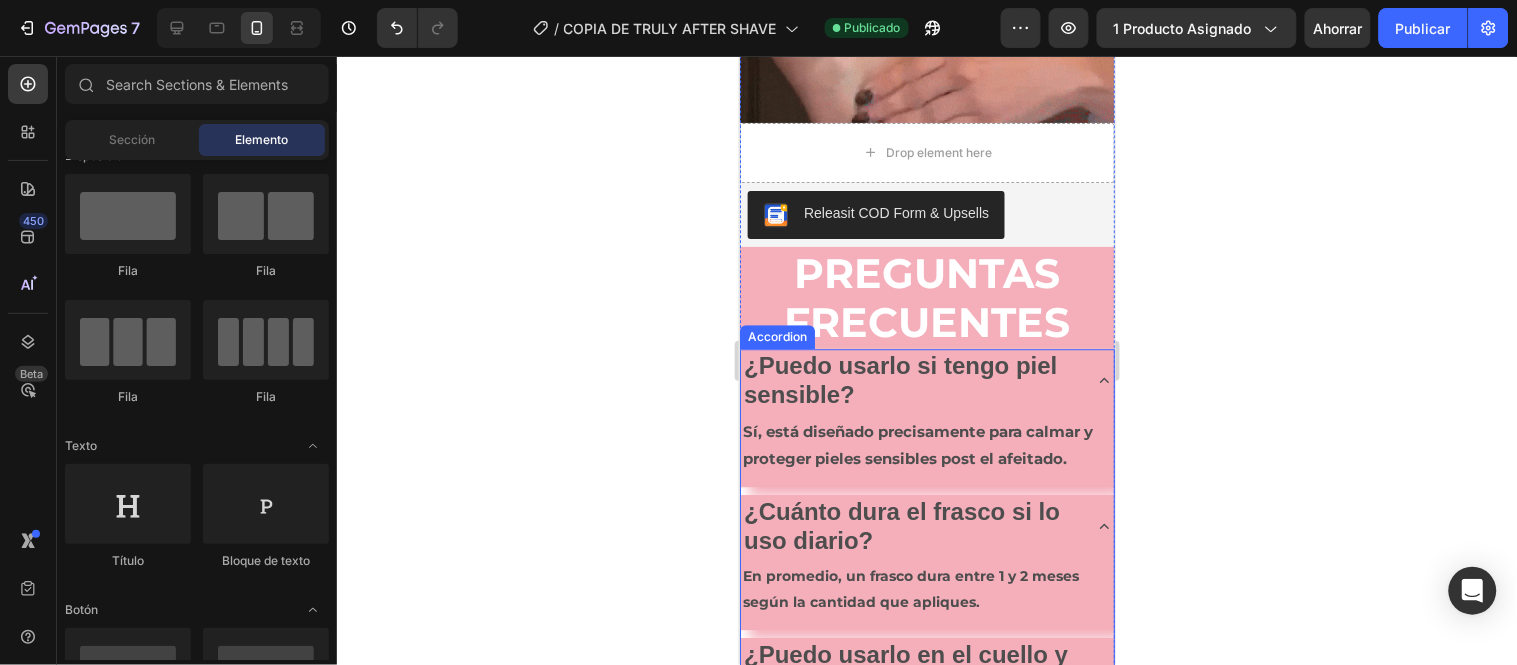 click on "¿Puedo usarlo si tengo piel sensible?" at bounding box center [899, 379] 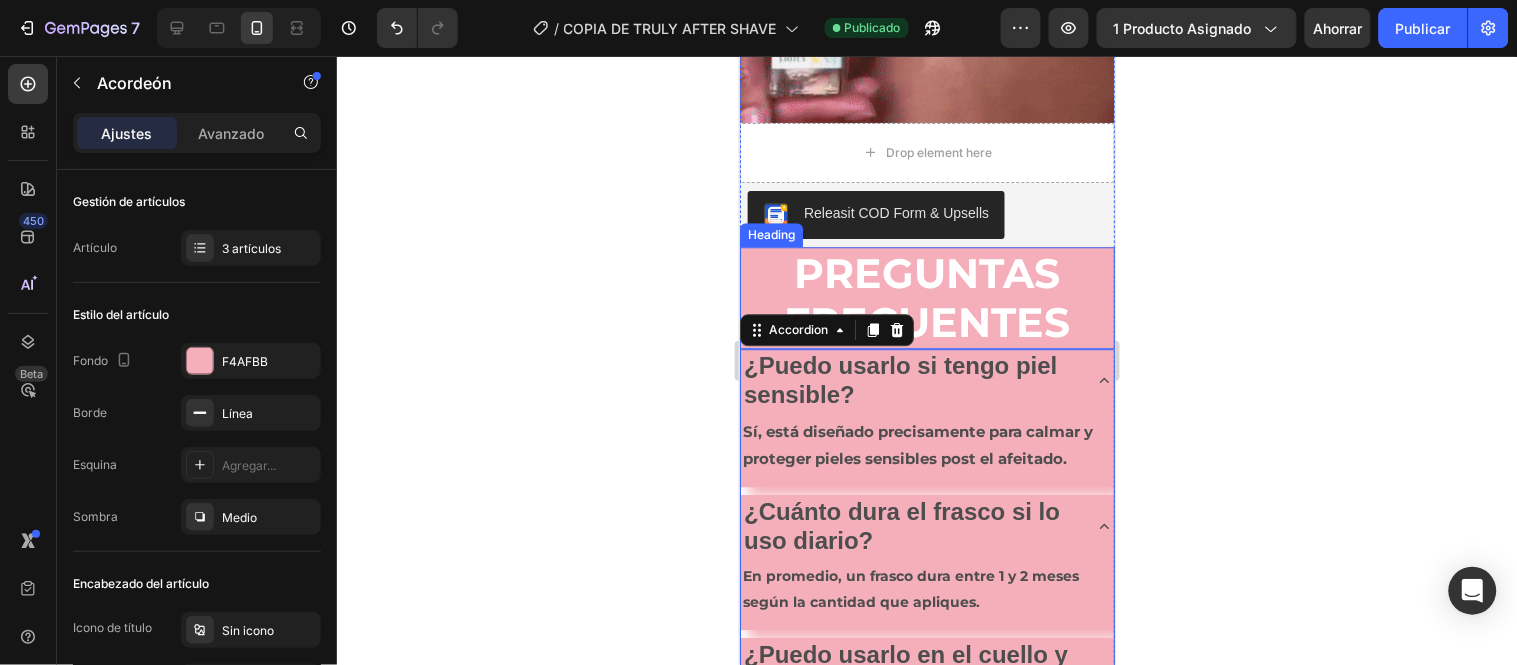 click on "PREGUNTAS FRECUENTES" at bounding box center [927, 296] 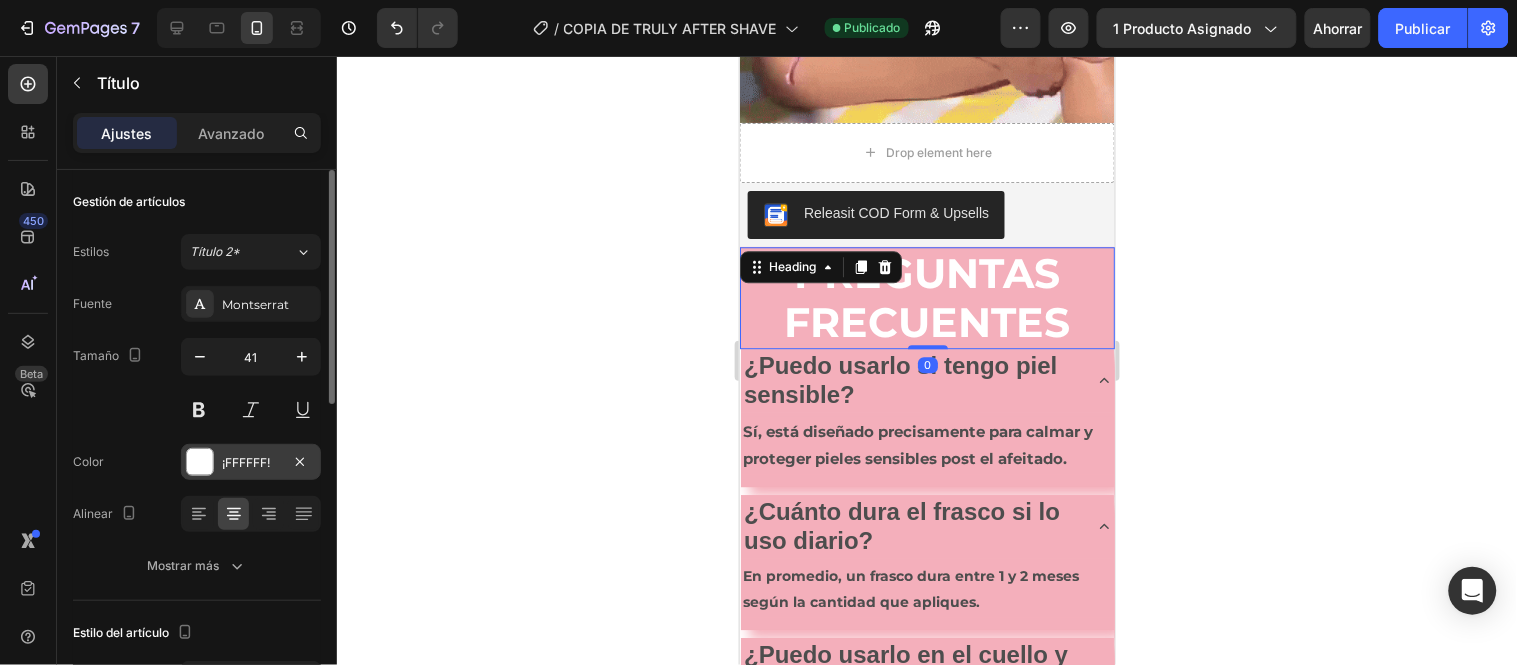 click on "¡FFFFFF!" at bounding box center (246, 462) 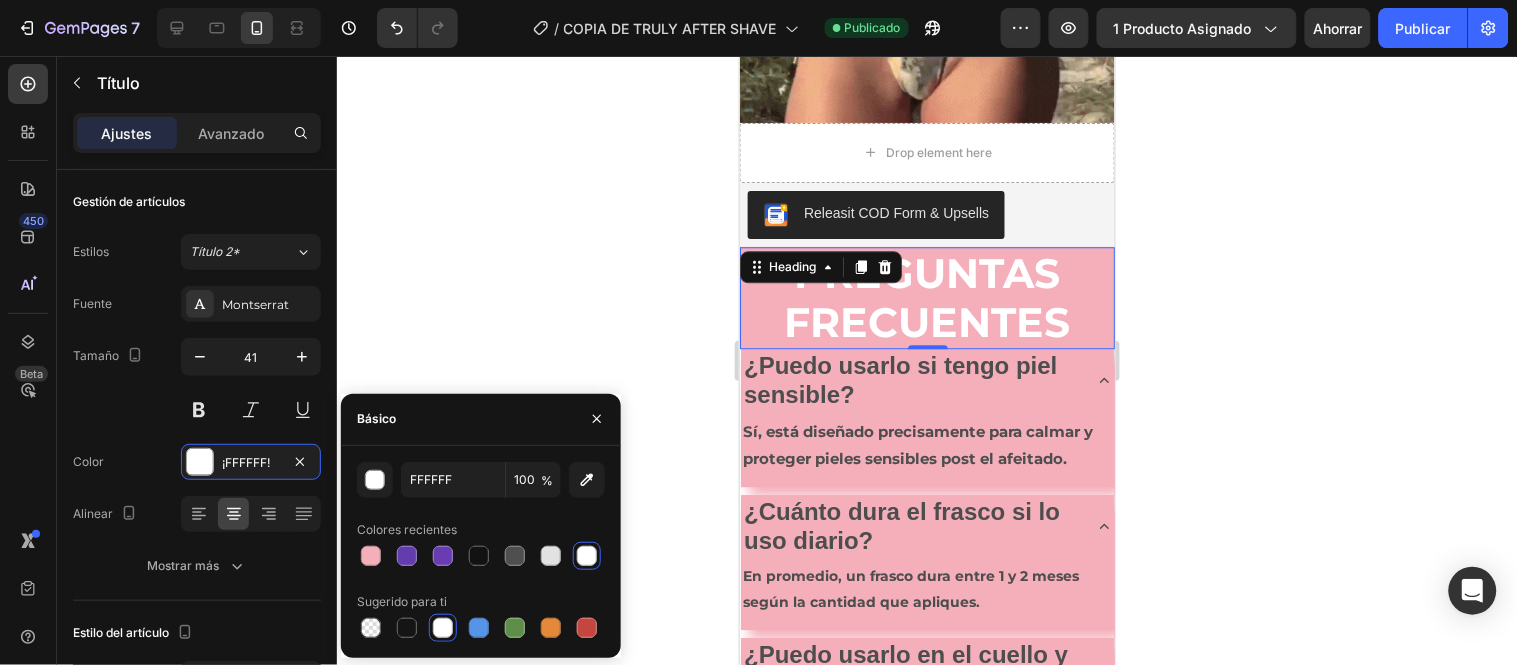click 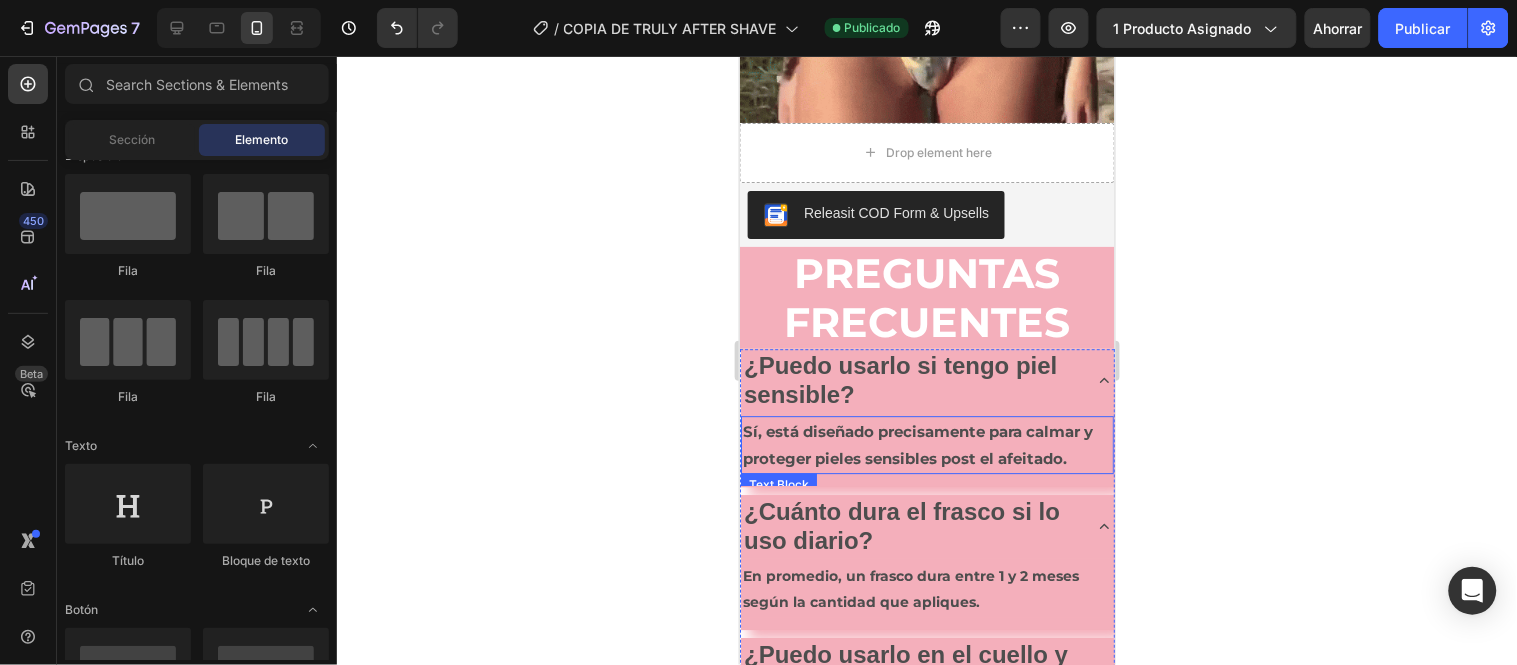 click on "Sí, está diseñado precisamente para calmar y proteger pieles sensibles post el afeitado." at bounding box center (926, 444) 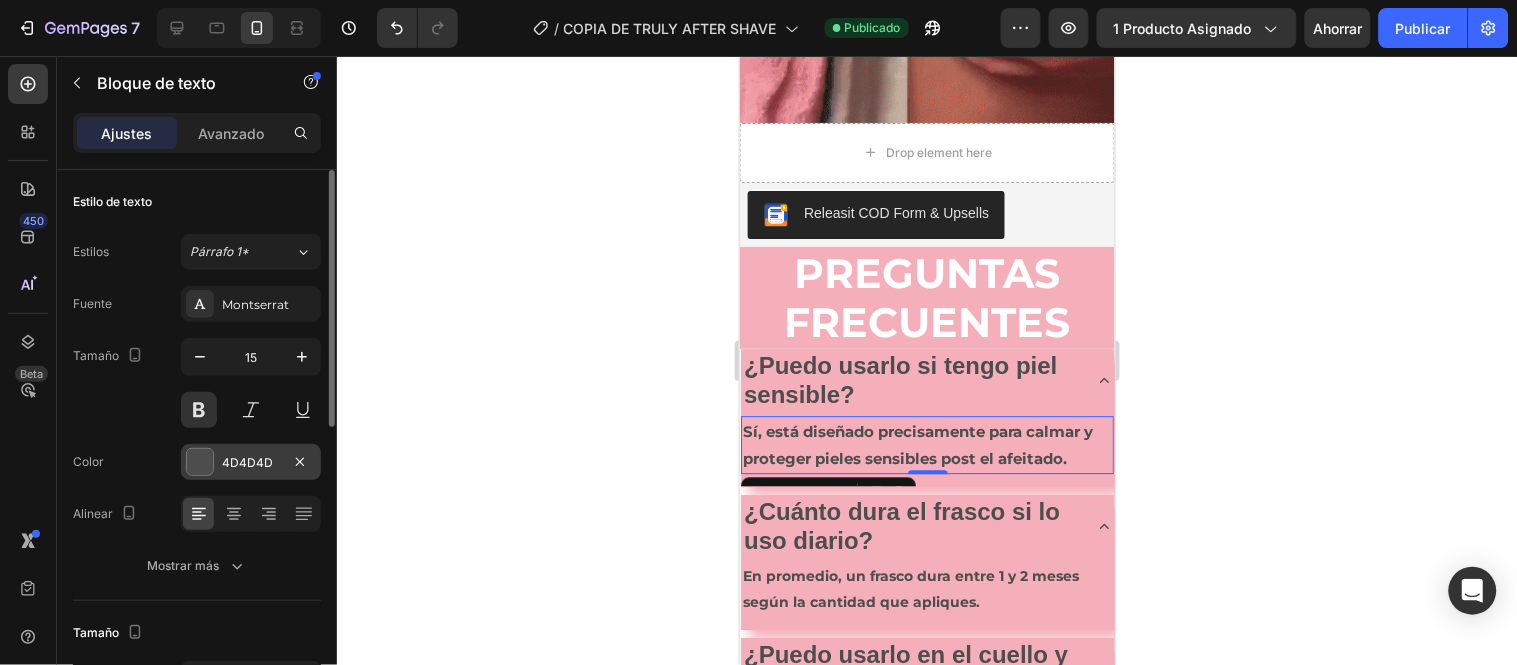 click on "4D4D4D" at bounding box center [247, 462] 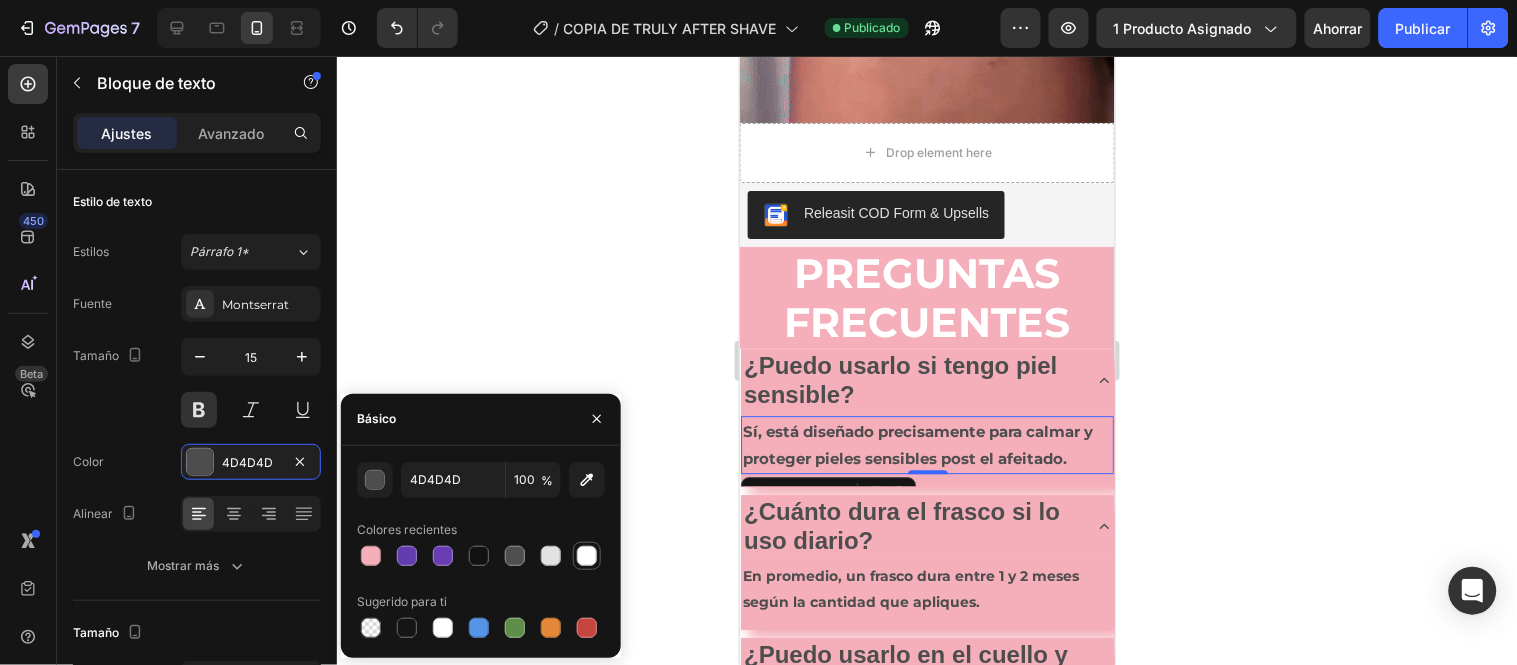 click at bounding box center (587, 556) 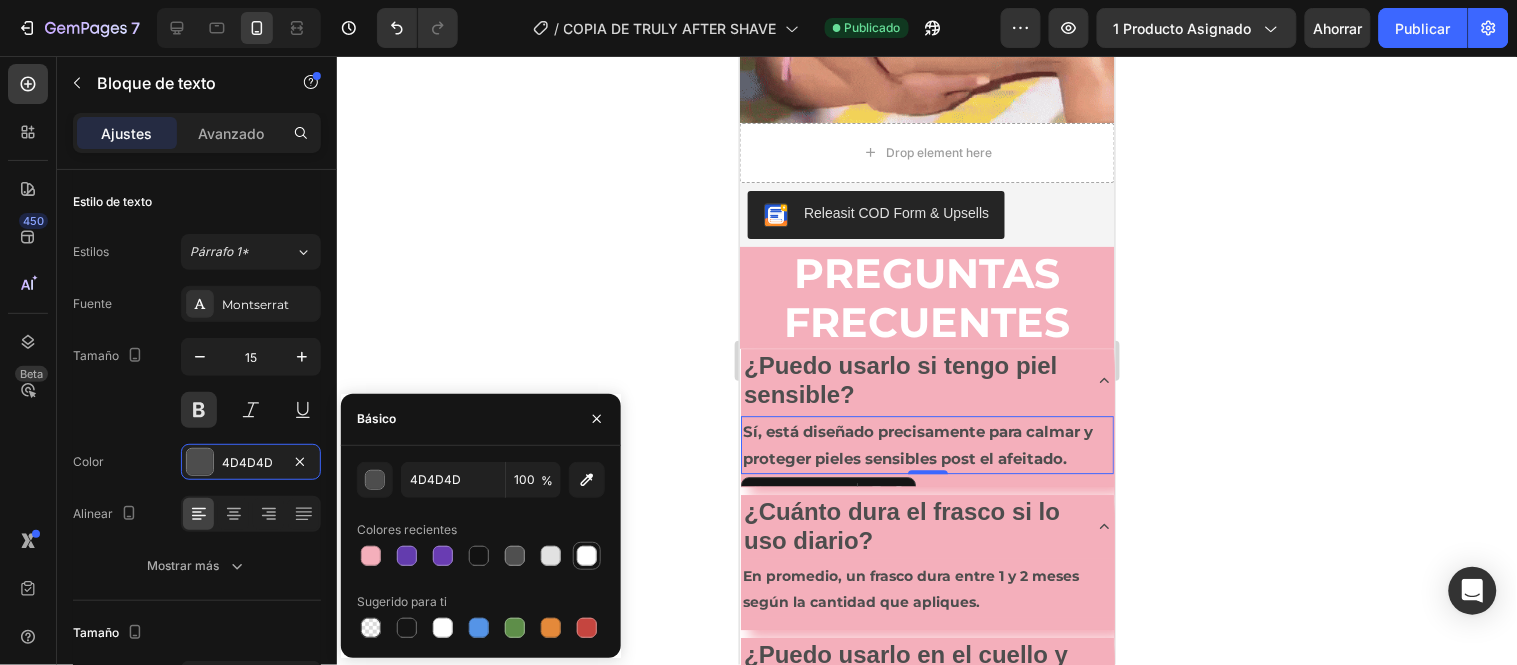 type on "FFFFFF" 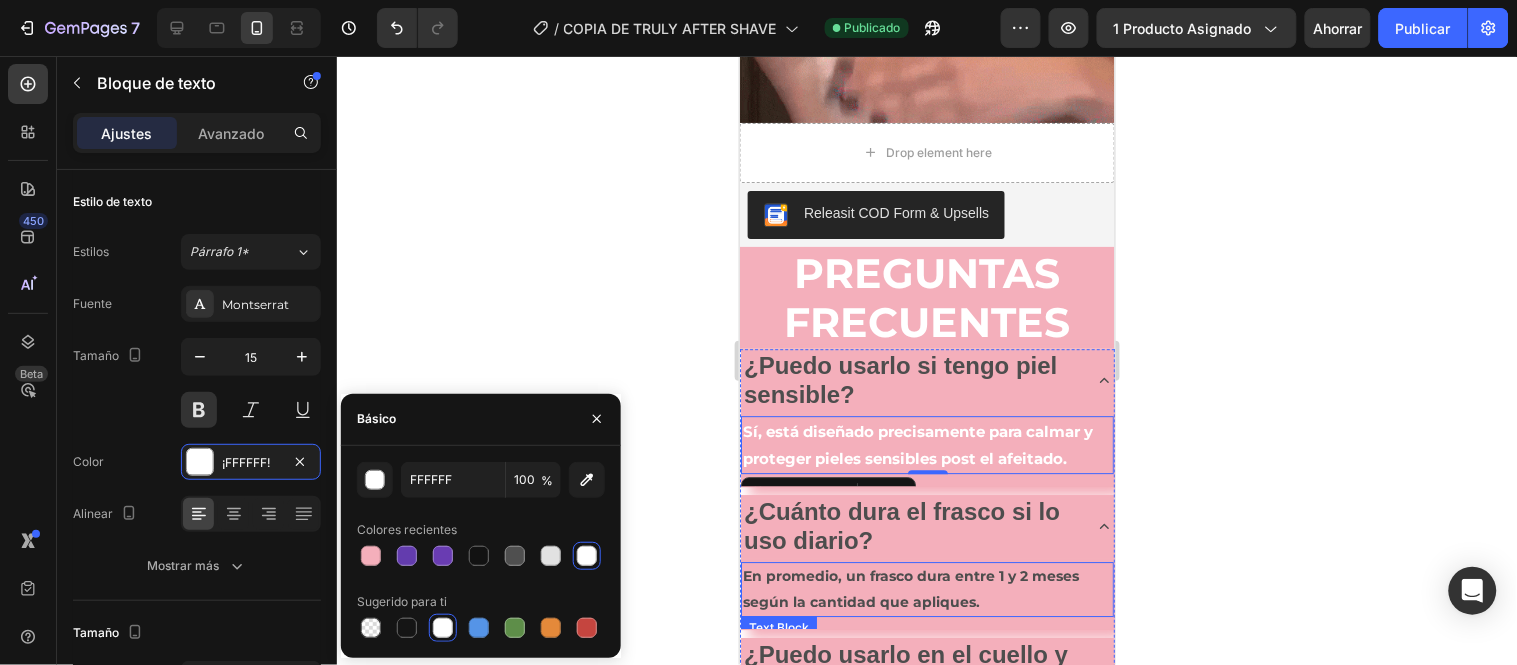 click on "En promedio, un frasco dura entre 1 y 2 meses según la cantidad que apliques." at bounding box center (926, 588) 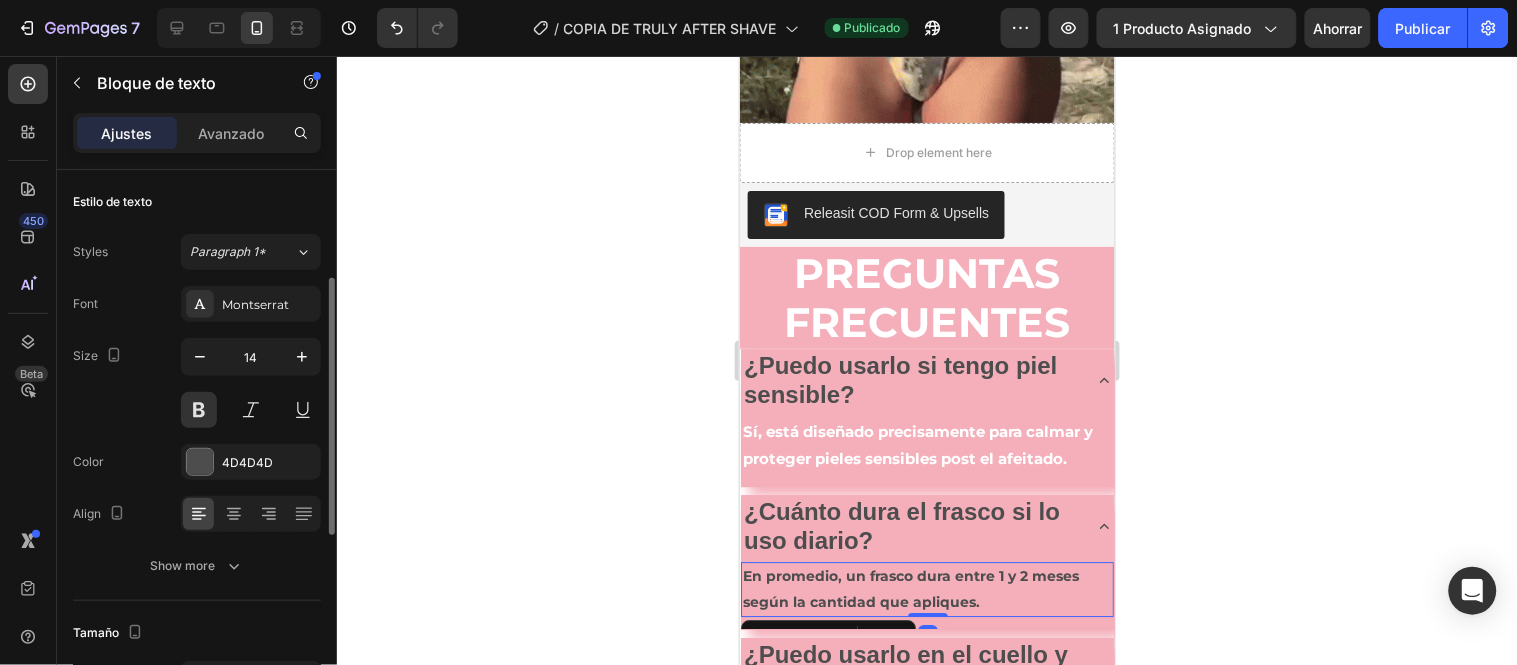 scroll, scrollTop: 74, scrollLeft: 0, axis: vertical 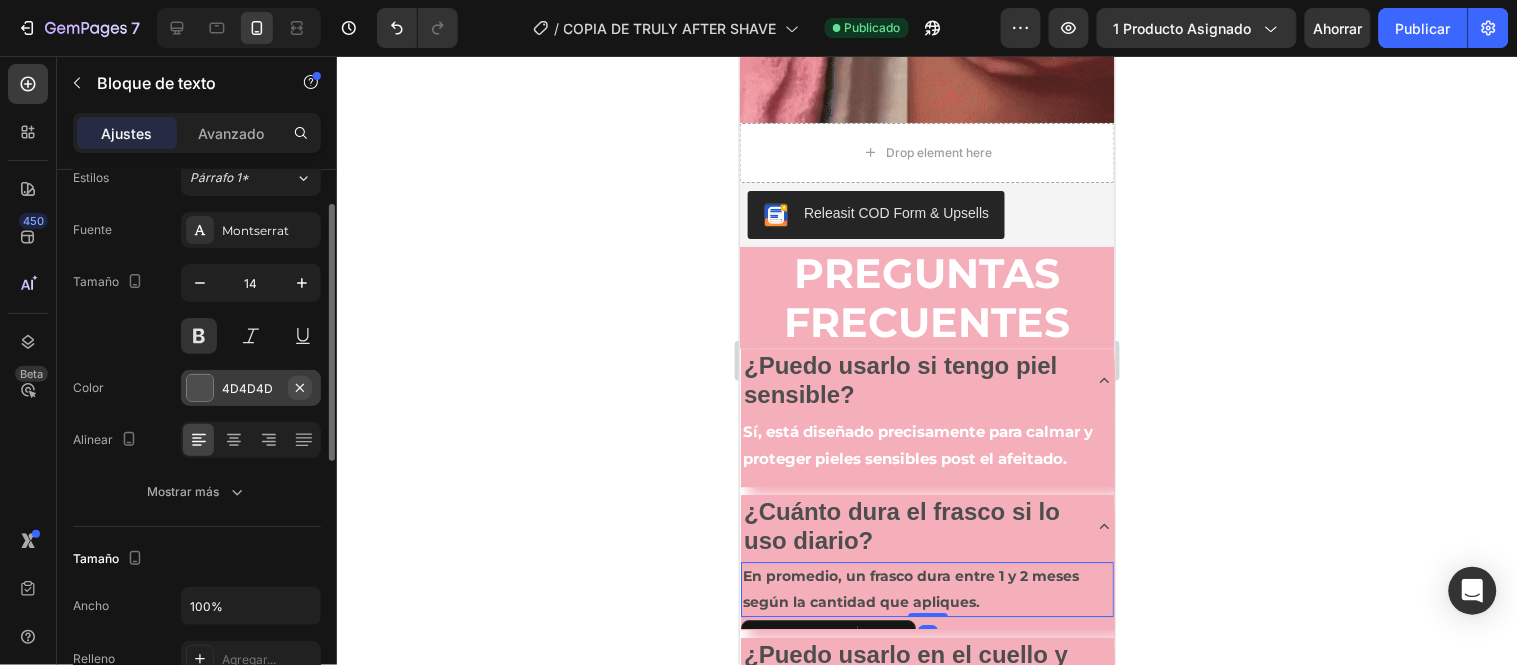 click 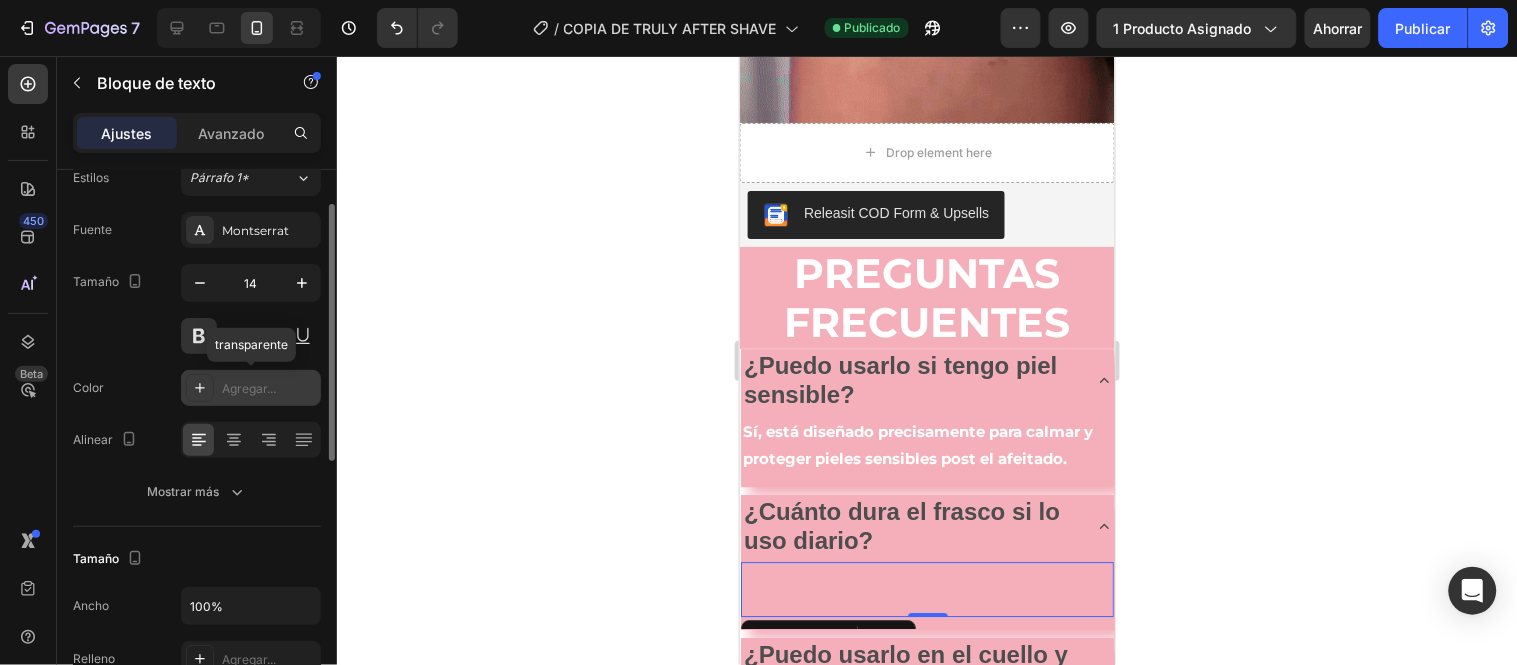 click on "Agregar..." at bounding box center [249, 388] 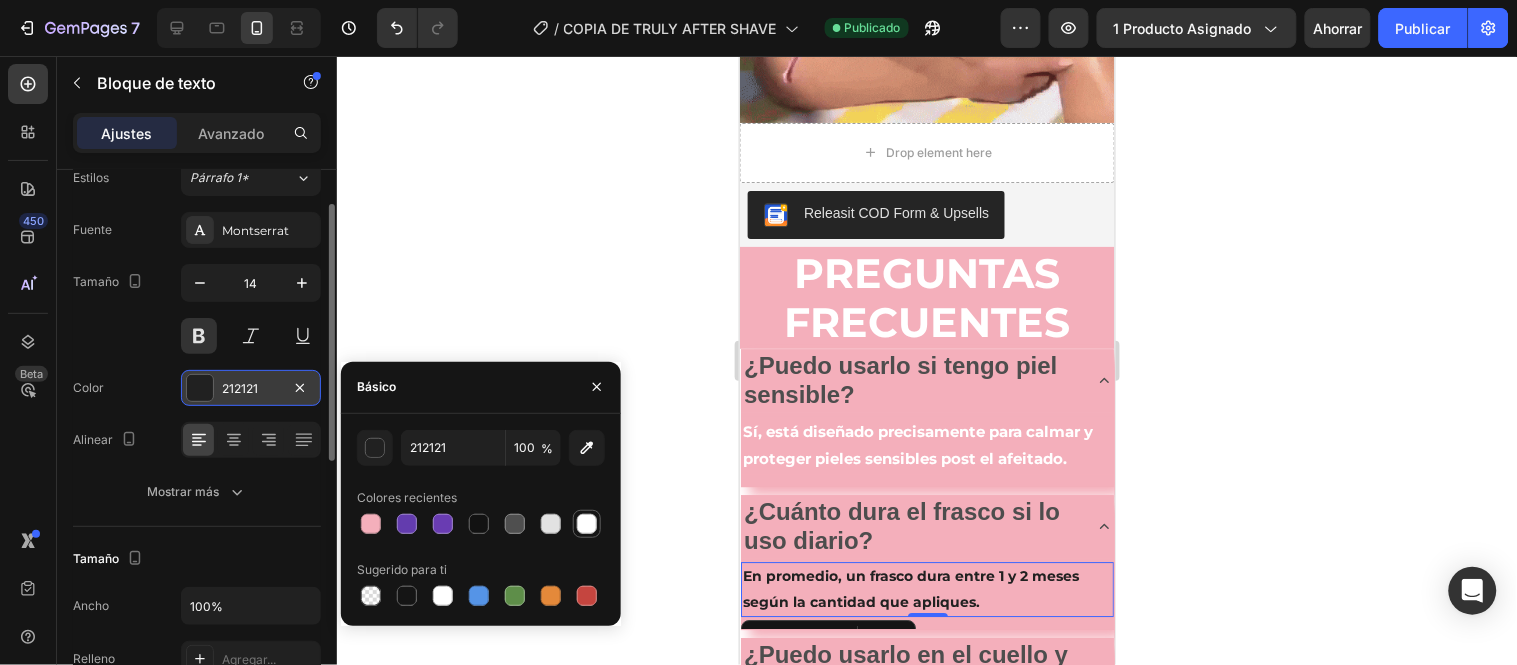 click at bounding box center [587, 524] 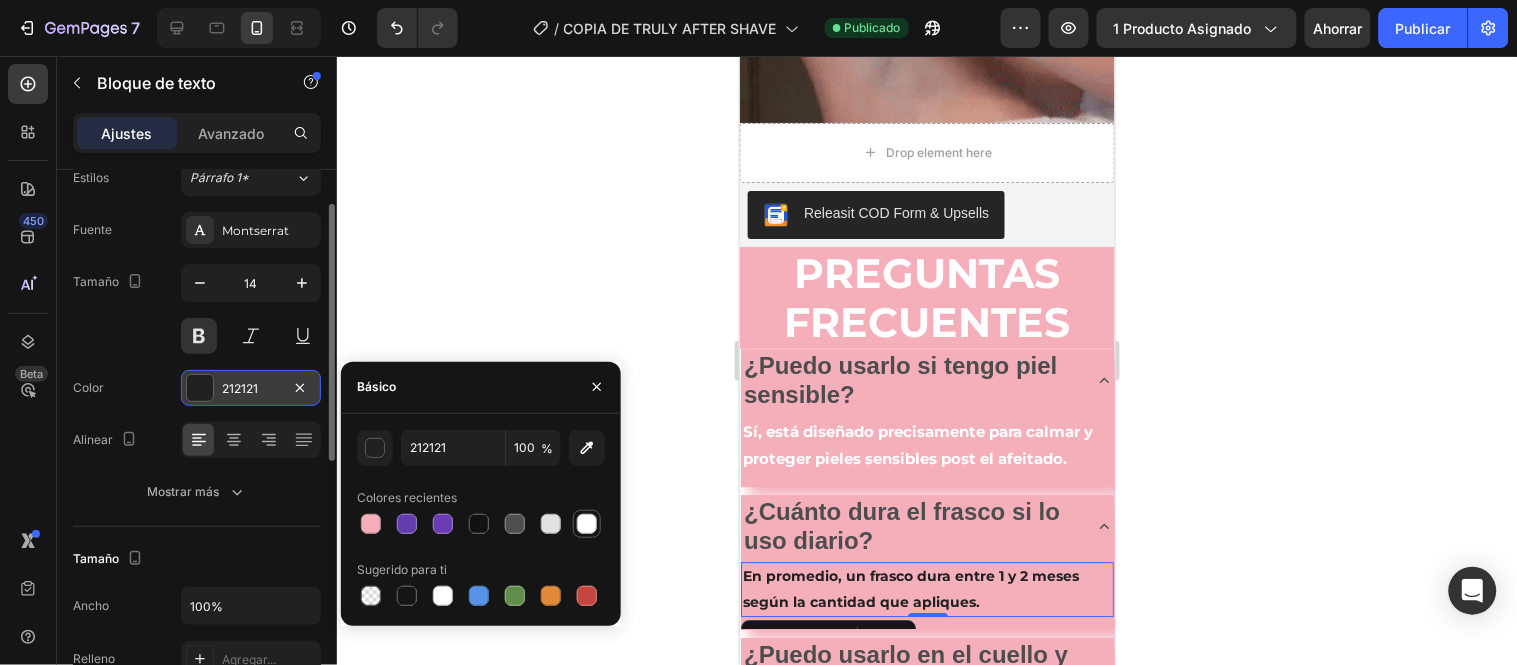 type on "FFFFFF" 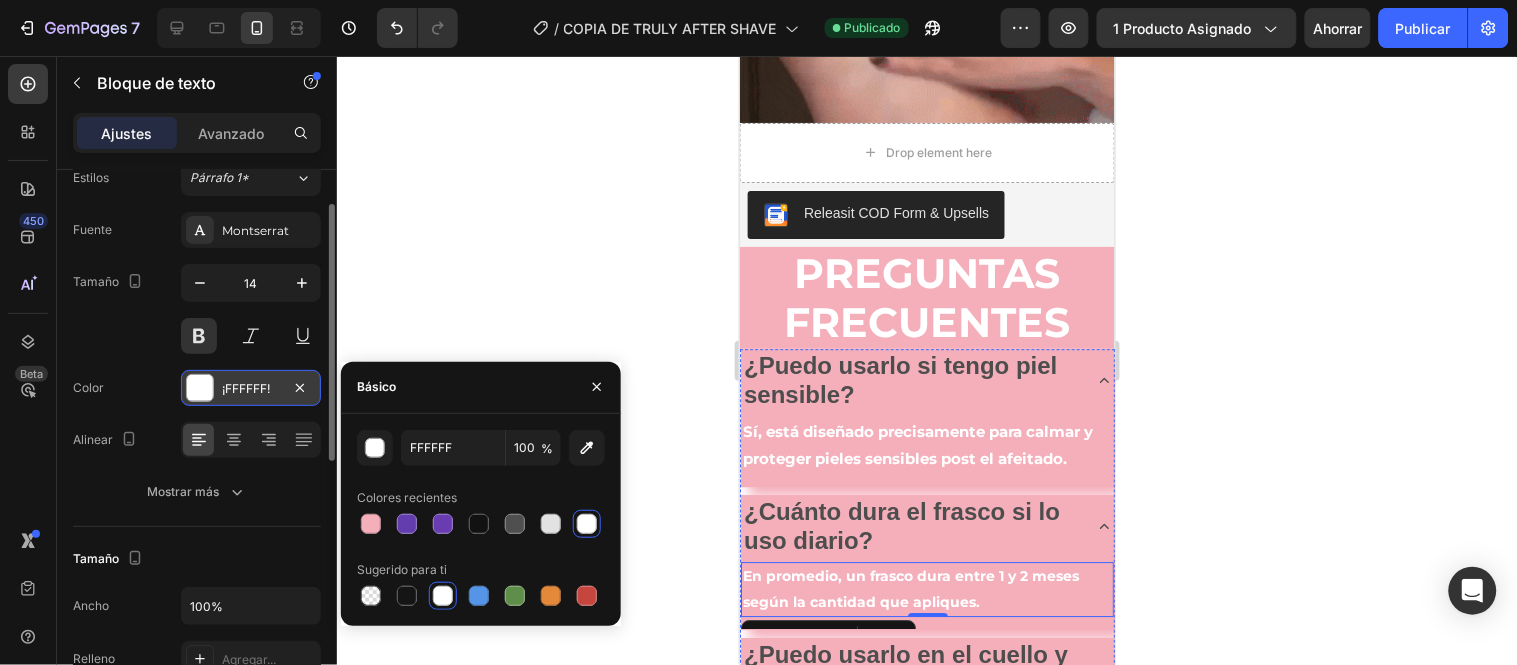 click on "Claro, es seguro para cualquier zona que afeites y quieras mantener libre de irritaciones." at bounding box center (926, 729) 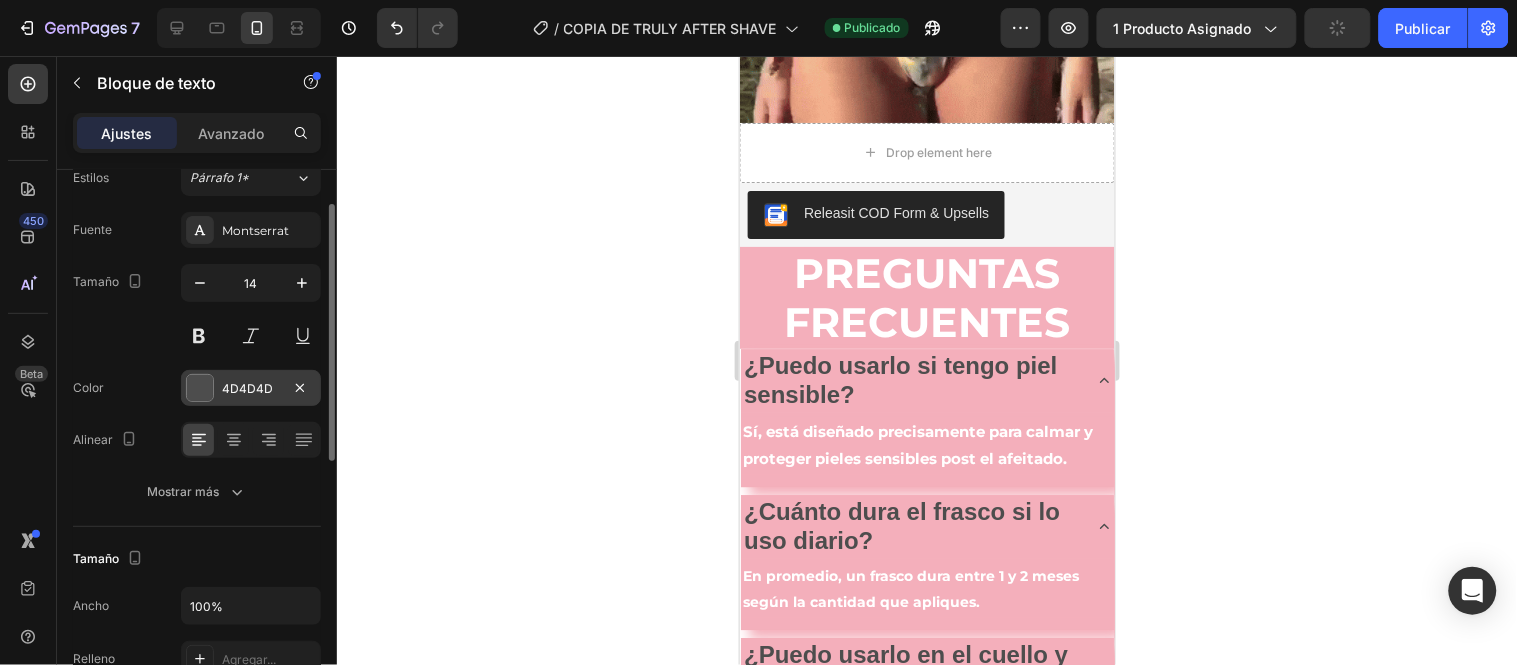 click on "4D4D4D" at bounding box center (247, 388) 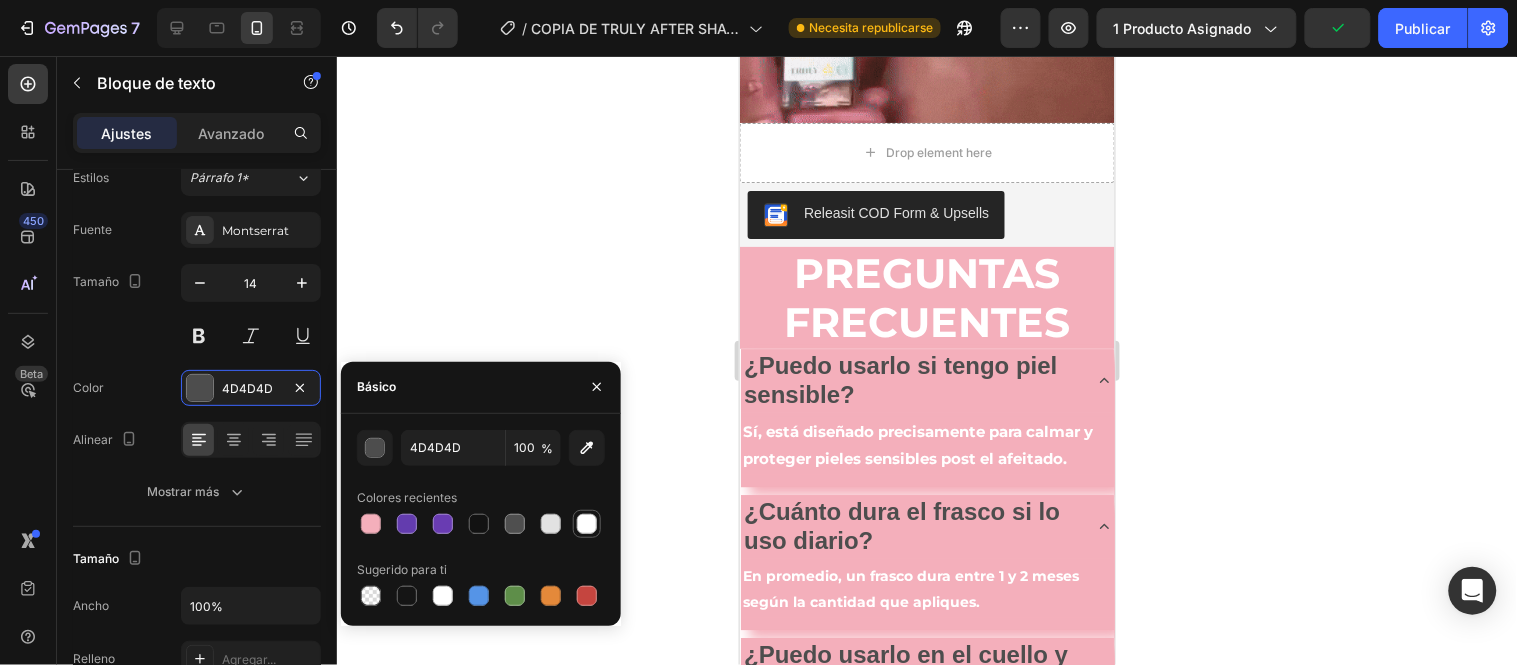 click at bounding box center [587, 524] 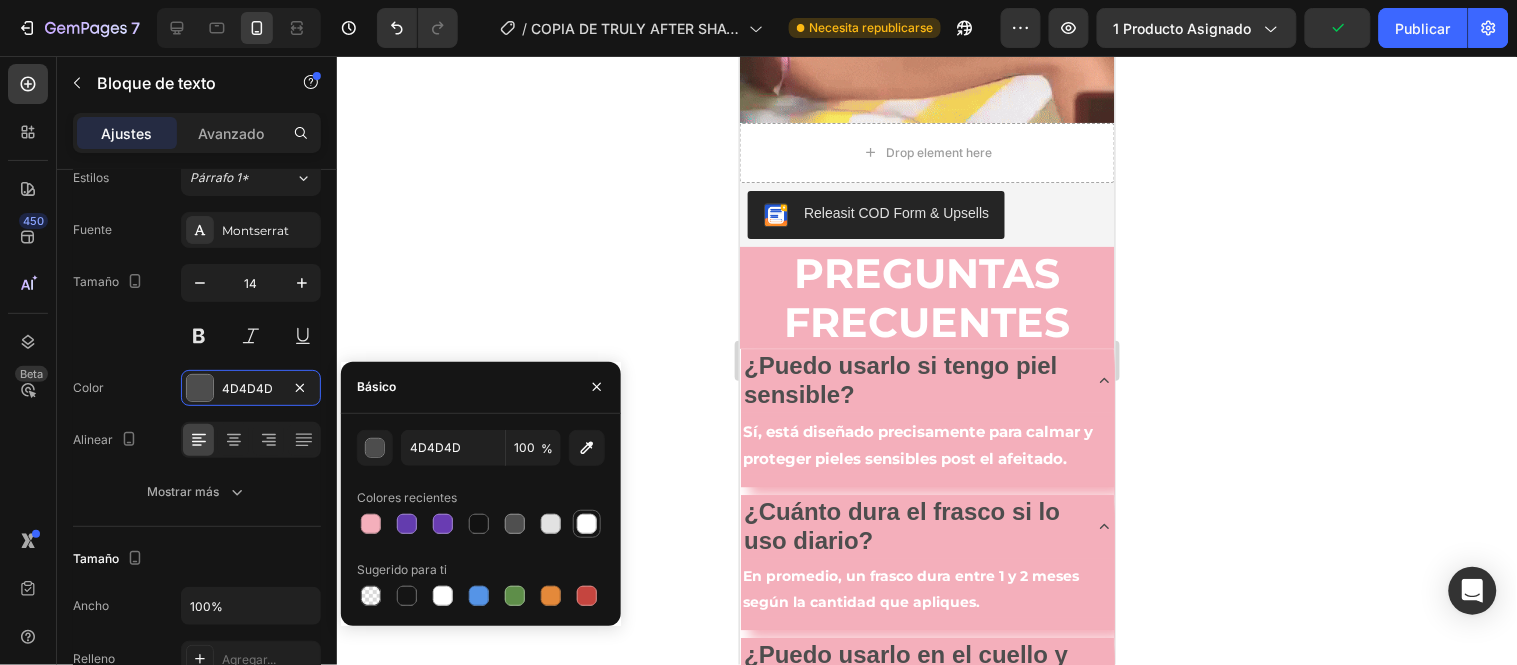 type on "FFFFFF" 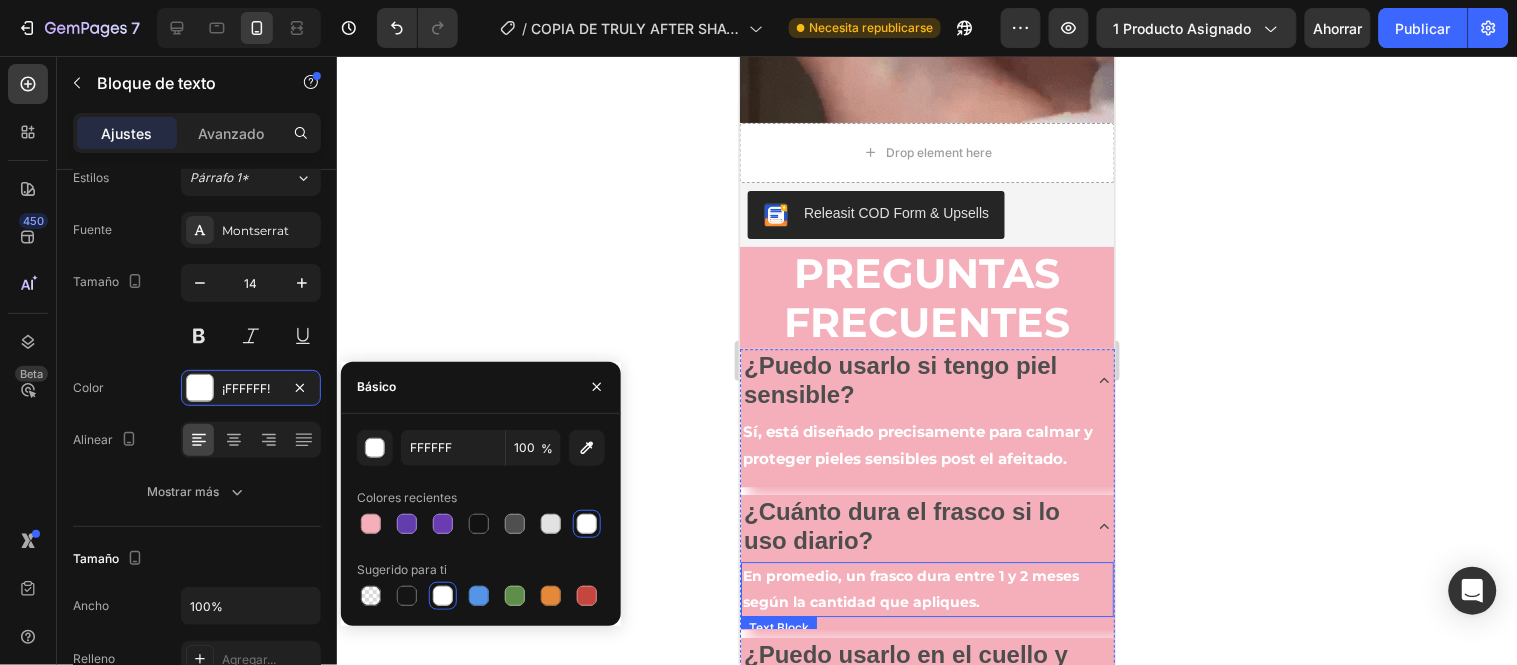 click on "En promedio, un frasco dura entre 1 y 2 meses según la cantidad que apliques." at bounding box center [926, 588] 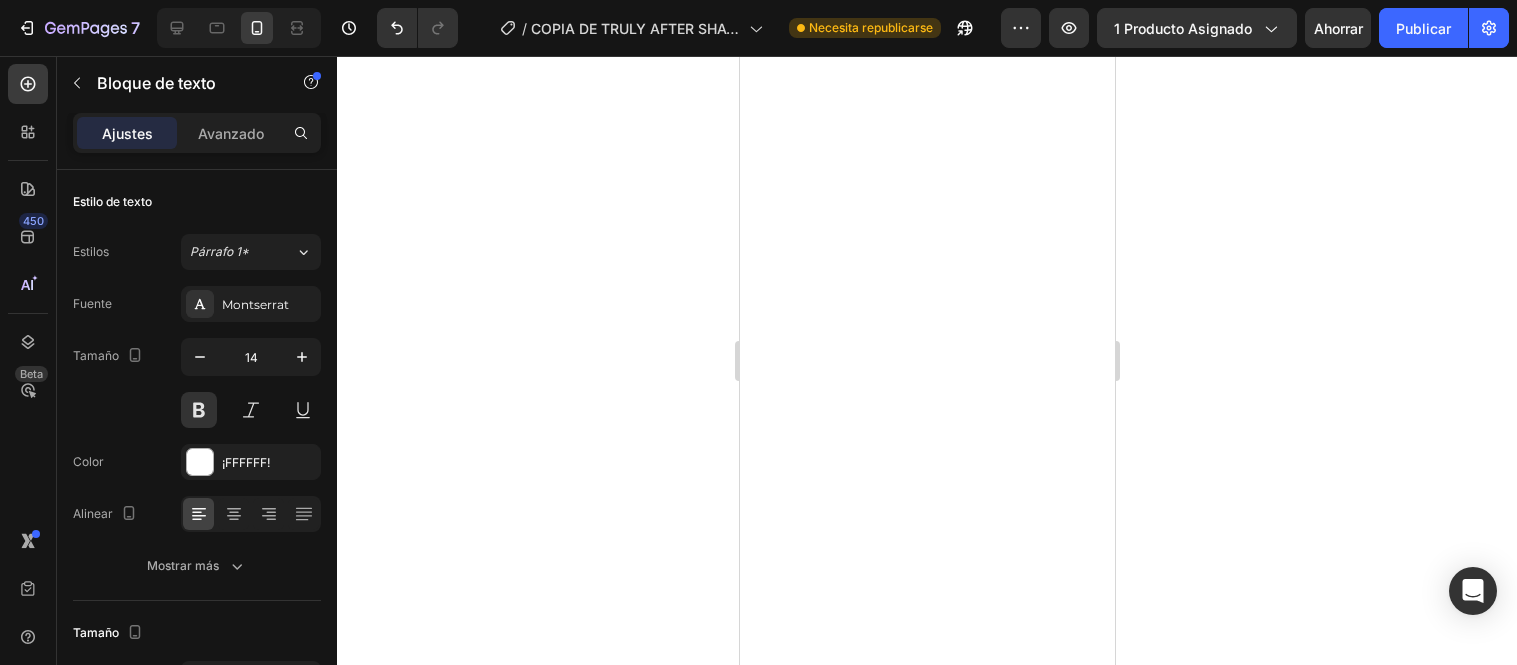 scroll, scrollTop: 0, scrollLeft: 0, axis: both 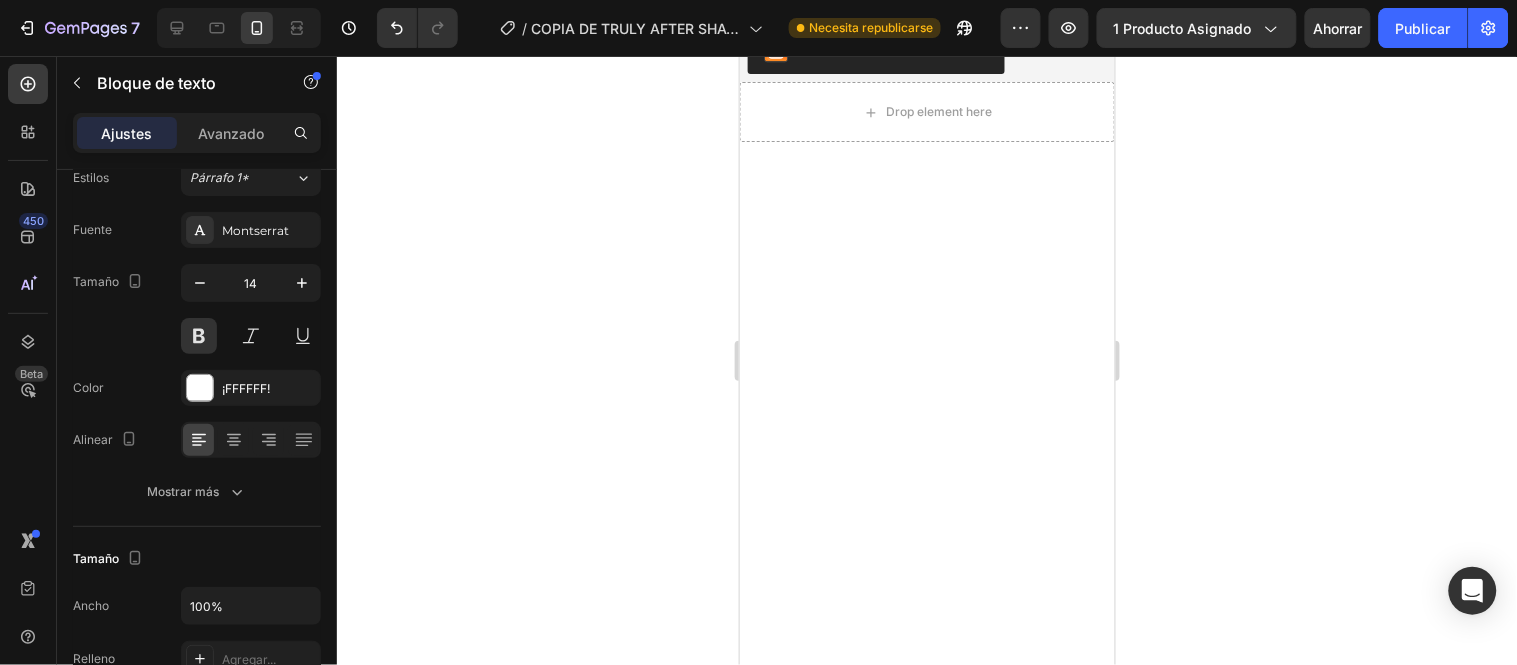 click on "Claro, es seguro para cualquier zona que afeites y quieras mantener libre de irritaciones." at bounding box center [926, -21] 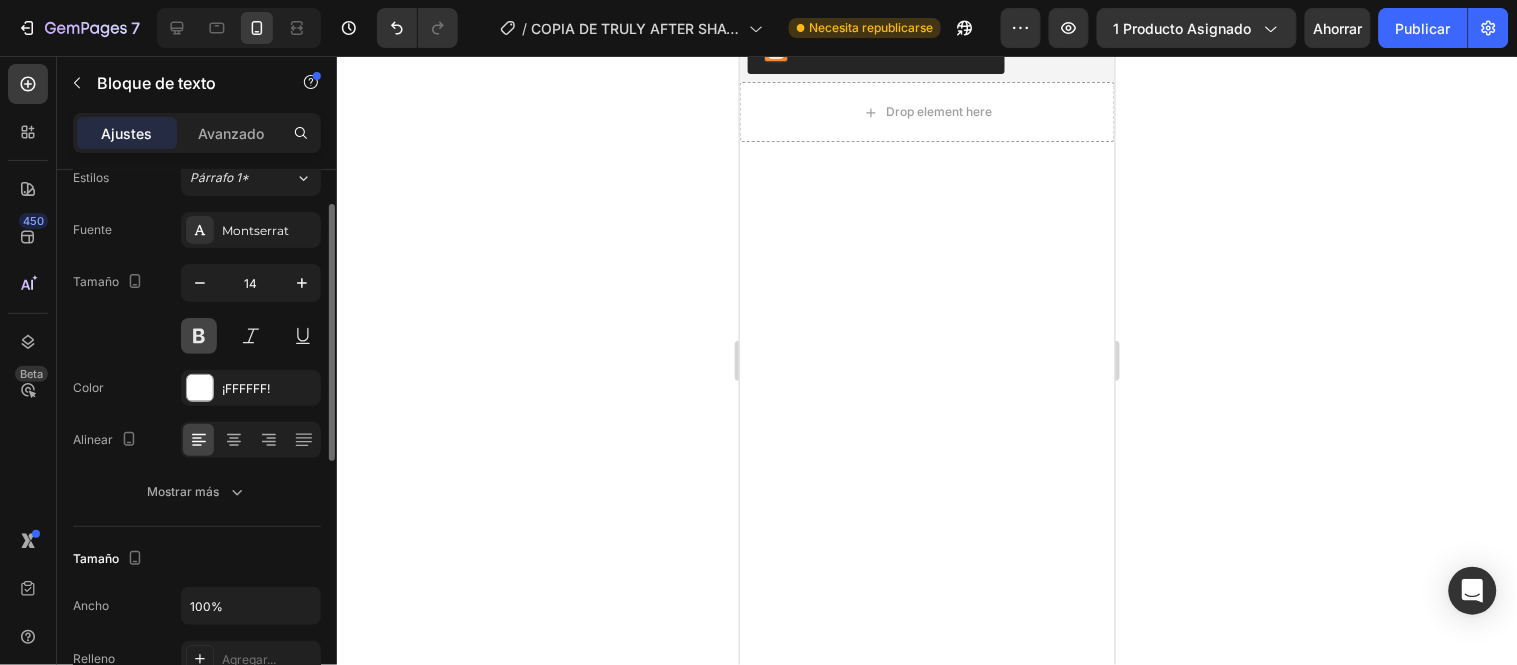 click at bounding box center [199, 336] 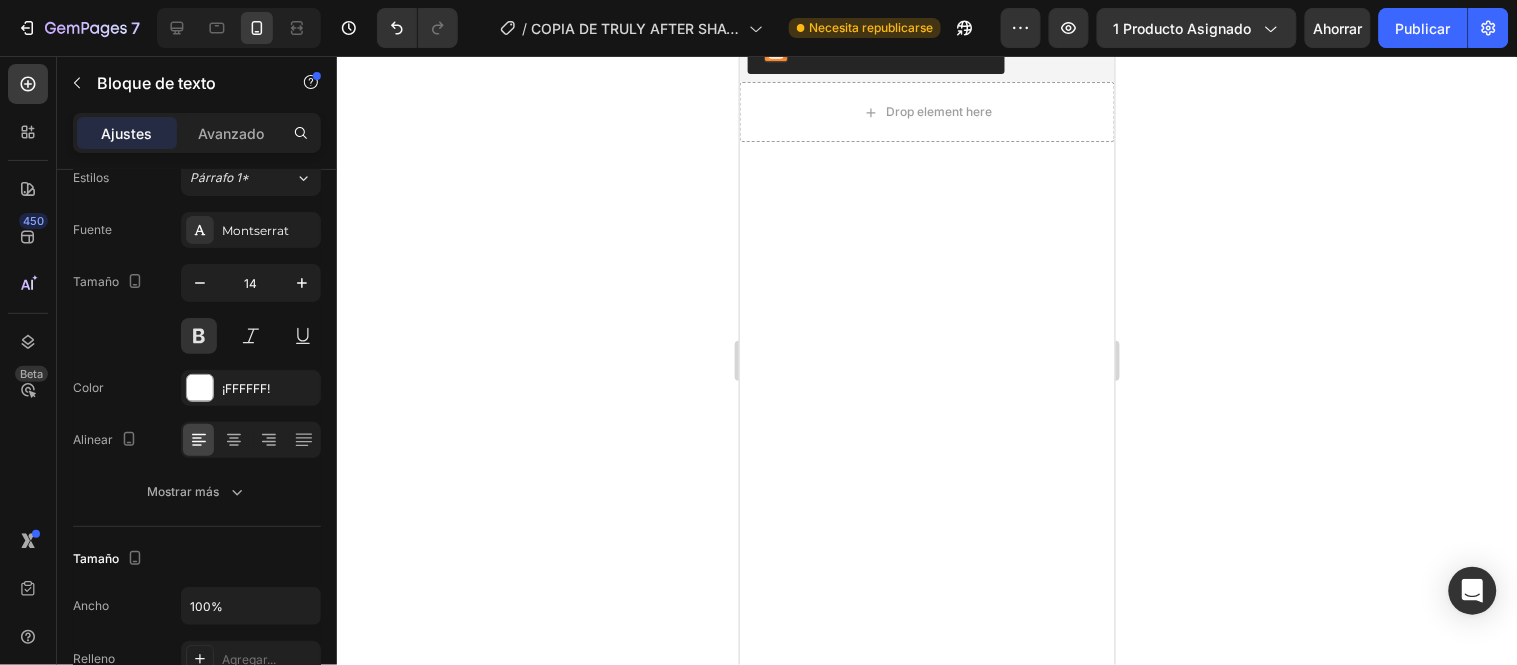 click on "En promedio, un frasco dura entre 1 y 2 meses según la cantidad que apliques." at bounding box center [926, -162] 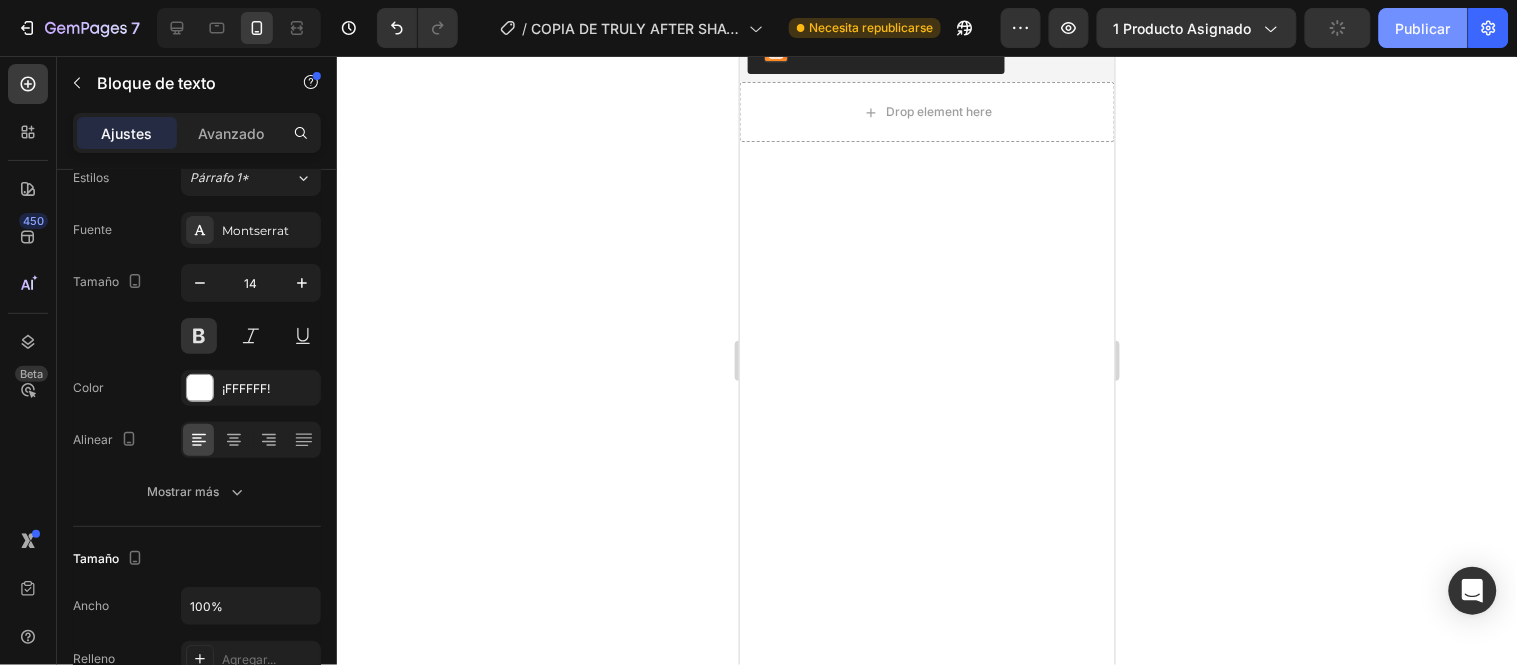 click on "Publicar" at bounding box center (1423, 28) 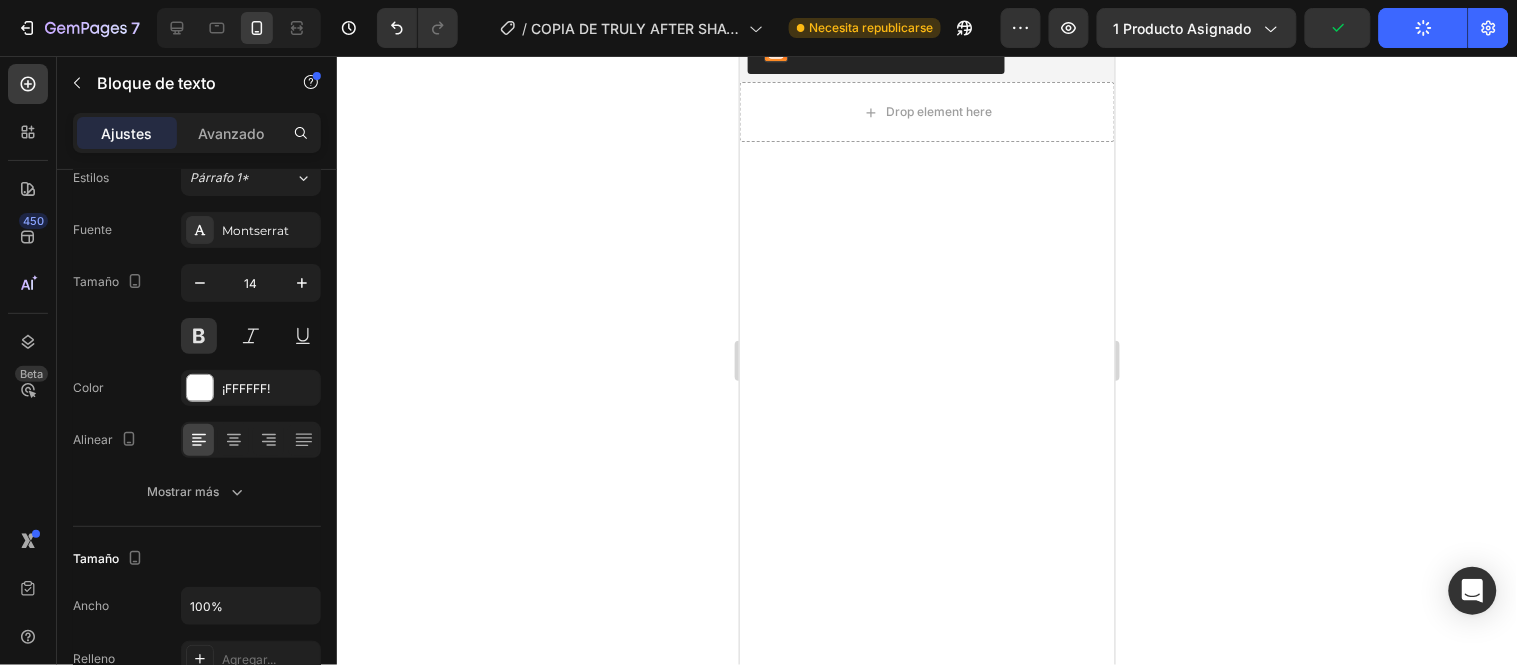 click on "¿Puedo usarlo si tengo piel sensible?" at bounding box center (909, -371) 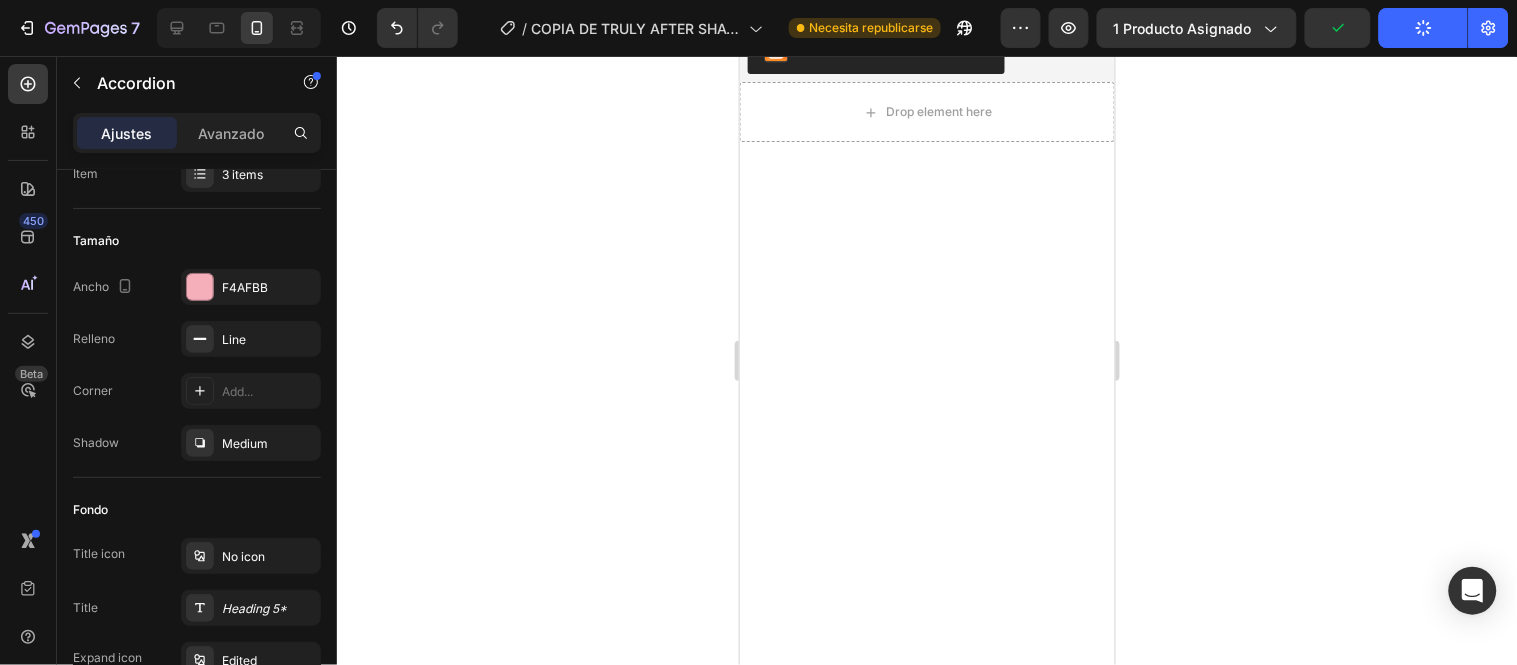 scroll, scrollTop: 0, scrollLeft: 0, axis: both 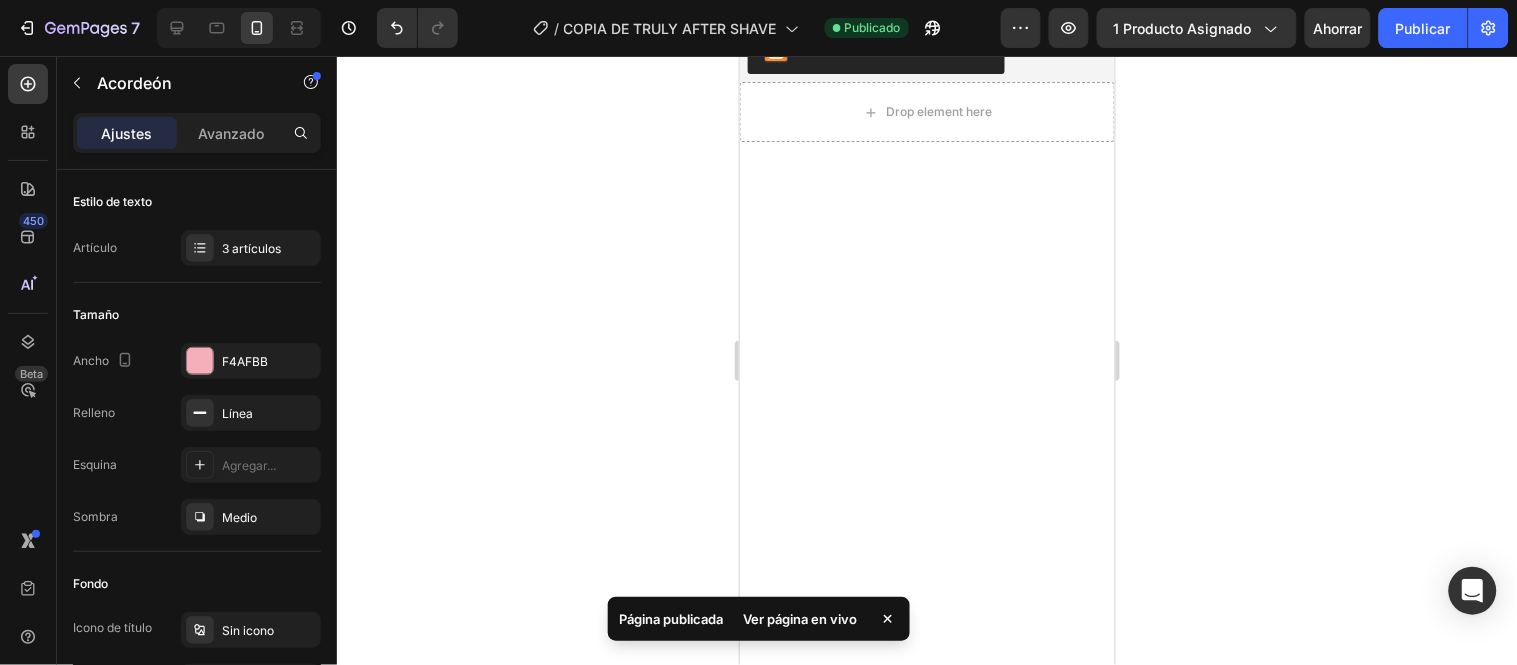 click on "¿Puedo usarlo si tengo piel sensible?" at bounding box center (909, -371) 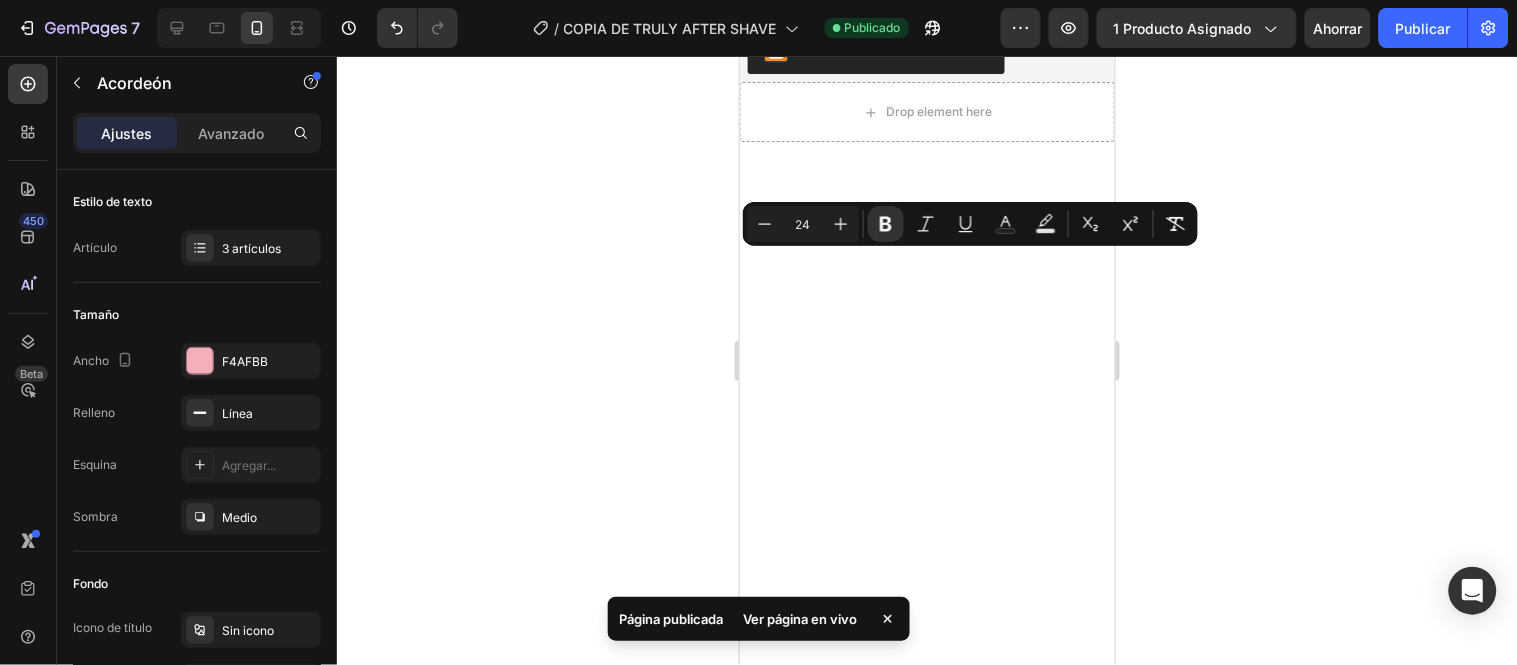 click on "¿Puedo usarlo si tengo piel sensible?" at bounding box center [899, -371] 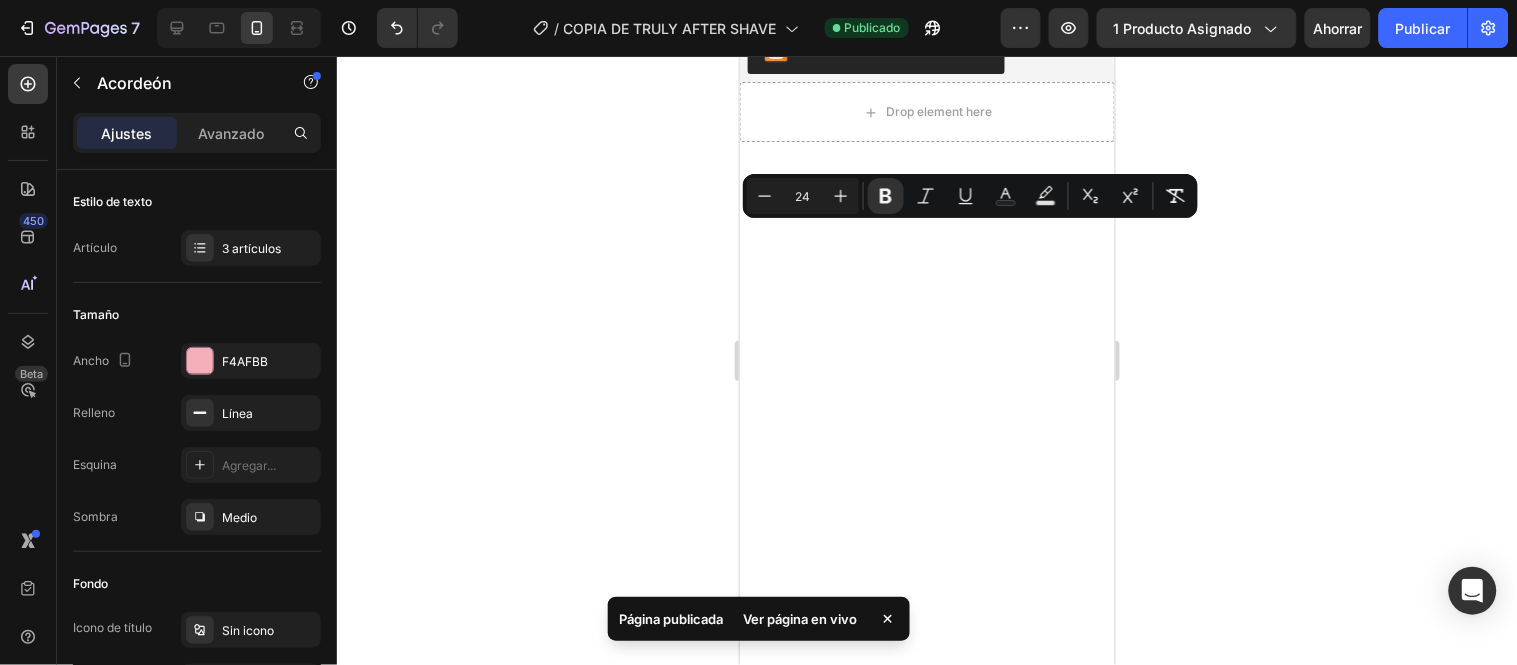 drag, startPoint x: 850, startPoint y: 266, endPoint x: 741, endPoint y: 243, distance: 111.40018 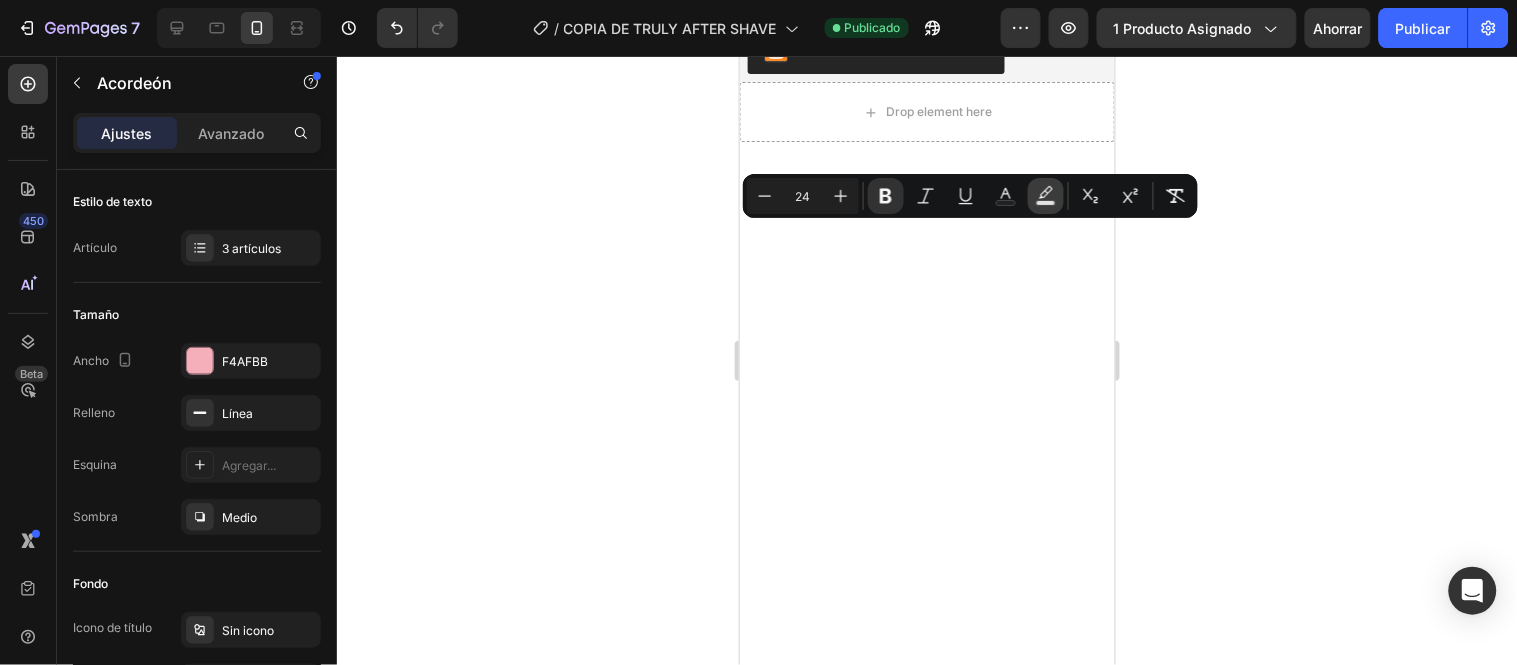click 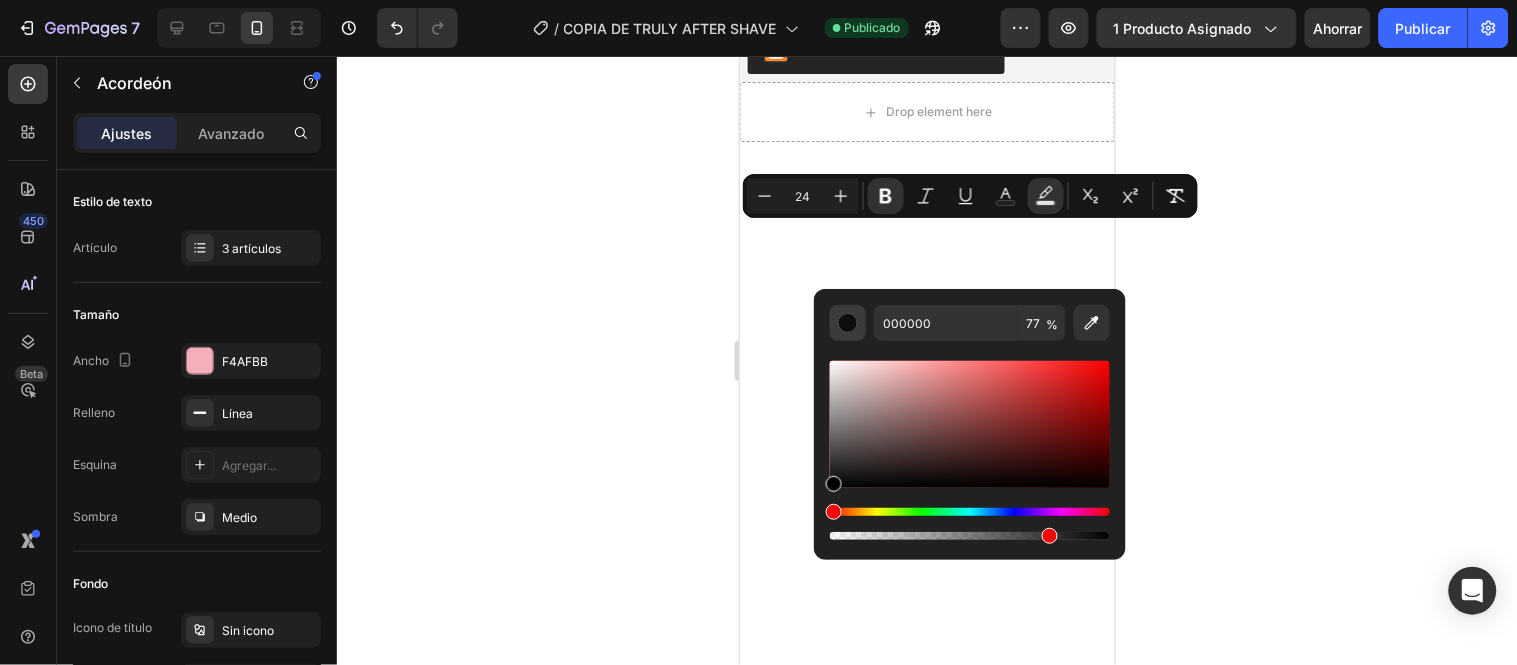 click at bounding box center (848, 323) 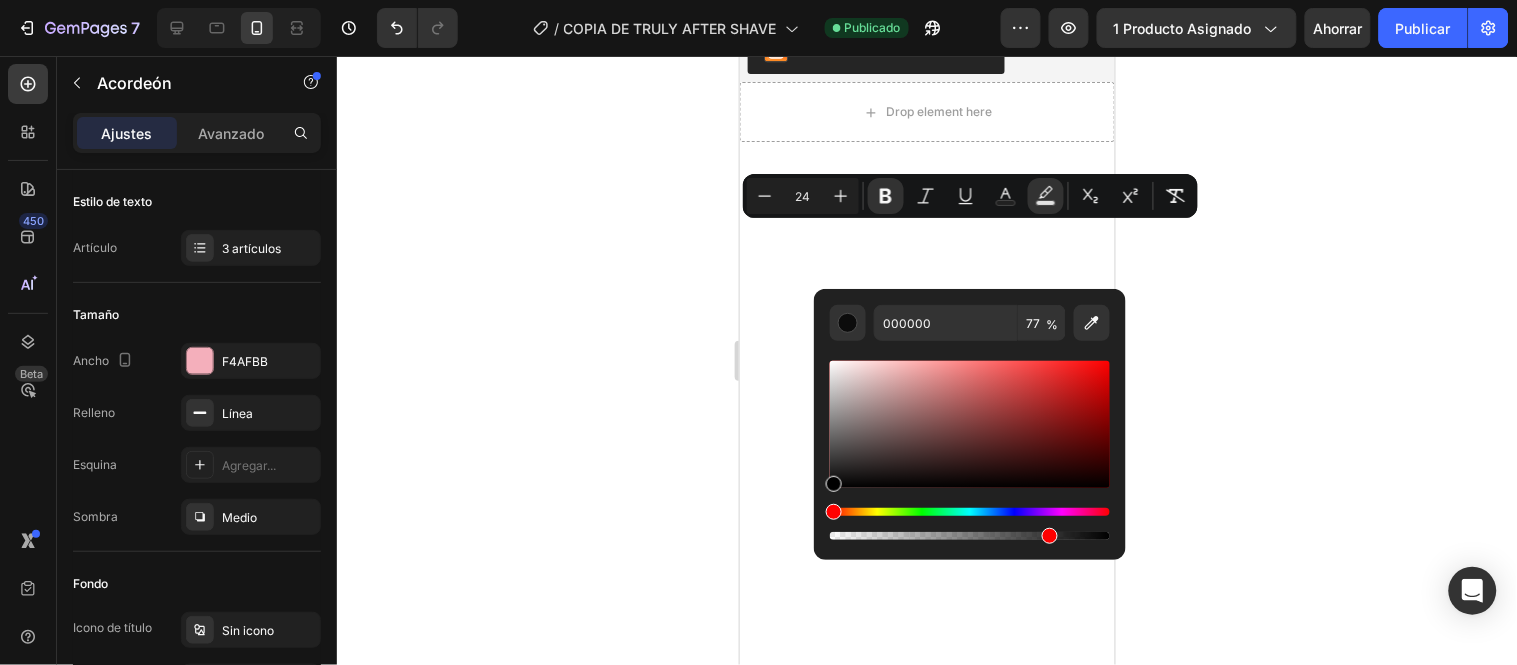 click 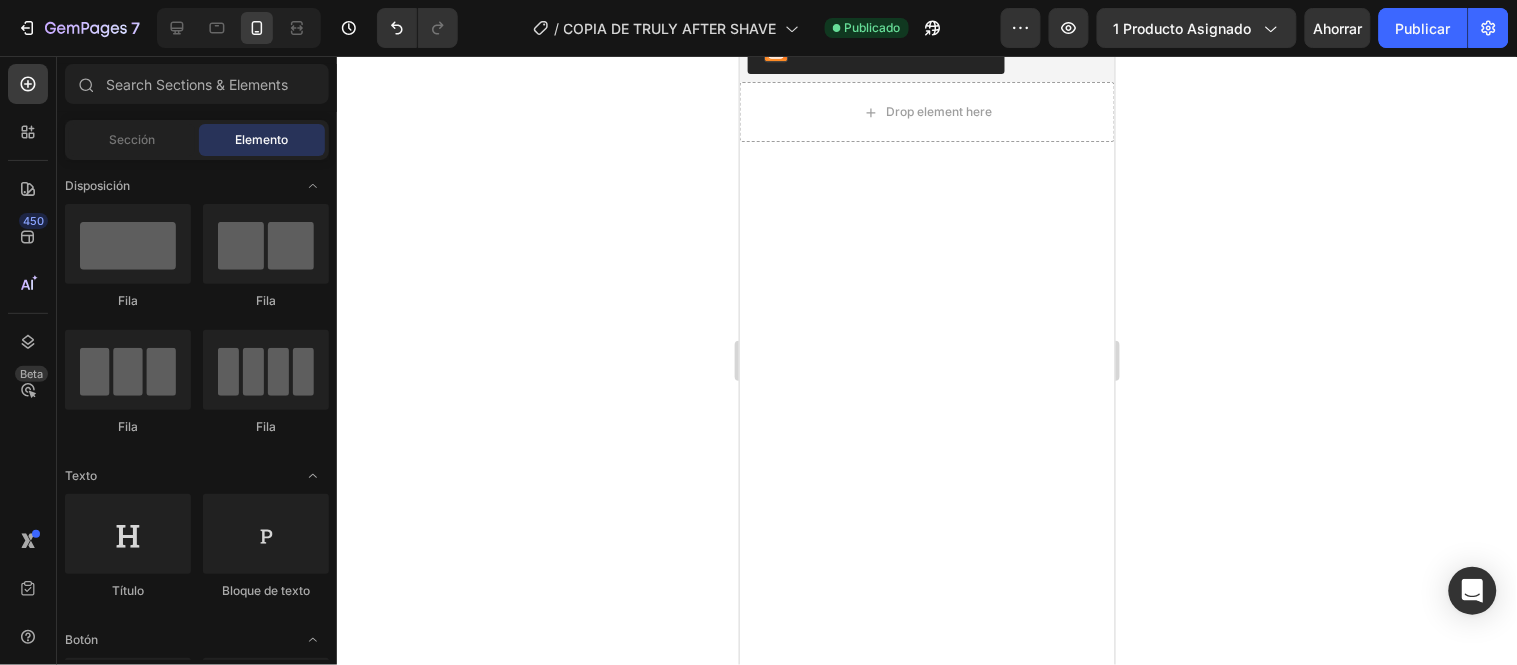 click 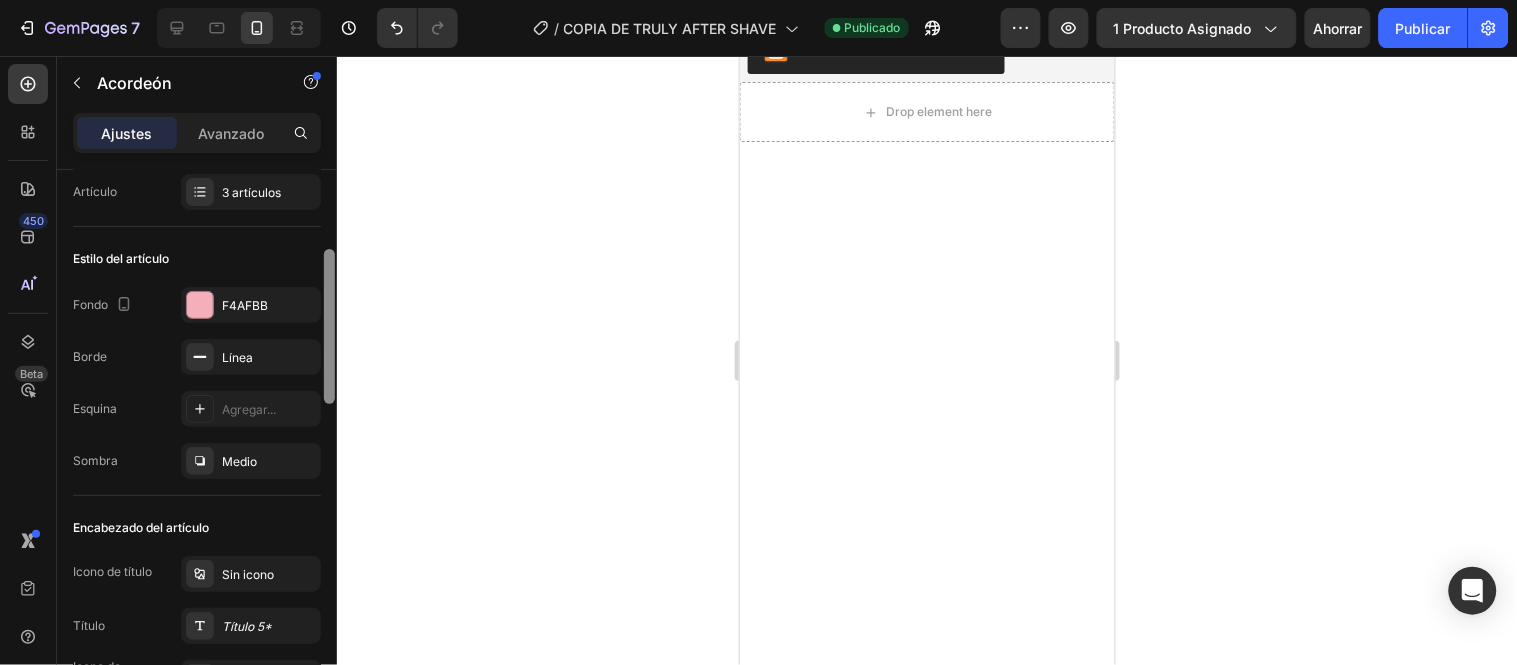 scroll, scrollTop: 0, scrollLeft: 0, axis: both 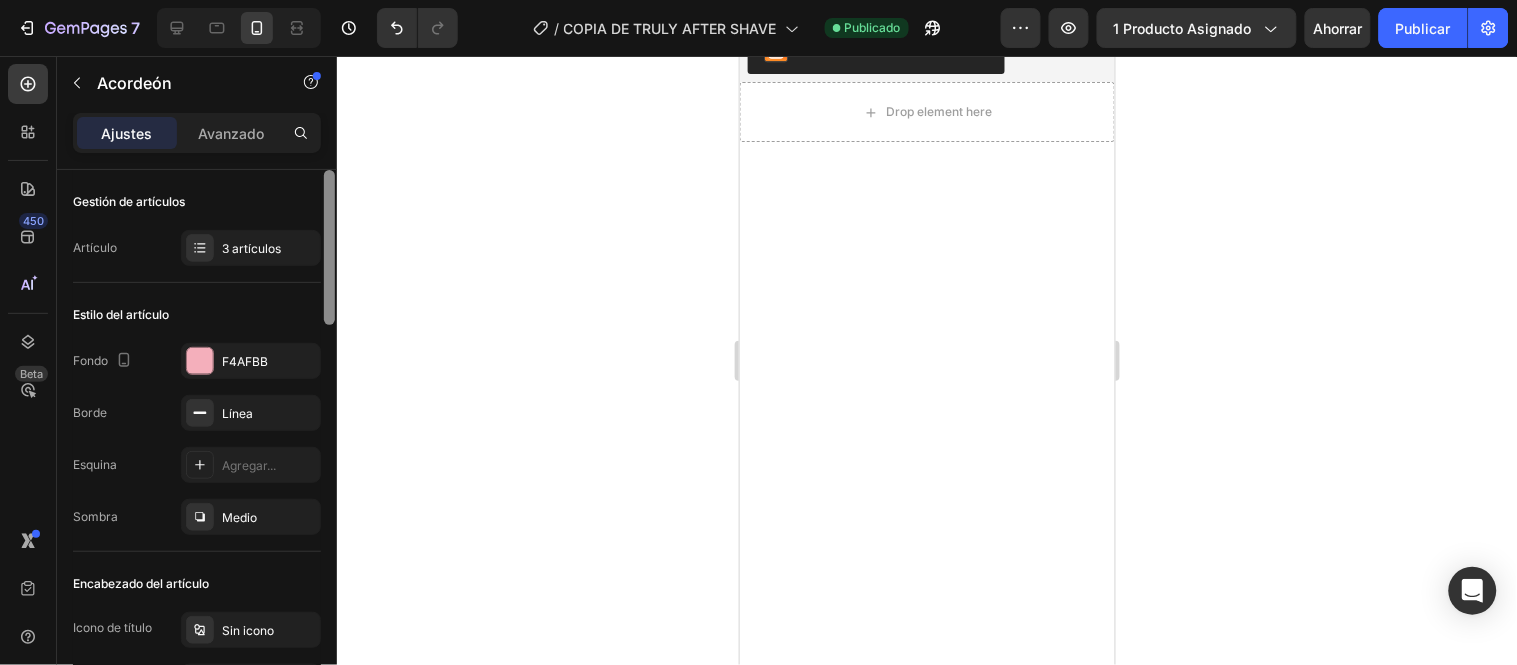 drag, startPoint x: 327, startPoint y: 254, endPoint x: 378, endPoint y: 223, distance: 59.682495 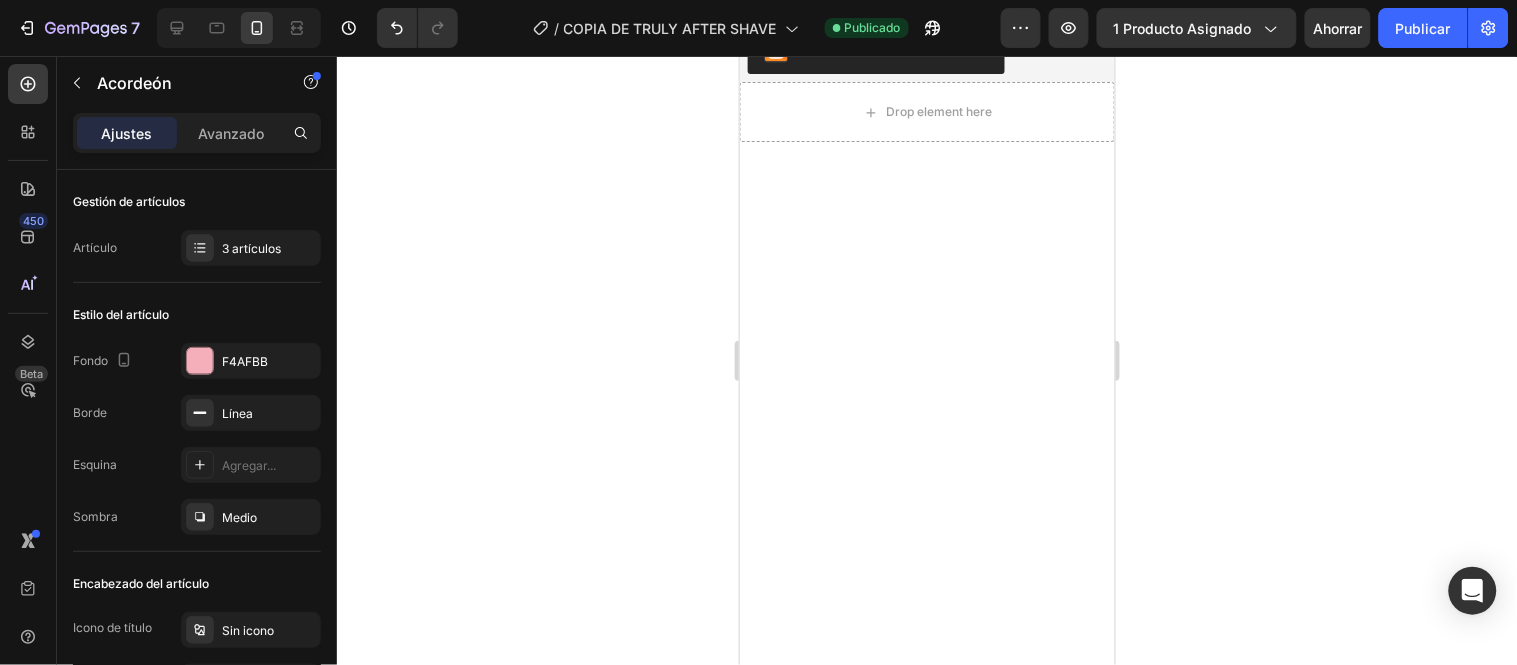 click on "¿Puedo usarlo si tengo piel sensible?" at bounding box center [909, -371] 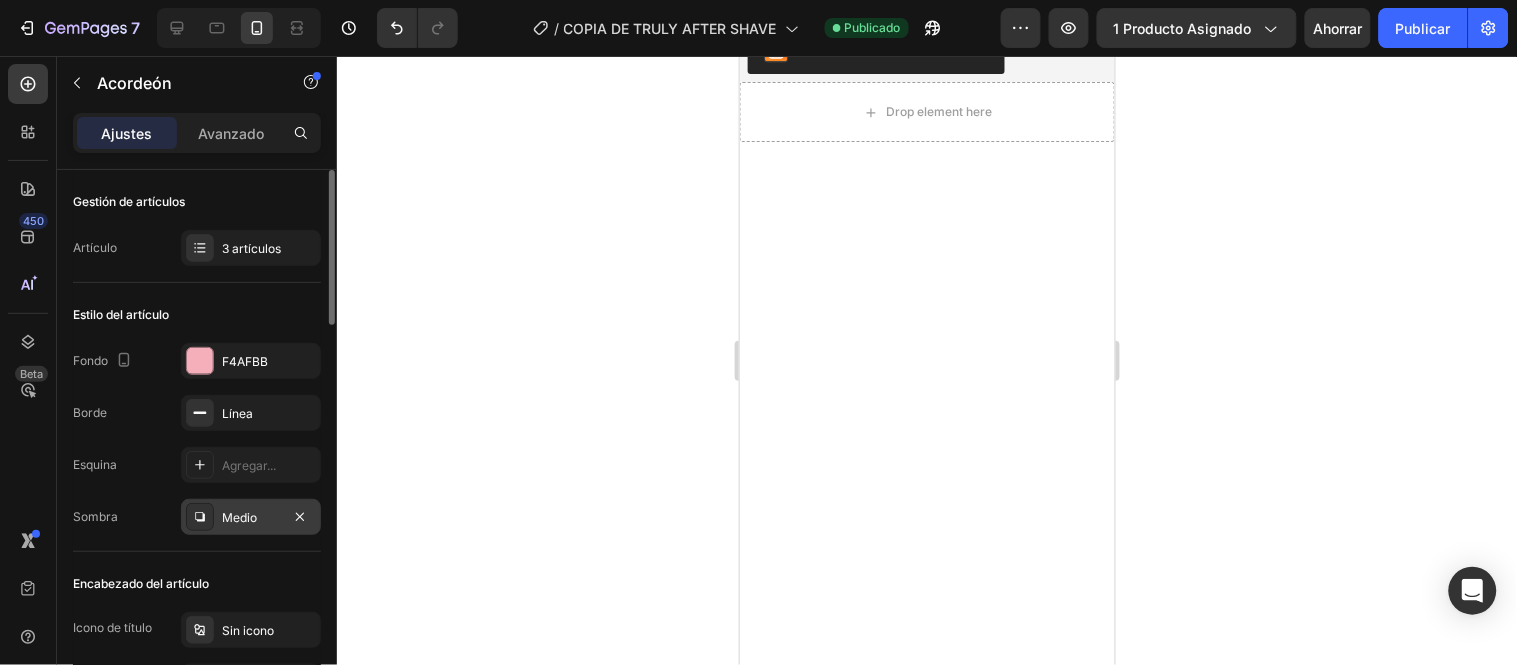 click on "Medio" at bounding box center [251, 518] 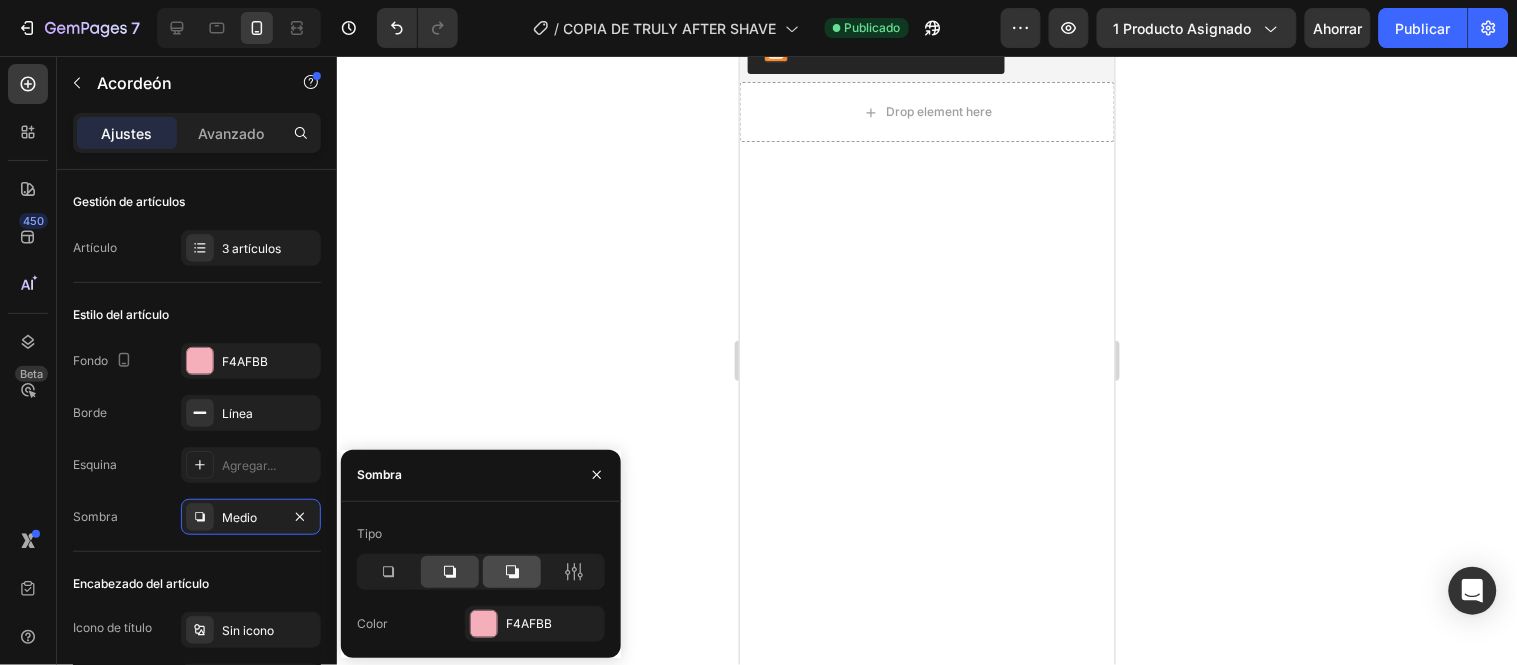 click 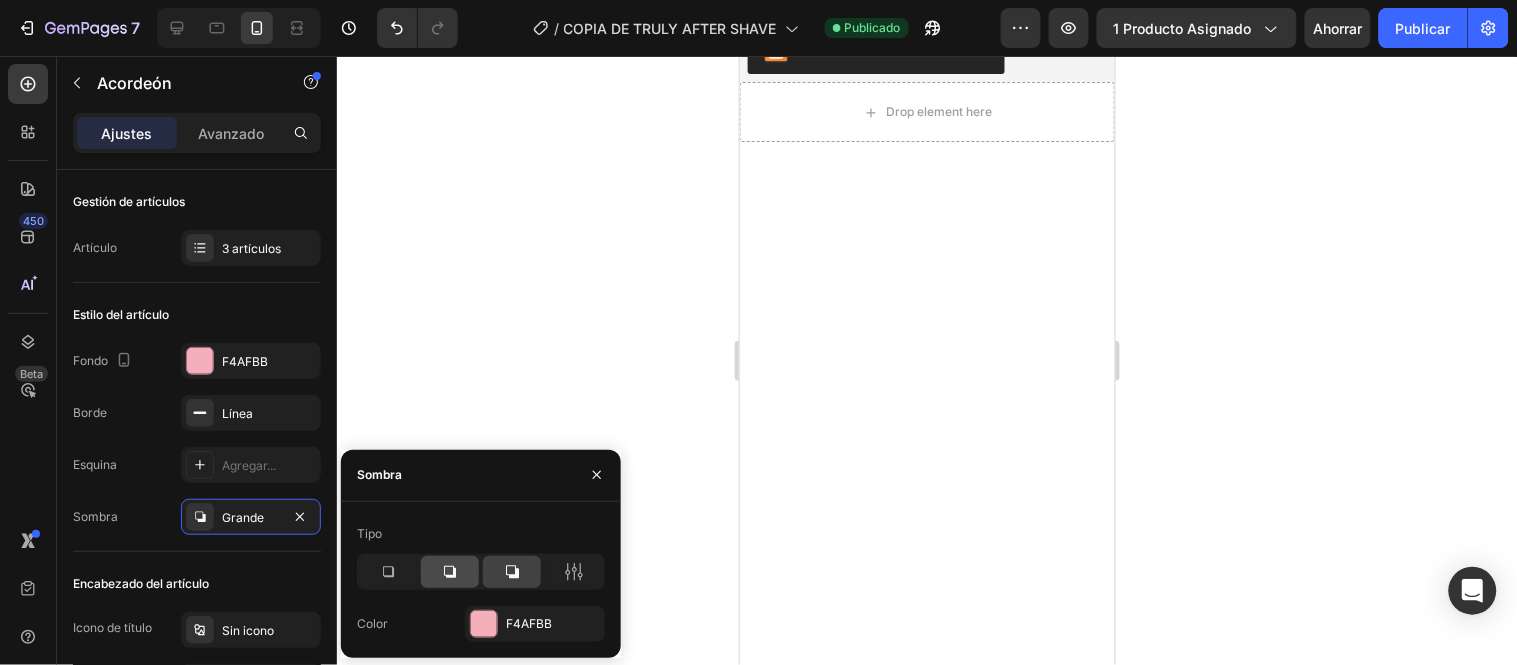 click 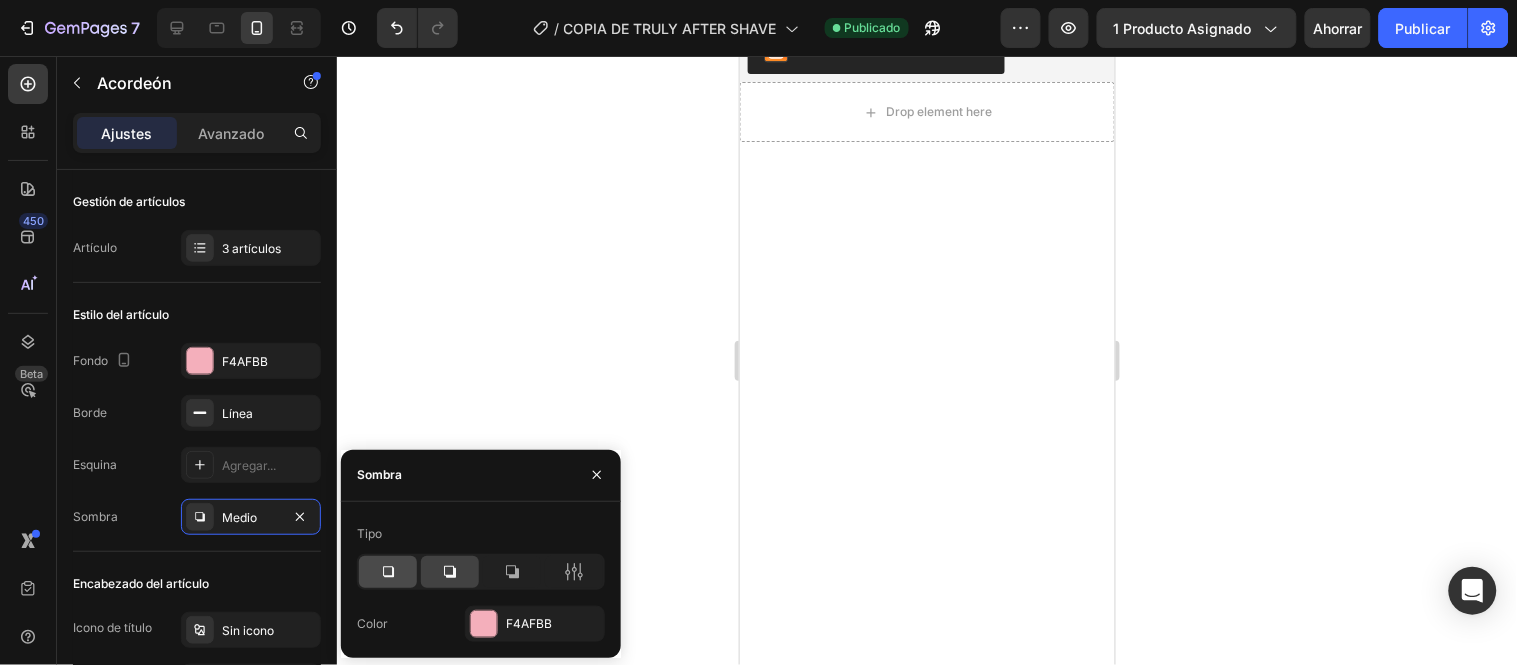 click 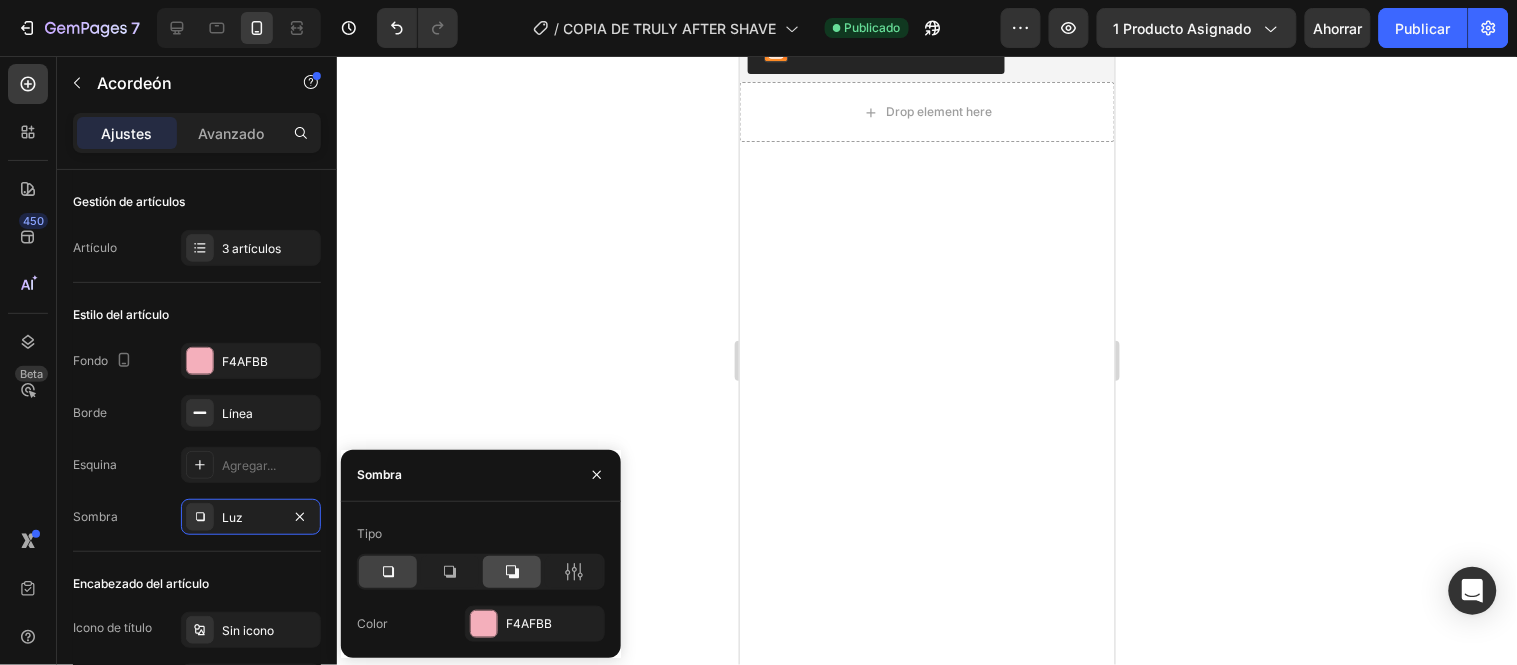 click 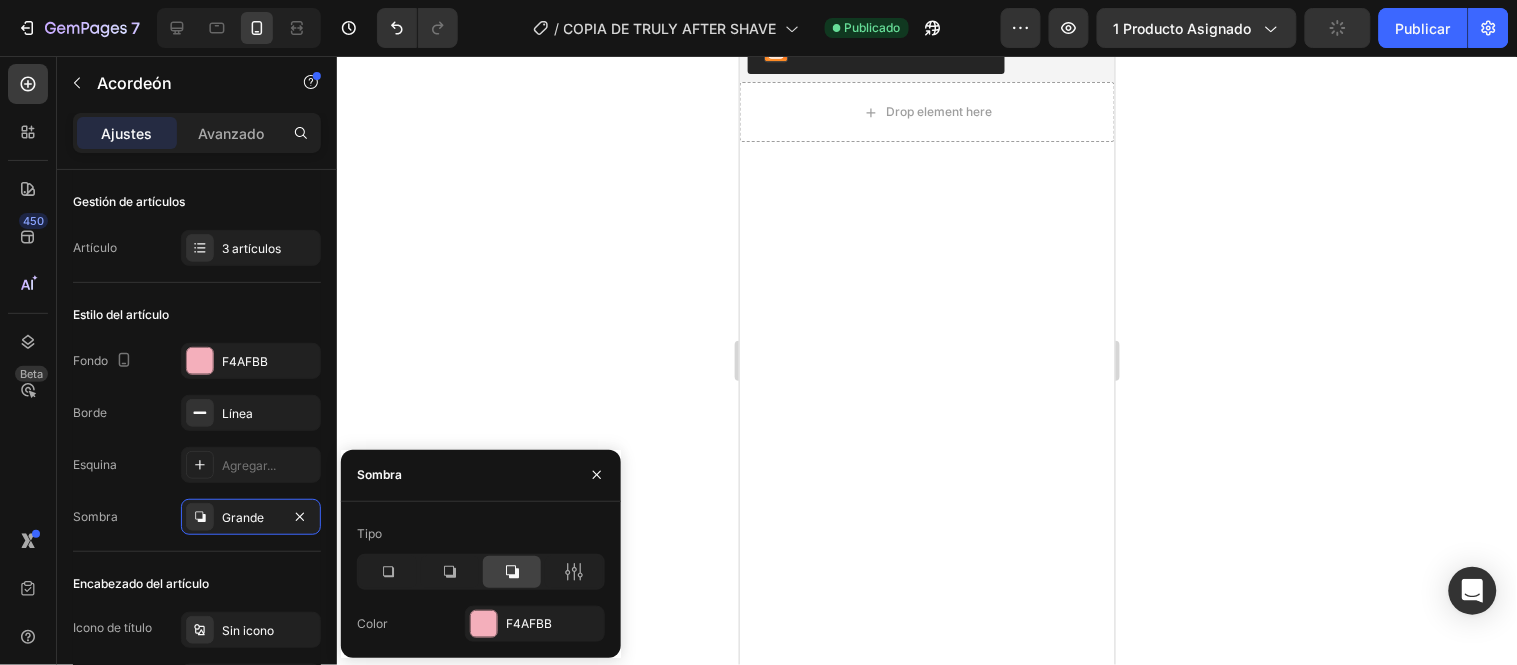 click 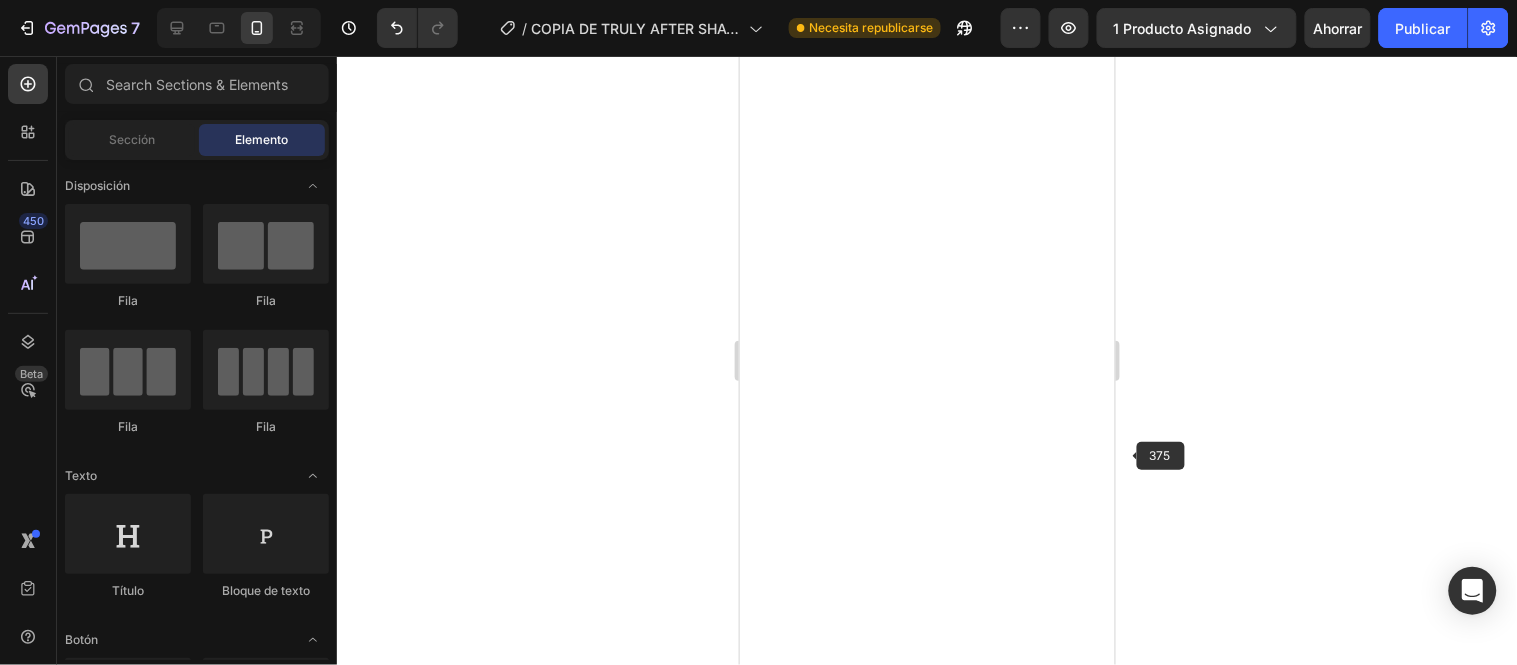 scroll, scrollTop: 3307, scrollLeft: 0, axis: vertical 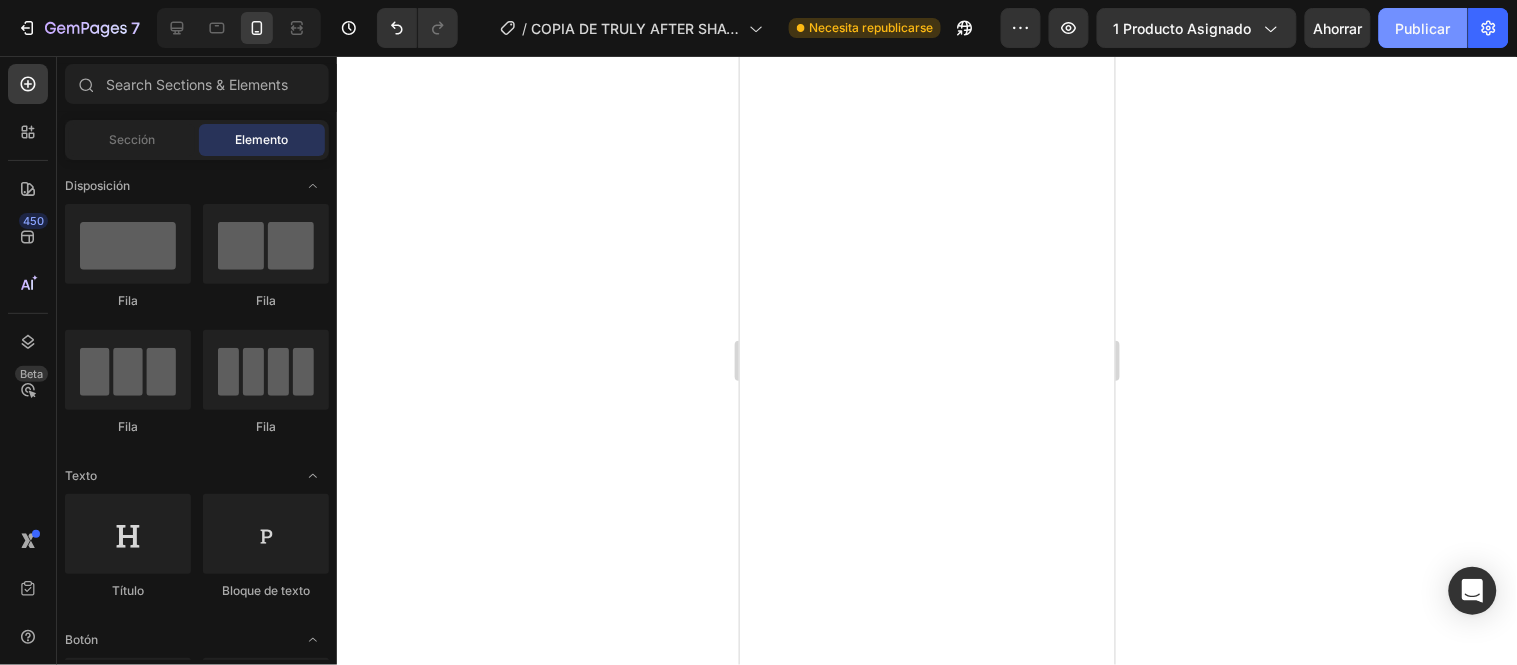 click on "Publicar" 